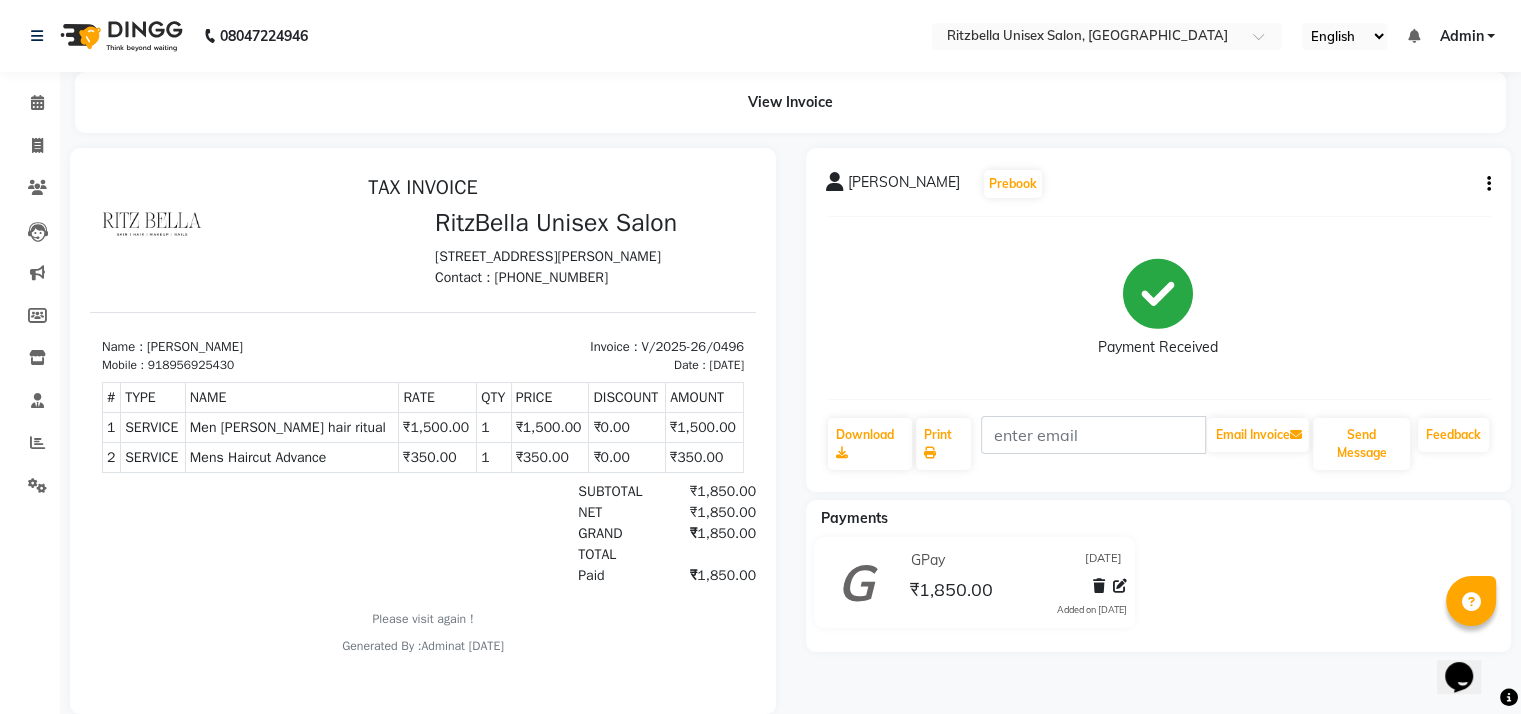 scroll, scrollTop: 0, scrollLeft: 0, axis: both 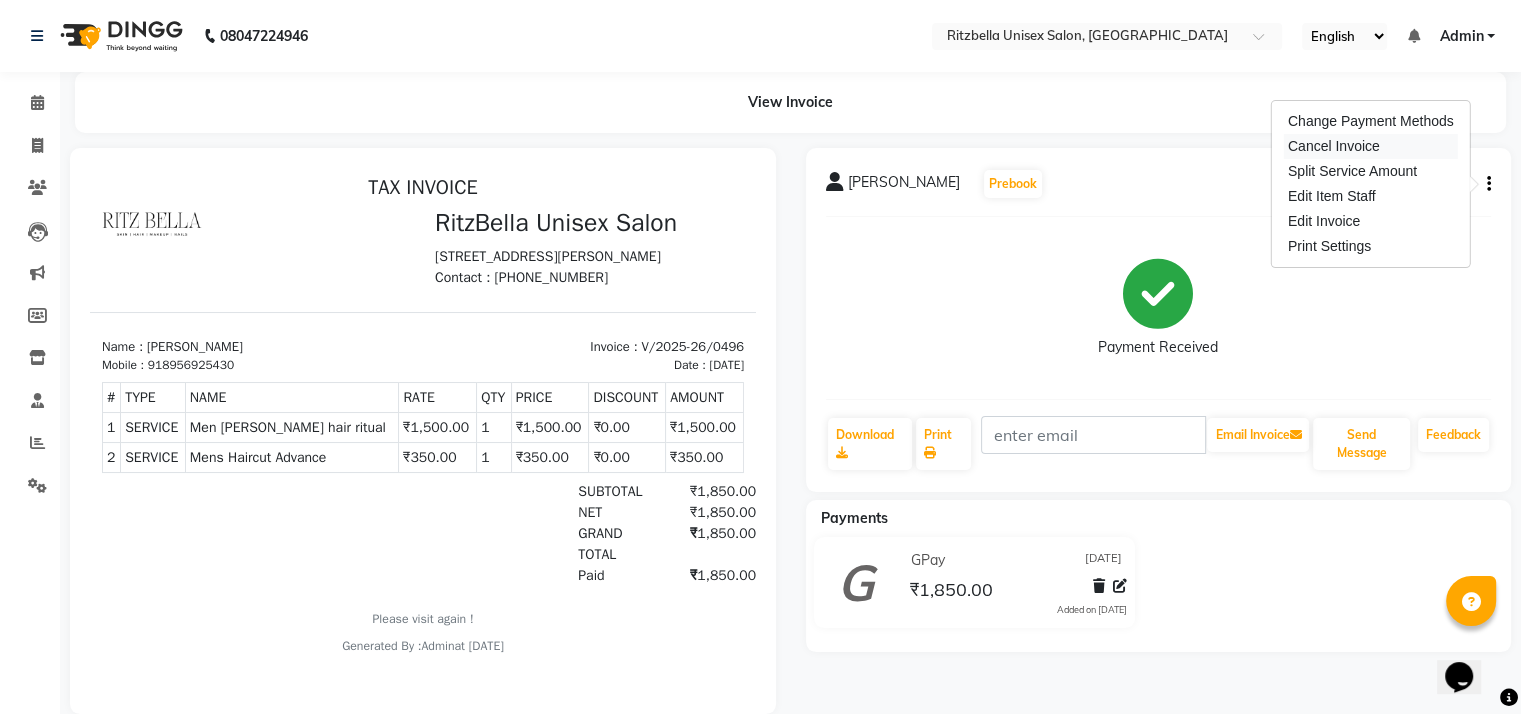 click on "Cancel Invoice" at bounding box center [1371, 146] 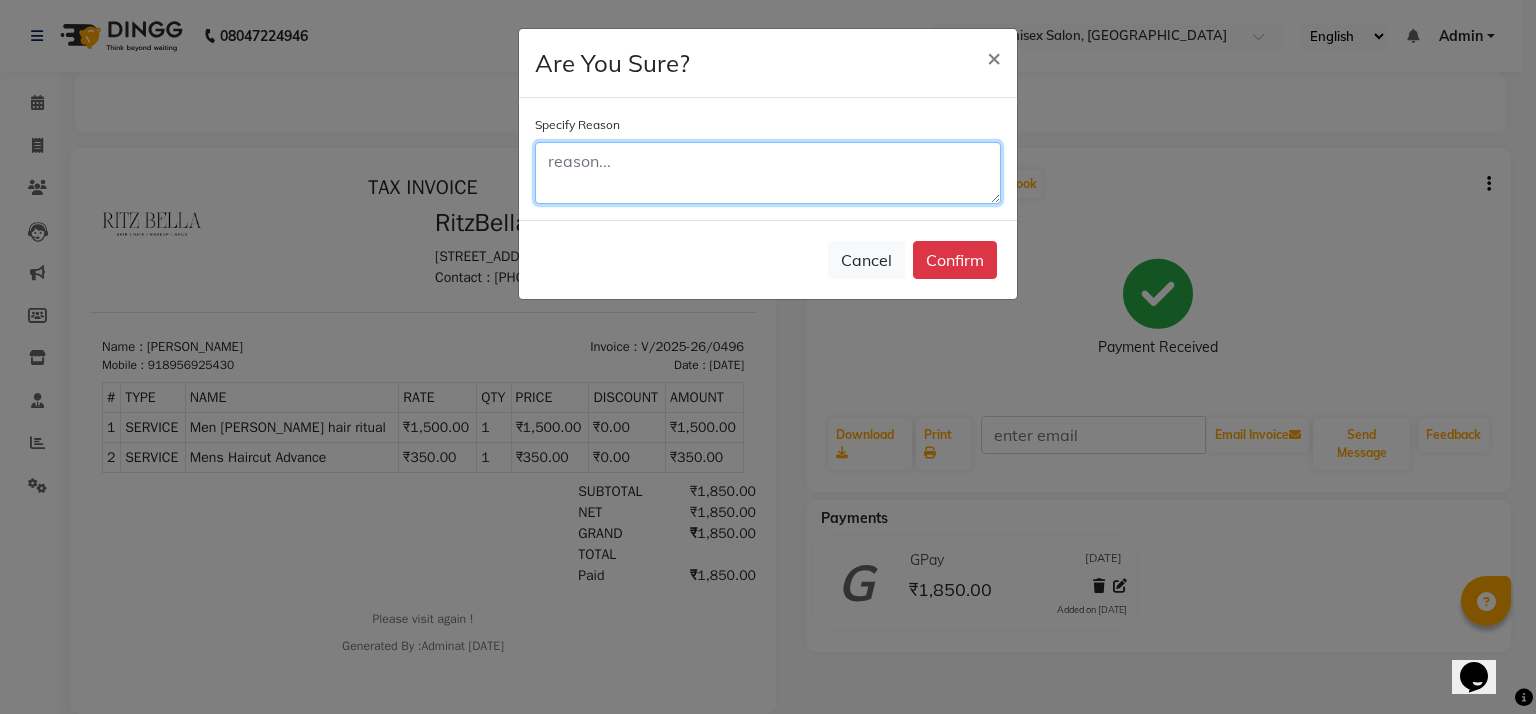 click 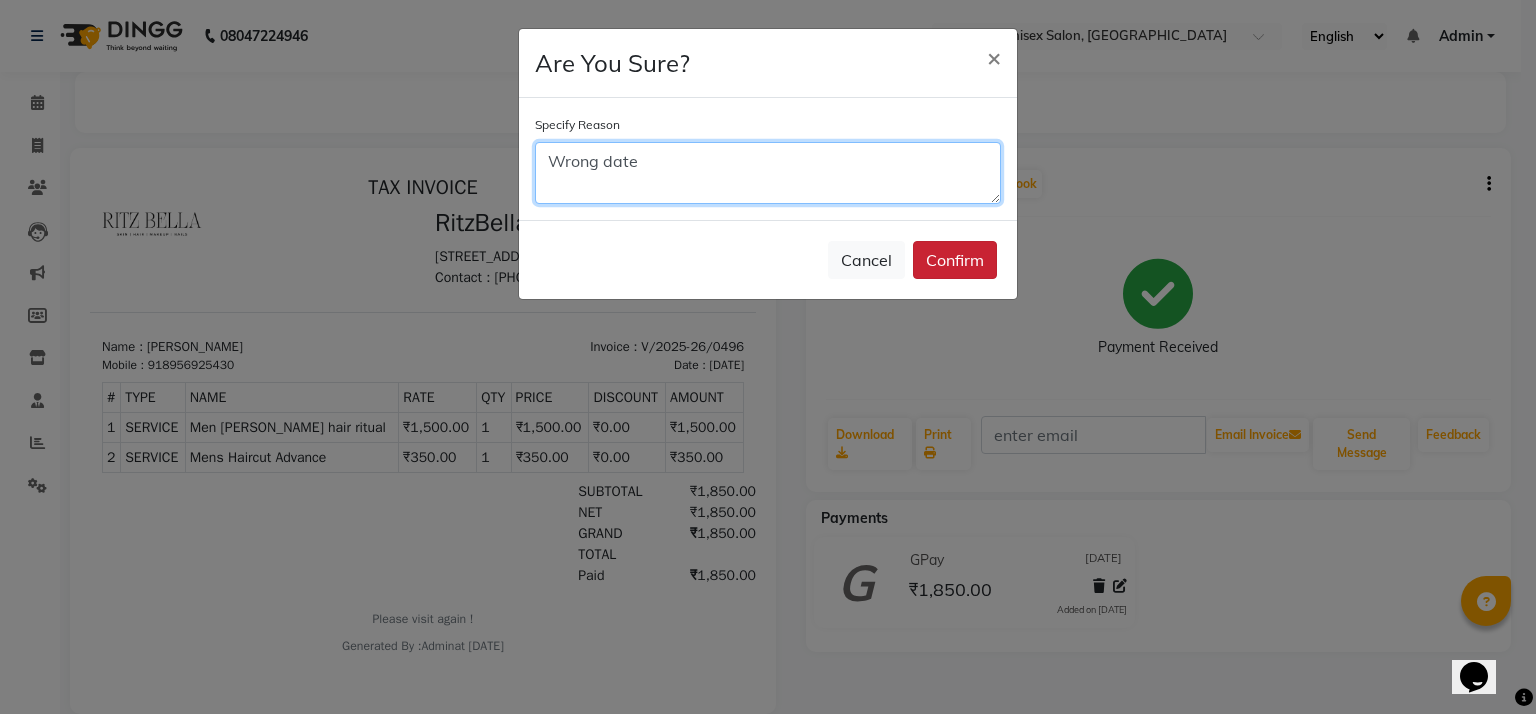 type on "Wrong date" 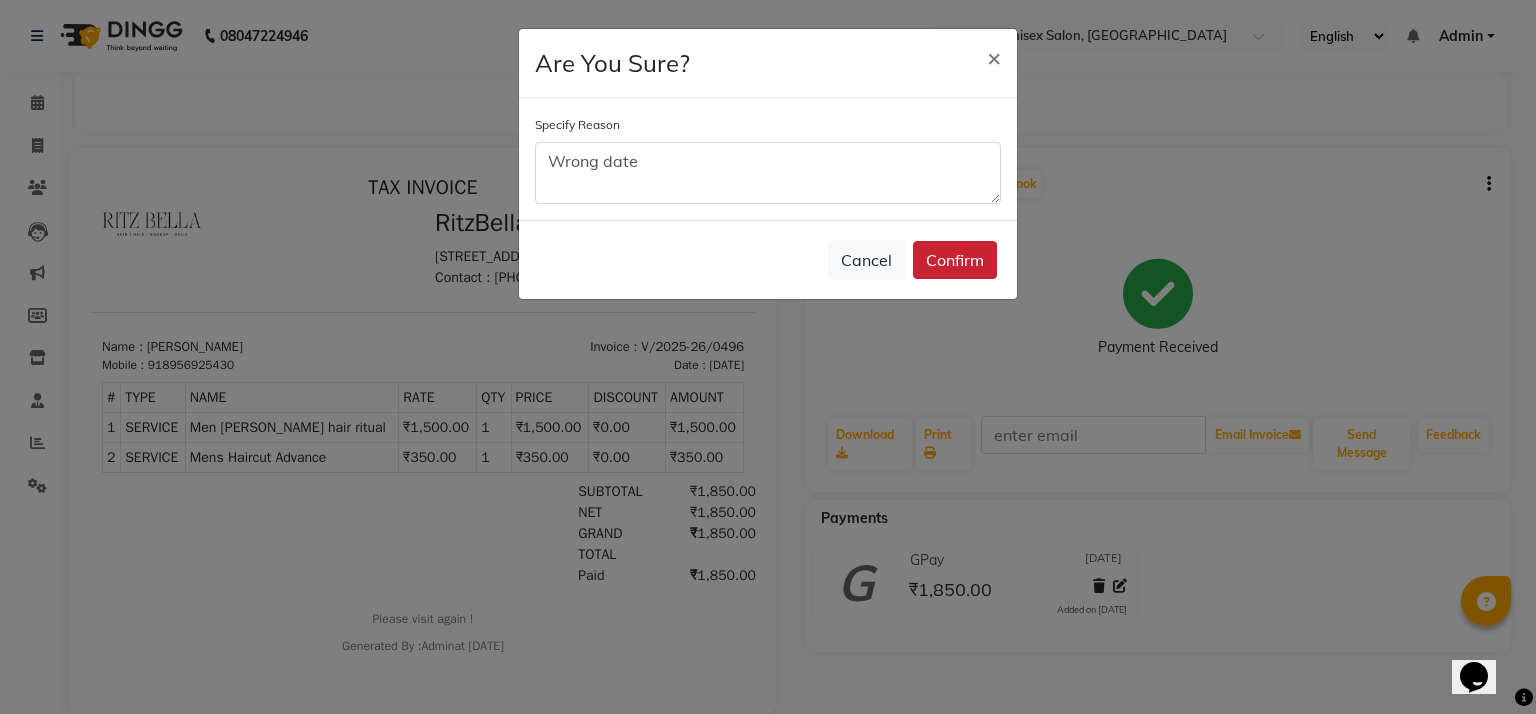 click on "Confirm" 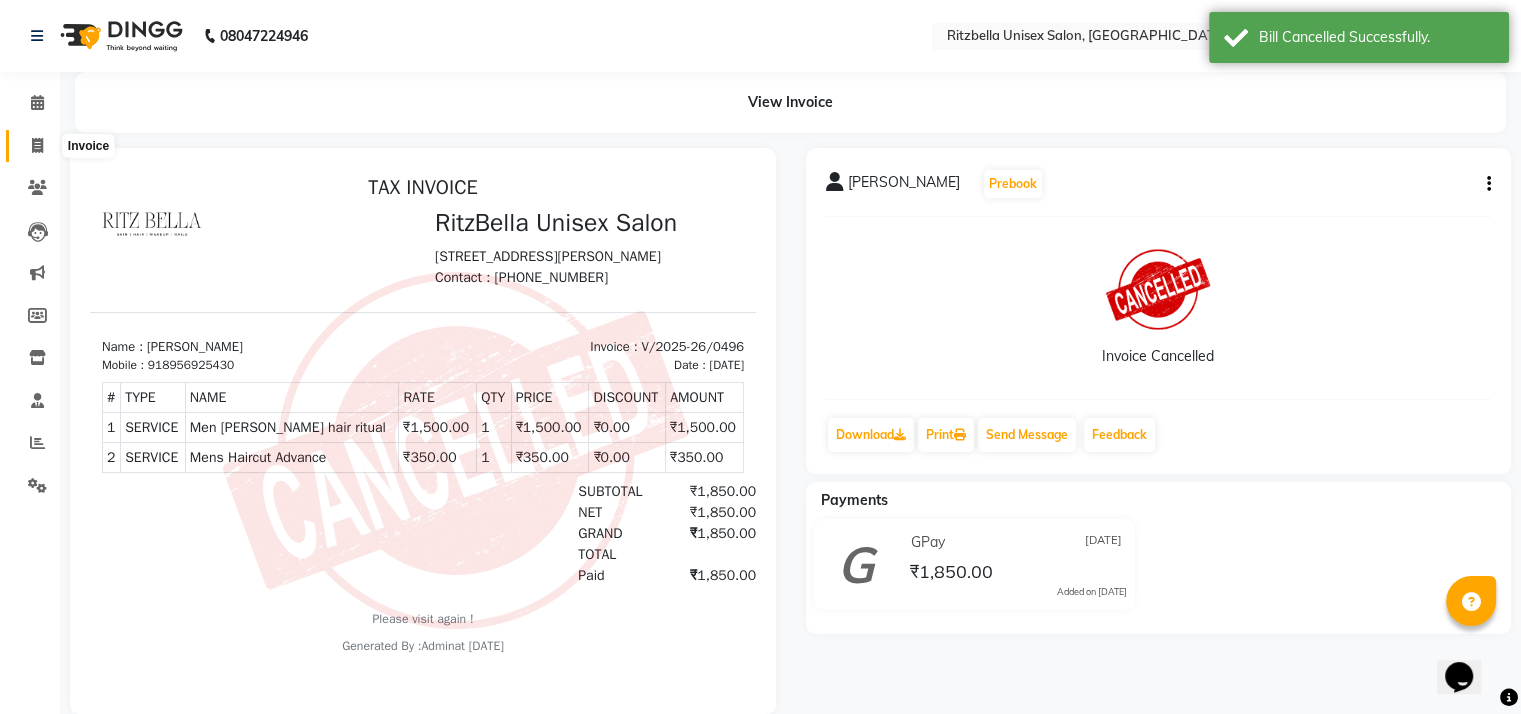 click 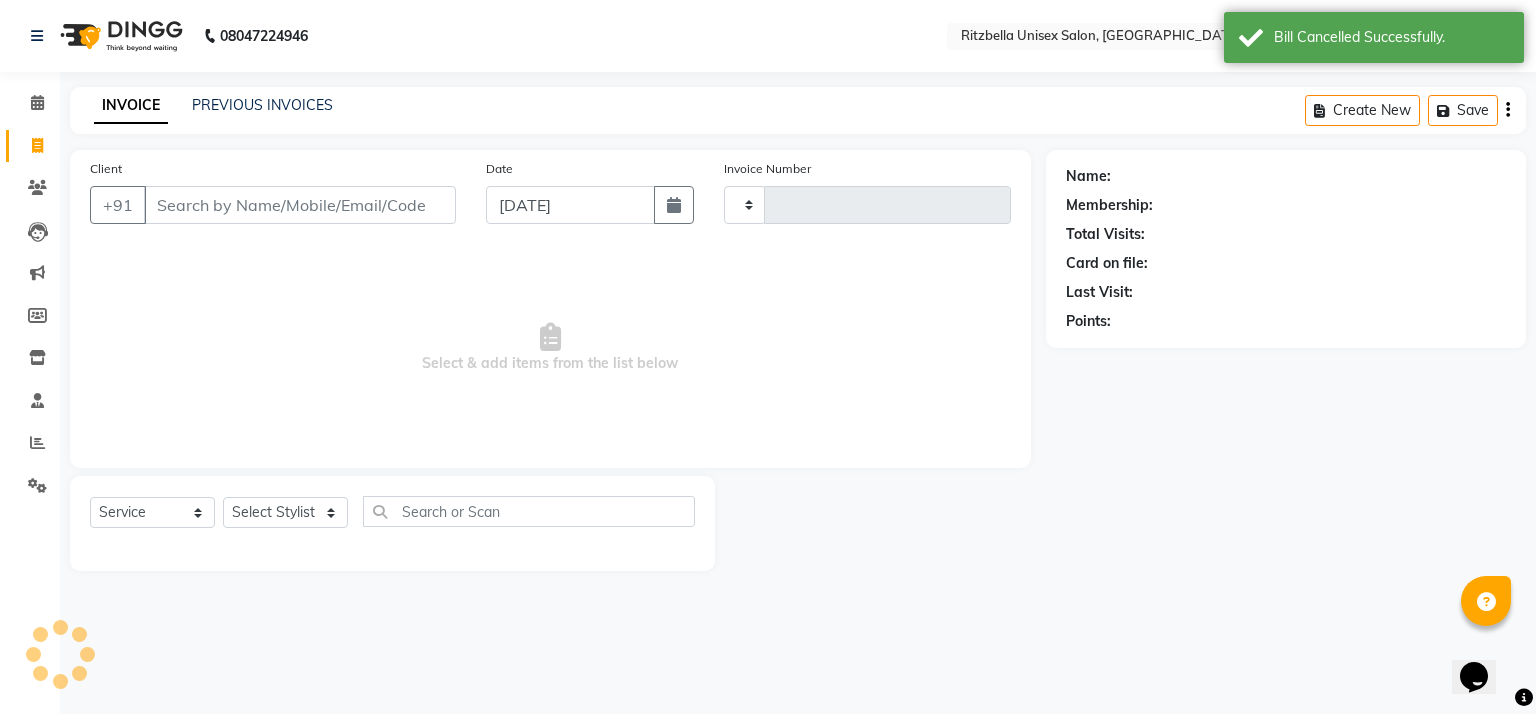 type on "0497" 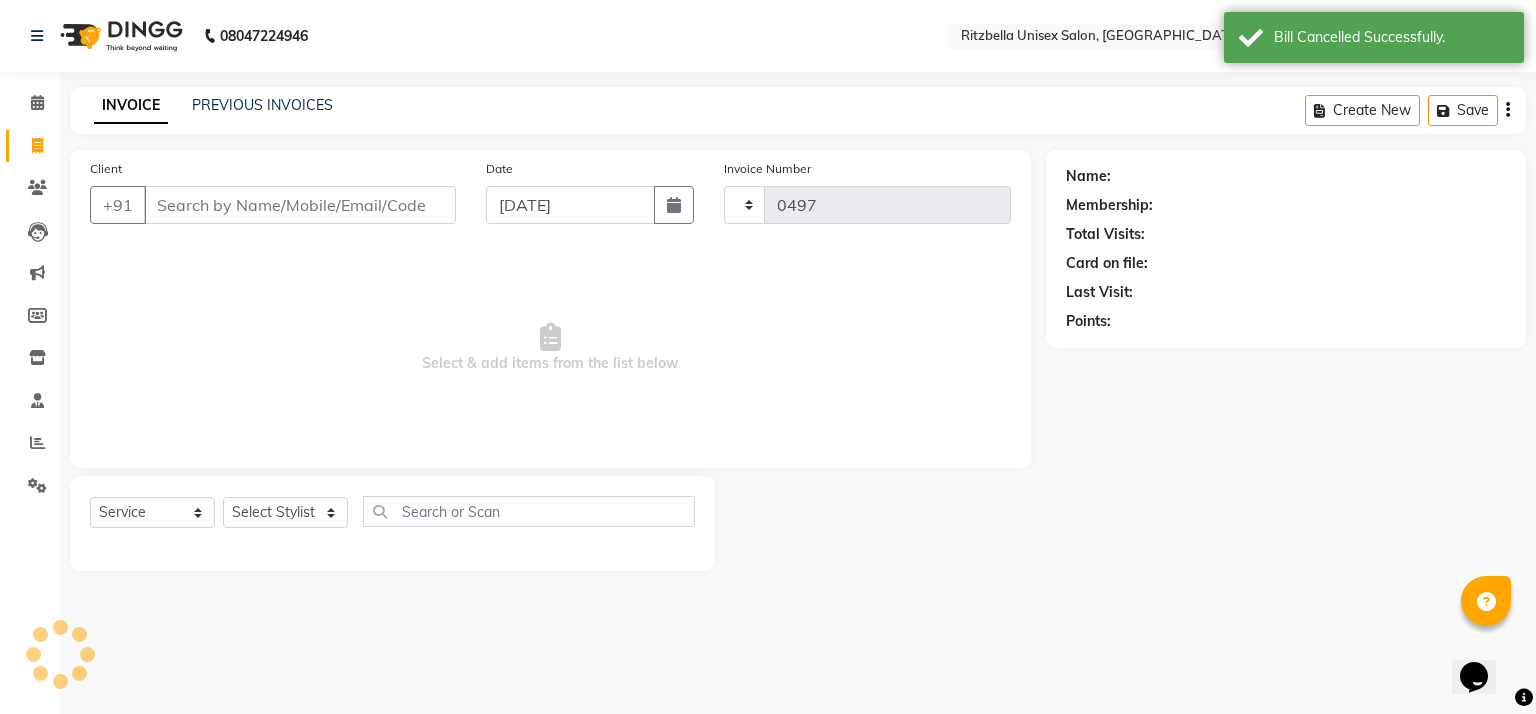 select on "6870" 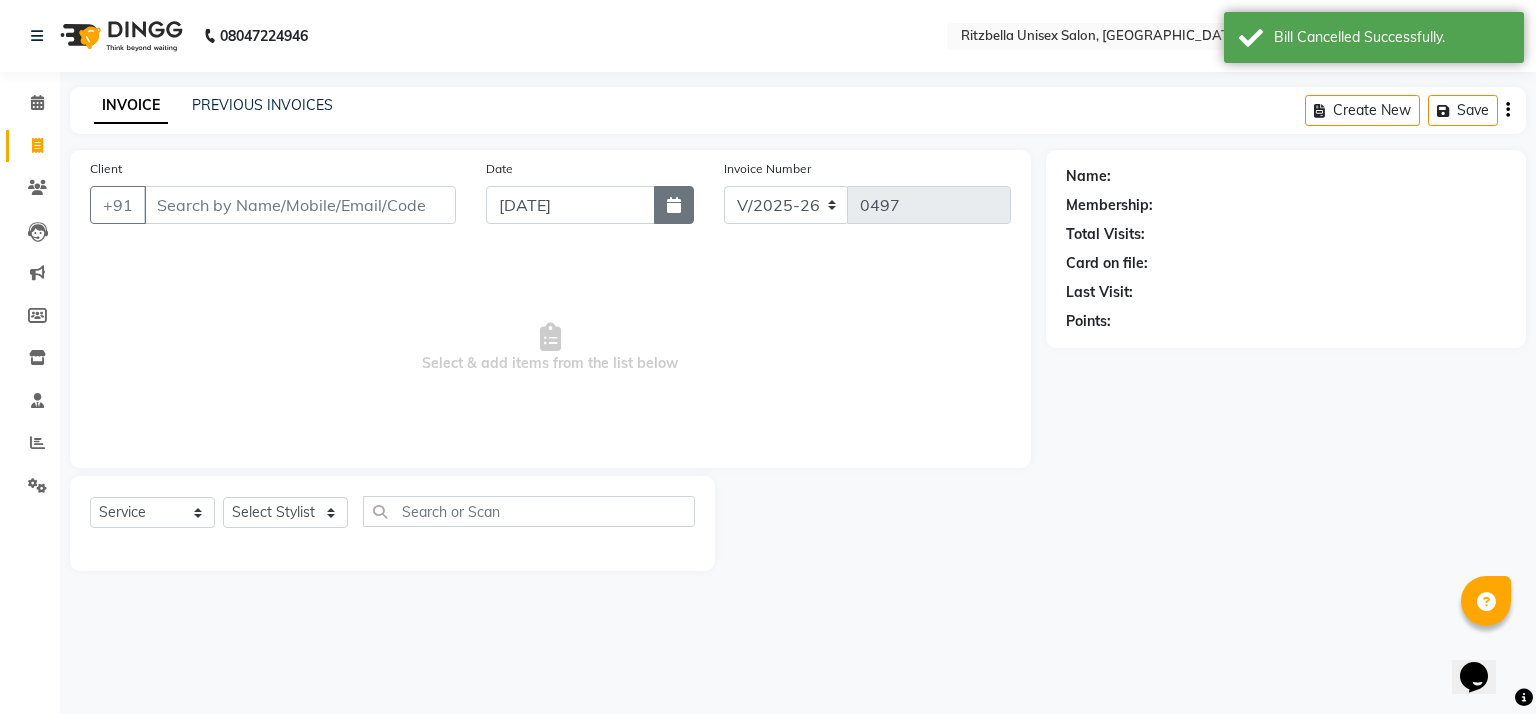 drag, startPoint x: 678, startPoint y: 229, endPoint x: 676, endPoint y: 209, distance: 20.09975 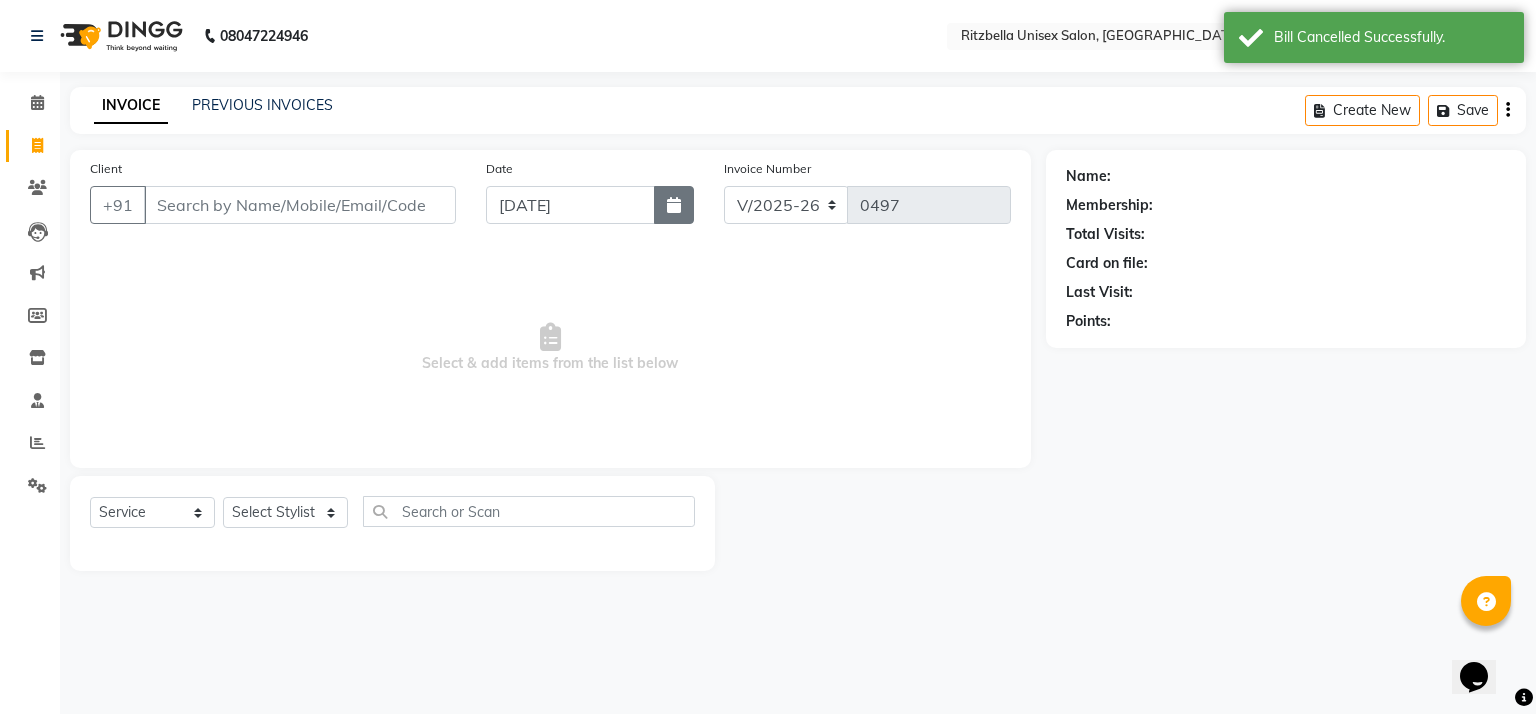 click 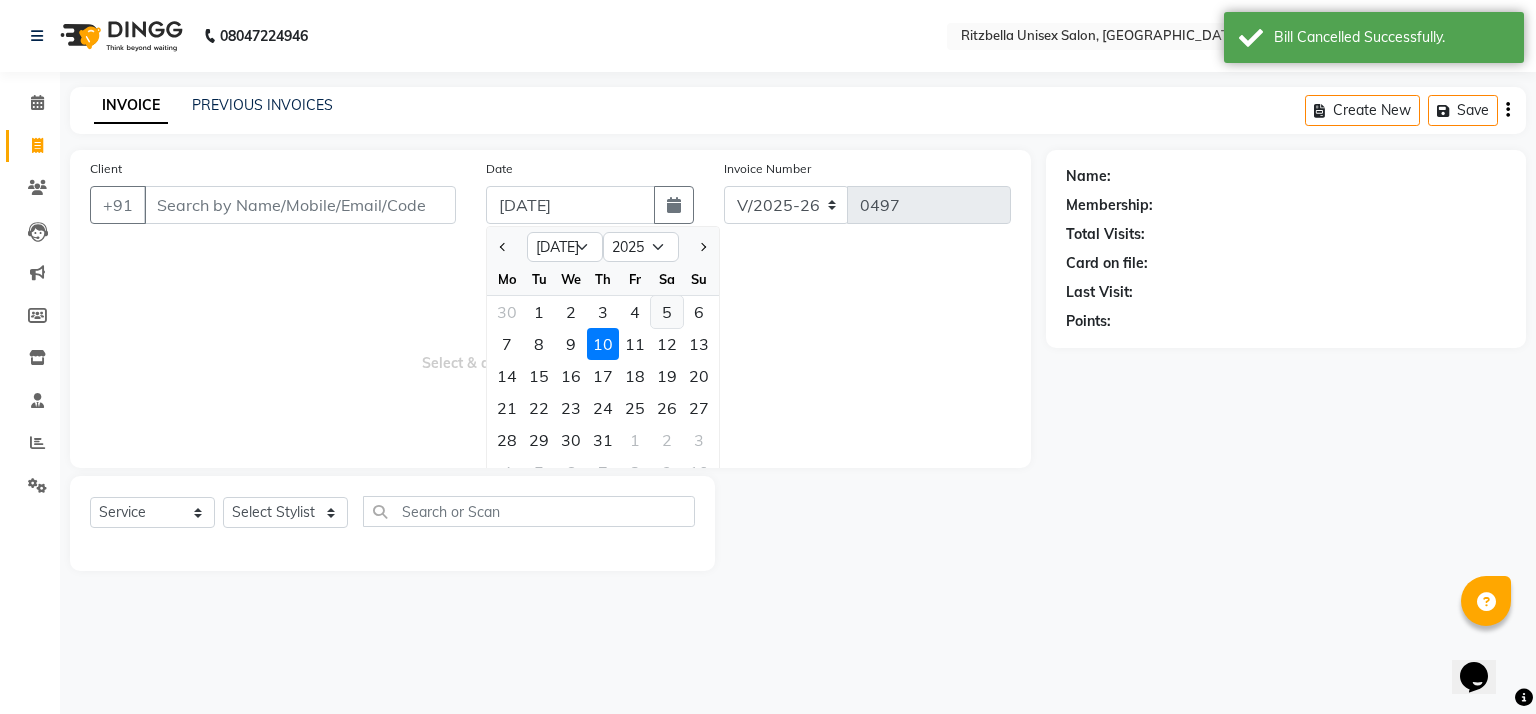 click on "5" 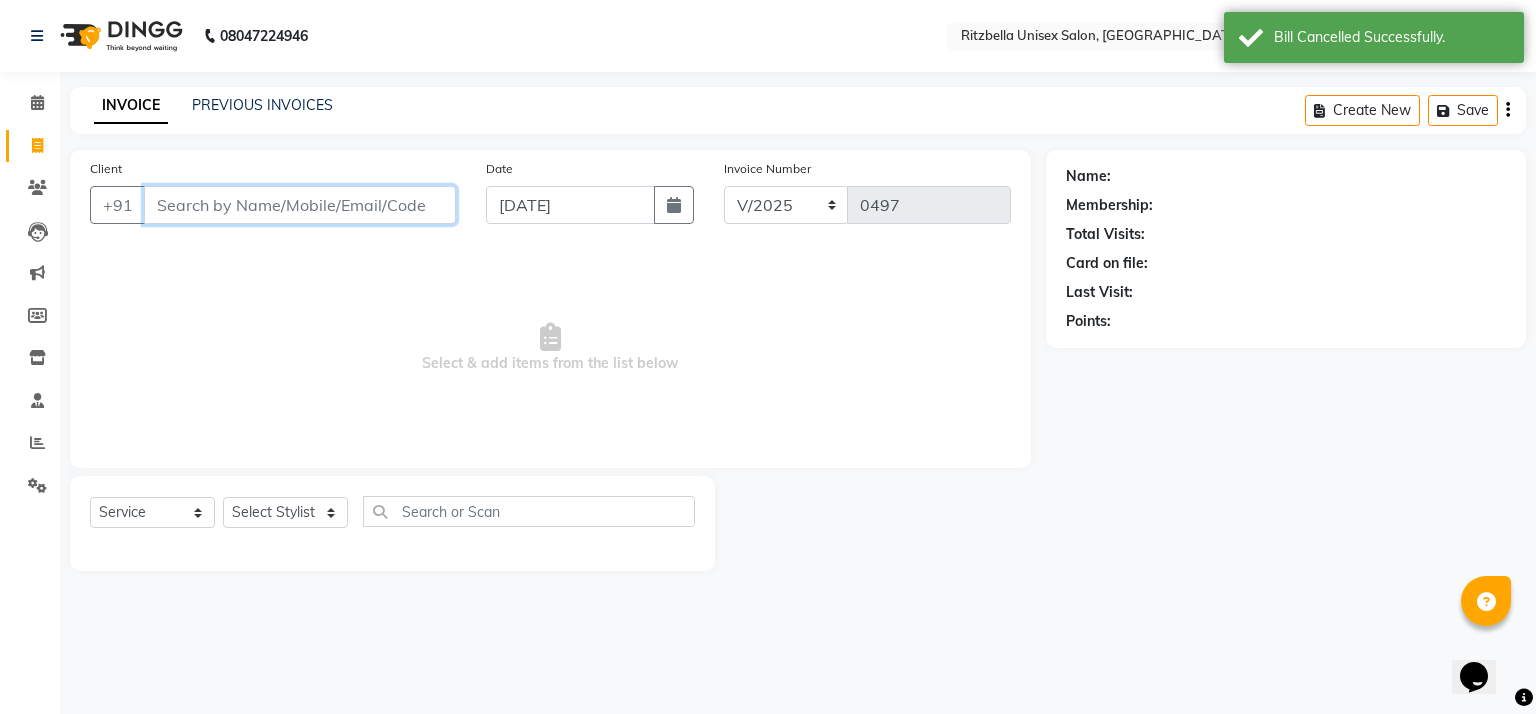 click on "Client" at bounding box center (300, 205) 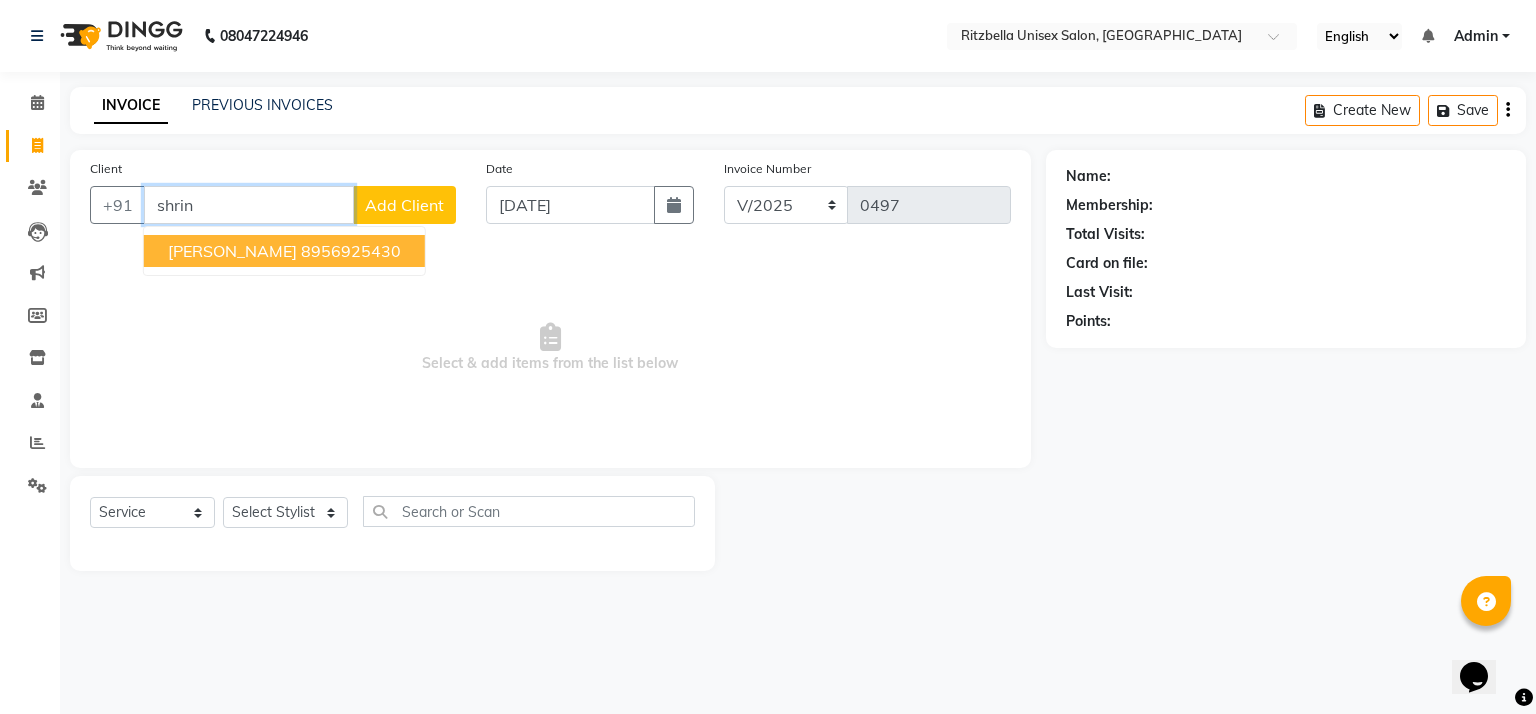 click on "8956925430" at bounding box center [351, 251] 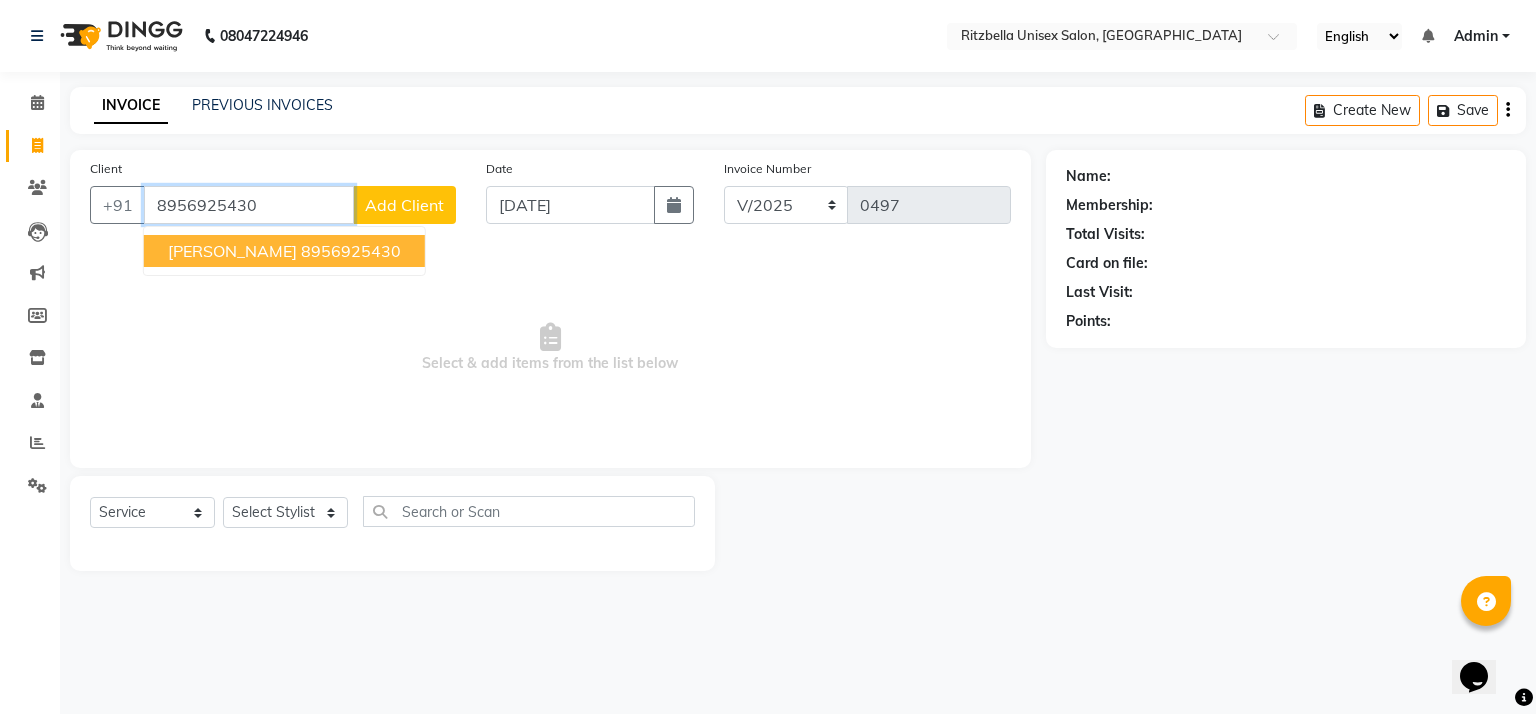 type on "8956925430" 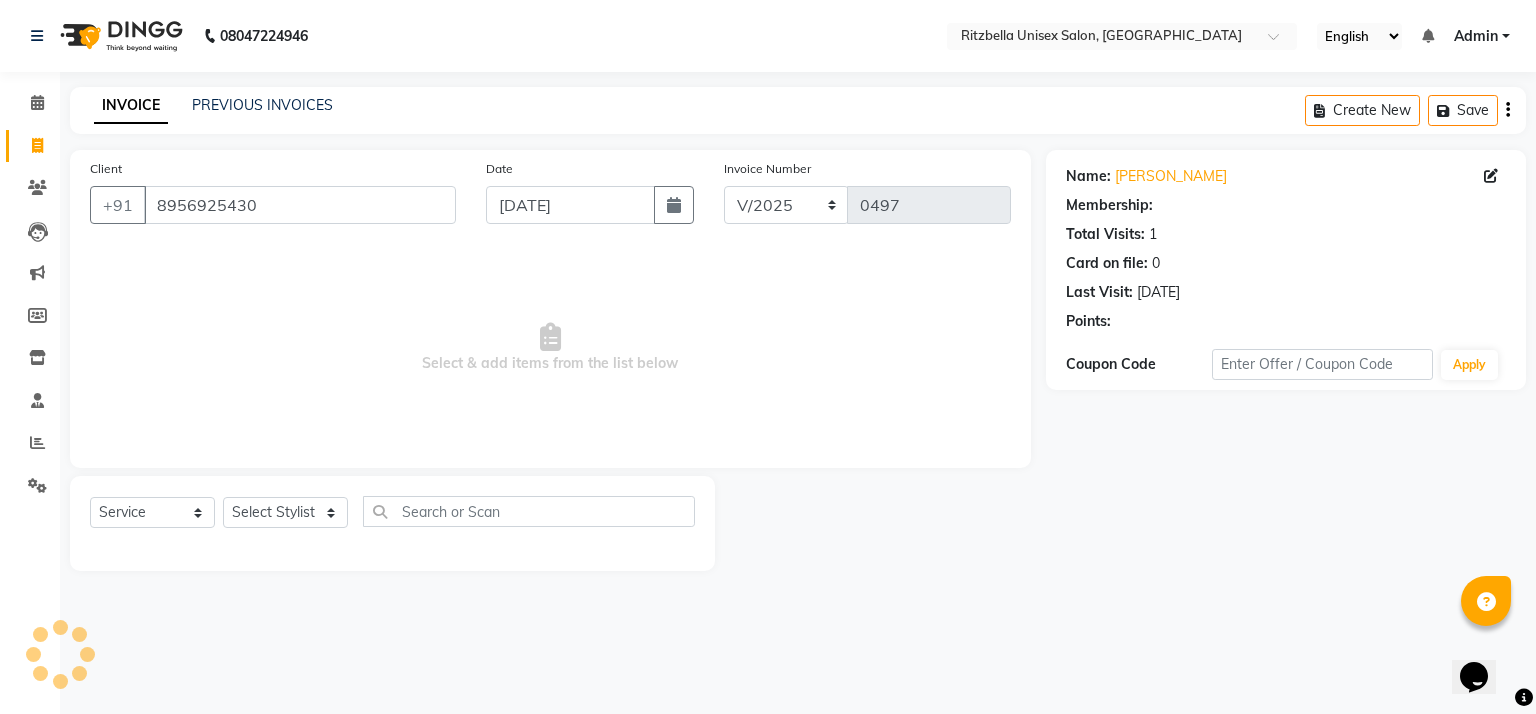 select on "1: Object" 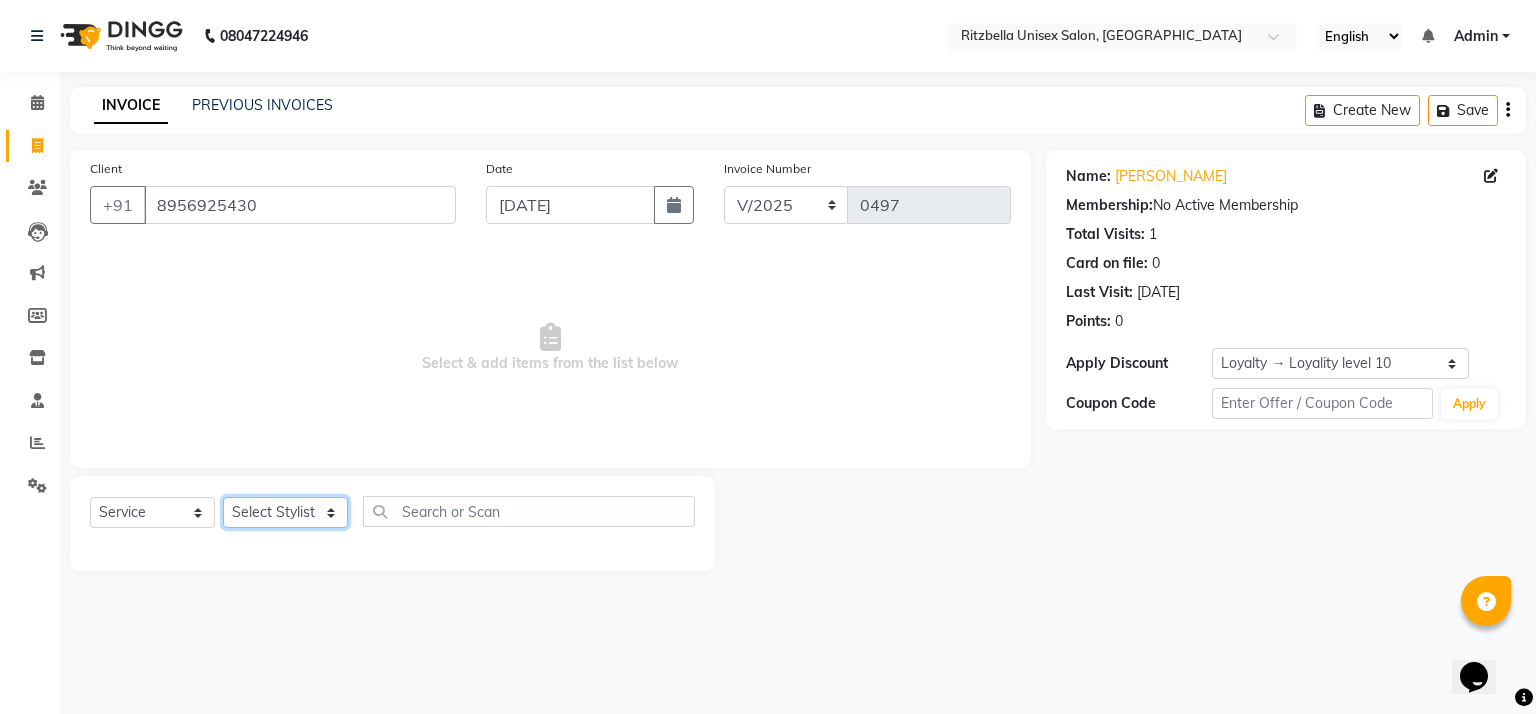 click on "Select Stylist khushi [PERSON_NAME] Ritu Sabiya [PERSON_NAME]" 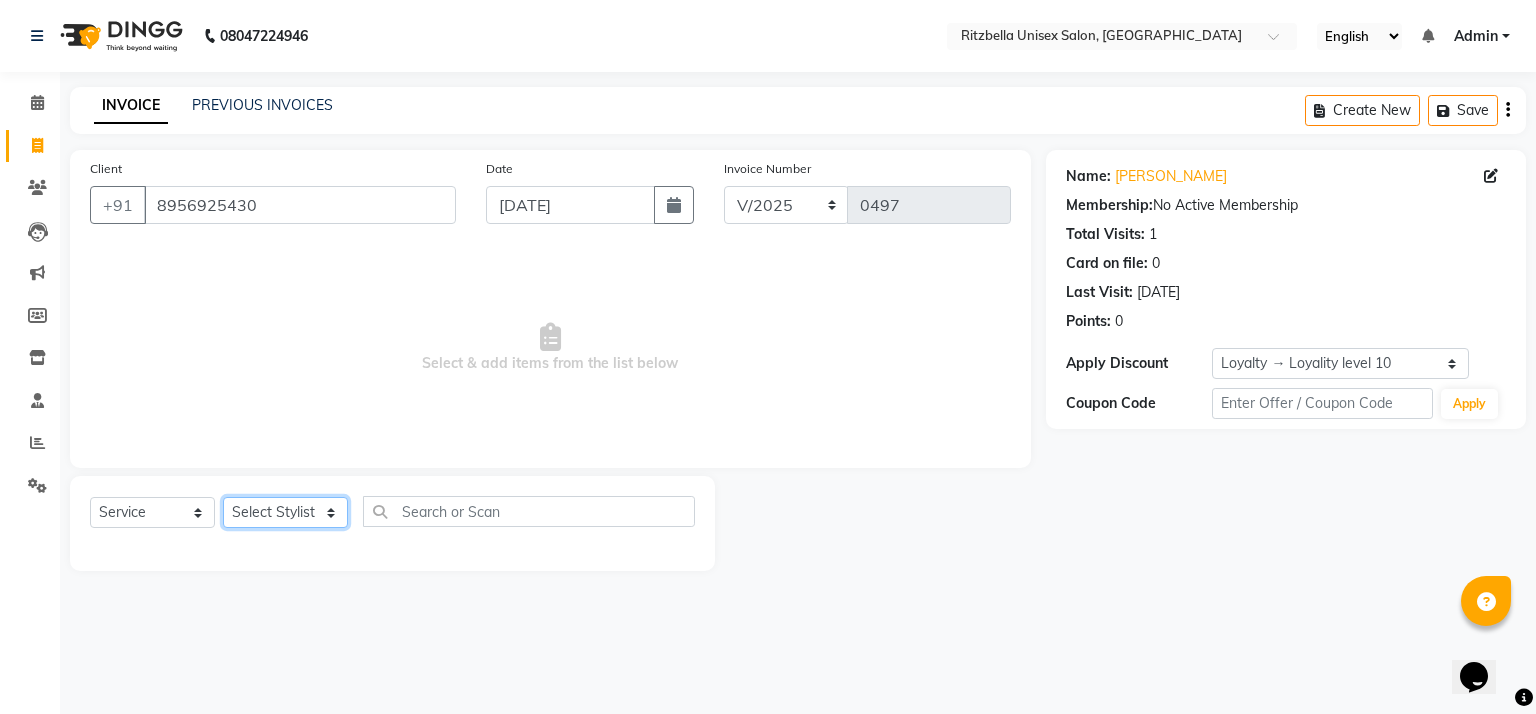 select on "85147" 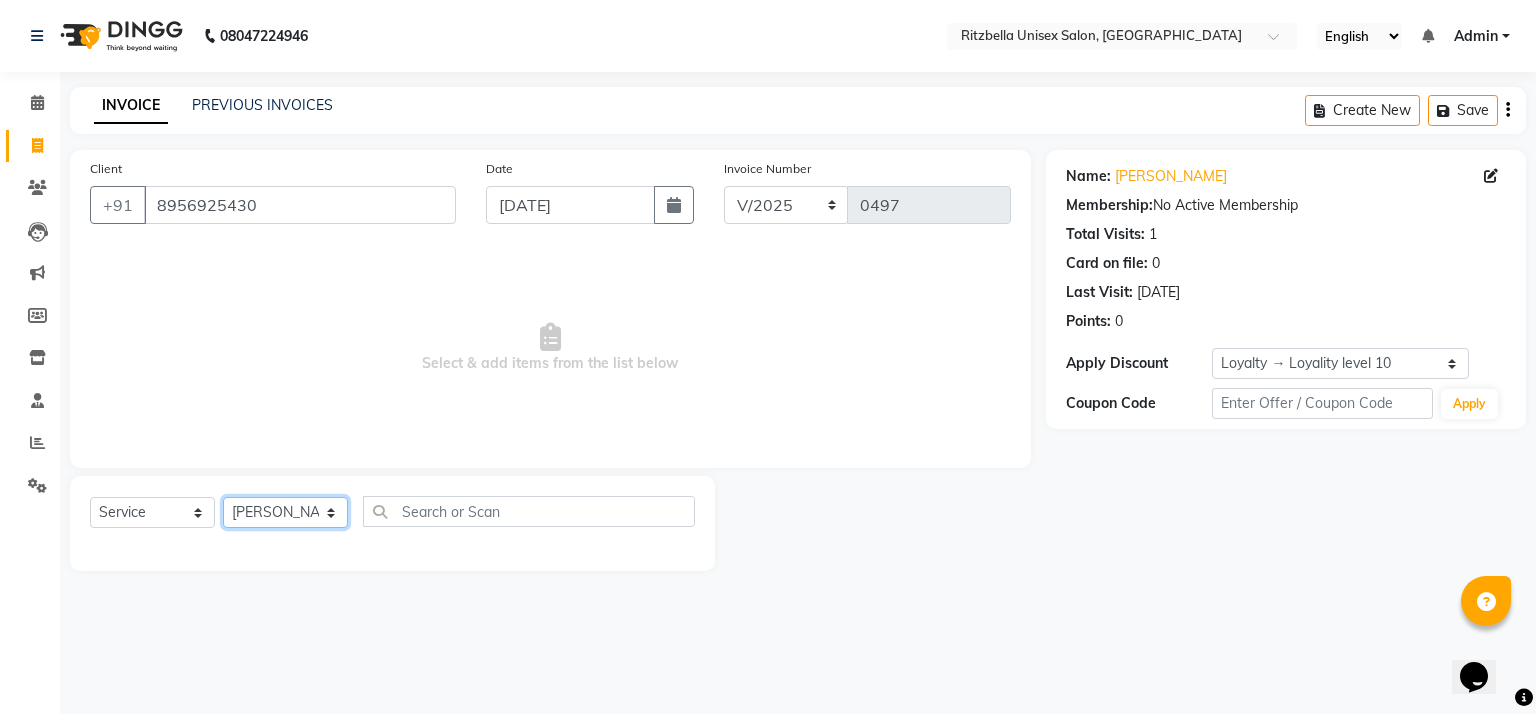 click on "Select Stylist khushi [PERSON_NAME] Ritu Sabiya [PERSON_NAME]" 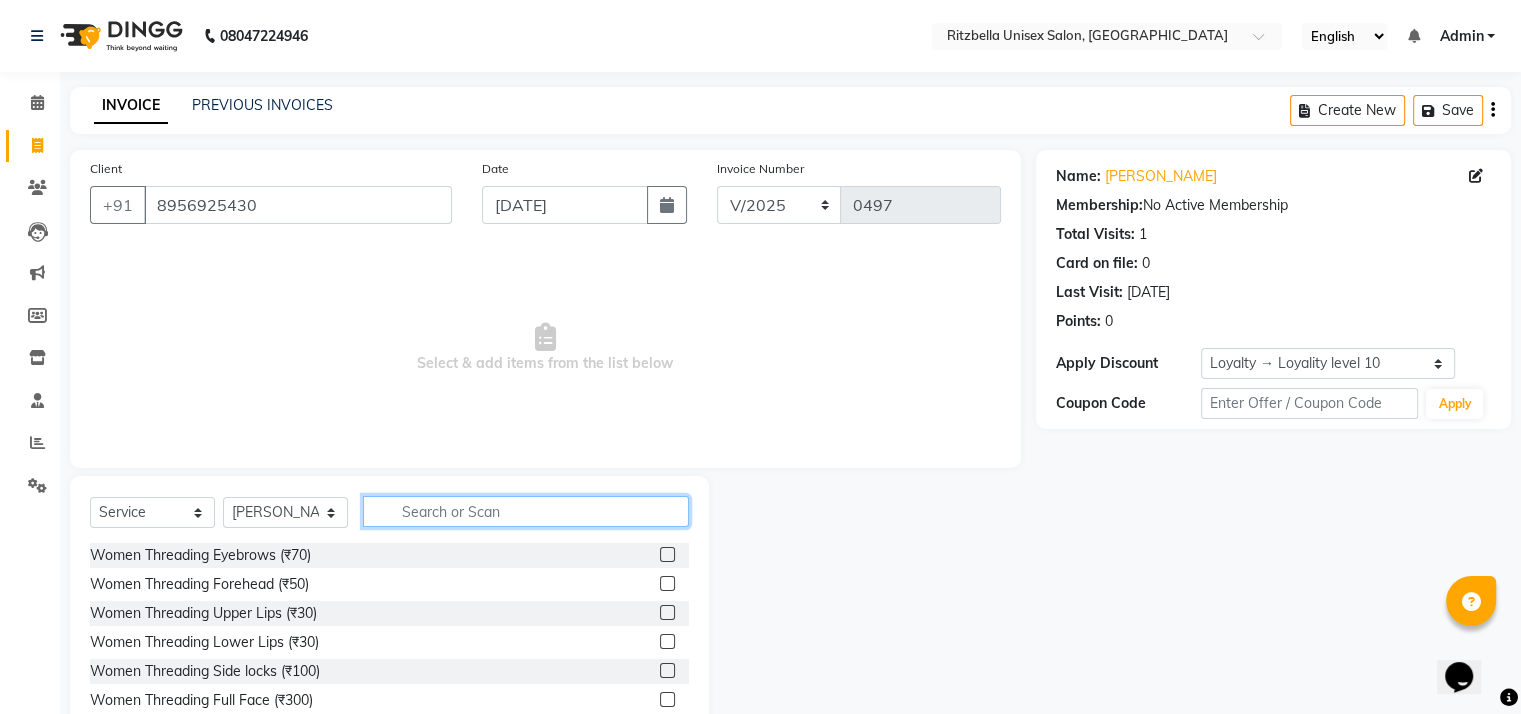 click 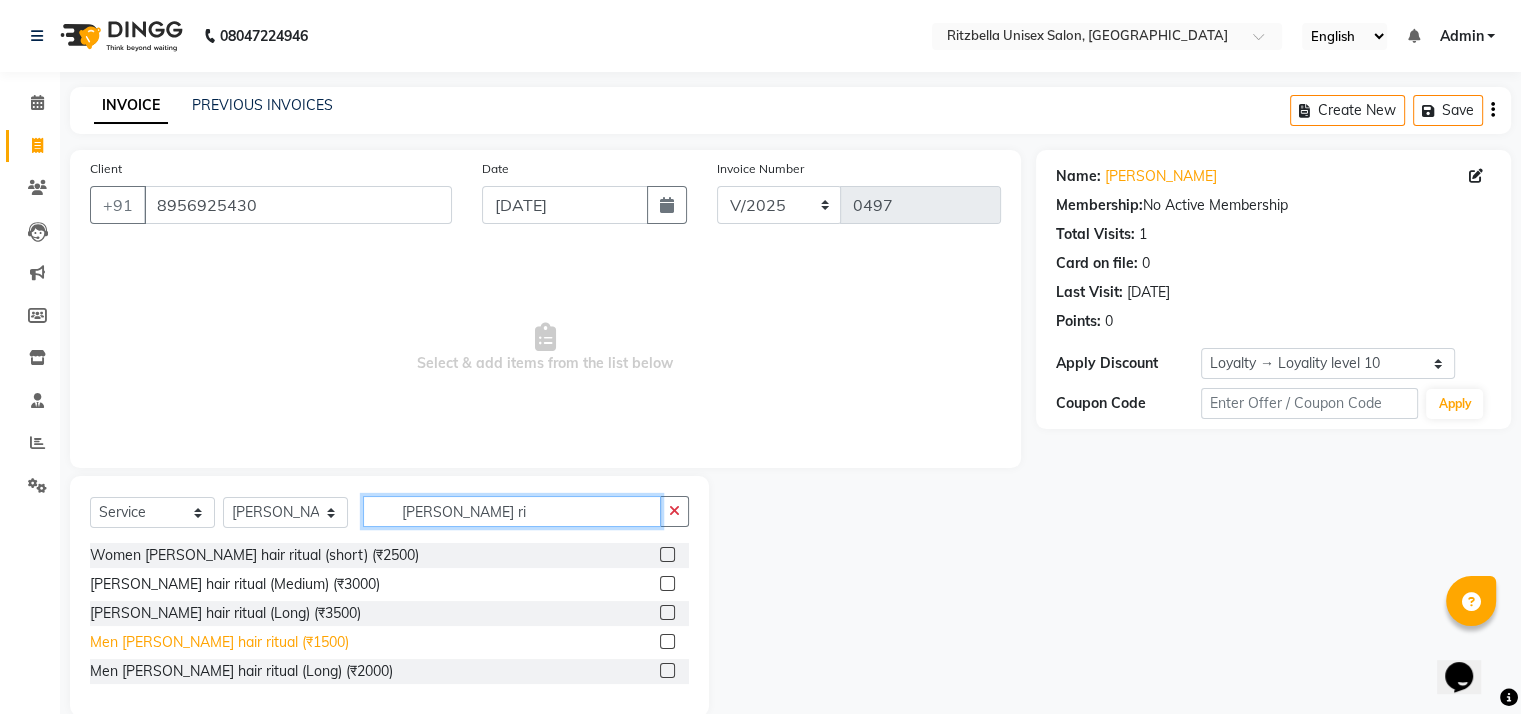 scroll, scrollTop: 33, scrollLeft: 0, axis: vertical 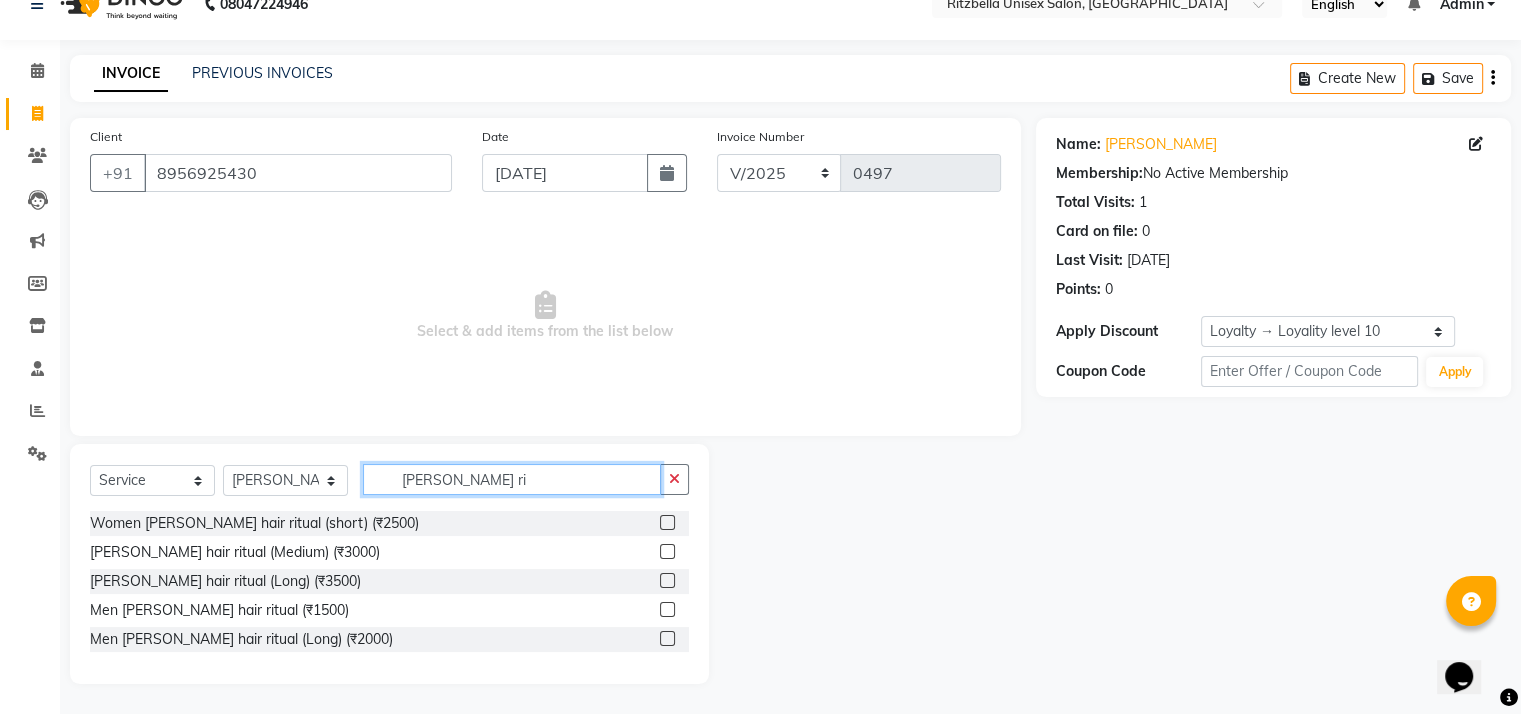 type on "[PERSON_NAME] ri" 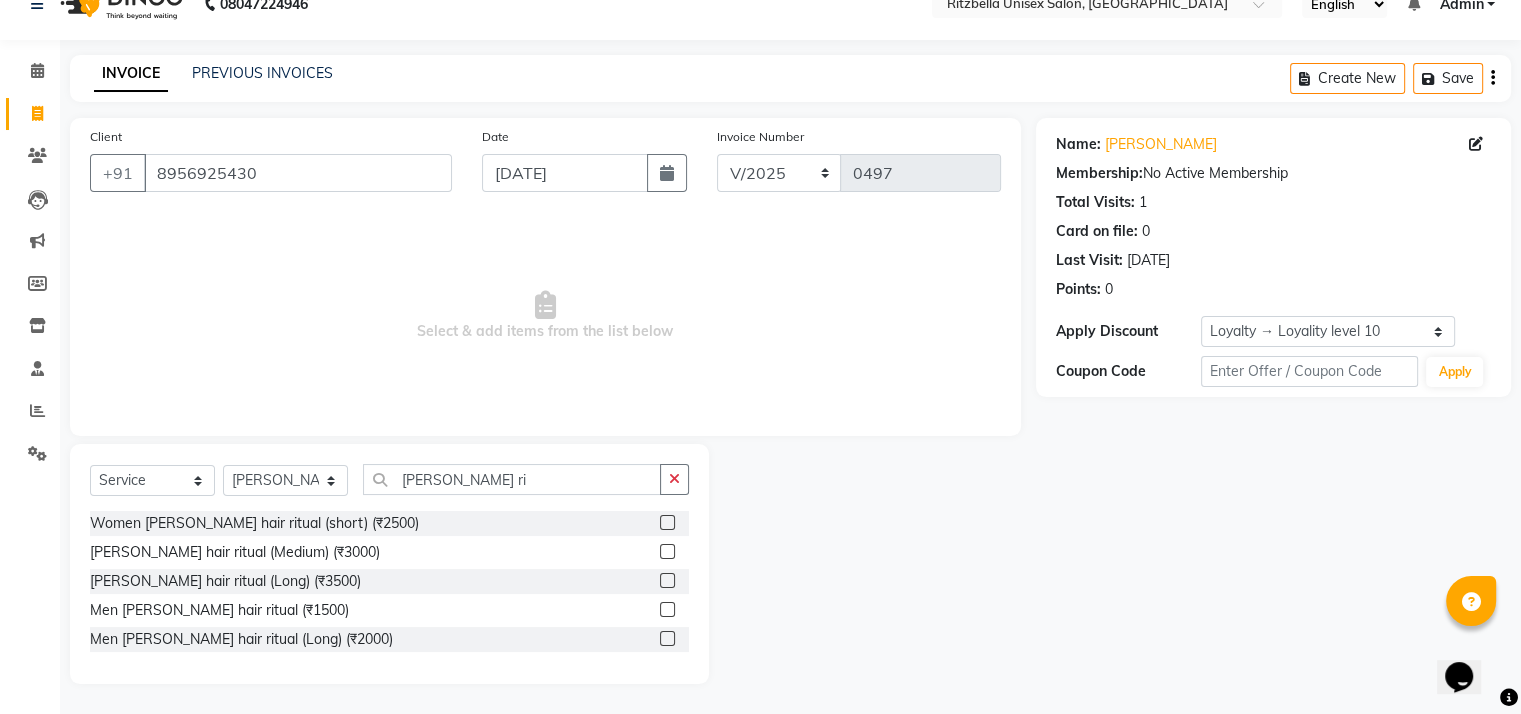 click on "Men [PERSON_NAME] hair ritual  (₹1500)" 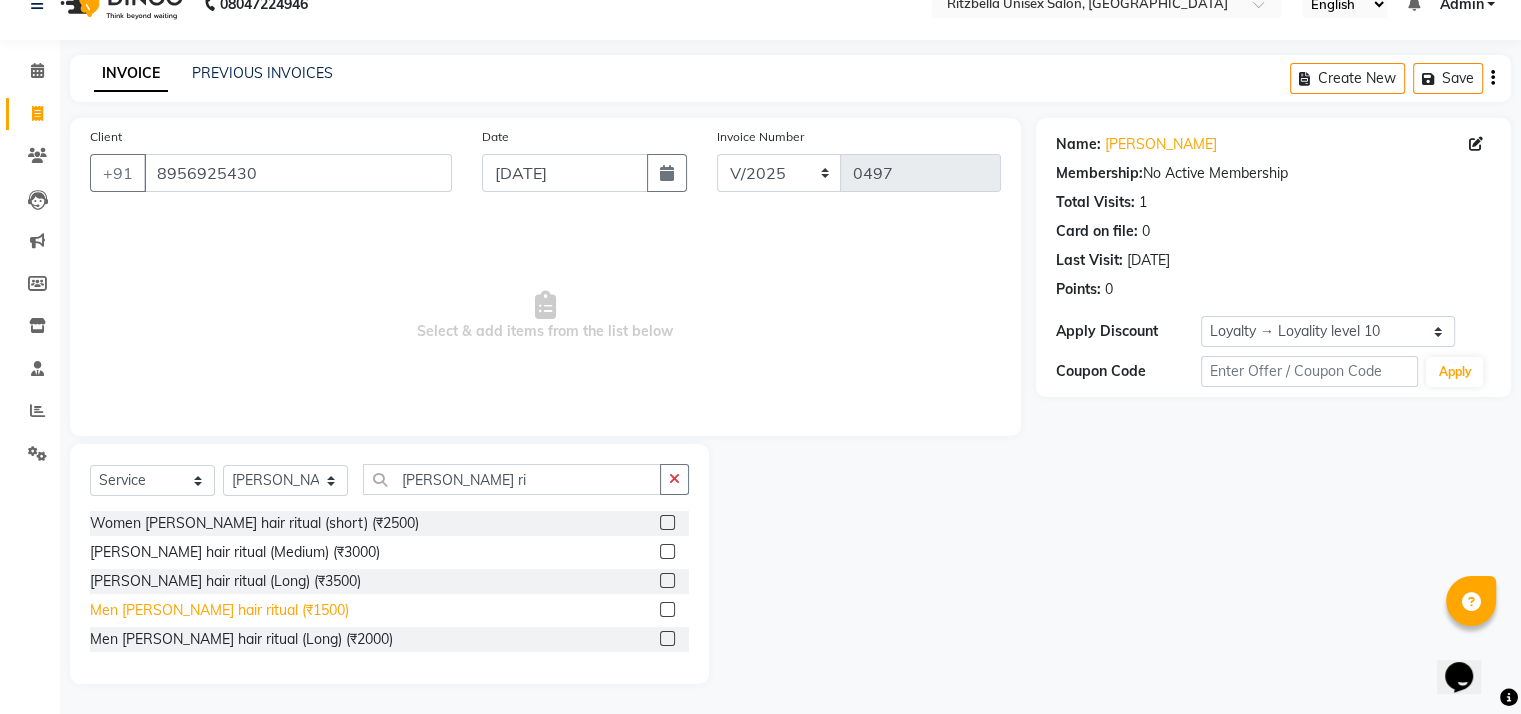 click on "Men [PERSON_NAME] hair ritual  (₹1500)" 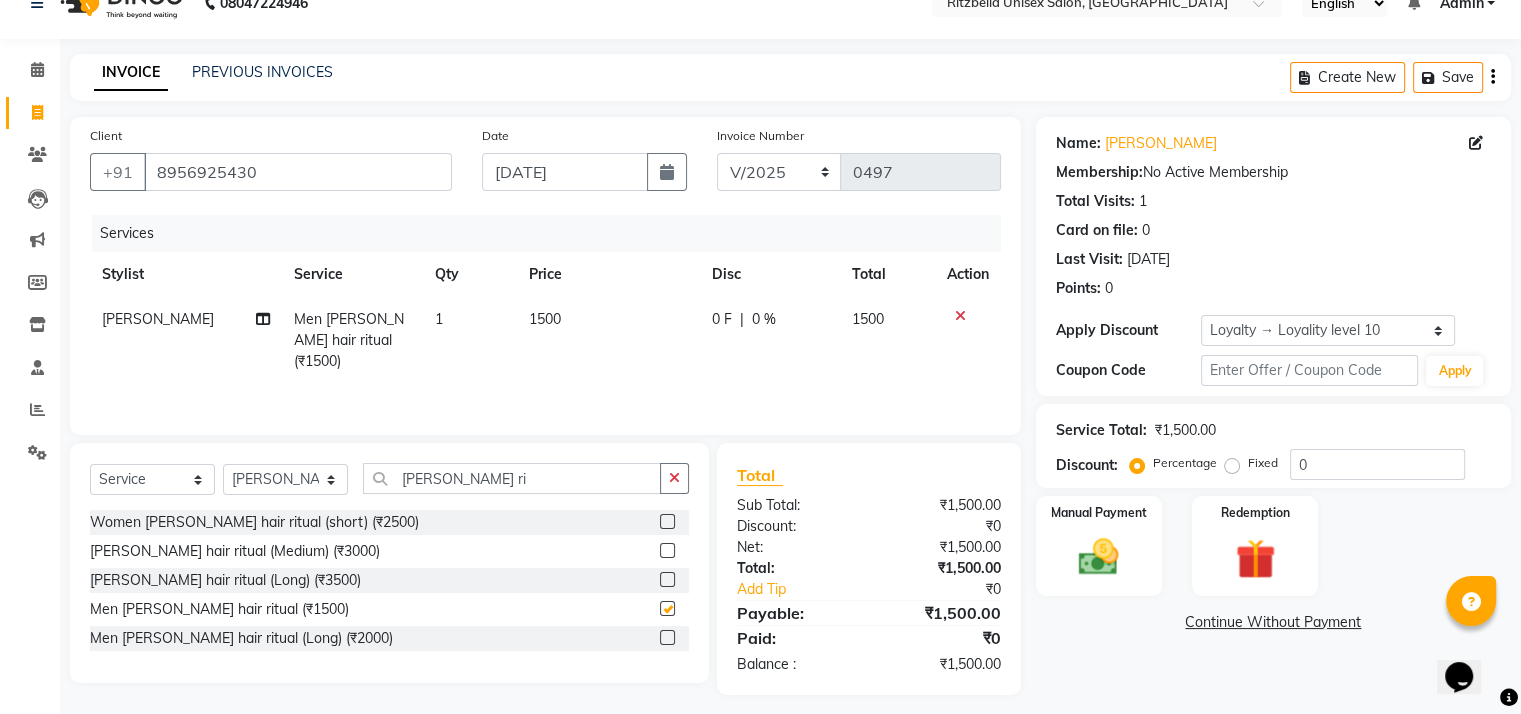 checkbox on "false" 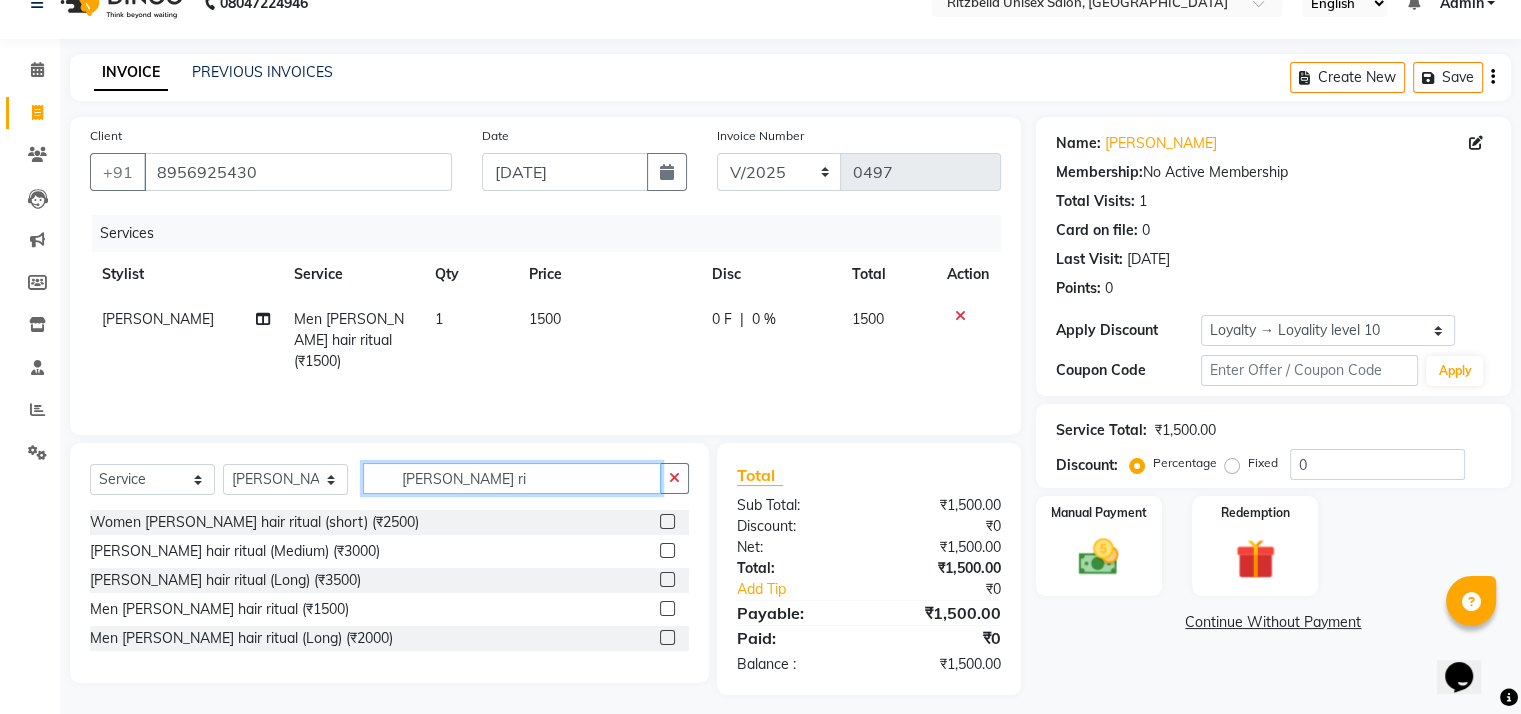 click on "[PERSON_NAME] ri" 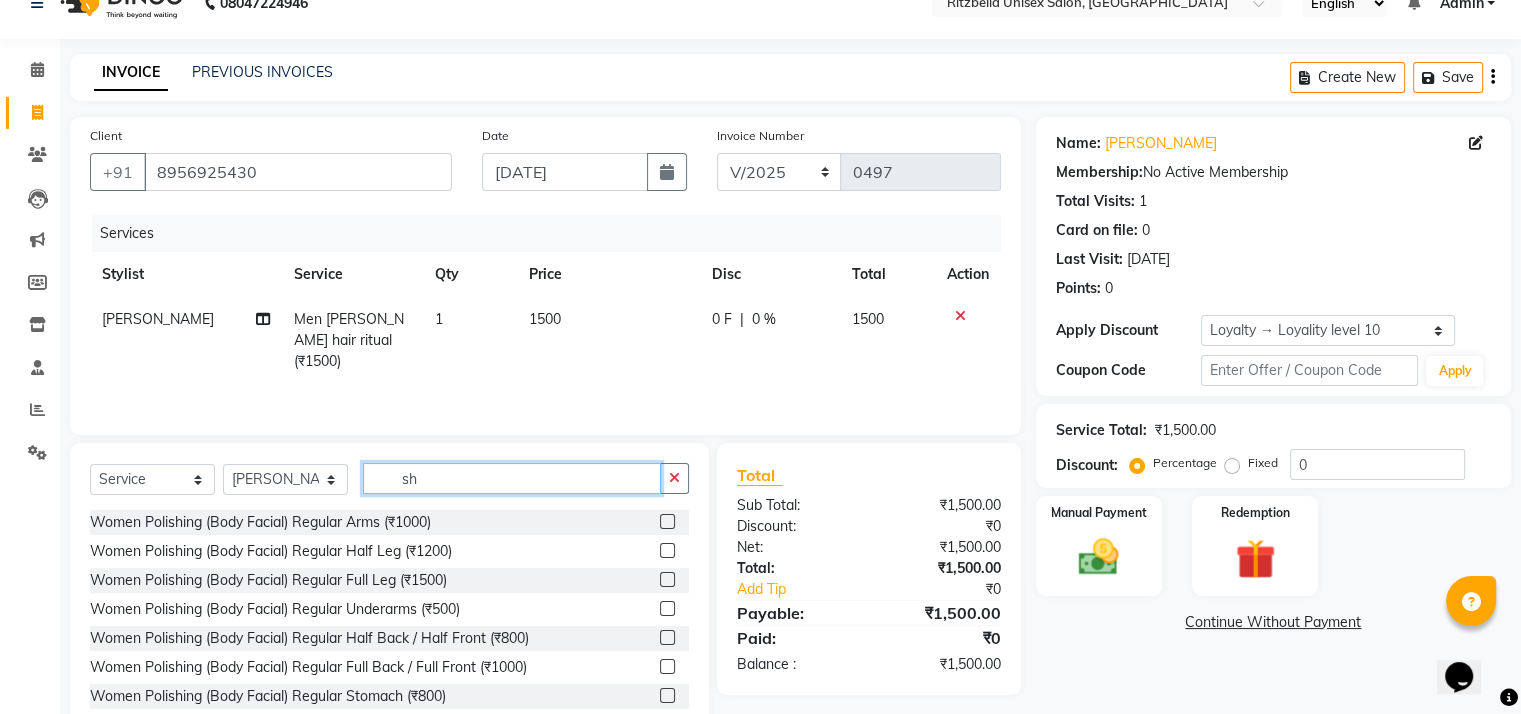 type on "s" 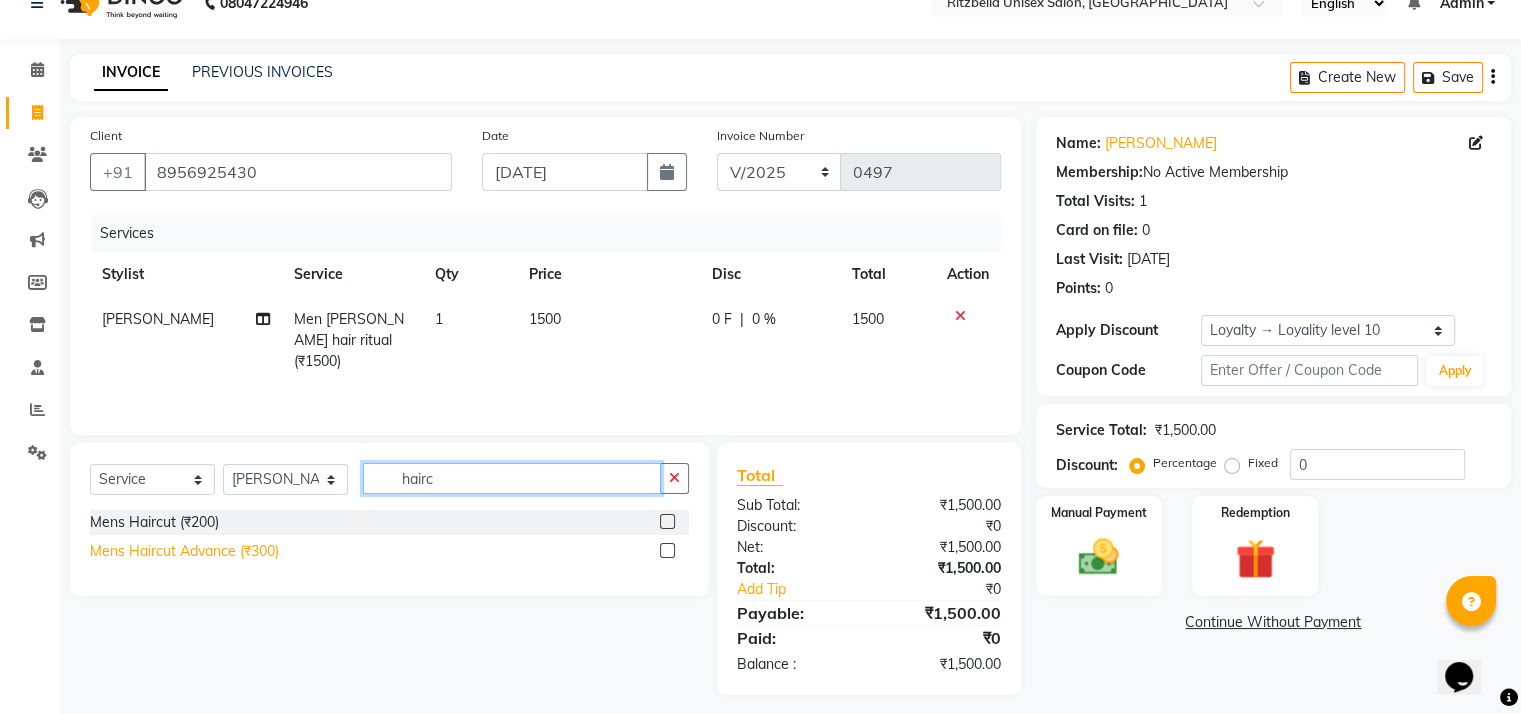 type on "hairc" 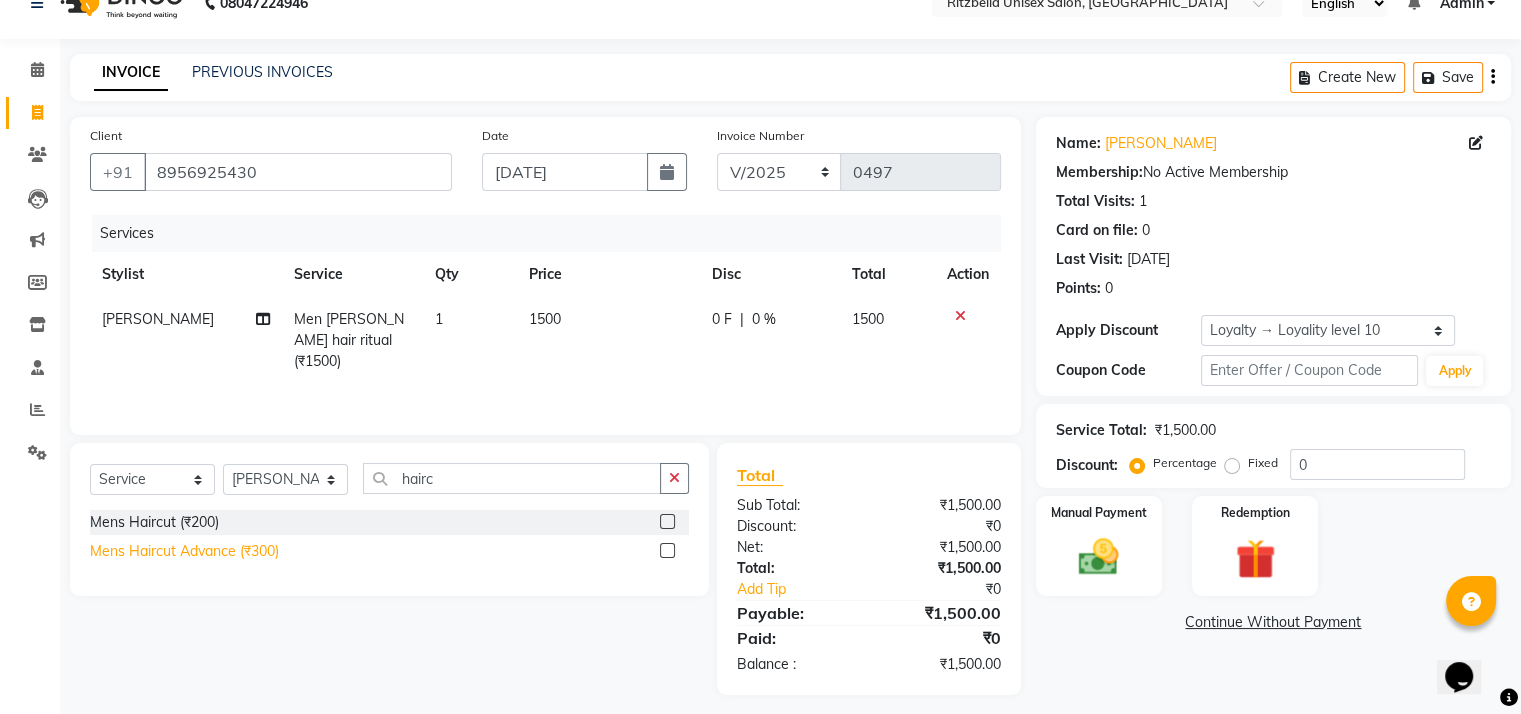 click on "Mens Haircut Advance (₹300)" 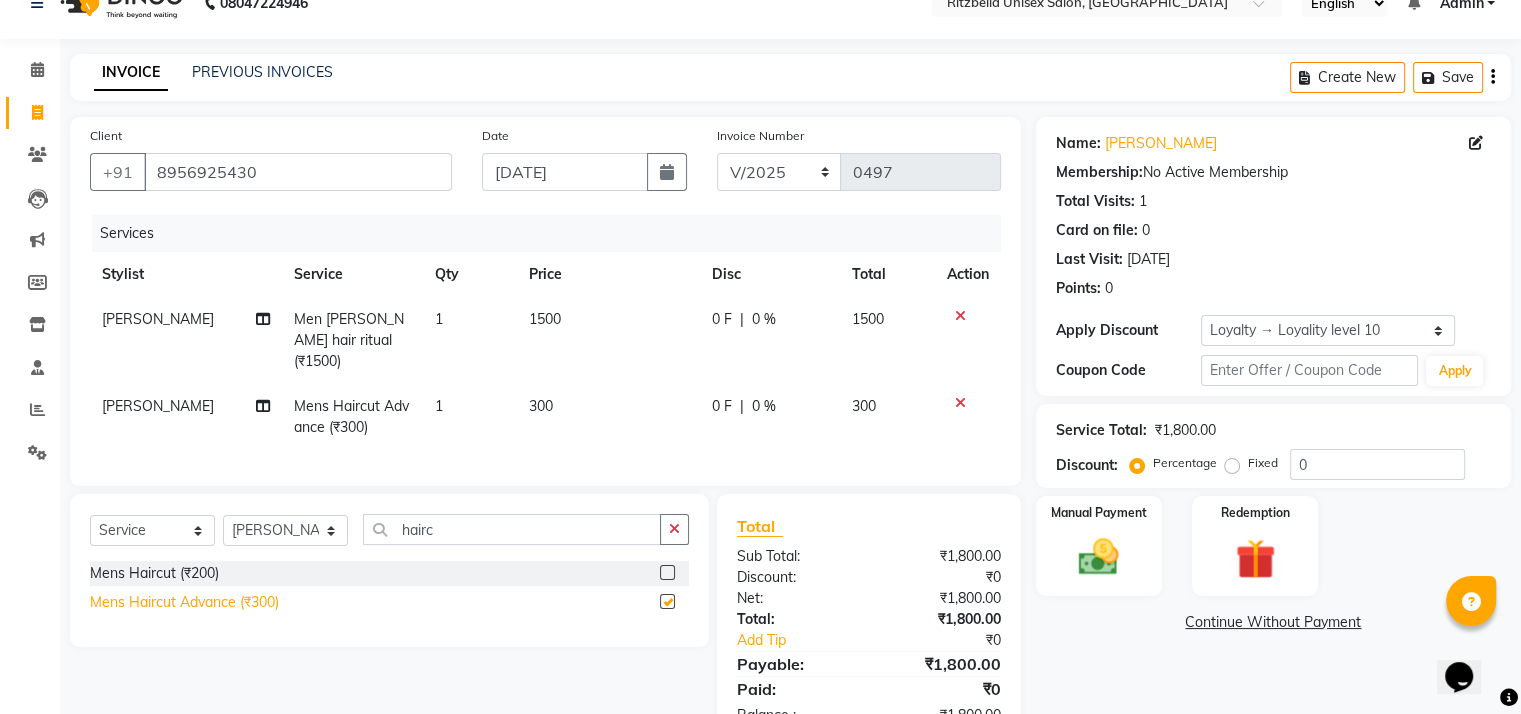 checkbox on "false" 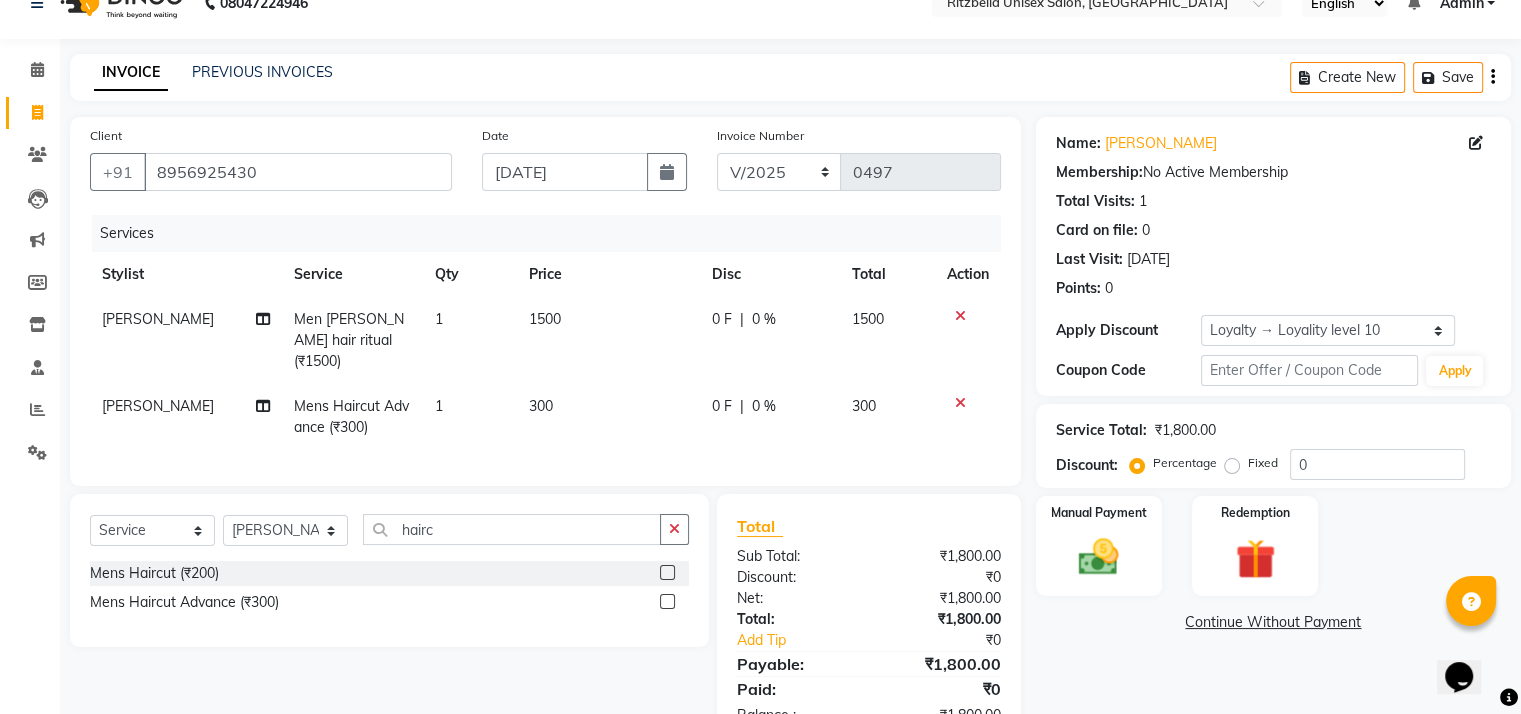 click on "300" 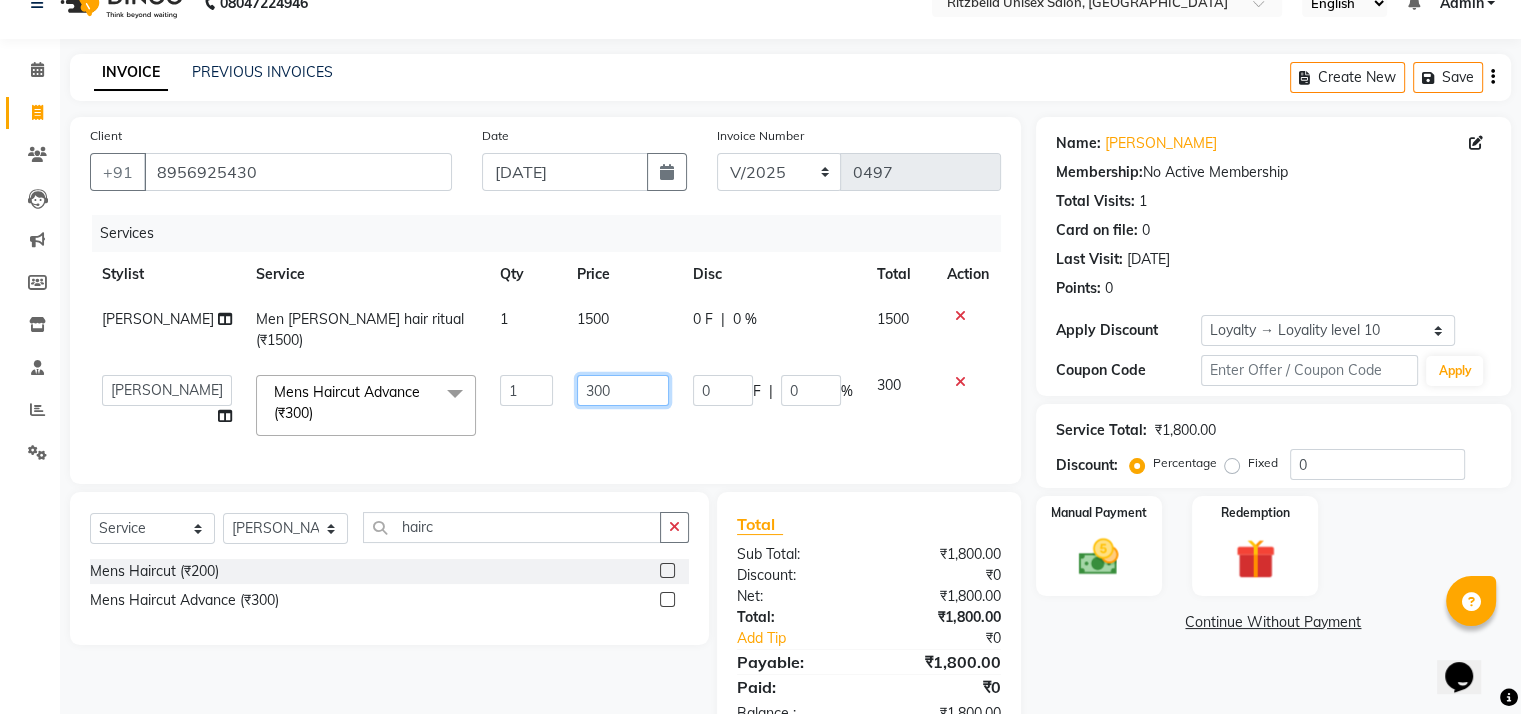 click on "300" 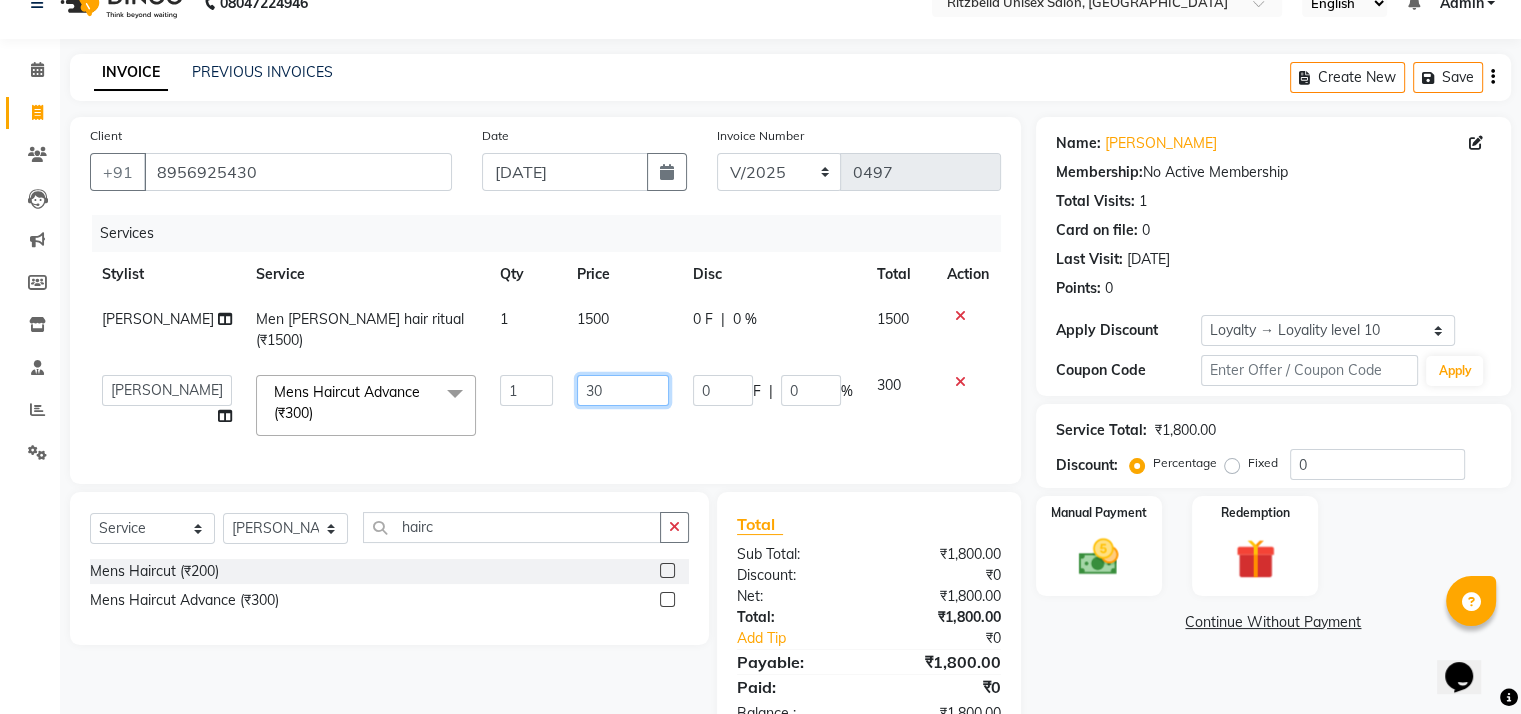 type on "350" 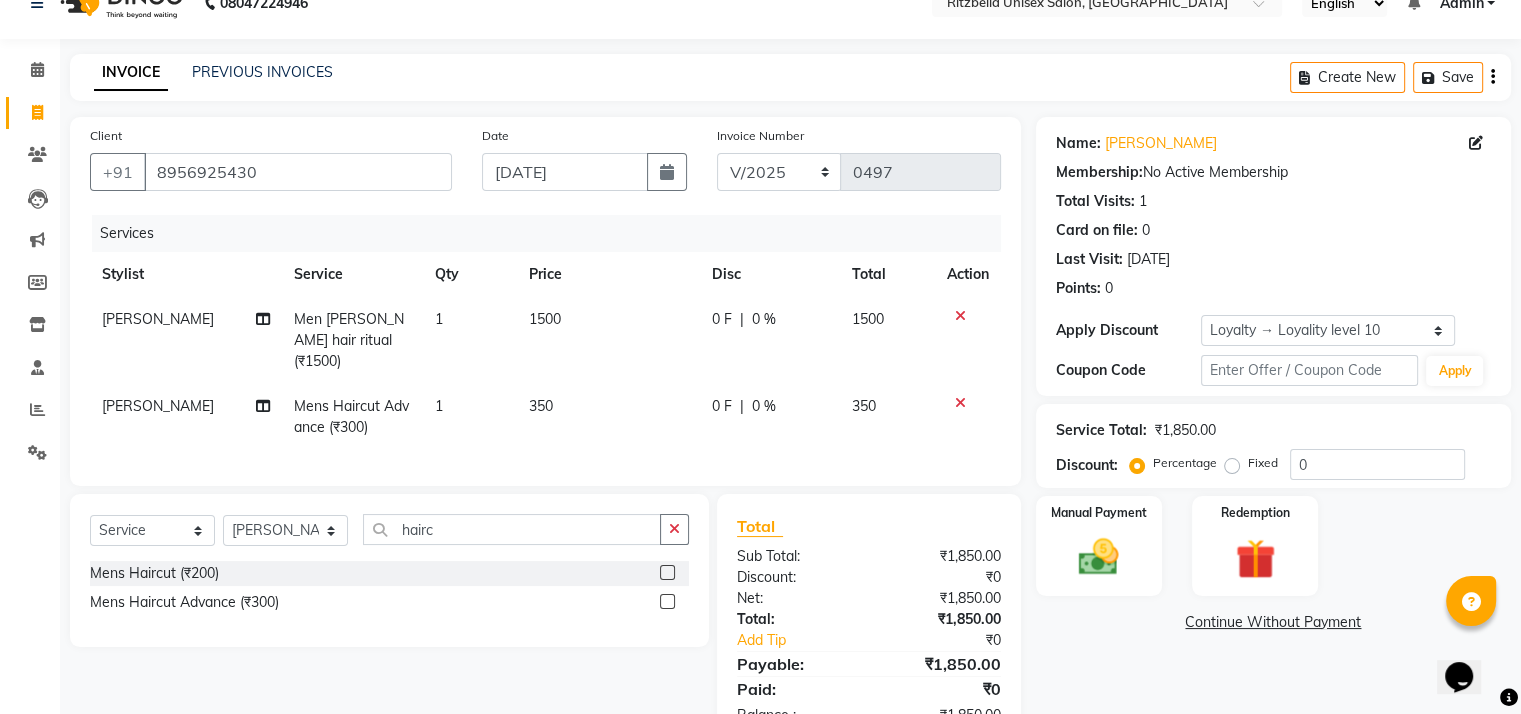 click on "Select  Service  Product  Membership  Package Voucher Prepaid Gift Card  Select Stylist khushi [PERSON_NAME] Ritu Sabiya [PERSON_NAME] hairc Mens Haircut  (₹200)  Mens Haircut Advance (₹300)" 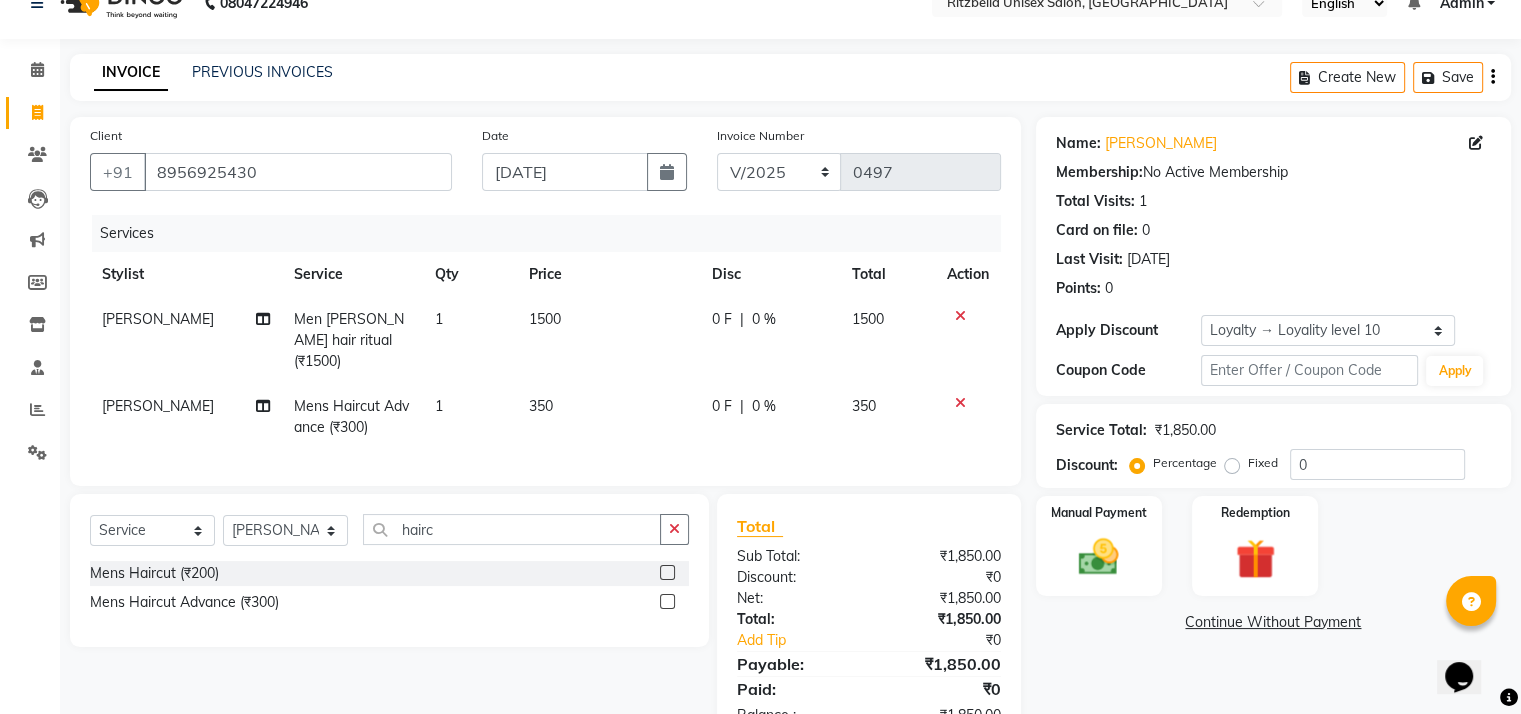 scroll, scrollTop: 90, scrollLeft: 0, axis: vertical 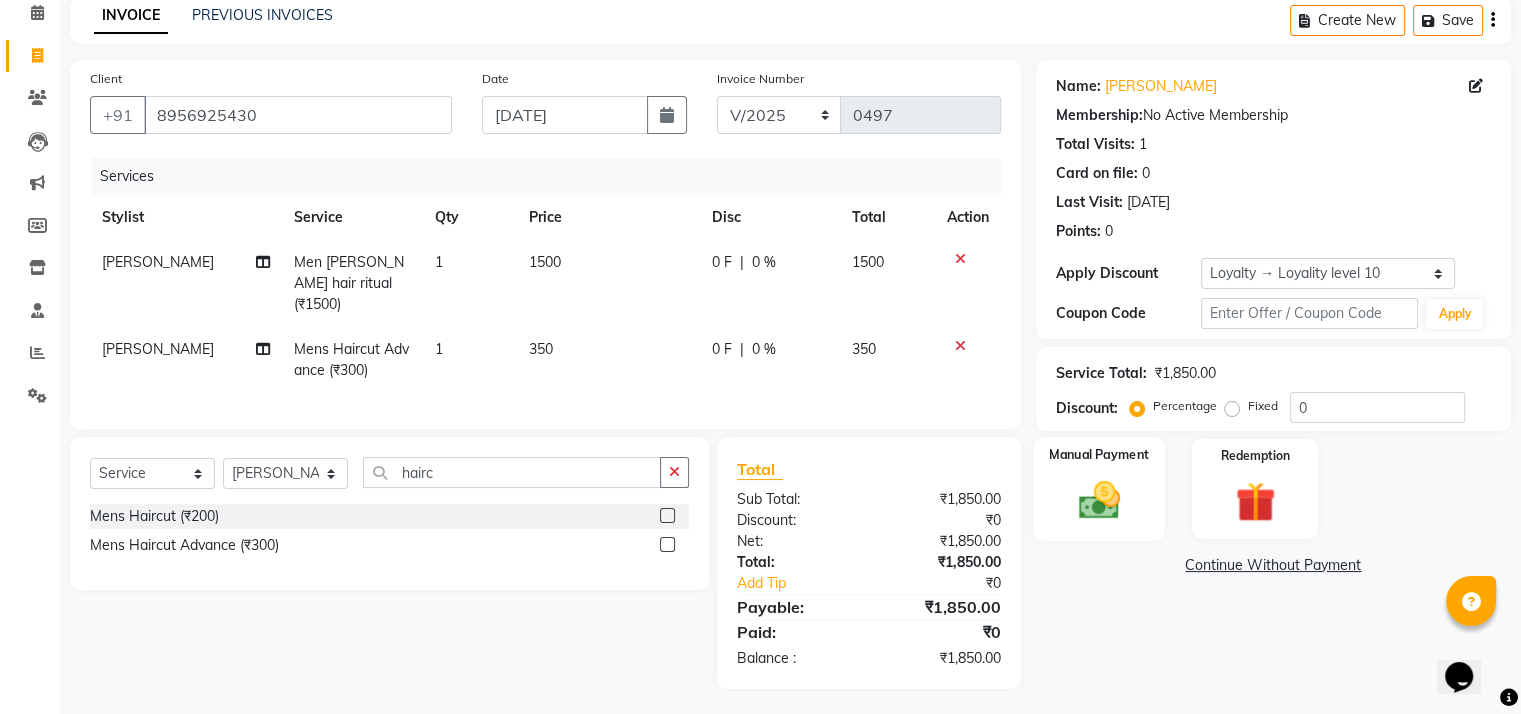 click on "Manual Payment" 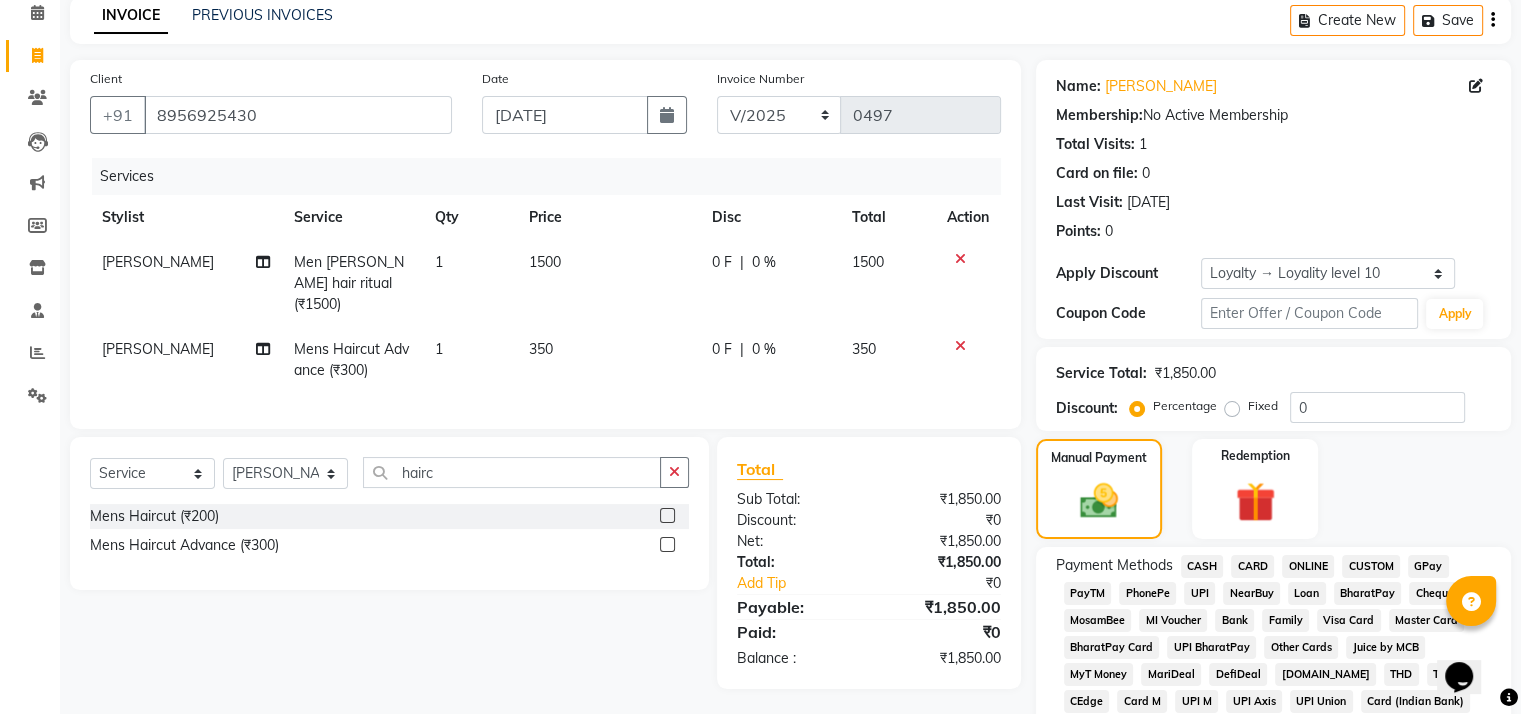 click on "GPay" 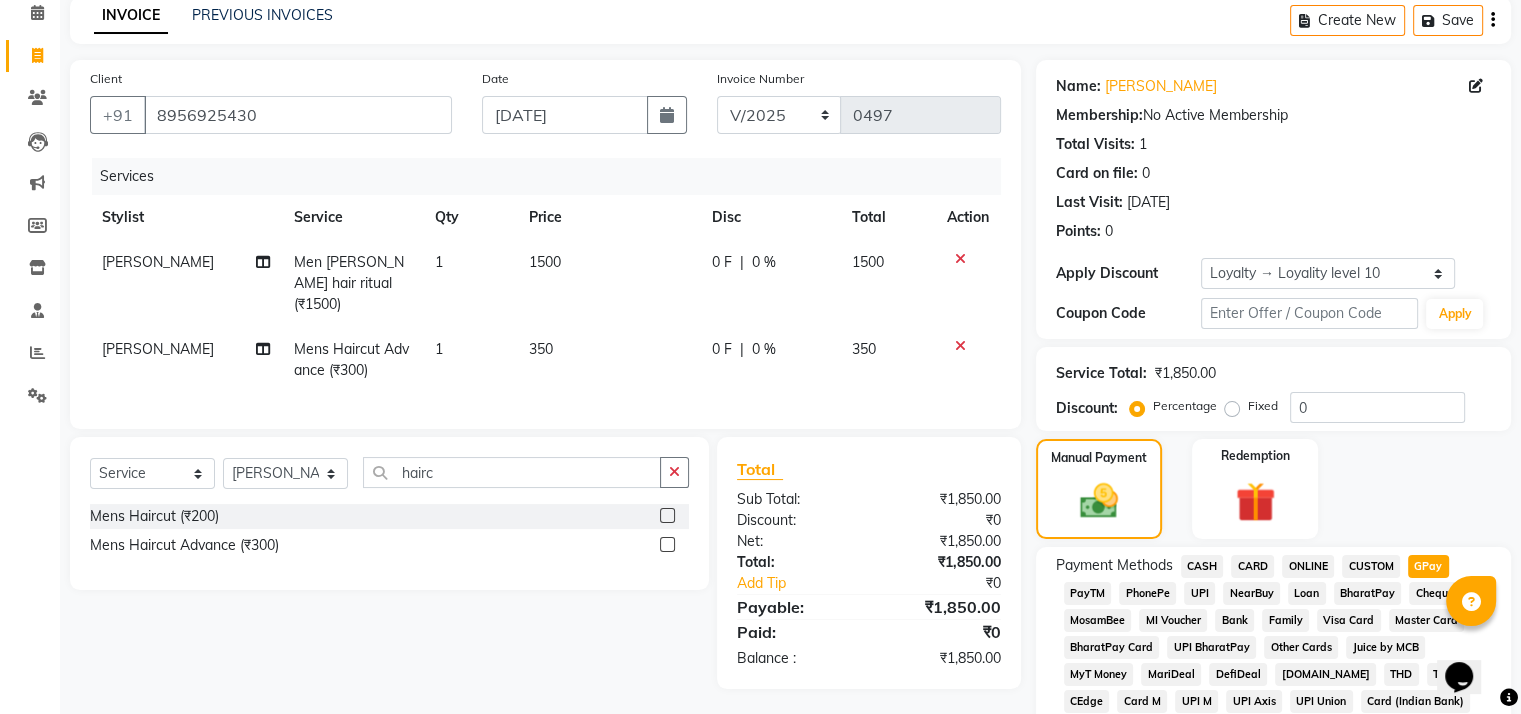 scroll, scrollTop: 748, scrollLeft: 0, axis: vertical 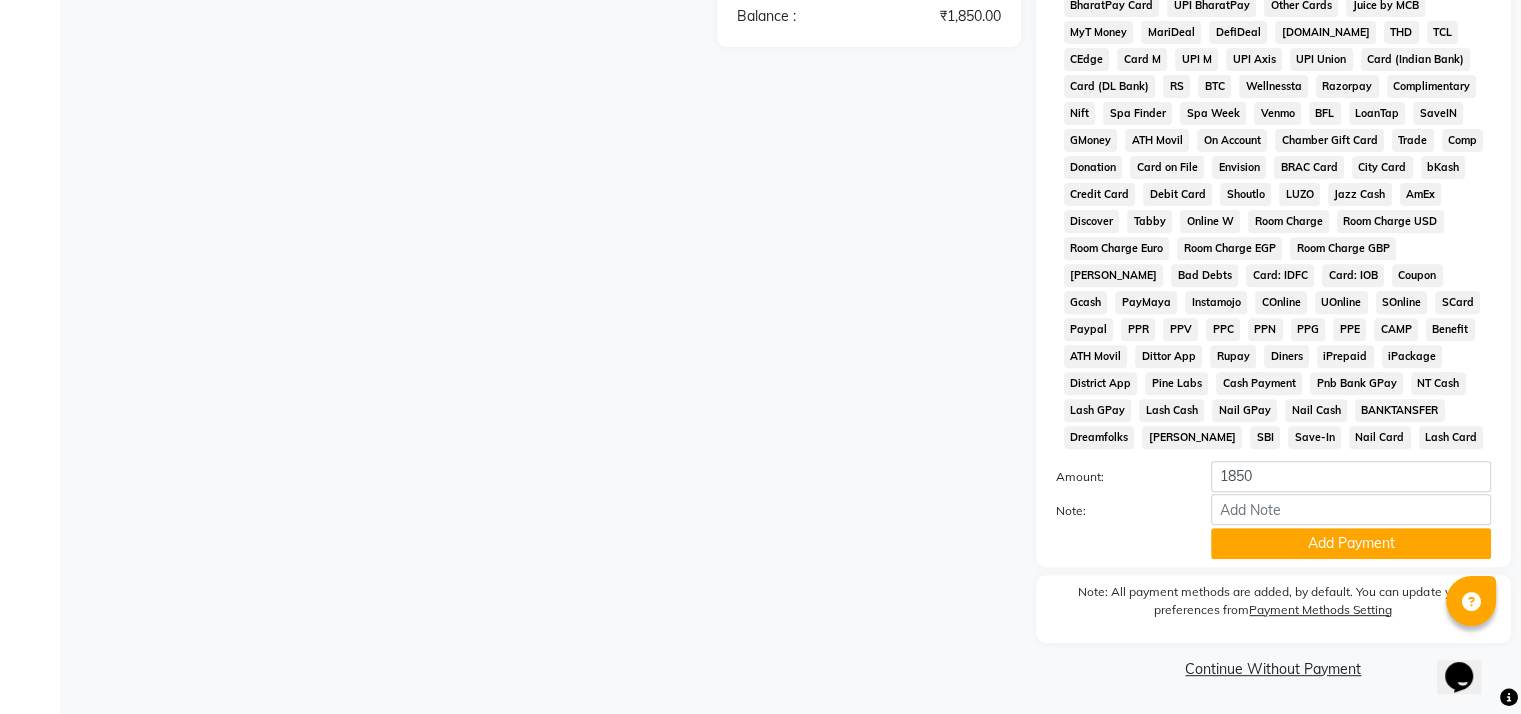 click on "Note:" 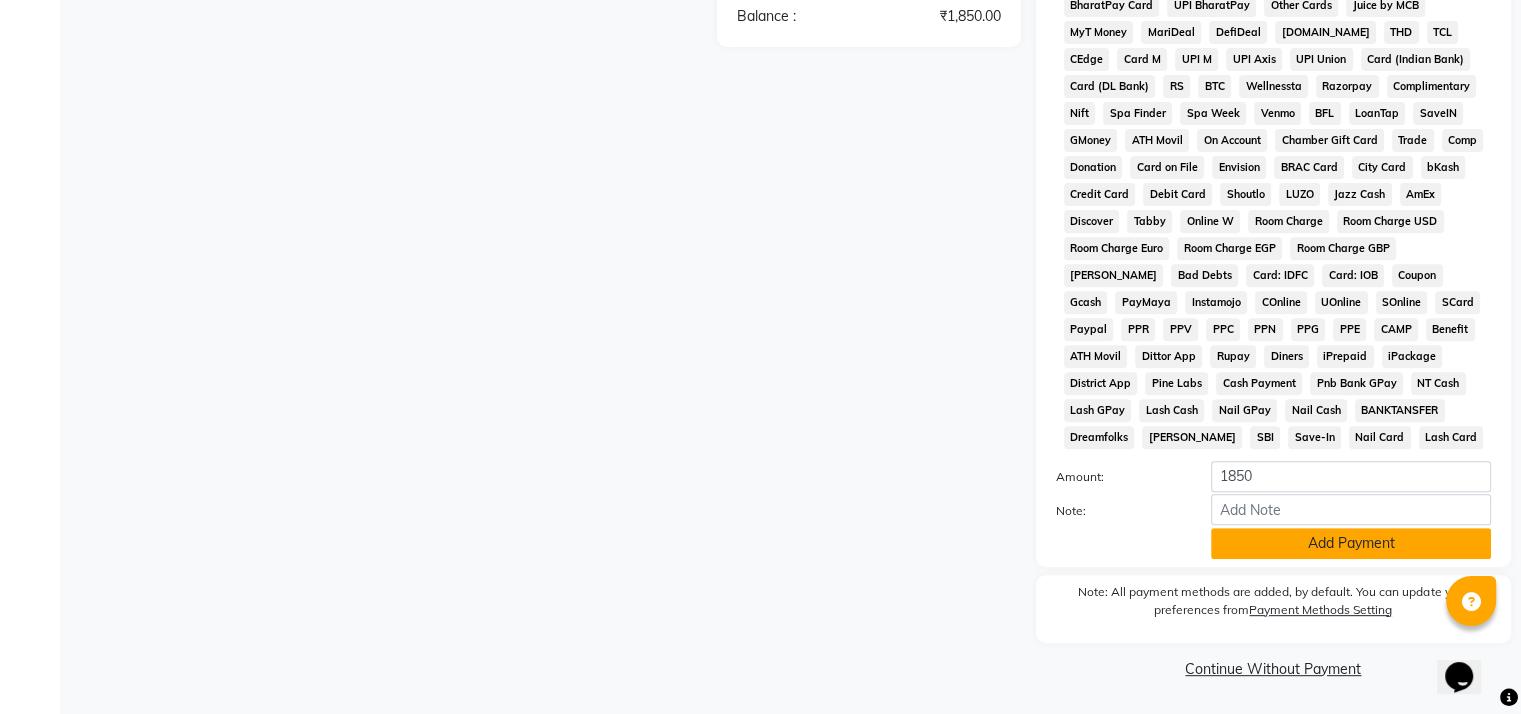 click on "Add Payment" 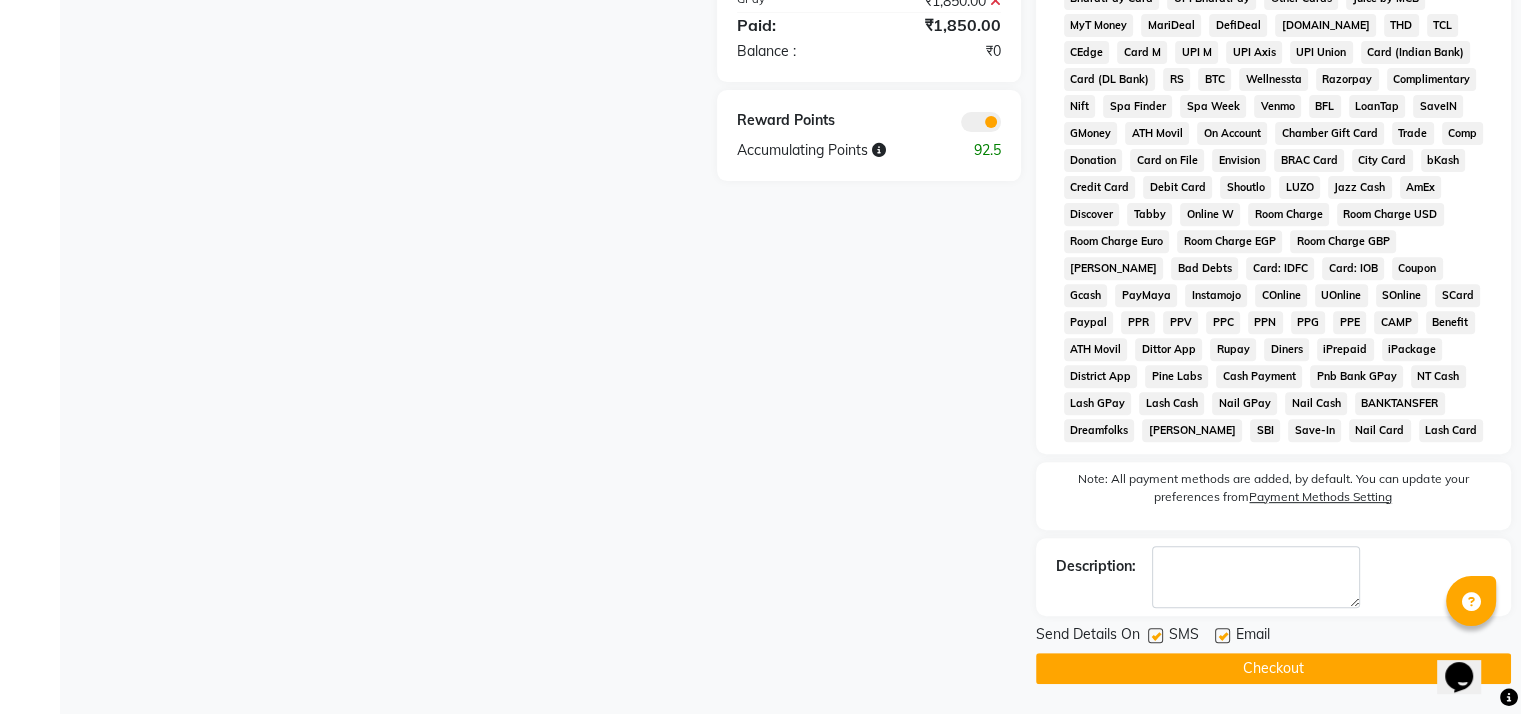 scroll, scrollTop: 753, scrollLeft: 0, axis: vertical 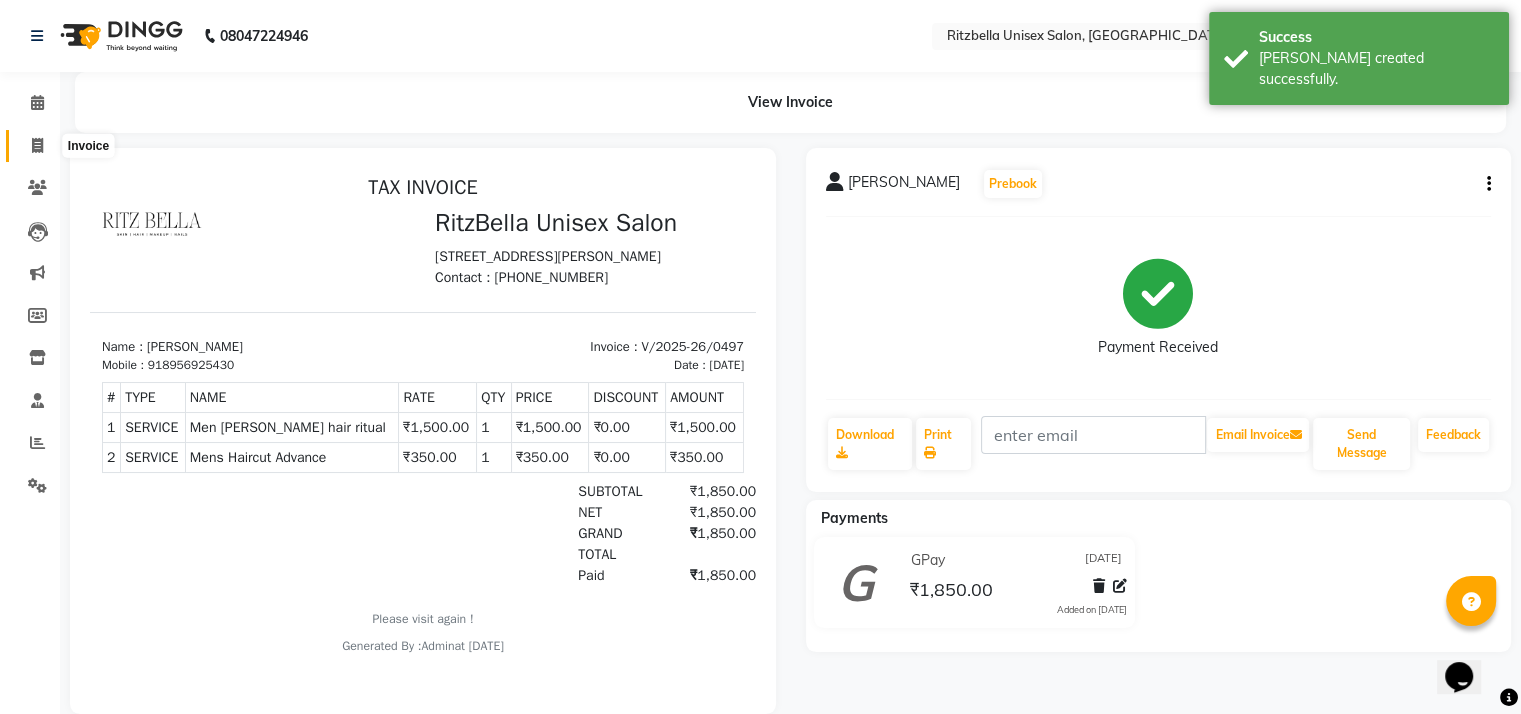 click 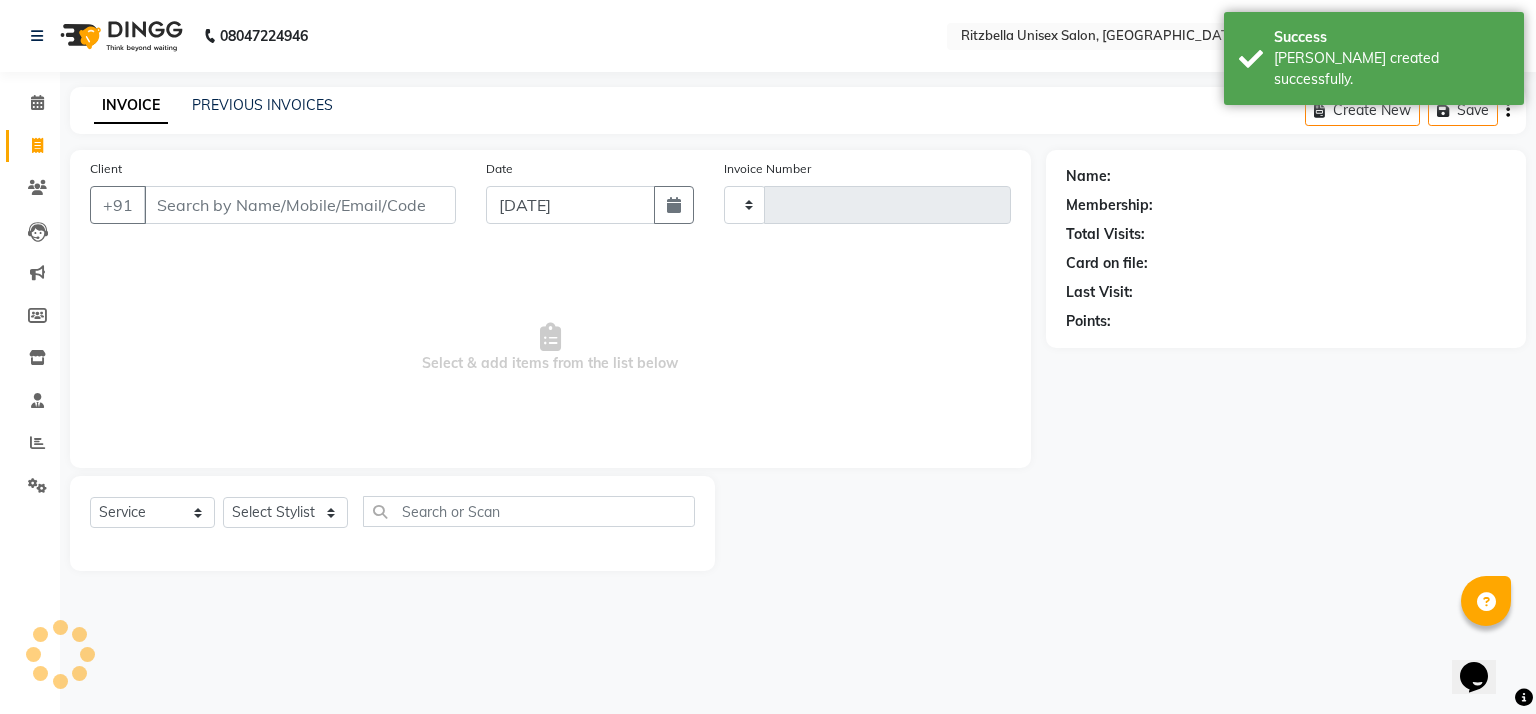 type on "0498" 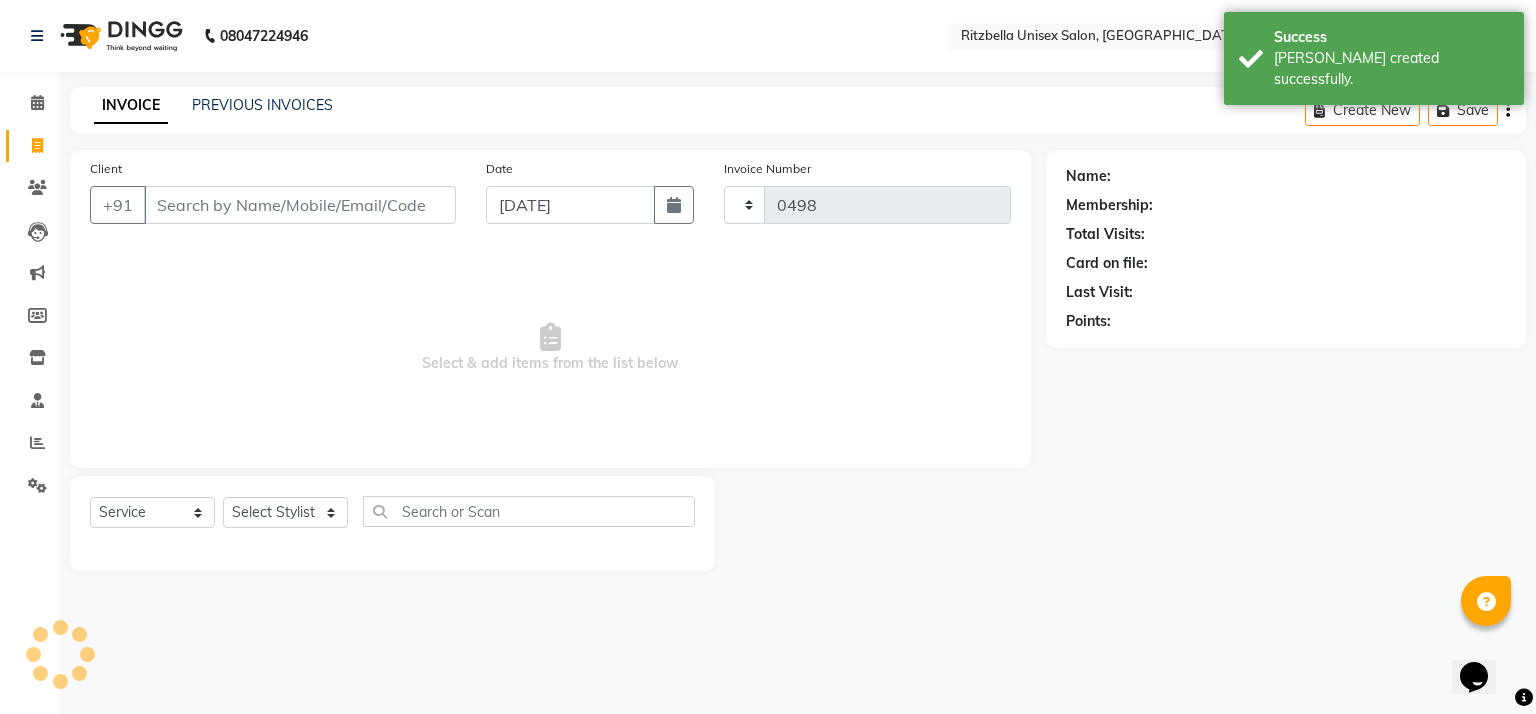 select on "6870" 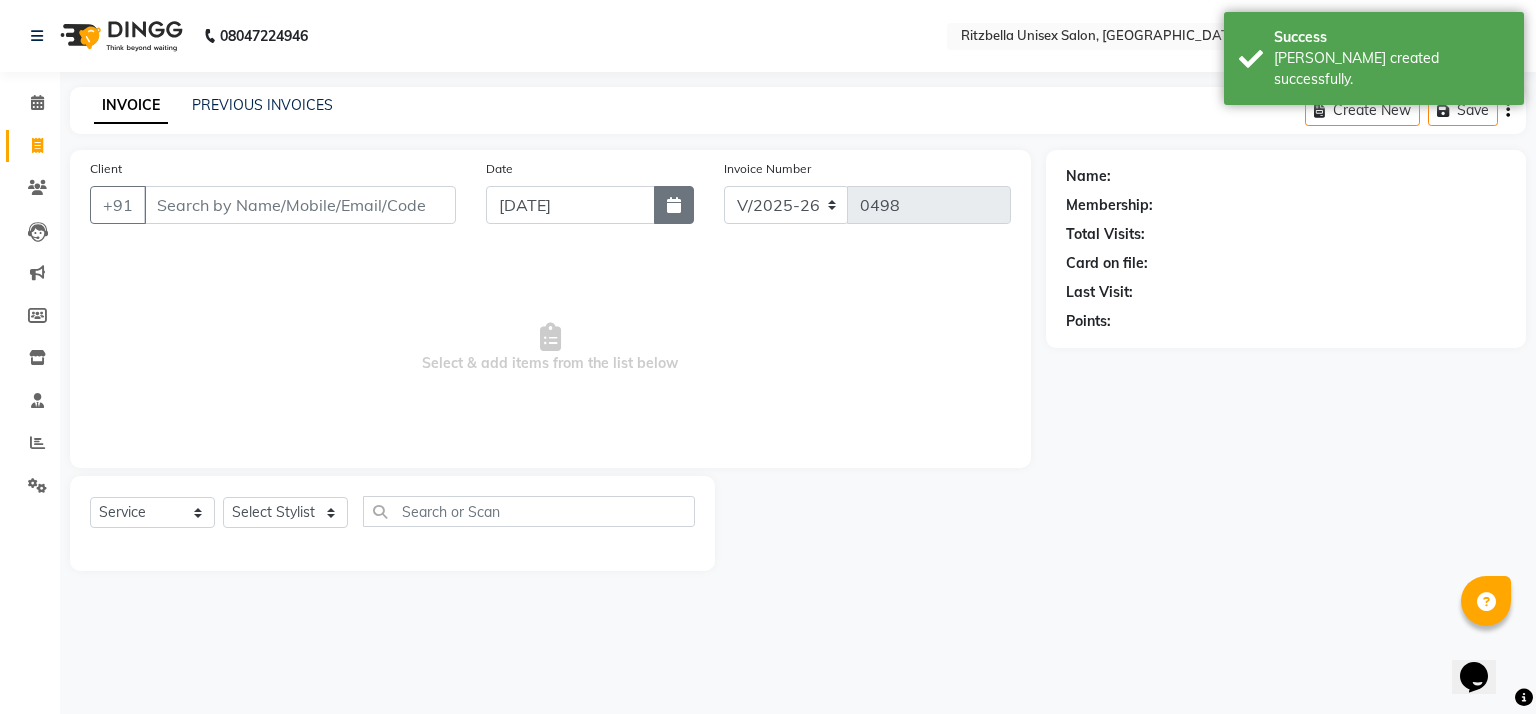 click 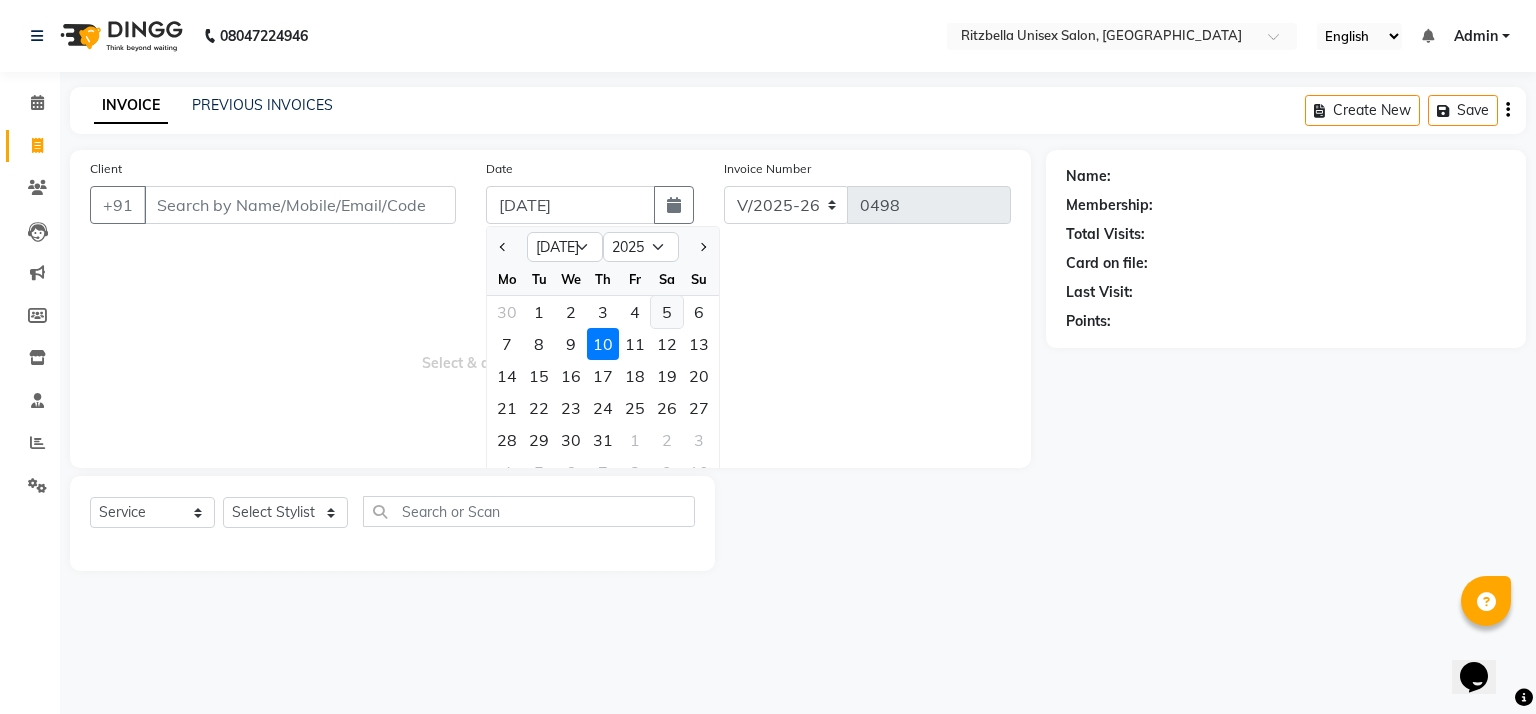 click on "5" 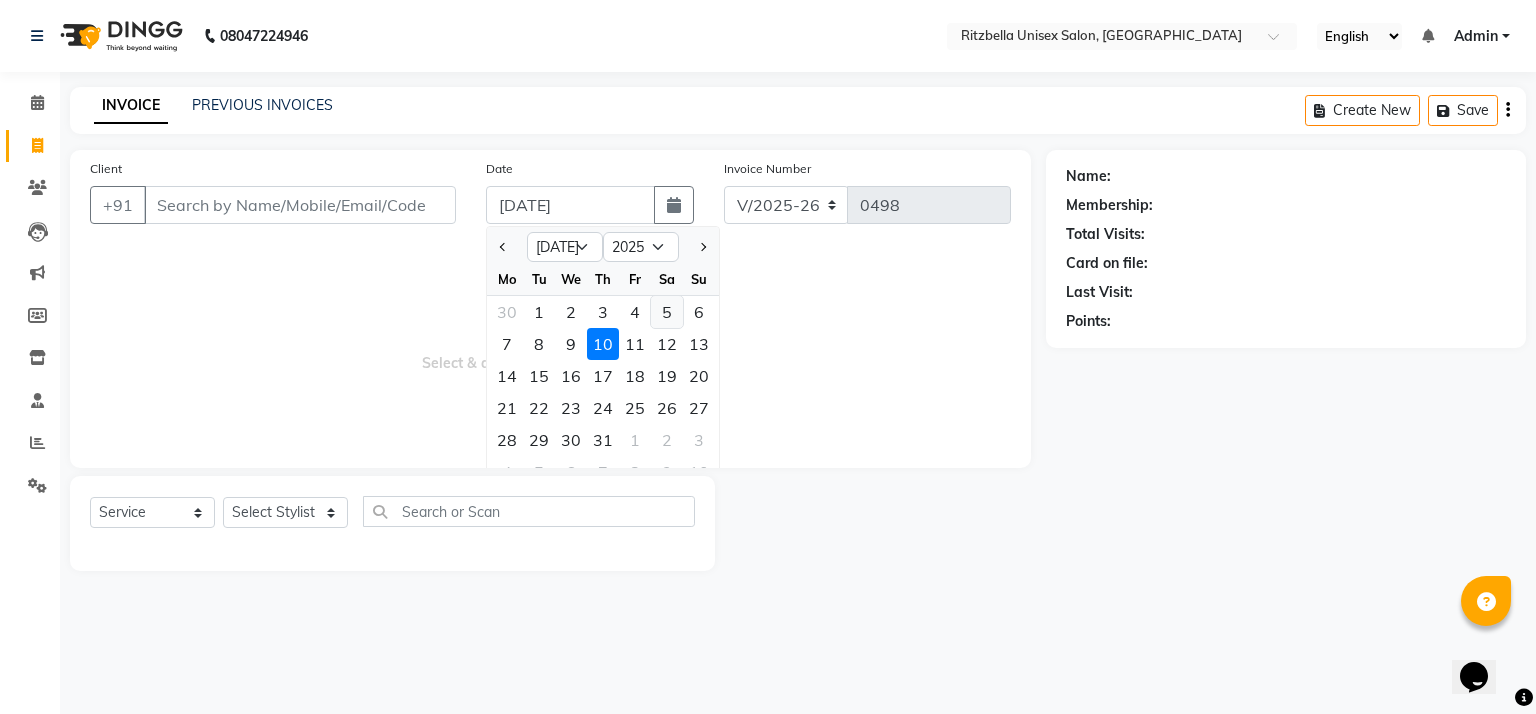 type on "[DATE]" 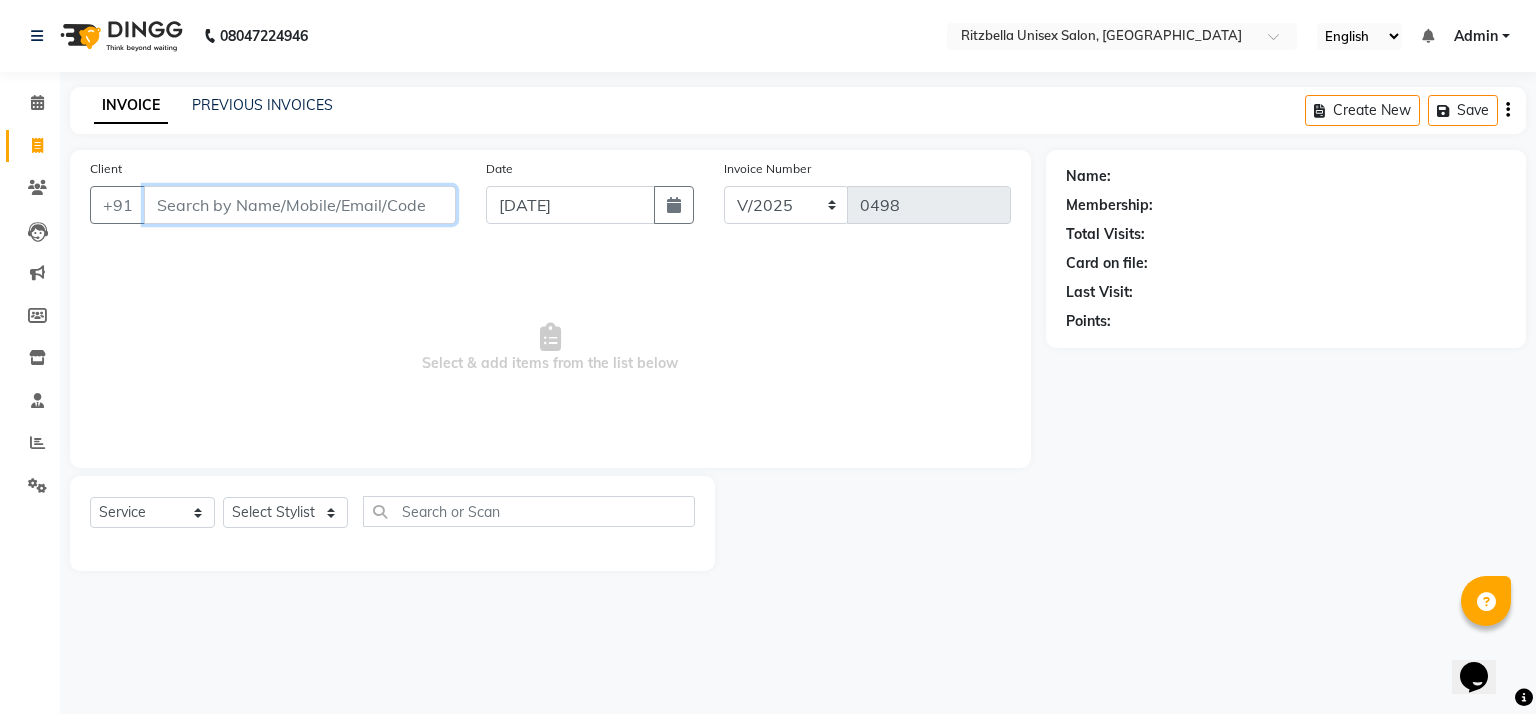 click on "Client" at bounding box center [300, 205] 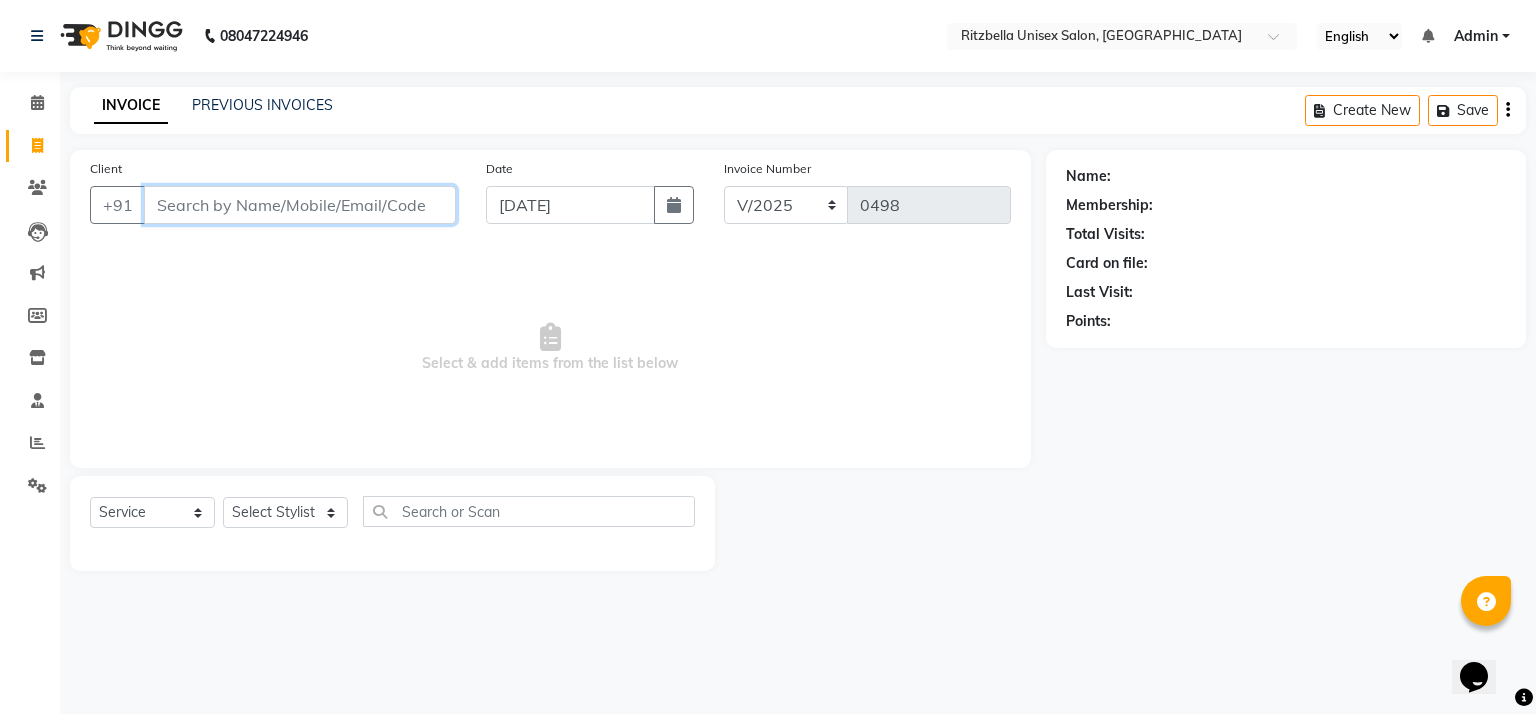 click on "Client" at bounding box center [300, 205] 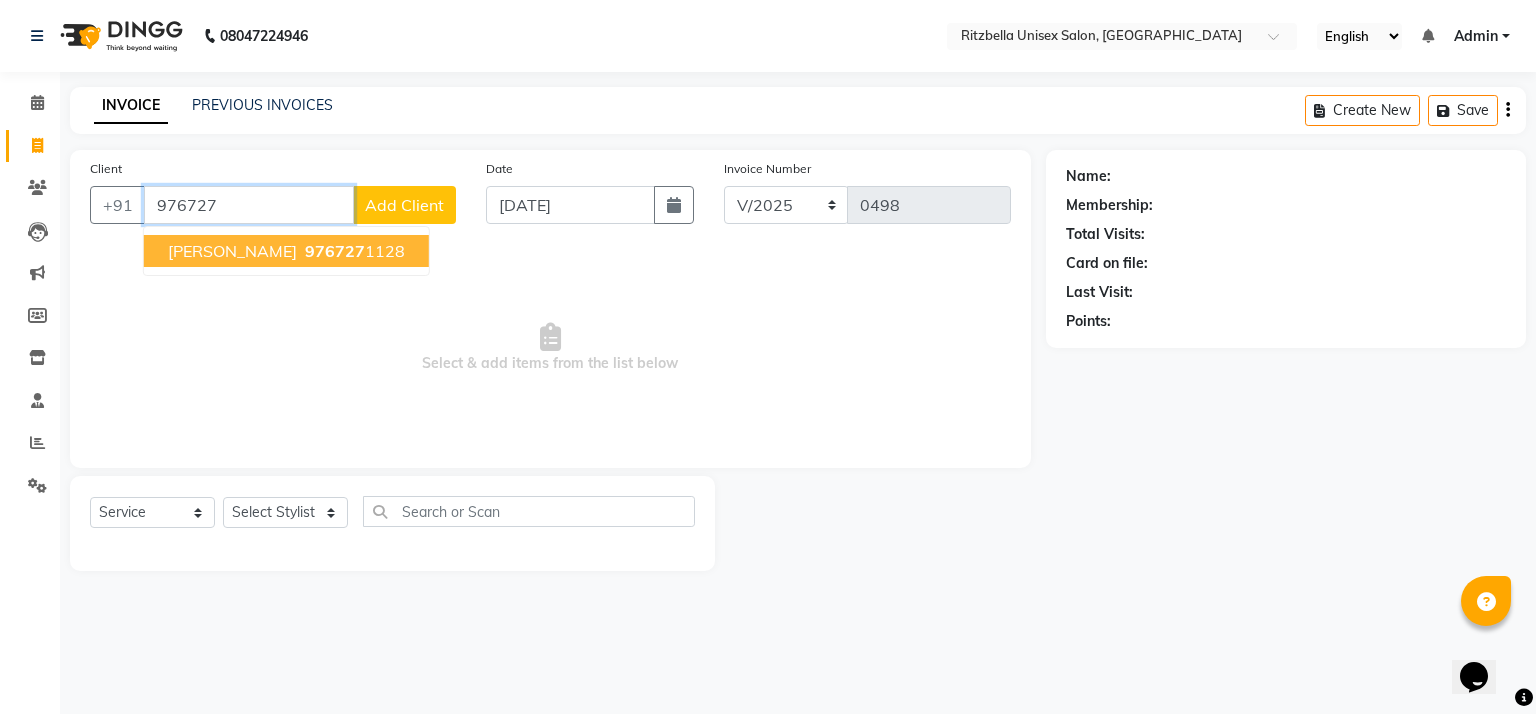 click on "976727" at bounding box center (335, 251) 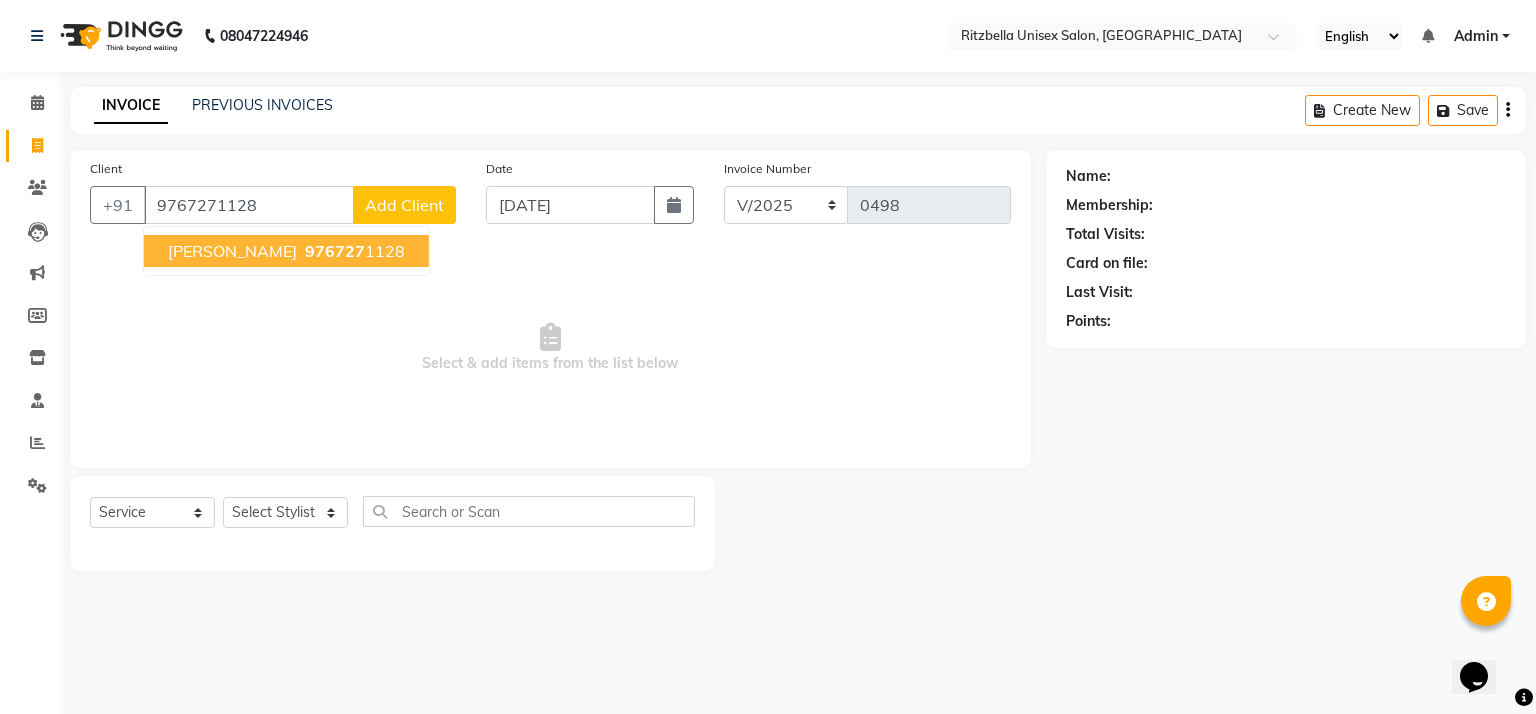 select on "1: Object" 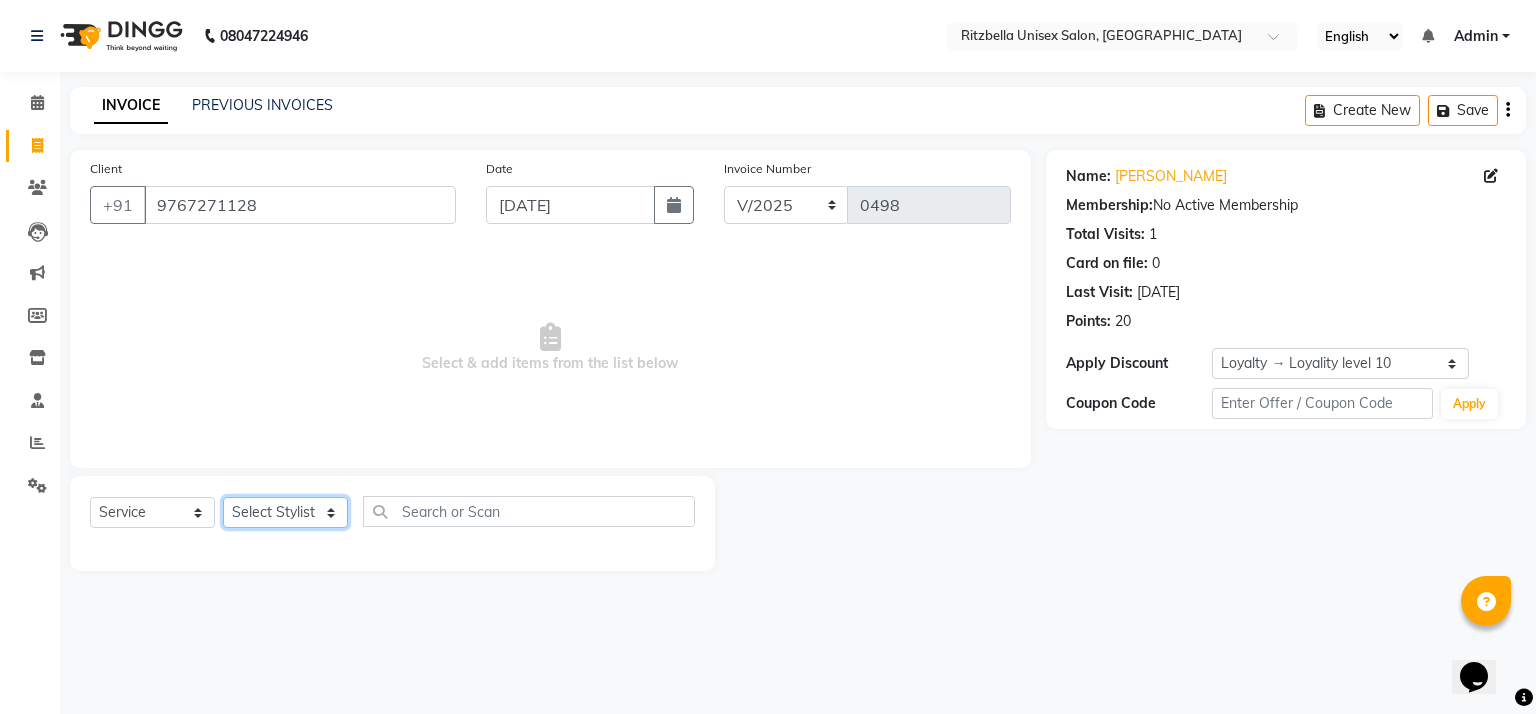click on "Select Stylist khushi [PERSON_NAME] Ritu Sabiya [PERSON_NAME]" 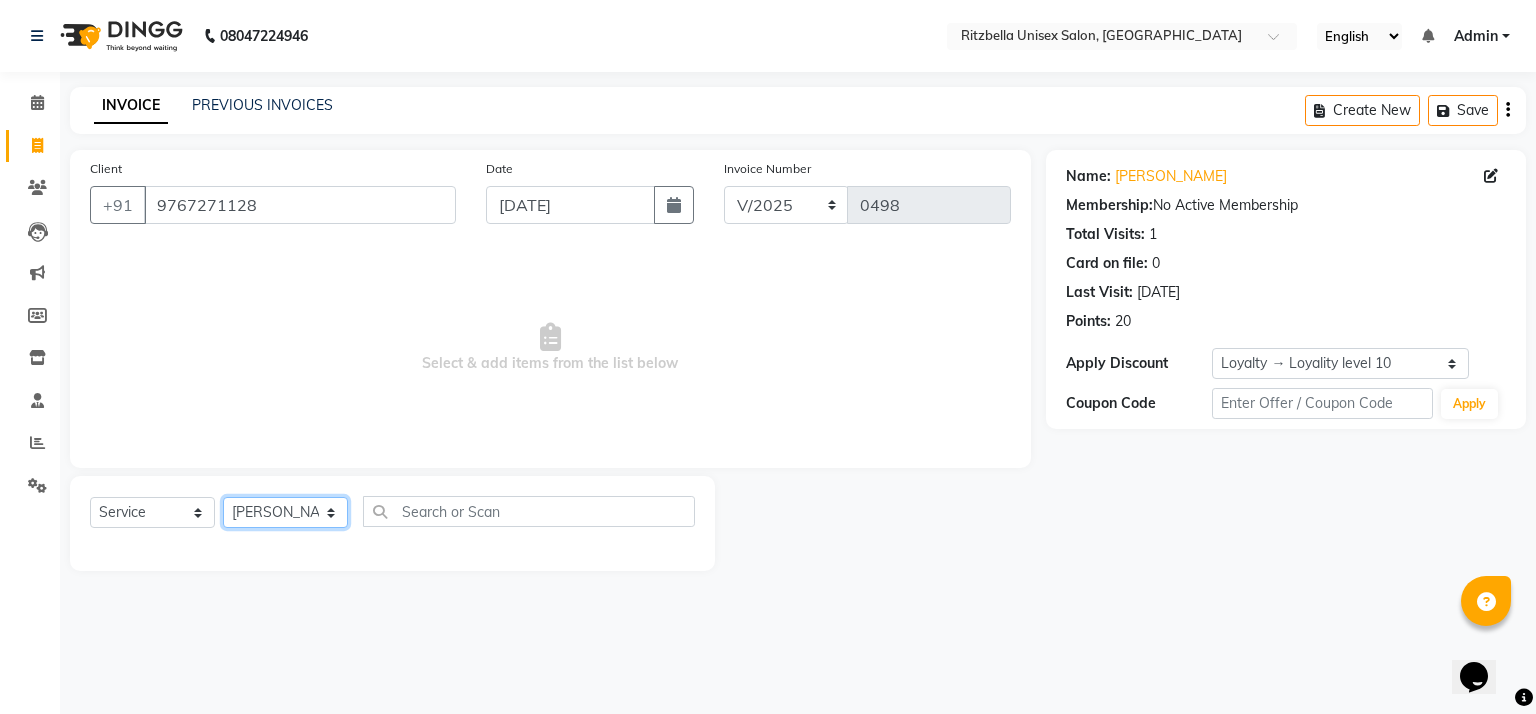 click on "Select Stylist khushi [PERSON_NAME] Ritu Sabiya [PERSON_NAME]" 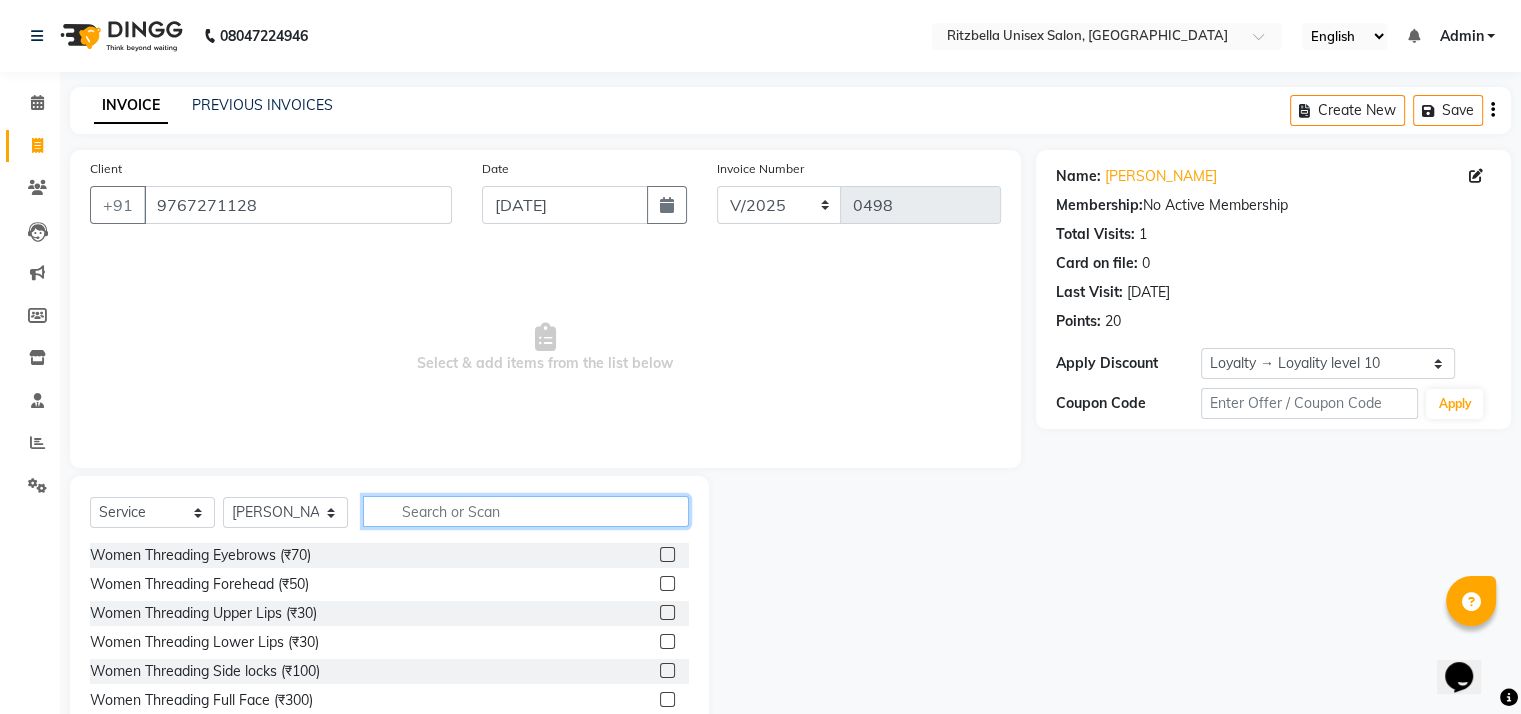 click 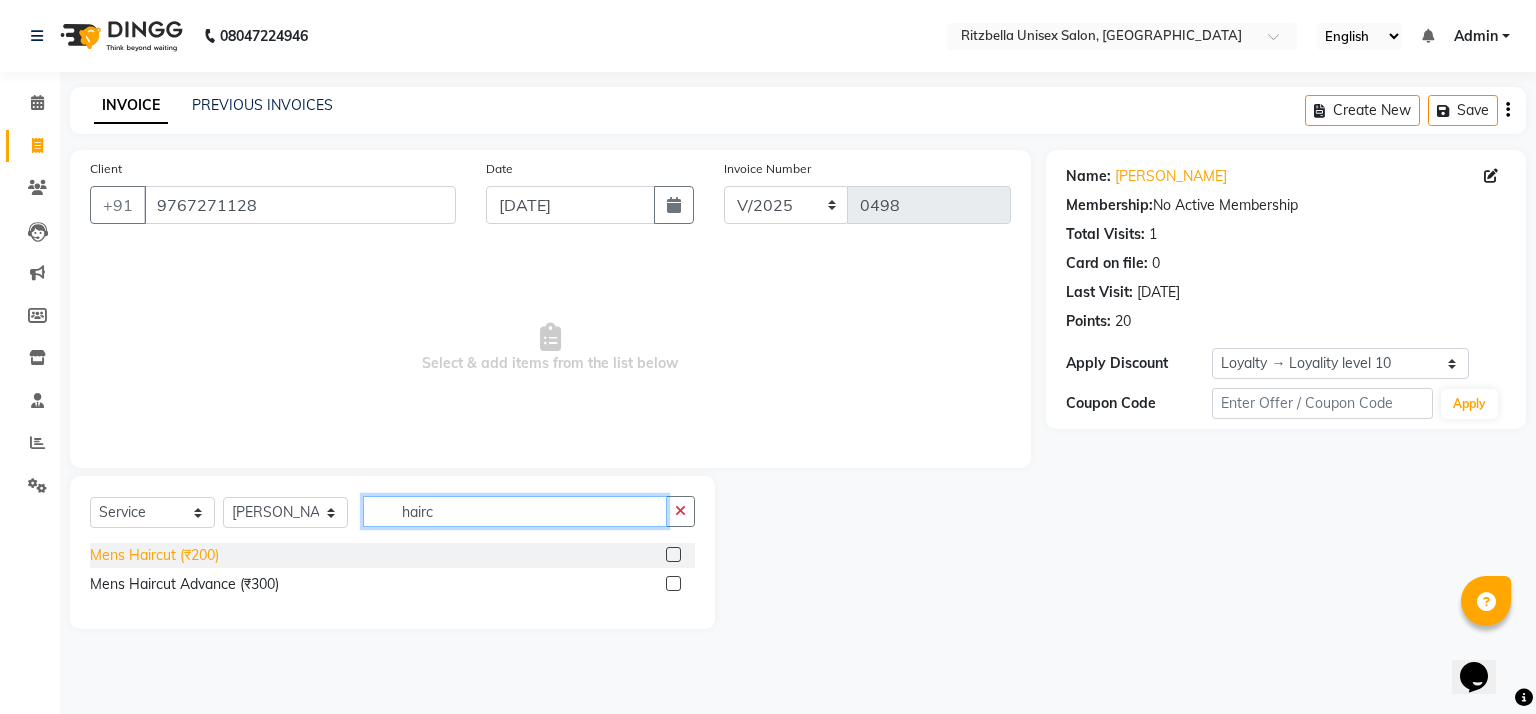 type on "hairc" 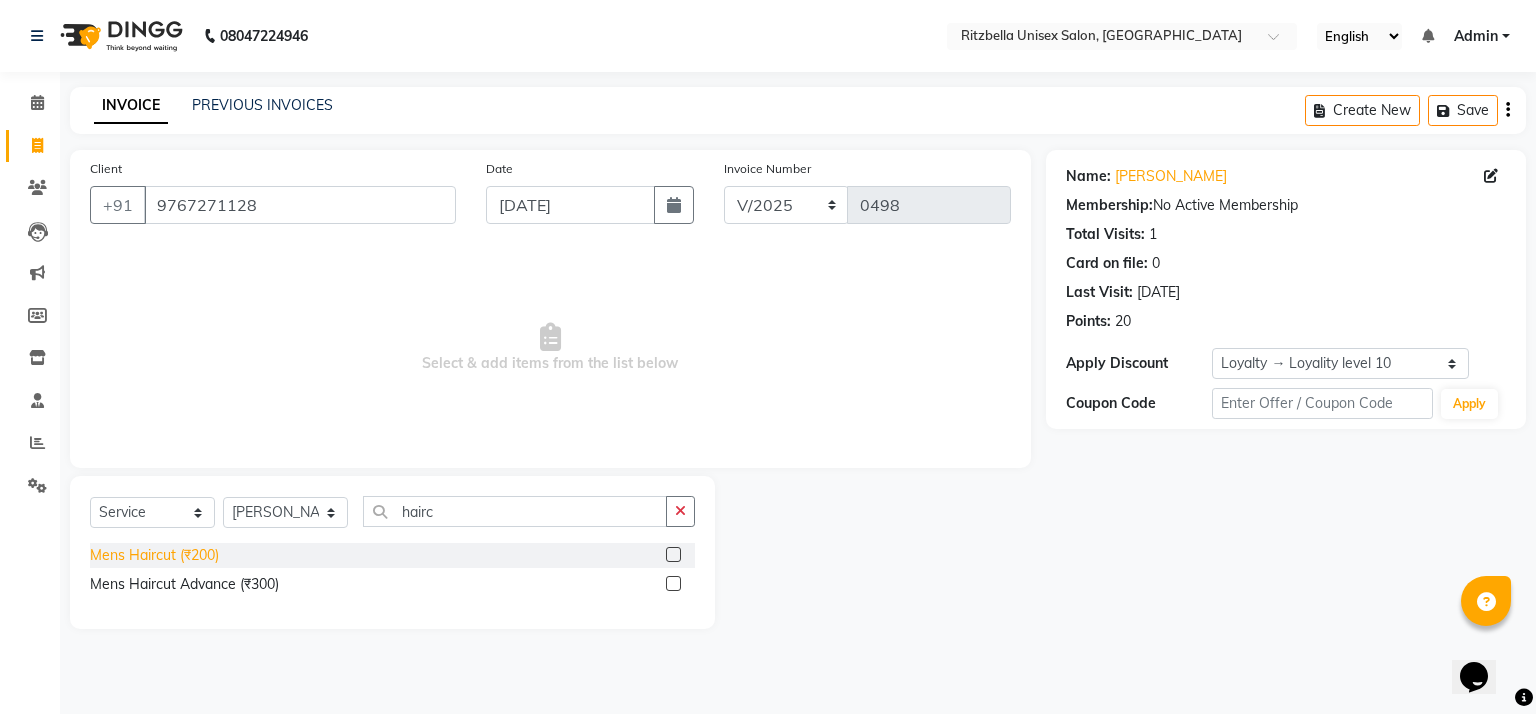 click on "Mens Haircut  (₹200)" 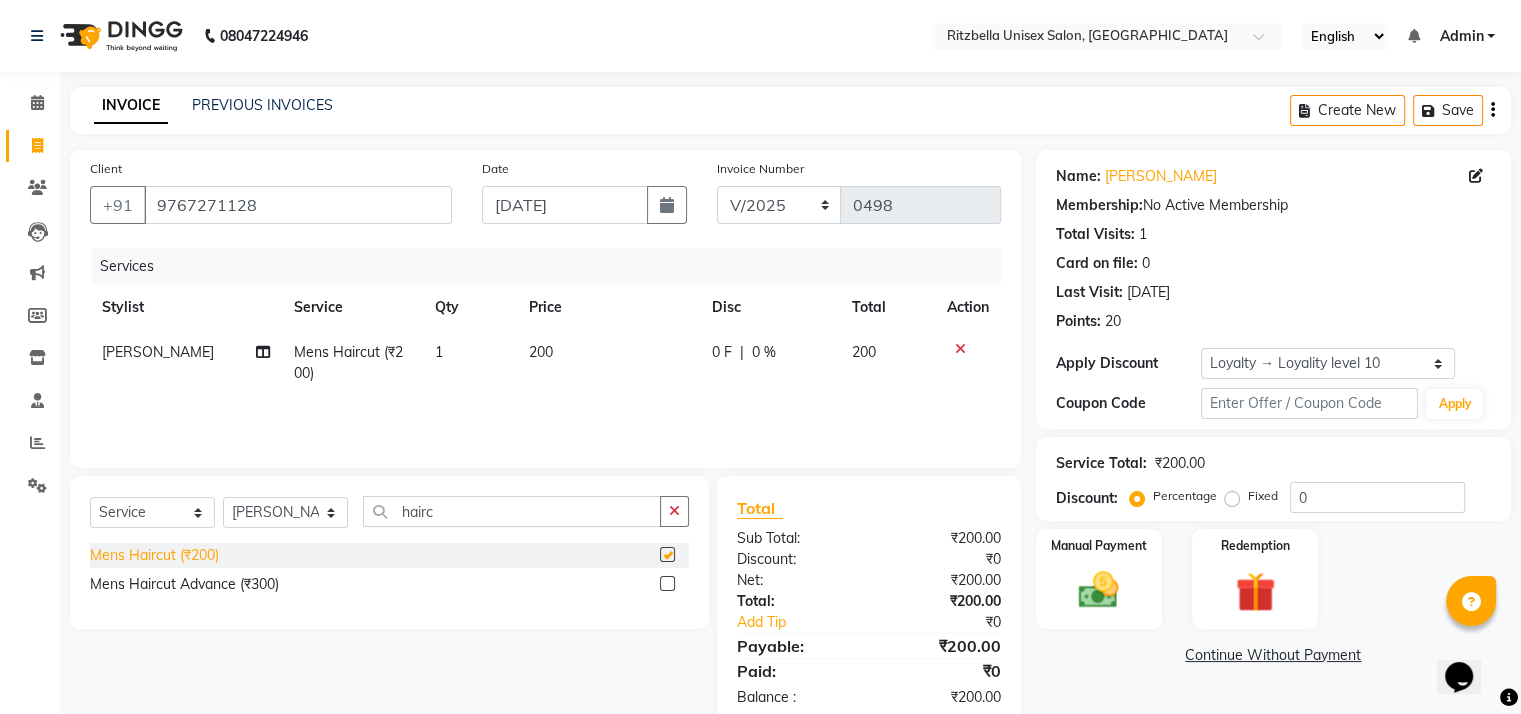 checkbox on "false" 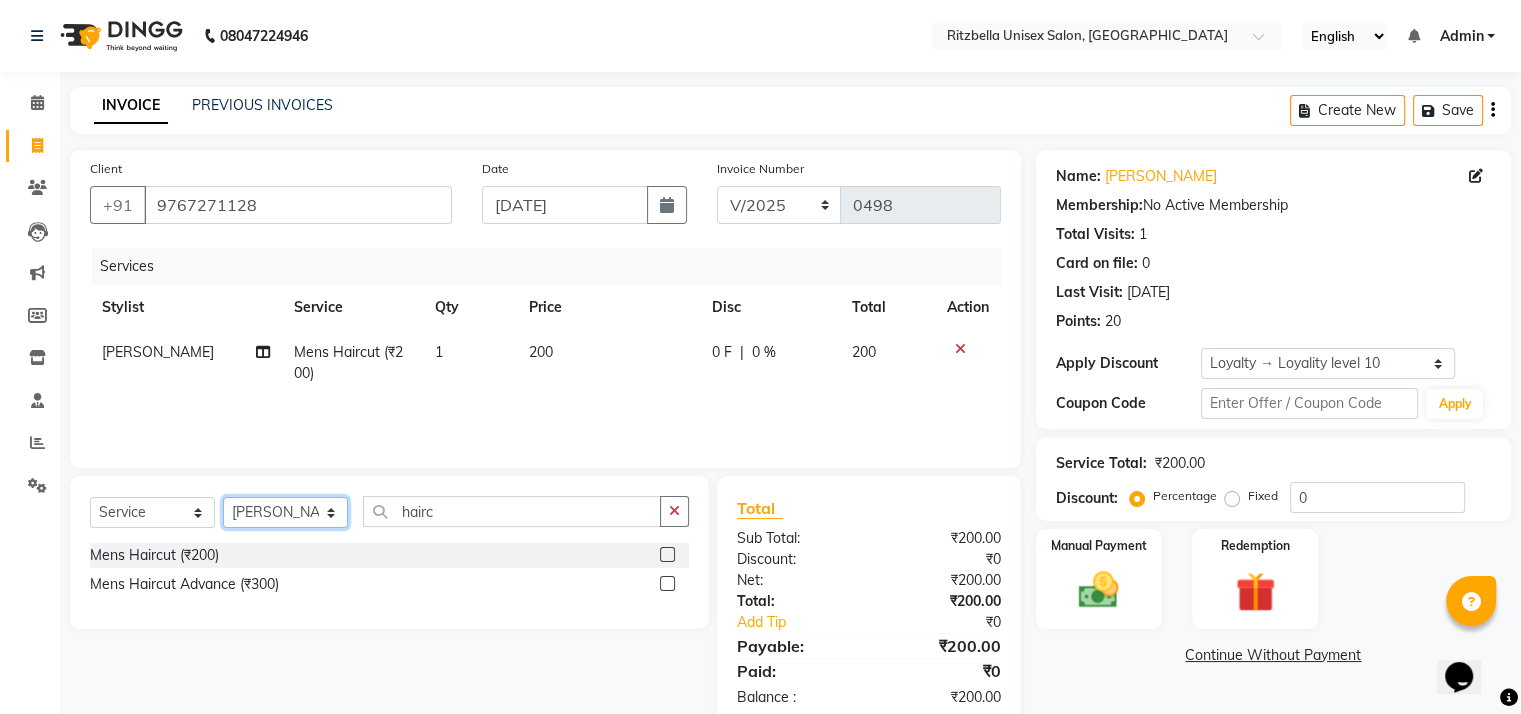 click on "Select Stylist khushi [PERSON_NAME] Ritu Sabiya [PERSON_NAME]" 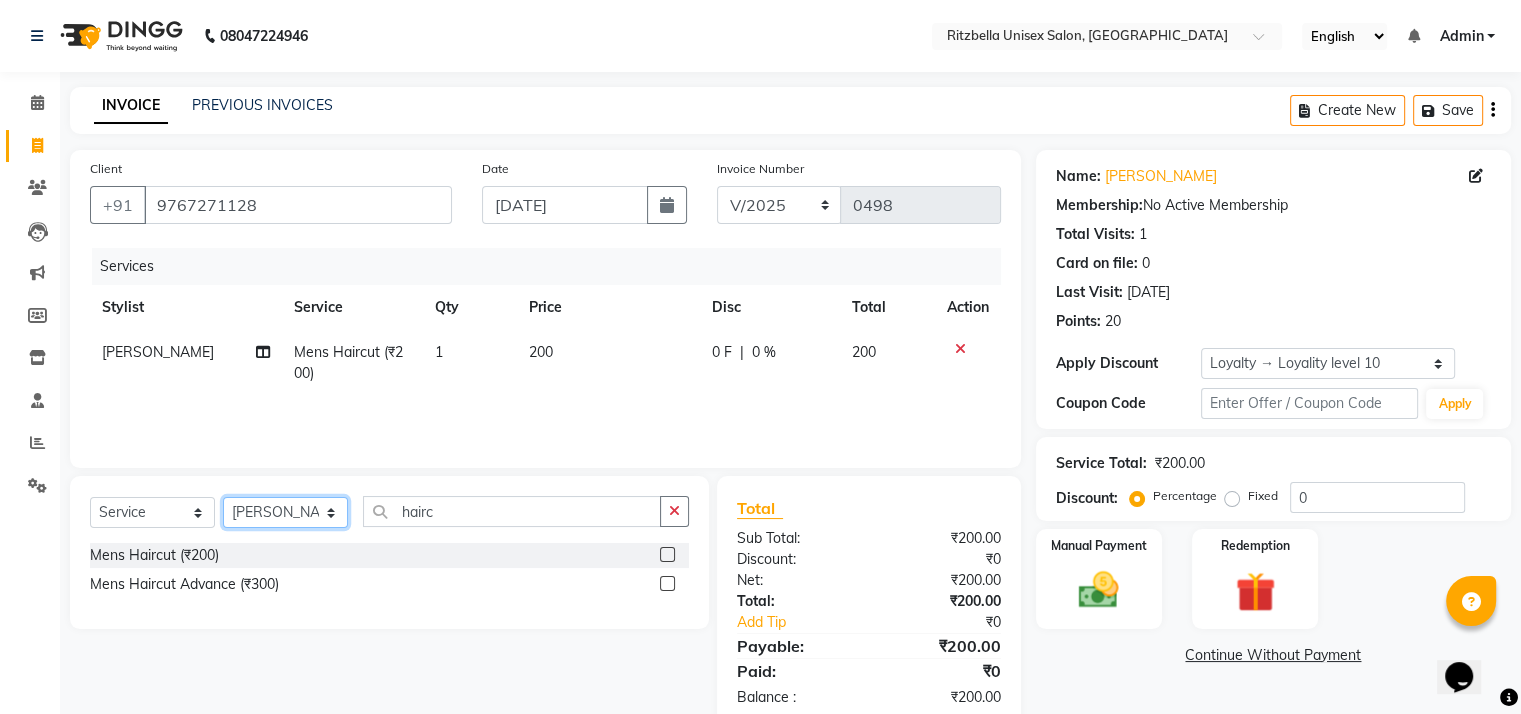 select on "53541" 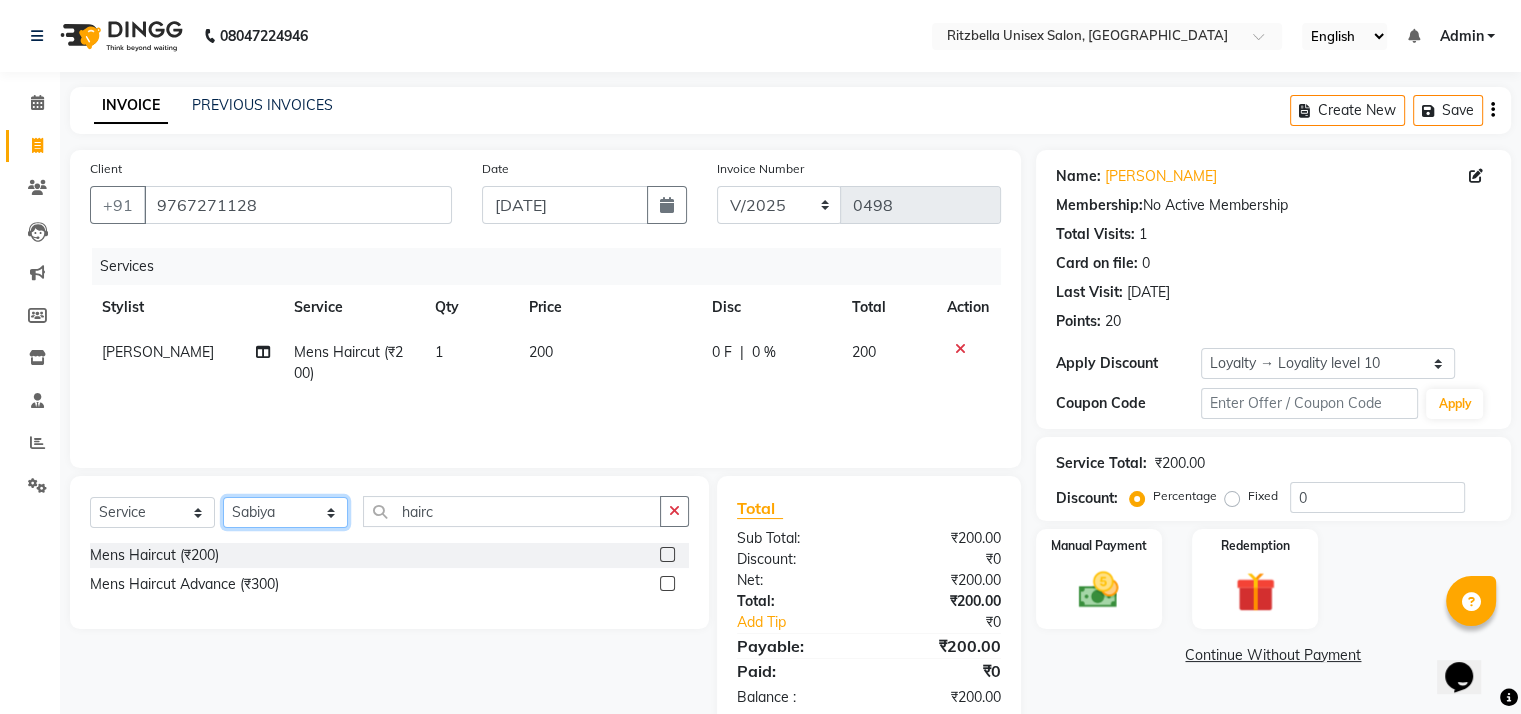 click on "Select Stylist khushi [PERSON_NAME] Ritu Sabiya [PERSON_NAME]" 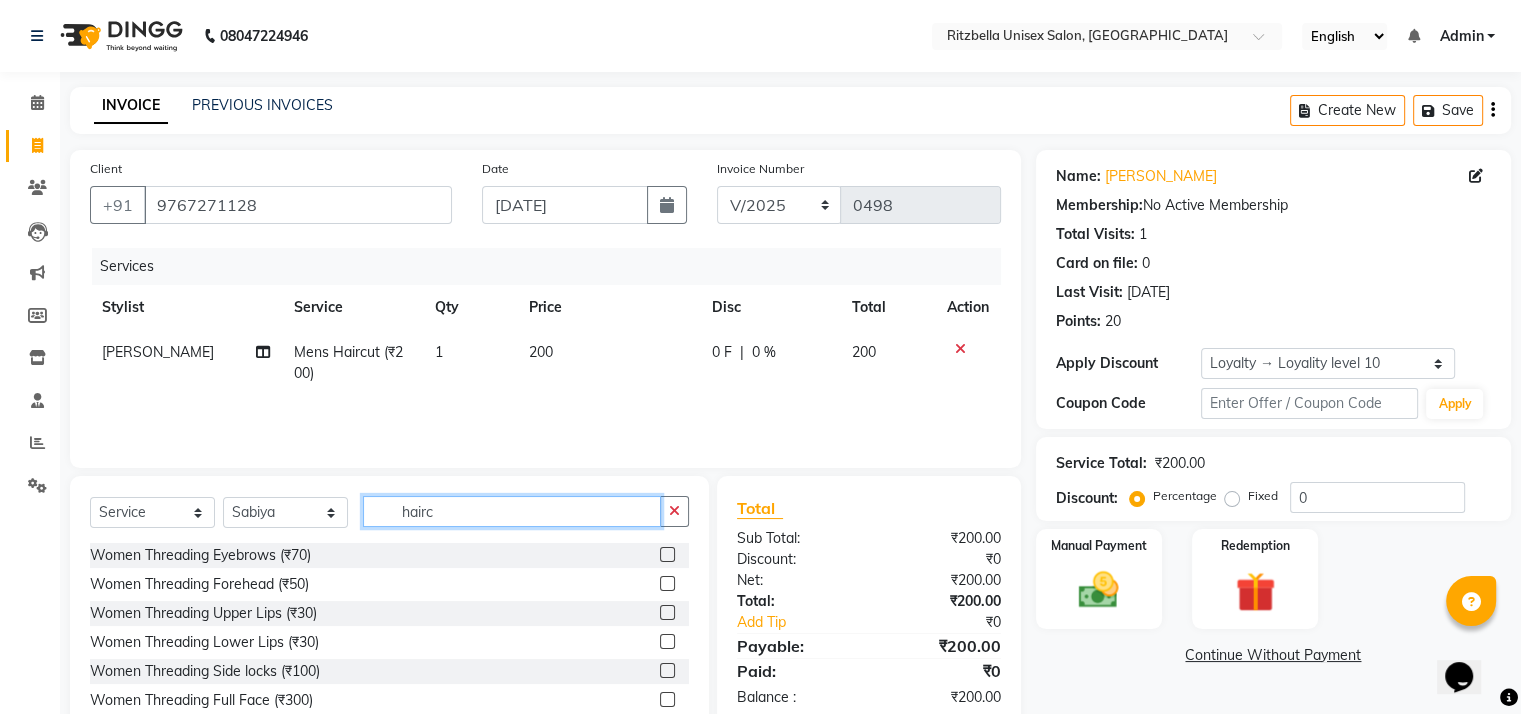 click on "hairc" 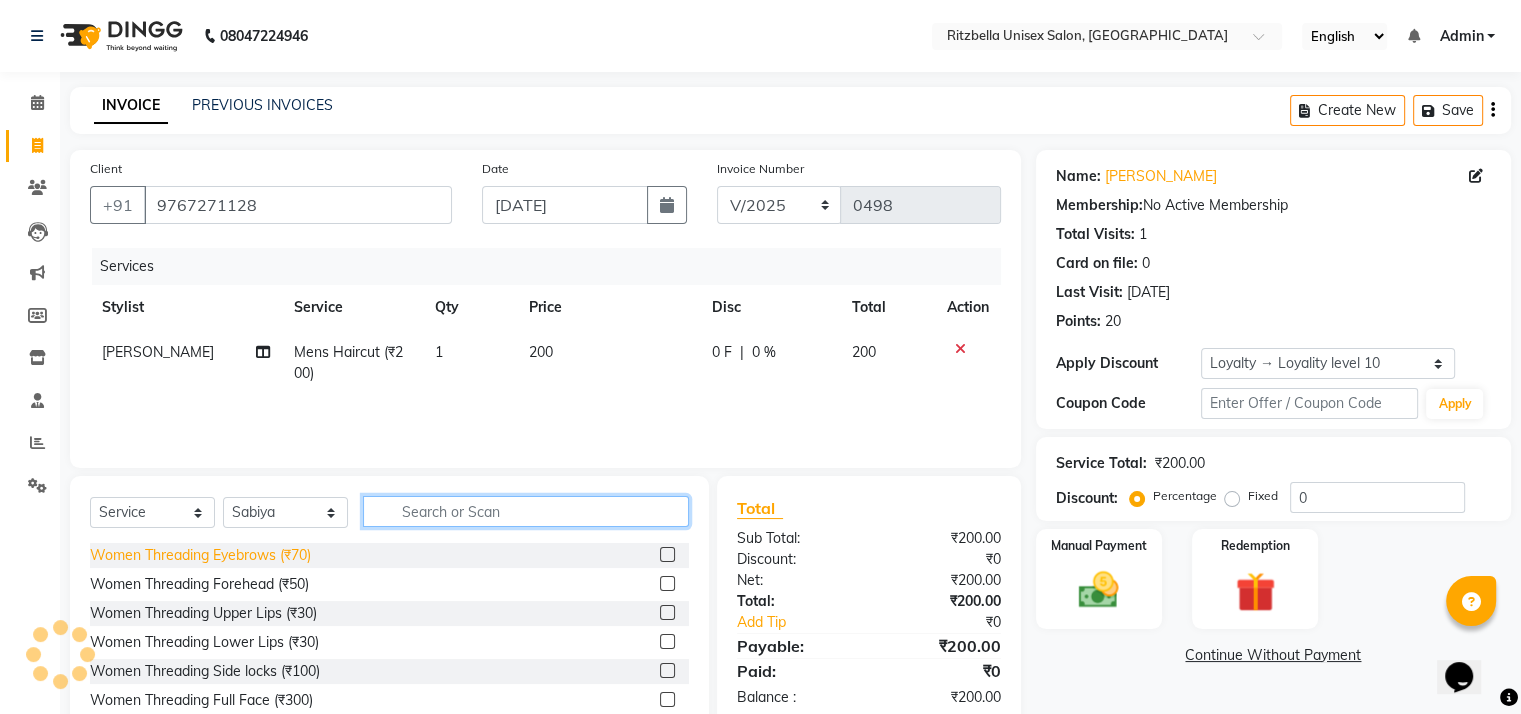 type 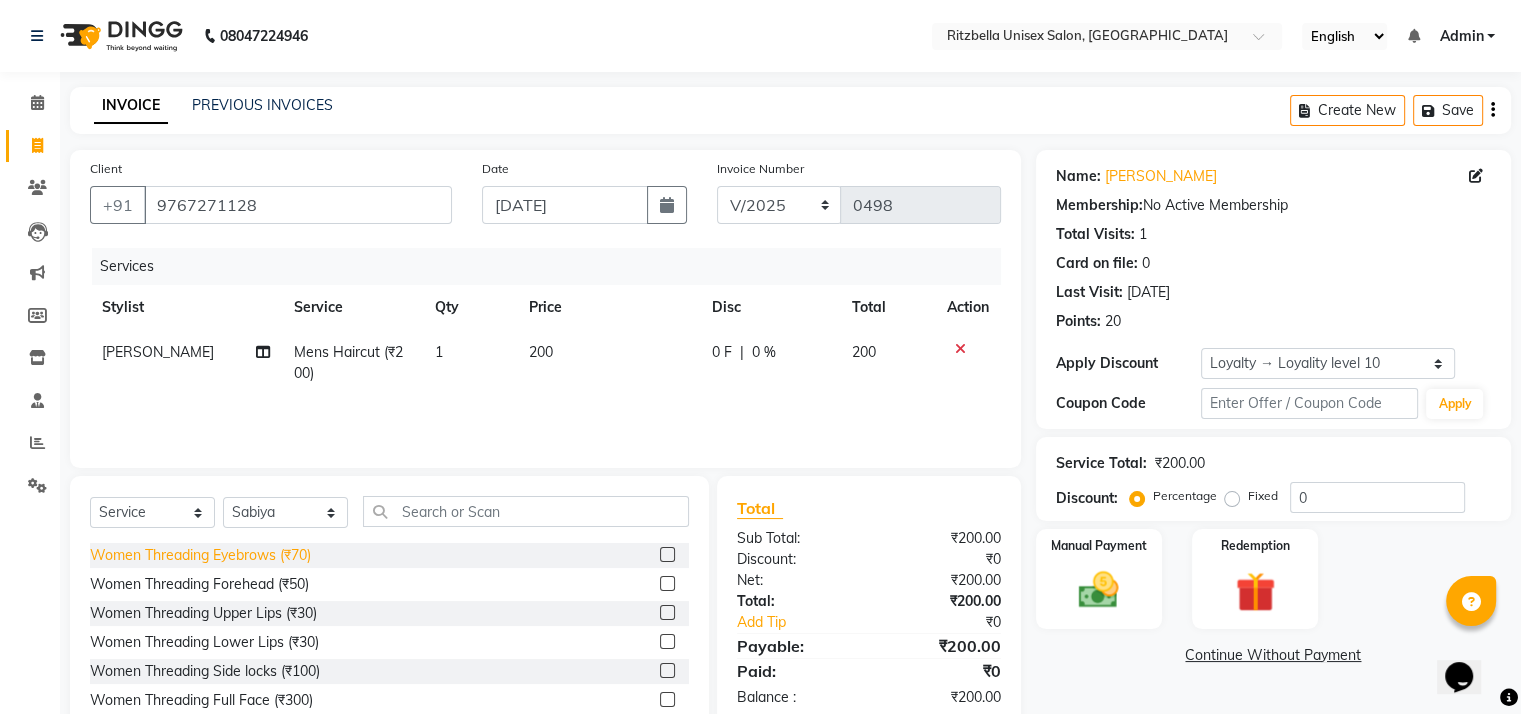click on "Women Threading Eyebrows (₹70)" 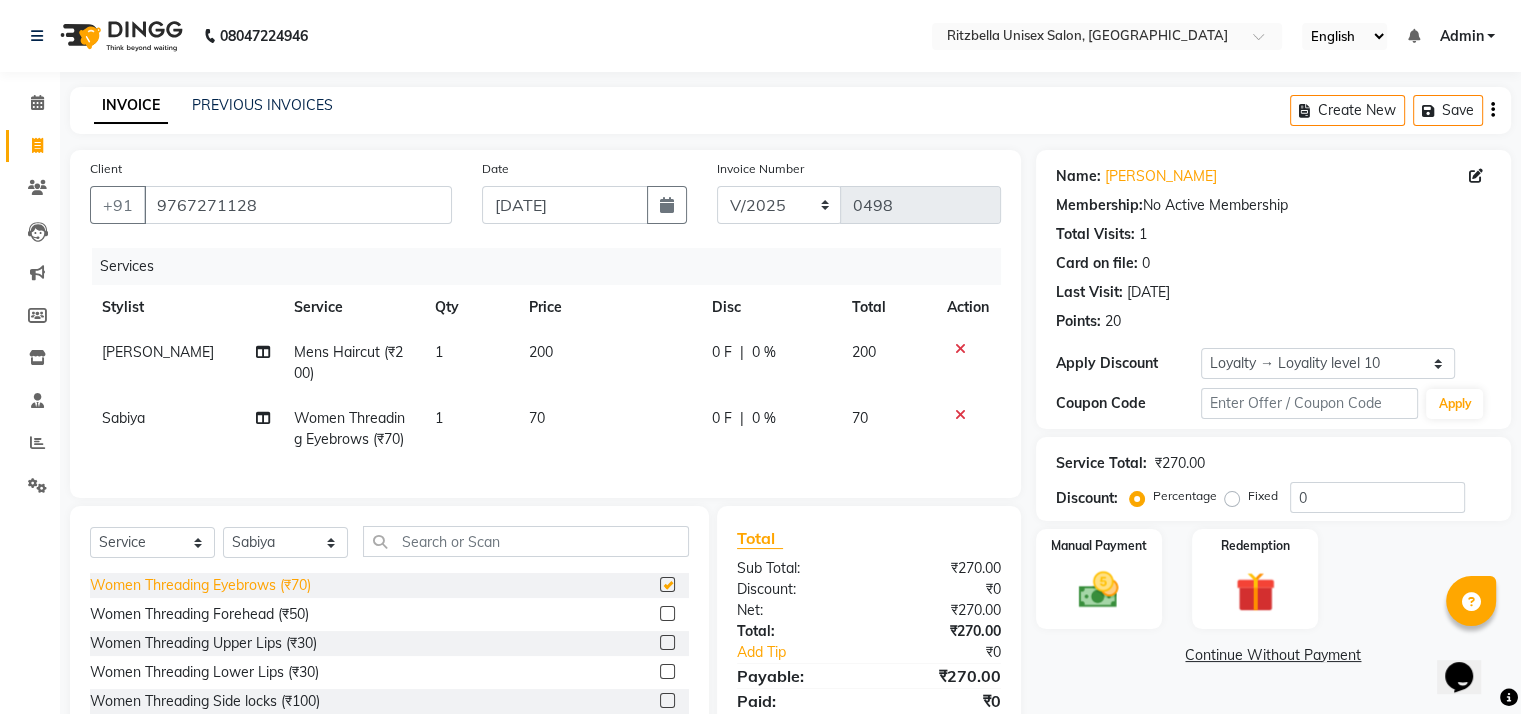 checkbox on "false" 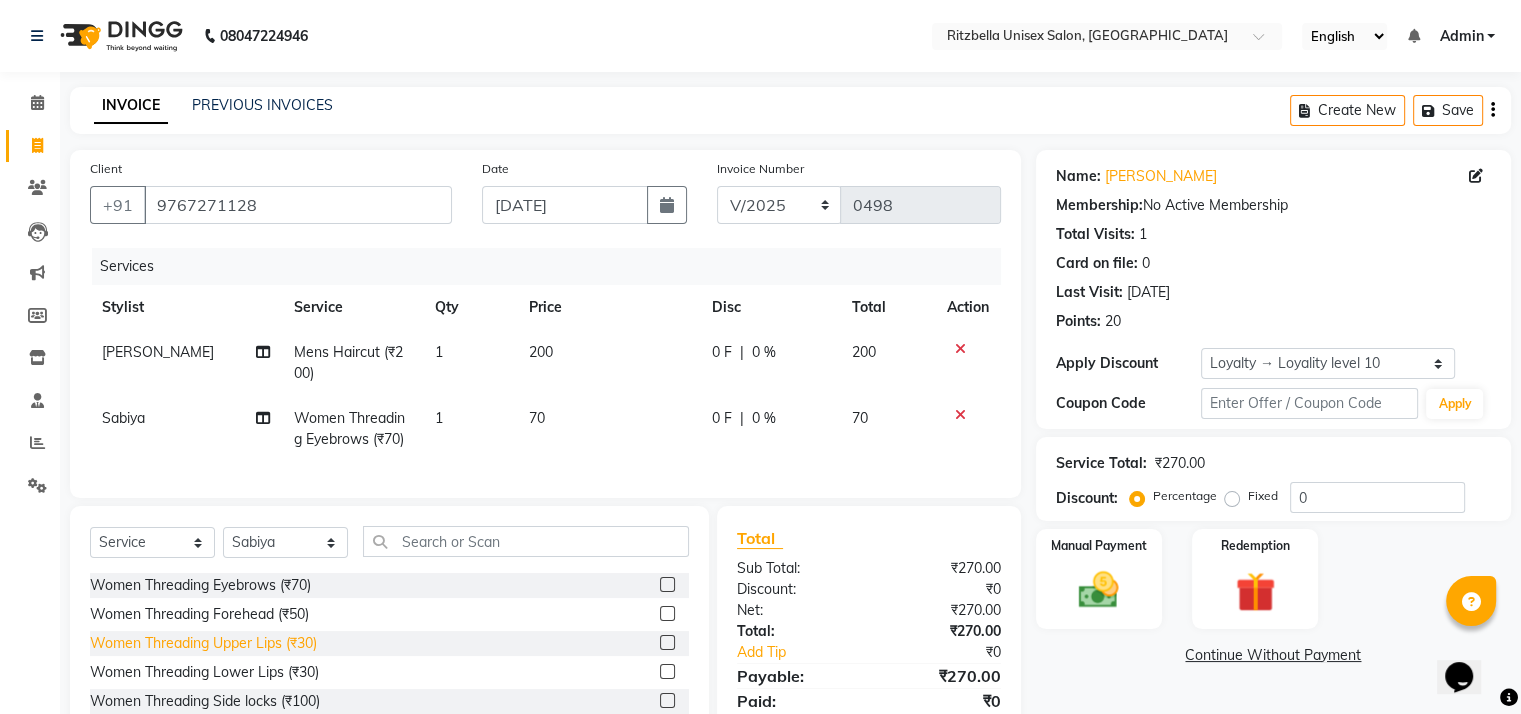 click on "Women Threading Upper Lips (₹30)" 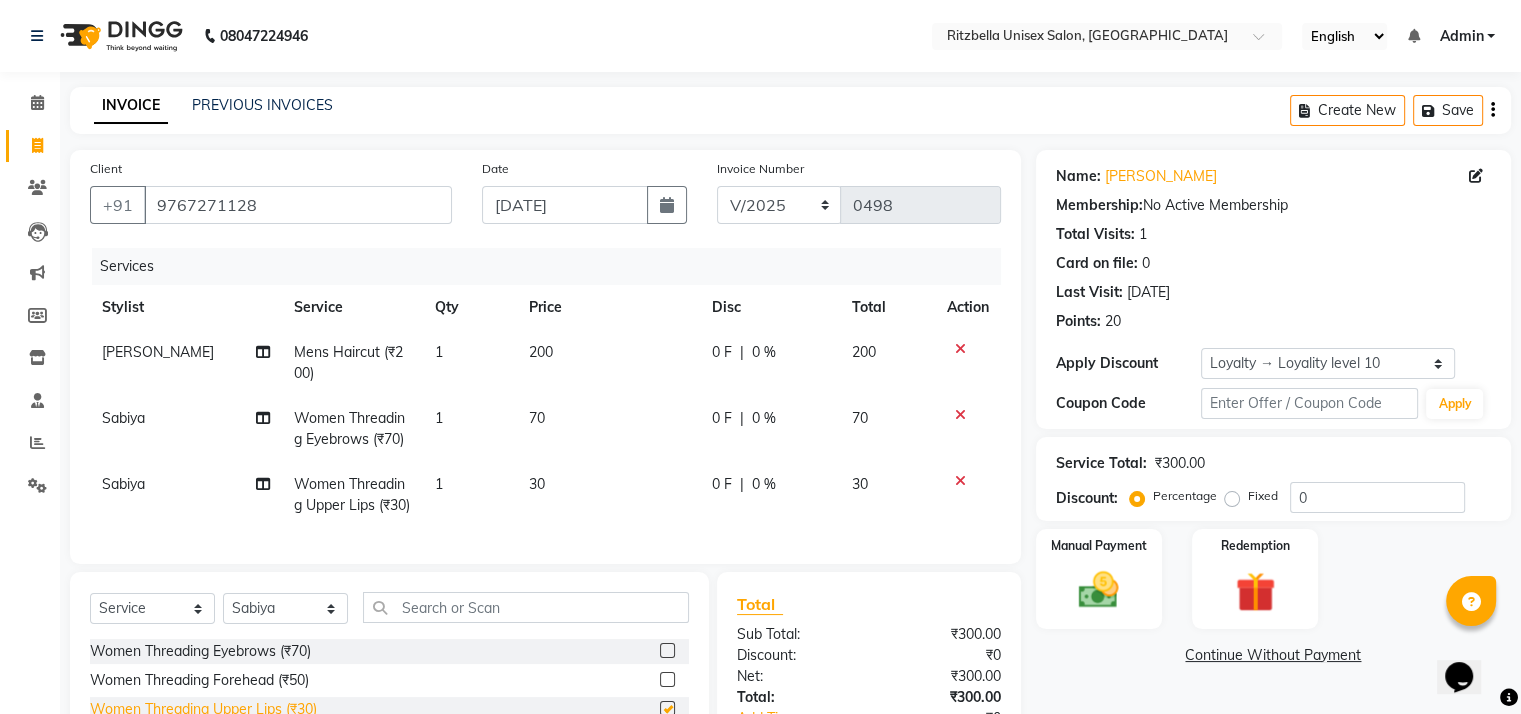 checkbox on "false" 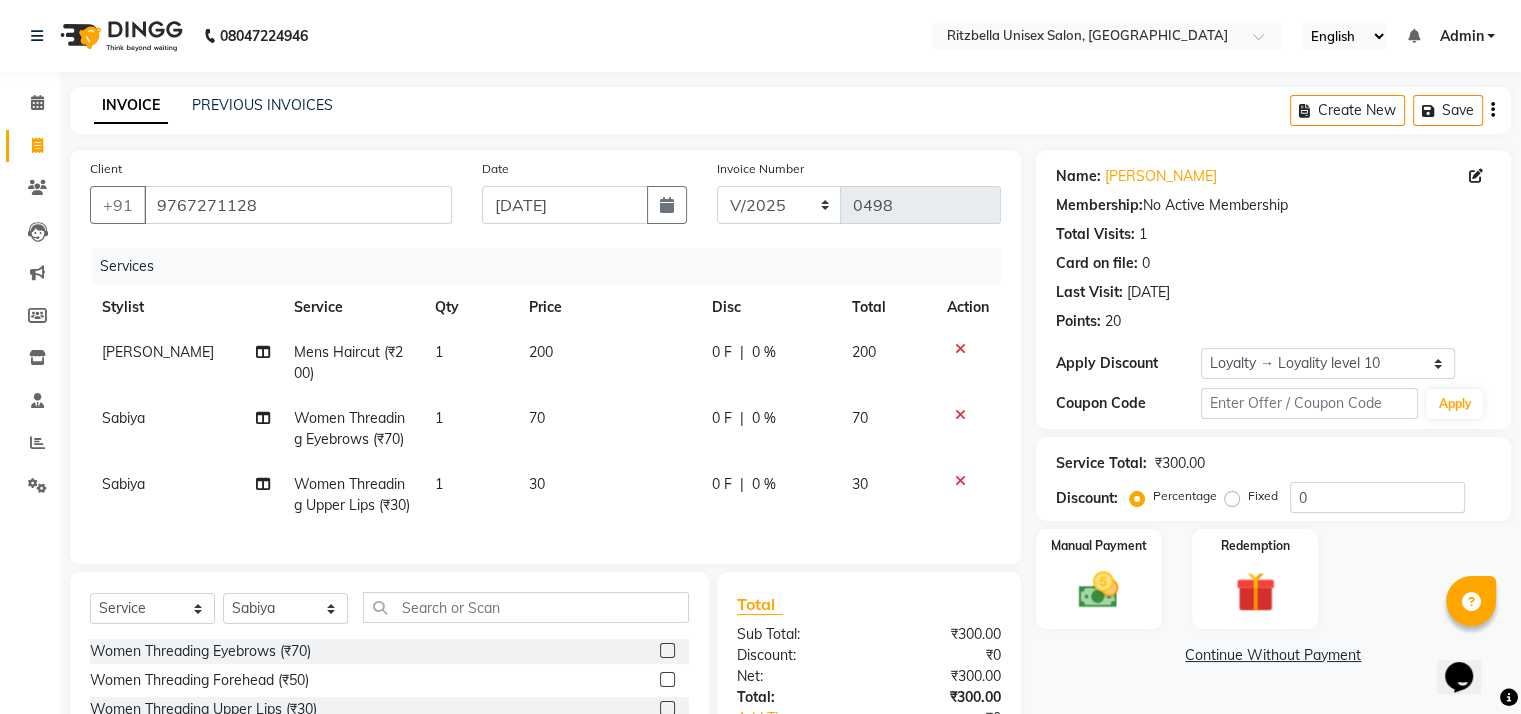 scroll, scrollTop: 220, scrollLeft: 0, axis: vertical 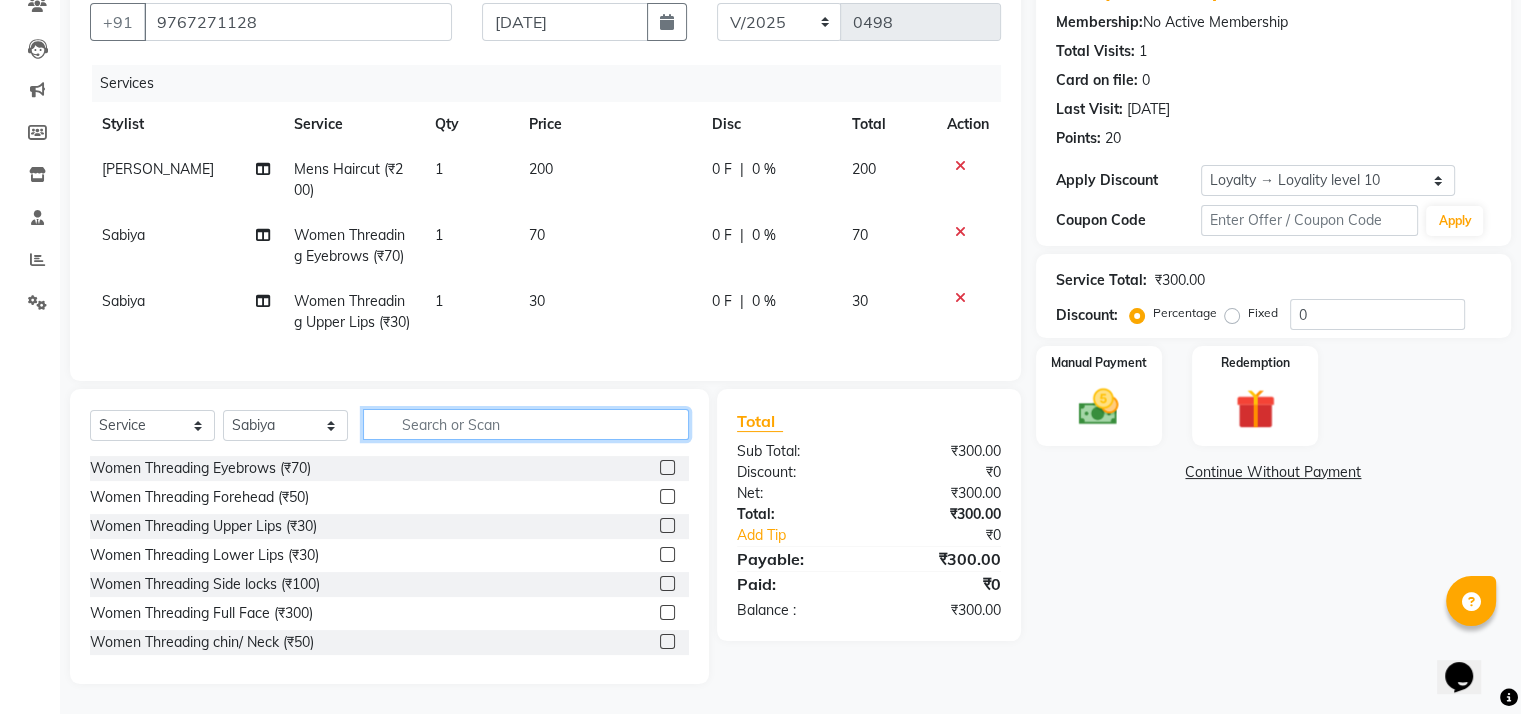 click 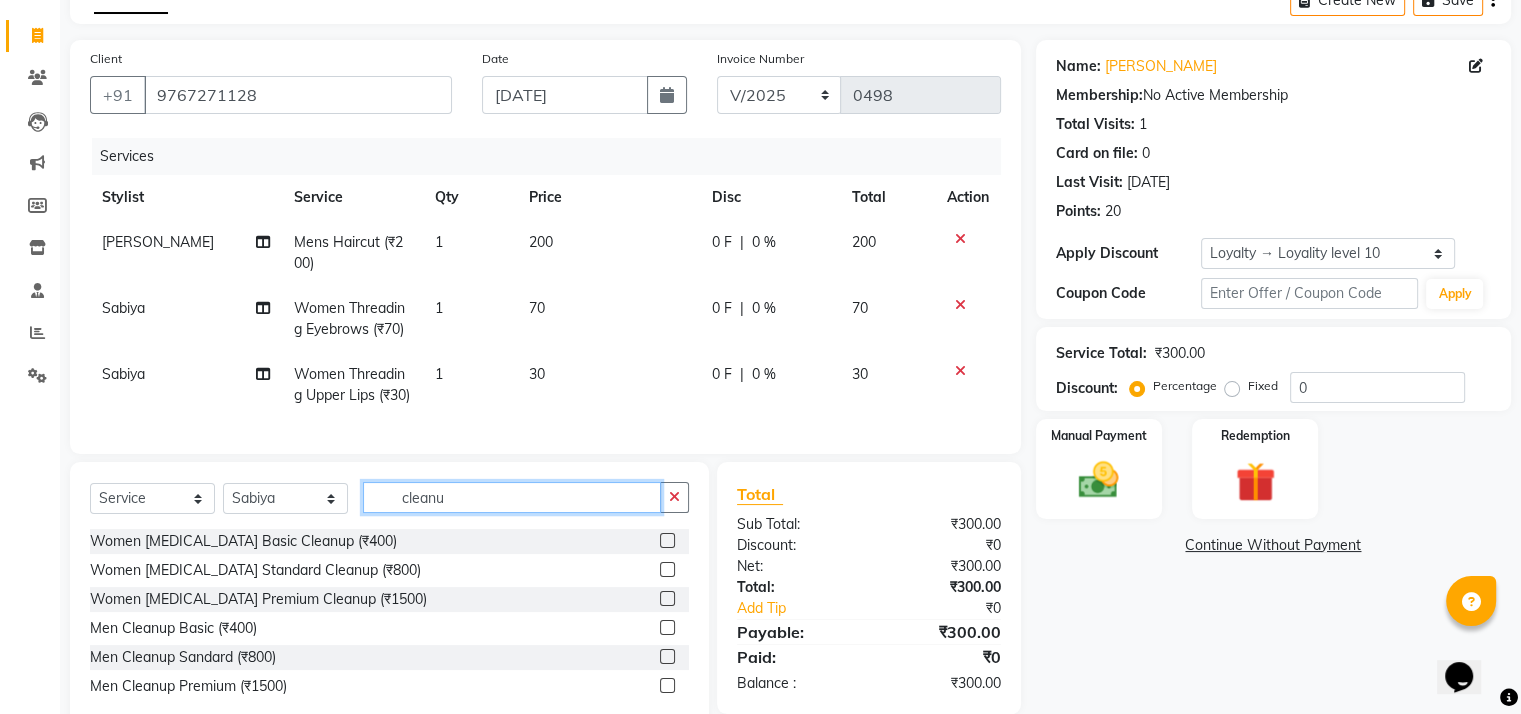 scroll, scrollTop: 194, scrollLeft: 0, axis: vertical 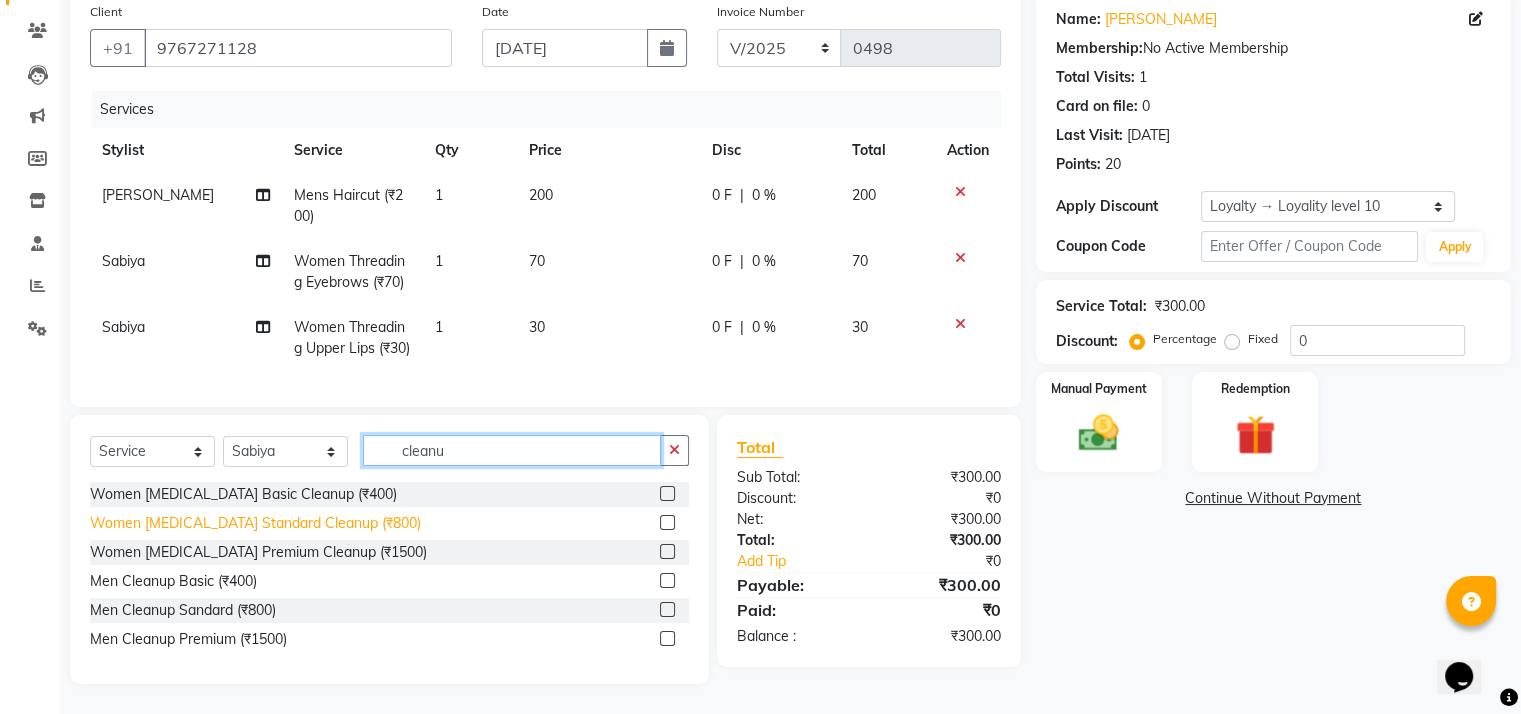 type on "cleanu" 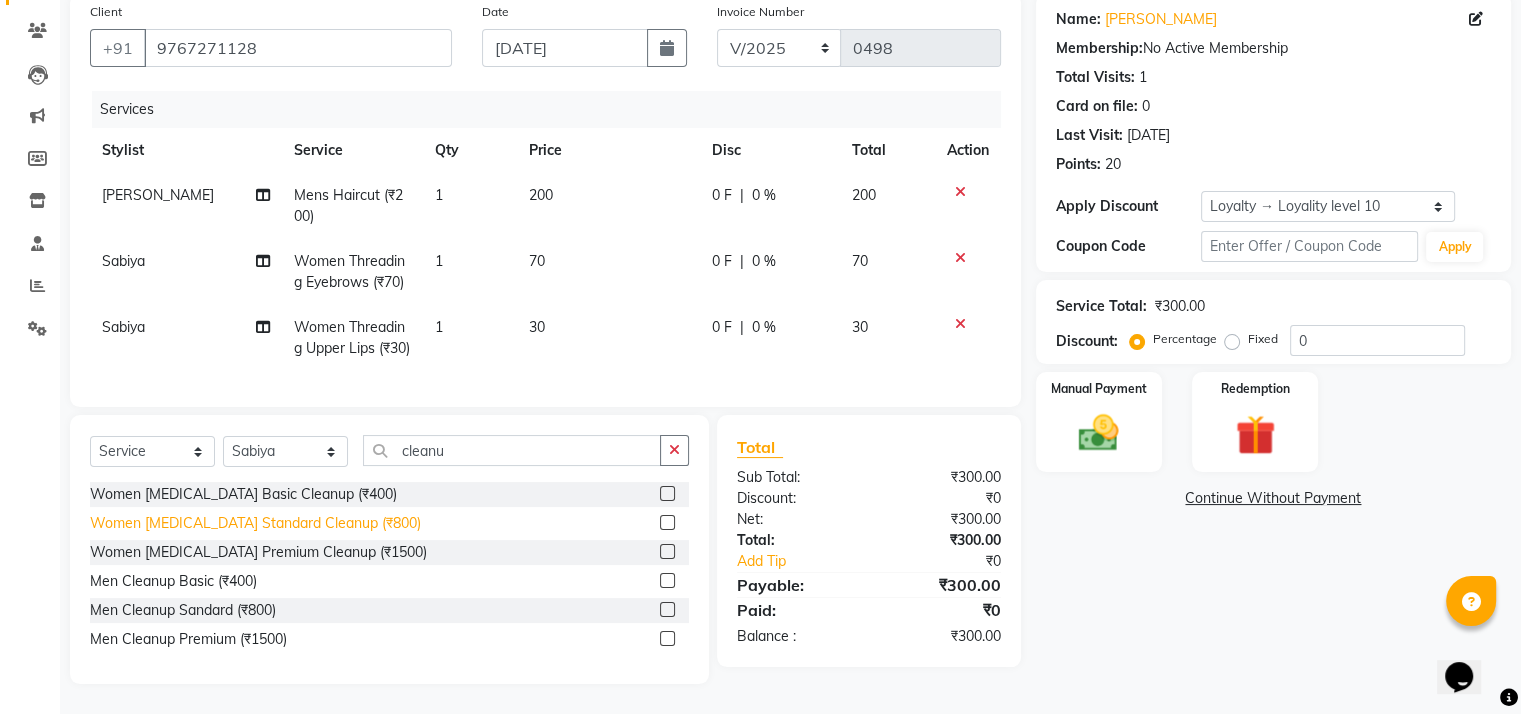 click on "Women [MEDICAL_DATA] Standard Cleanup (₹800)" 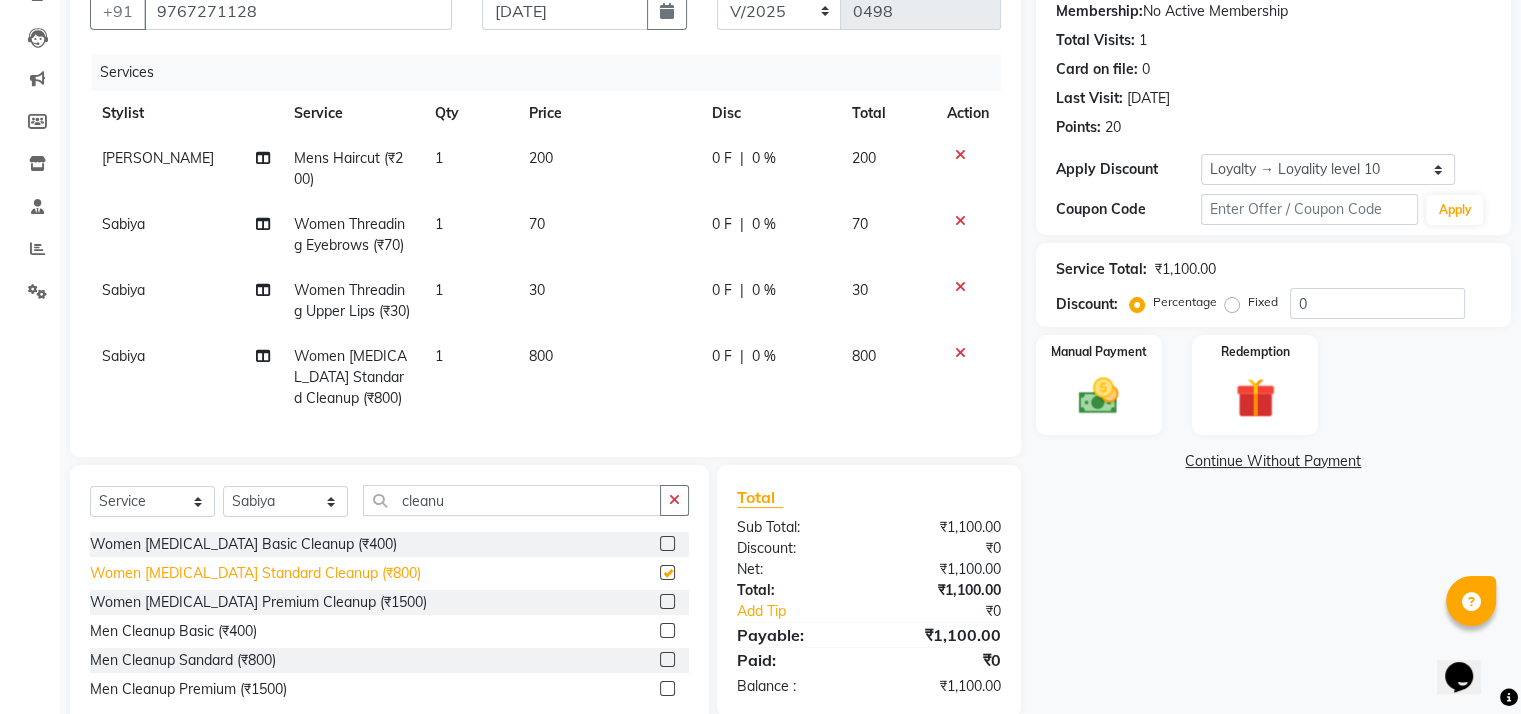 checkbox on "false" 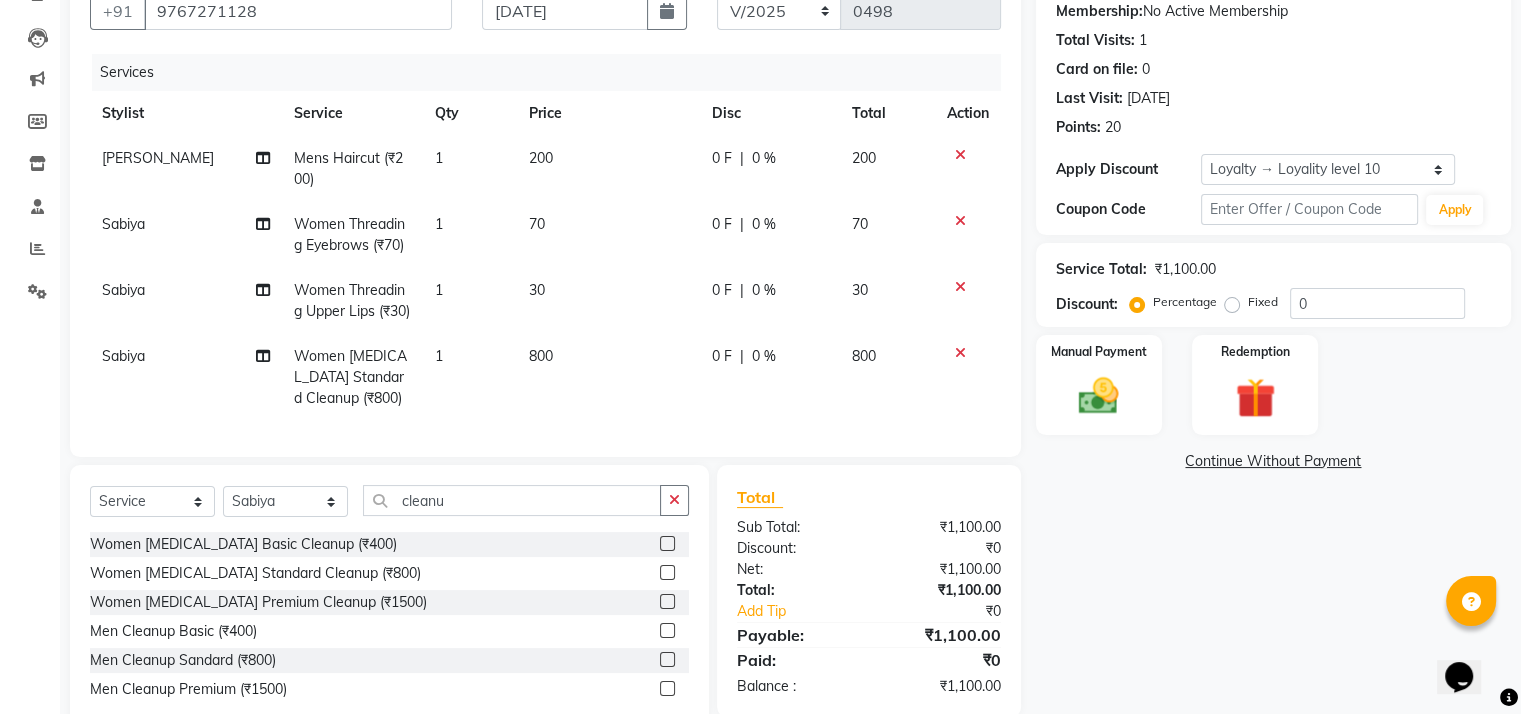 scroll, scrollTop: 281, scrollLeft: 0, axis: vertical 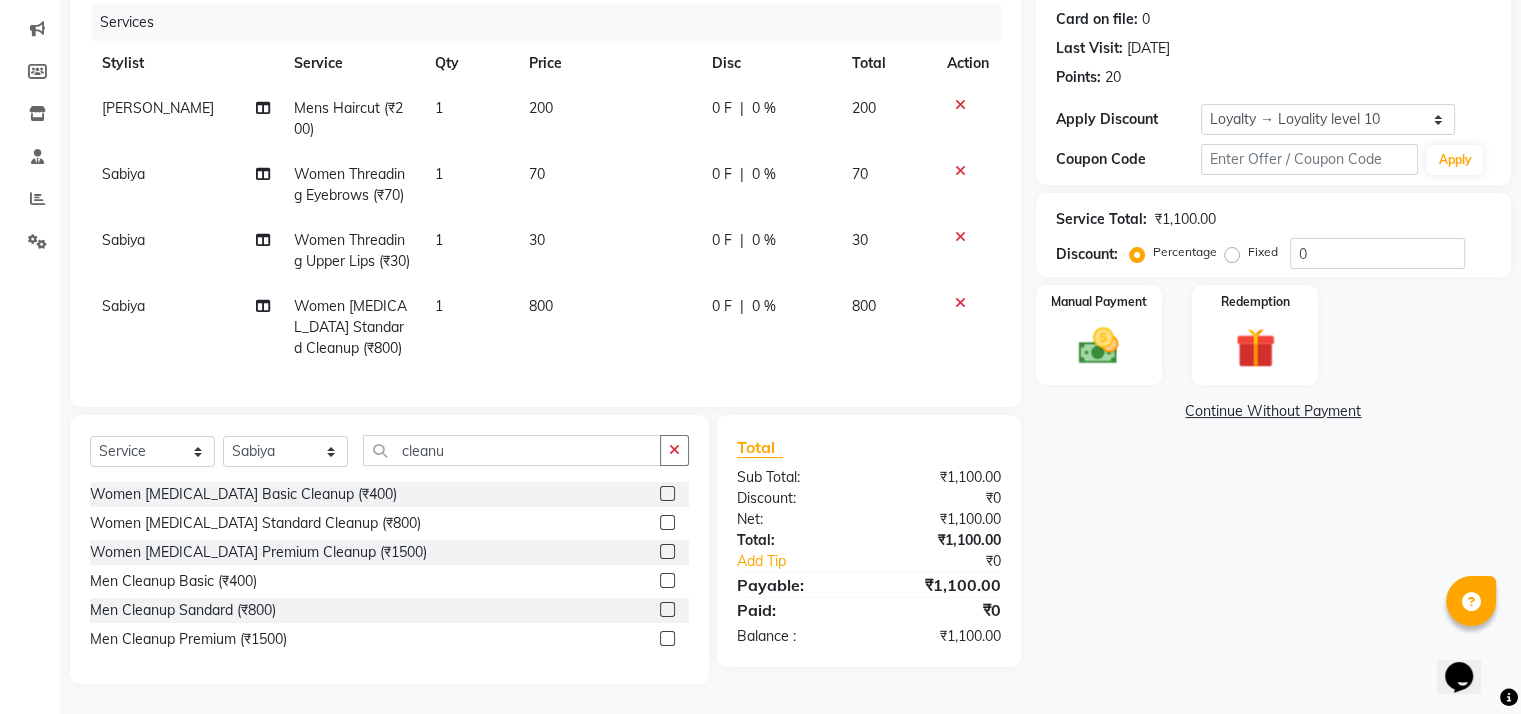 click on "Mens Haircut  (₹200)" 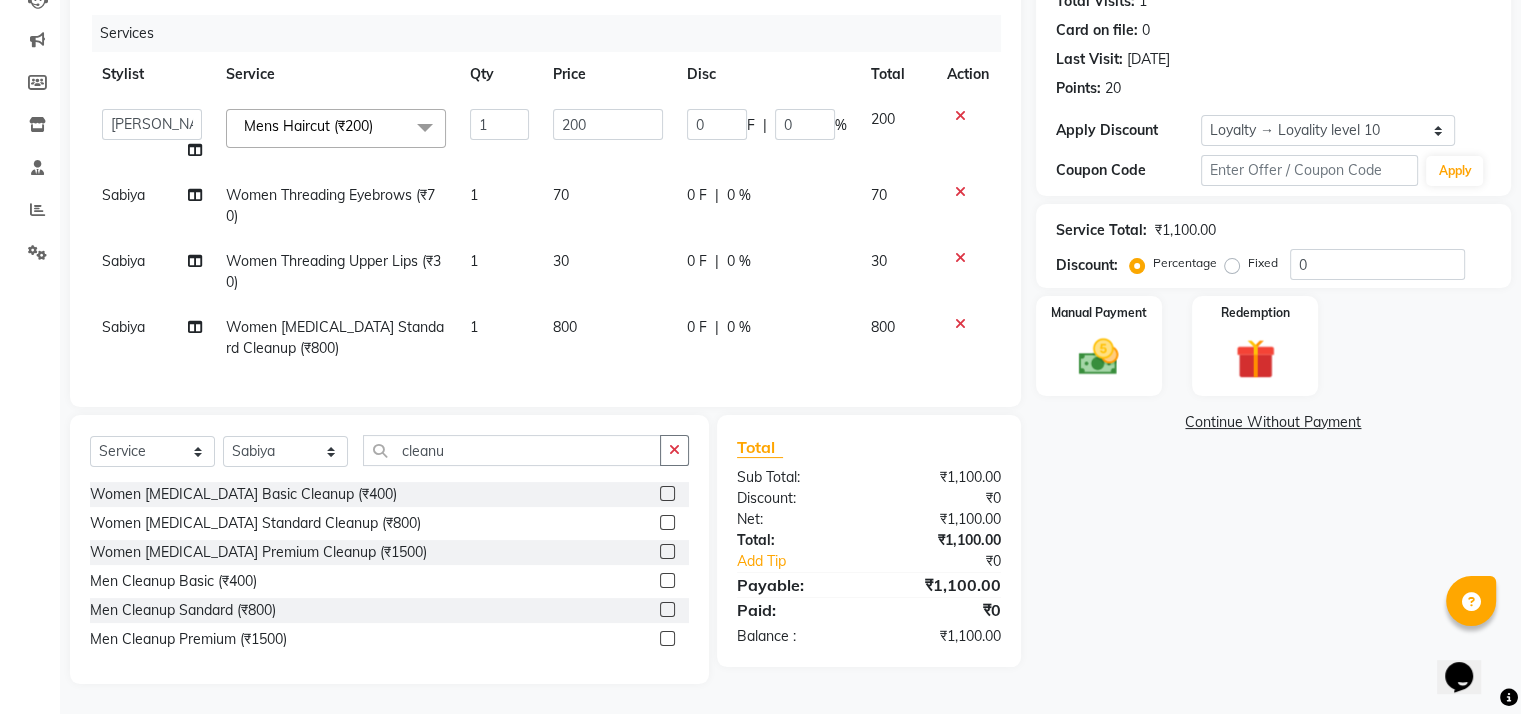 click on "Mens Haircut  (₹200)" 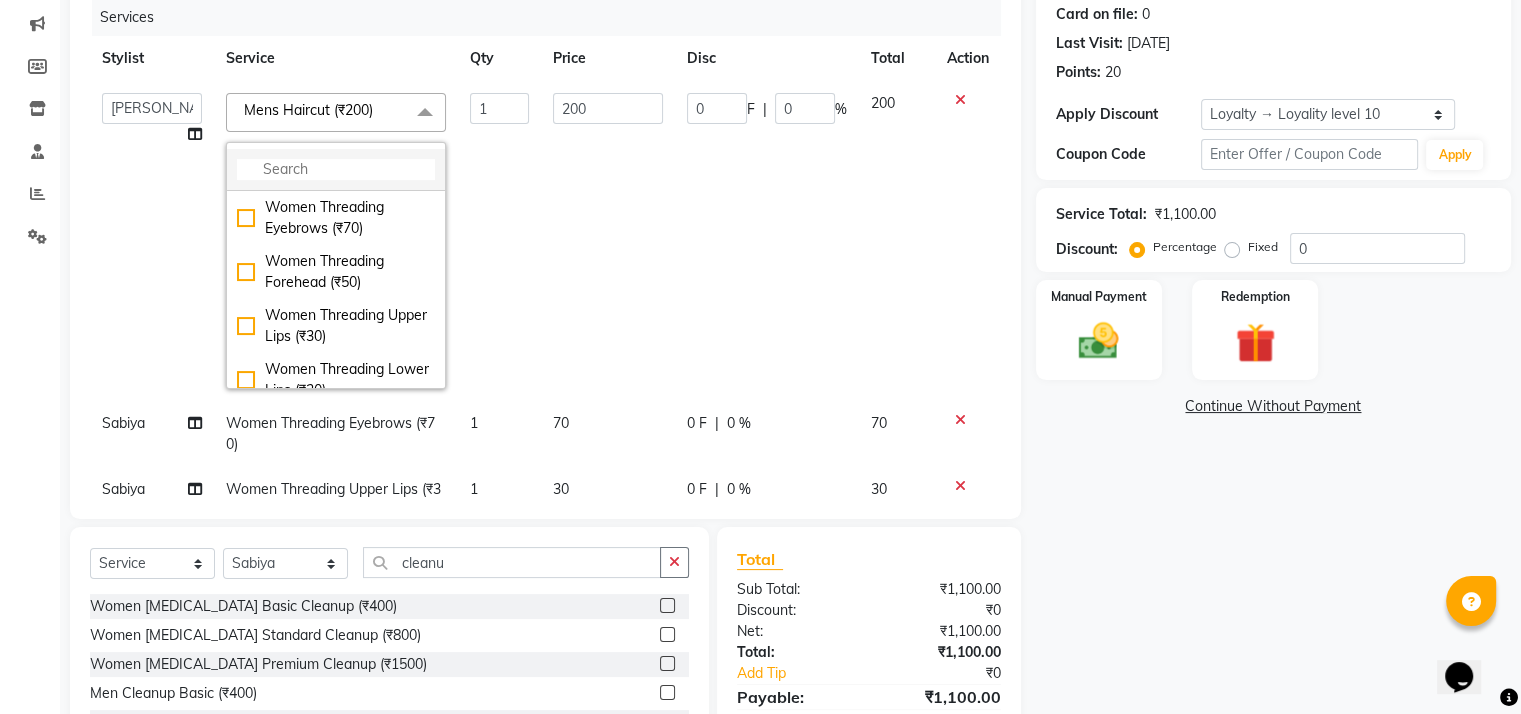 click 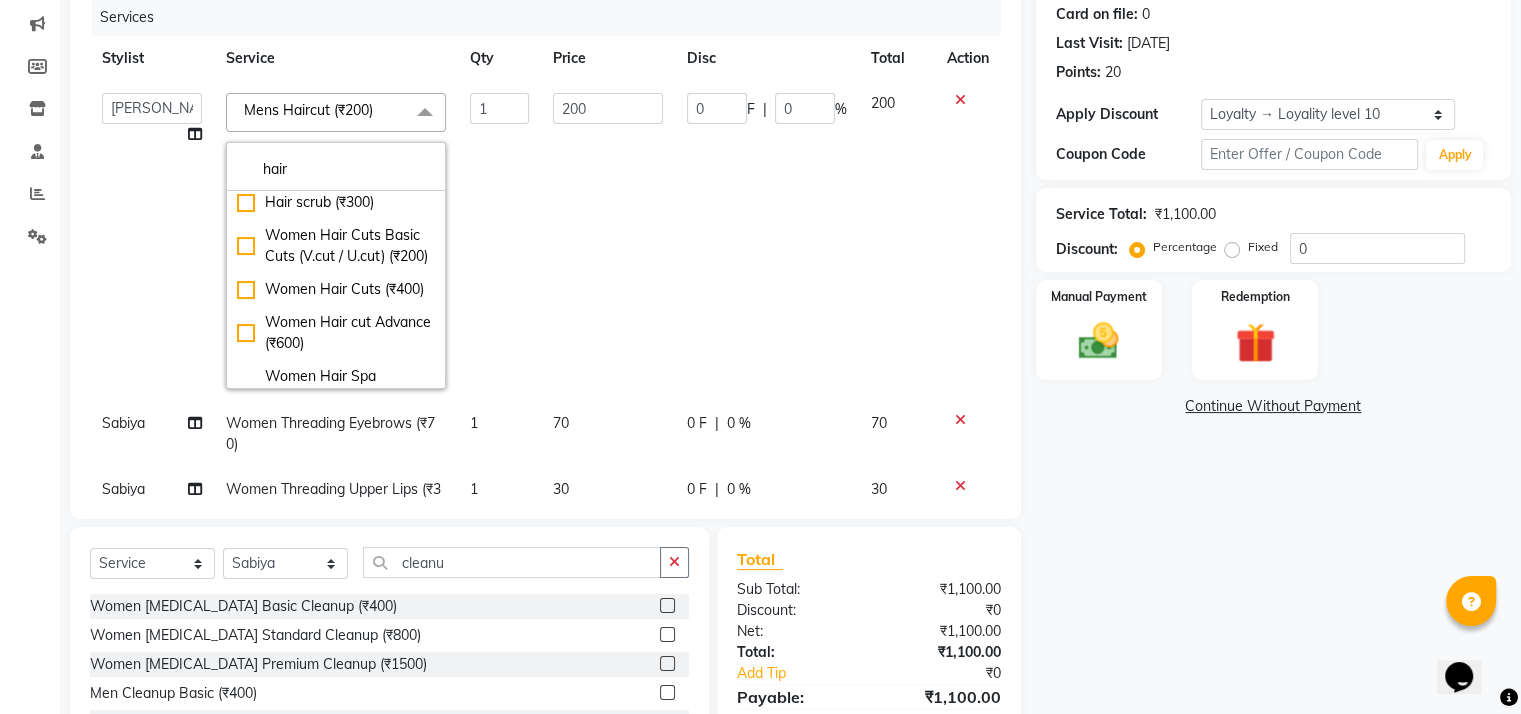 scroll, scrollTop: 136, scrollLeft: 0, axis: vertical 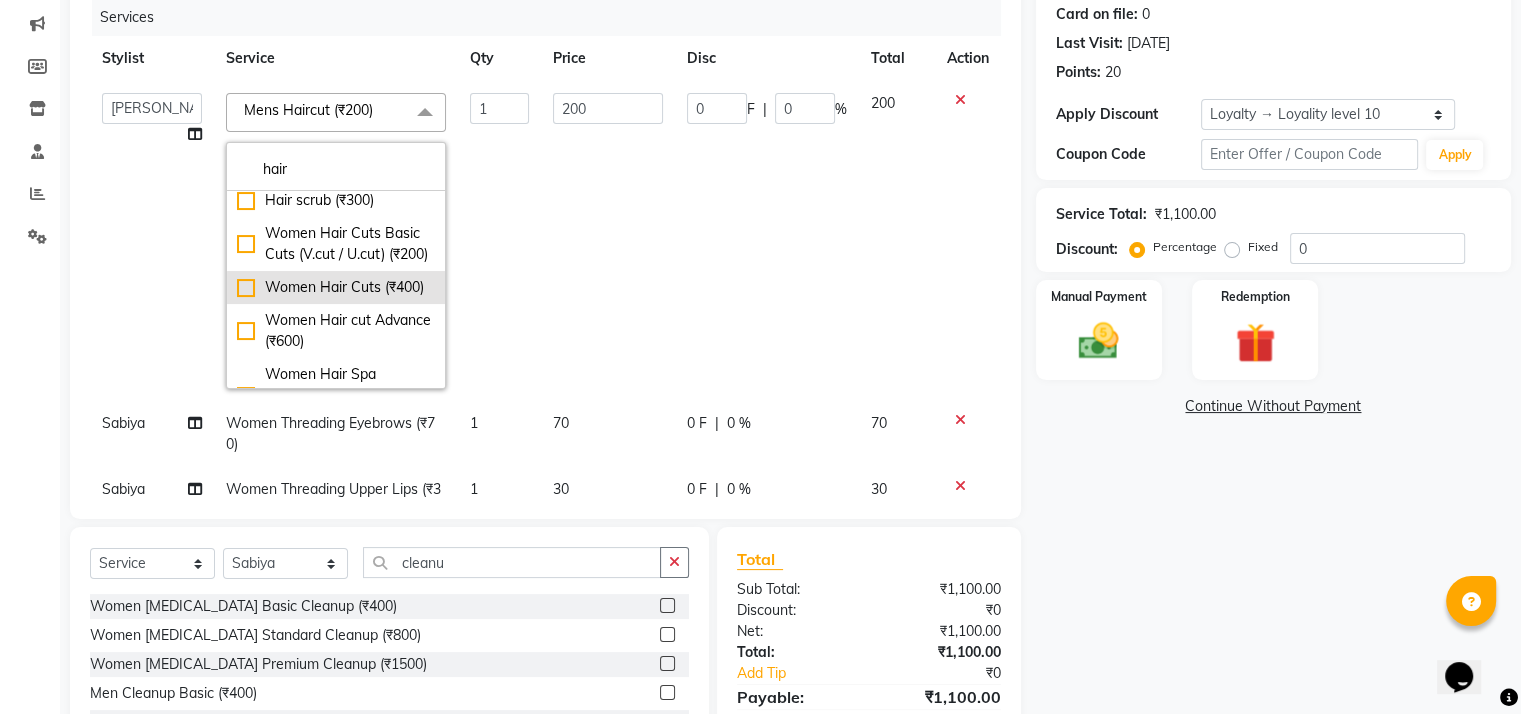 type on "hair" 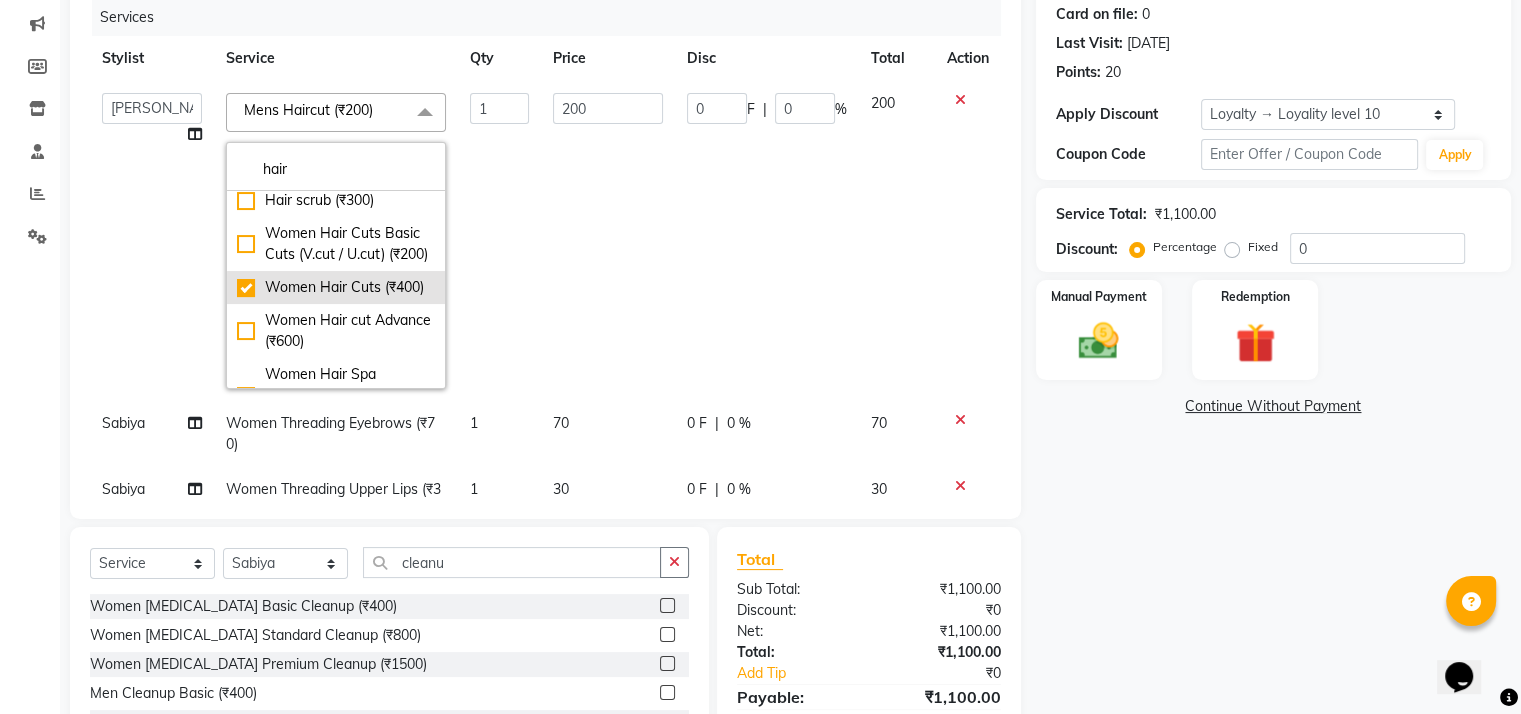 type on "400" 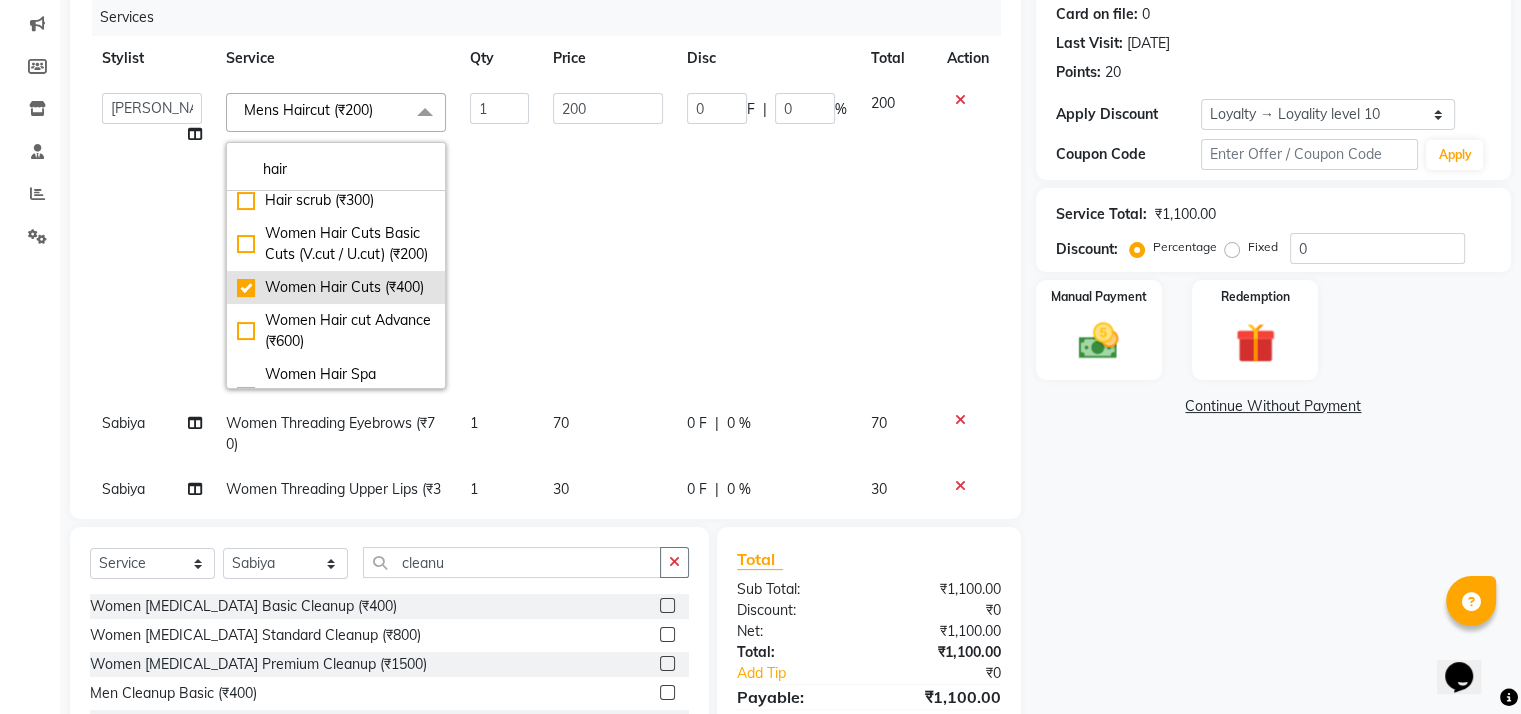 checkbox on "true" 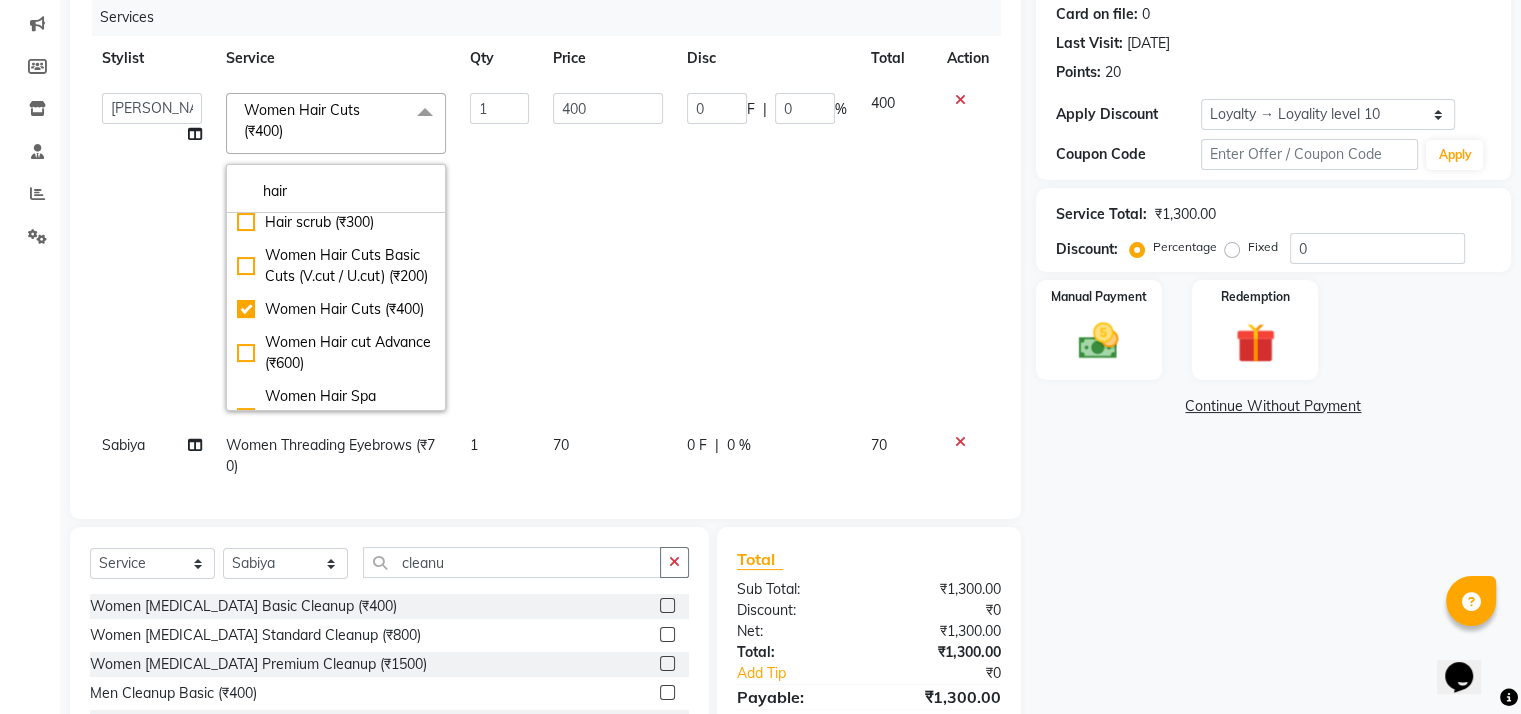 click on "Total Sub Total: ₹1,300.00 Discount: ₹0 Net: ₹1,300.00 Total: ₹1,300.00 Add Tip ₹0 Payable: ₹1,300.00 Paid: ₹0 Balance   : ₹1,300.00" 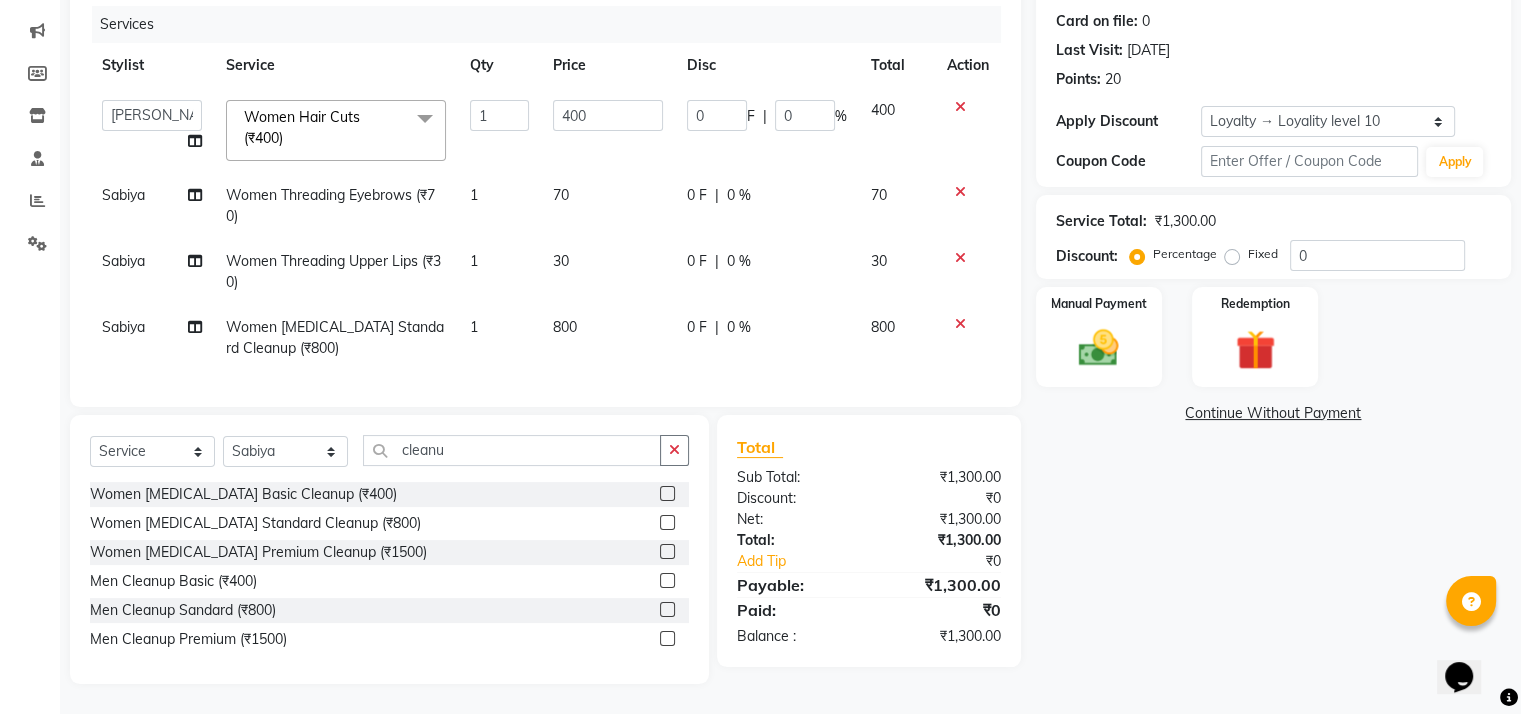scroll, scrollTop: 249, scrollLeft: 0, axis: vertical 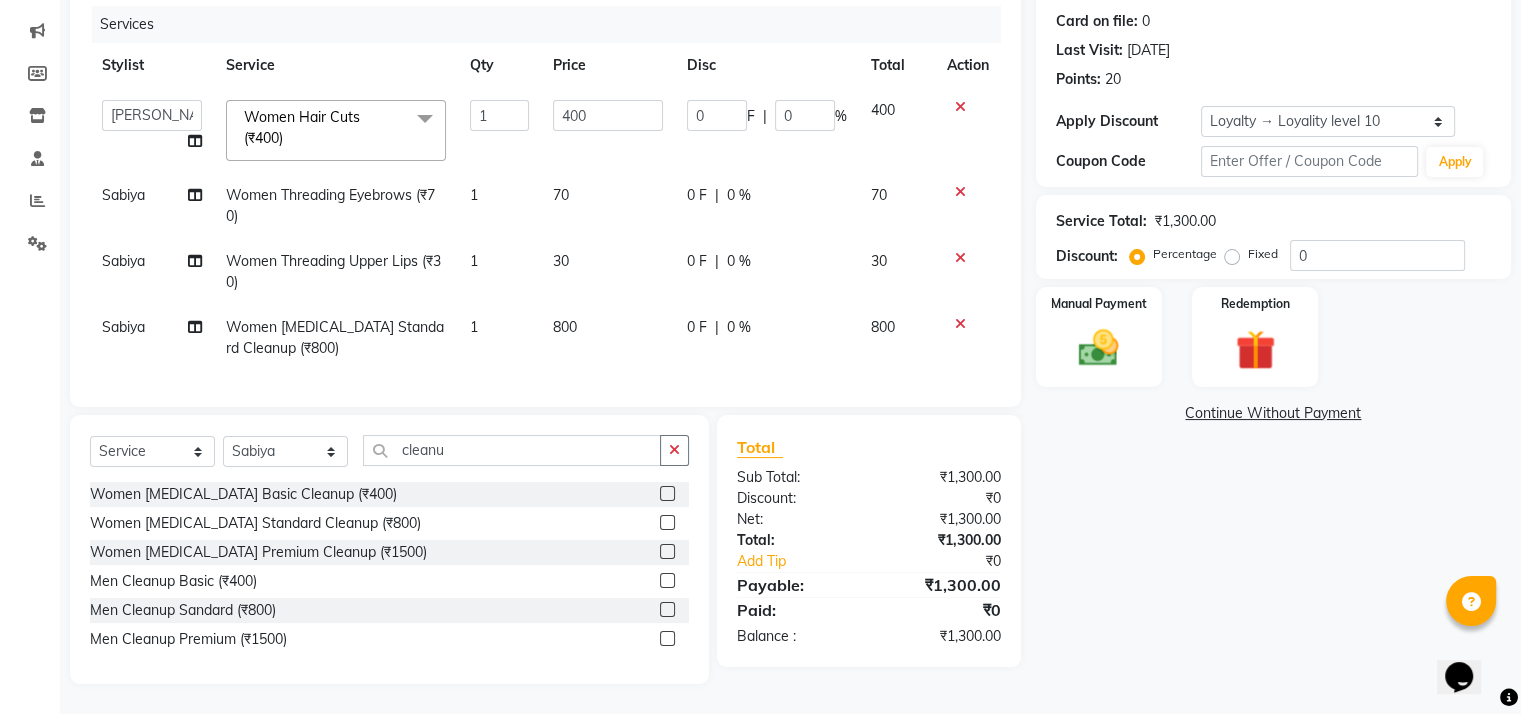 click on "Name: [PERSON_NAME] Membership:  No Active Membership  Total Visits:  1 Card on file:  0 Last Visit:   [DATE] Points:   20  Apply Discount Select  Loyalty → Loyality level 10  Coupon Code Apply Service Total:  ₹1,300.00  Discount:  Percentage   Fixed  0 Manual Payment Redemption  Continue Without Payment" 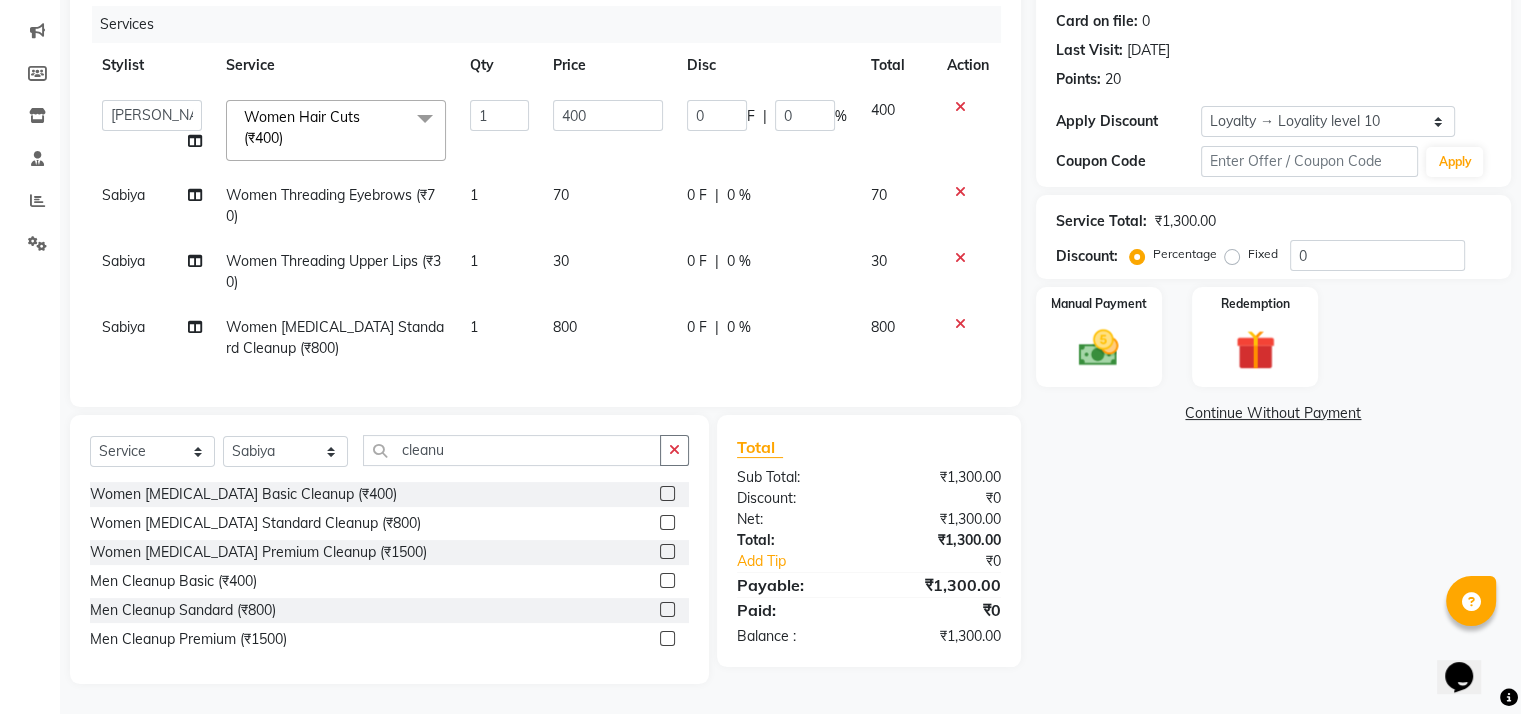 scroll, scrollTop: 253, scrollLeft: 0, axis: vertical 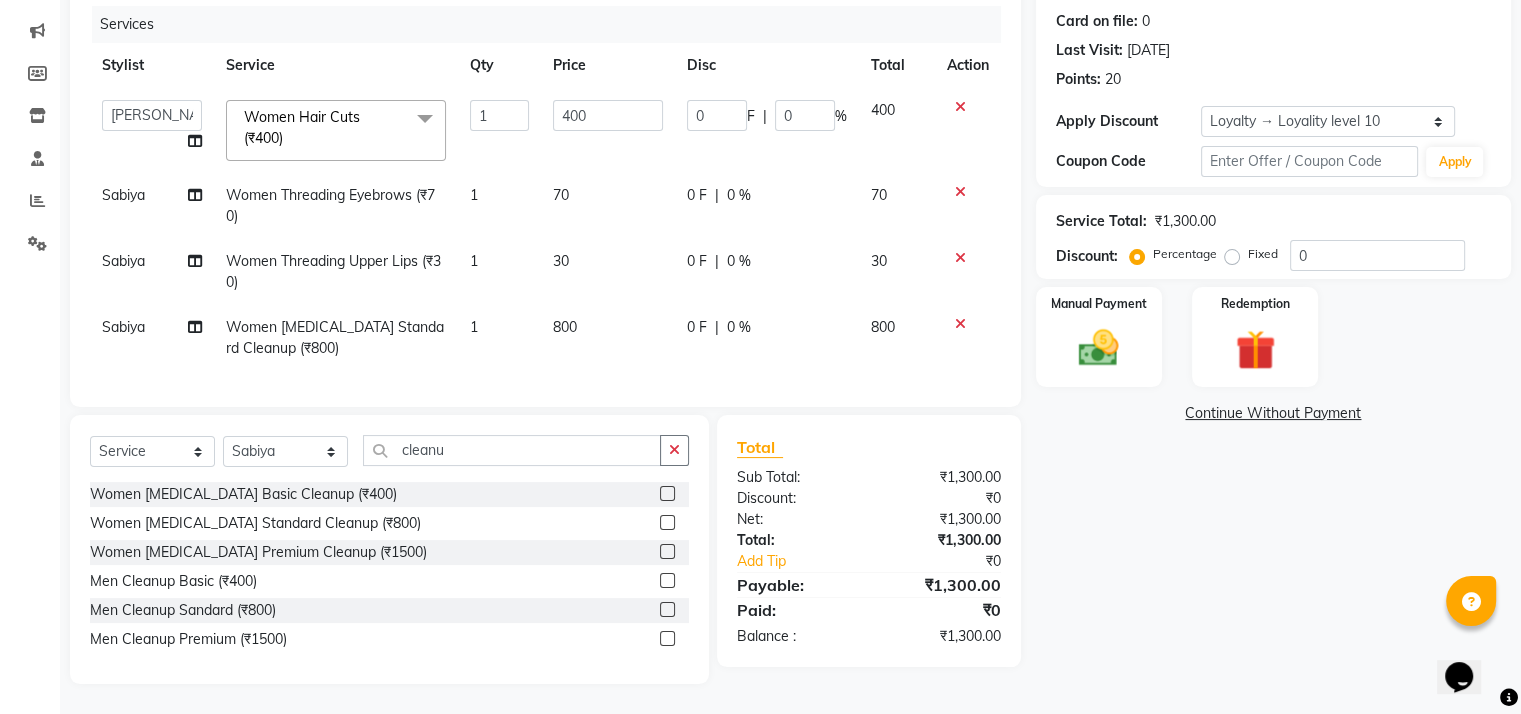 click on "Name: [PERSON_NAME] Membership:  No Active Membership  Total Visits:  1 Card on file:  0 Last Visit:   [DATE] Points:   20  Apply Discount Select  Loyalty → Loyality level 10  Coupon Code Apply Service Total:  ₹1,300.00  Discount:  Percentage   Fixed  0 Manual Payment Redemption  Continue Without Payment" 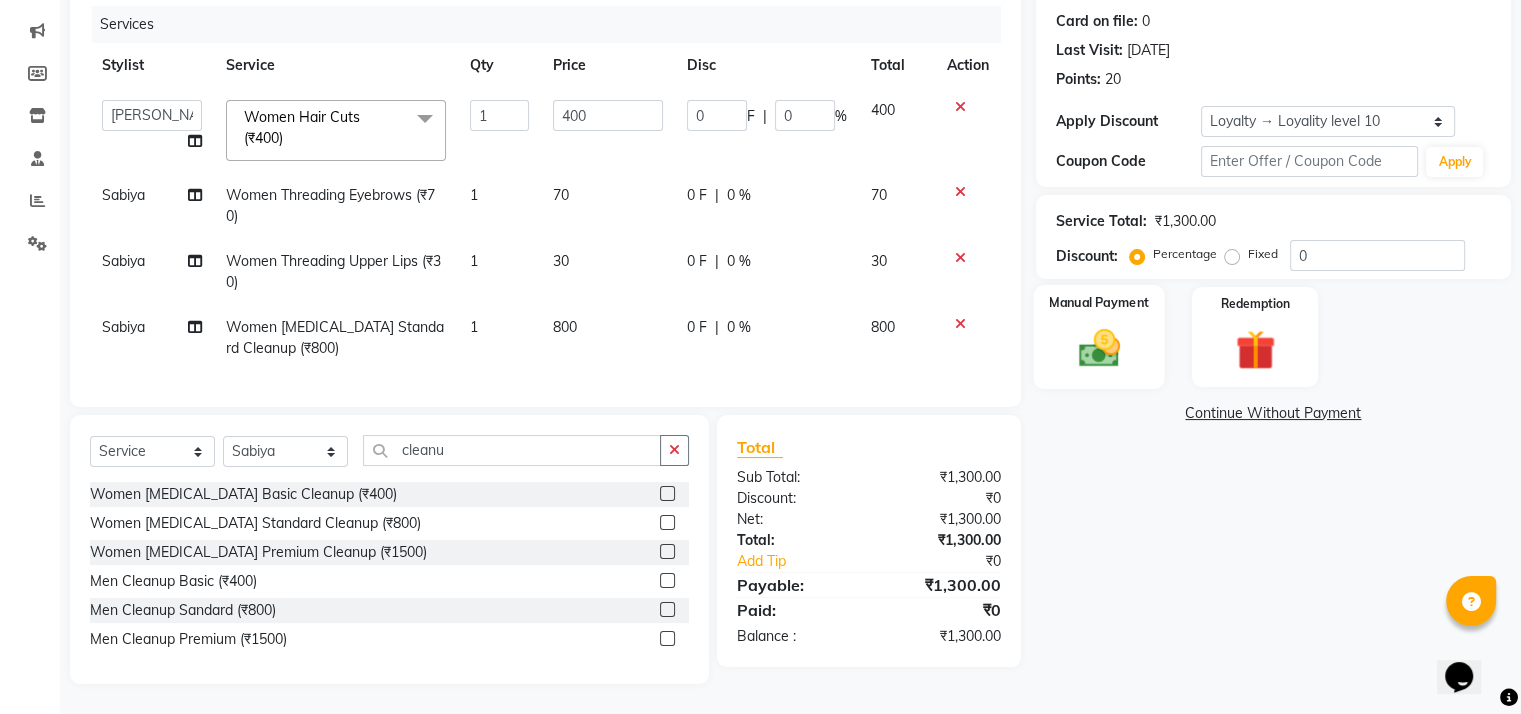 click 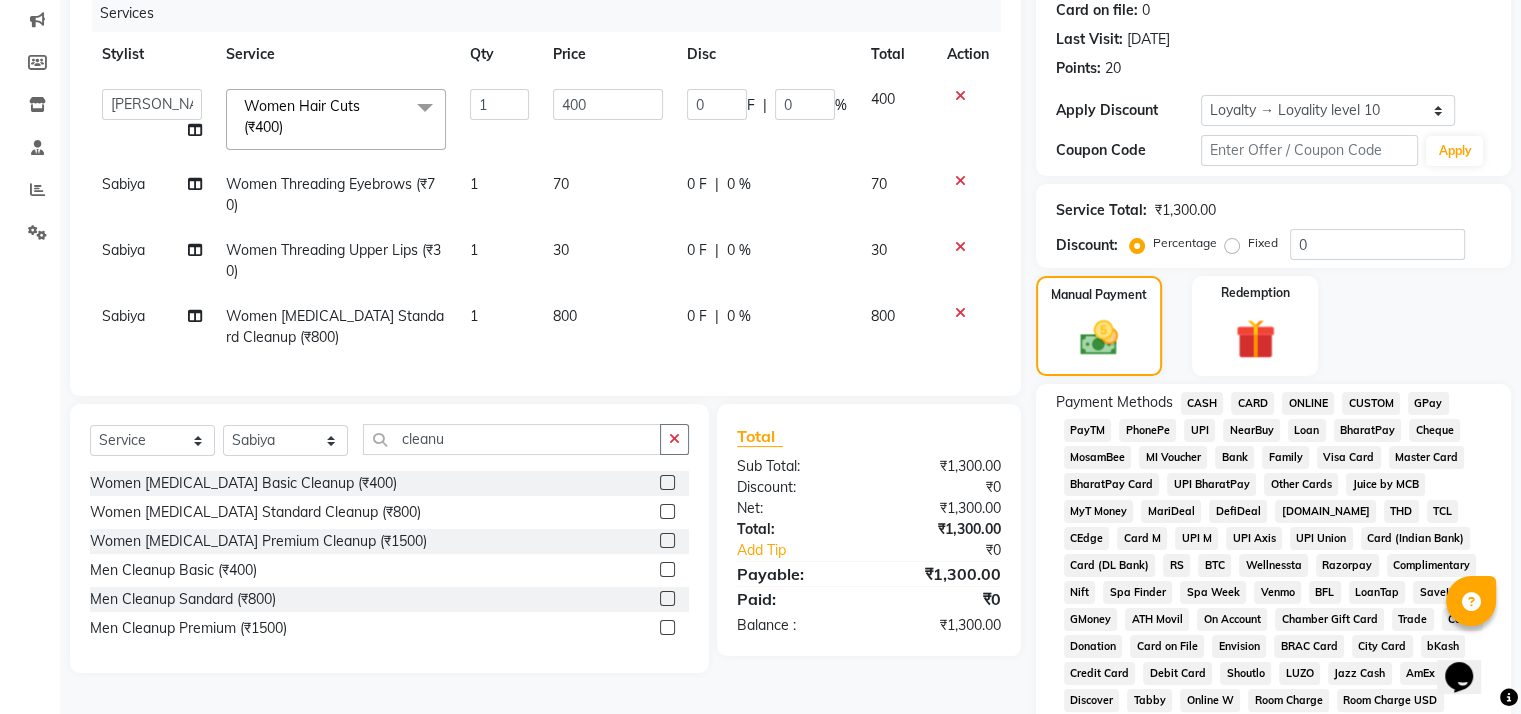 click on "GPay" 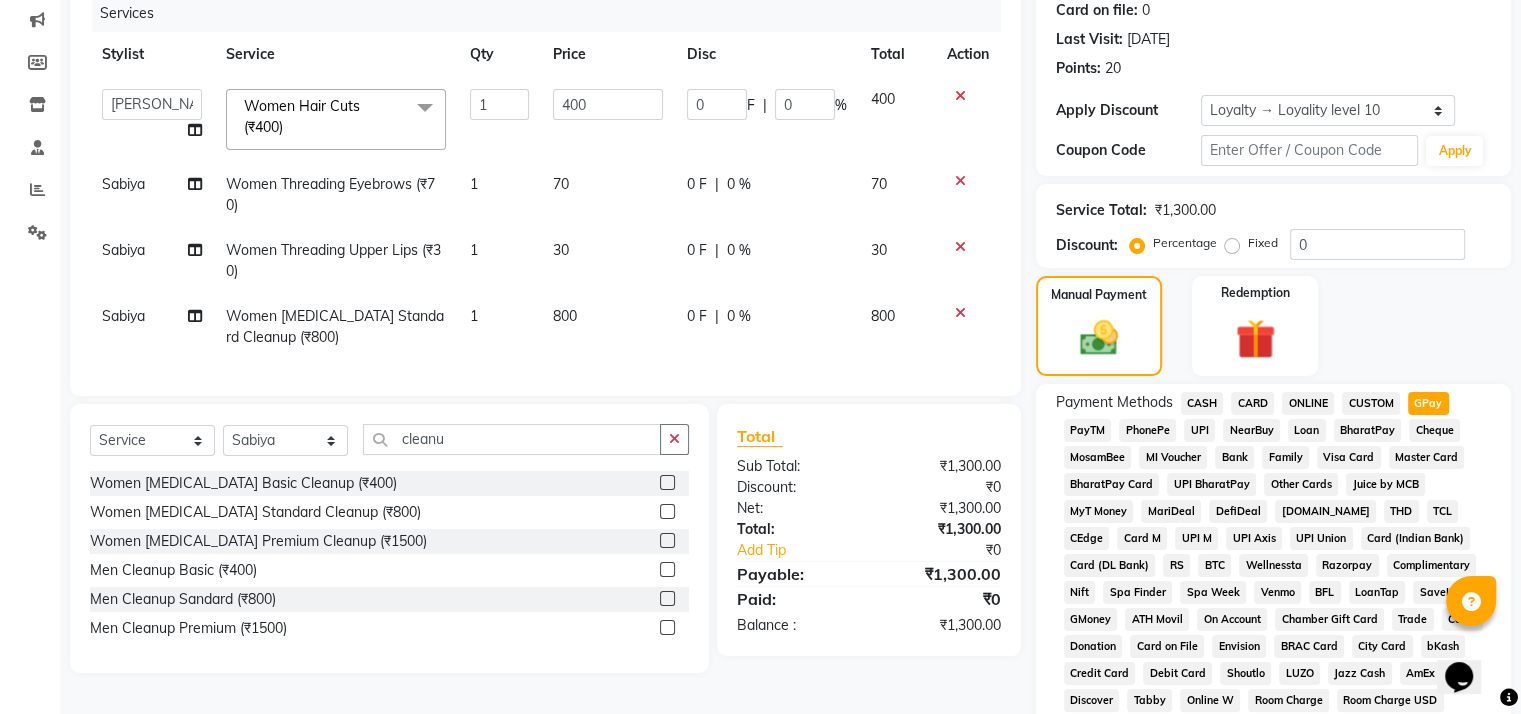 scroll, scrollTop: 748, scrollLeft: 0, axis: vertical 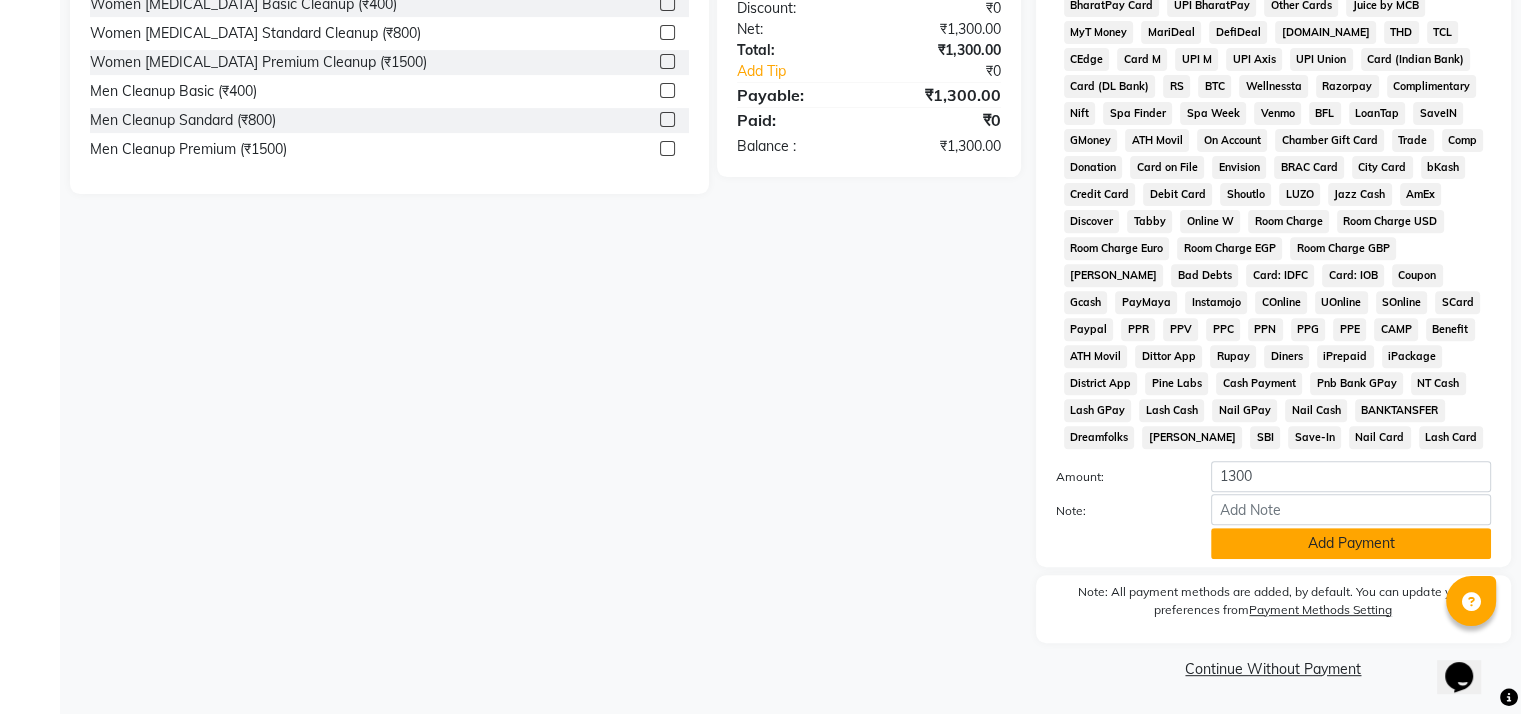 click on "Add Payment" 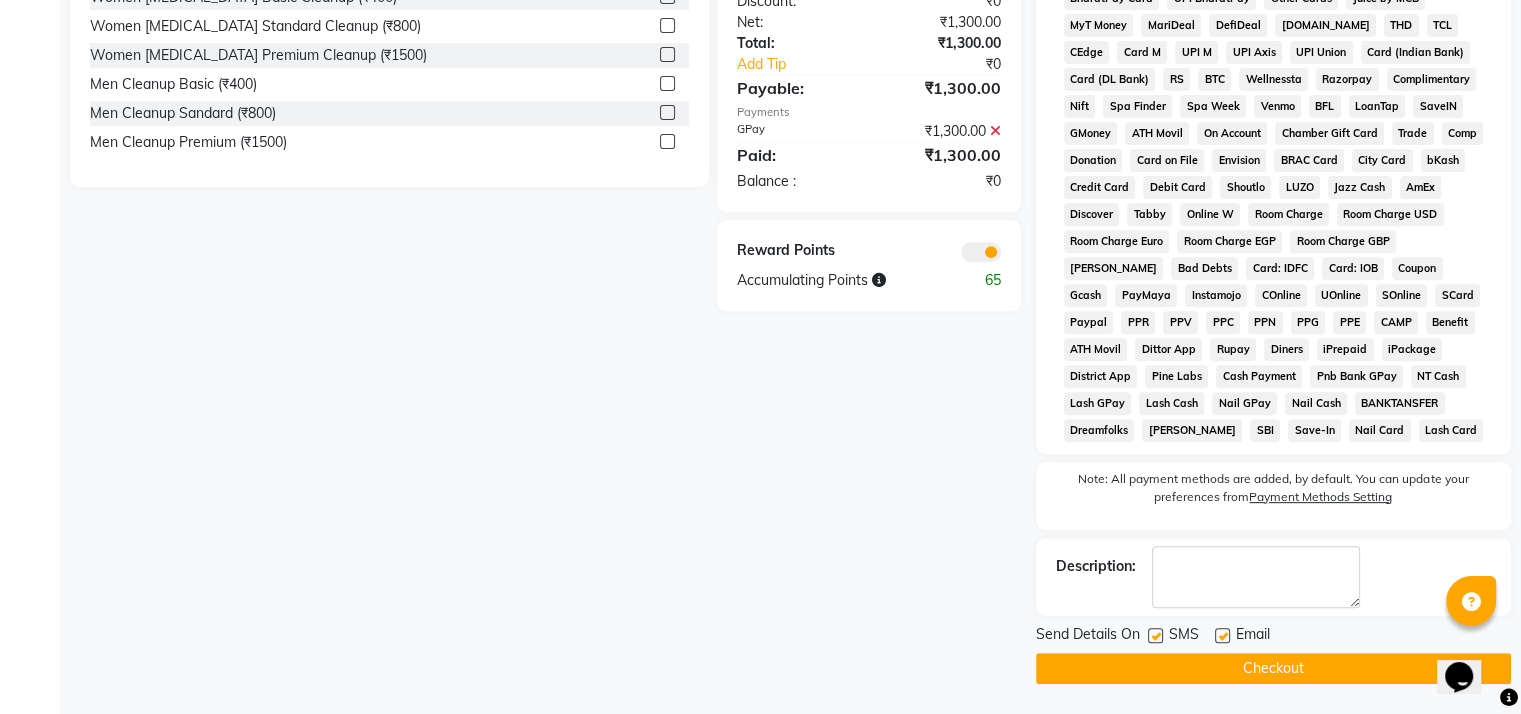 scroll, scrollTop: 753, scrollLeft: 0, axis: vertical 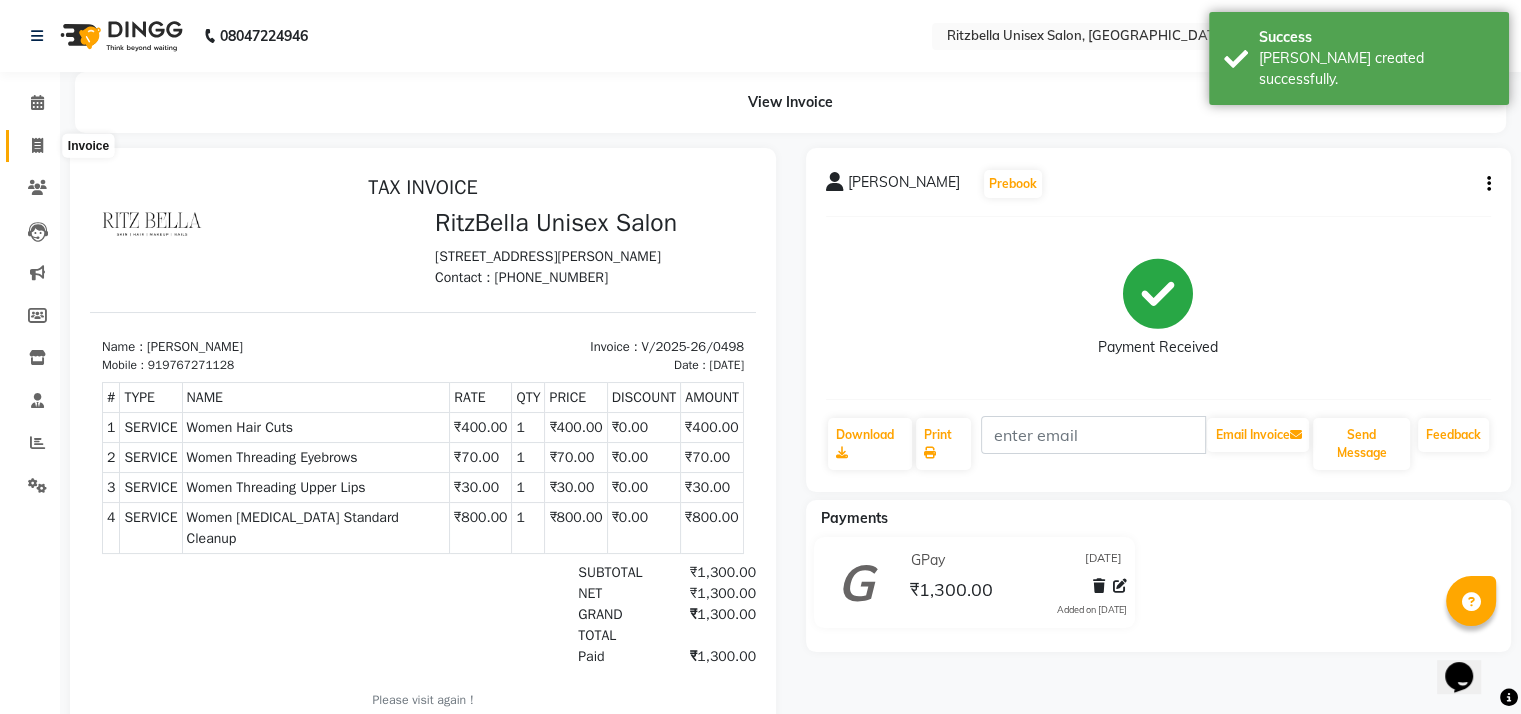 click 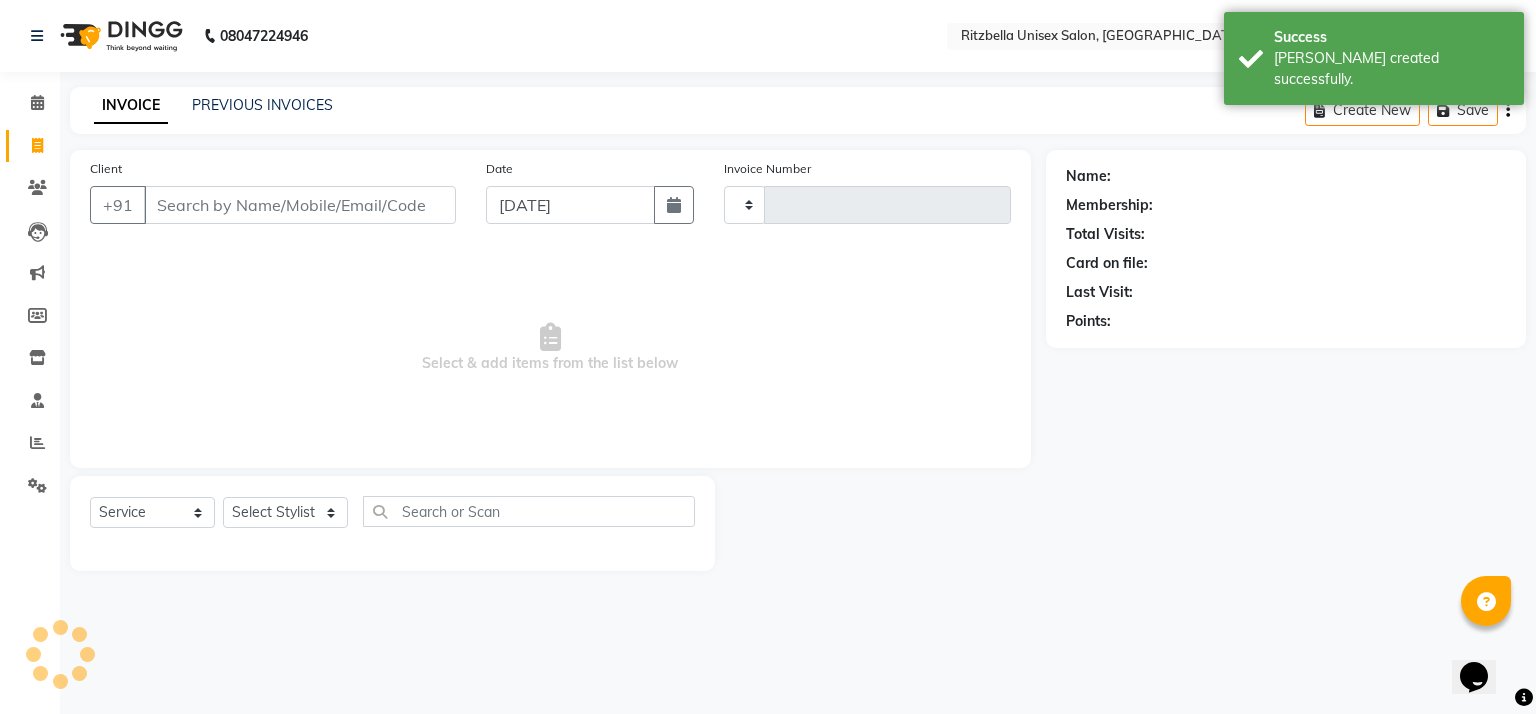 type on "0499" 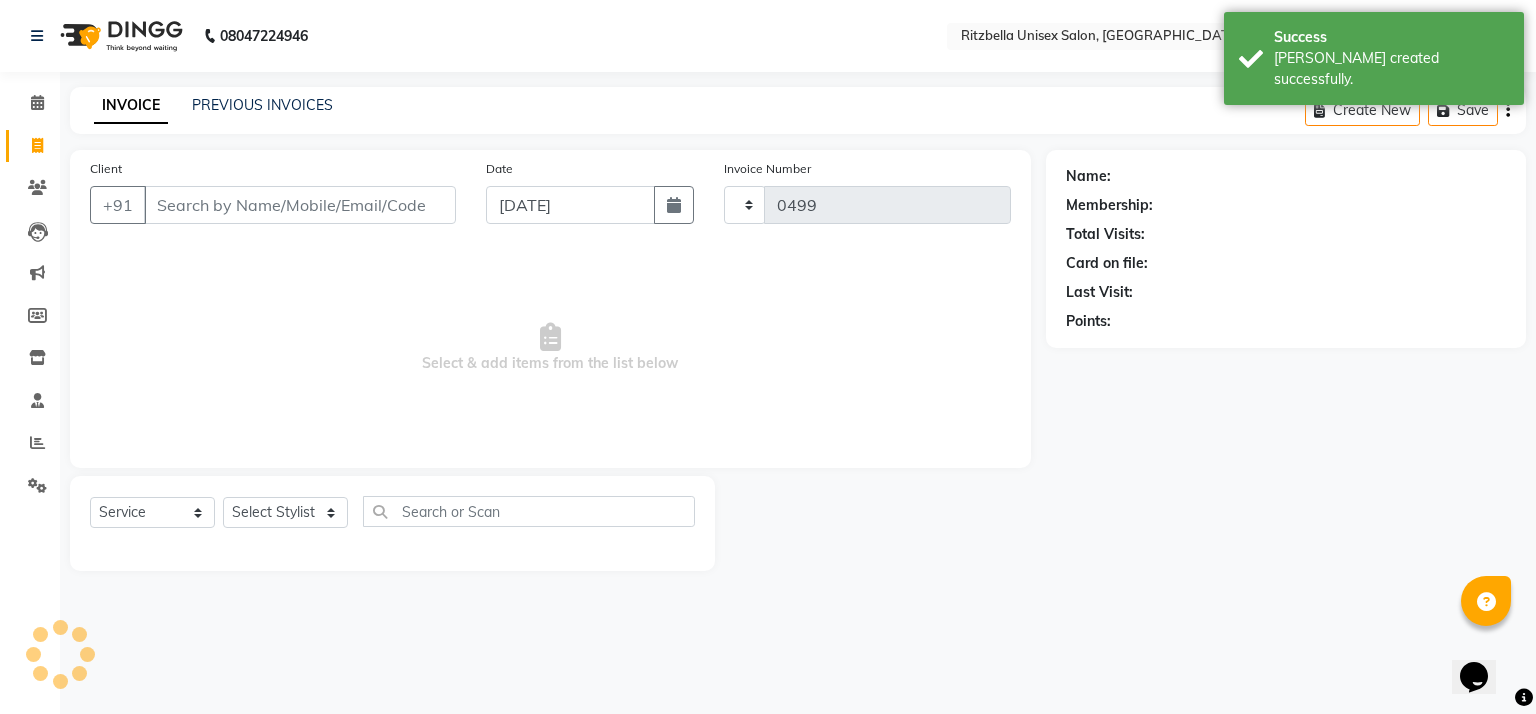 select on "6870" 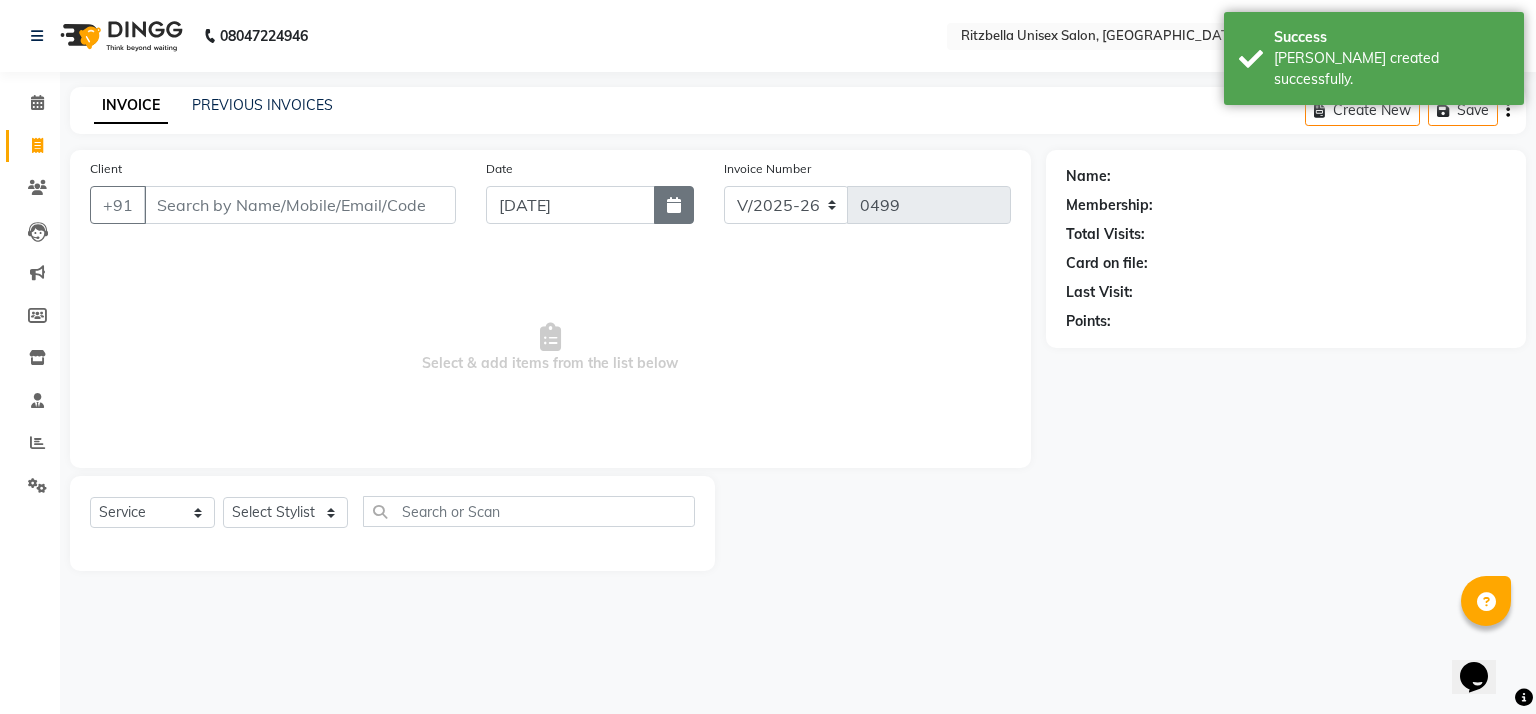 click 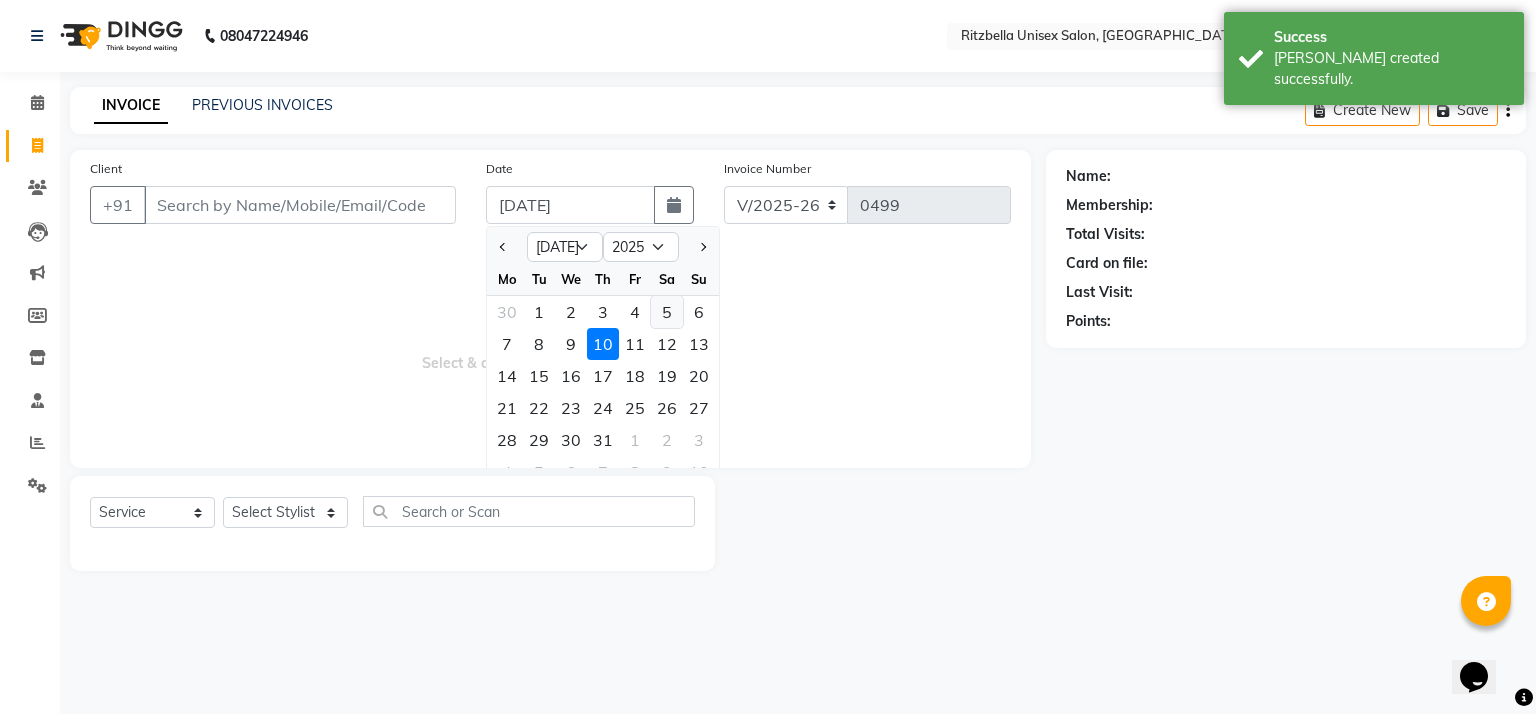 click on "5" 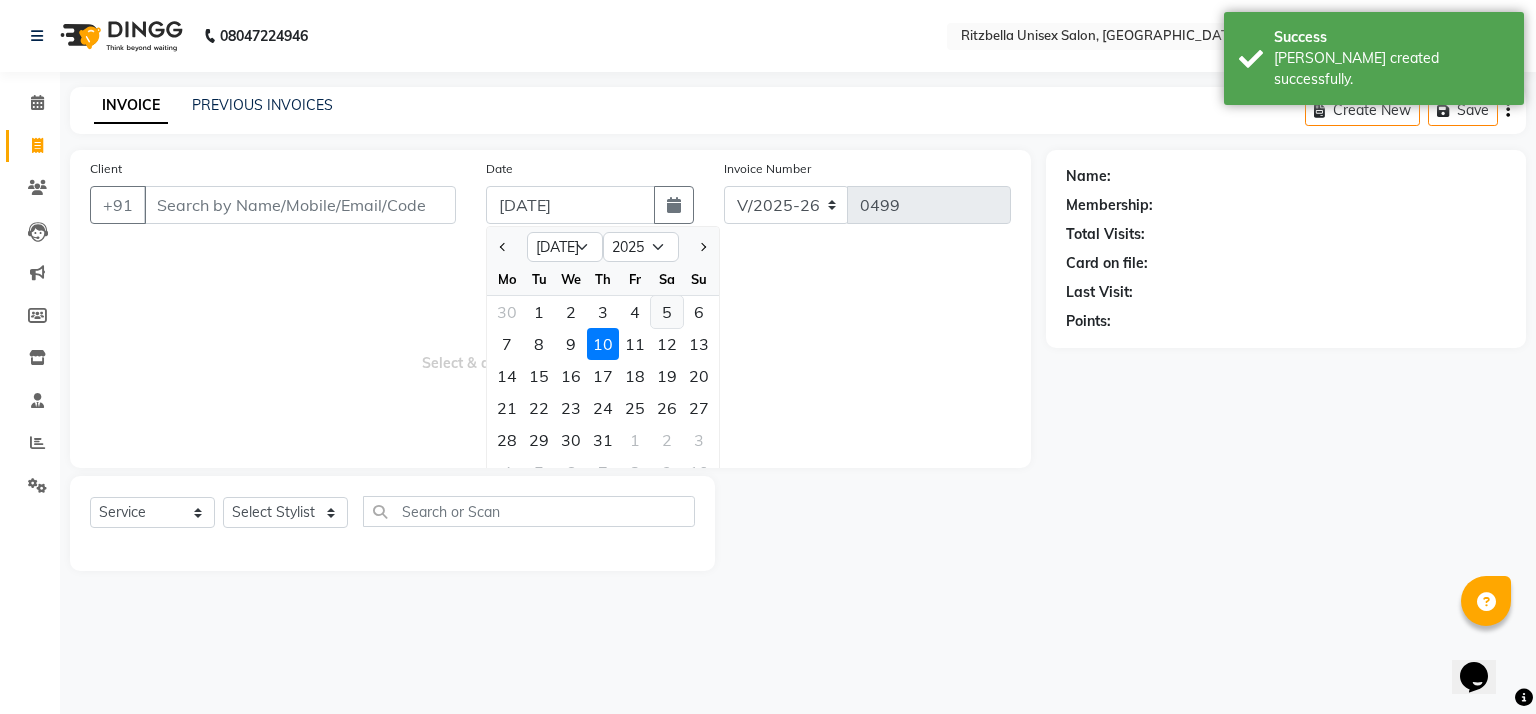 type on "[DATE]" 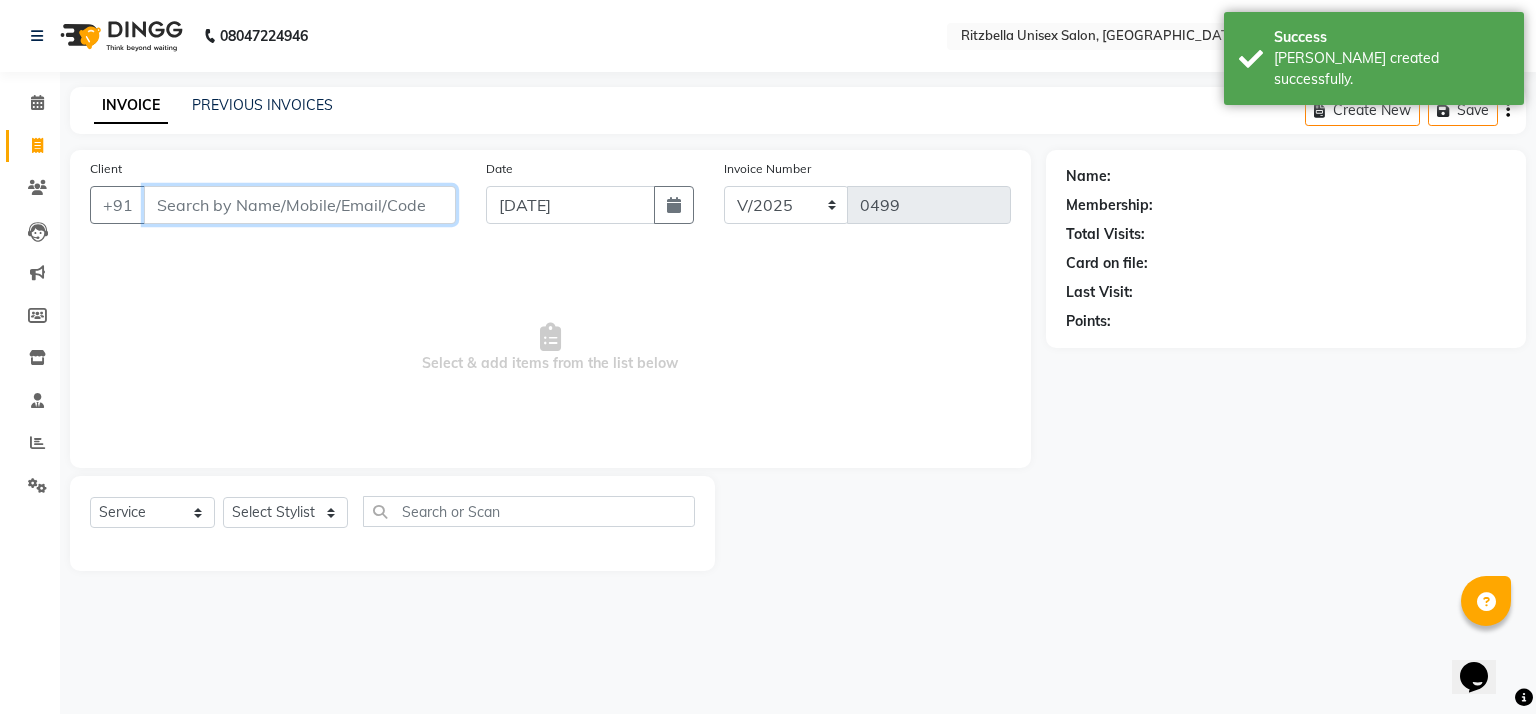click on "Client" at bounding box center [300, 205] 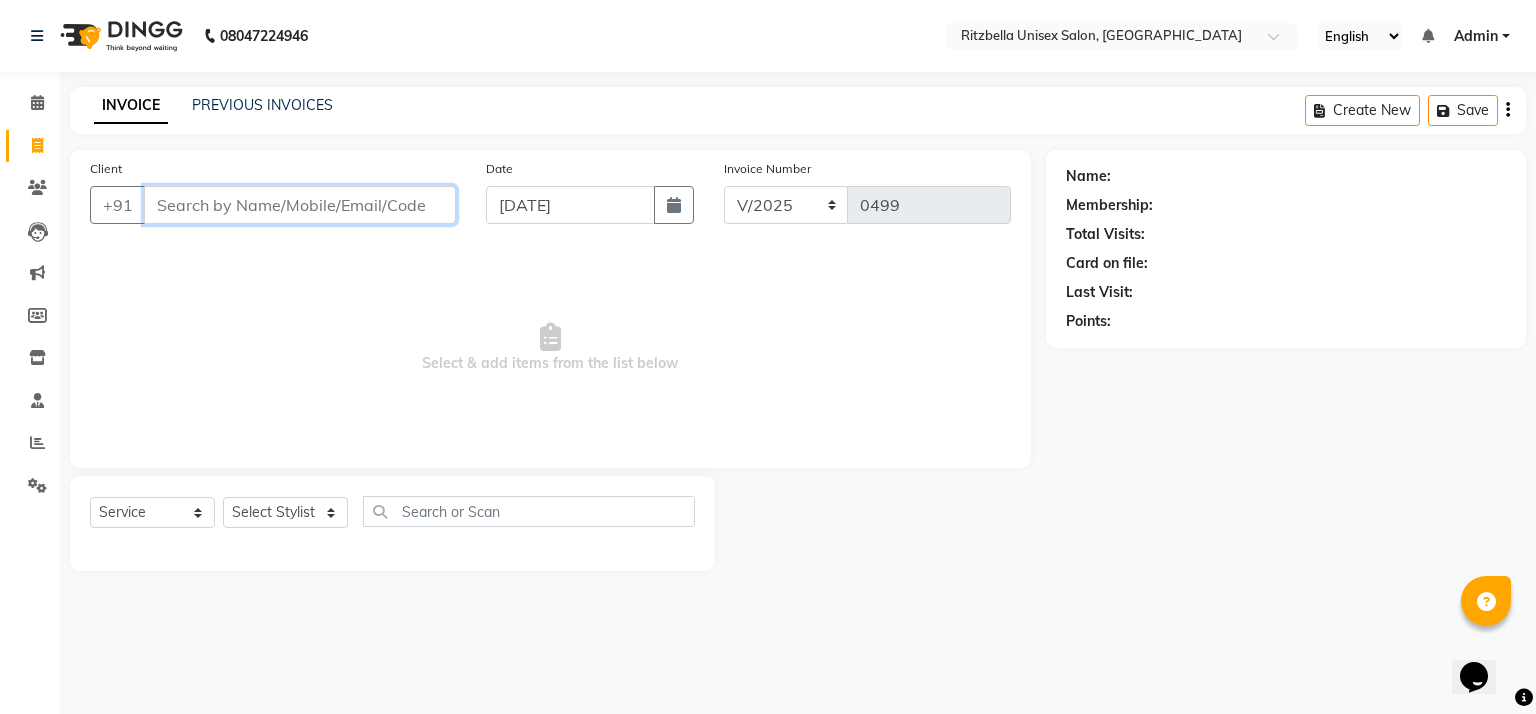 click on "Client" at bounding box center [300, 205] 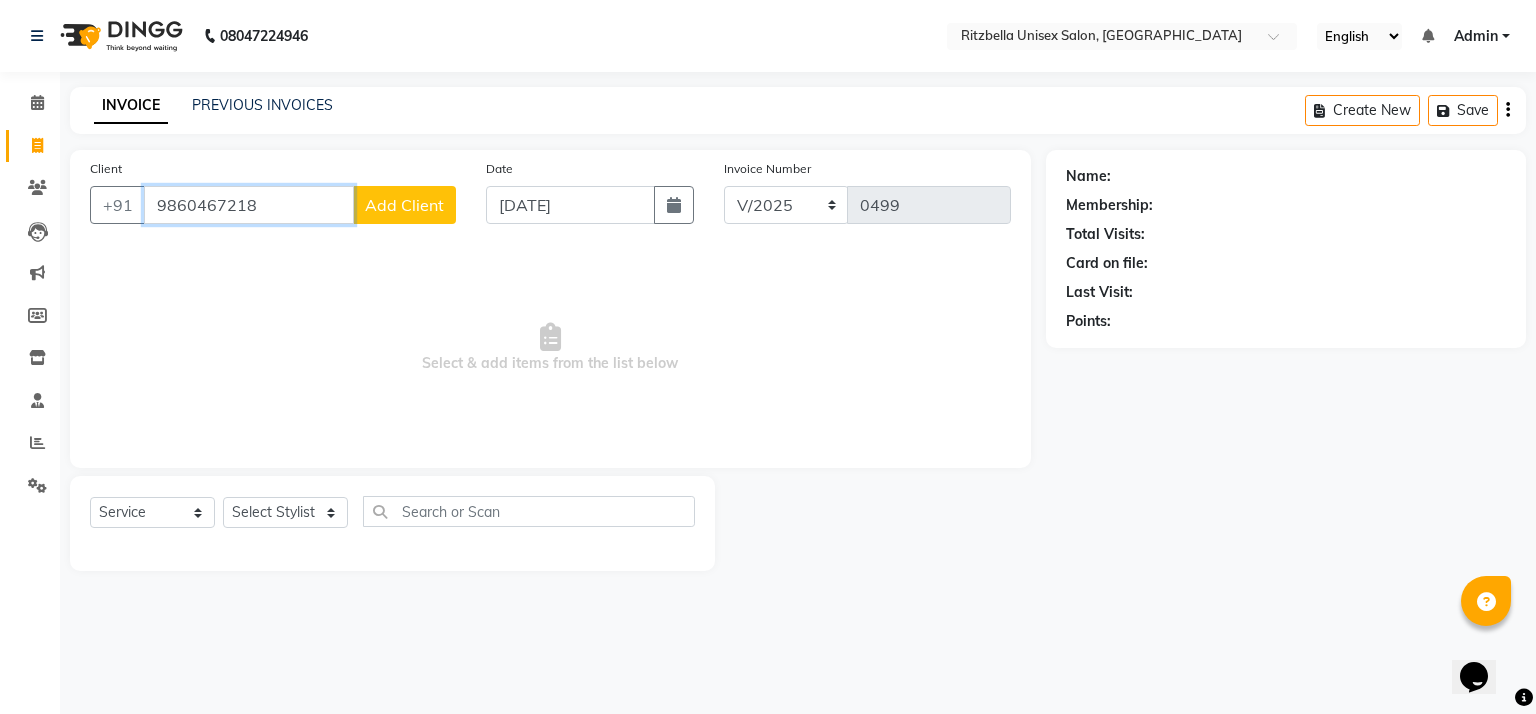 type on "9860467218" 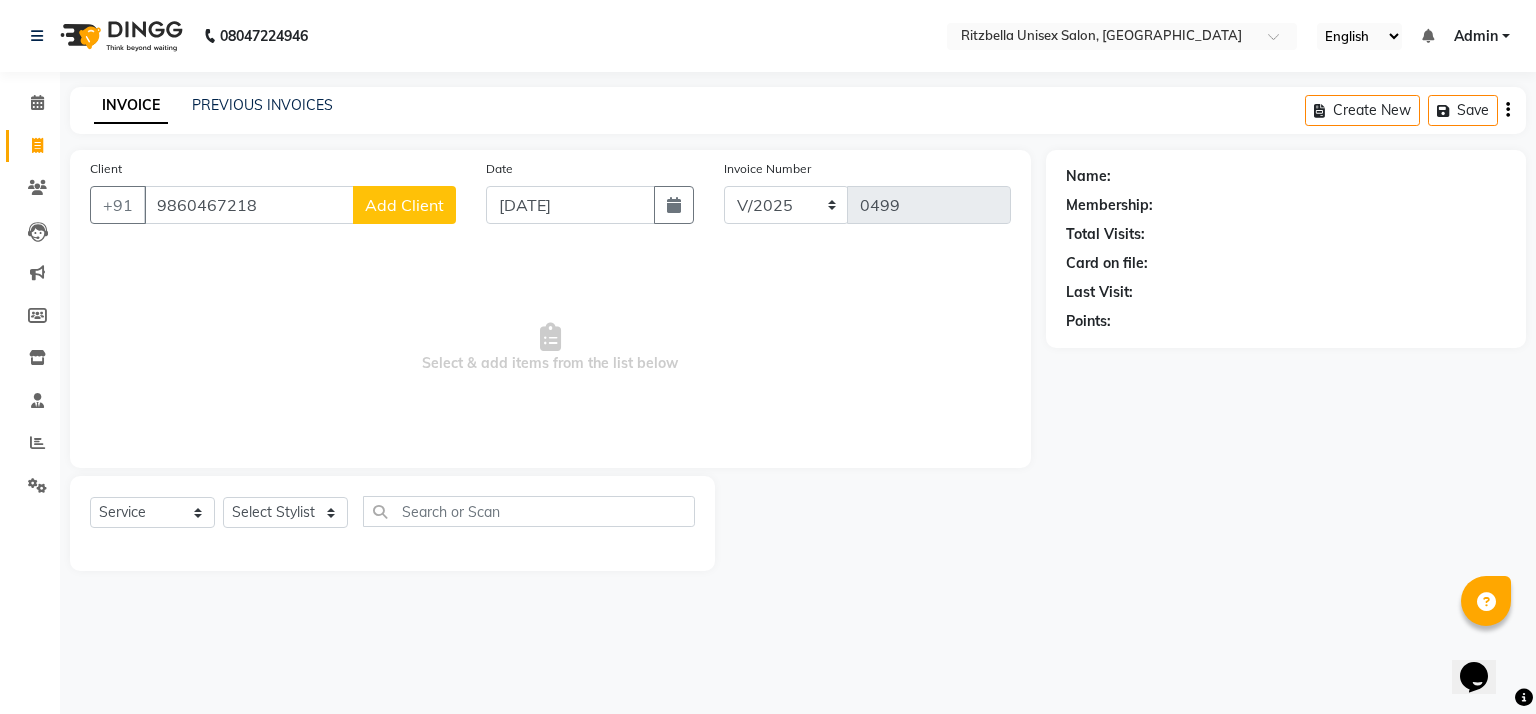 click on "Add Client" 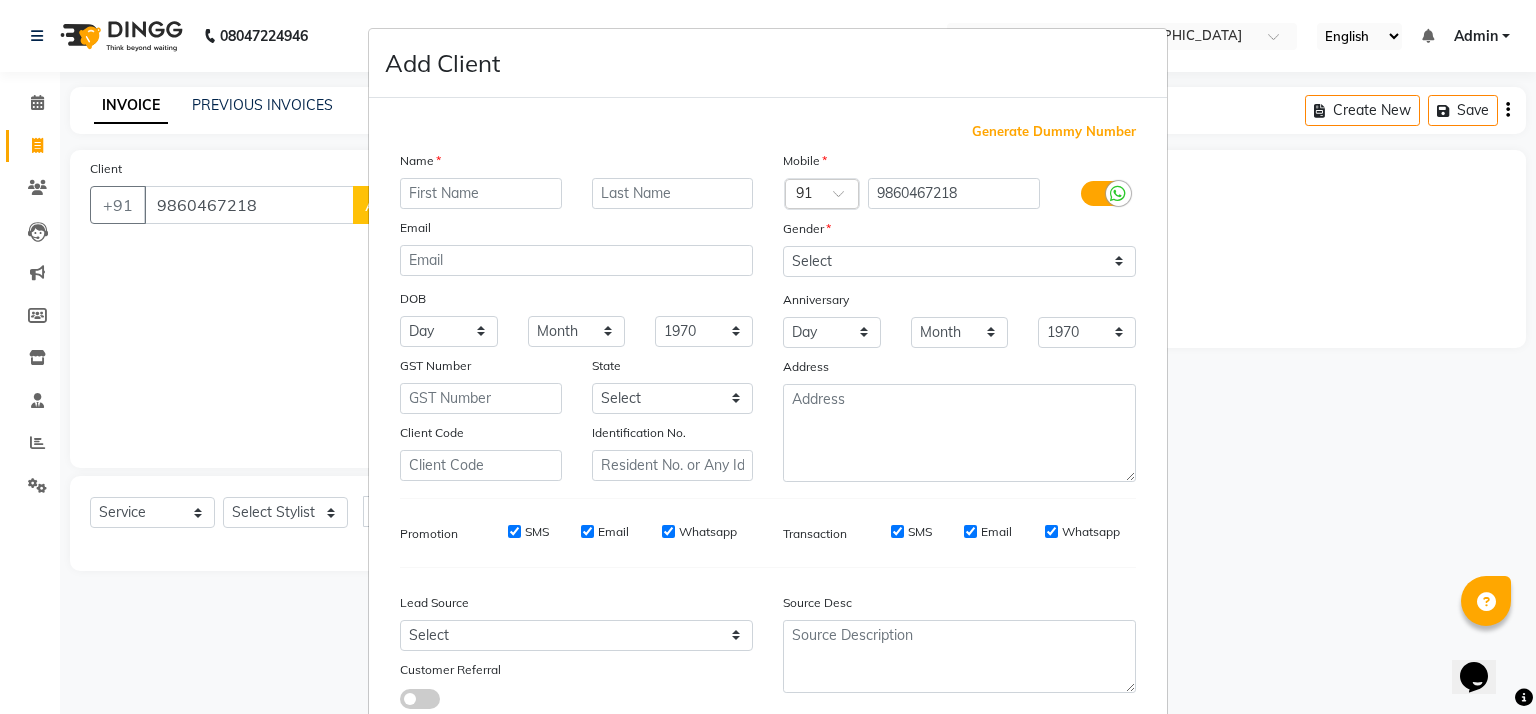 click on "Email" at bounding box center [576, 231] 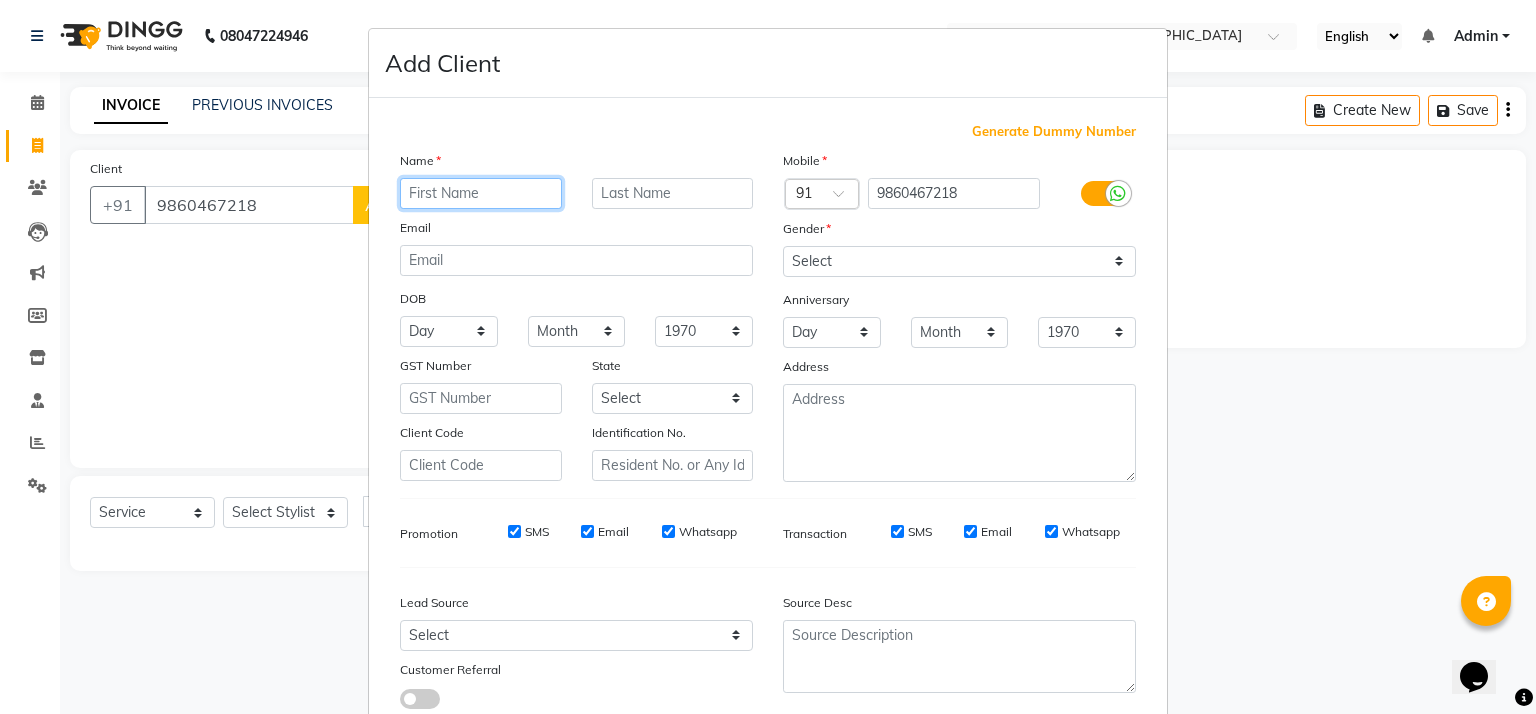 click at bounding box center [481, 193] 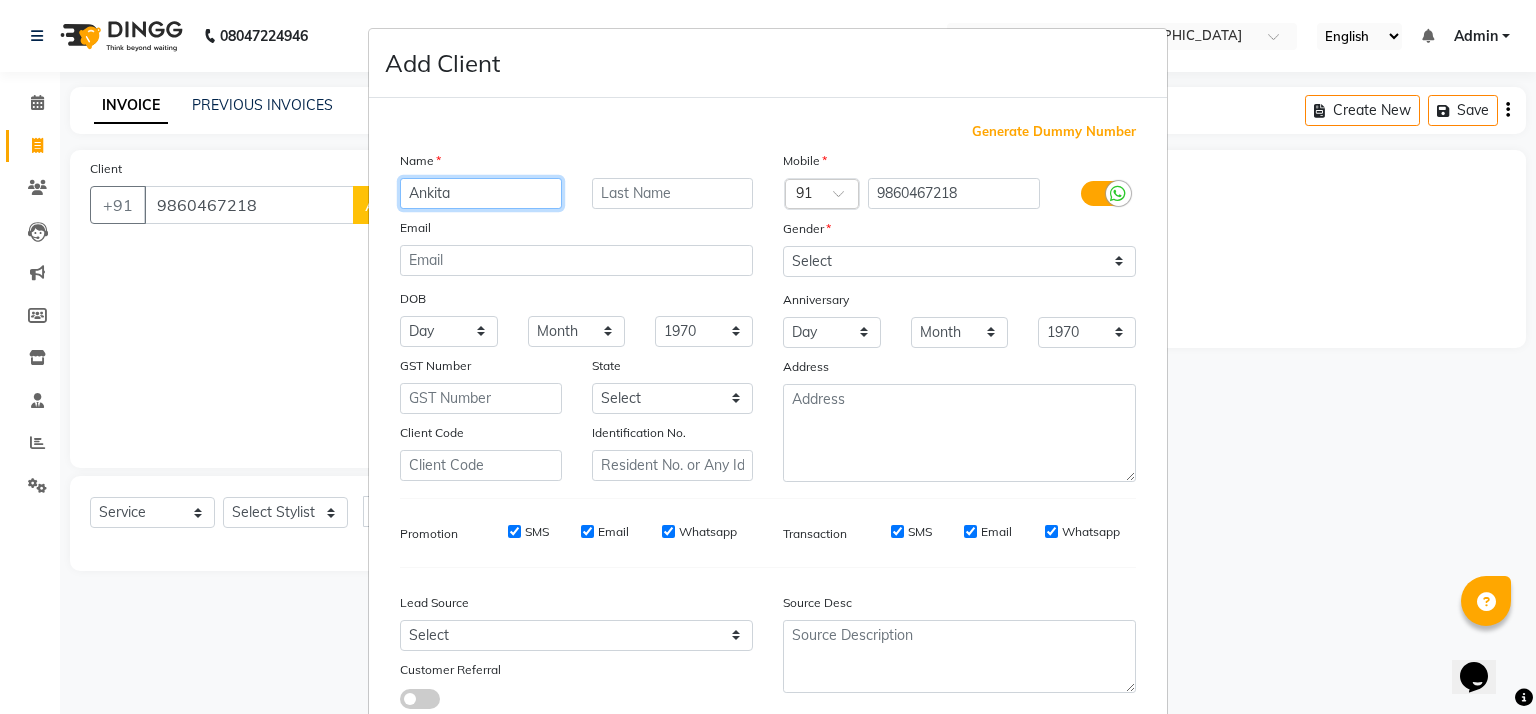 type on "Ankita" 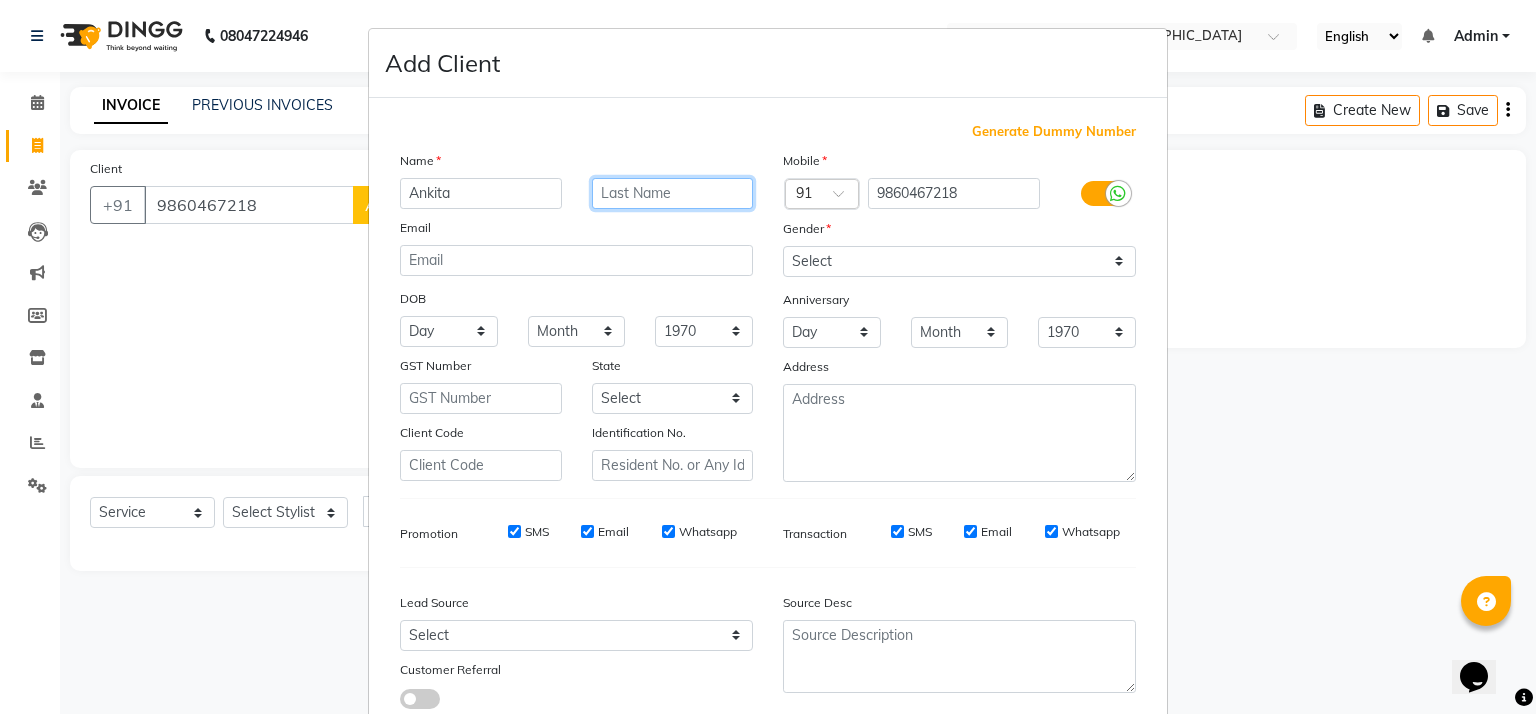 click at bounding box center (673, 193) 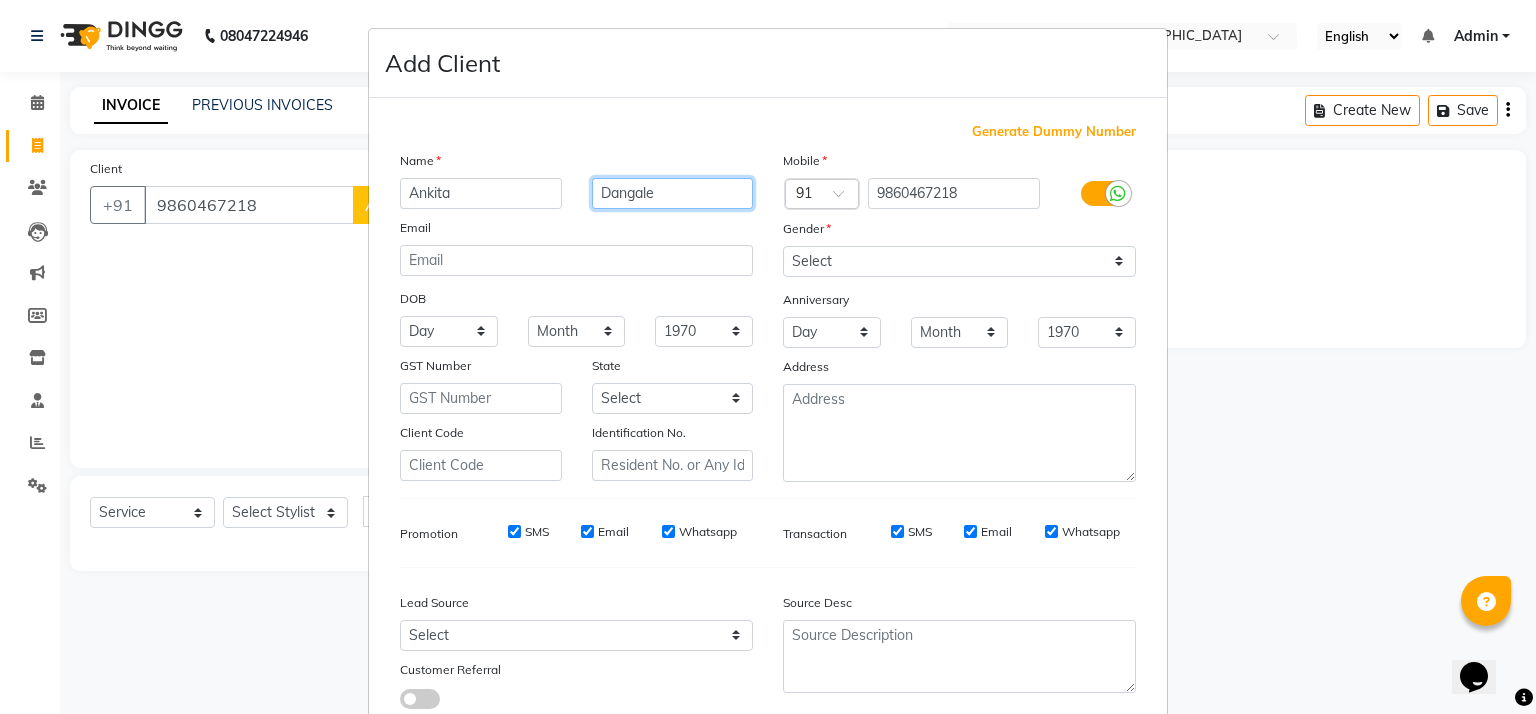 type on "Dangale" 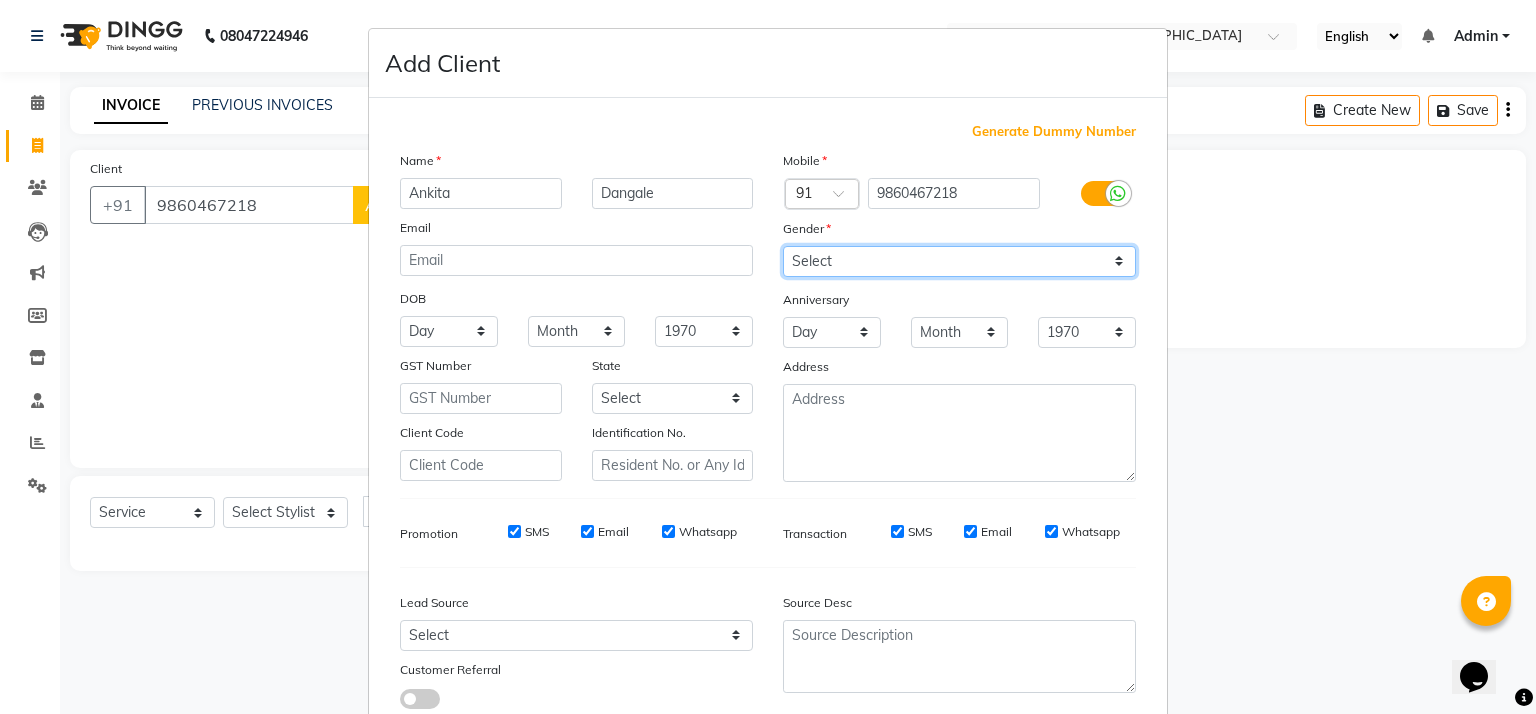 click on "Select [DEMOGRAPHIC_DATA] [DEMOGRAPHIC_DATA] Other Prefer Not To Say" at bounding box center [959, 261] 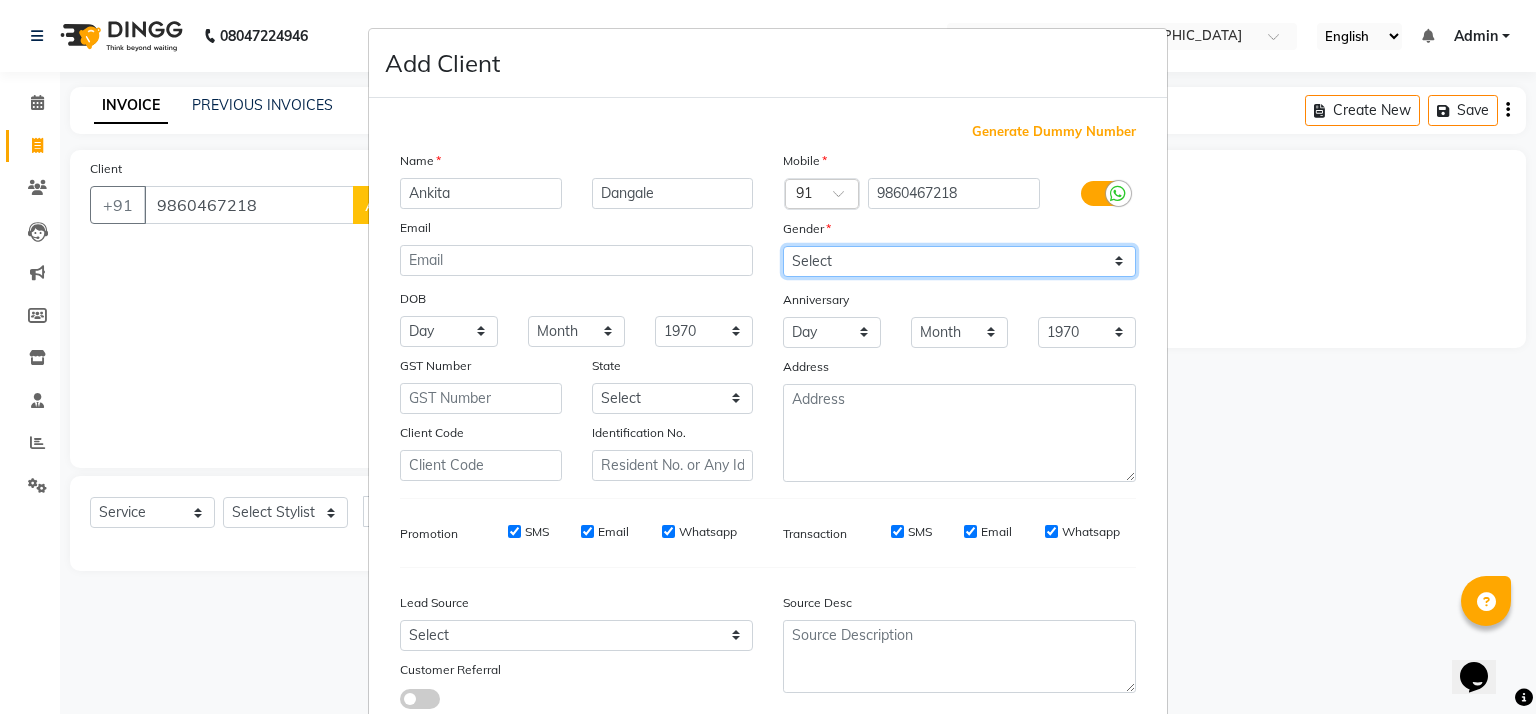 select on "[DEMOGRAPHIC_DATA]" 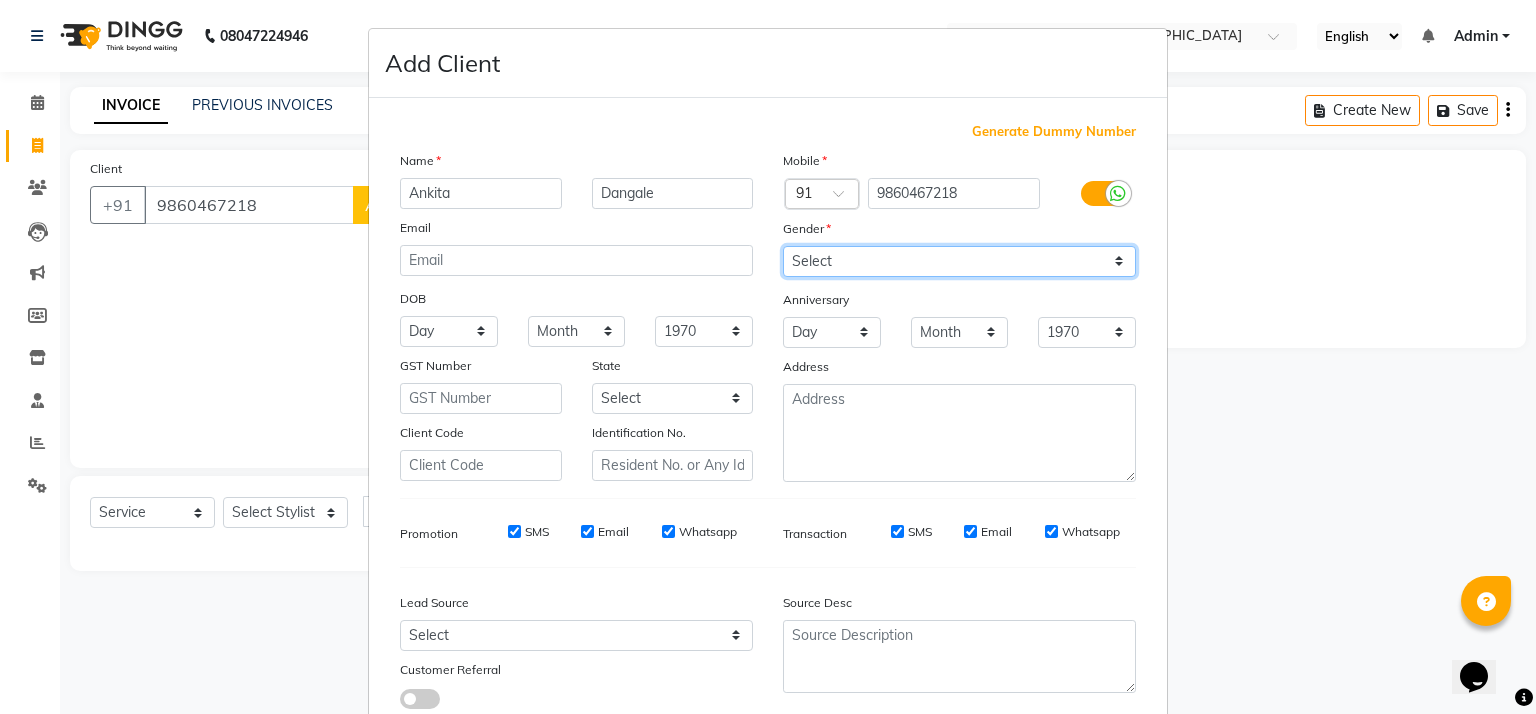 click on "Select [DEMOGRAPHIC_DATA] [DEMOGRAPHIC_DATA] Other Prefer Not To Say" at bounding box center (959, 261) 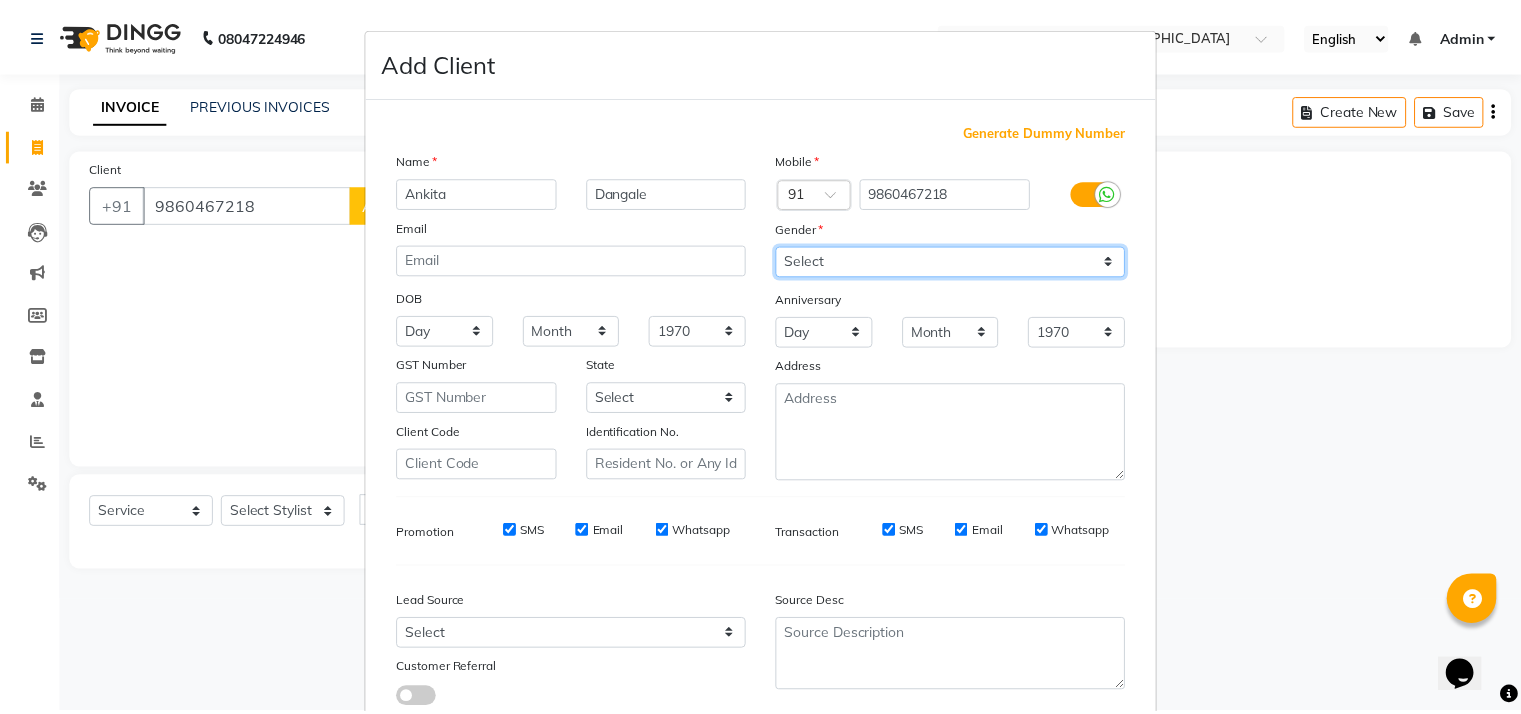 scroll, scrollTop: 143, scrollLeft: 0, axis: vertical 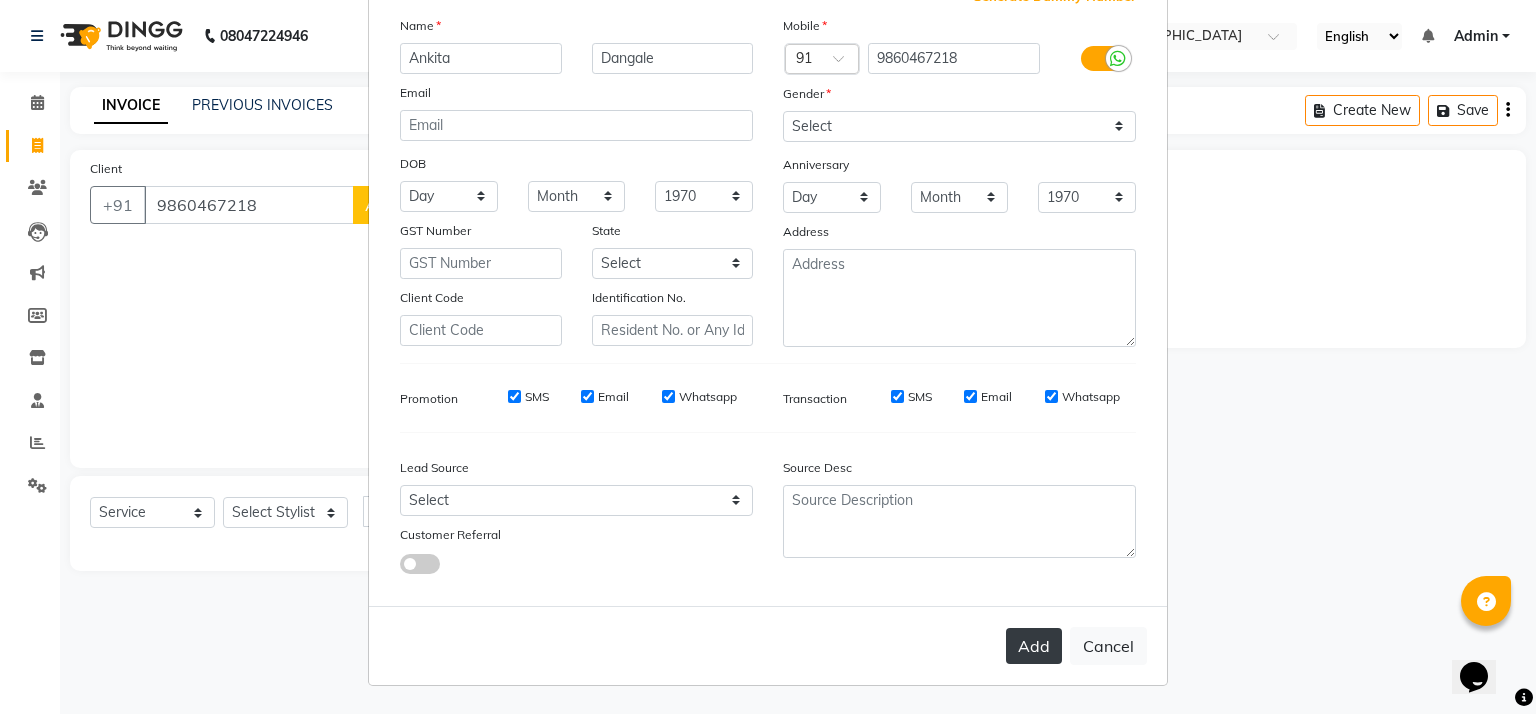 click on "Add" at bounding box center (1034, 646) 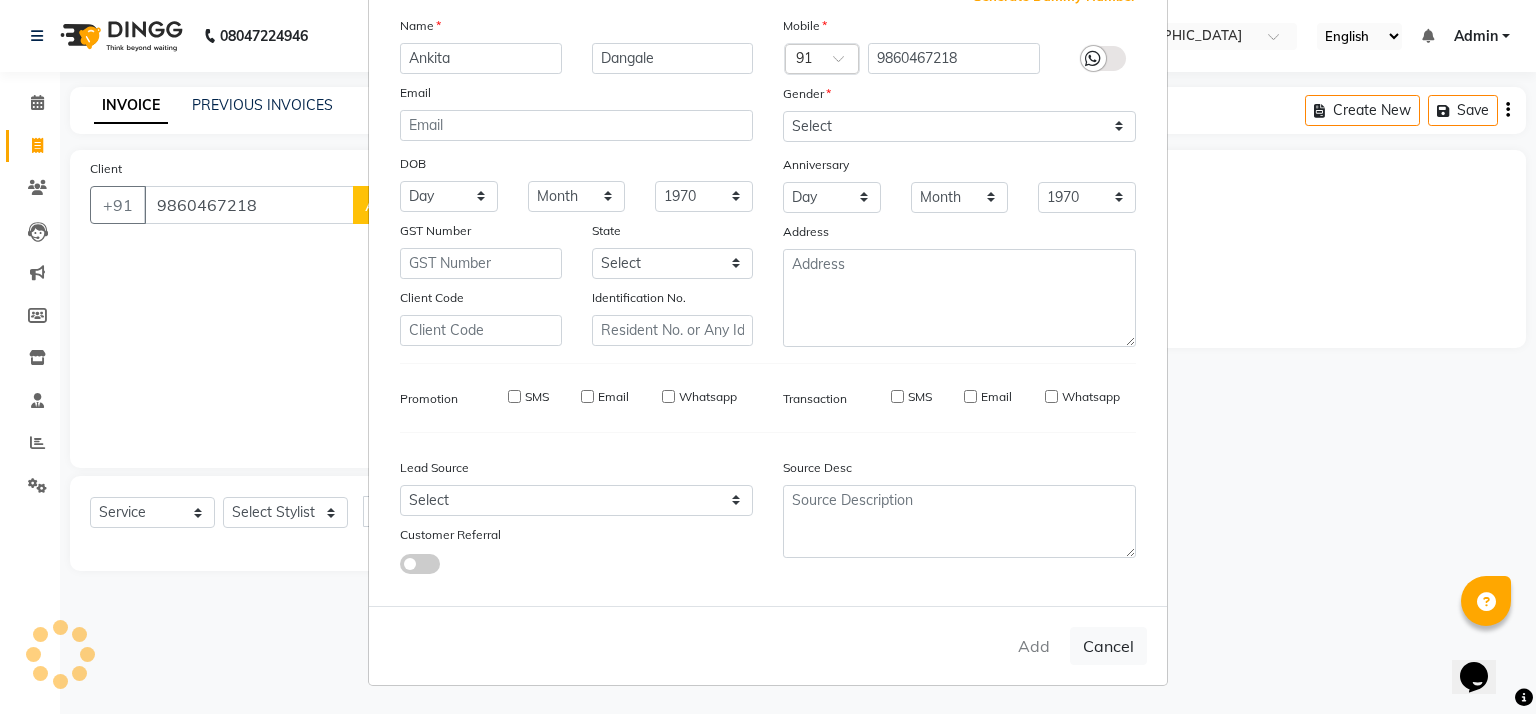 type 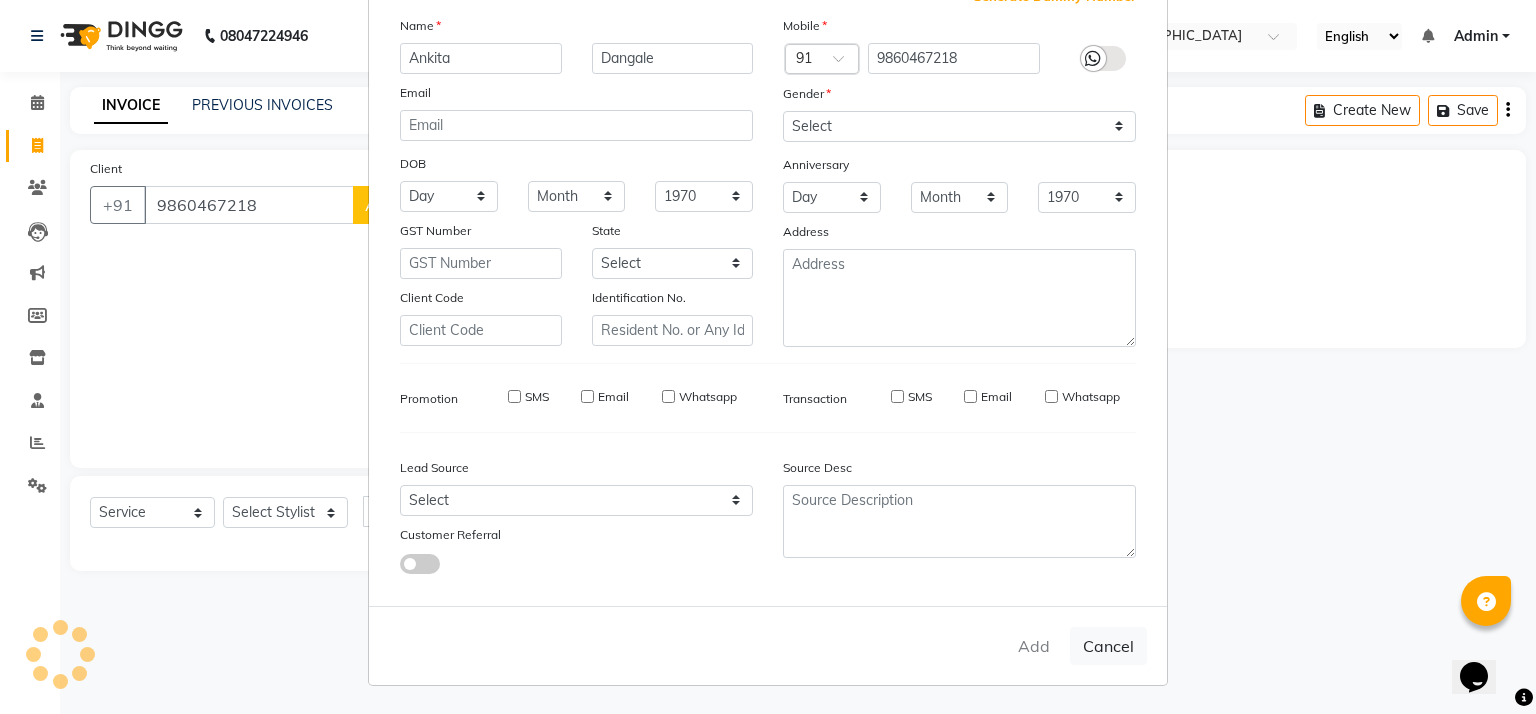 type 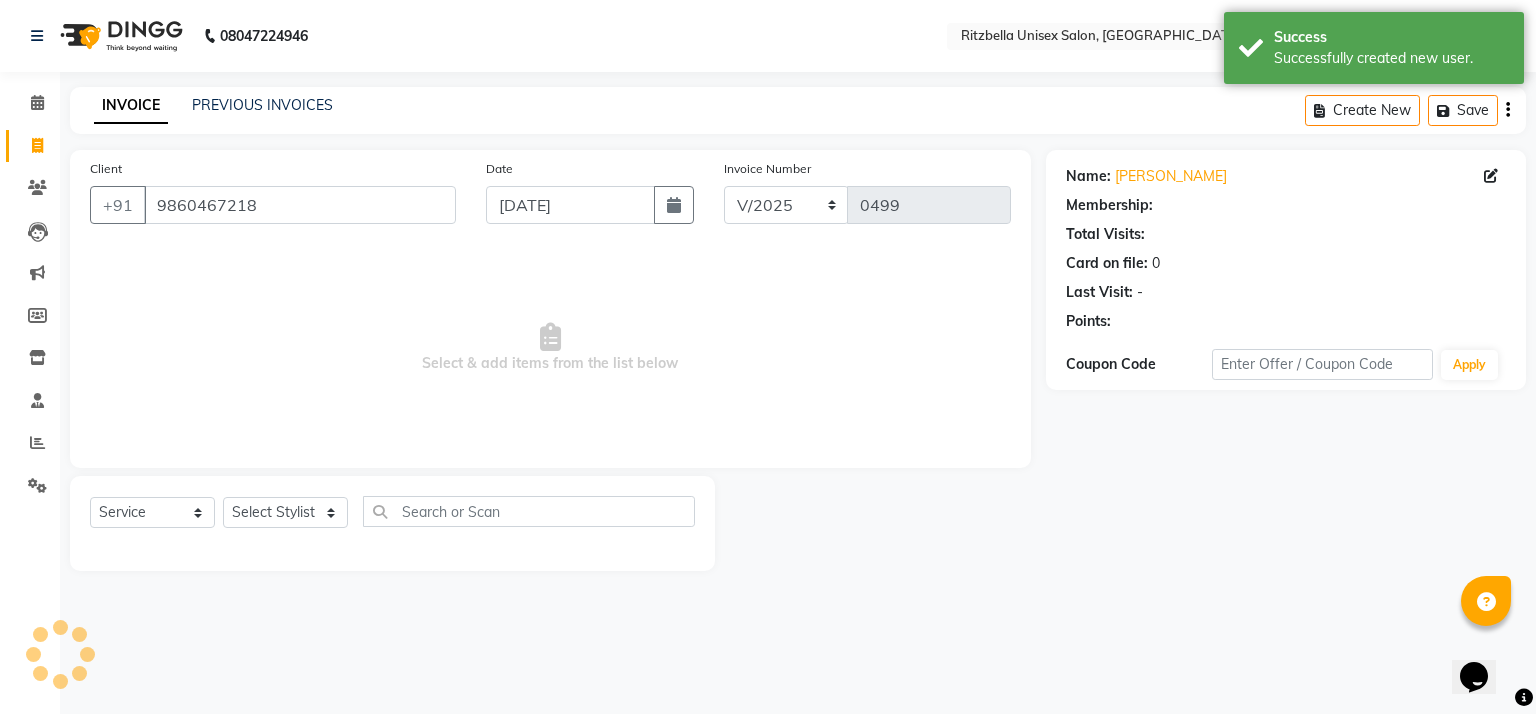 select on "1: Object" 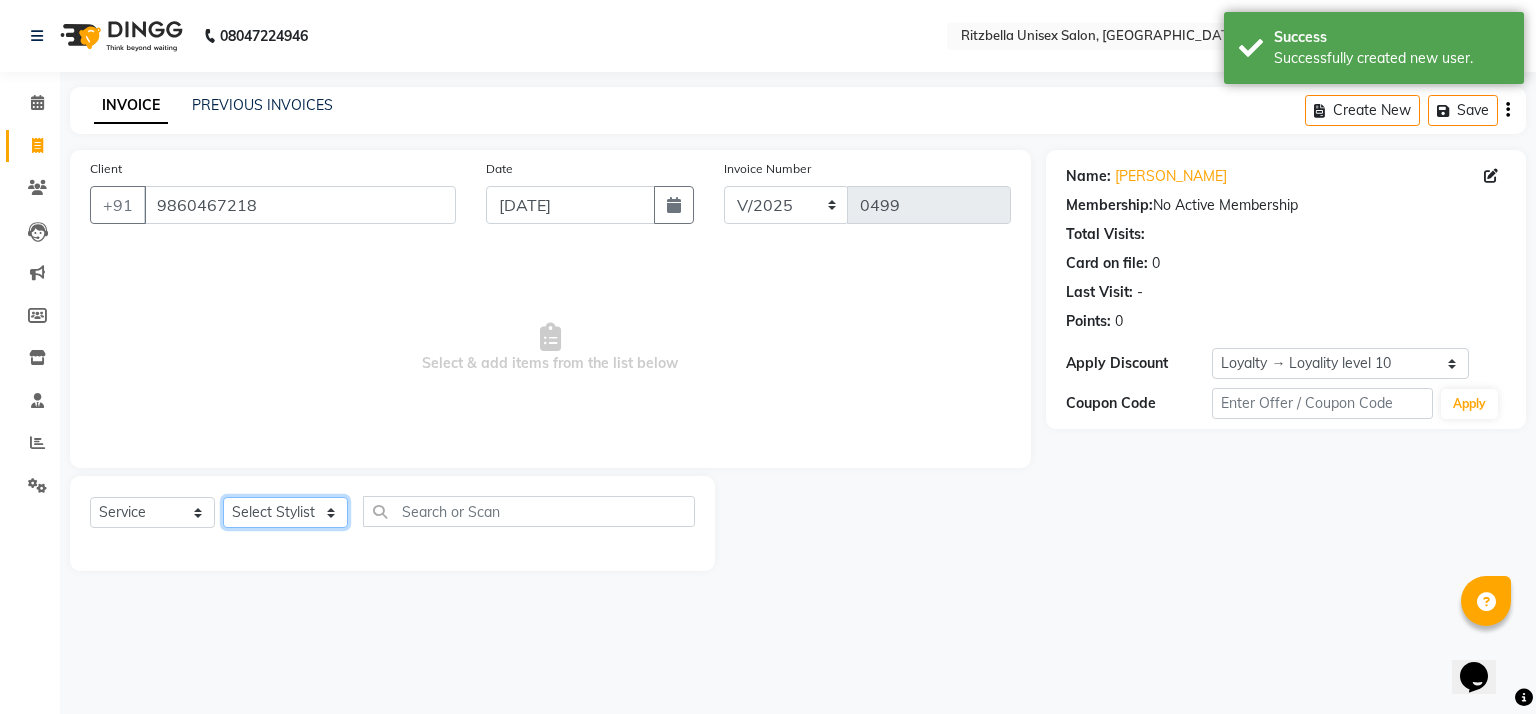 click on "Select Stylist khushi [PERSON_NAME] Ritu Sabiya [PERSON_NAME]" 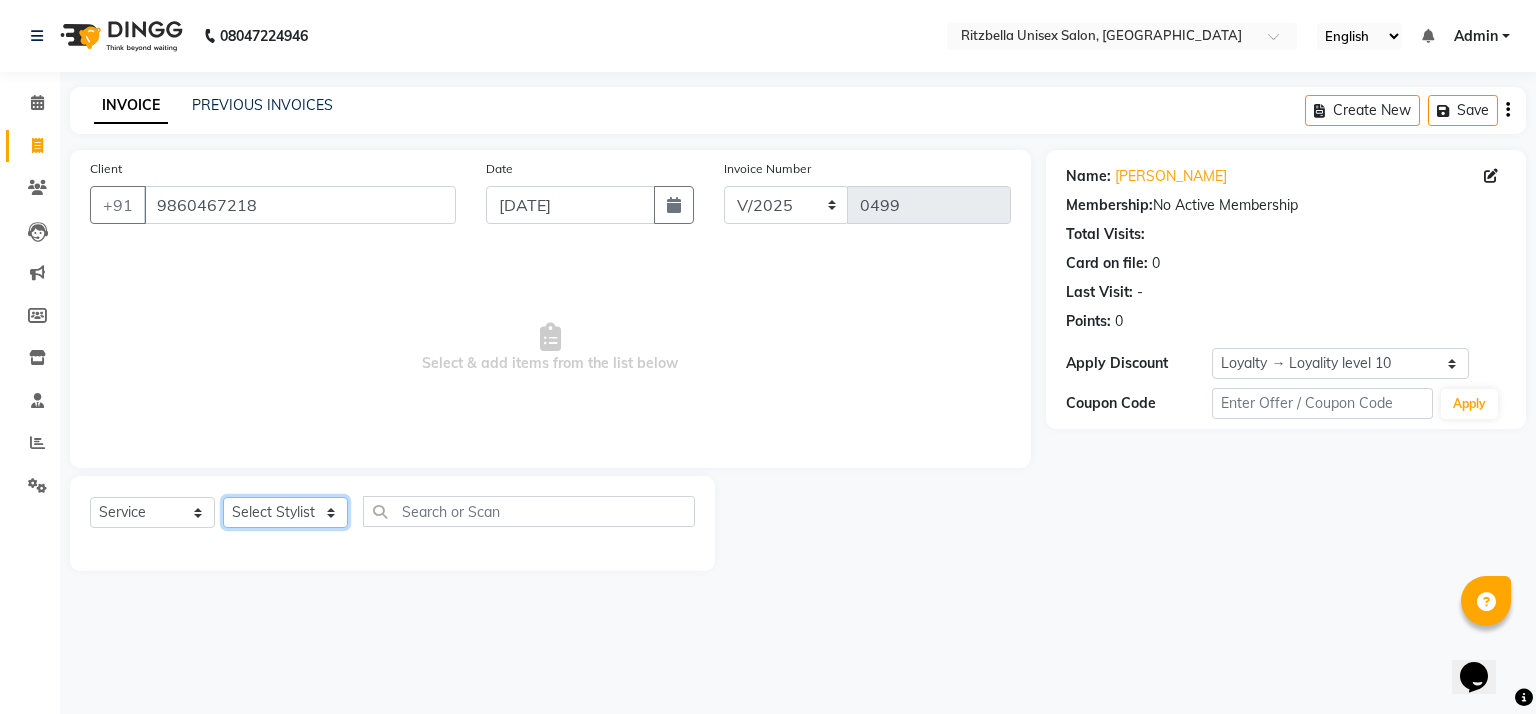 select on "59016" 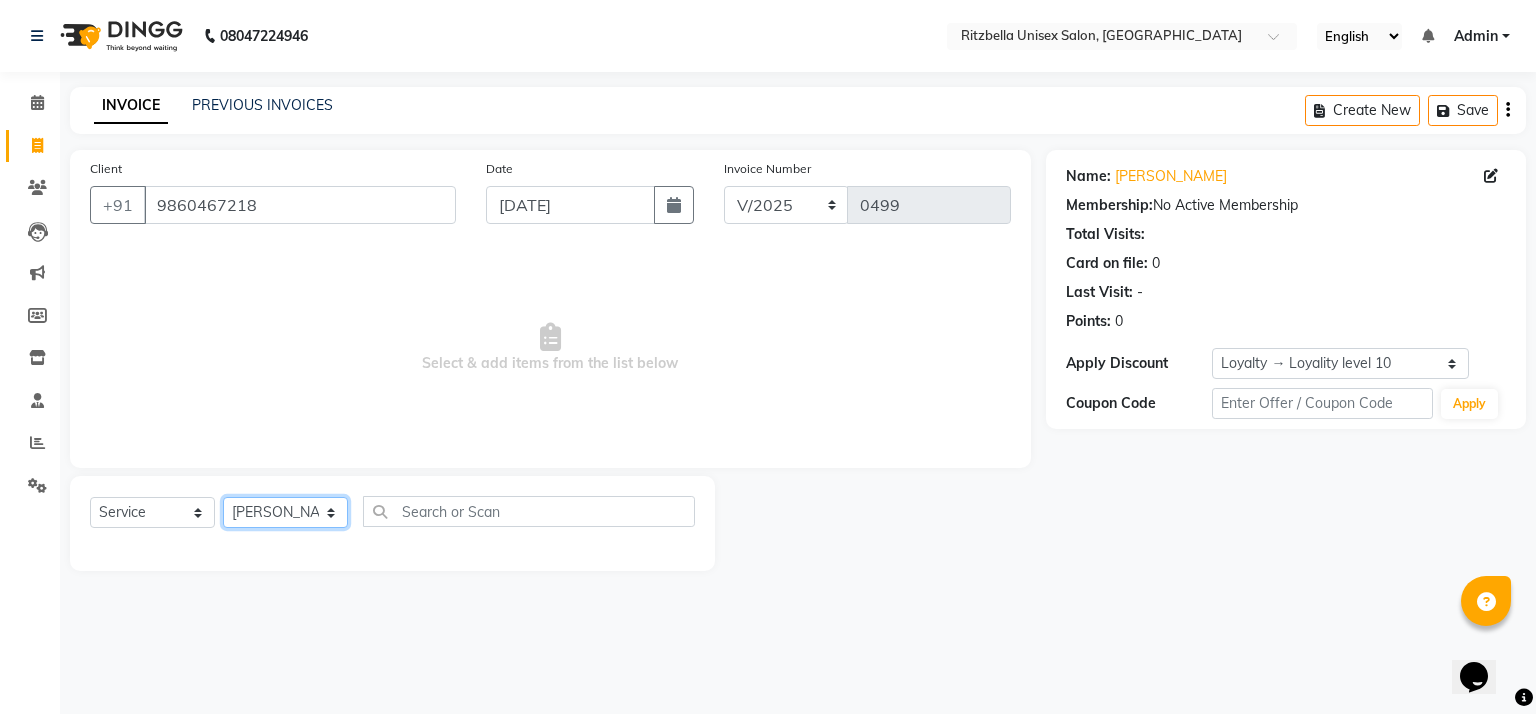 click on "Select Stylist khushi [PERSON_NAME] Ritu Sabiya [PERSON_NAME]" 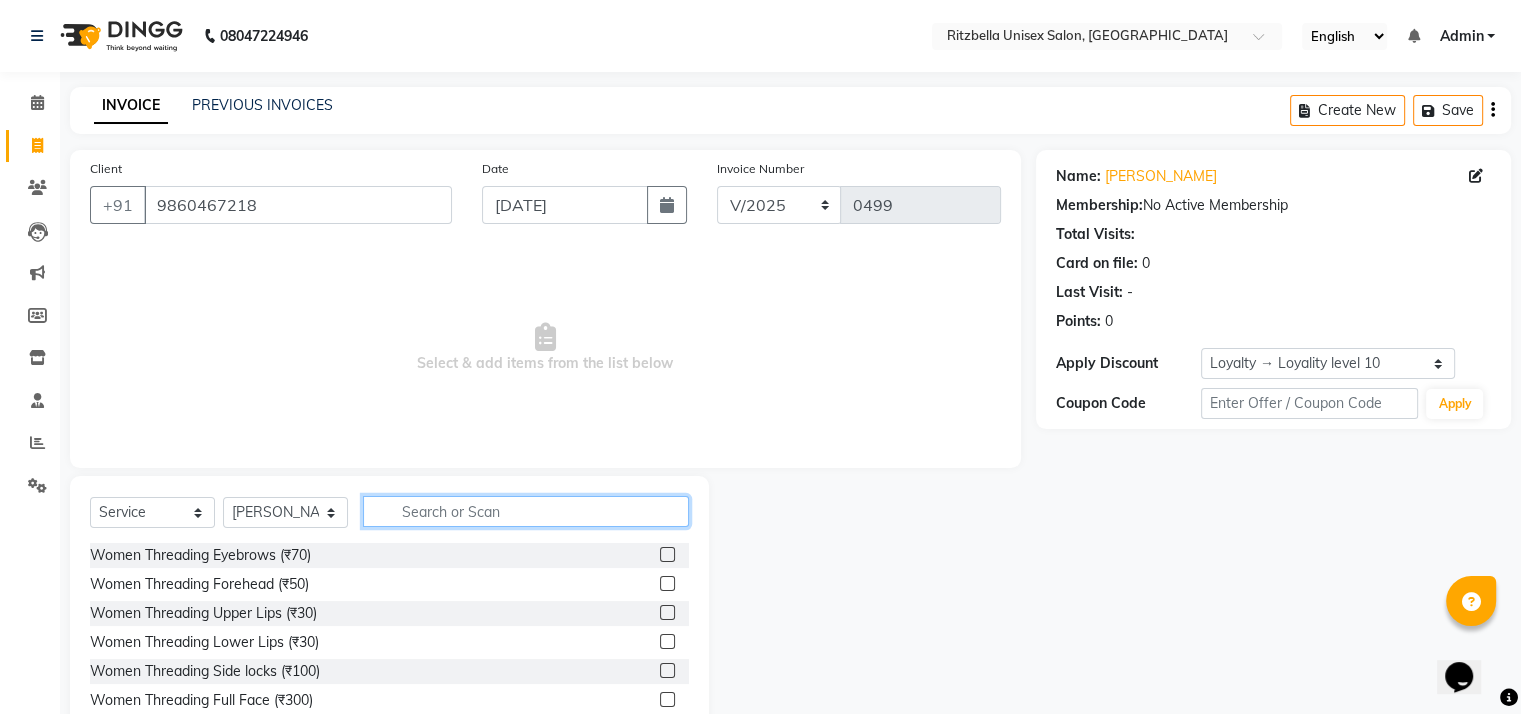click 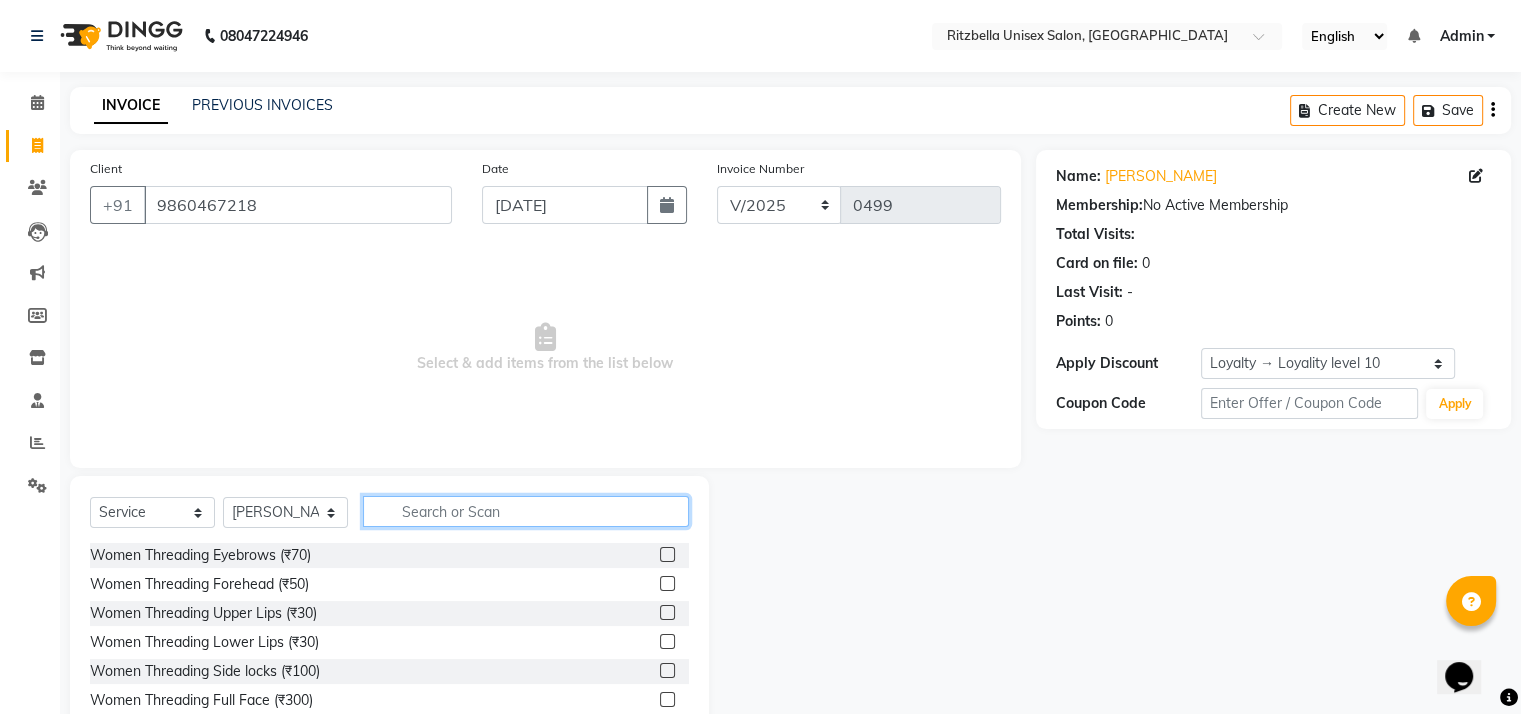 click 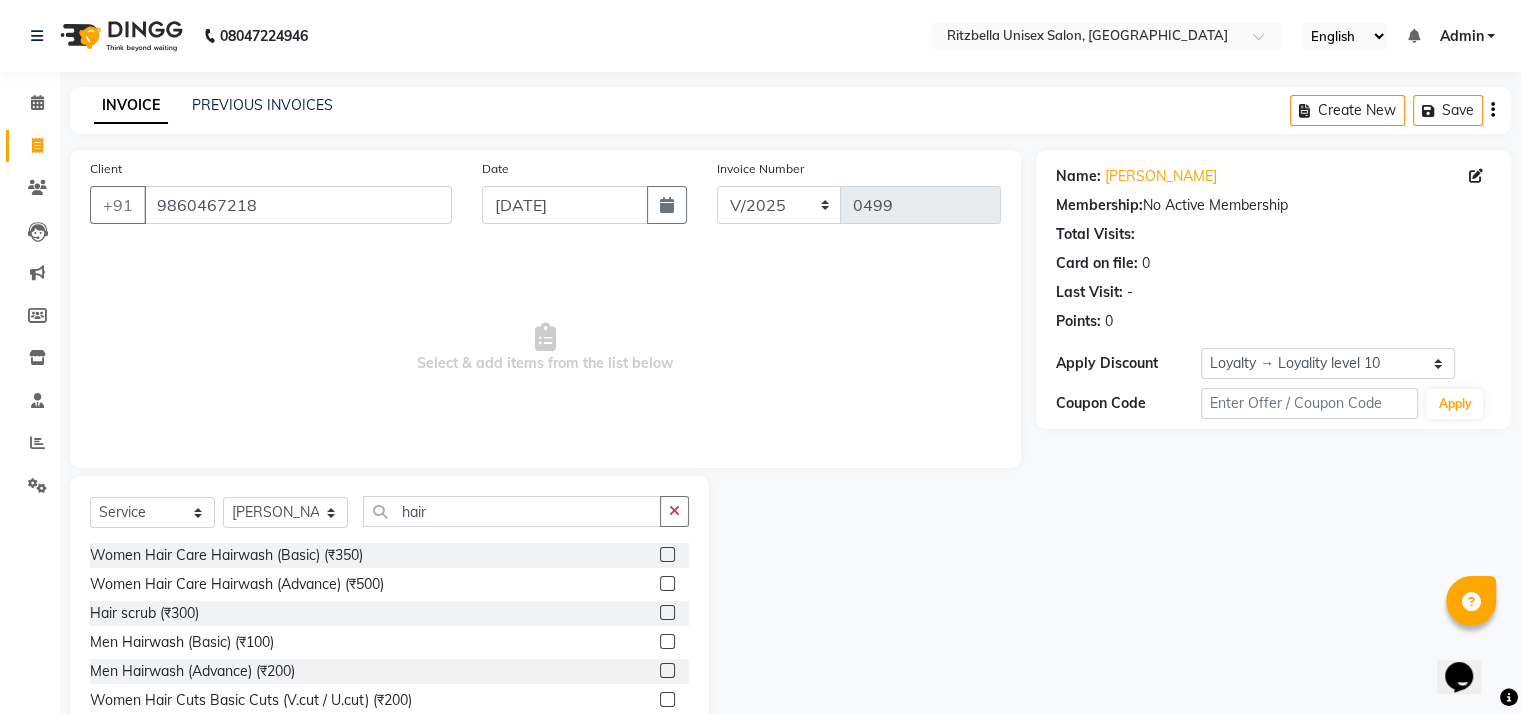 drag, startPoint x: 440, startPoint y: 513, endPoint x: 311, endPoint y: 461, distance: 139.0863 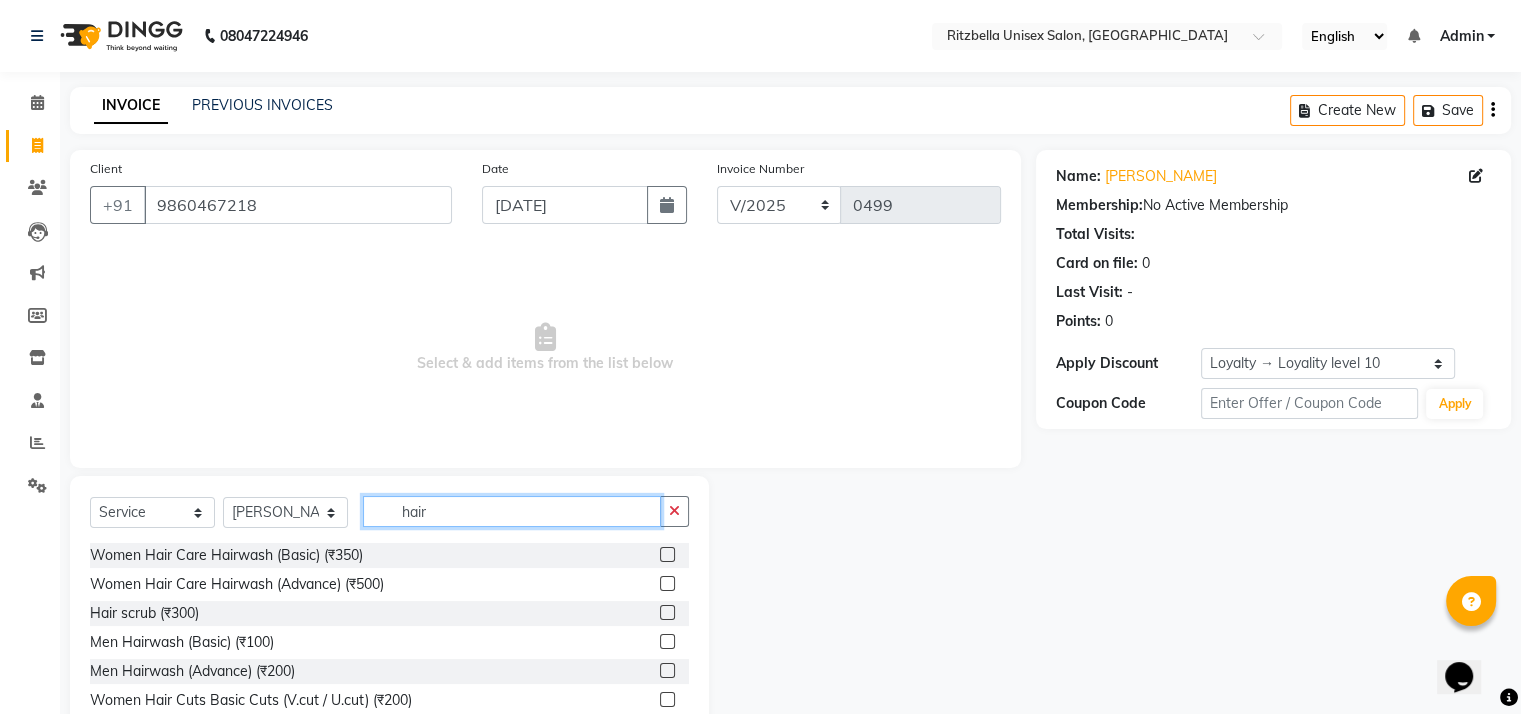 click on "hair" 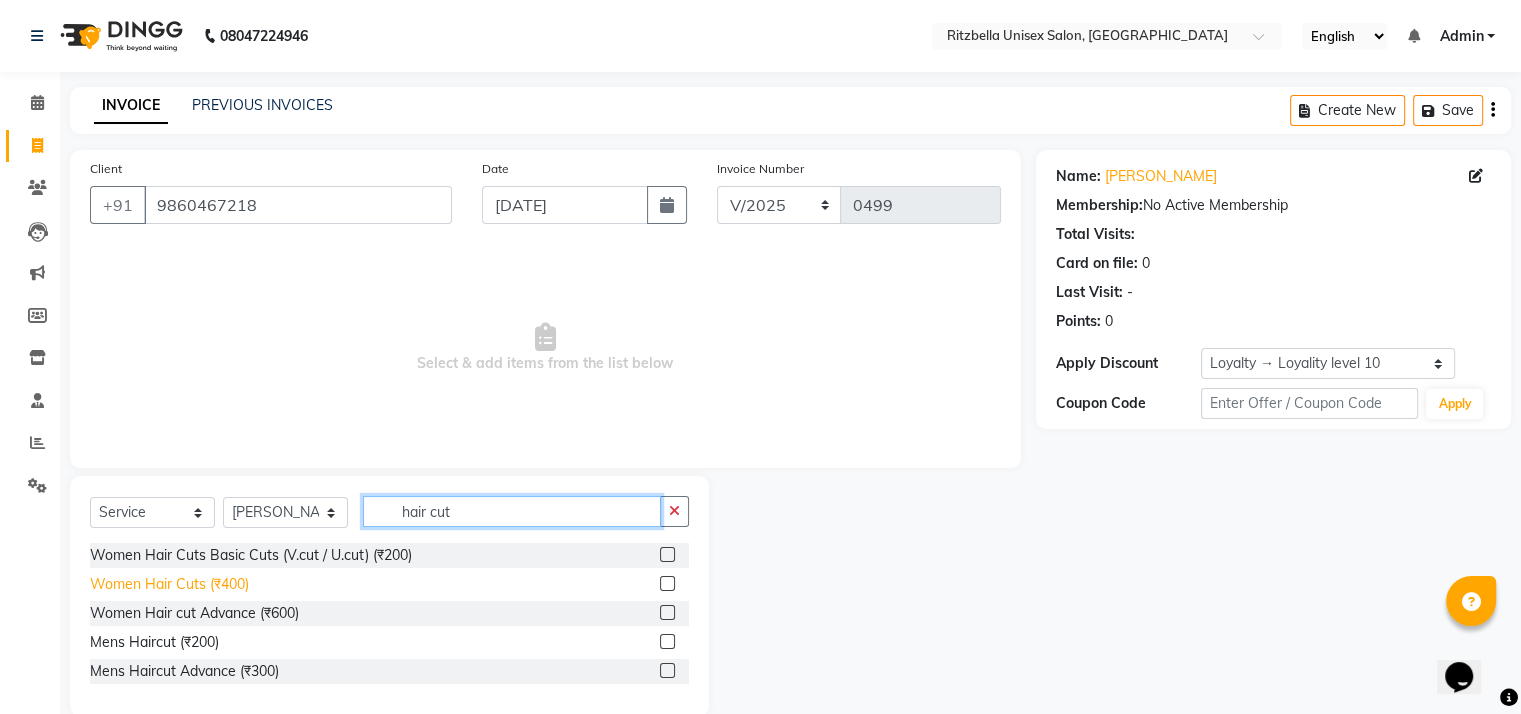 type on "hair cut" 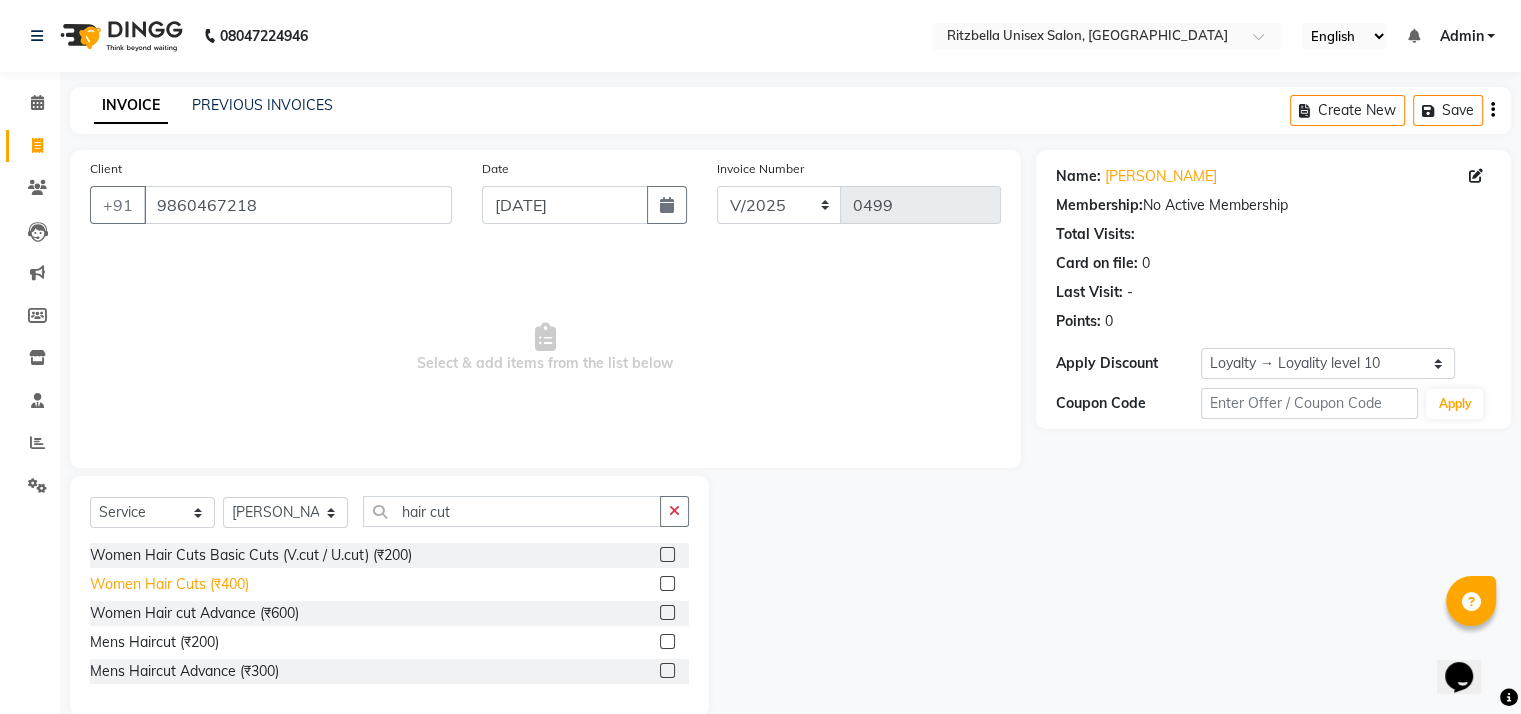 click on "Women Hair Cuts  (₹400)" 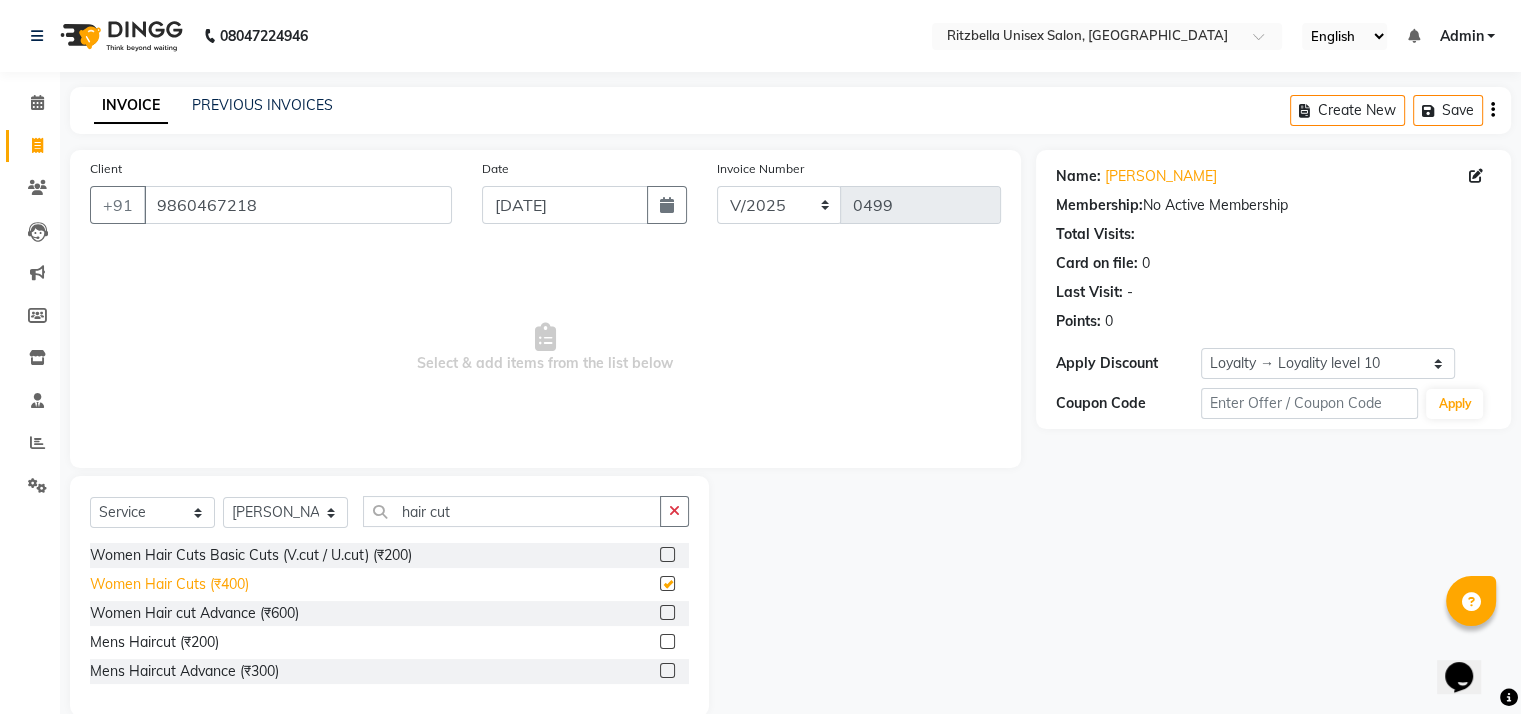 checkbox on "false" 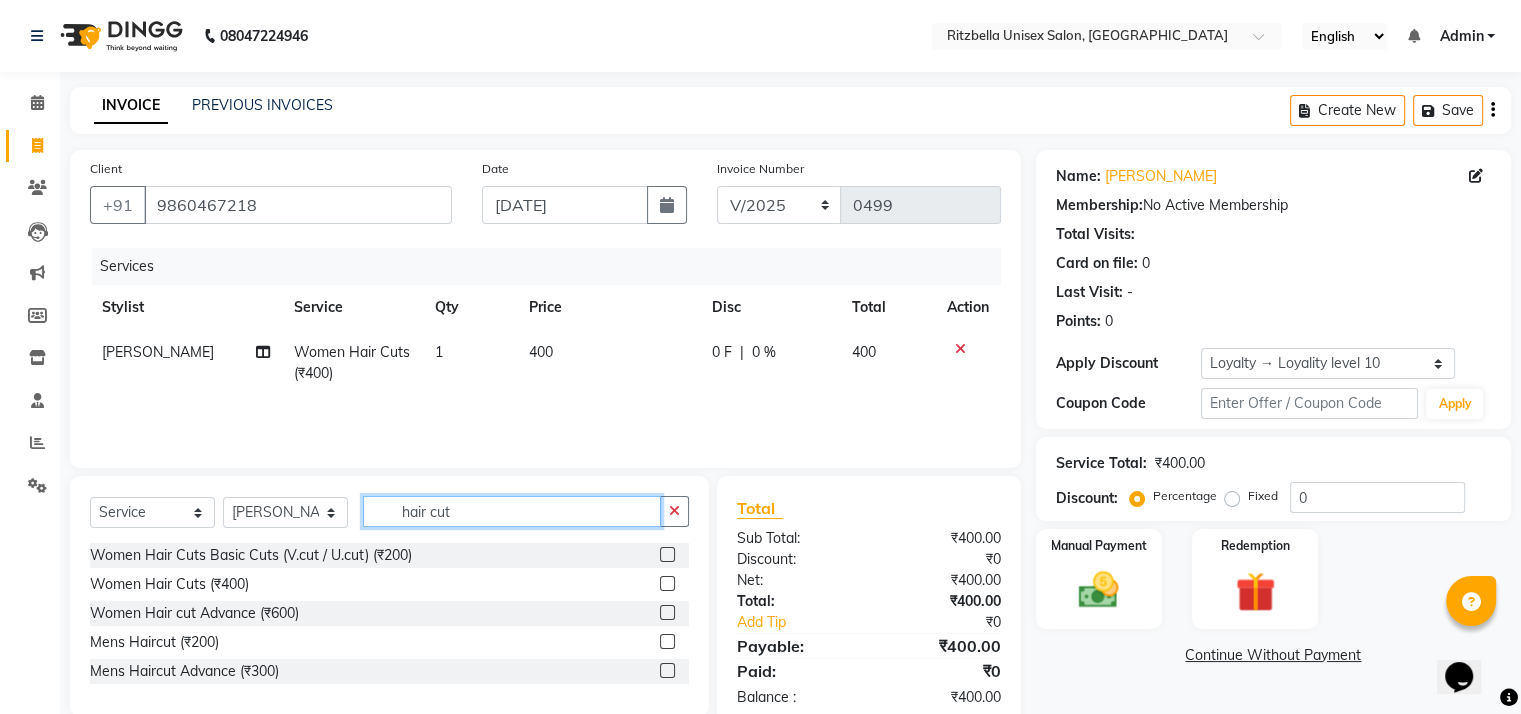 click on "hair cut" 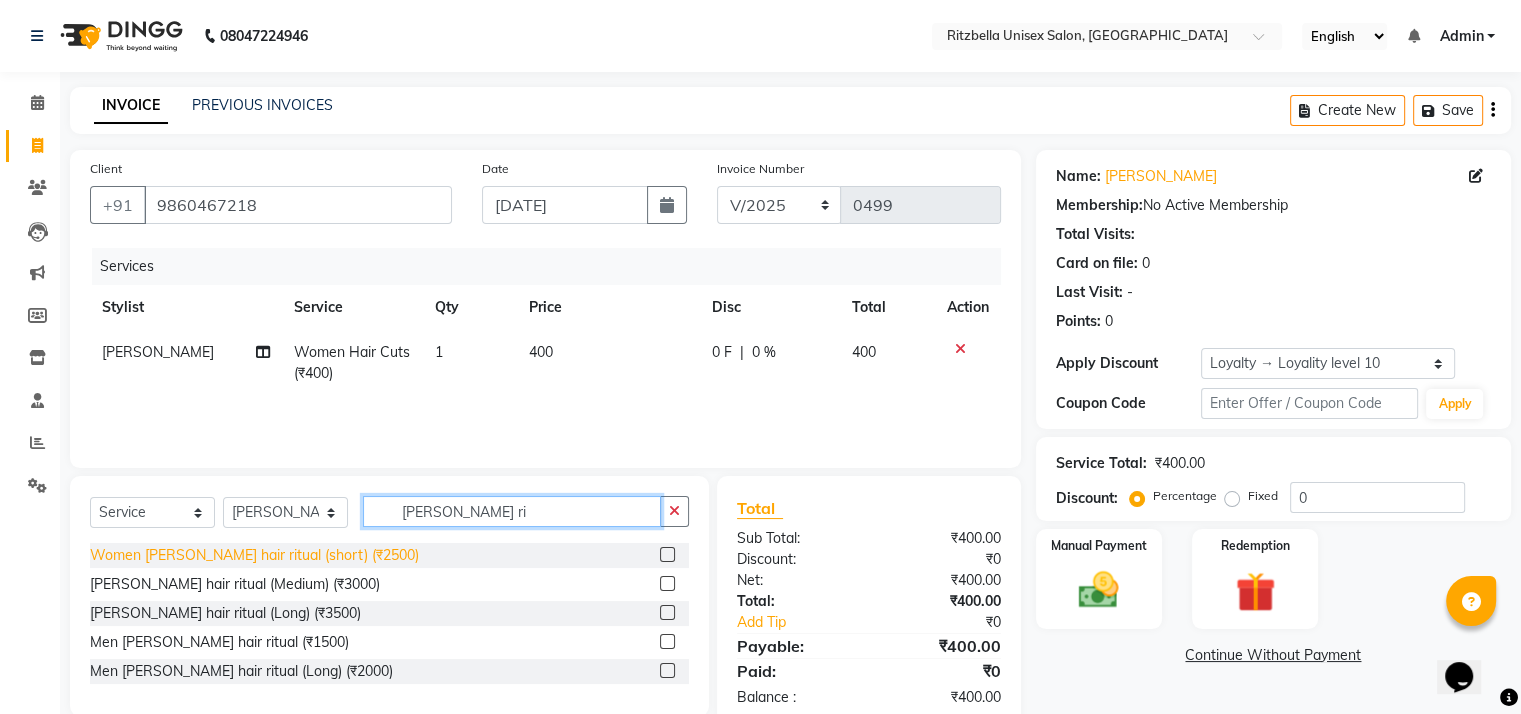 type on "[PERSON_NAME] ri" 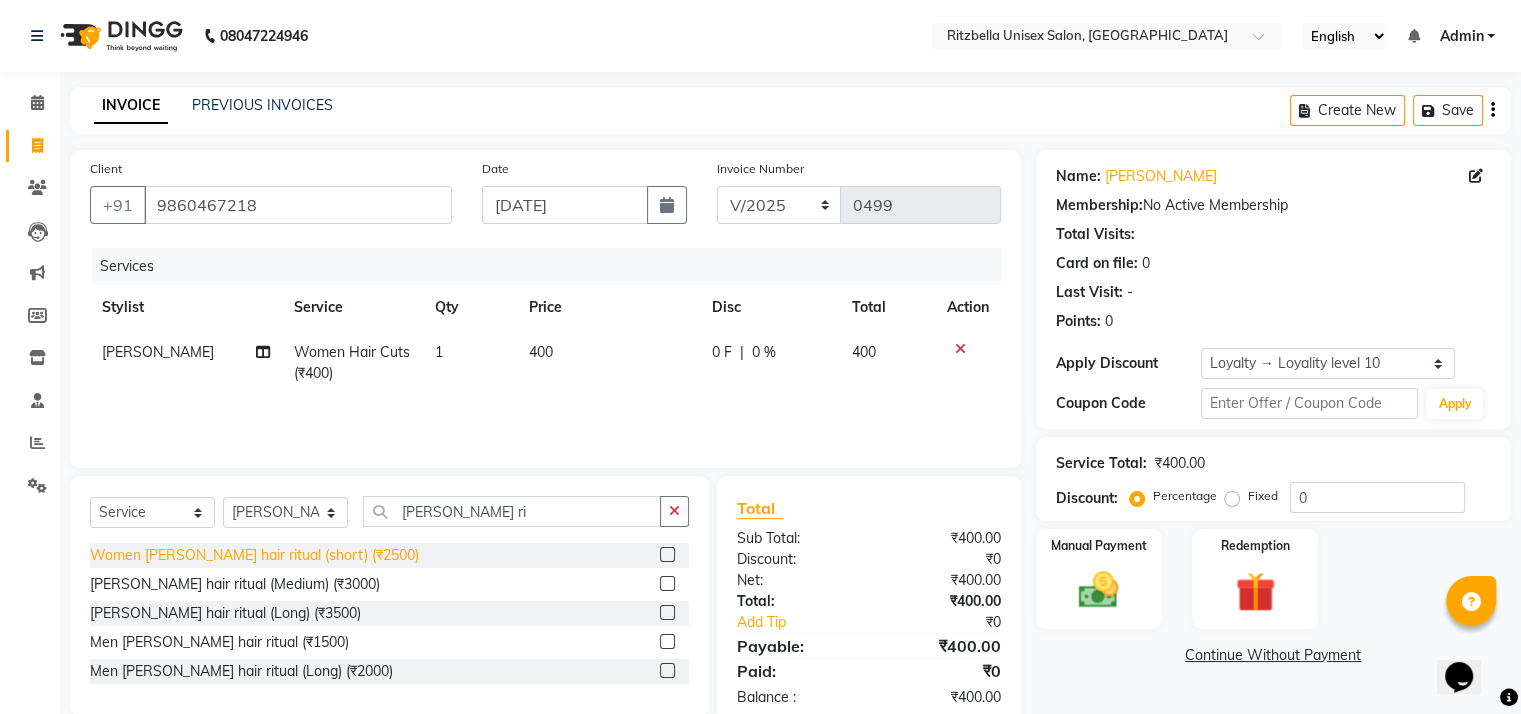 click on "Women [PERSON_NAME] hair ritual (short) (₹2500)" 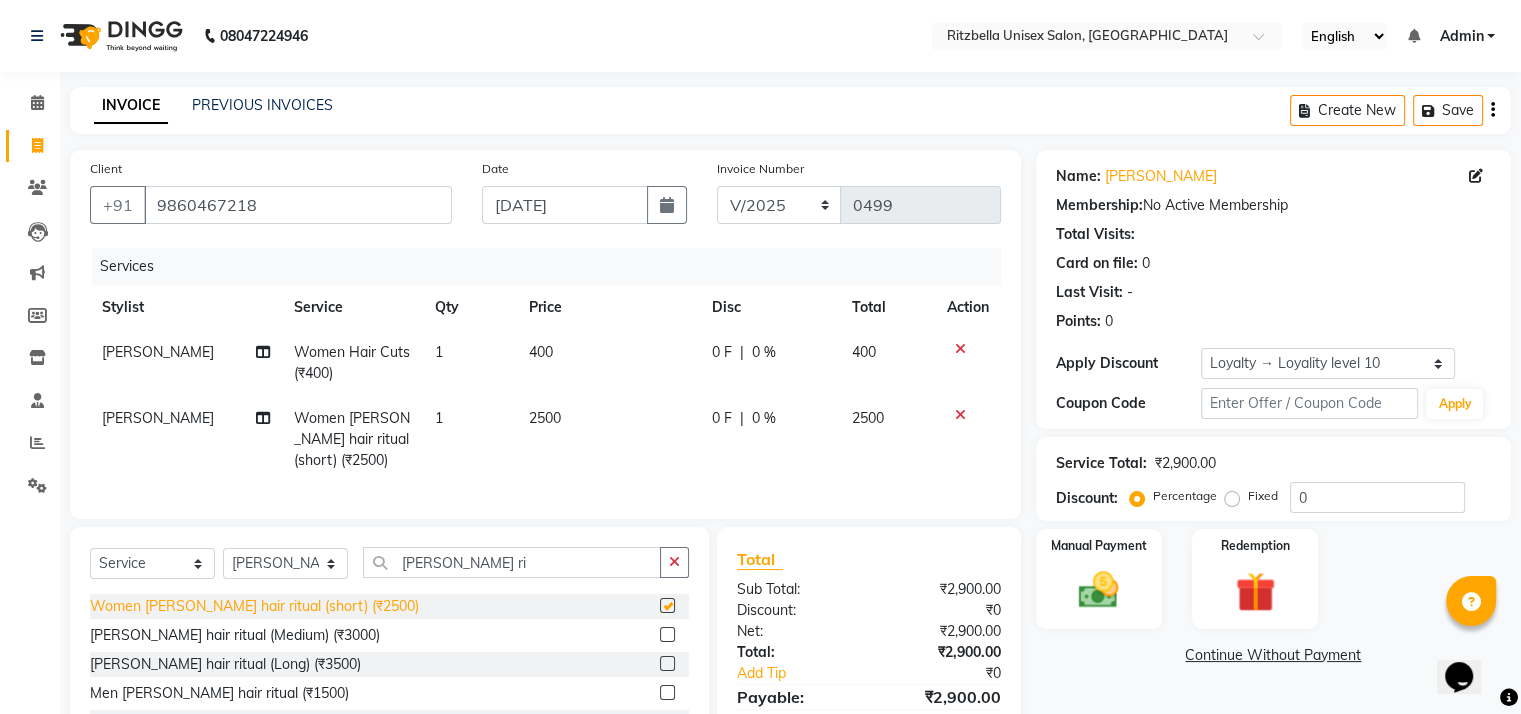 checkbox on "false" 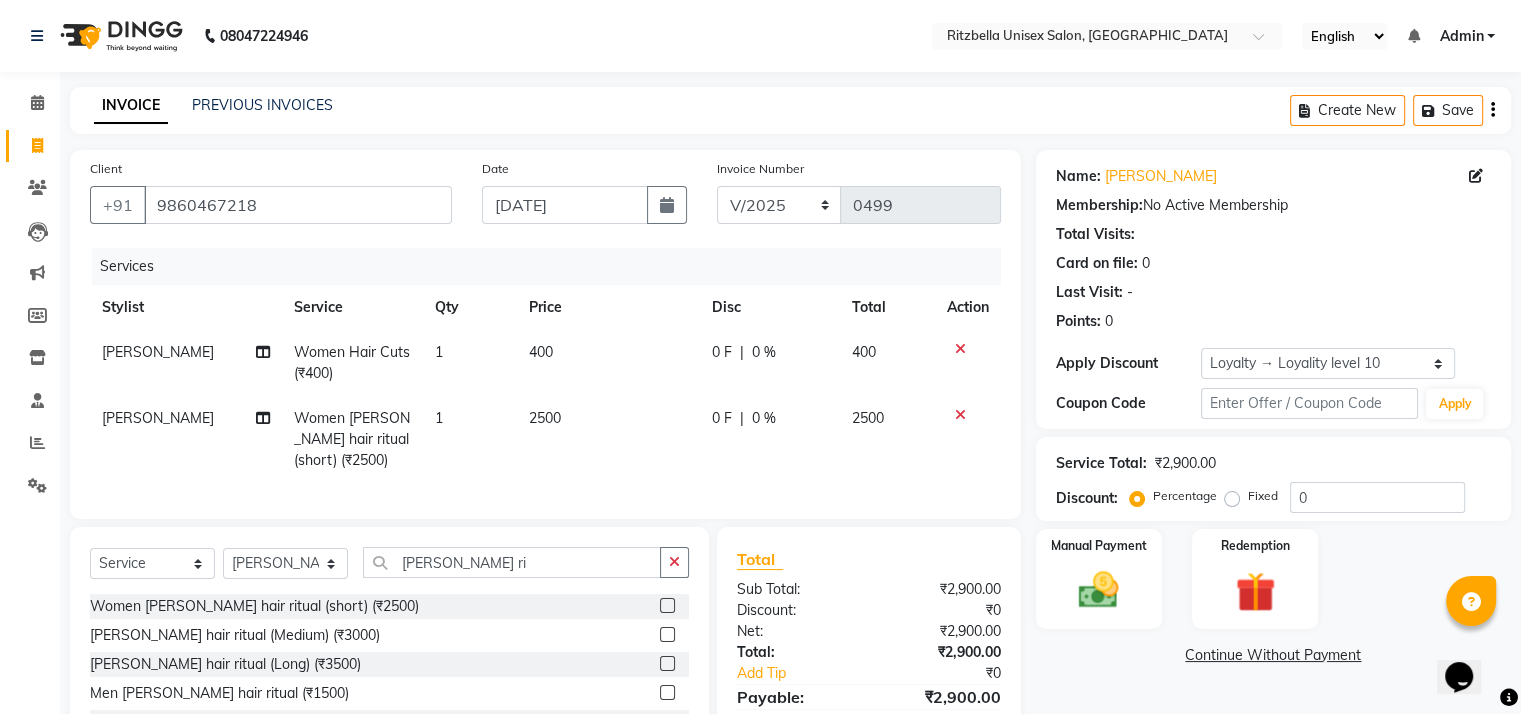 scroll, scrollTop: 111, scrollLeft: 0, axis: vertical 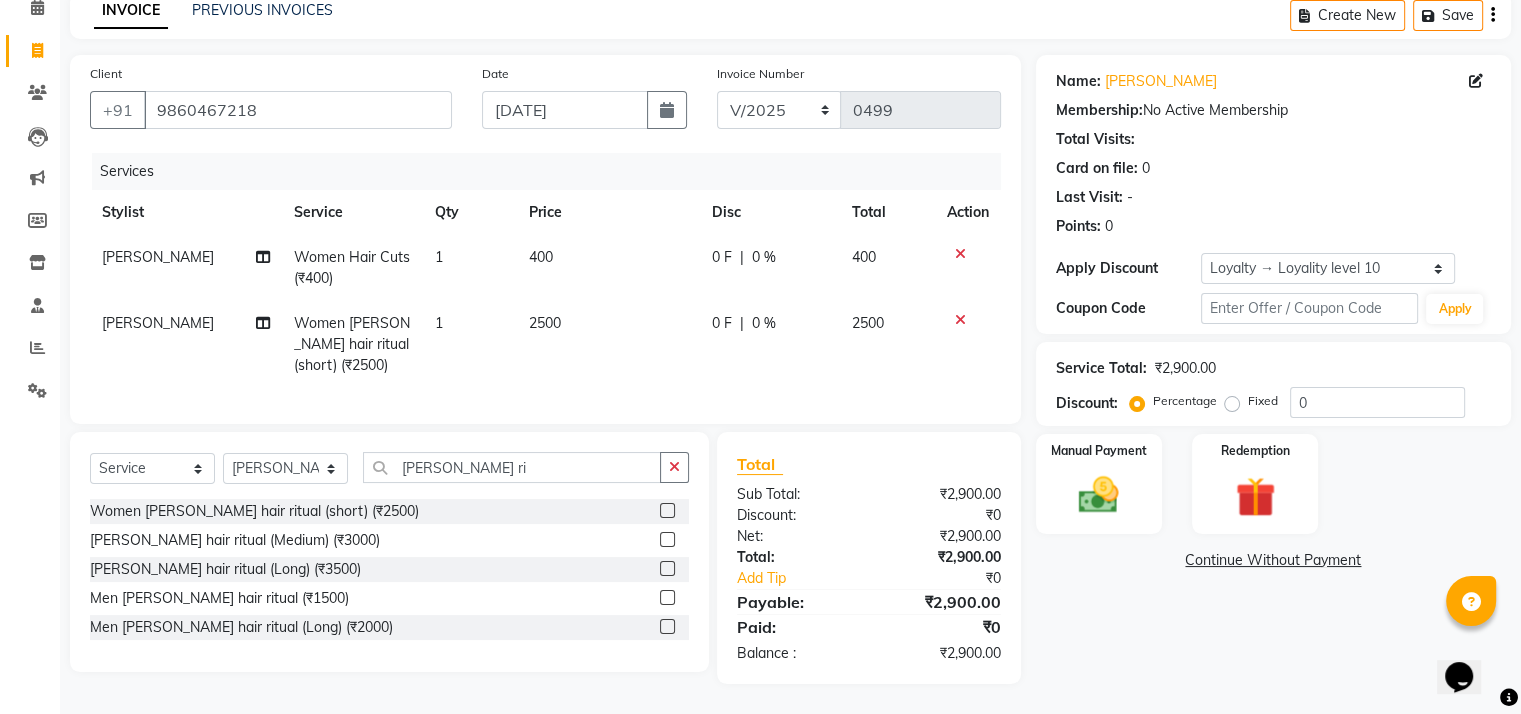 click on "Women Hair Cuts  (₹400)" 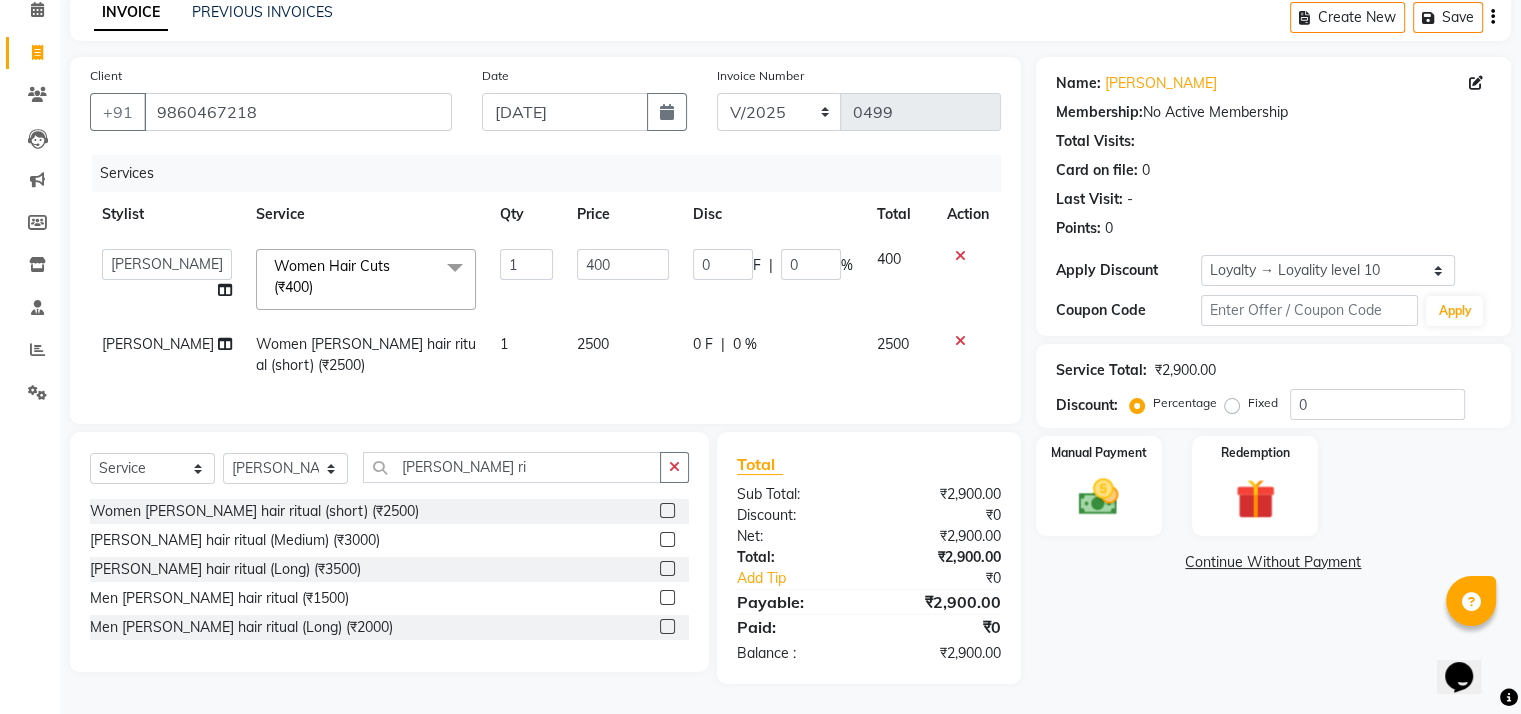 click on "Women Hair Cuts  (₹400)" 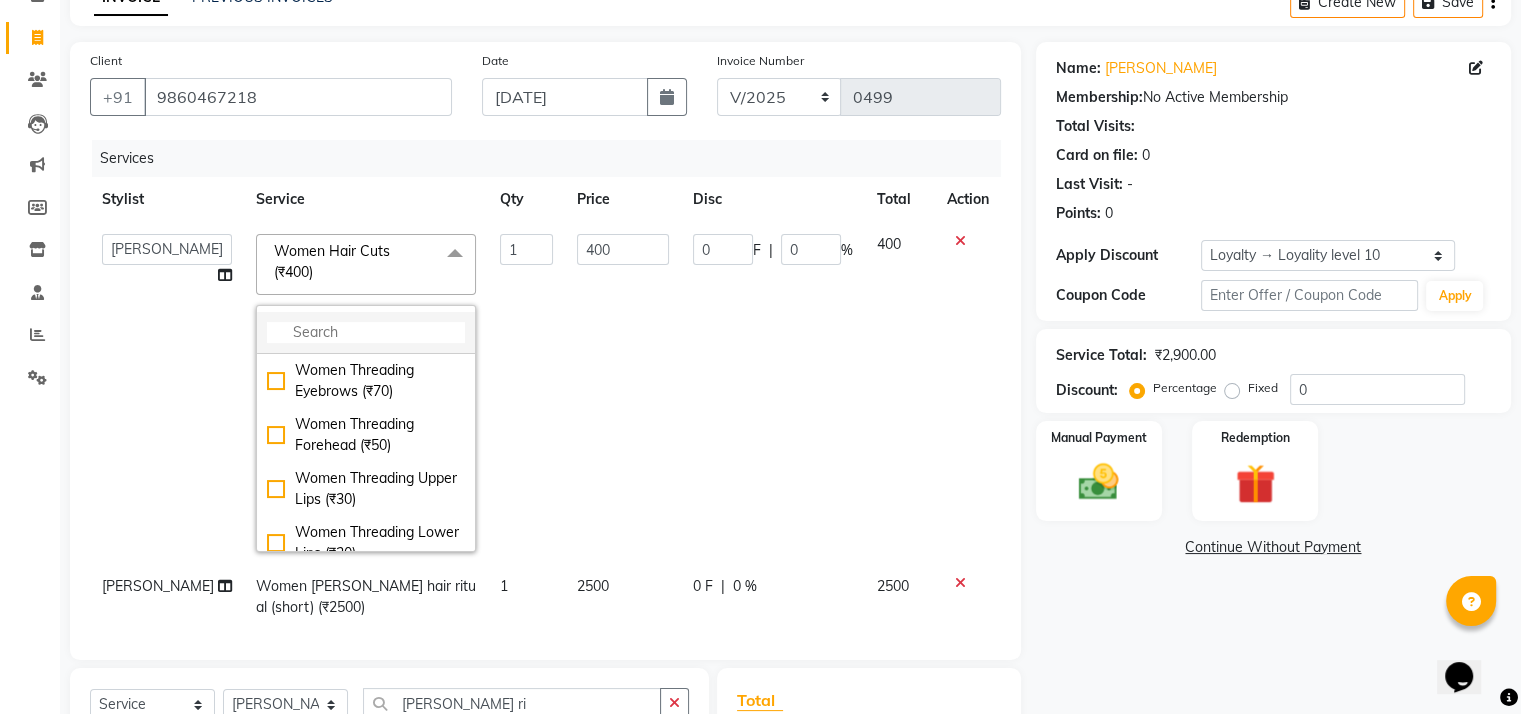 click 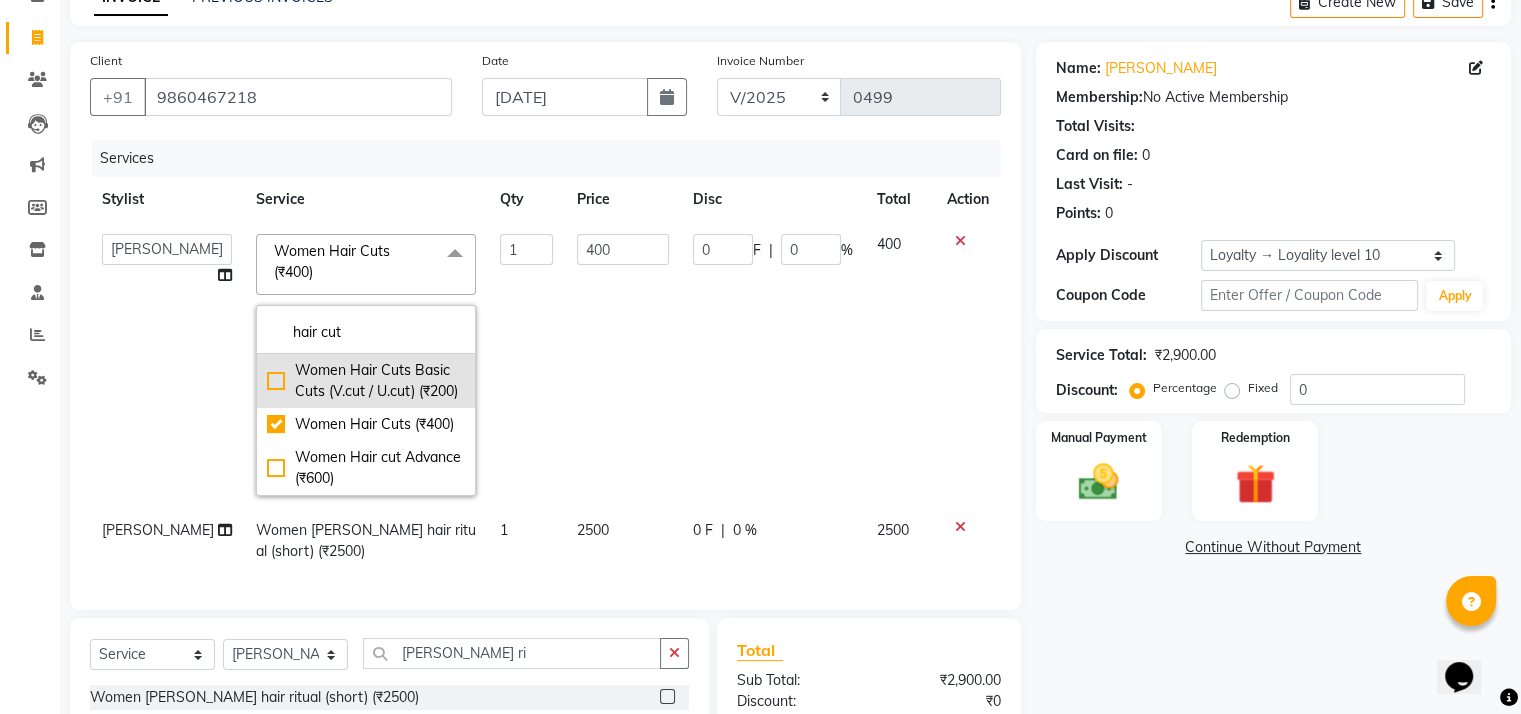type on "hair cut" 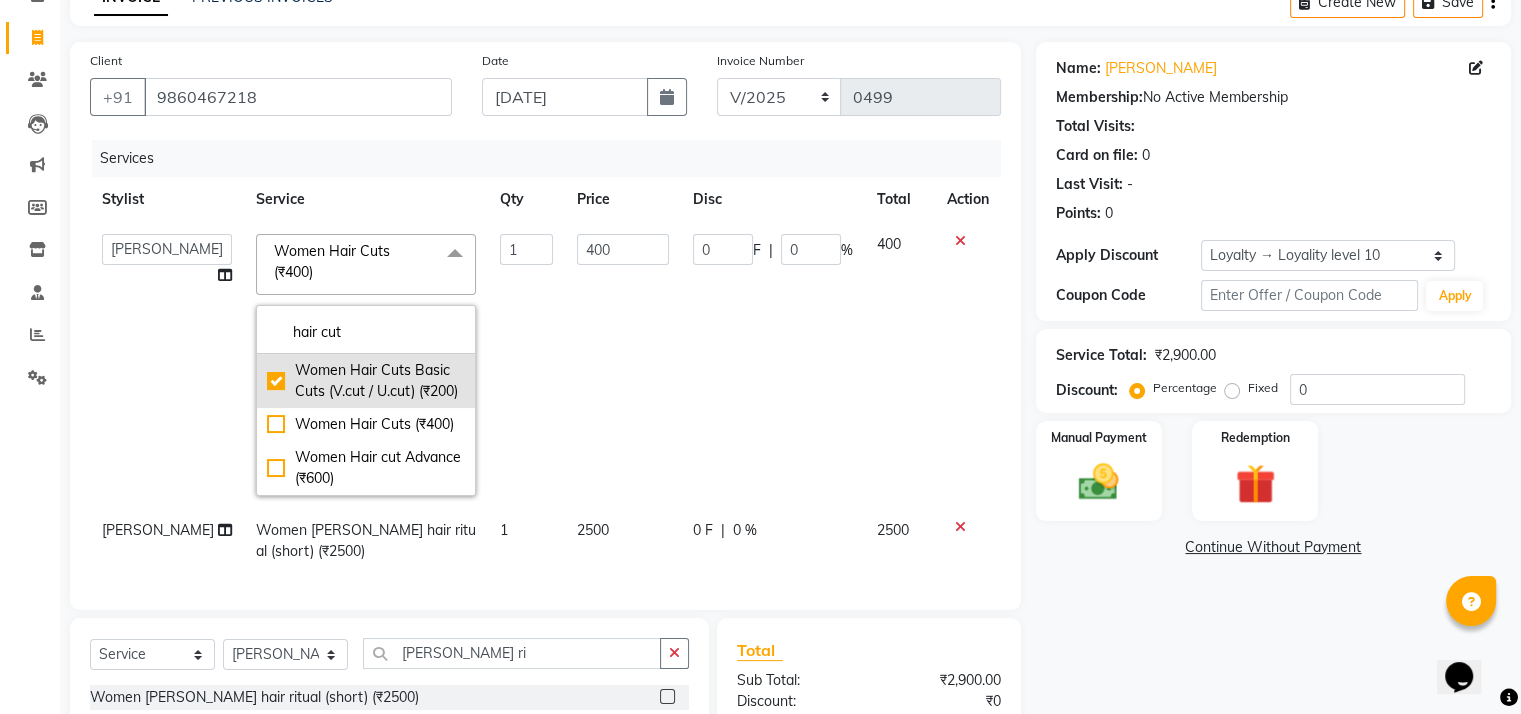 checkbox on "true" 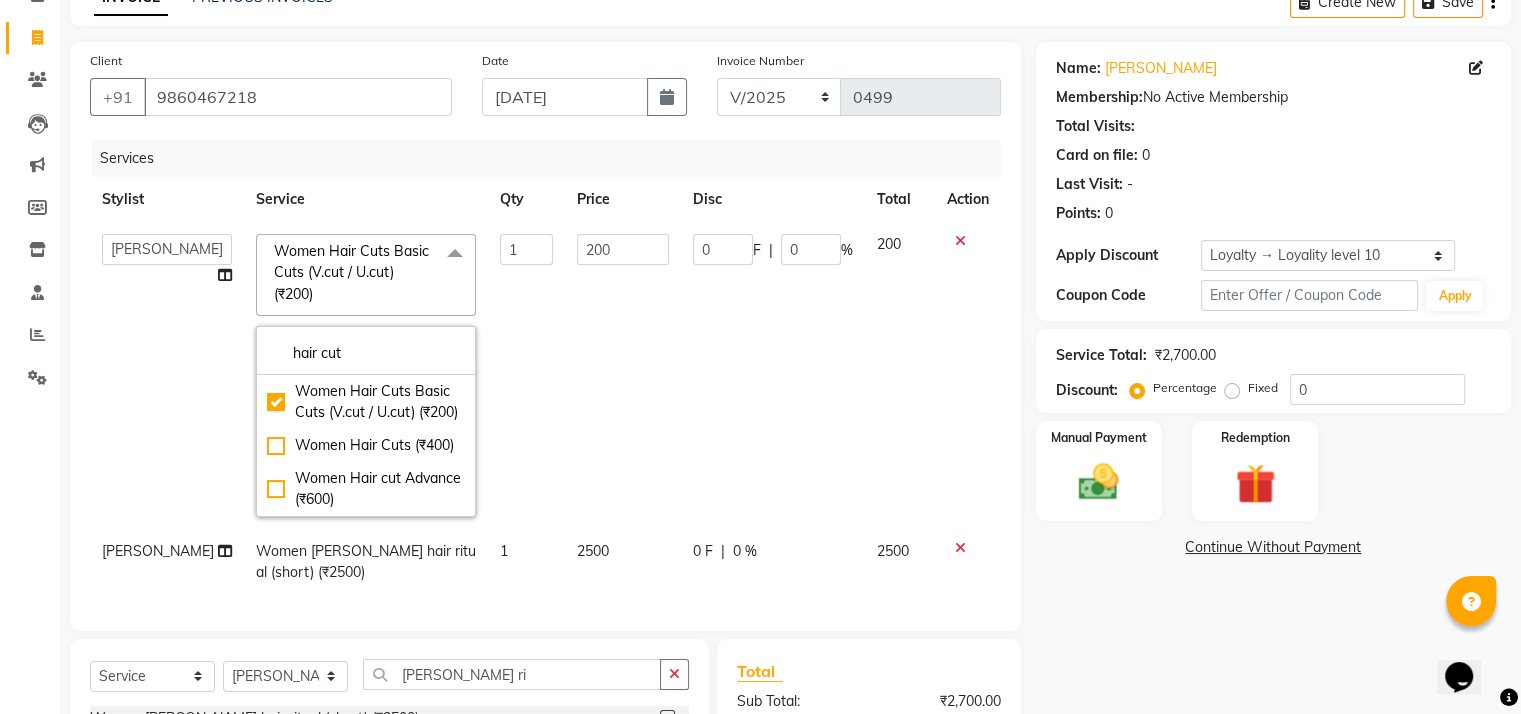 click on "Name: [PERSON_NAME] Membership:  No Active Membership  Total Visits:   Card on file:  0 Last Visit:   - Points:   0  Apply Discount Select  Loyalty → Loyality level 10  Coupon Code Apply Service Total:  ₹2,700.00  Discount:  Percentage   Fixed  0 Manual Payment Redemption  Continue Without Payment" 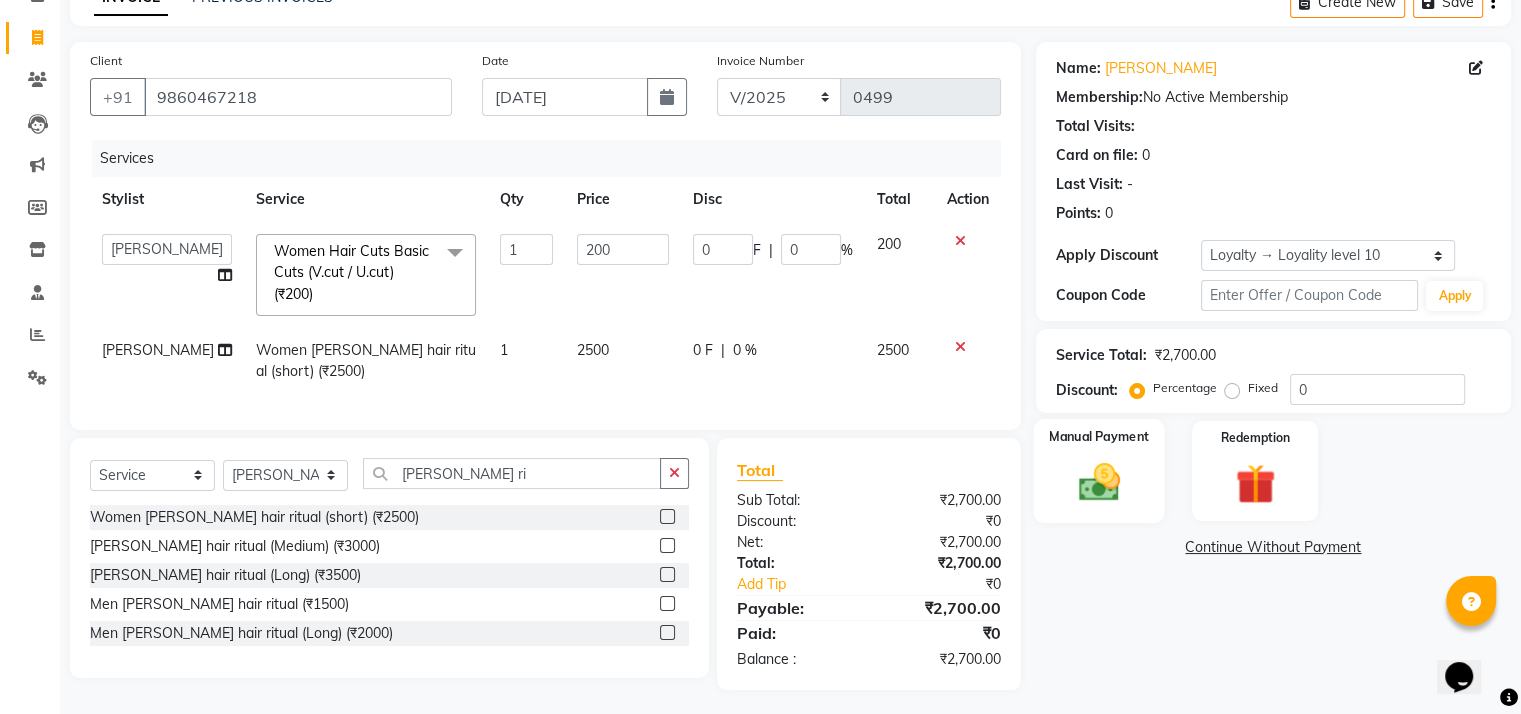 click 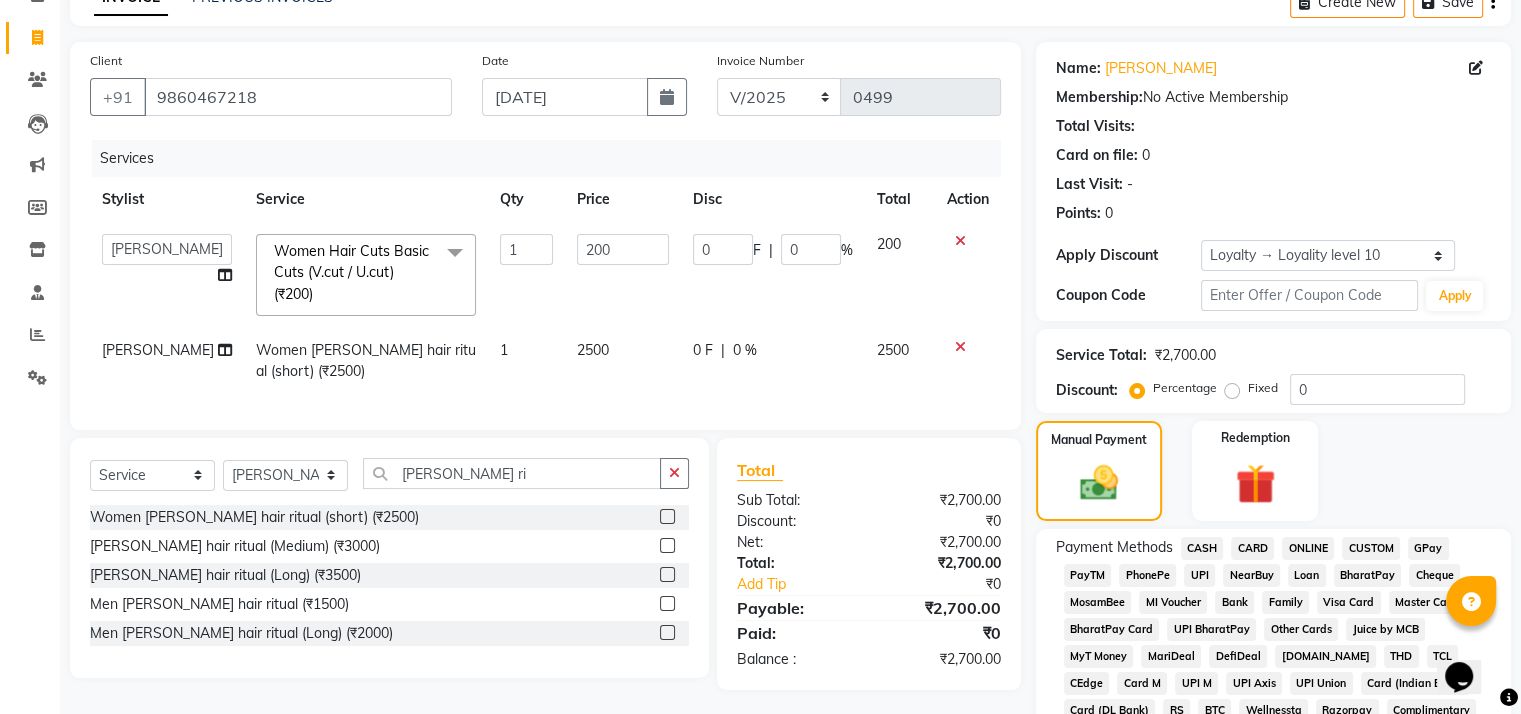 click on "GPay" 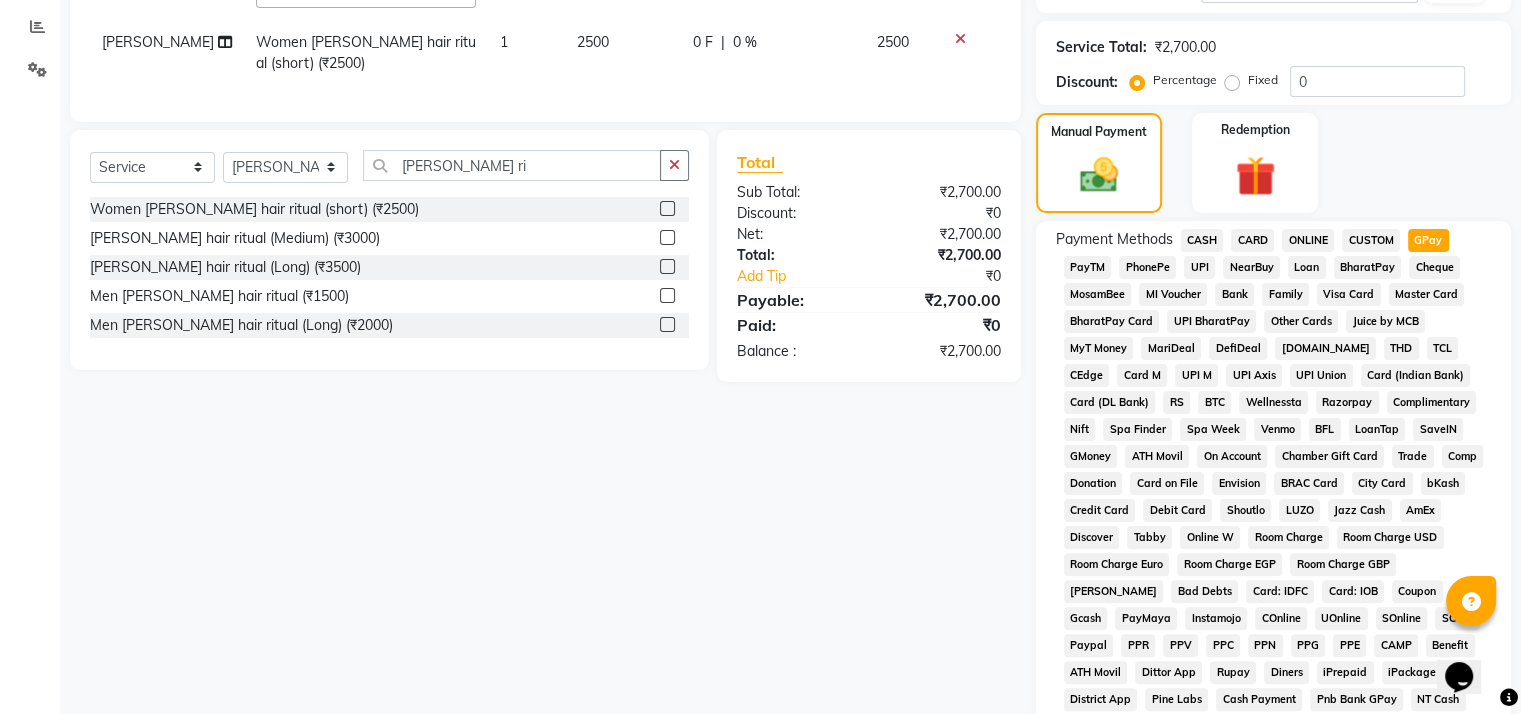 scroll, scrollTop: 748, scrollLeft: 0, axis: vertical 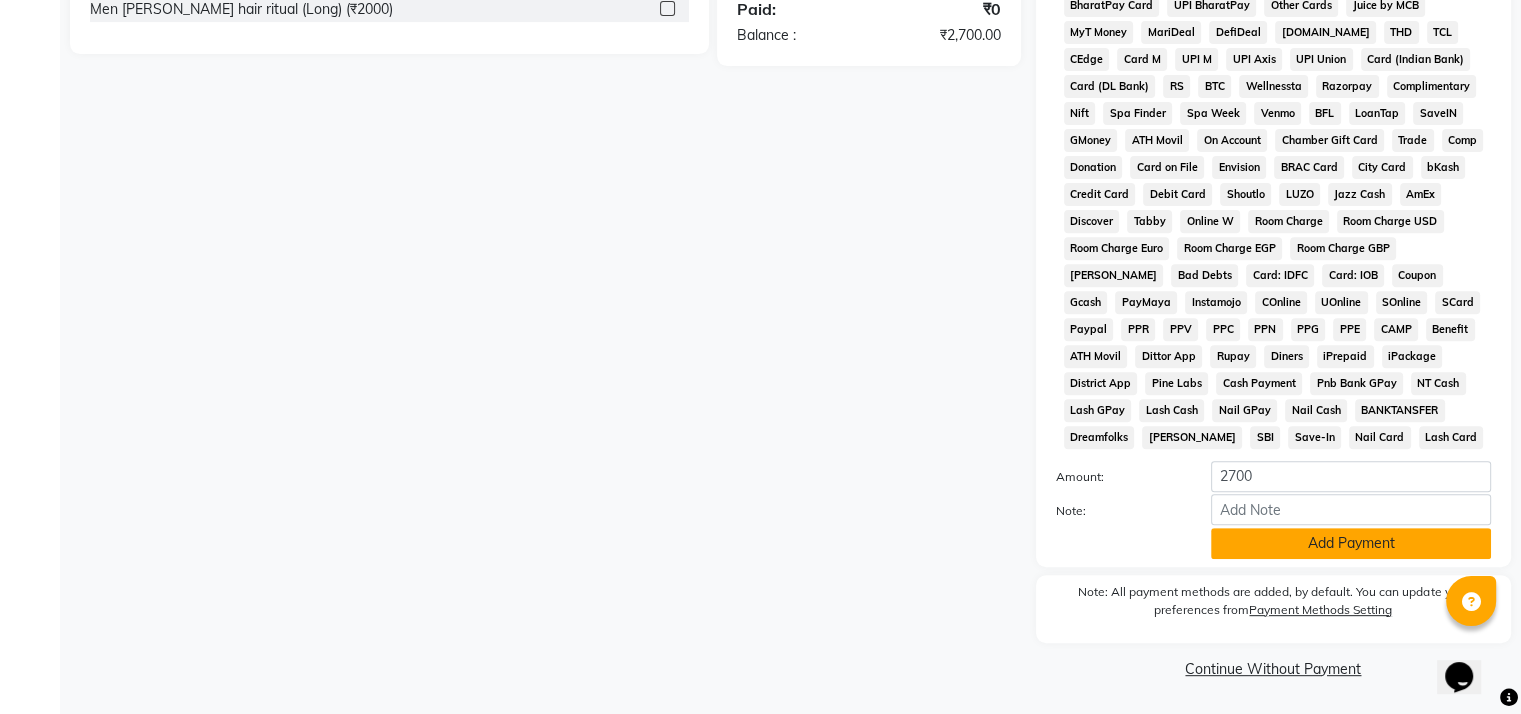 click on "Add Payment" 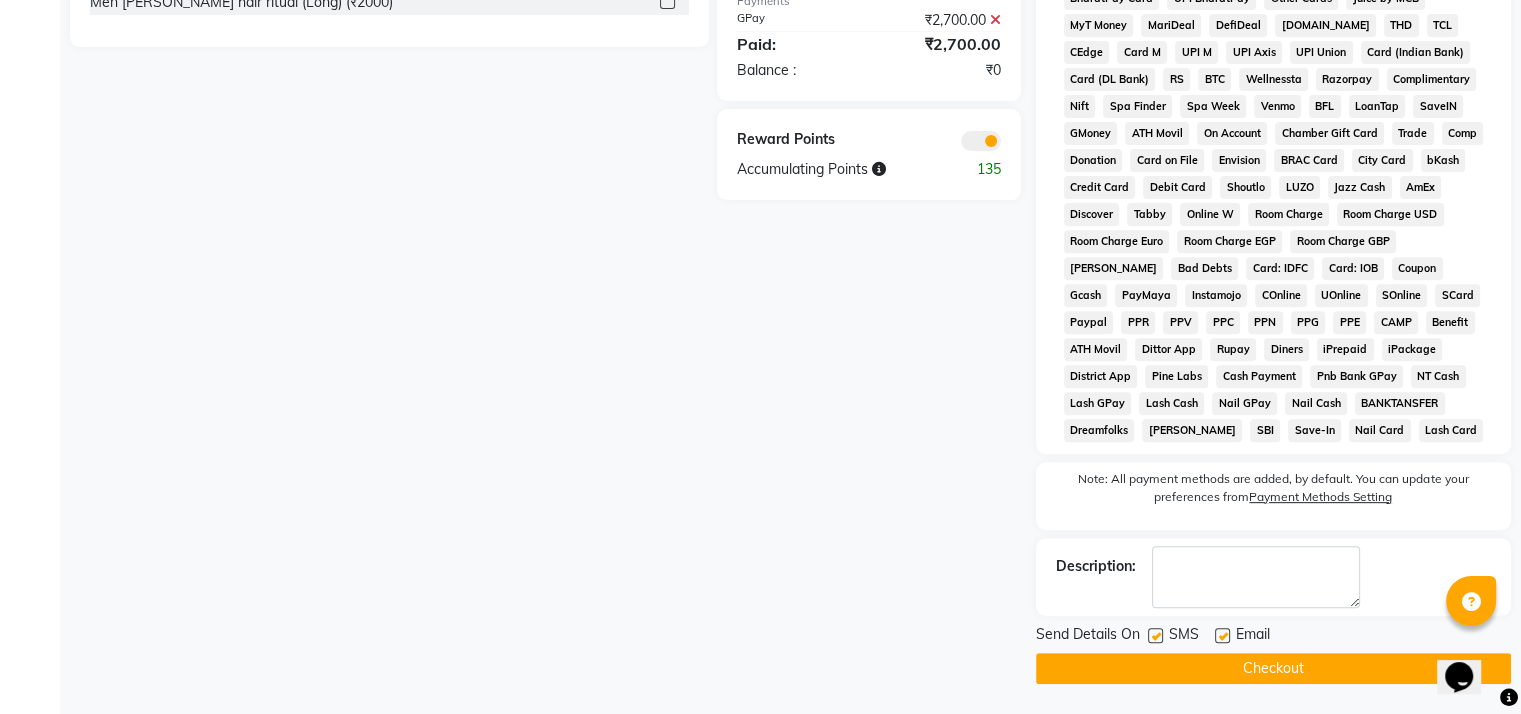 click on "Checkout" 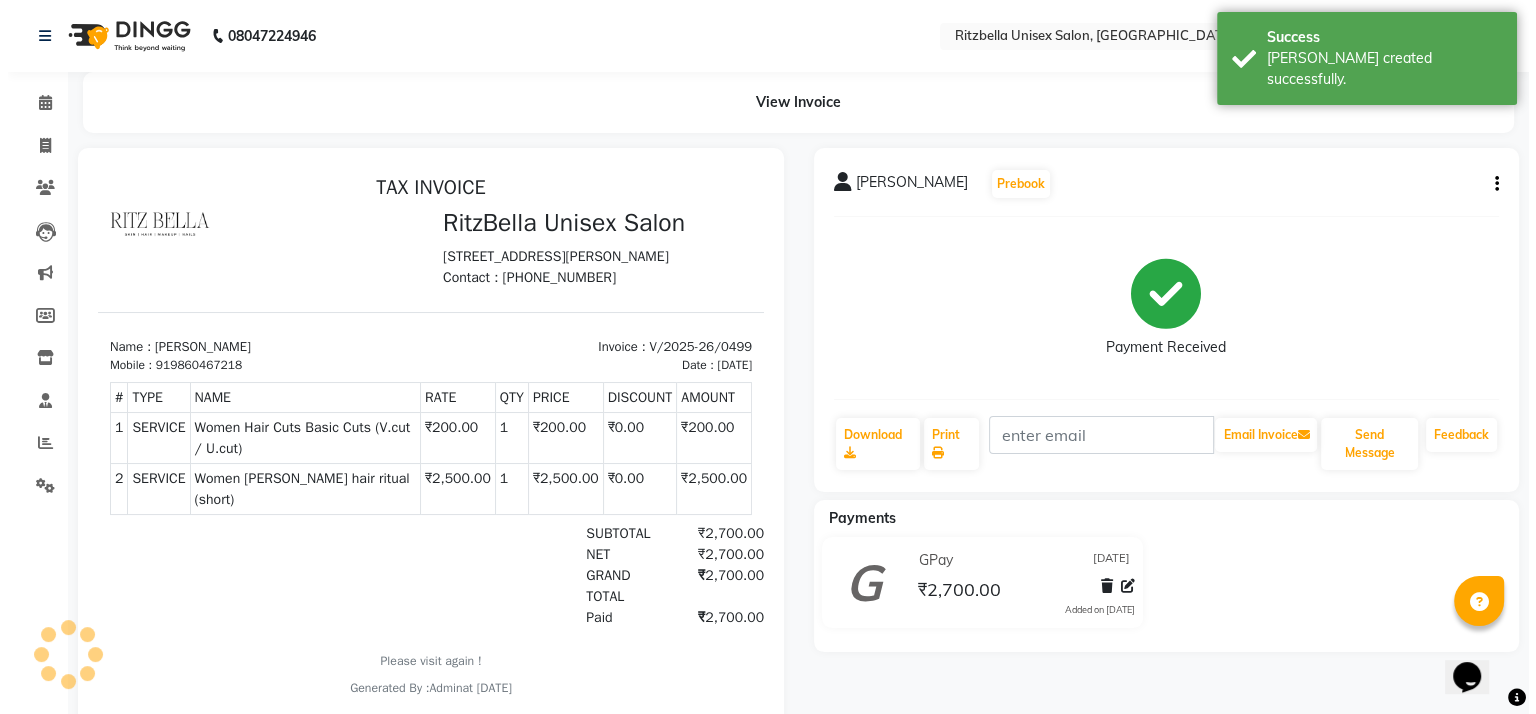 scroll, scrollTop: 0, scrollLeft: 0, axis: both 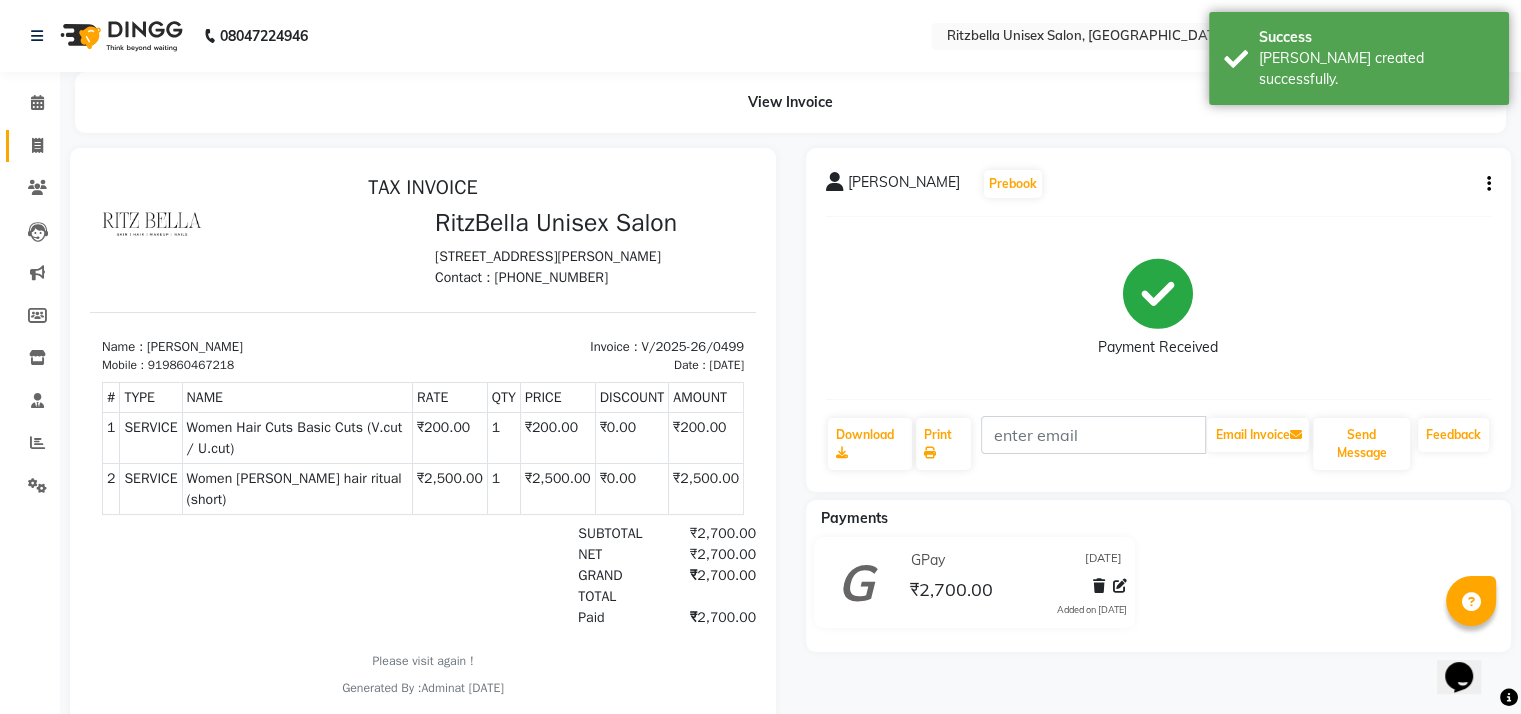 click 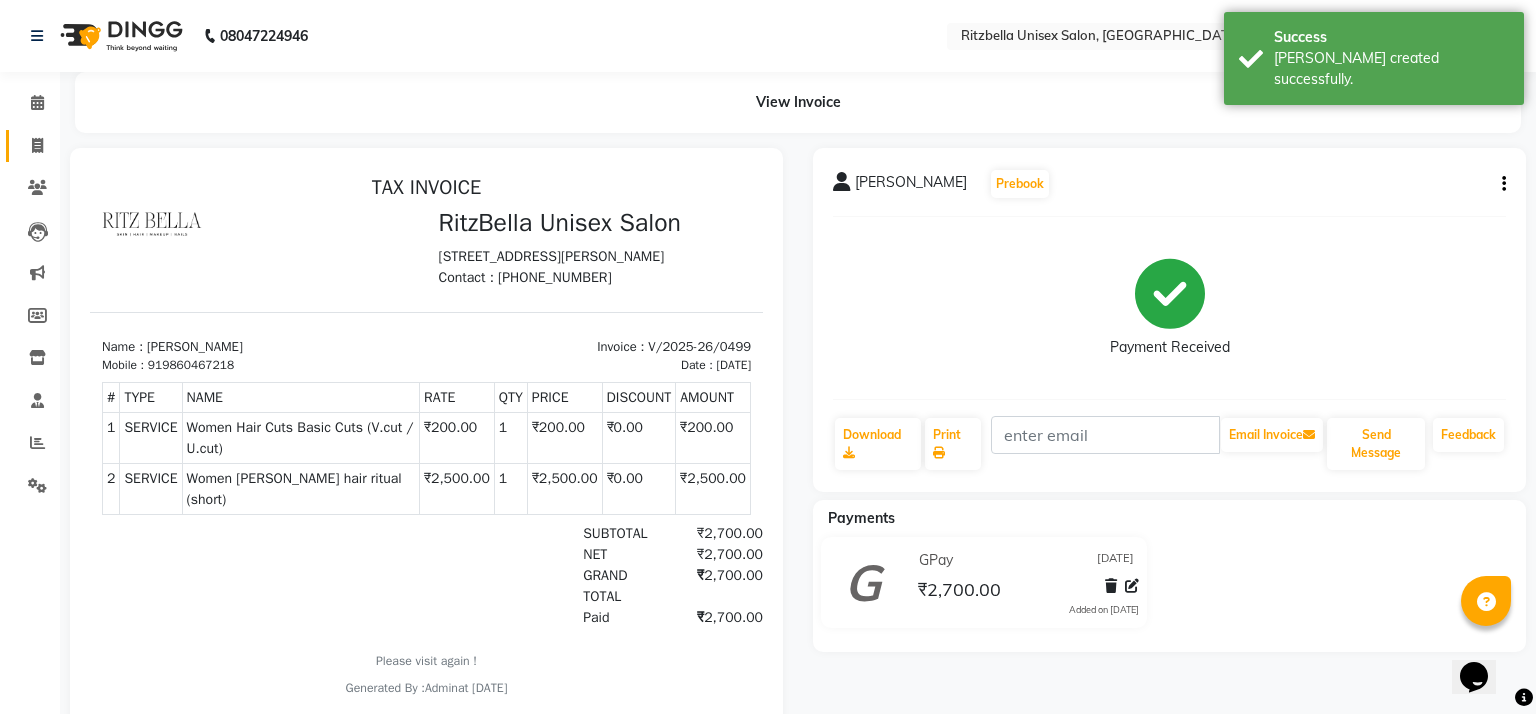 select on "6870" 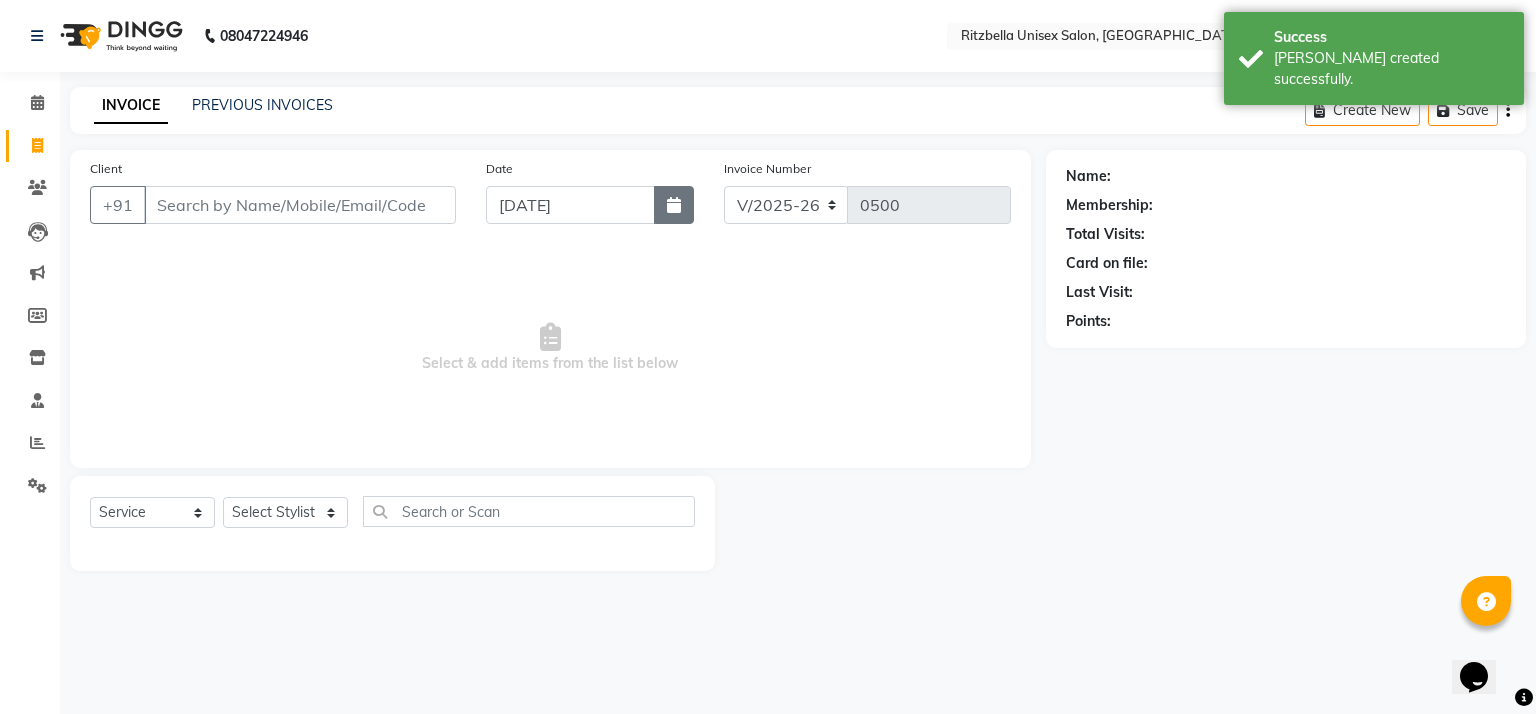 click 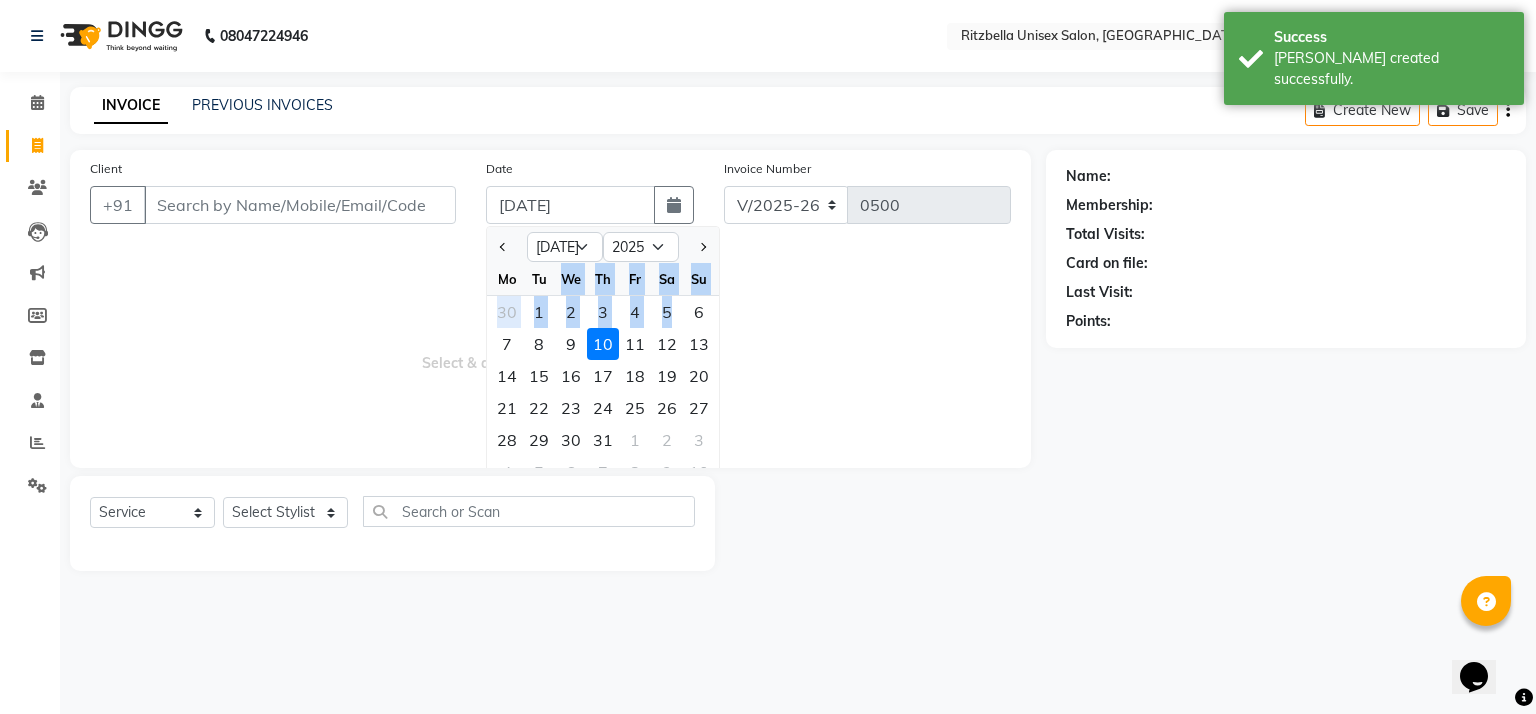 drag, startPoint x: 671, startPoint y: 309, endPoint x: 563, endPoint y: 277, distance: 112.64102 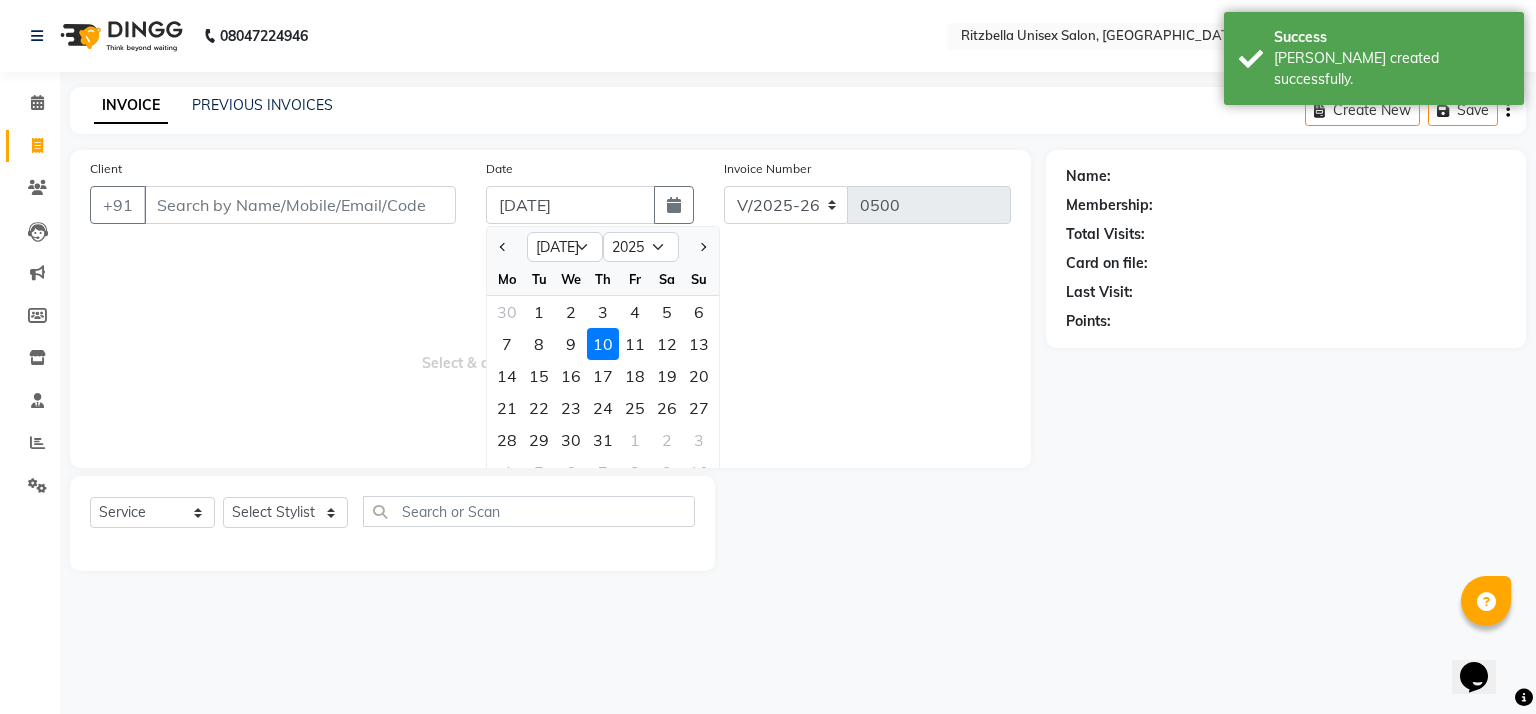 click on "Select & add items from the list below" at bounding box center [550, 348] 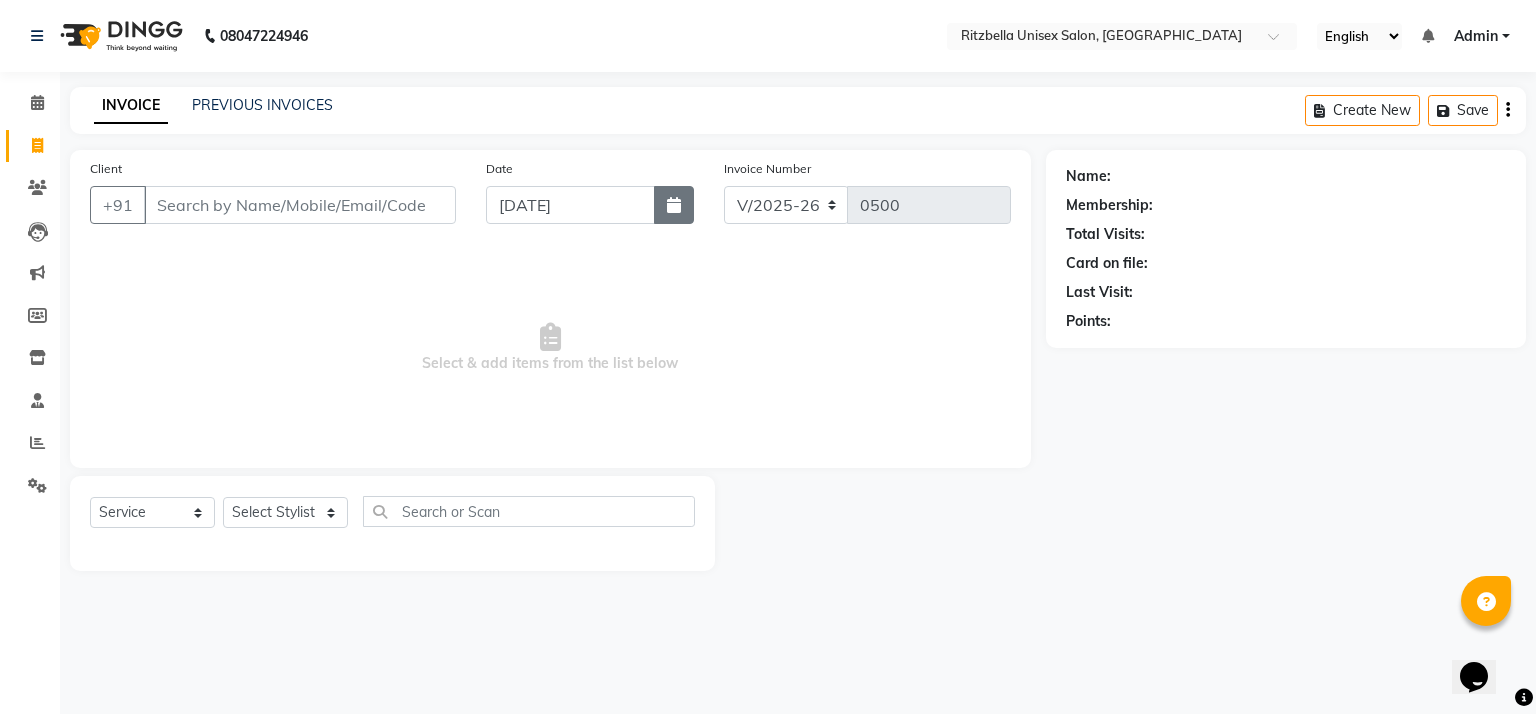 click 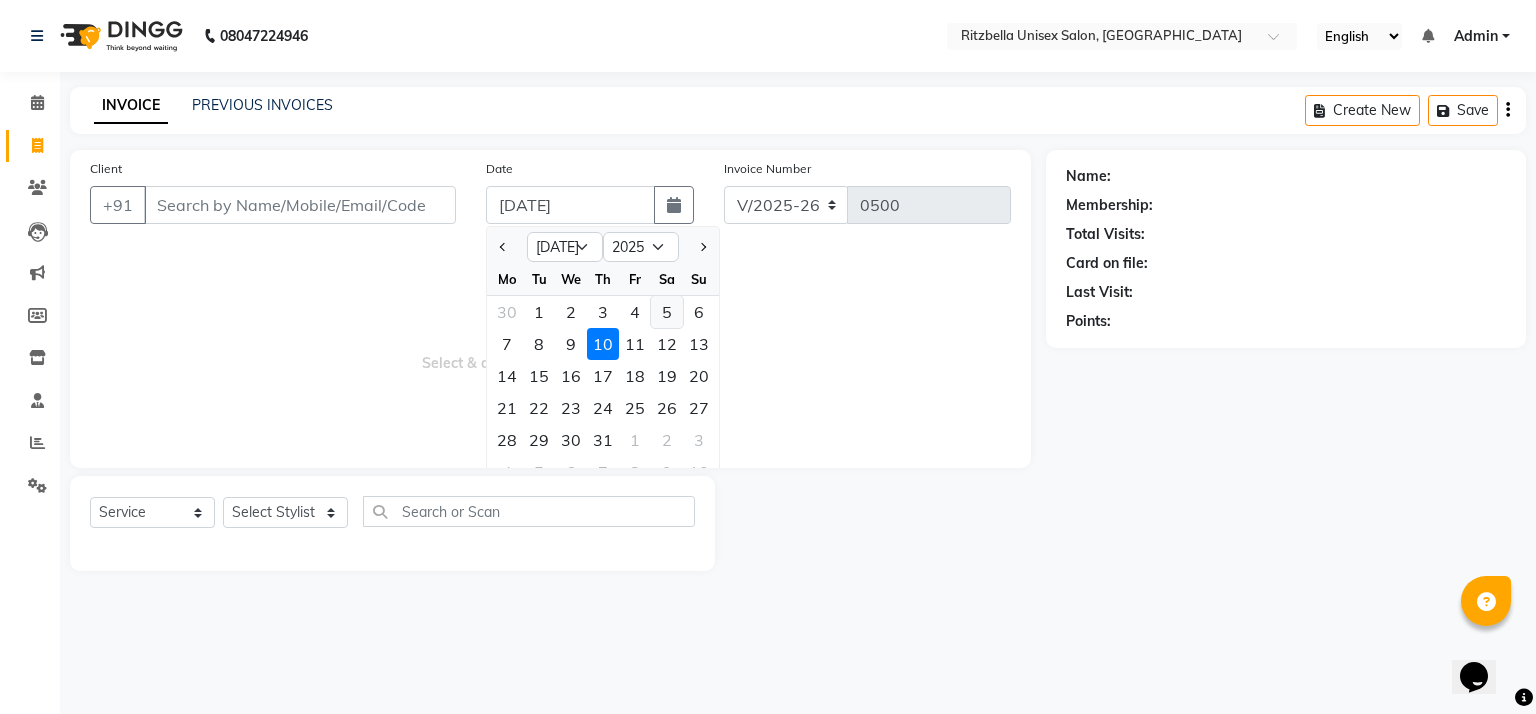 click on "5" 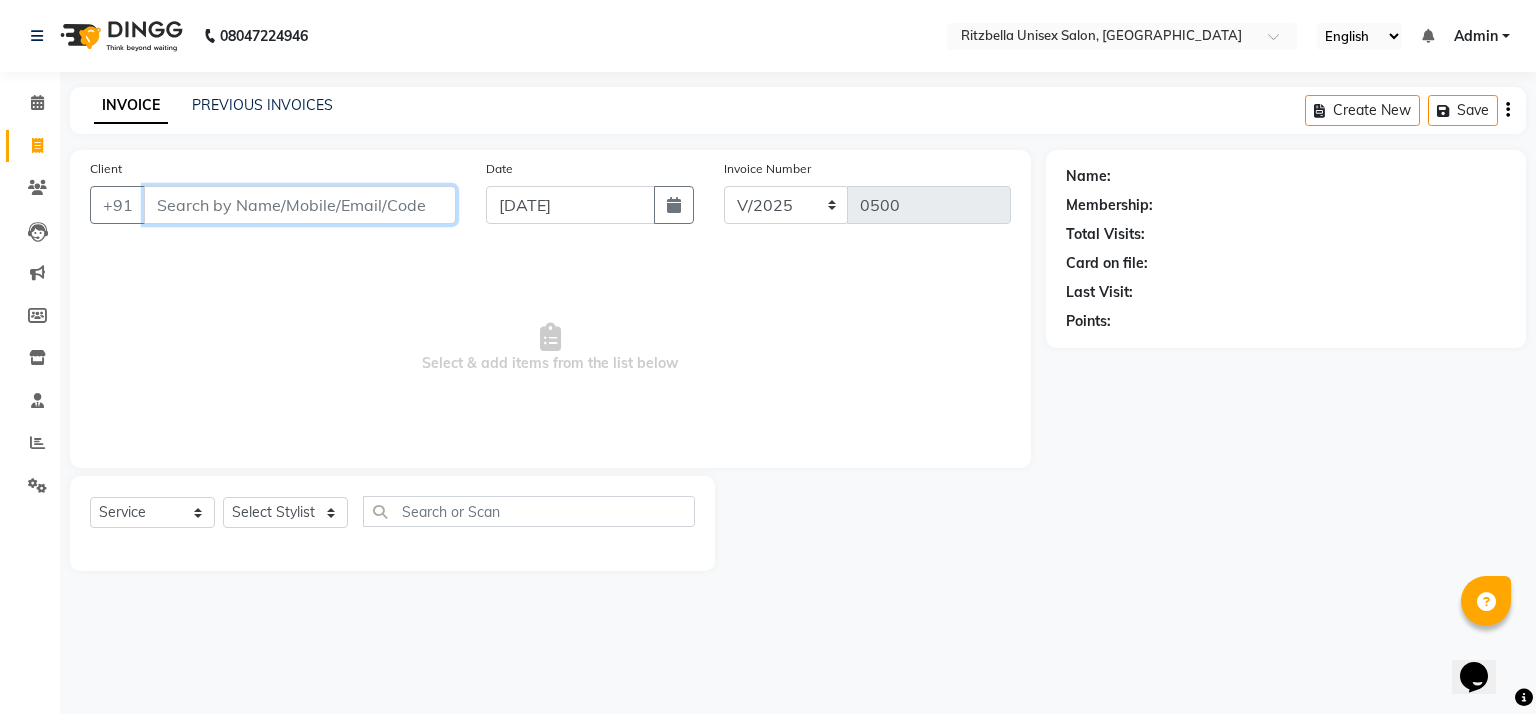 click on "Client" at bounding box center [300, 205] 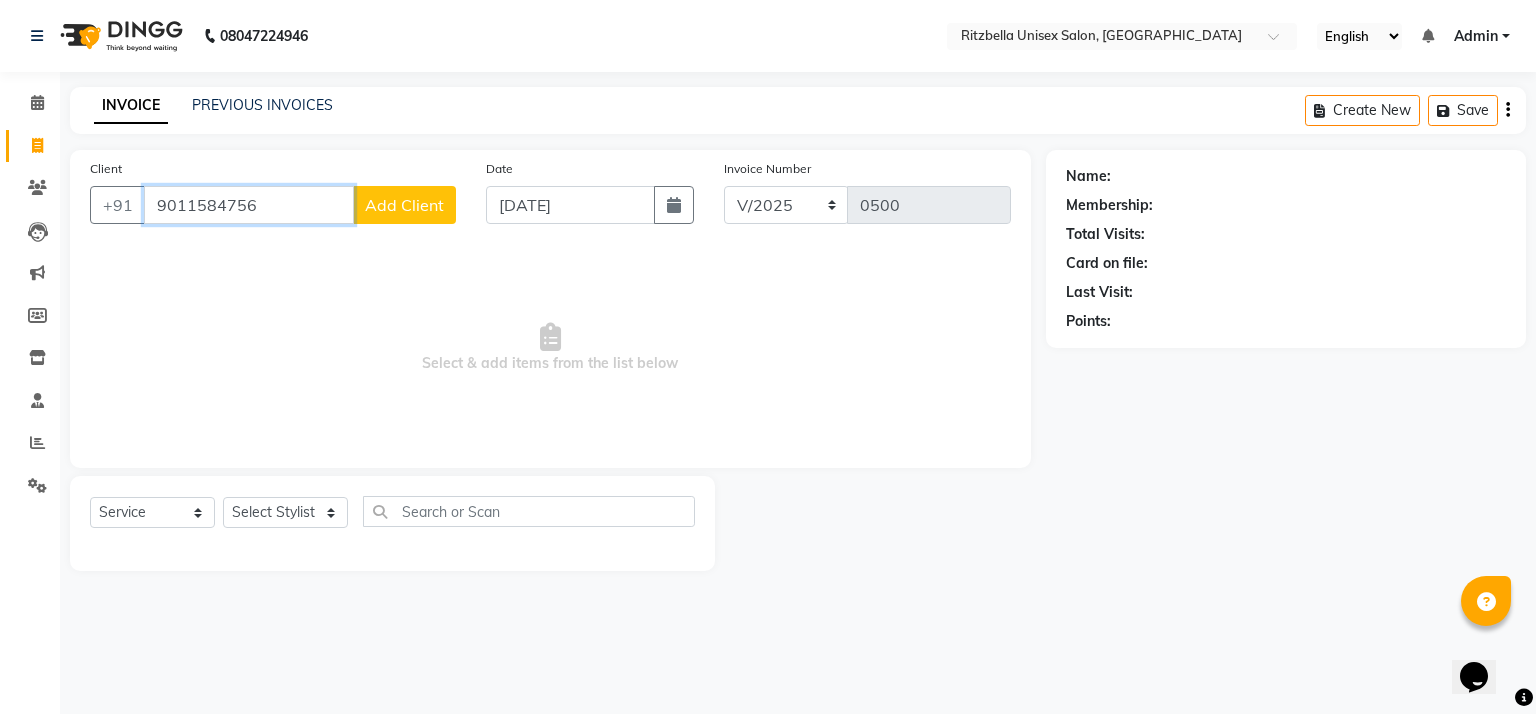 type on "9011584756" 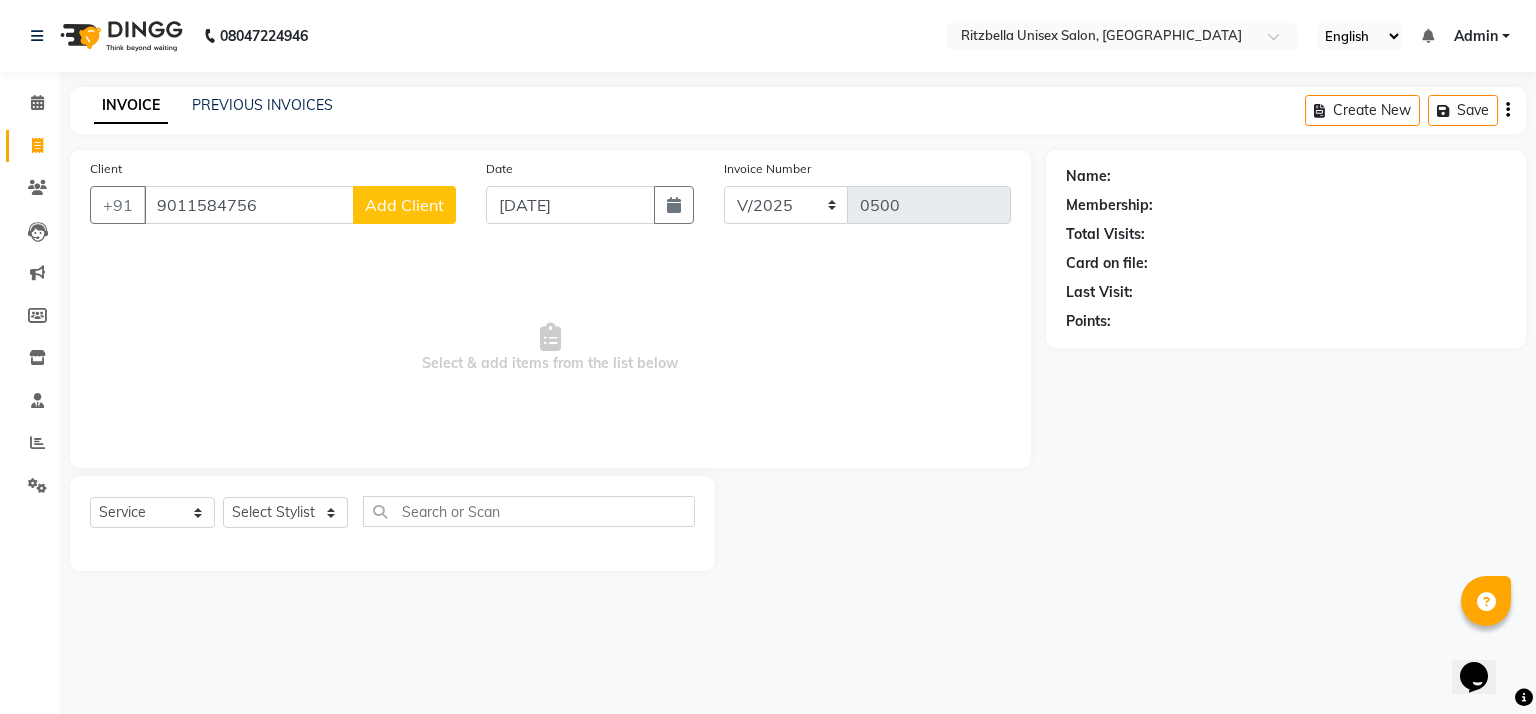 click on "Add Client" 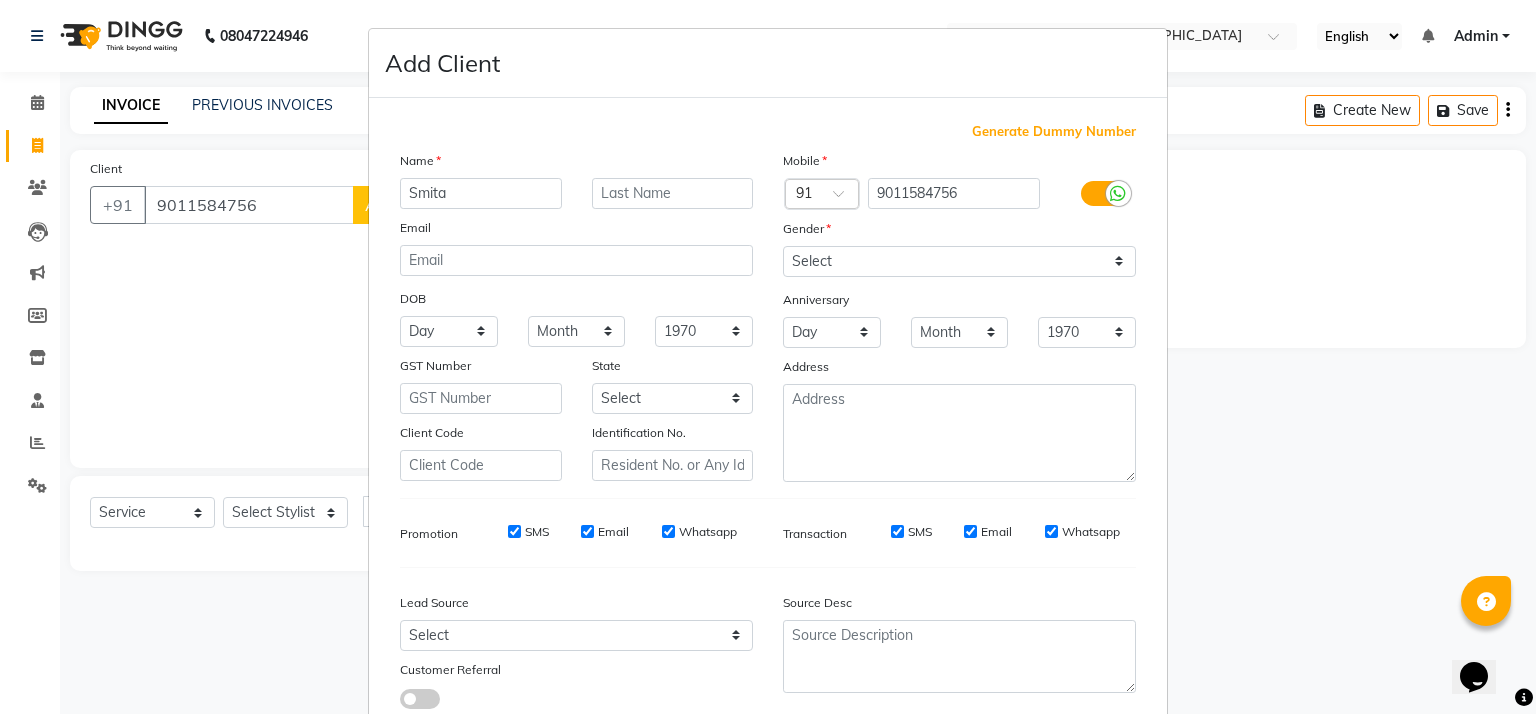 type on "Smita" 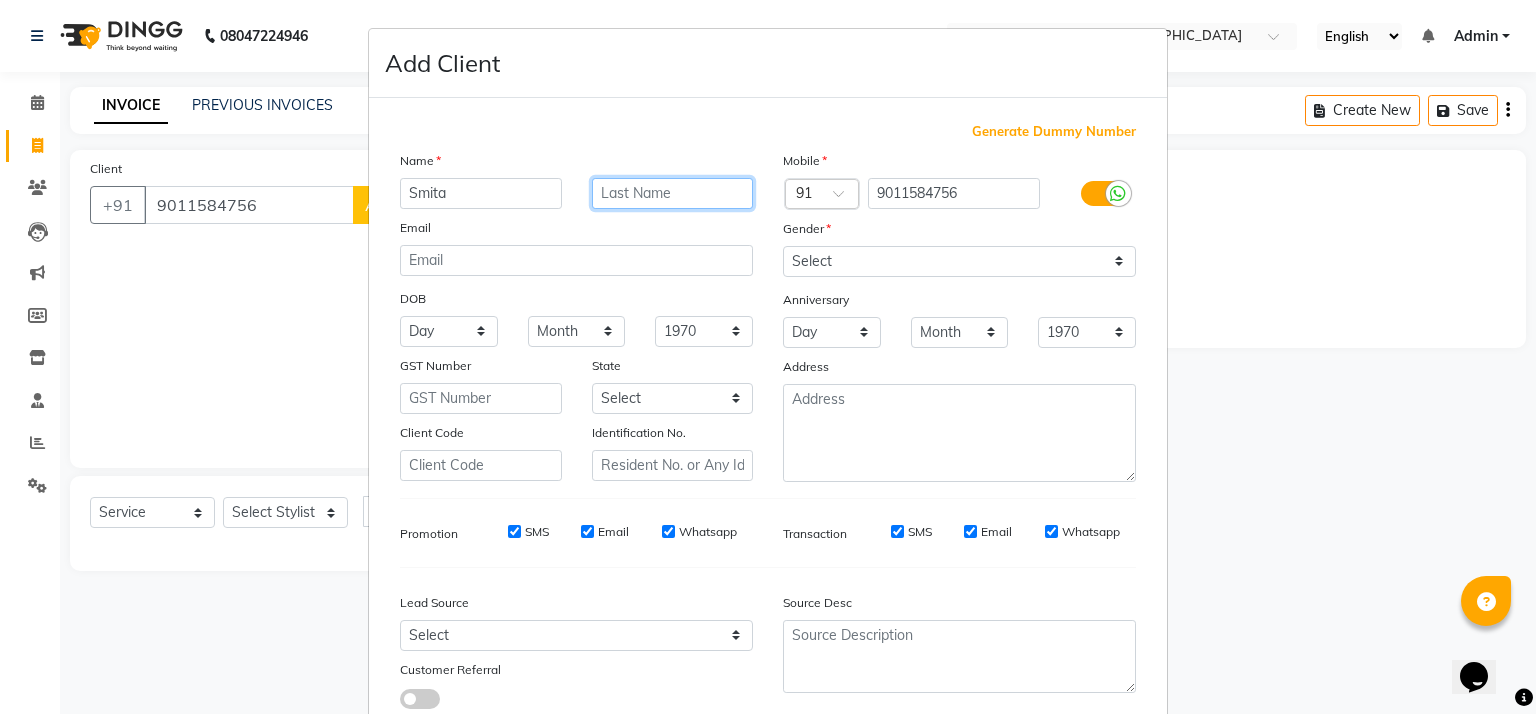 click at bounding box center (673, 193) 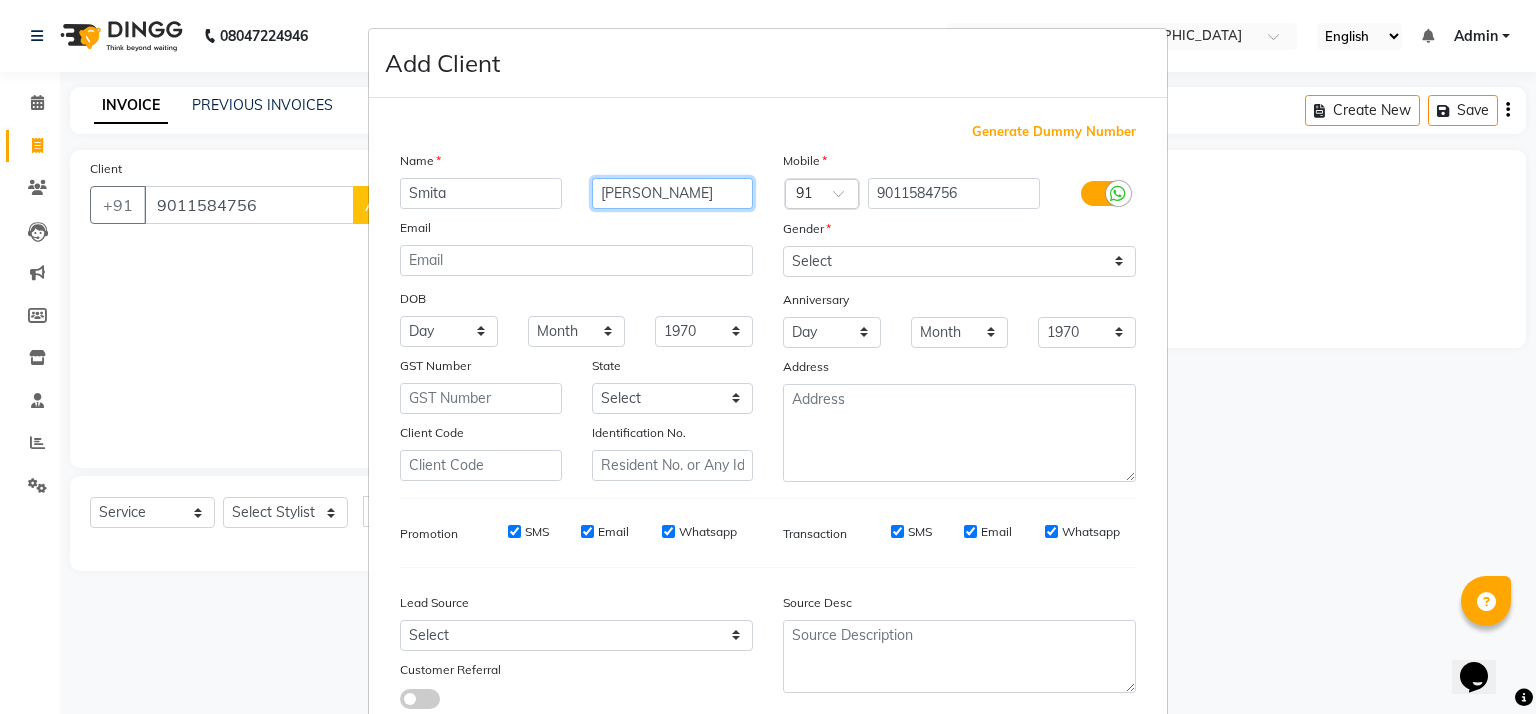 type on "[PERSON_NAME]" 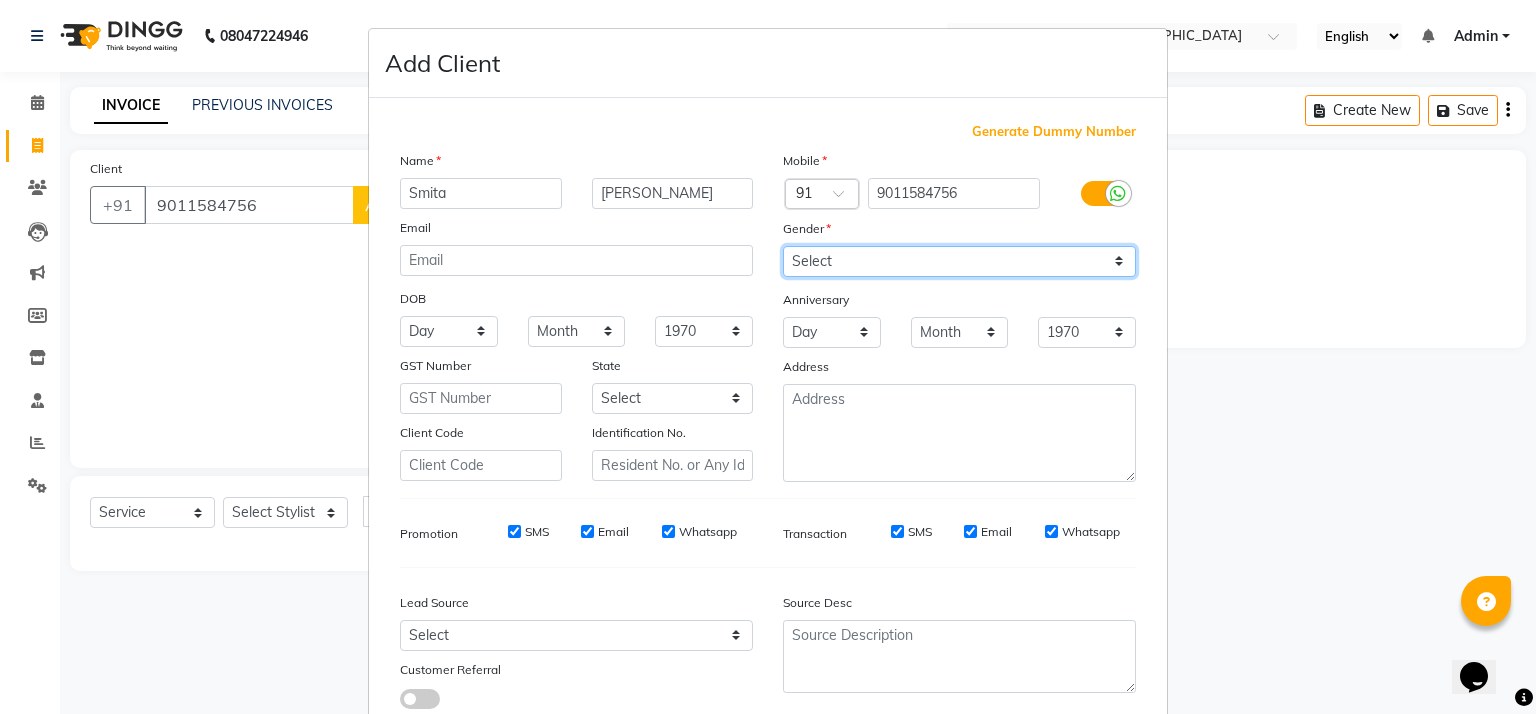 click on "Select [DEMOGRAPHIC_DATA] [DEMOGRAPHIC_DATA] Other Prefer Not To Say" at bounding box center (959, 261) 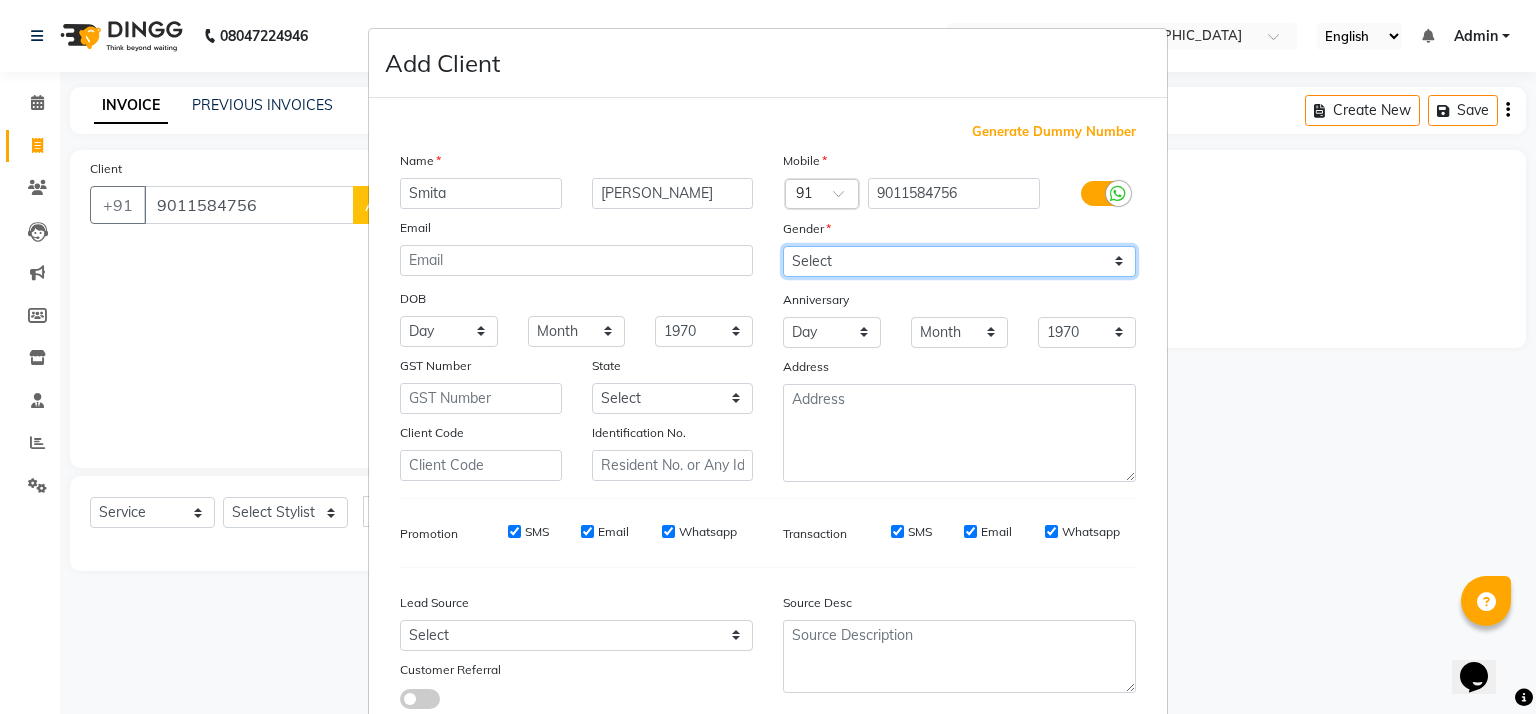 select on "[DEMOGRAPHIC_DATA]" 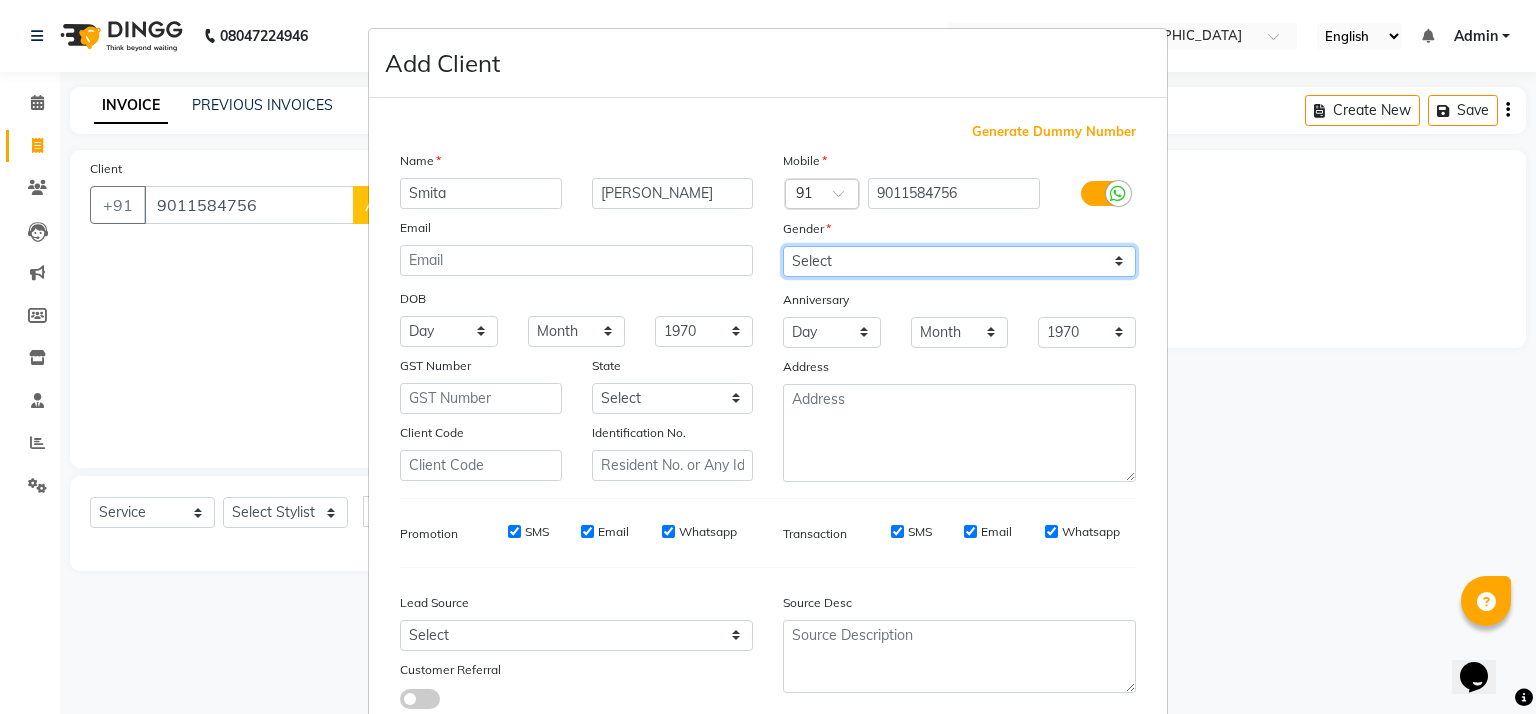 click on "Select [DEMOGRAPHIC_DATA] [DEMOGRAPHIC_DATA] Other Prefer Not To Say" at bounding box center (959, 261) 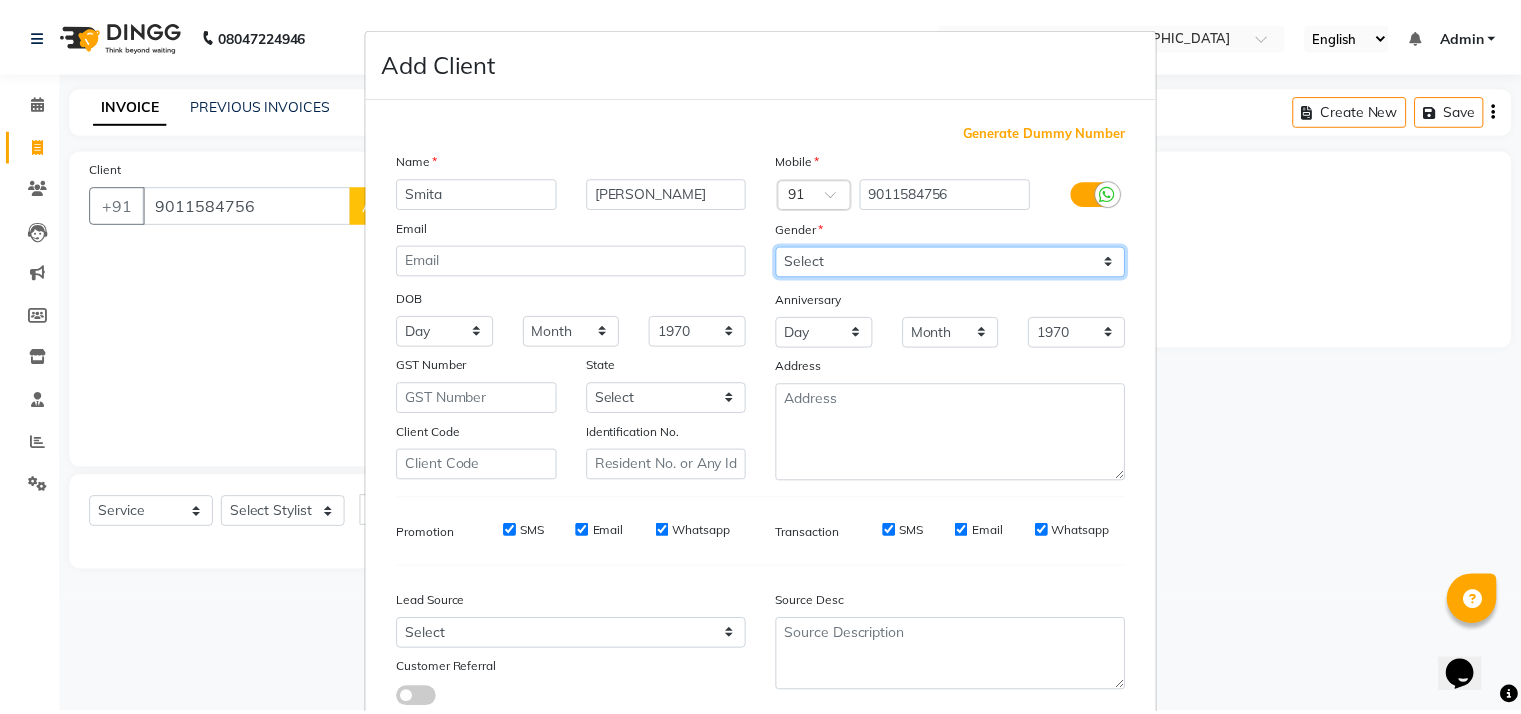 scroll, scrollTop: 143, scrollLeft: 0, axis: vertical 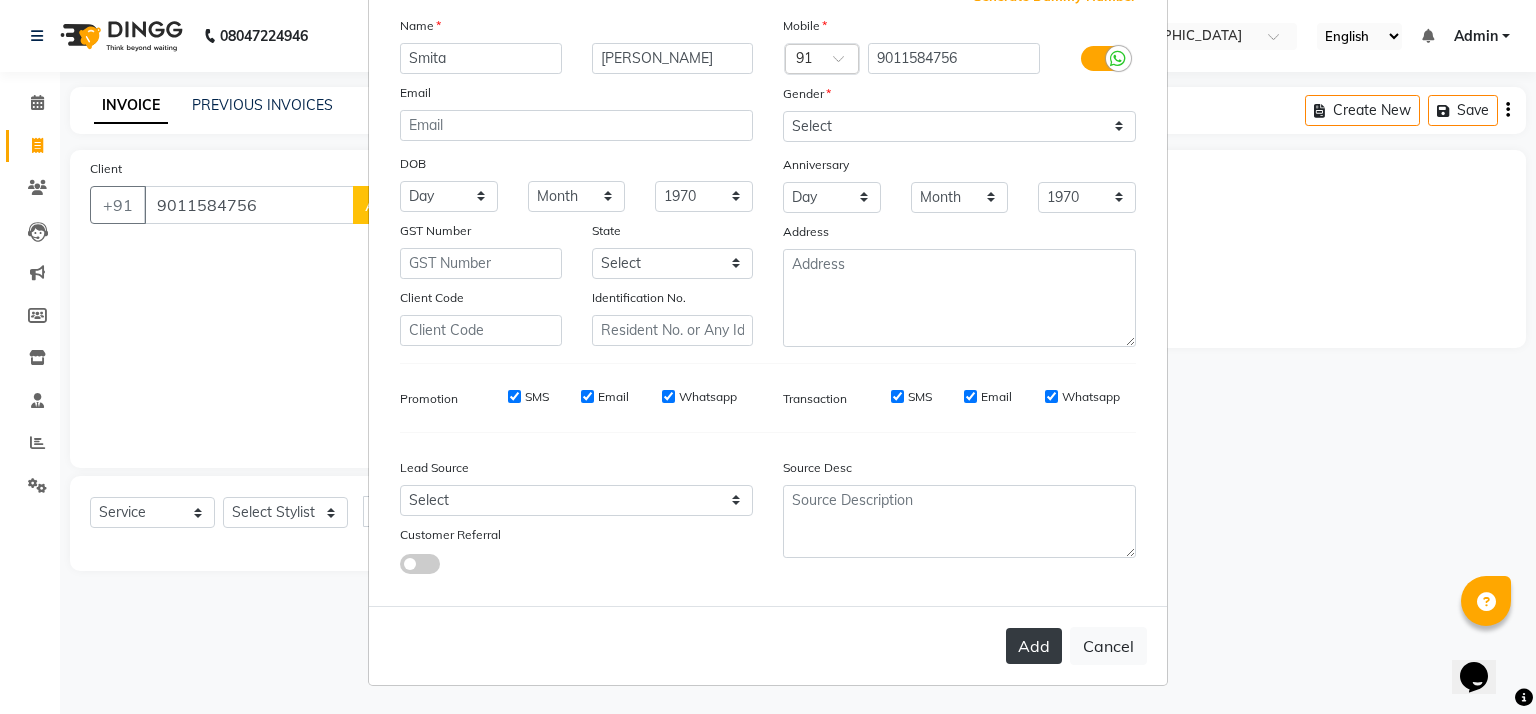 click on "Add" at bounding box center [1034, 646] 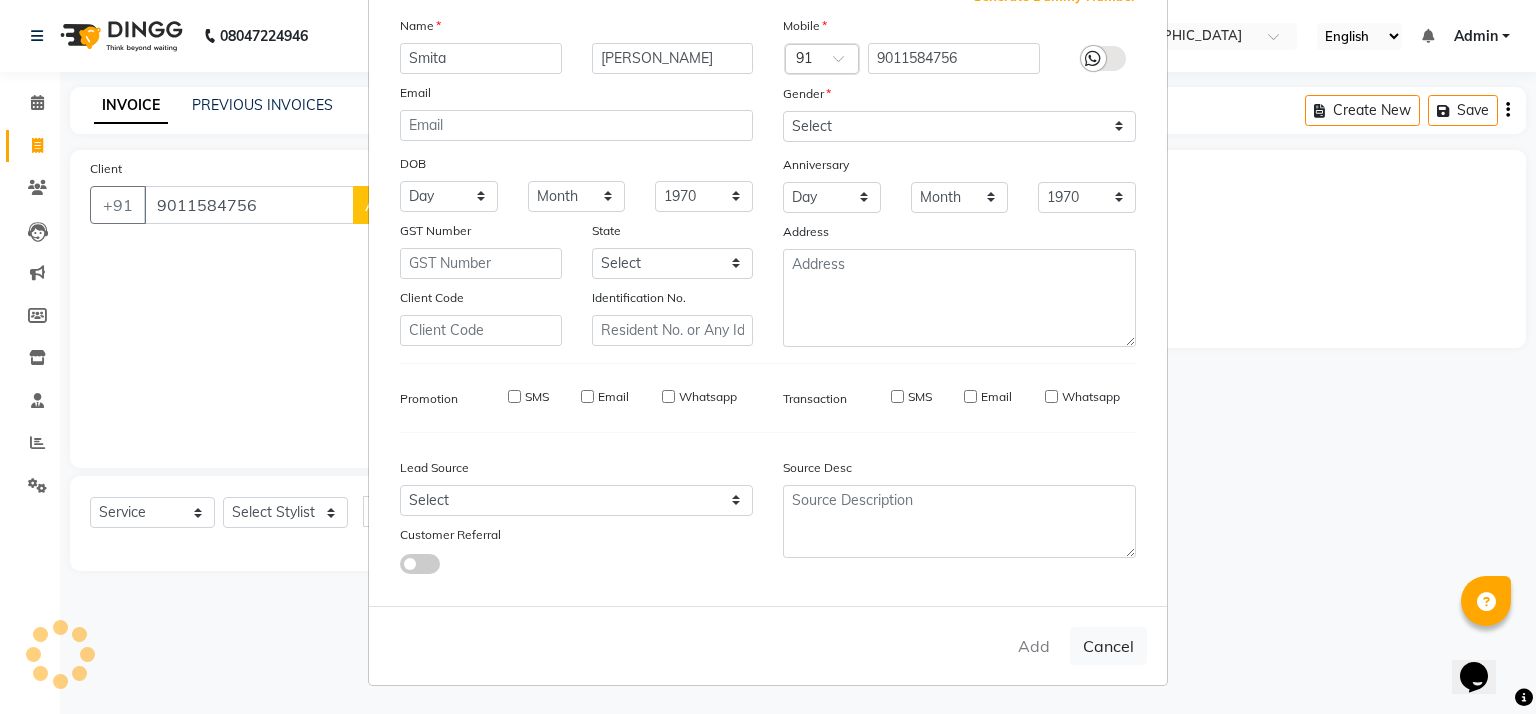 type 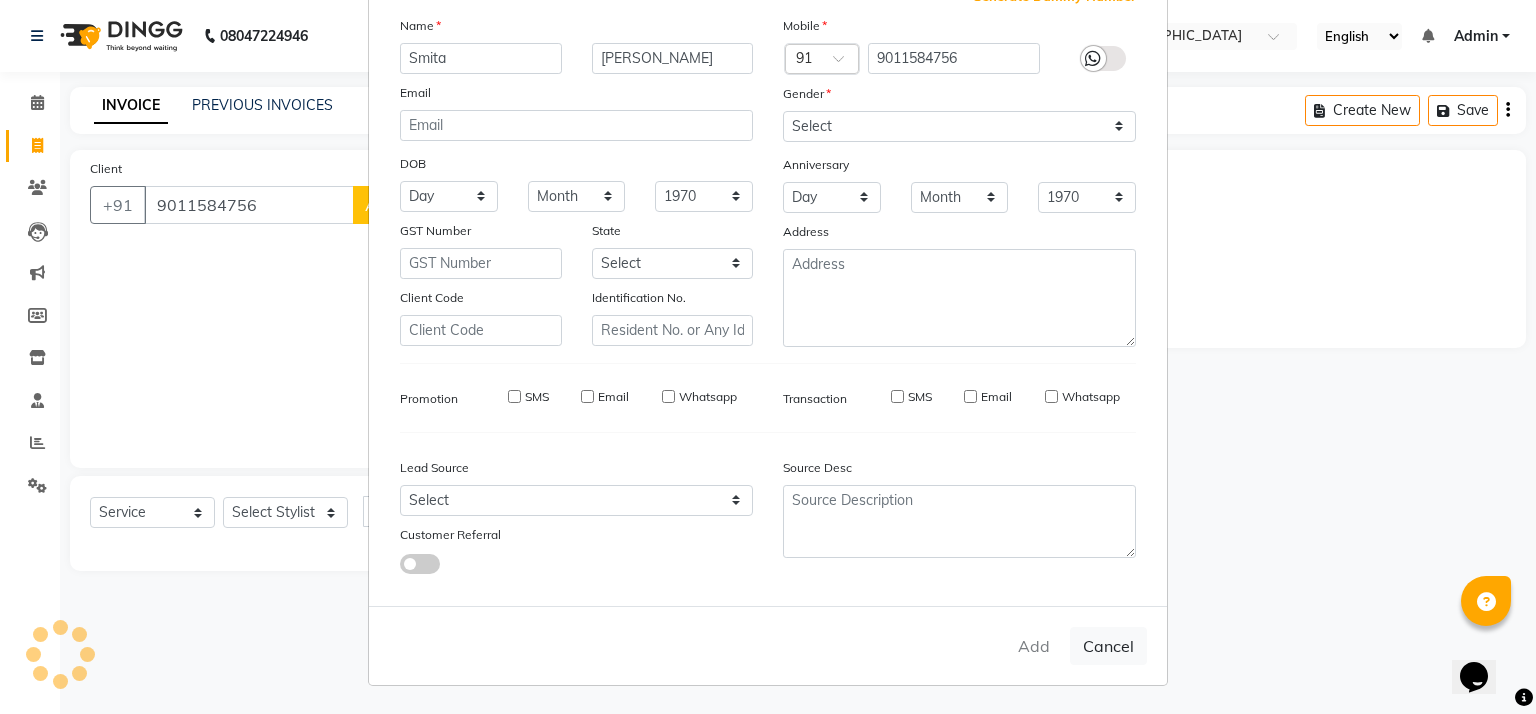 type 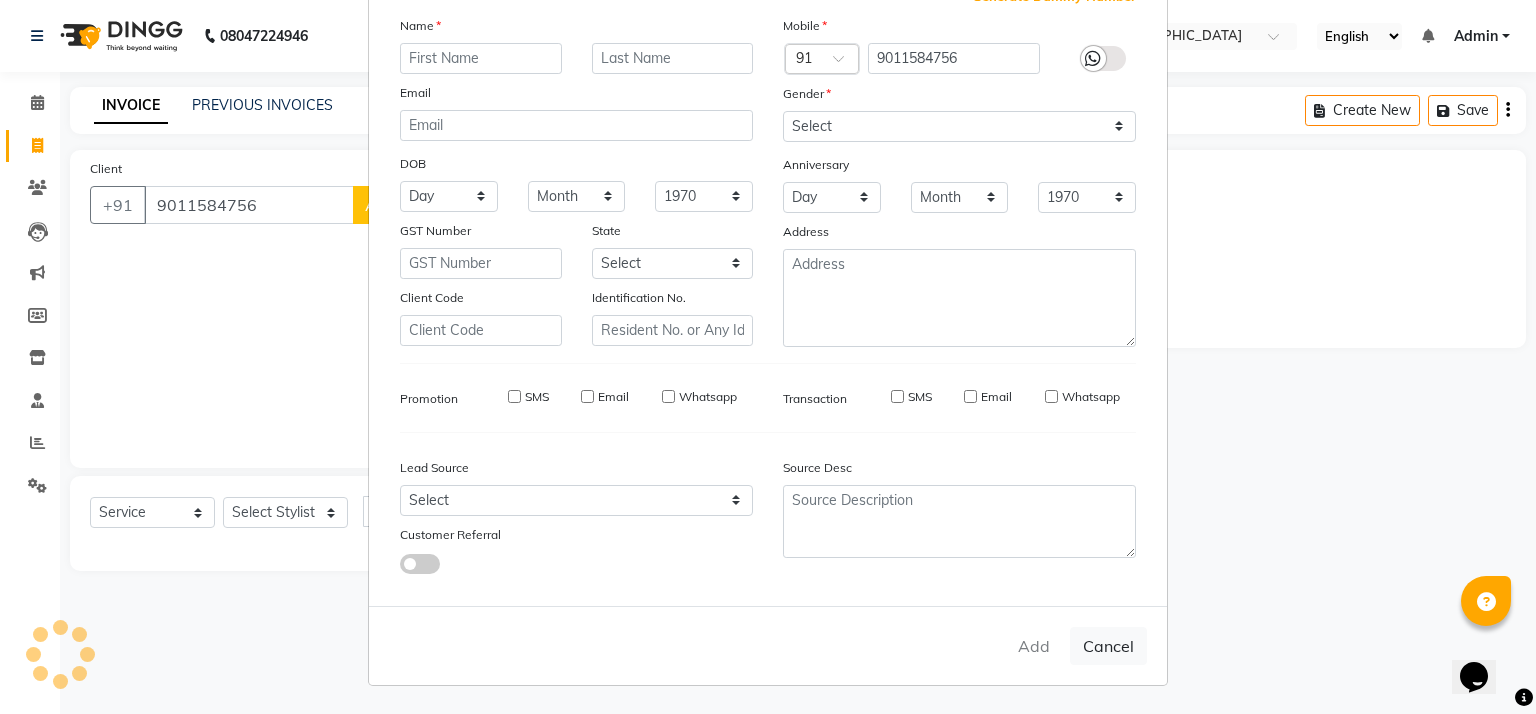 select 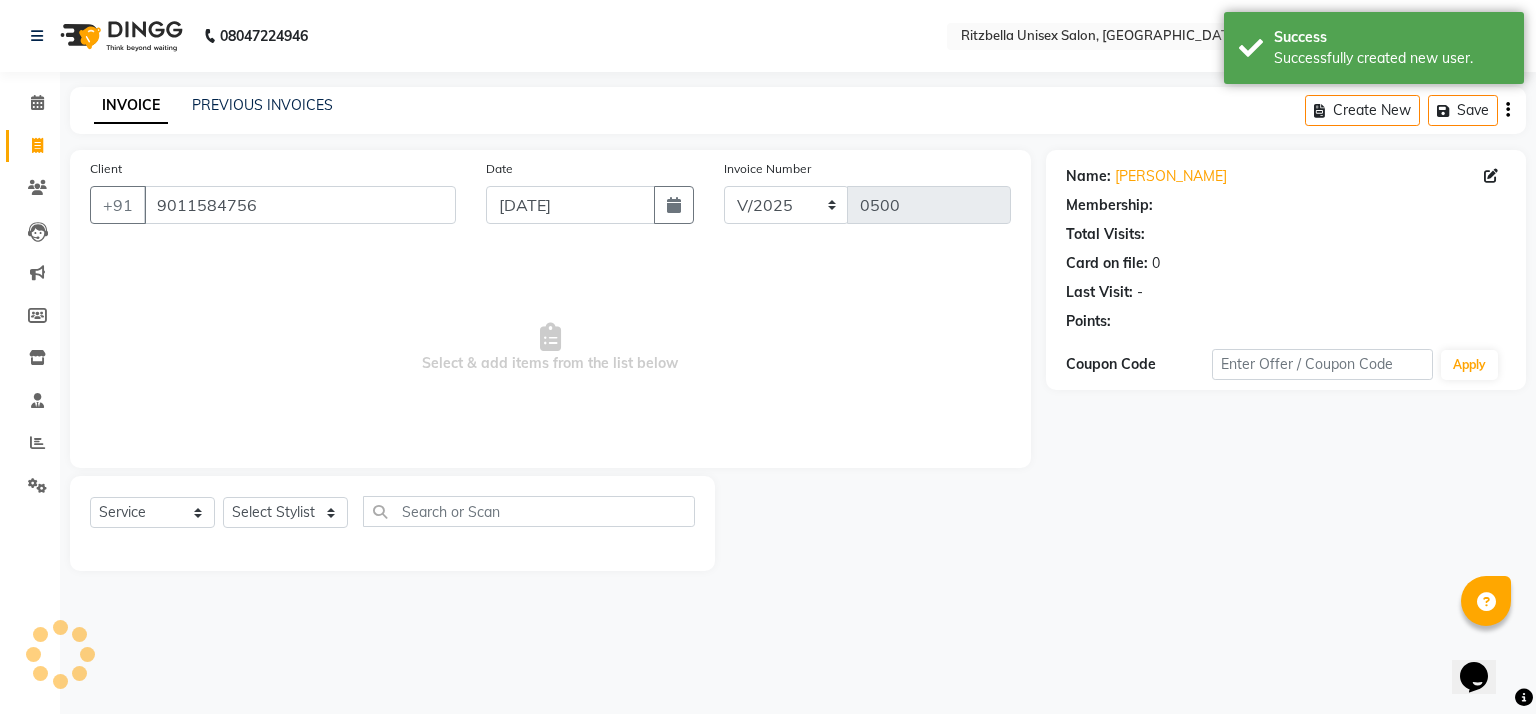 select on "1: Object" 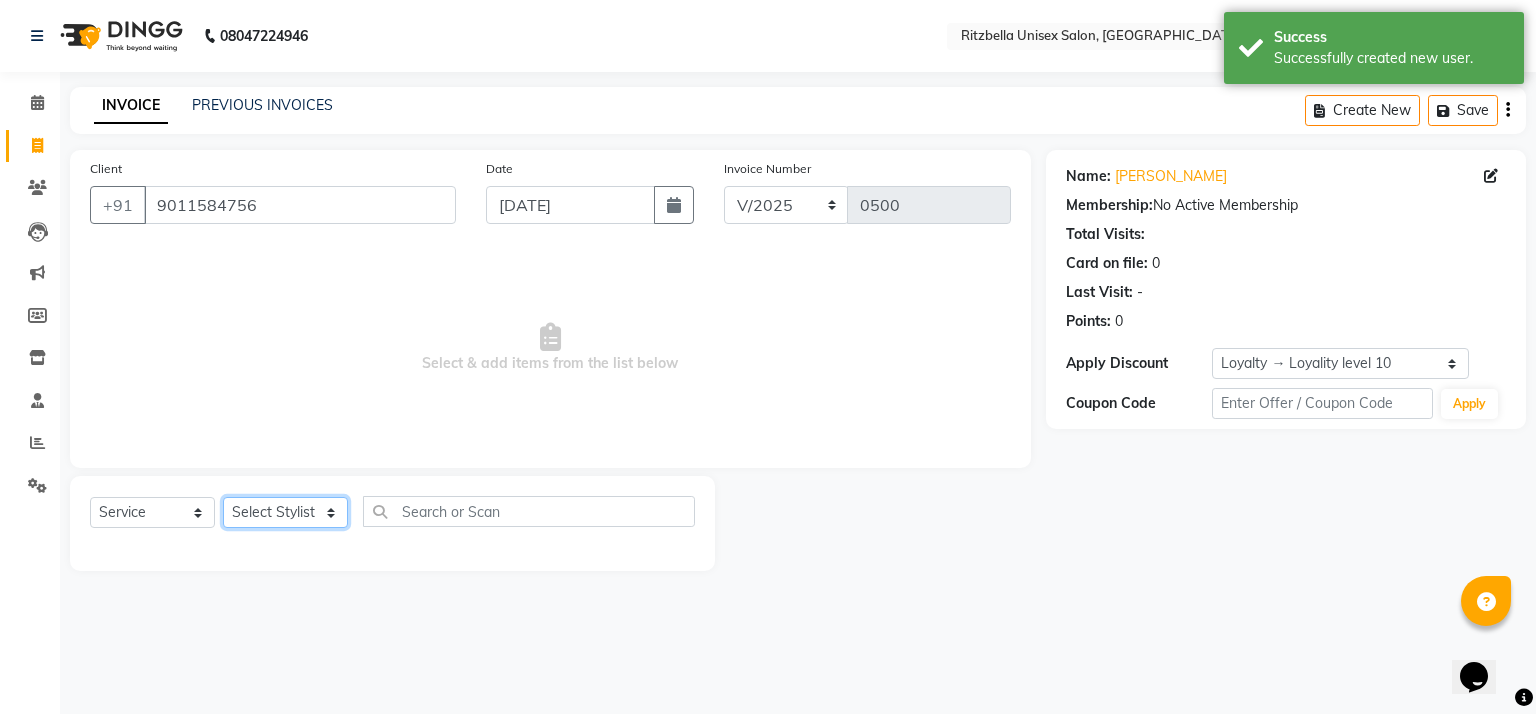 click on "Select Stylist khushi [PERSON_NAME] Ritu Sabiya [PERSON_NAME]" 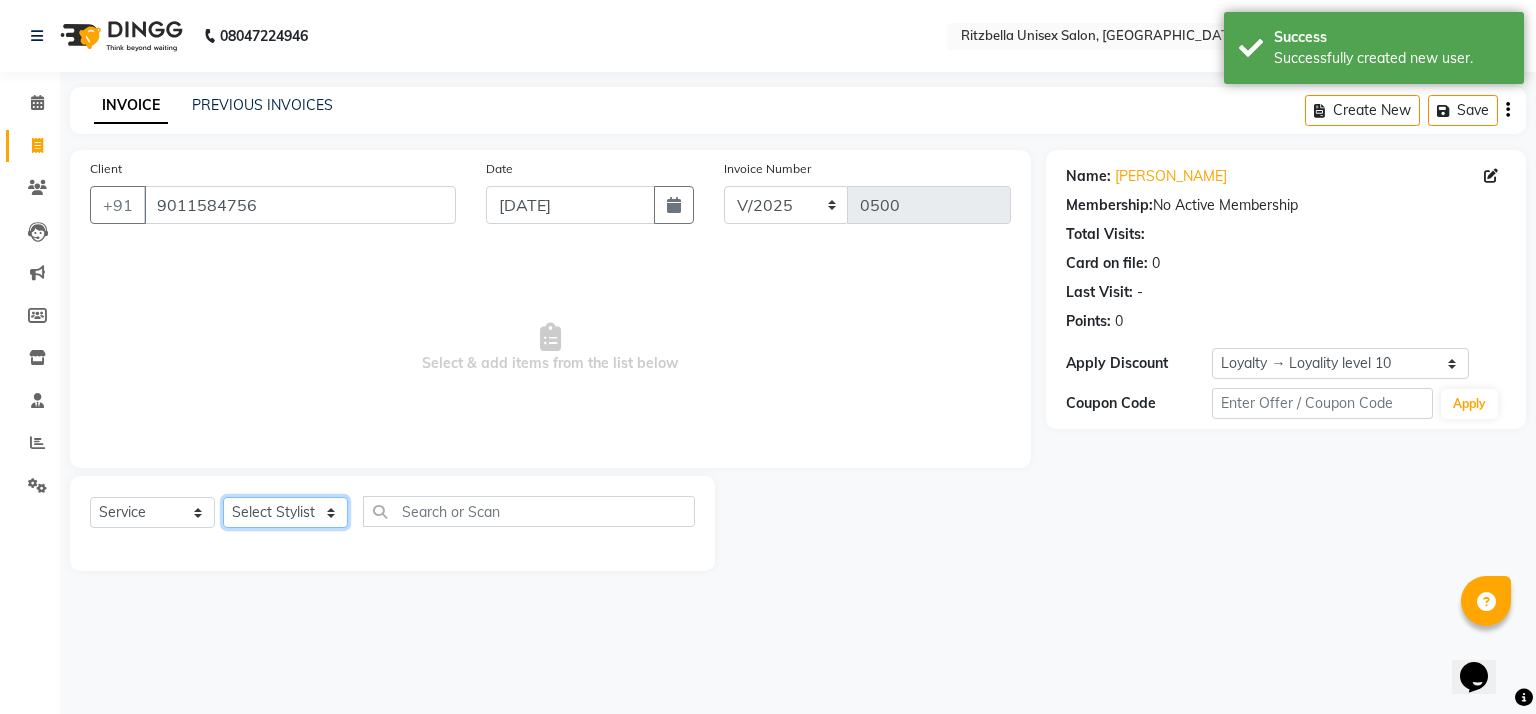 select on "59016" 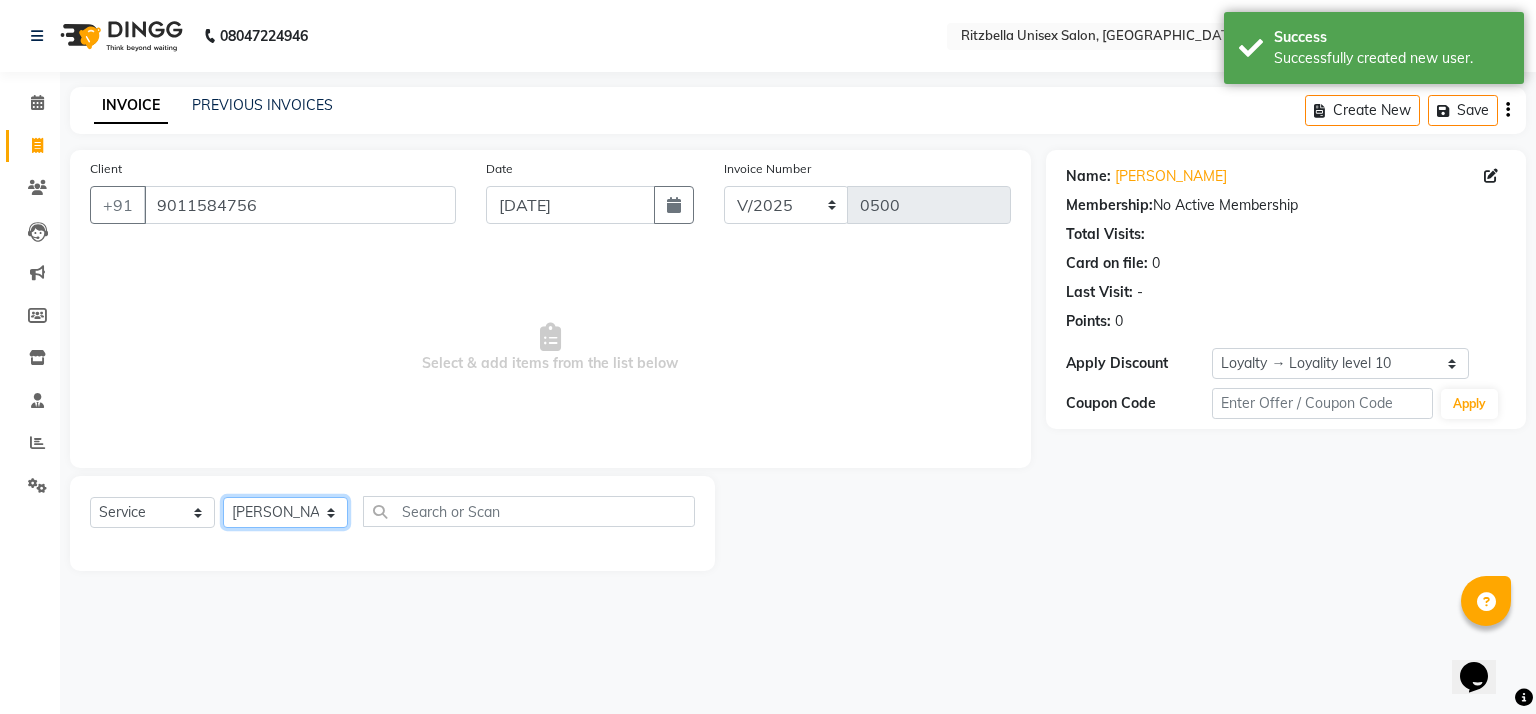 click on "Select Stylist khushi [PERSON_NAME] Ritu Sabiya [PERSON_NAME]" 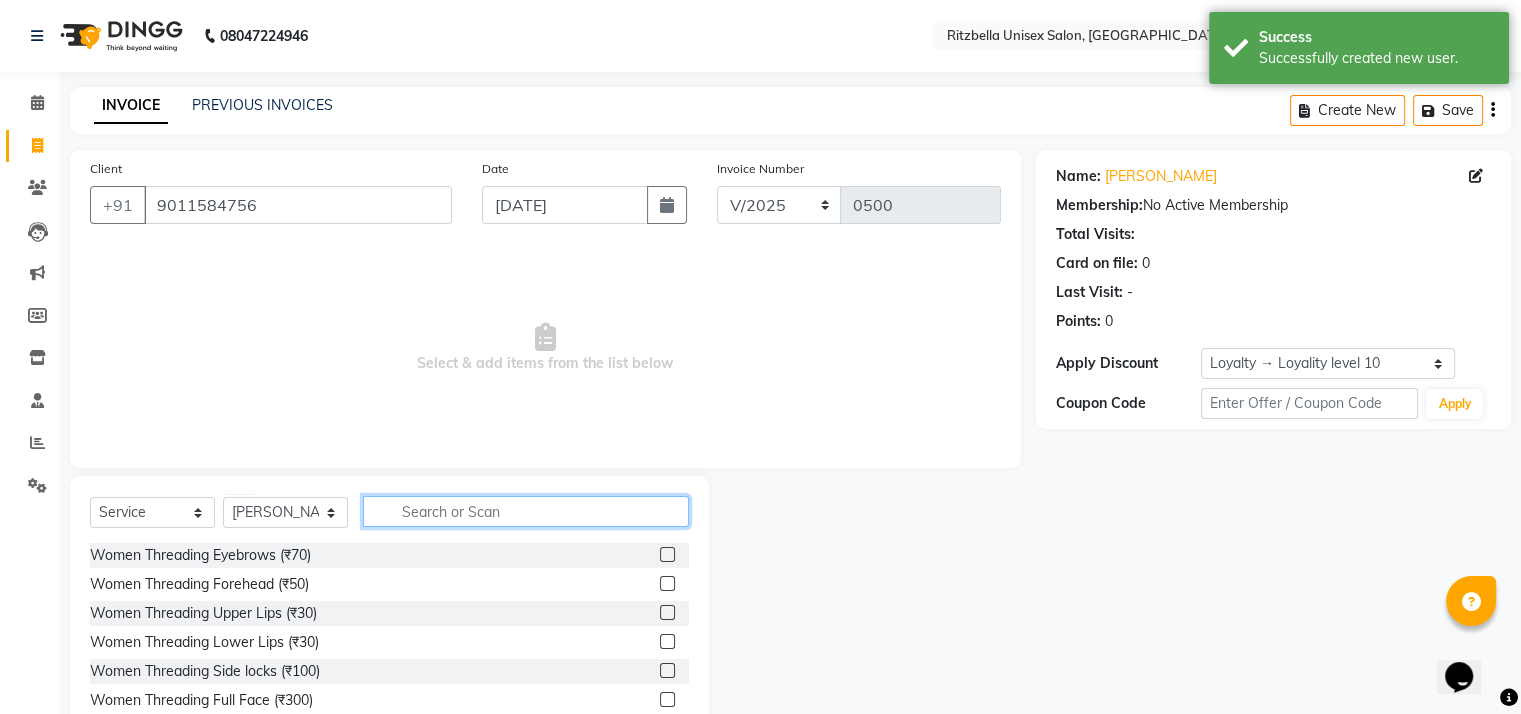 click 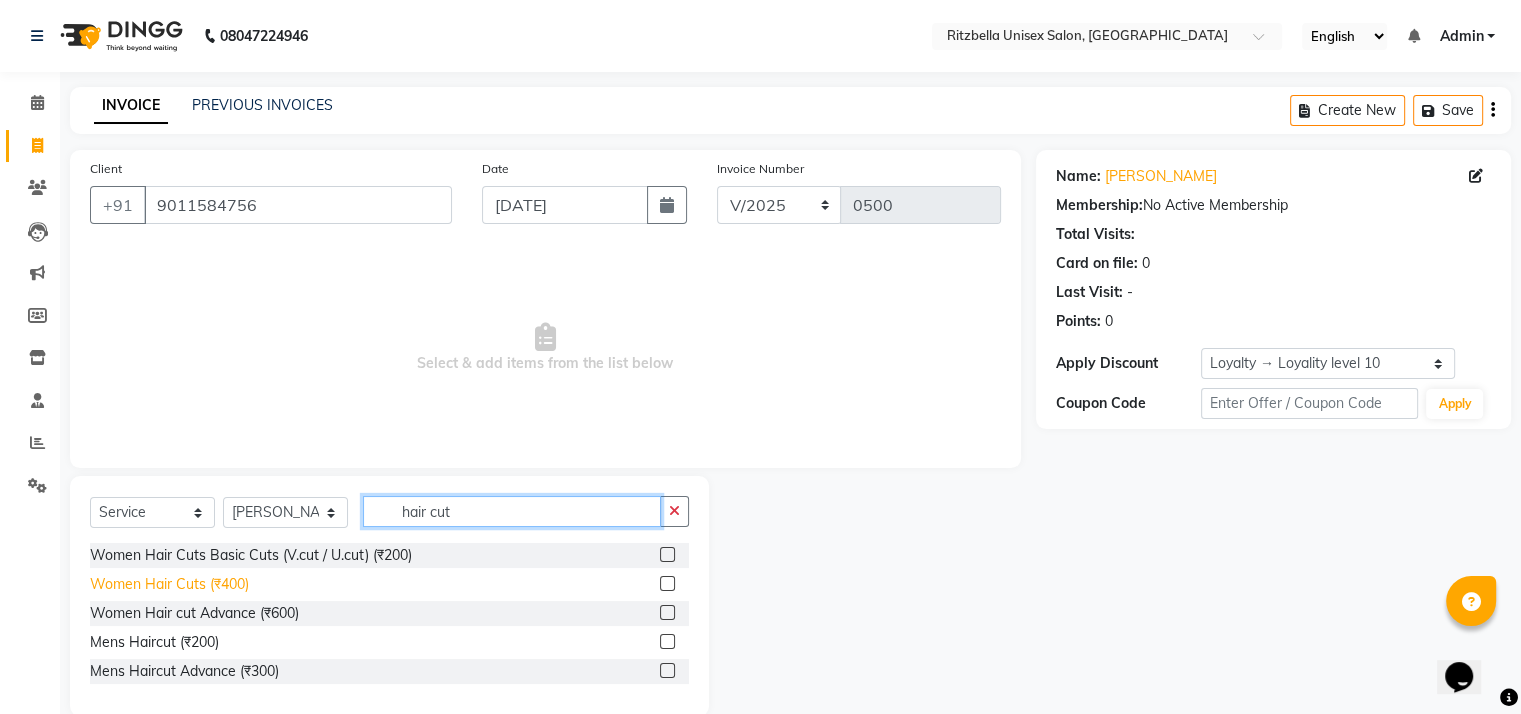 type on "hair cut" 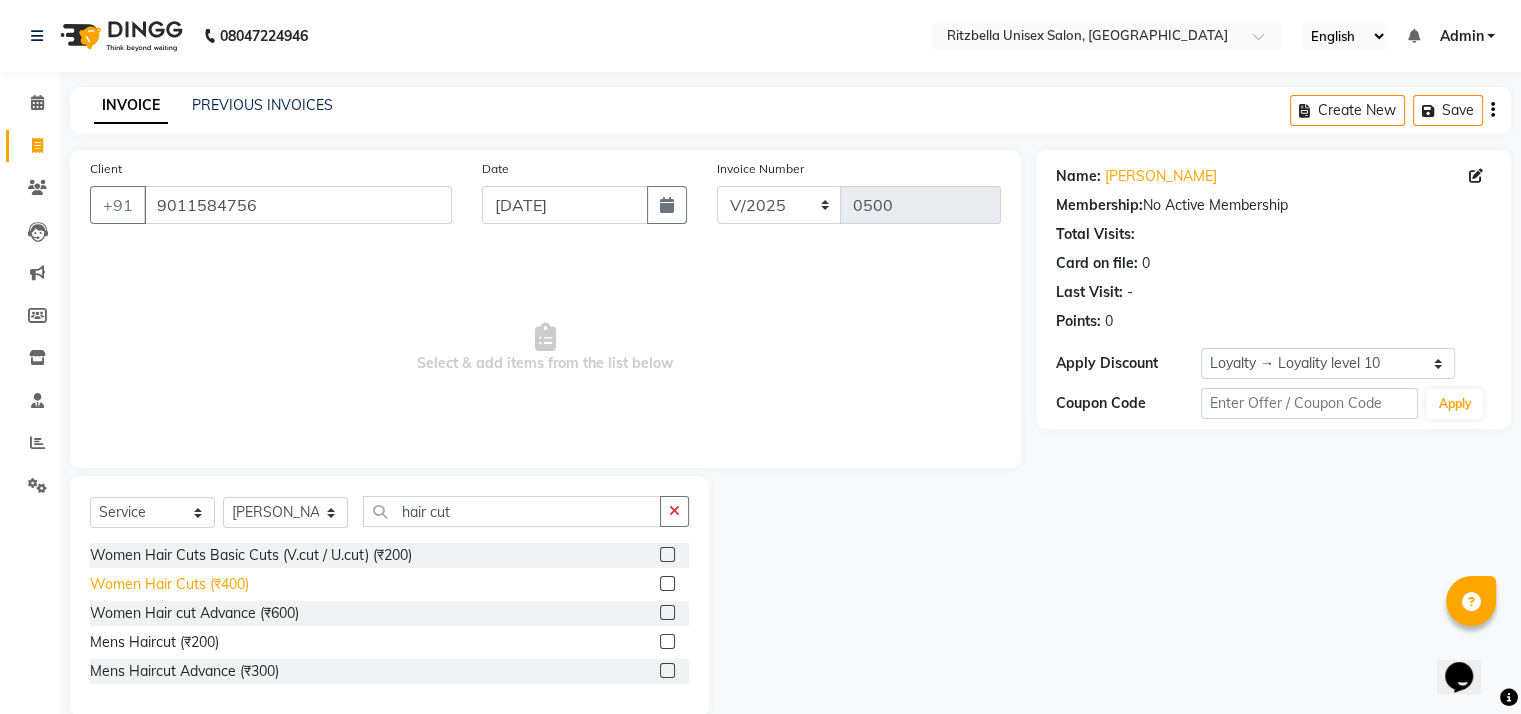 click on "Women Hair Cuts  (₹400)" 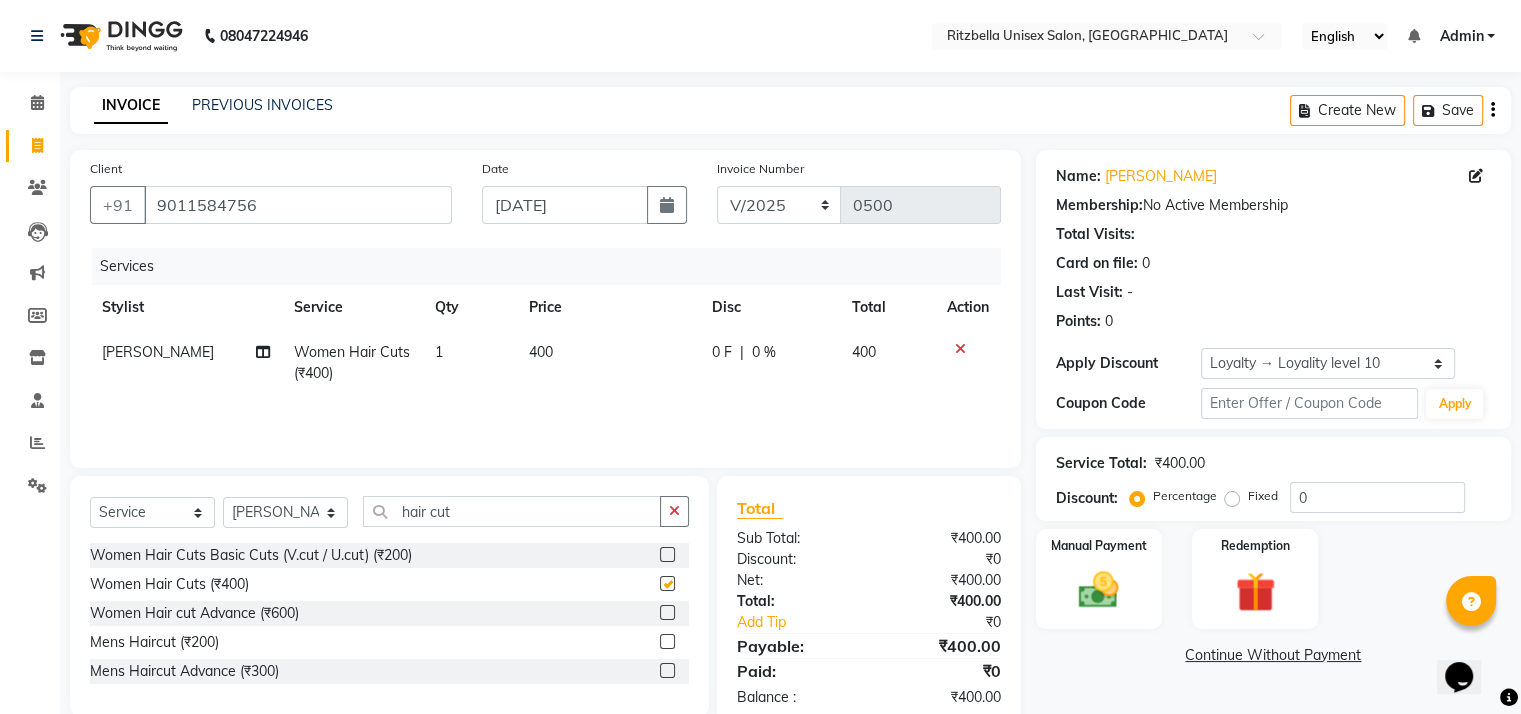 checkbox on "false" 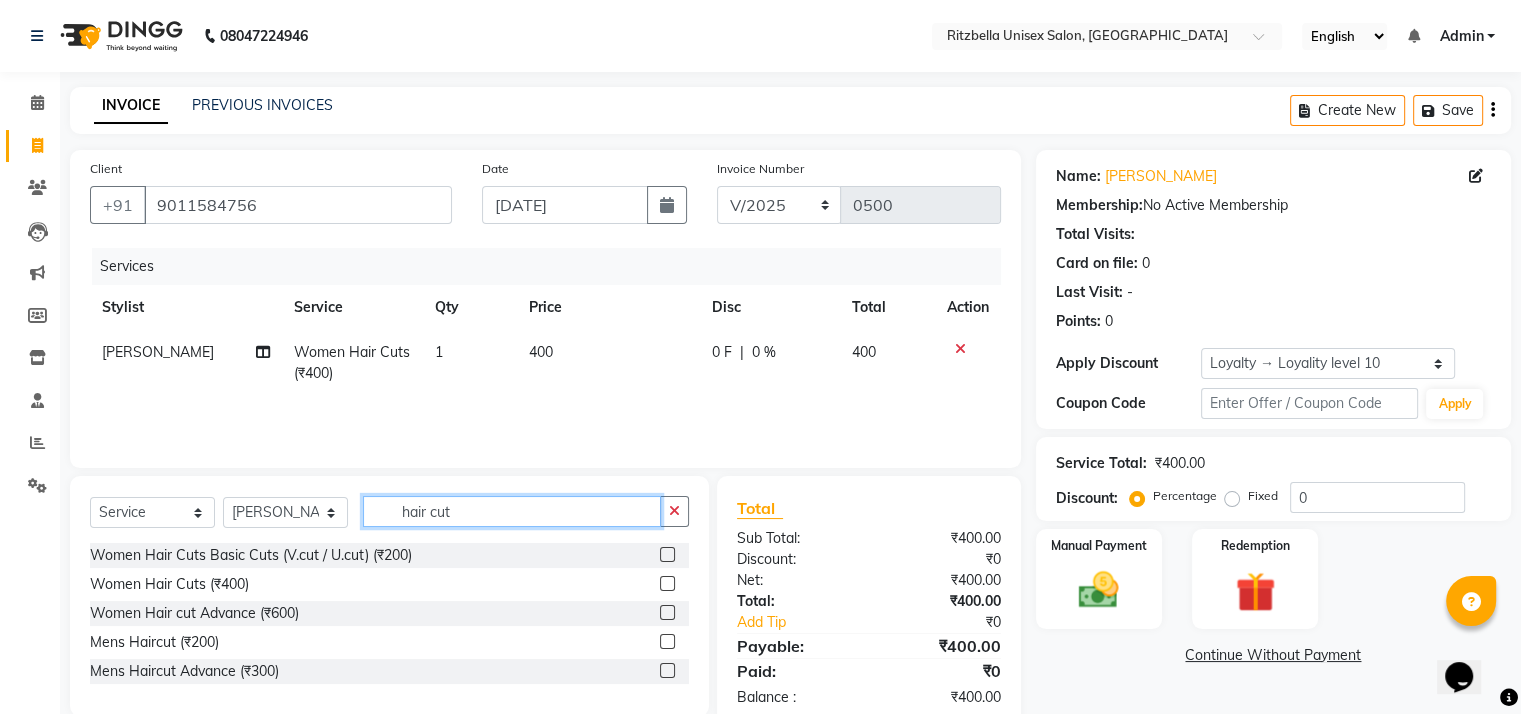 click on "hair cut" 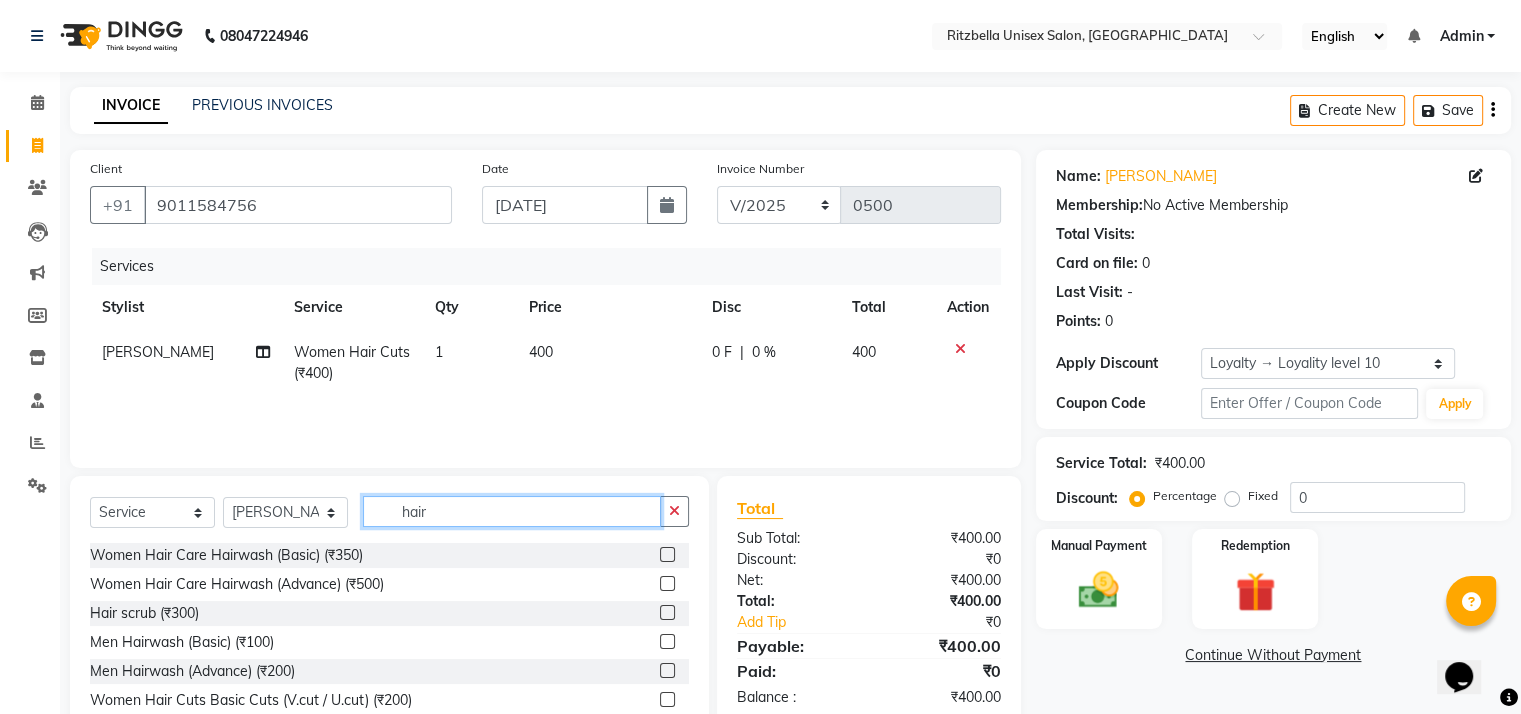 click on "hair" 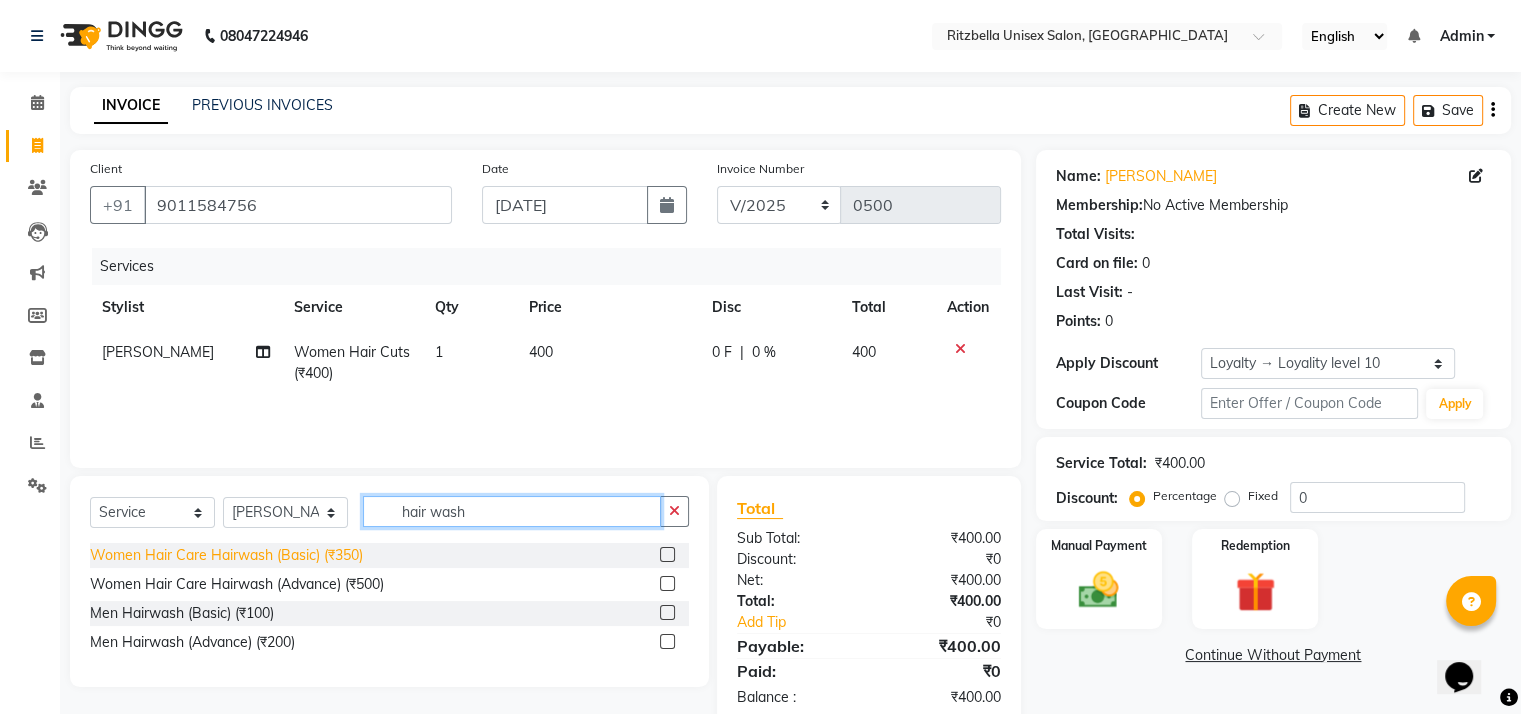 type on "hair wash" 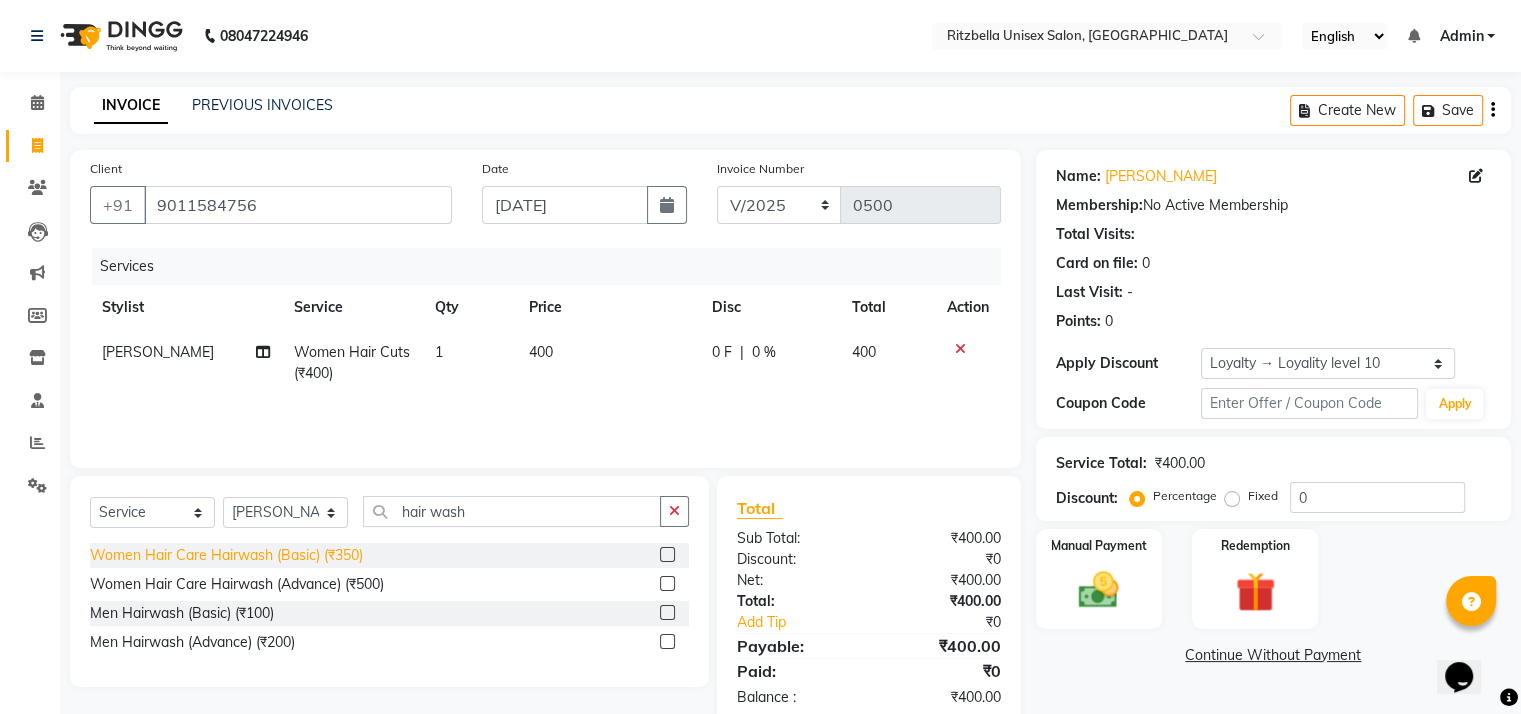 click on "Women Hair Care Hairwash (Basic) (₹350)" 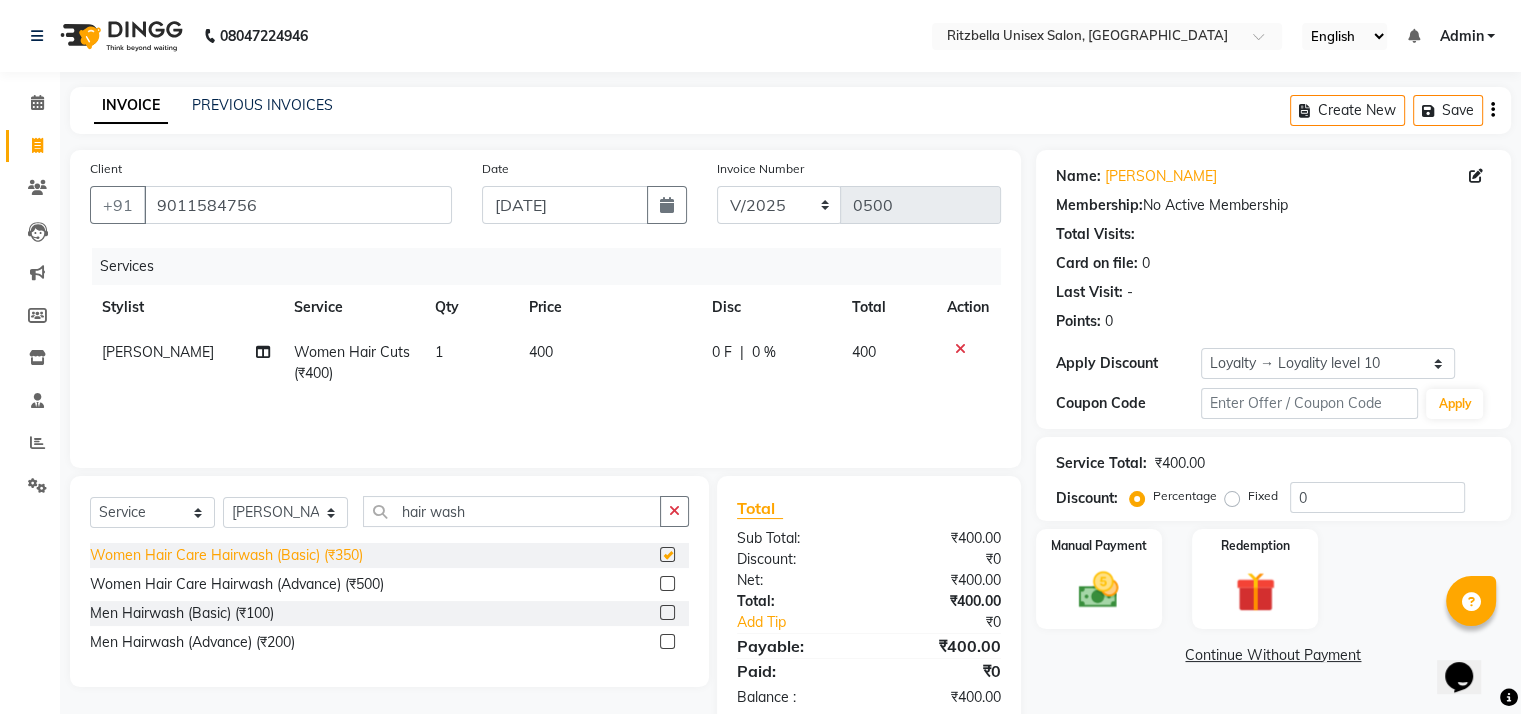 checkbox on "false" 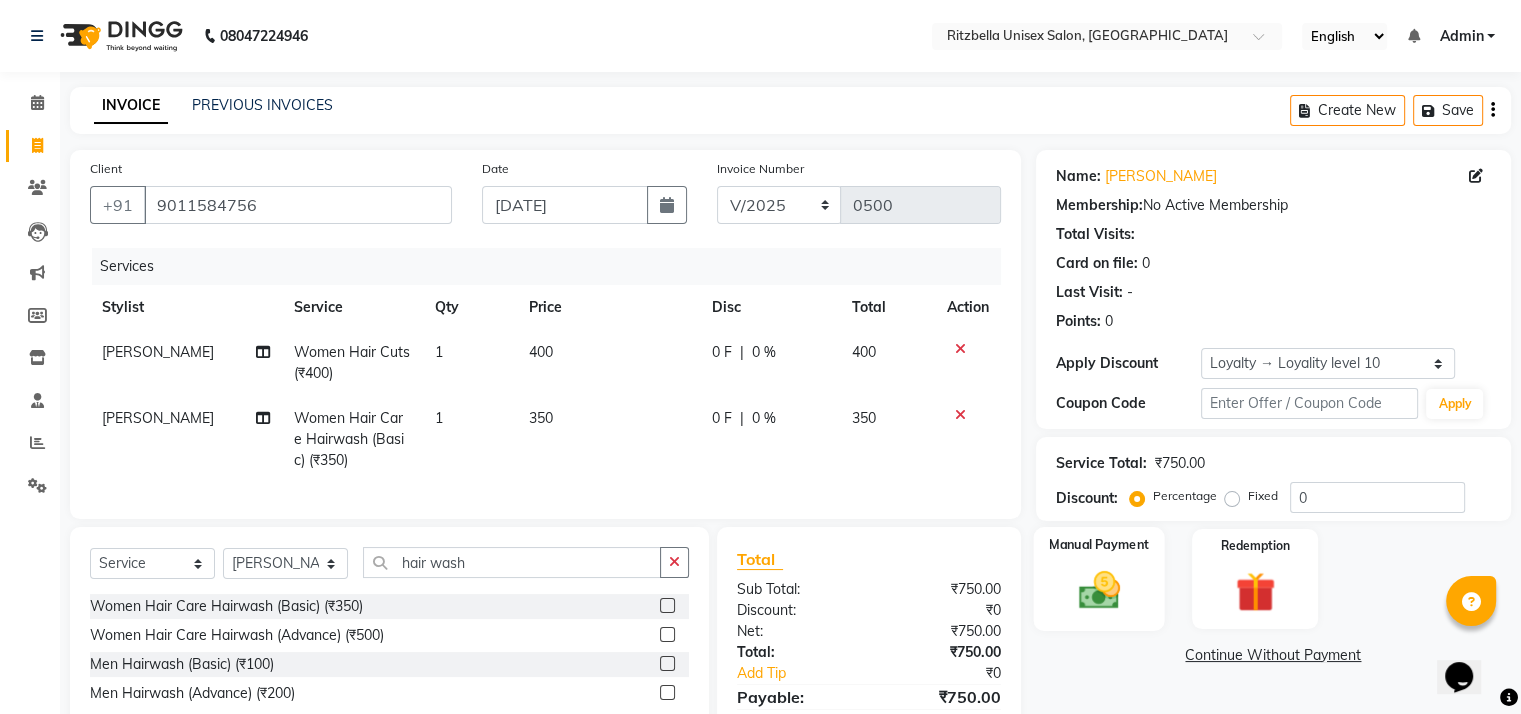 click 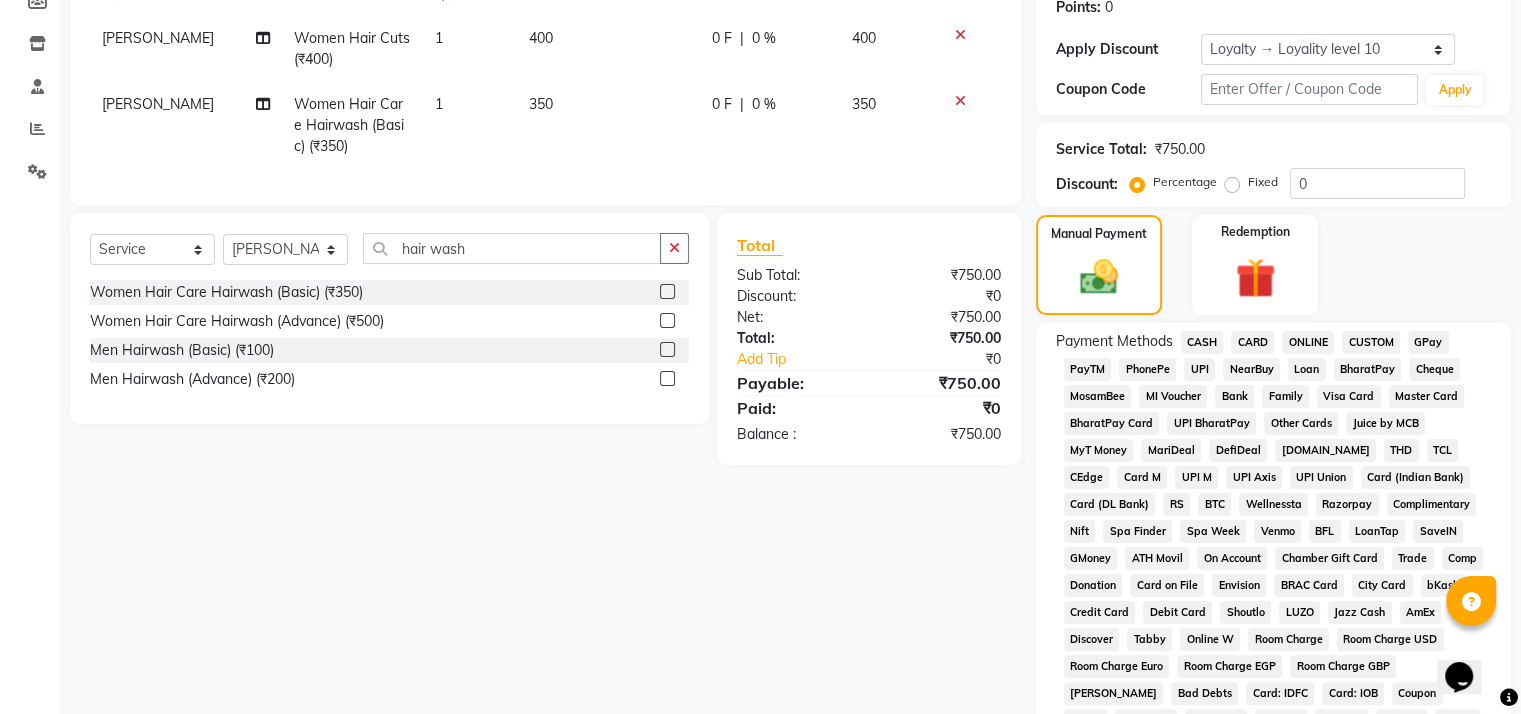 scroll, scrollTop: 316, scrollLeft: 0, axis: vertical 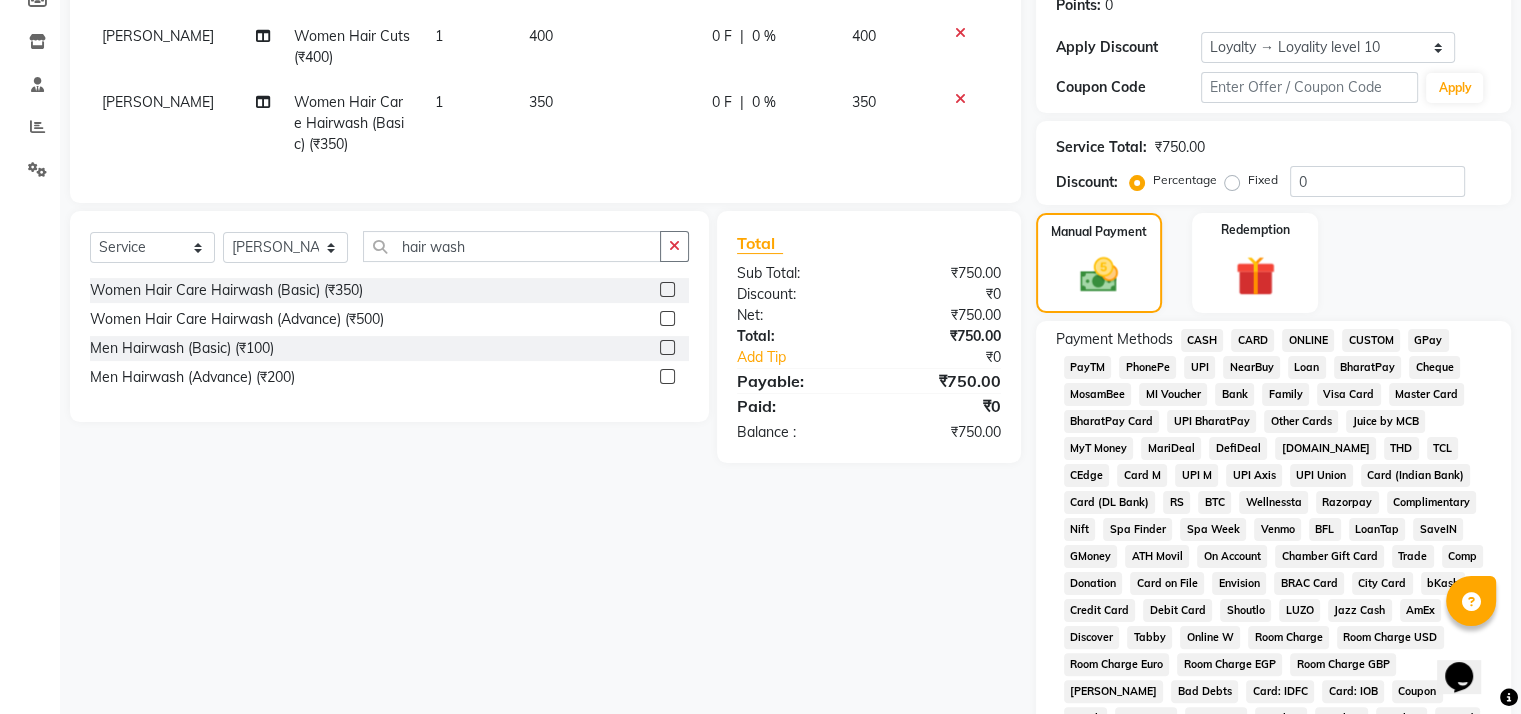 click on "GPay" 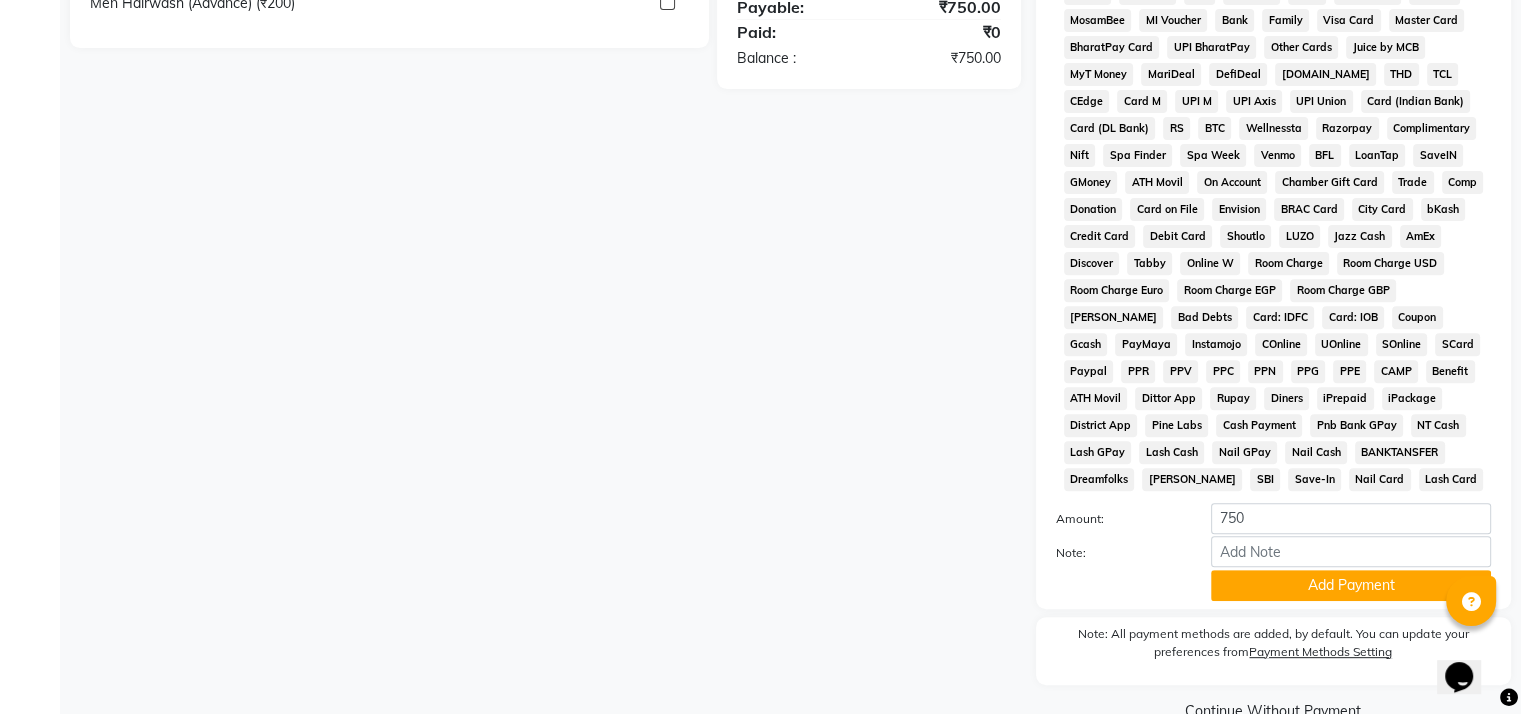 scroll, scrollTop: 712, scrollLeft: 0, axis: vertical 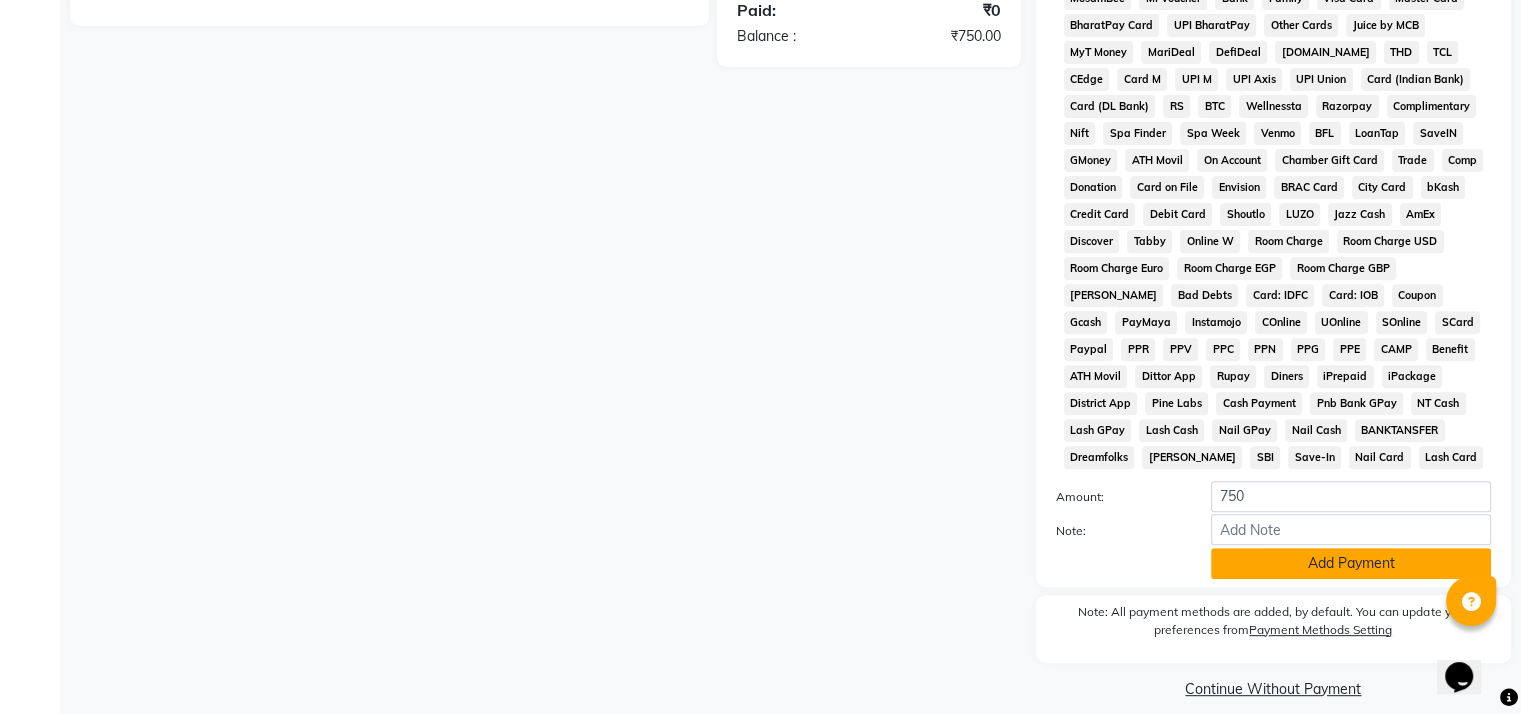 click on "Add Payment" 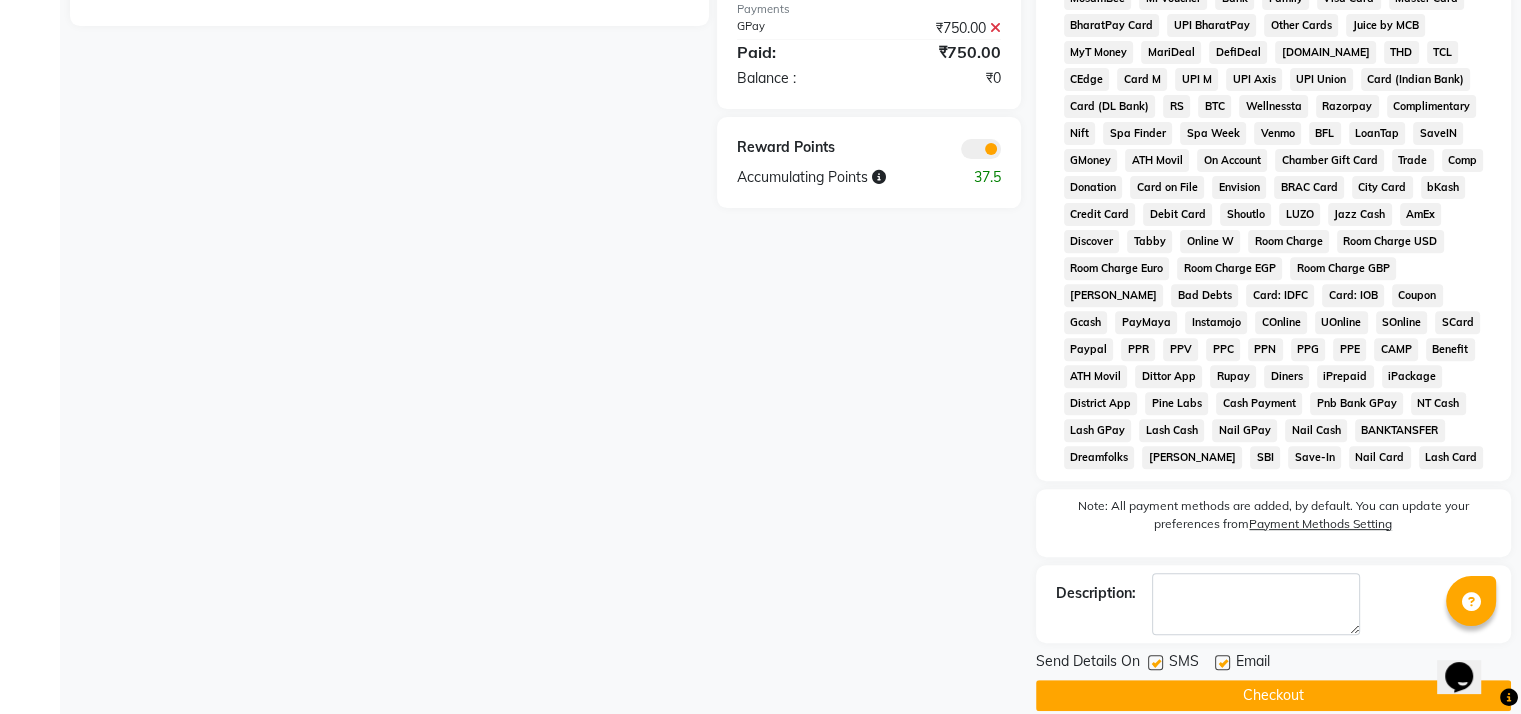 scroll, scrollTop: 753, scrollLeft: 0, axis: vertical 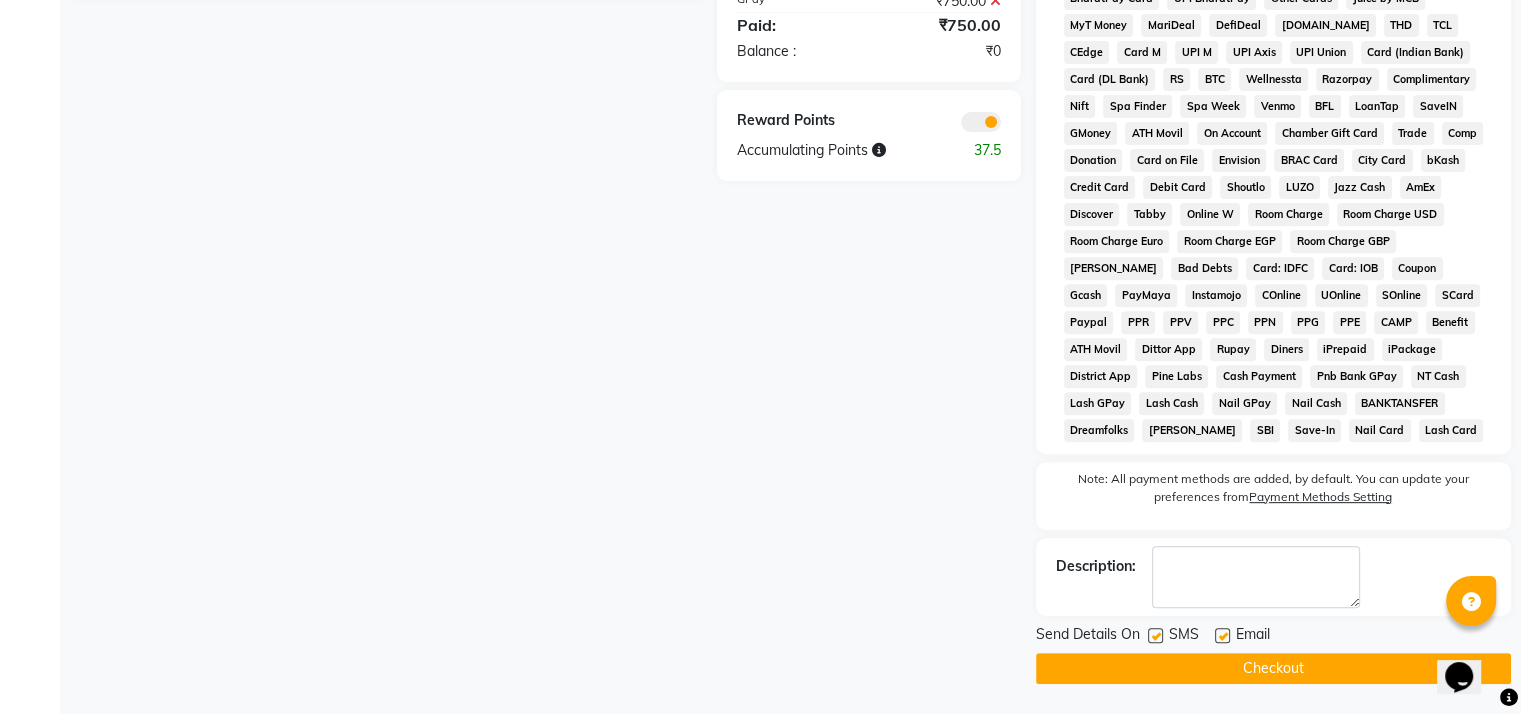 click on "Checkout" 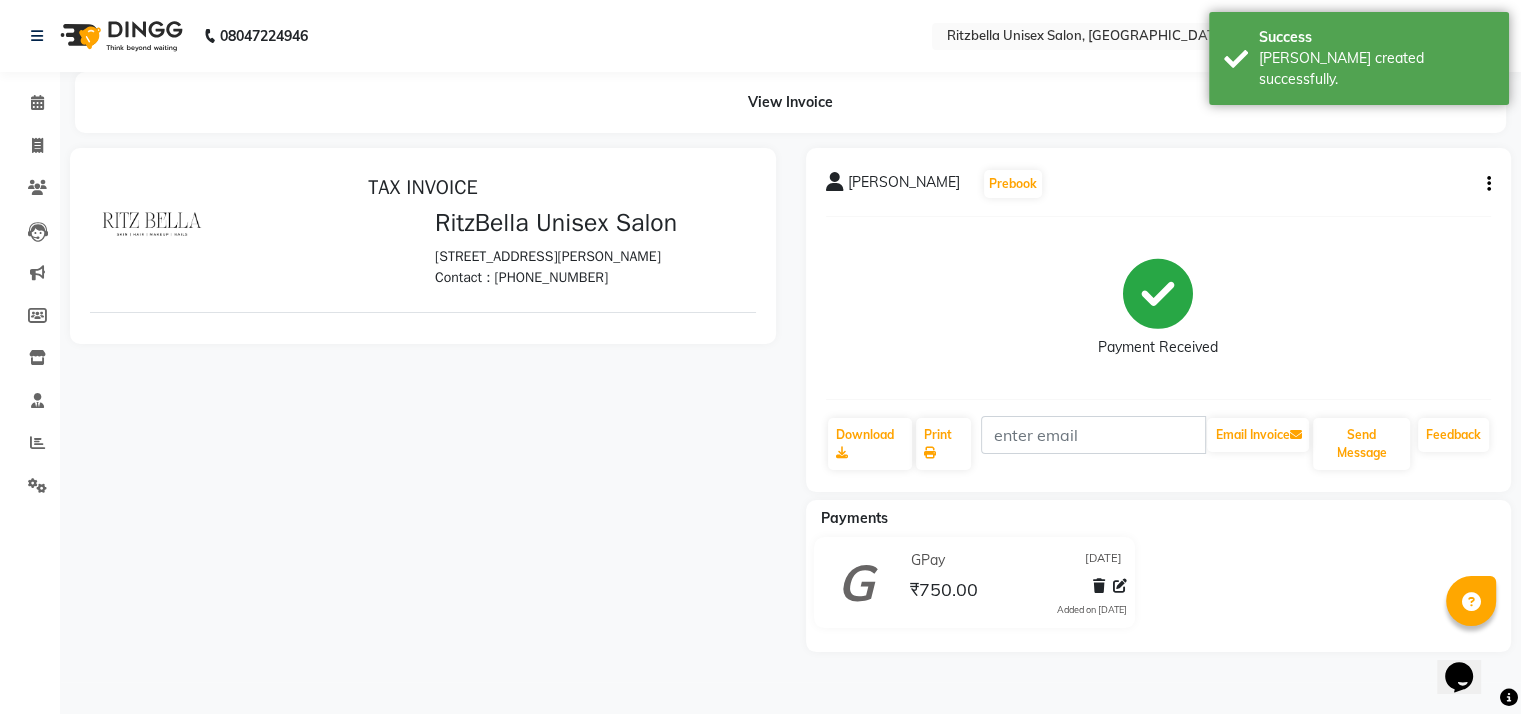 scroll, scrollTop: 0, scrollLeft: 0, axis: both 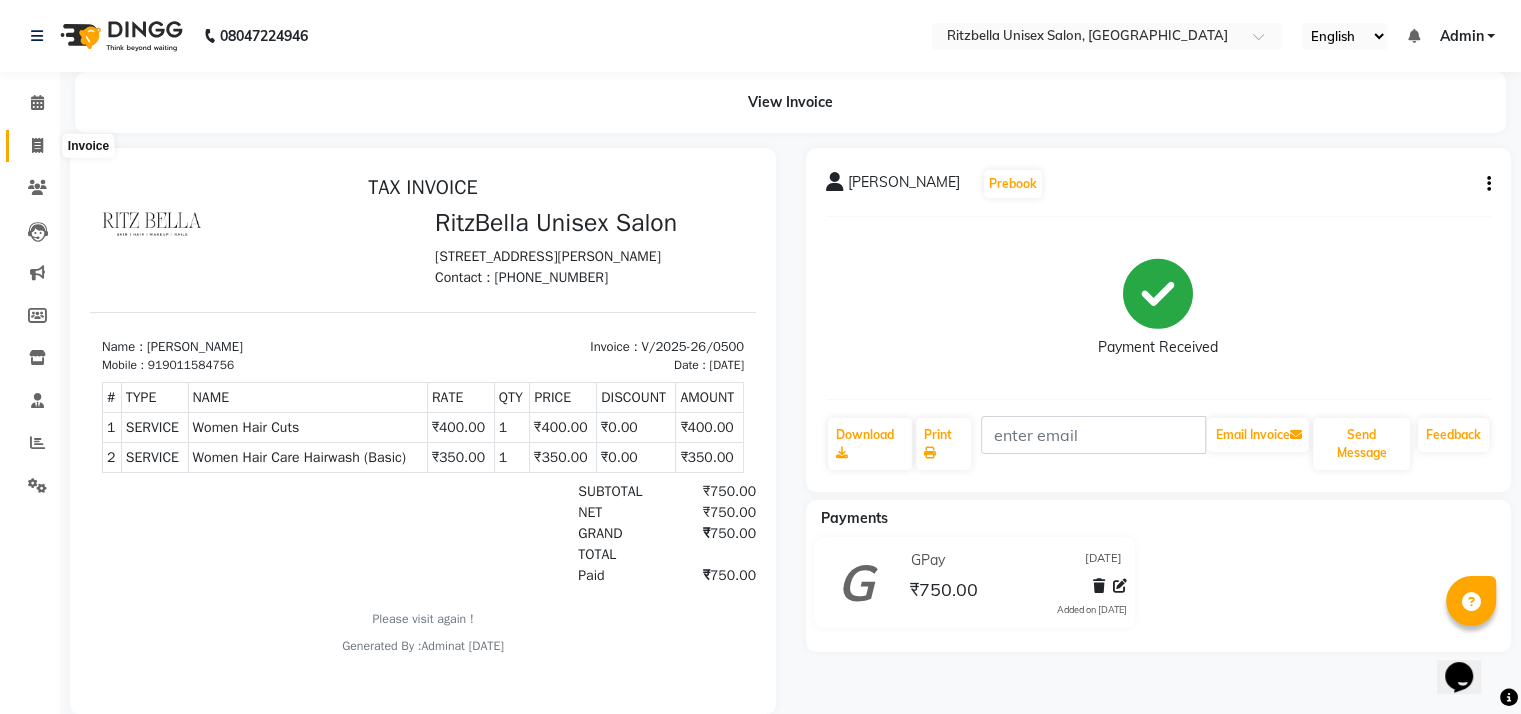click 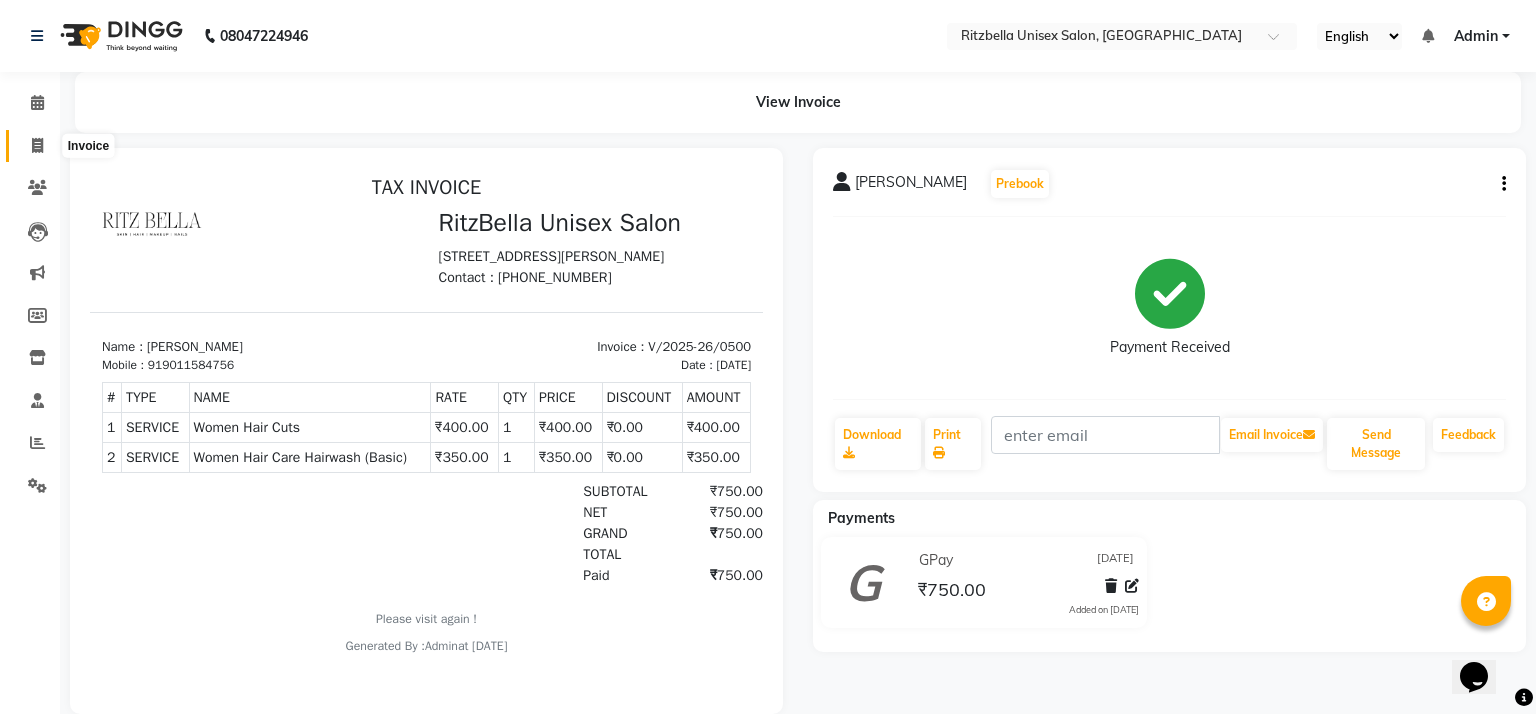 select on "6870" 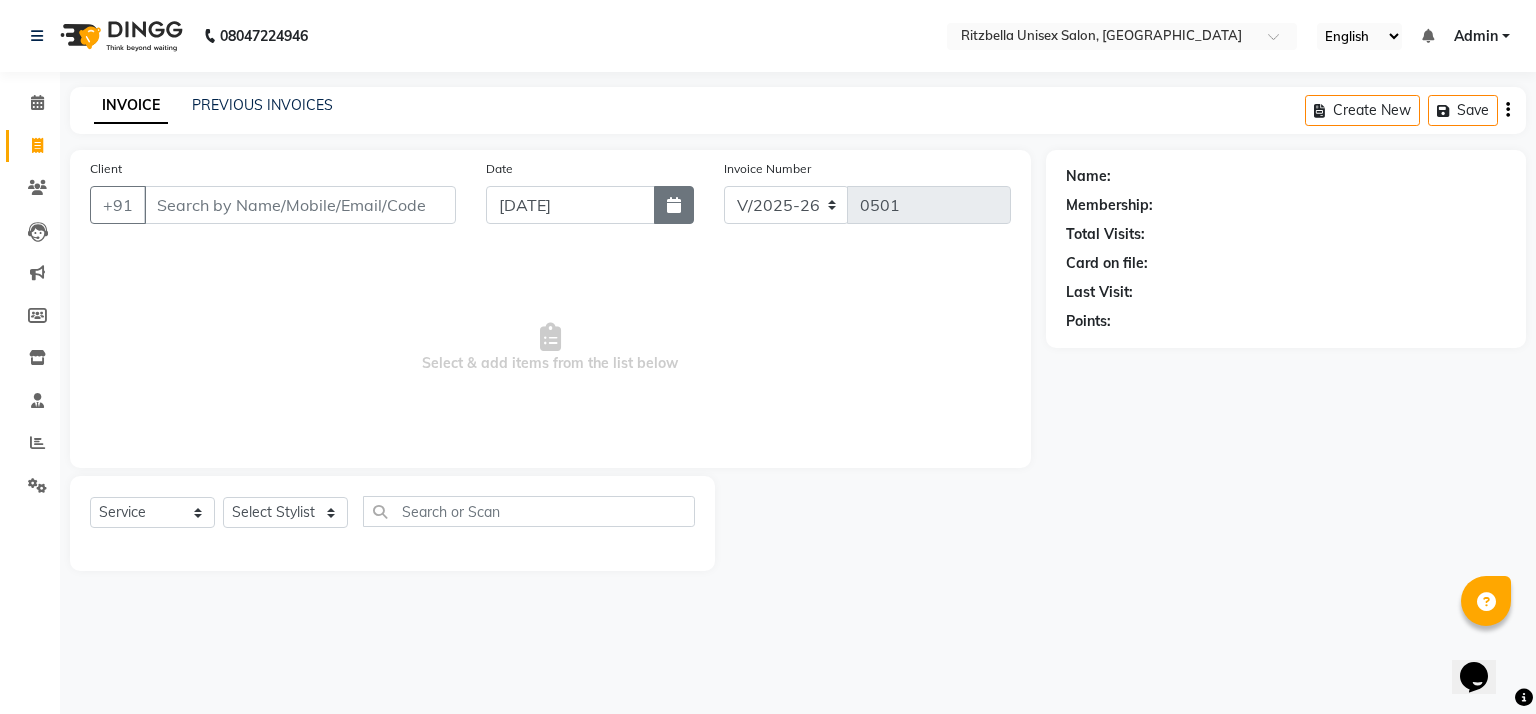 click 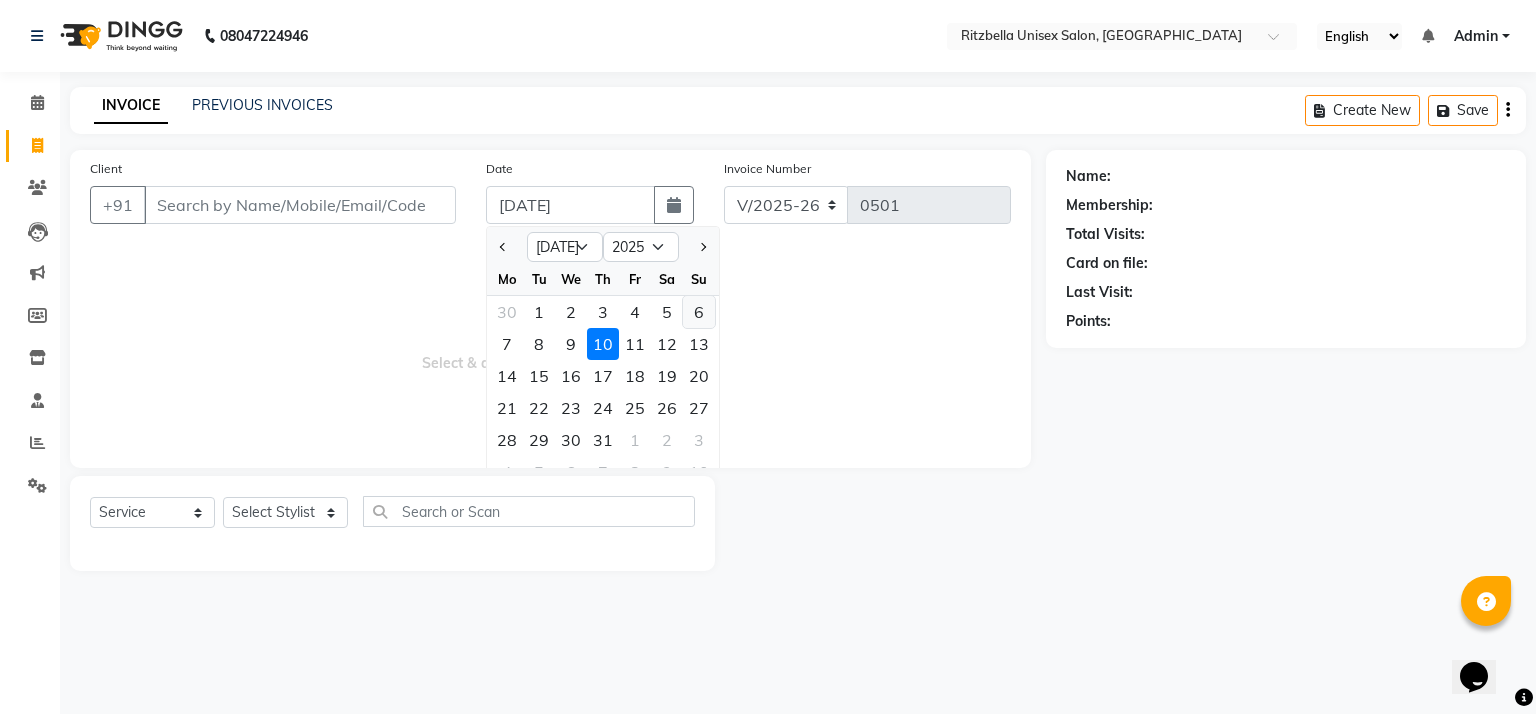 click on "6" 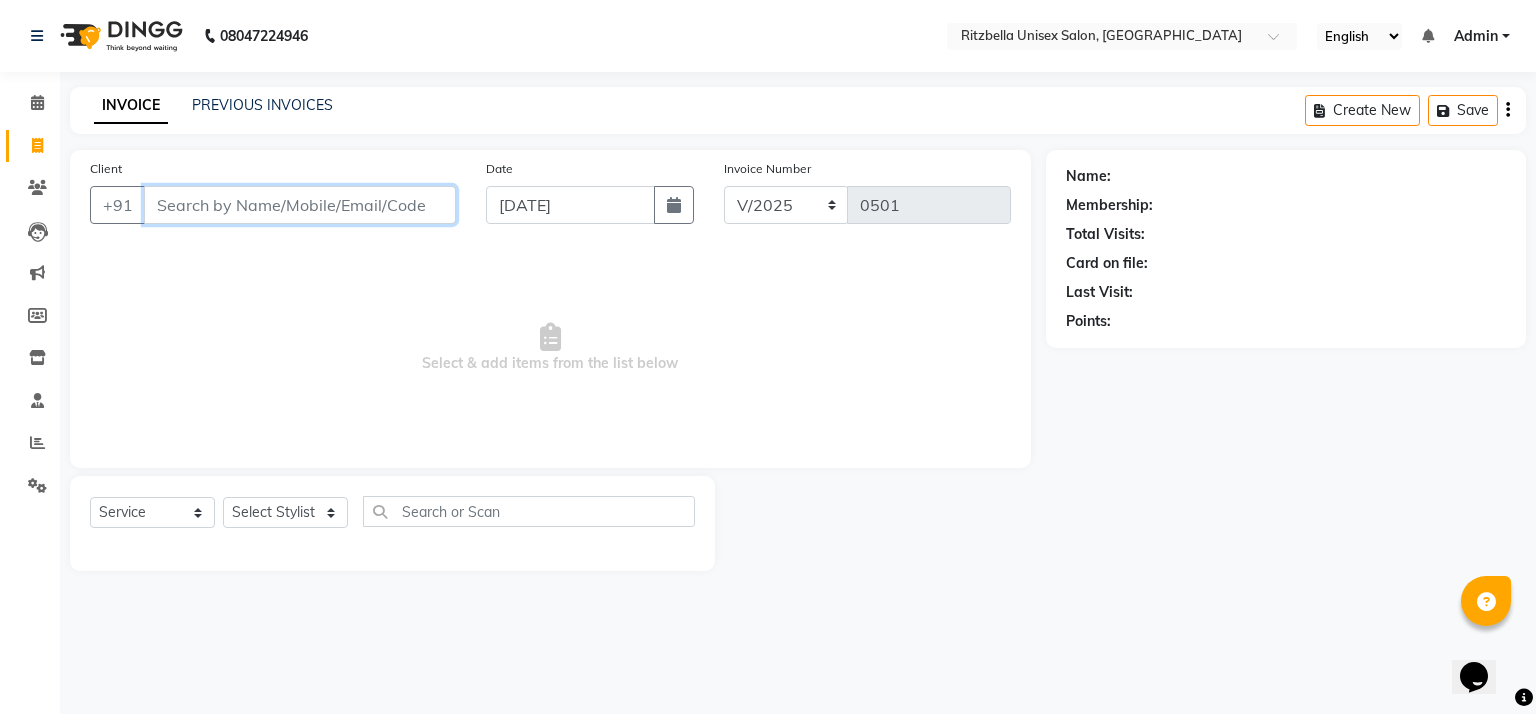 click on "Client" at bounding box center (300, 205) 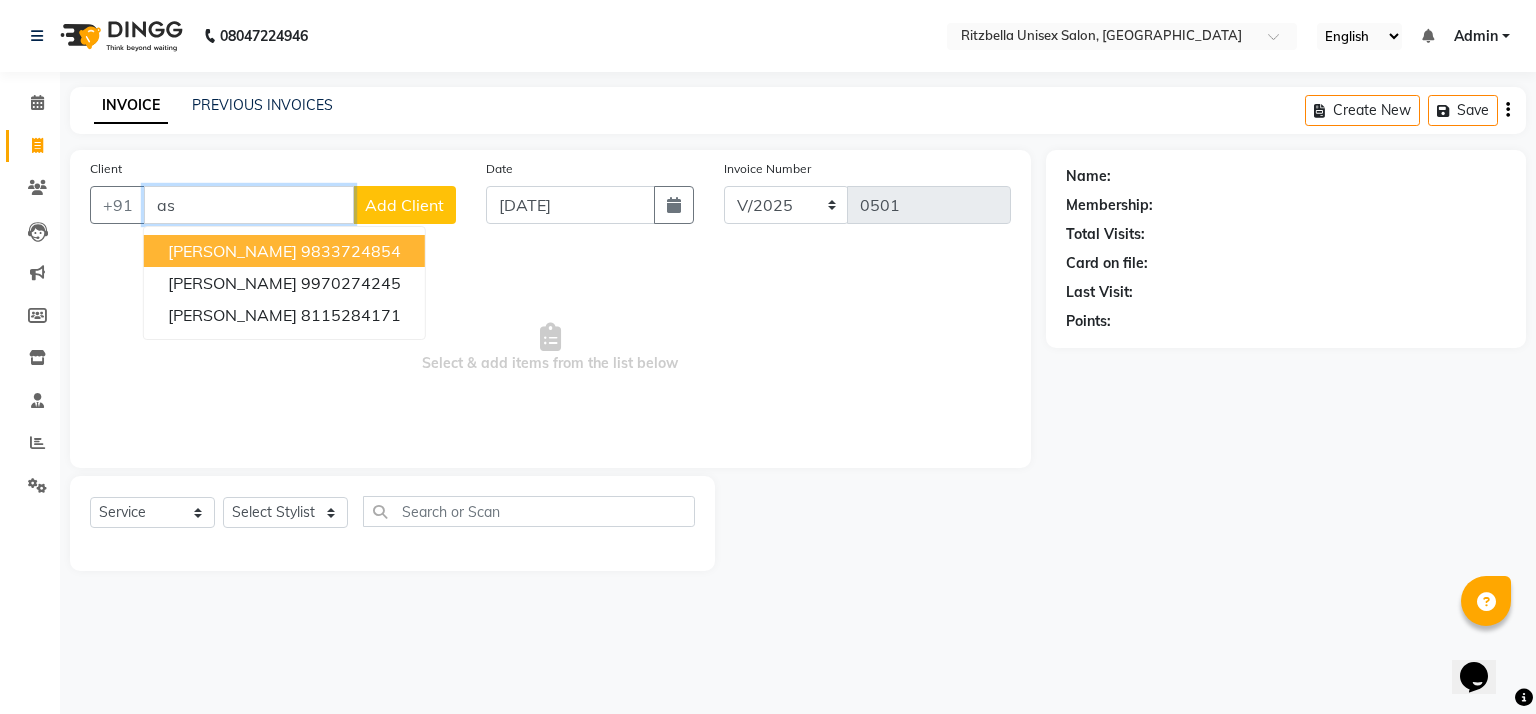 type on "a" 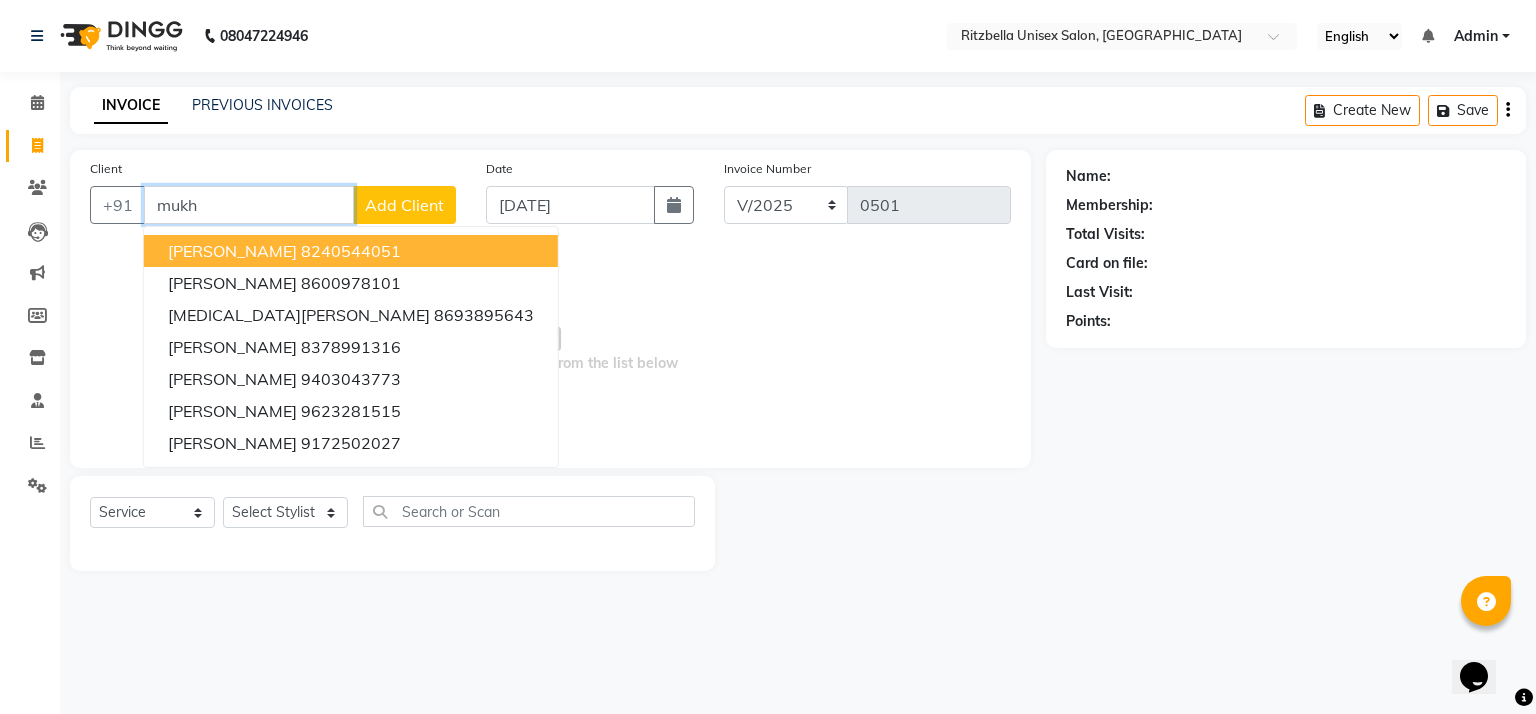 click on "[PERSON_NAME]" at bounding box center [232, 251] 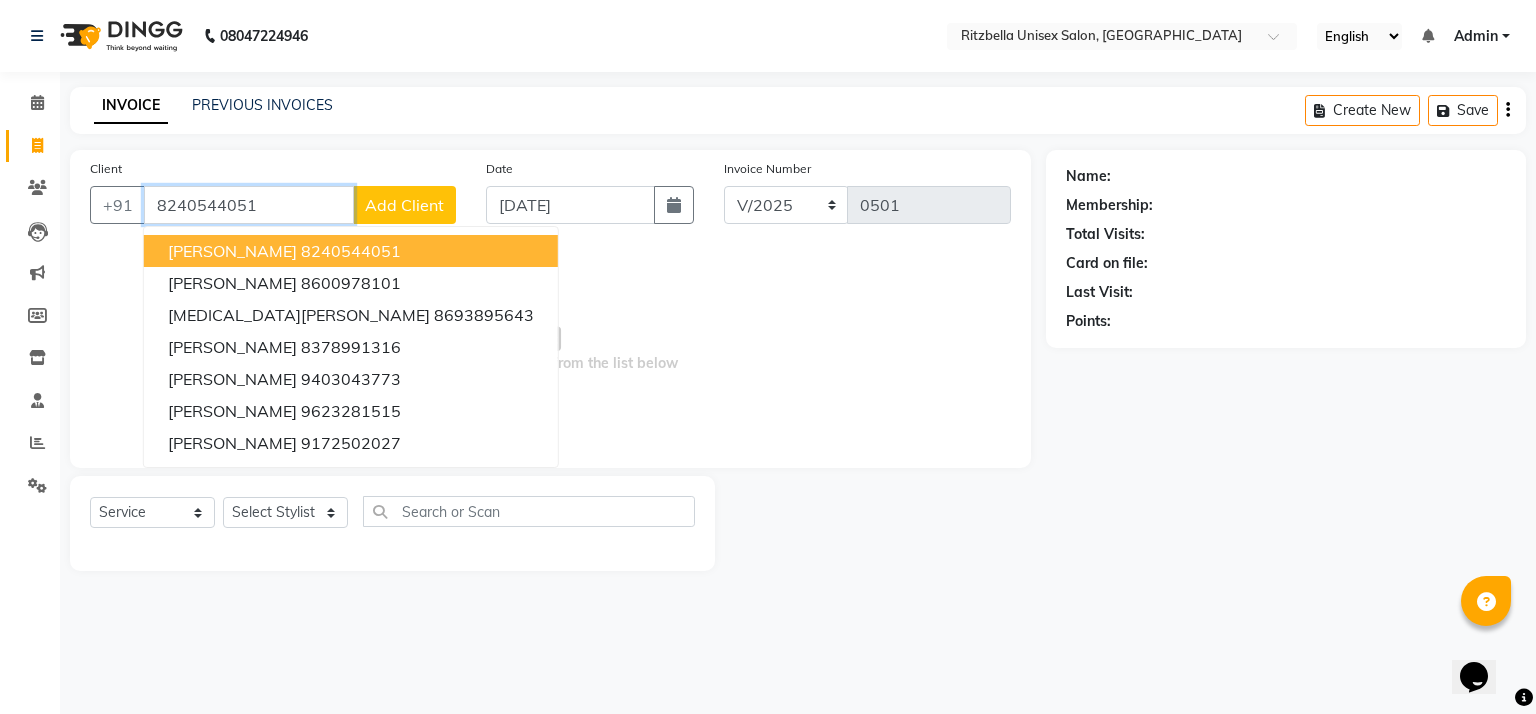 type on "8240544051" 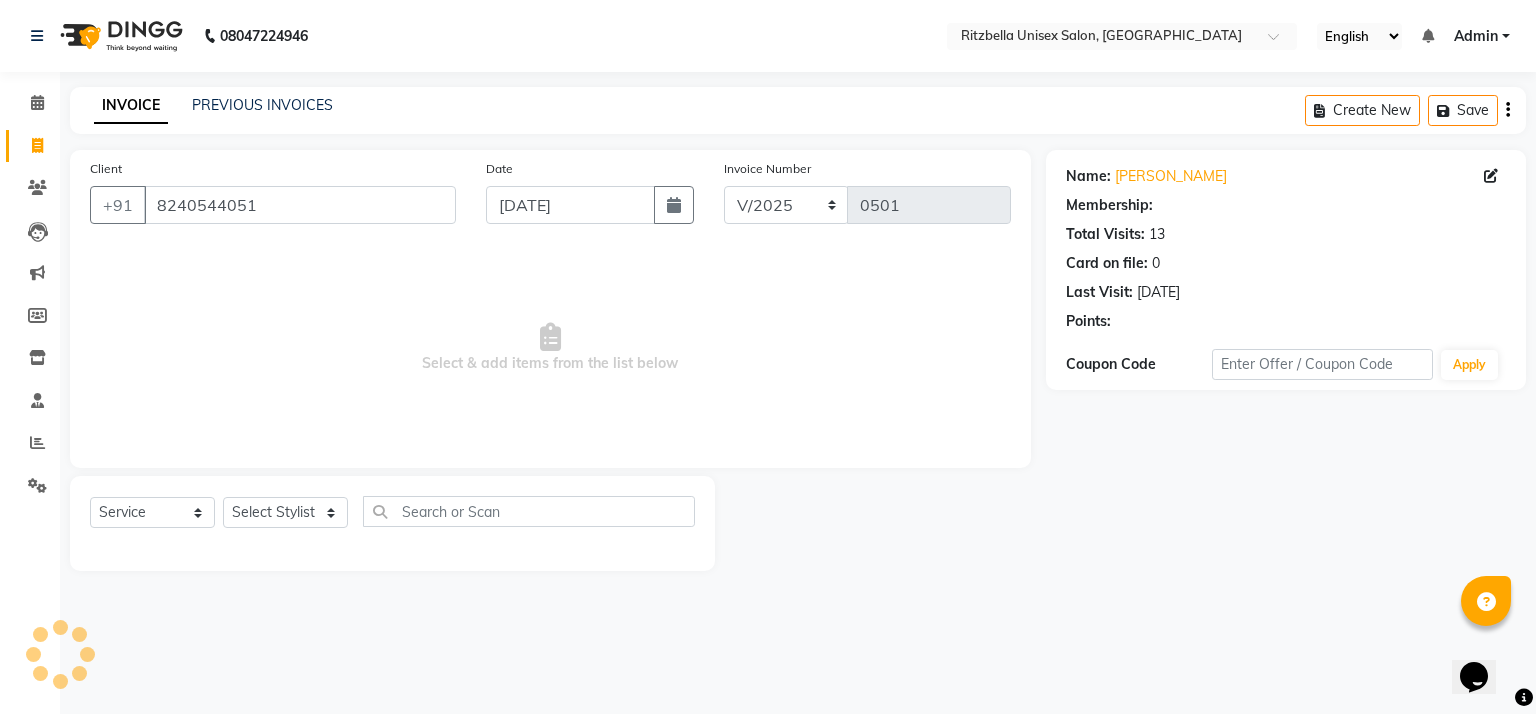 select on "1: Object" 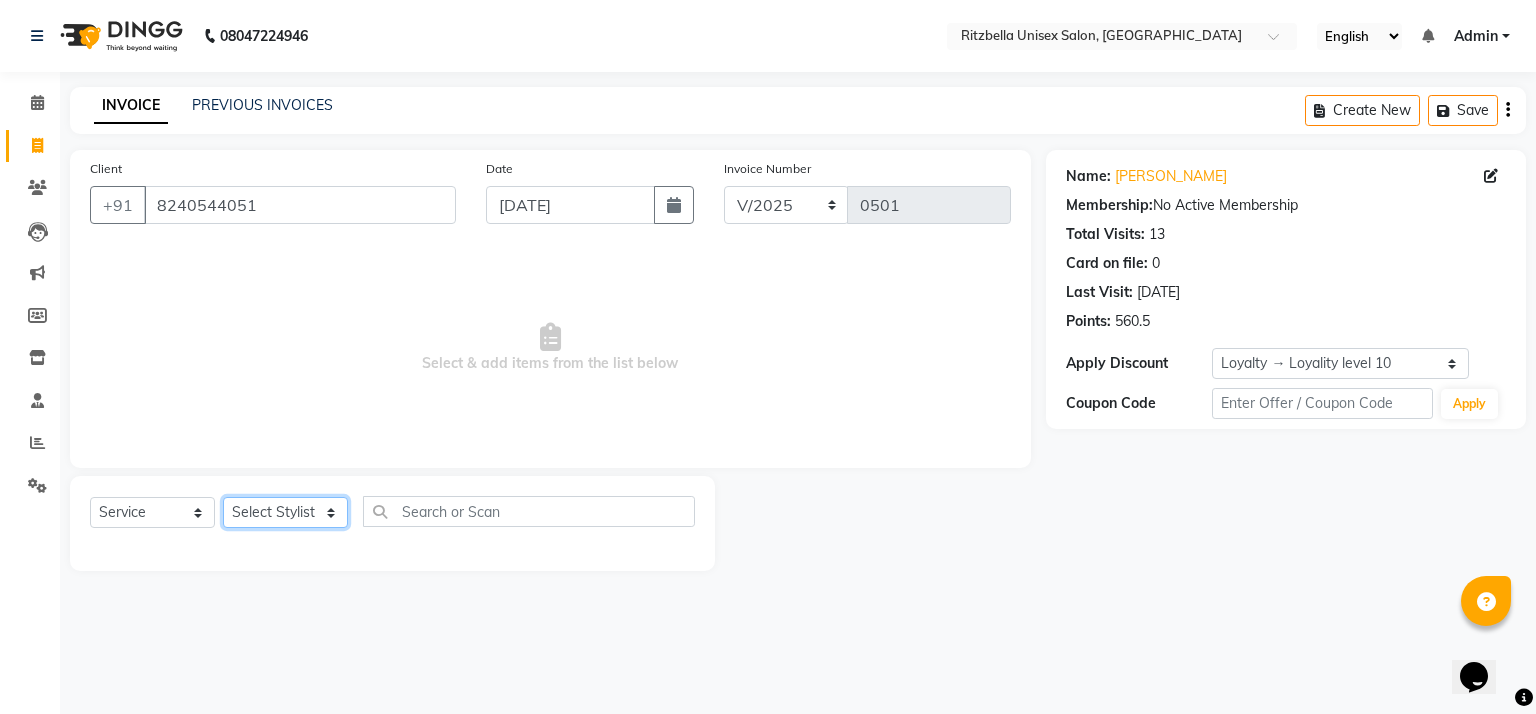 click on "Select Stylist khushi [PERSON_NAME] Ritu Sabiya [PERSON_NAME]" 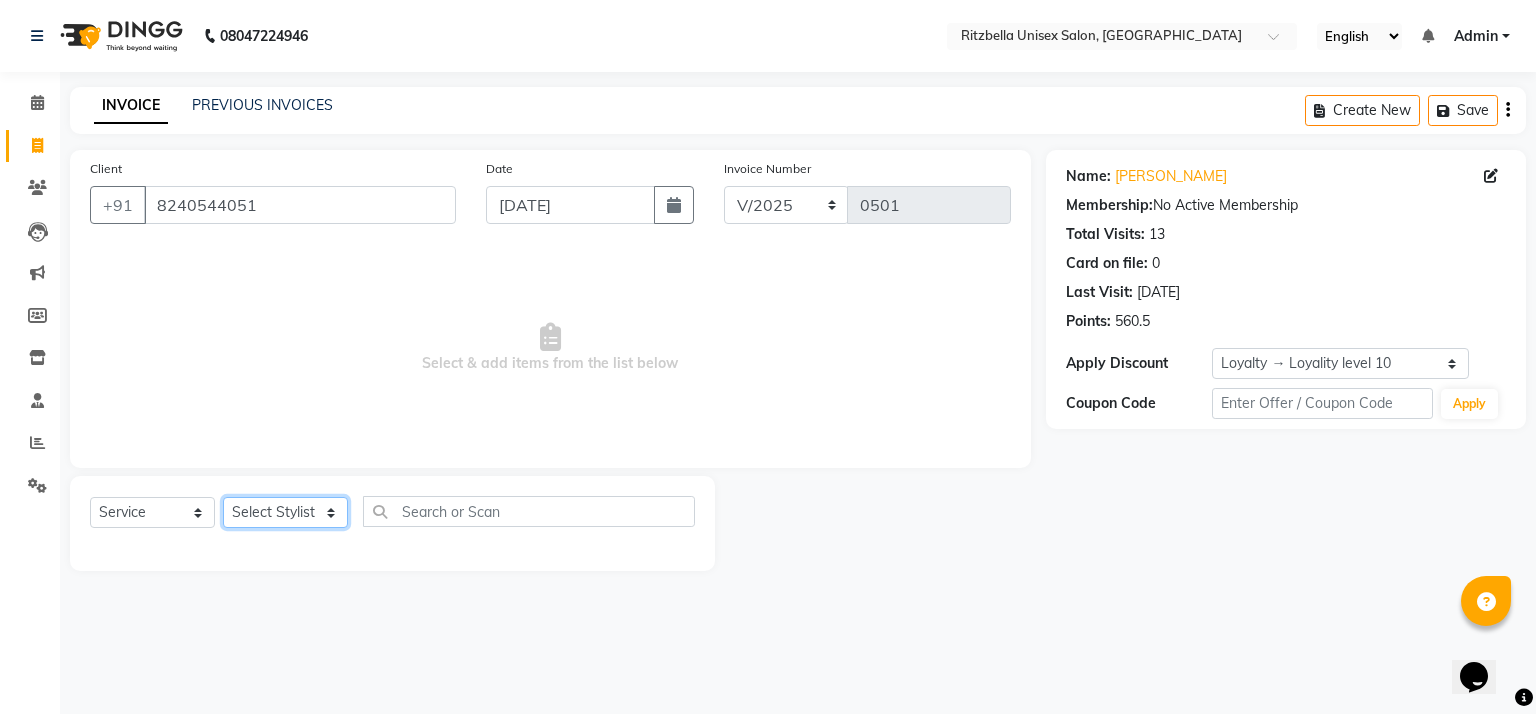 select on "85147" 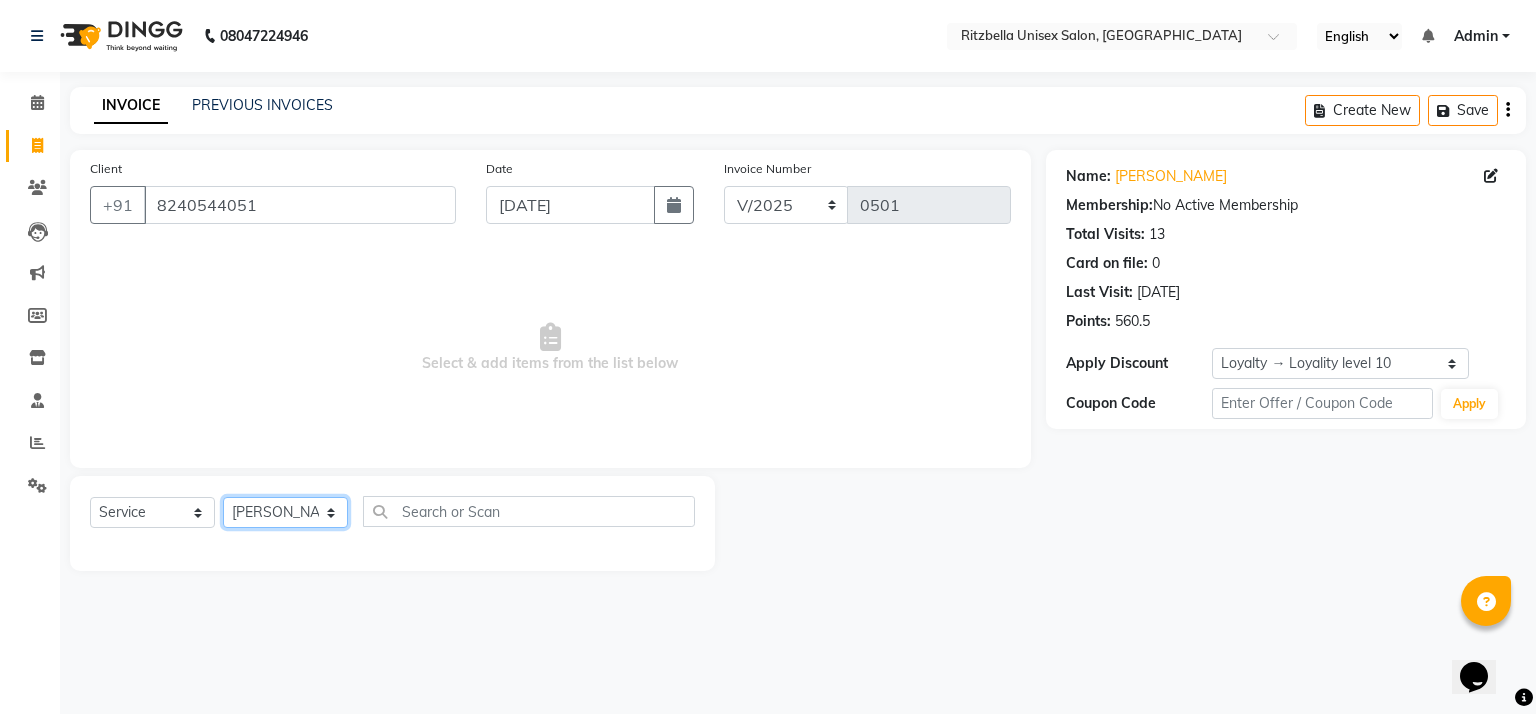 click on "Select Stylist khushi [PERSON_NAME] Ritu Sabiya [PERSON_NAME]" 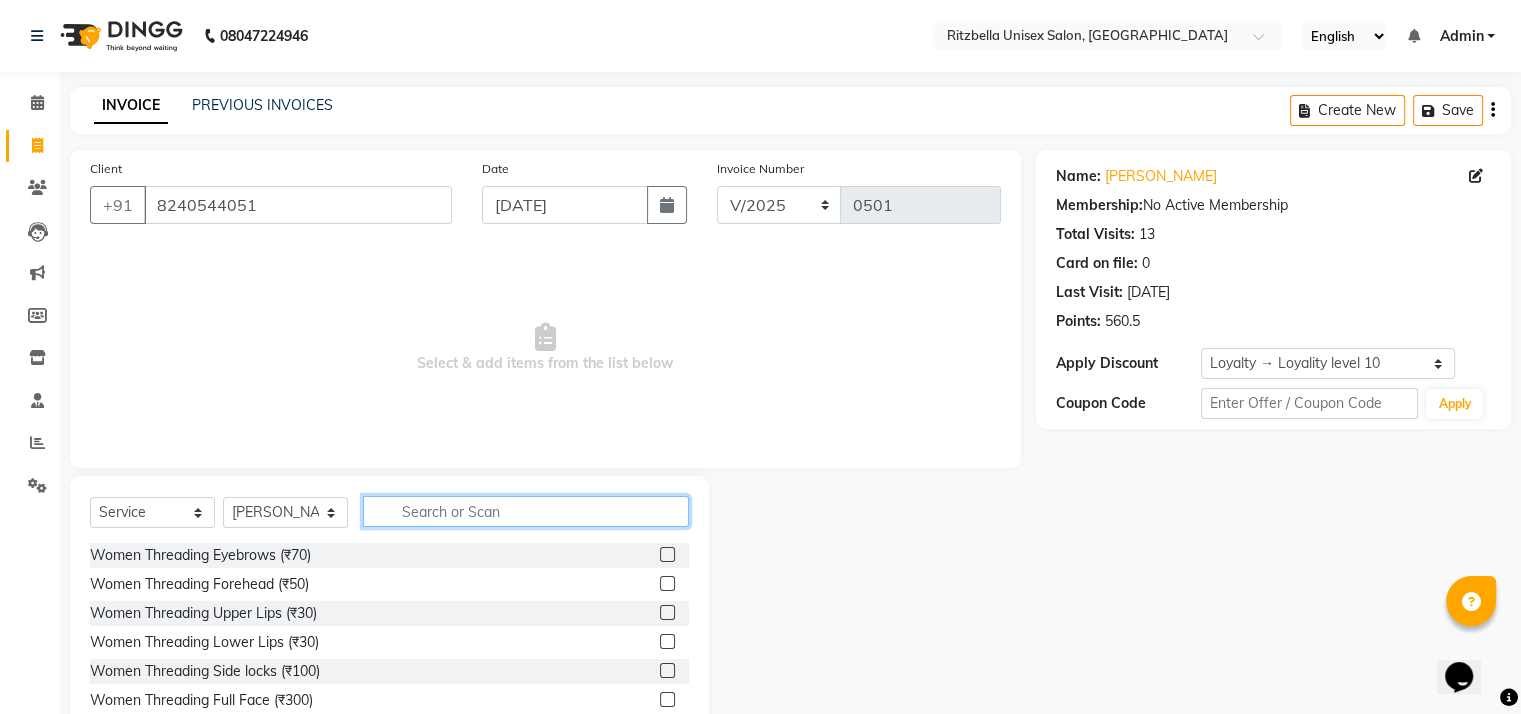click 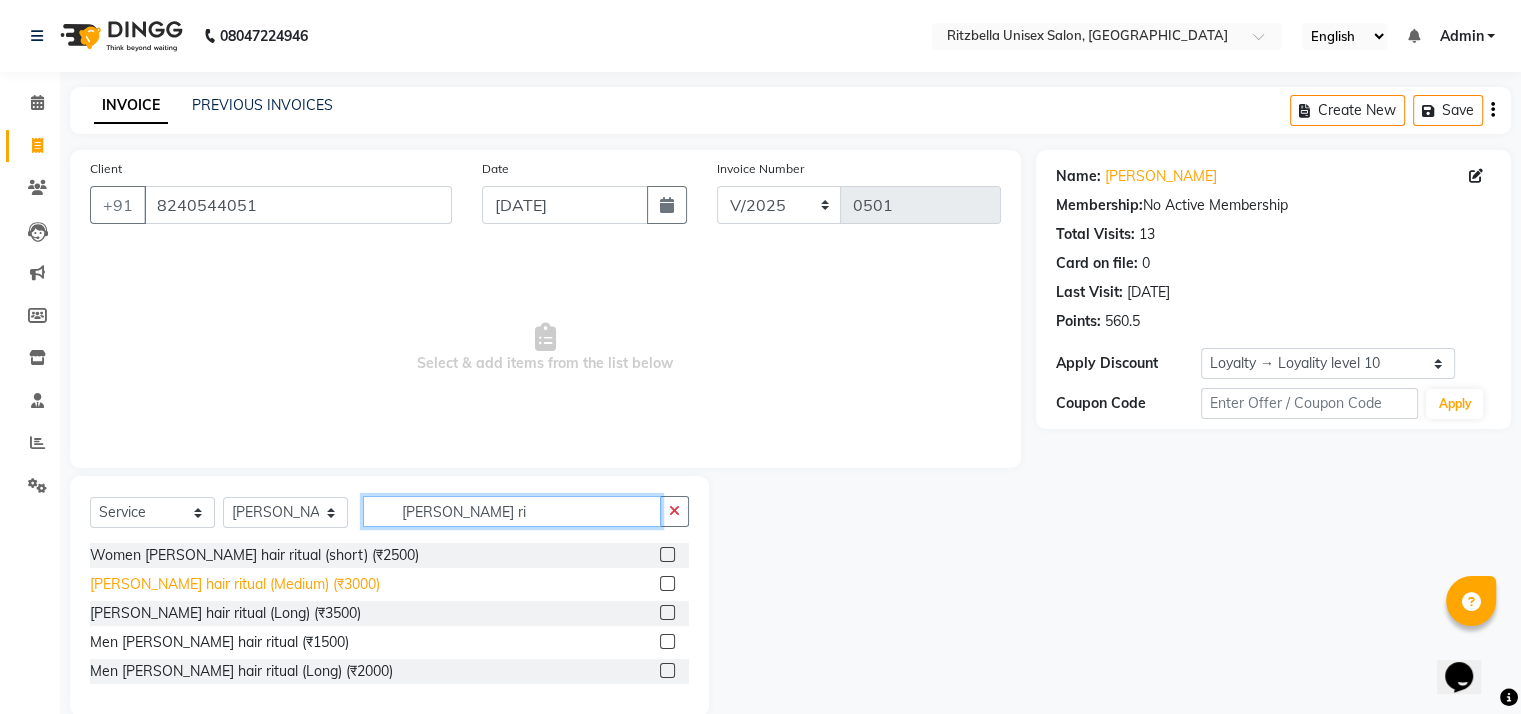 type on "[PERSON_NAME] ri" 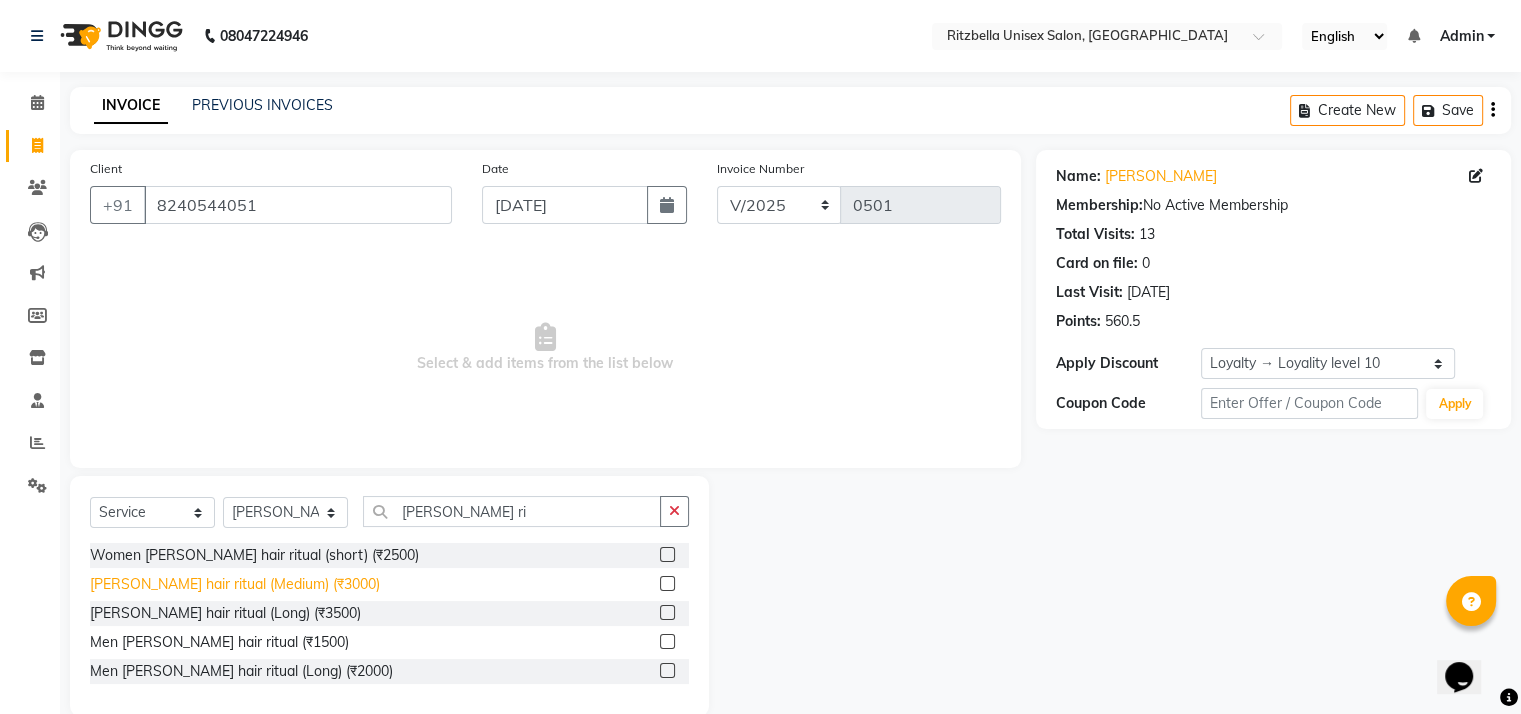 click on "[PERSON_NAME] hair ritual (Medium) (₹3000)" 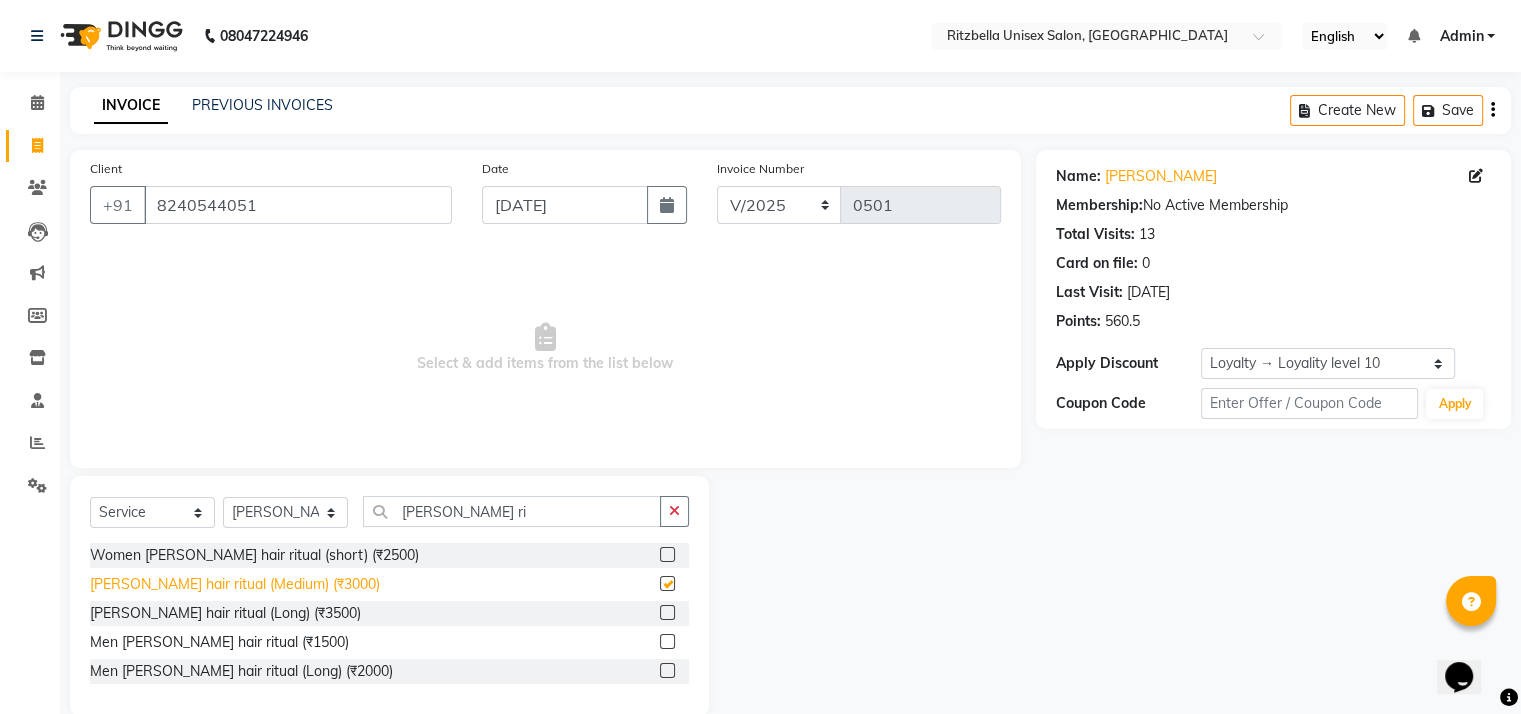 checkbox on "false" 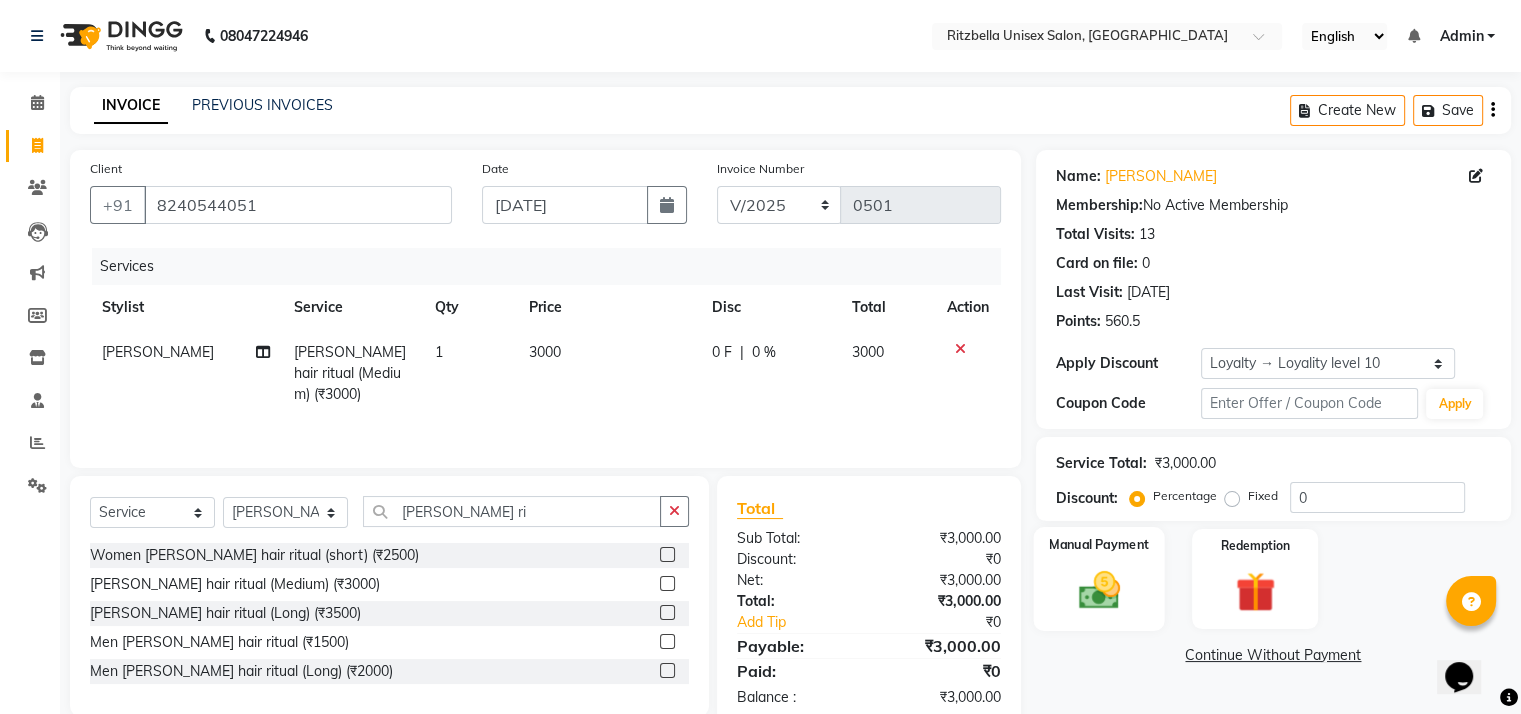 click 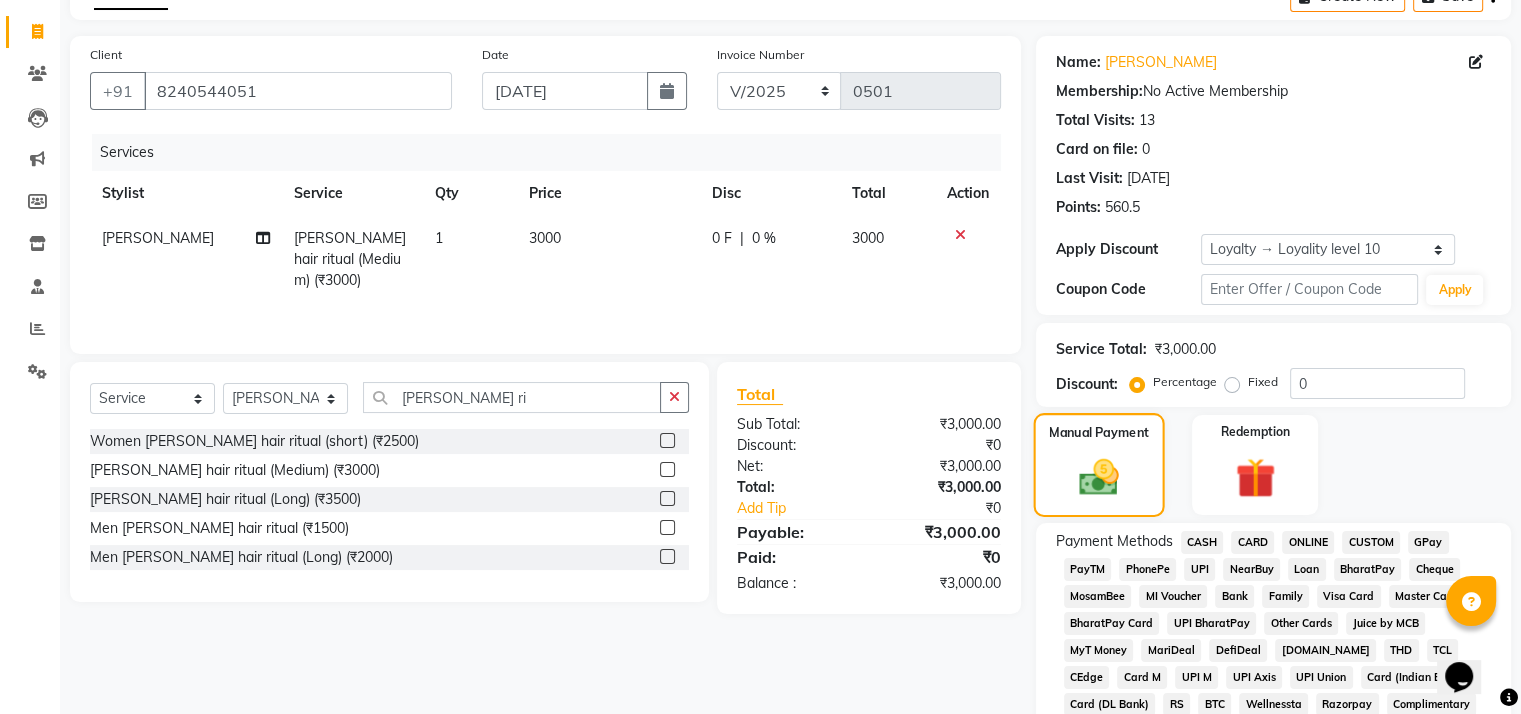 scroll, scrollTop: 116, scrollLeft: 0, axis: vertical 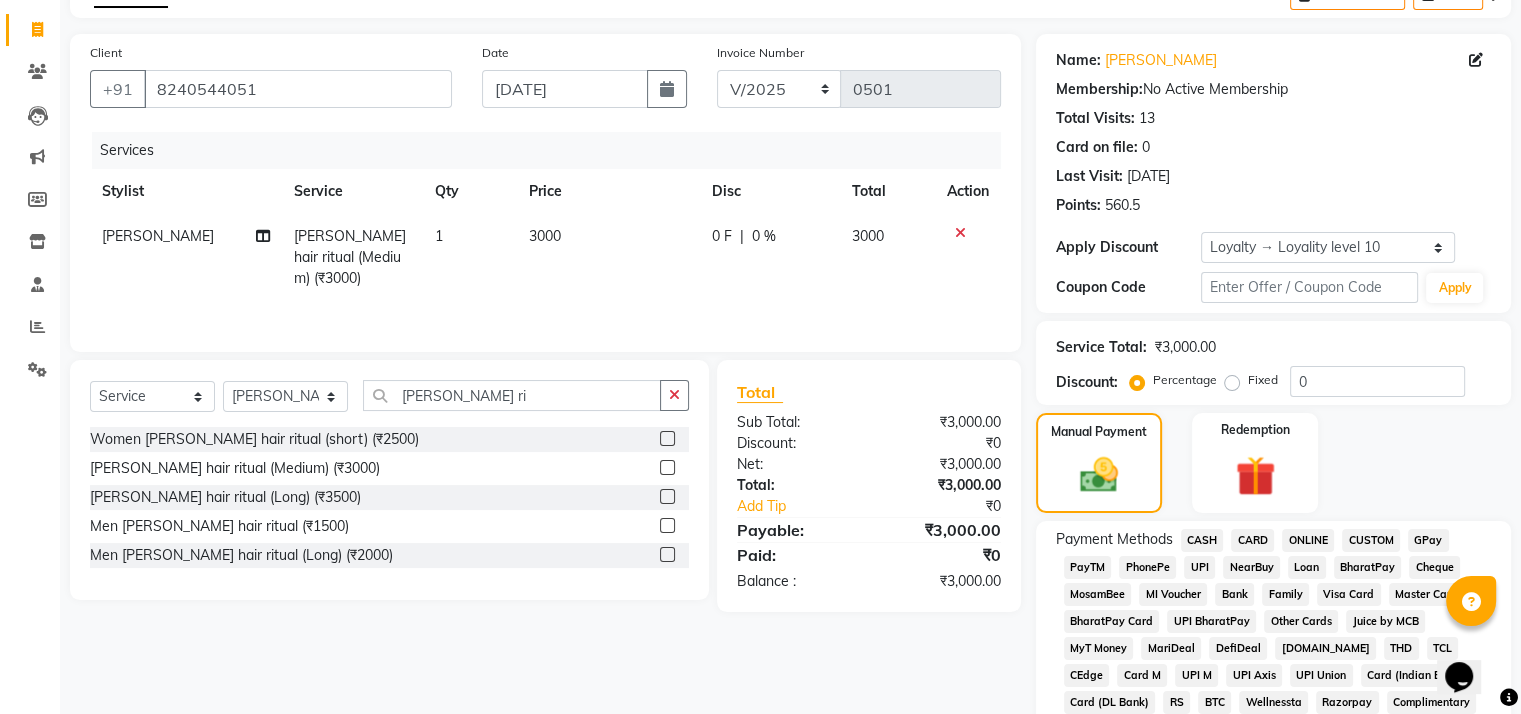 click on "CARD" 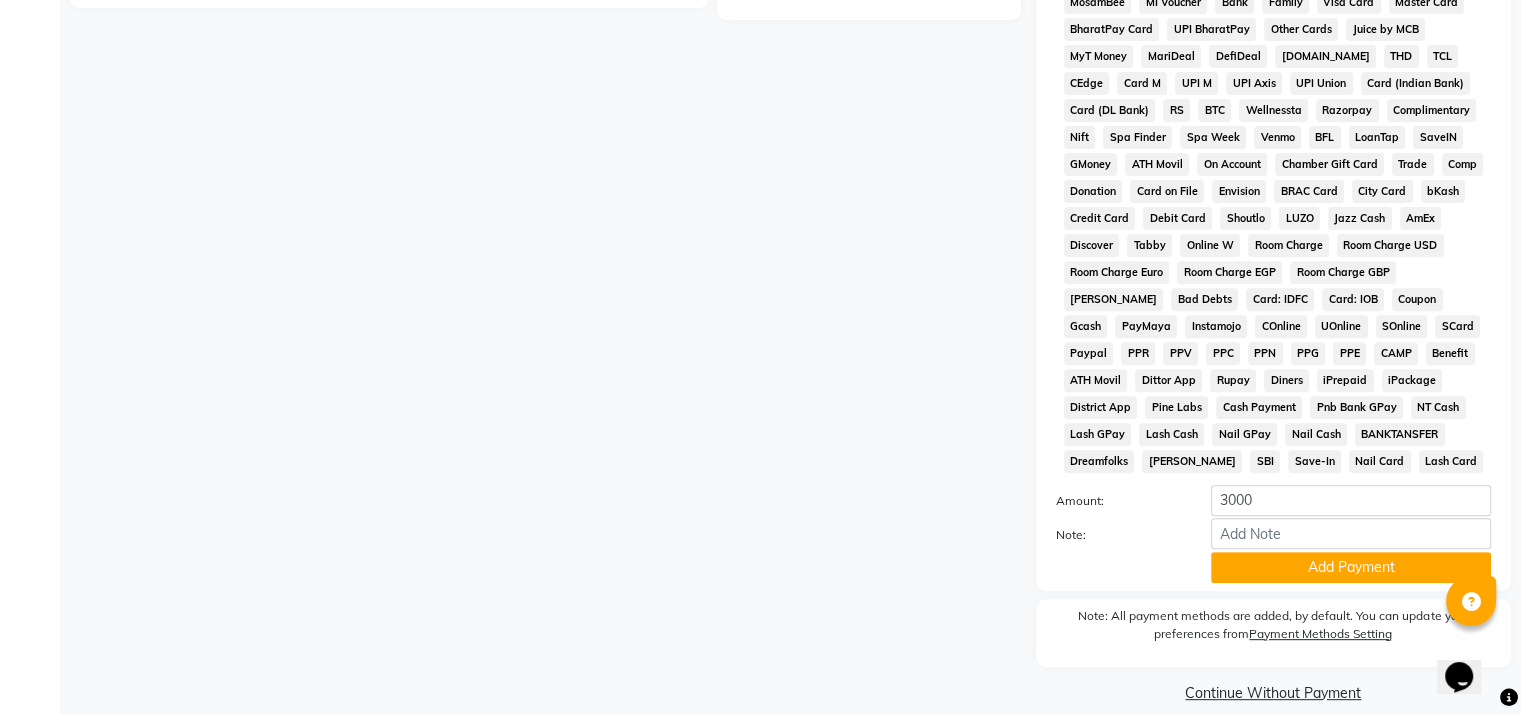 scroll, scrollTop: 748, scrollLeft: 0, axis: vertical 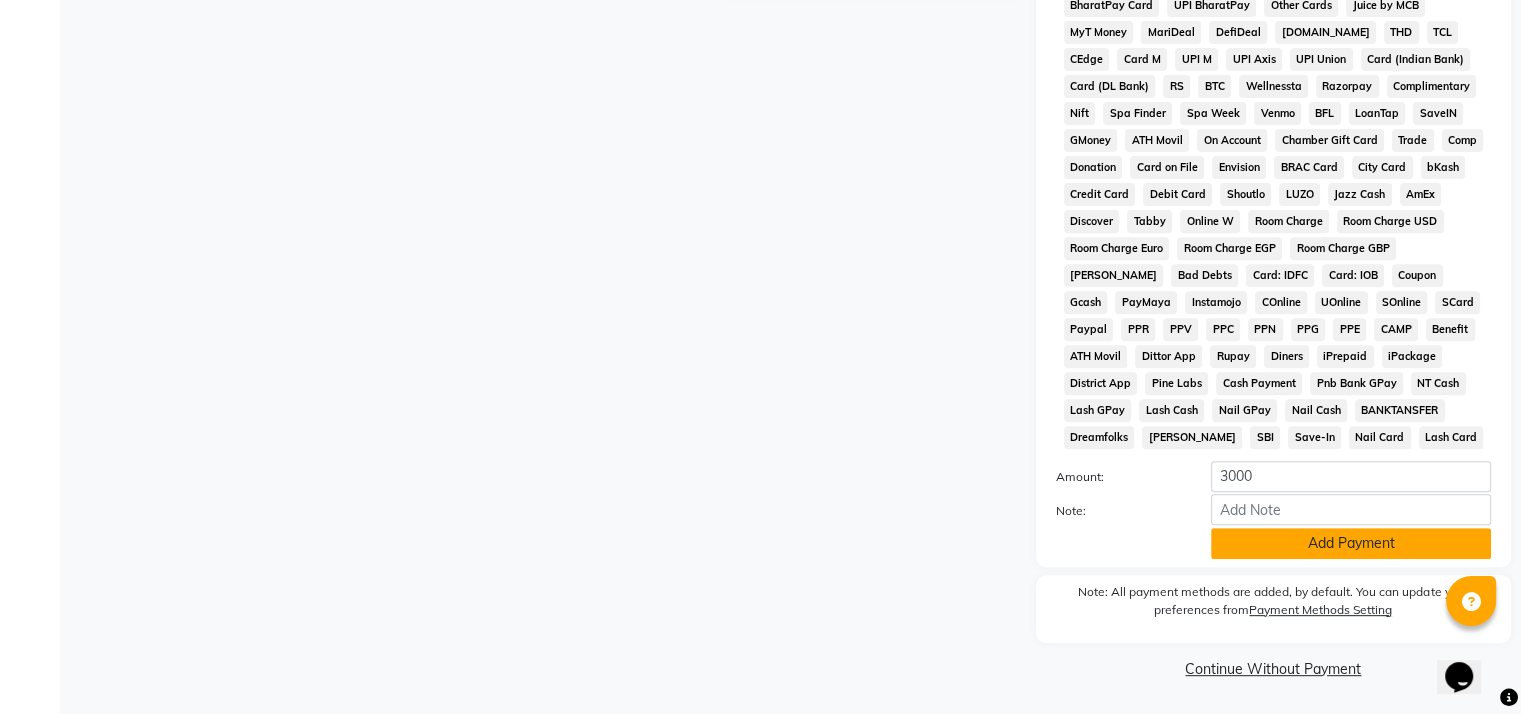 click on "Add Payment" 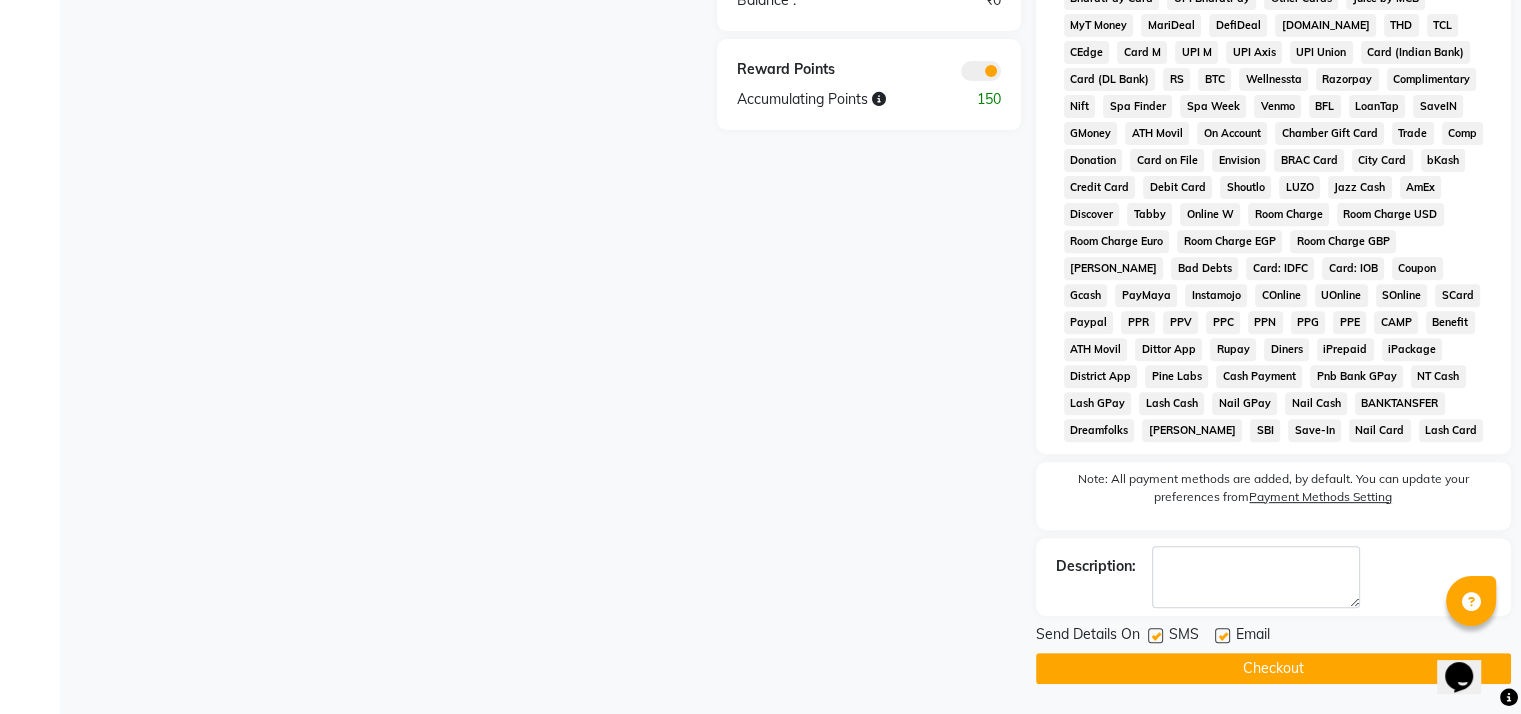 scroll, scrollTop: 753, scrollLeft: 0, axis: vertical 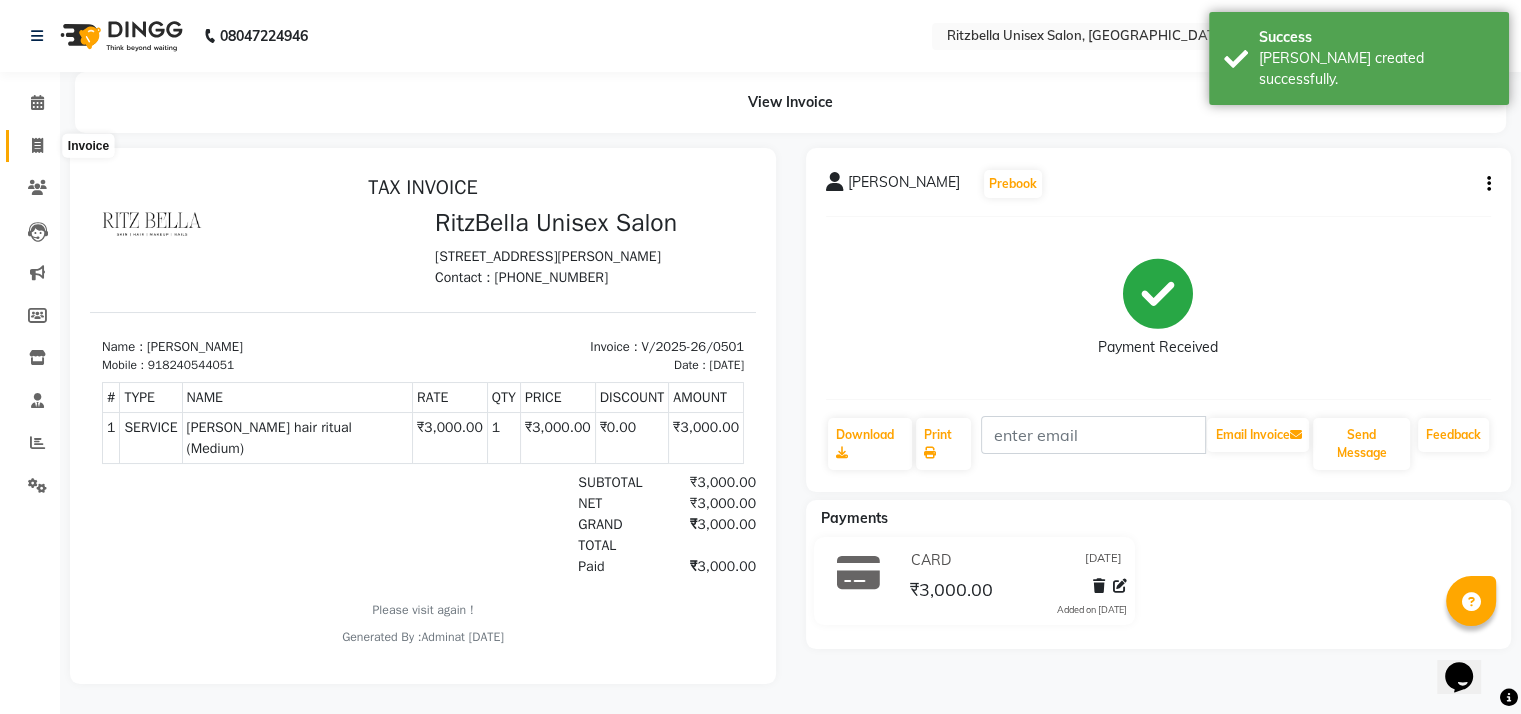 click 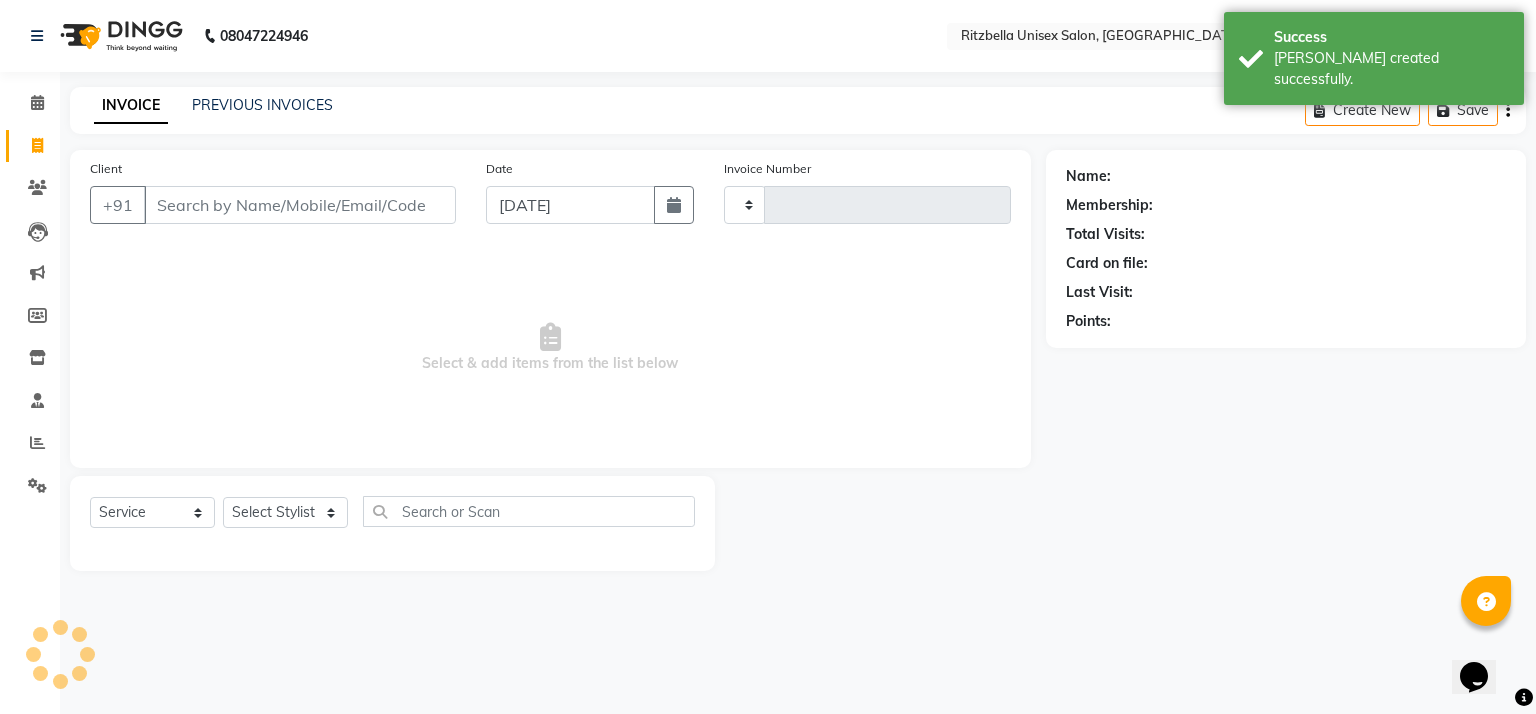 type on "0502" 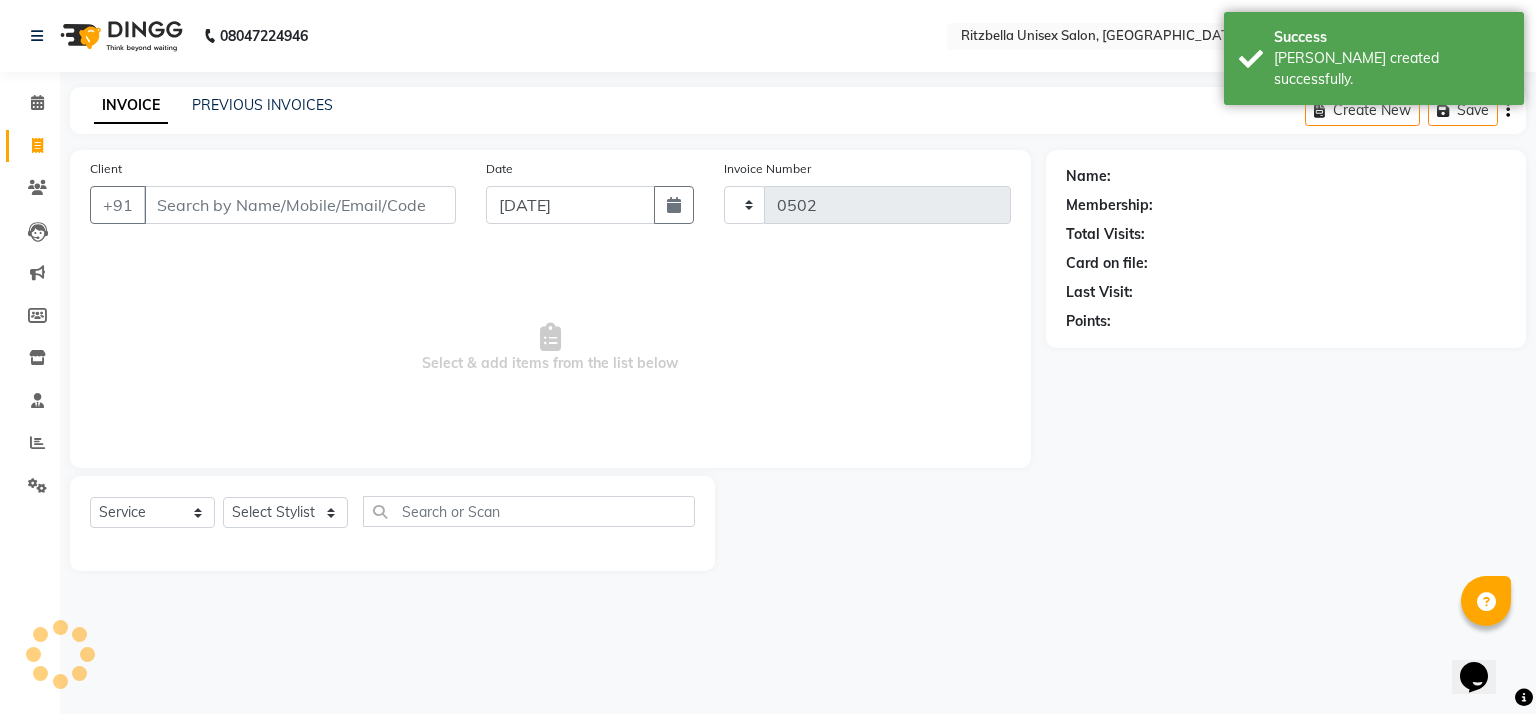 select on "6870" 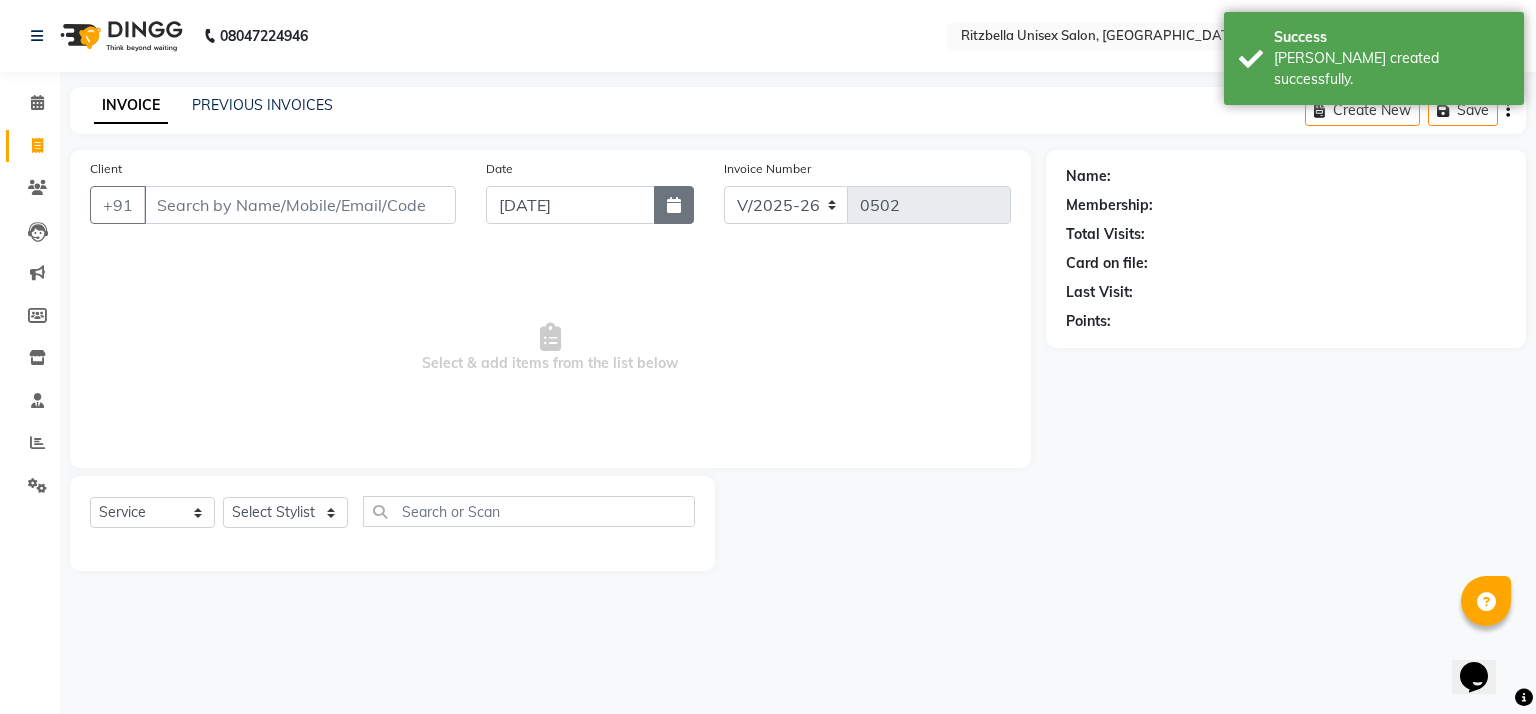 click 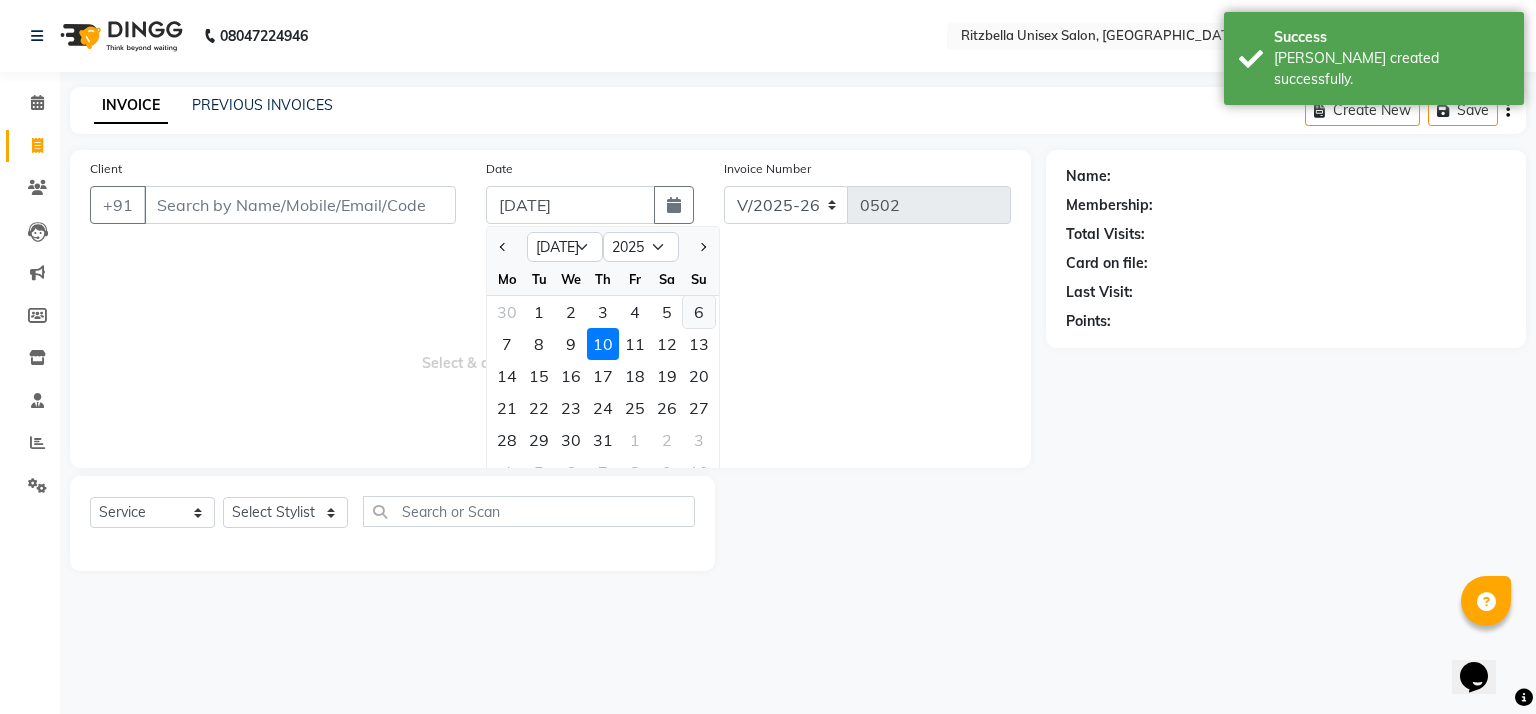 click on "6" 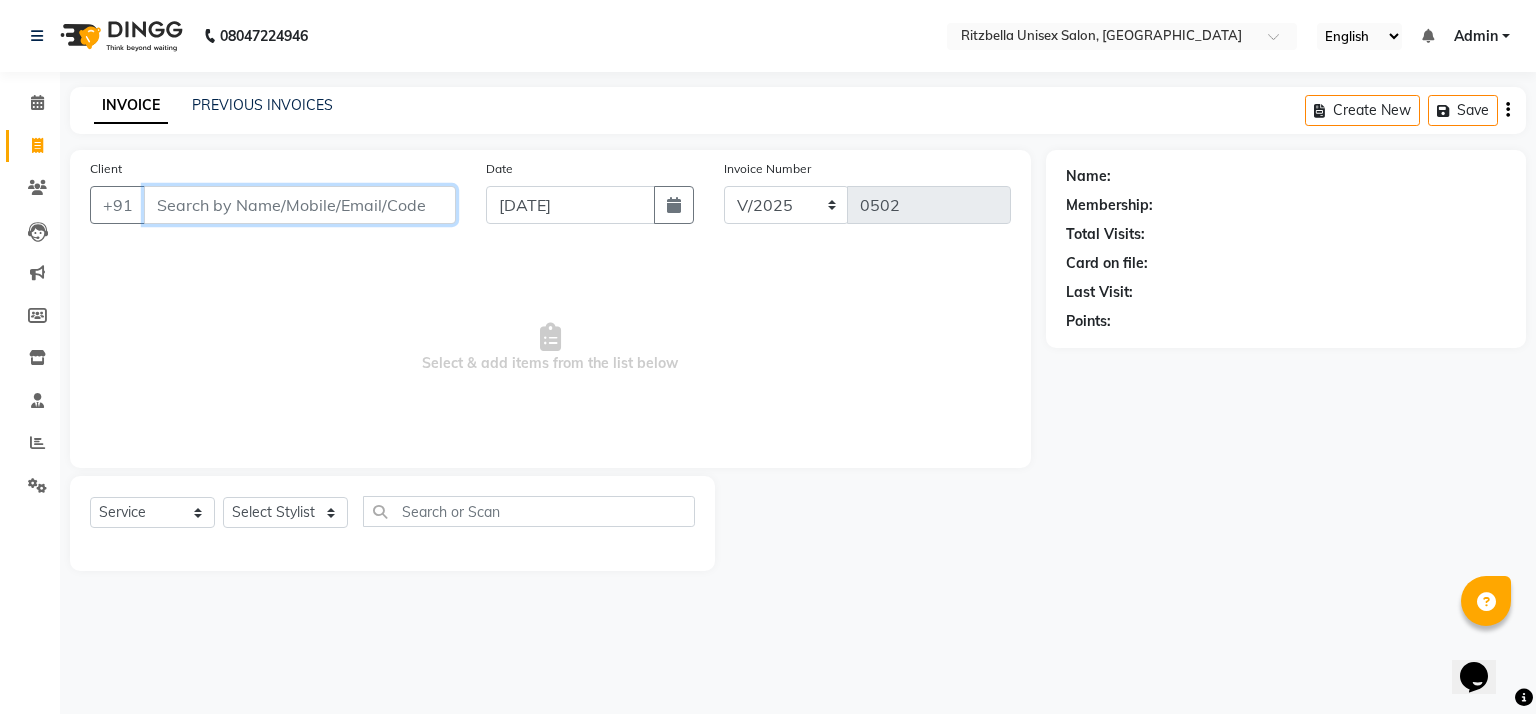 click on "Client" at bounding box center (300, 205) 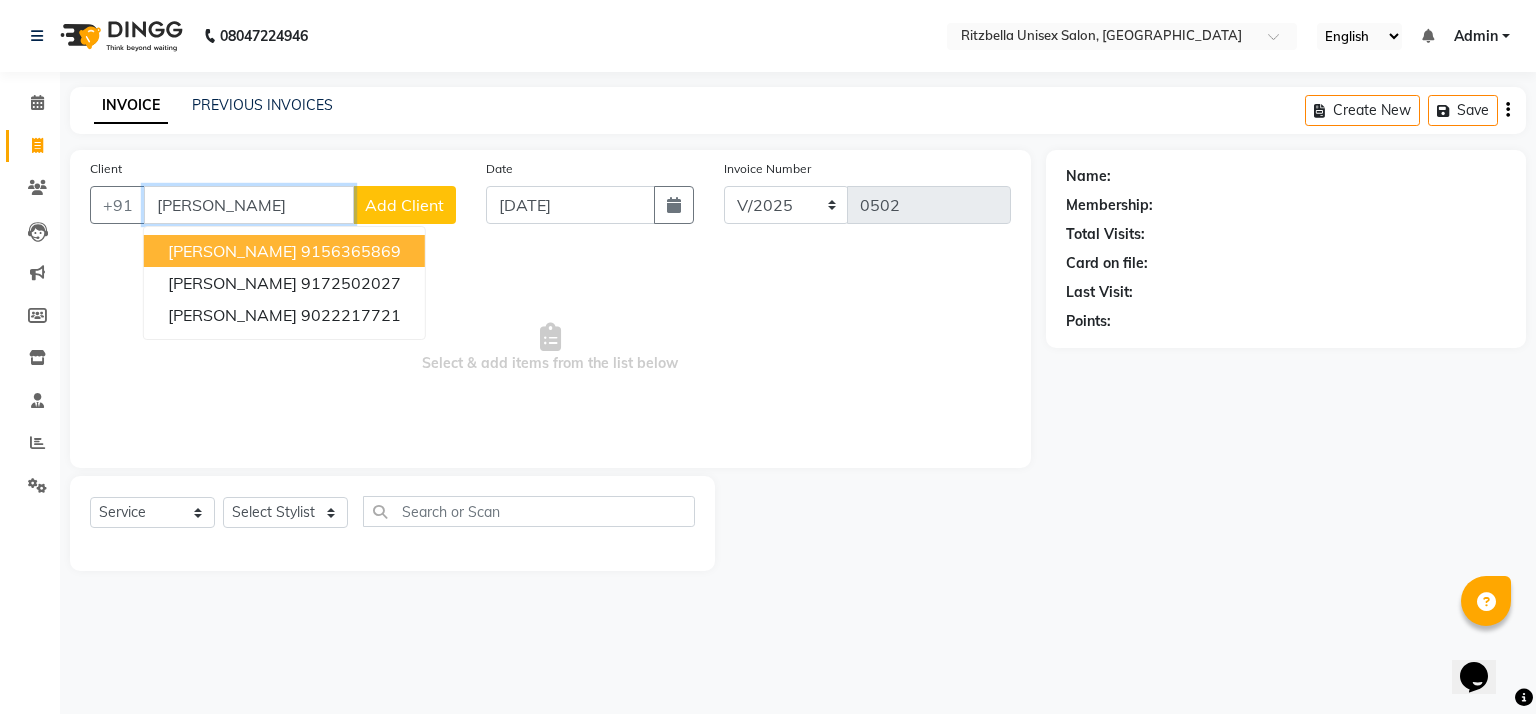 click on "[PERSON_NAME]" at bounding box center (232, 251) 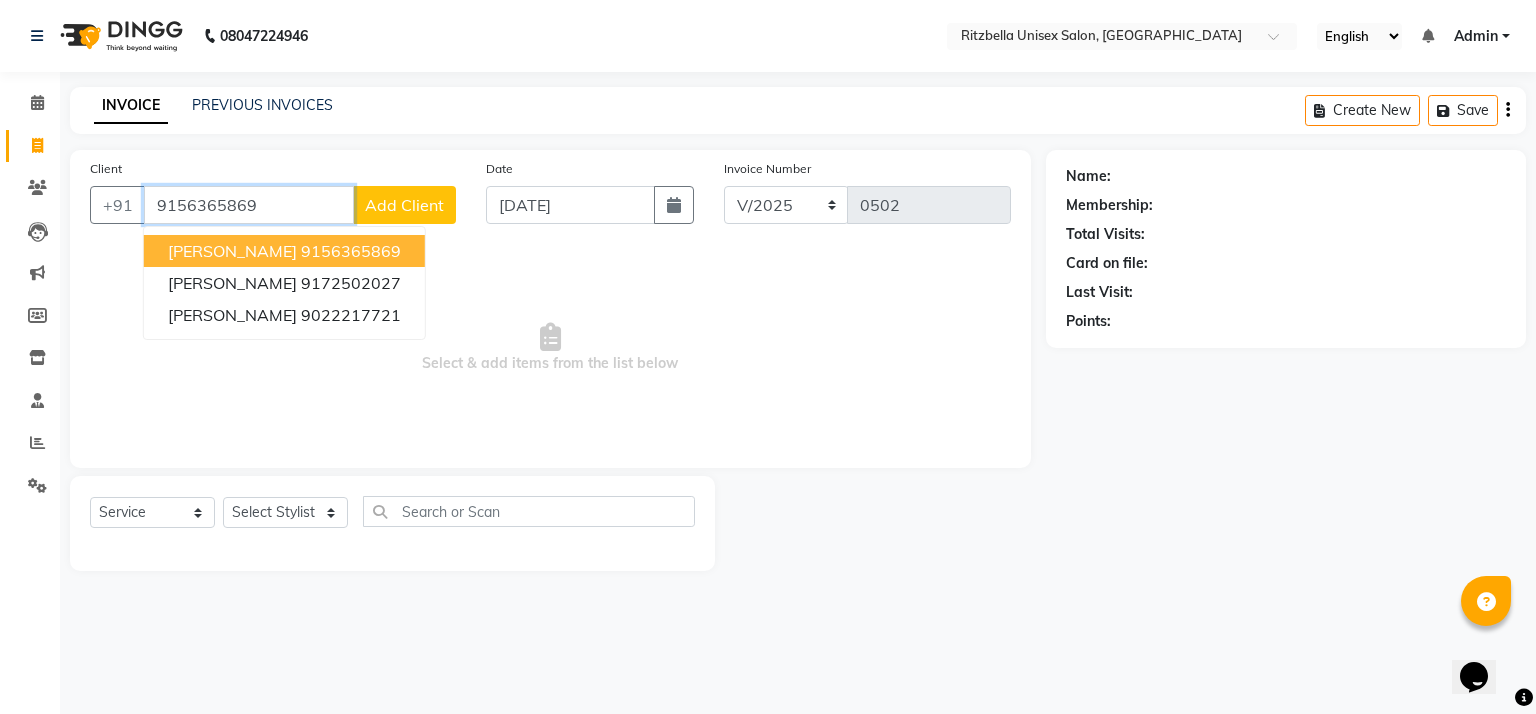 type on "9156365869" 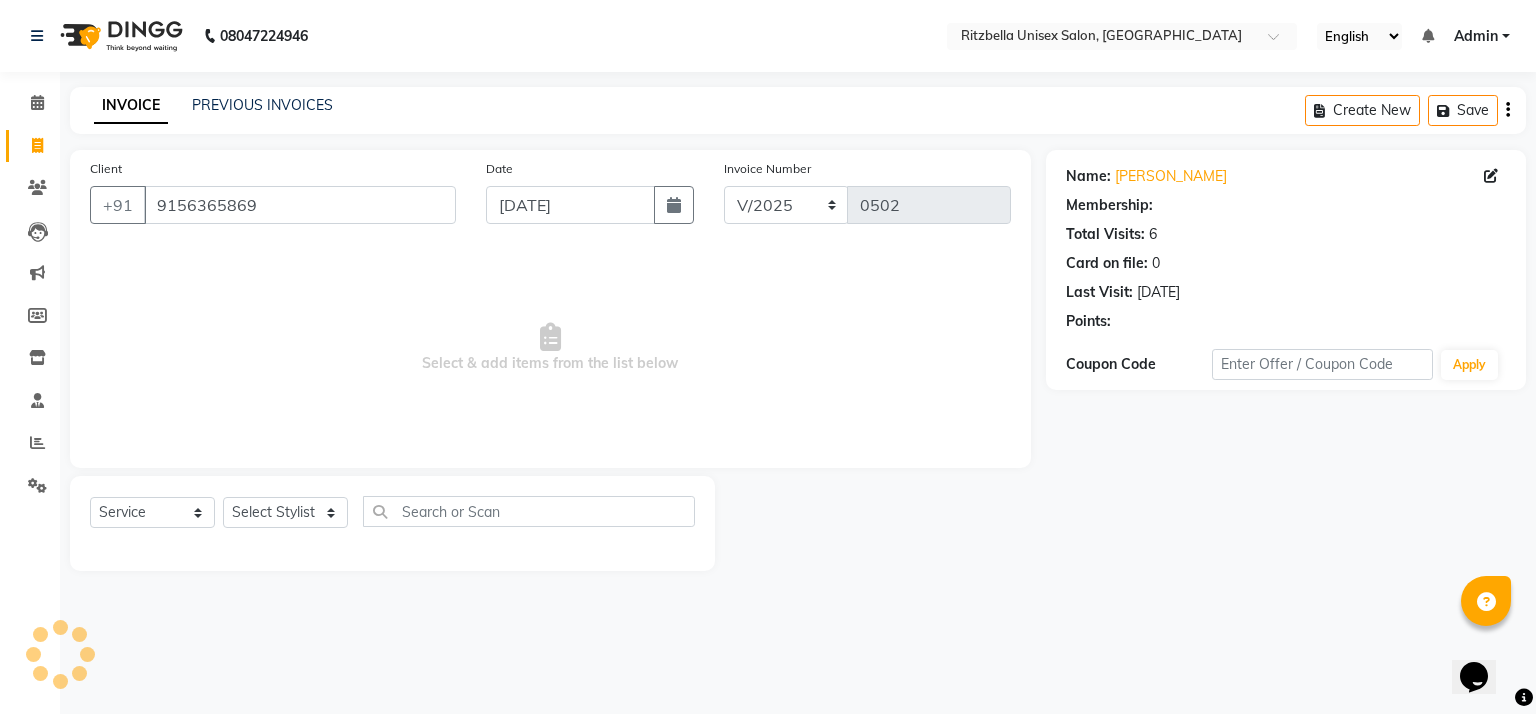 select on "1: Object" 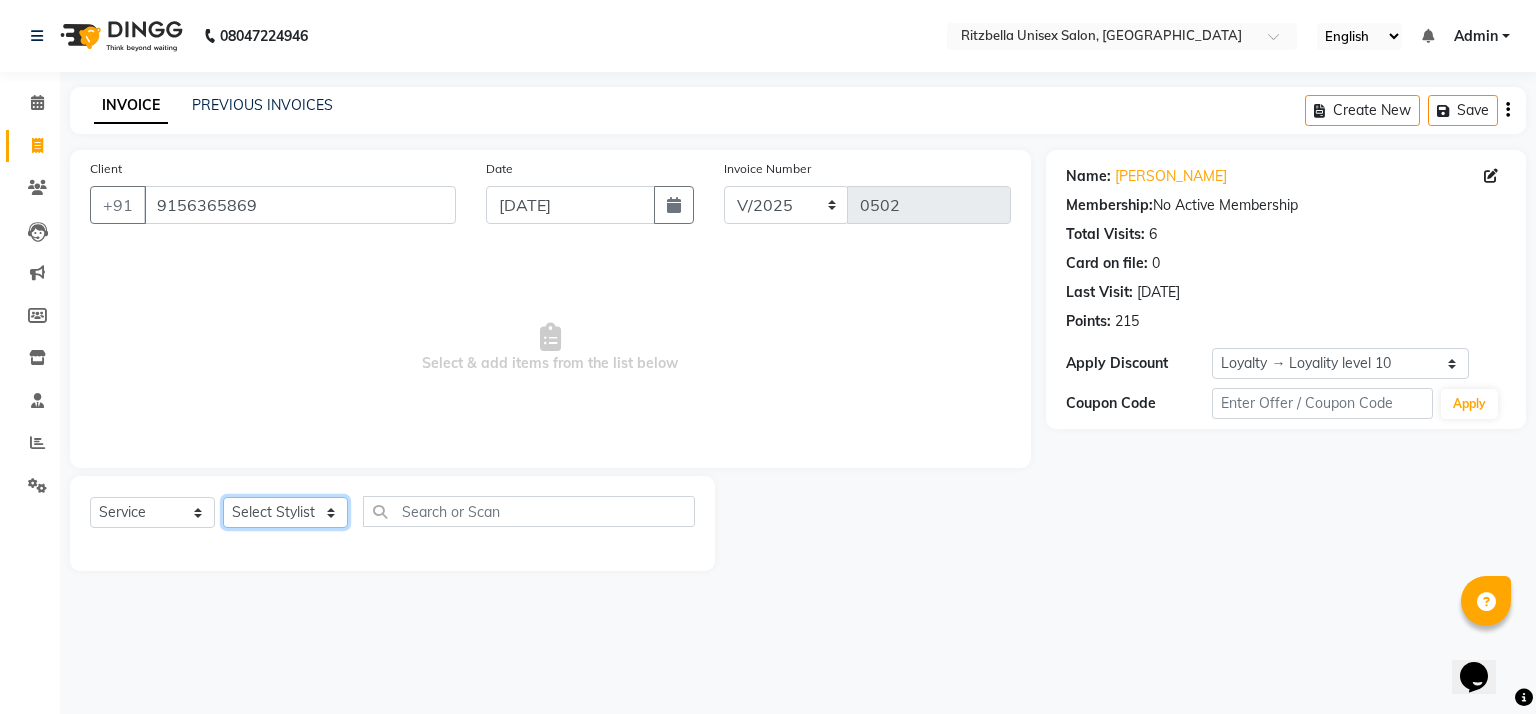 click on "Select Stylist khushi [PERSON_NAME] Ritu Sabiya [PERSON_NAME]" 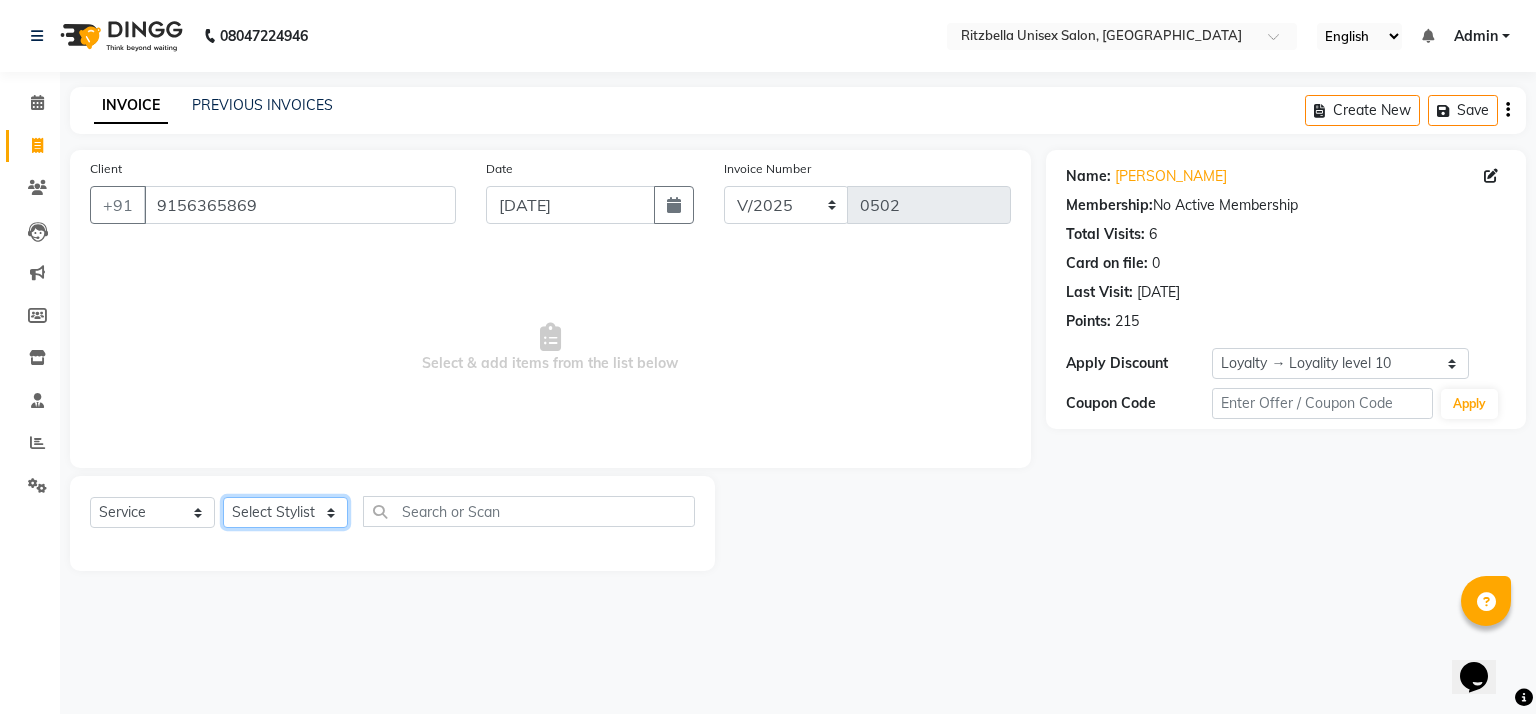 select on "59016" 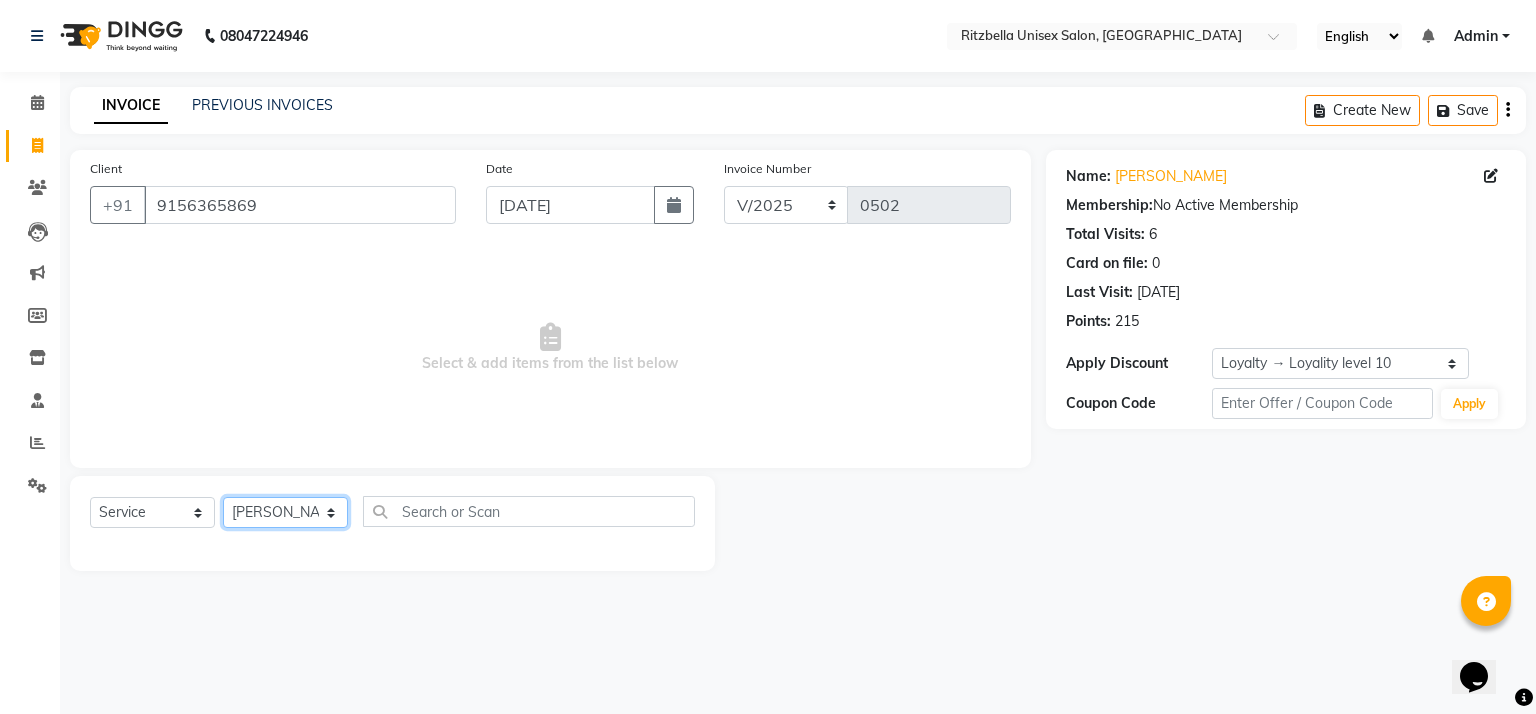 click on "Select Stylist khushi [PERSON_NAME] Ritu Sabiya [PERSON_NAME]" 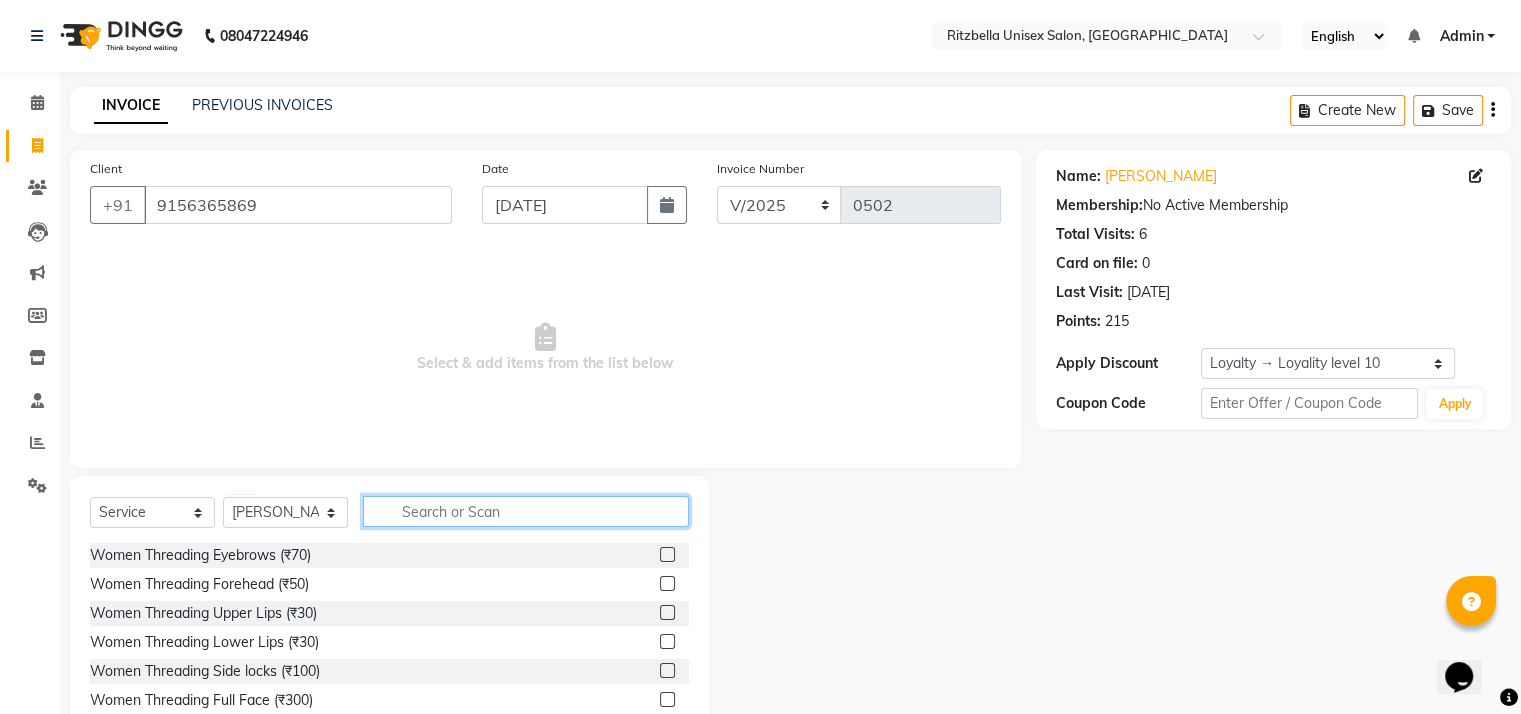 click 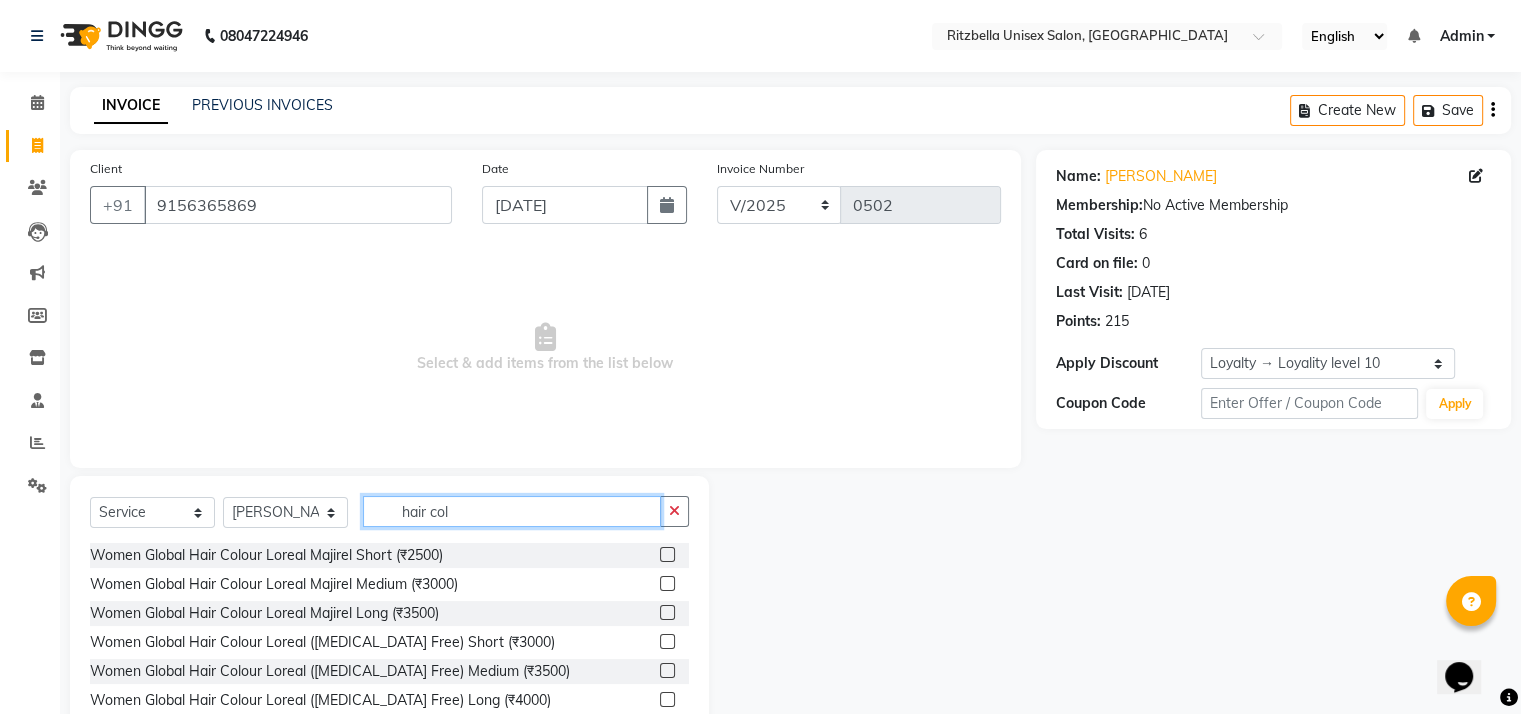 type on "hair colo" 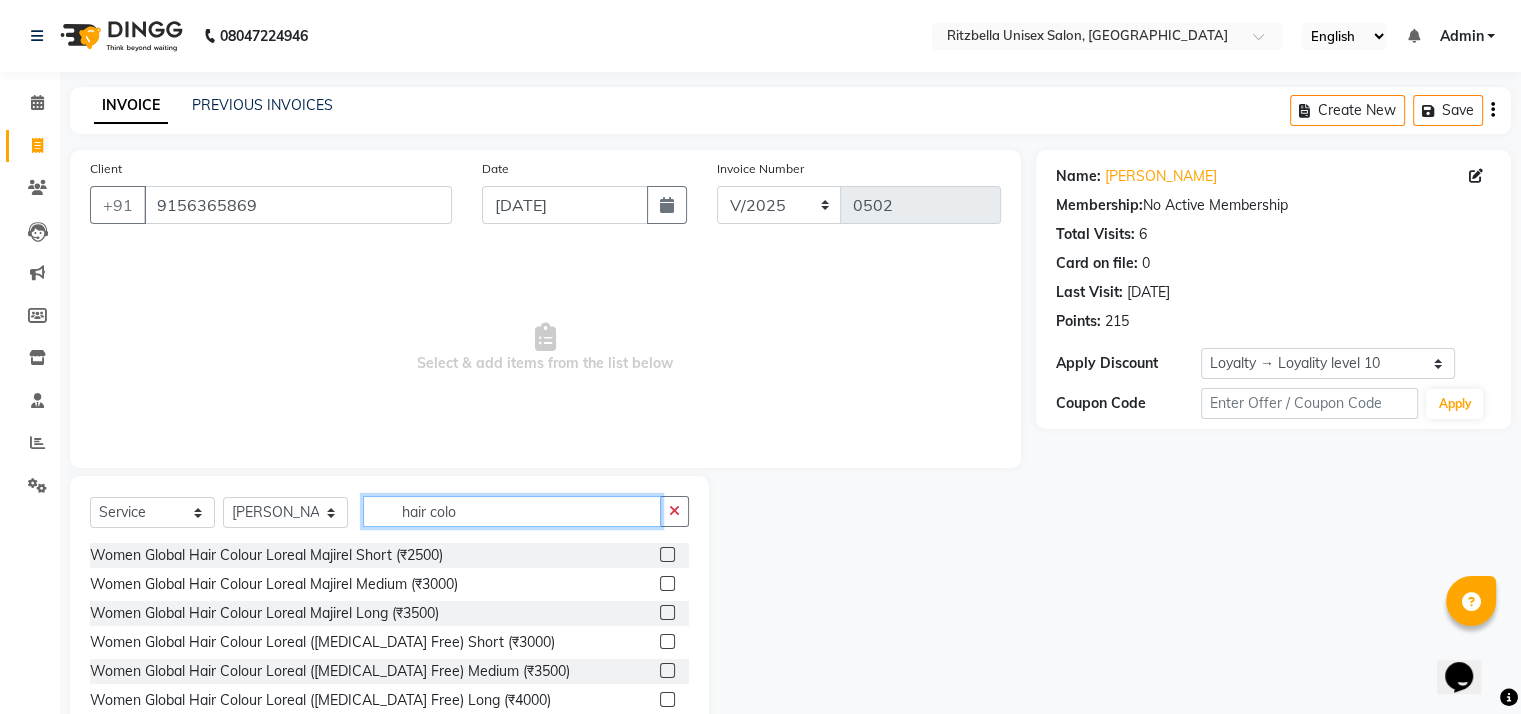 scroll, scrollTop: 88, scrollLeft: 0, axis: vertical 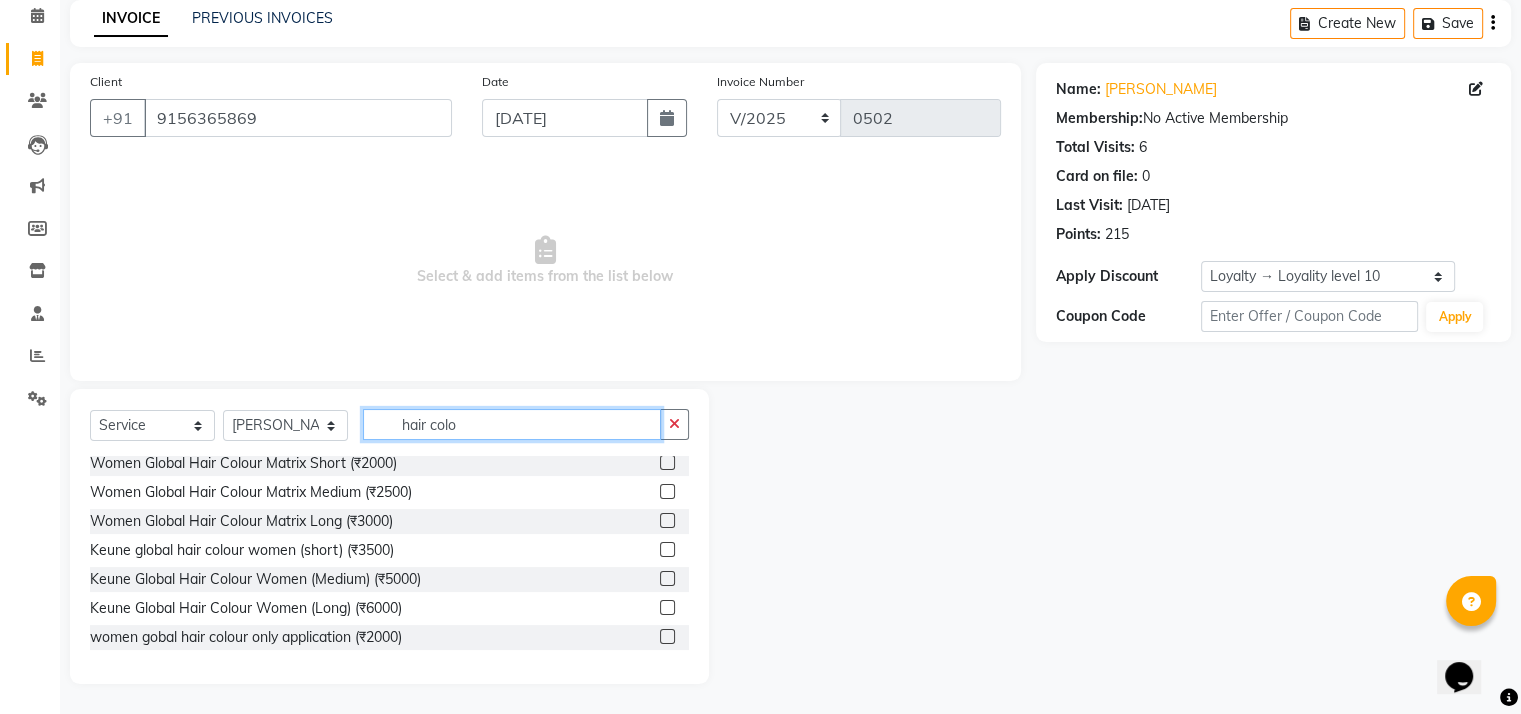 click on "hair colo" 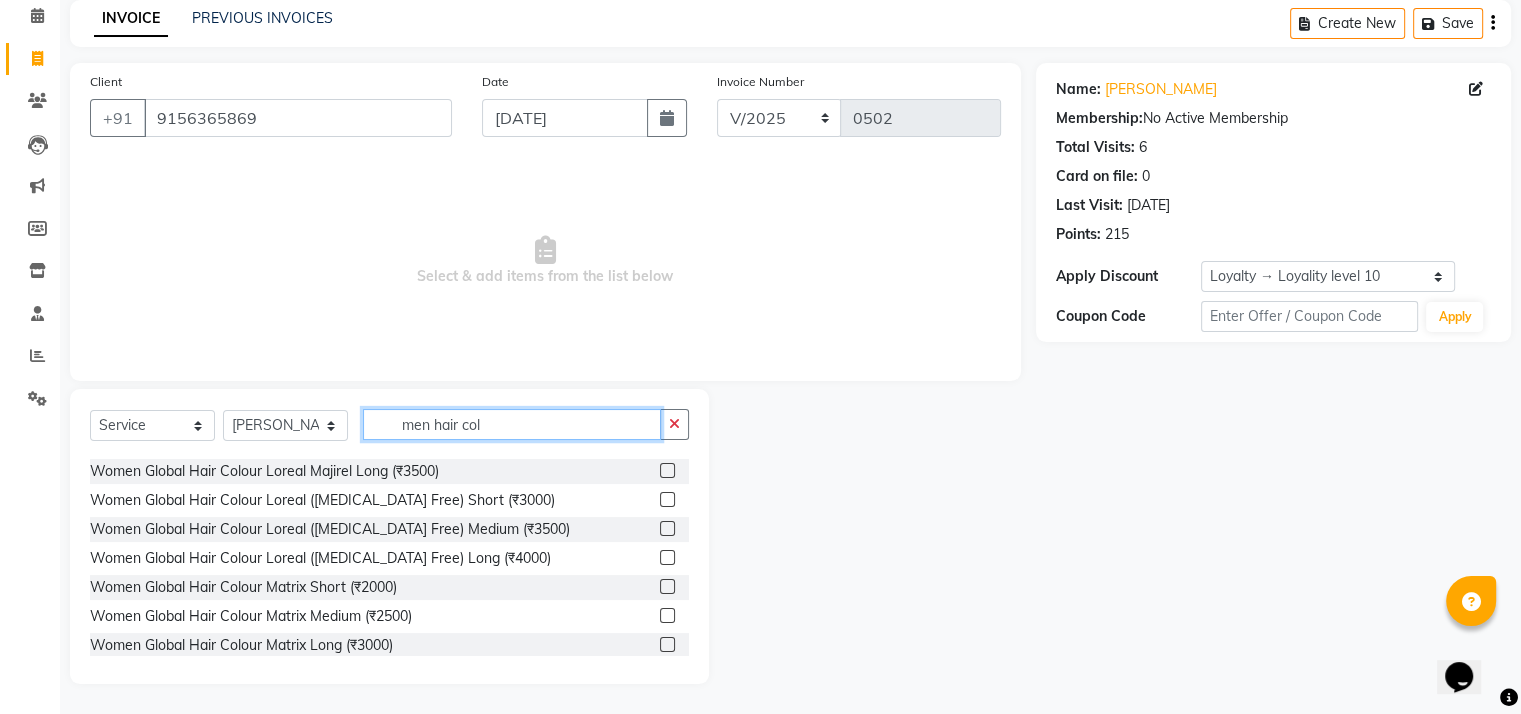 scroll, scrollTop: 0, scrollLeft: 0, axis: both 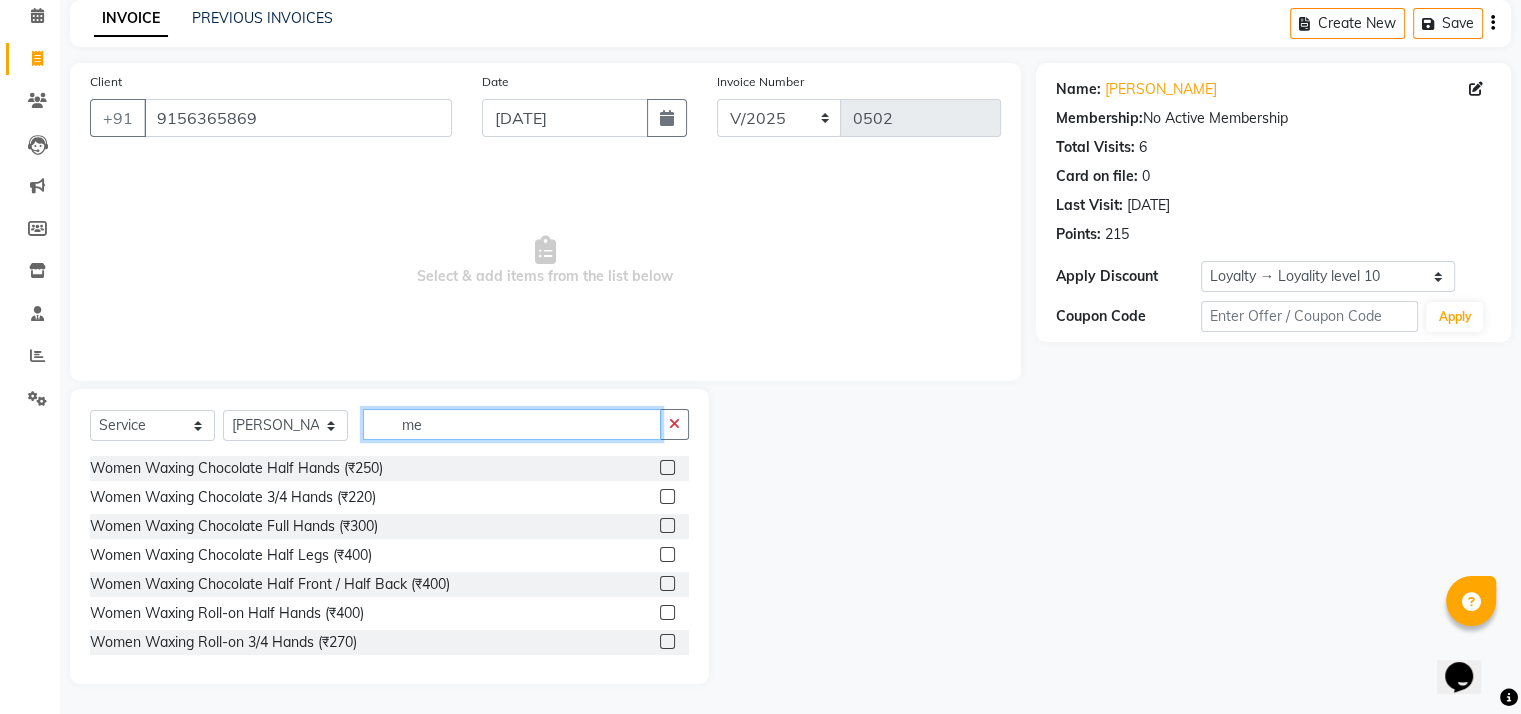 type on "m" 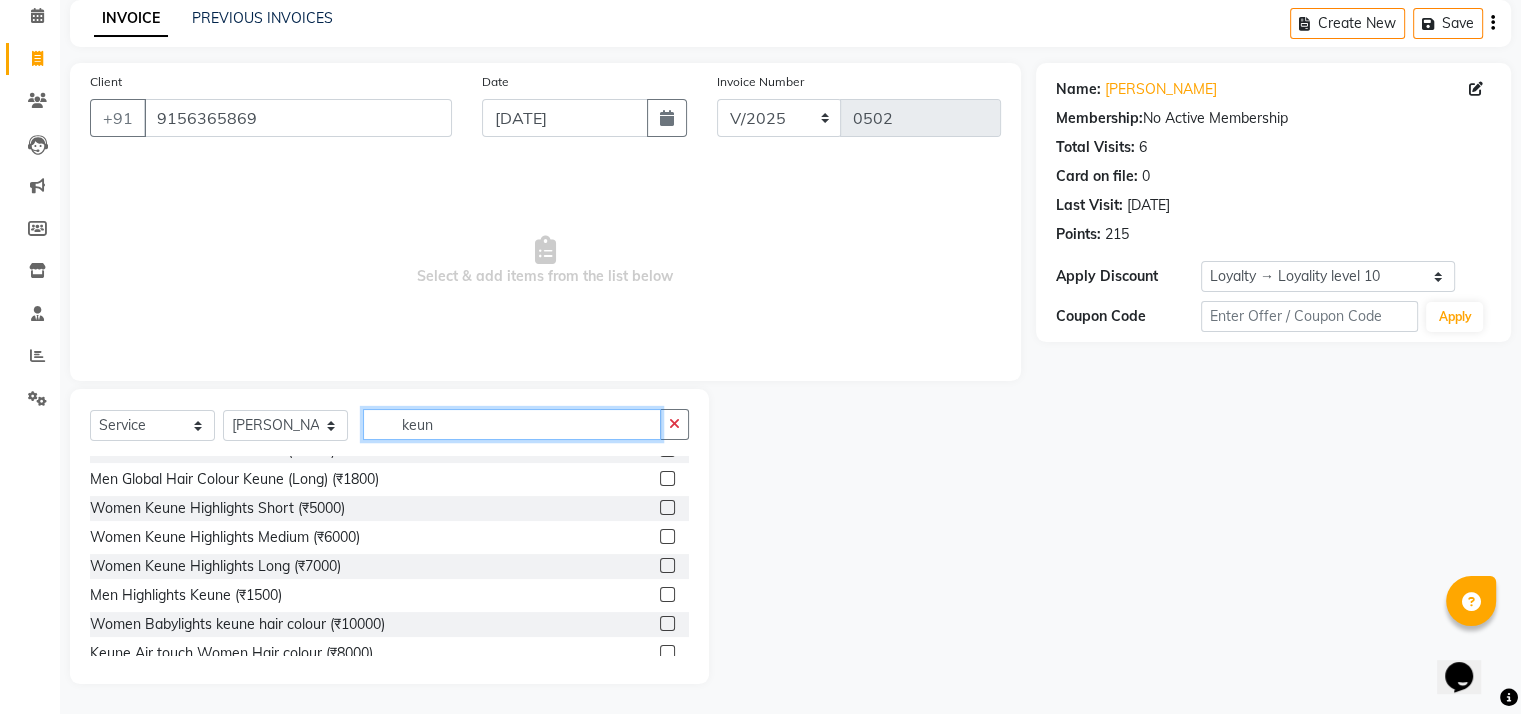 scroll, scrollTop: 200, scrollLeft: 0, axis: vertical 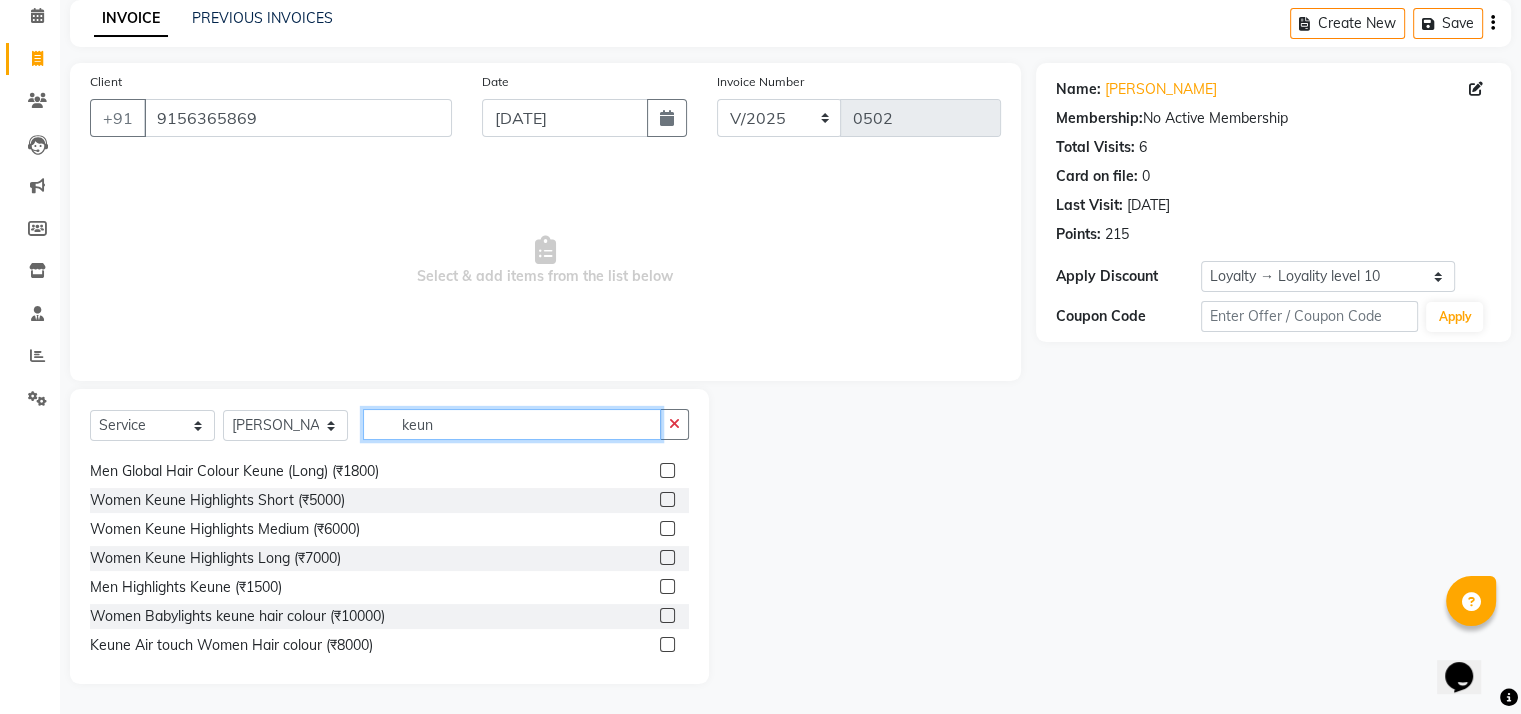 type on "keun" 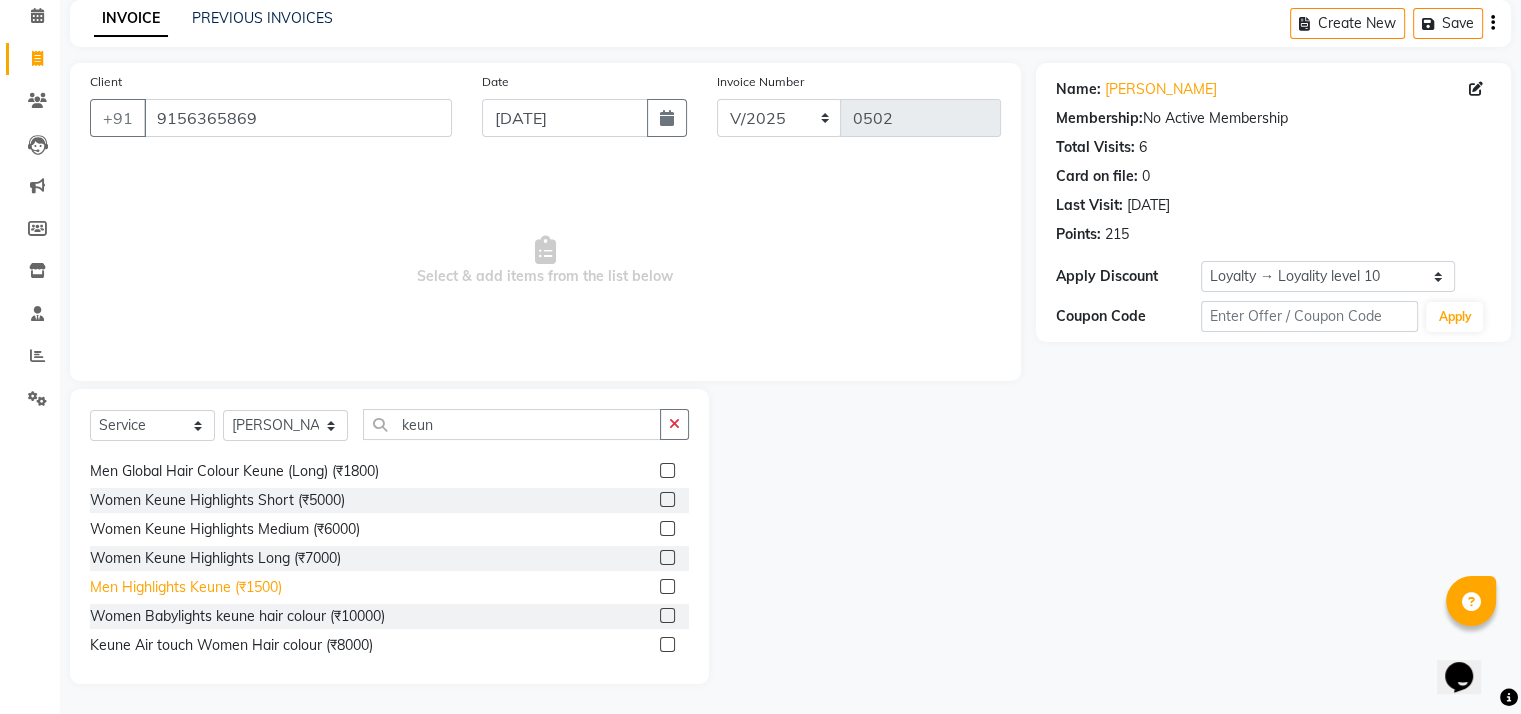 click on "Men Highlights Keune  (₹1500)" 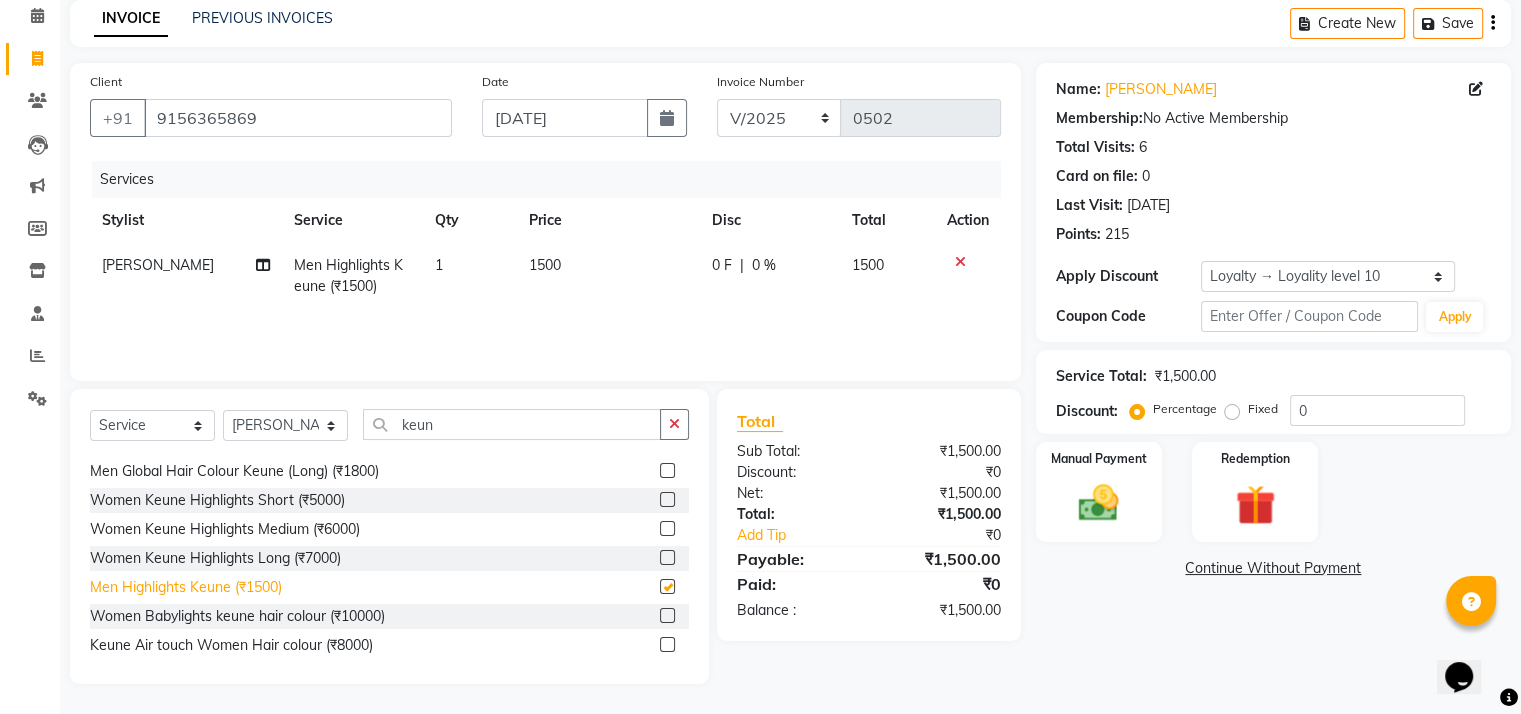checkbox on "false" 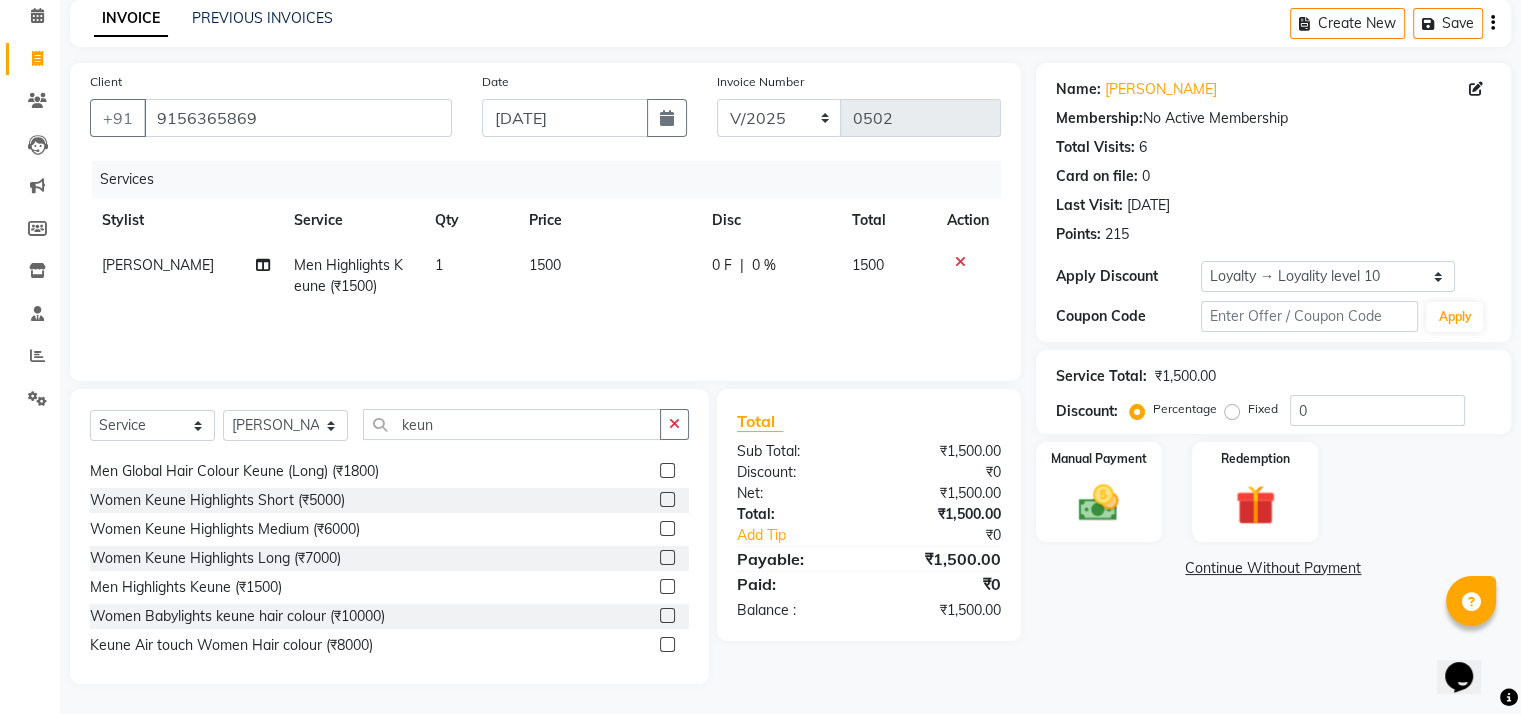 click 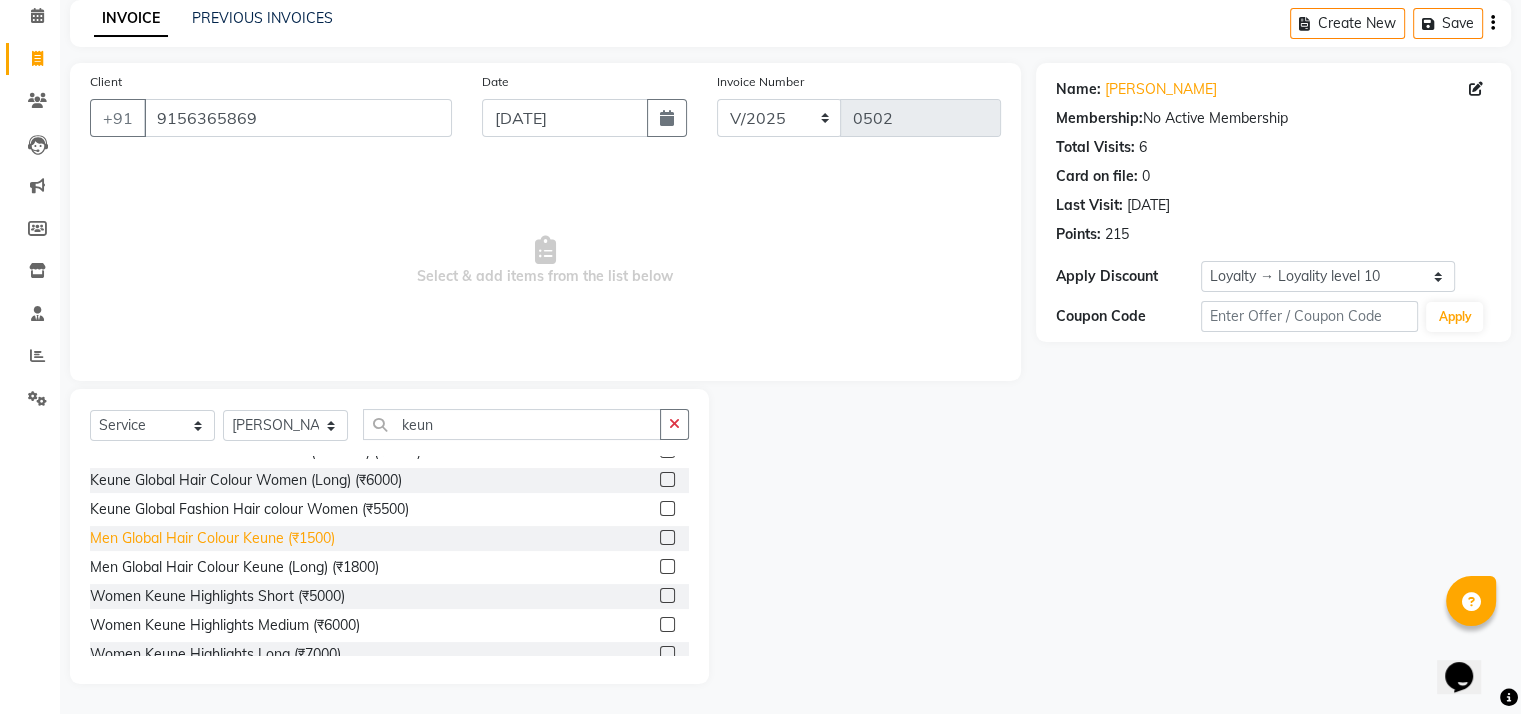 scroll, scrollTop: 112, scrollLeft: 0, axis: vertical 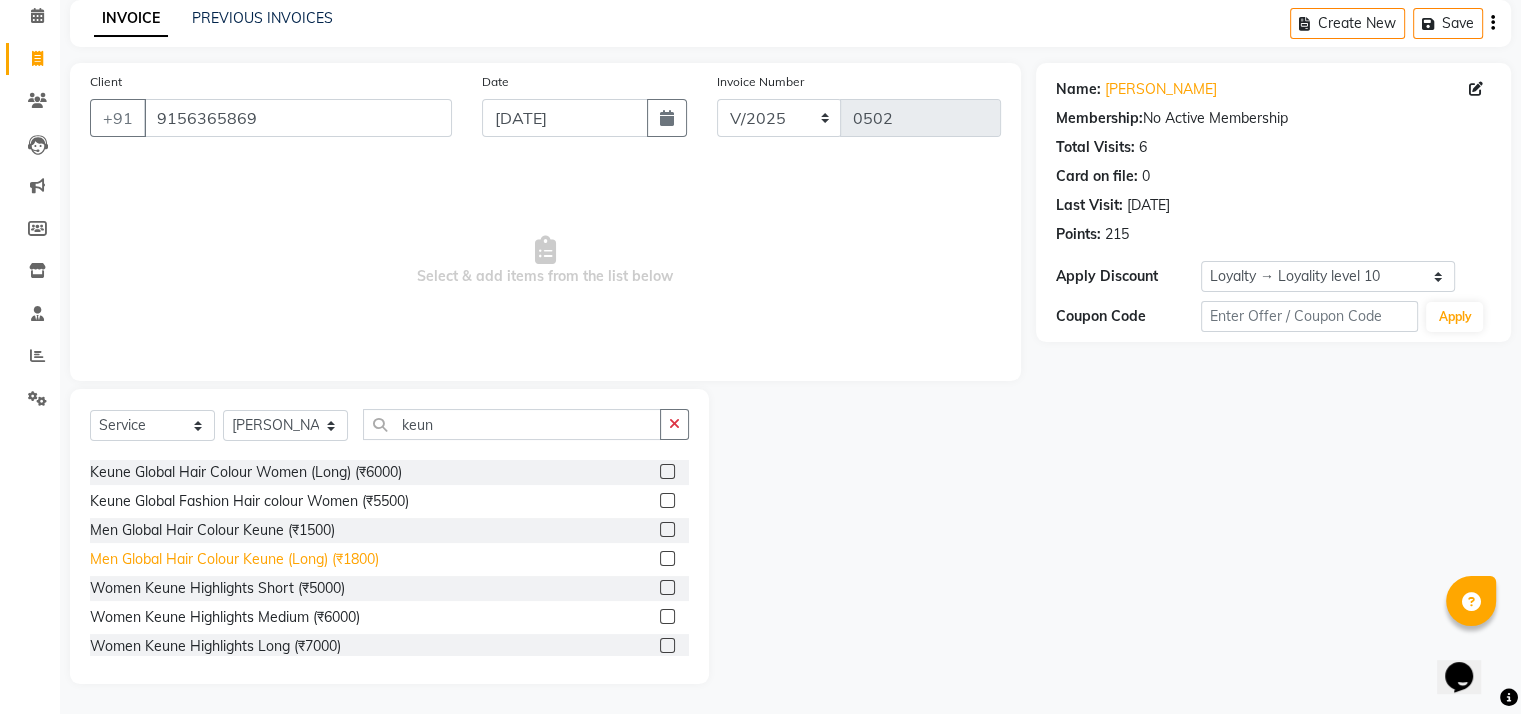 click on "Men Global Hair Colour Keune (Long) (₹1800)" 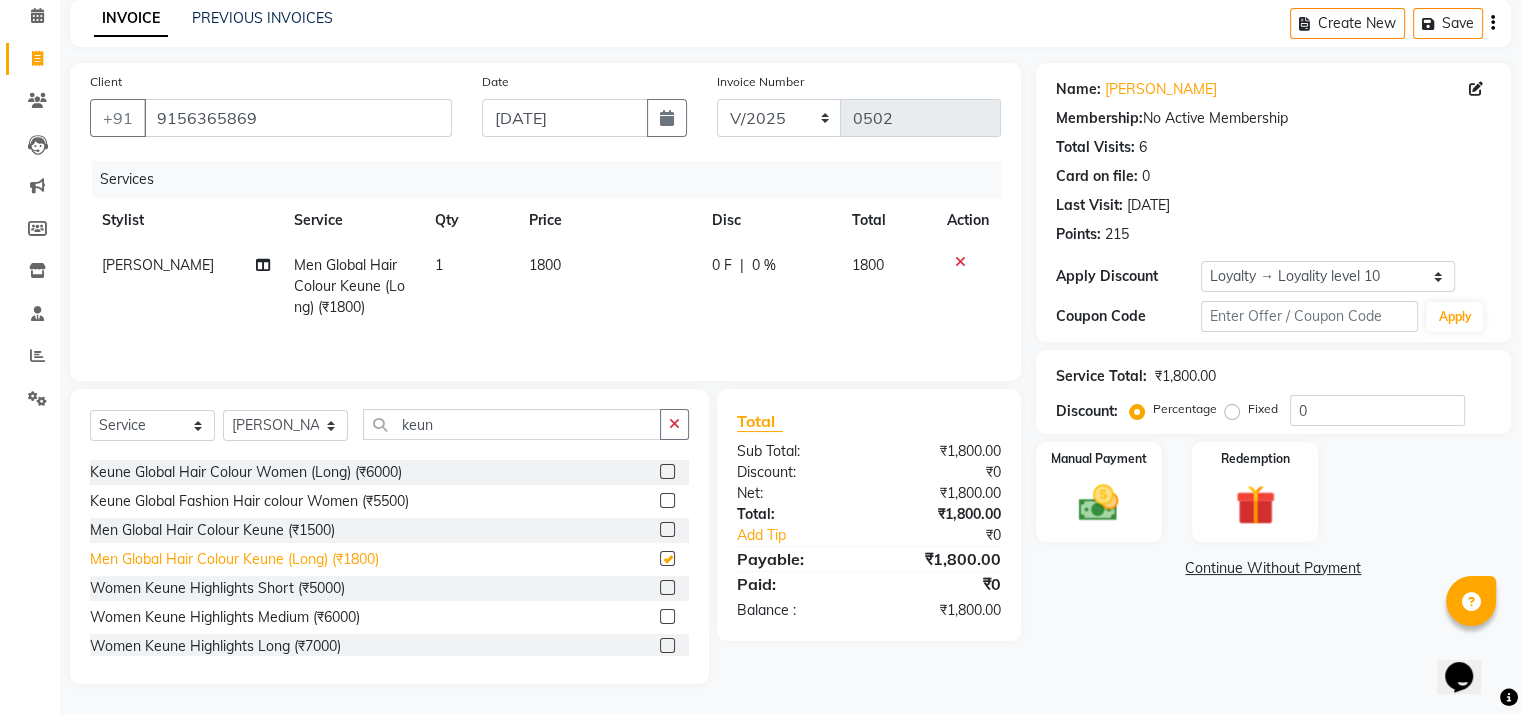 checkbox on "false" 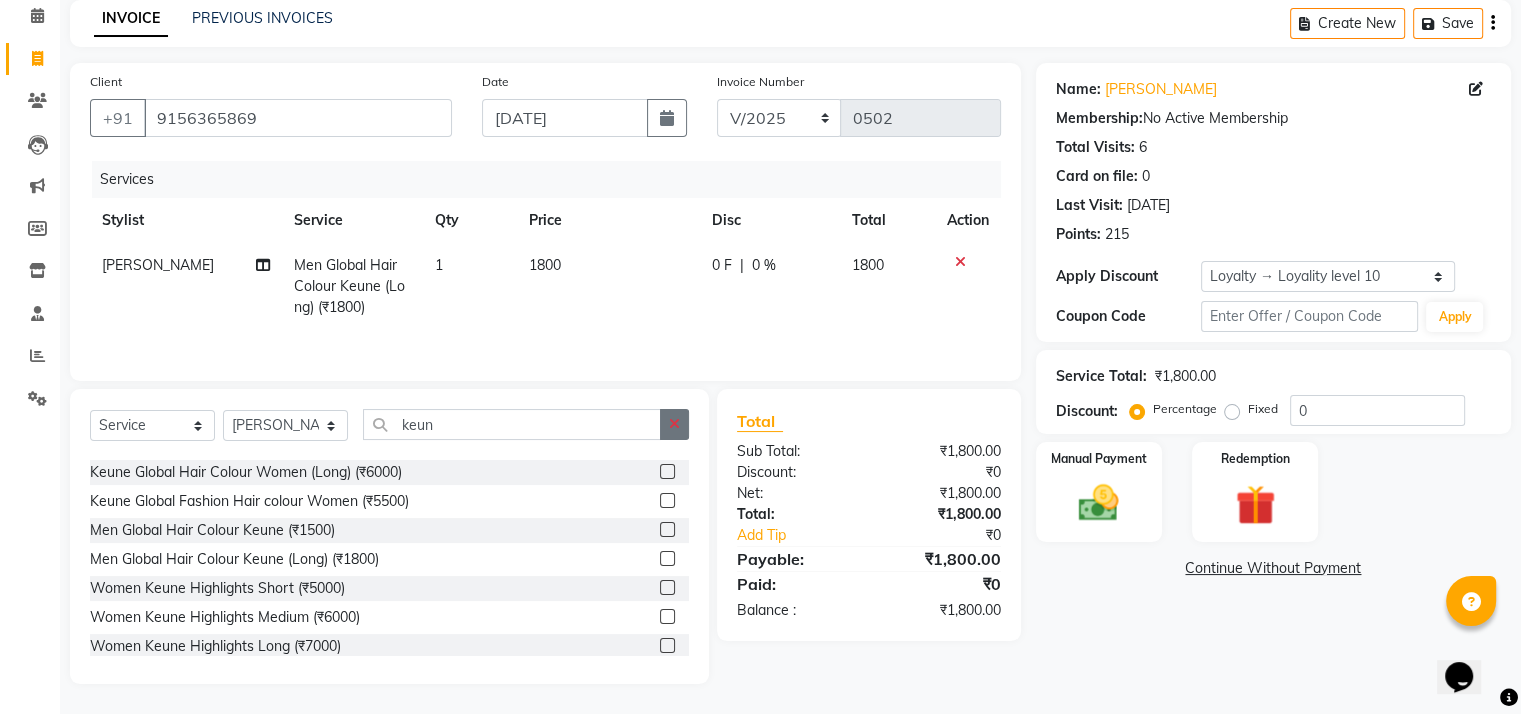 click 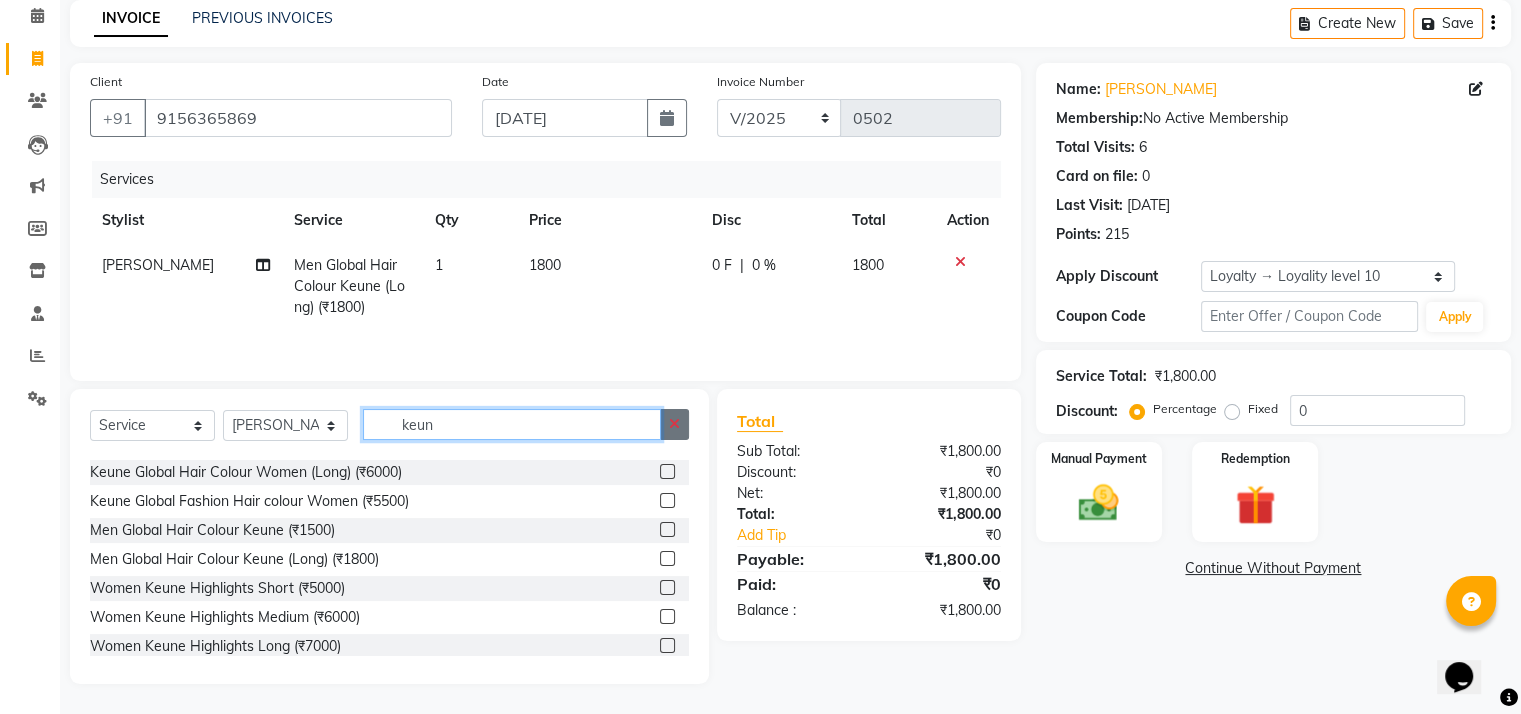 type 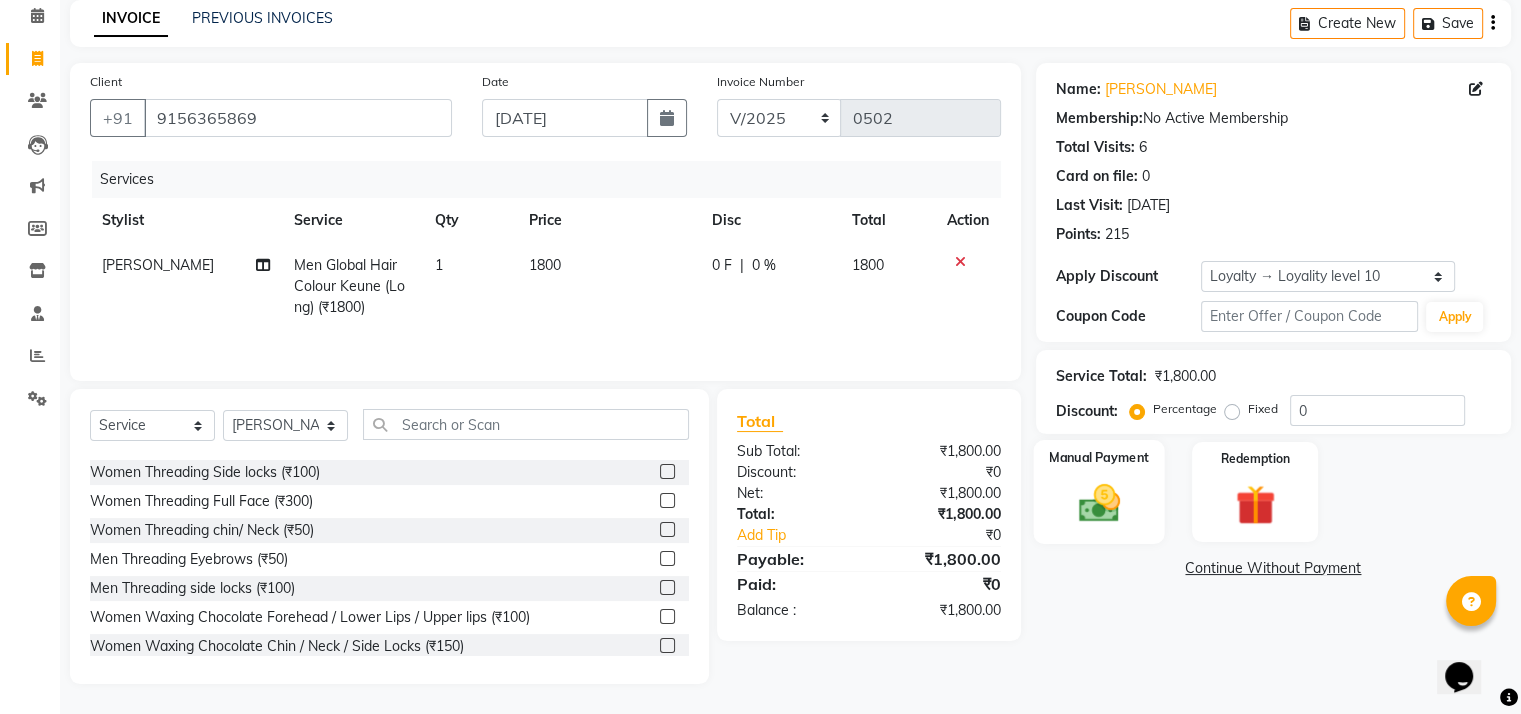 click 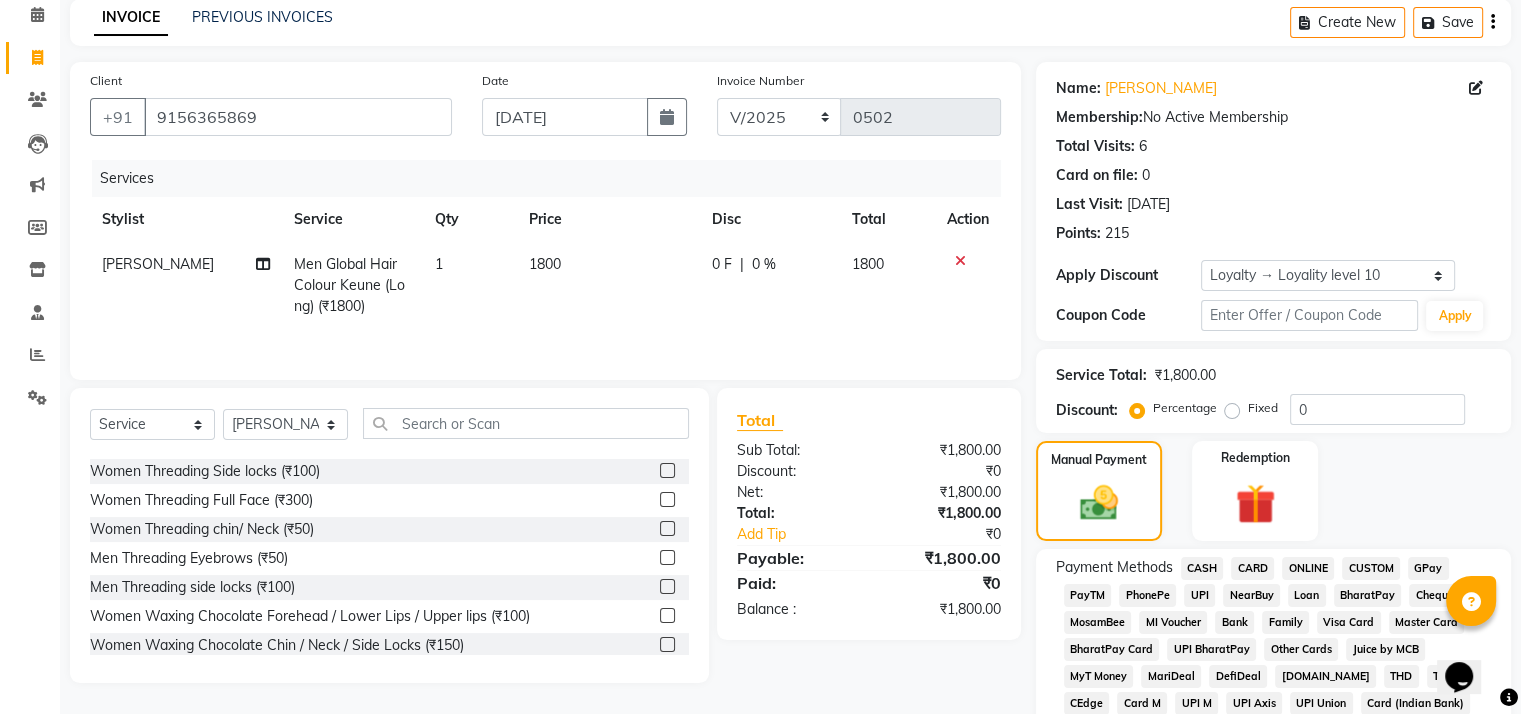 click on "CASH" 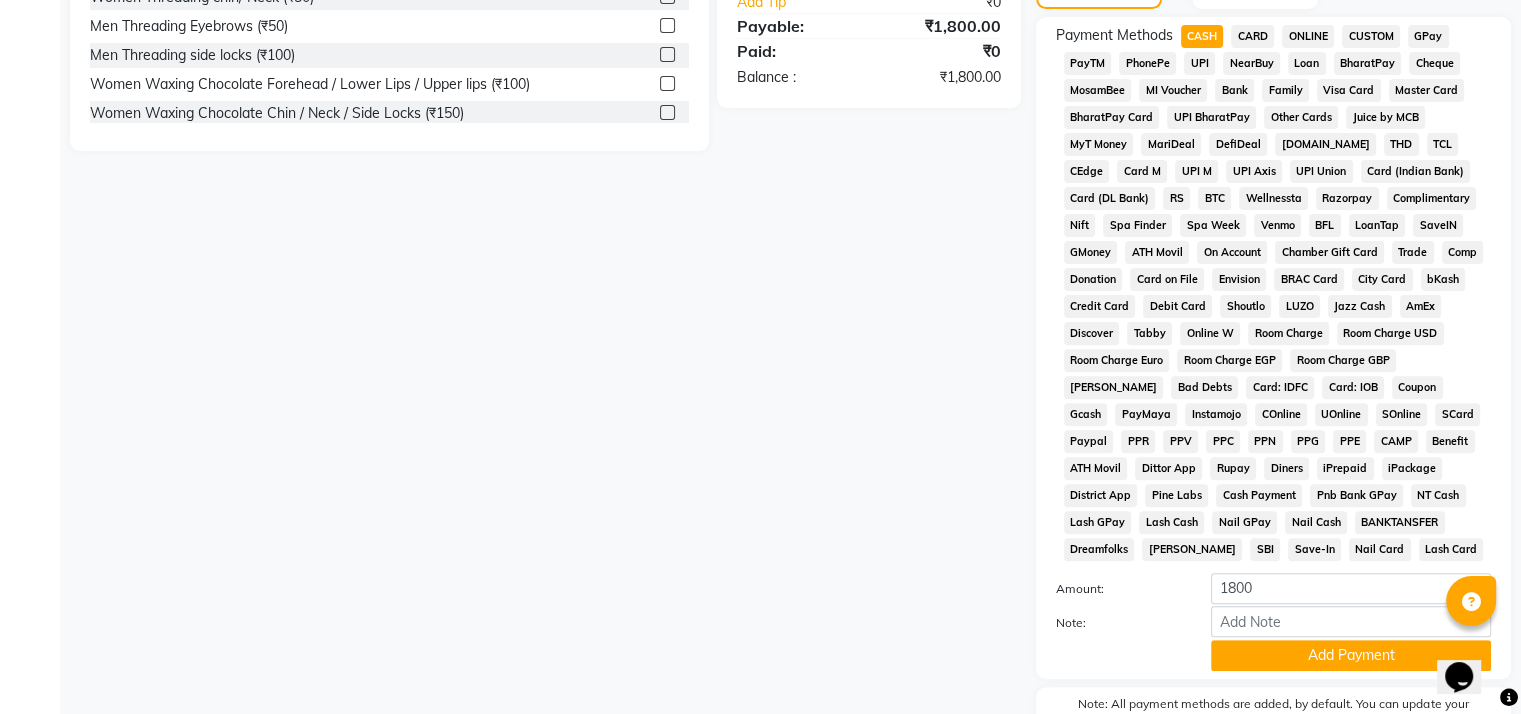 scroll, scrollTop: 622, scrollLeft: 0, axis: vertical 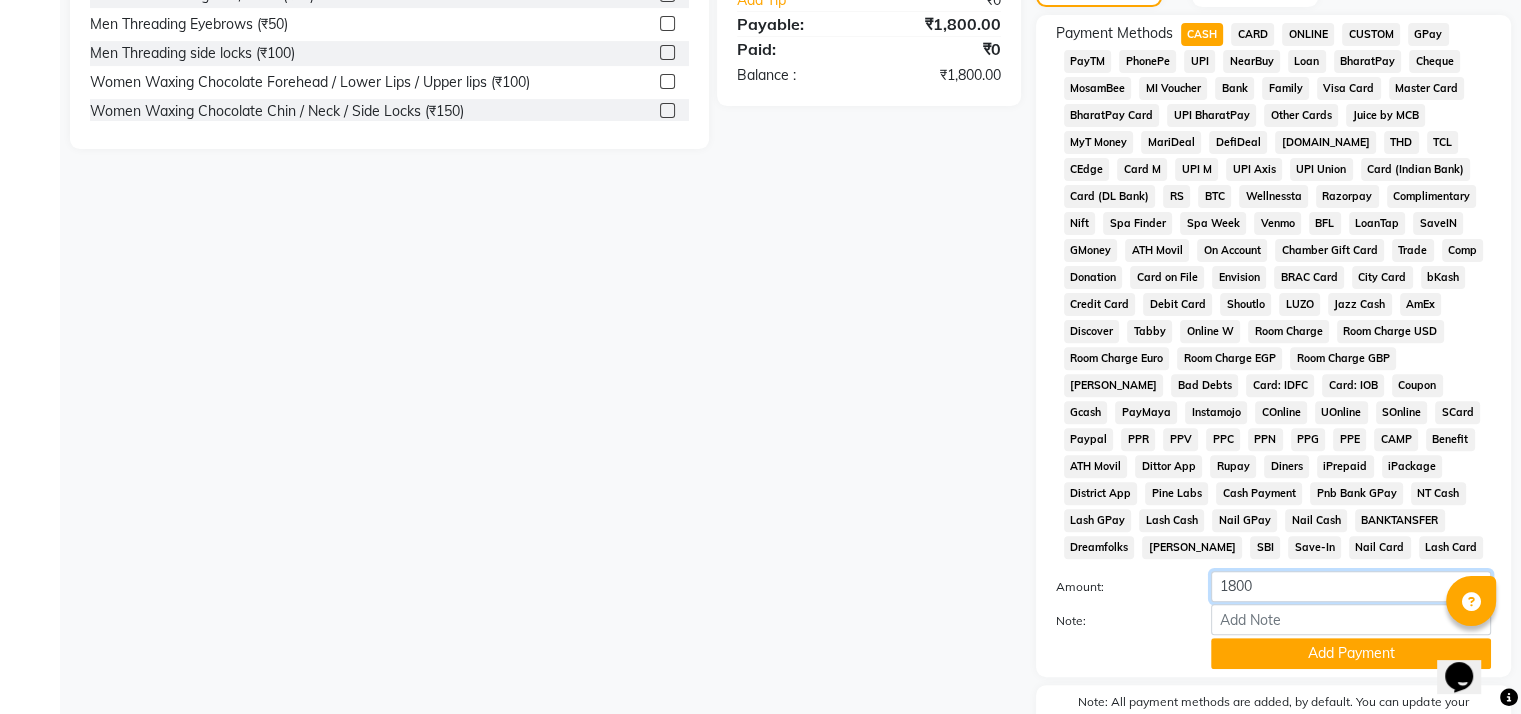 click on "1800" 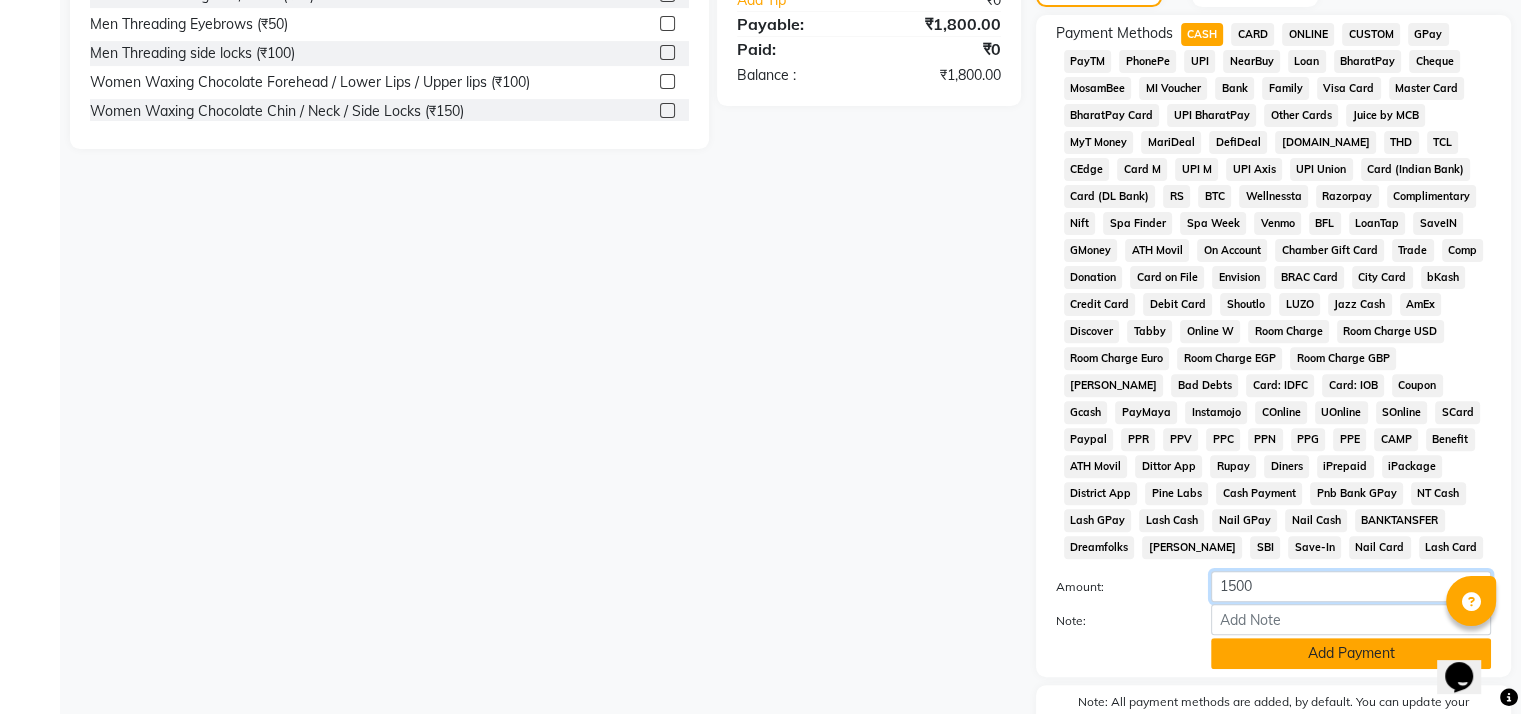 type on "1500" 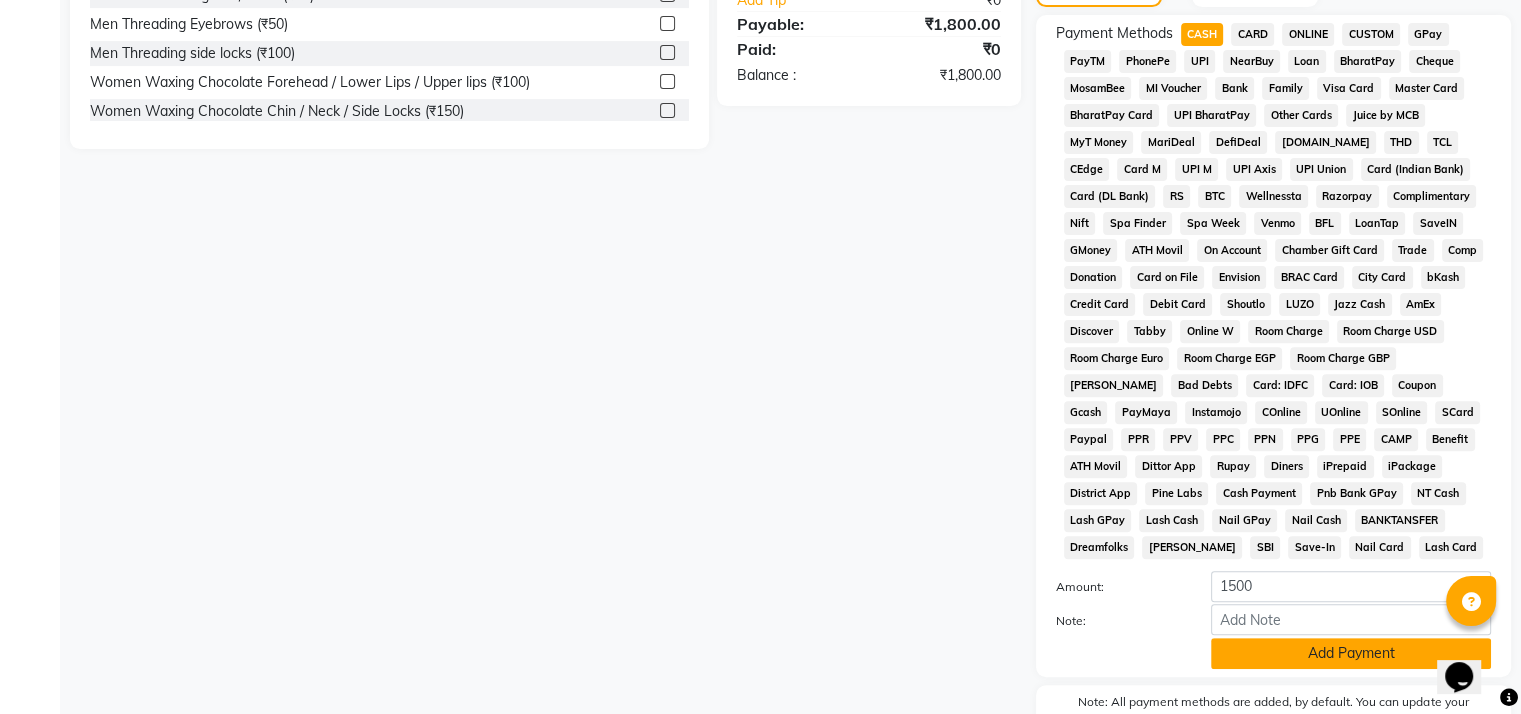 click on "Add Payment" 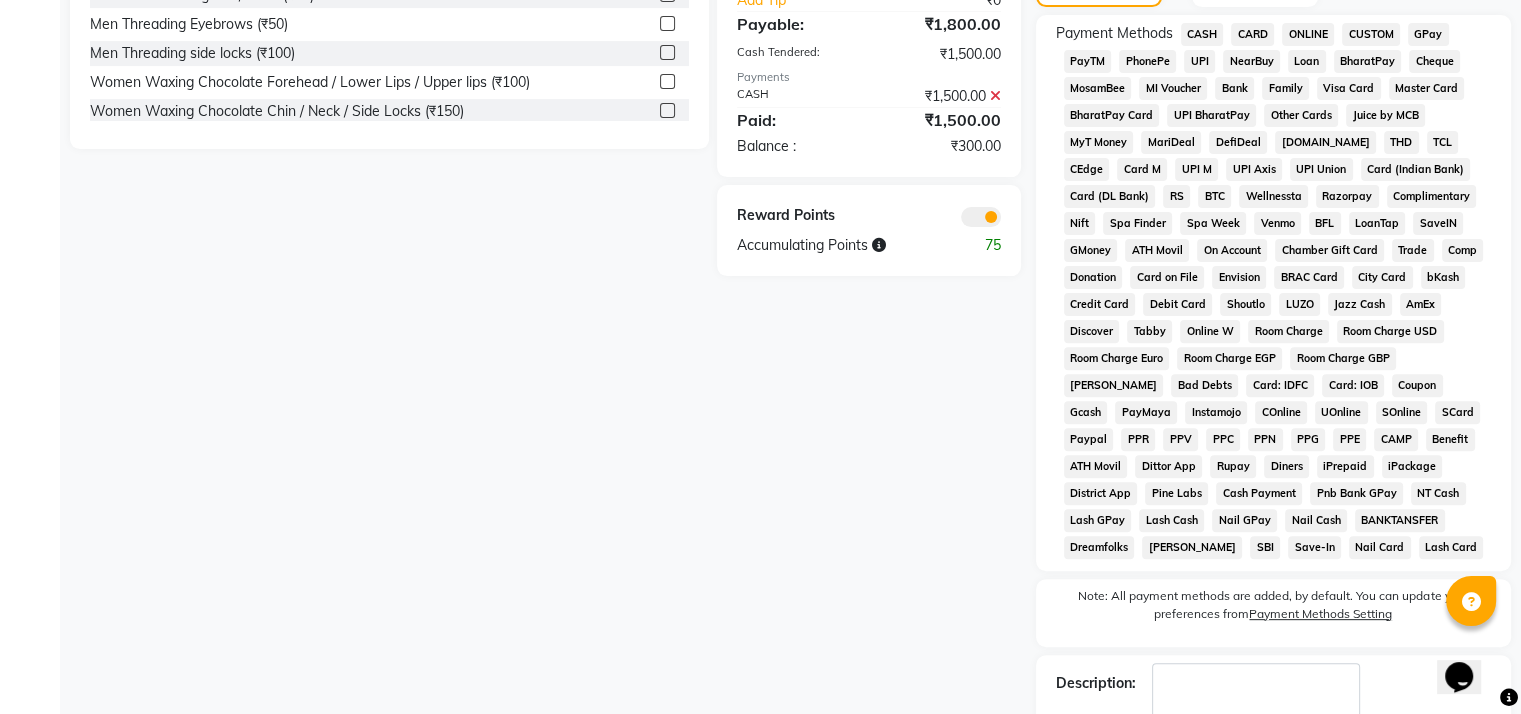 click on "GPay" 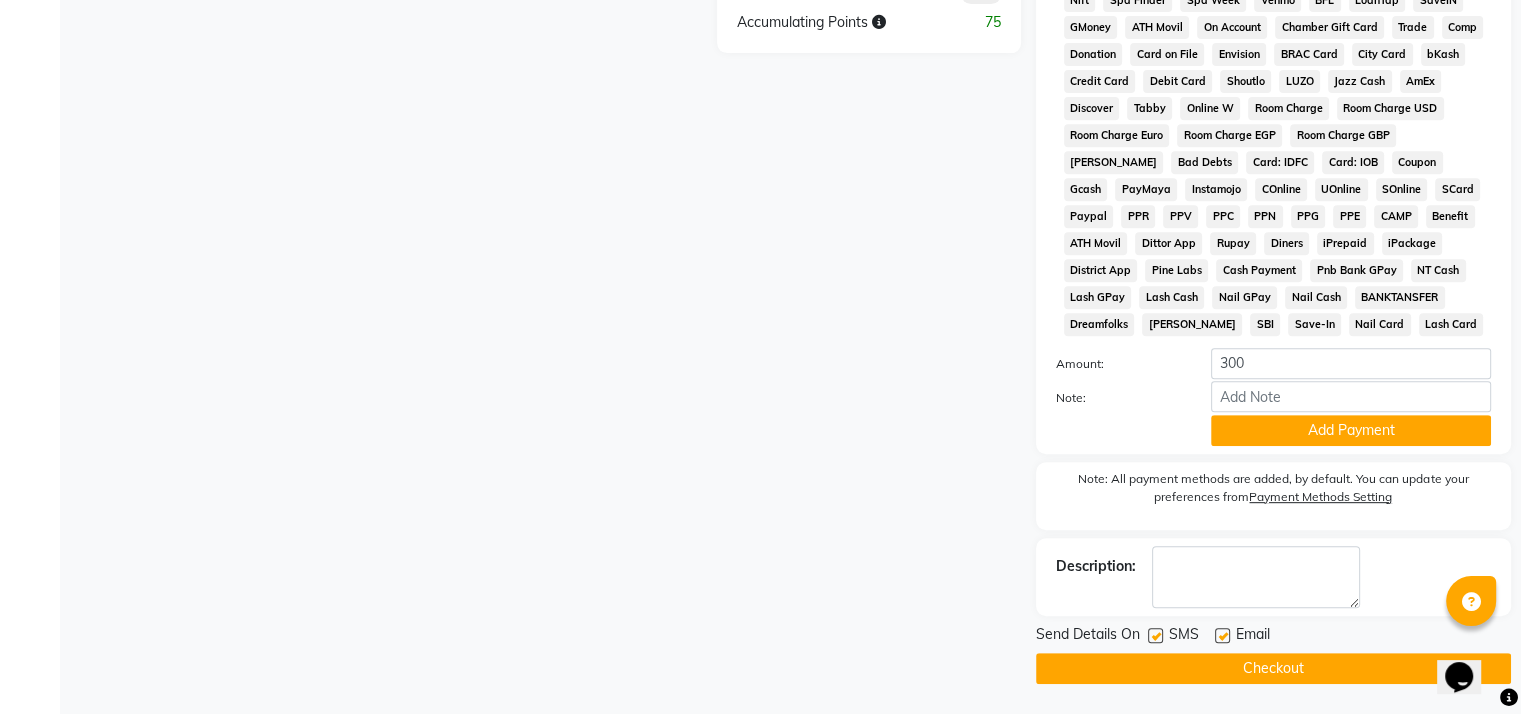 scroll, scrollTop: 860, scrollLeft: 0, axis: vertical 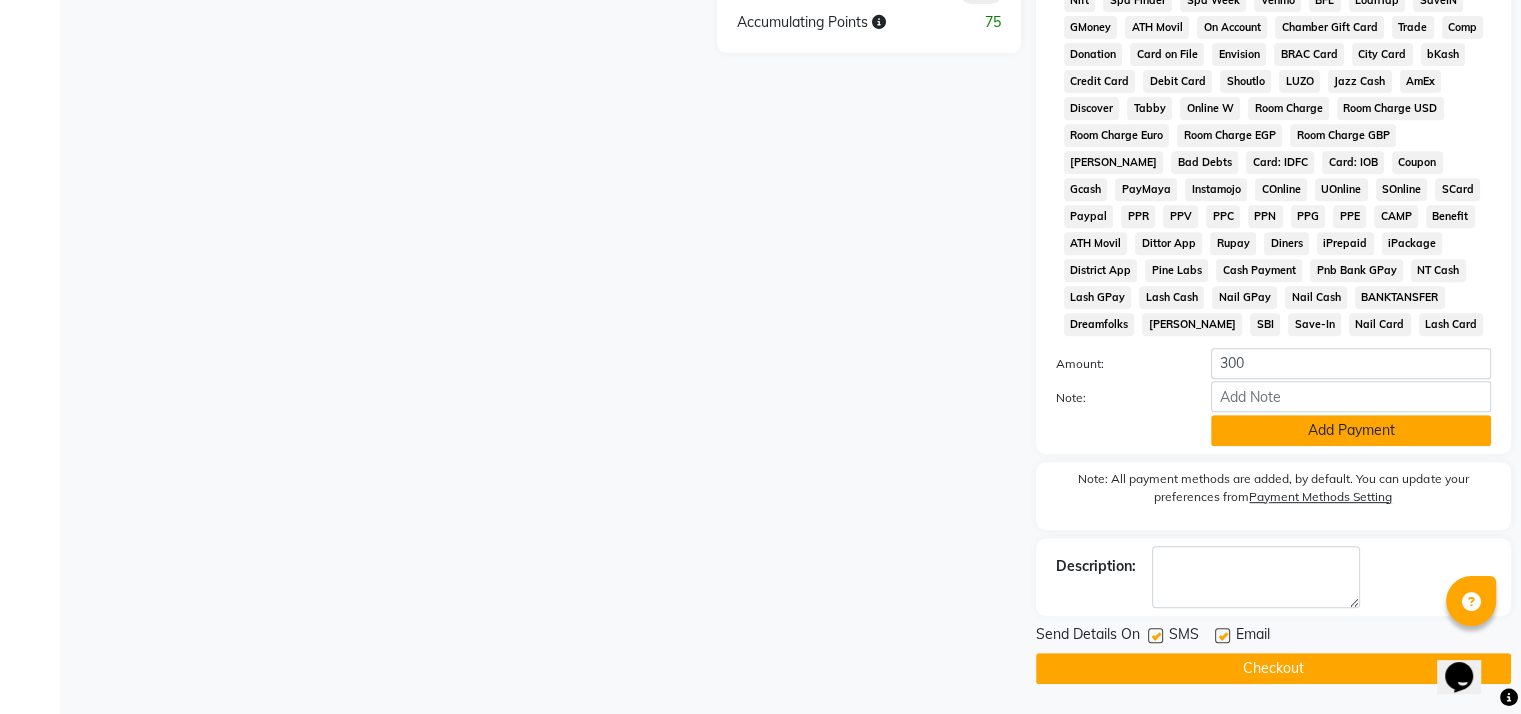click on "Add Payment" 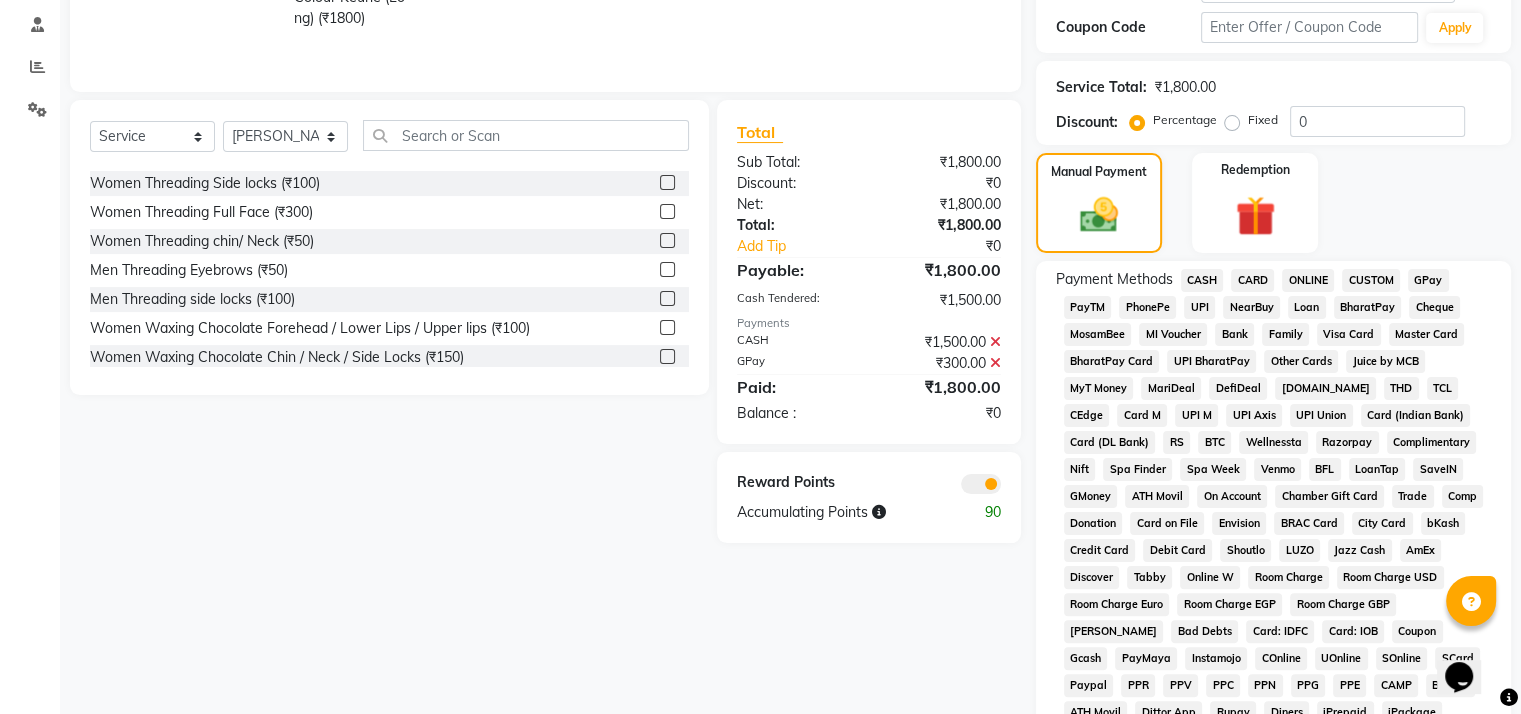 scroll, scrollTop: 377, scrollLeft: 0, axis: vertical 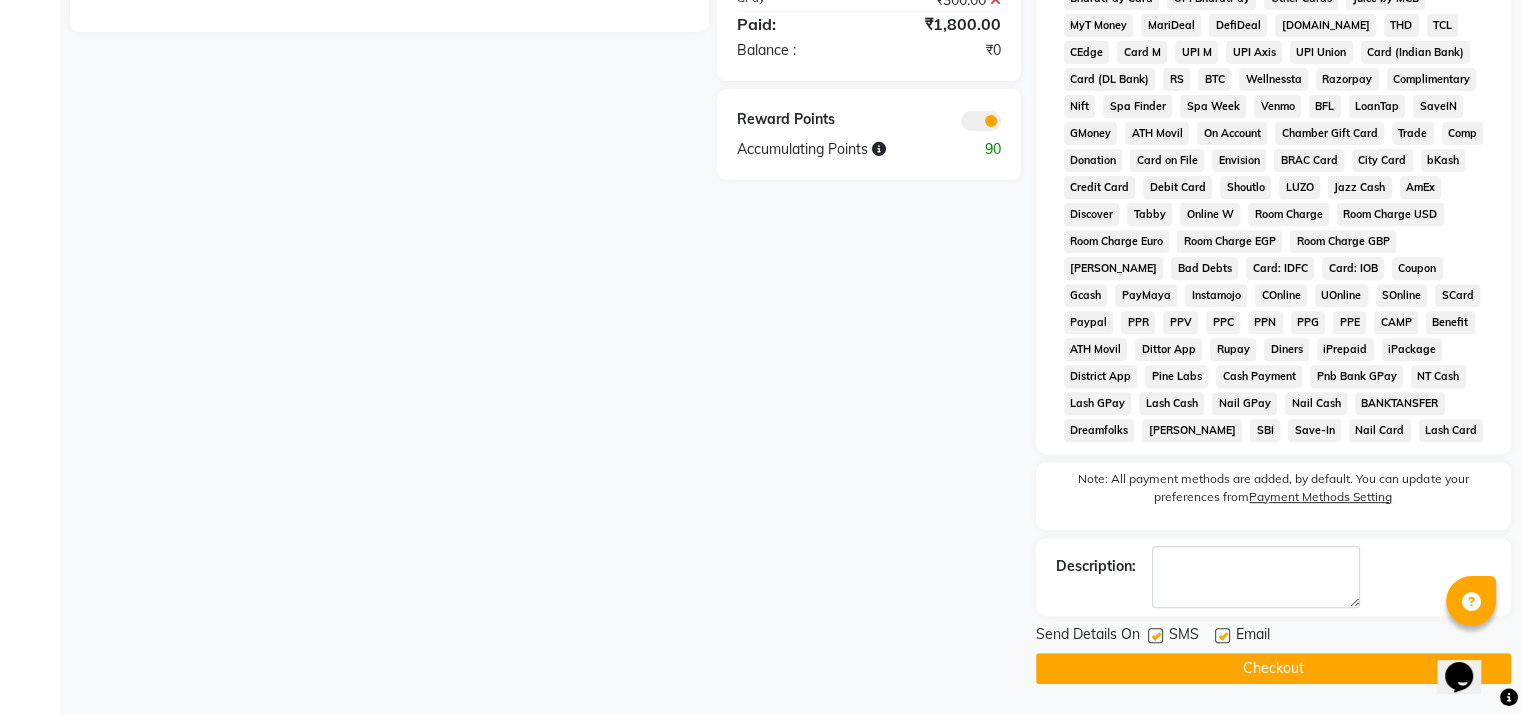 click on "Checkout" 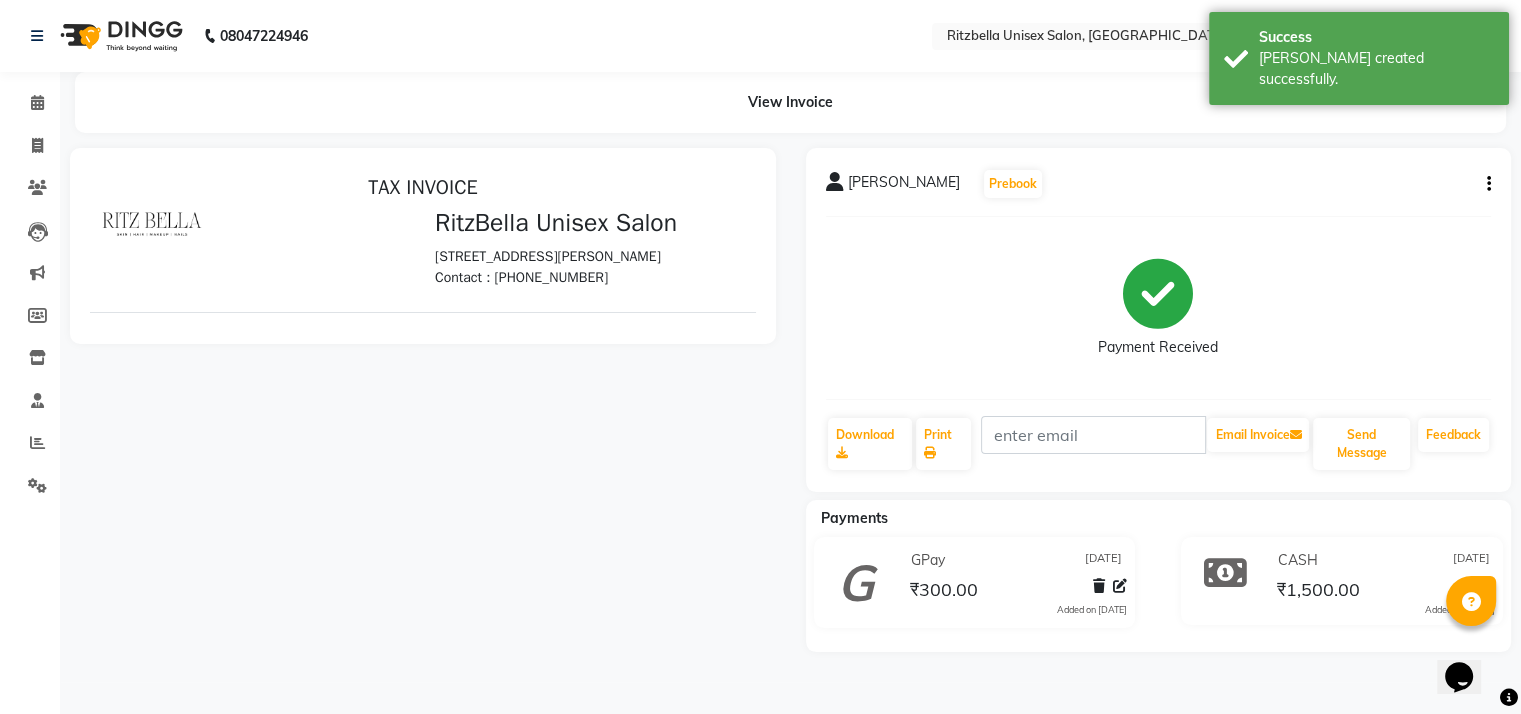 scroll, scrollTop: 0, scrollLeft: 0, axis: both 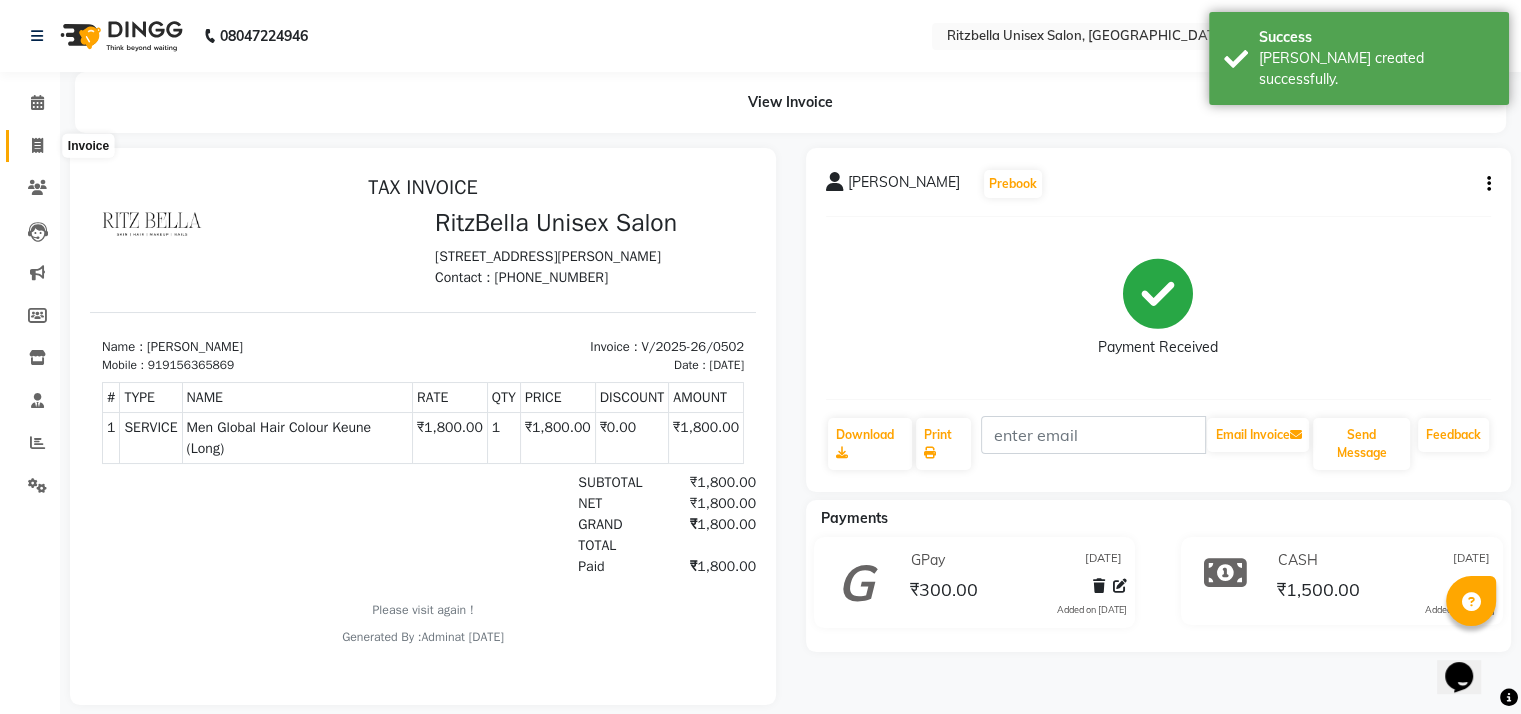 click 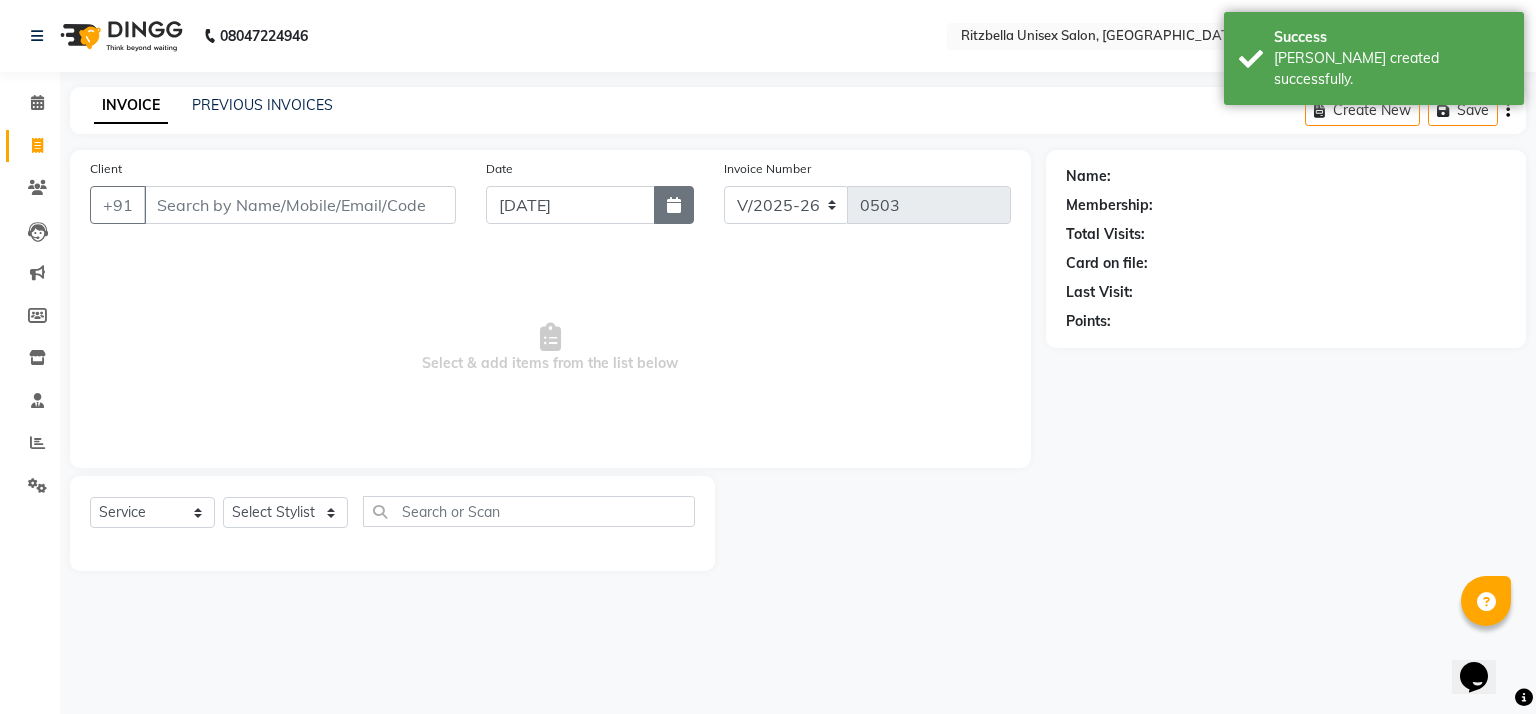 click 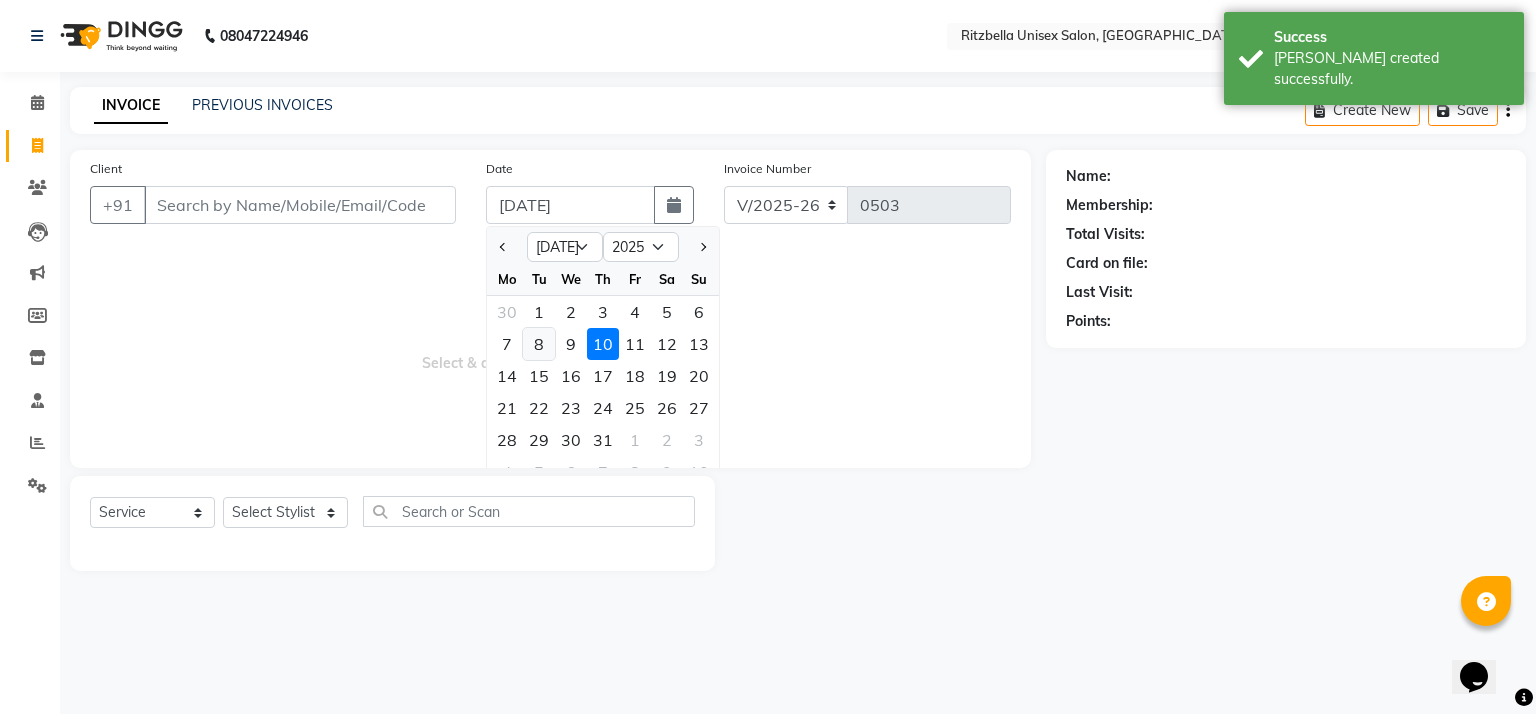 click on "8" 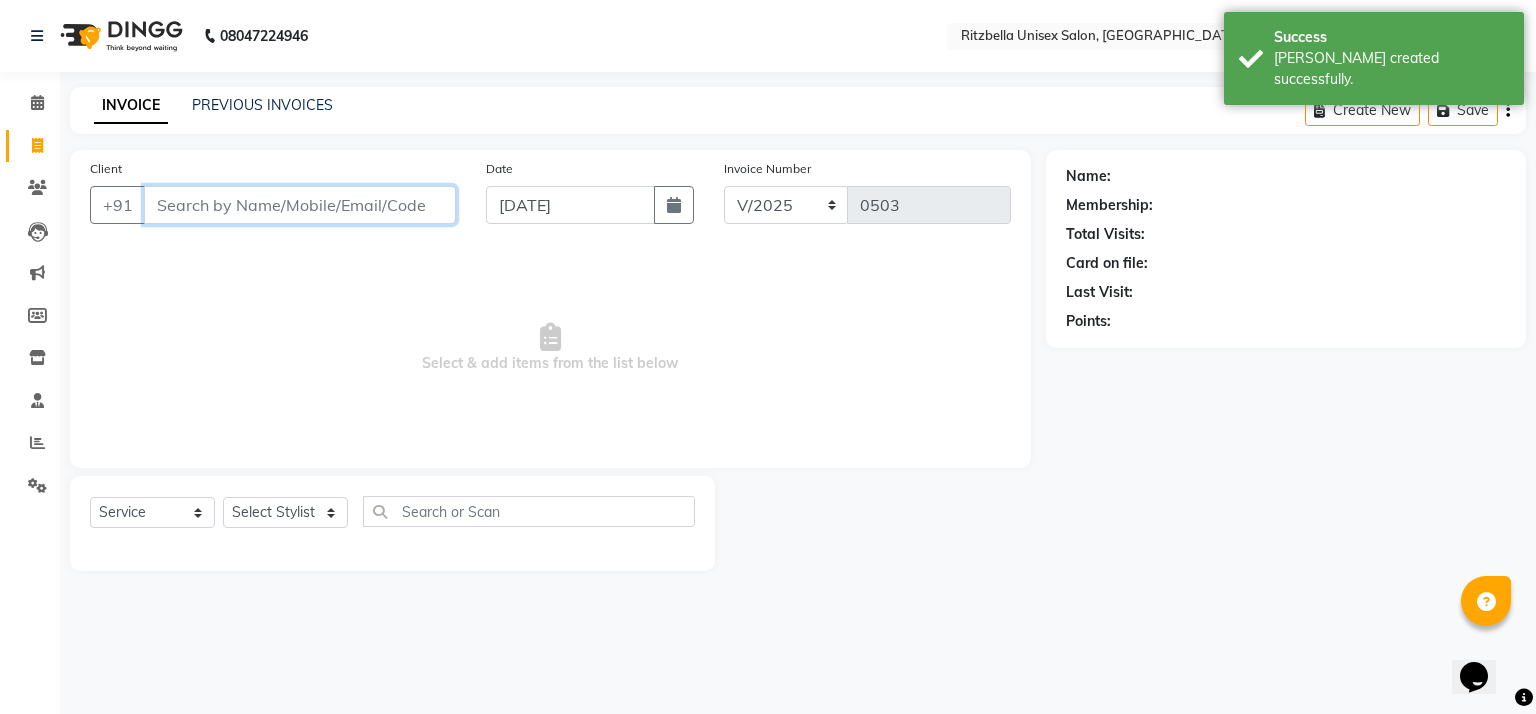 click on "Client" at bounding box center [300, 205] 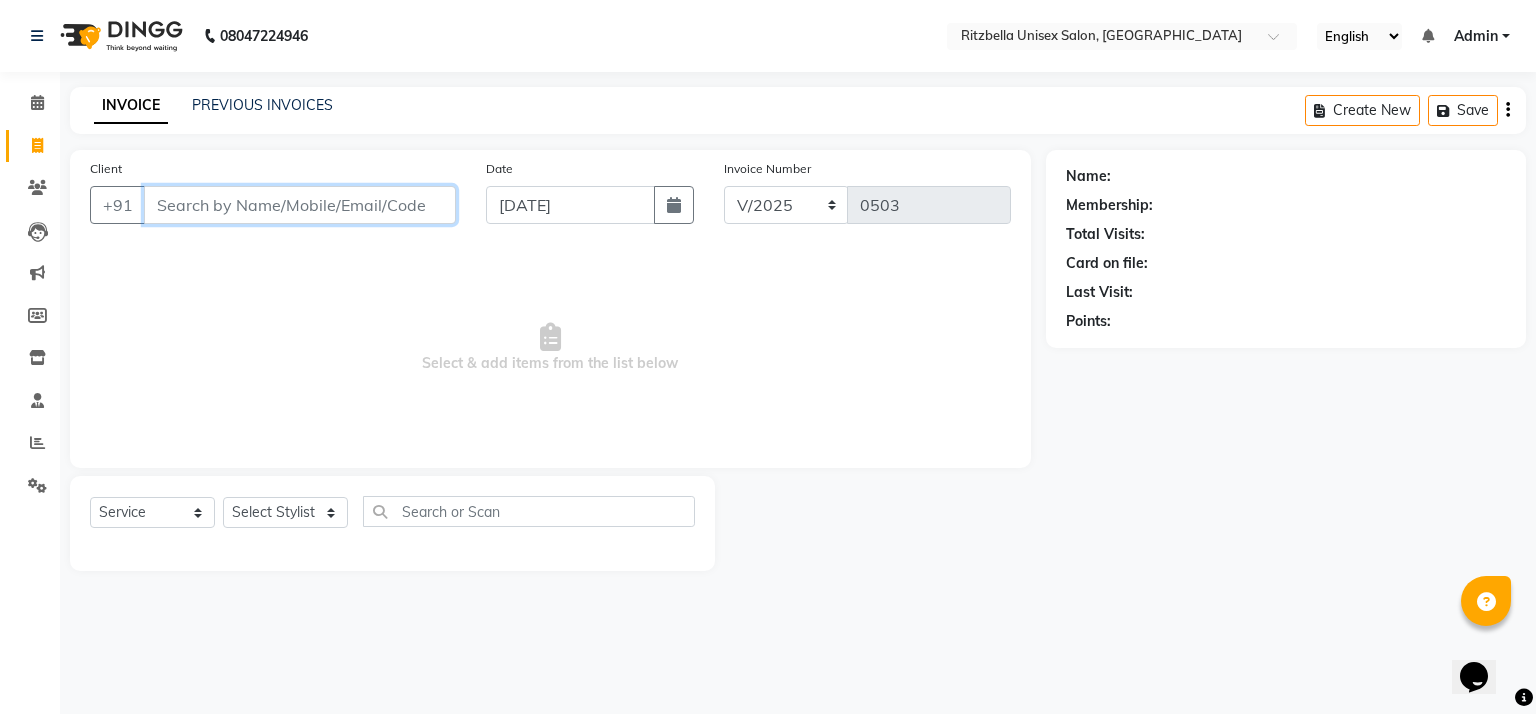 click on "Client" at bounding box center (300, 205) 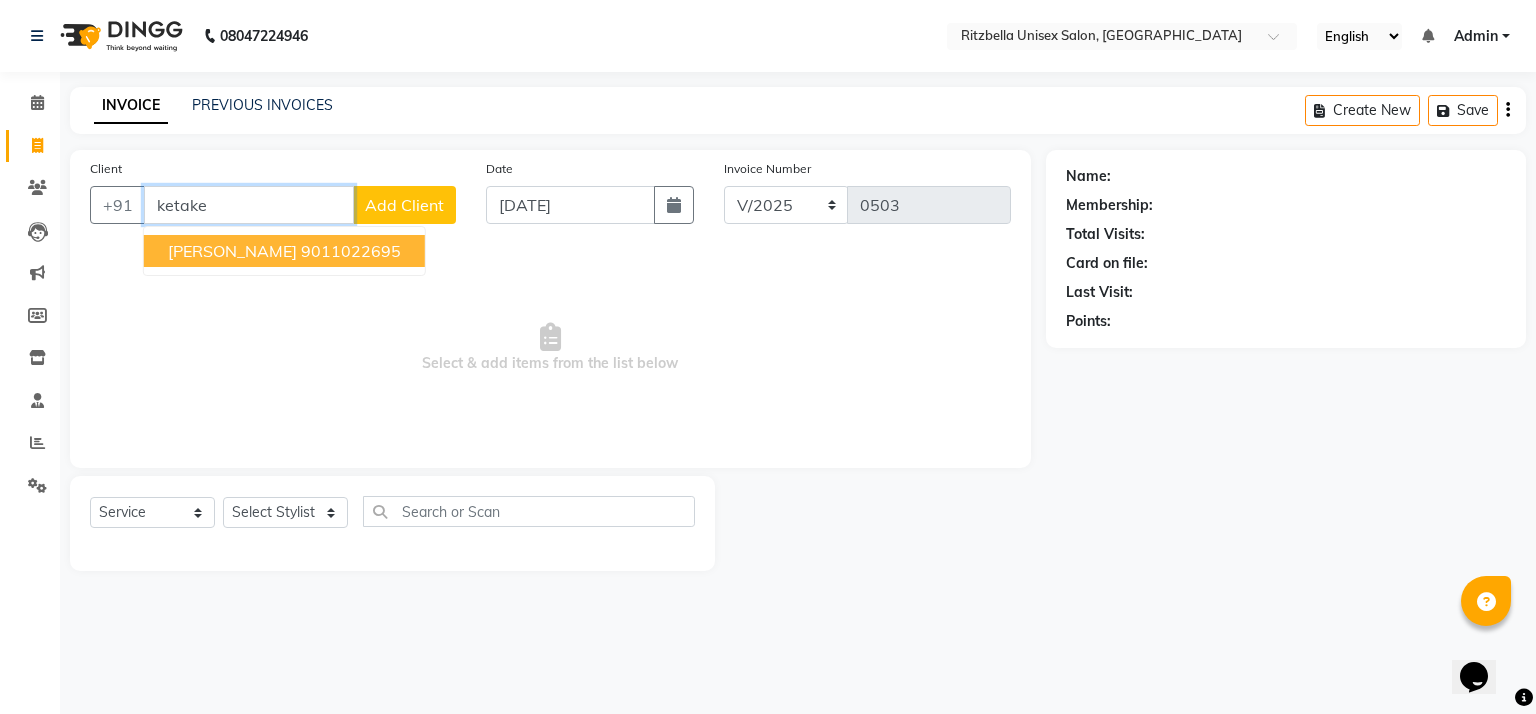click on "[PERSON_NAME]" at bounding box center (232, 251) 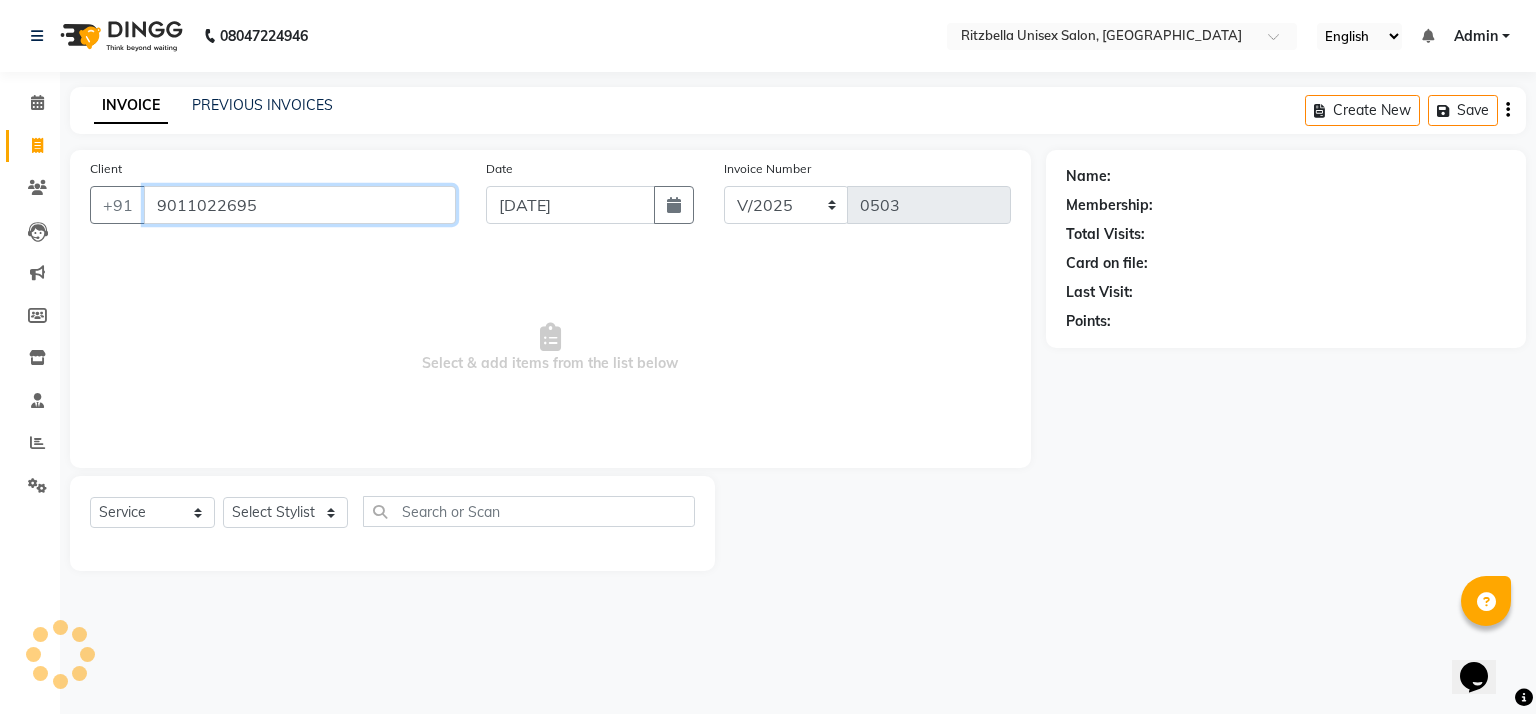 type on "9011022695" 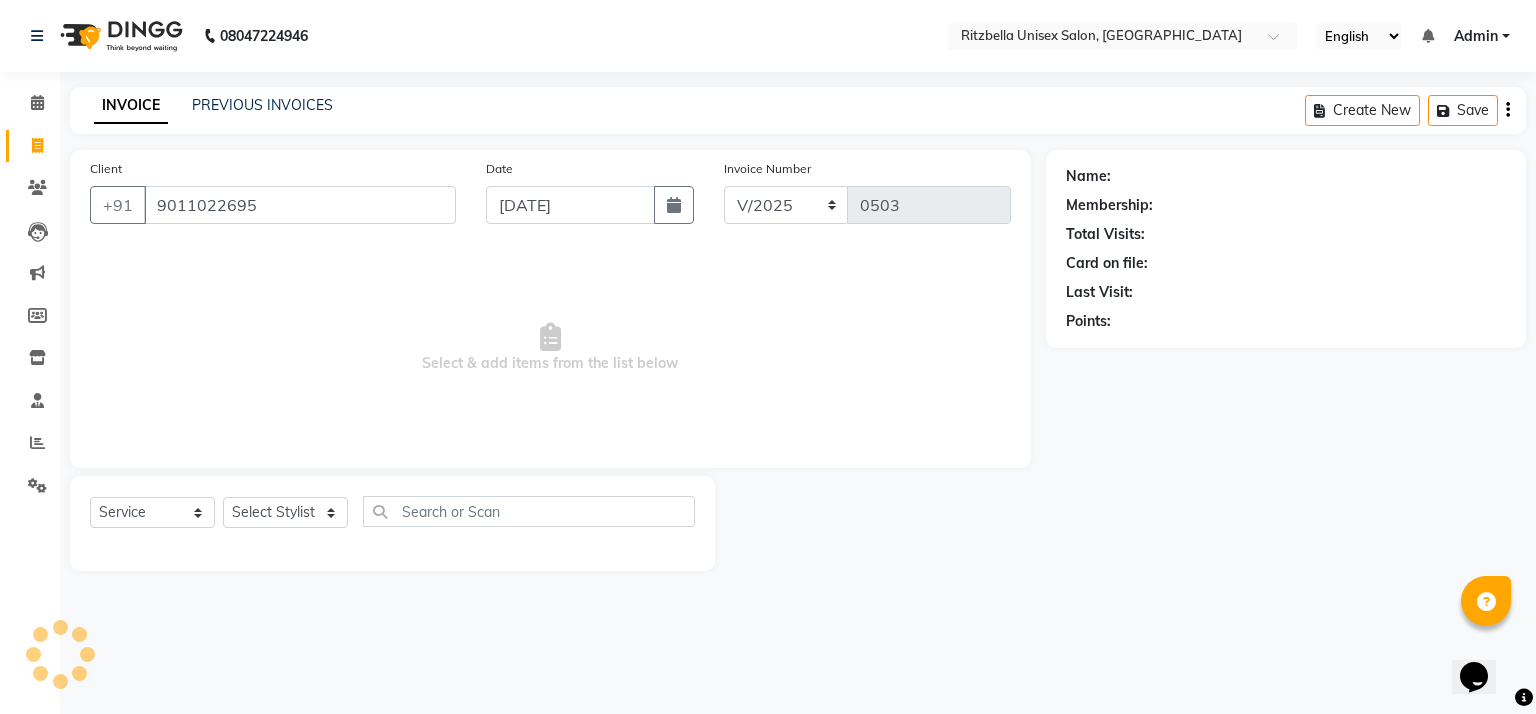 select on "1: Object" 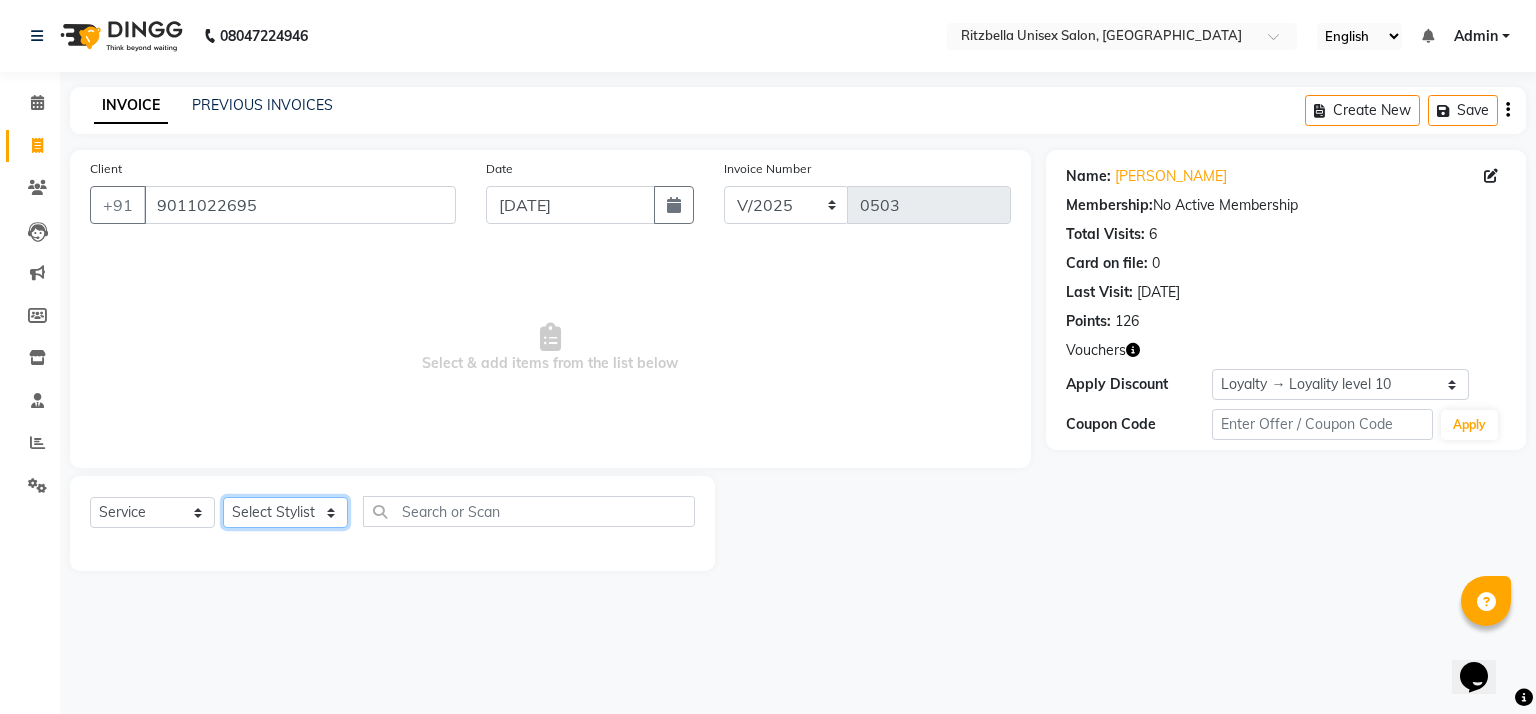 click on "Select Stylist khushi [PERSON_NAME] Ritu Sabiya [PERSON_NAME]" 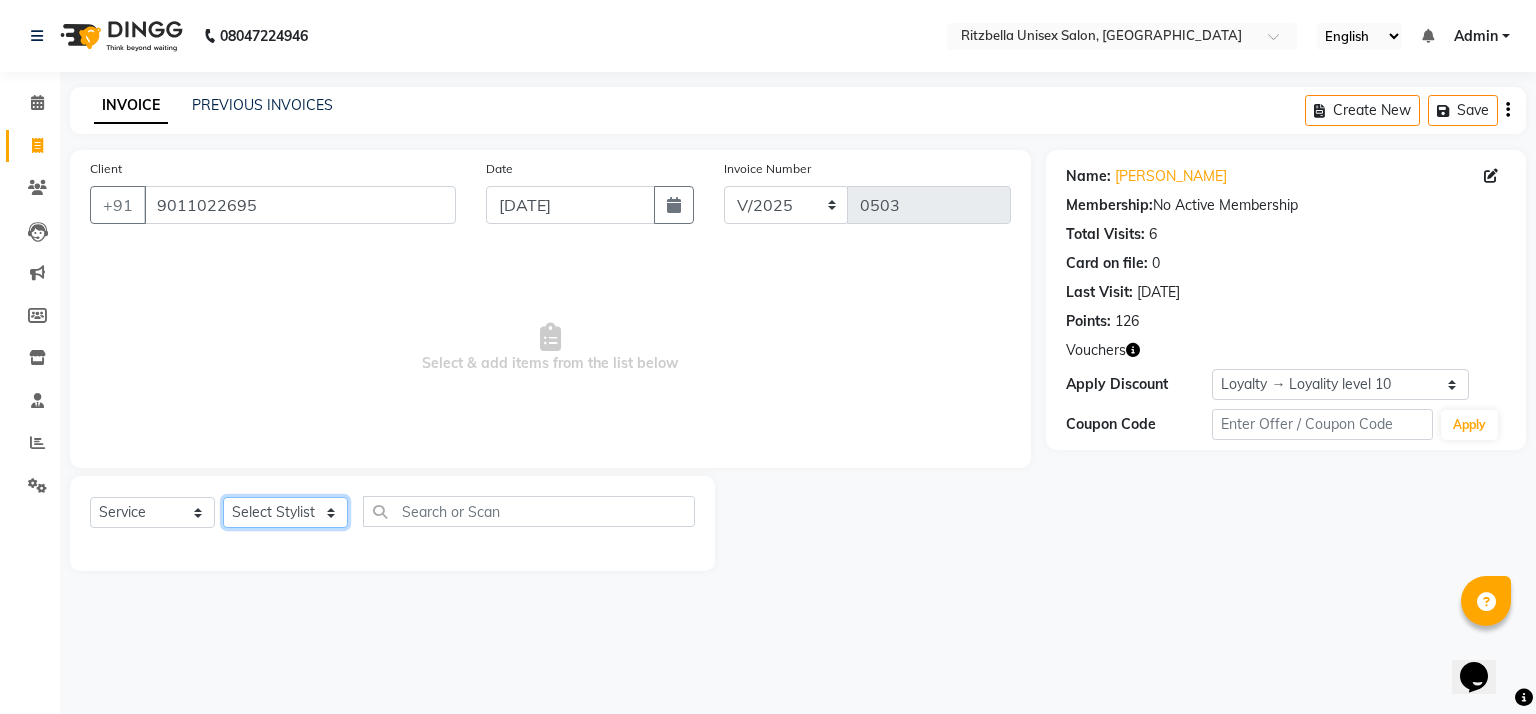select on "53541" 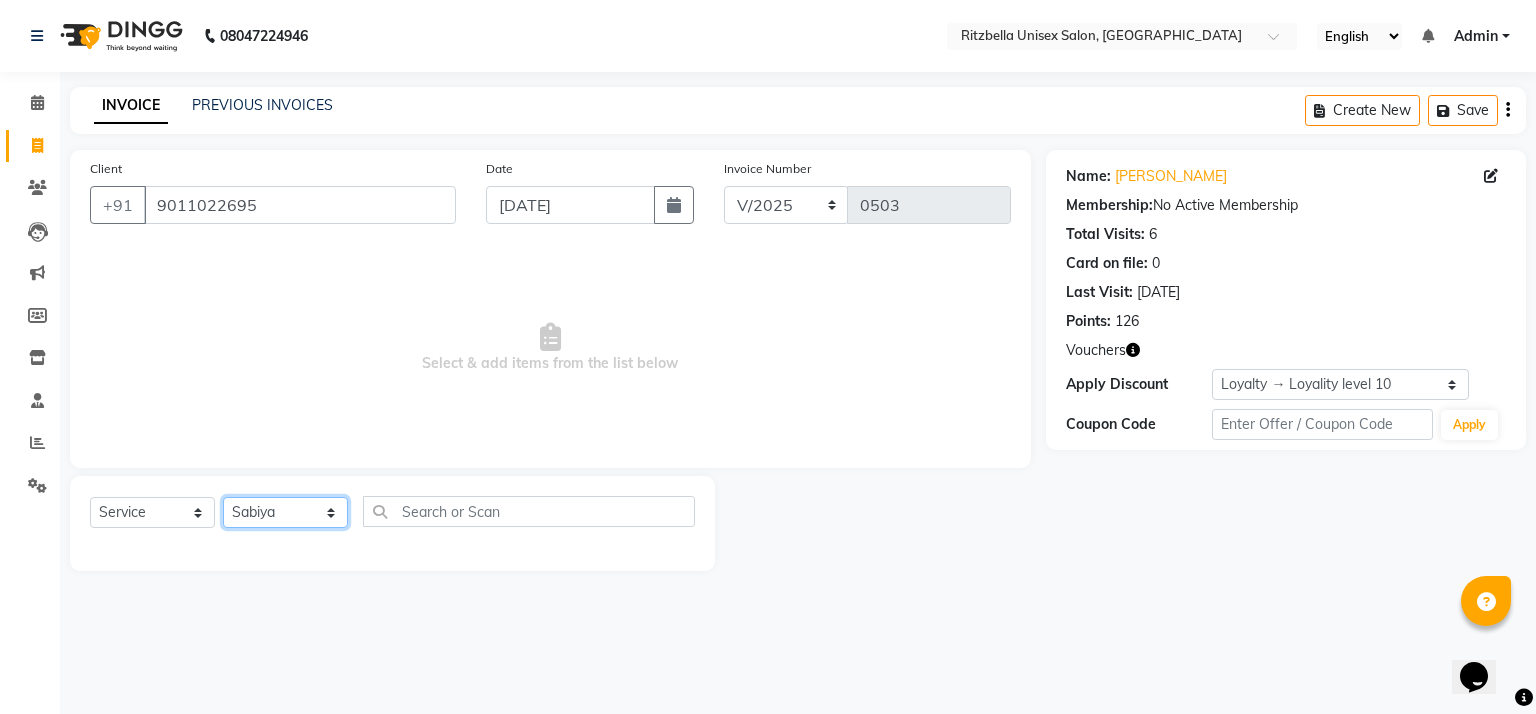 click on "Select Stylist khushi [PERSON_NAME] Ritu Sabiya [PERSON_NAME]" 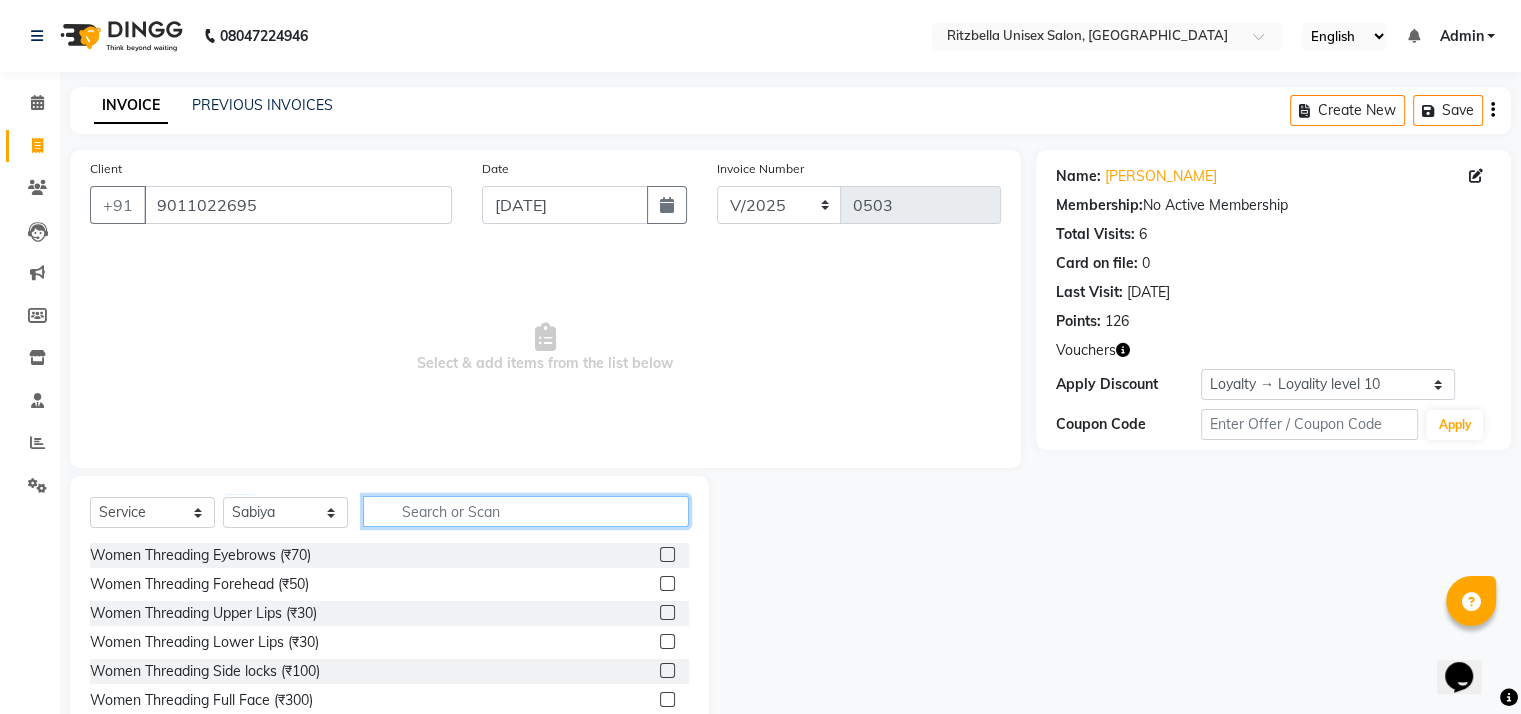 click 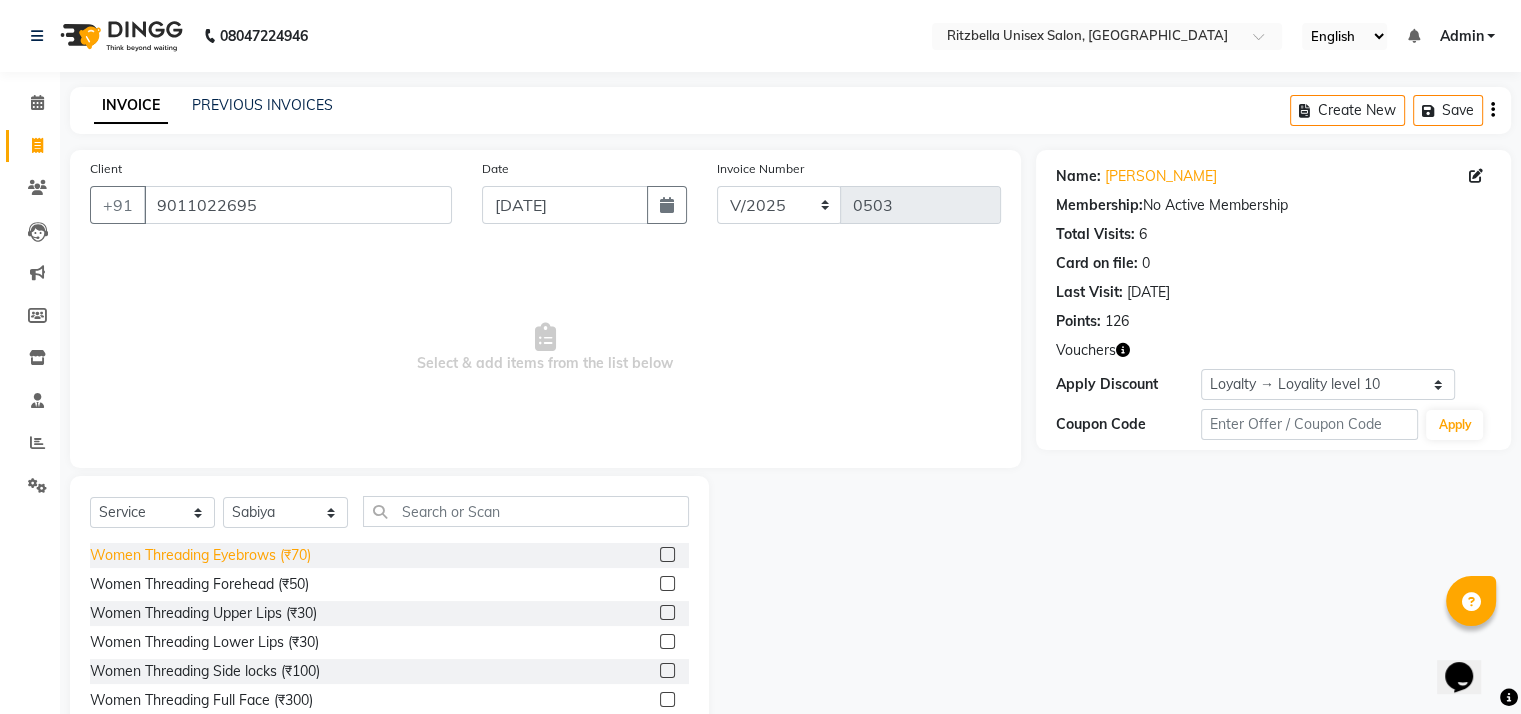 click on "Women Threading Eyebrows (₹70)" 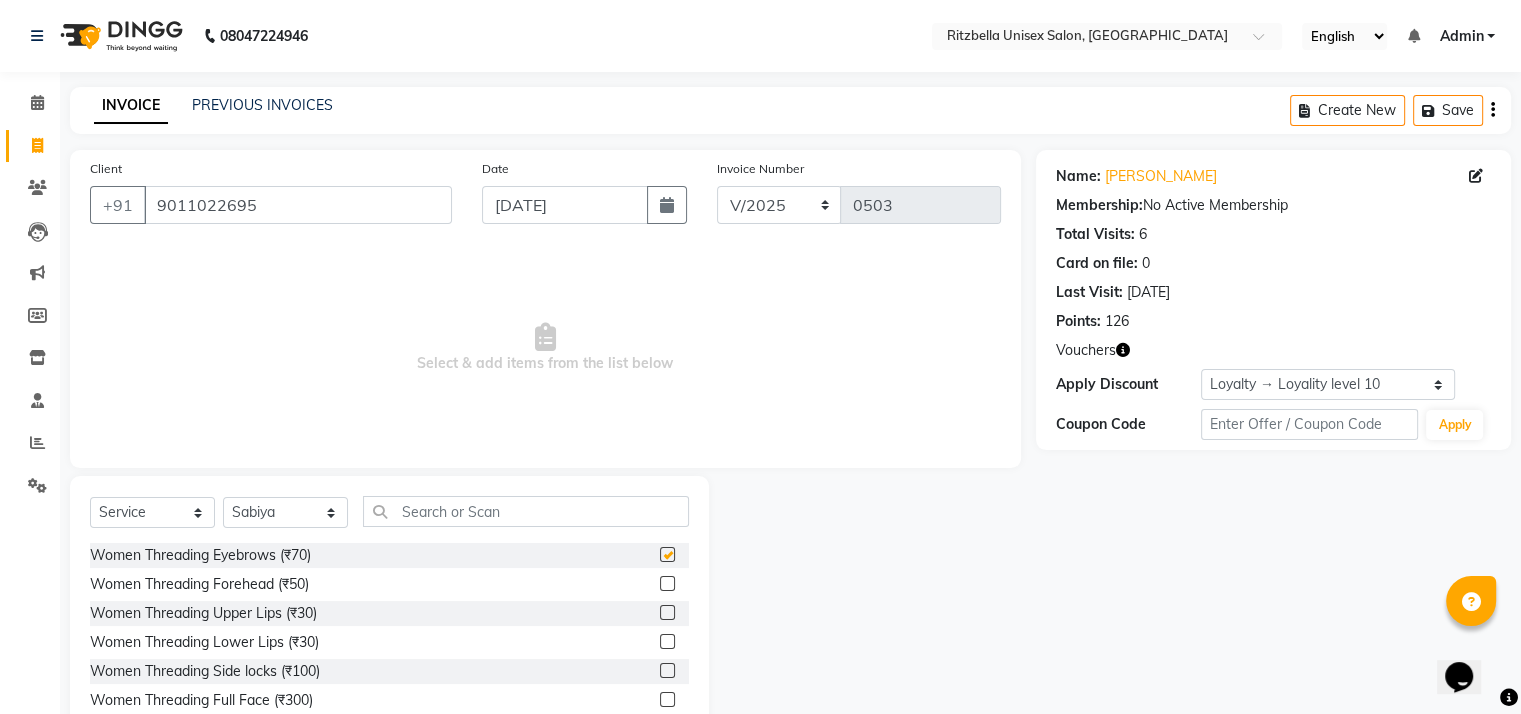checkbox on "false" 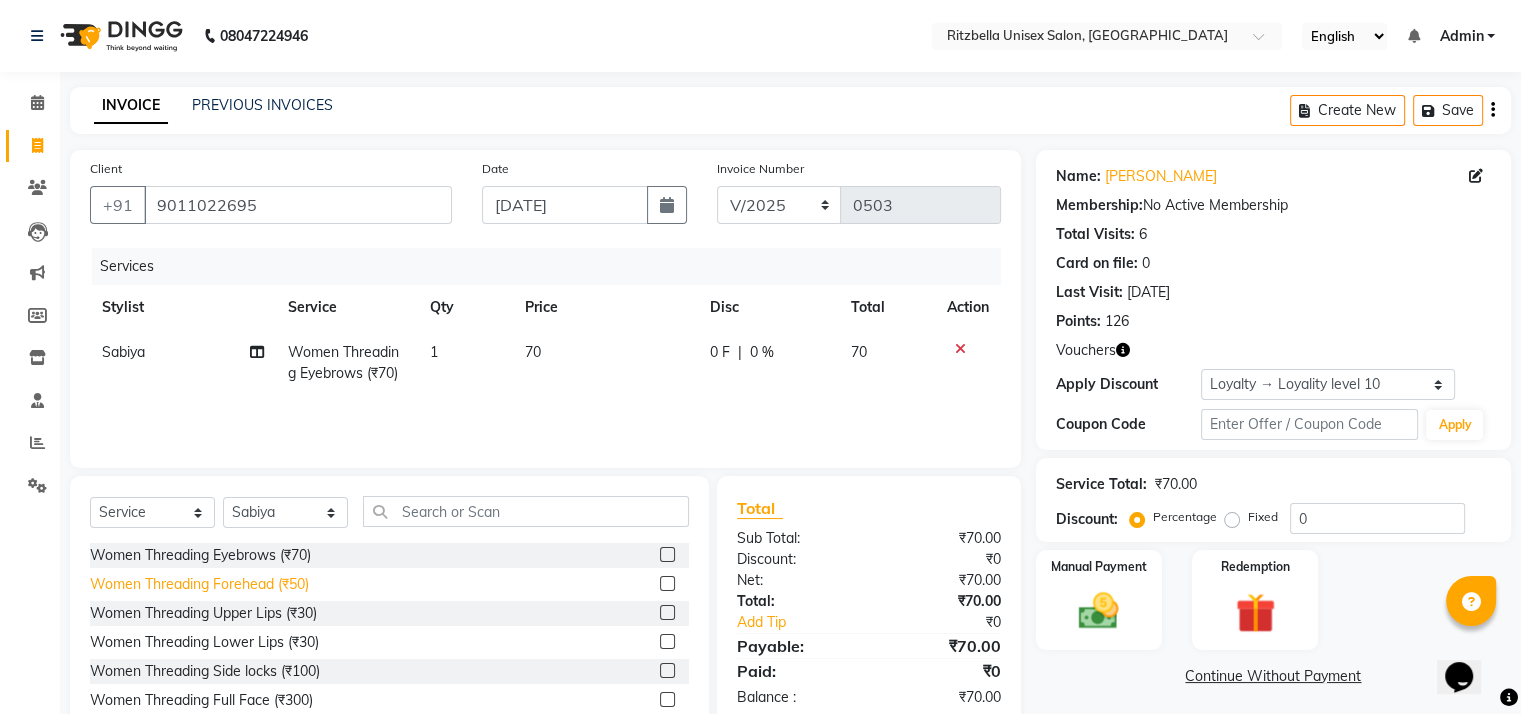 click on "Women Threading Forehead (₹50)" 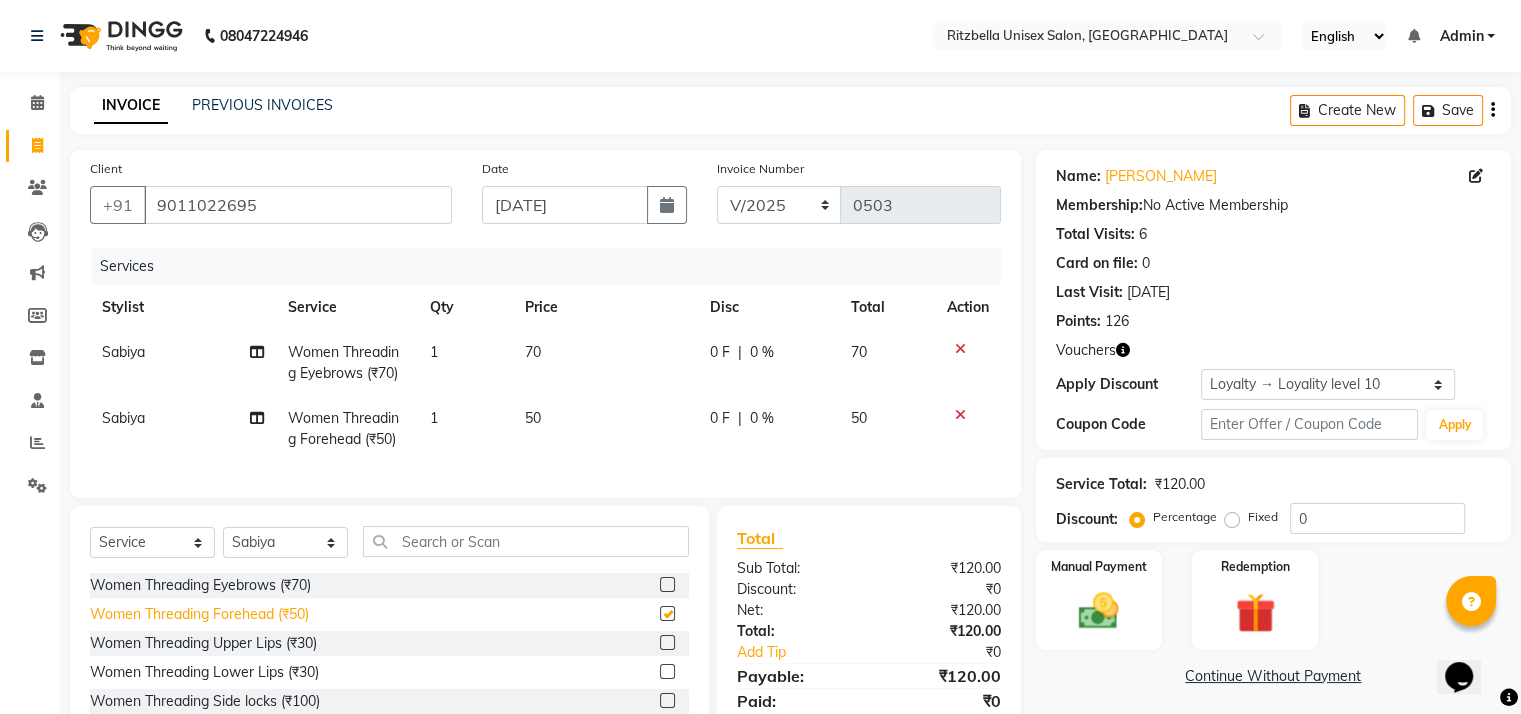 checkbox on "false" 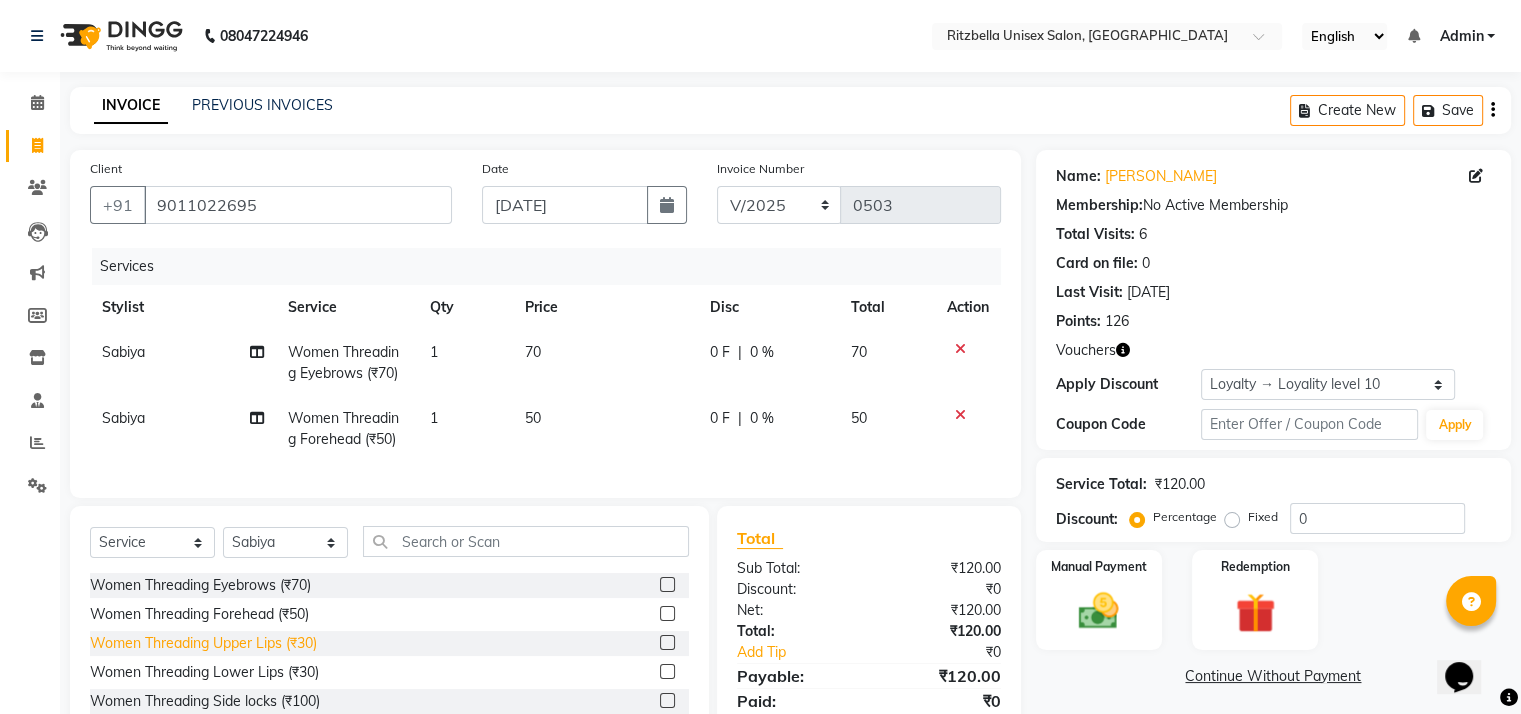 click on "Women Threading Upper Lips (₹30)" 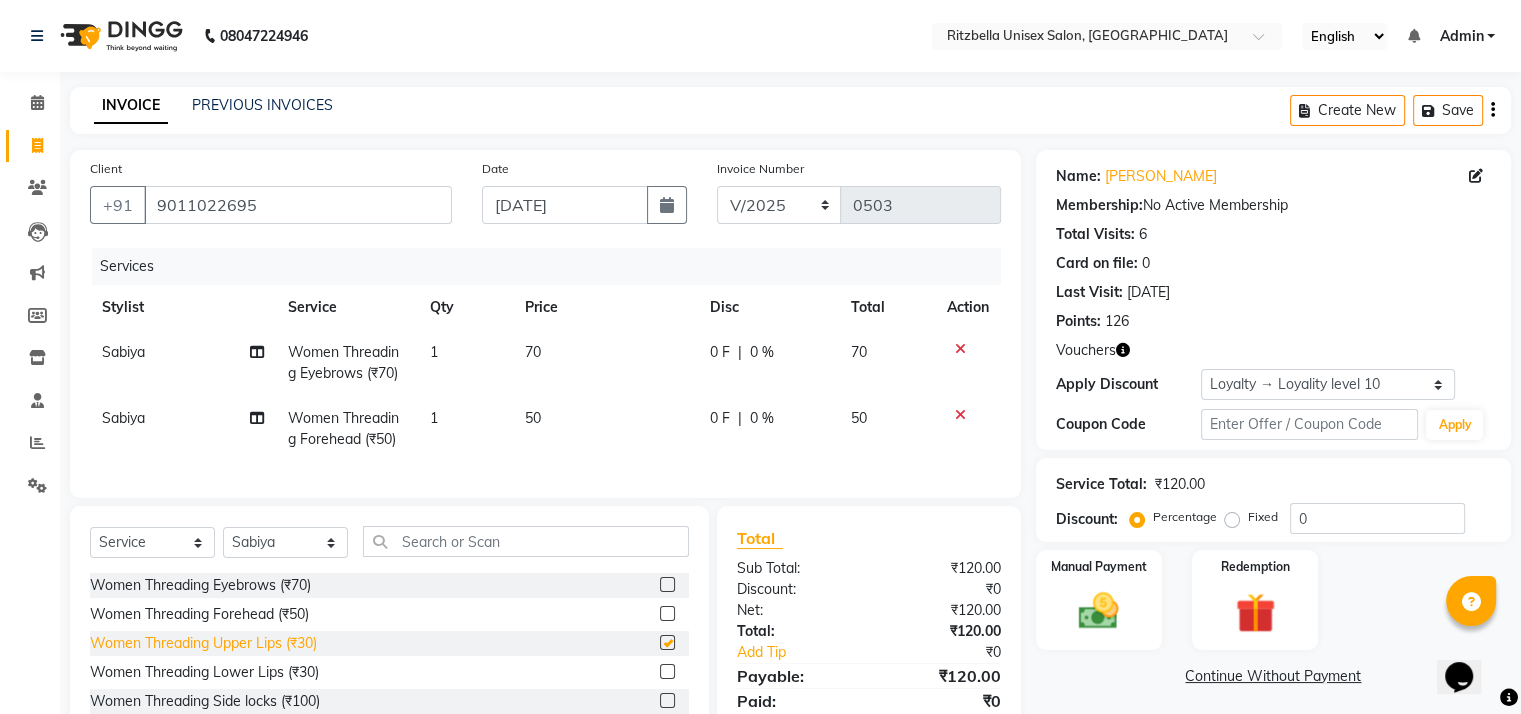 checkbox on "false" 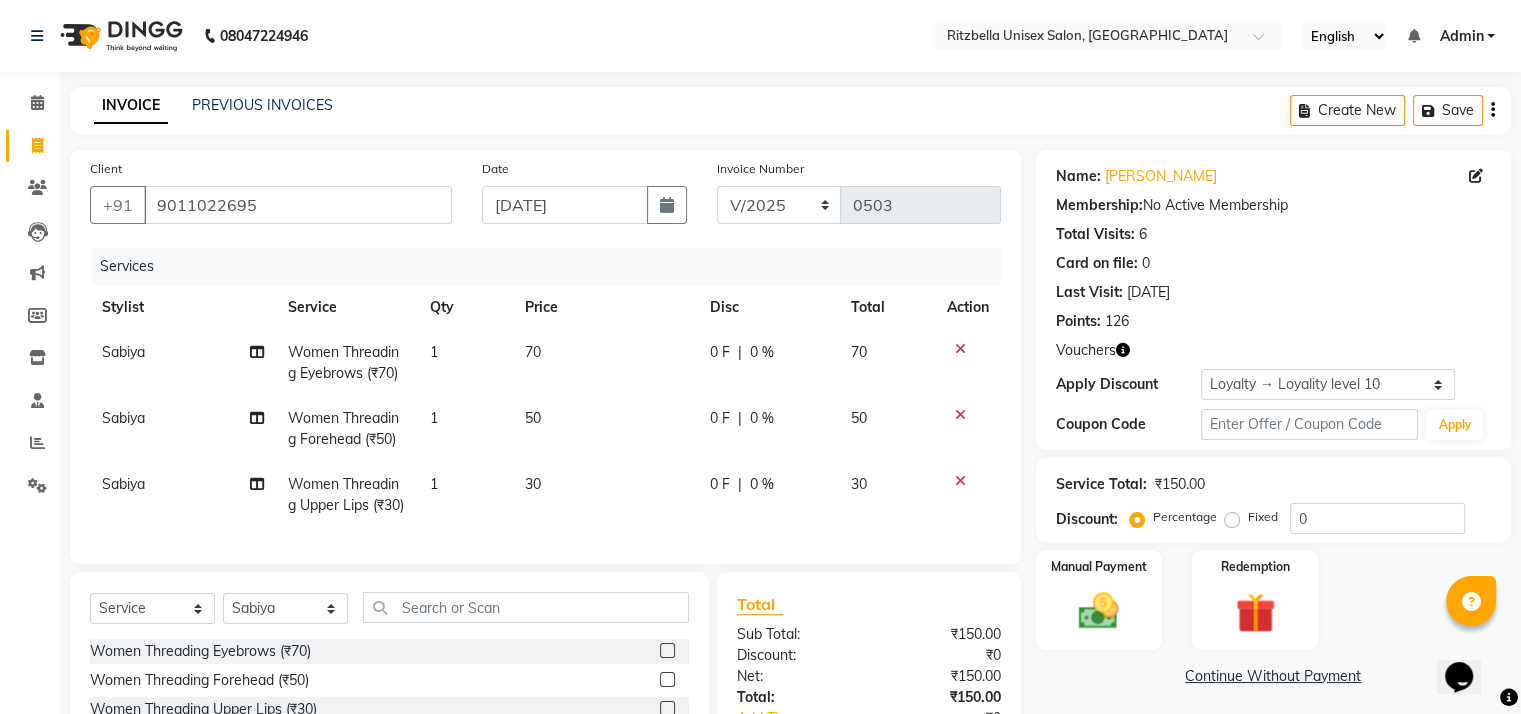 scroll, scrollTop: 220, scrollLeft: 0, axis: vertical 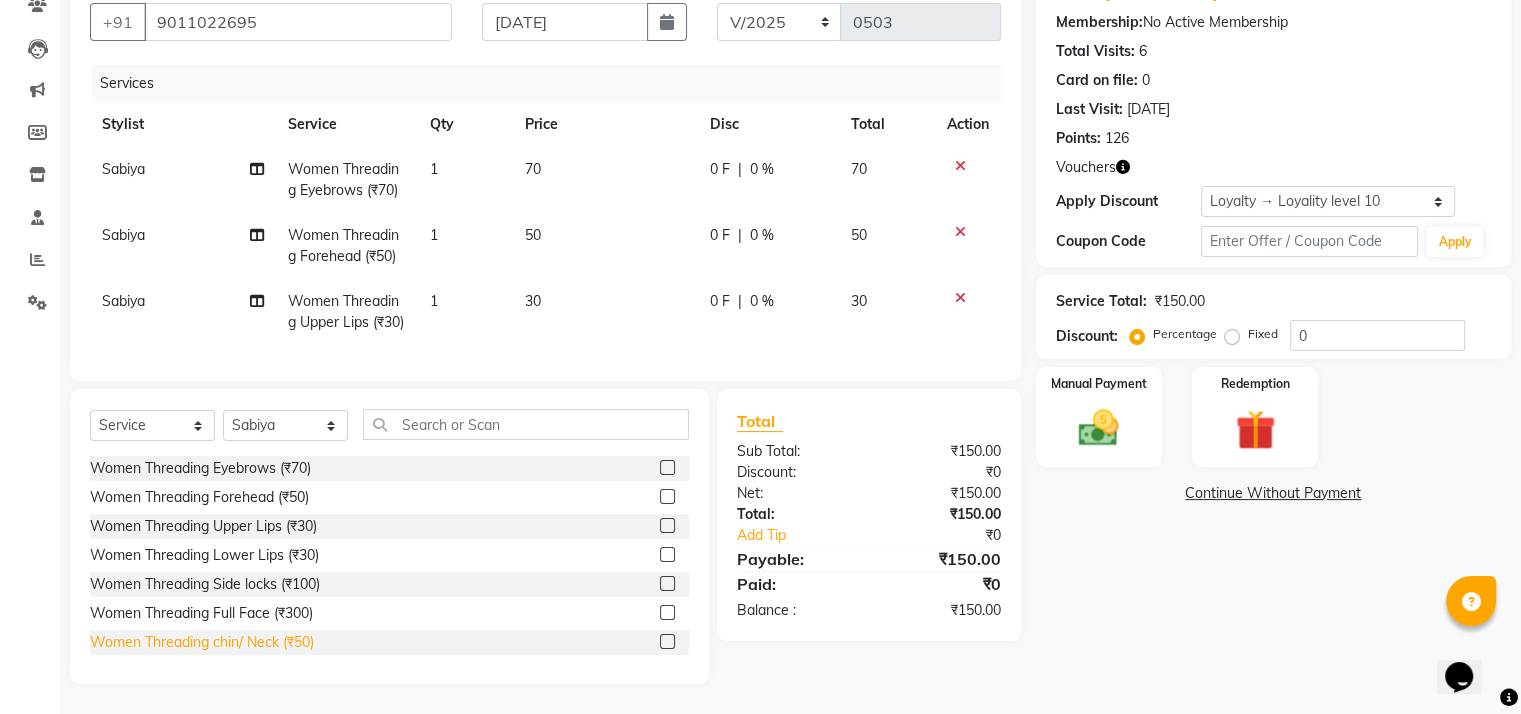 click on "Women Threading chin/ Neck (₹50)" 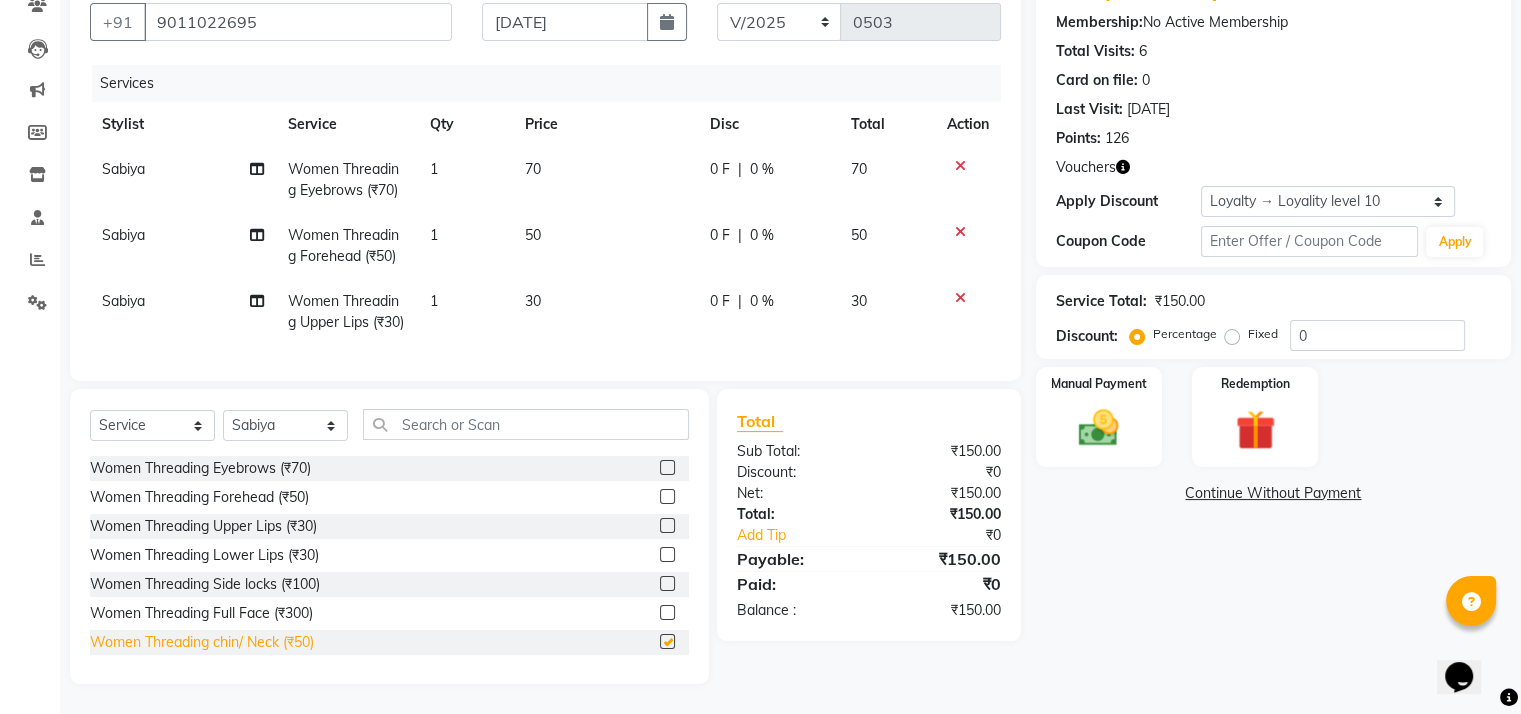 checkbox on "false" 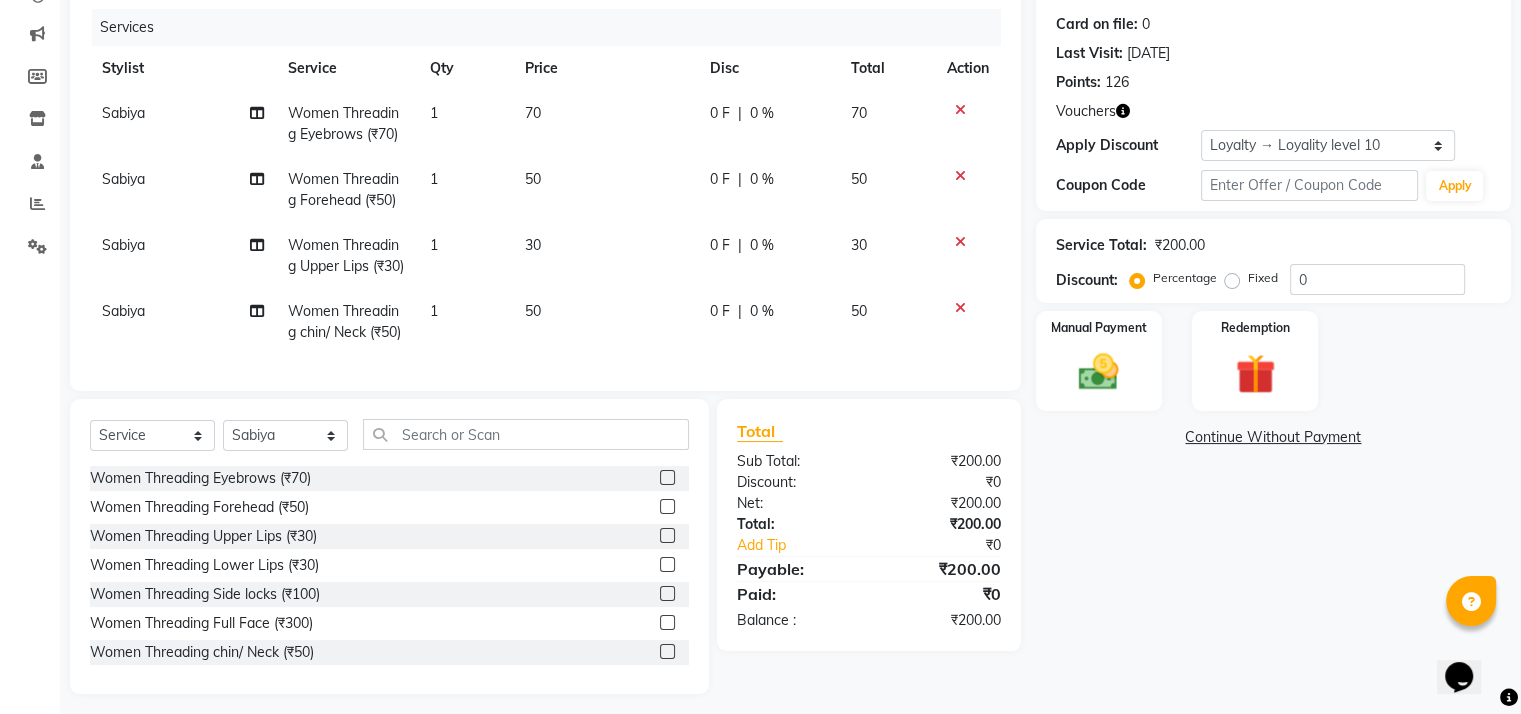 scroll, scrollTop: 286, scrollLeft: 0, axis: vertical 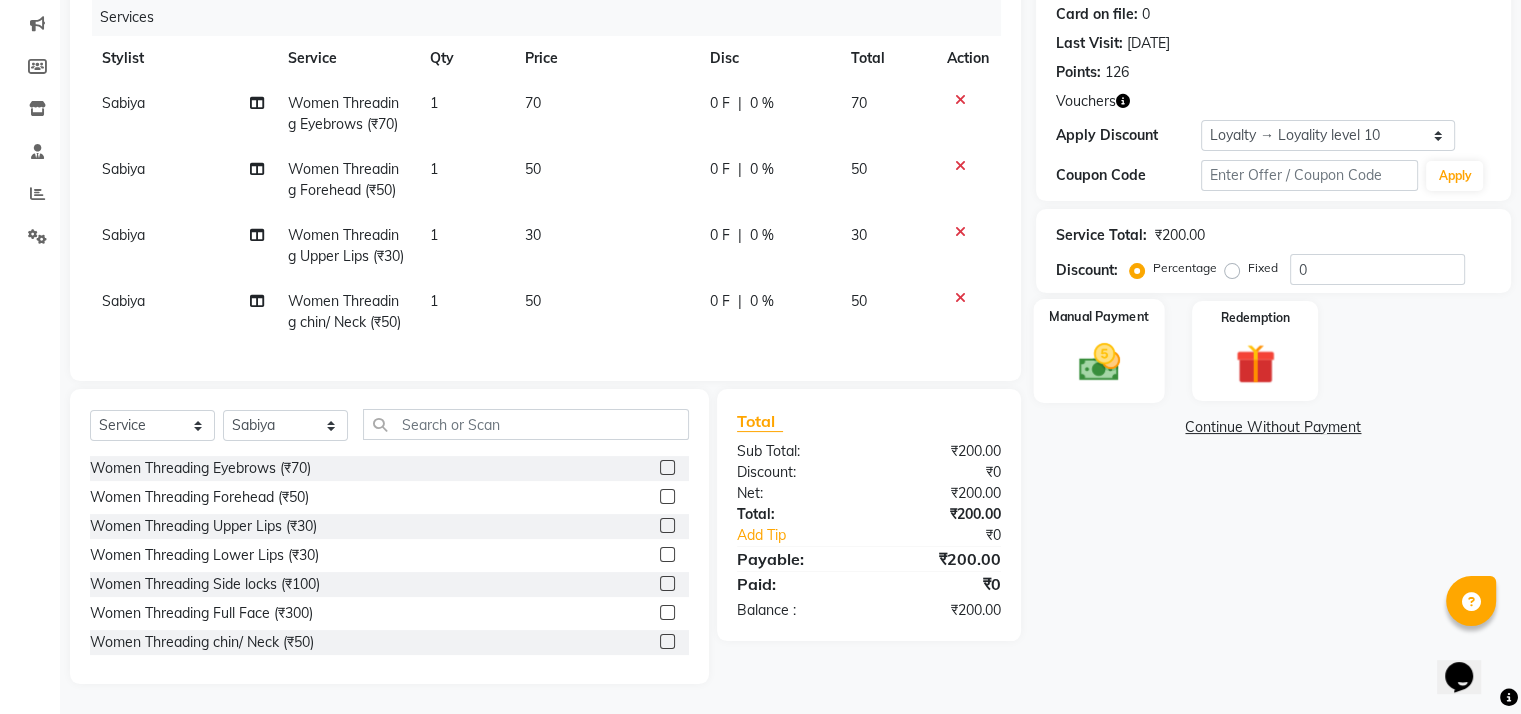 click 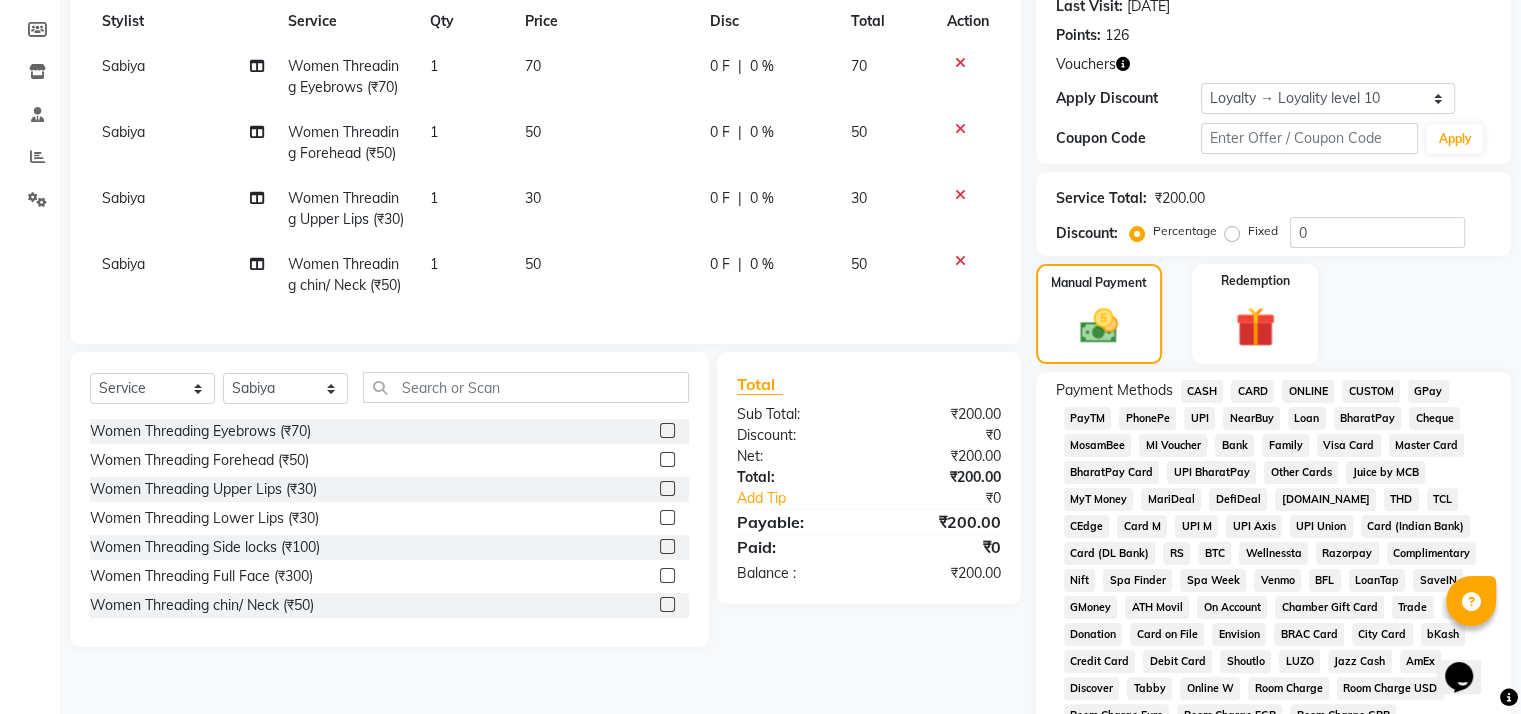 click on "CASH" 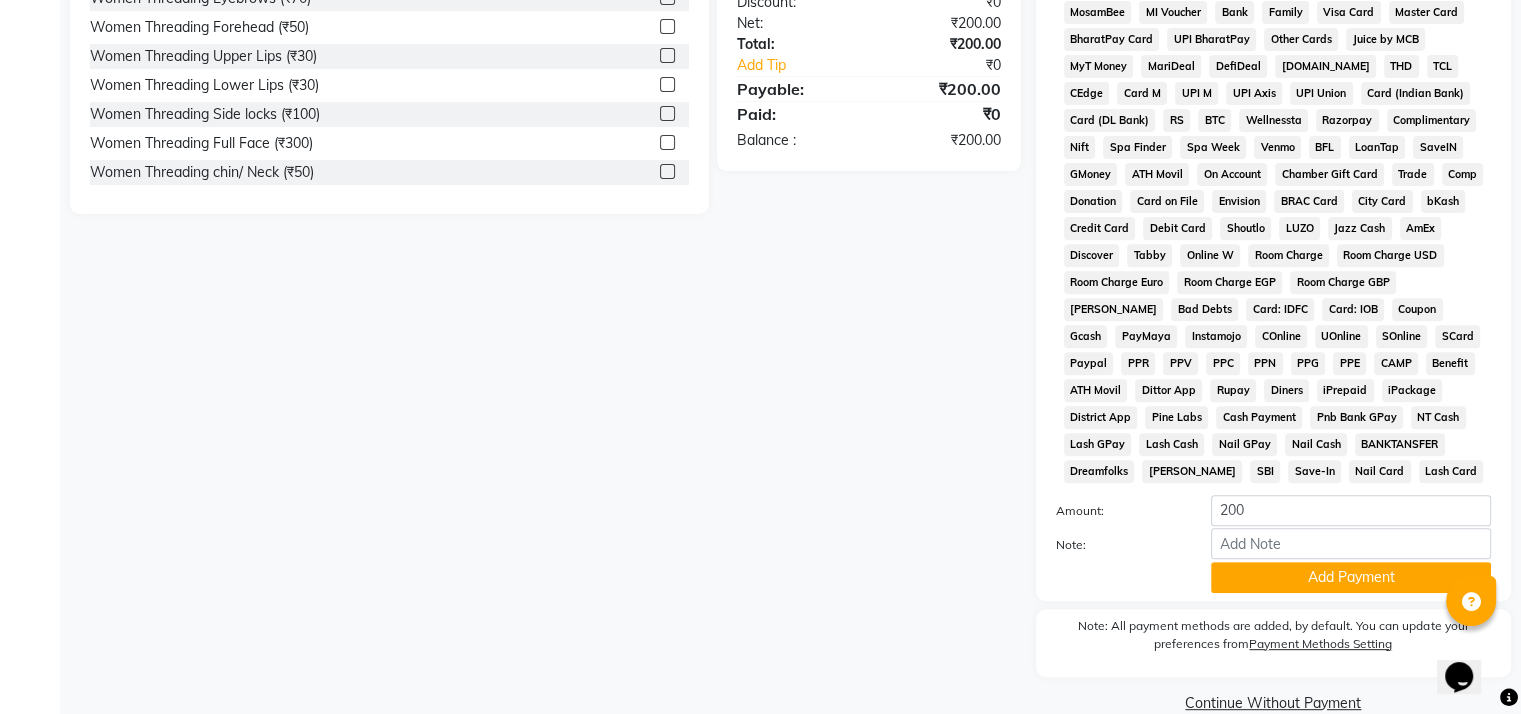 scroll, scrollTop: 769, scrollLeft: 0, axis: vertical 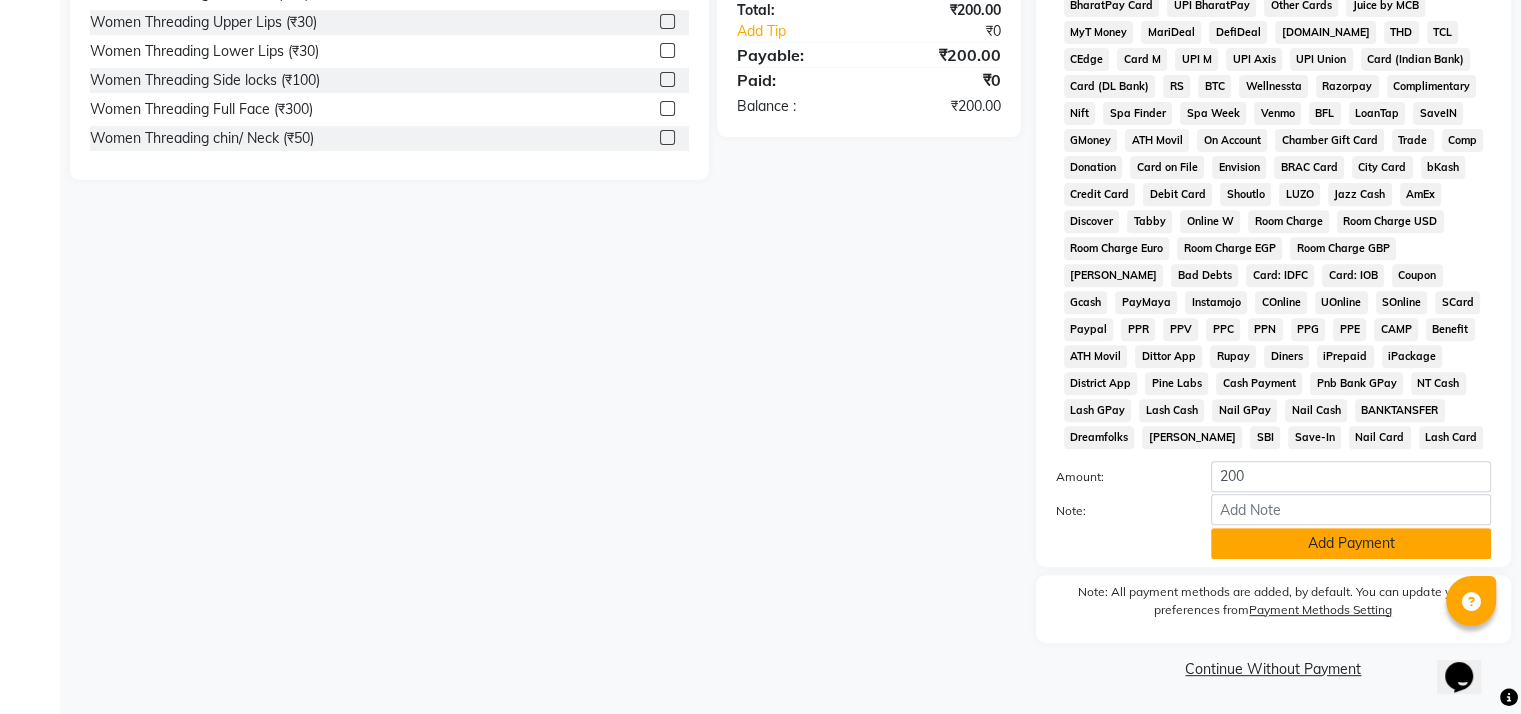 click on "Add Payment" 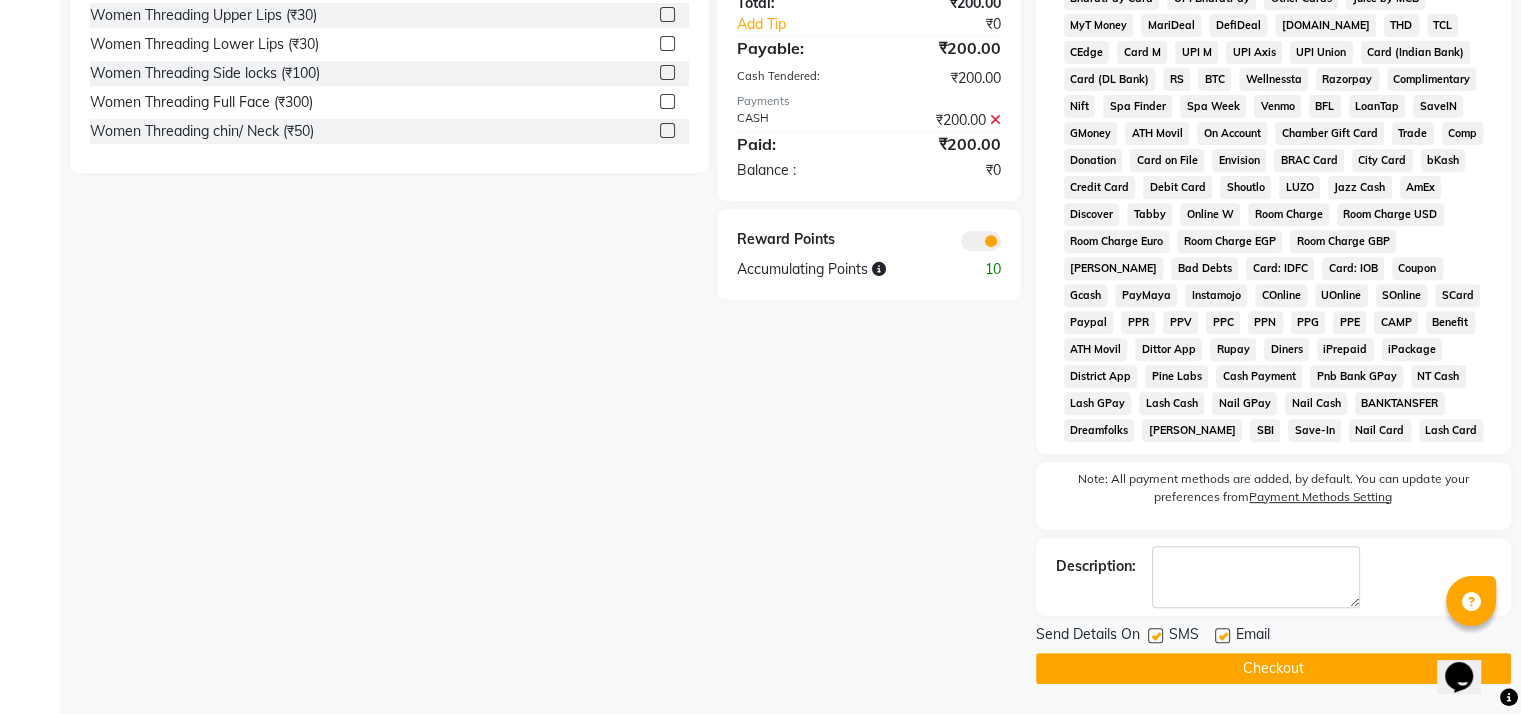 click on "Checkout" 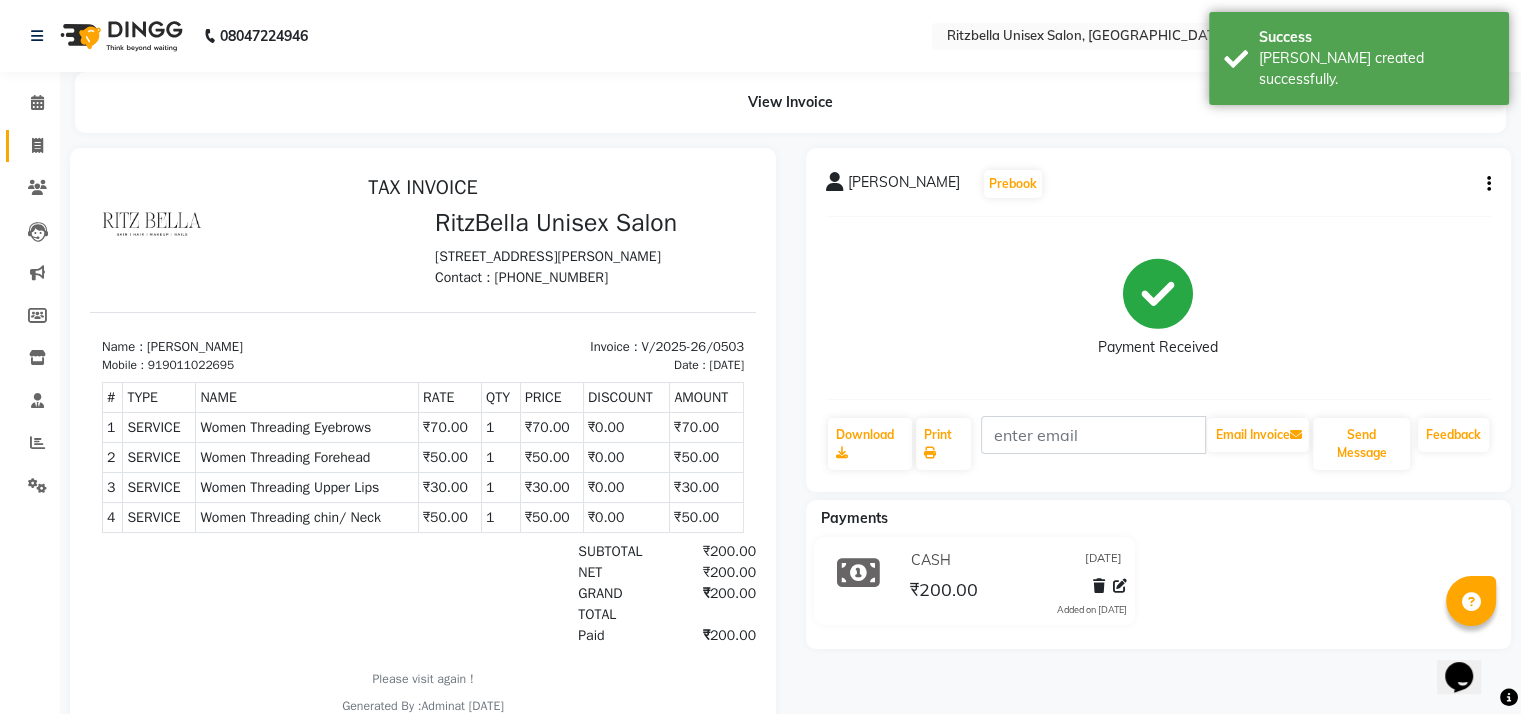scroll, scrollTop: 0, scrollLeft: 0, axis: both 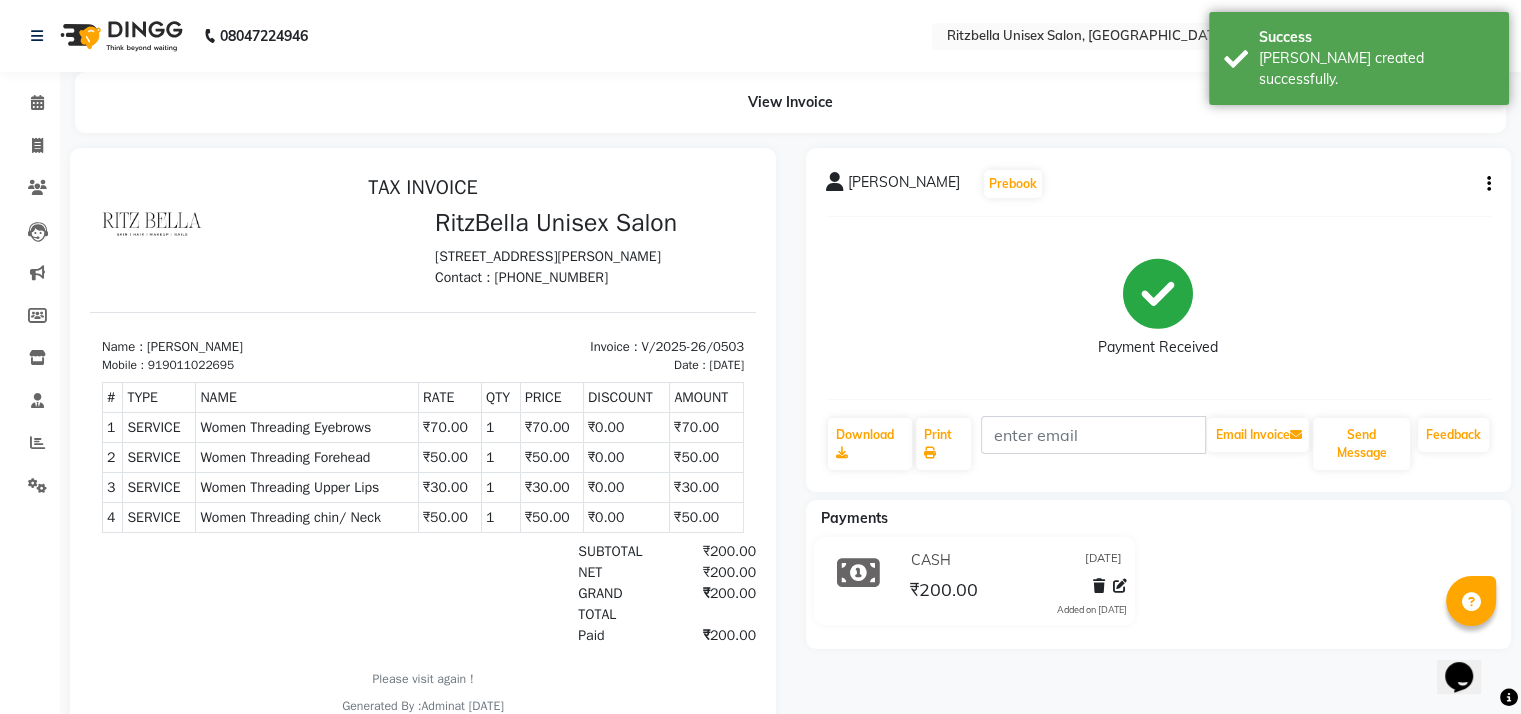 click on "Invoice" 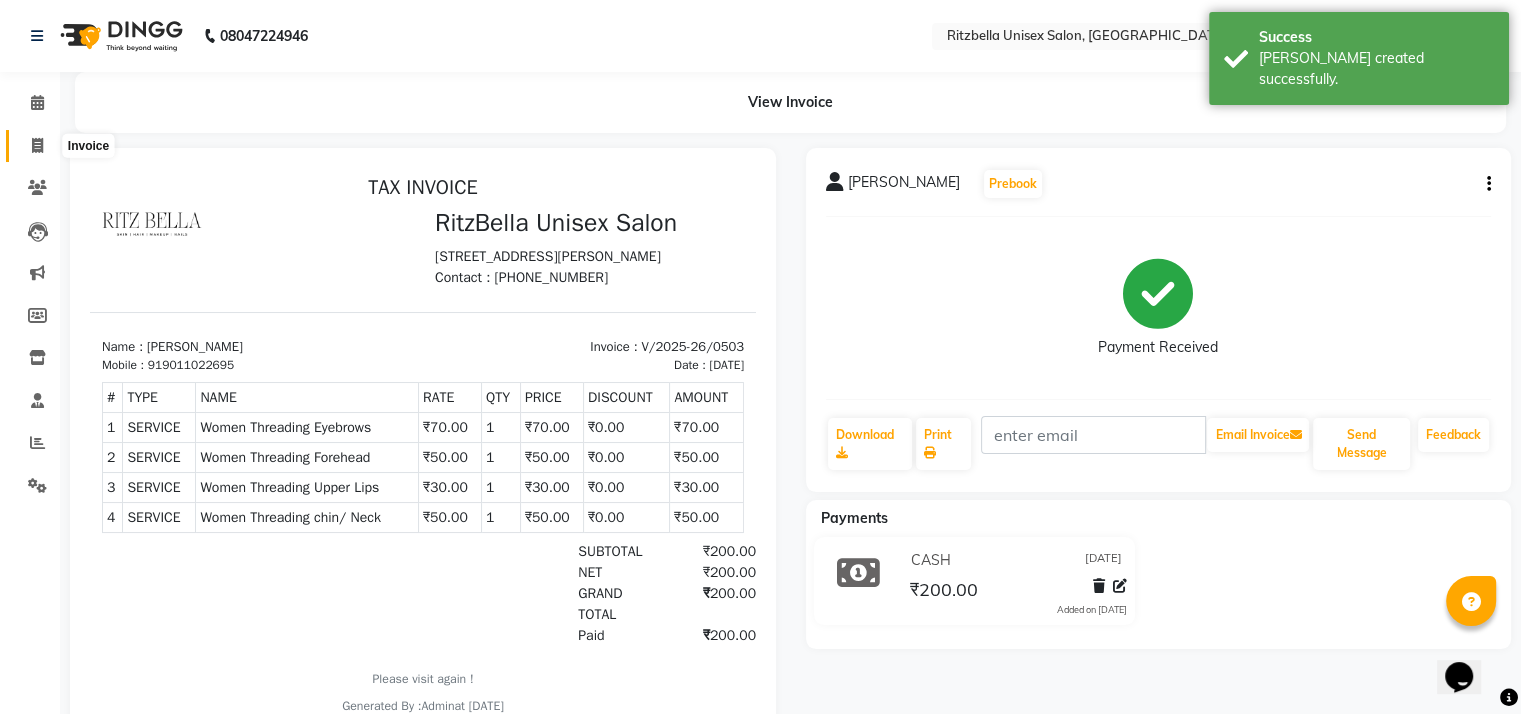click 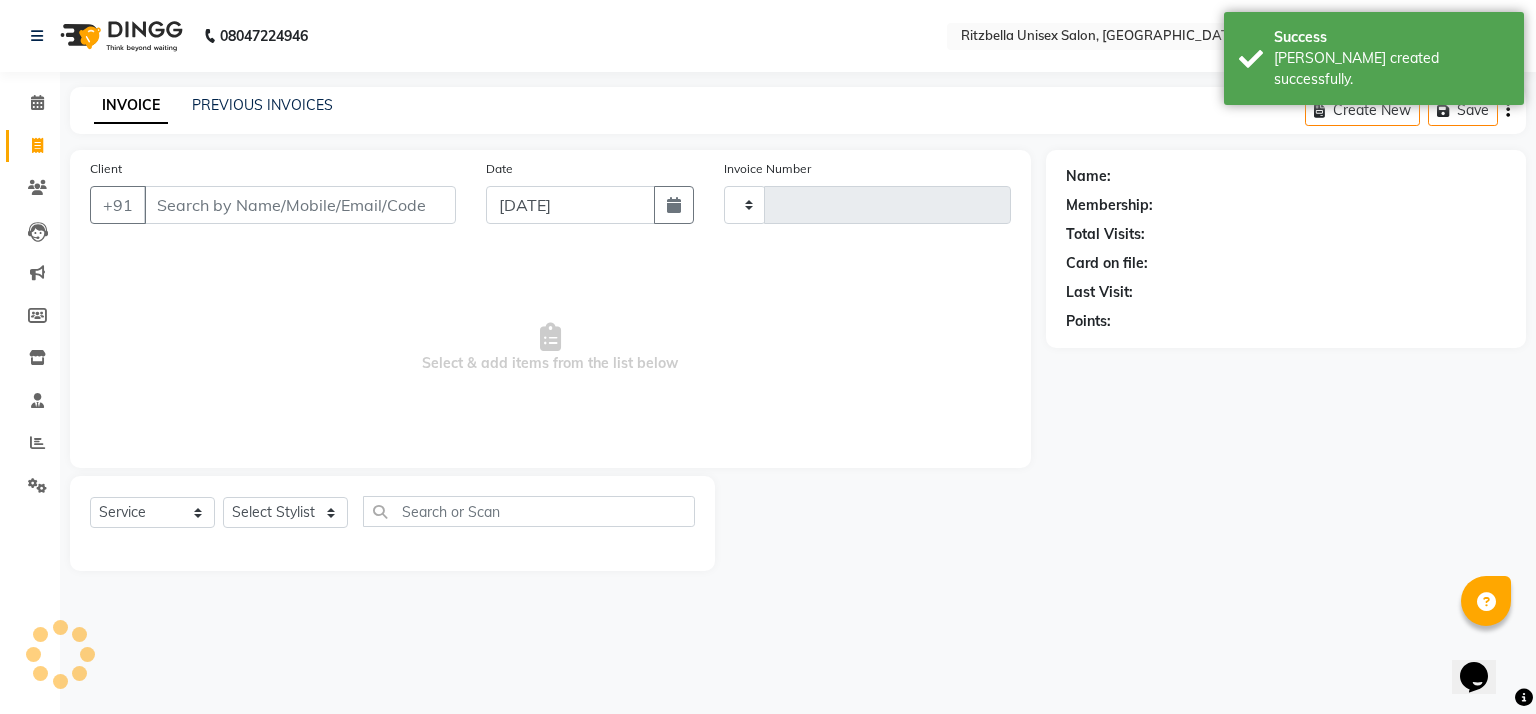 type on "0504" 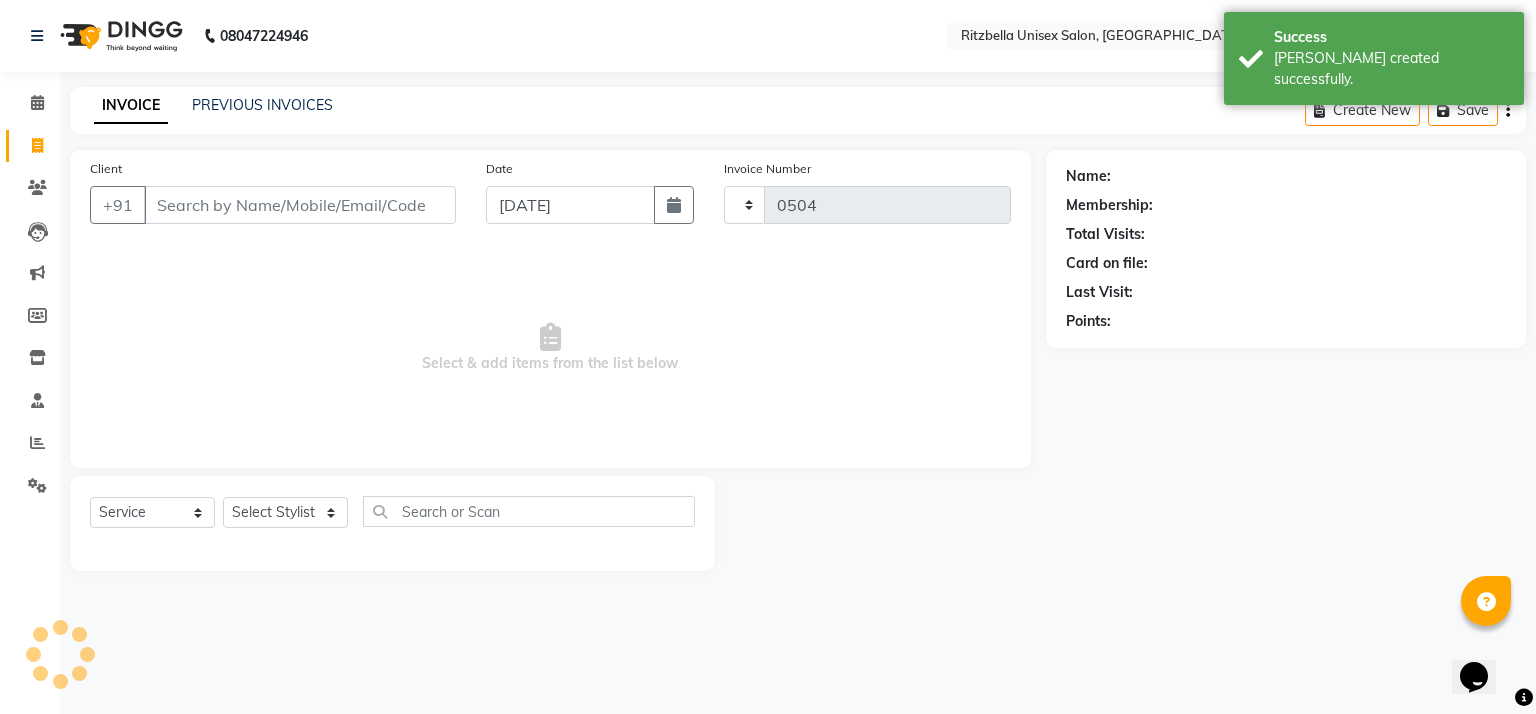 select on "6870" 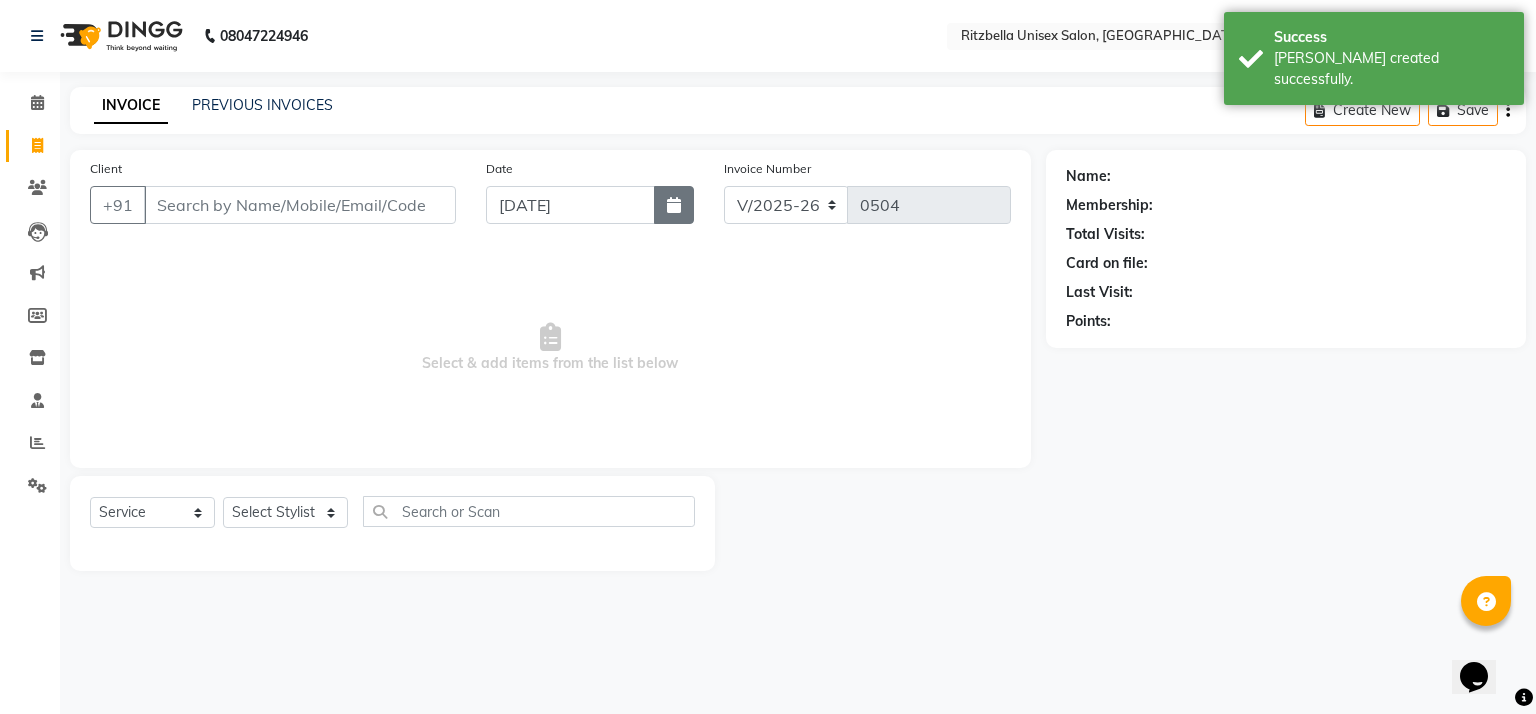 click 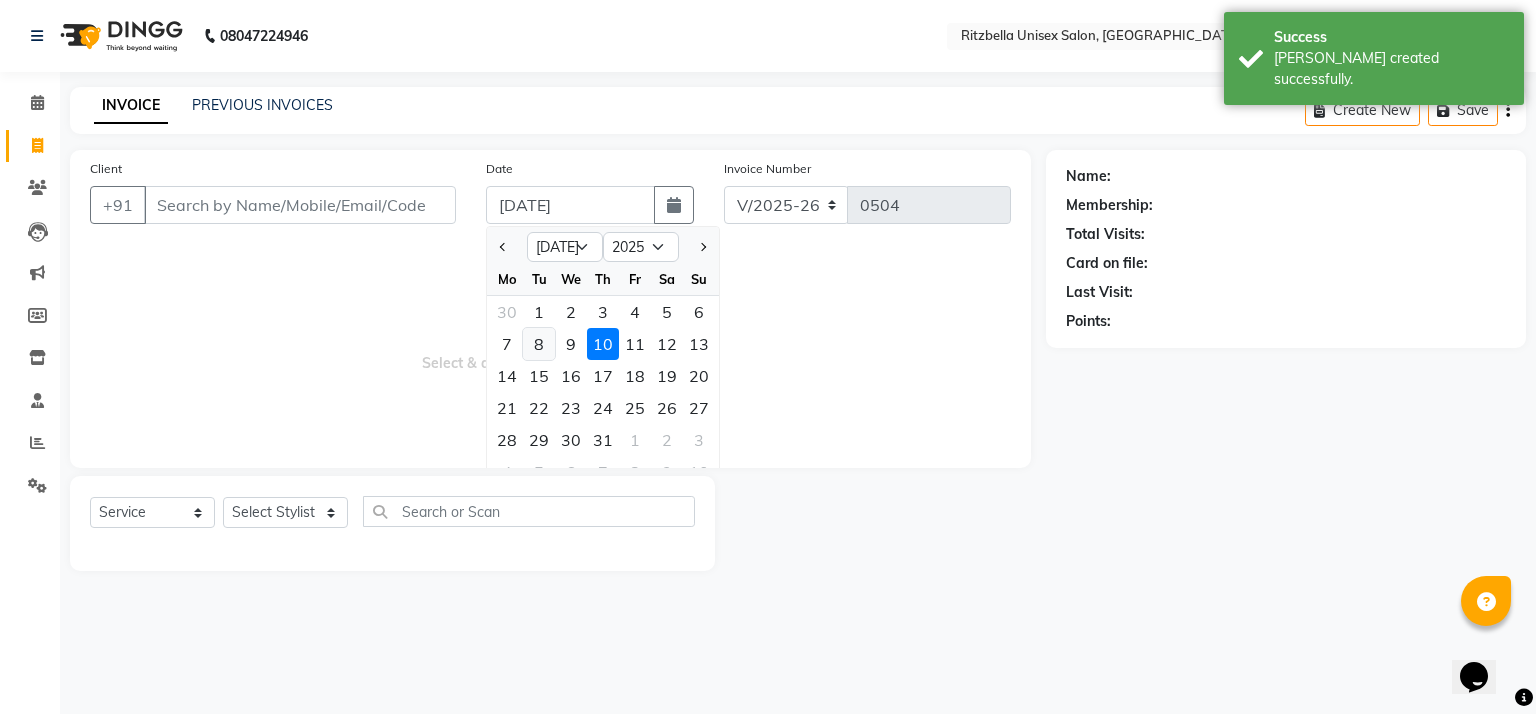 click on "8" 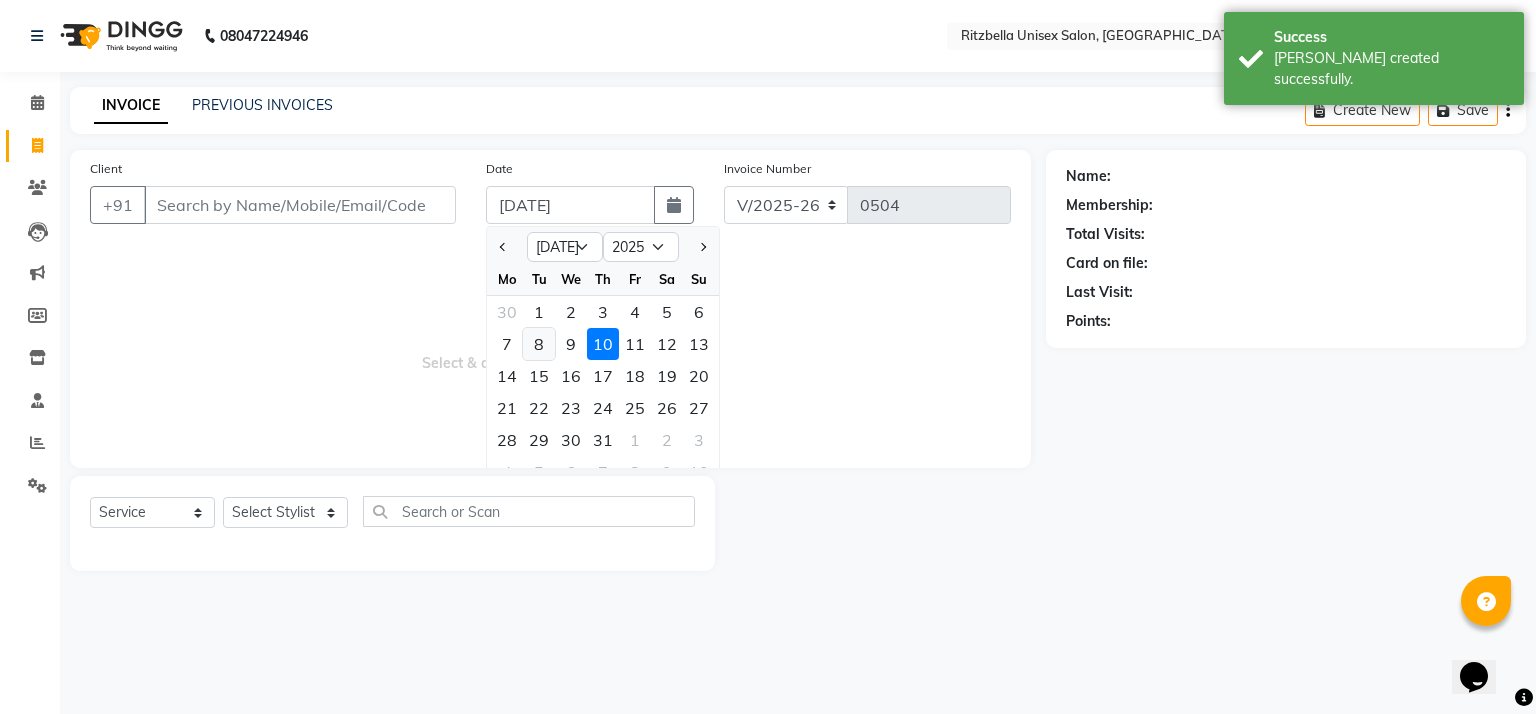 type on "[DATE]" 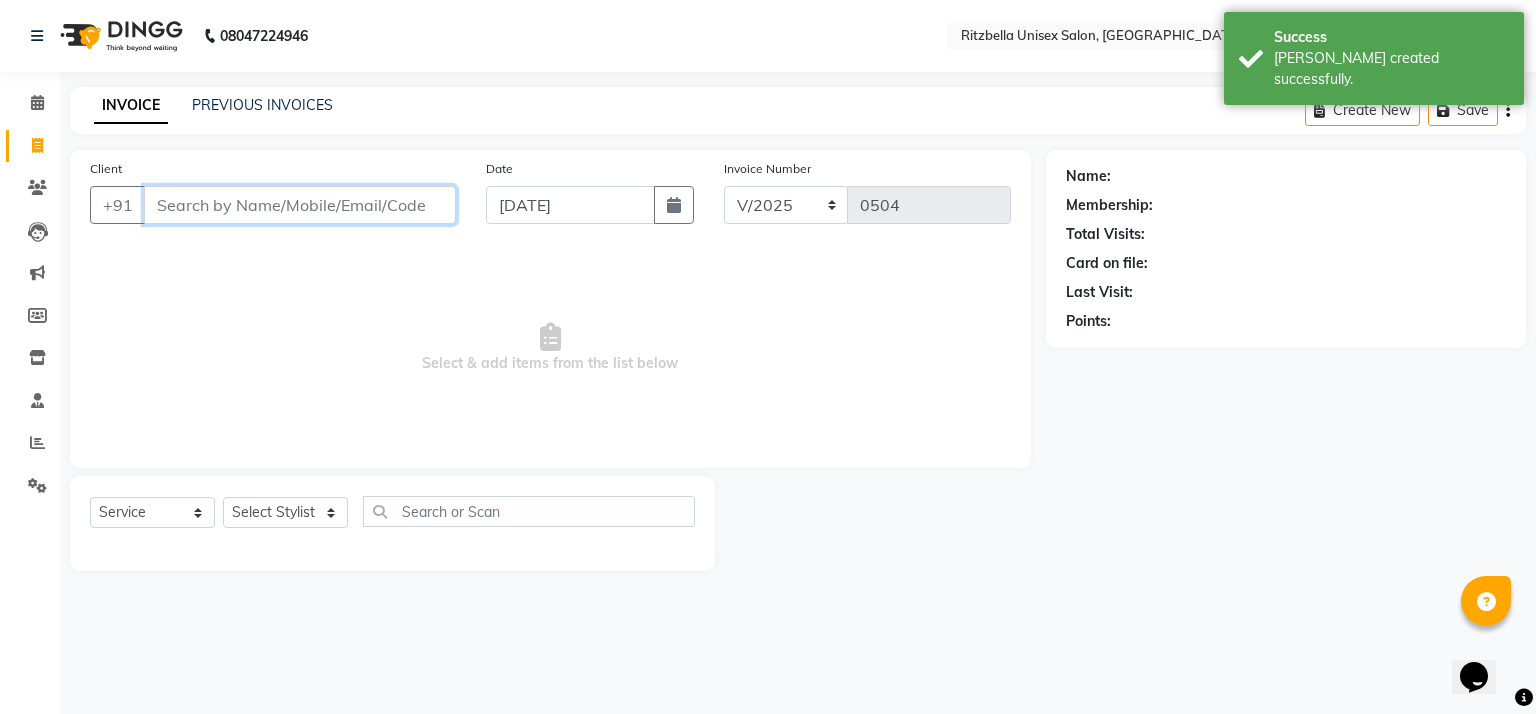 click on "Client" at bounding box center (300, 205) 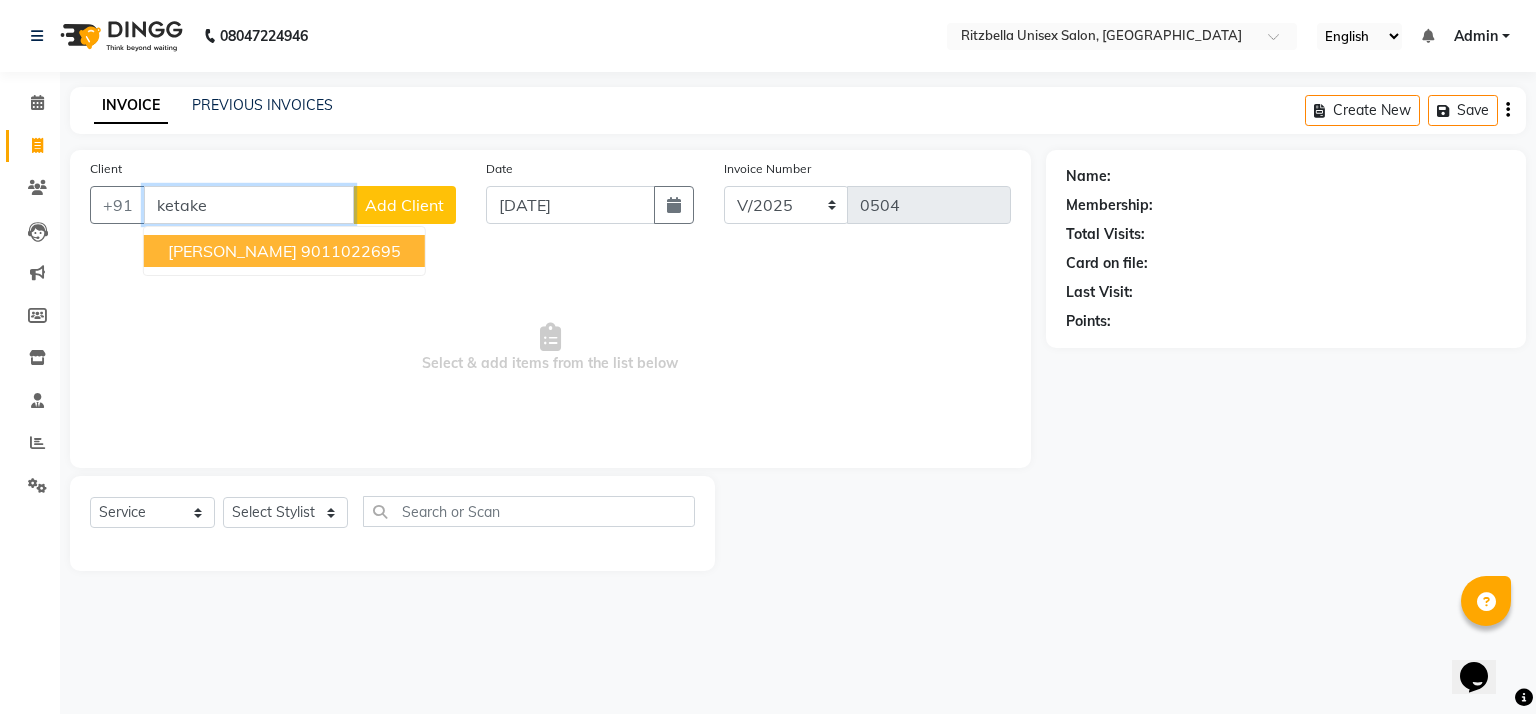 click on "[PERSON_NAME]" at bounding box center (232, 251) 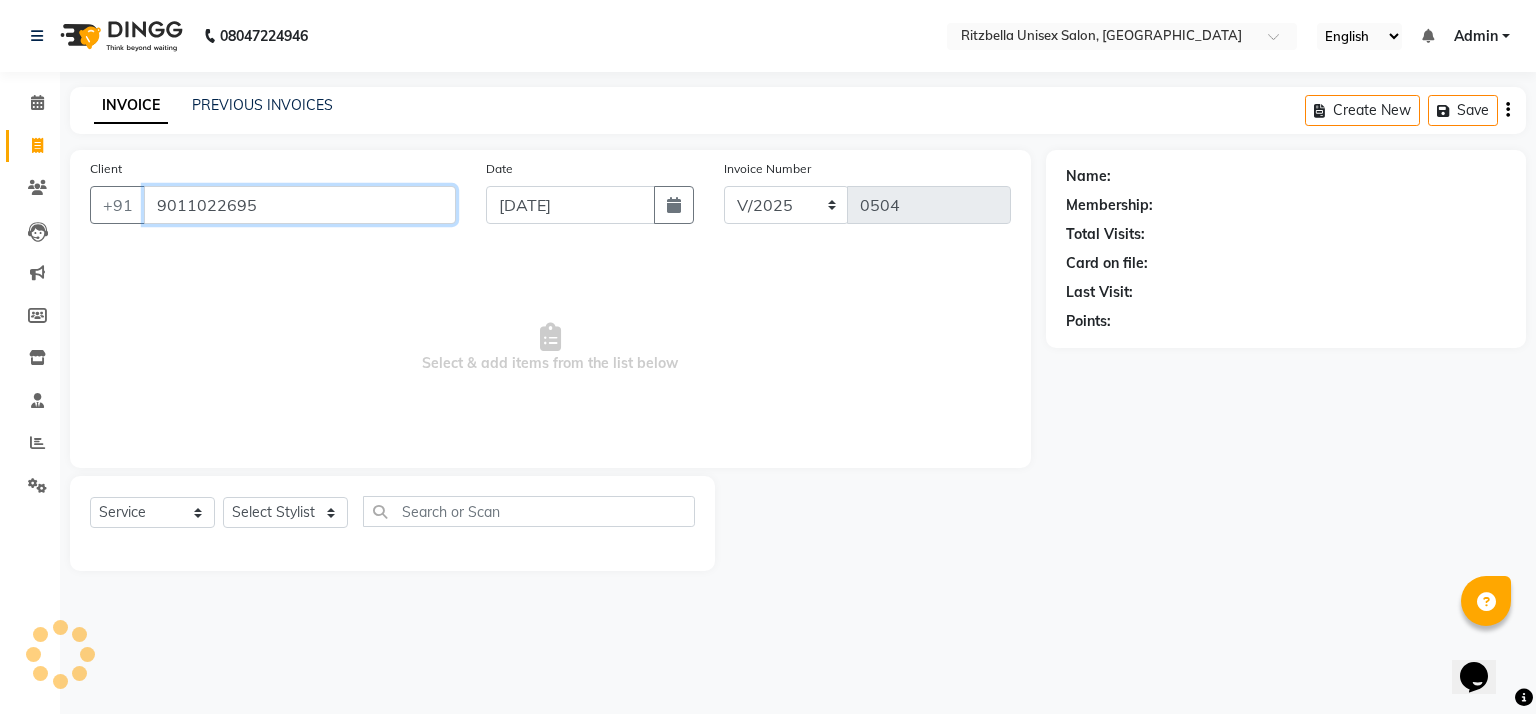 type on "9011022695" 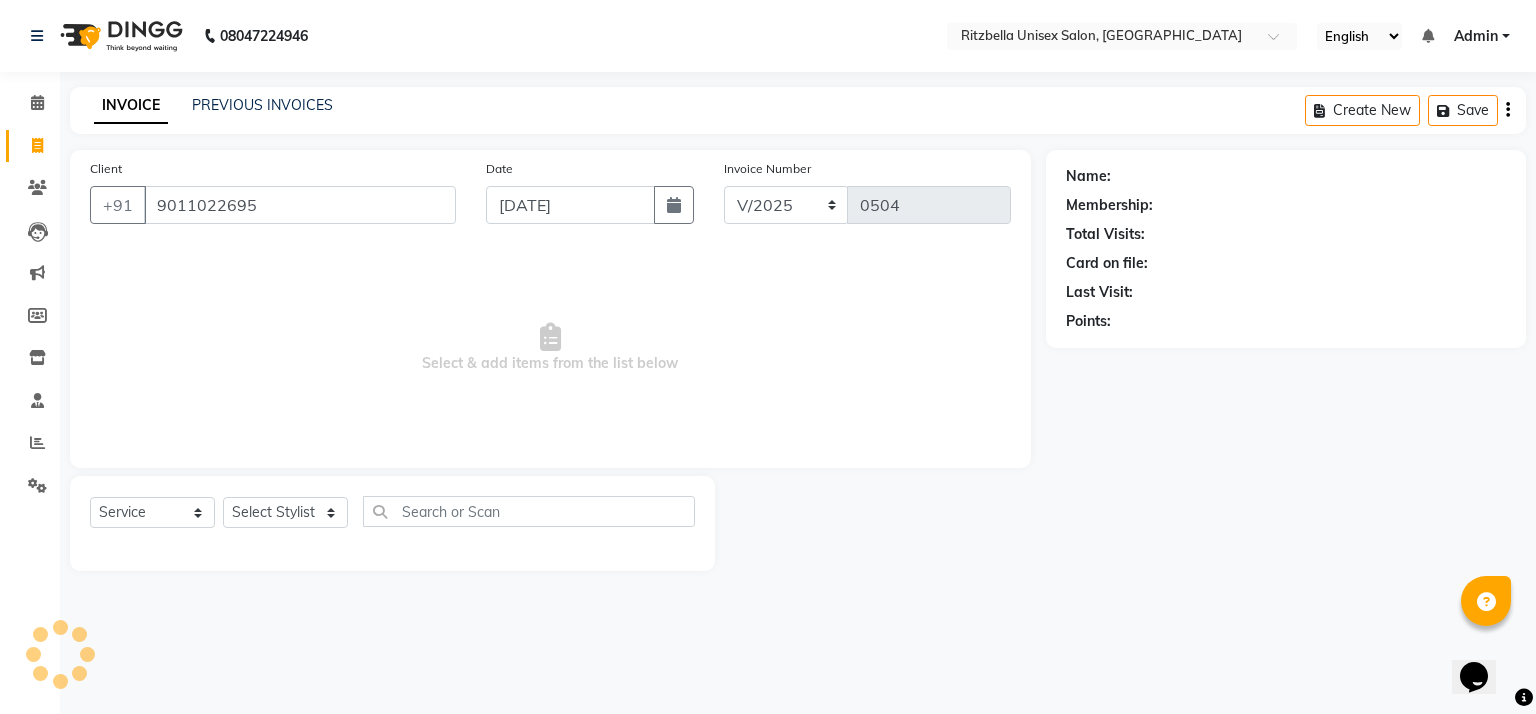 select on "1: Object" 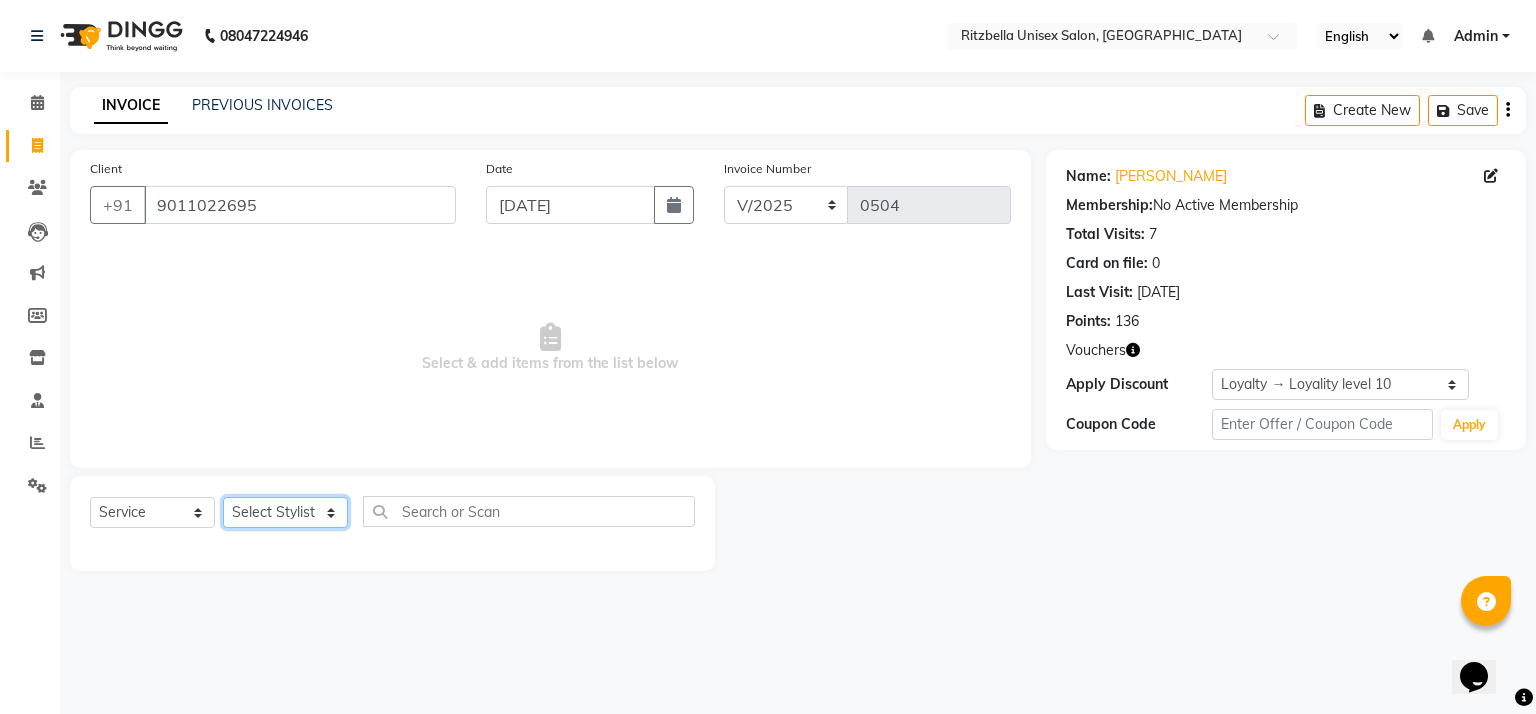 click on "Select Stylist khushi [PERSON_NAME] Ritu Sabiya [PERSON_NAME]" 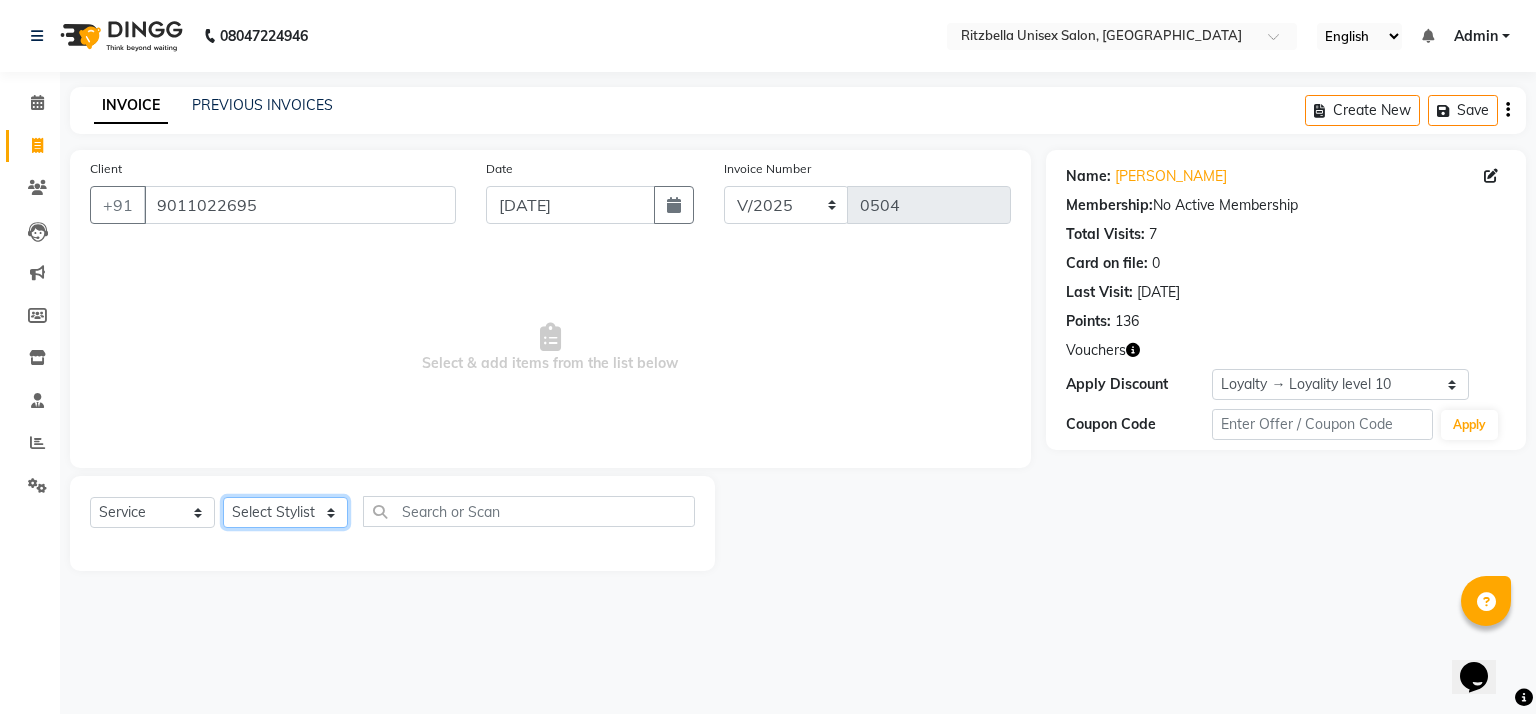 select on "53541" 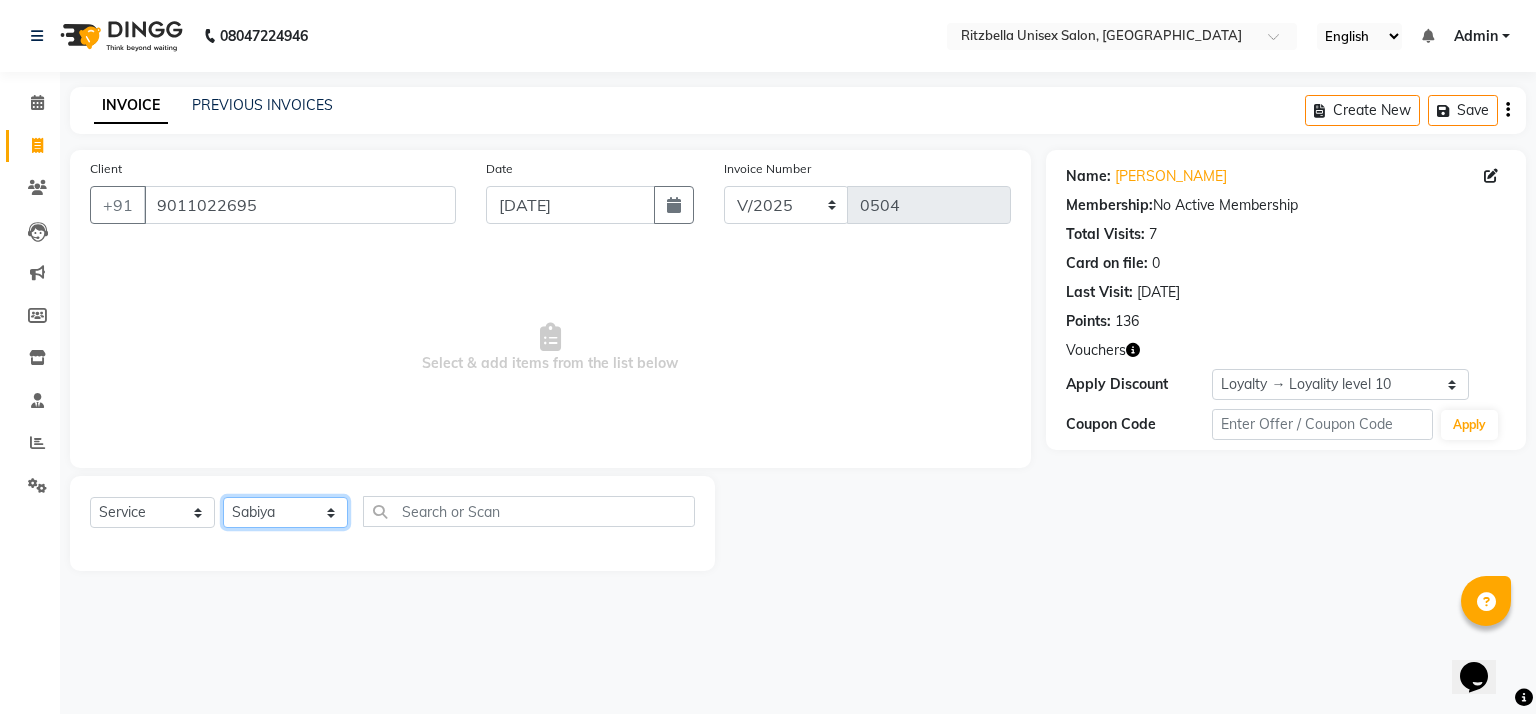 click on "Select Stylist khushi [PERSON_NAME] Ritu Sabiya [PERSON_NAME]" 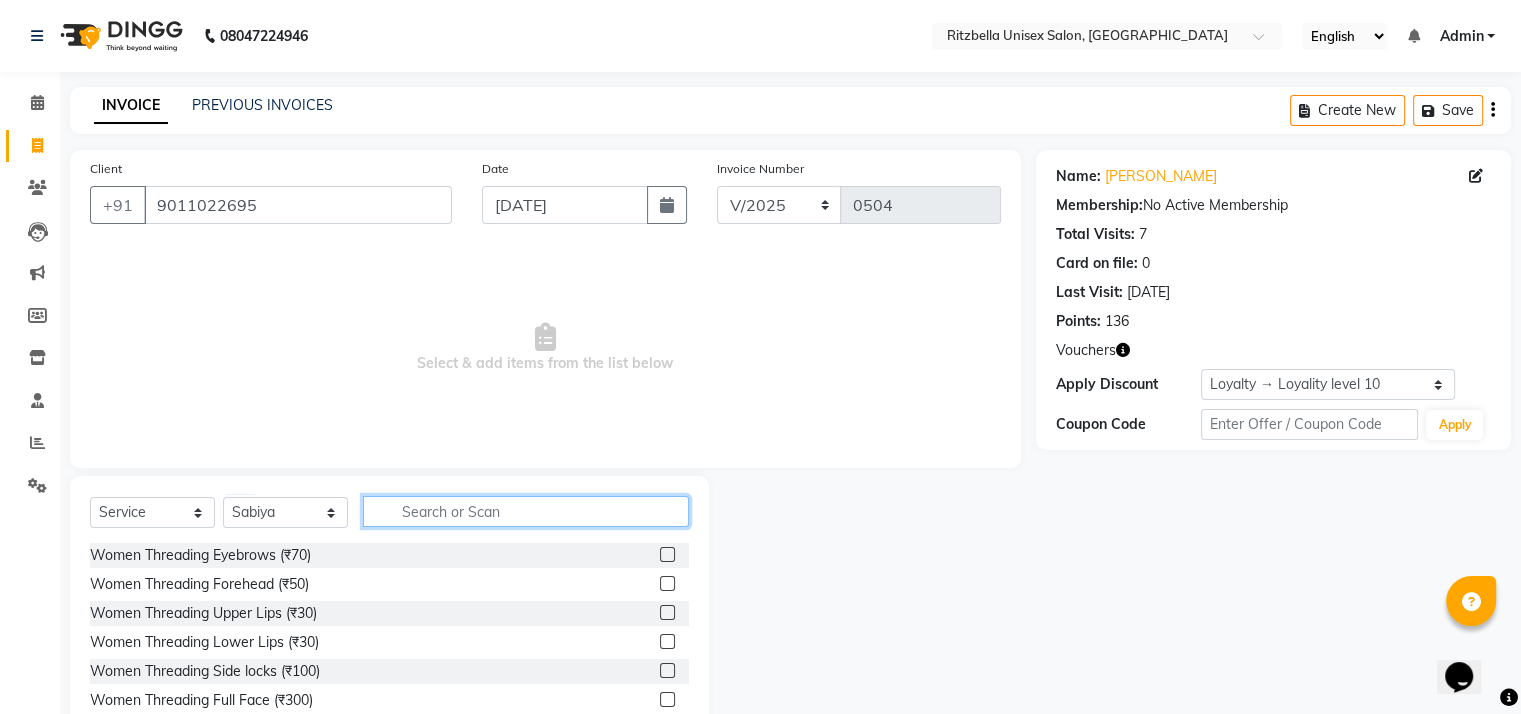 click 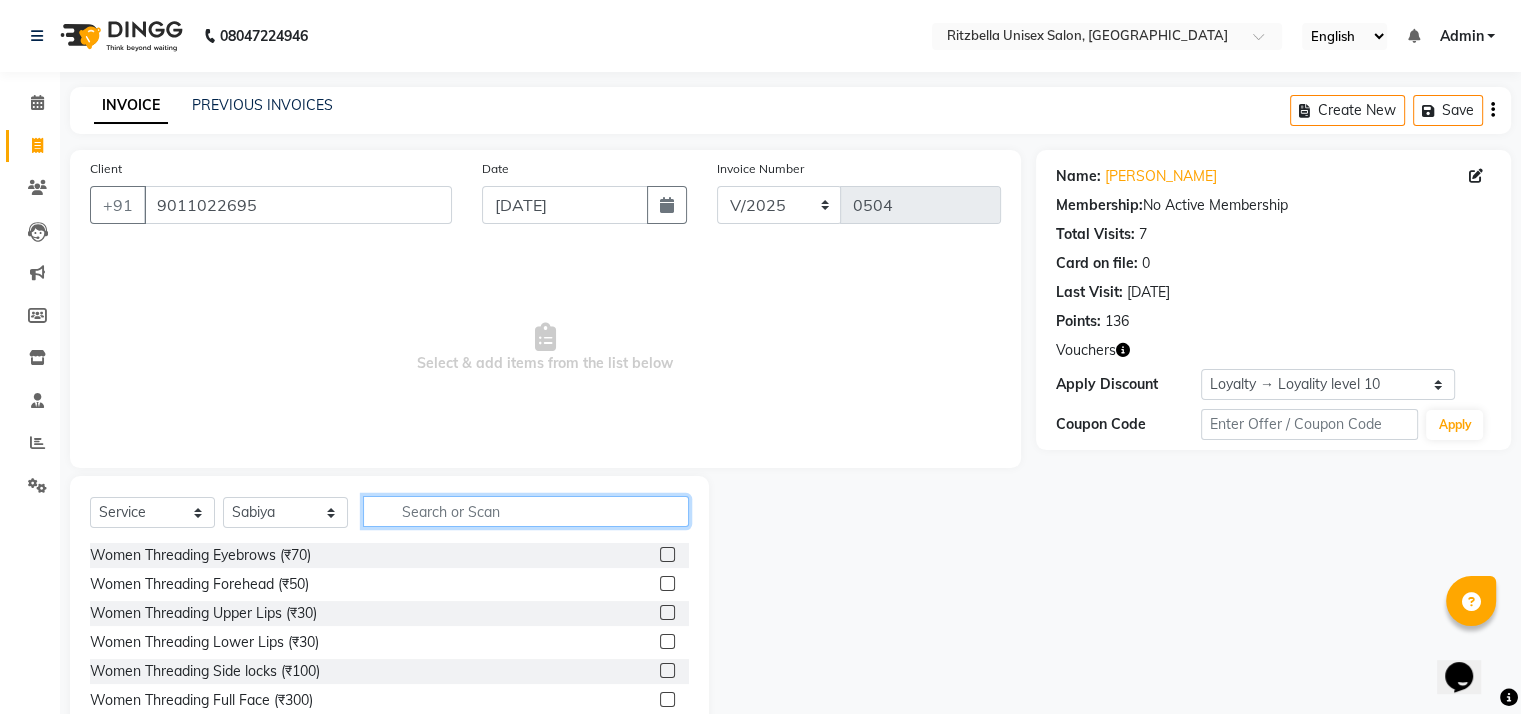 click 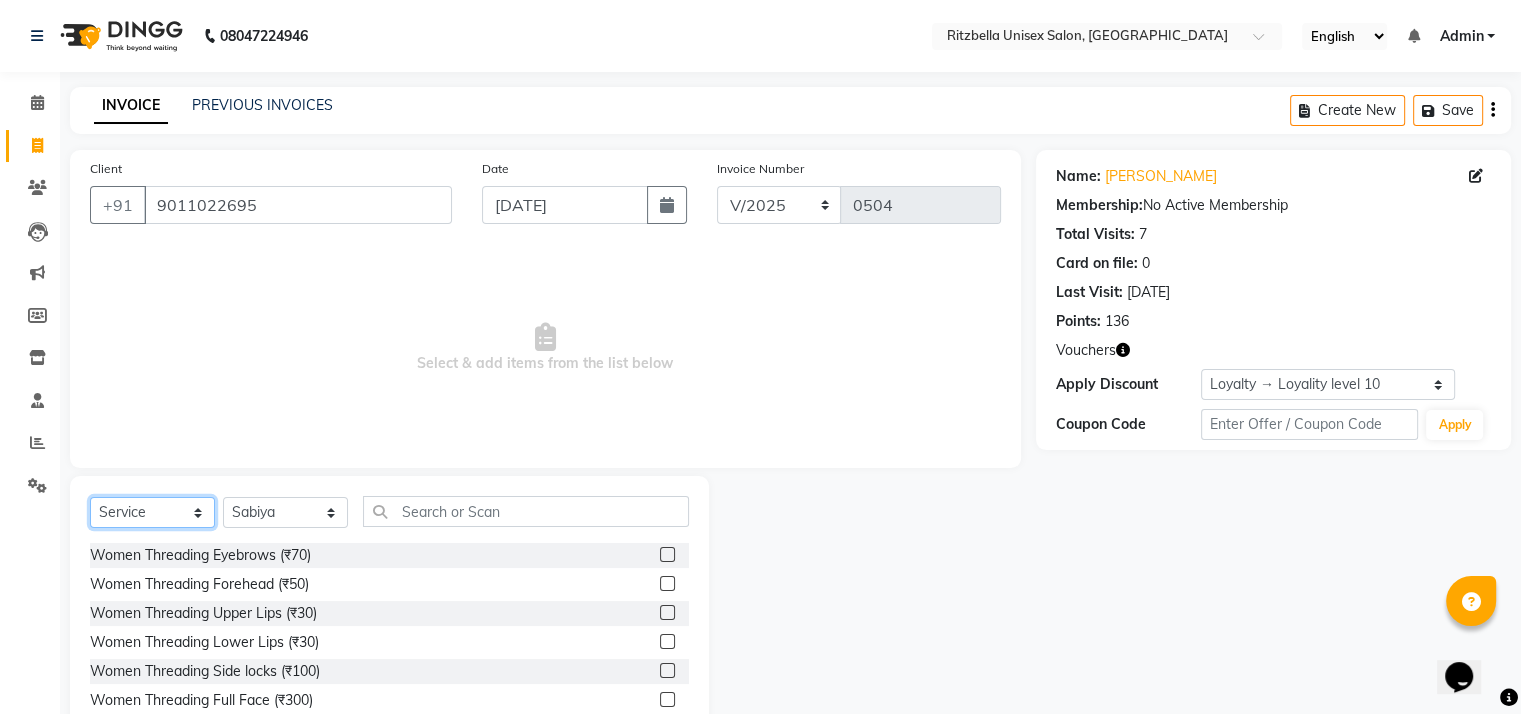 click on "Select  Service  Product  Membership  Package Voucher Prepaid Gift Card" 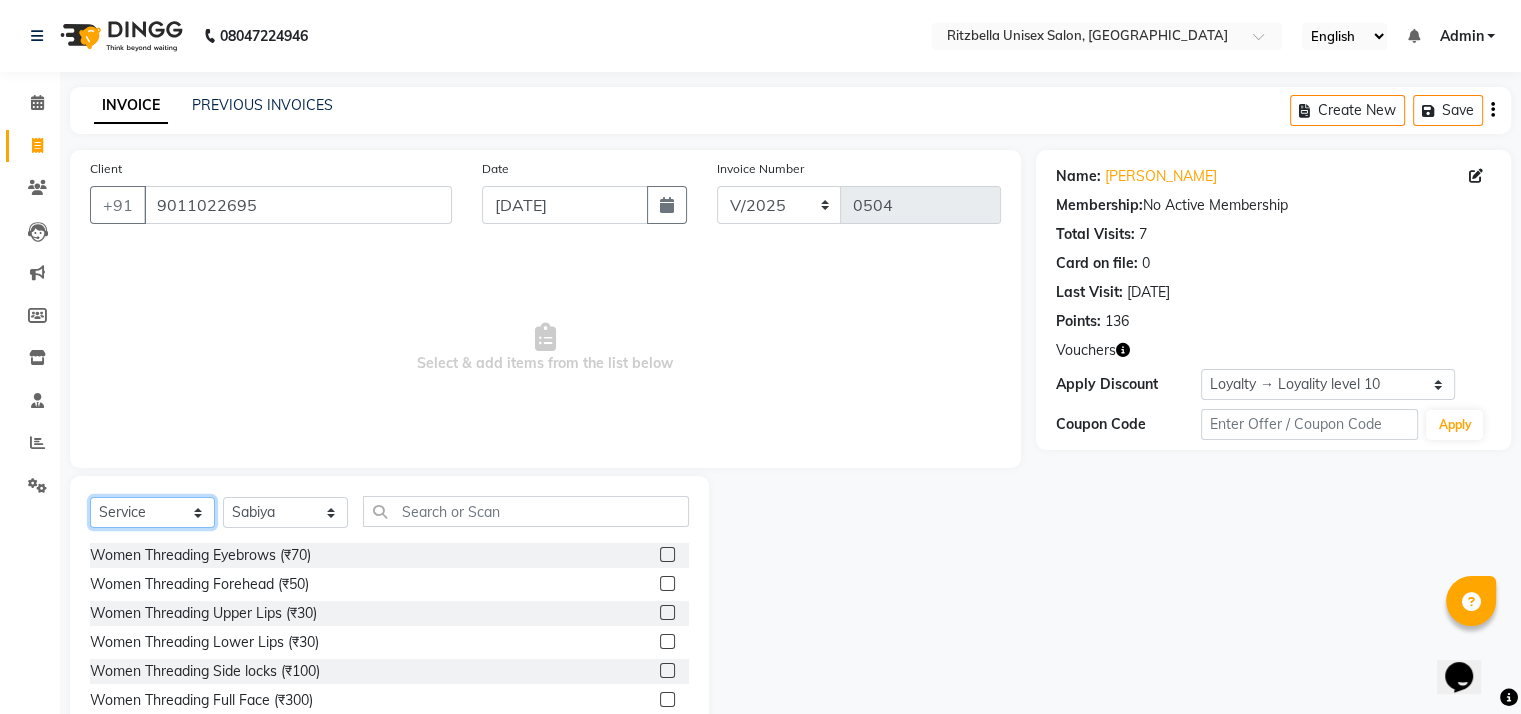 select on "package" 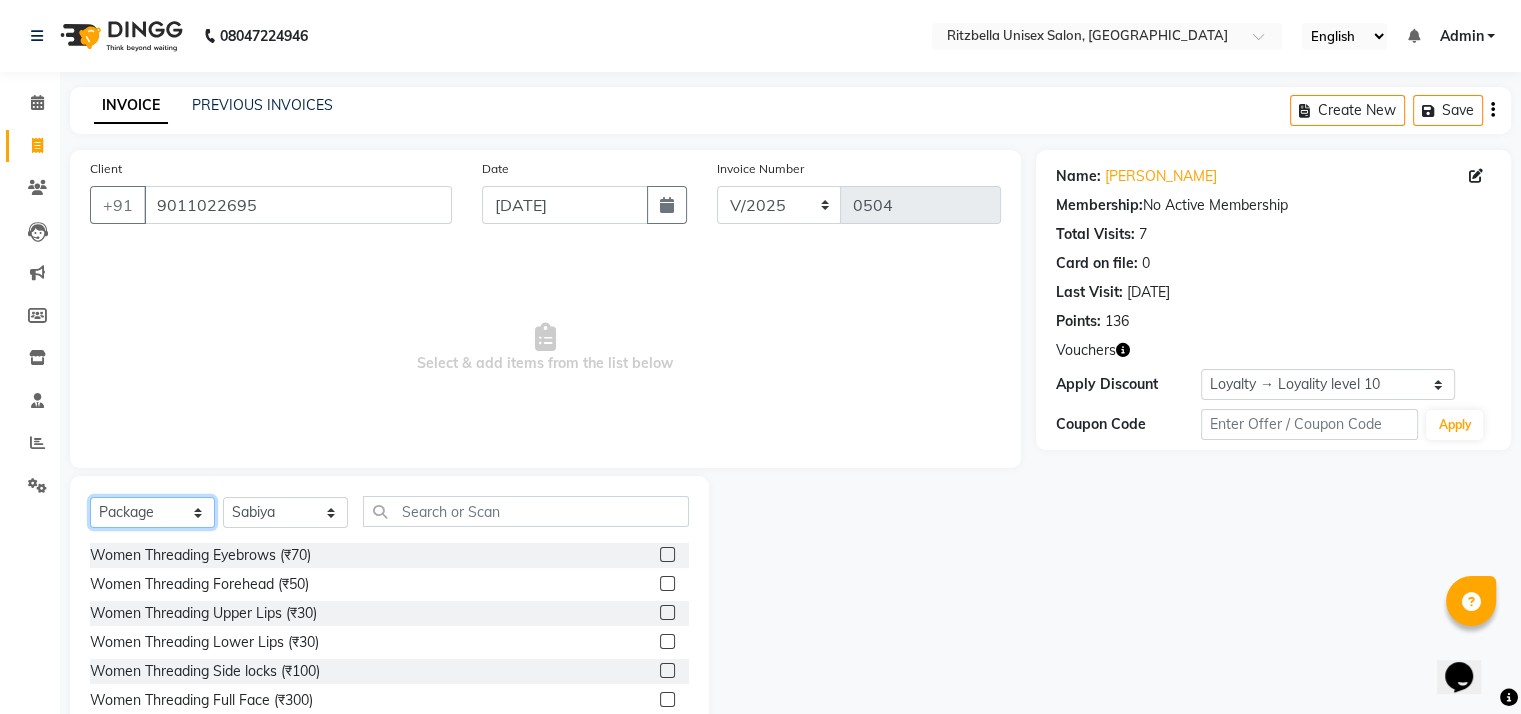 click on "Select  Service  Product  Membership  Package Voucher Prepaid Gift Card" 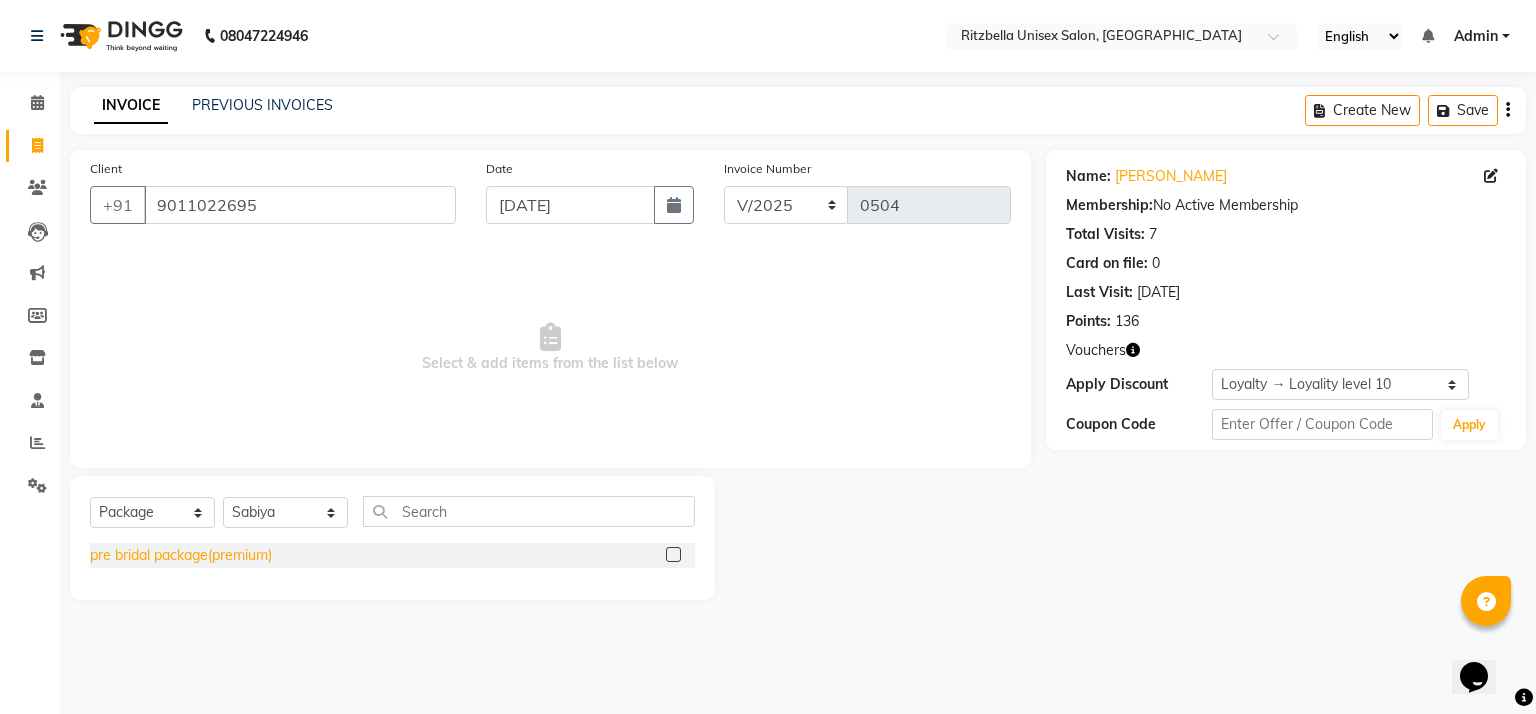click on "pre bridal package(premium)" 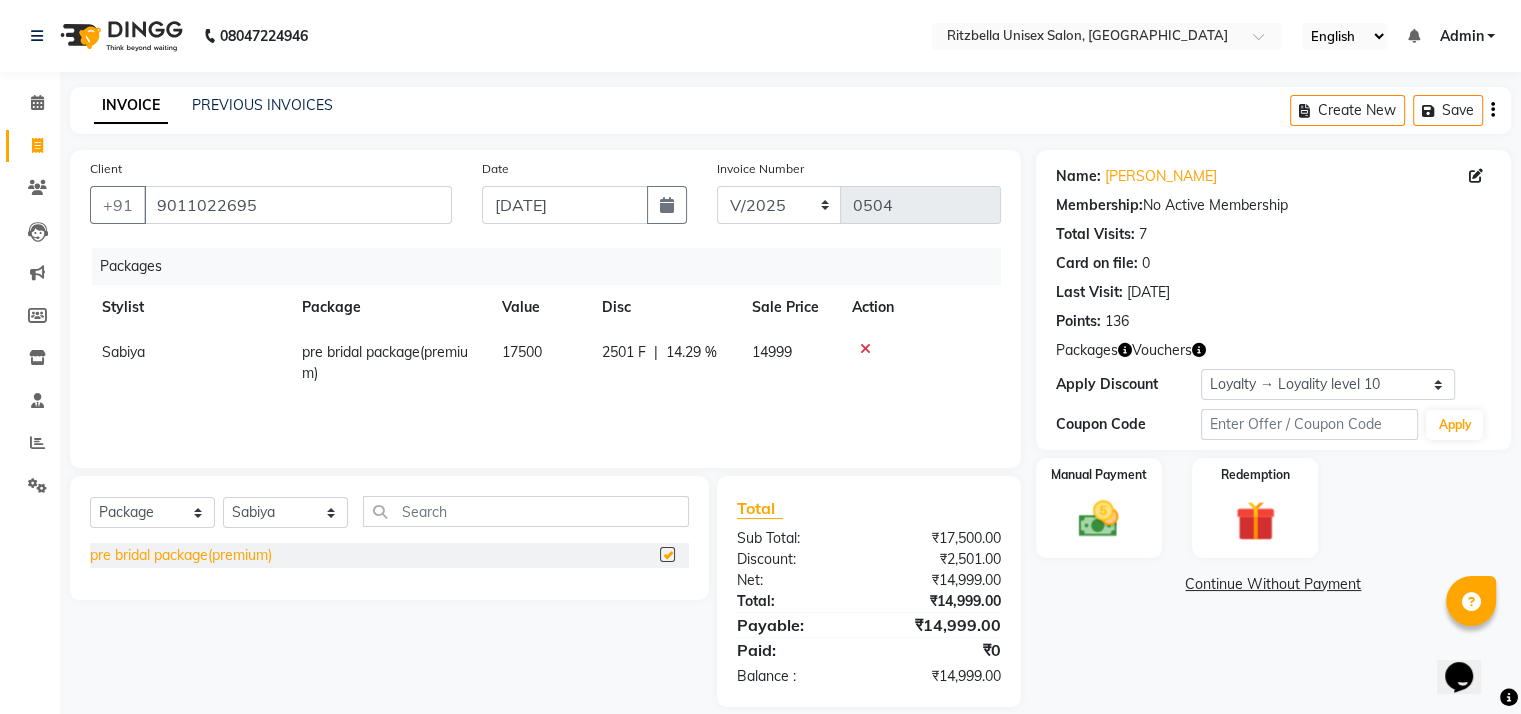 checkbox on "false" 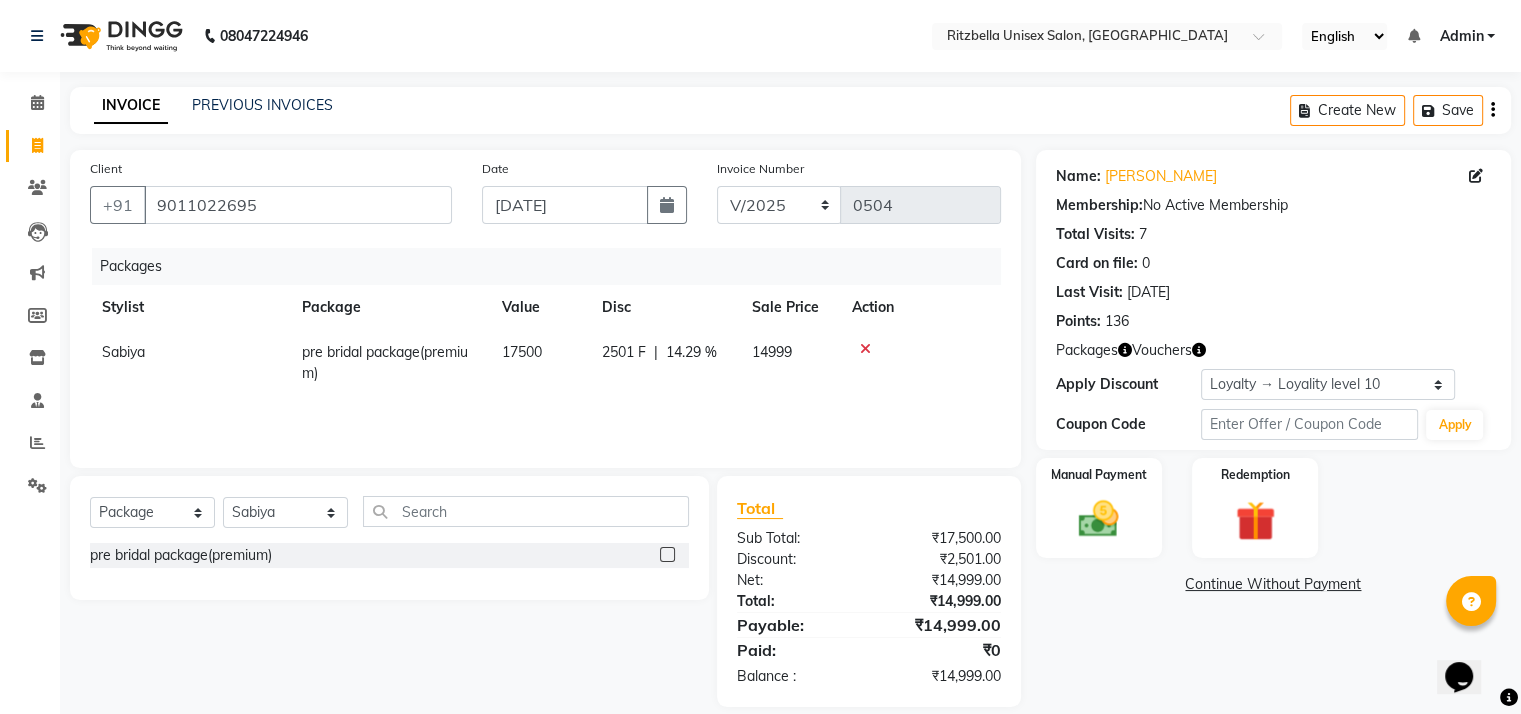 click 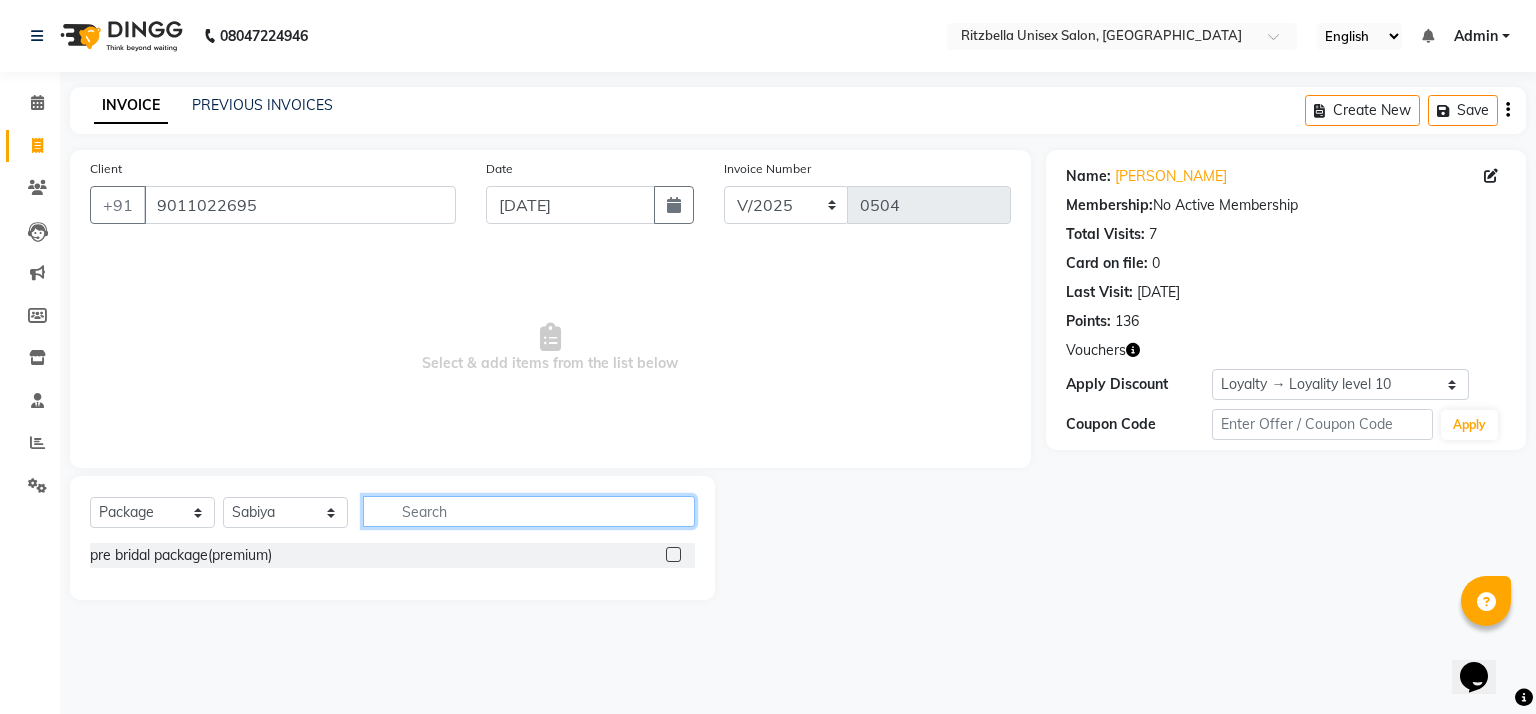 click 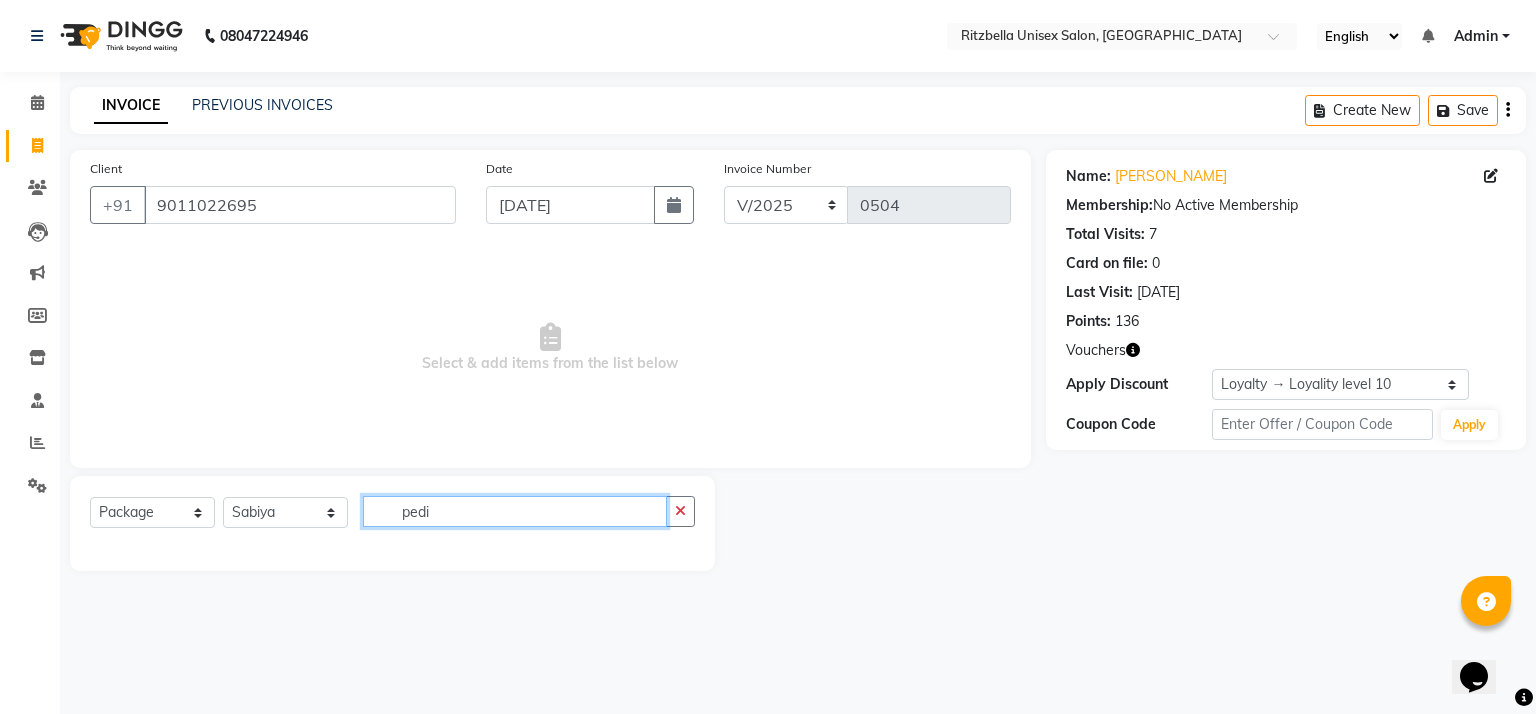type on "pedi" 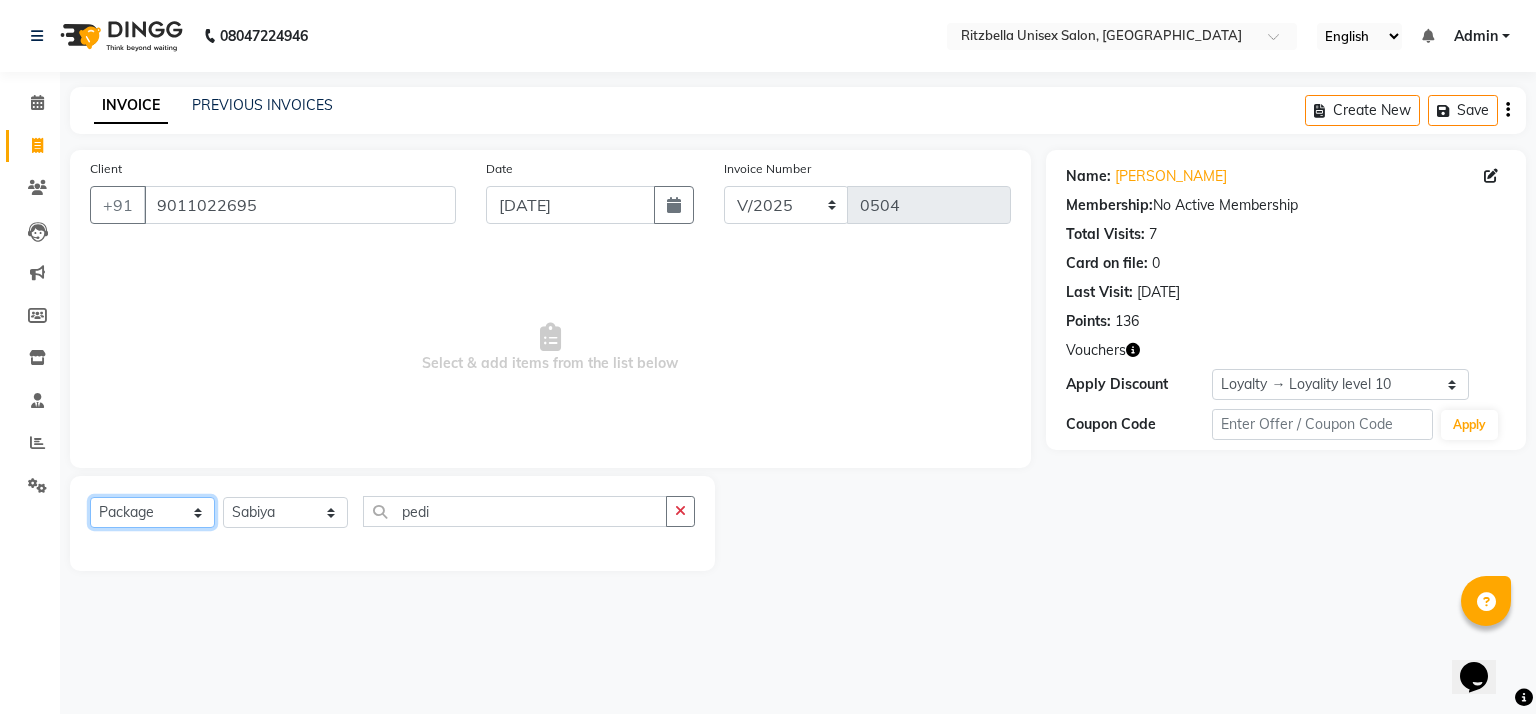 click on "Select  Service  Product  Membership  Package Voucher Prepaid Gift Card" 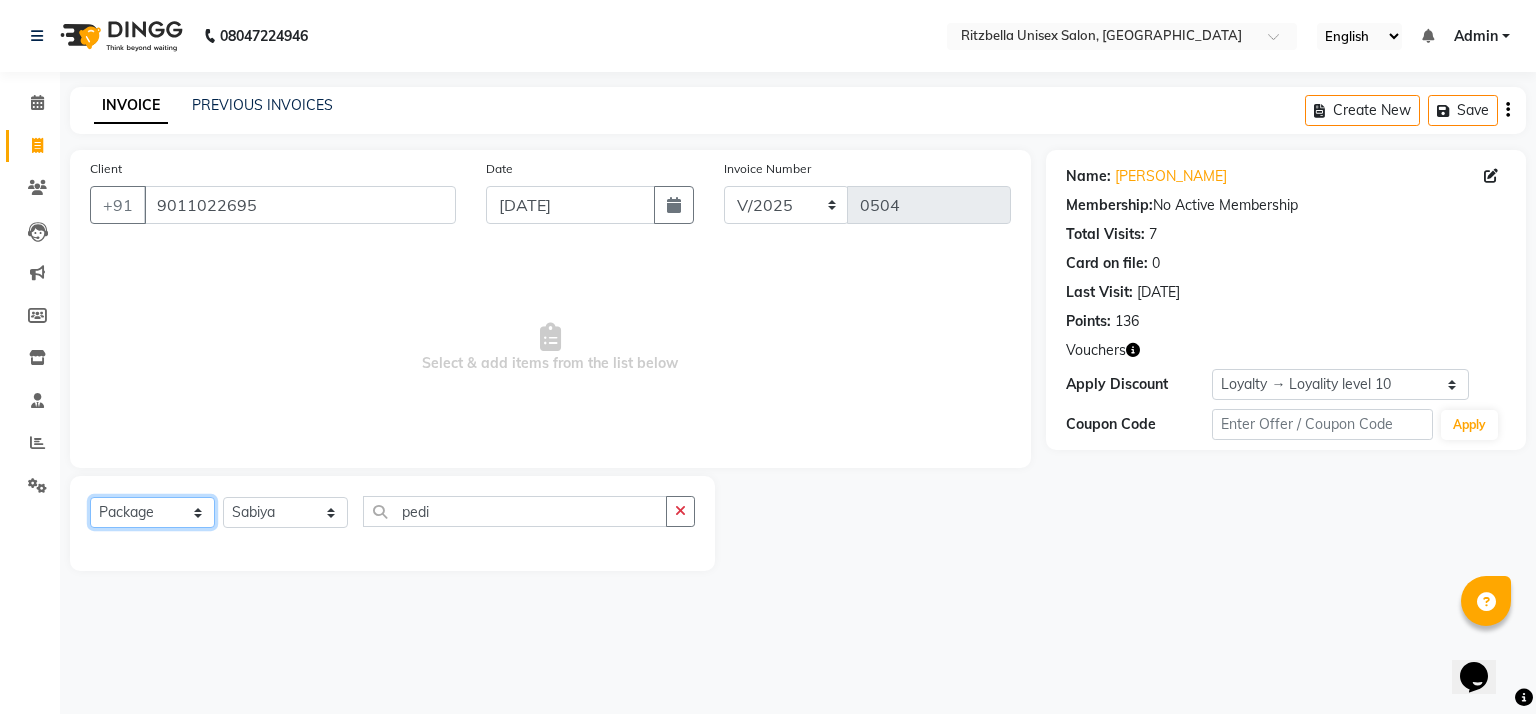 select on "service" 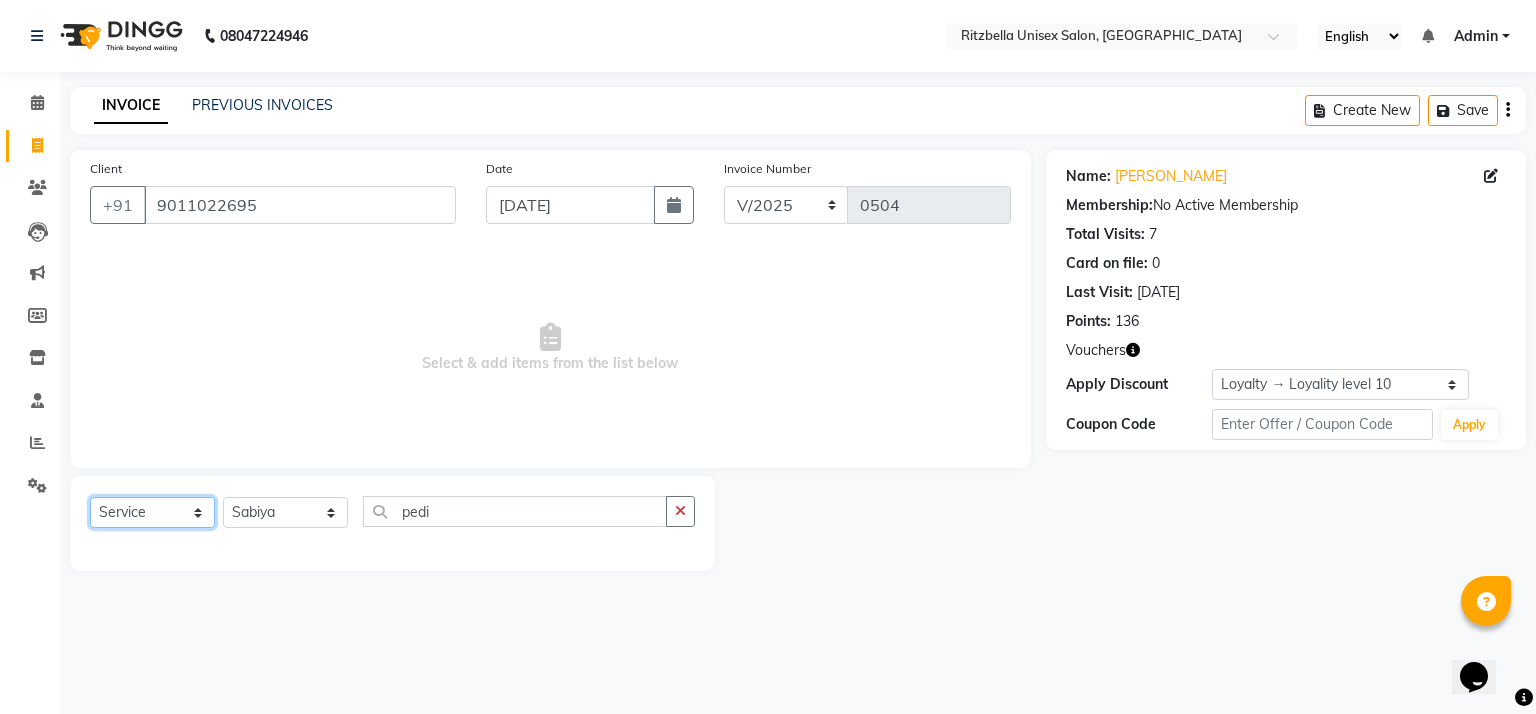 click on "Select  Service  Product  Membership  Package Voucher Prepaid Gift Card" 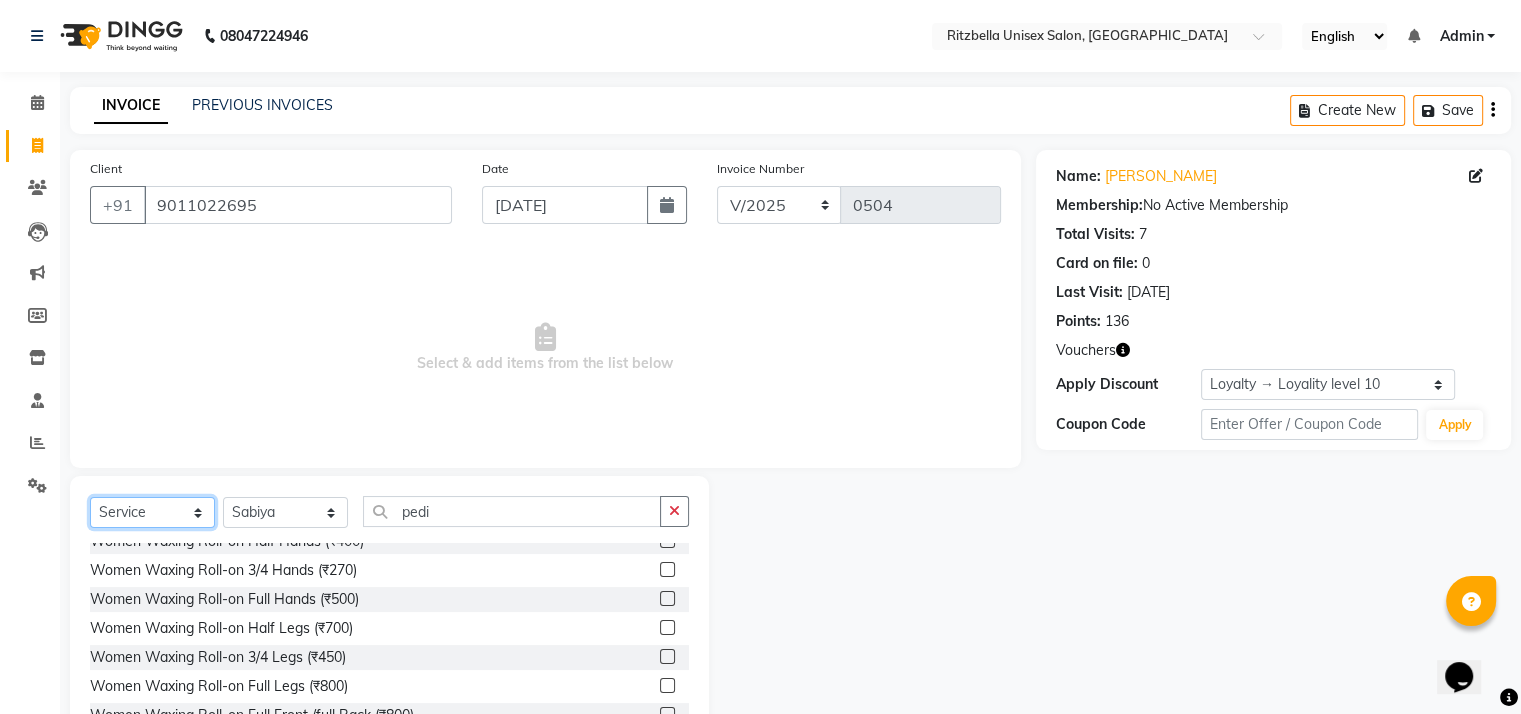 scroll, scrollTop: 787, scrollLeft: 0, axis: vertical 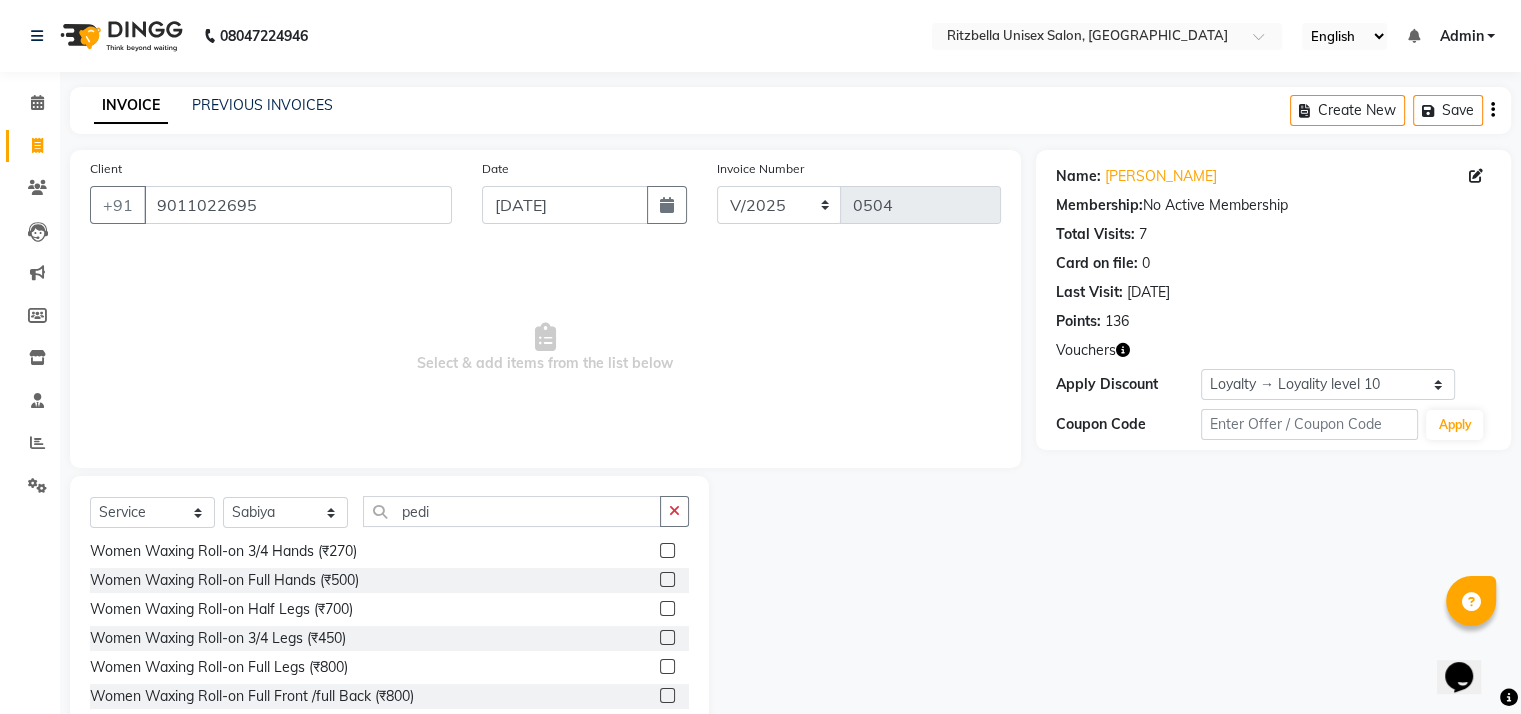 click on "Select  Service  Product  Membership  Package Voucher Prepaid Gift Card  Select Stylist khushi [PERSON_NAME] Ritu Sabiya [PERSON_NAME] pedi Women Threading Eyebrows (₹70)  Women Threading Forehead (₹50)  Women Threading Upper Lips (₹30)  Women Threading Lower Lips (₹30)  Women Threading Side locks (₹100)  Women Threading Full Face (₹300)  Women Threading chin/ Neck (₹50)  Men Threading Eyebrows (₹50)  Men Threading side locks (₹100)  Women Waxing Chocolate Forehead / Lower Lips / Upper lips (₹100)  Women Waxing Chocolate Chin / Neck / Side Locks (₹150)  Women Waxing Chocolate Underarms (₹200)  Women Waxing Chocolate Half Hands (₹250)  Women Waxing Chocolate 3/4 Hands (₹220)  Women Waxing Chocolate Full Hands (₹300)  Women Waxing Chocolate Half Legs (₹400)  Women Waxing Chocolate 3/4 Legs (₹350)  Women Waxing Chocolate Full Legs (₹500)  Women Waxing Chocolate Full Front /full Back (₹500)  Women Waxing Chocolate Half Front / Half Back (₹400)" 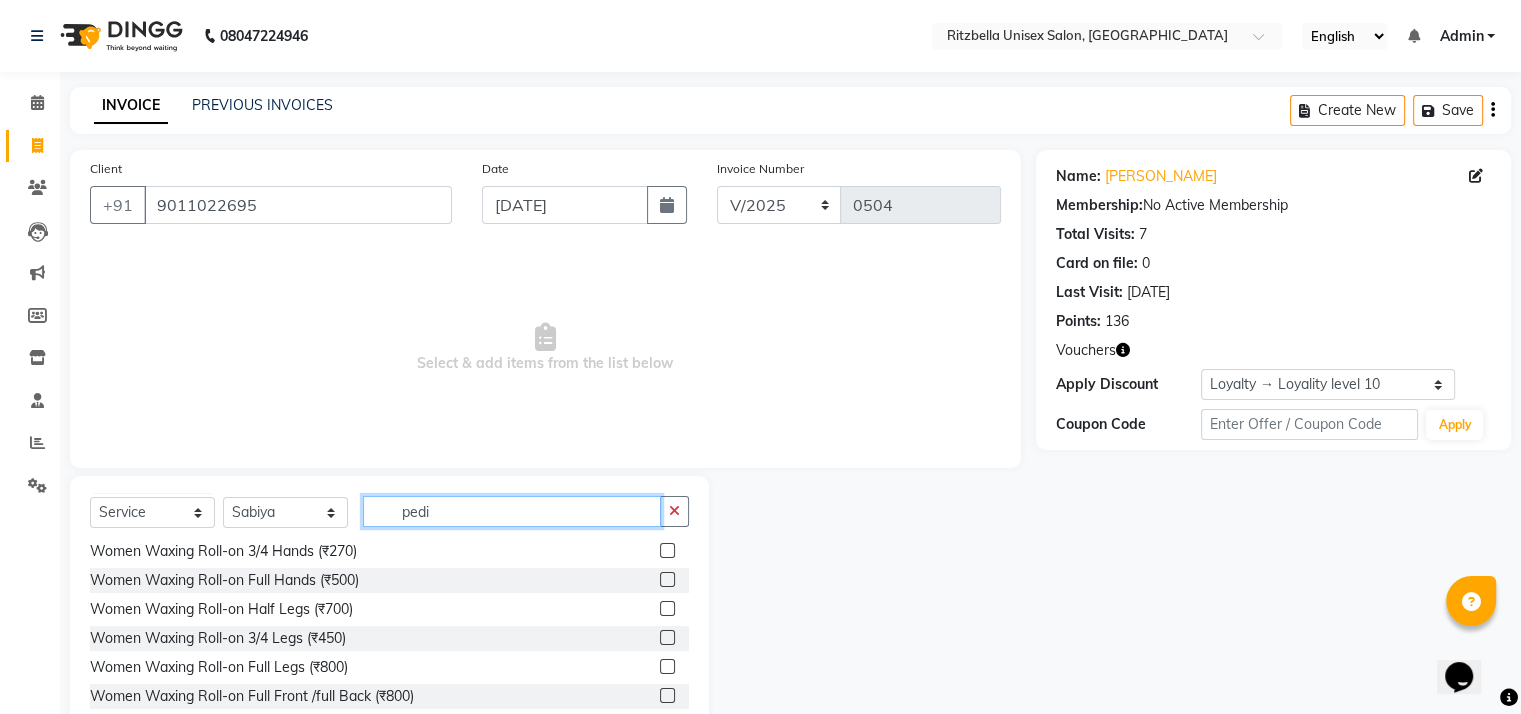 click on "pedi" 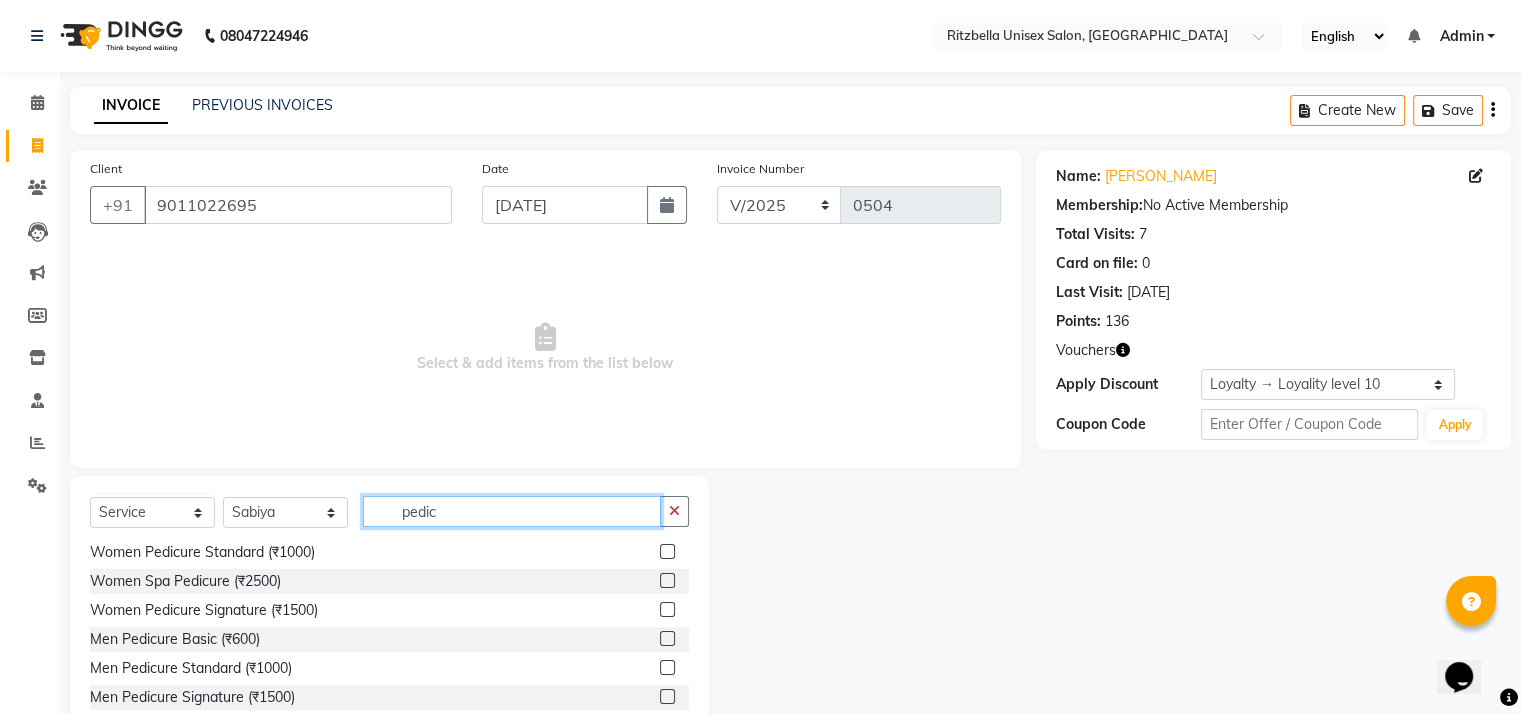scroll, scrollTop: 32, scrollLeft: 0, axis: vertical 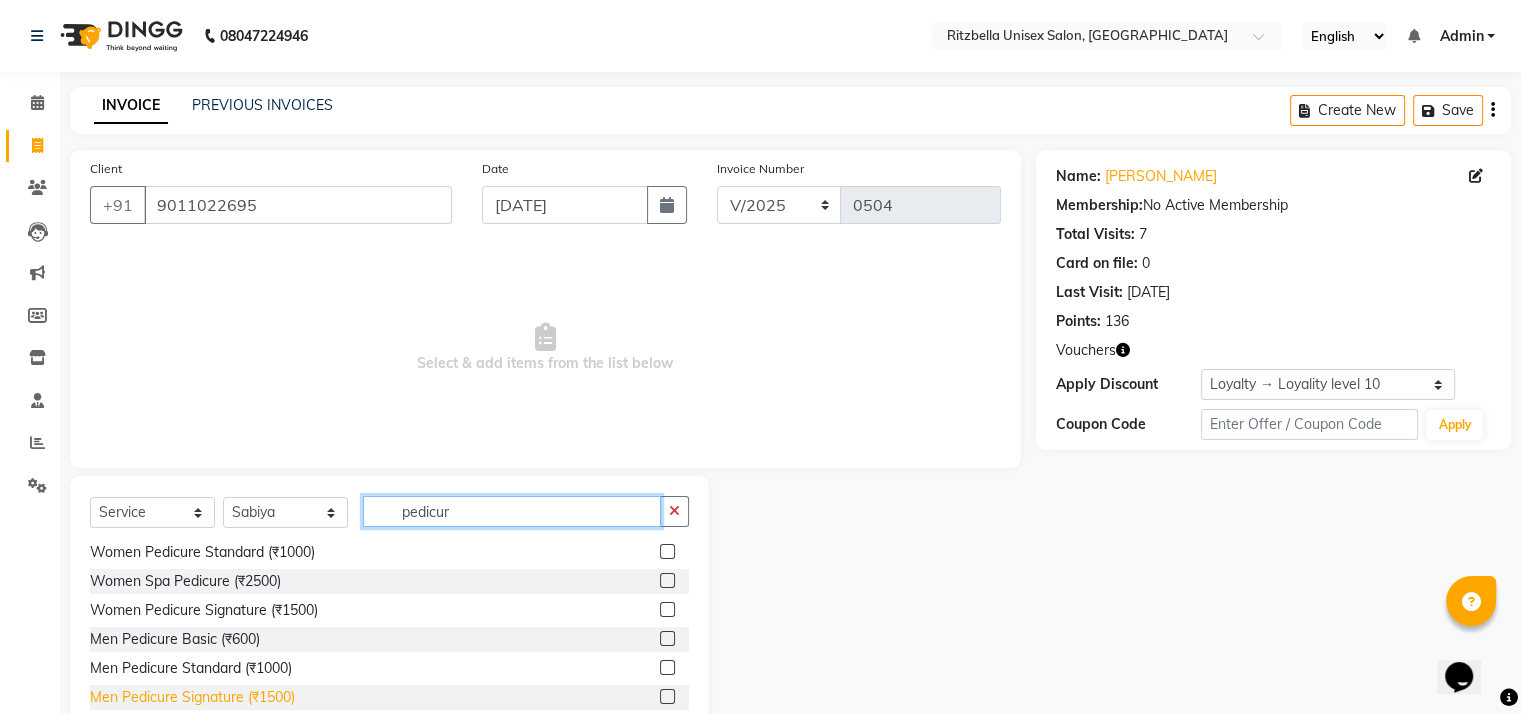 type on "pedicur" 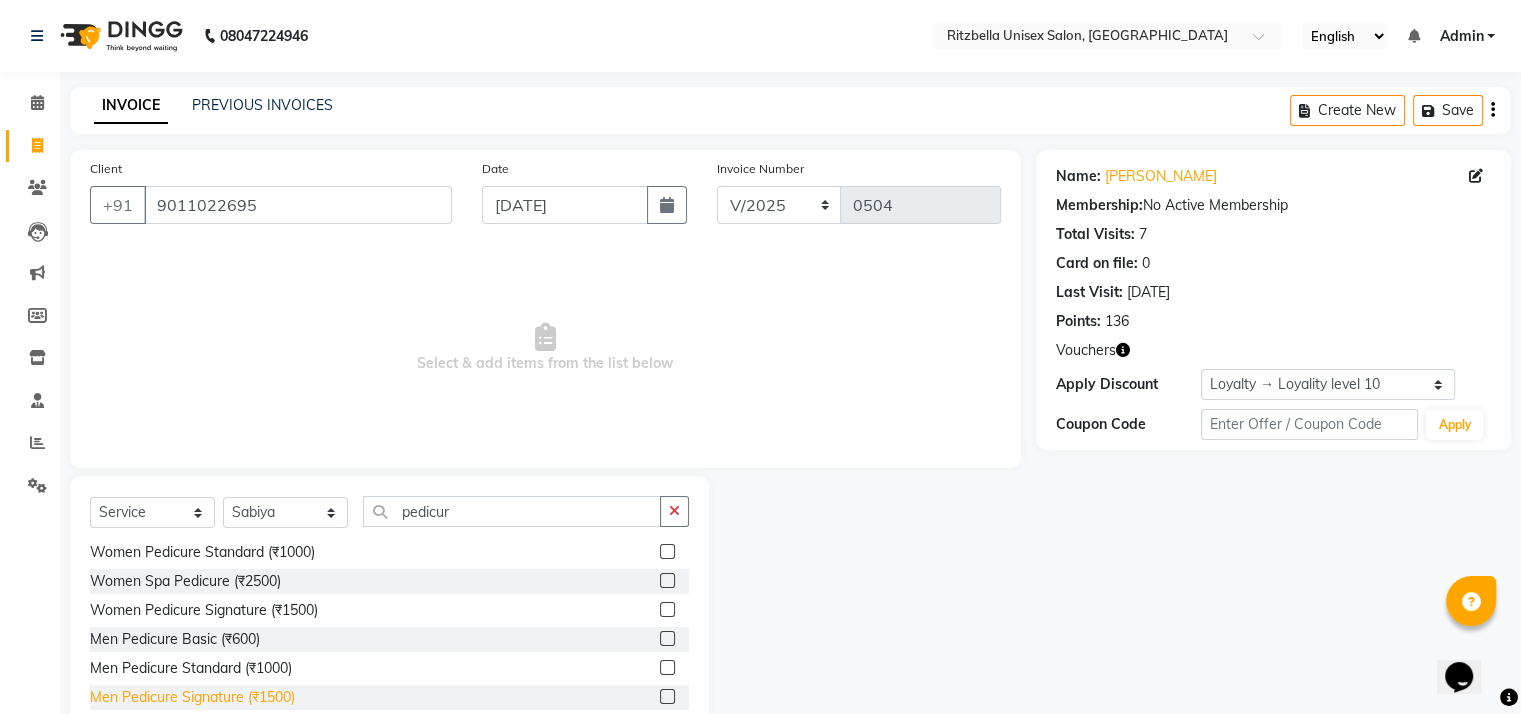 click on "Men Pedicure Signature (₹1500)" 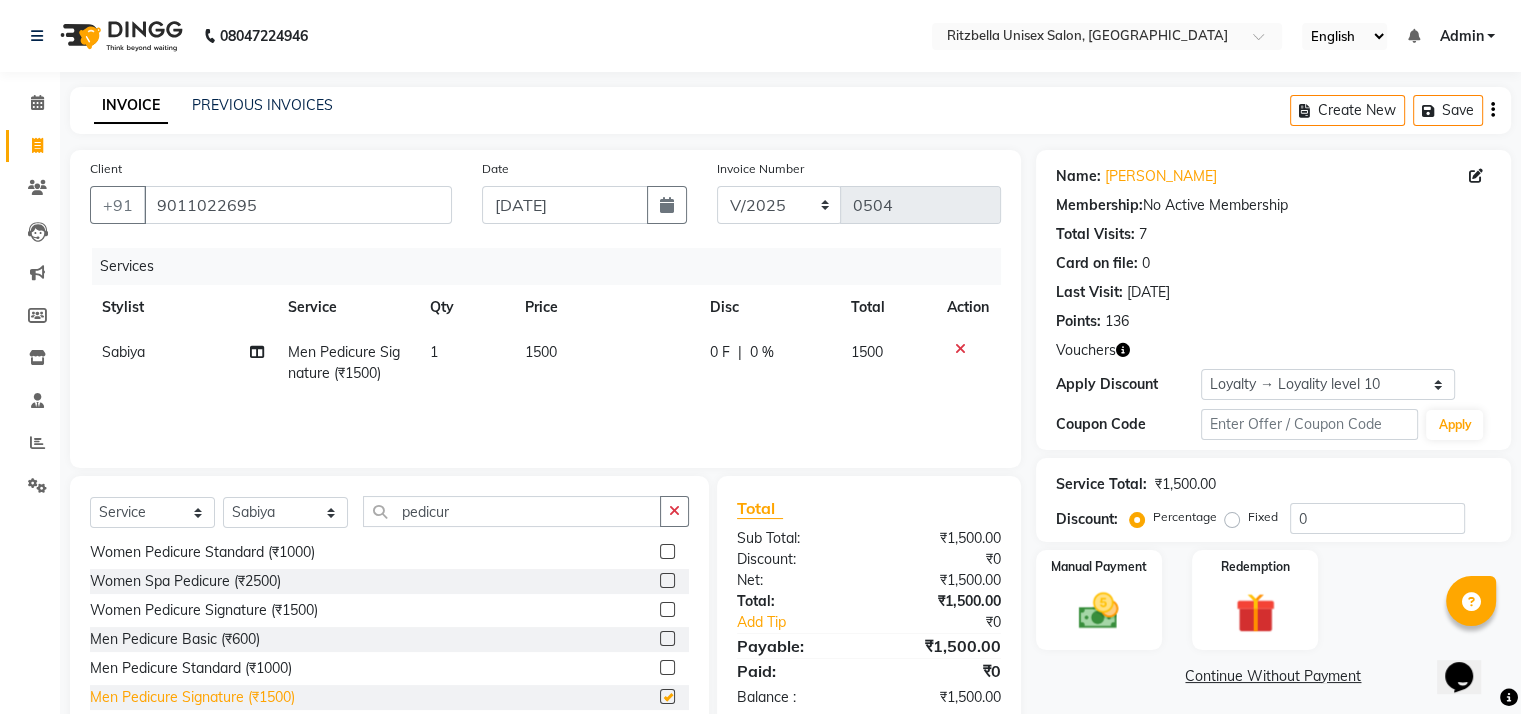 checkbox on "false" 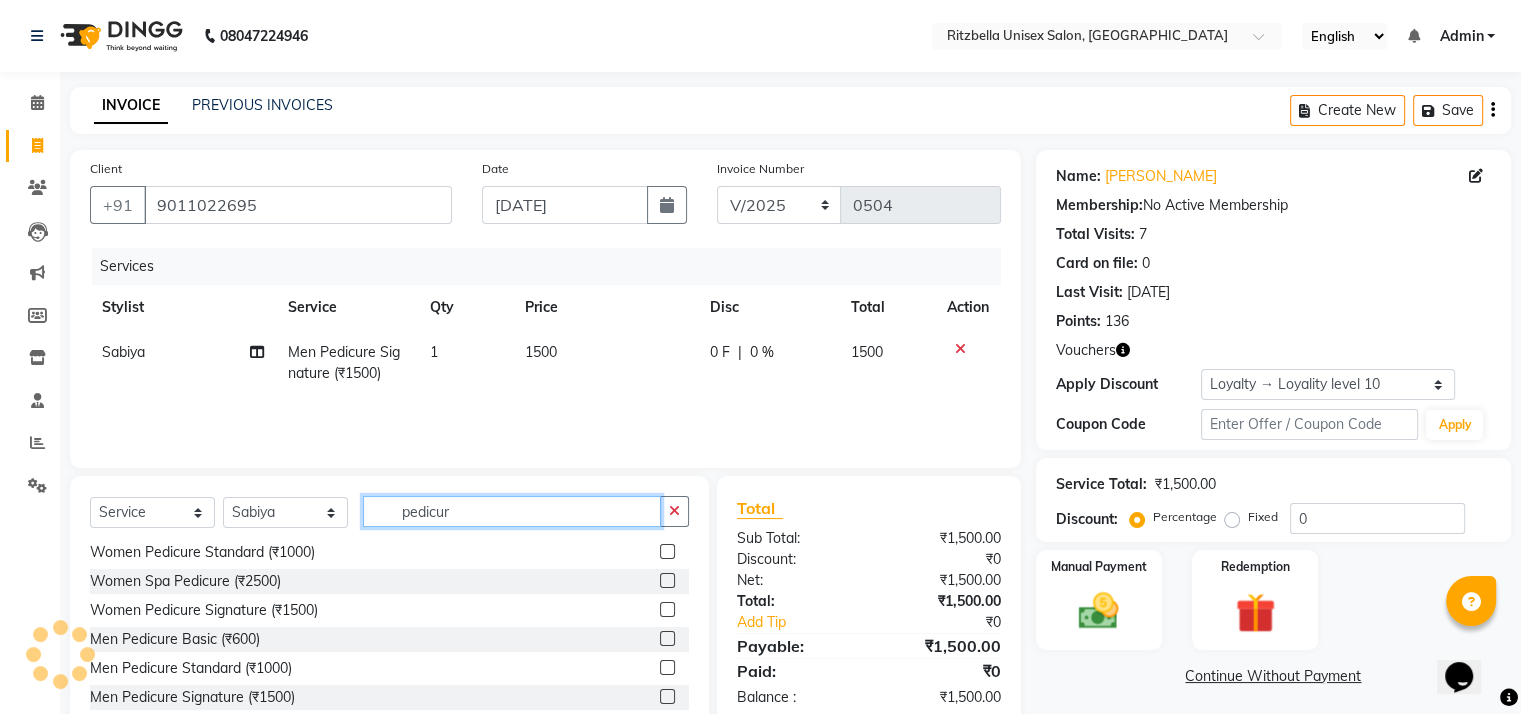 click on "pedicur" 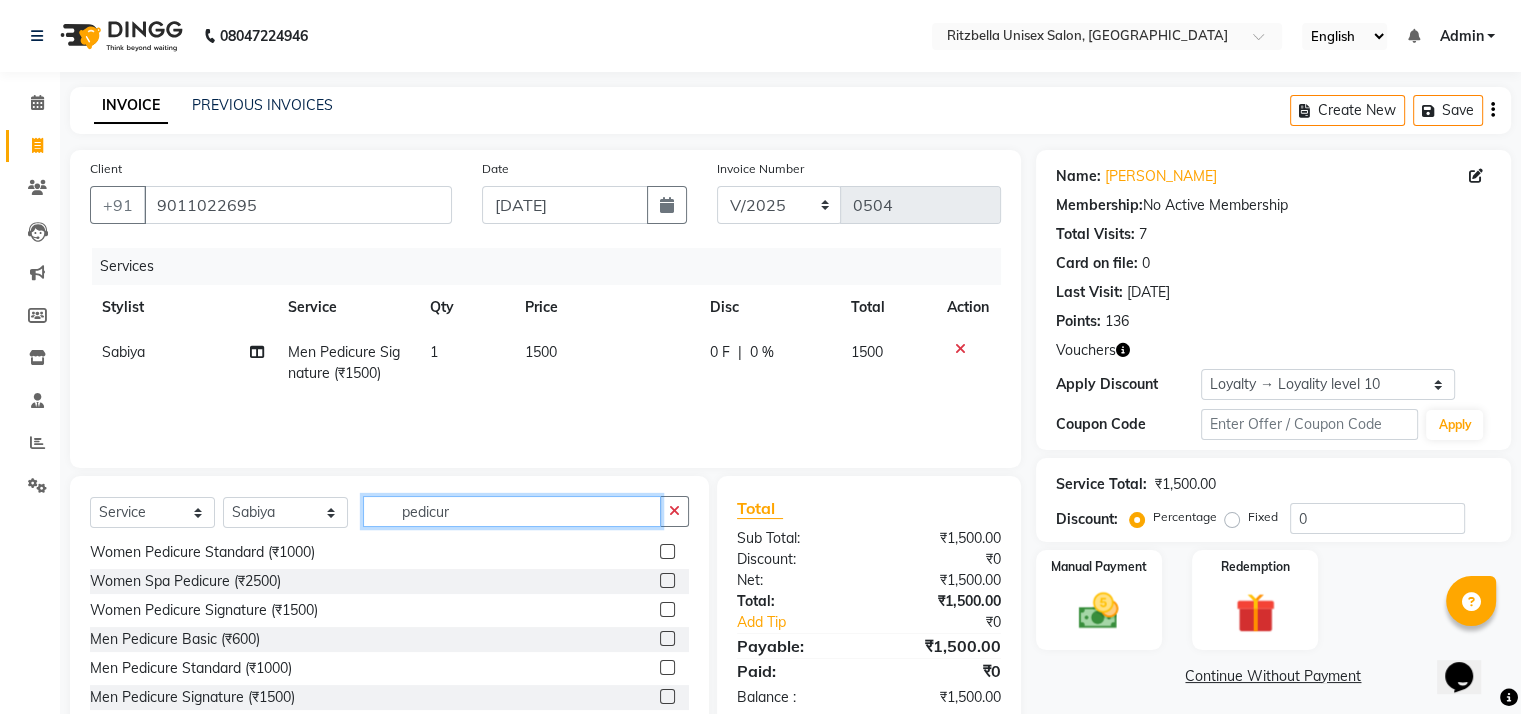 click on "pedicur" 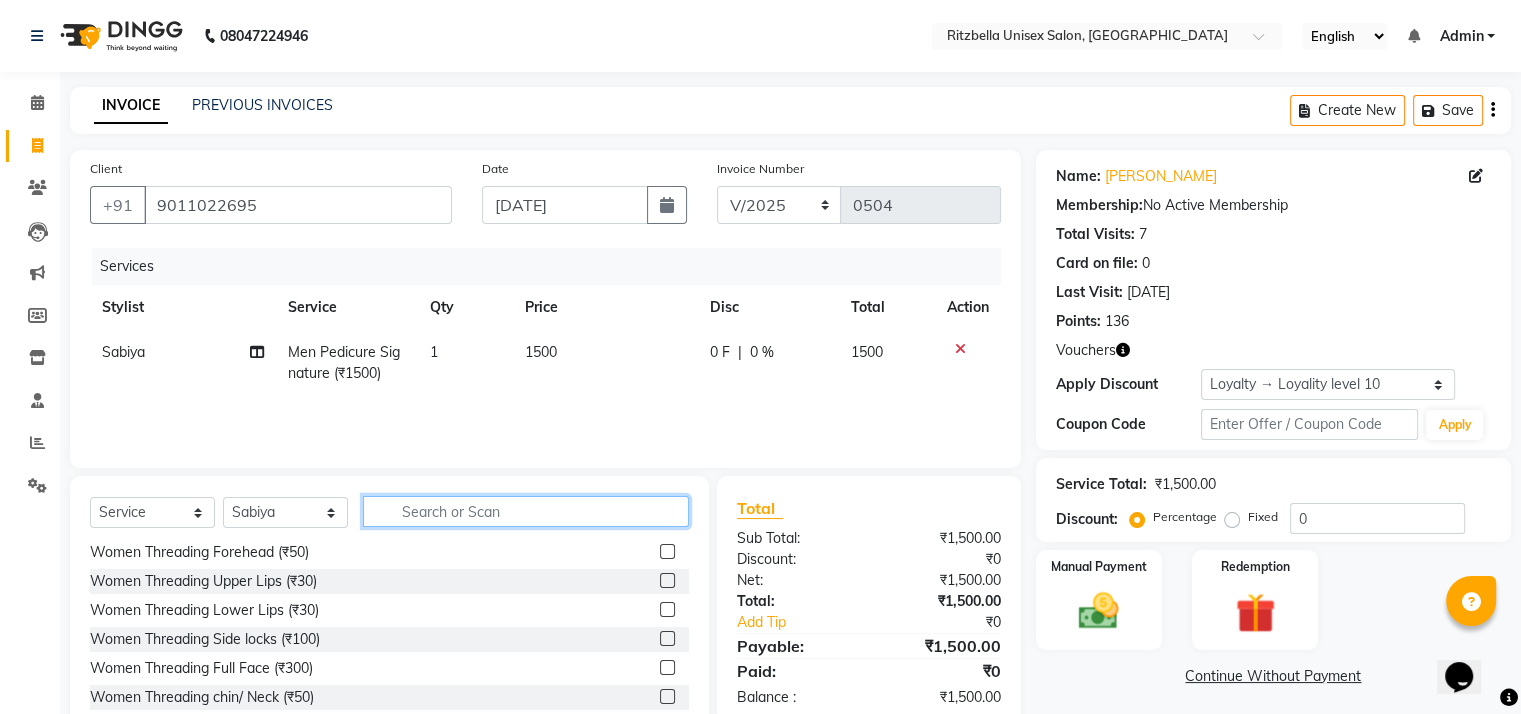 click 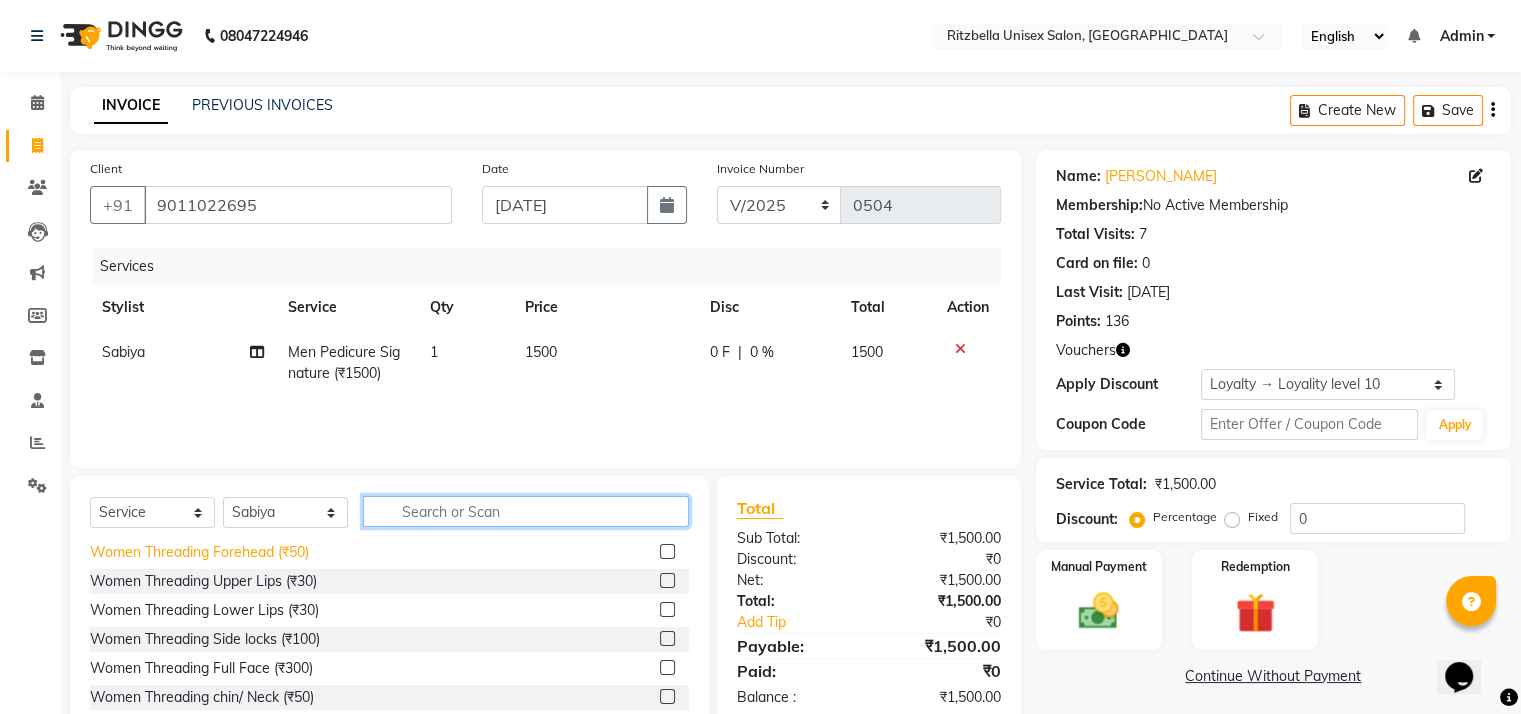 type 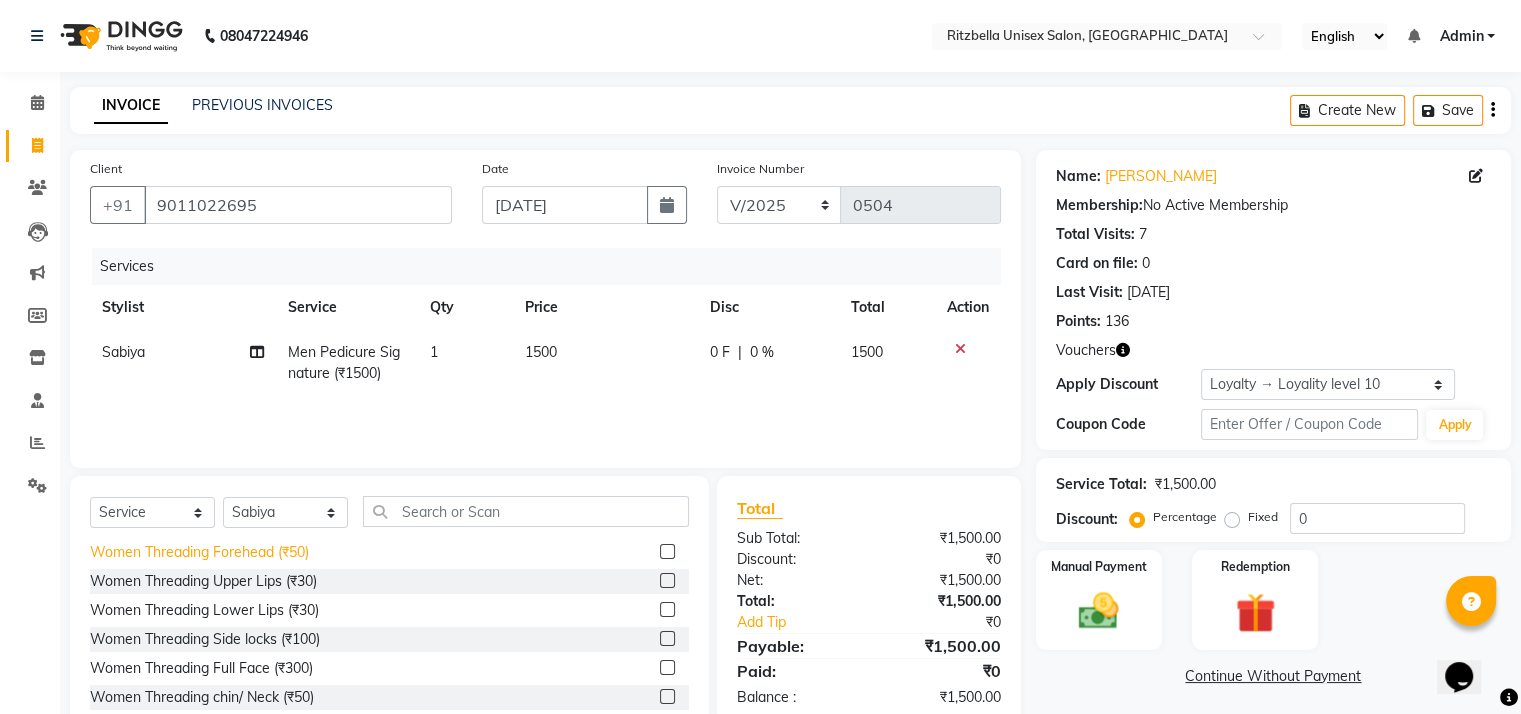 click on "Women Threading Forehead (₹50)" 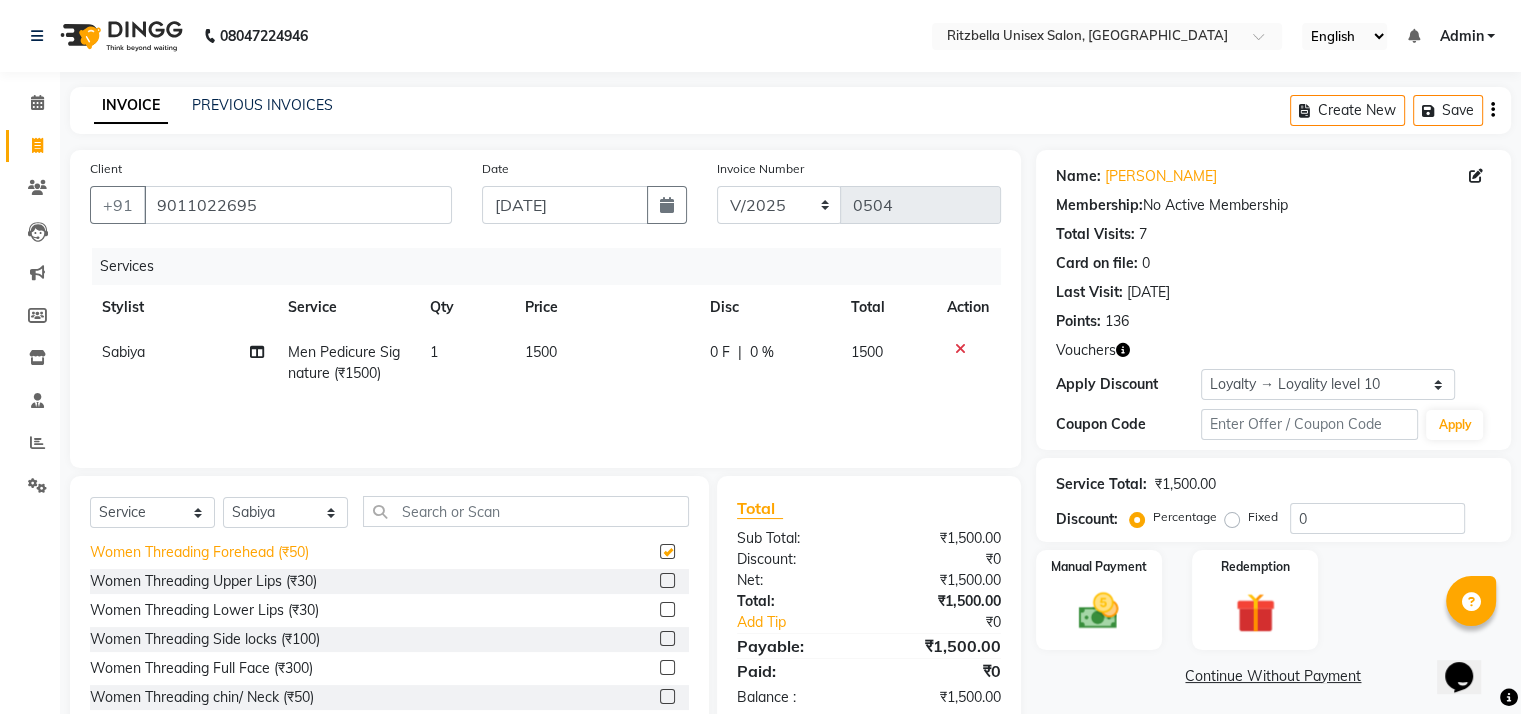 checkbox on "false" 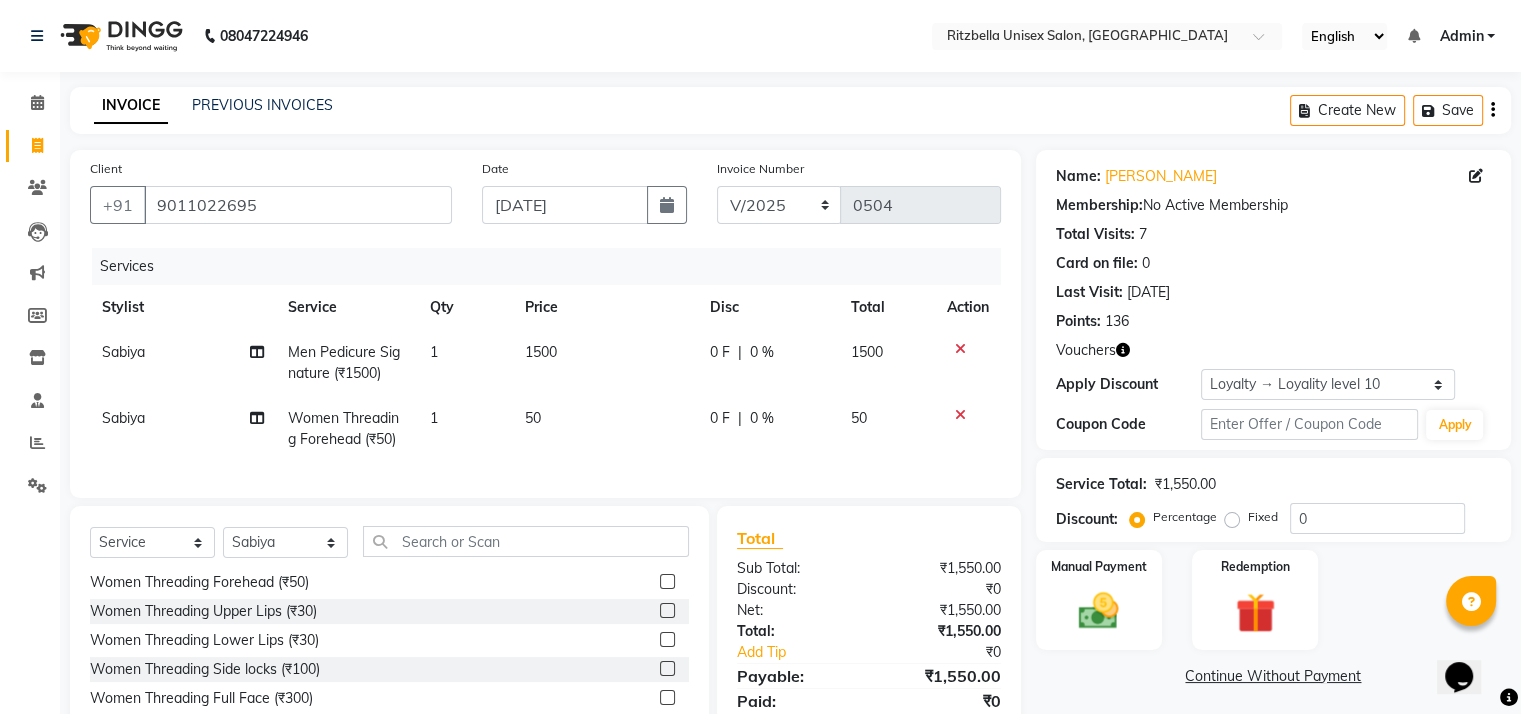 scroll, scrollTop: 133, scrollLeft: 0, axis: vertical 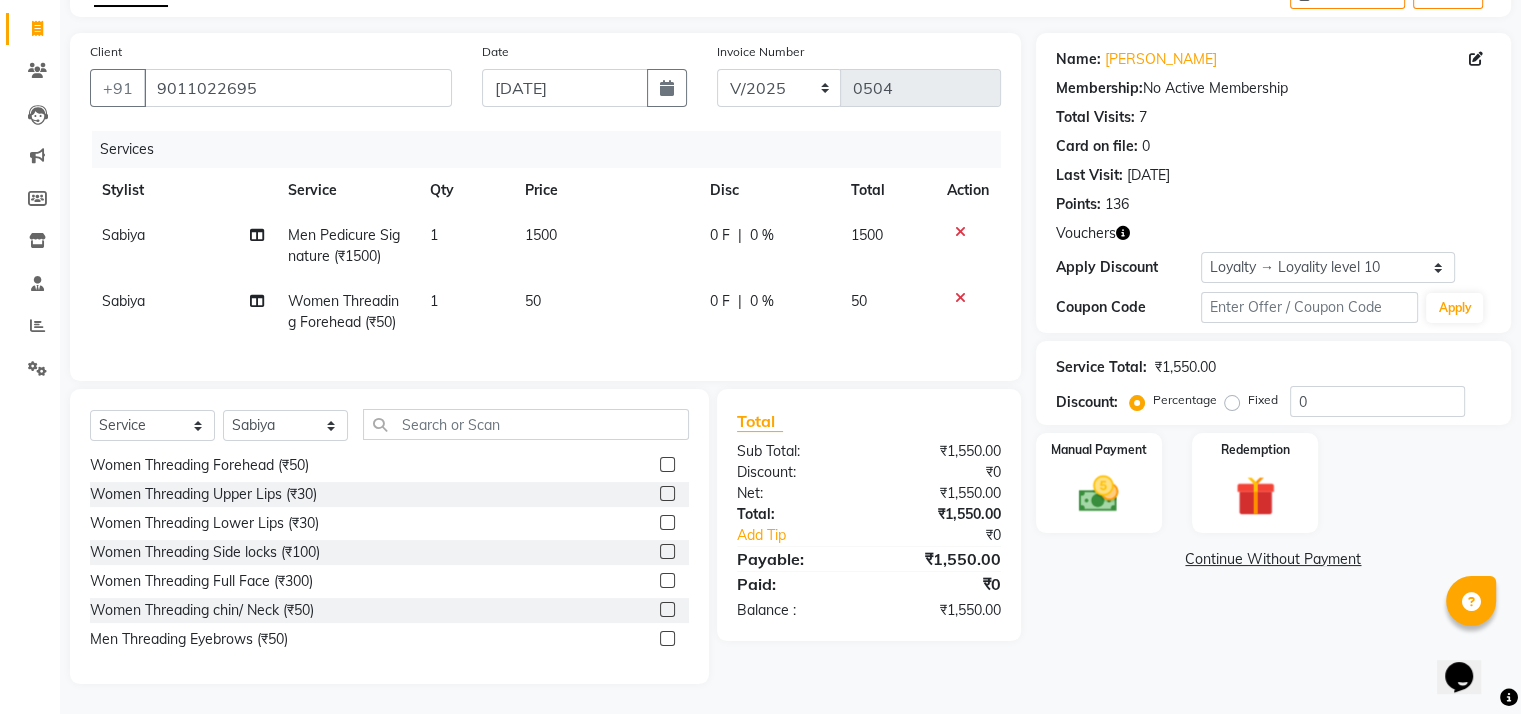 click 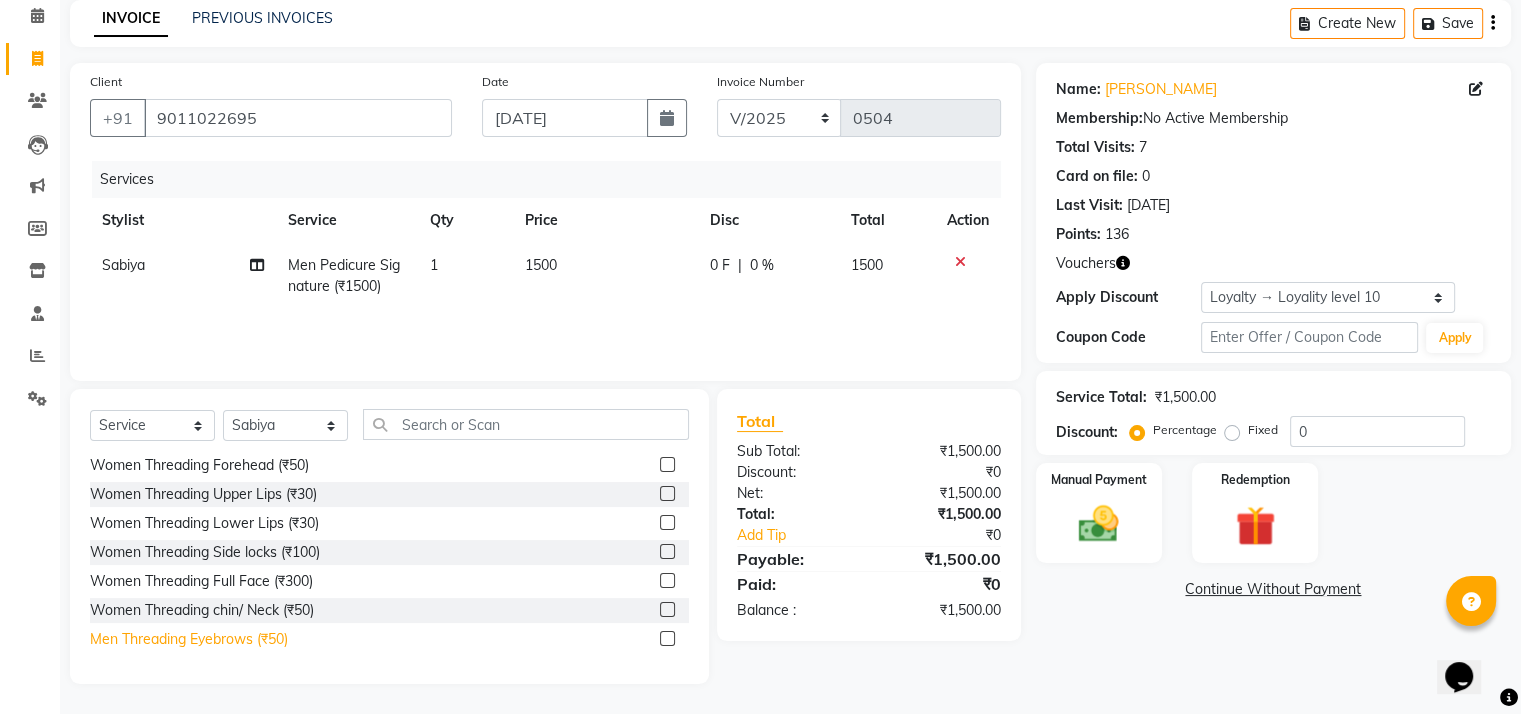 click on "Men Threading Eyebrows (₹50)" 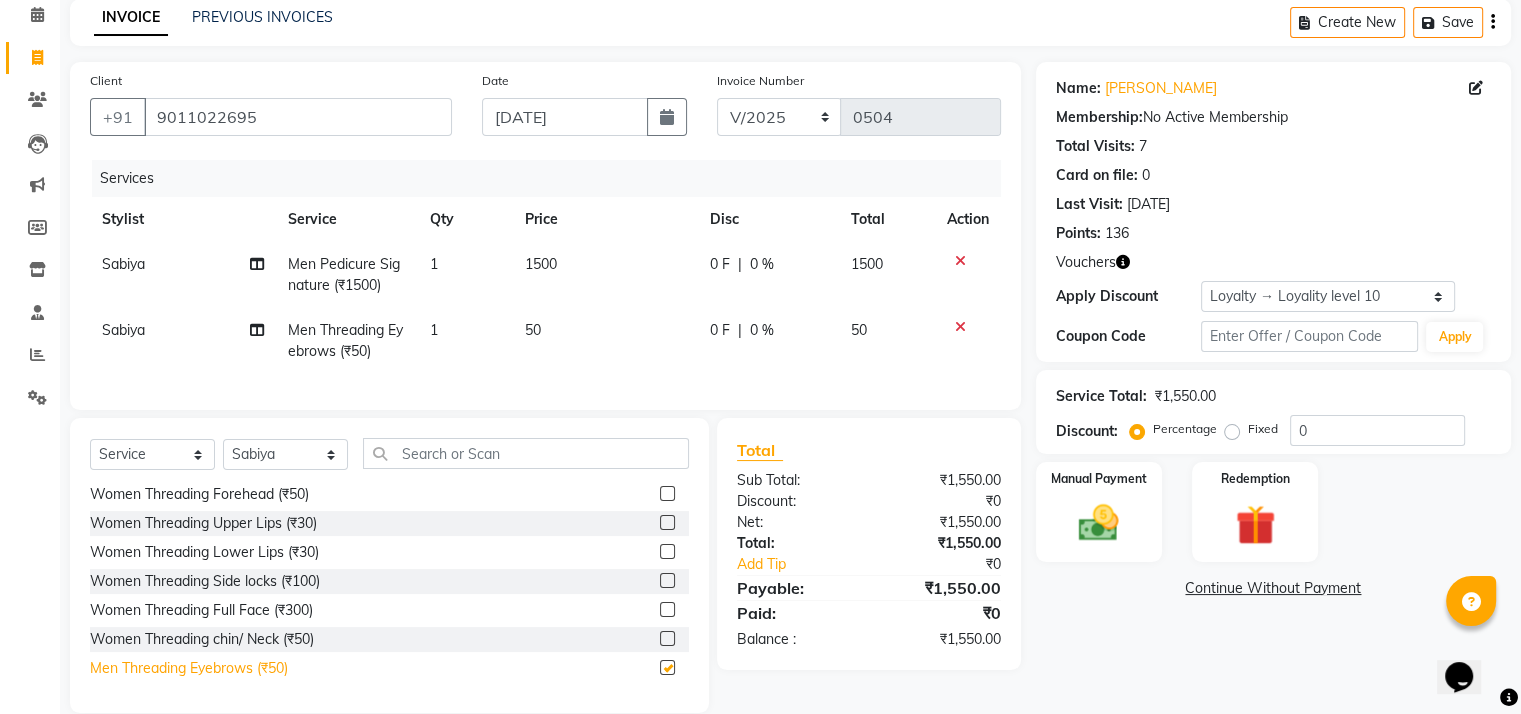 scroll, scrollTop: 133, scrollLeft: 0, axis: vertical 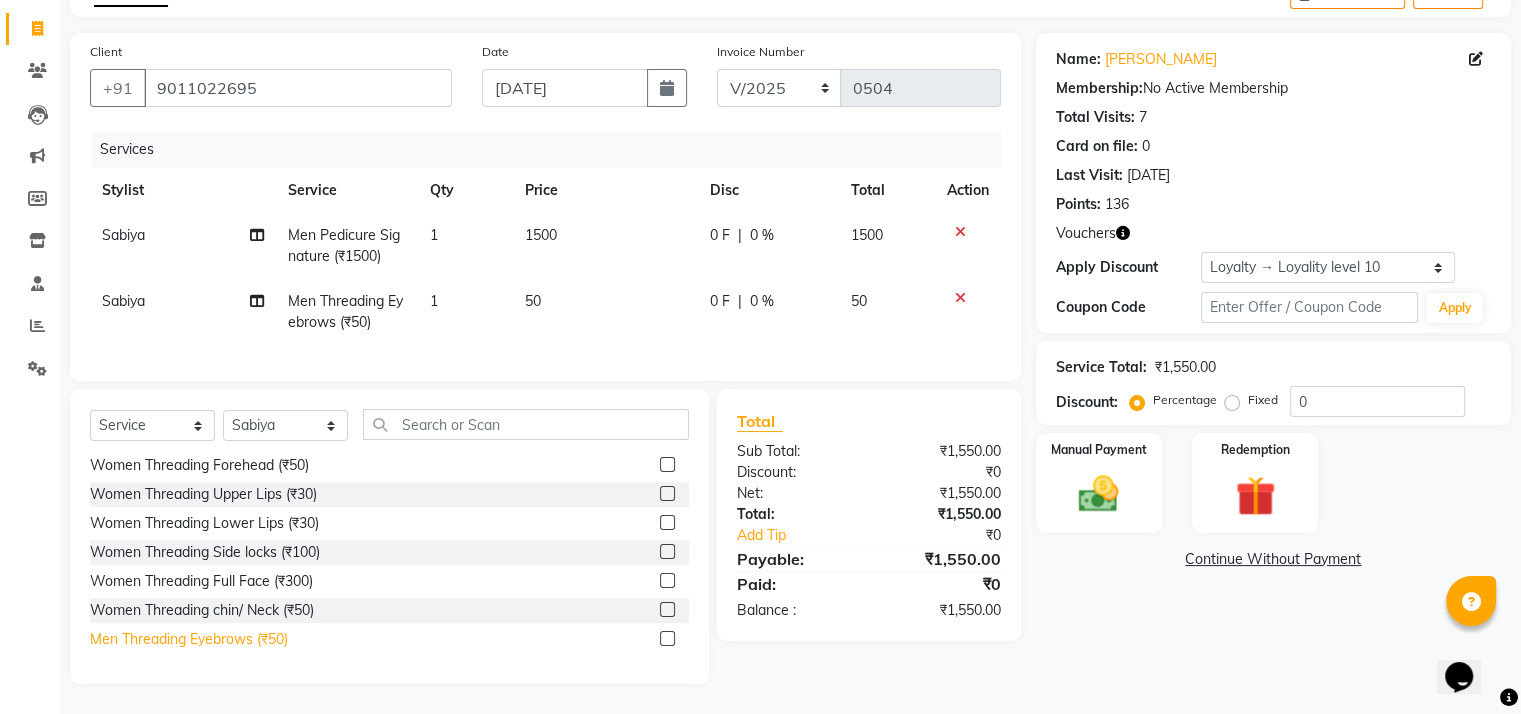 checkbox on "false" 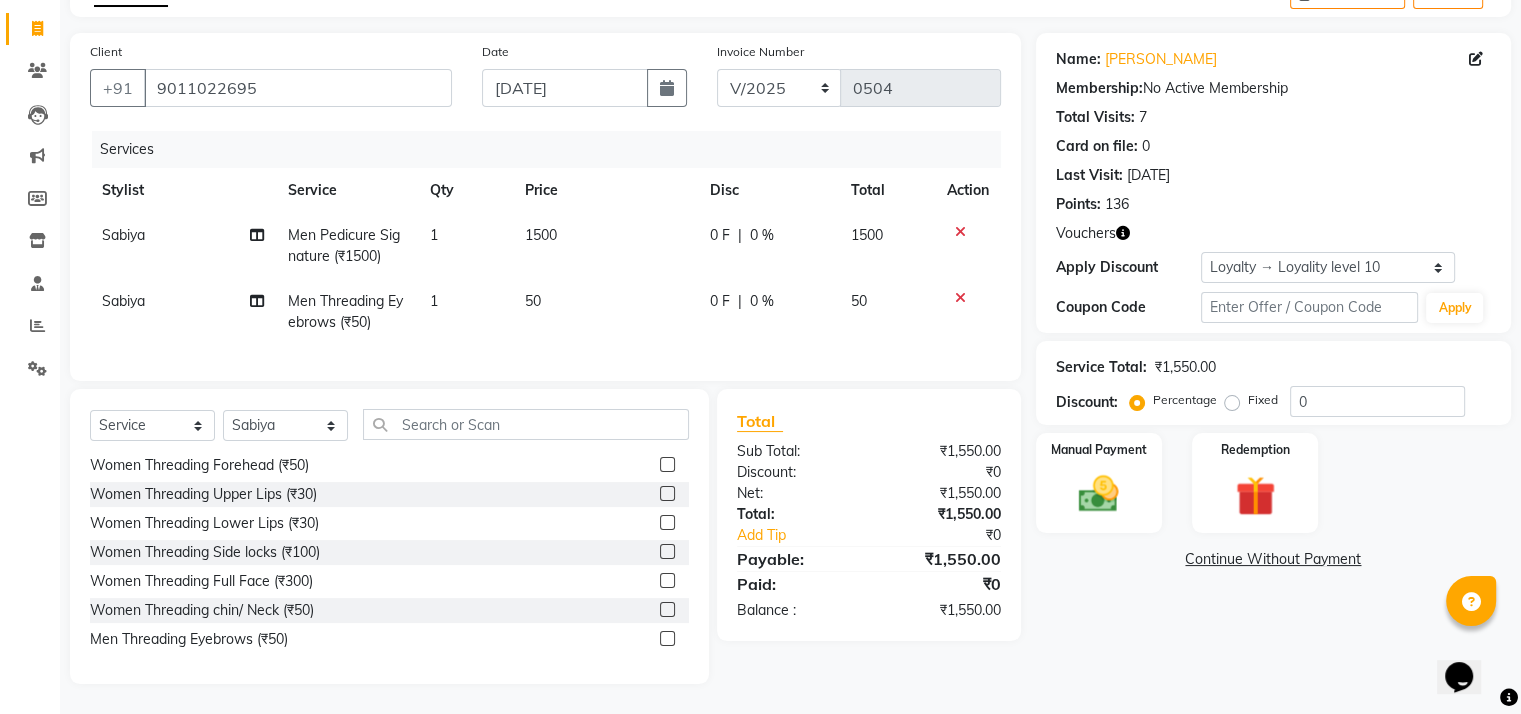 click 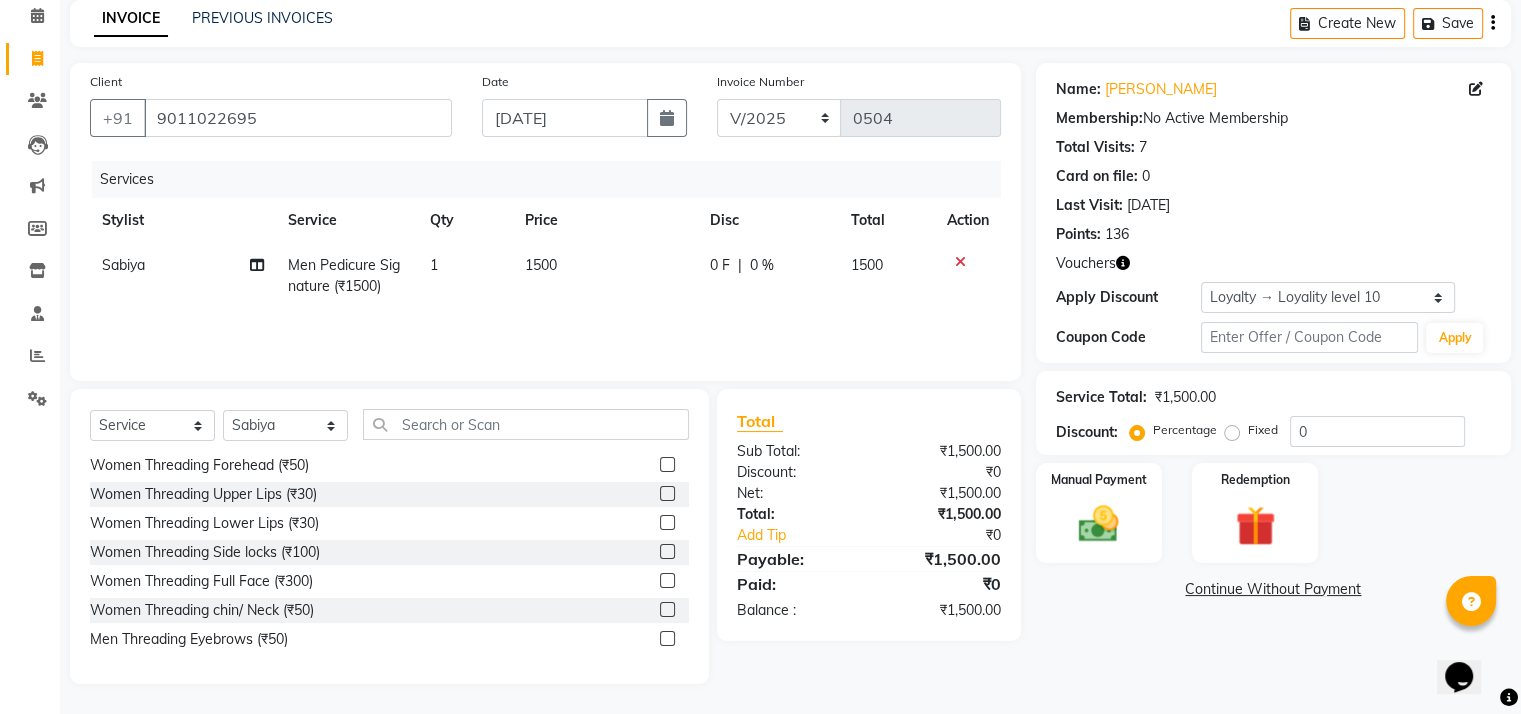 scroll, scrollTop: 88, scrollLeft: 0, axis: vertical 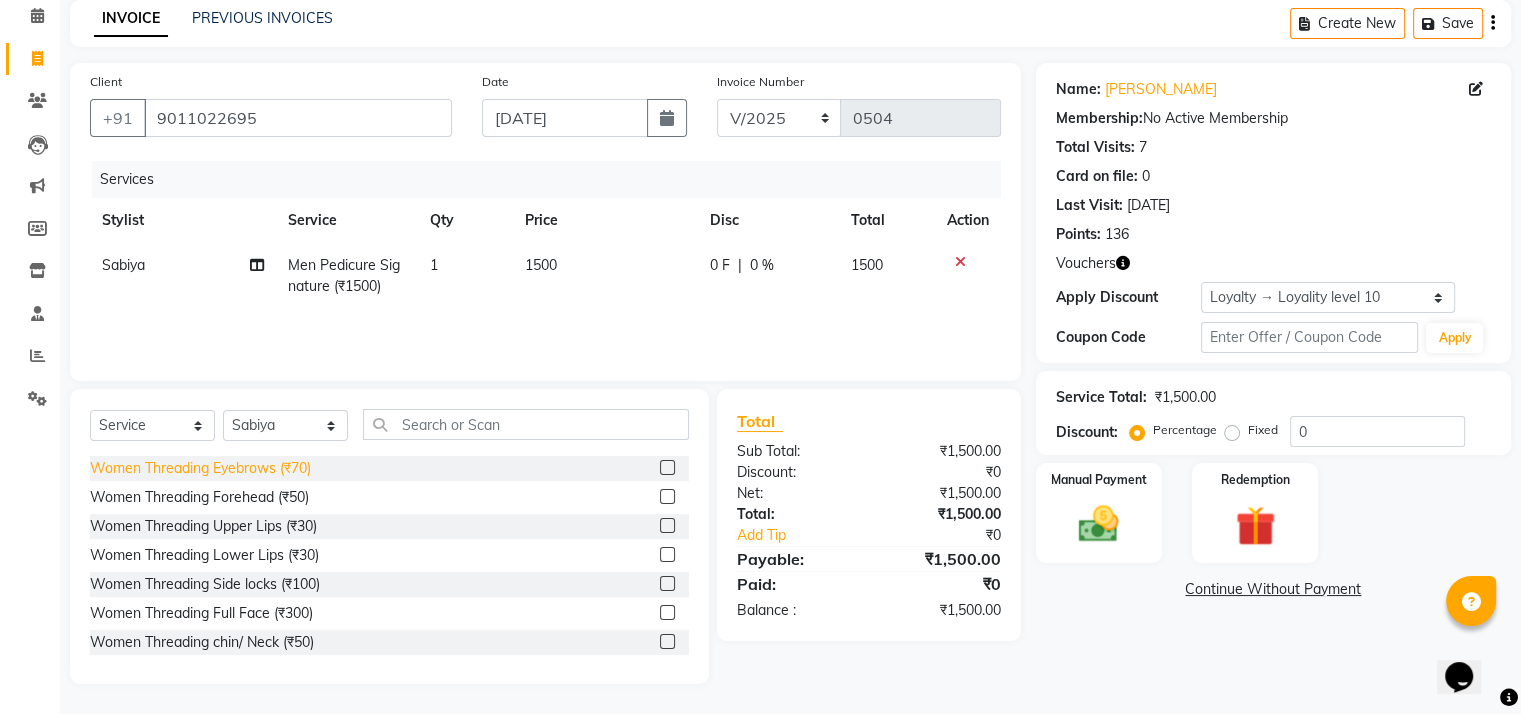 click on "Women Threading Eyebrows (₹70)" 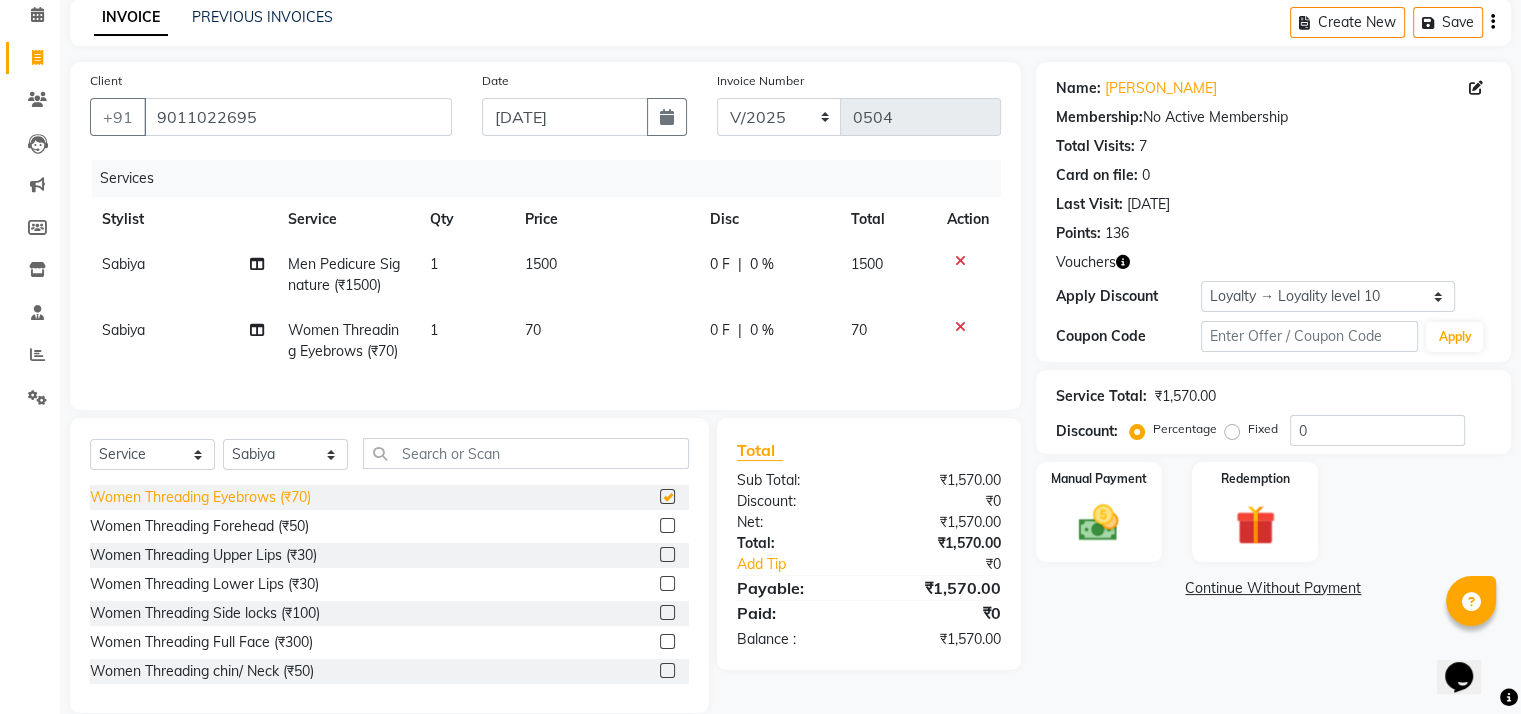 checkbox on "false" 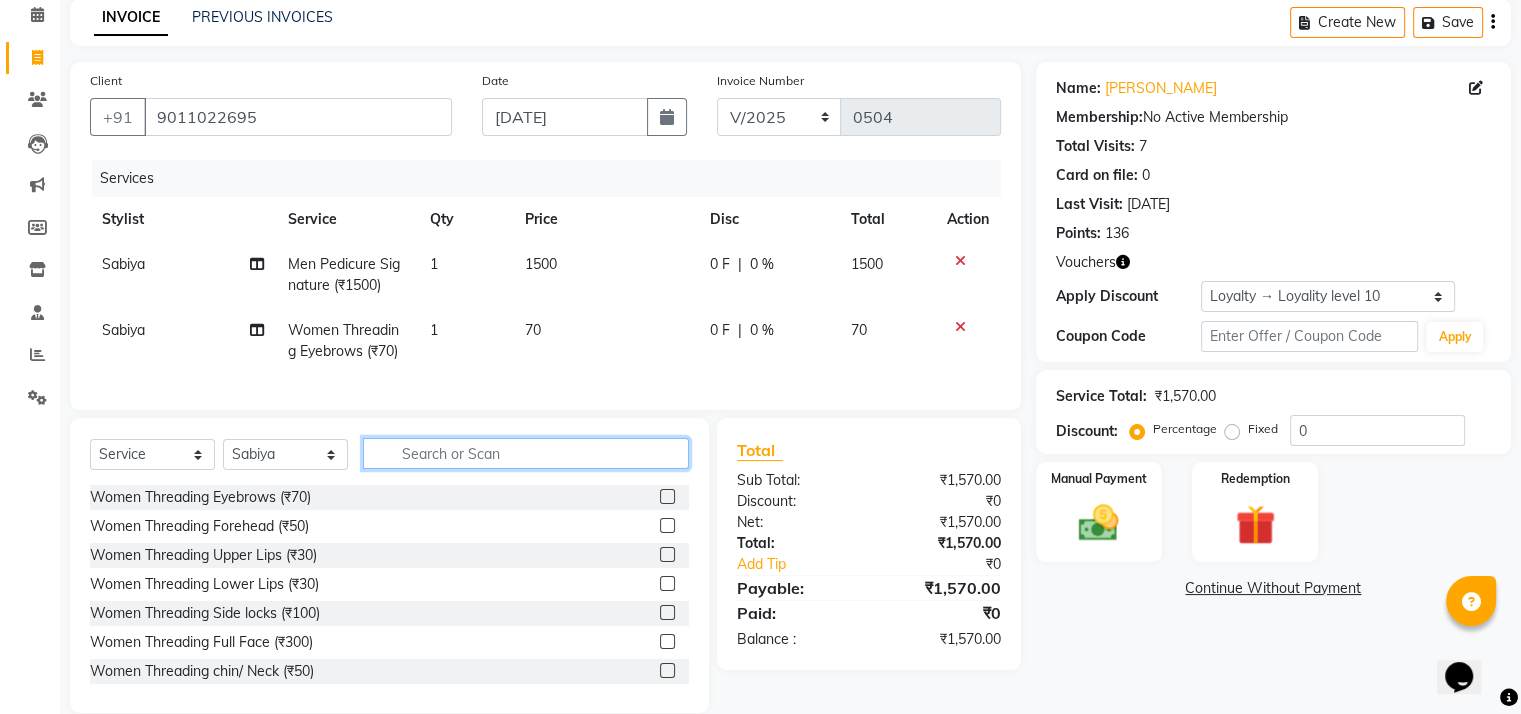 click 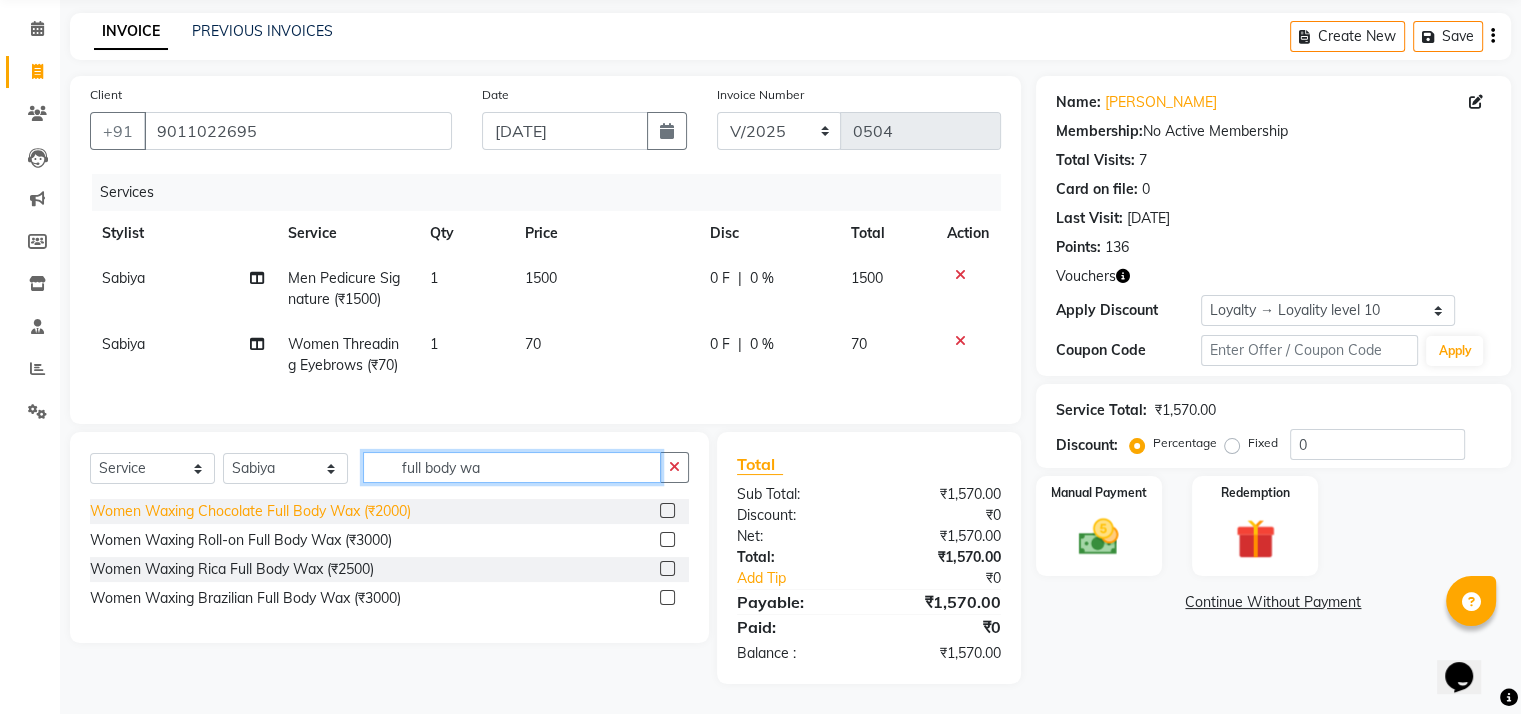 type on "full body wa" 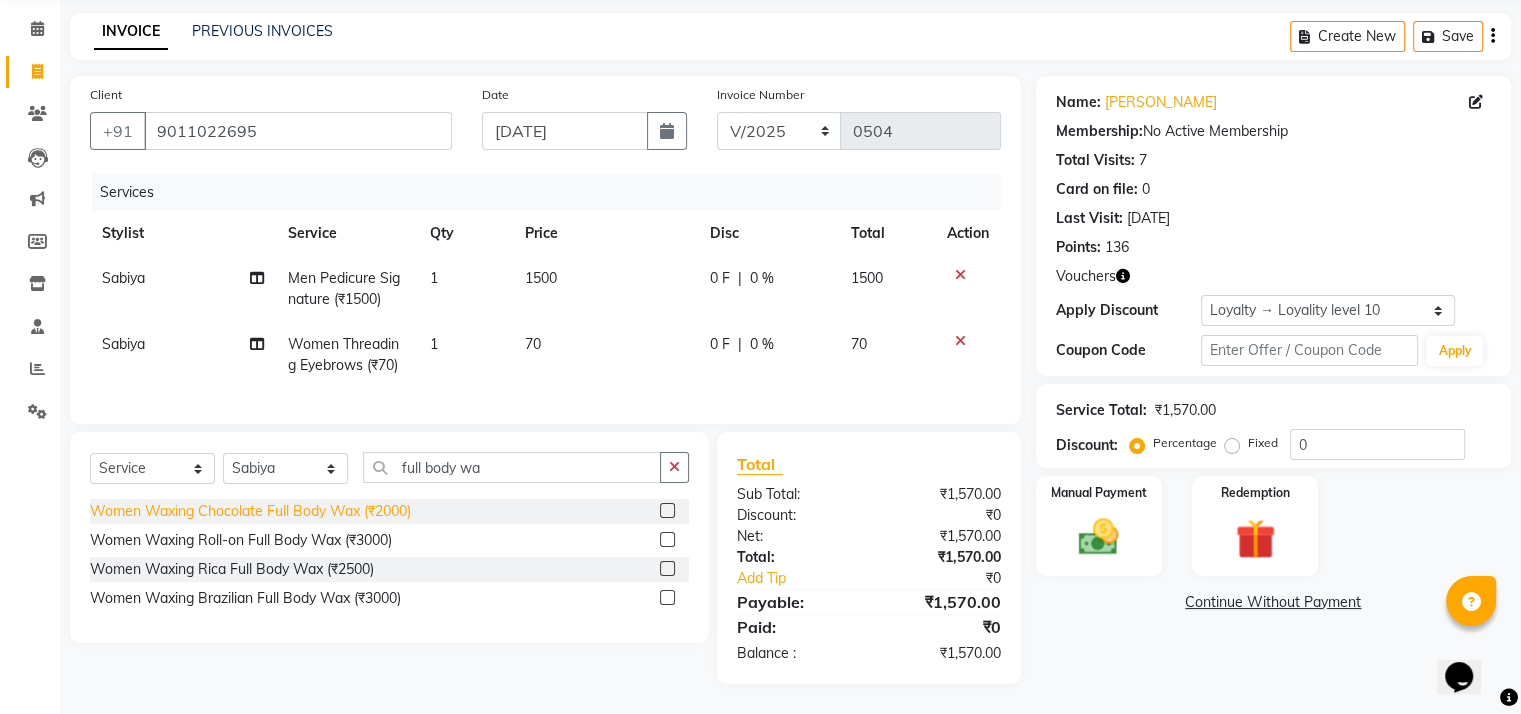 click on "Women Waxing Chocolate Full Body Wax (₹2000)" 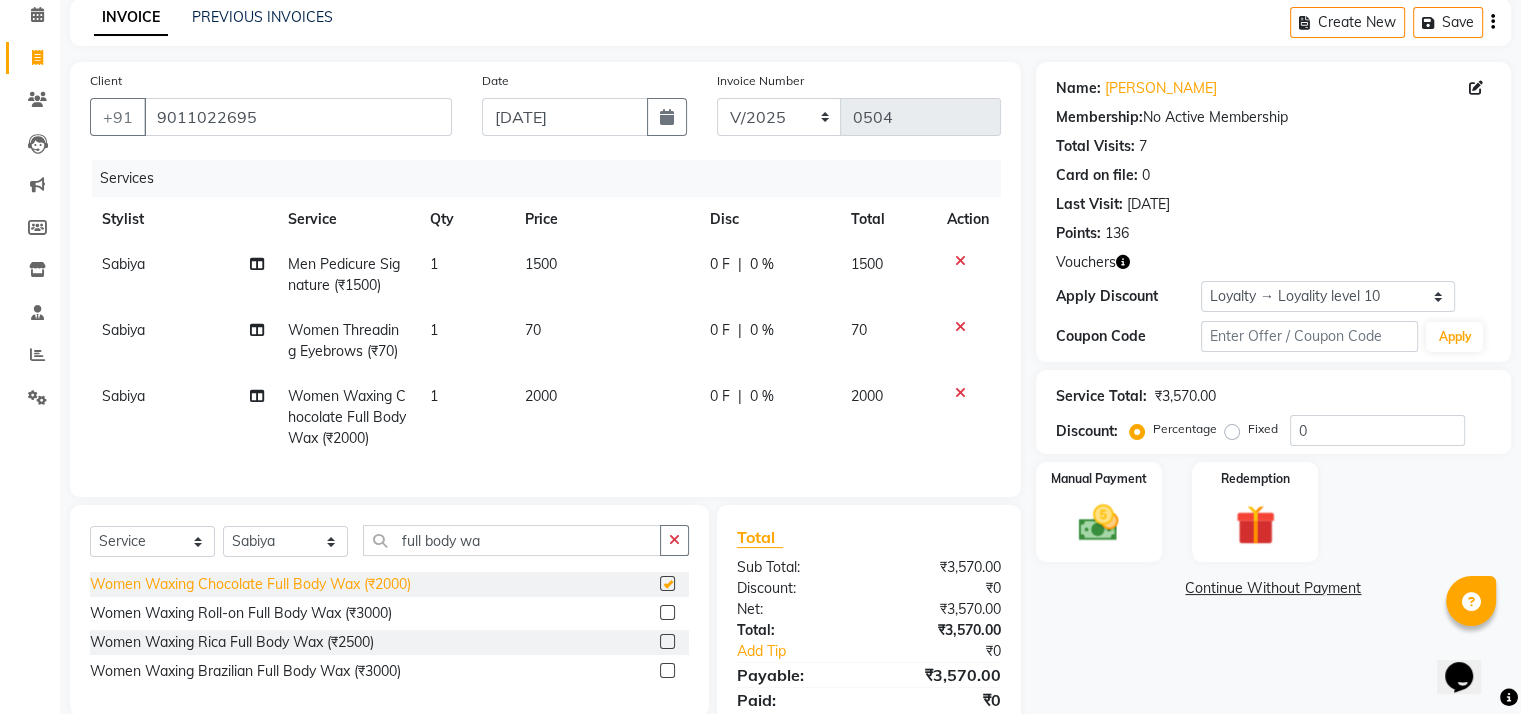 checkbox on "false" 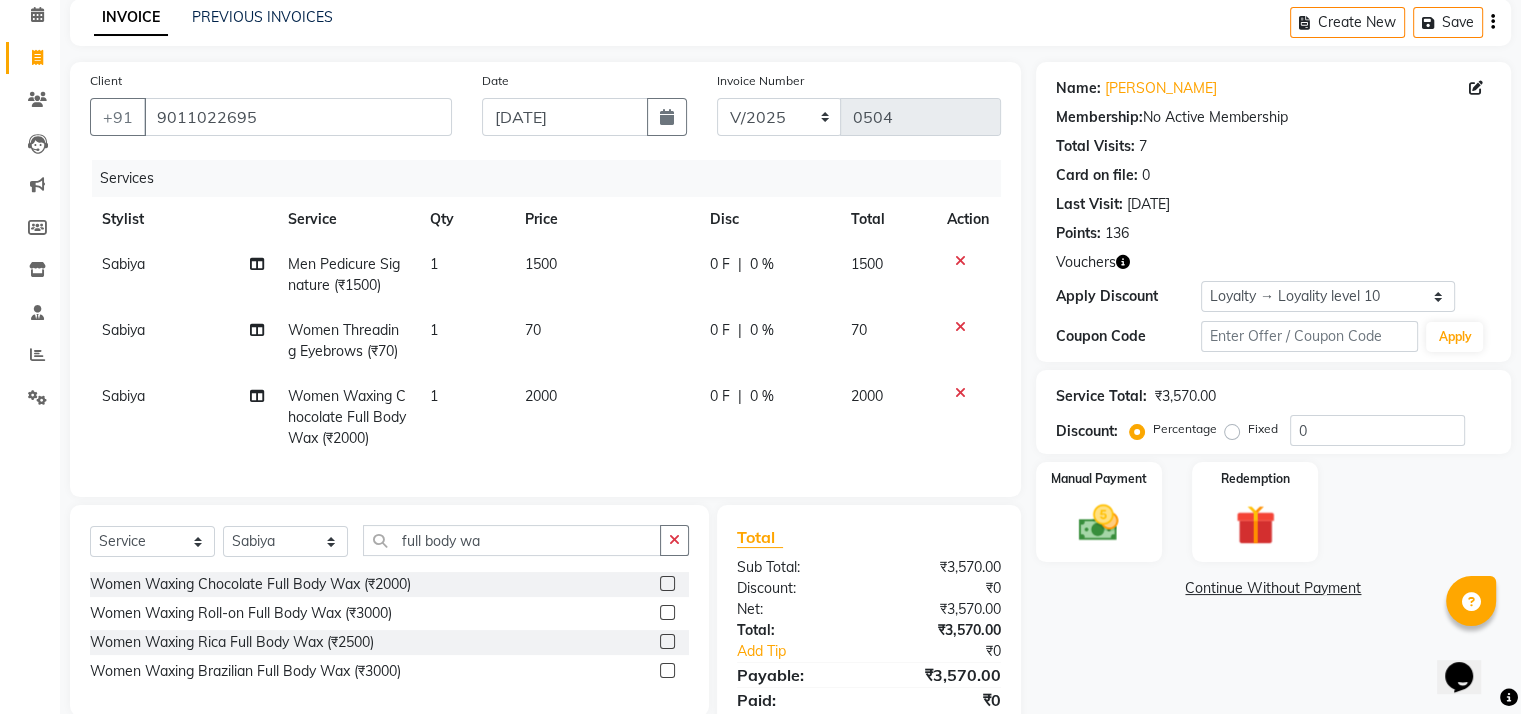 scroll, scrollTop: 176, scrollLeft: 0, axis: vertical 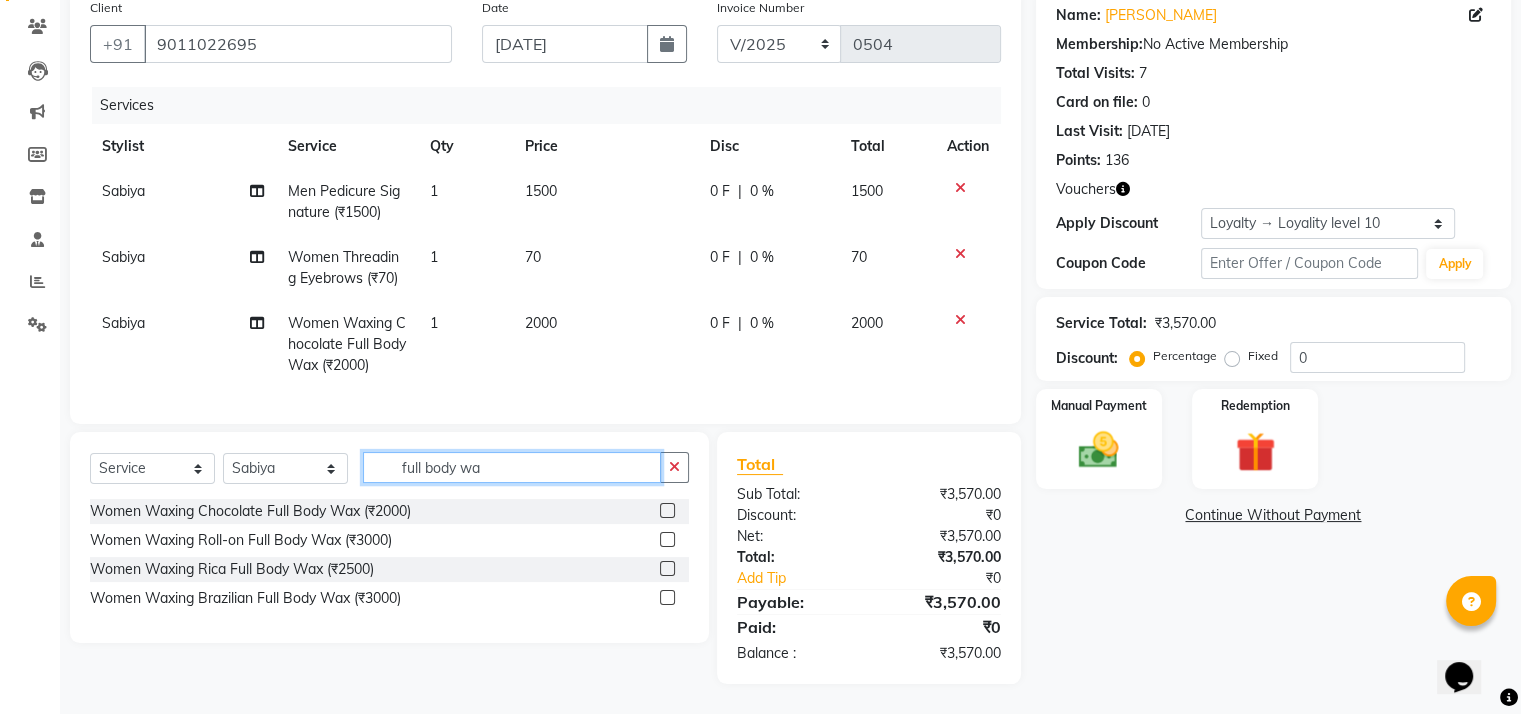 click on "full body wa" 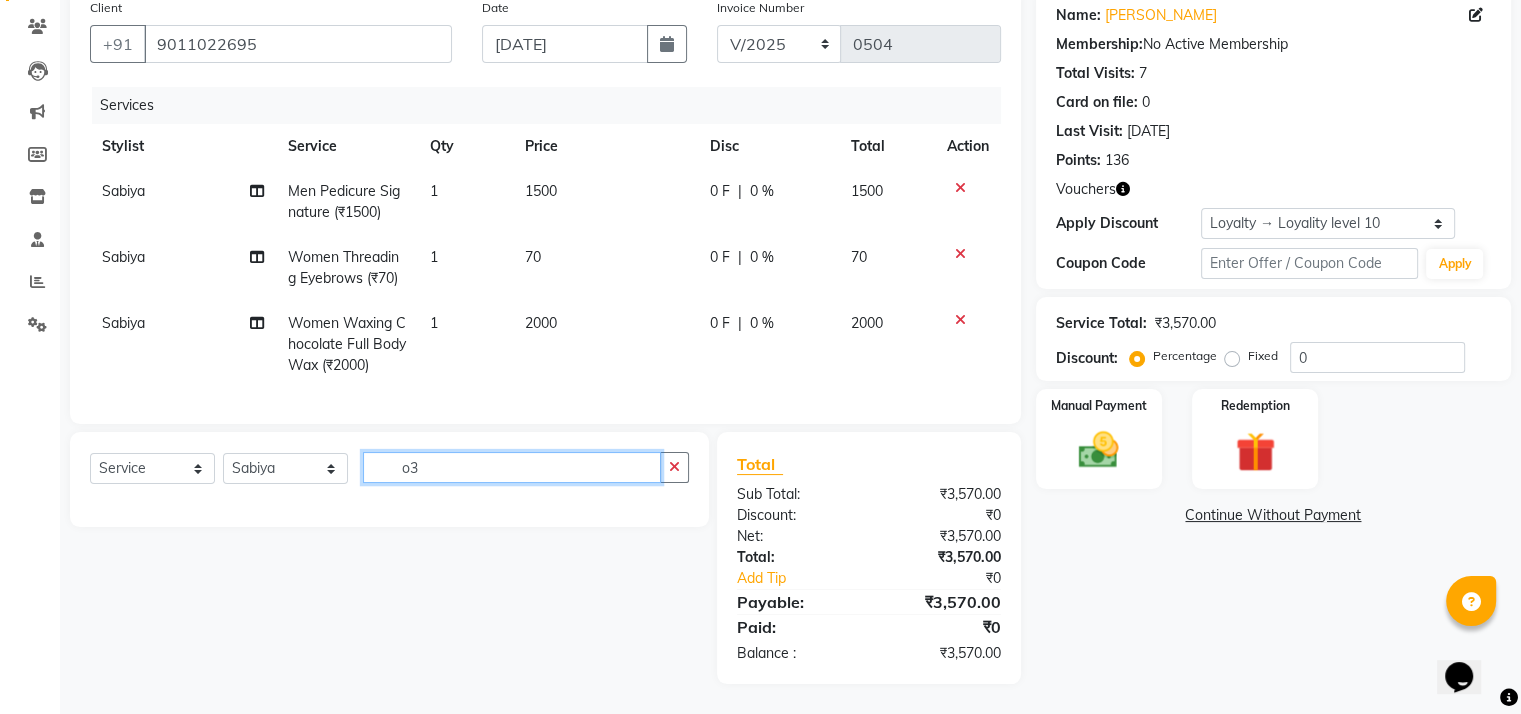 type on "o" 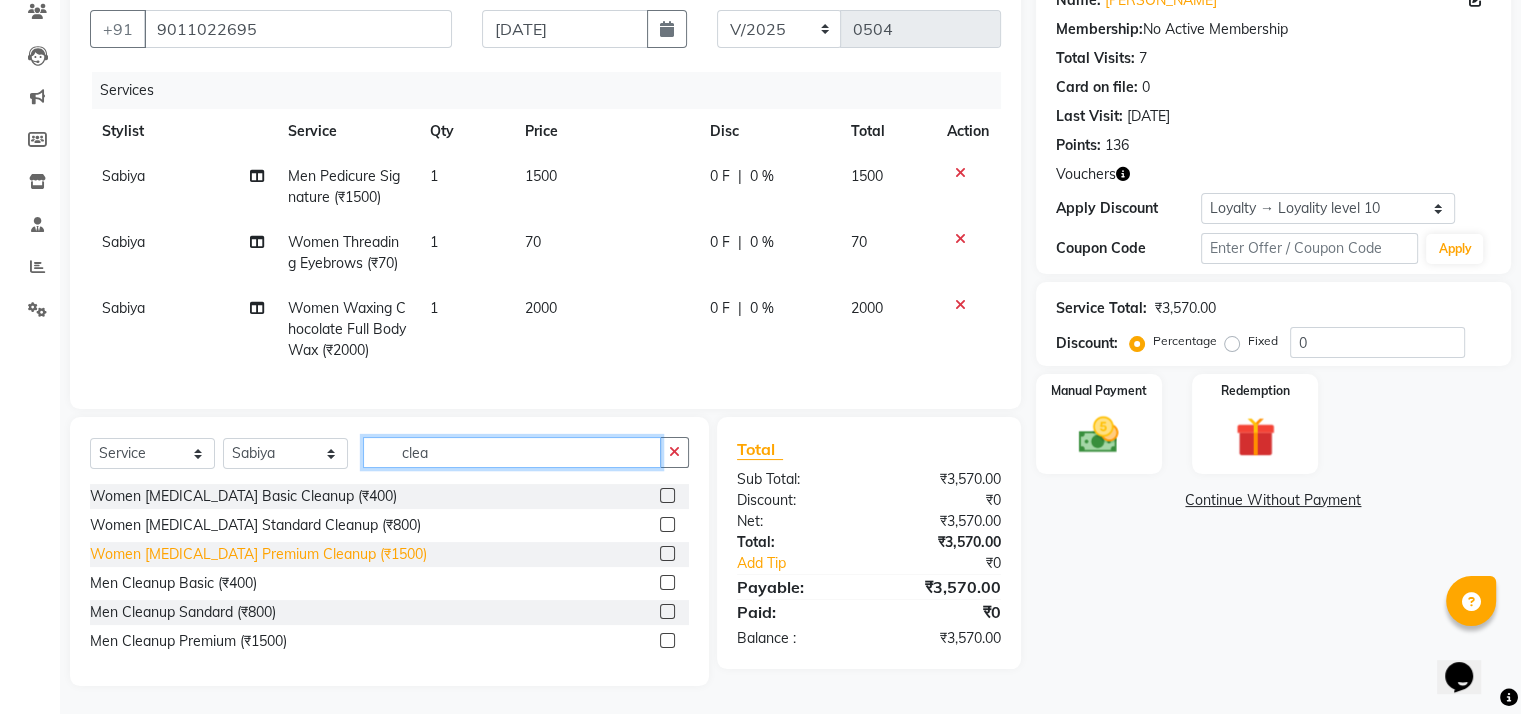 type on "clea" 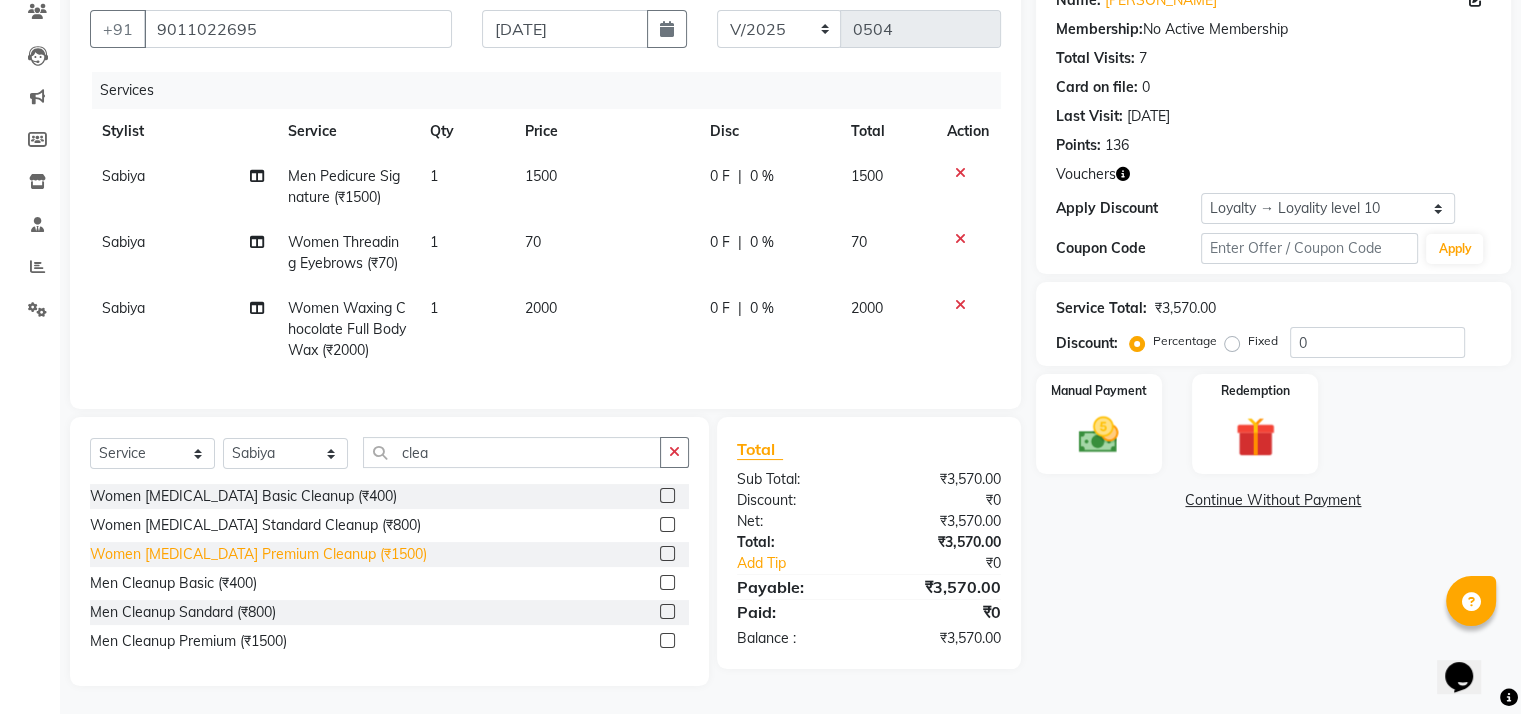 click on "Women [MEDICAL_DATA] Premium Cleanup (₹1500)" 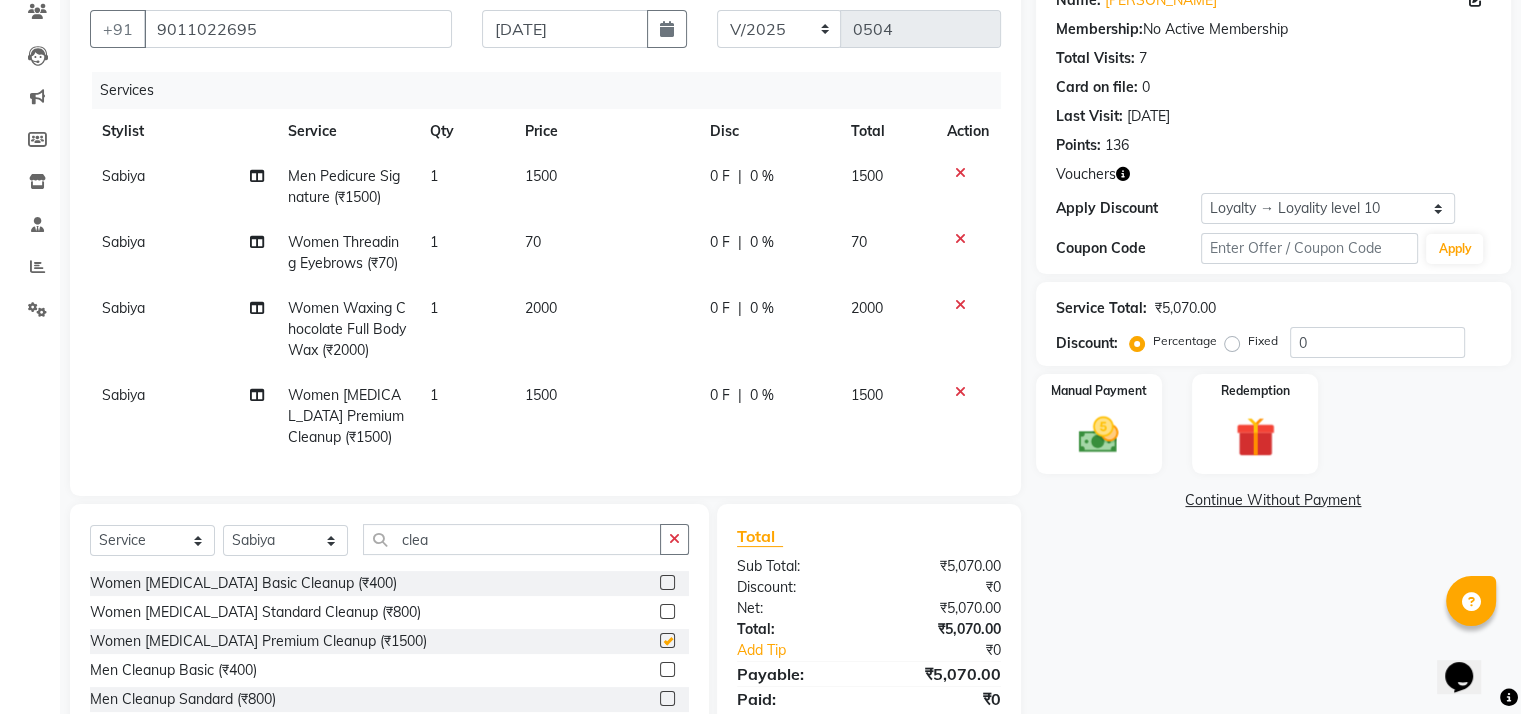checkbox on "false" 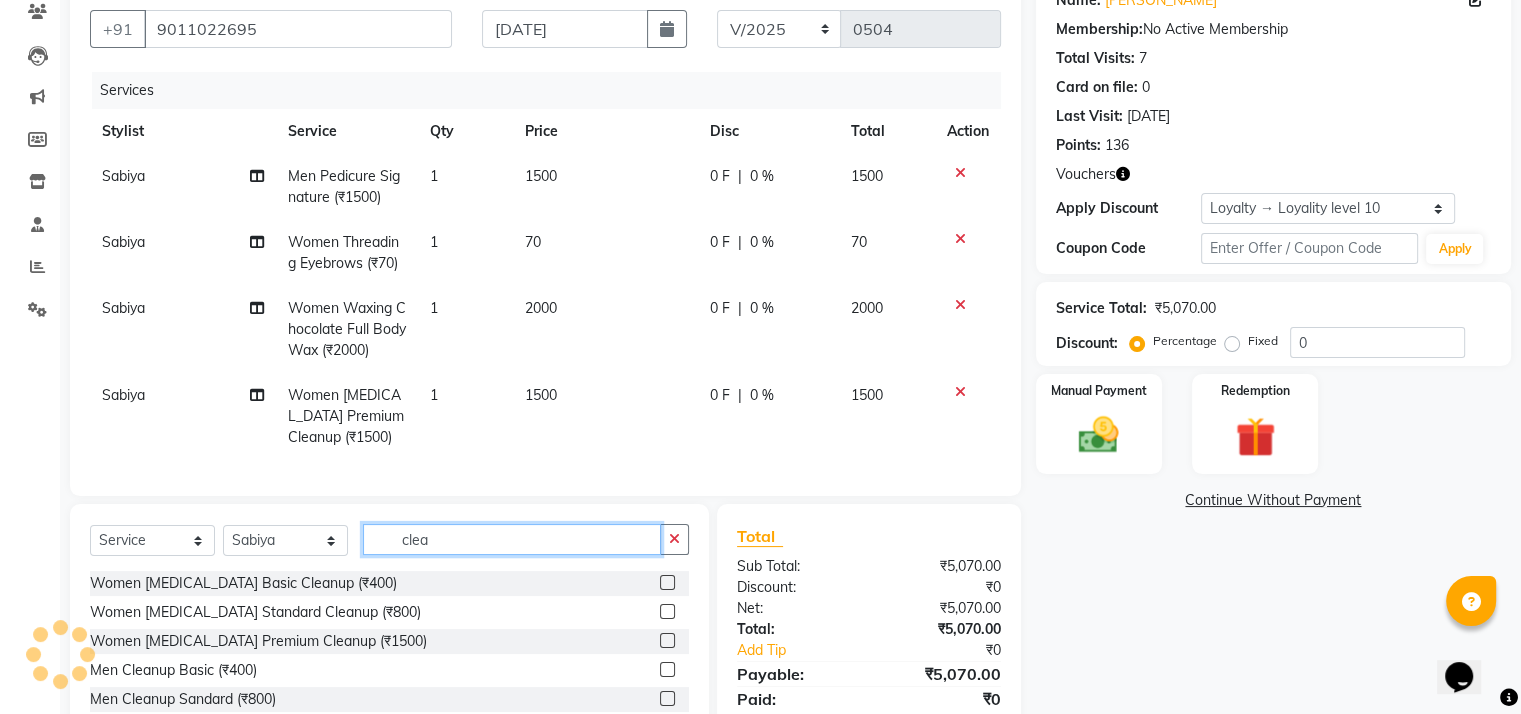 click on "clea" 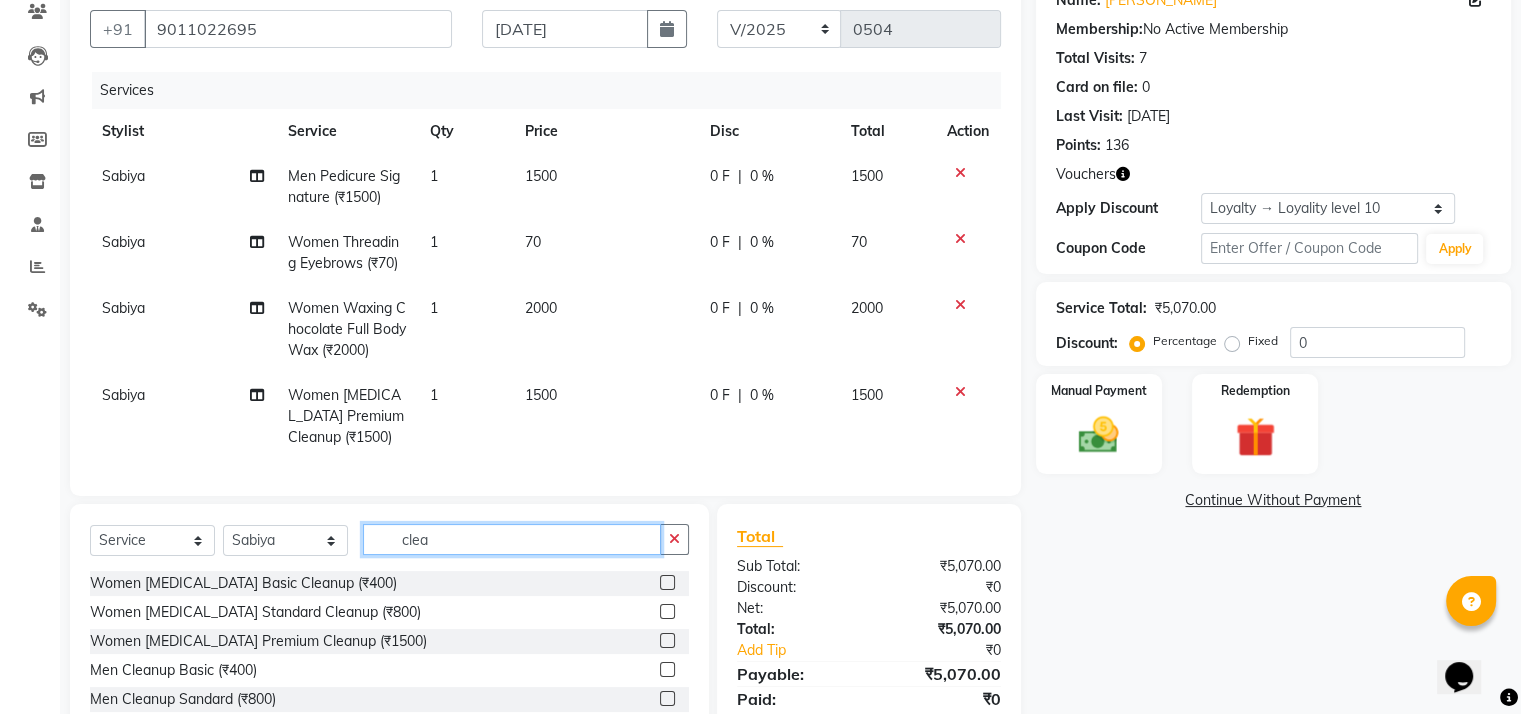 click on "clea" 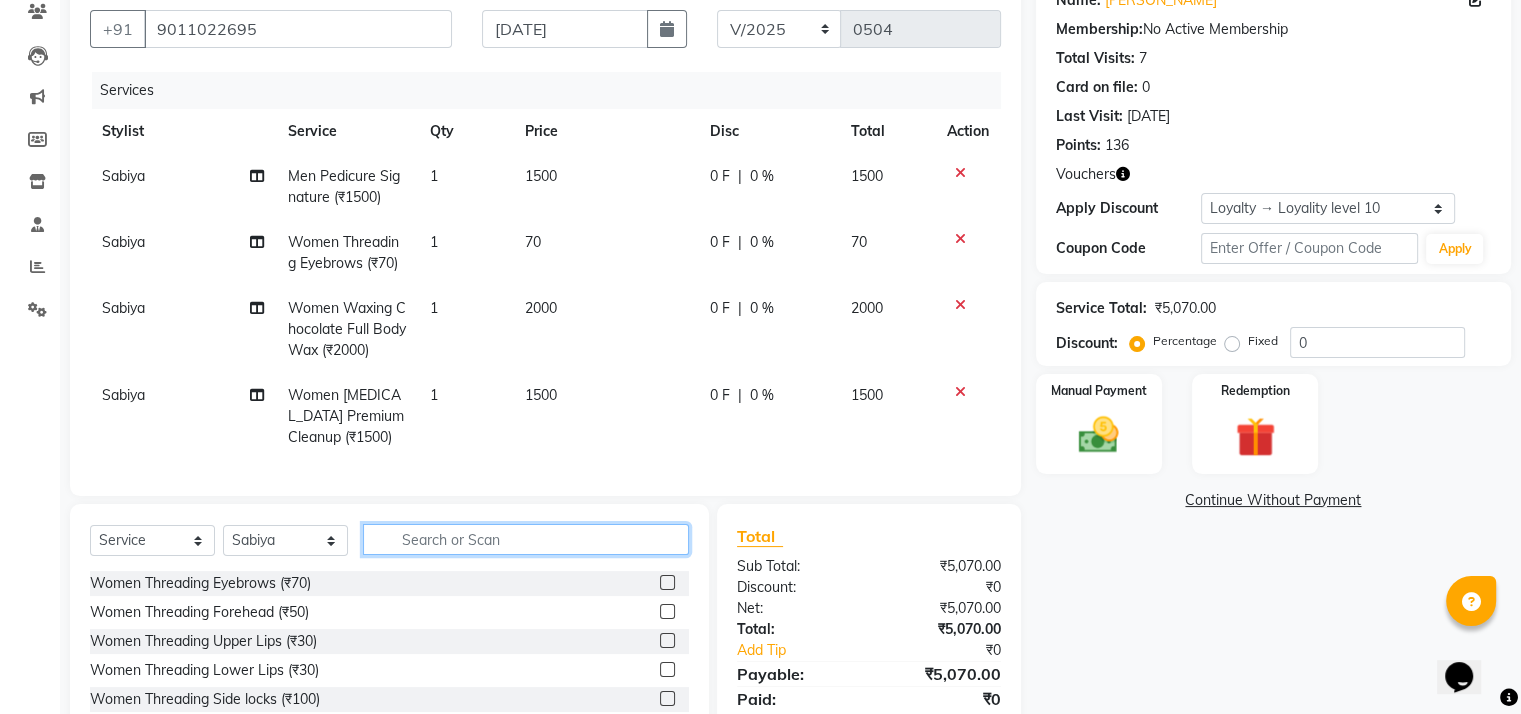 scroll, scrollTop: 307, scrollLeft: 0, axis: vertical 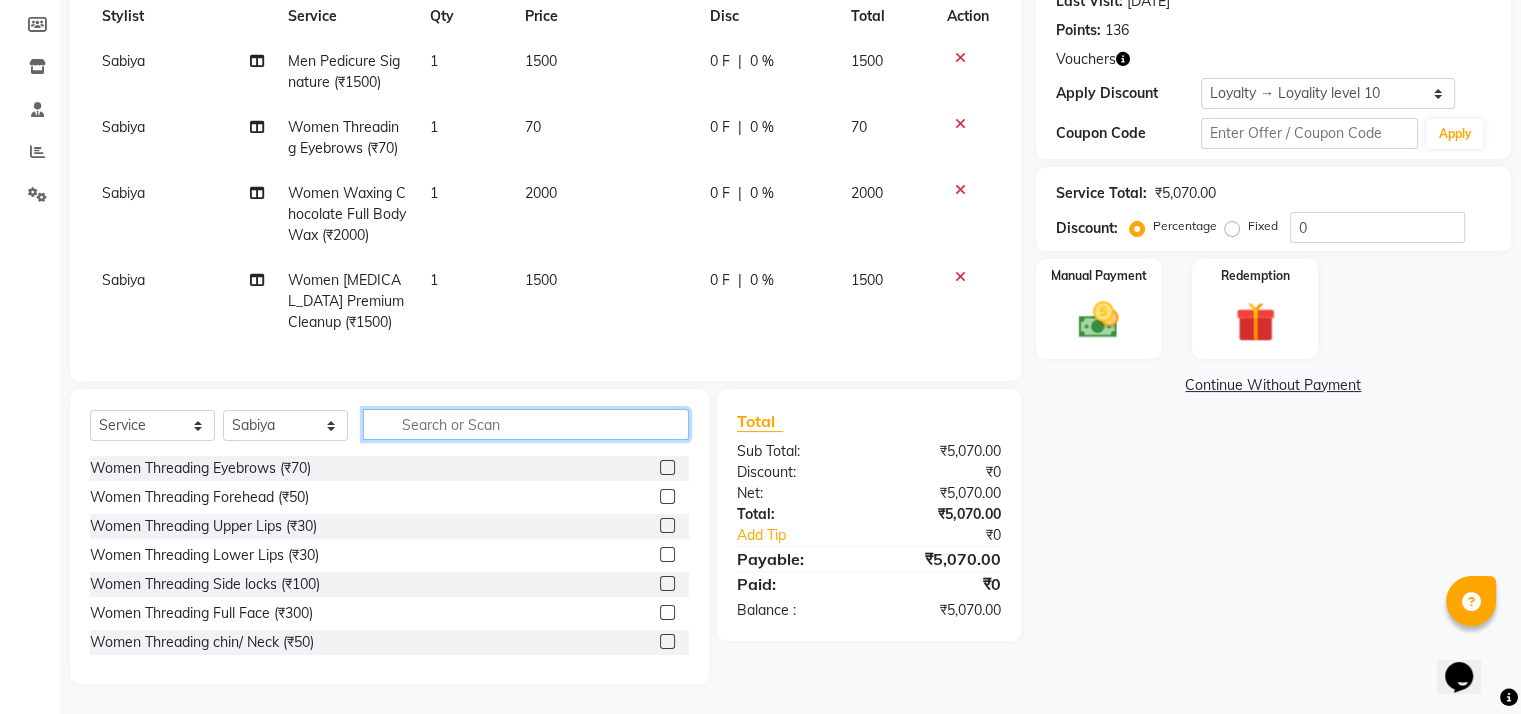 type 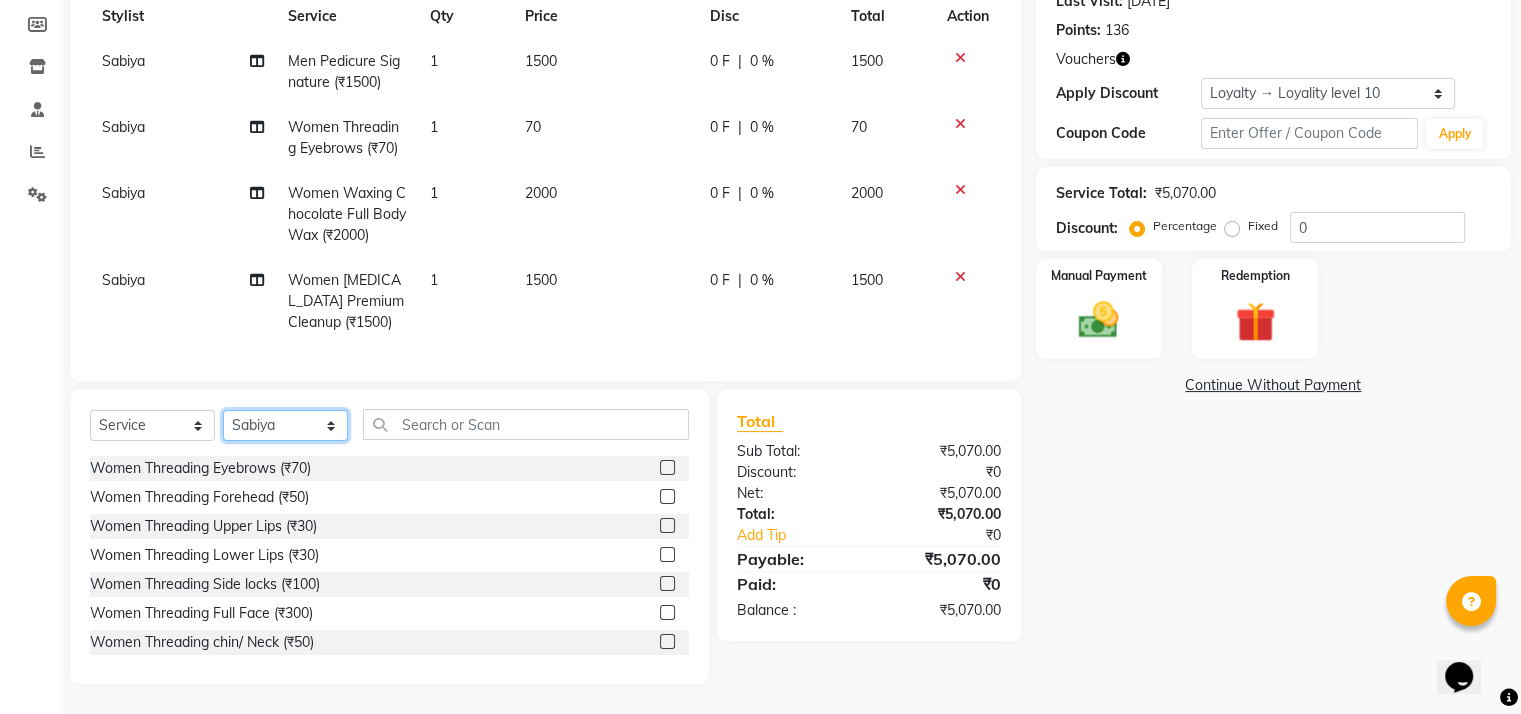 click on "Select Stylist khushi [PERSON_NAME] Ritu Sabiya [PERSON_NAME]" 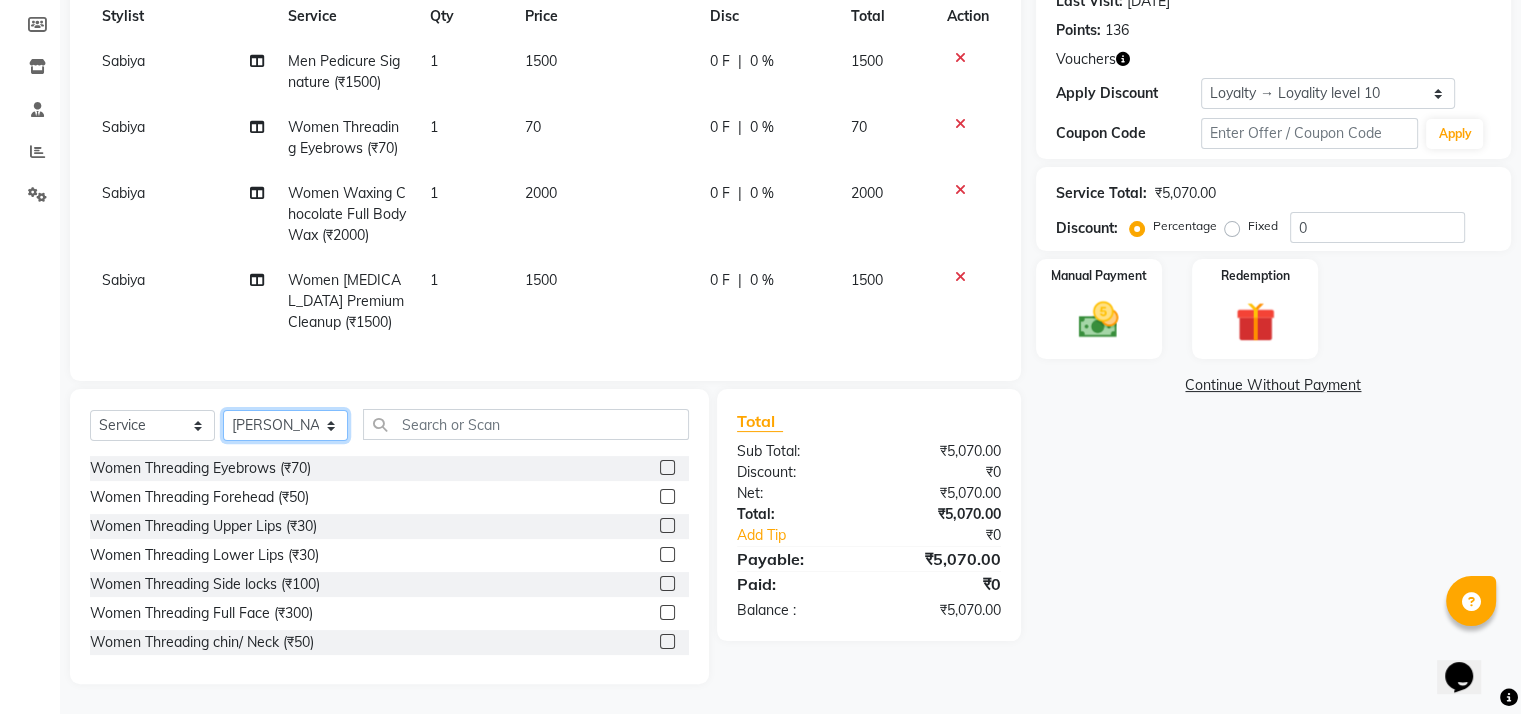 click on "Select Stylist khushi [PERSON_NAME] Ritu Sabiya [PERSON_NAME]" 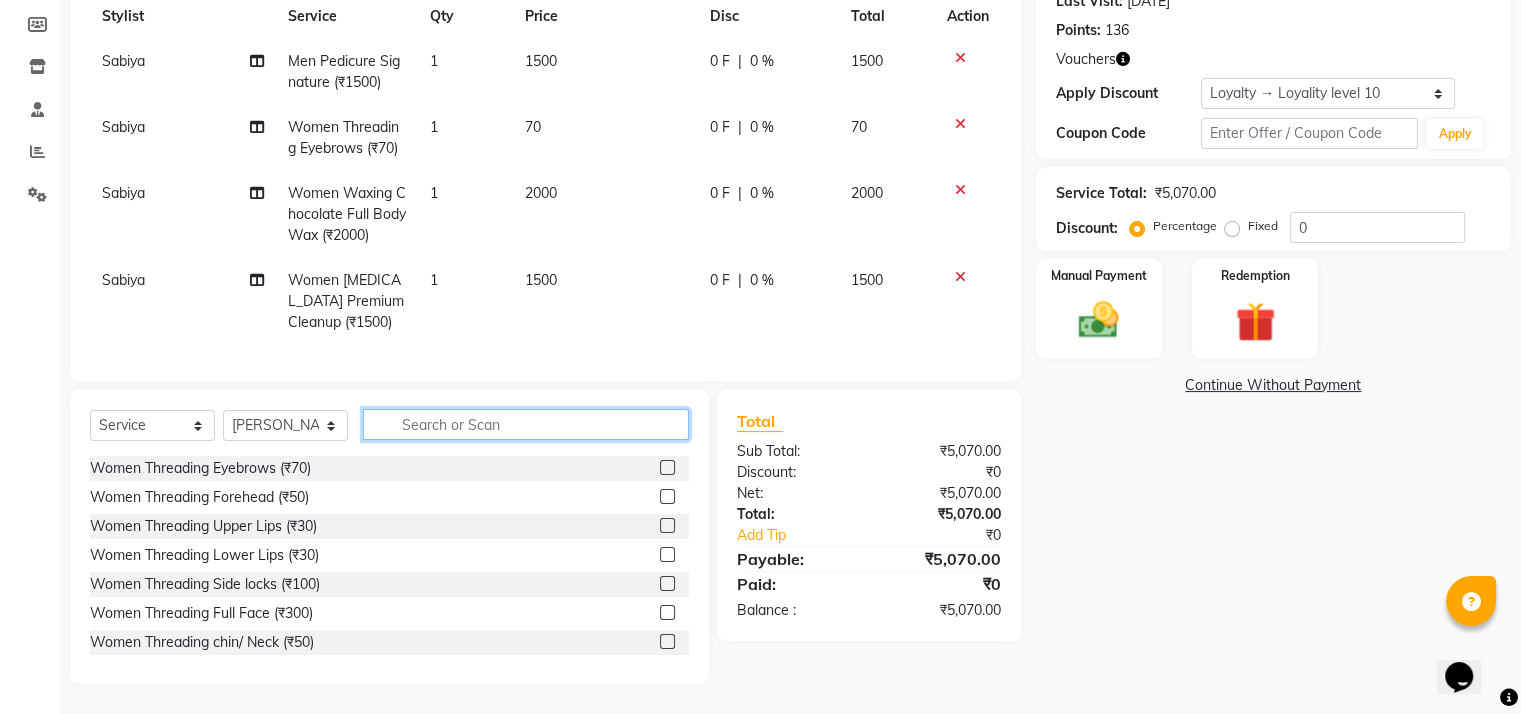 click 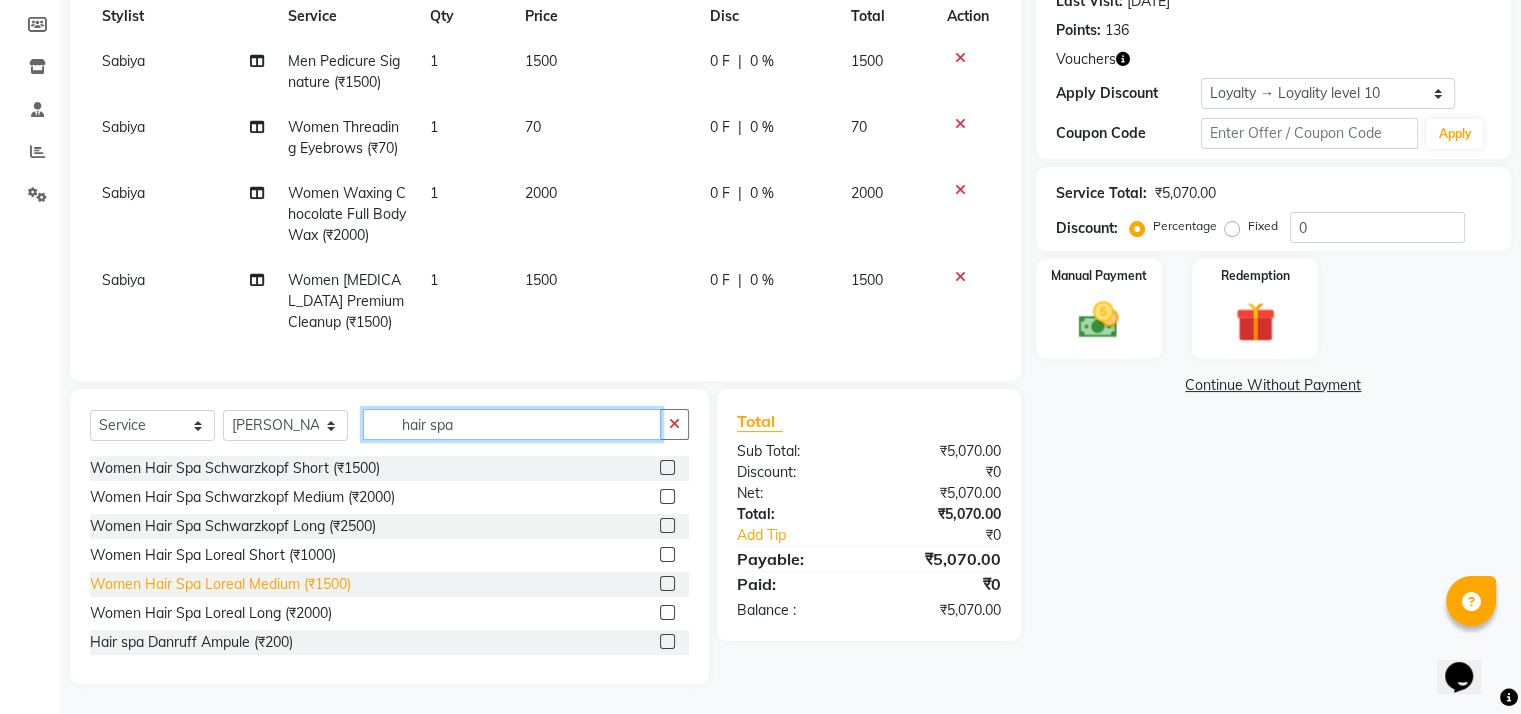 type on "hair spa" 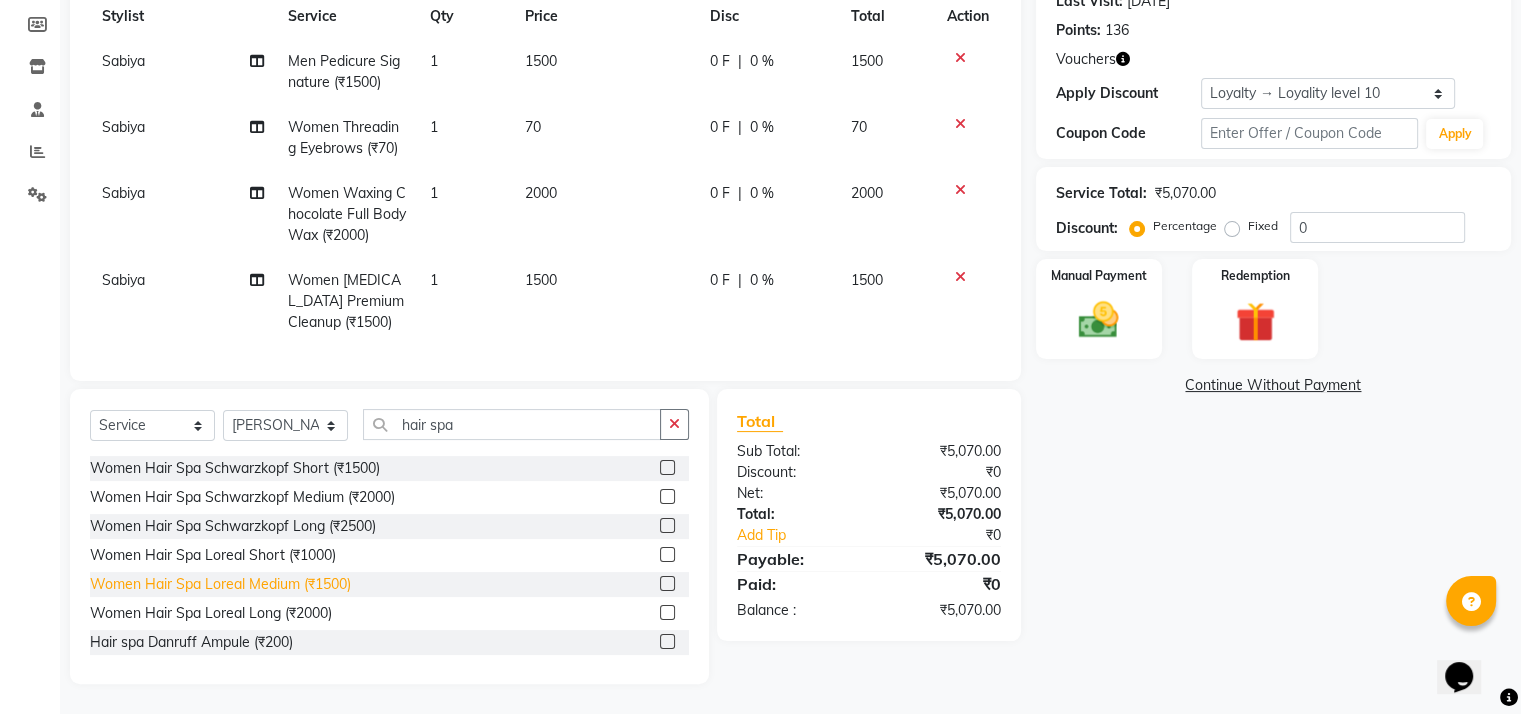 click on "Women Hair Spa Loreal Medium (₹1500)" 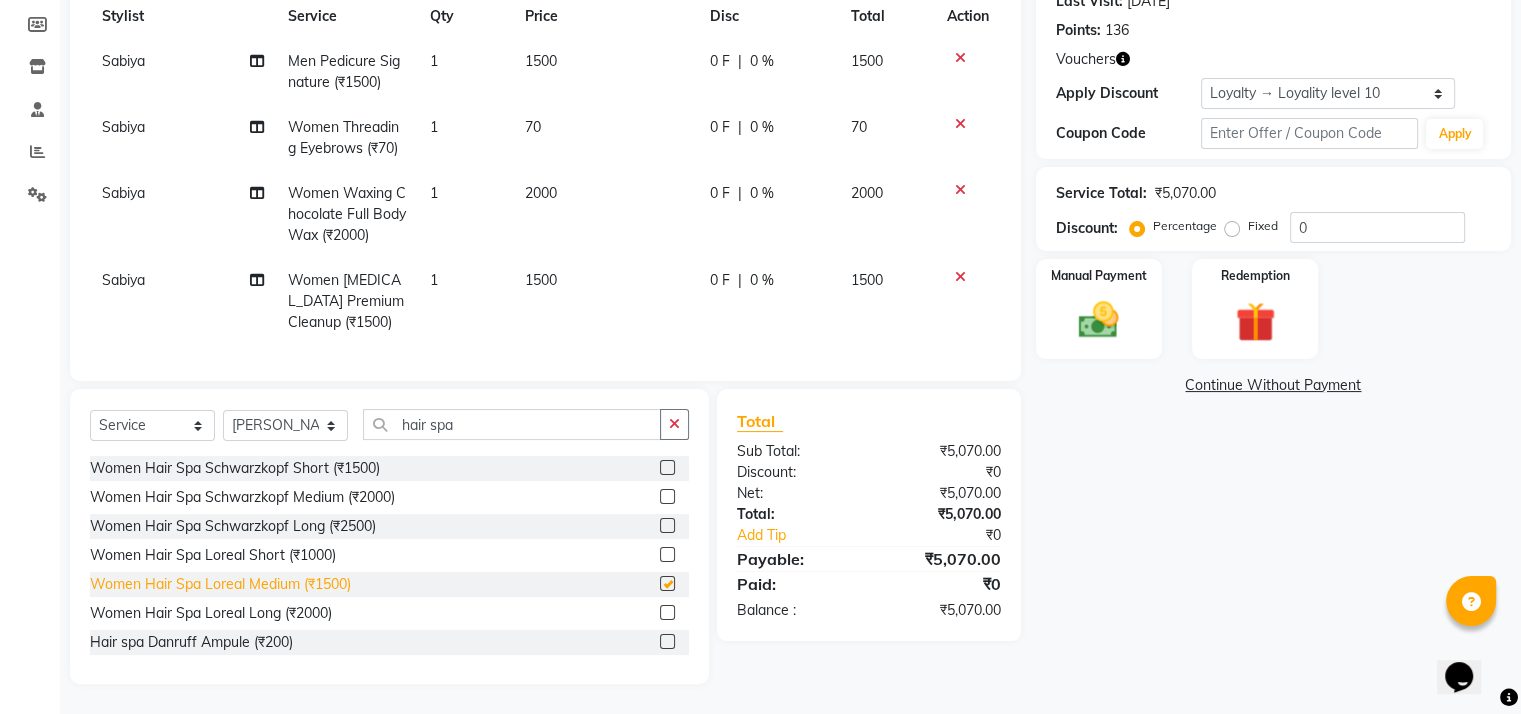 checkbox on "false" 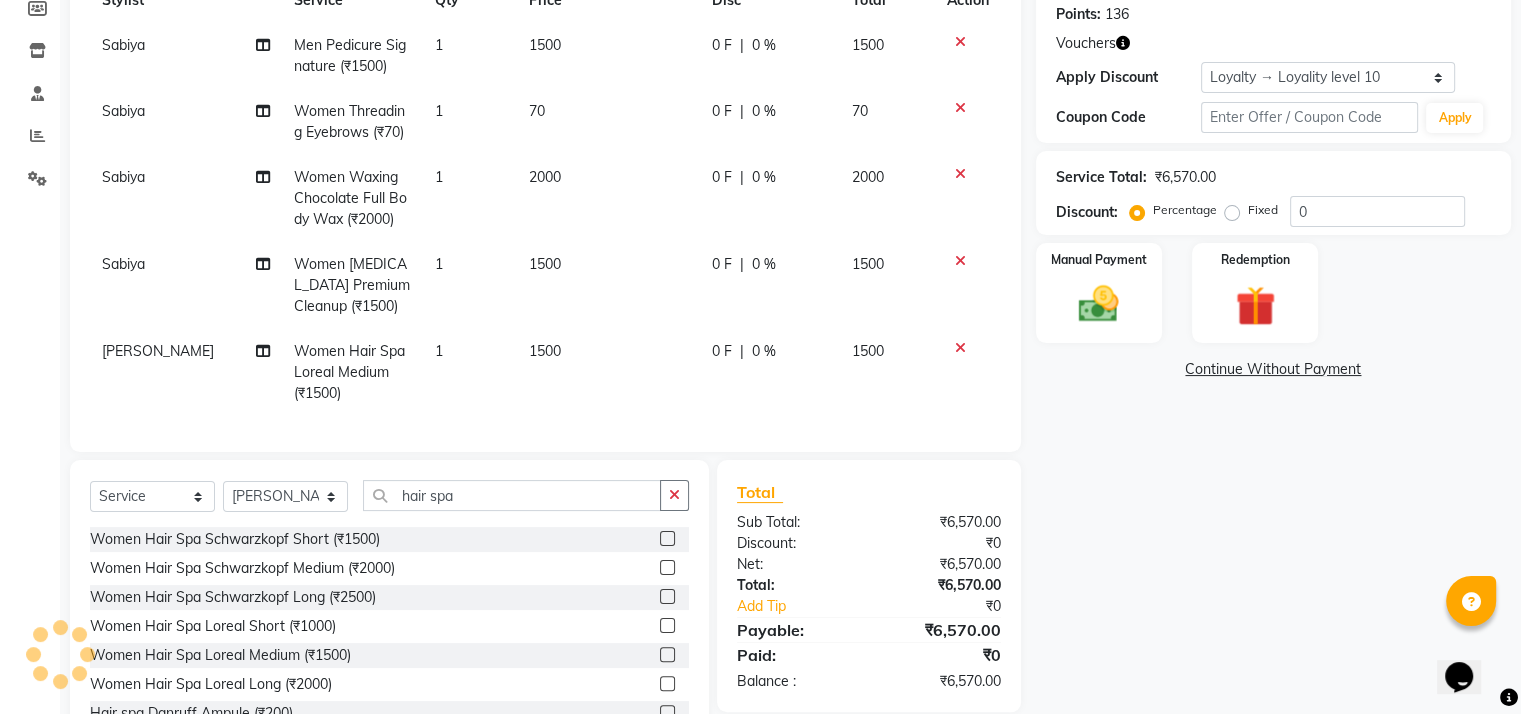 drag, startPoint x: 1094, startPoint y: 512, endPoint x: 920, endPoint y: 399, distance: 207.47289 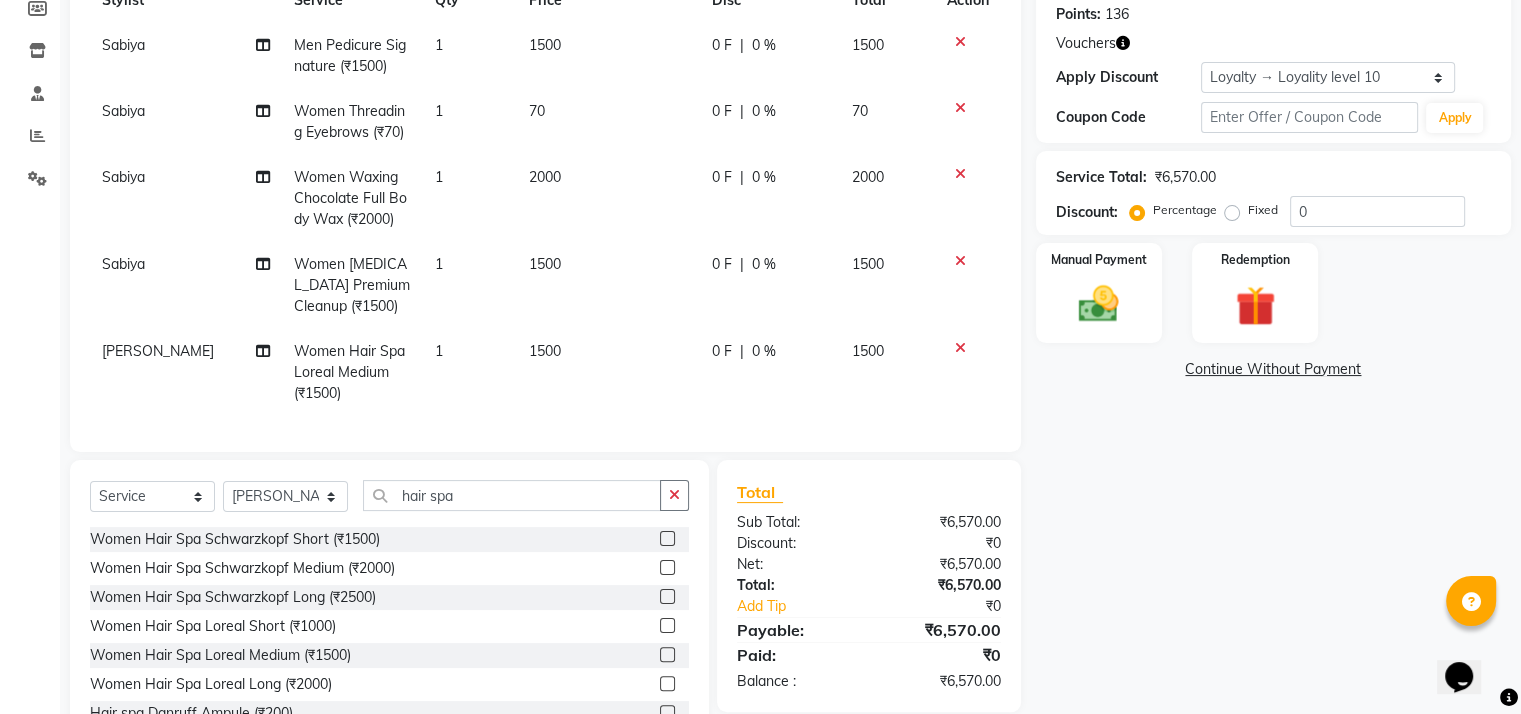 drag, startPoint x: 920, startPoint y: 399, endPoint x: 1162, endPoint y: 565, distance: 293.4621 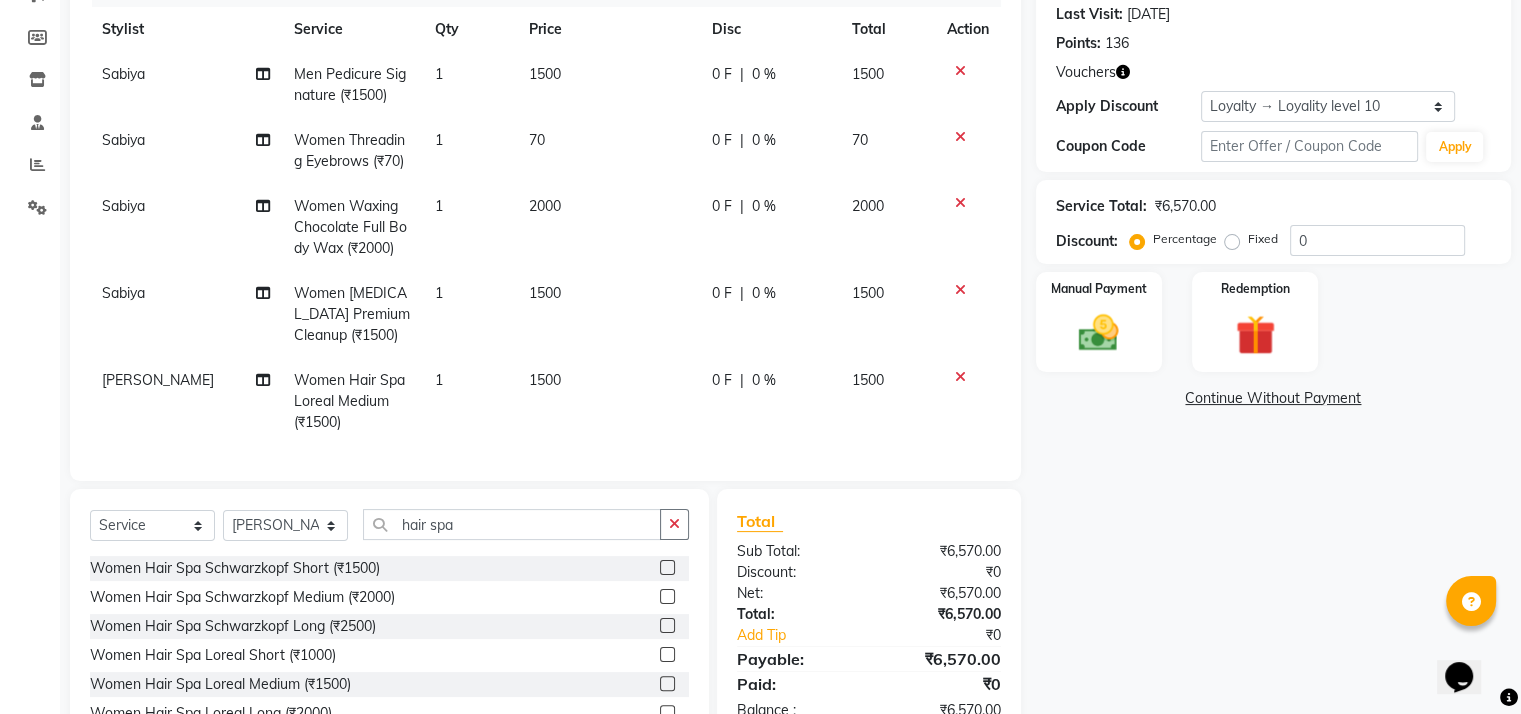scroll, scrollTop: 279, scrollLeft: 0, axis: vertical 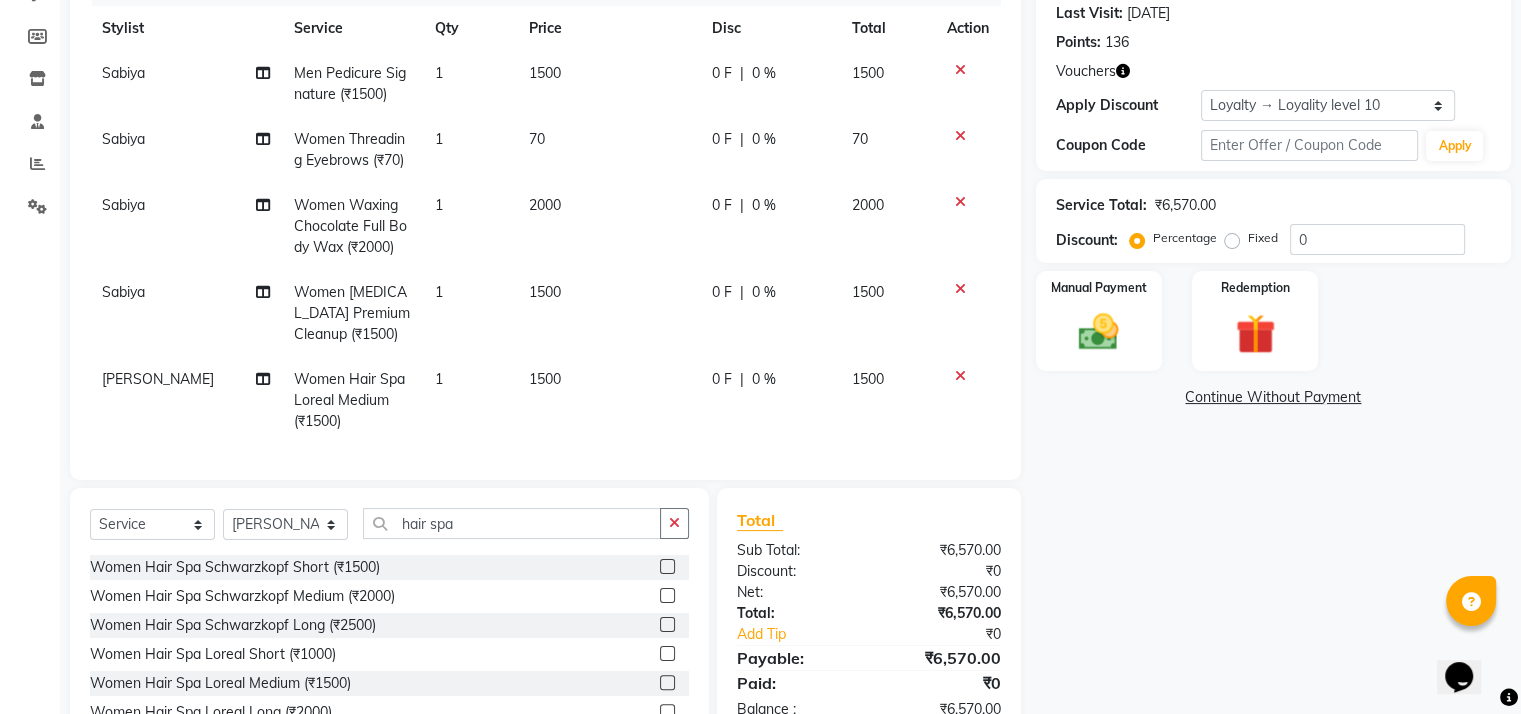 click on "Men Pedicure Signature (₹1500)" 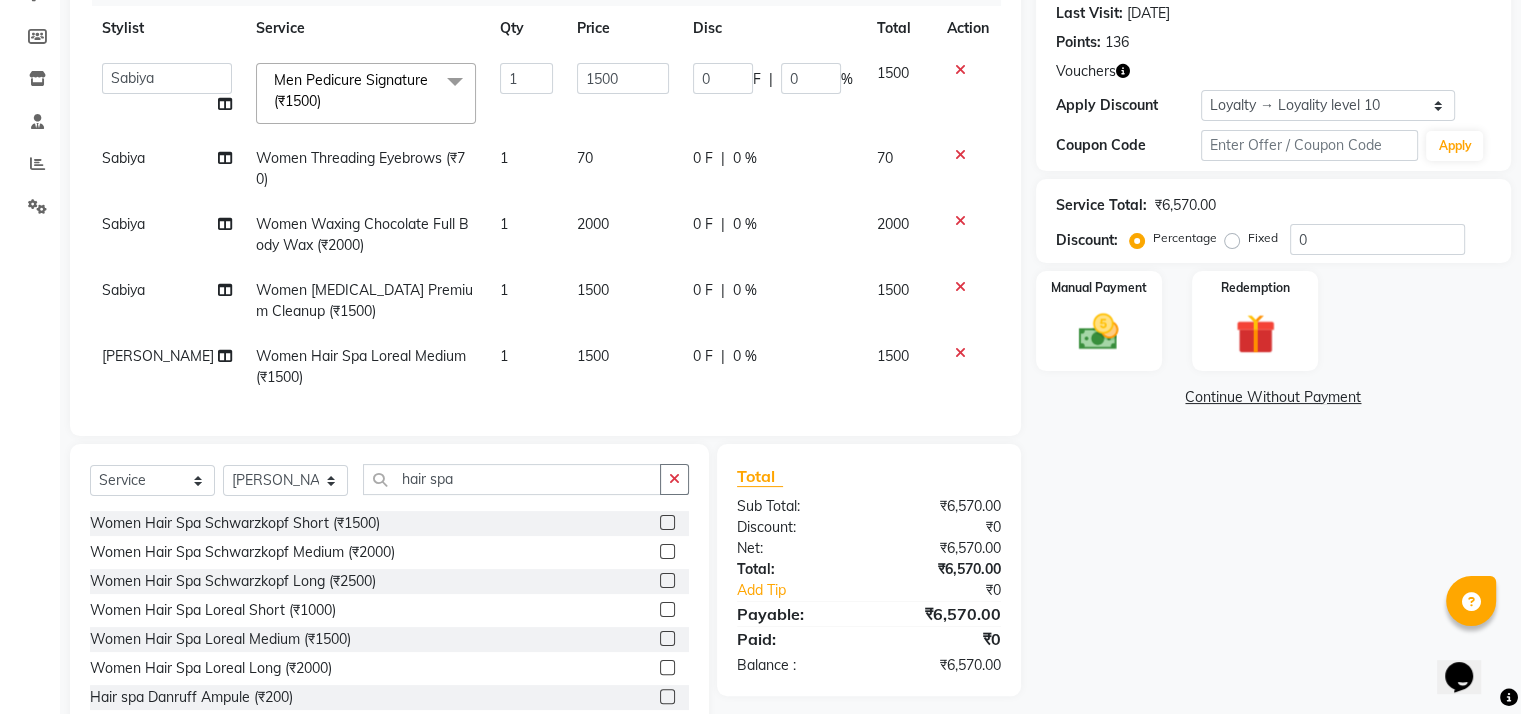 click on "Men Pedicure Signature (₹1500)" 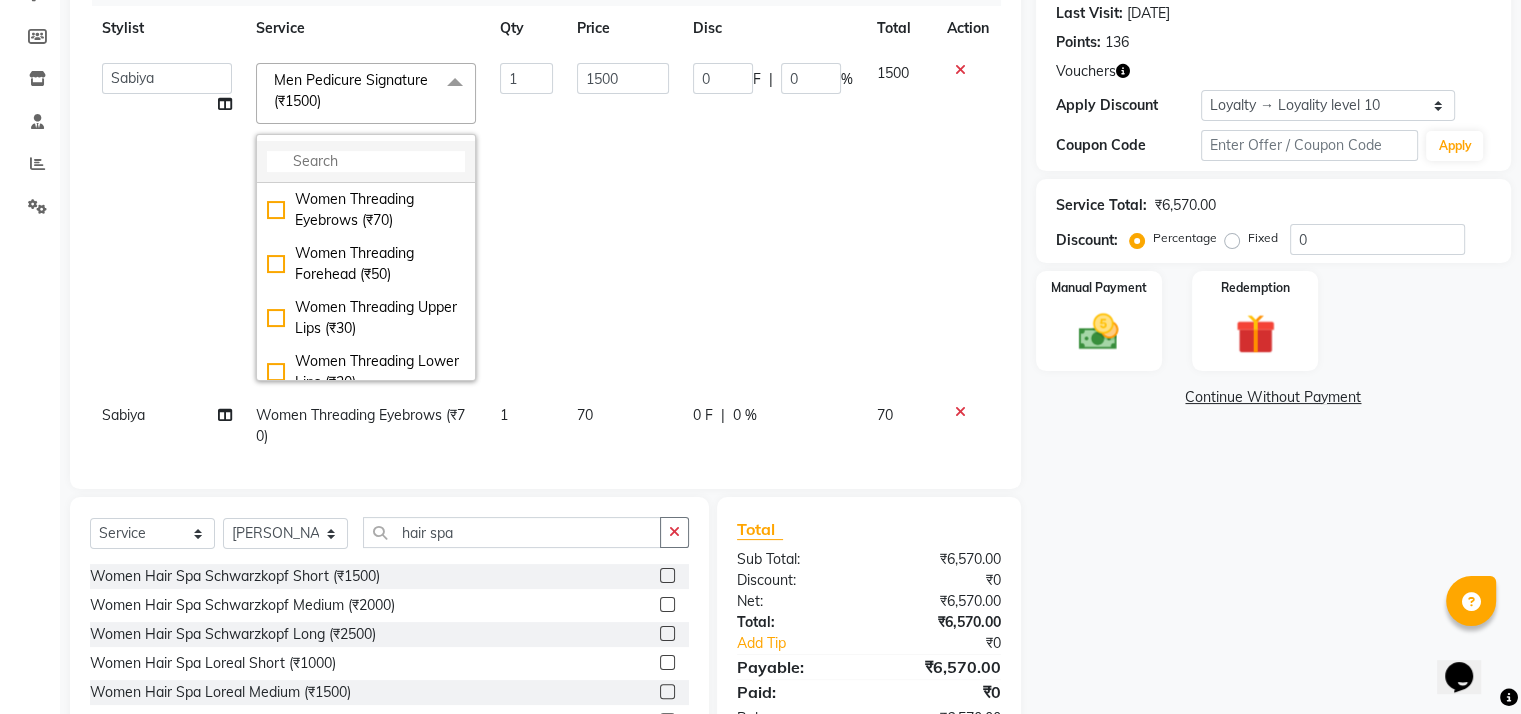 click 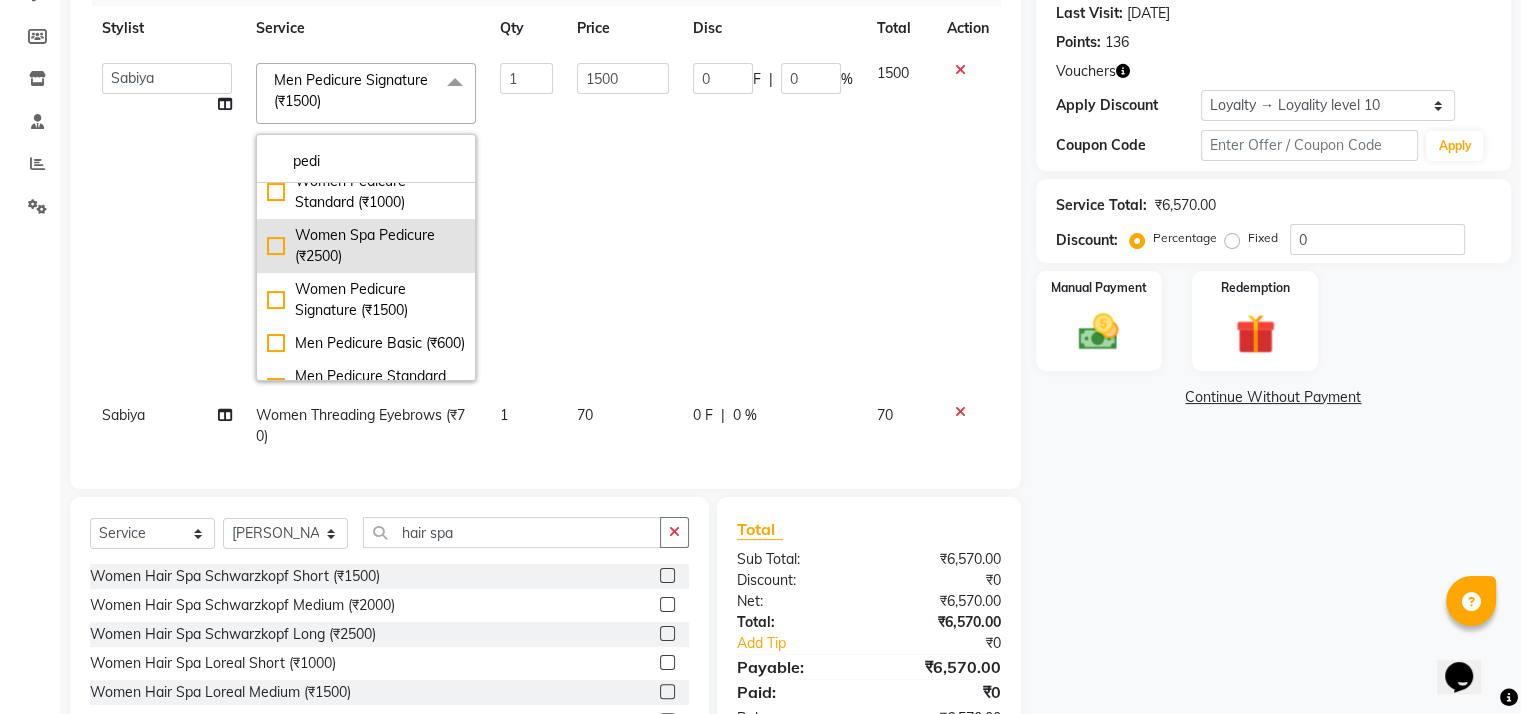 scroll, scrollTop: 74, scrollLeft: 0, axis: vertical 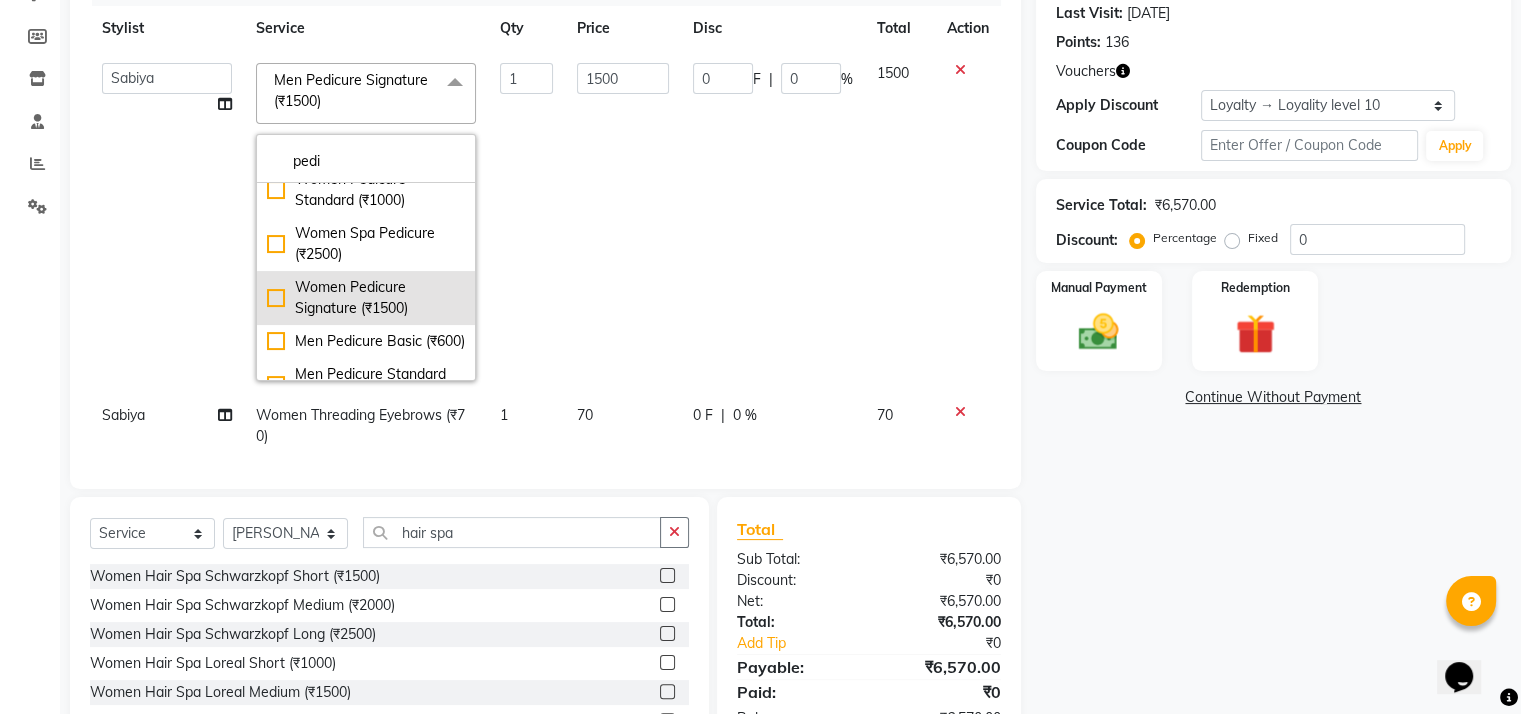 type on "pedi" 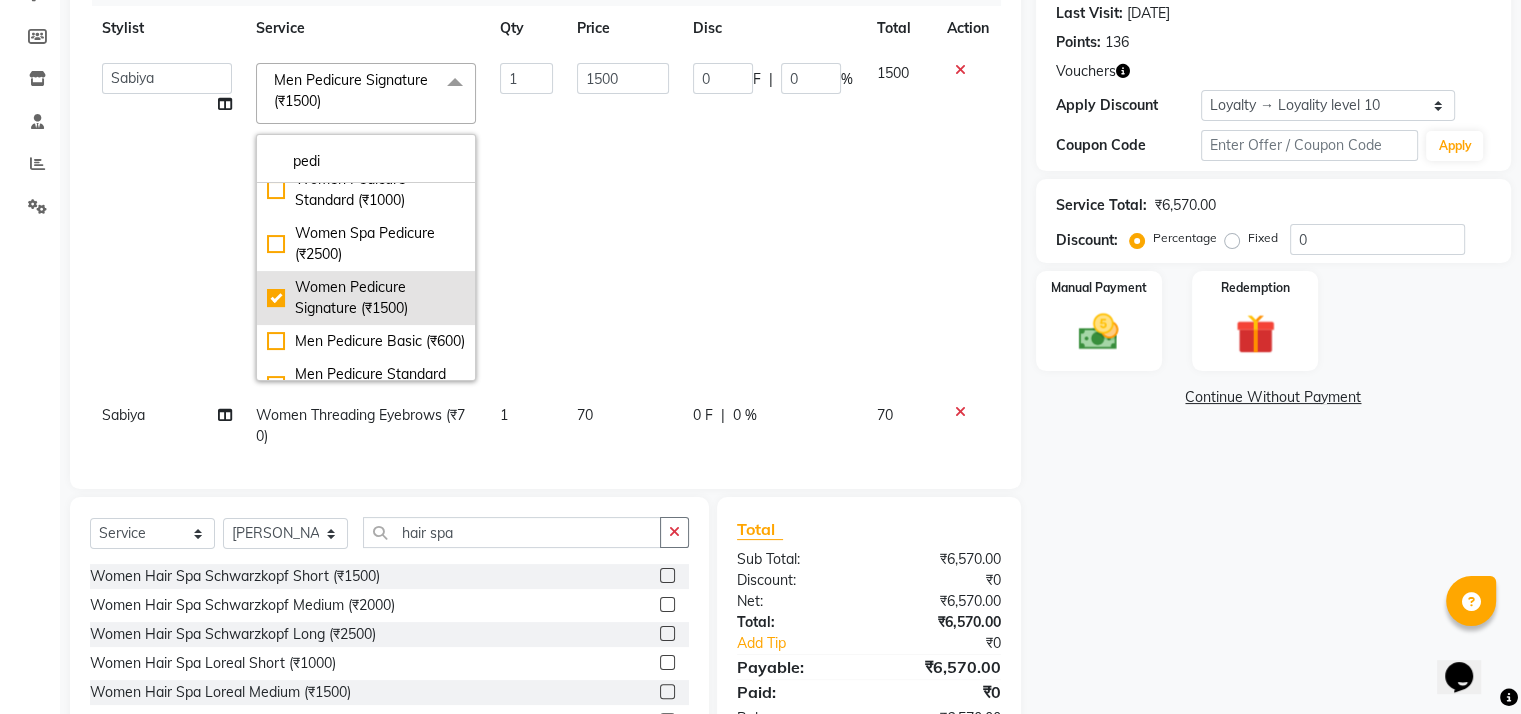 checkbox on "true" 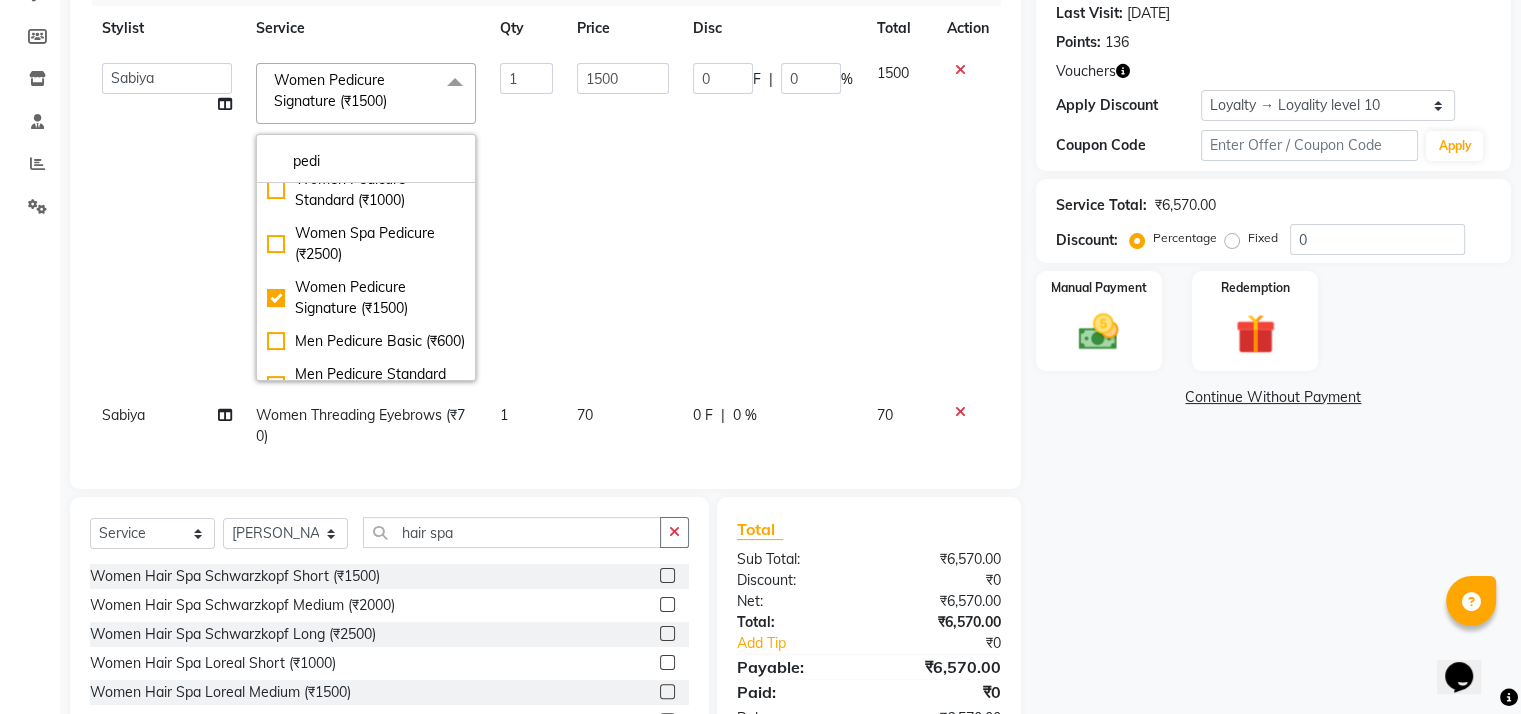 click on "Name: [PERSON_NAME] Membership:  No Active Membership  Total Visits:  7 Card on file:  0 Last Visit:   [DATE] Points:   136  Vouchers Apply Discount Select  Loyalty → Loyality level 10  Coupon Code Apply Service Total:  ₹6,570.00  Discount:  Percentage   Fixed  0 Manual Payment Redemption  Continue Without Payment" 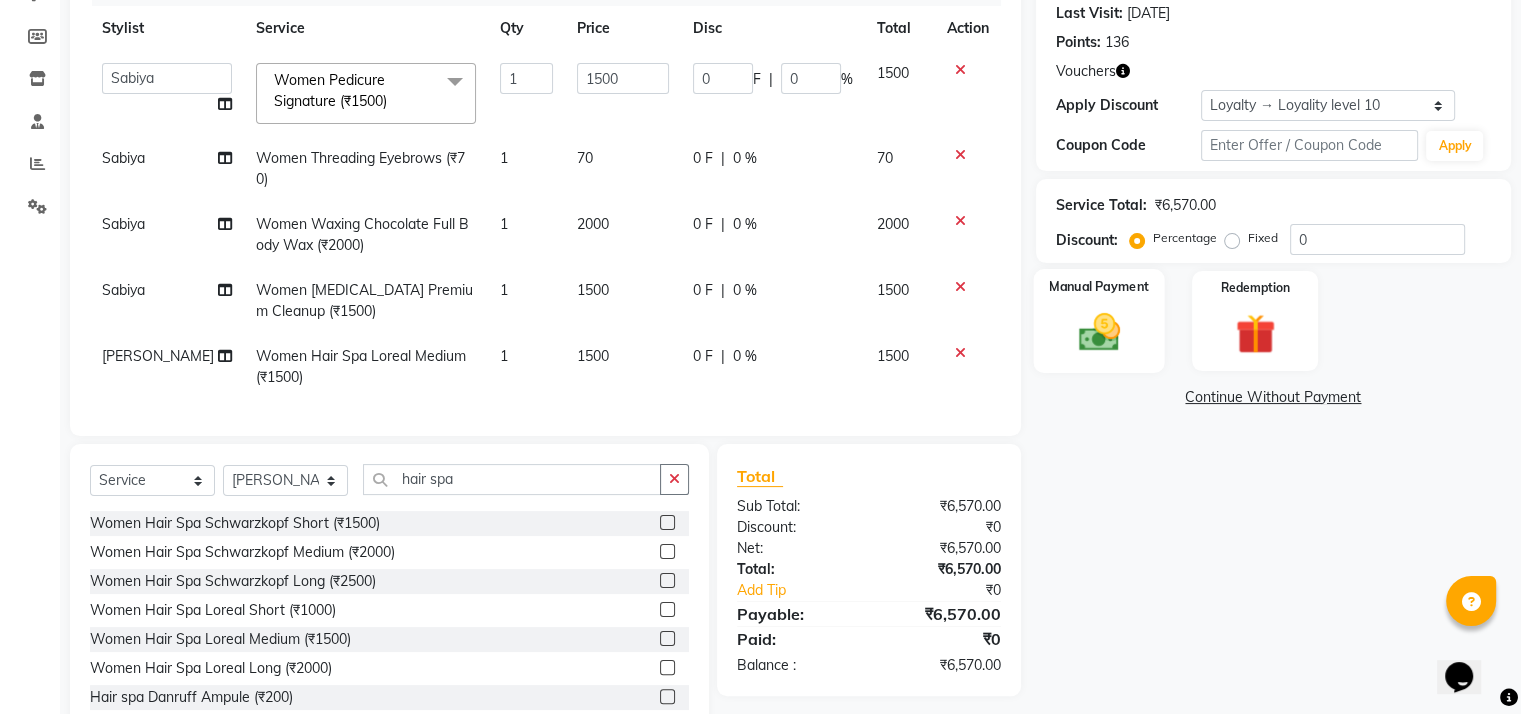 click 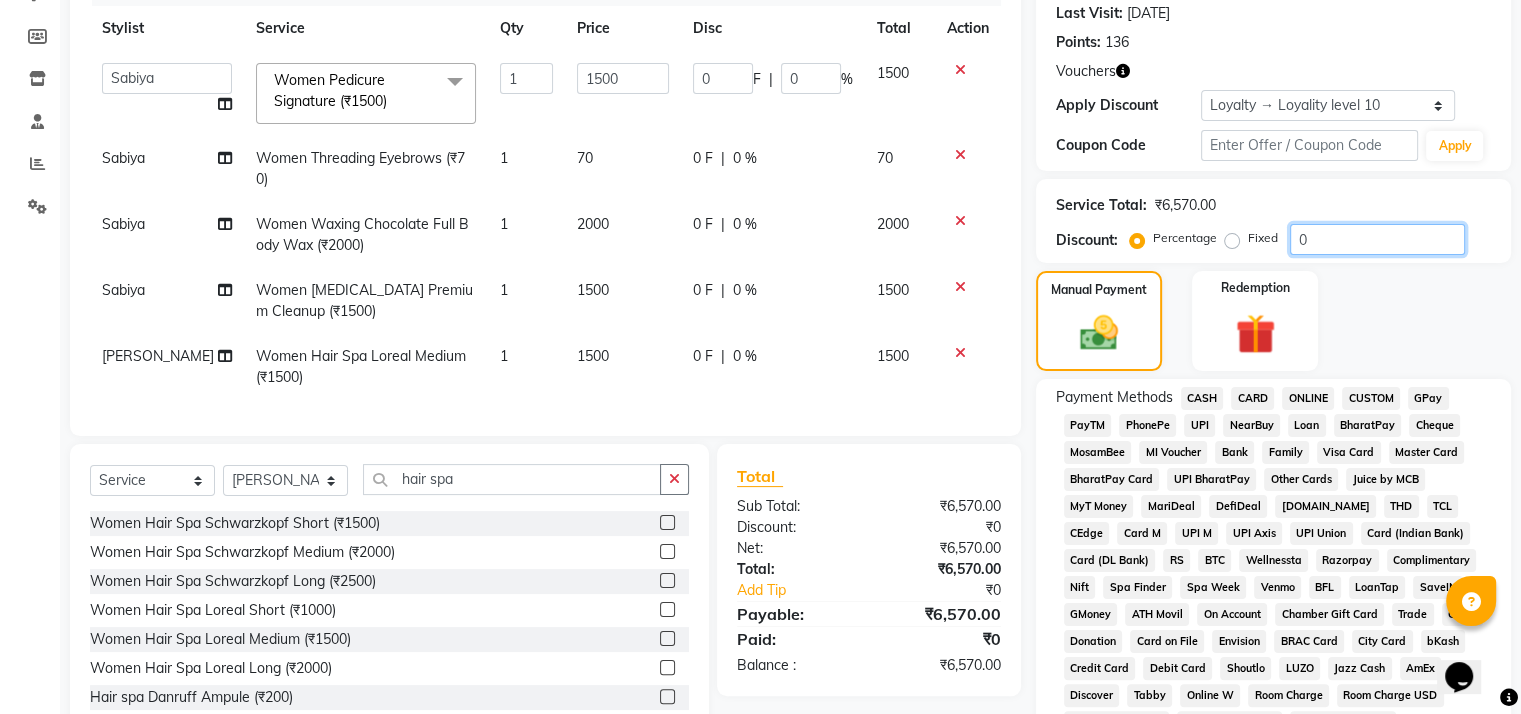 click on "0" 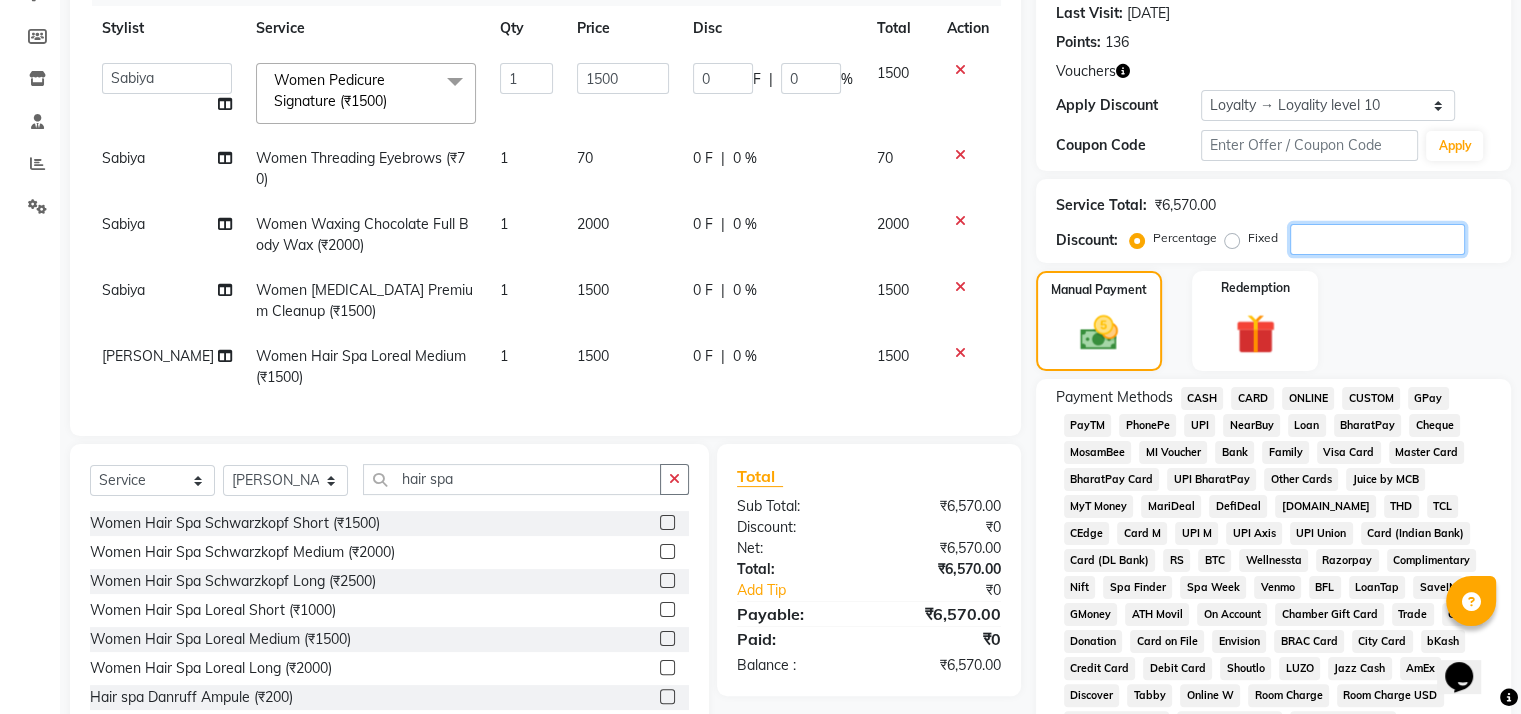 type on "1" 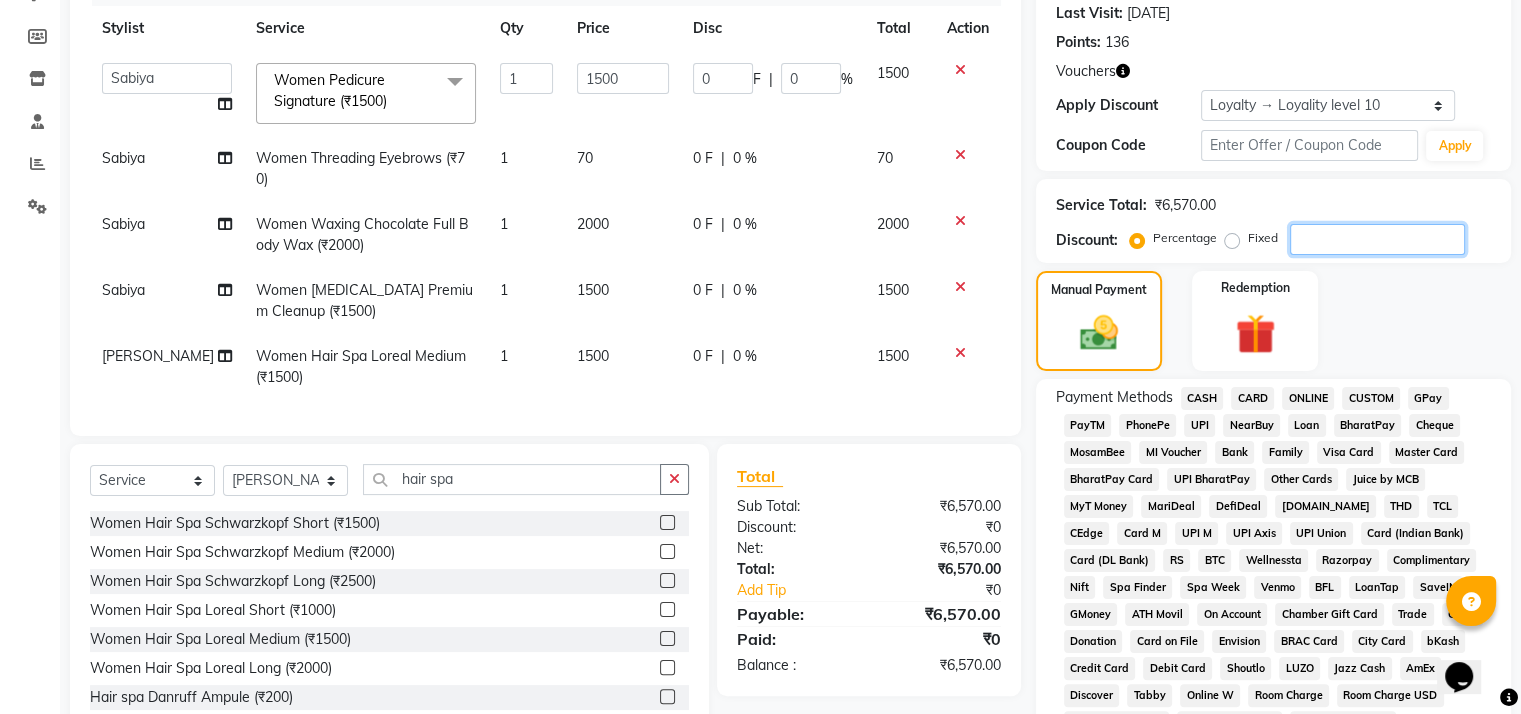 type on "15" 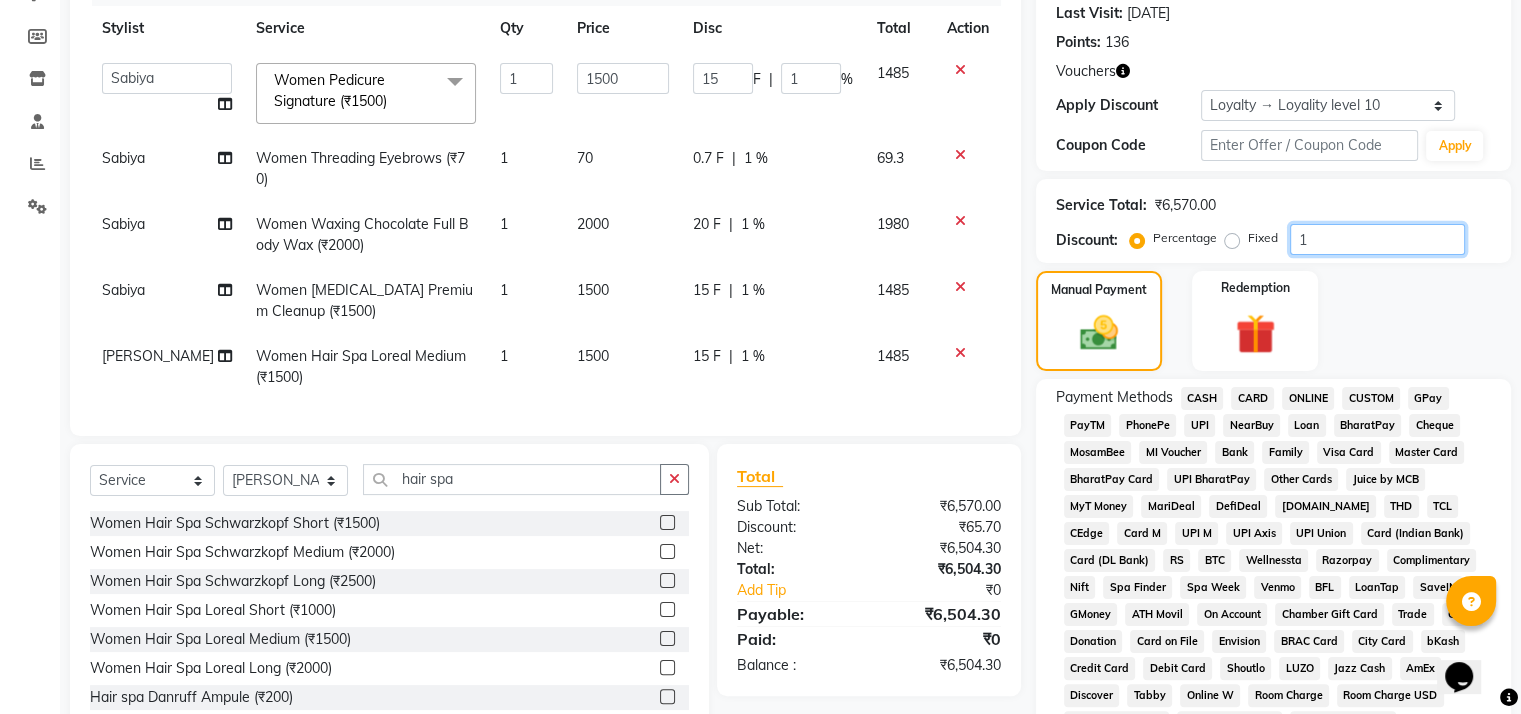 type on "10" 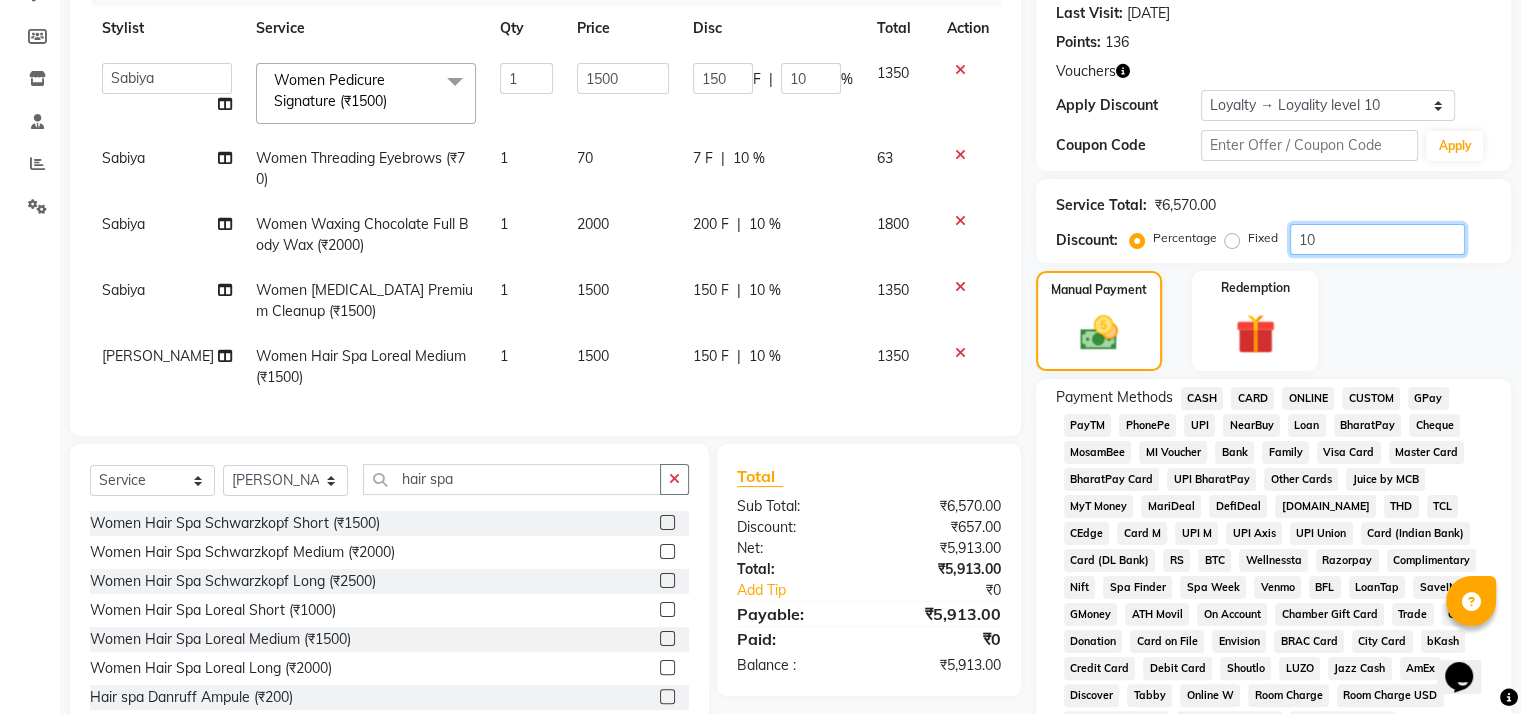 type on "1" 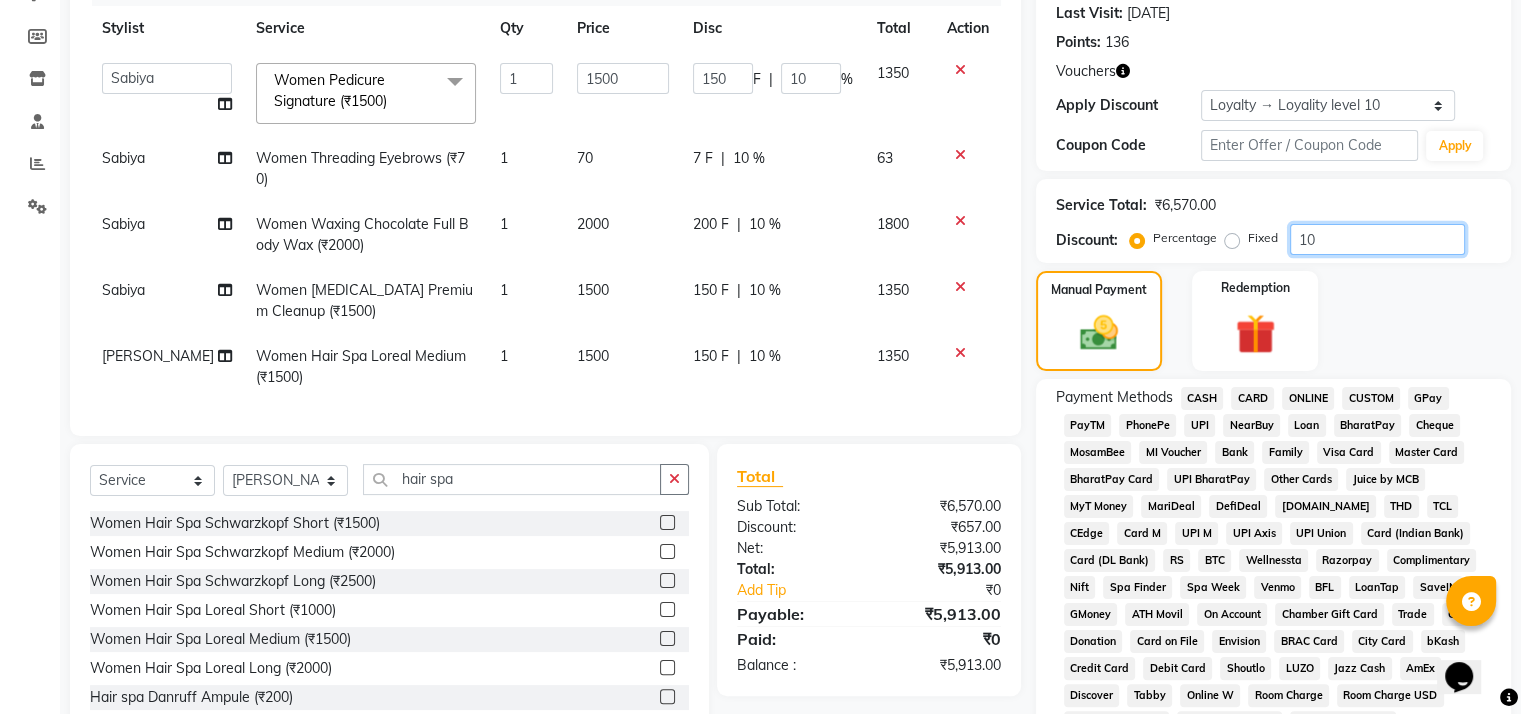 type on "15" 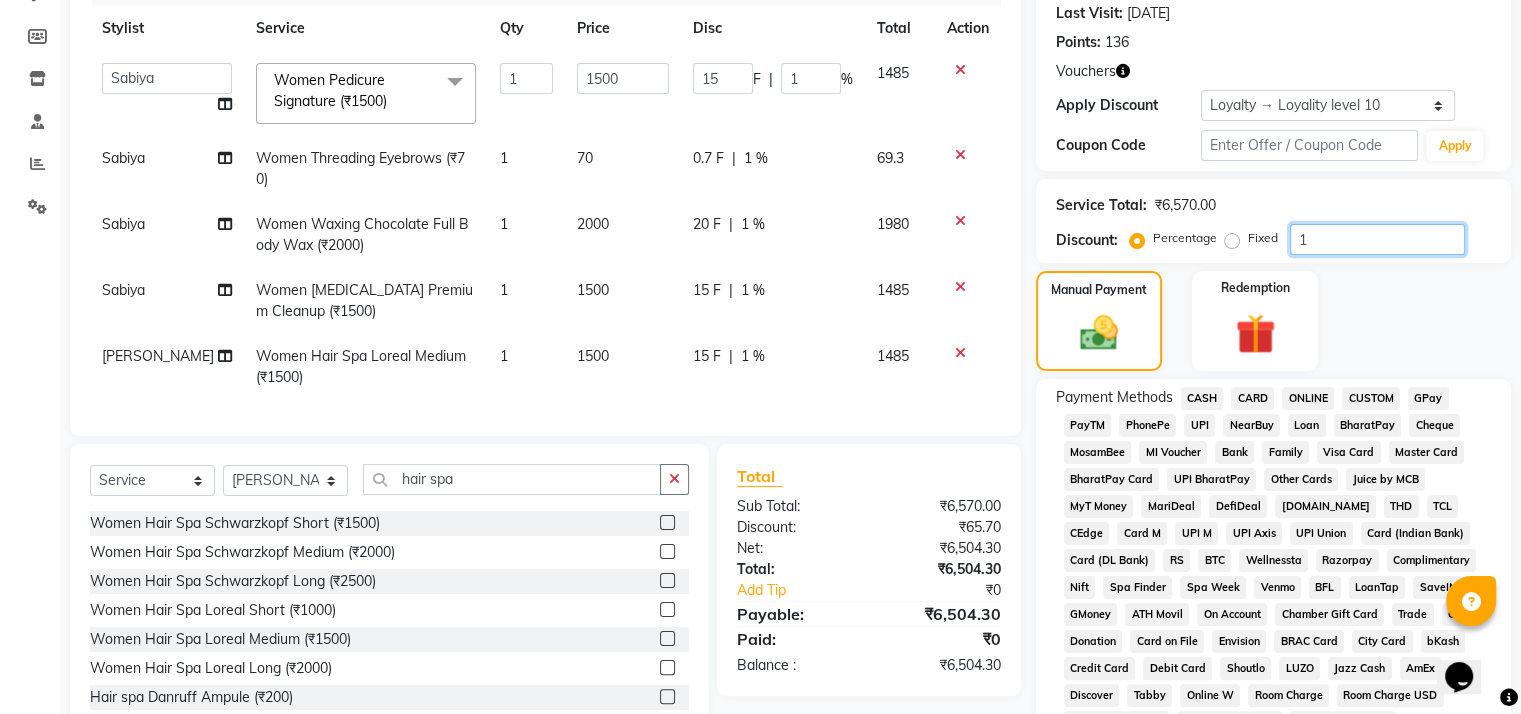 type 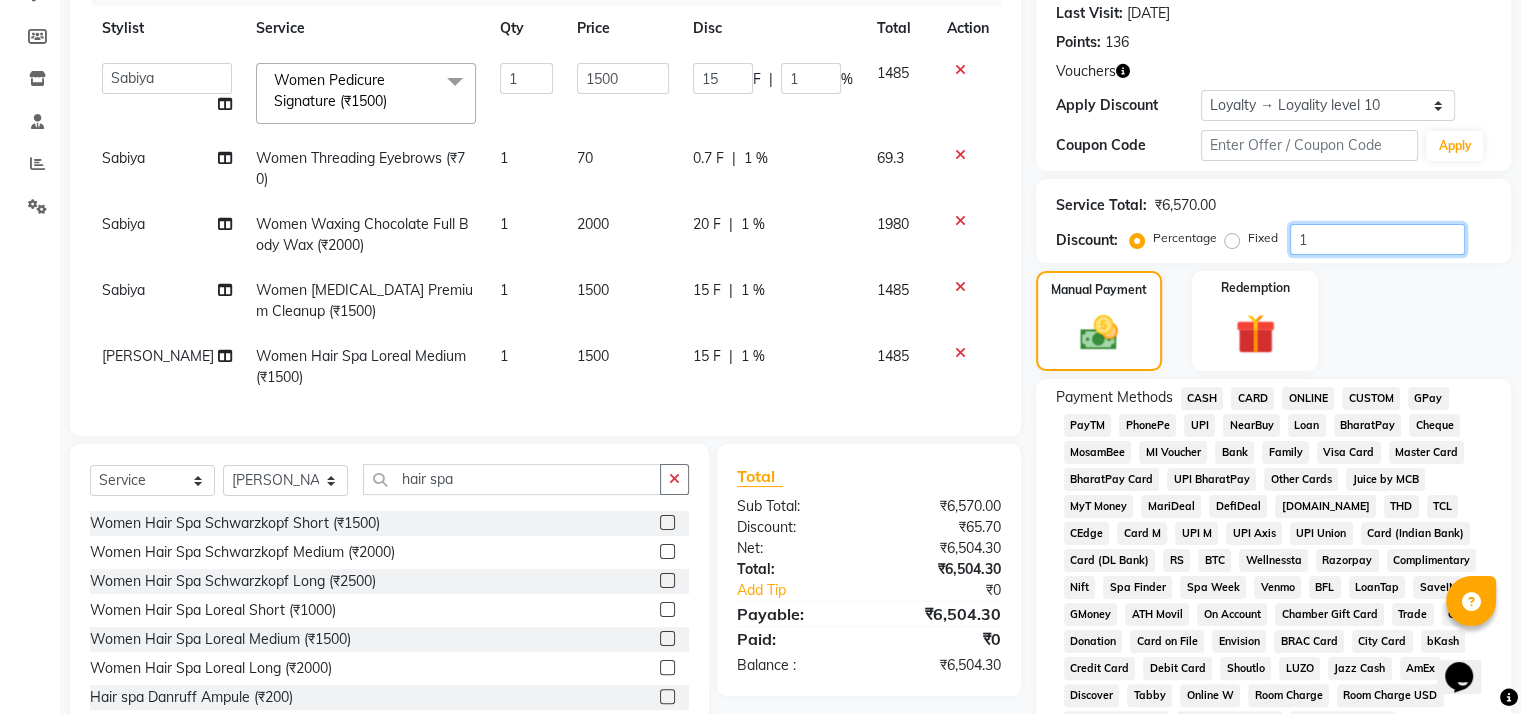 type on "0" 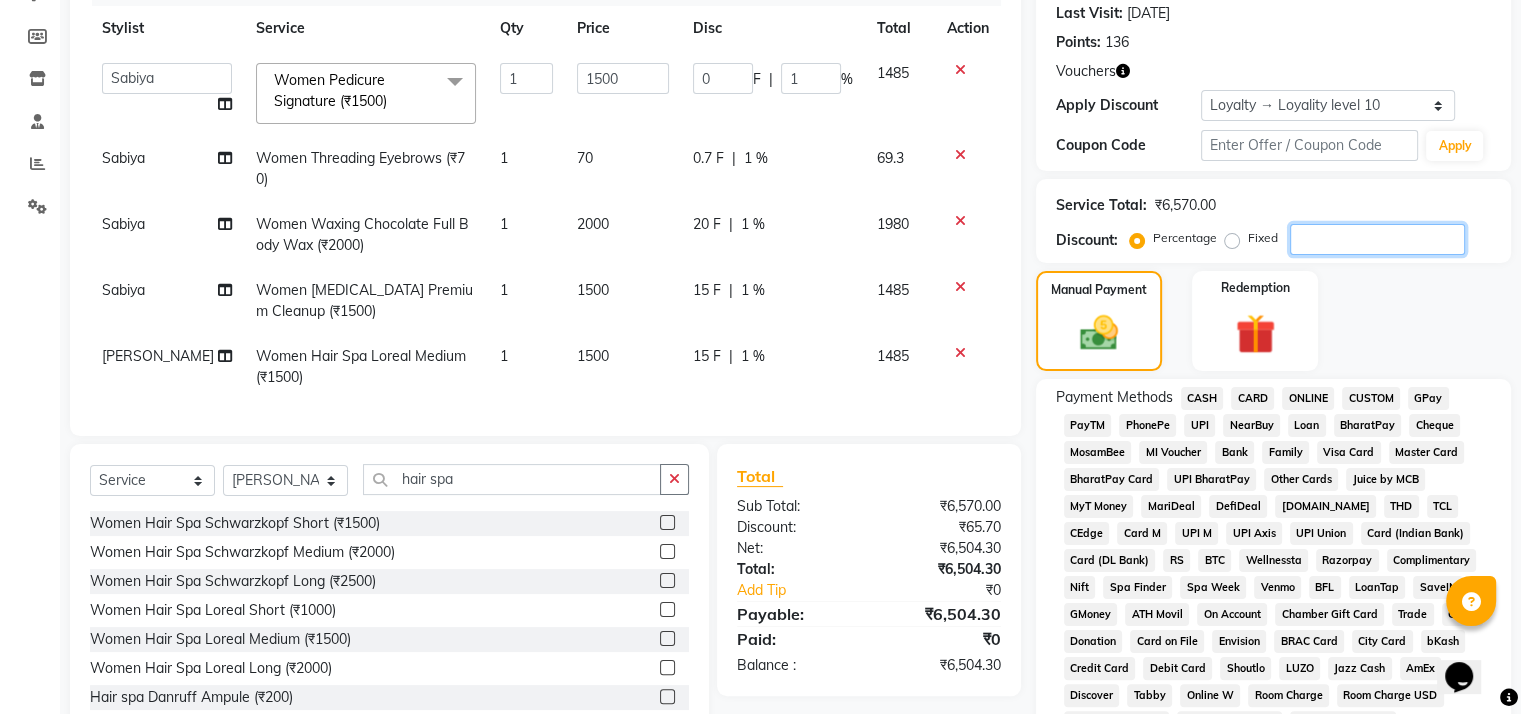 type on "0" 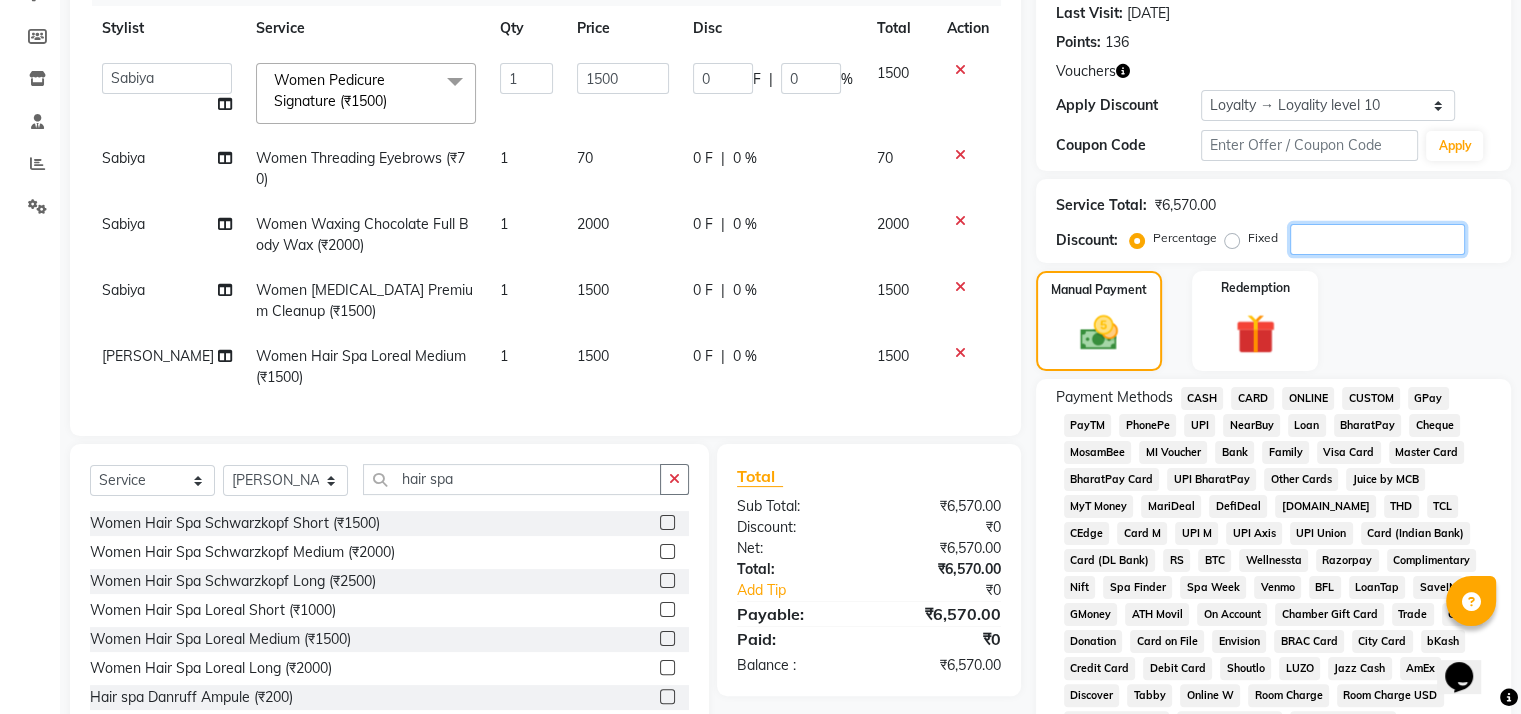 type on "2" 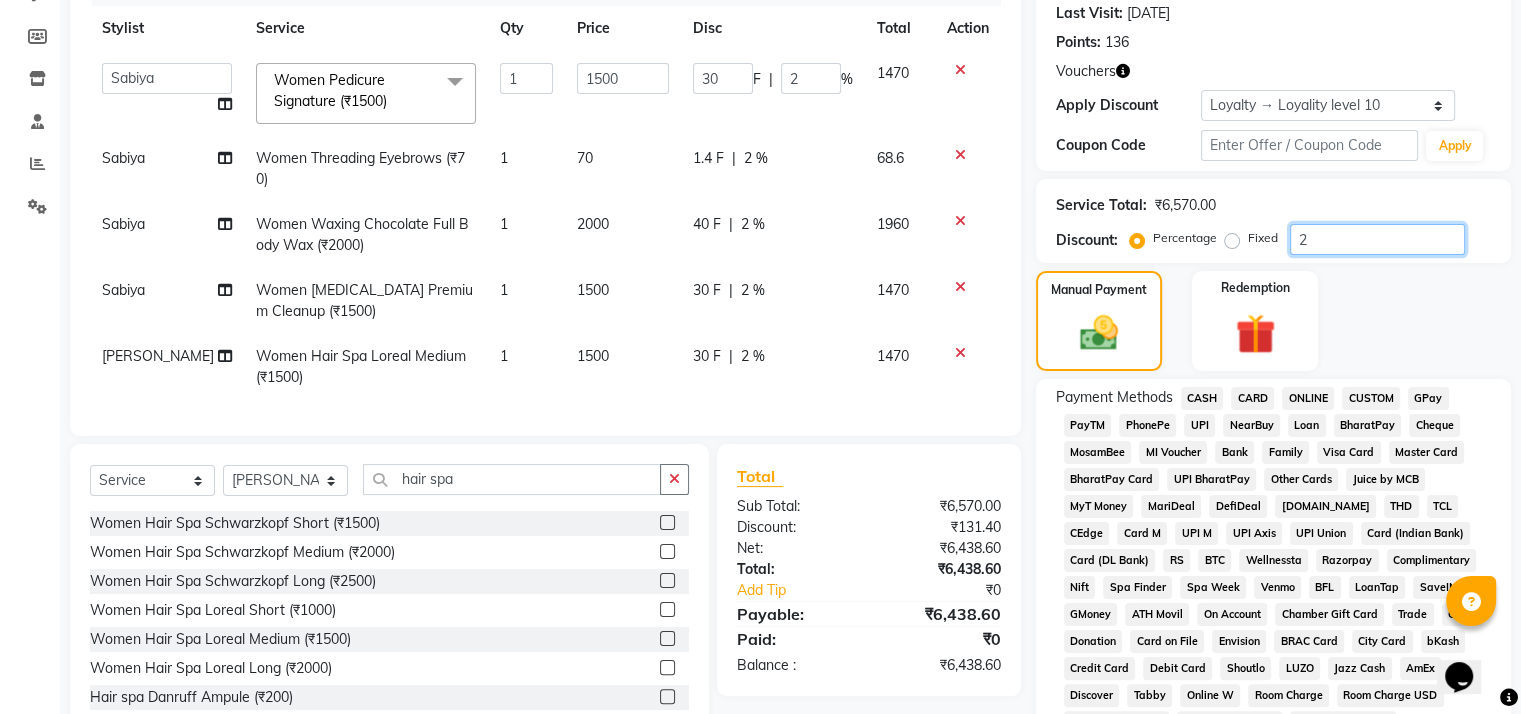 type on "25" 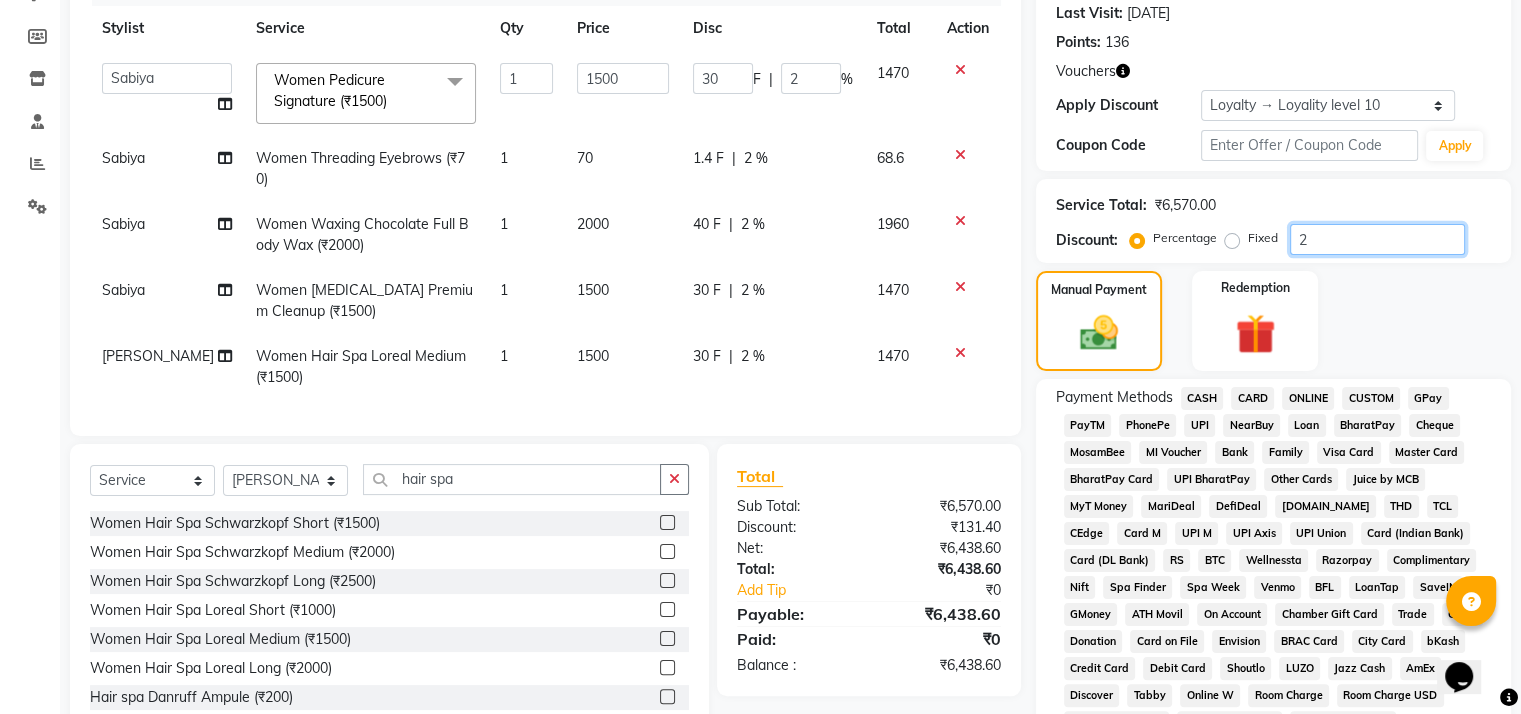 type on "375" 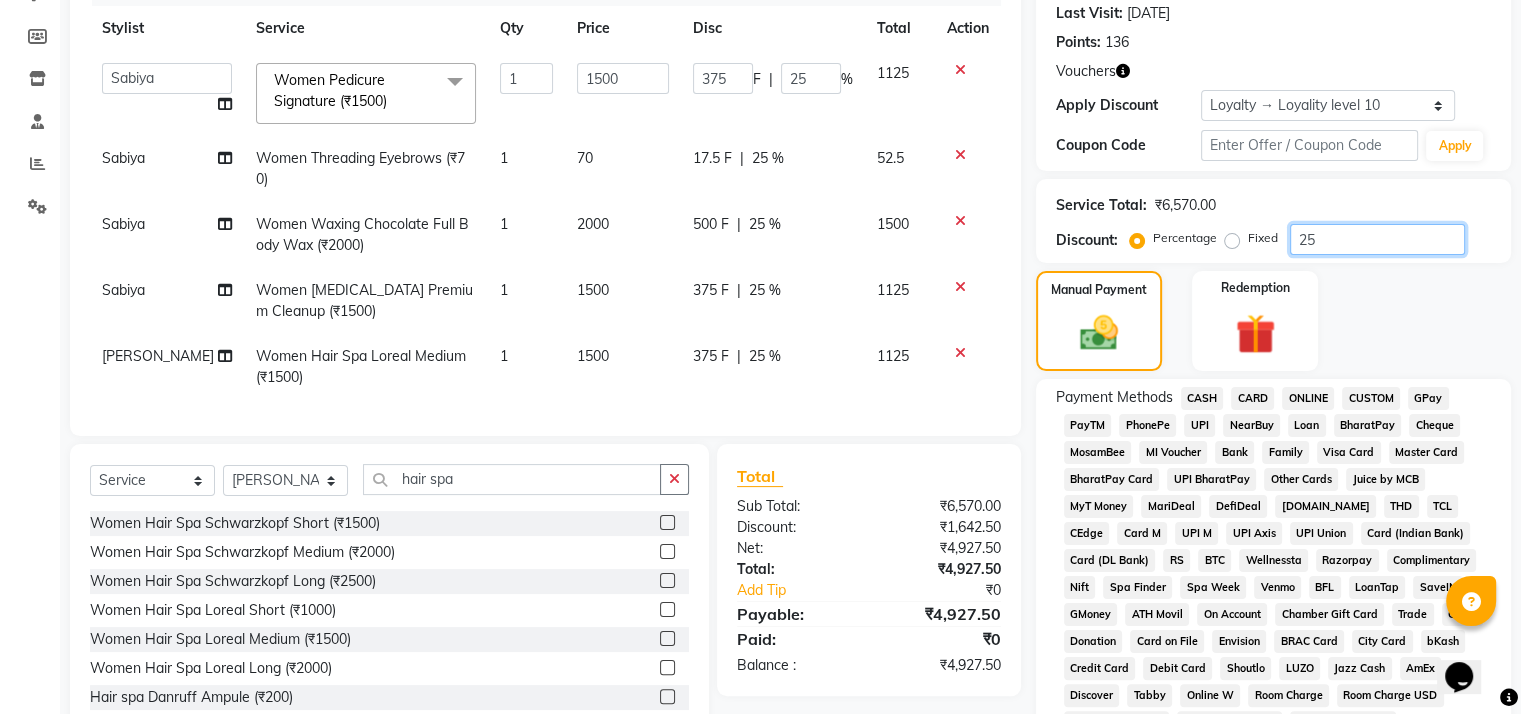 type on "2" 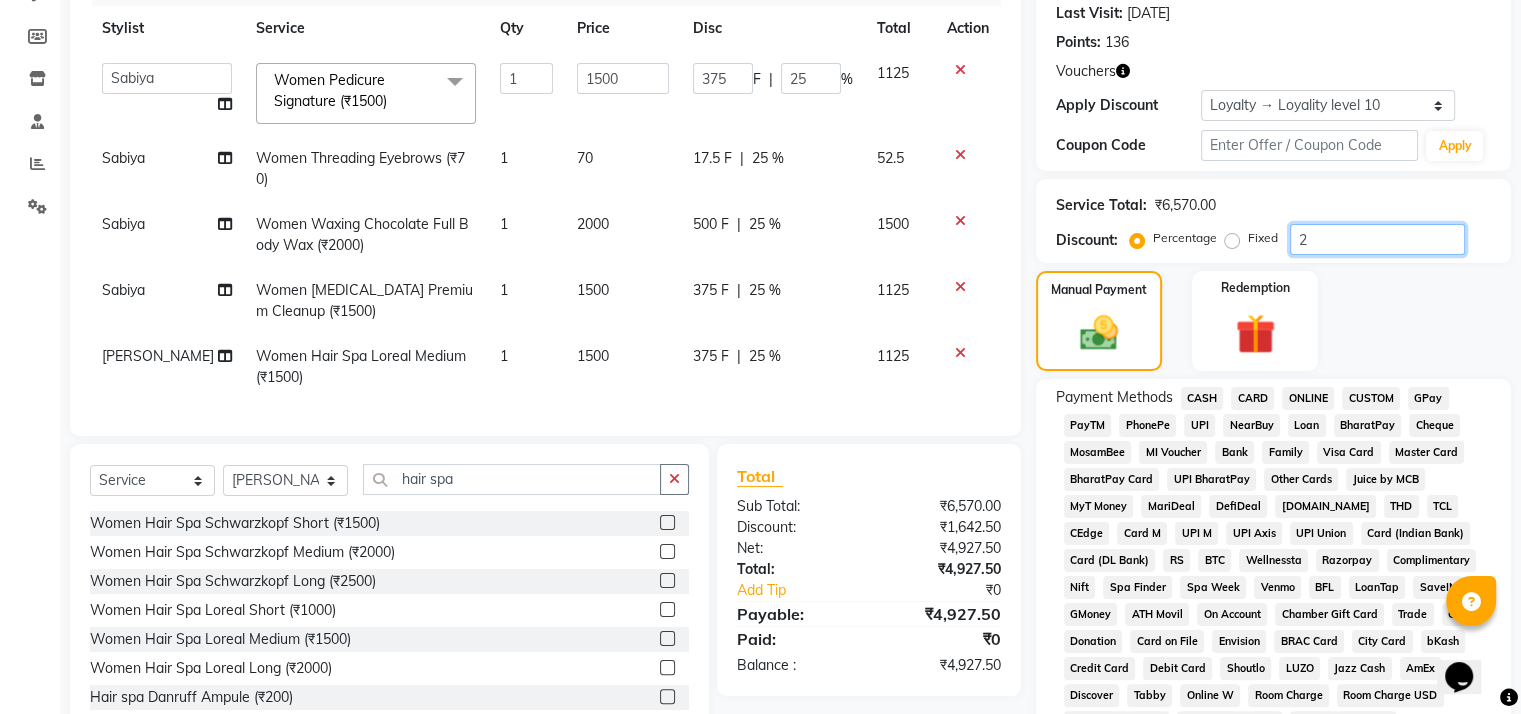 type on "30" 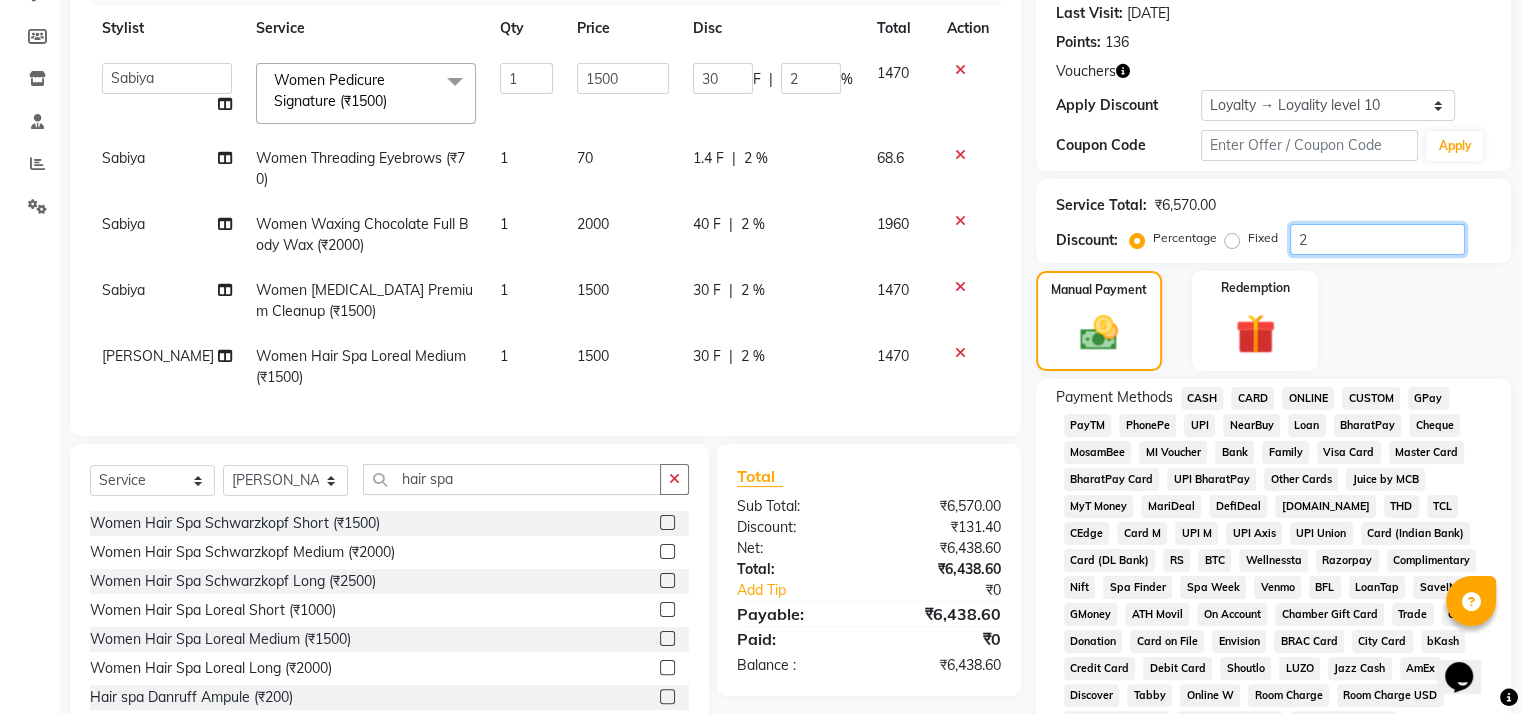 type 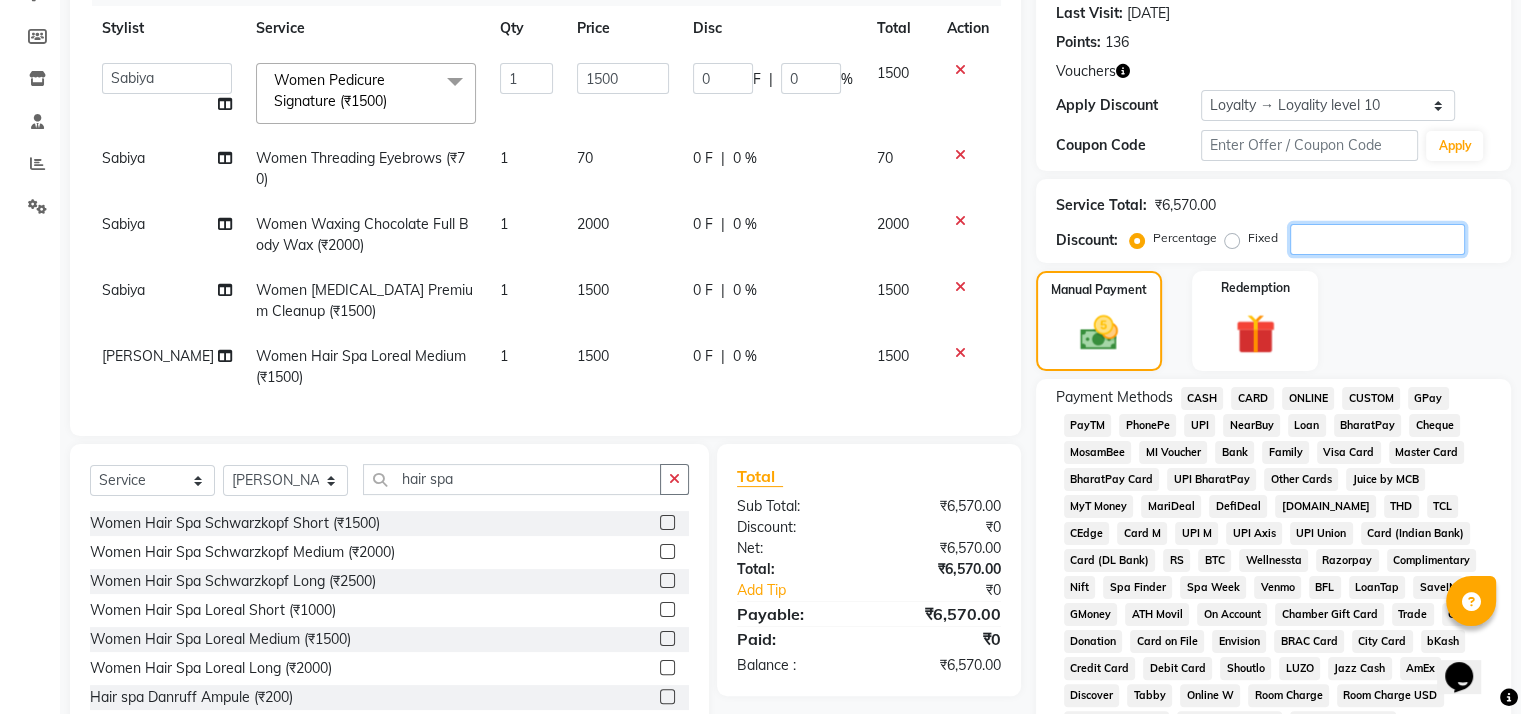 type 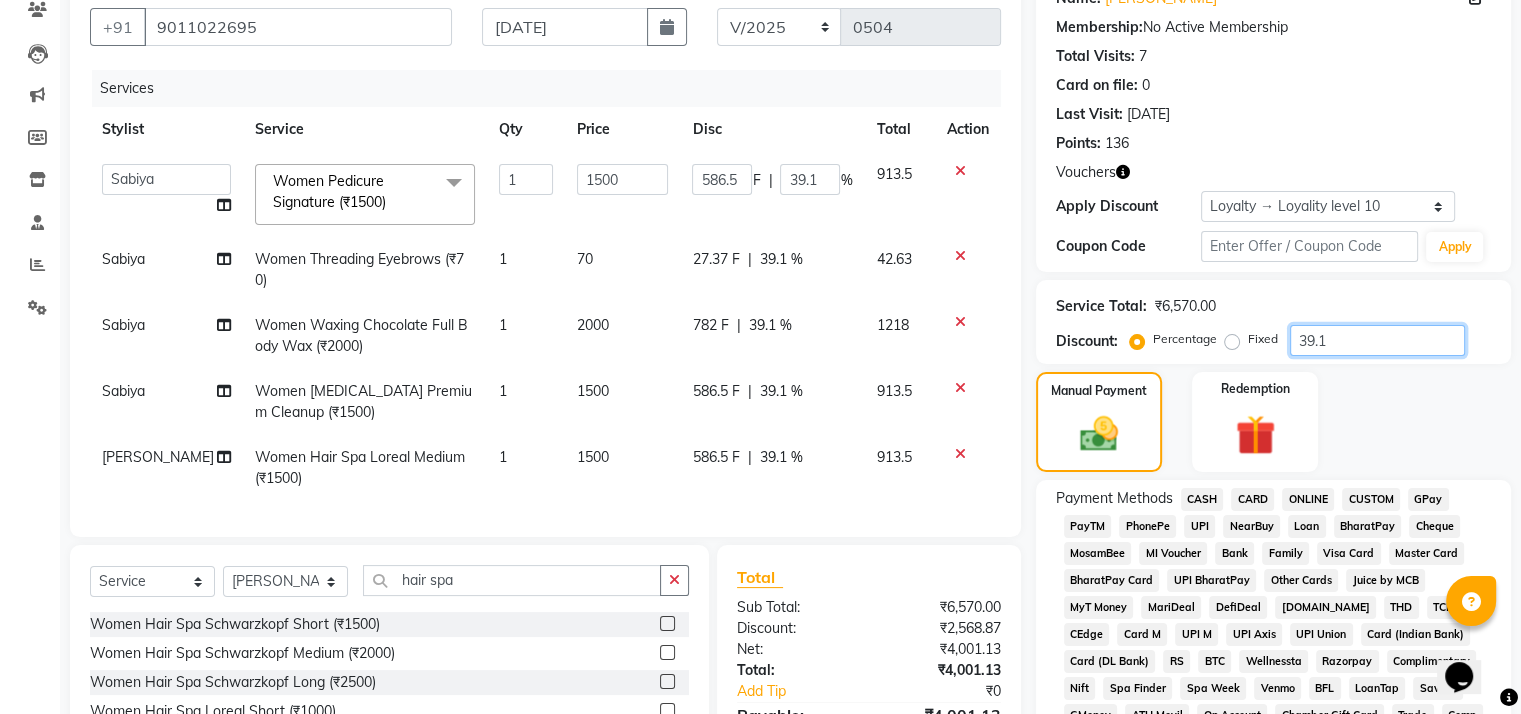 scroll, scrollTop: 179, scrollLeft: 0, axis: vertical 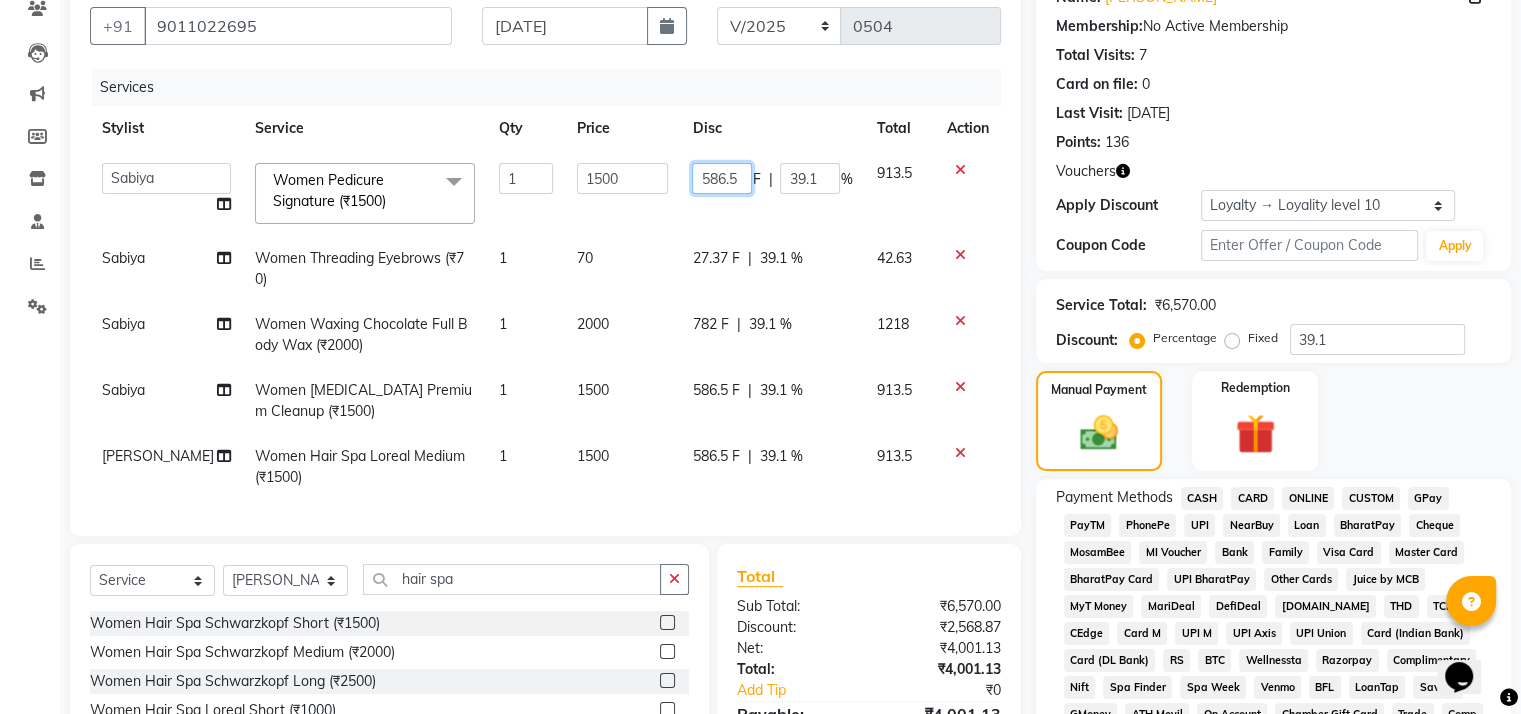 click on "586.5" 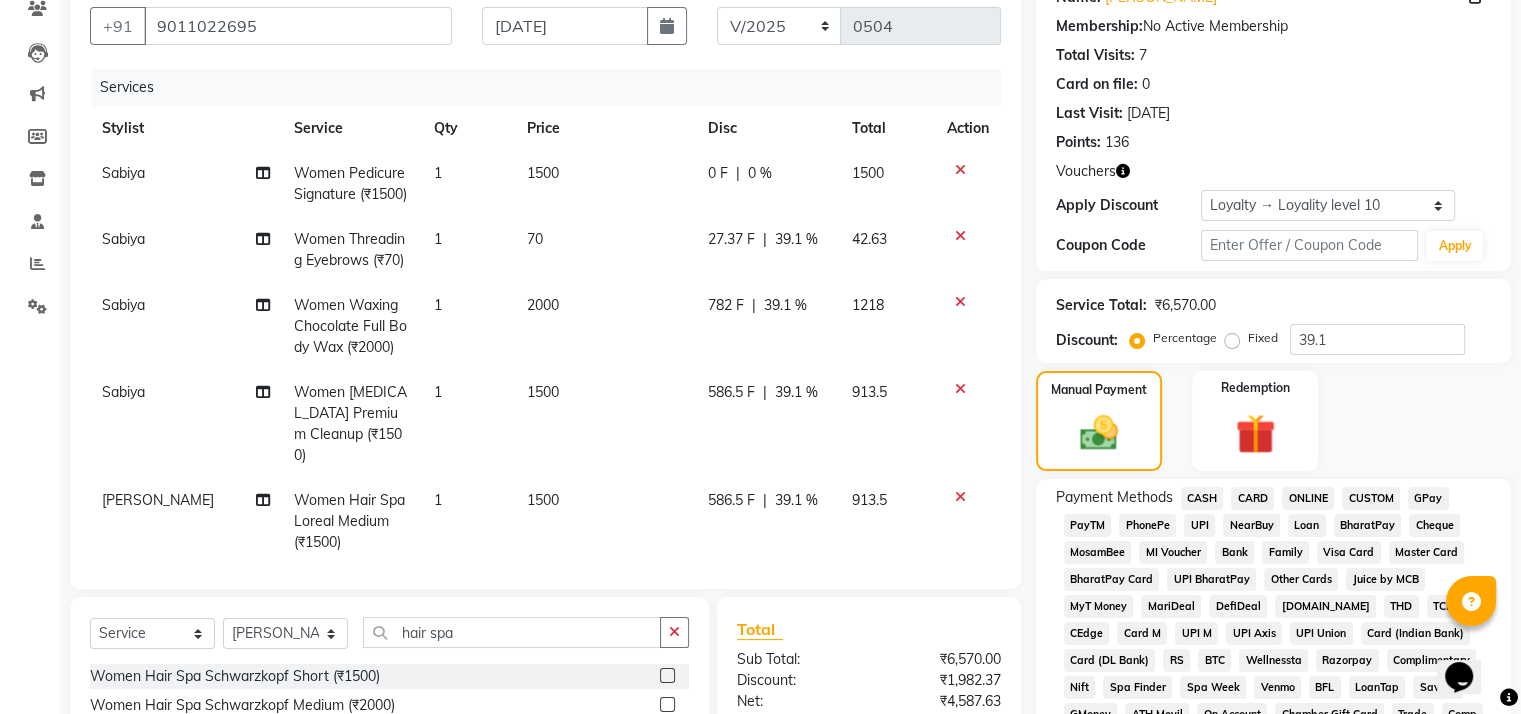 click 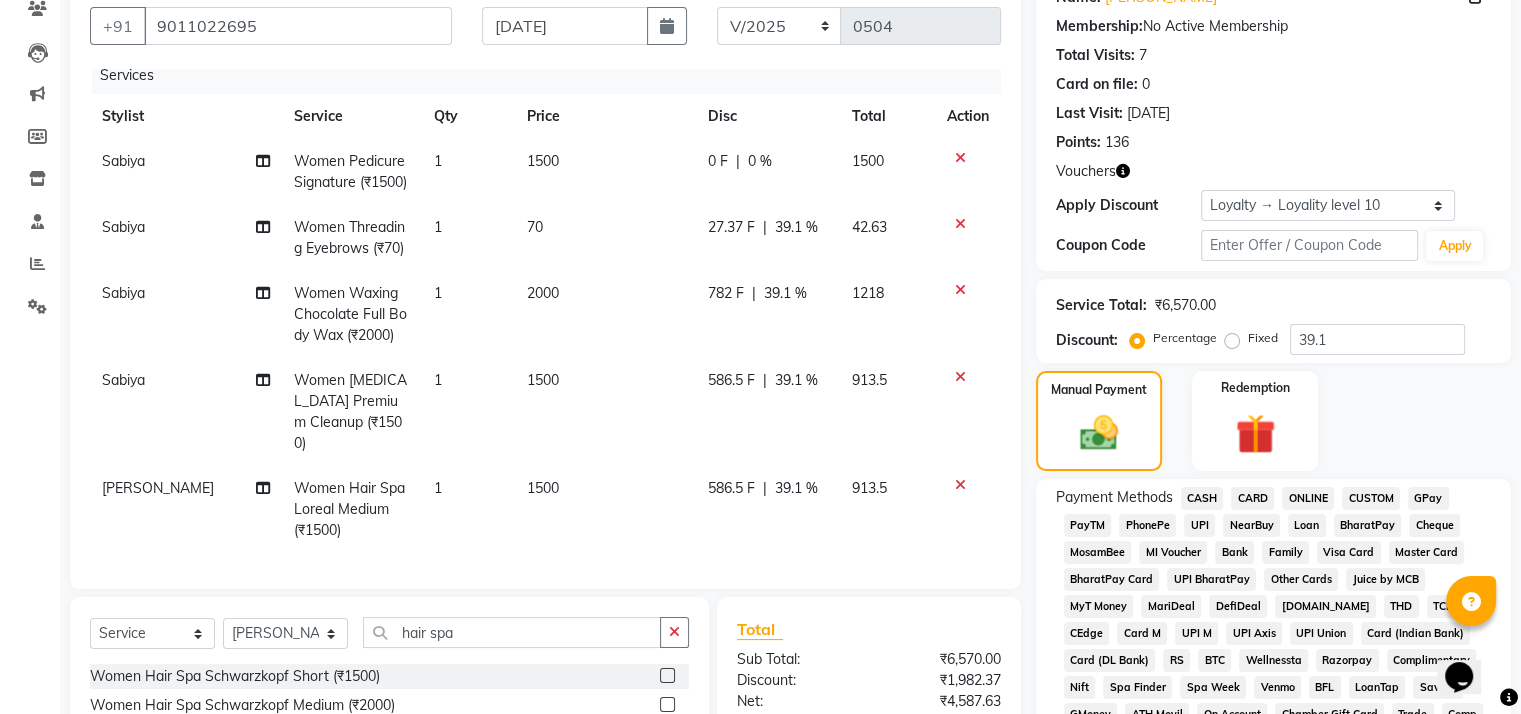 scroll, scrollTop: 26, scrollLeft: 0, axis: vertical 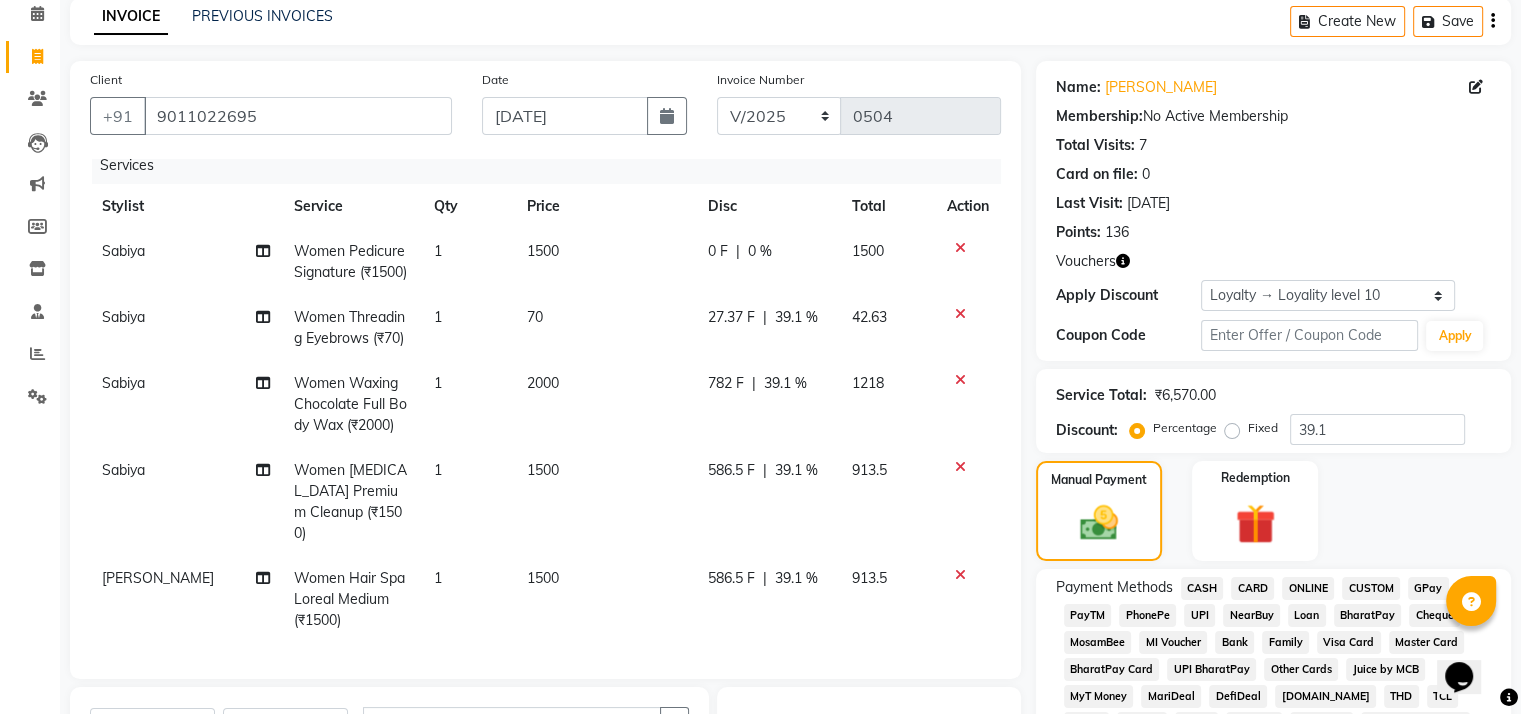 click 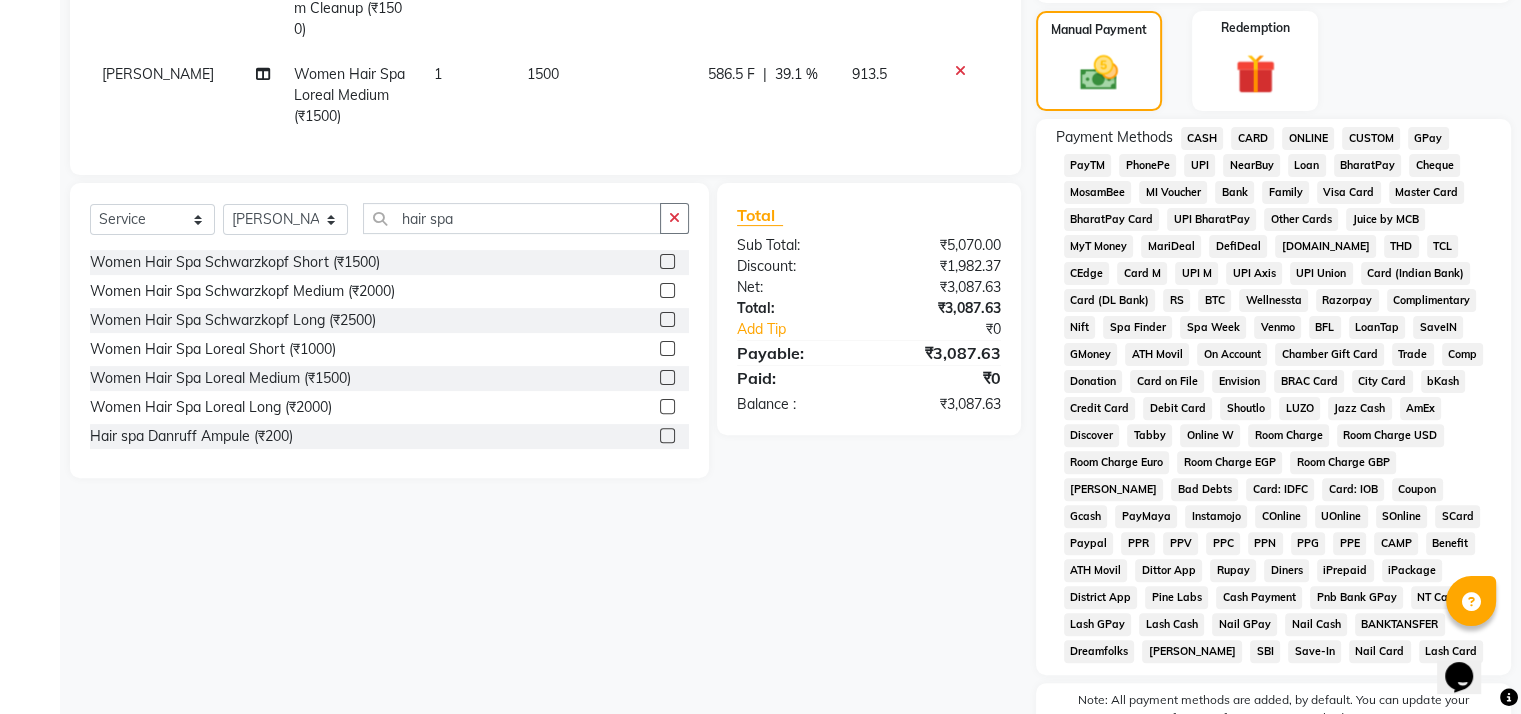 scroll, scrollTop: 412, scrollLeft: 0, axis: vertical 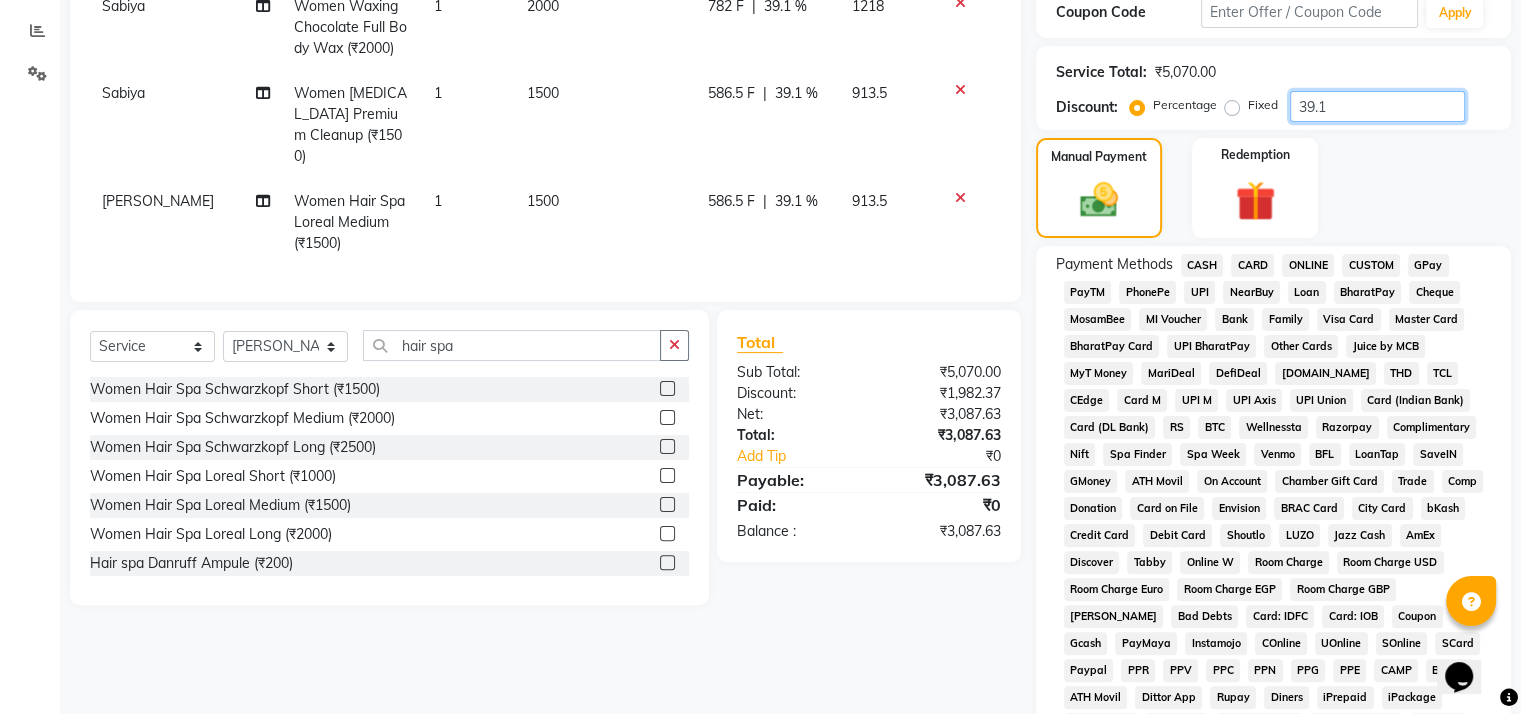 click on "39.1" 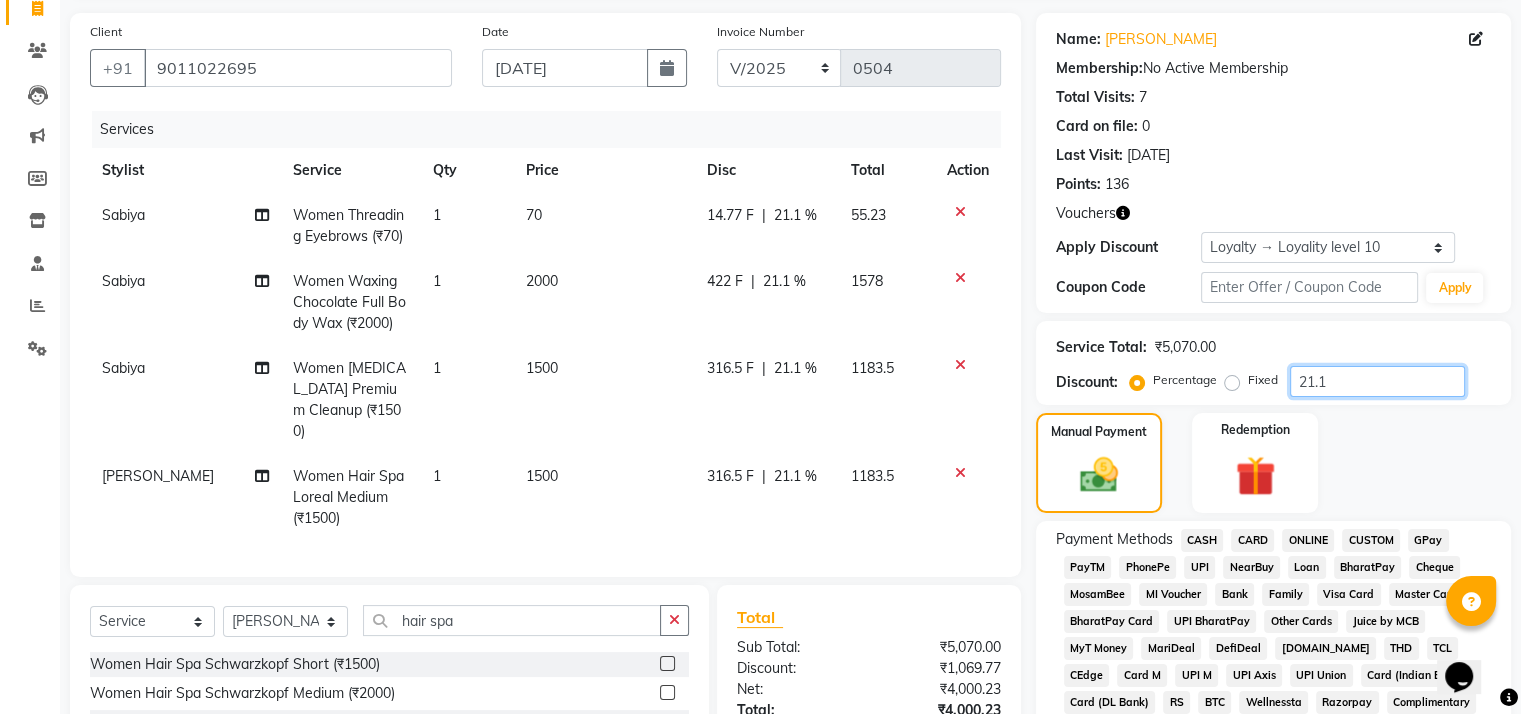 scroll, scrollTop: 136, scrollLeft: 0, axis: vertical 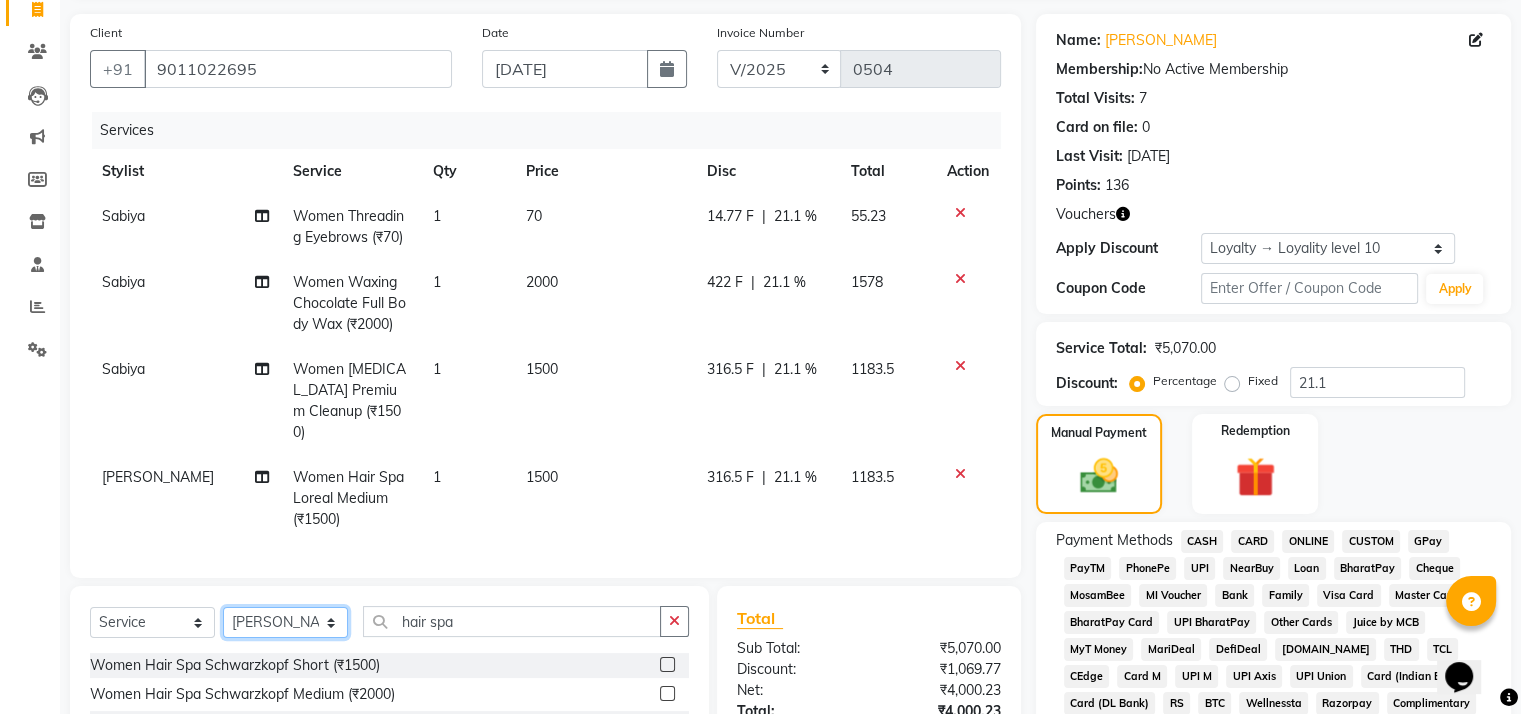 click on "Select Stylist khushi [PERSON_NAME] Ritu Sabiya [PERSON_NAME]" 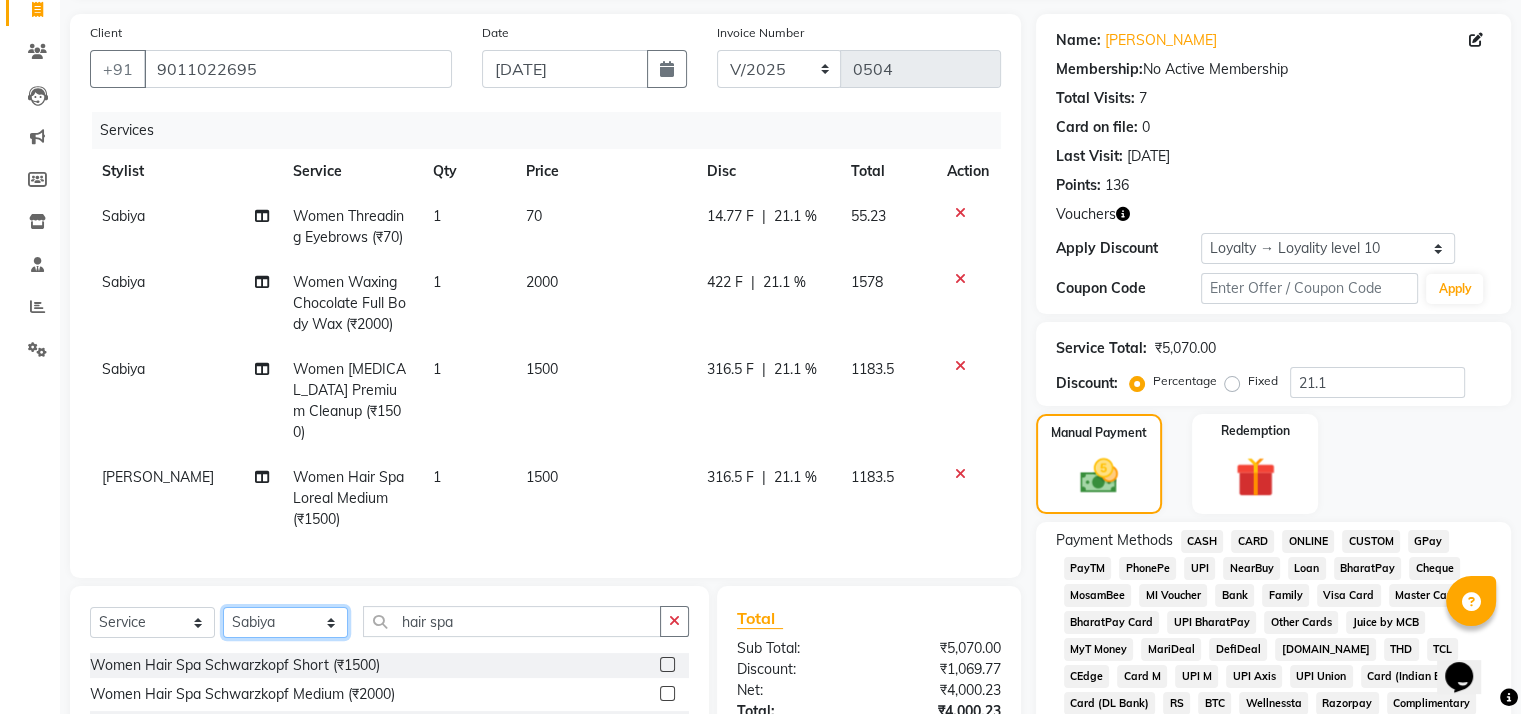 click on "Select Stylist khushi [PERSON_NAME] Ritu Sabiya [PERSON_NAME]" 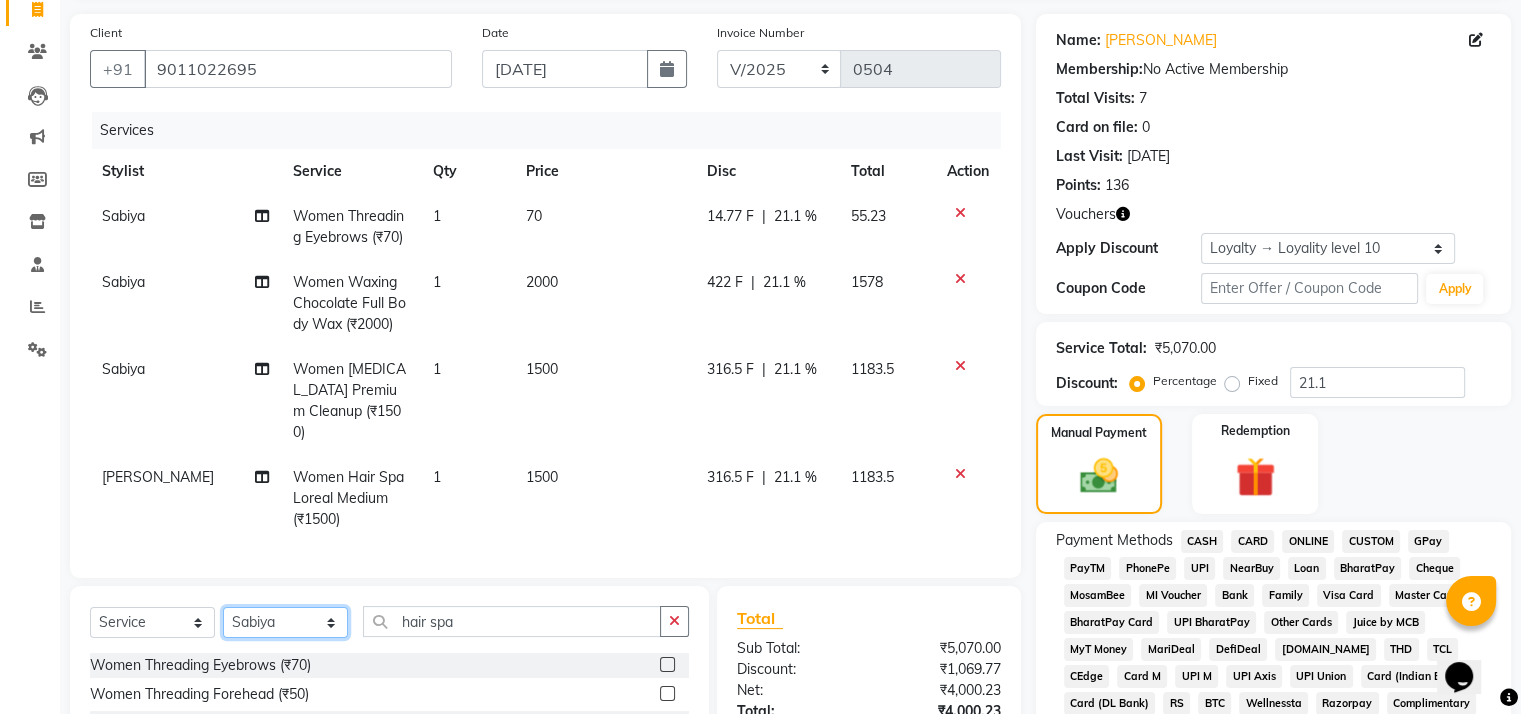scroll, scrollTop: 341, scrollLeft: 0, axis: vertical 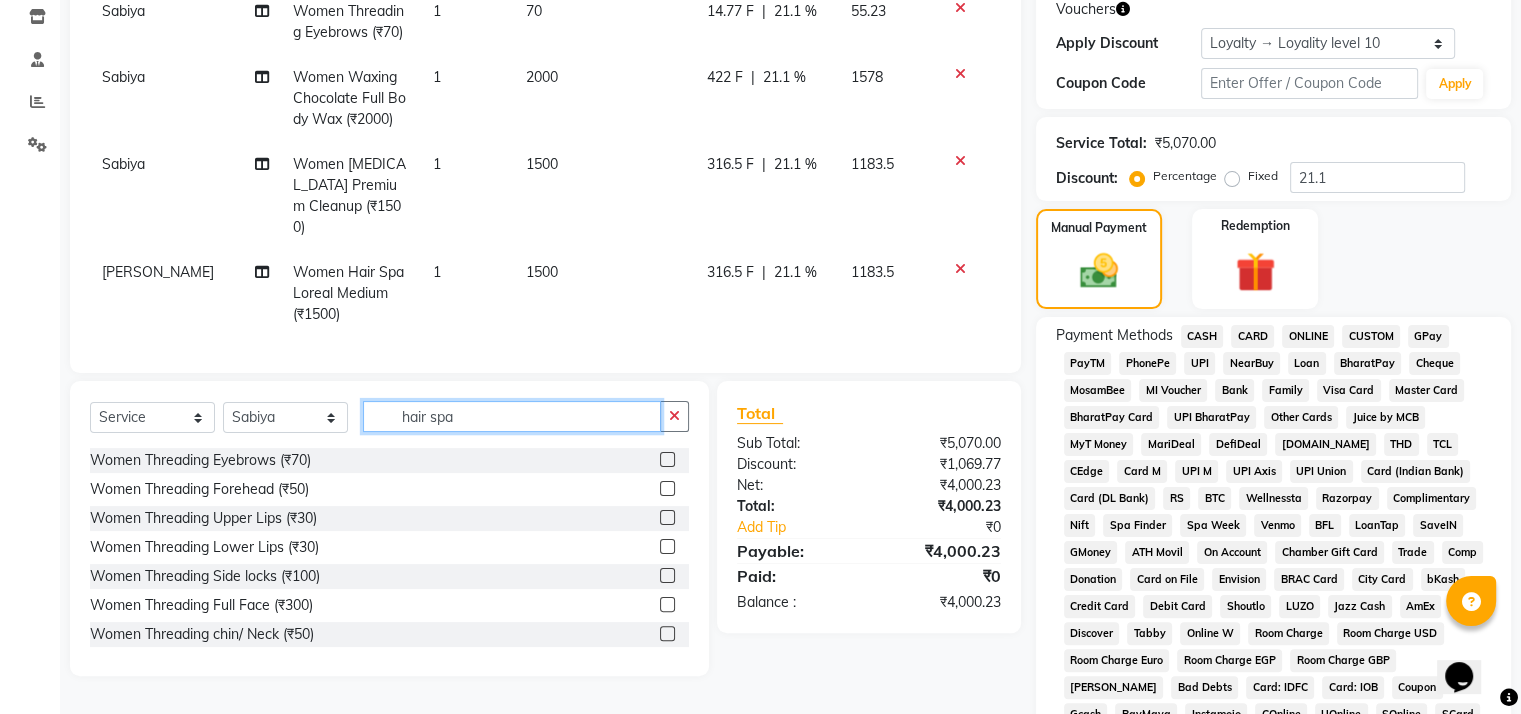 click on "hair spa" 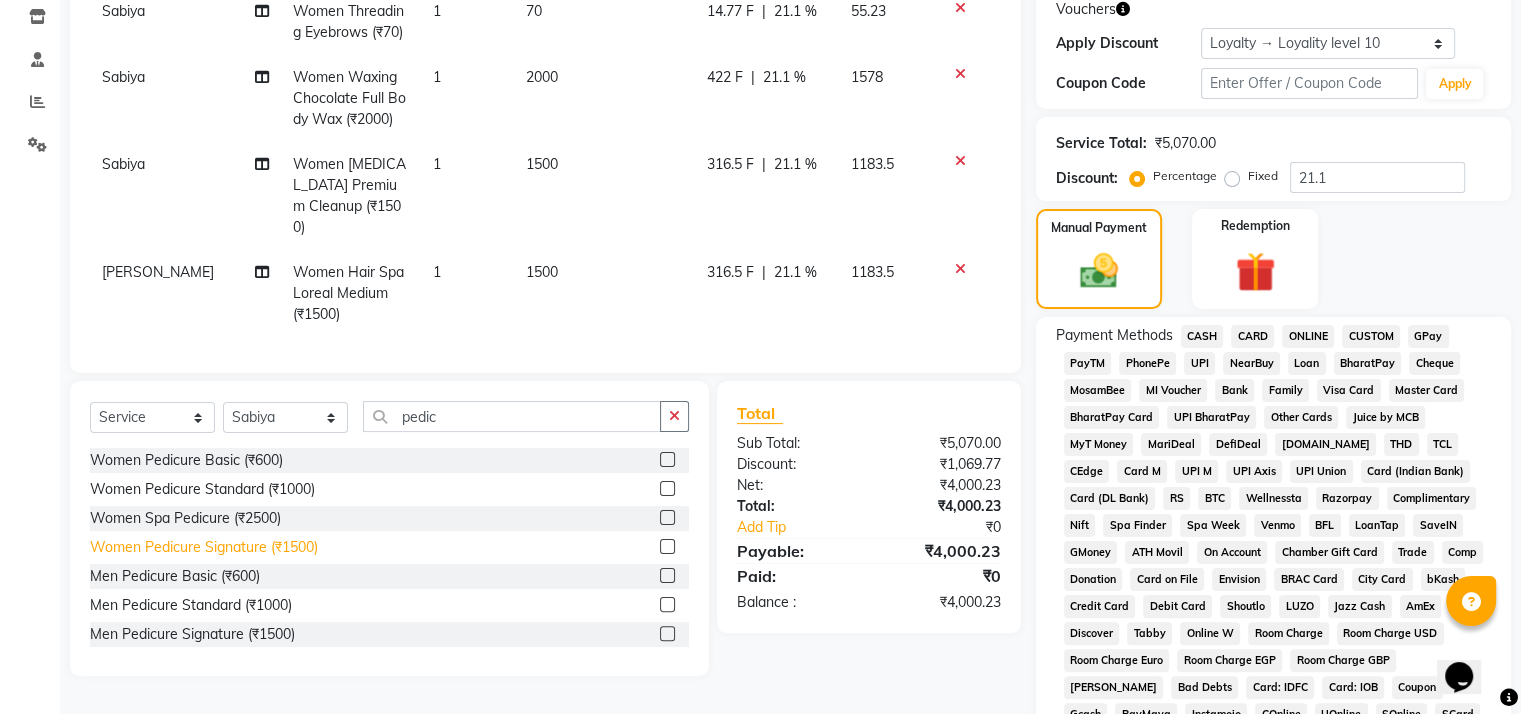 click on "Women Pedicure Signature (₹1500)" 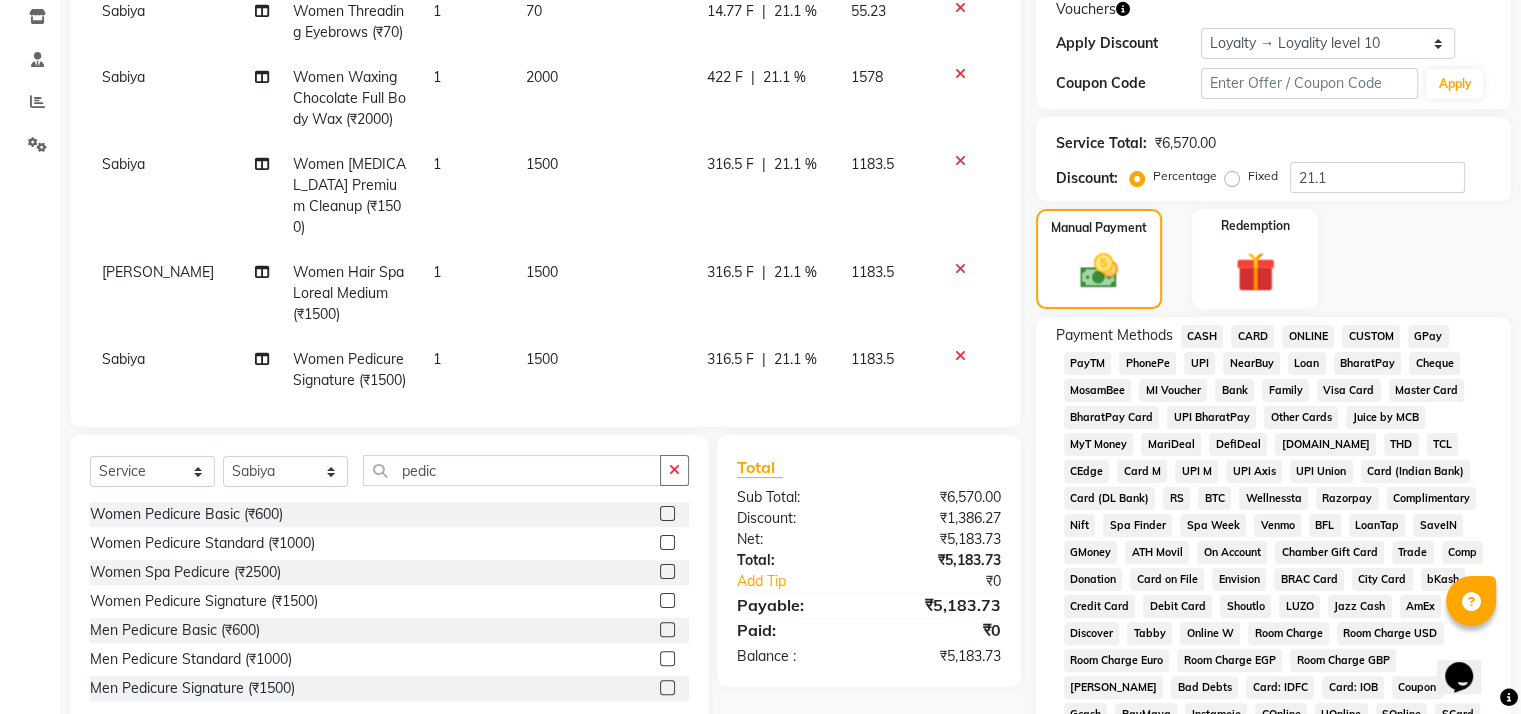 click on "316.5 F | 21.1 %" 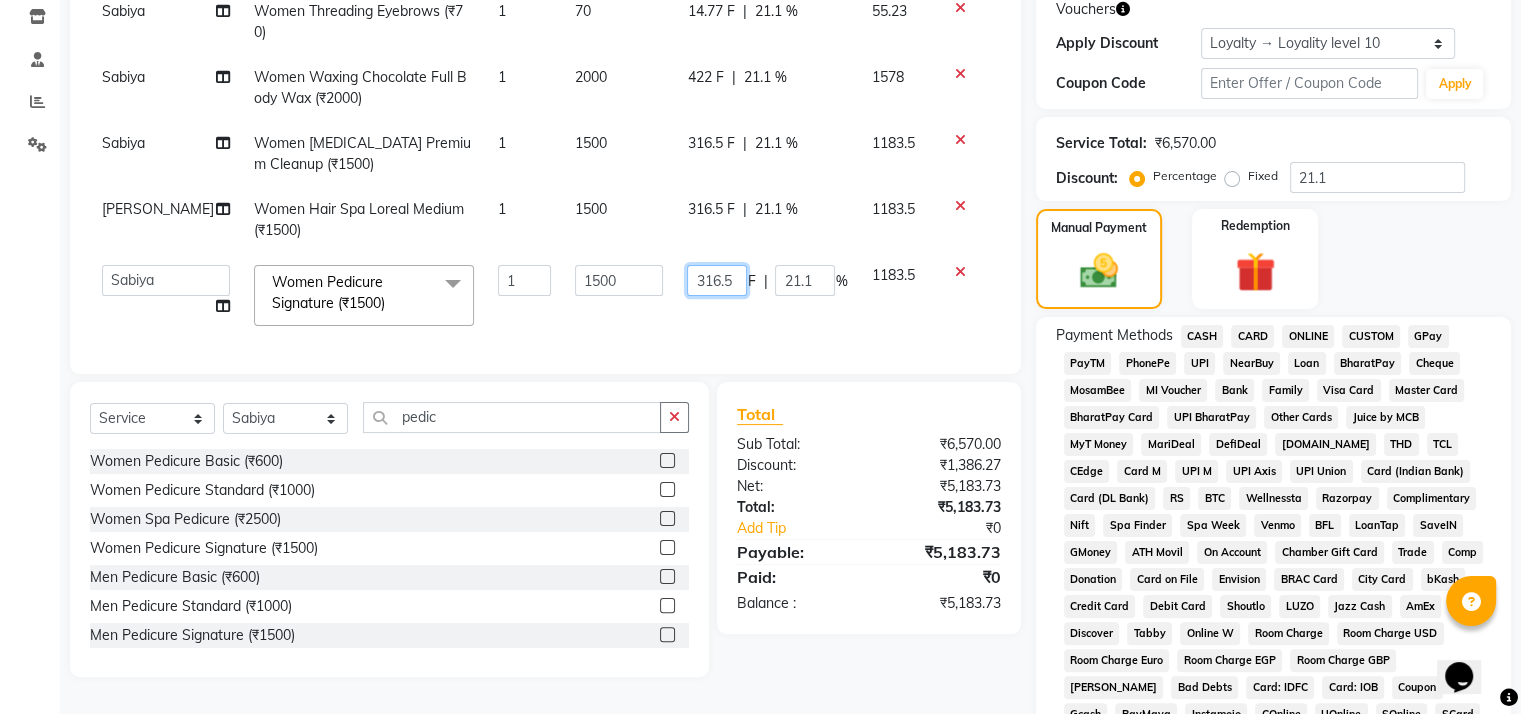 click on "316.5" 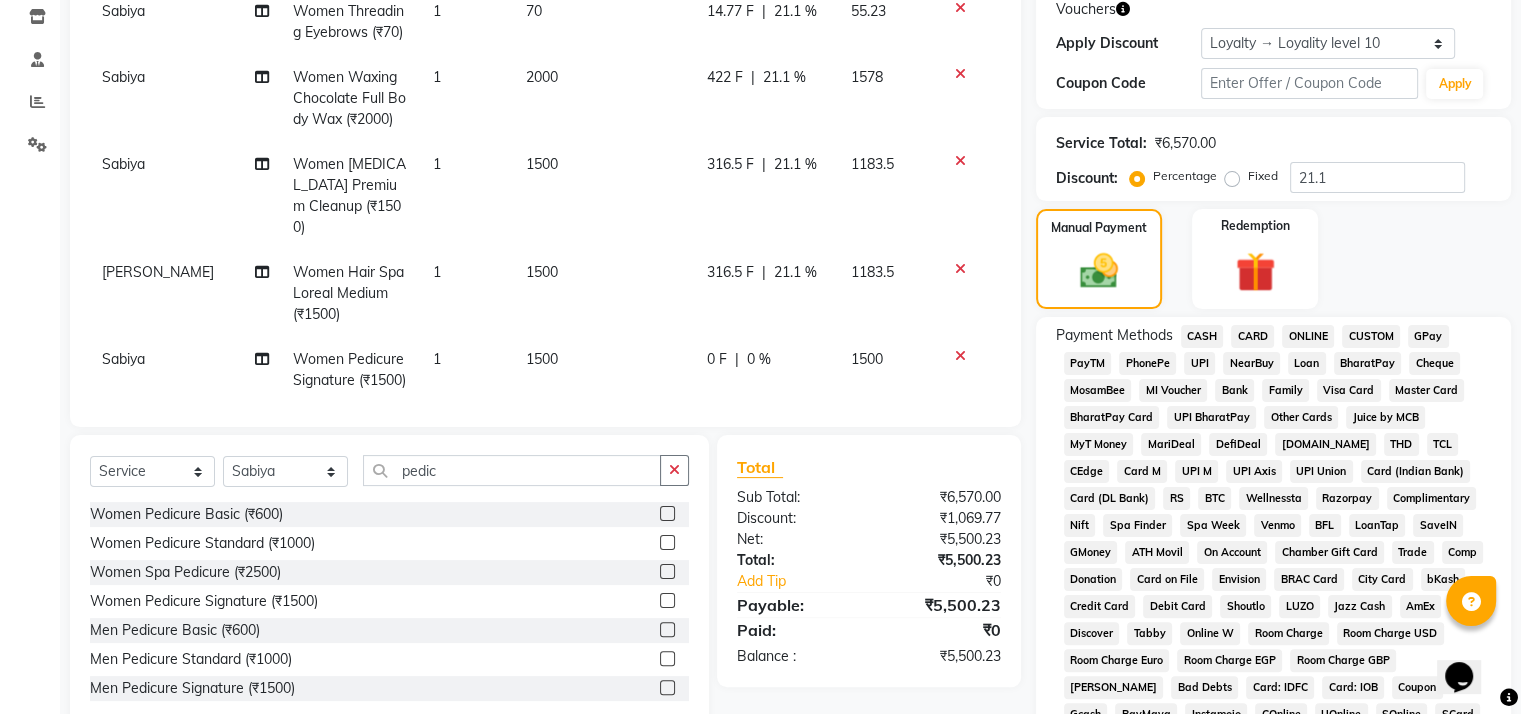 click on "Total Sub Total: ₹6,570.00 Discount: ₹1,069.77 Net: ₹5,500.23 Total: ₹5,500.23 Add Tip ₹0 Payable: ₹5,500.23 Paid: ₹0 Balance   : ₹5,500.23" 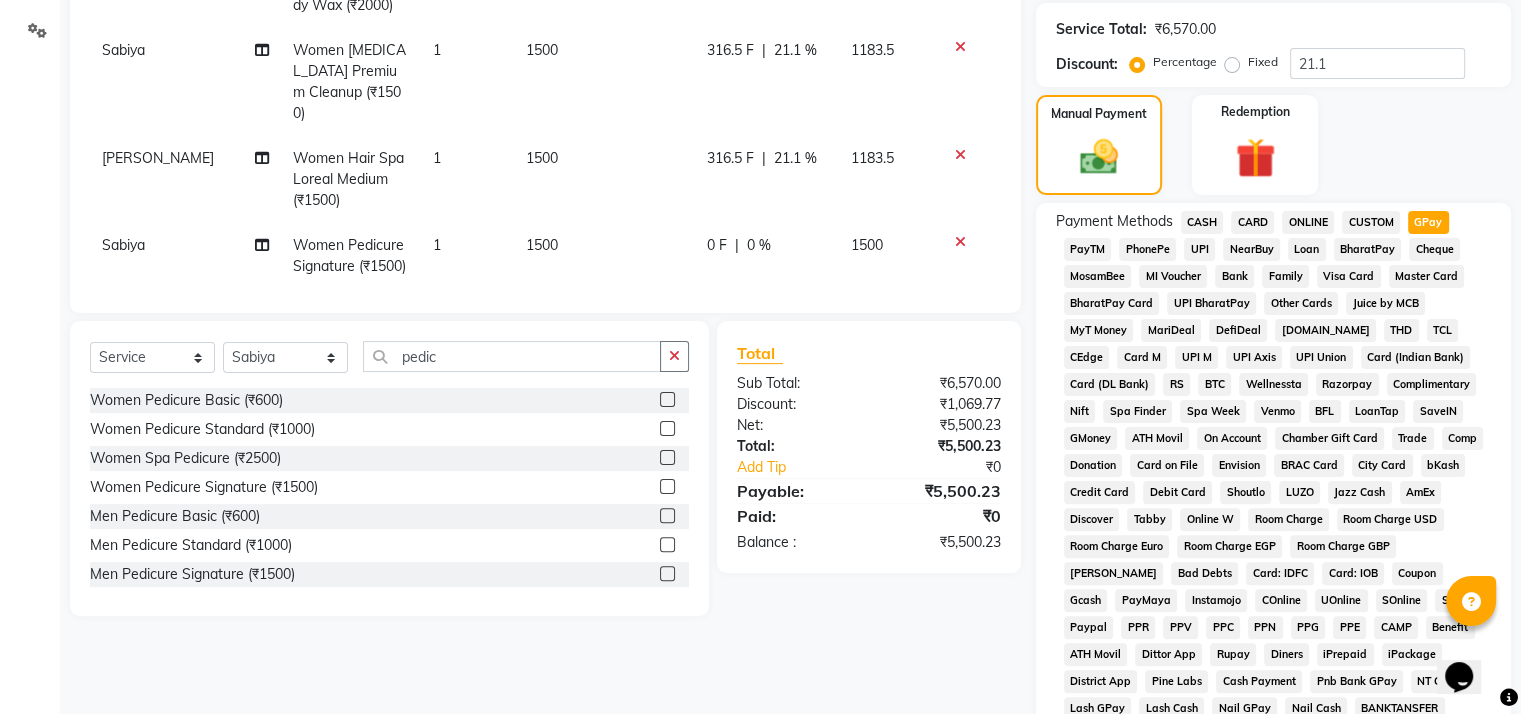 scroll, scrollTop: 769, scrollLeft: 0, axis: vertical 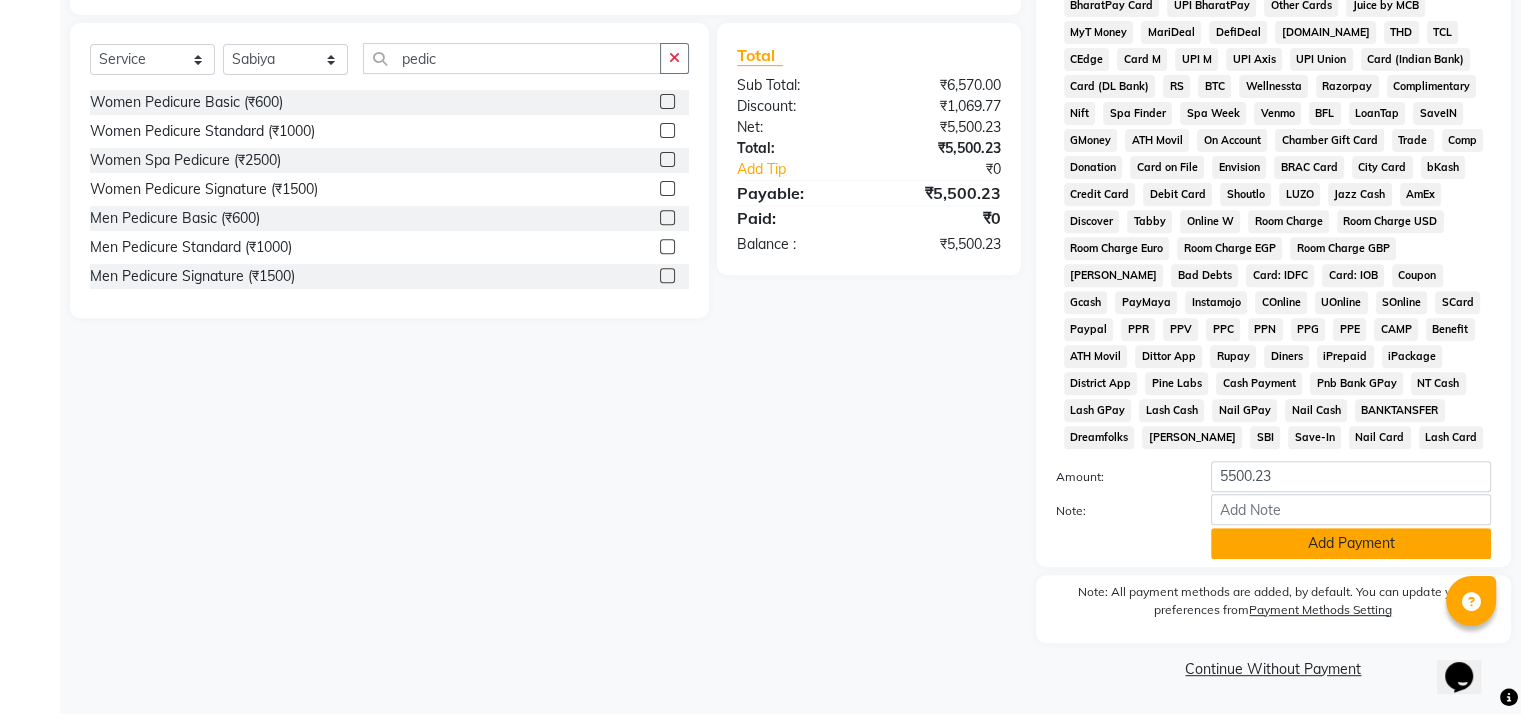 click on "Add Payment" 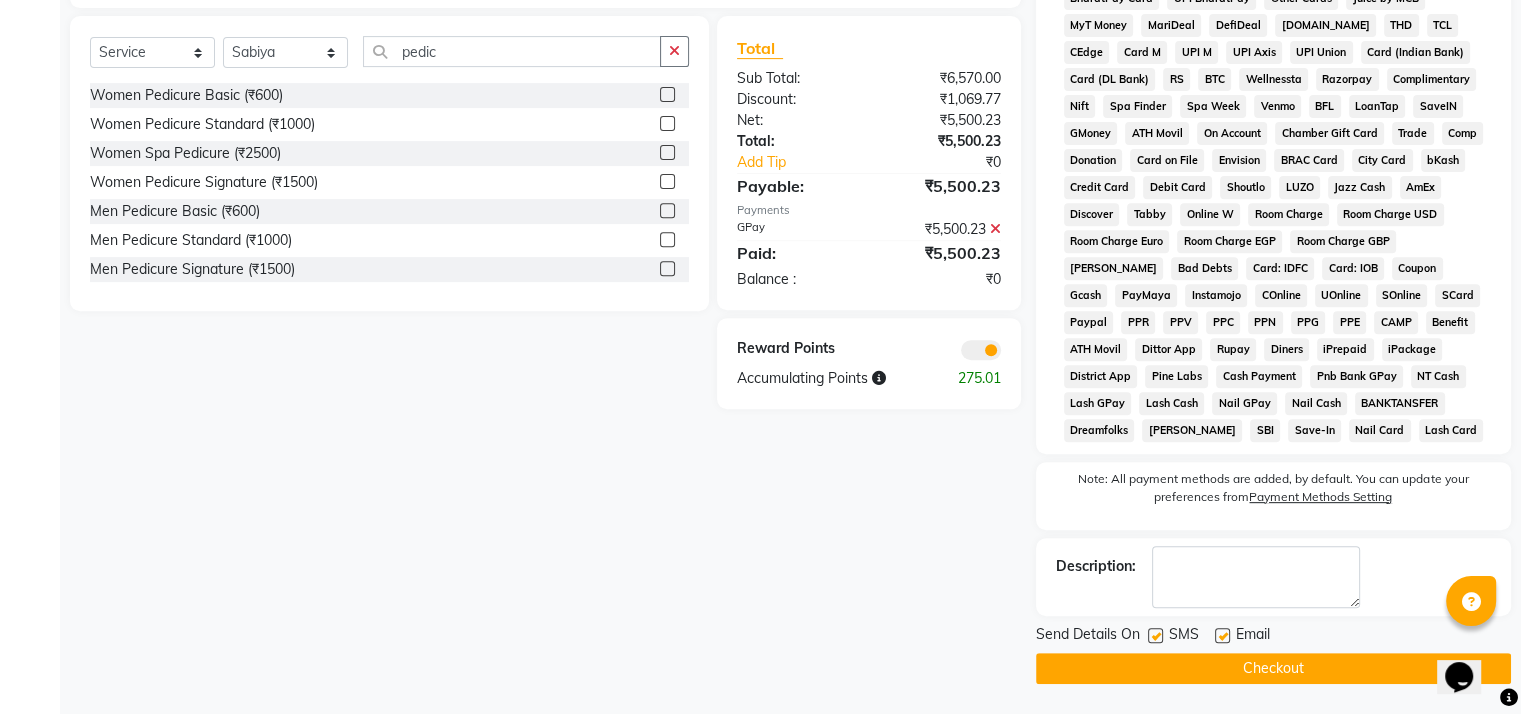 scroll, scrollTop: 775, scrollLeft: 0, axis: vertical 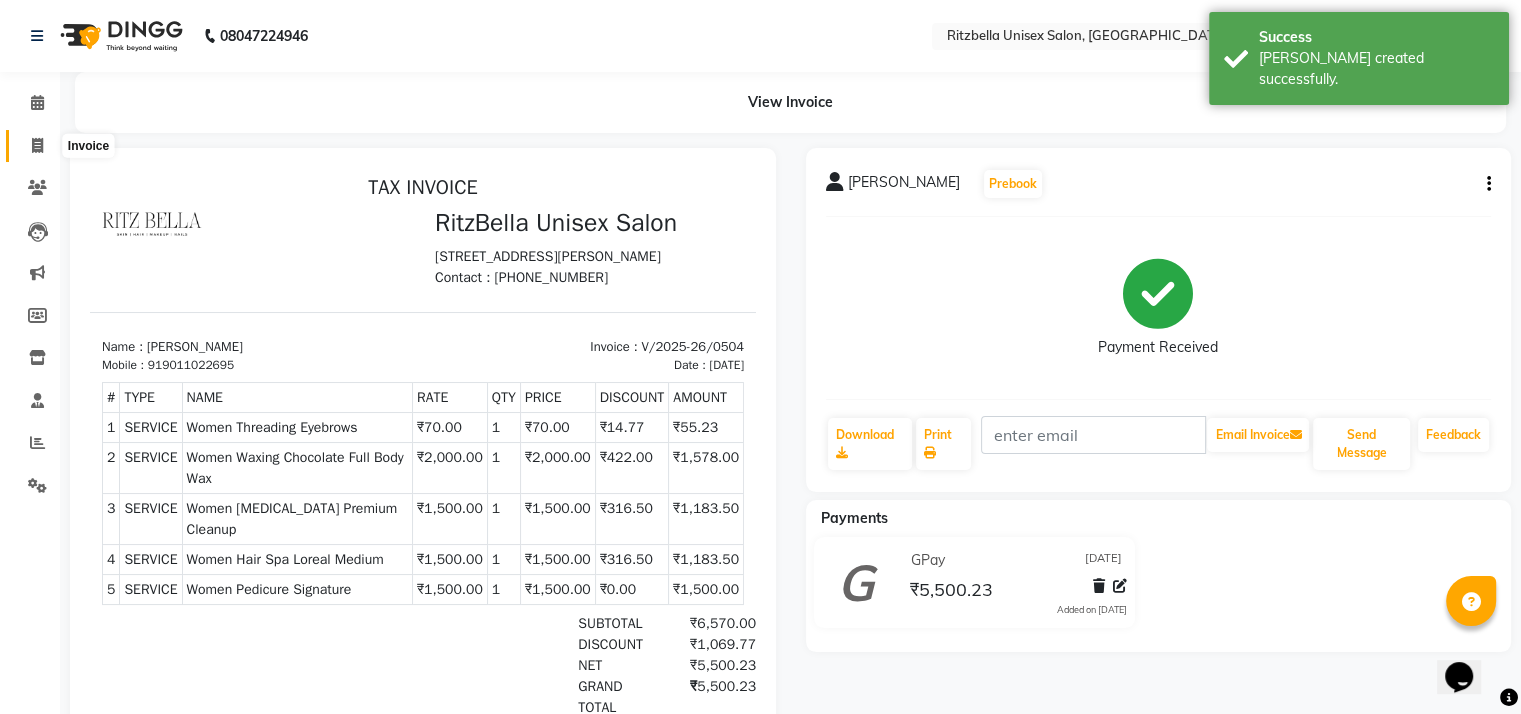 click 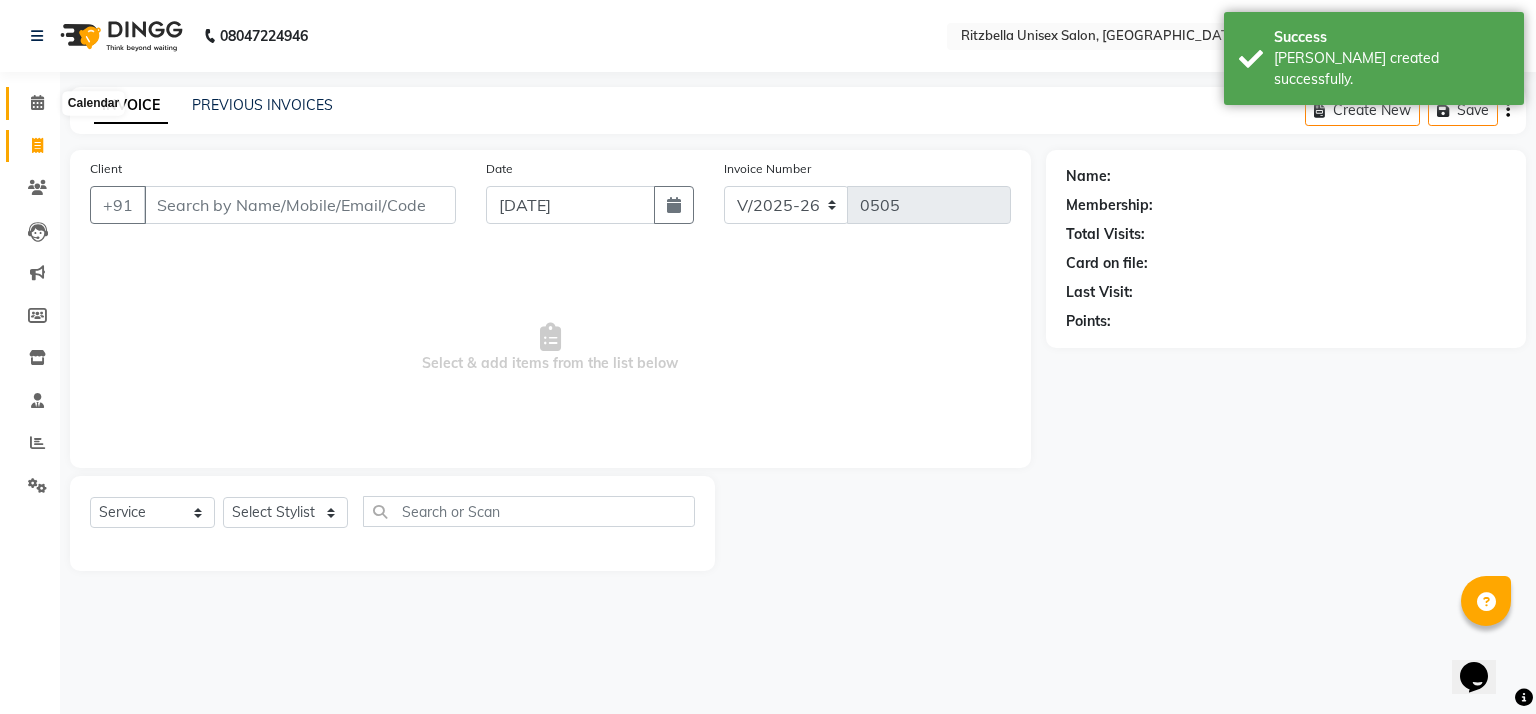 click 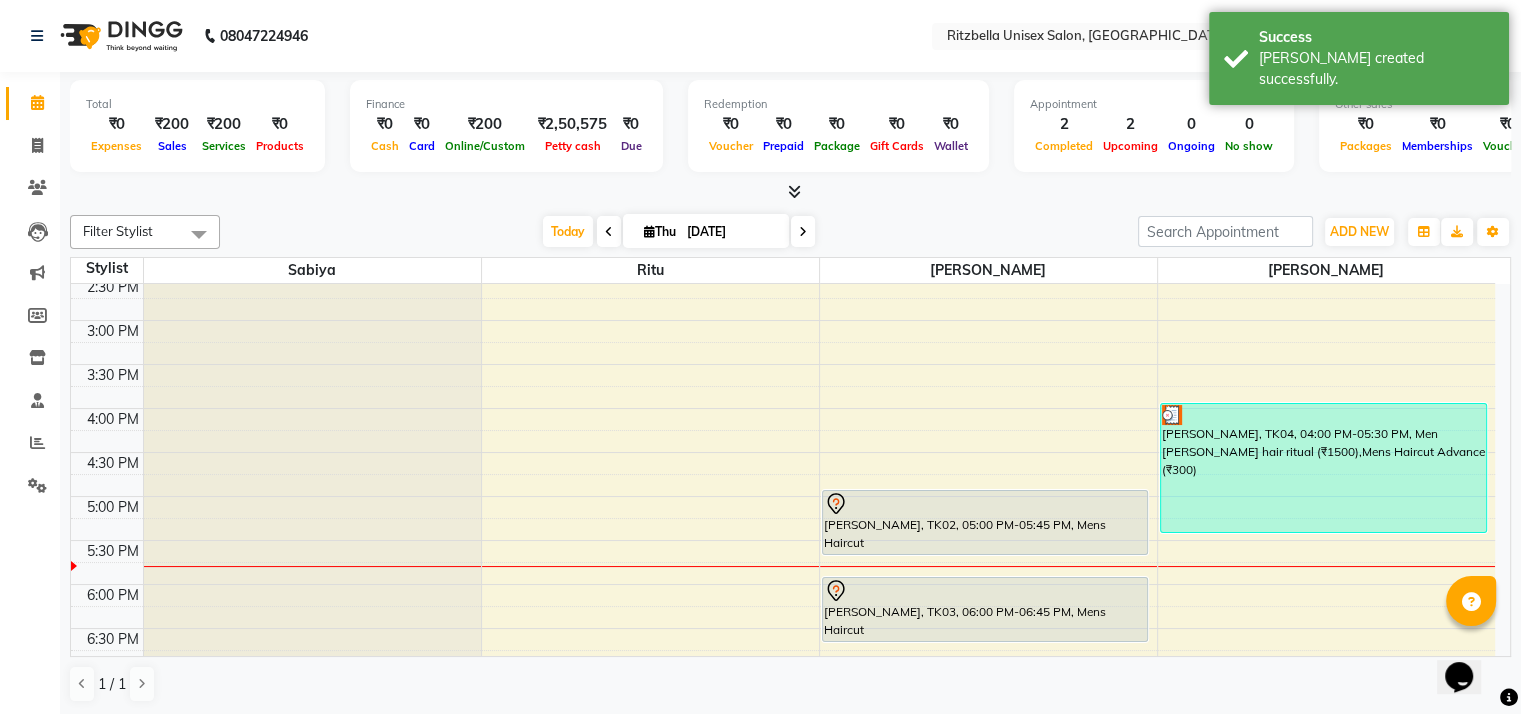 scroll, scrollTop: 492, scrollLeft: 0, axis: vertical 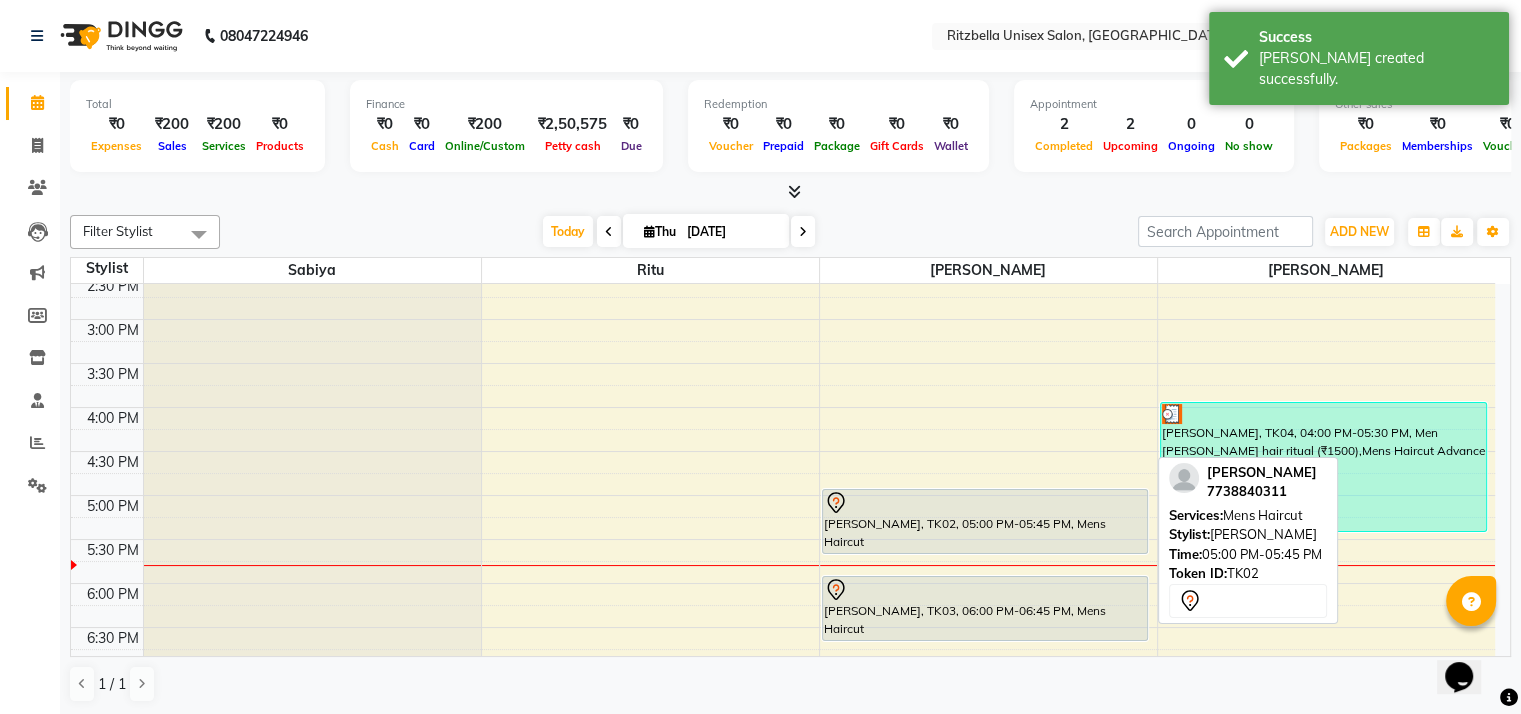 click at bounding box center [985, 503] 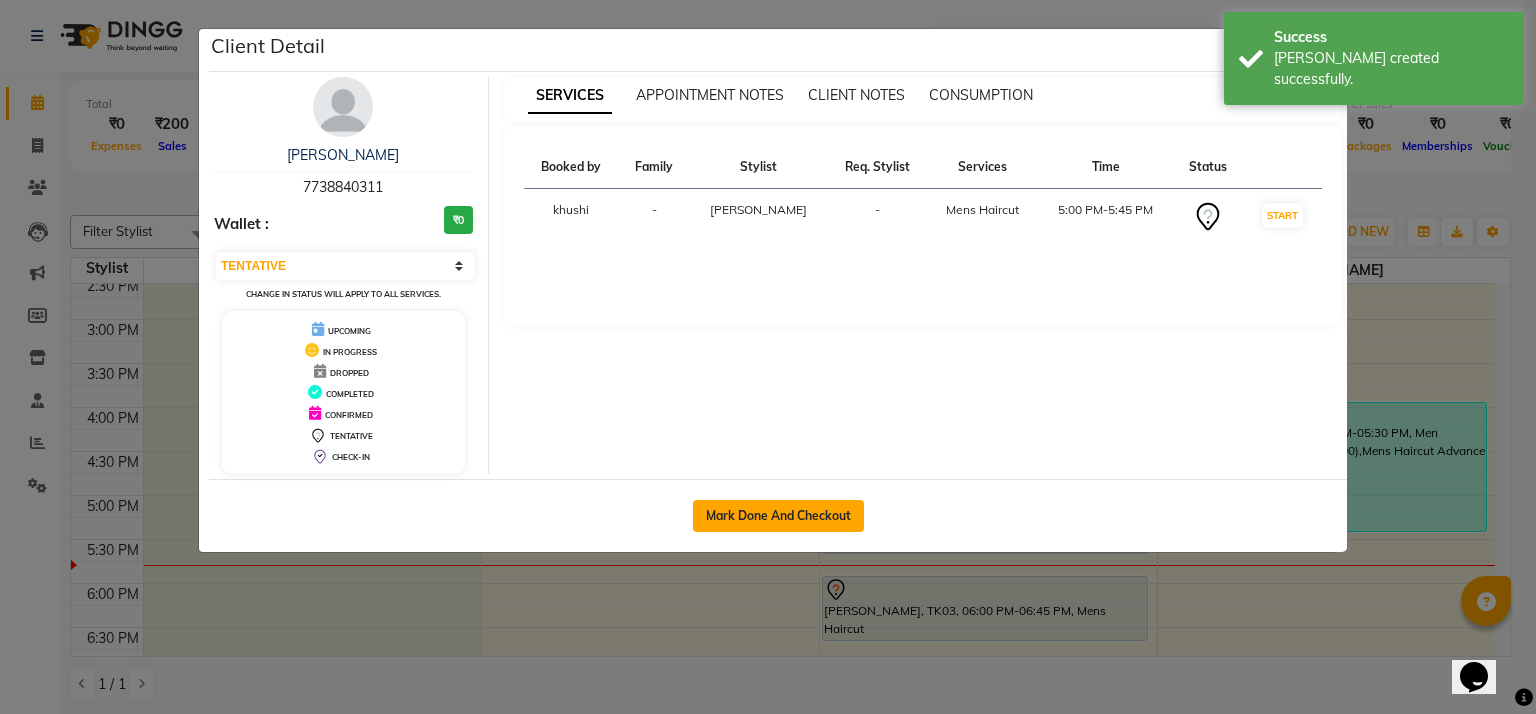 click on "Mark Done And Checkout" 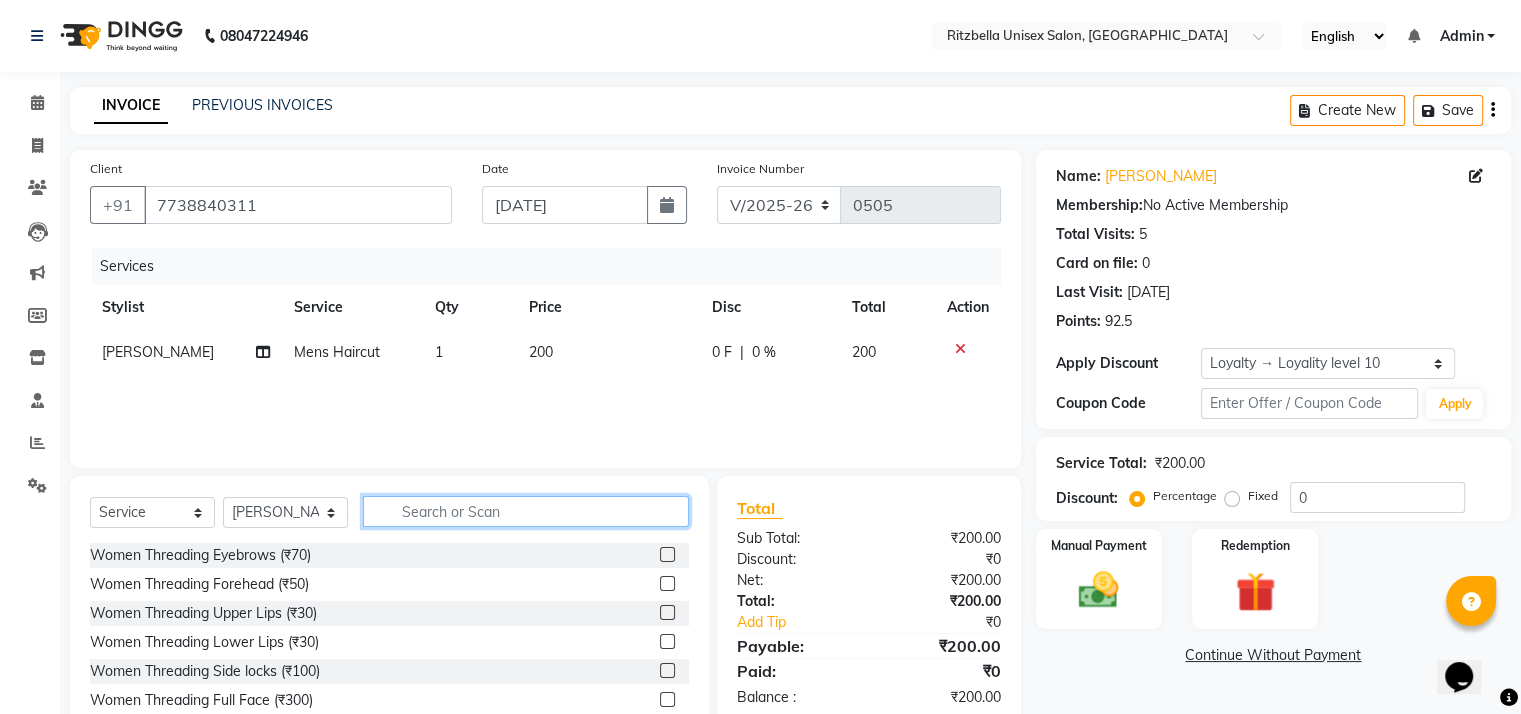 click 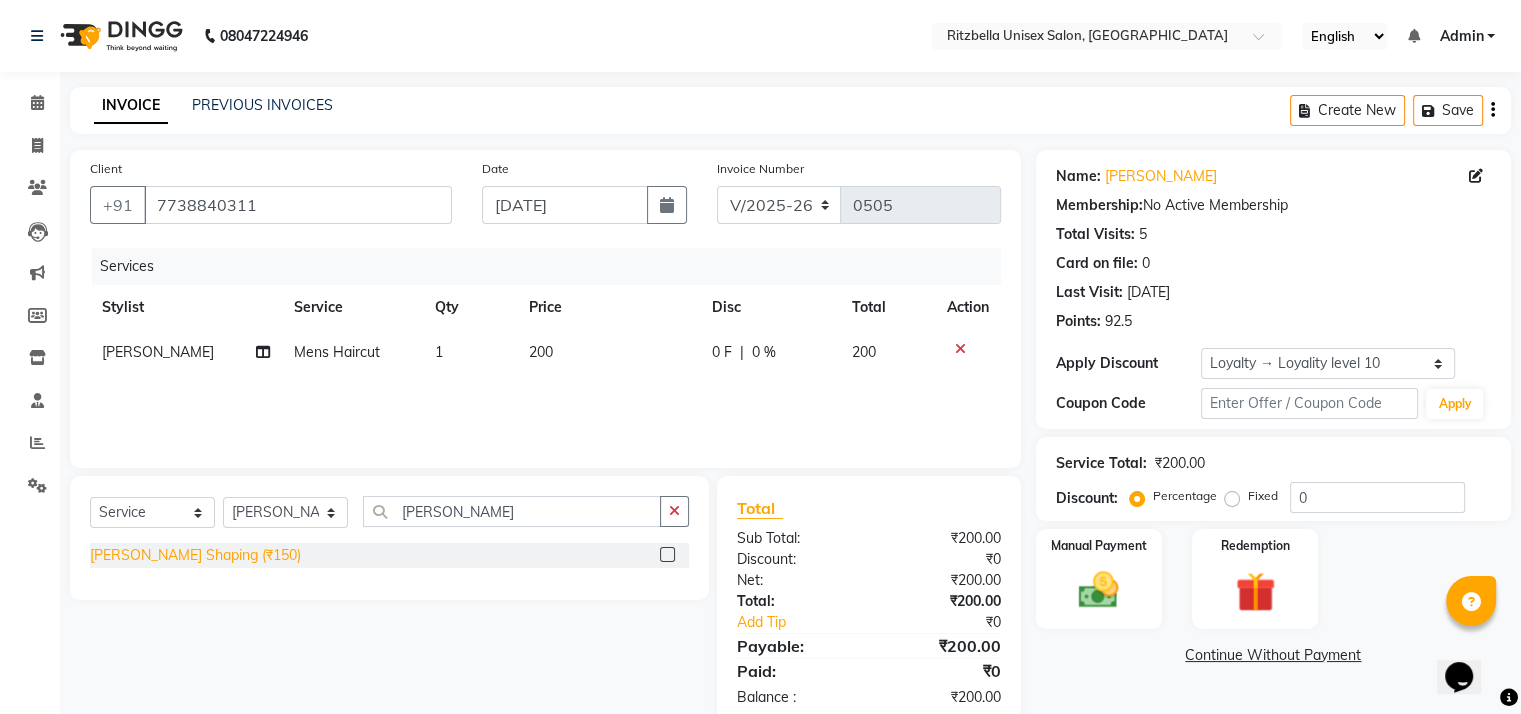 click on "[PERSON_NAME] Shaping (₹150)" 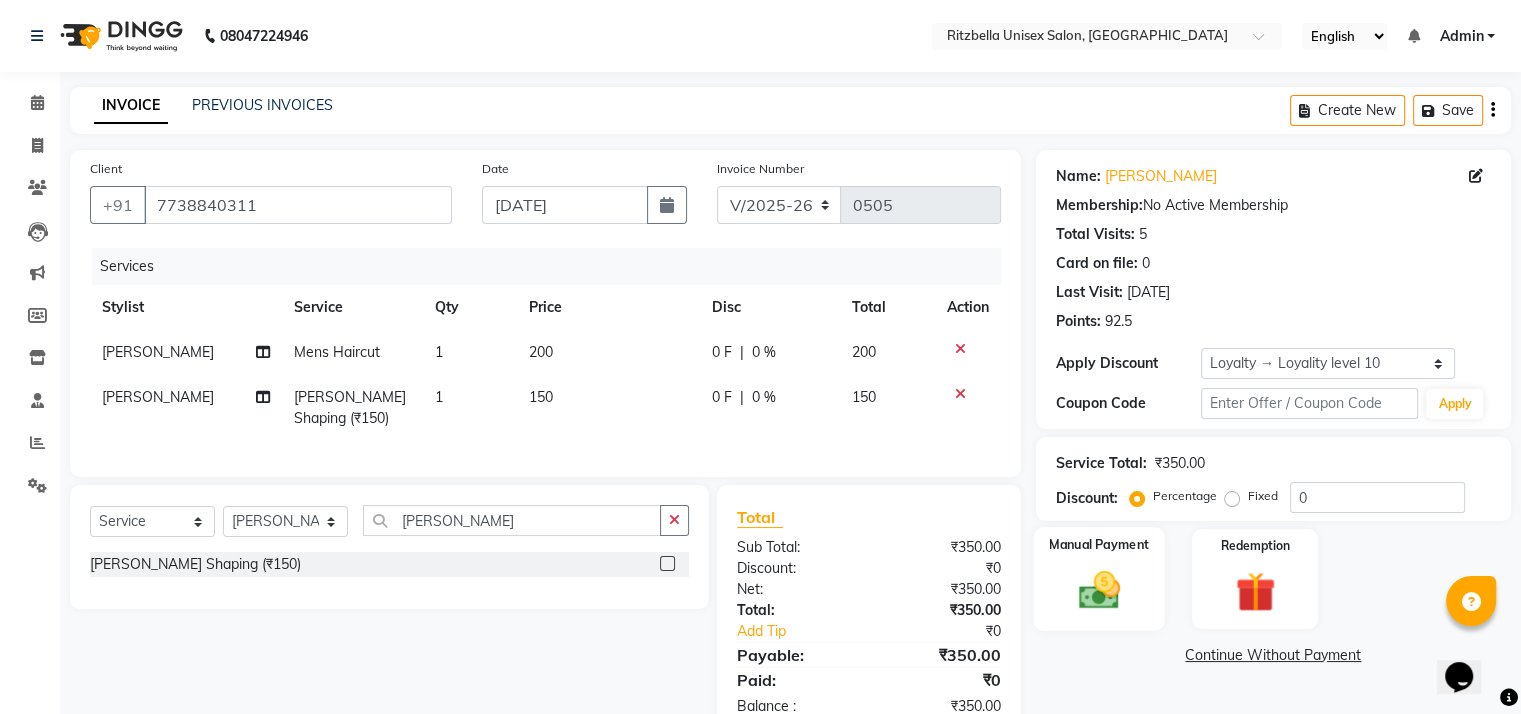 scroll, scrollTop: 68, scrollLeft: 0, axis: vertical 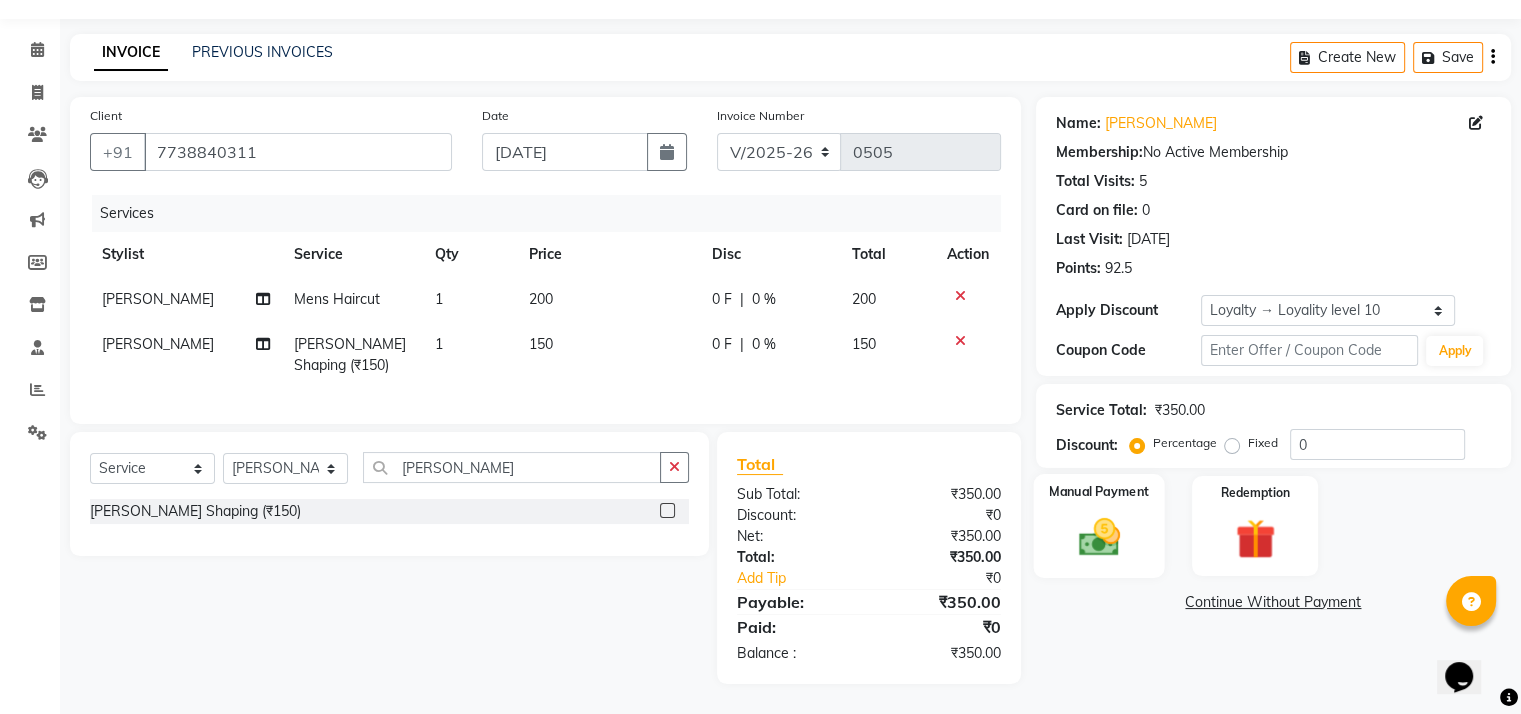 click on "Manual Payment" 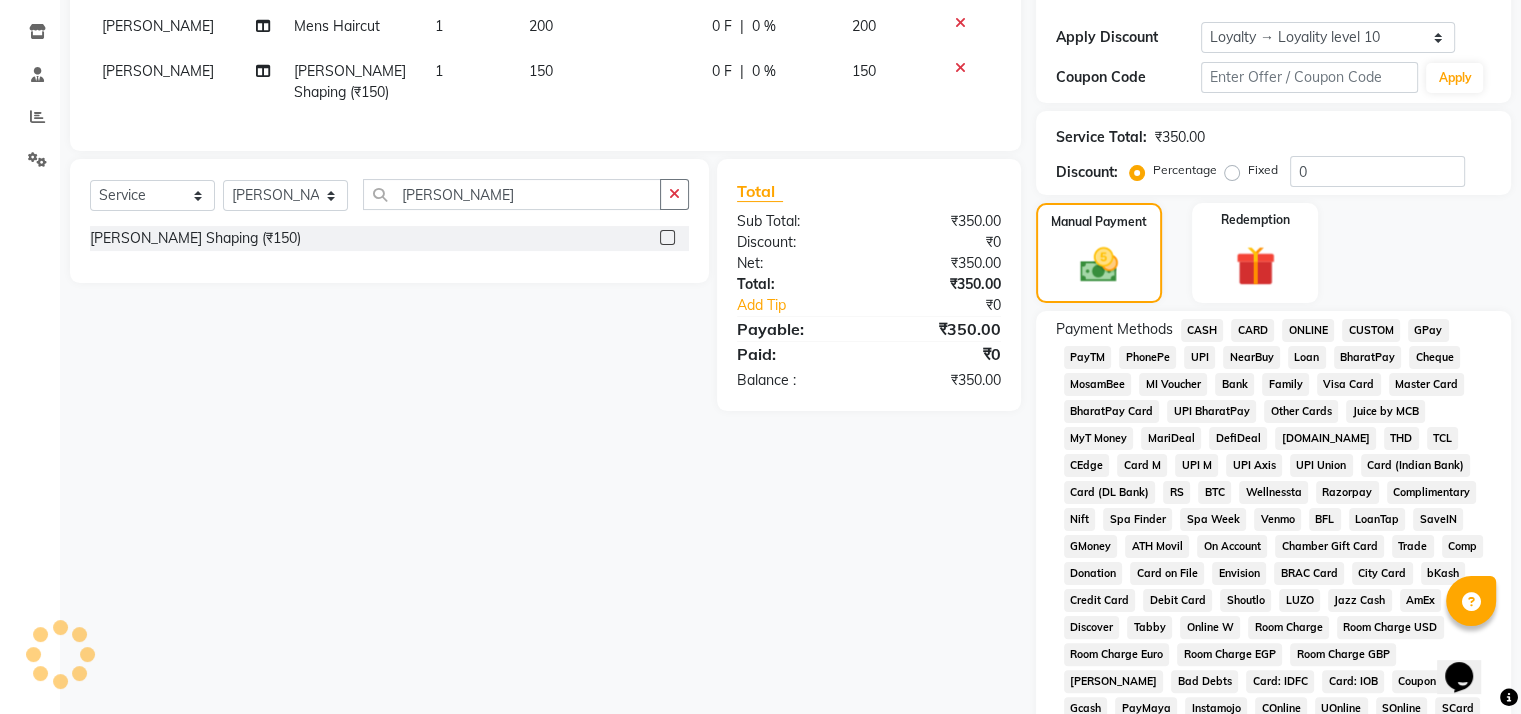 scroll, scrollTop: 325, scrollLeft: 0, axis: vertical 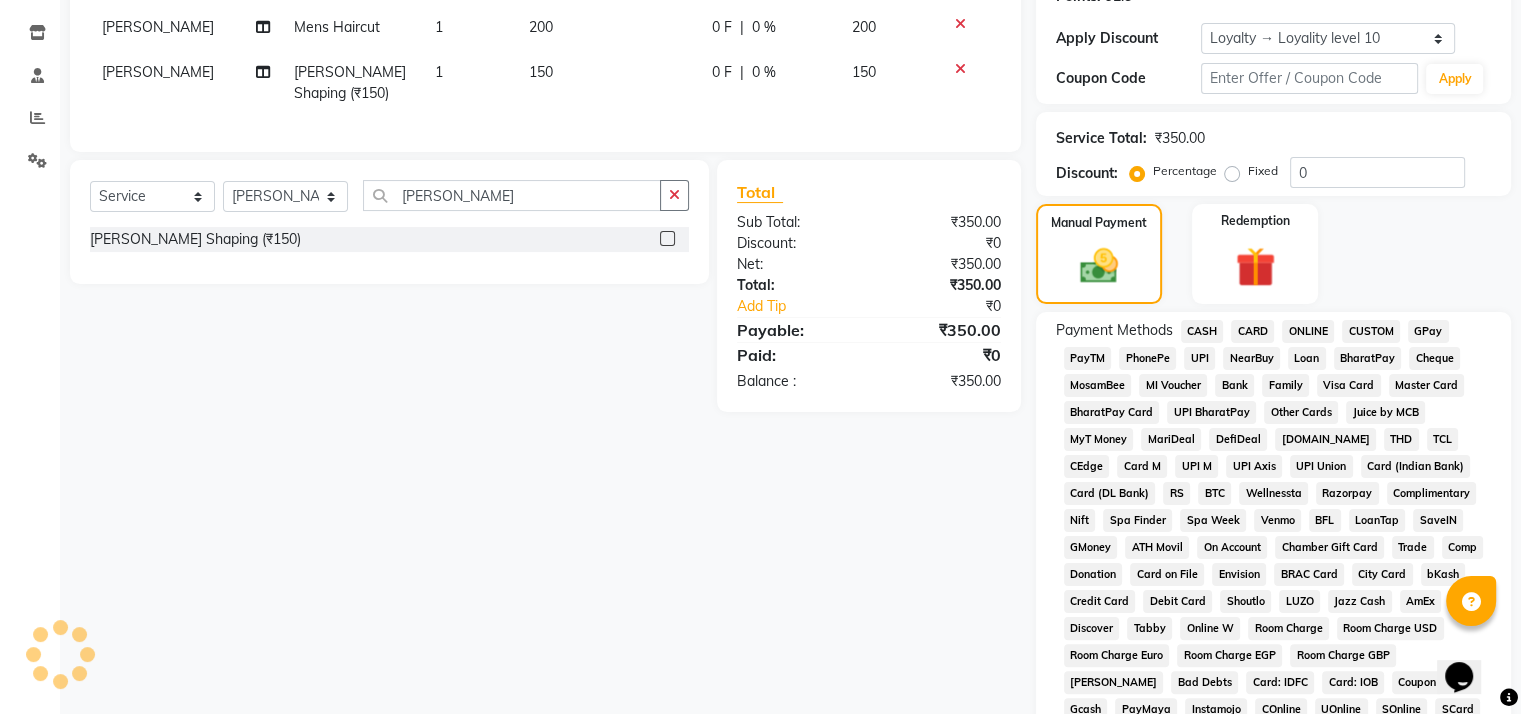 click on "GPay" 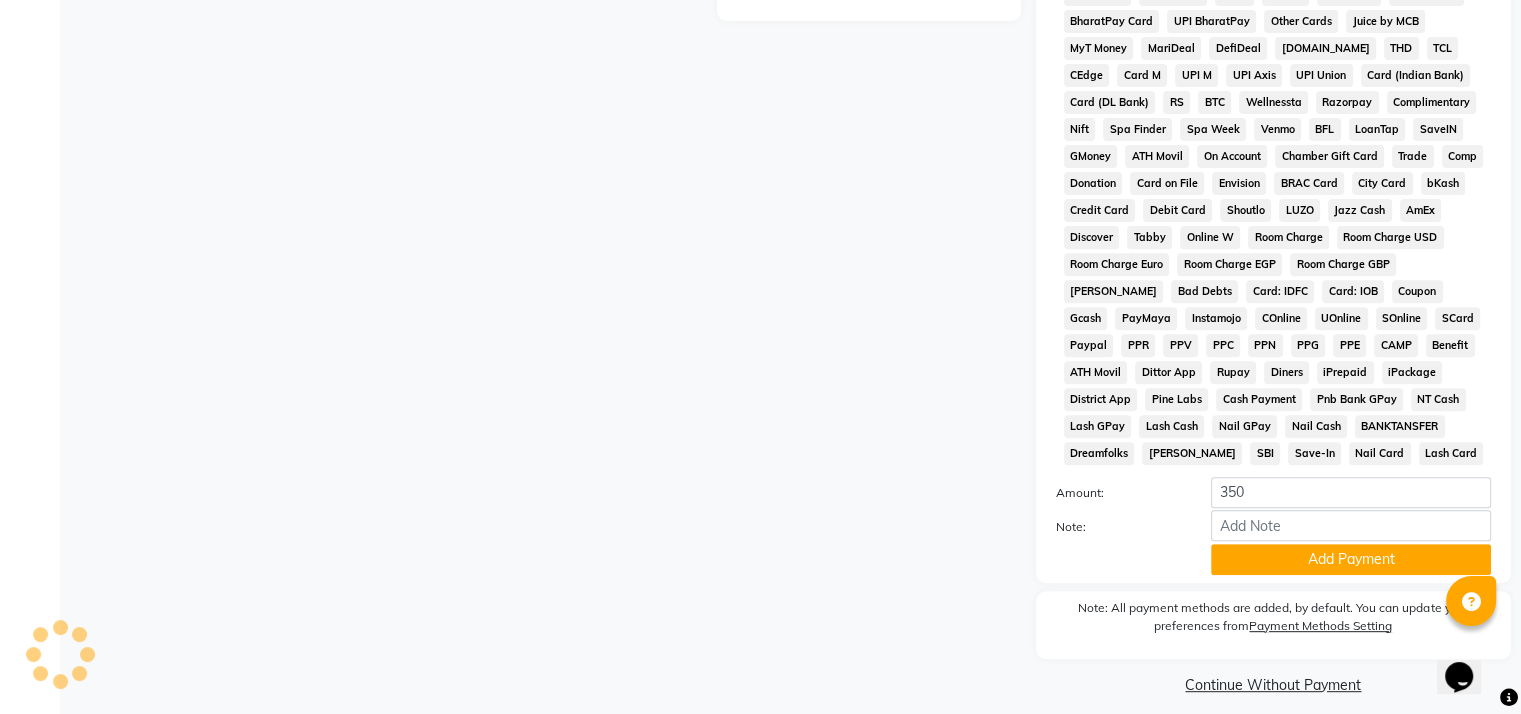 scroll, scrollTop: 748, scrollLeft: 0, axis: vertical 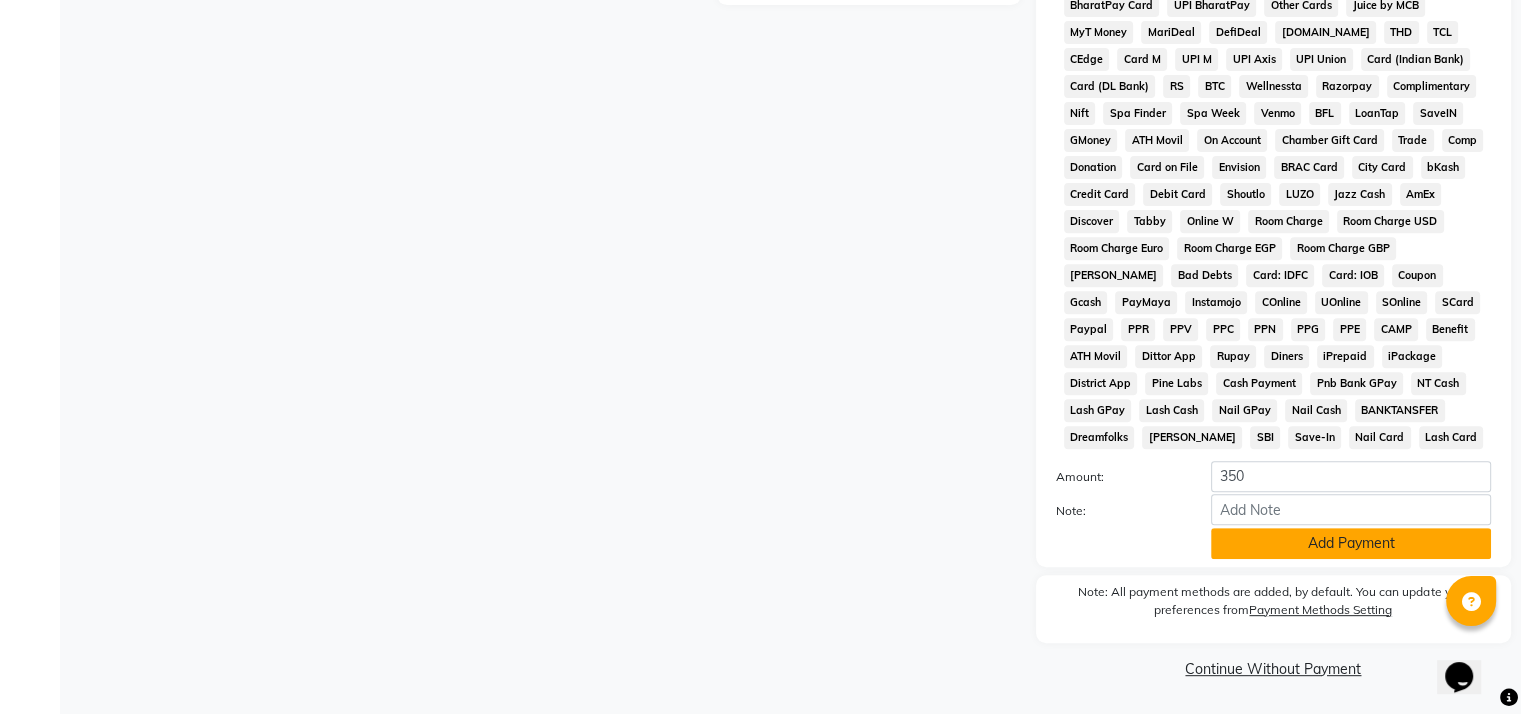 click on "Add Payment" 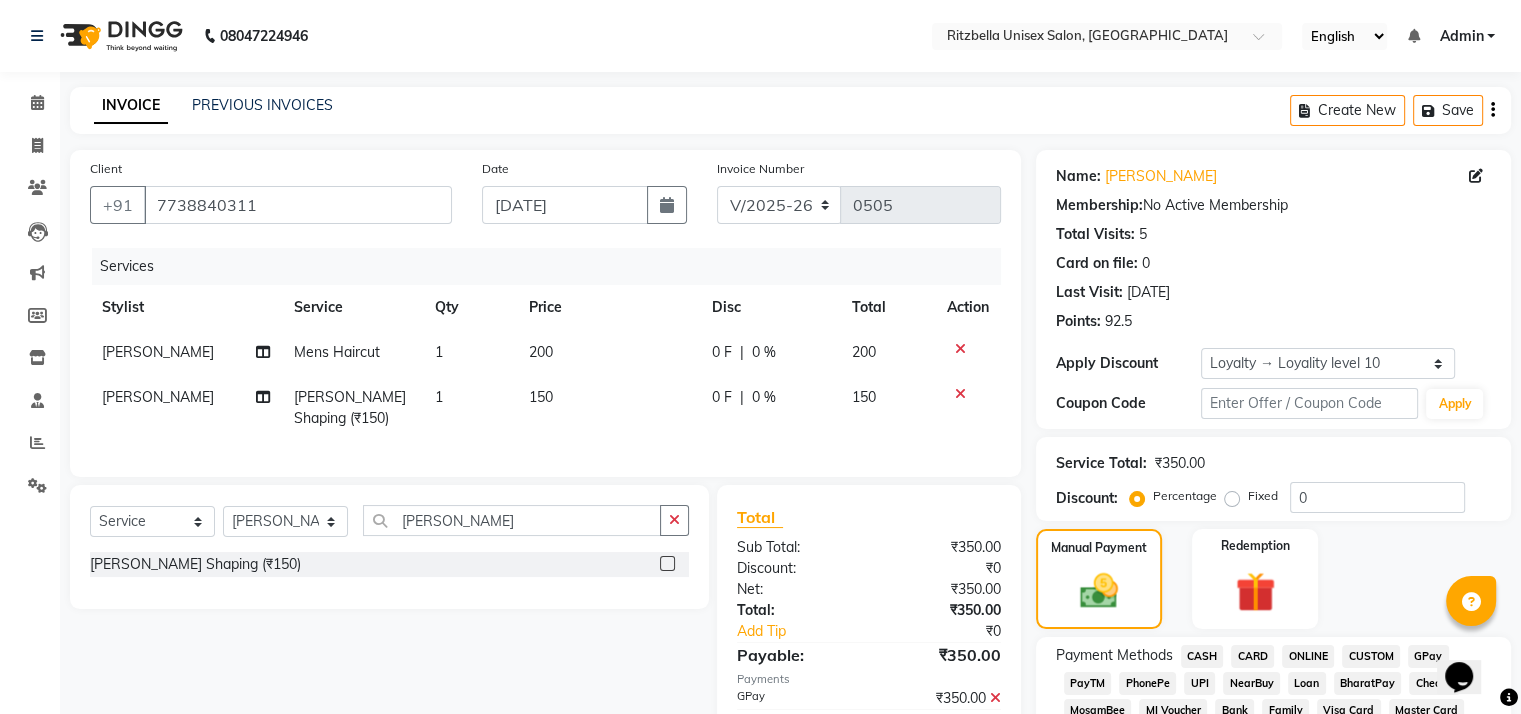 scroll, scrollTop: 753, scrollLeft: 0, axis: vertical 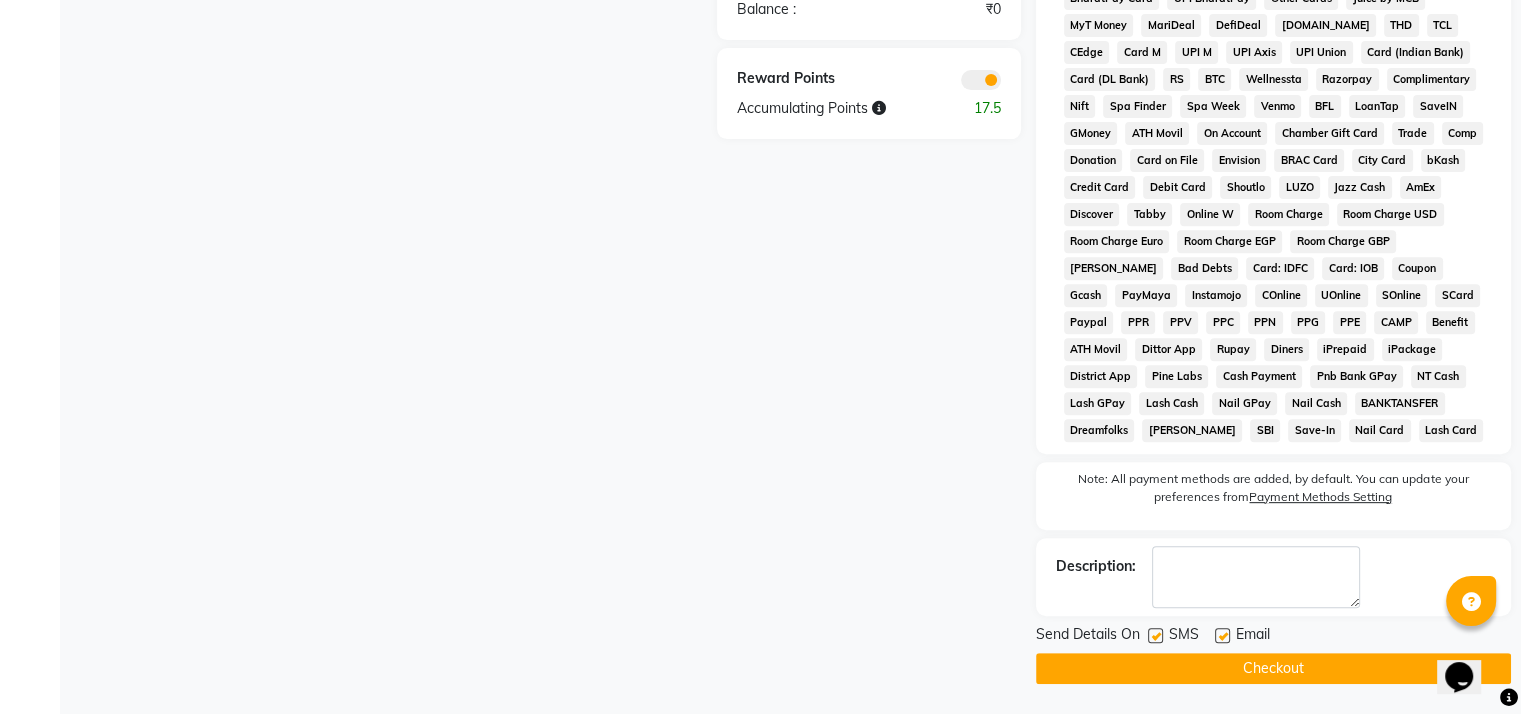 click on "Checkout" 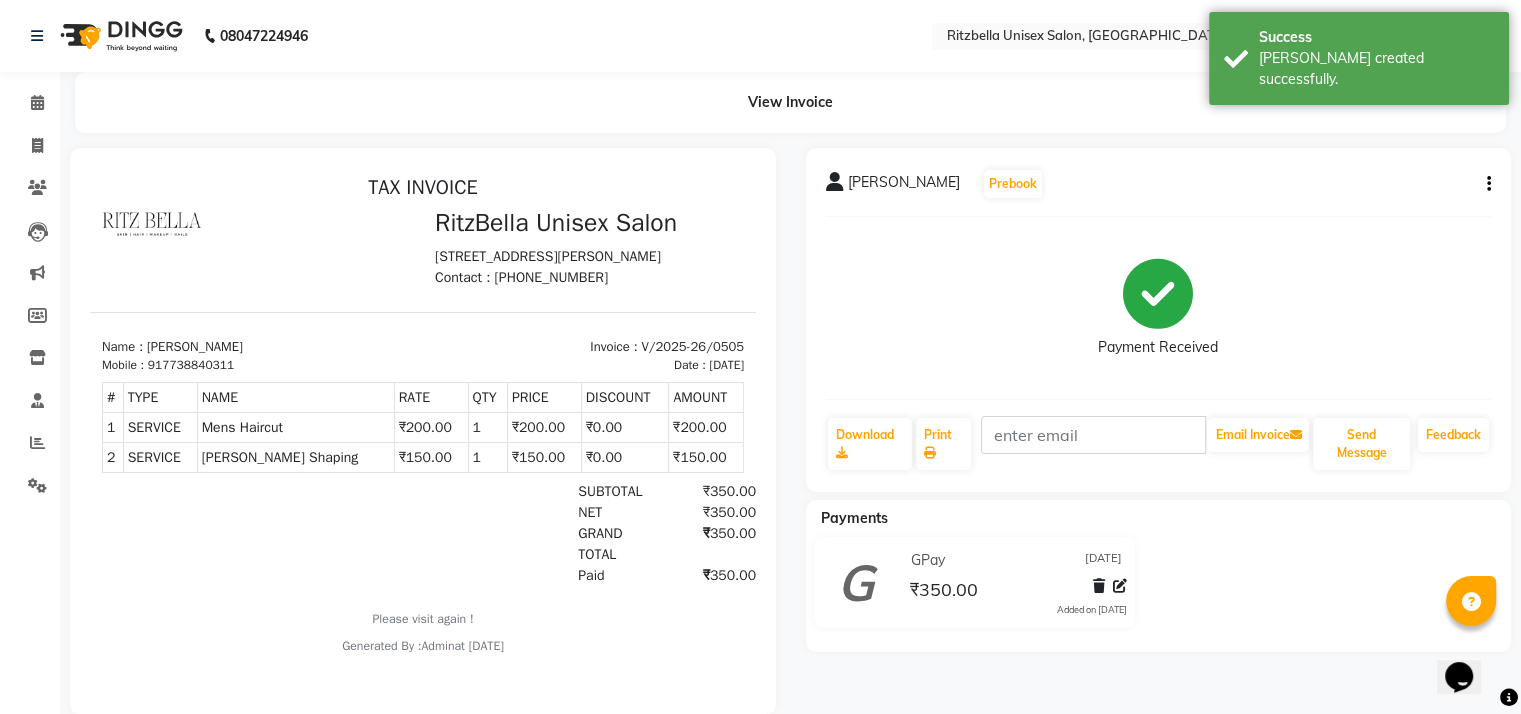 scroll, scrollTop: 0, scrollLeft: 0, axis: both 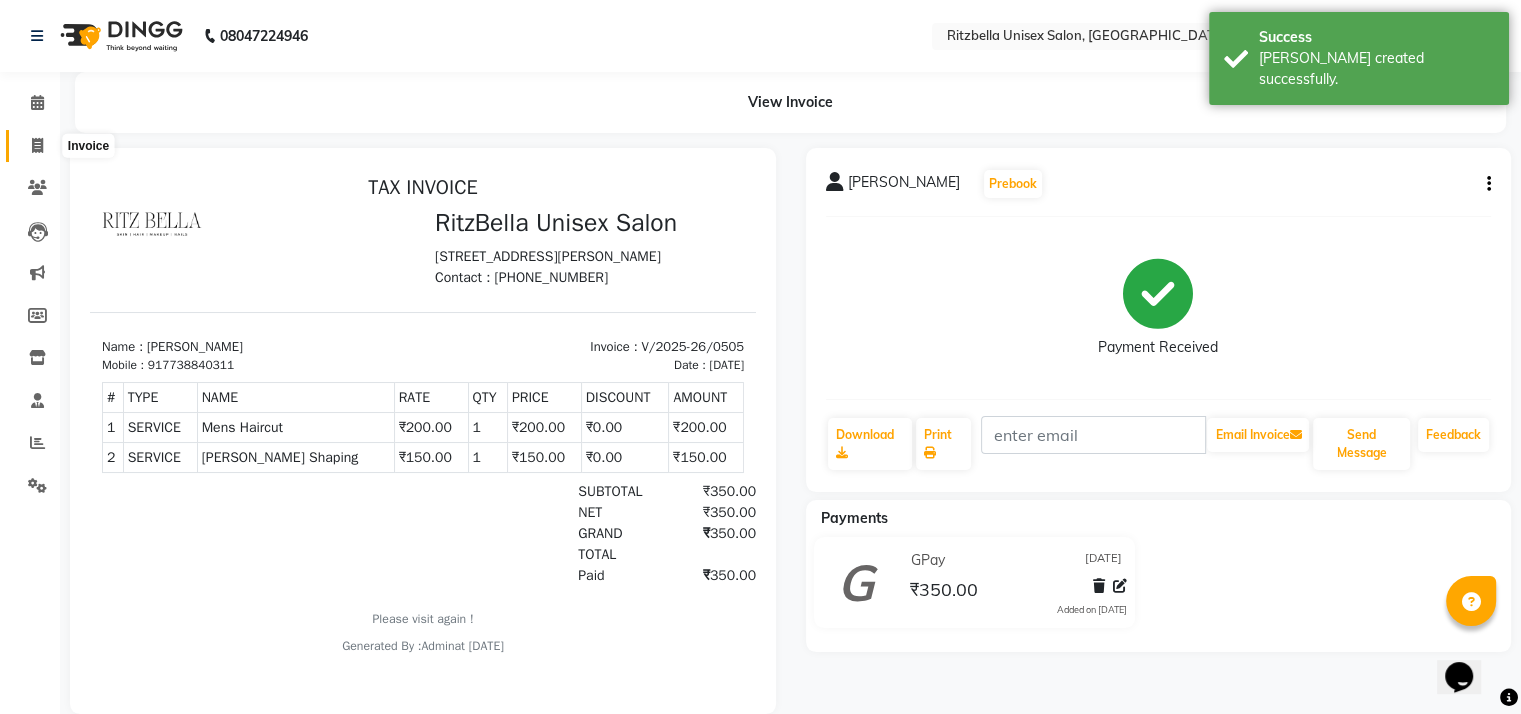 click 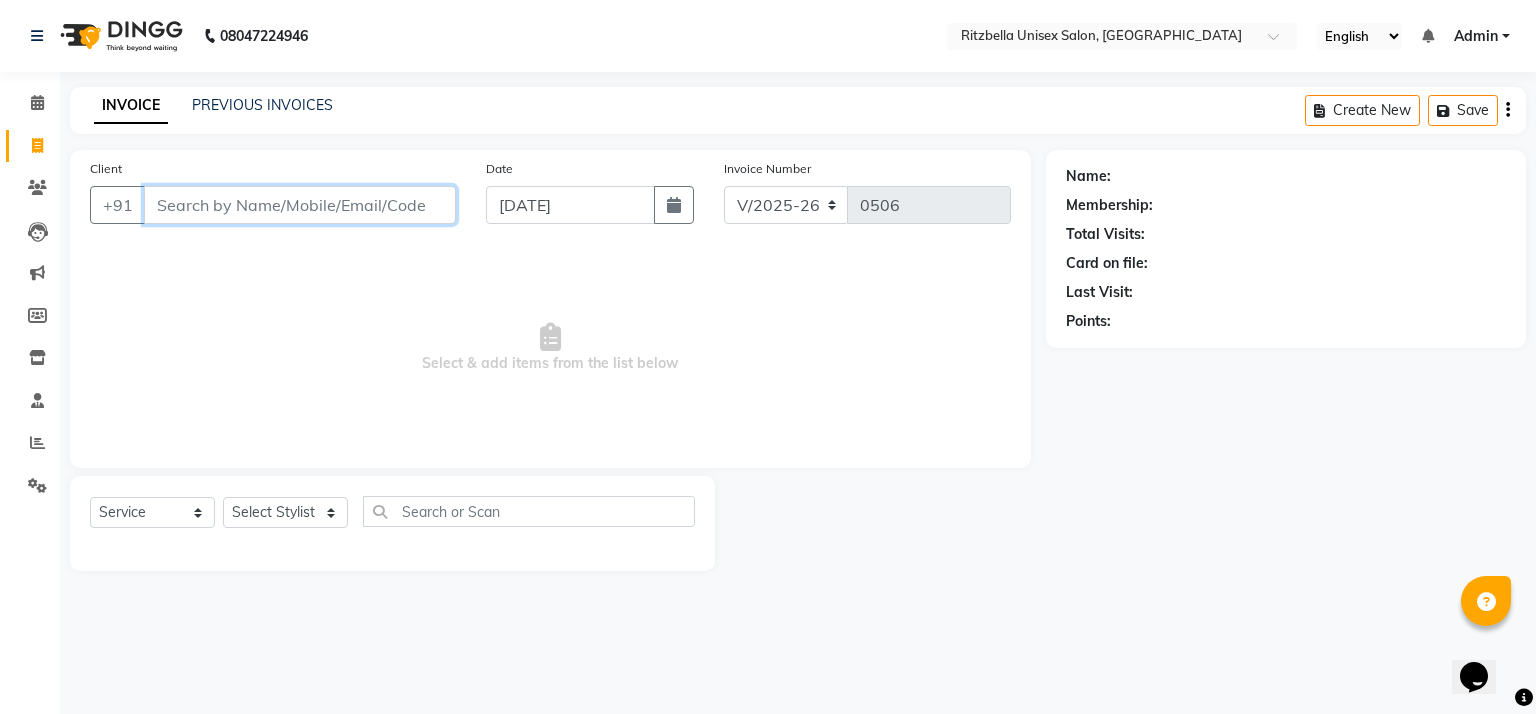 click on "Client" at bounding box center [300, 205] 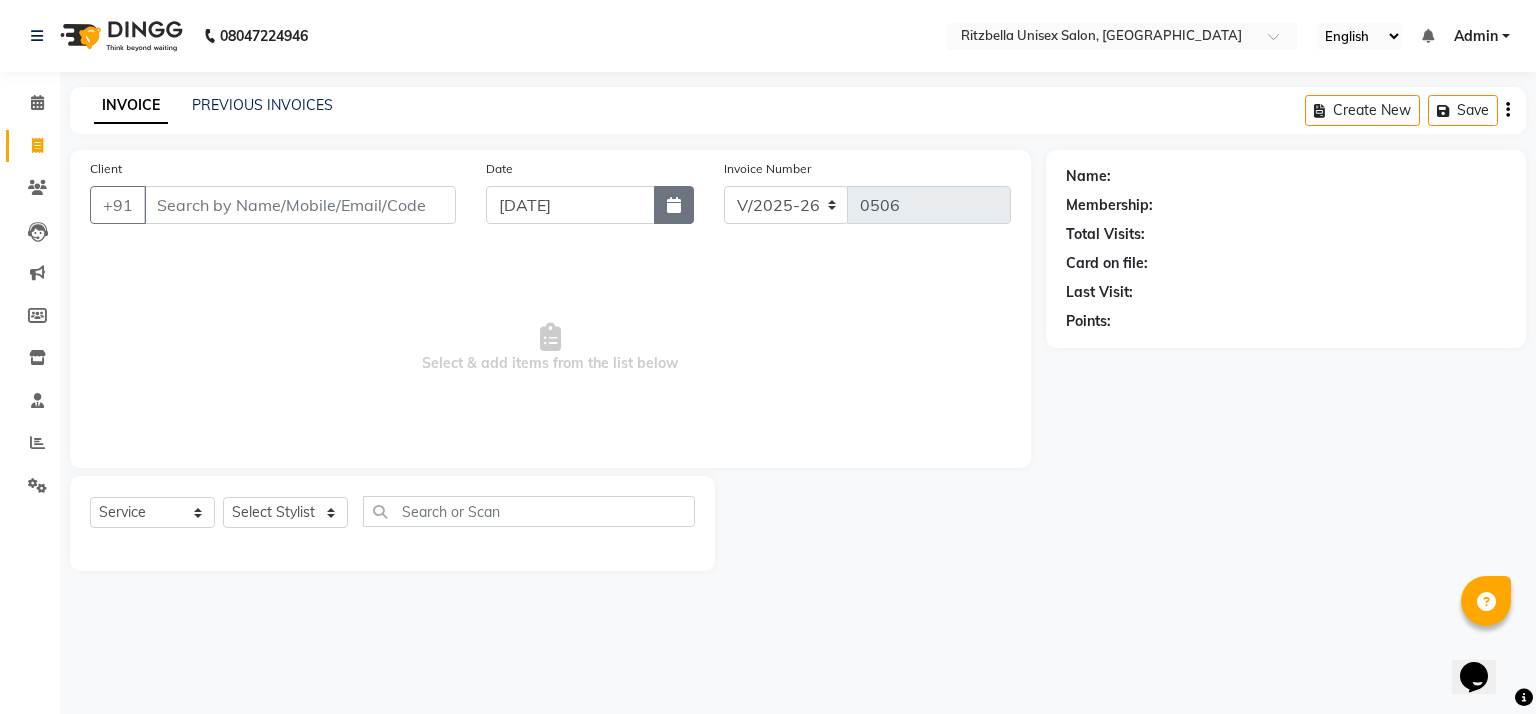 click 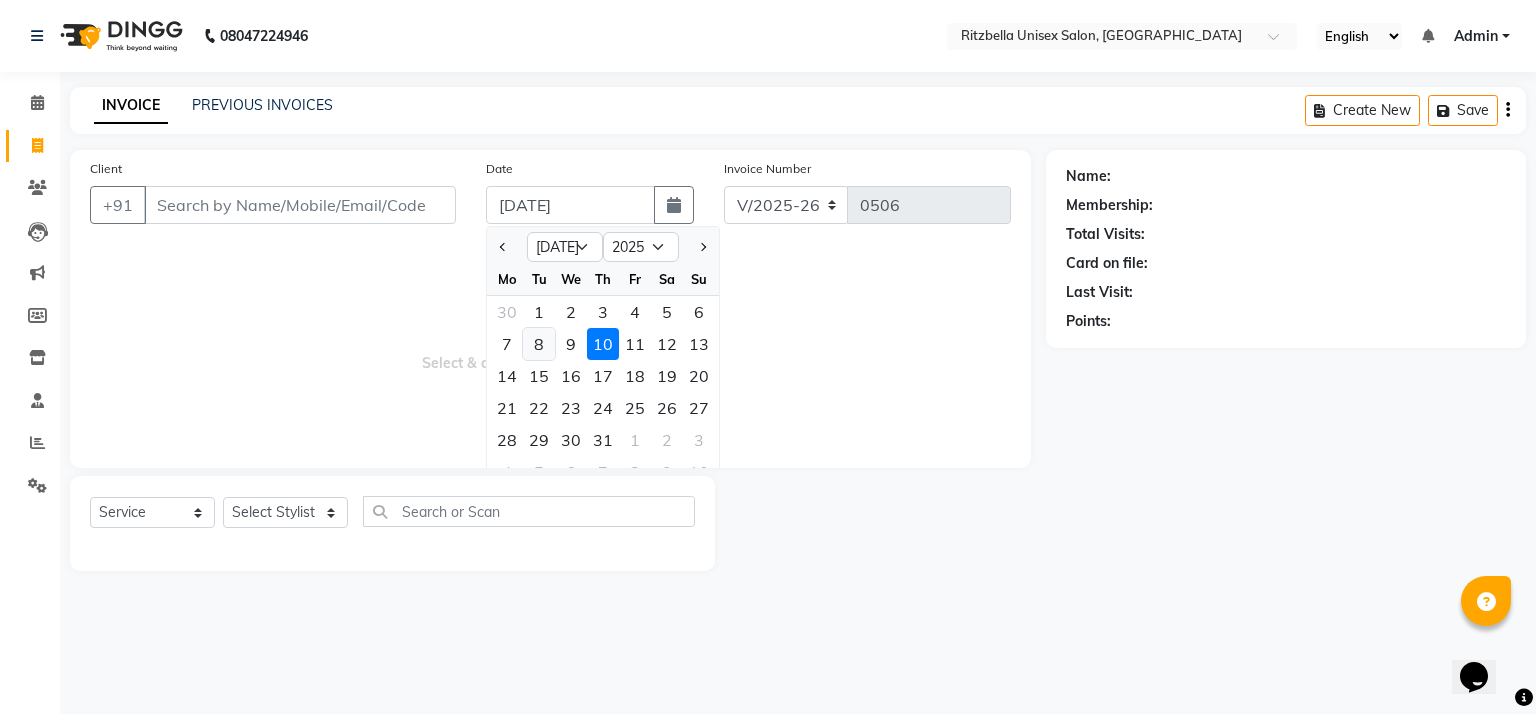 click on "8" 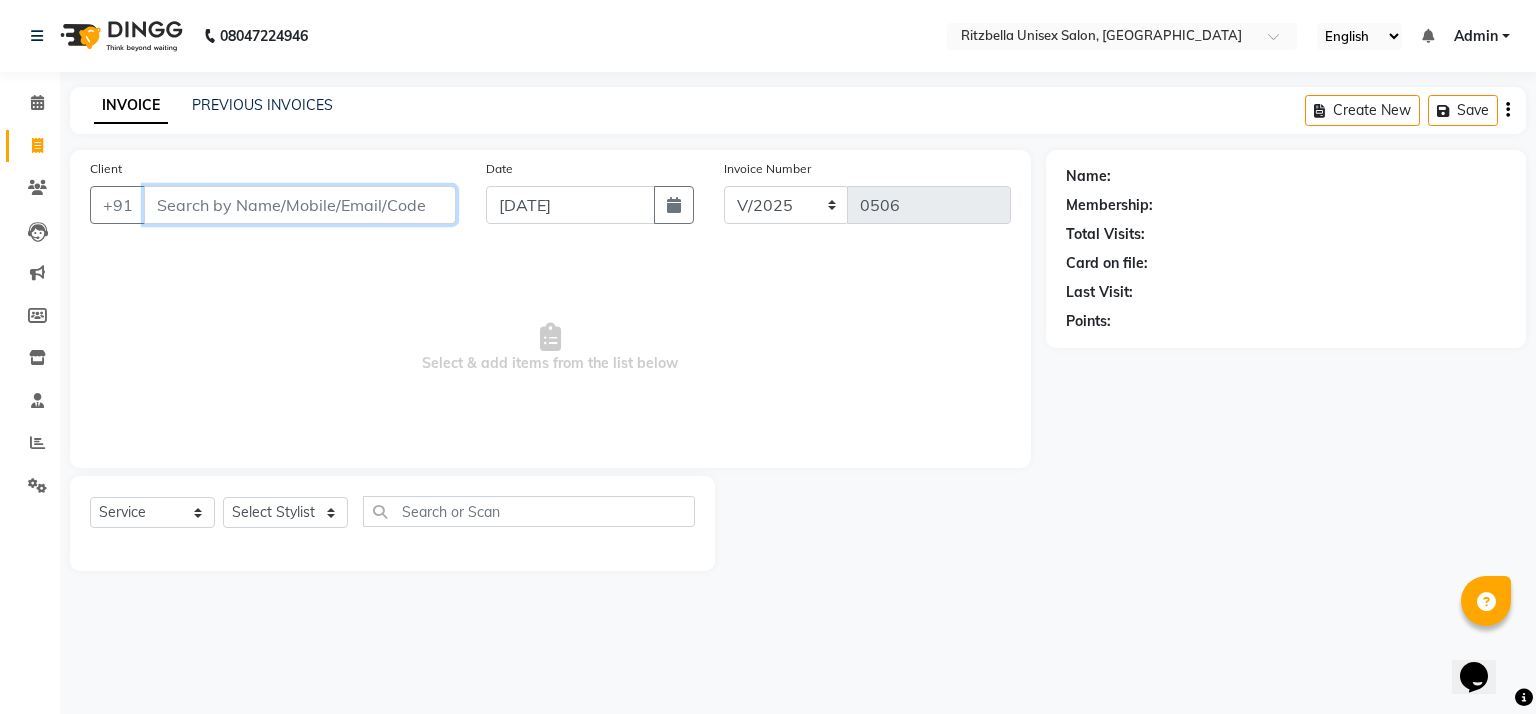 click on "Client" at bounding box center [300, 205] 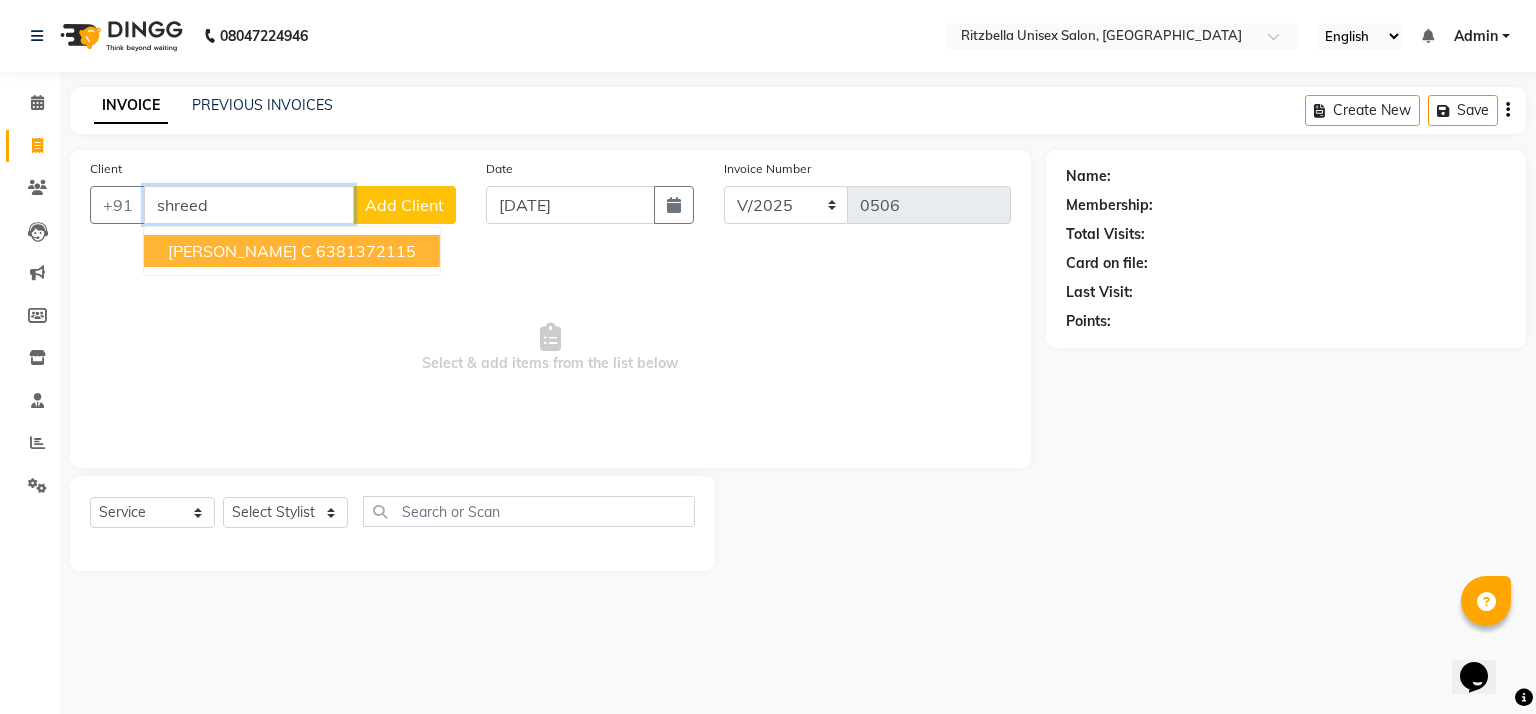 click on "[PERSON_NAME] c" at bounding box center (240, 251) 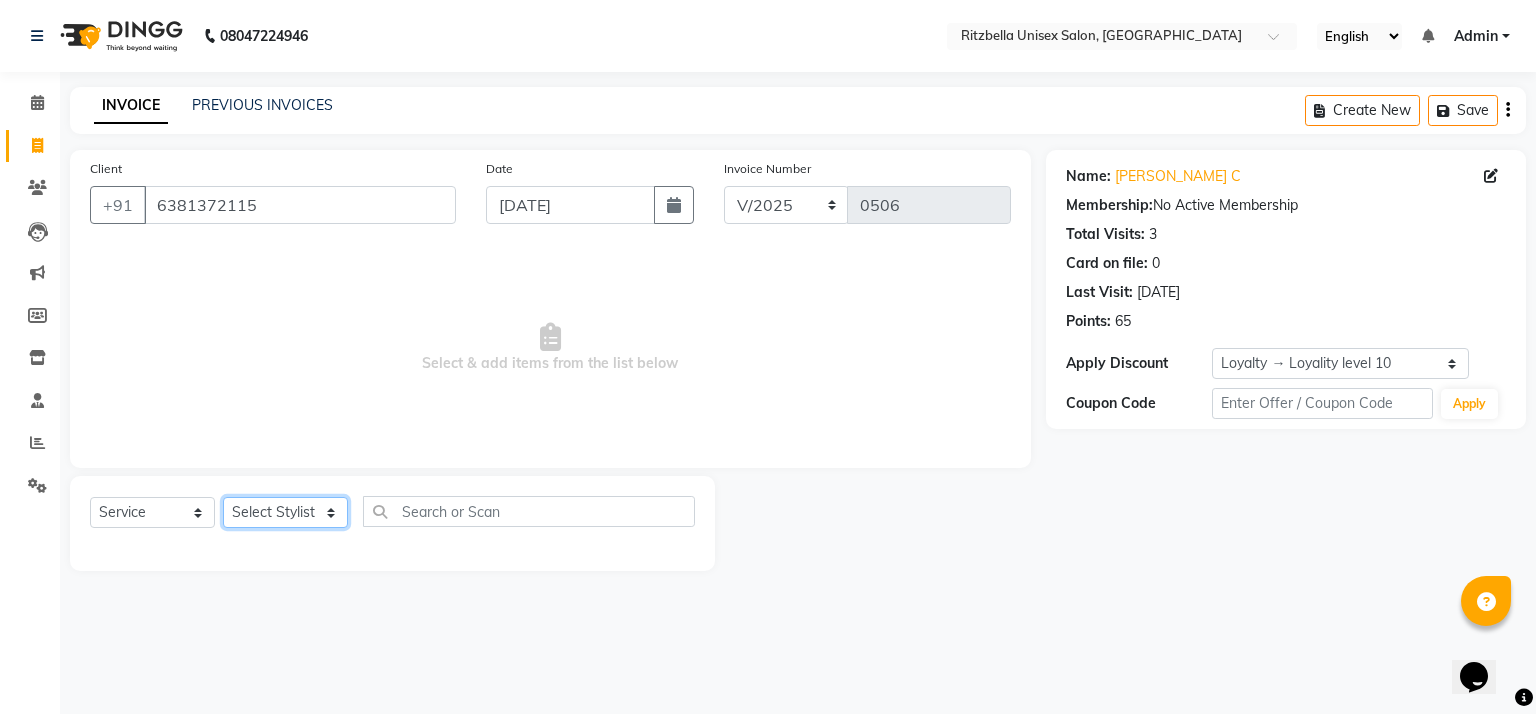 click on "Select Stylist khushi [PERSON_NAME] Ritu Sabiya [PERSON_NAME]" 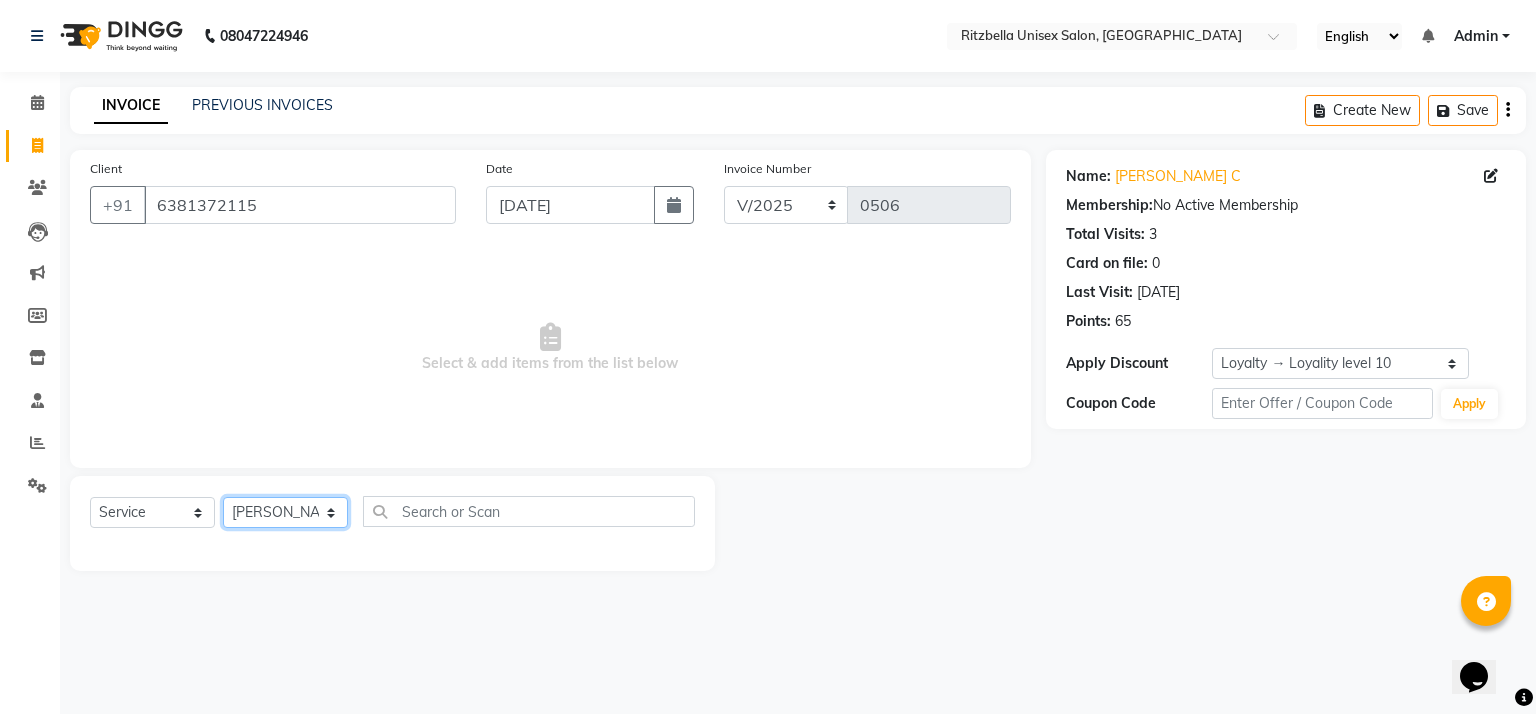 click on "Select Stylist khushi [PERSON_NAME] Ritu Sabiya [PERSON_NAME]" 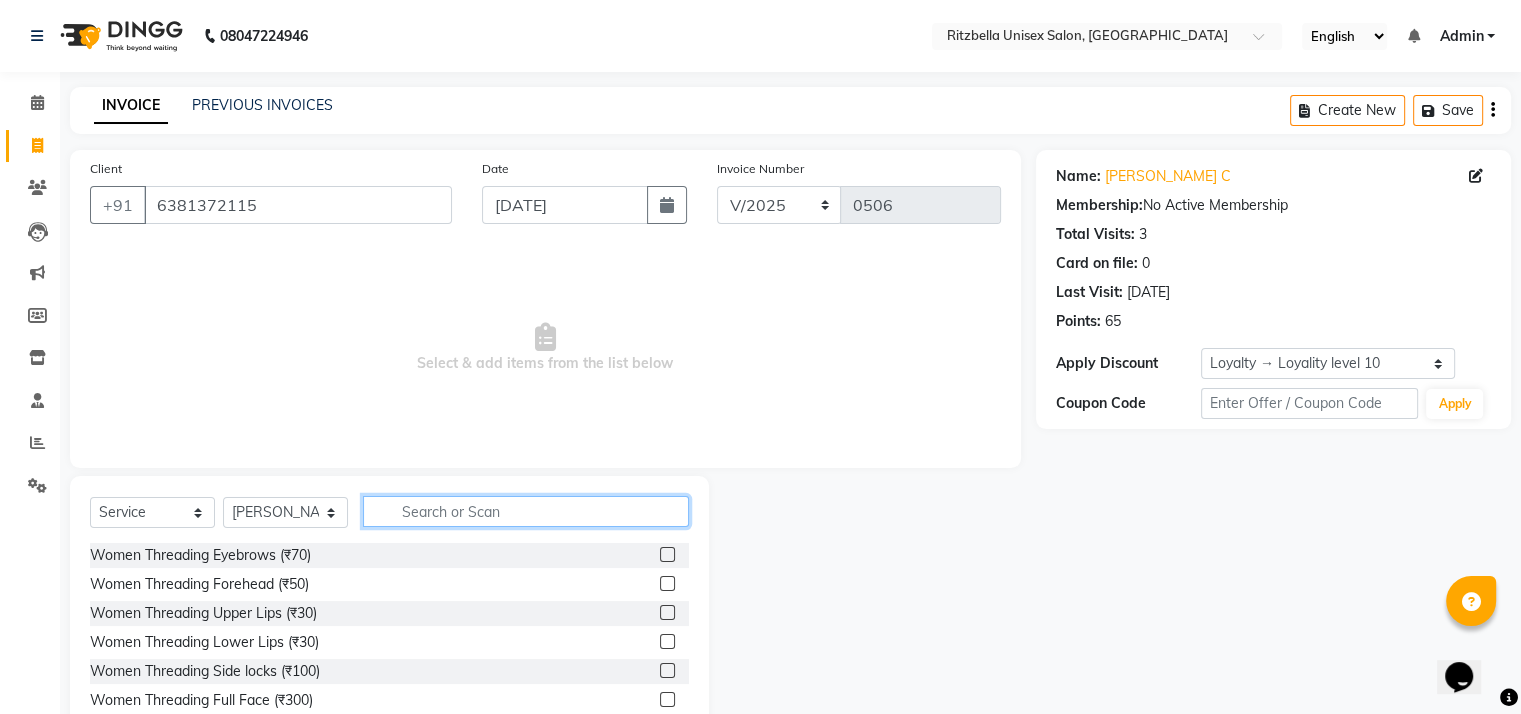 click 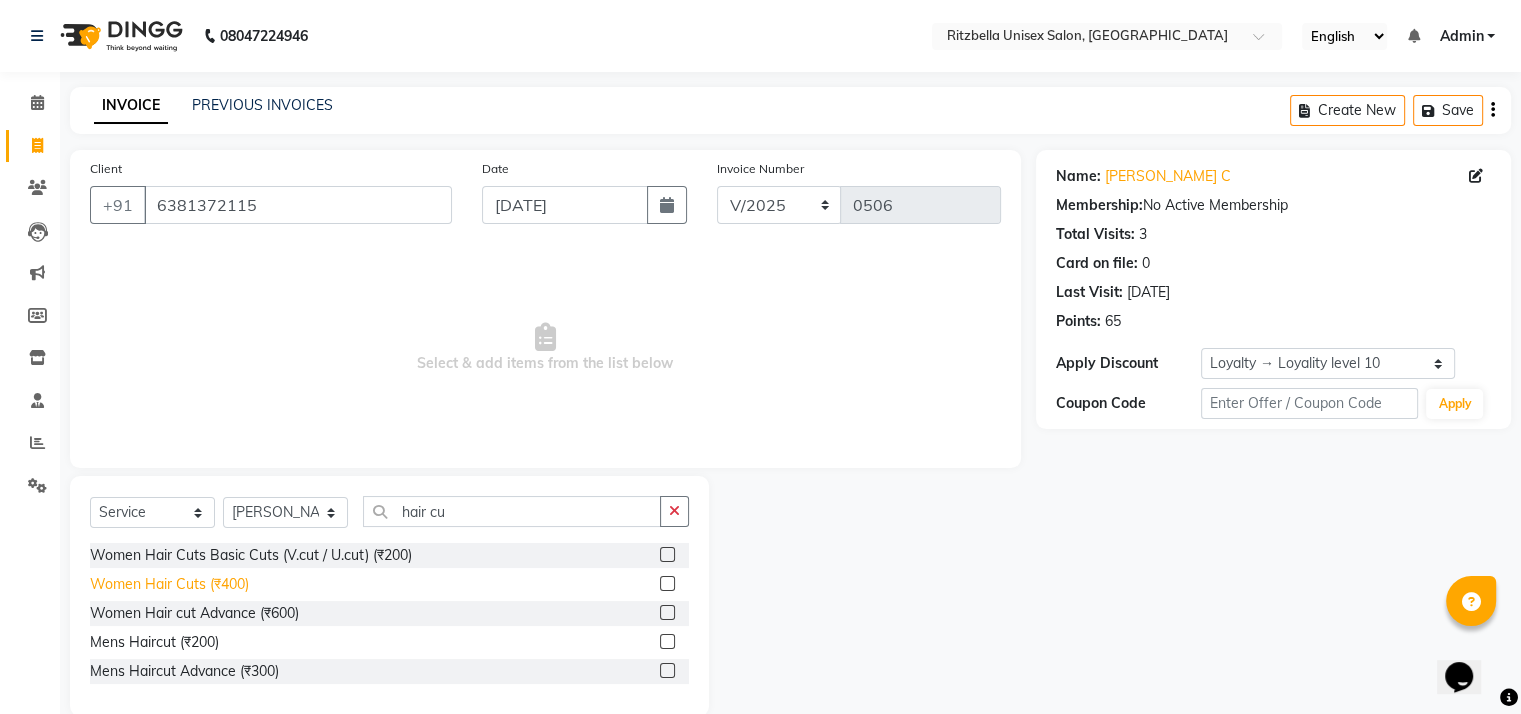 click on "Women Hair Cuts  (₹400)" 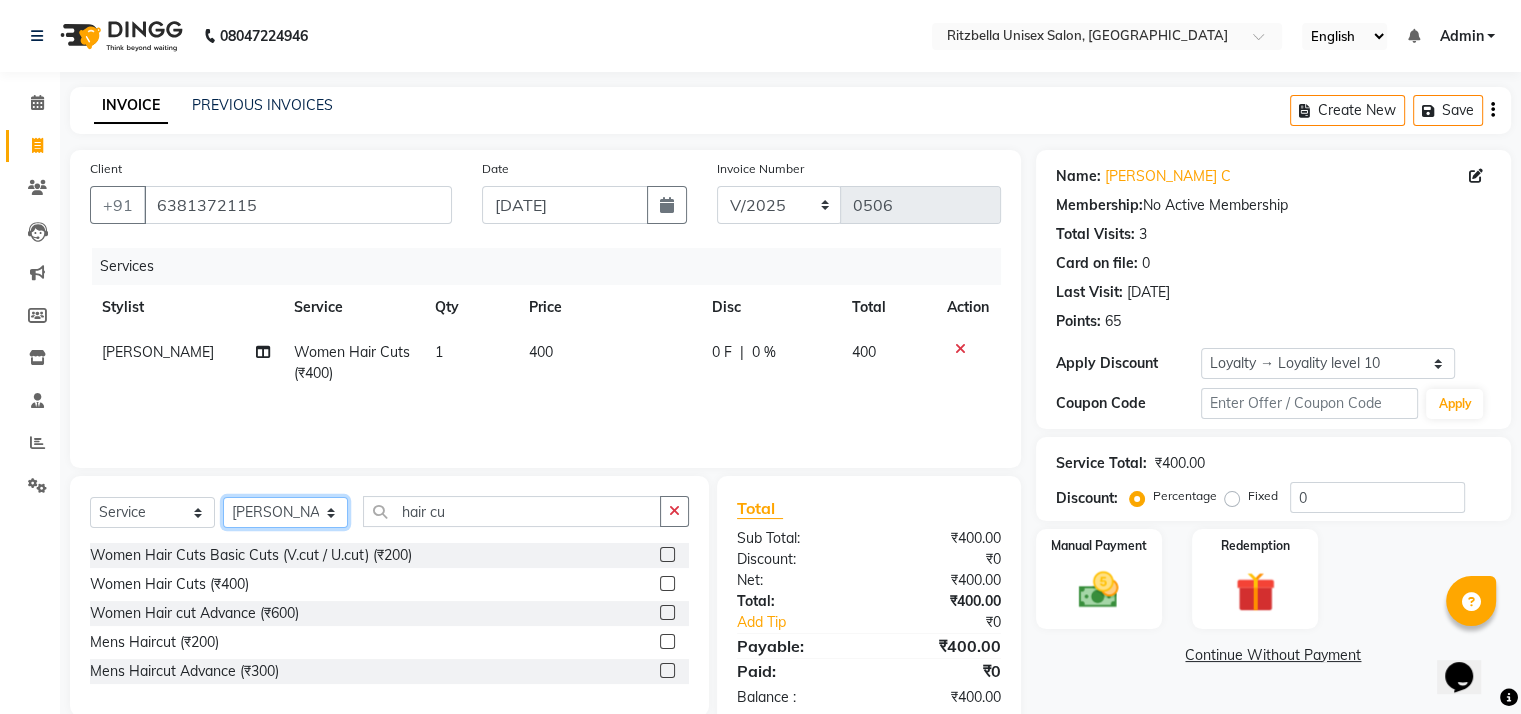 click on "Select Stylist khushi [PERSON_NAME] Ritu Sabiya [PERSON_NAME]" 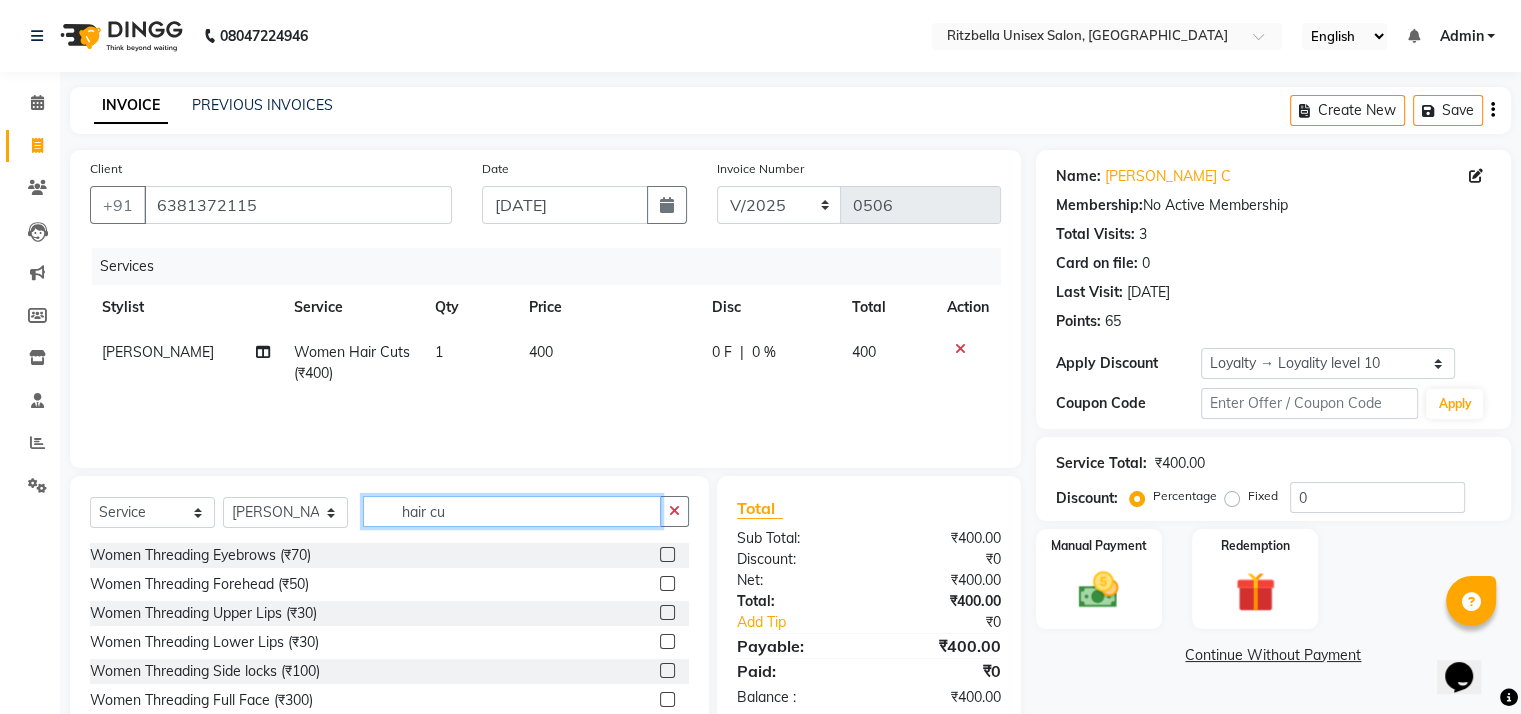 click on "hair cu" 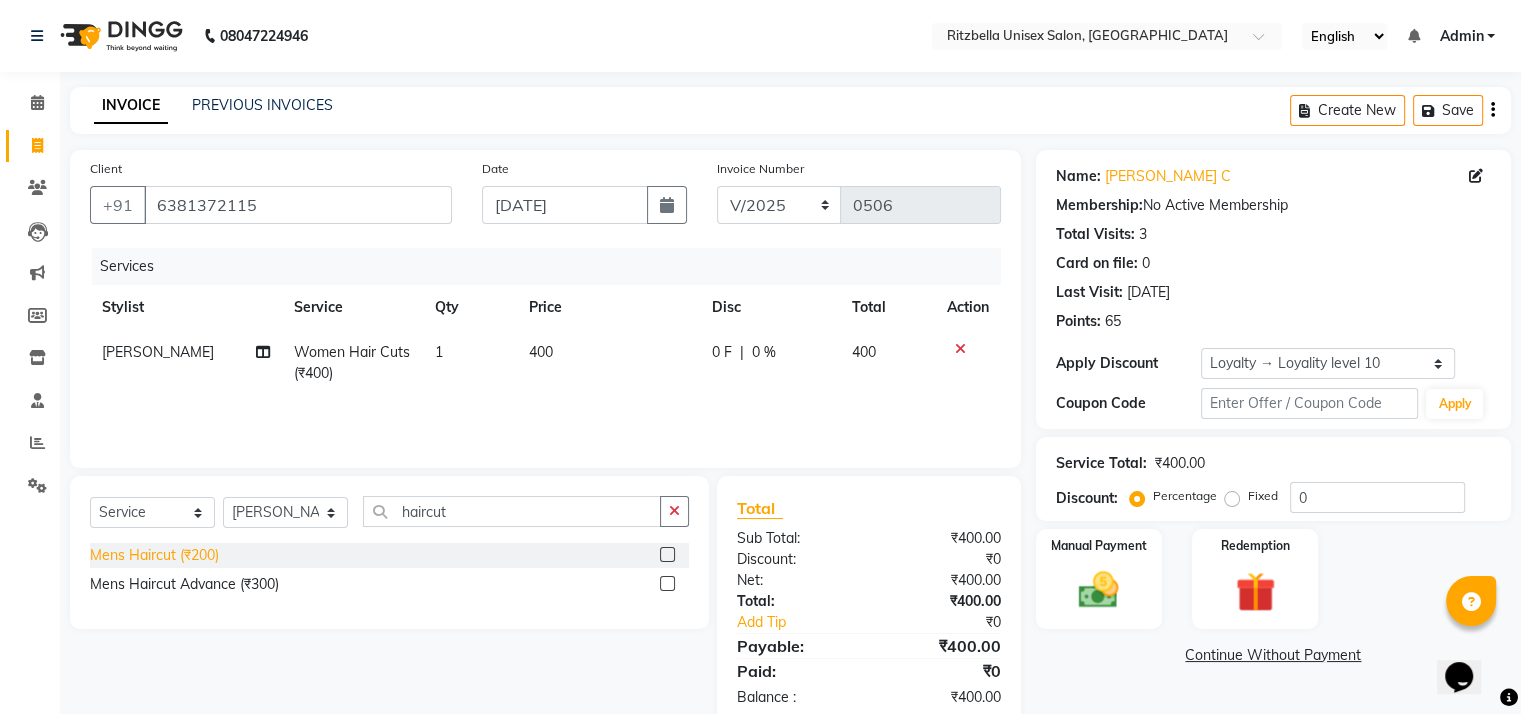 click on "Mens Haircut  (₹200)" 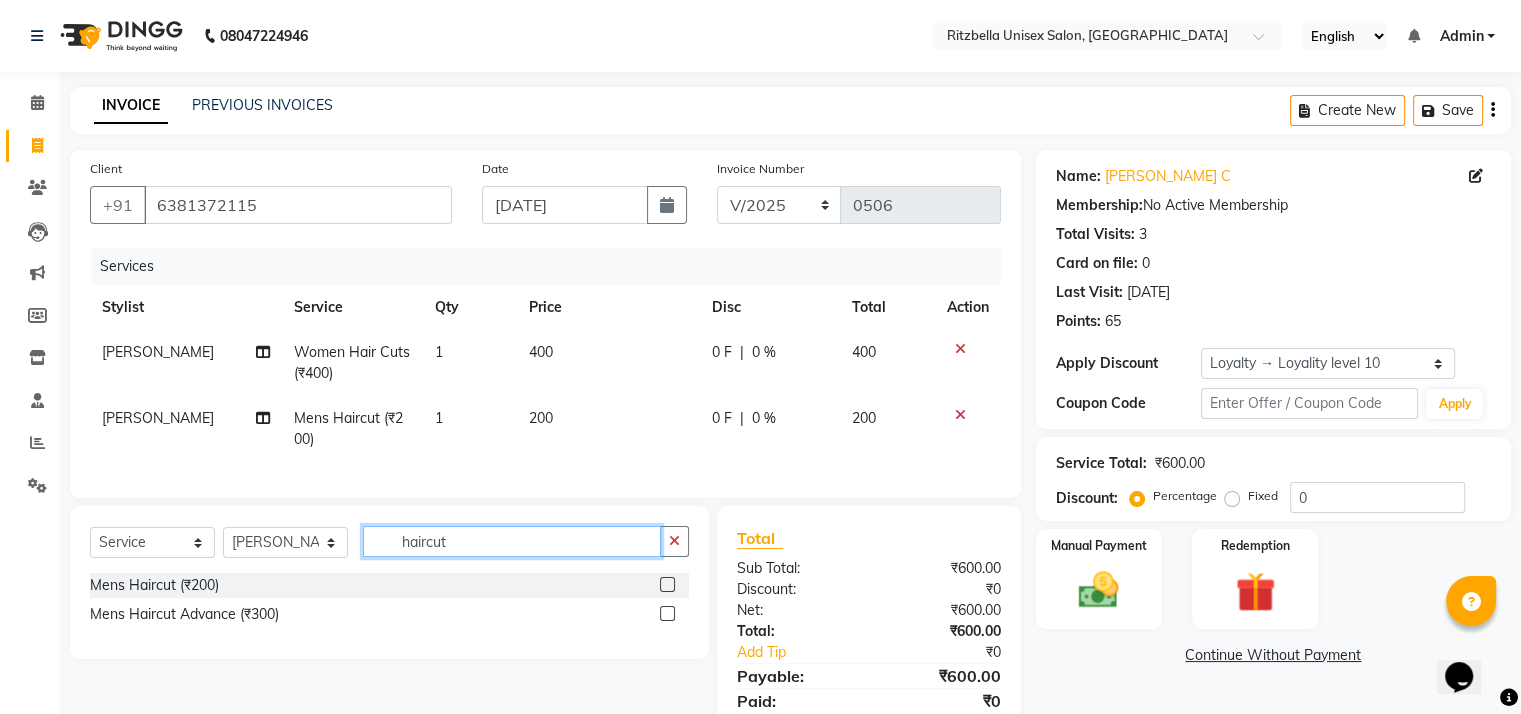 click on "haircut" 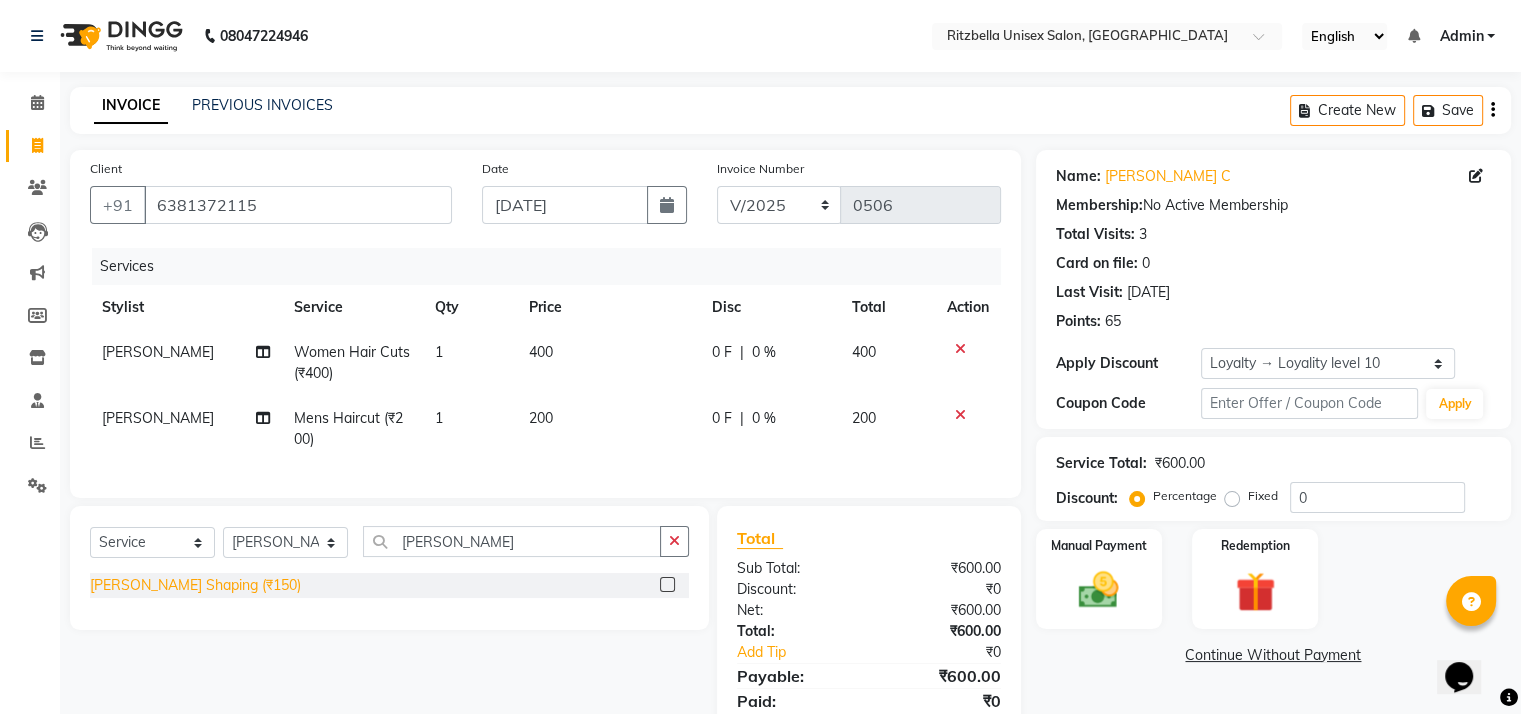 click on "[PERSON_NAME] Shaping (₹150)" 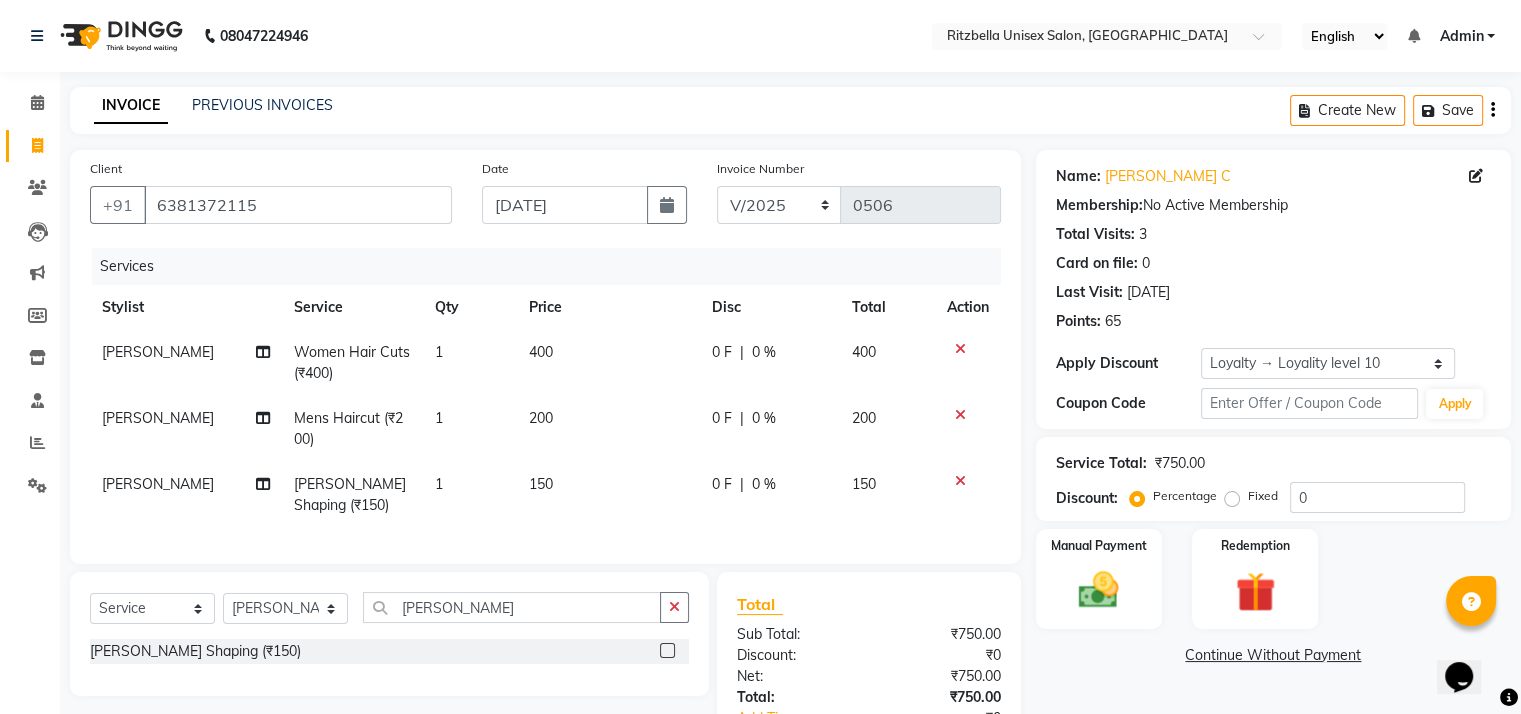 scroll, scrollTop: 156, scrollLeft: 0, axis: vertical 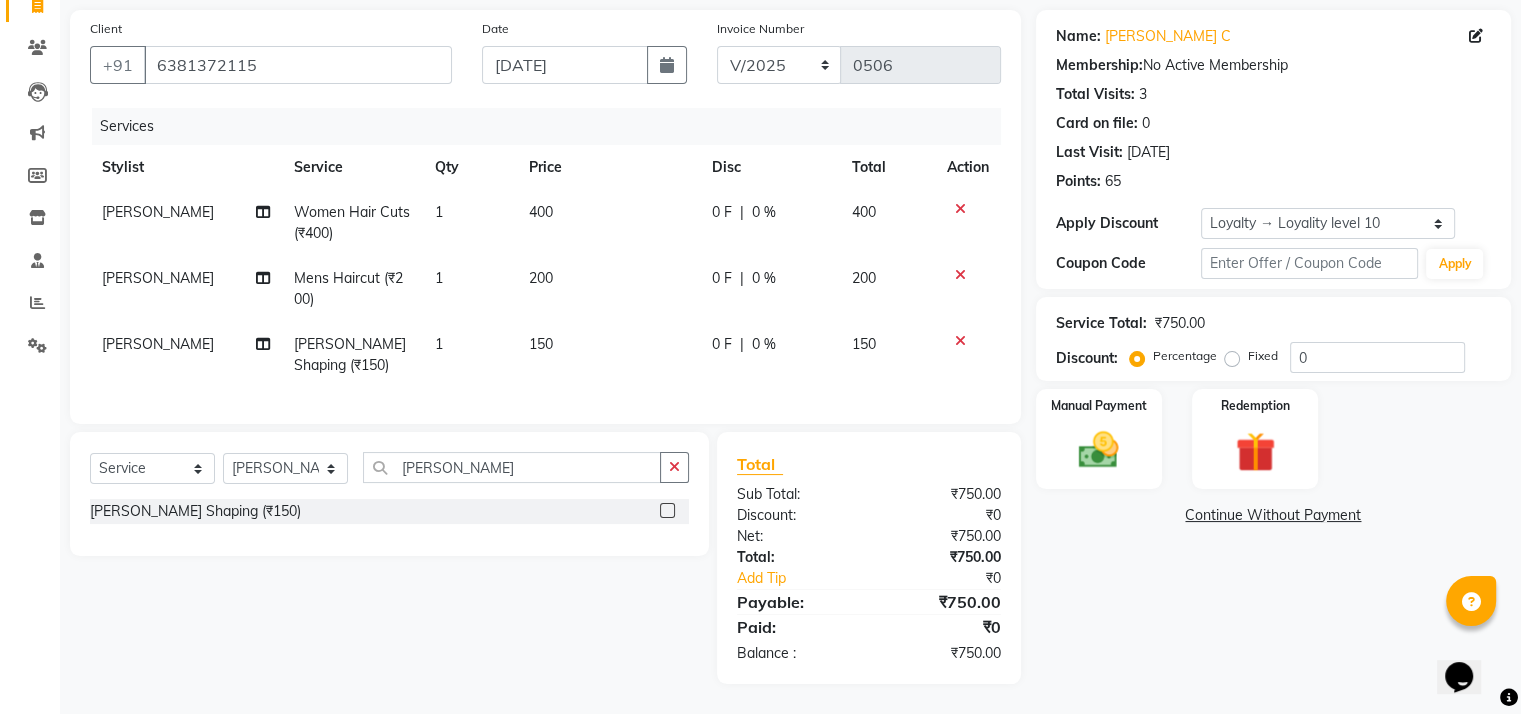 click on "Women Hair Cuts  (₹400)" 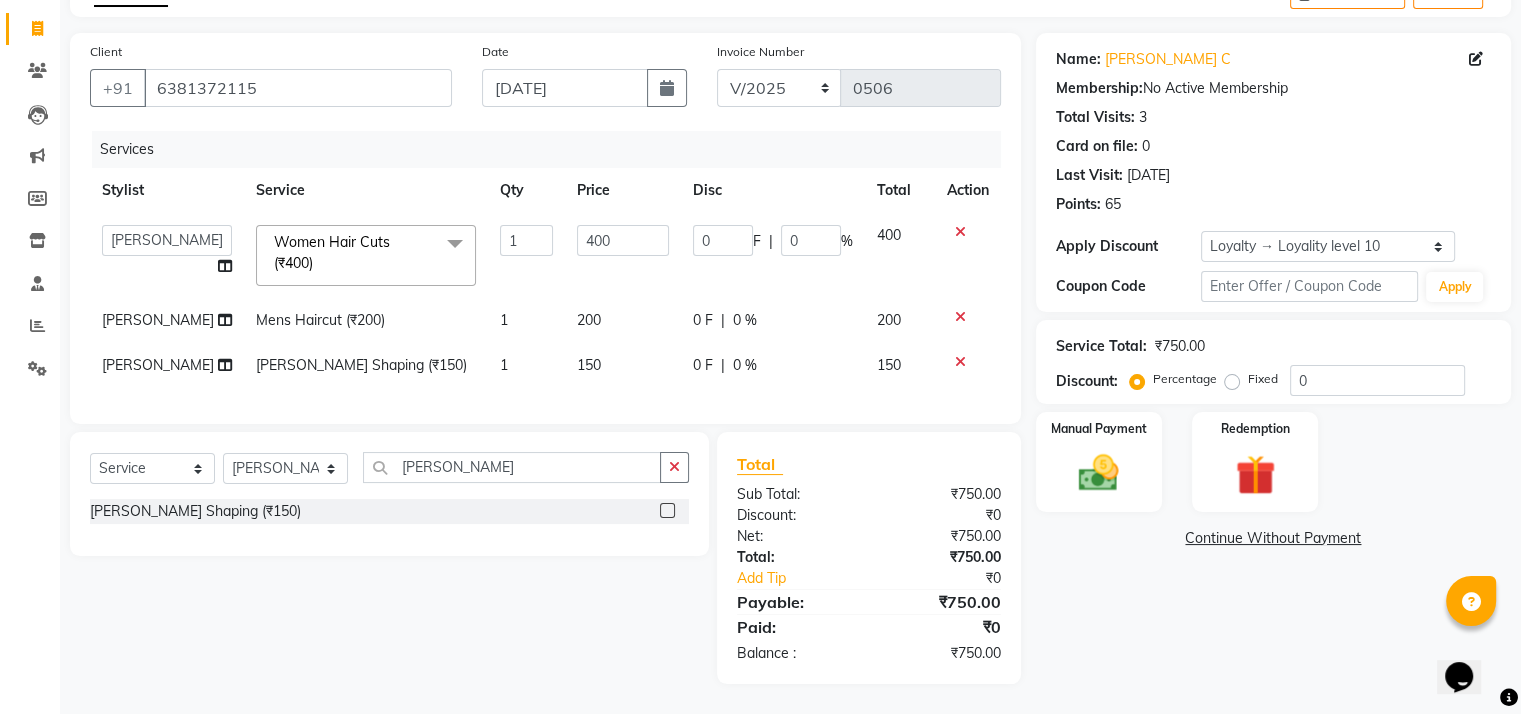 click on "Women Hair Cuts  (₹400)" 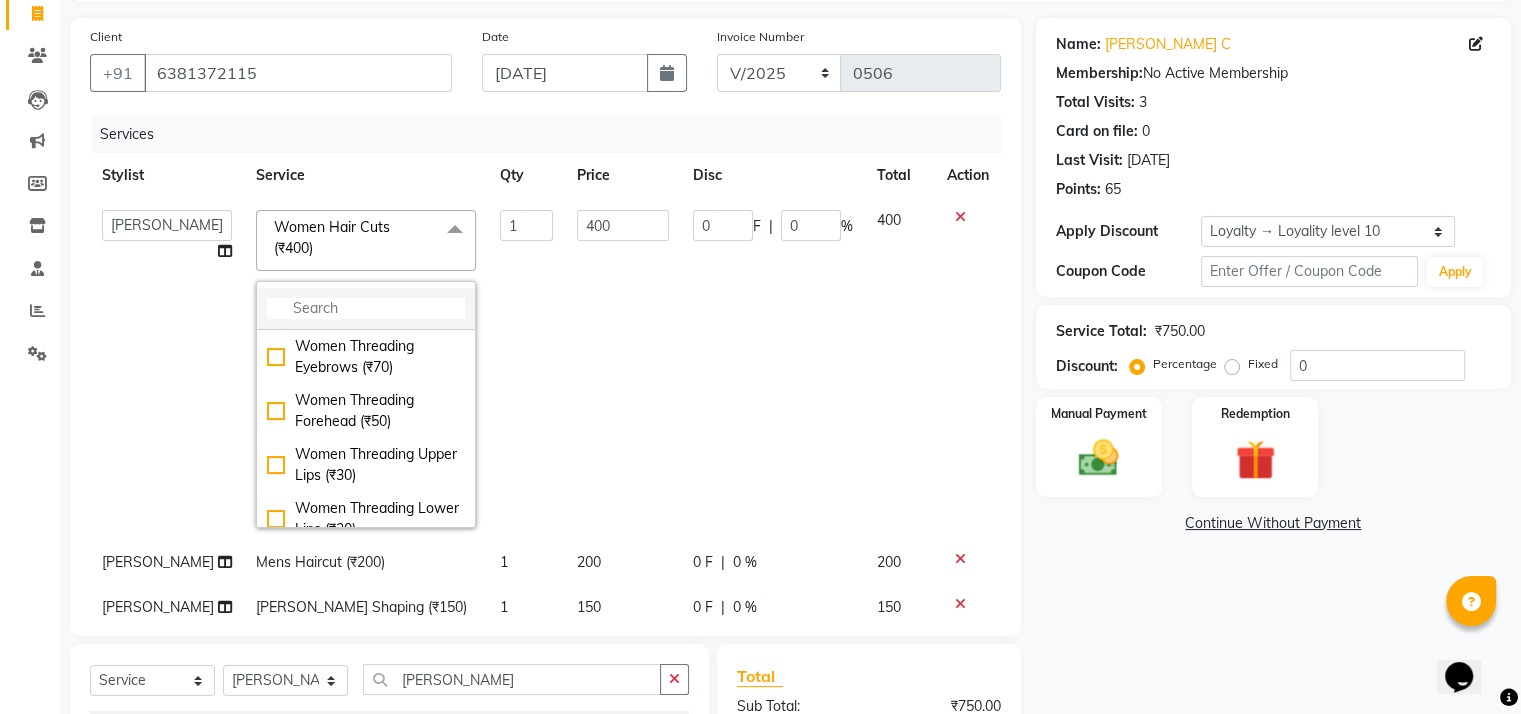 click 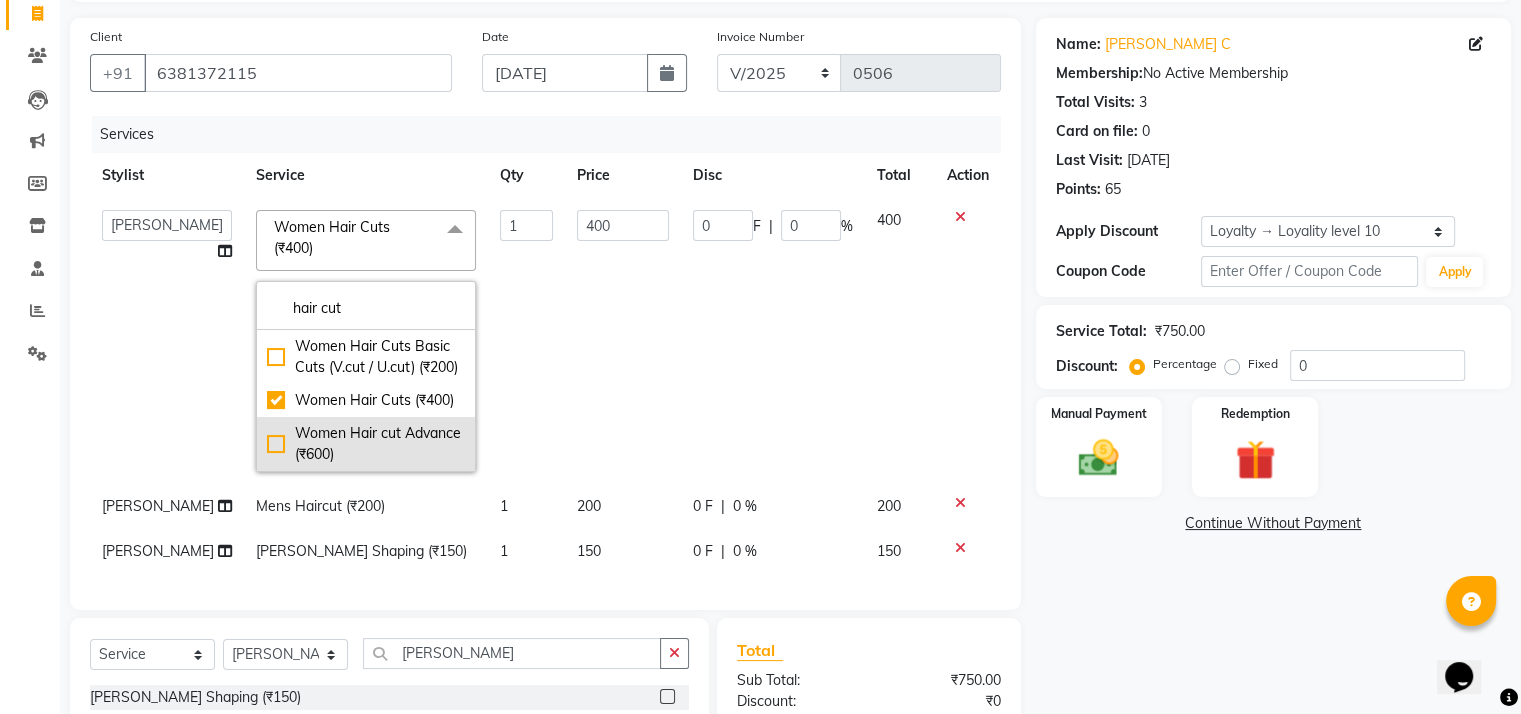click on "Women Hair cut Advance (₹600)" 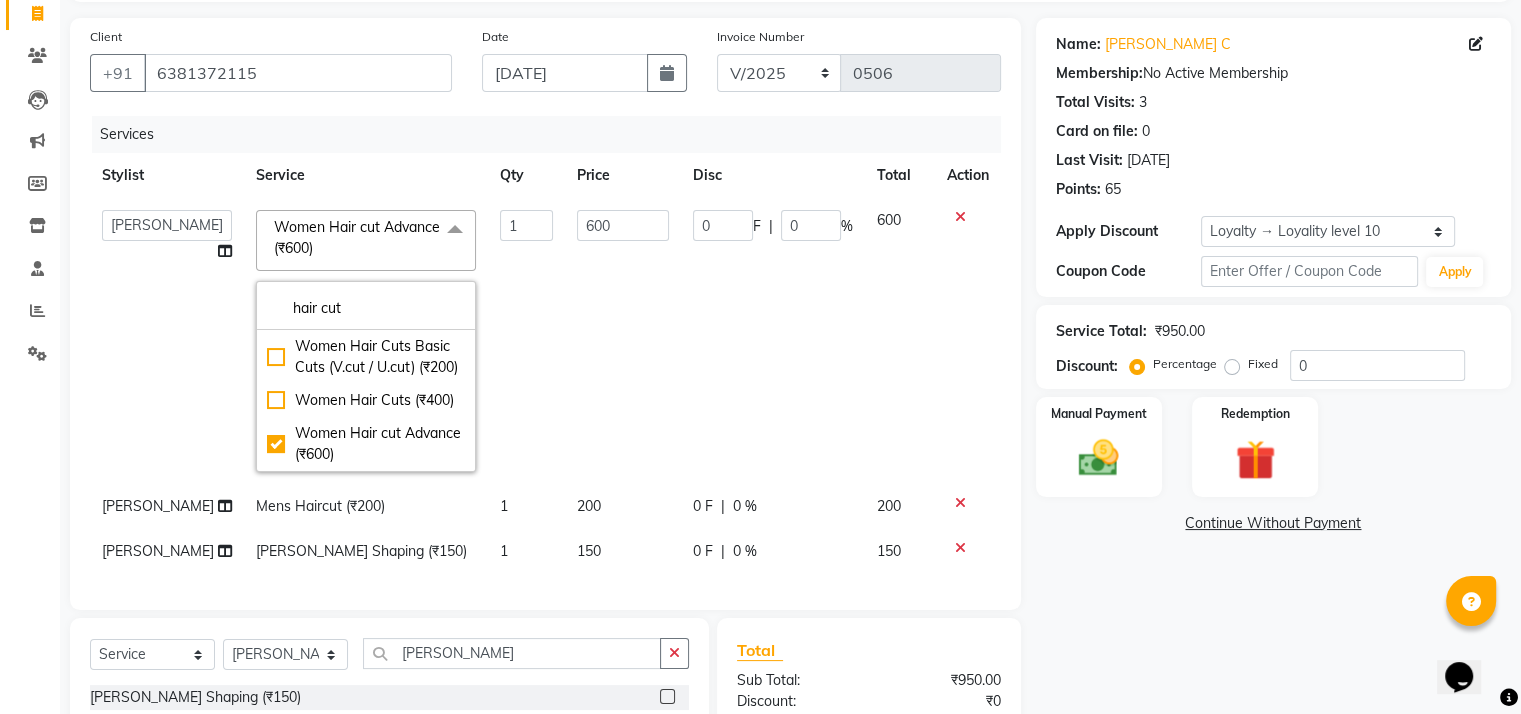 click on "Name: [PERSON_NAME] C Membership:  No Active Membership  Total Visits:  3 Card on file:  0 Last Visit:   [DATE] Points:   65  Apply Discount Select  Loyalty → Loyality level 10  Coupon Code Apply Service Total:  ₹950.00  Discount:  Percentage   Fixed  0 Manual Payment Redemption  Continue Without Payment" 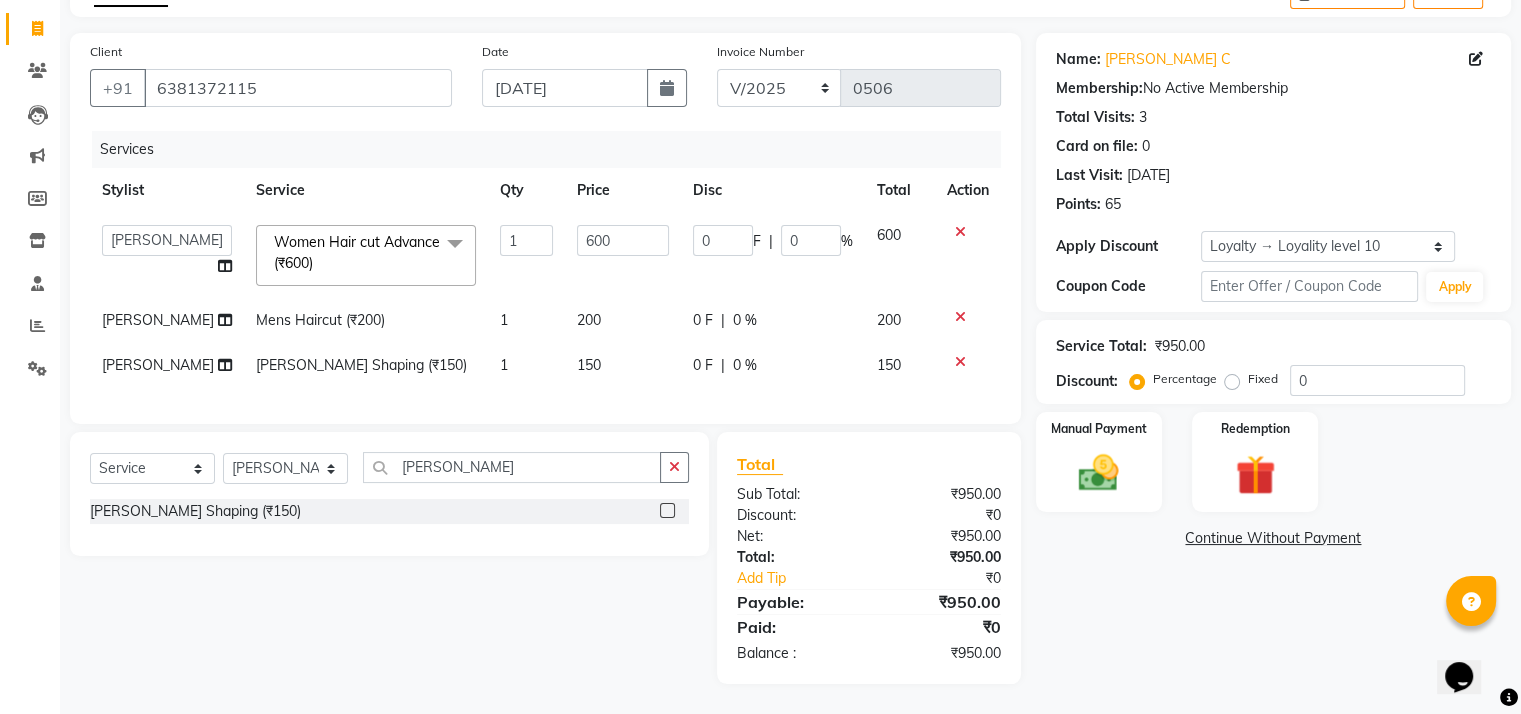click on "Mens Haircut  (₹200)" 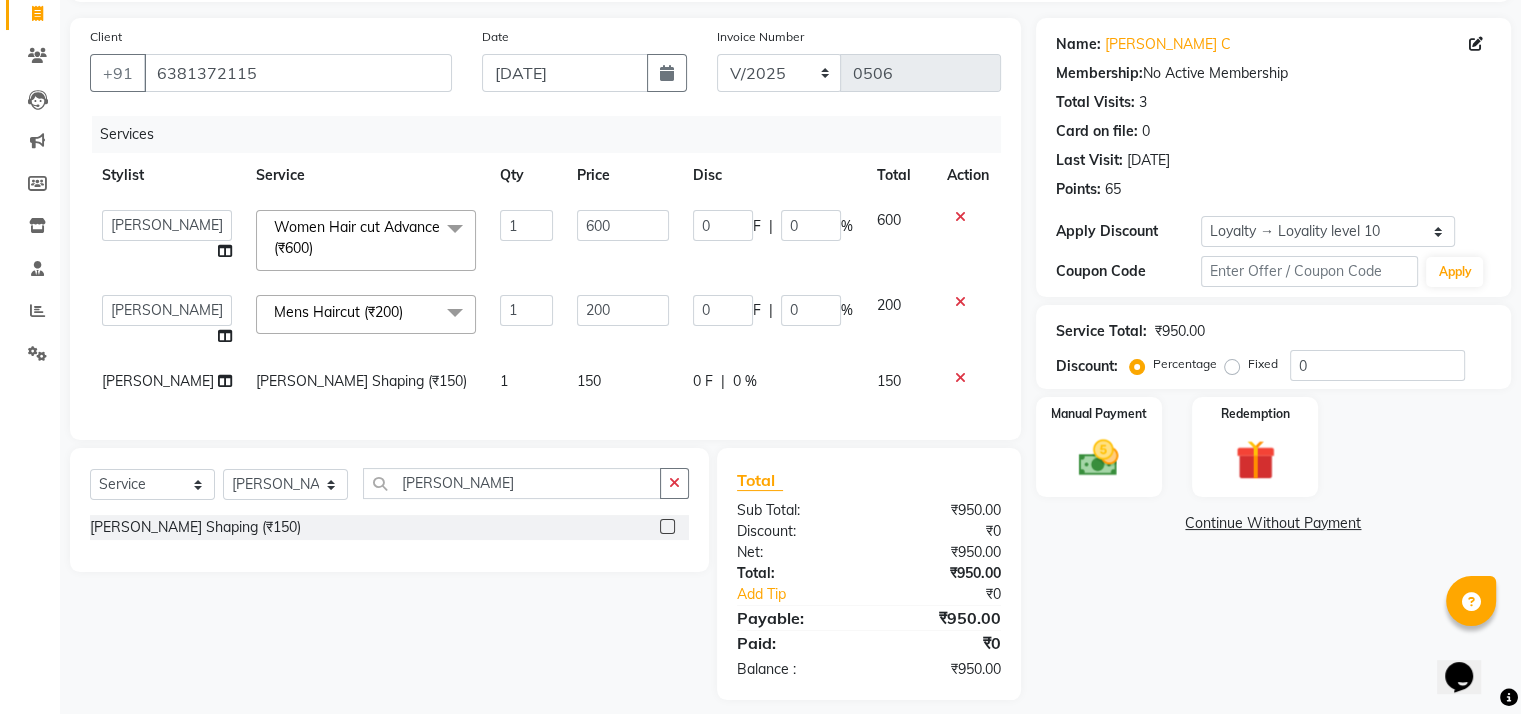 click on "Mens Haircut  (₹200)" 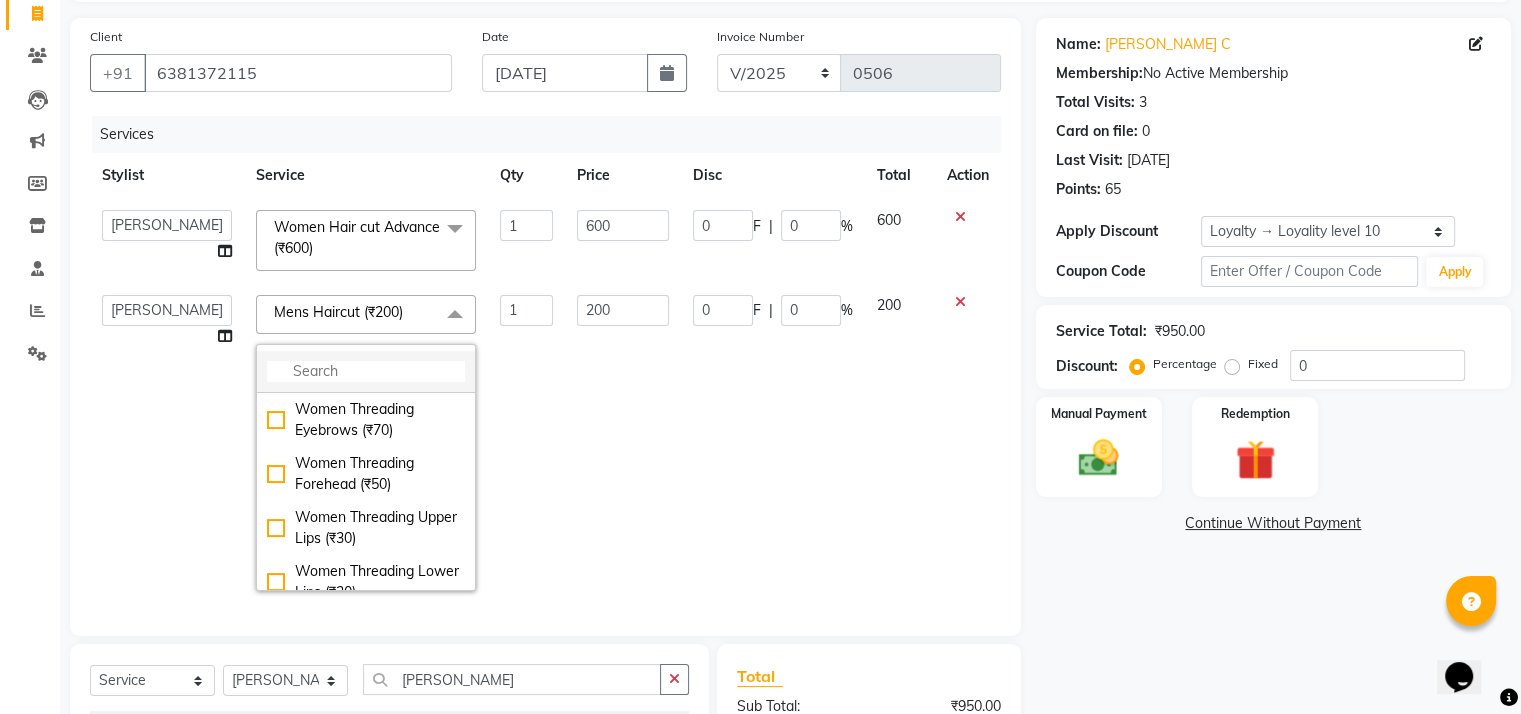 click 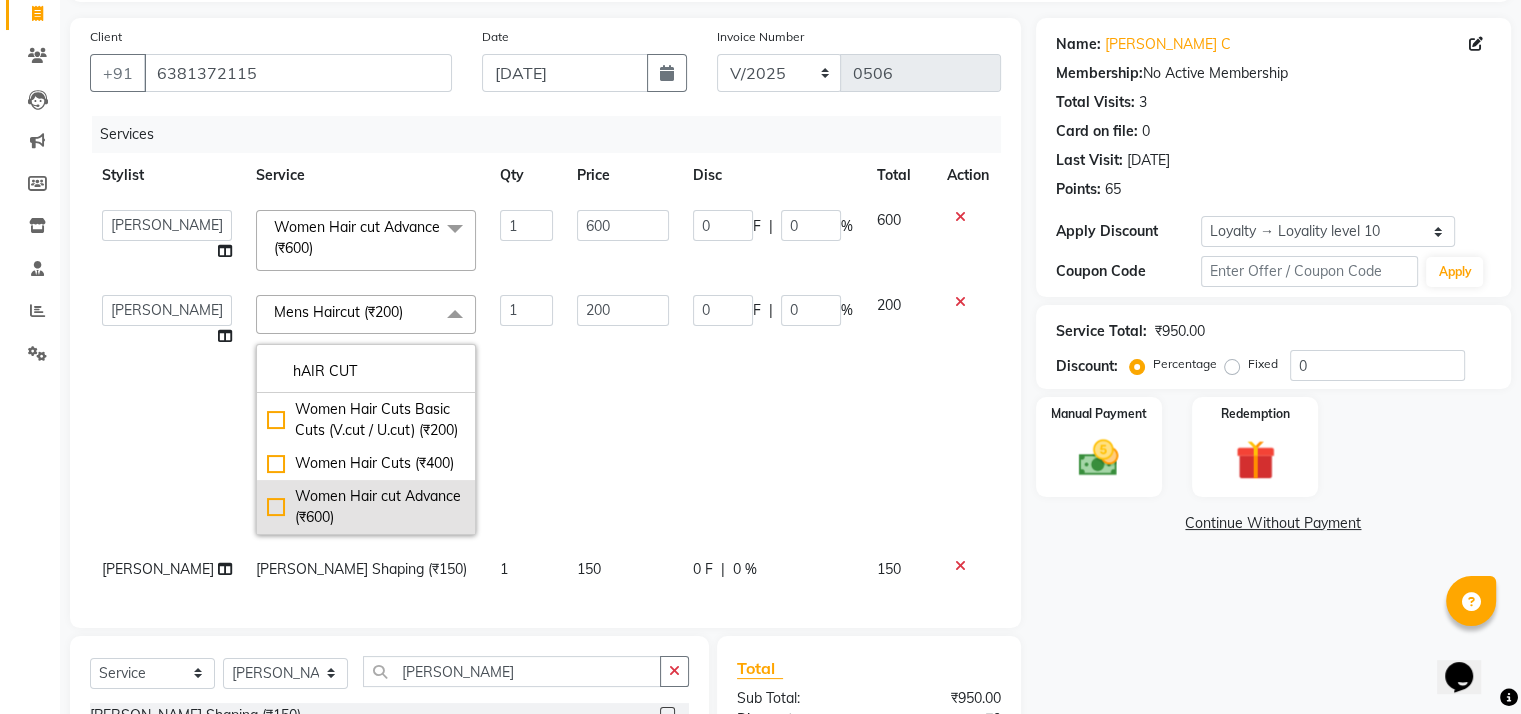 scroll, scrollTop: 6, scrollLeft: 0, axis: vertical 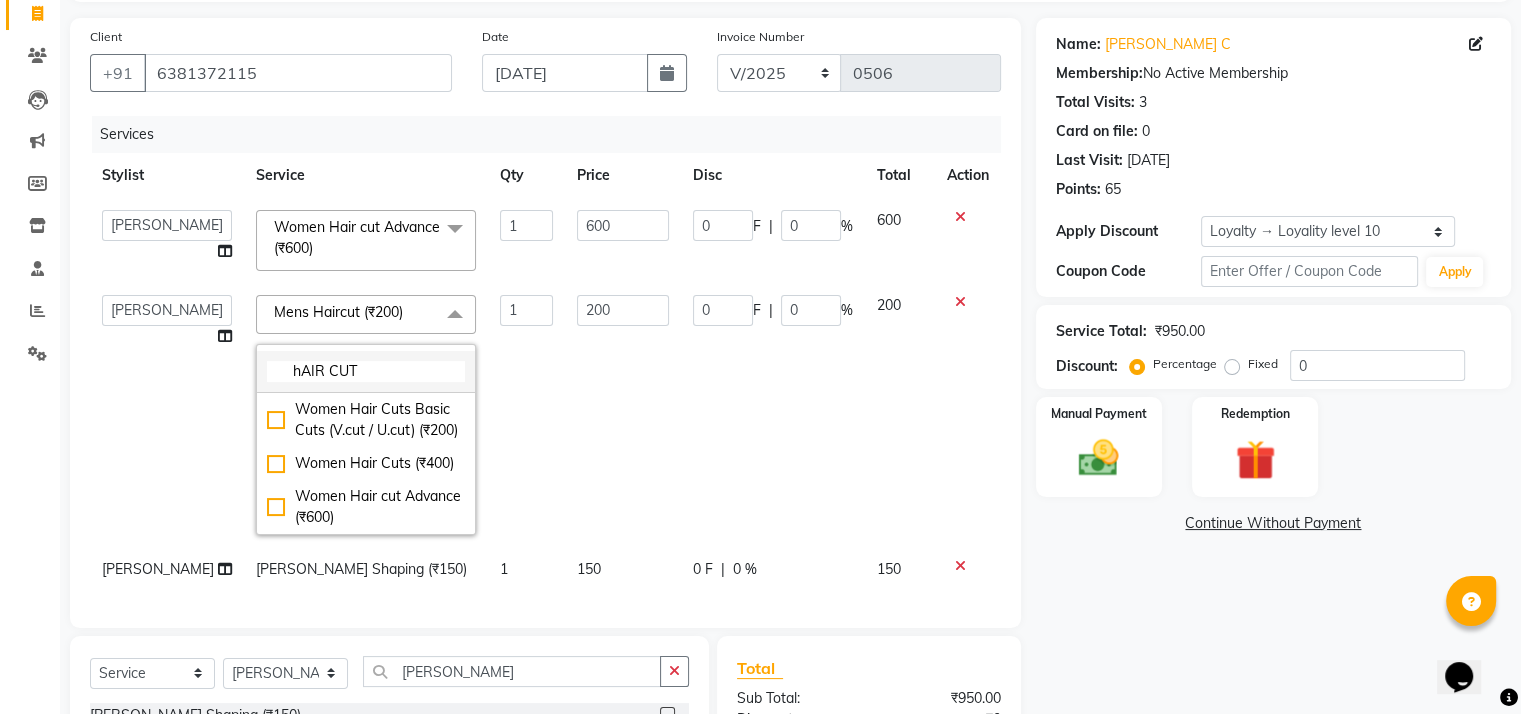 click on "hAIR CUT" 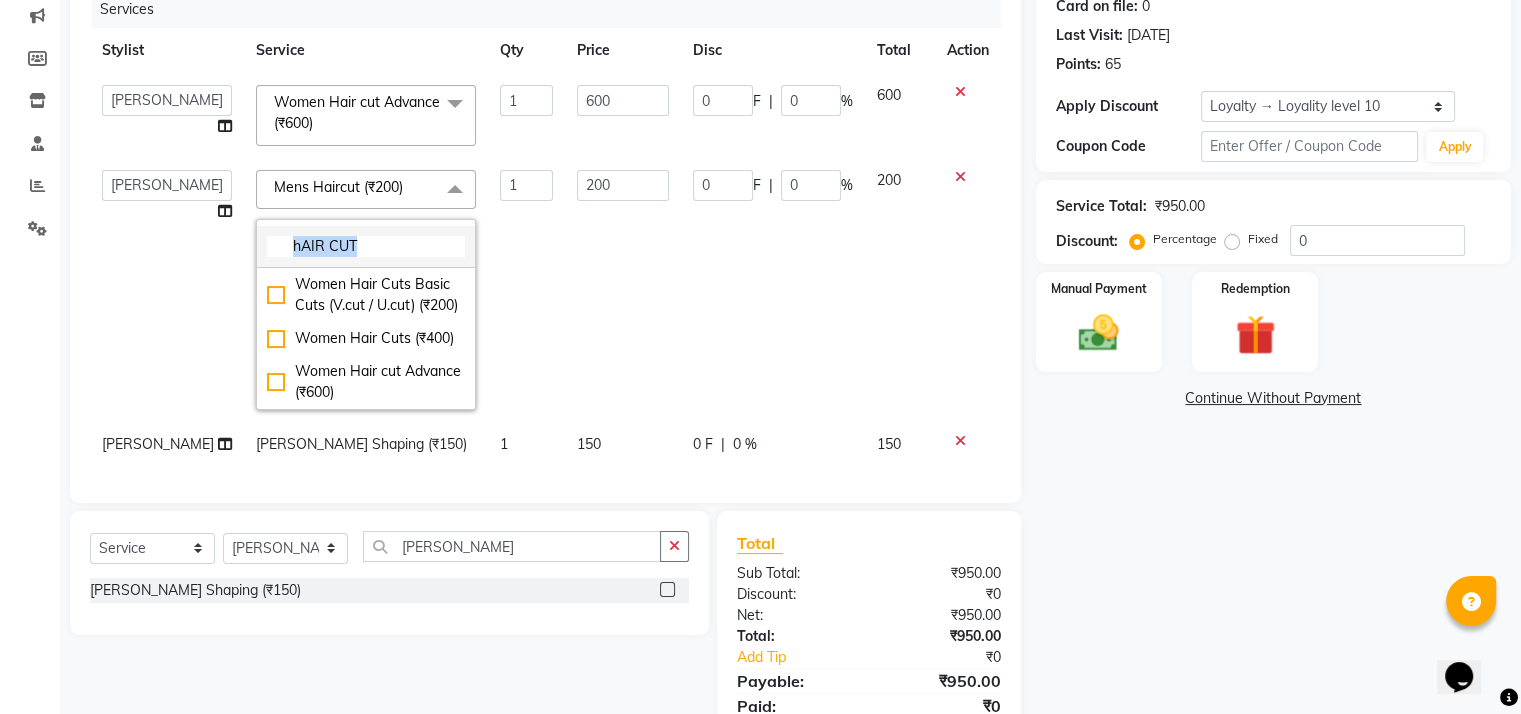 scroll, scrollTop: 344, scrollLeft: 0, axis: vertical 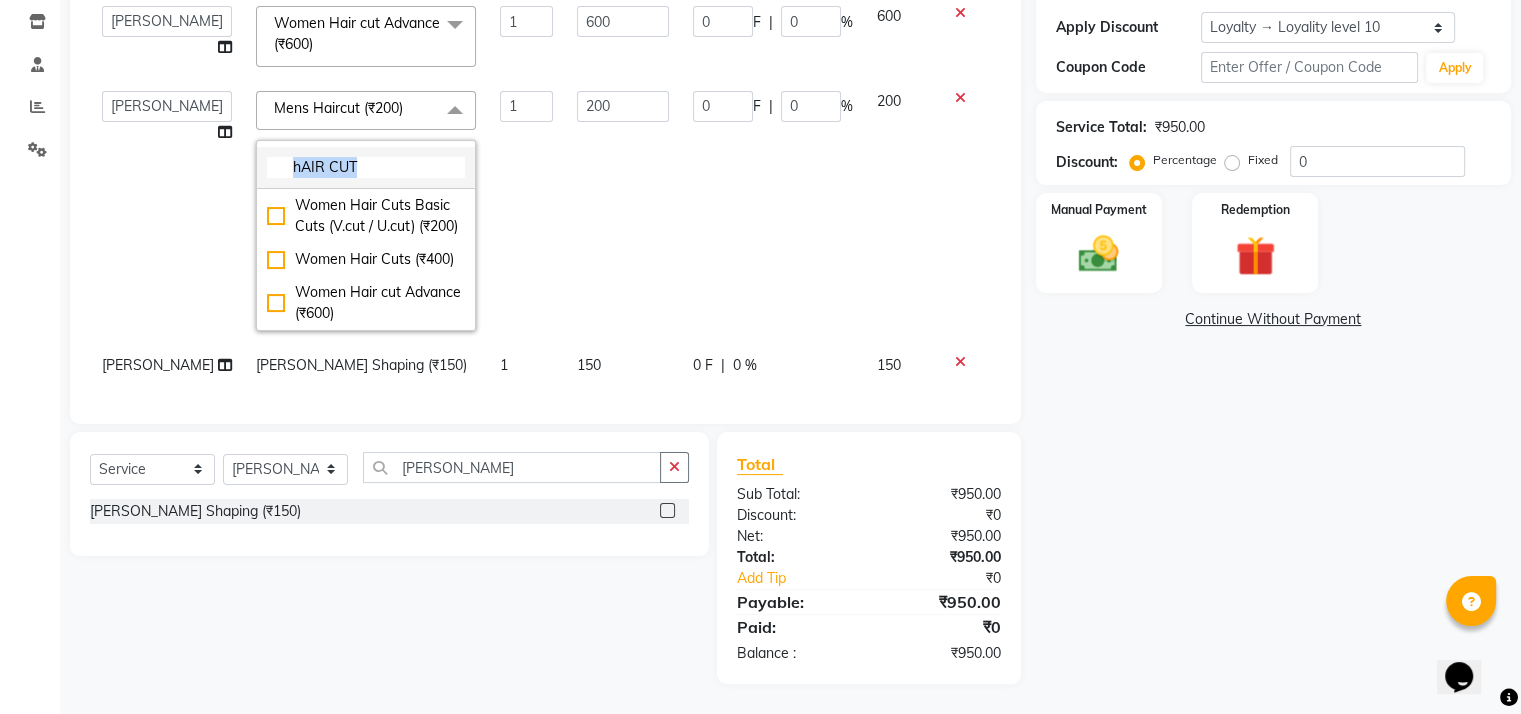 click on "hAIR CUT" 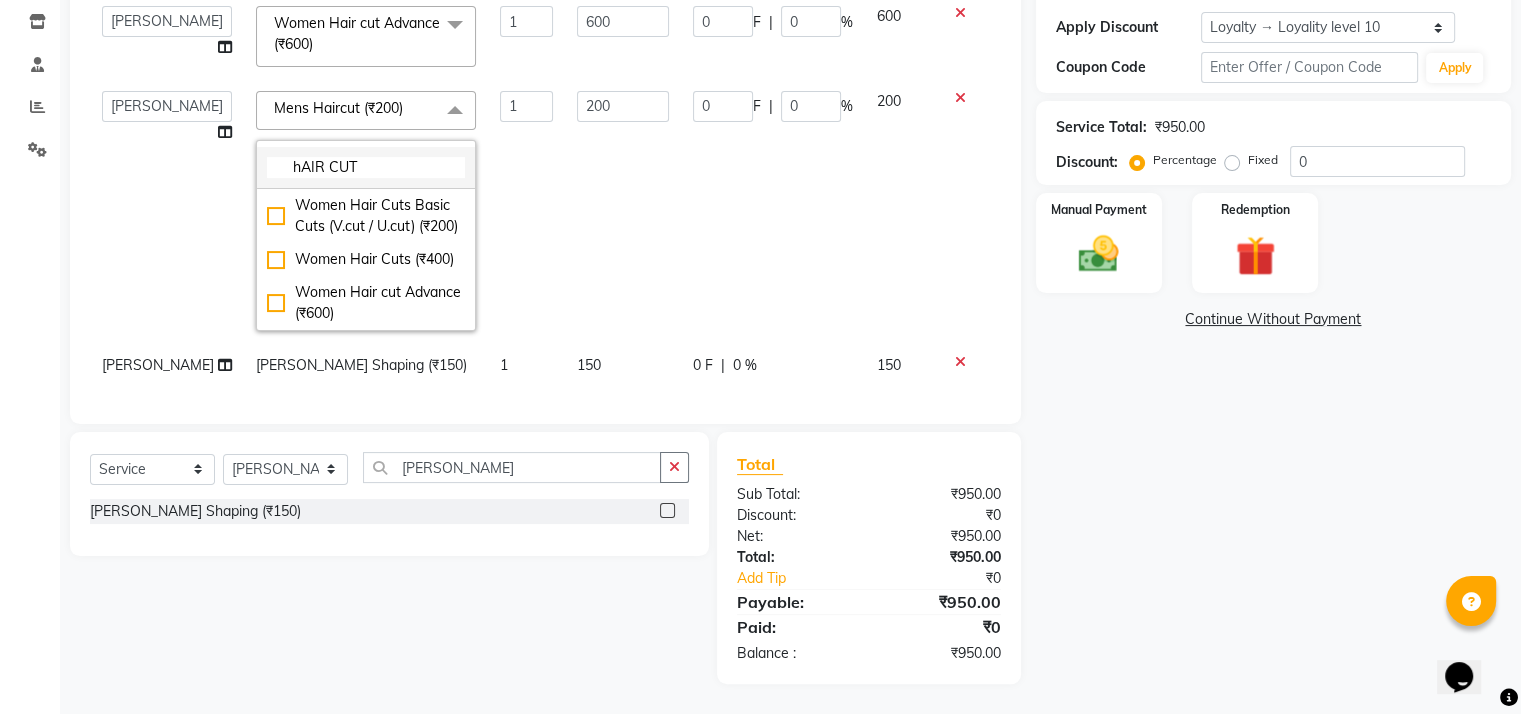 drag, startPoint x: 350, startPoint y: 139, endPoint x: 340, endPoint y: 153, distance: 17.20465 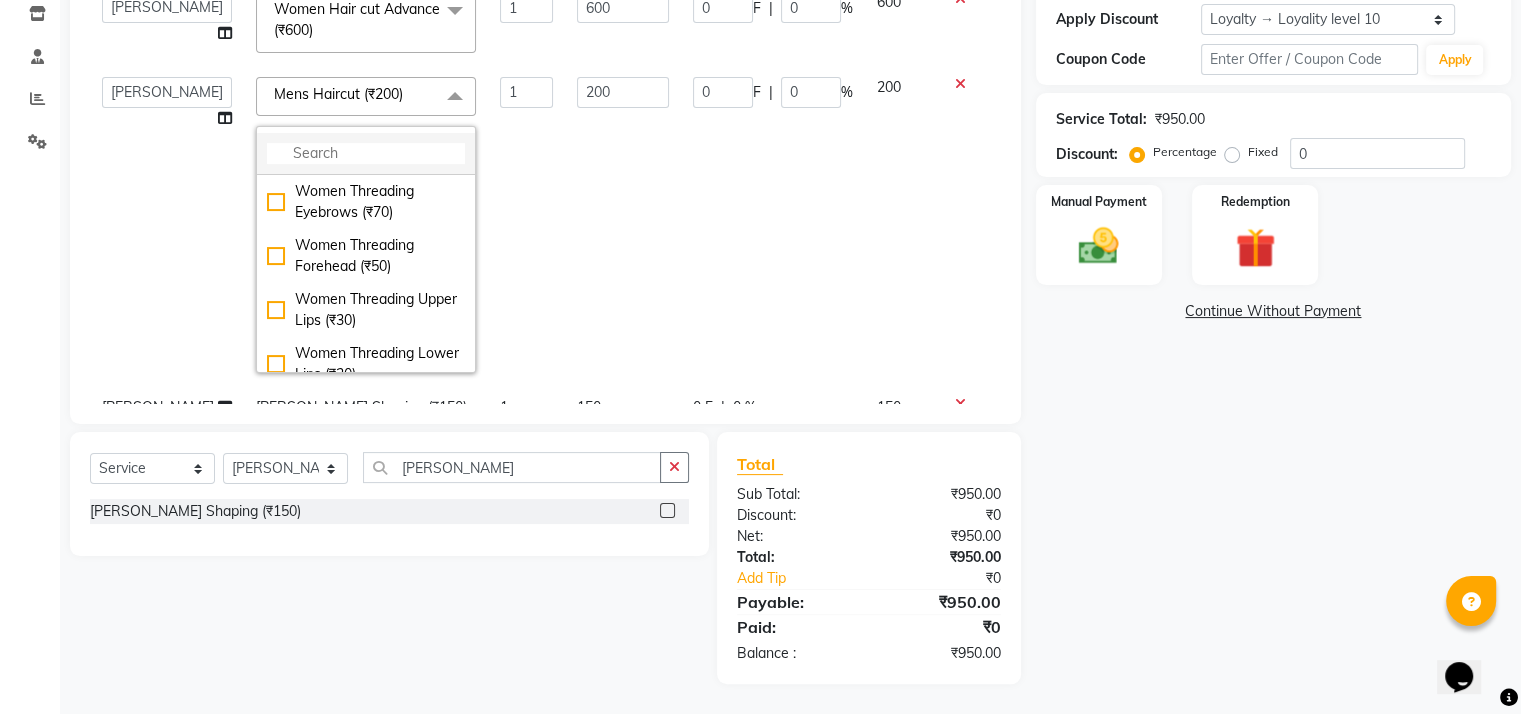 scroll, scrollTop: 0, scrollLeft: 0, axis: both 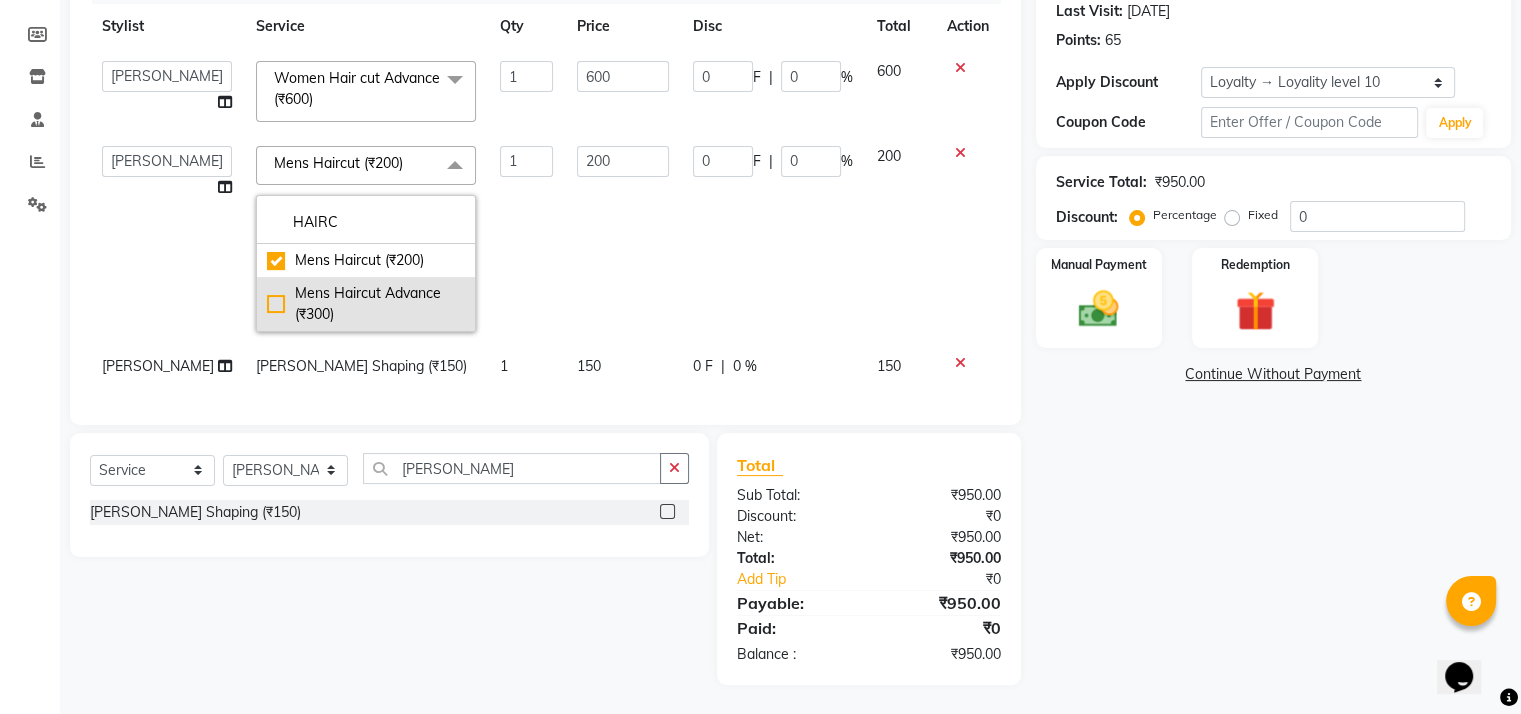 click on "Mens Haircut Advance (₹300)" 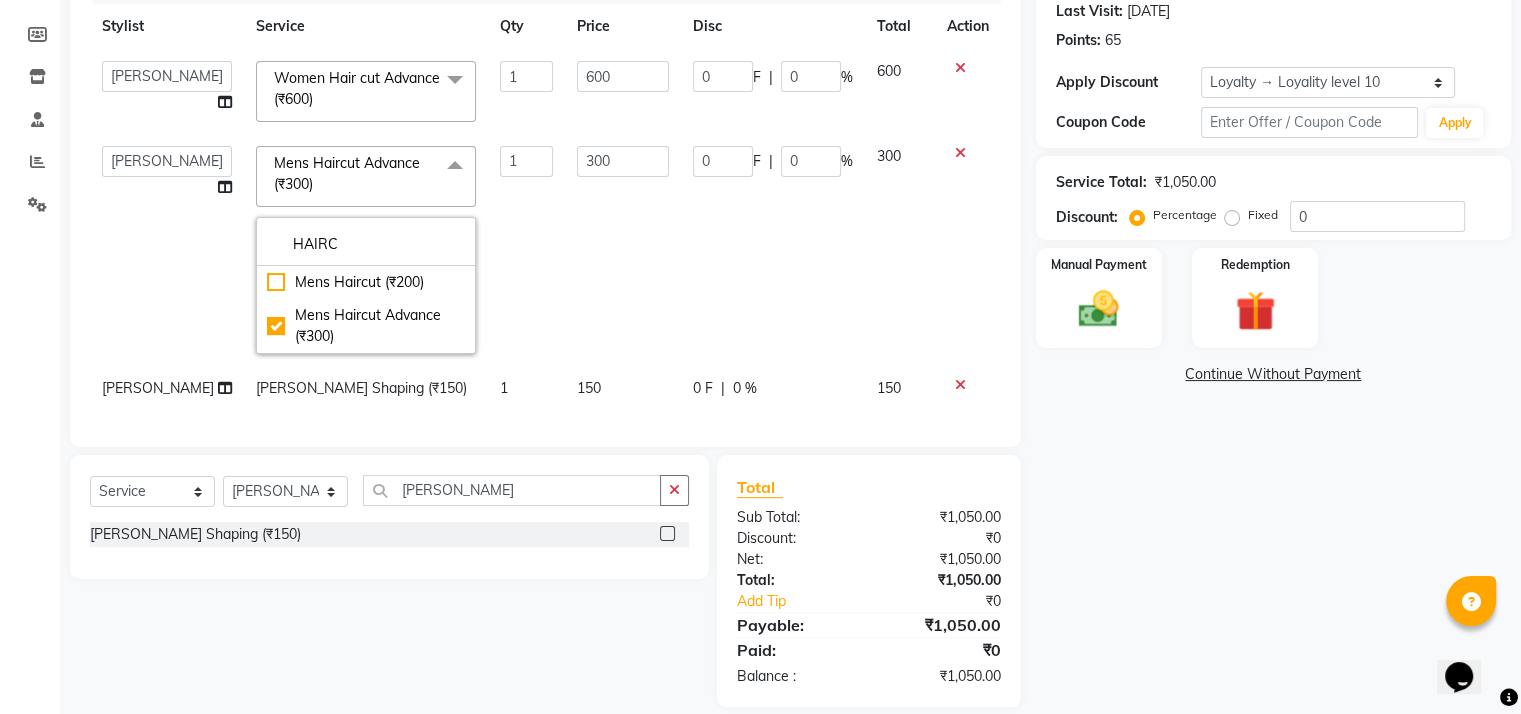 click on "Name: [PERSON_NAME] C Membership:  No Active Membership  Total Visits:  3 Card on file:  0 Last Visit:   [DATE] Points:   65  Apply Discount Select  Loyalty → Loyality level 10  Coupon Code Apply Service Total:  ₹1,050.00  Discount:  Percentage   Fixed  0 Manual Payment Redemption  Continue Without Payment" 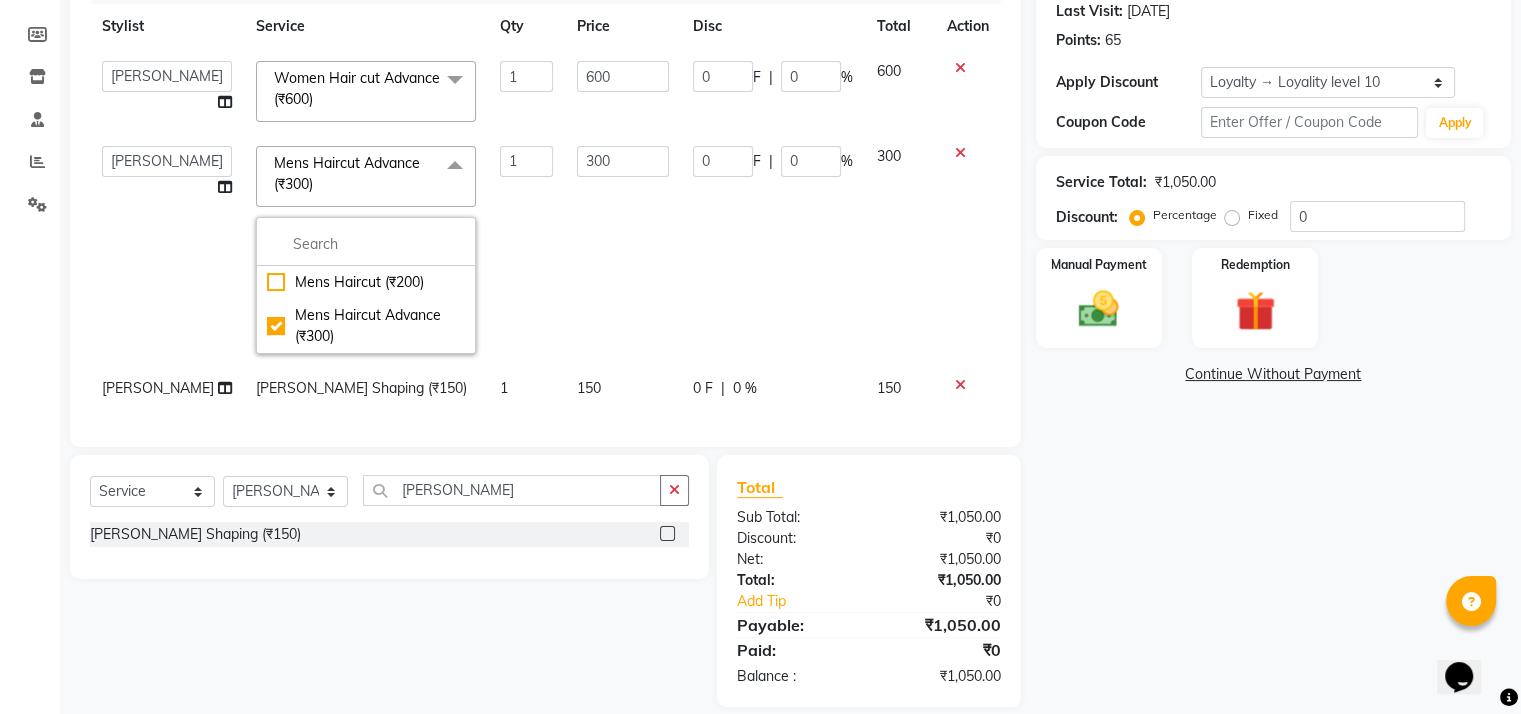 scroll, scrollTop: 172, scrollLeft: 0, axis: vertical 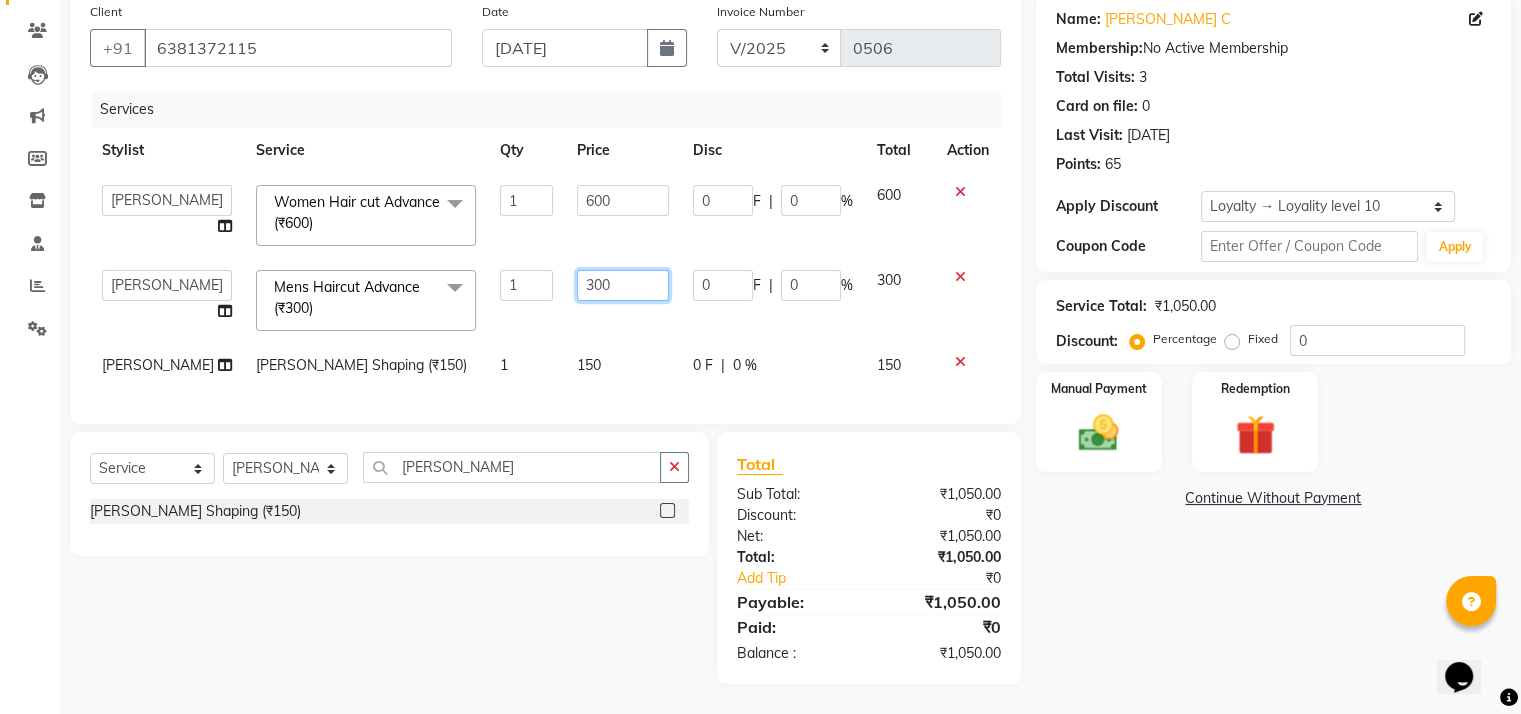 click on "300" 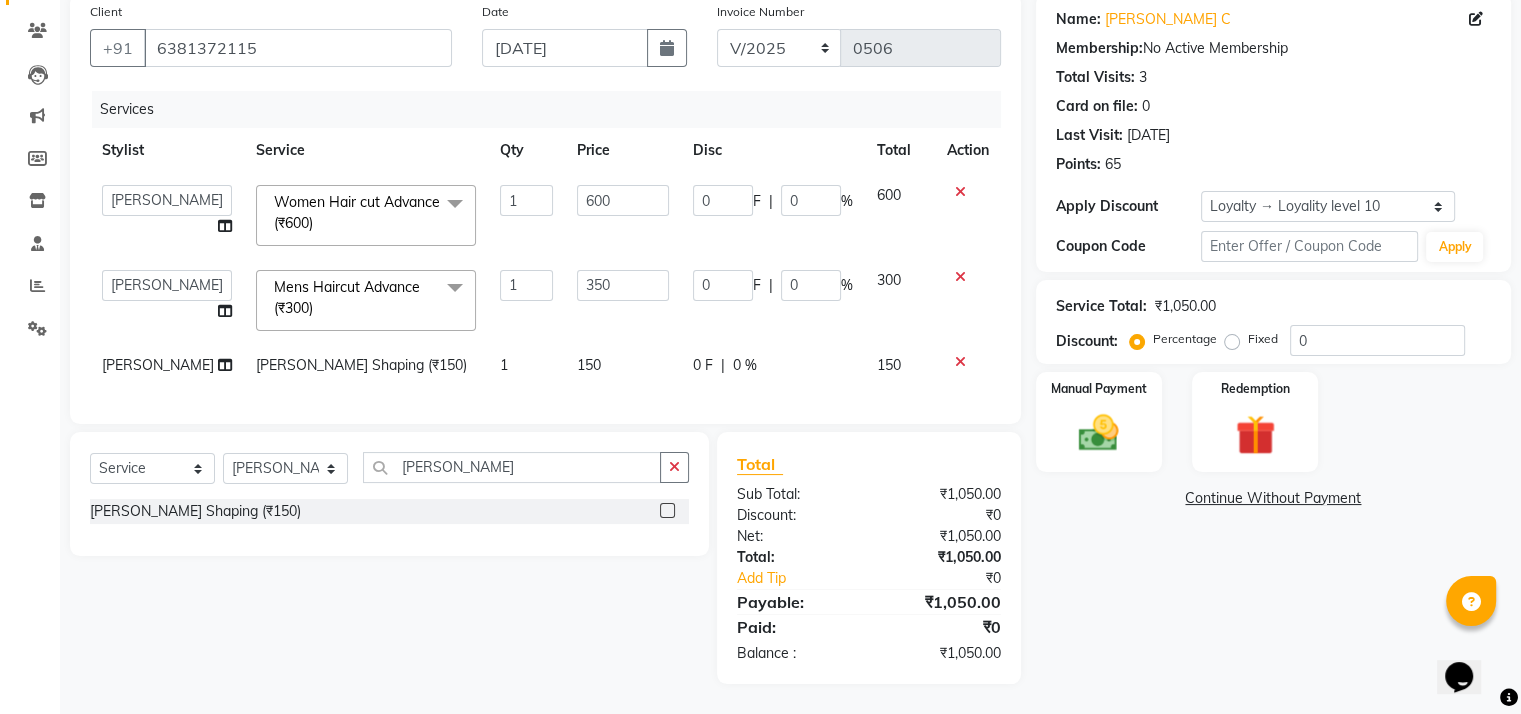 scroll, scrollTop: 132, scrollLeft: 0, axis: vertical 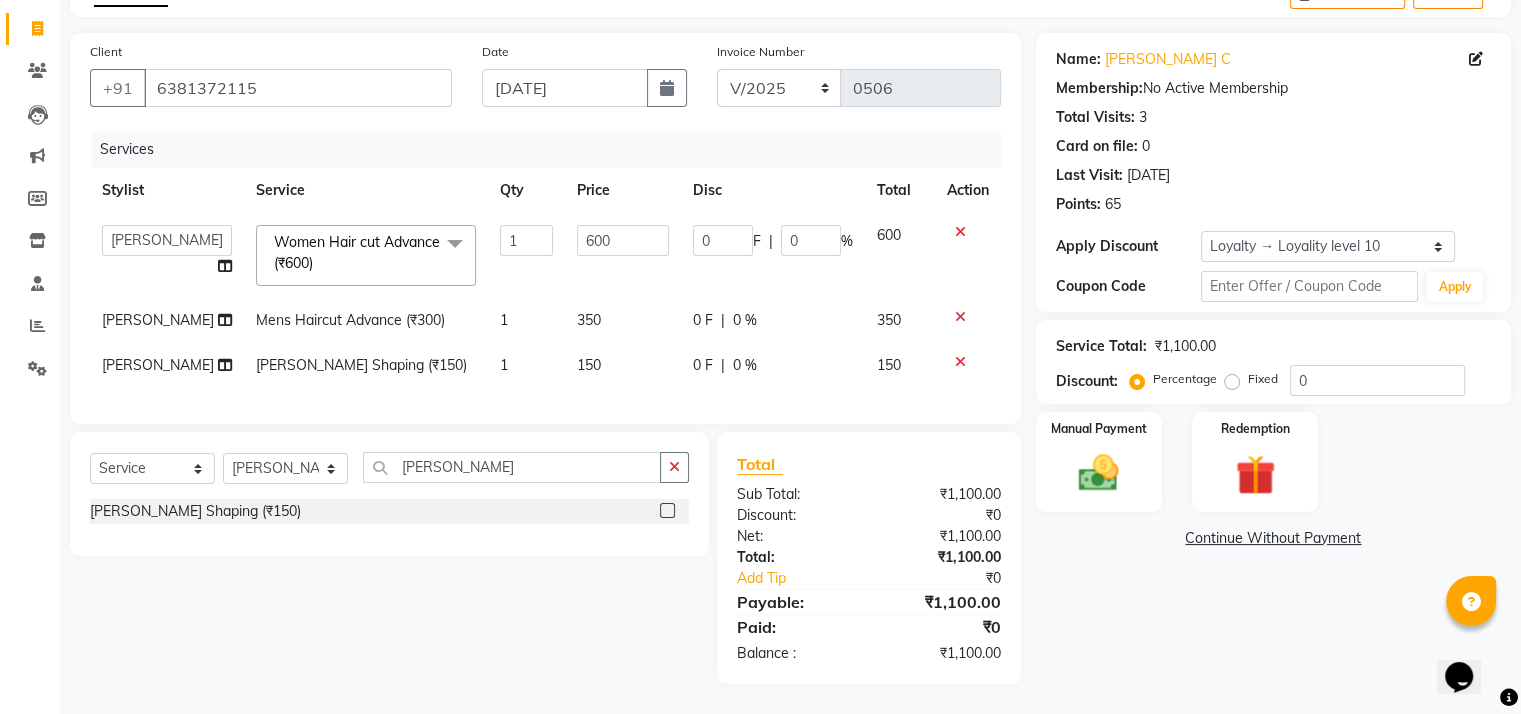 click on "Name: [PERSON_NAME] C Membership:  No Active Membership  Total Visits:  3 Card on file:  0 Last Visit:   [DATE] Points:   65  Apply Discount Select  Loyalty → Loyality level 10  Coupon Code Apply Service Total:  ₹1,100.00  Discount:  Percentage   Fixed  0 Manual Payment Redemption  Continue Without Payment" 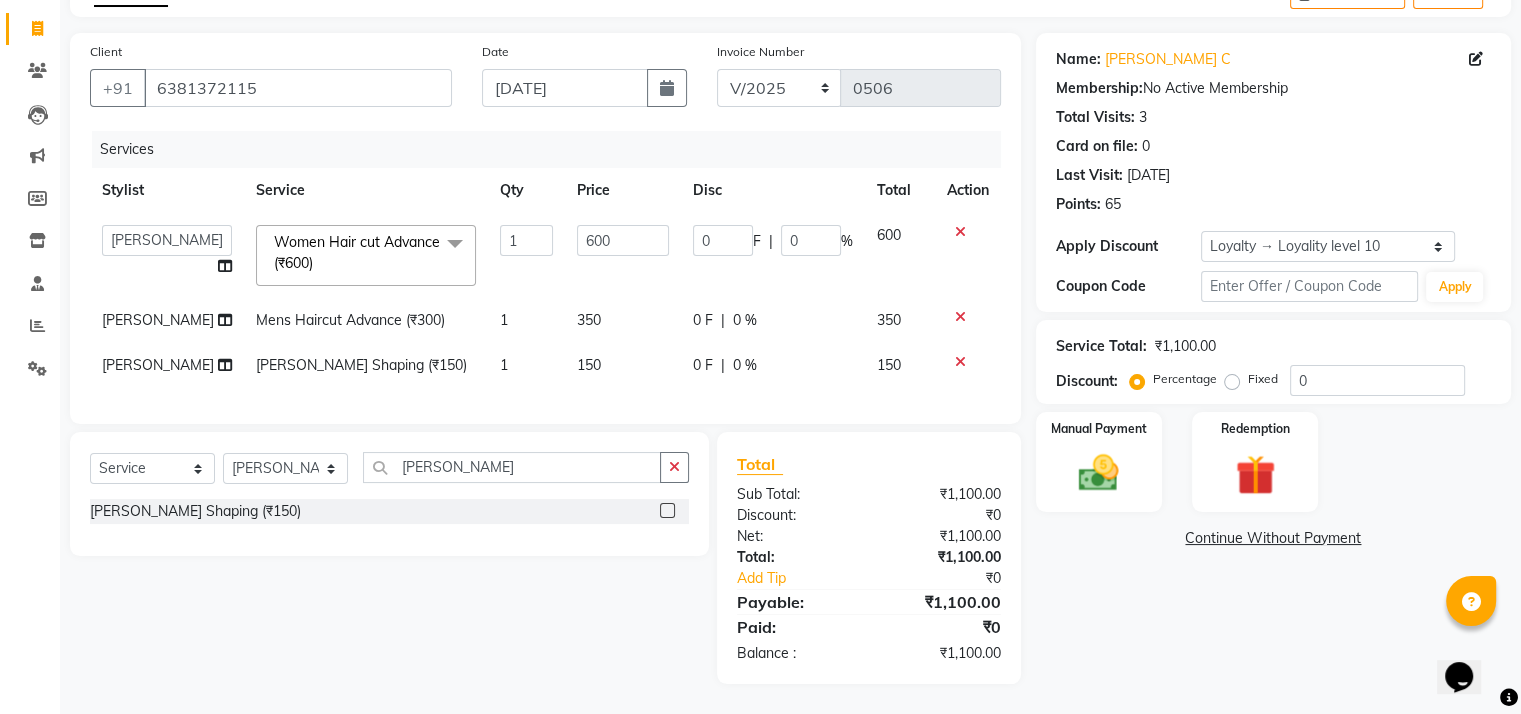 click on "Women Hair cut Advance (₹600)  x" 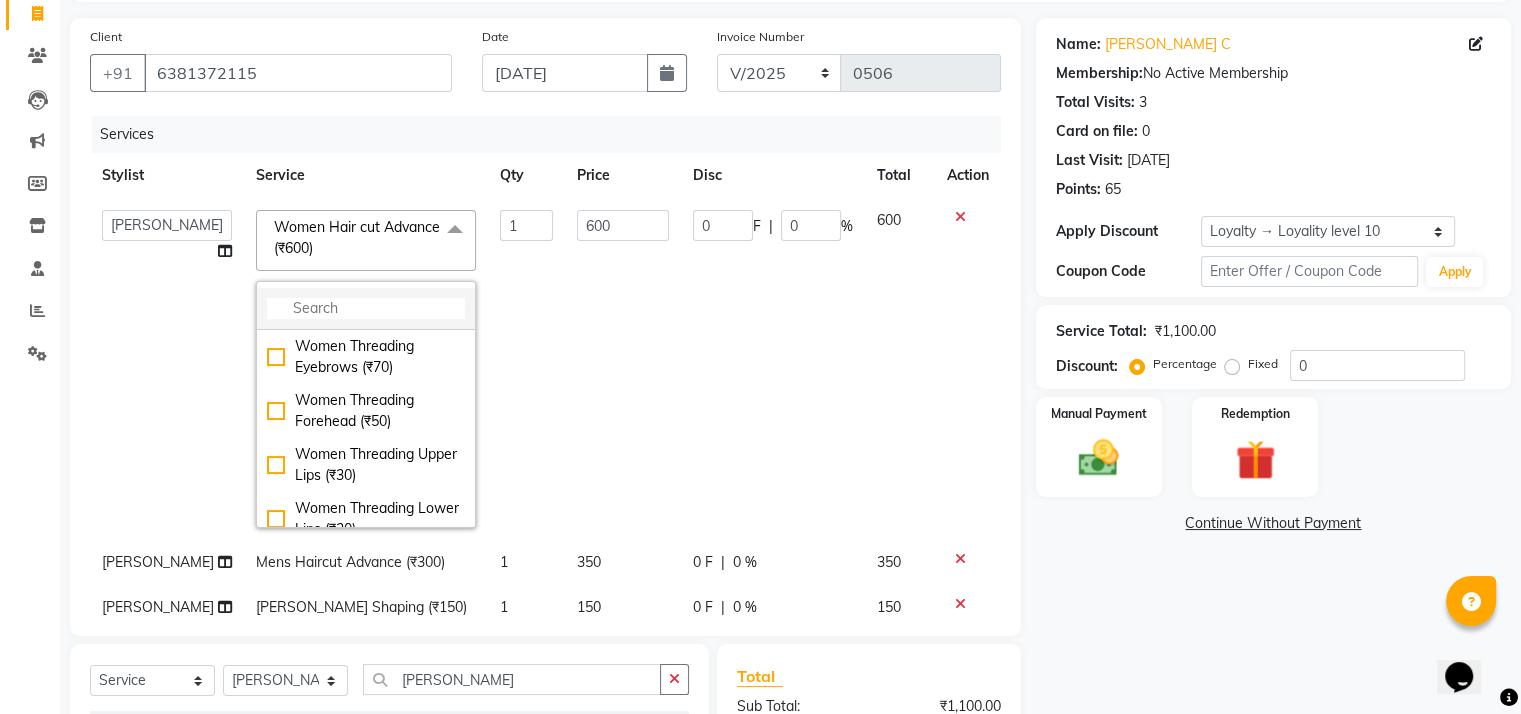 click 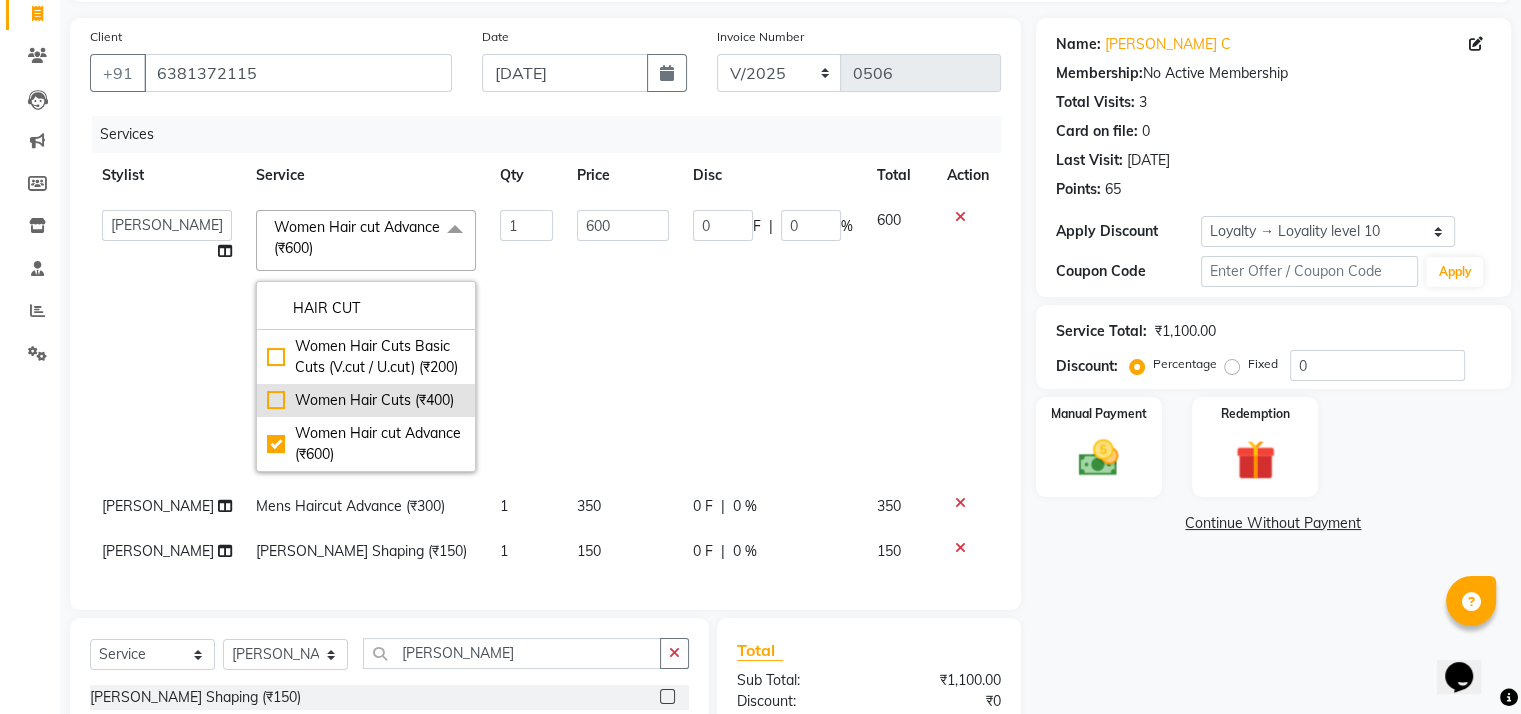 click on "Women Hair Cuts  (₹400)" 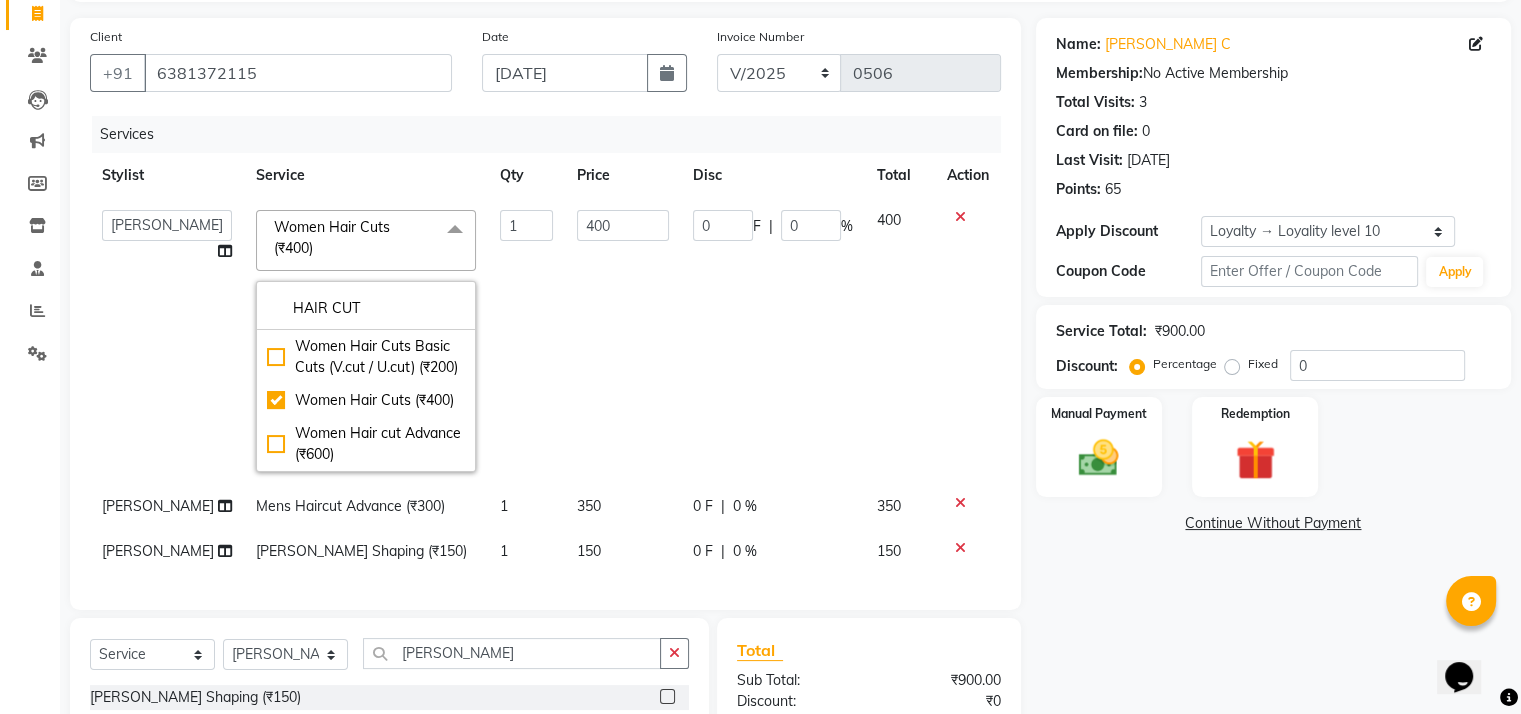 click on "Continue Without Payment" 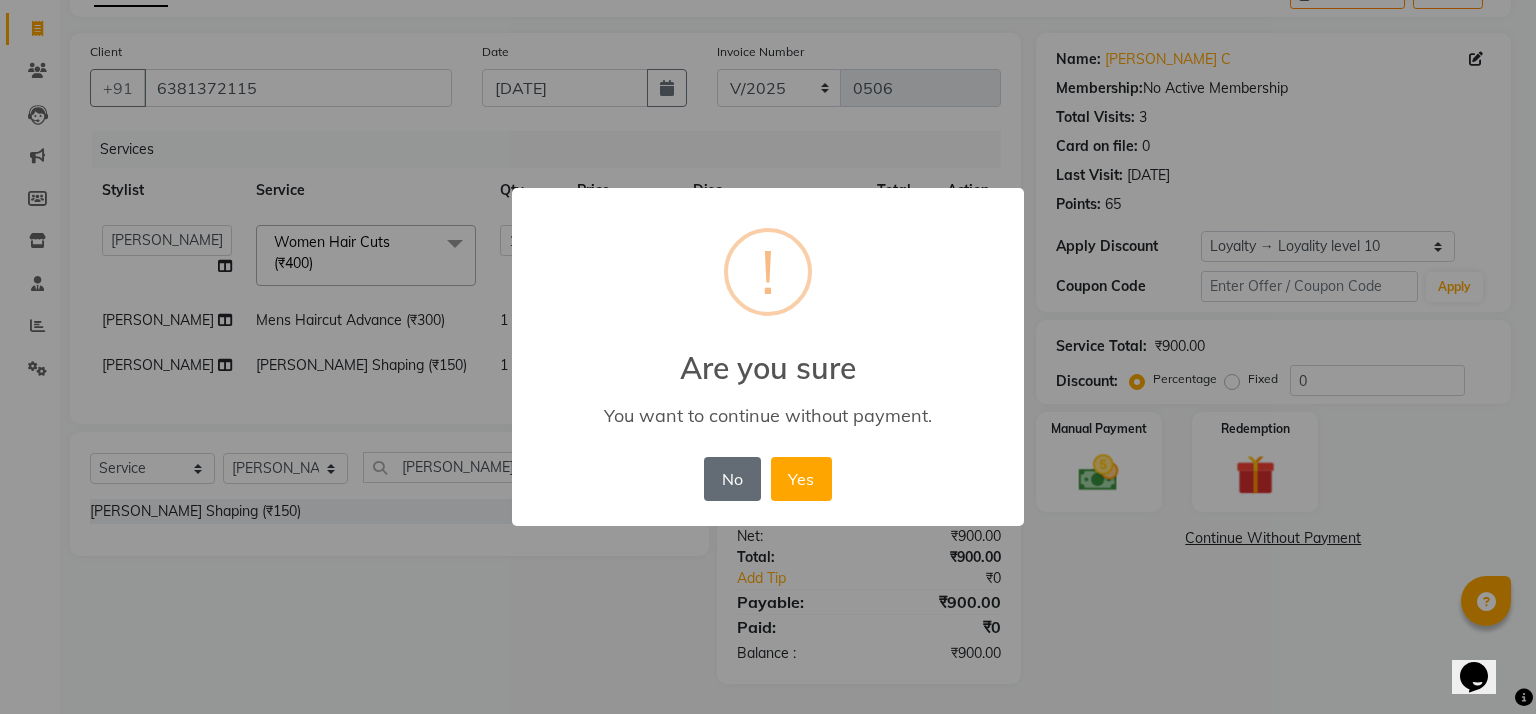 click on "No" at bounding box center (732, 479) 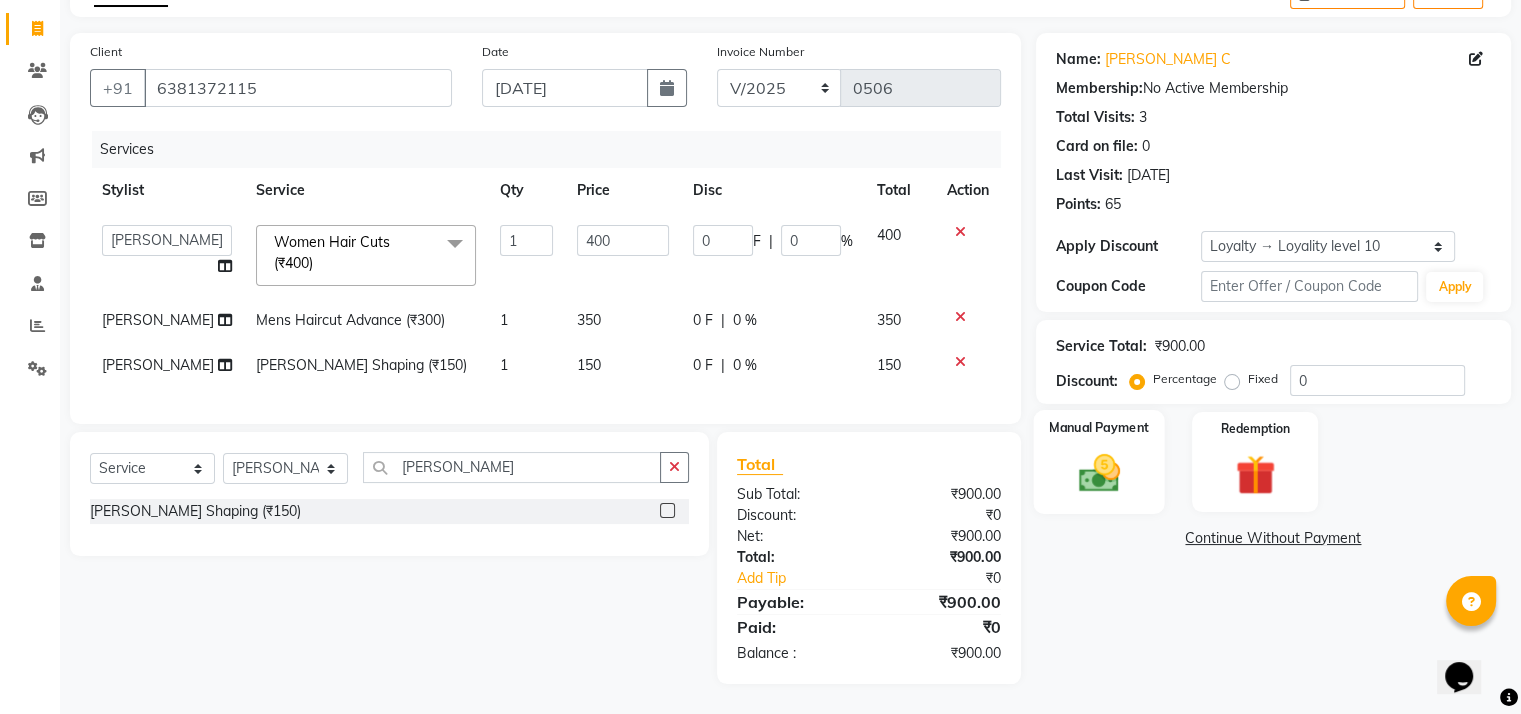 click on "Manual Payment" 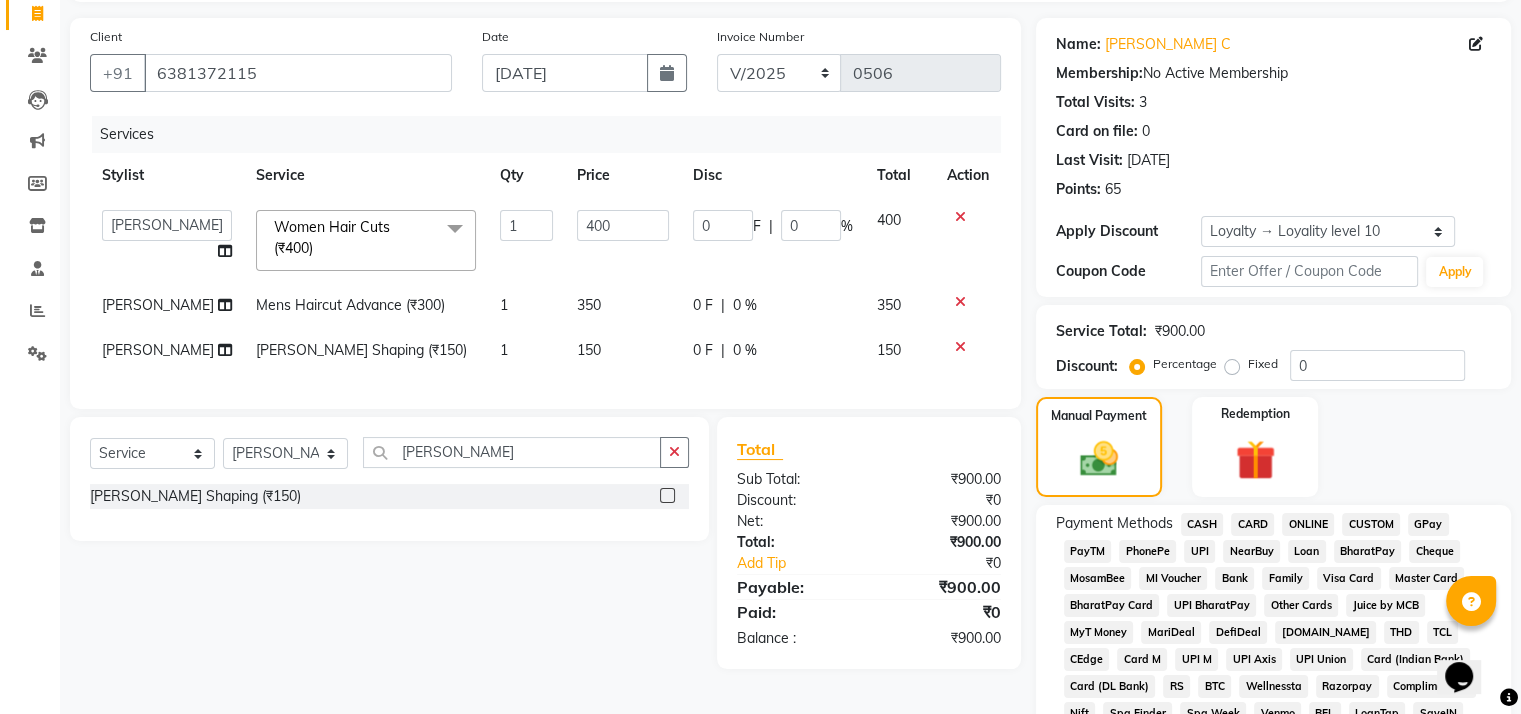 click on "GPay" 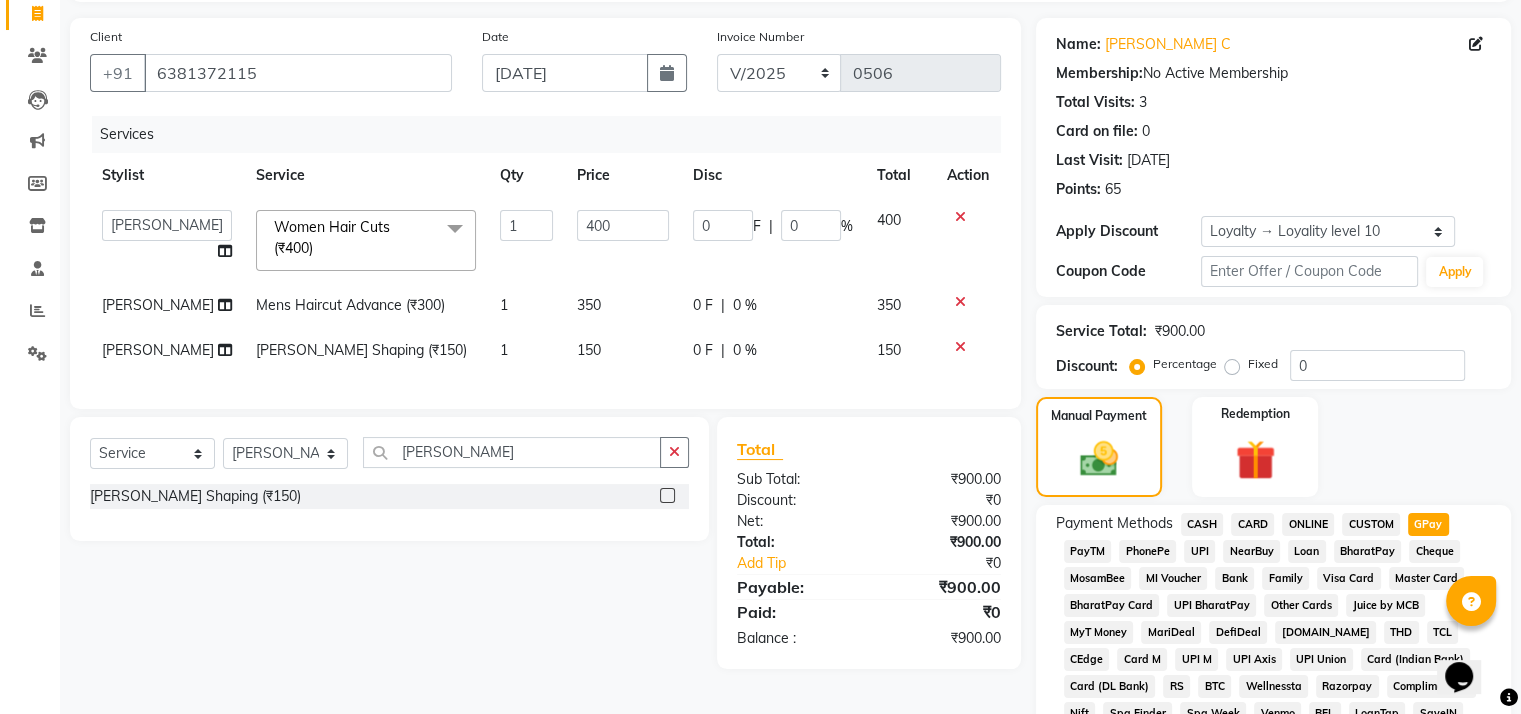 scroll, scrollTop: 748, scrollLeft: 0, axis: vertical 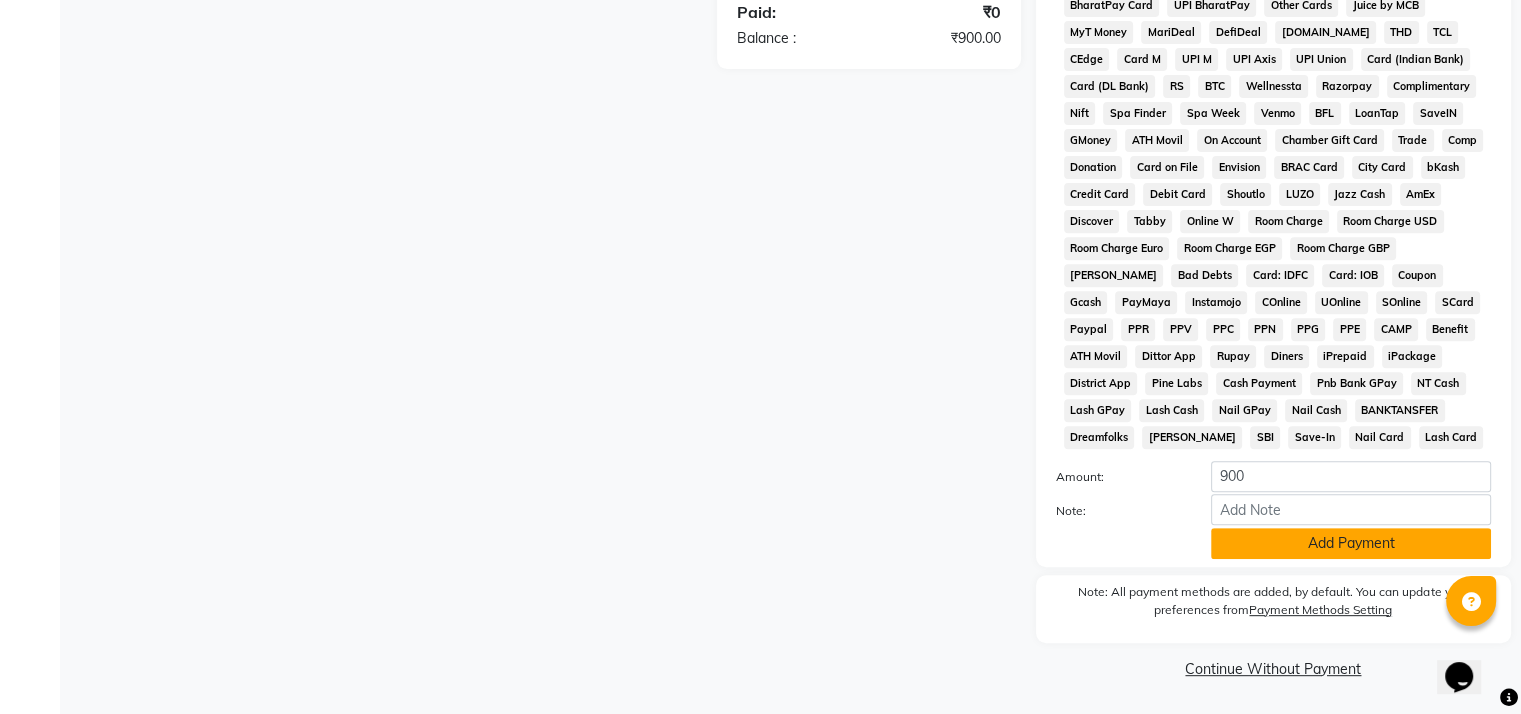 click on "Add Payment" 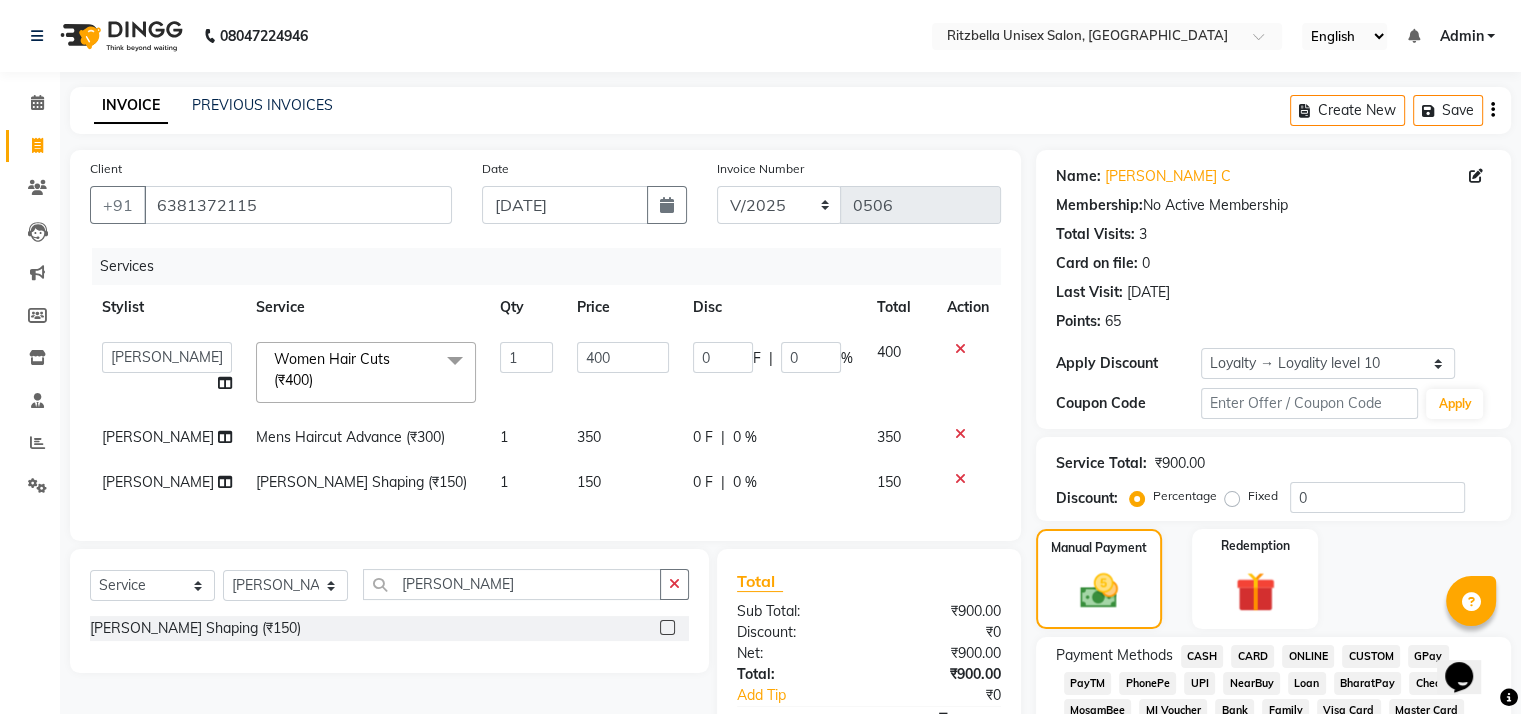 scroll, scrollTop: 753, scrollLeft: 0, axis: vertical 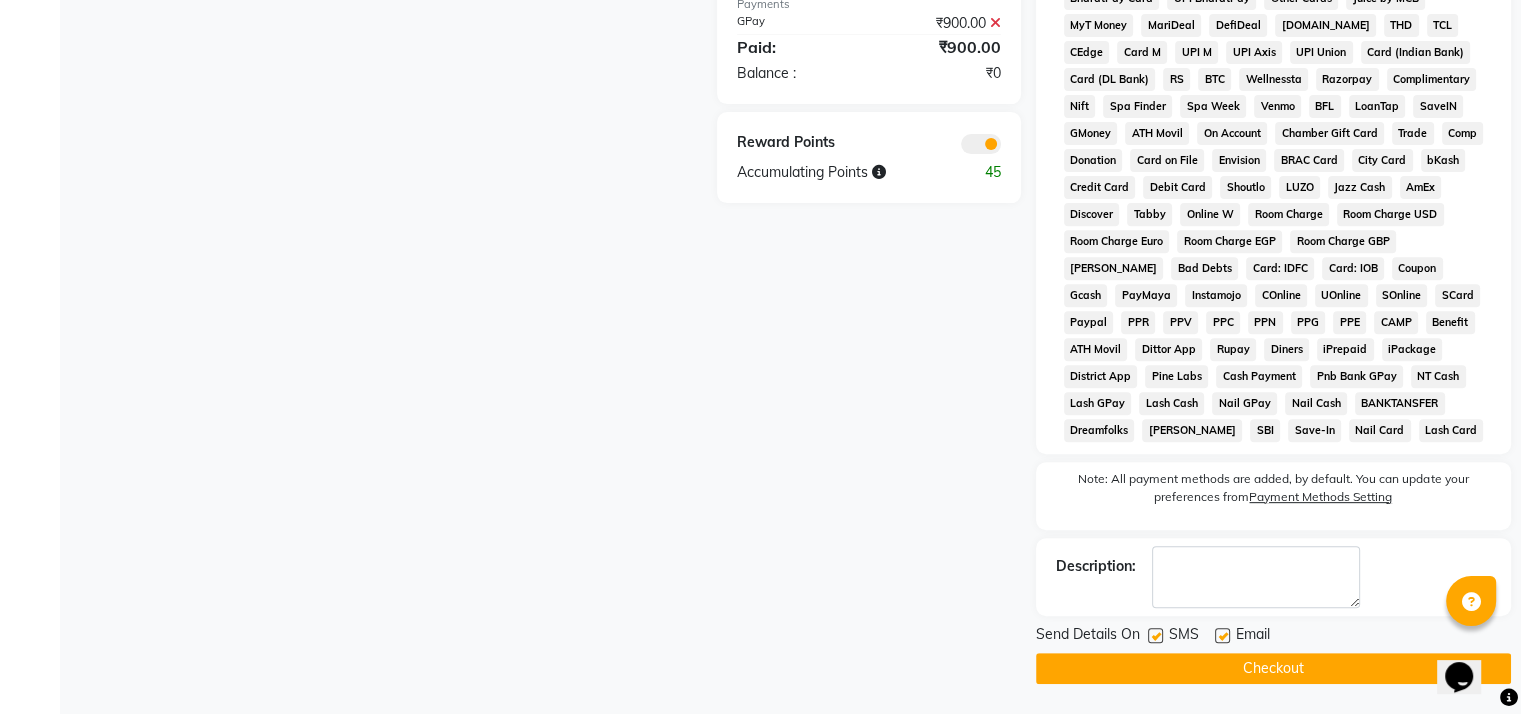 click on "Checkout" 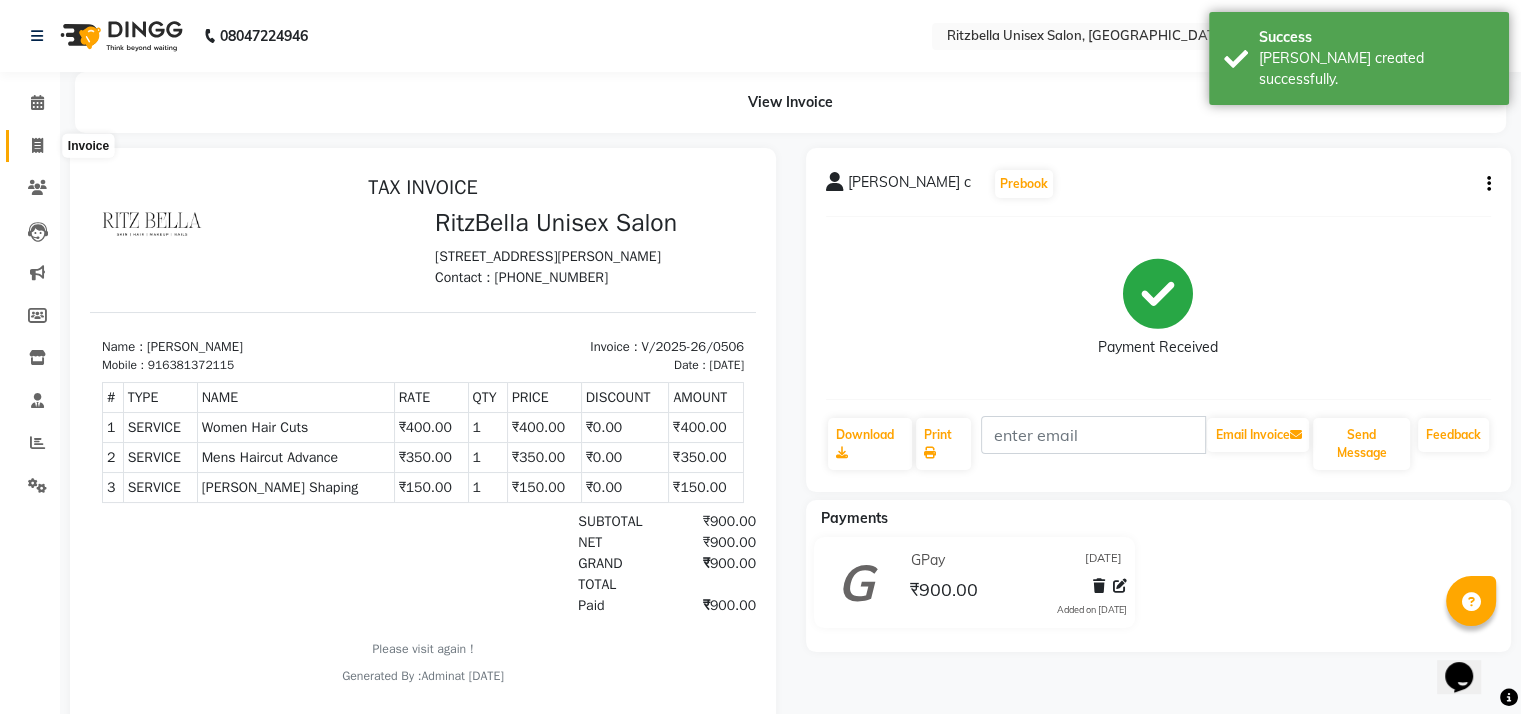 scroll, scrollTop: 0, scrollLeft: 0, axis: both 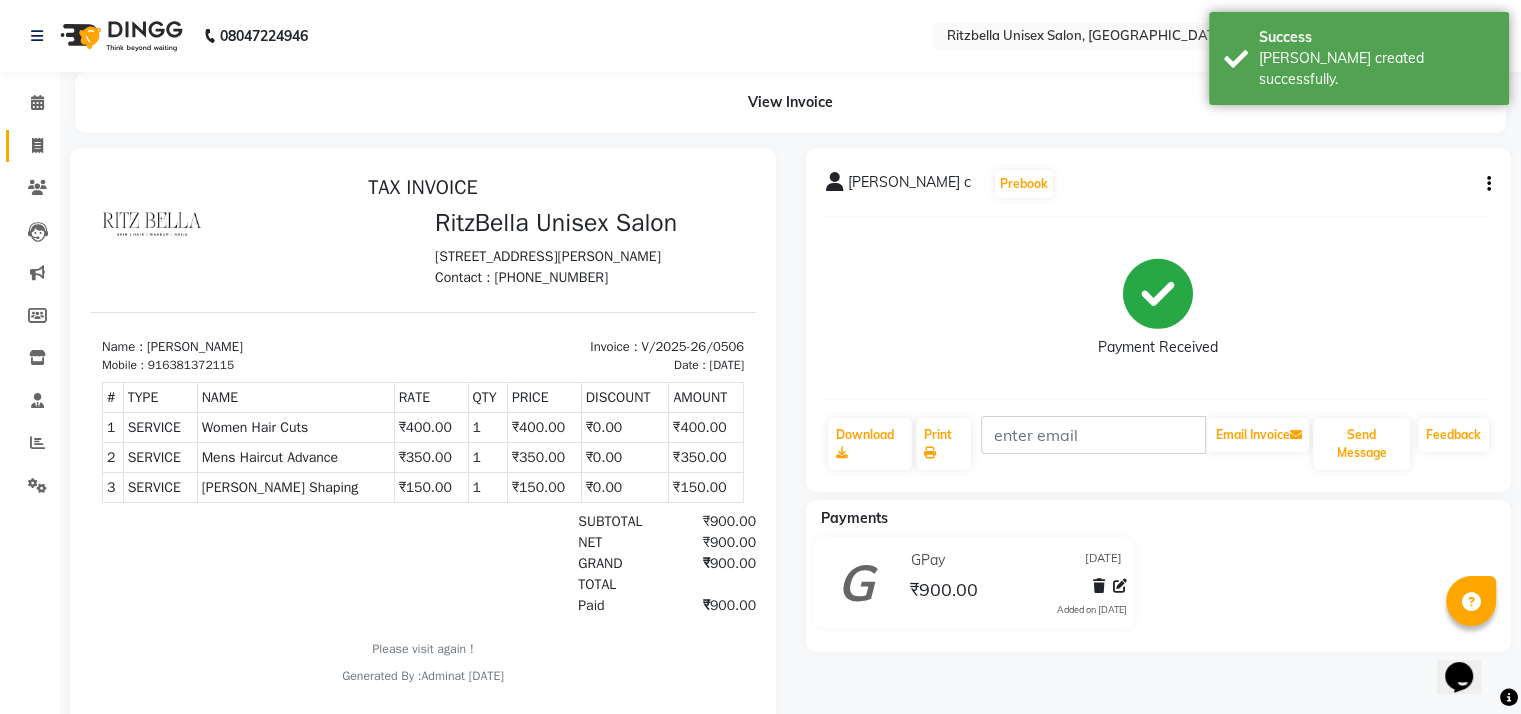 click on "Invoice" 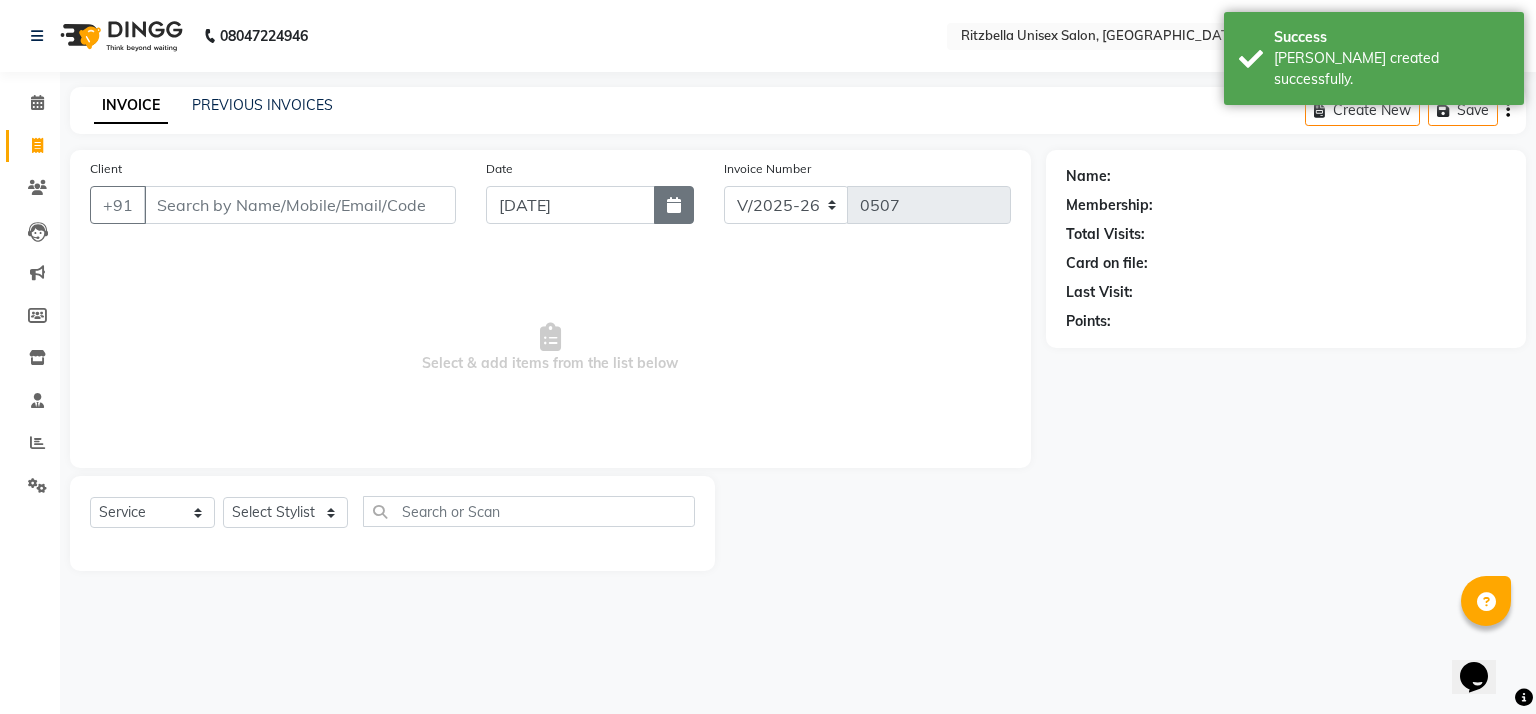 click 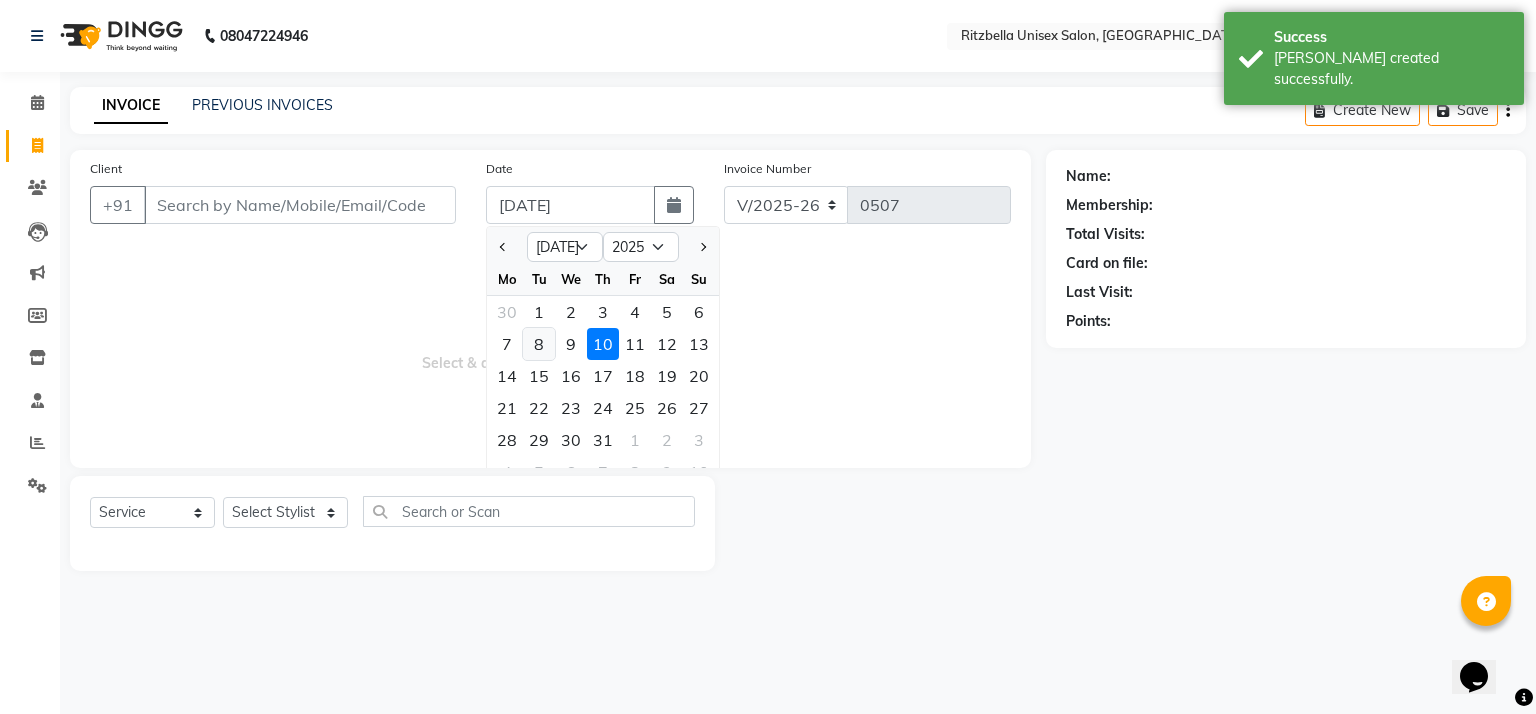 click on "8" 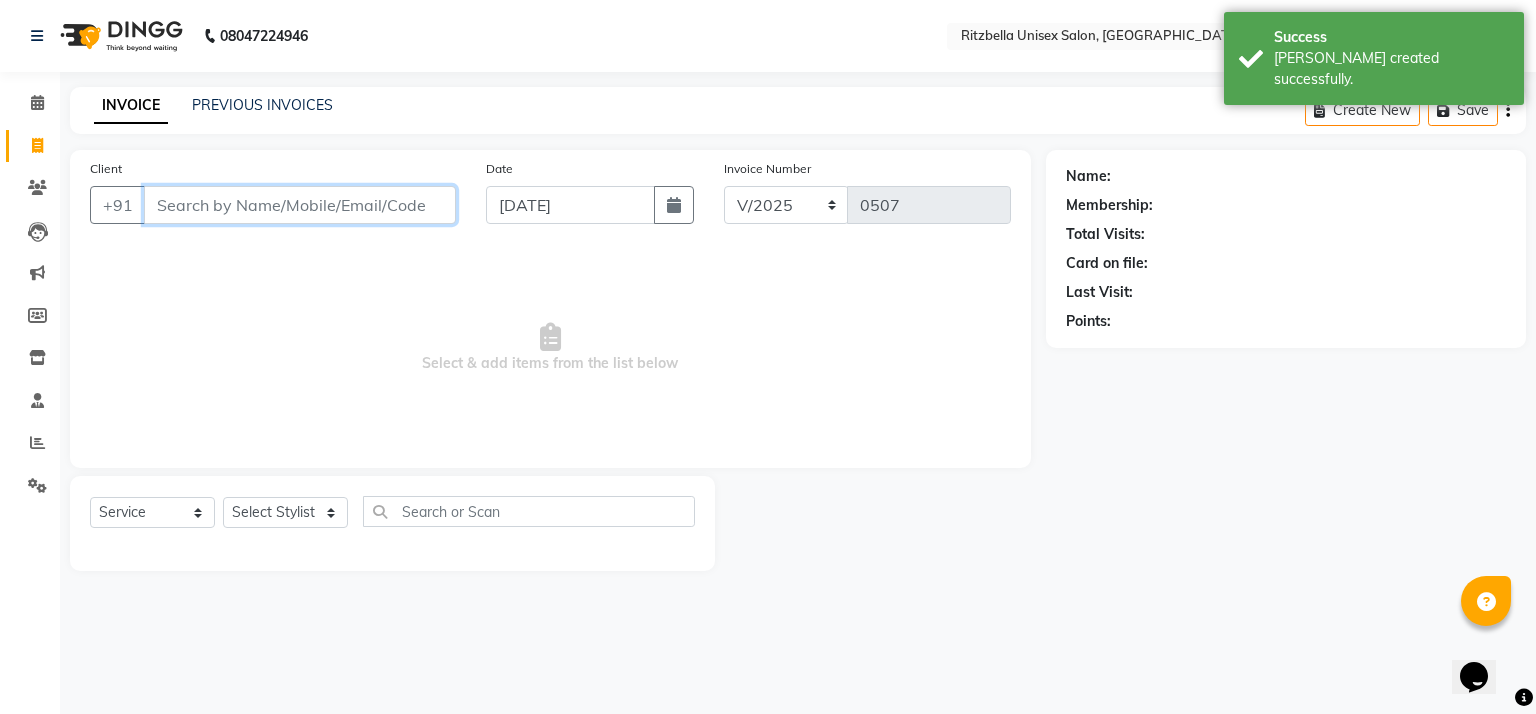click on "Client" at bounding box center (300, 205) 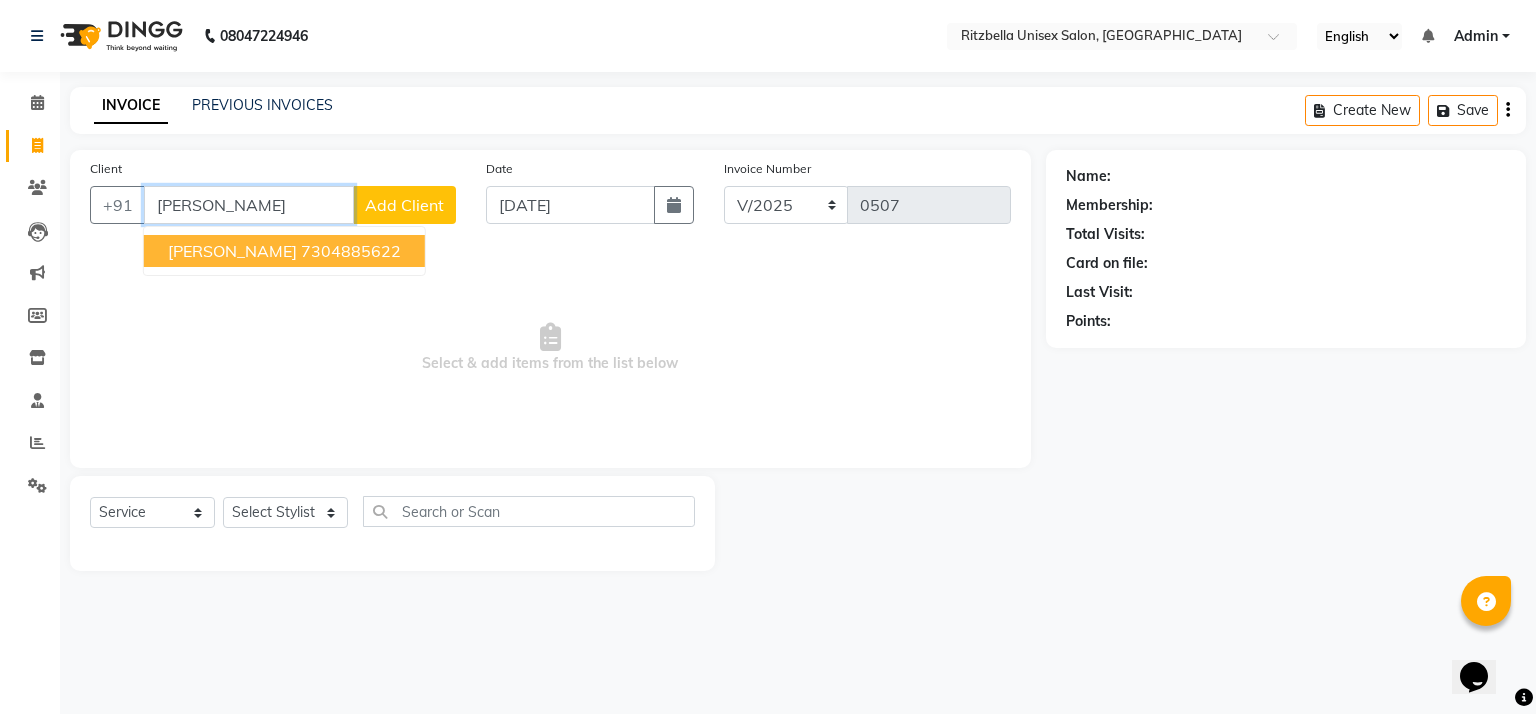click on "[PERSON_NAME]" at bounding box center (232, 251) 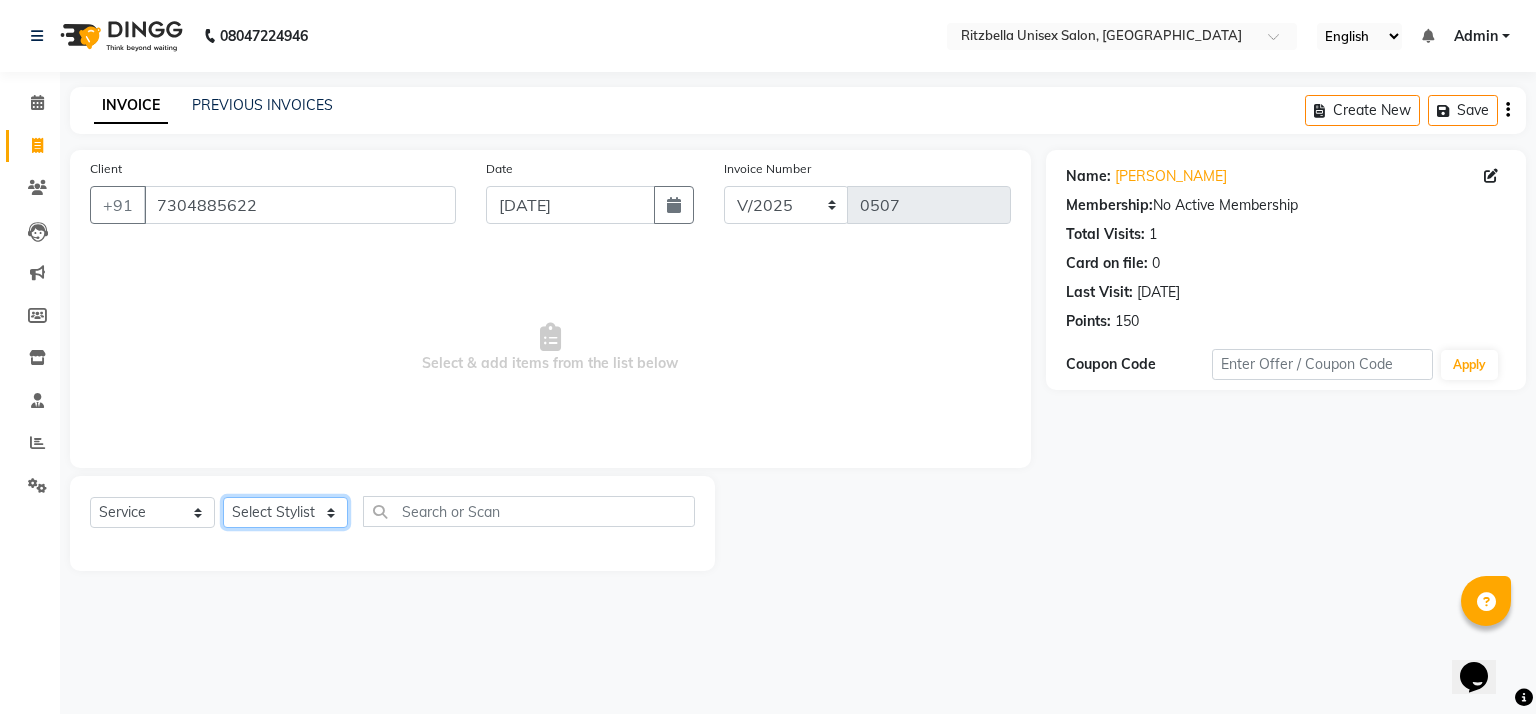 click on "Select Stylist khushi [PERSON_NAME] Ritu Sabiya [PERSON_NAME]" 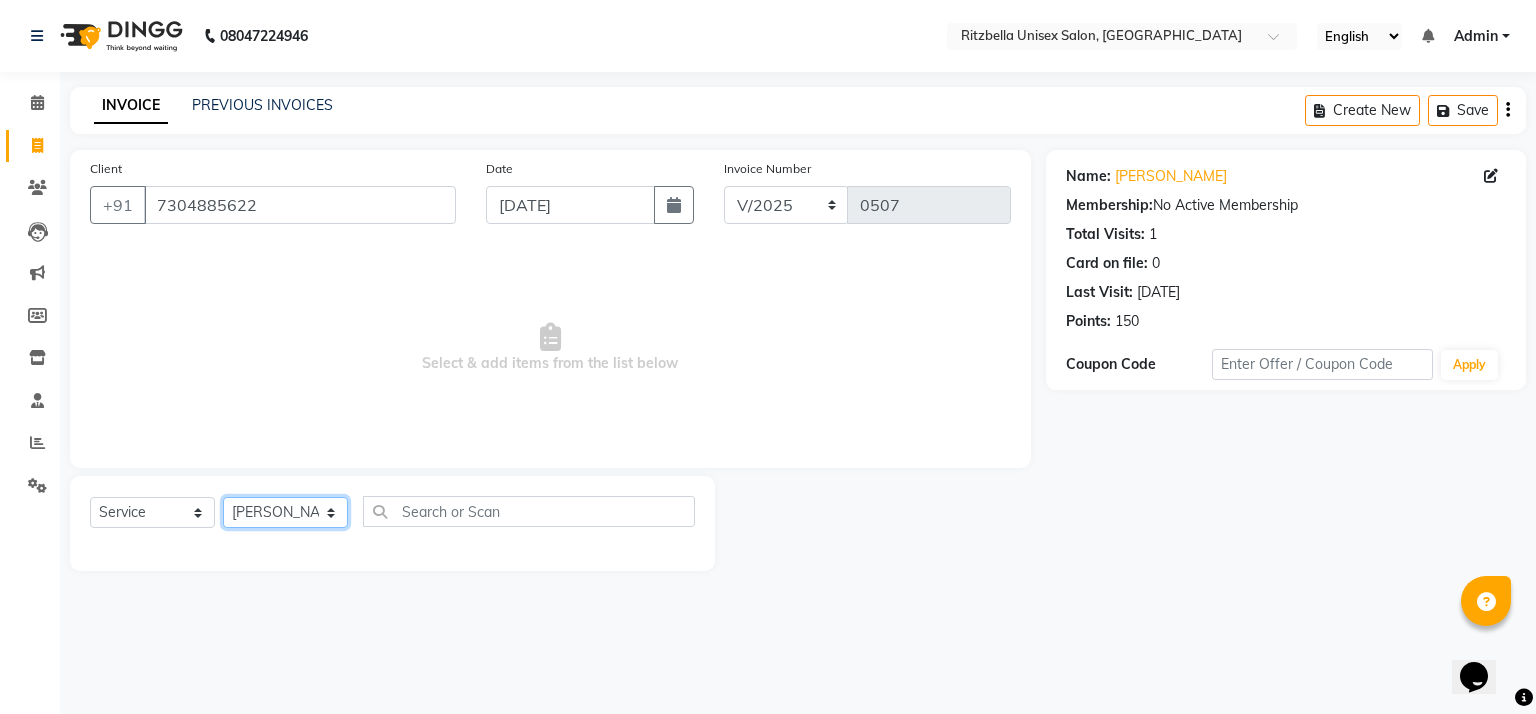 click on "Select Stylist khushi [PERSON_NAME] Ritu Sabiya [PERSON_NAME]" 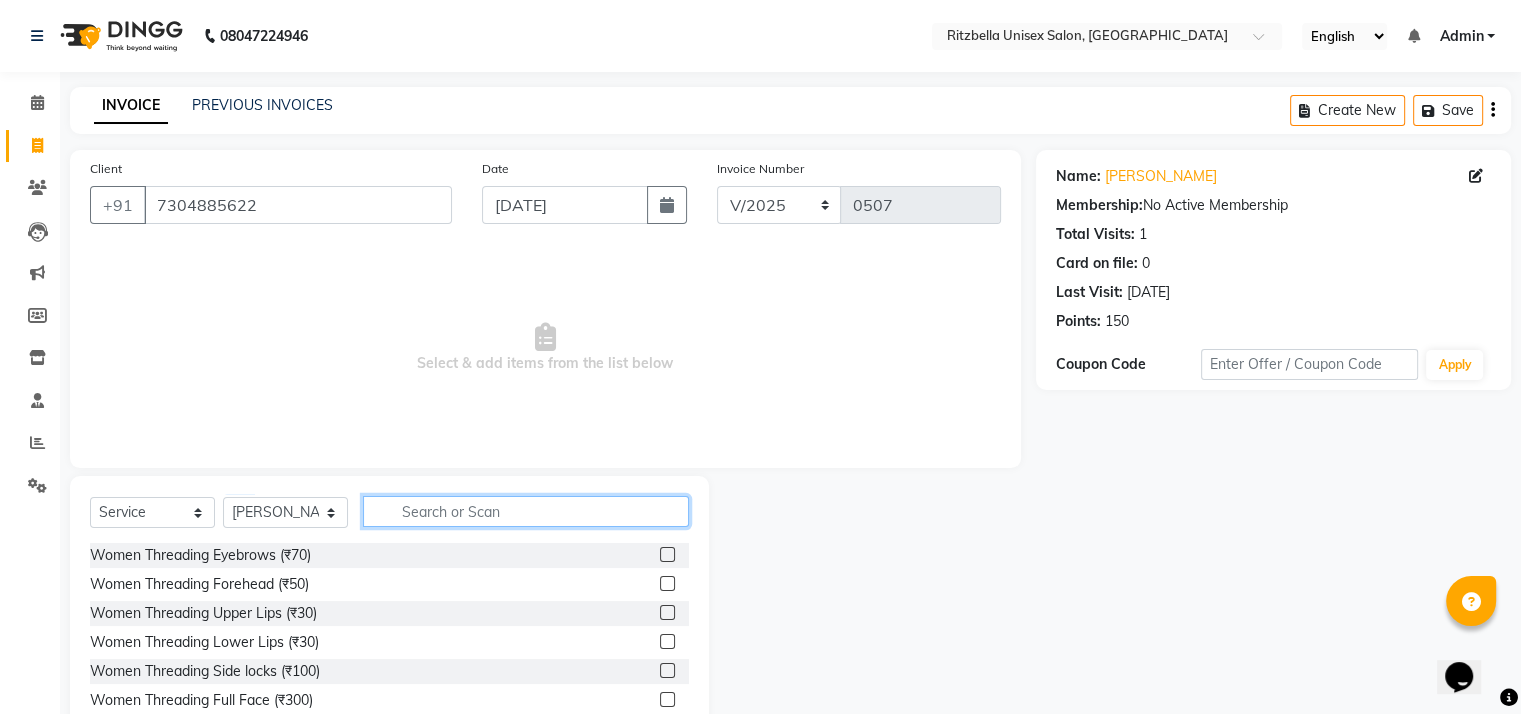 click 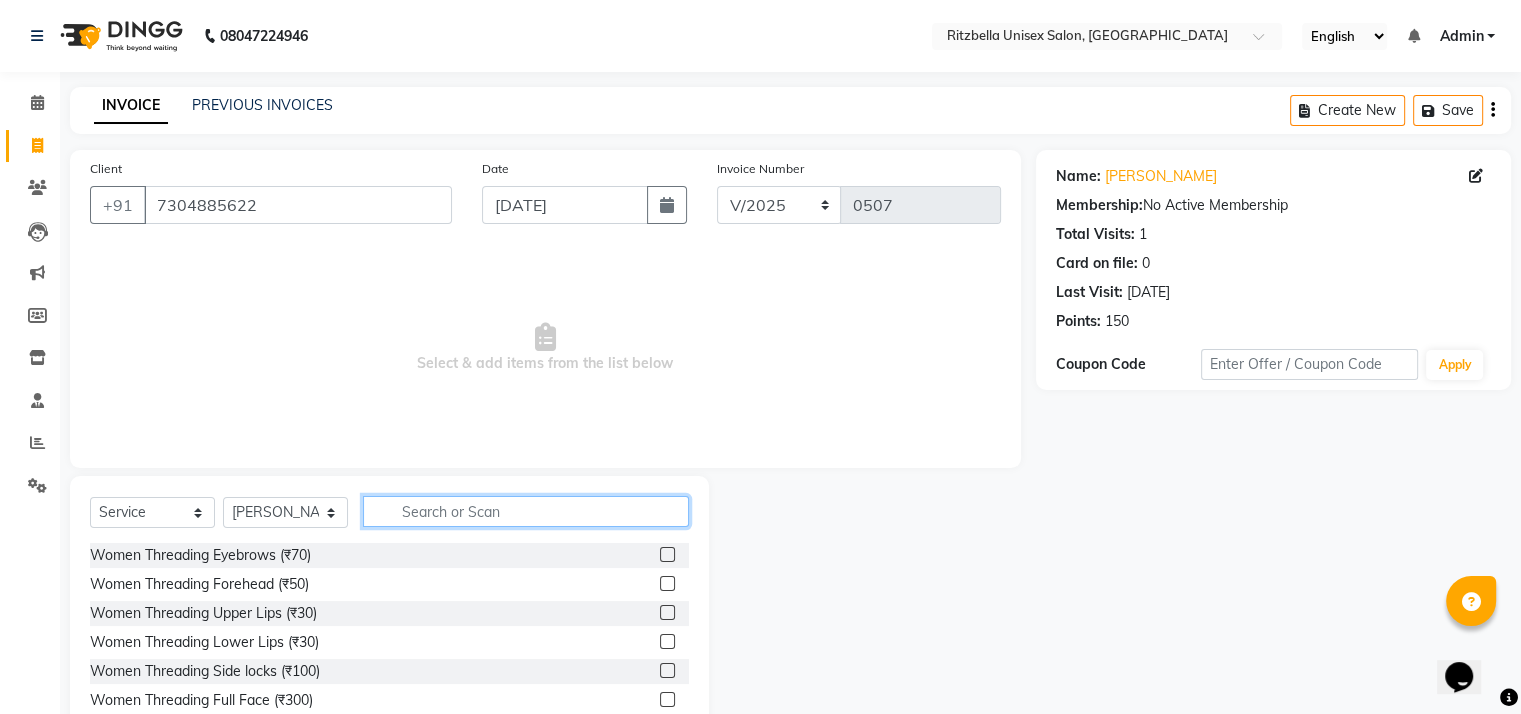 click 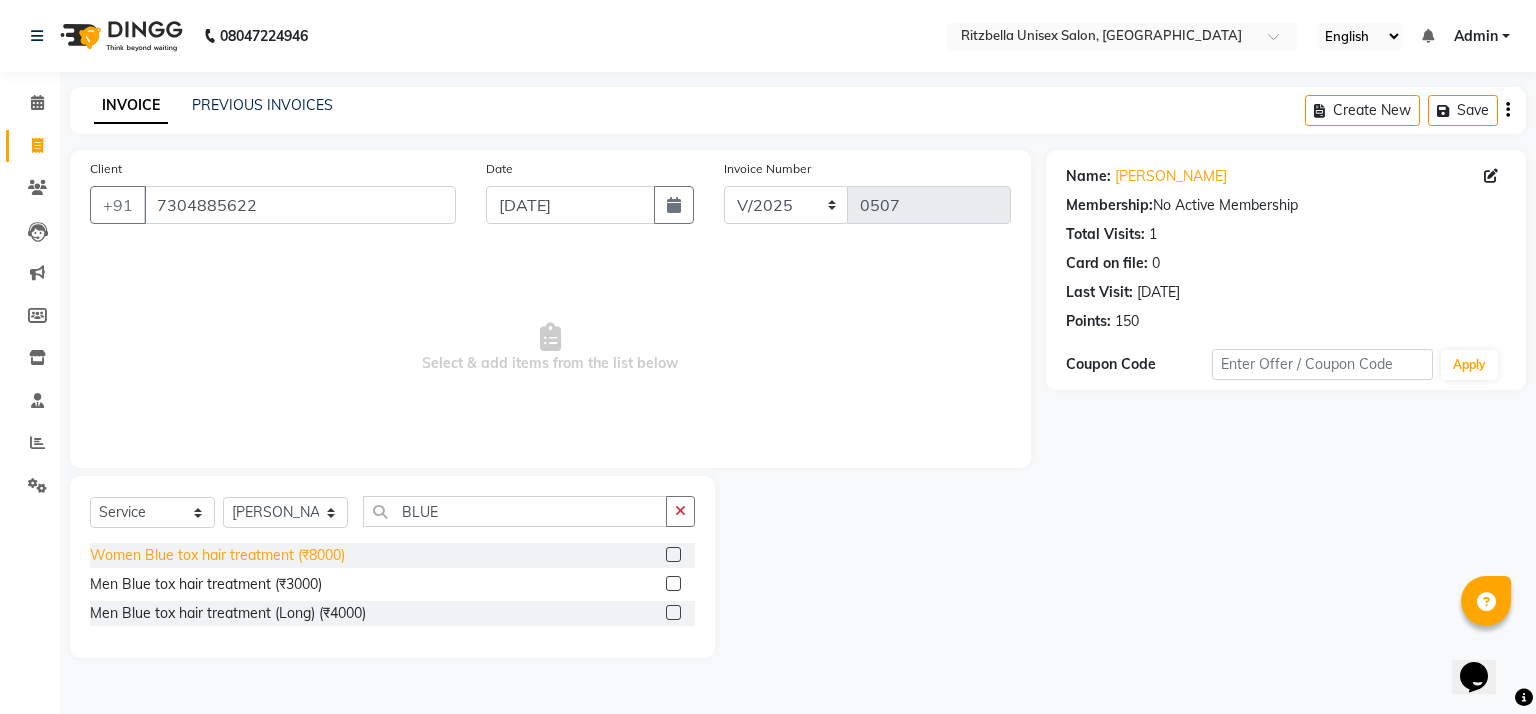 click on "Women Blue tox hair treatment  (₹8000)" 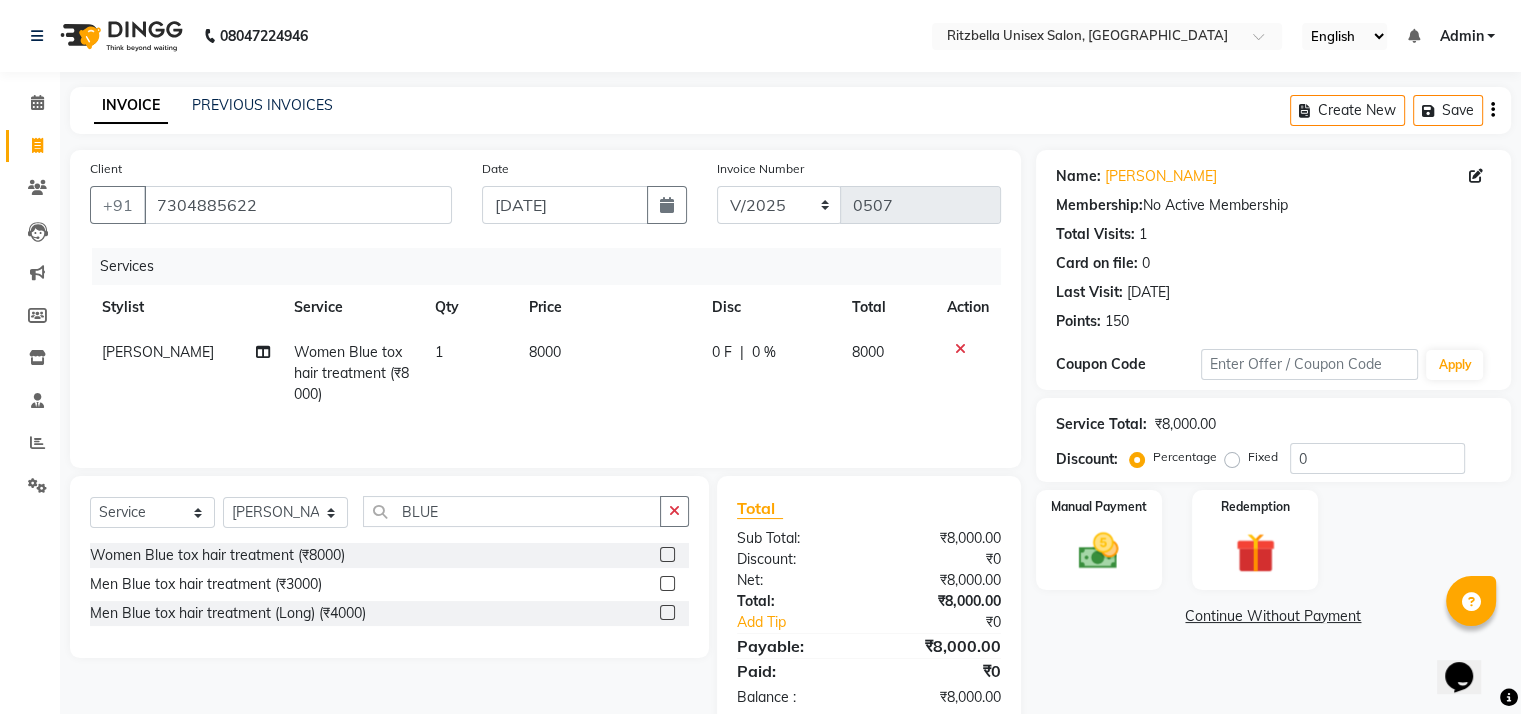 click on "8000" 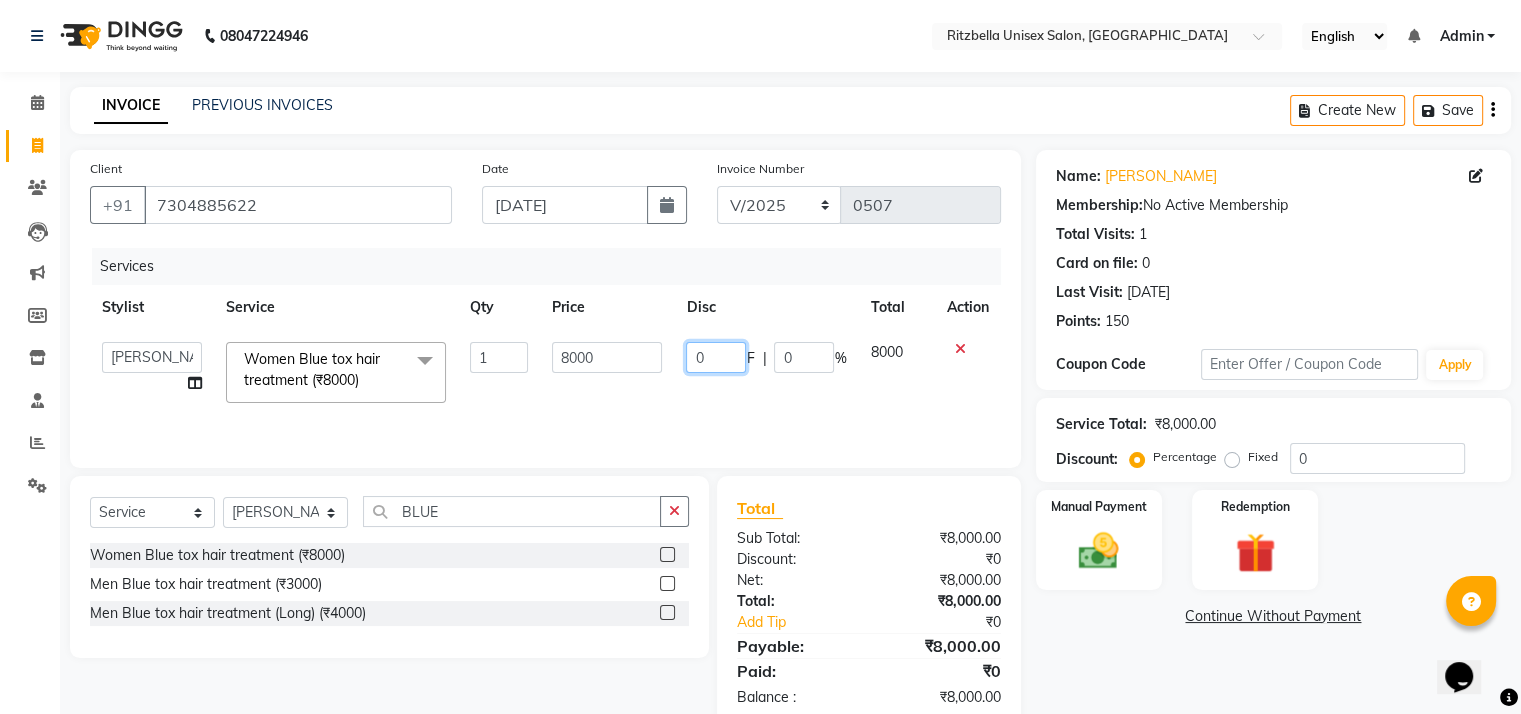 click on "0" 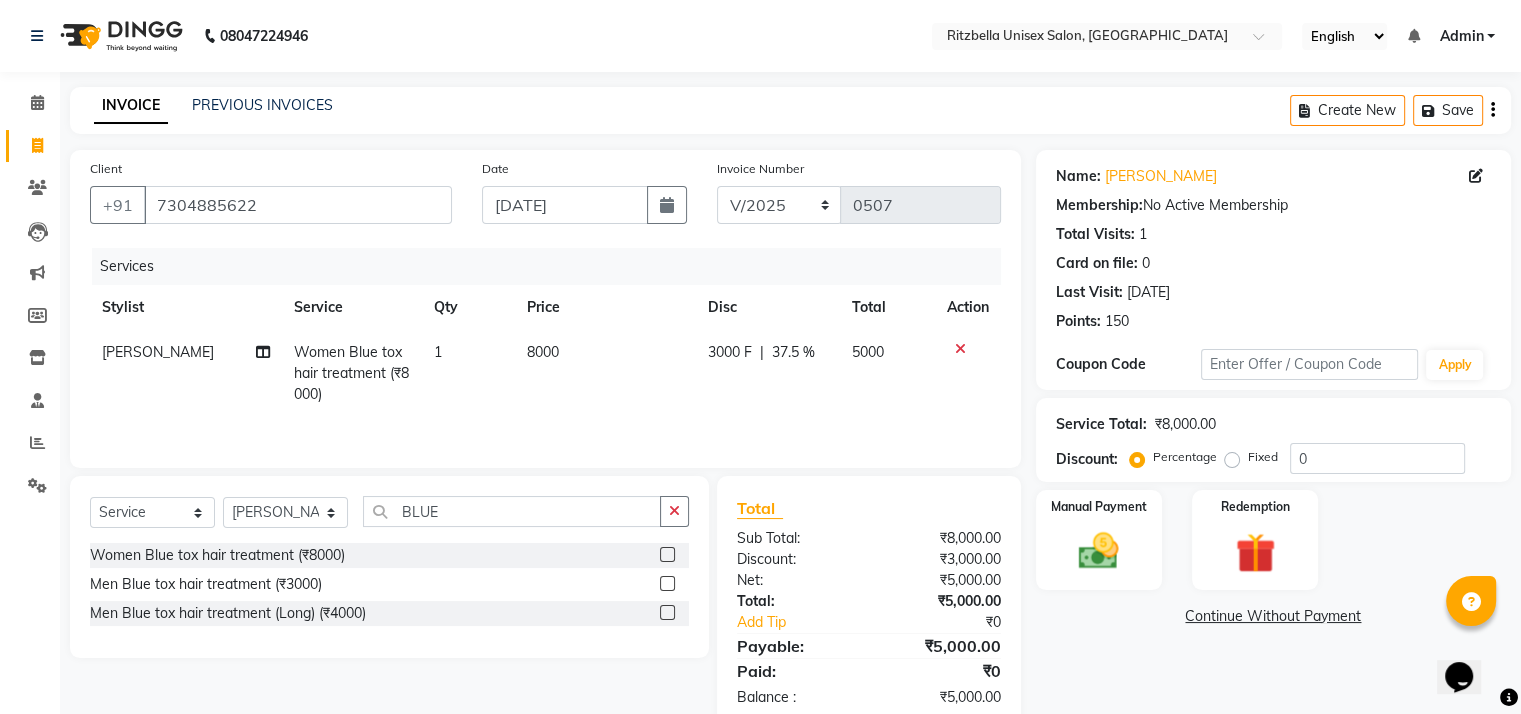click on "Name: [PERSON_NAME] Membership:  No Active Membership  Total Visits:  1 Card on file:  0 Last Visit:   [DATE] Points:   150  Coupon Code Apply Service Total:  ₹8,000.00  Discount:  Percentage   Fixed  0 Manual Payment Redemption  Continue Without Payment" 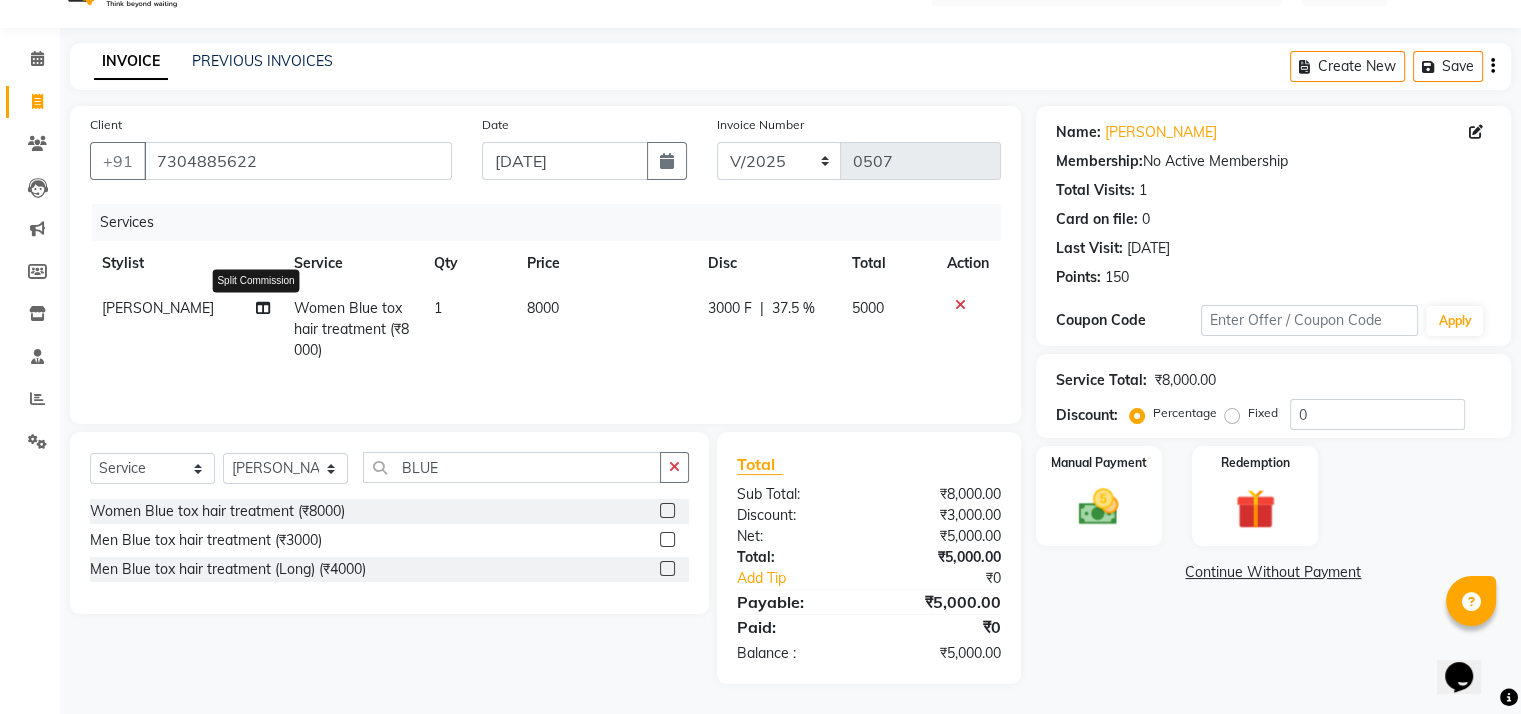 click 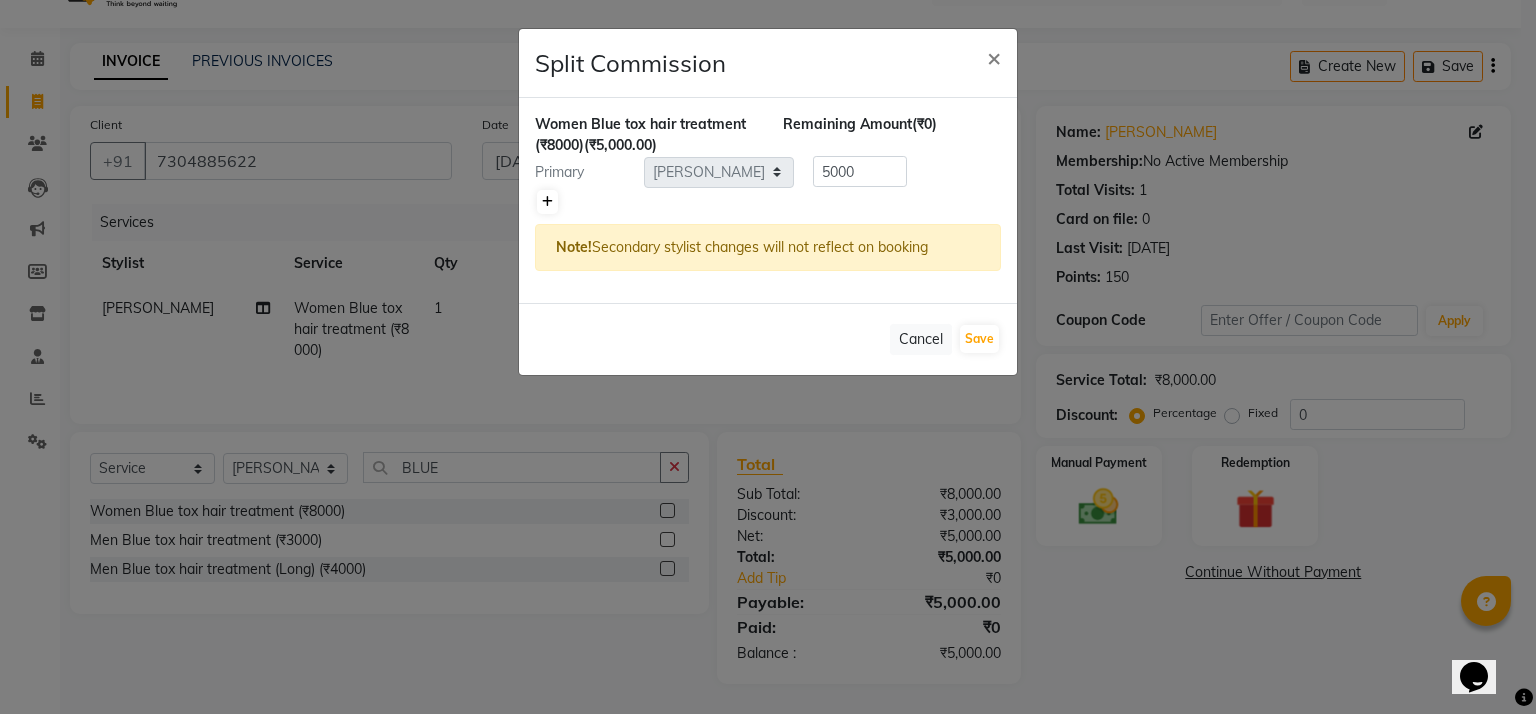 click 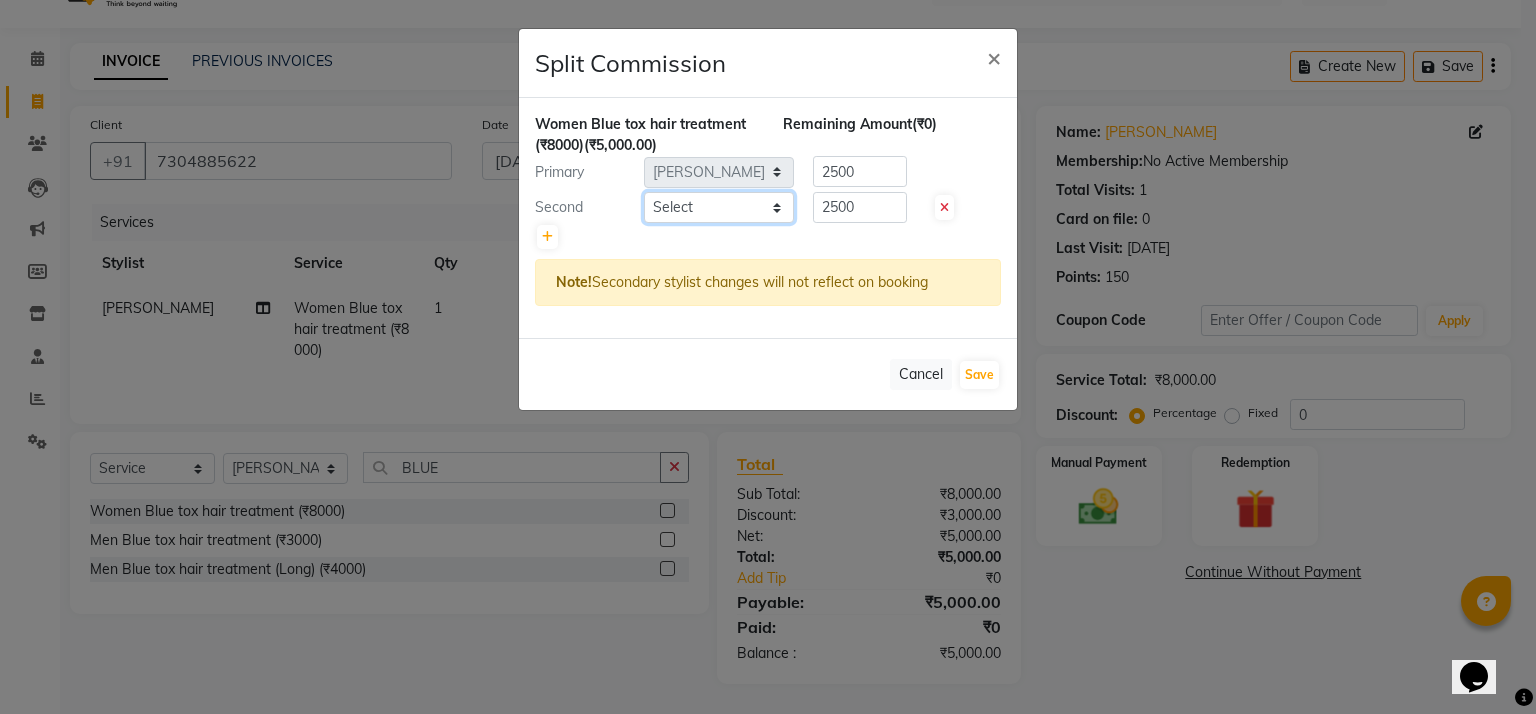 click on "Select  khushi   [PERSON_NAME]   Ritu   Sabiya   [PERSON_NAME]" 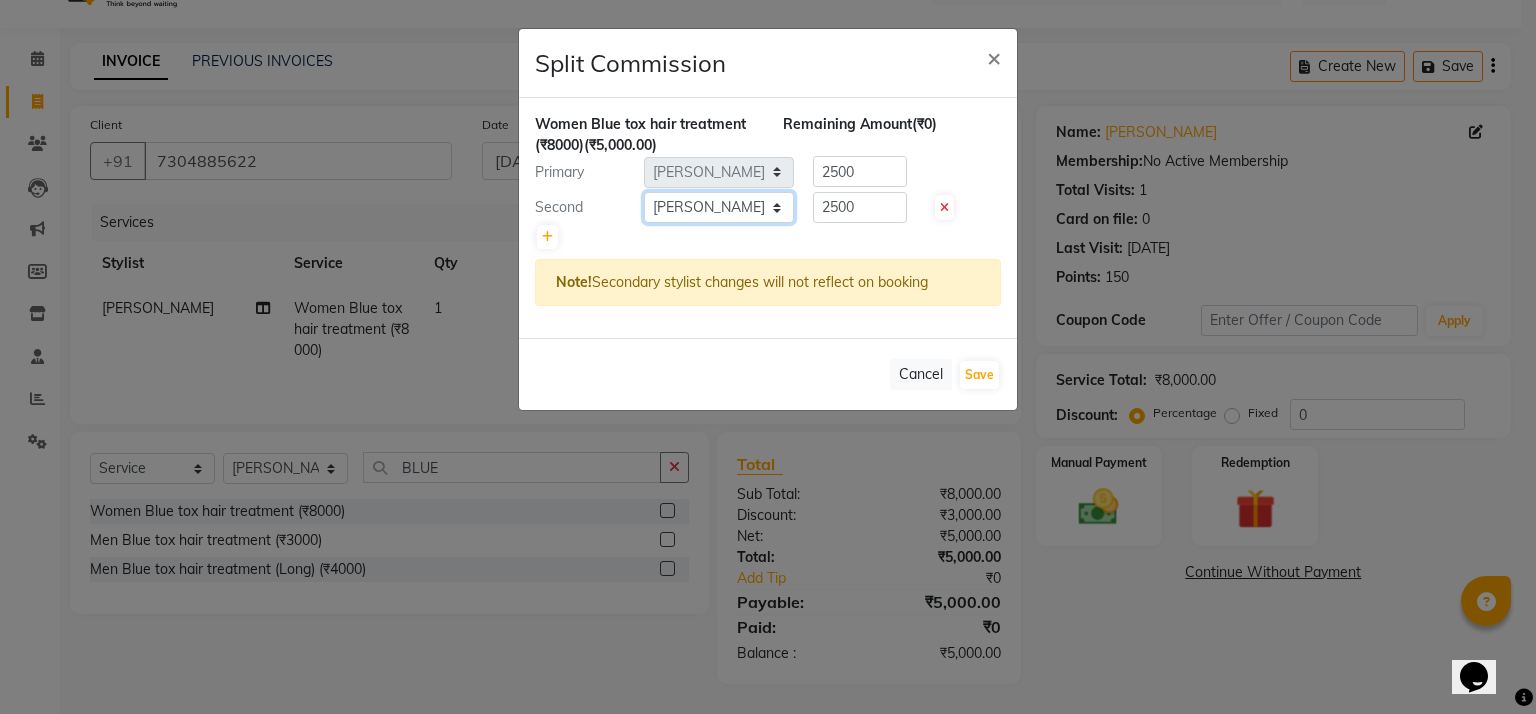 click on "Select  khushi   [PERSON_NAME]   Ritu   Sabiya   [PERSON_NAME]" 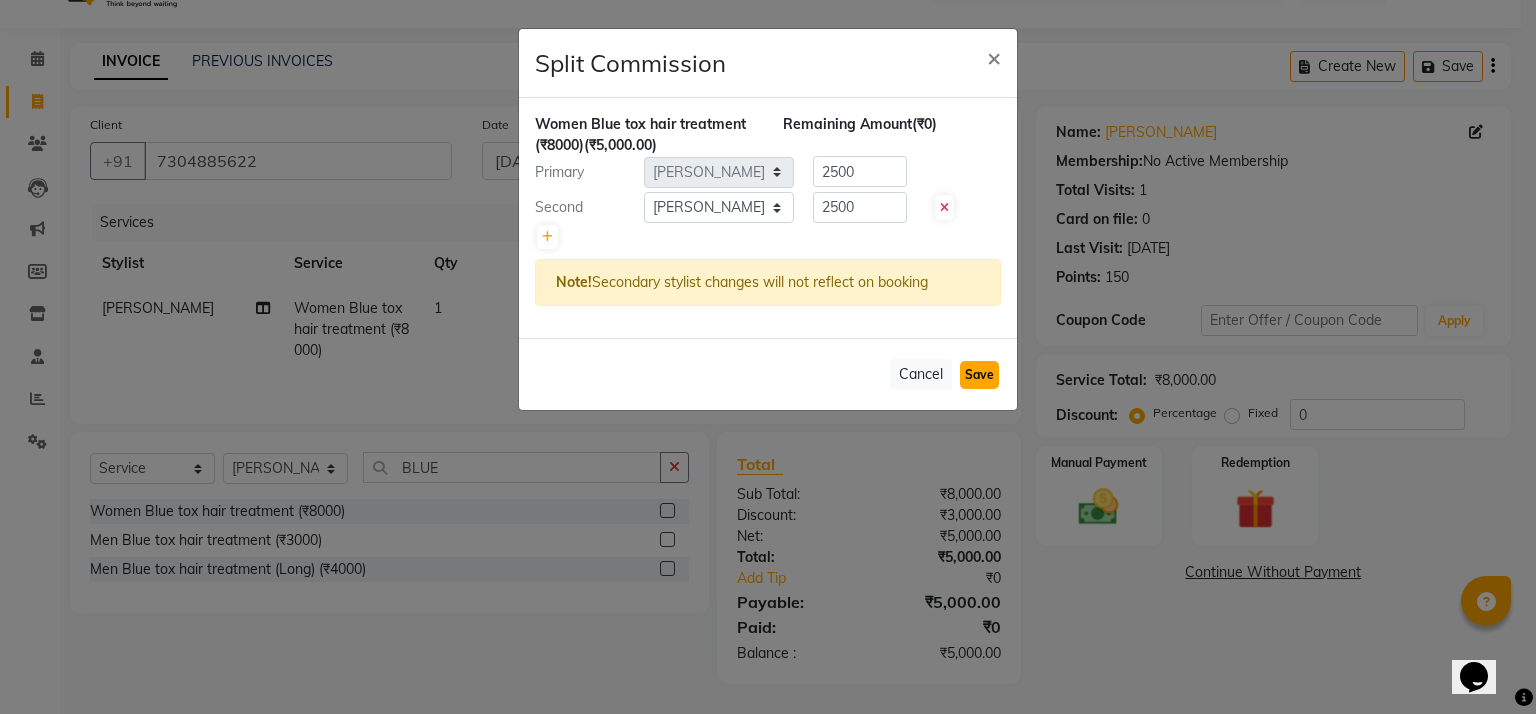 click on "Save" 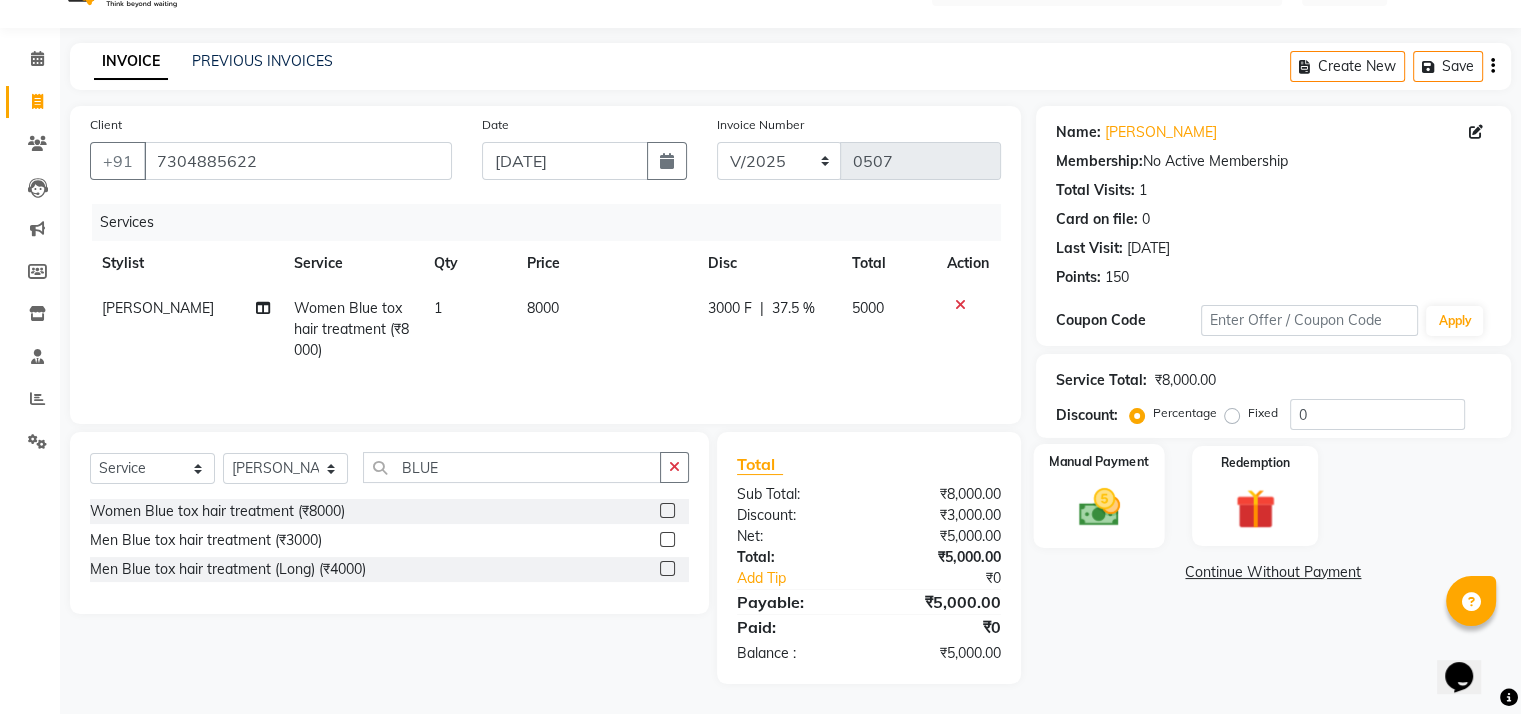 click 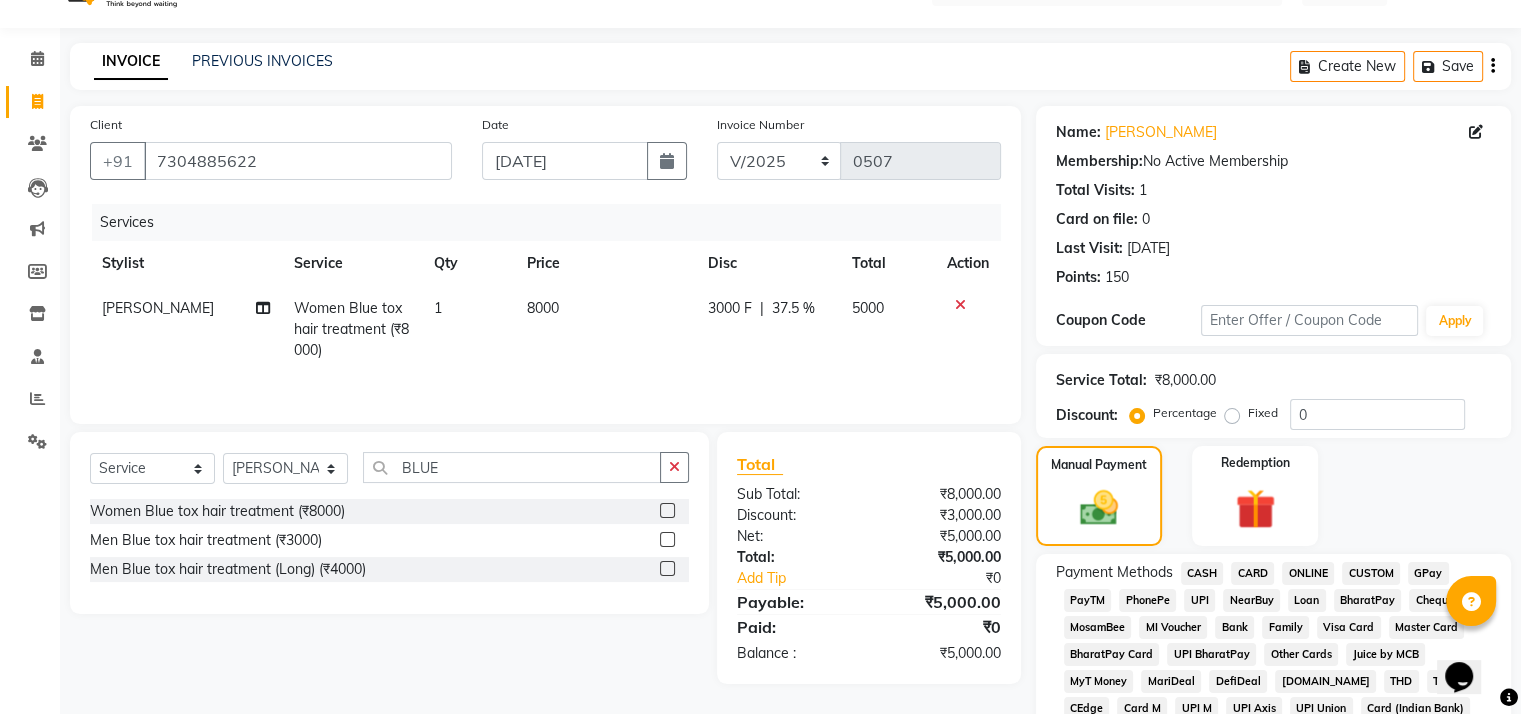 click on "GPay" 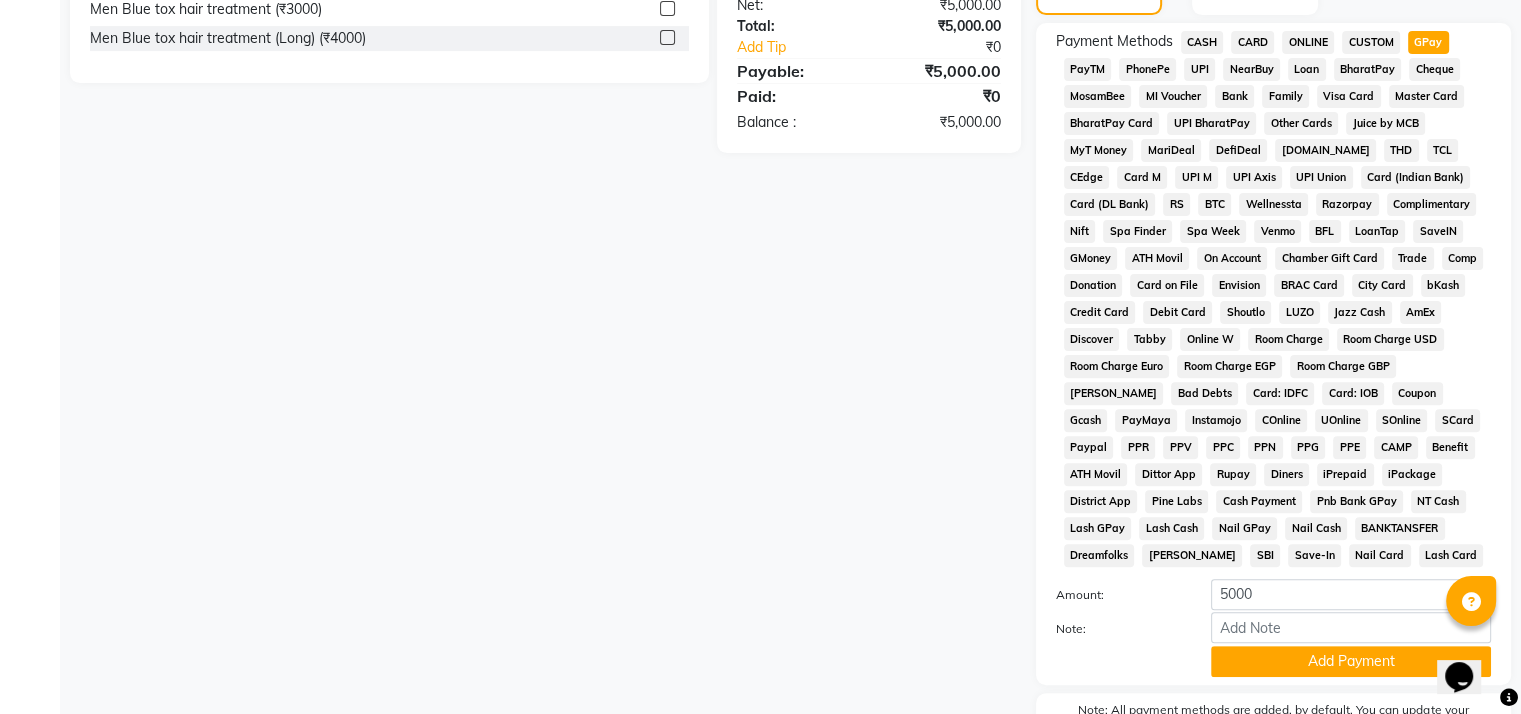 scroll, scrollTop: 576, scrollLeft: 0, axis: vertical 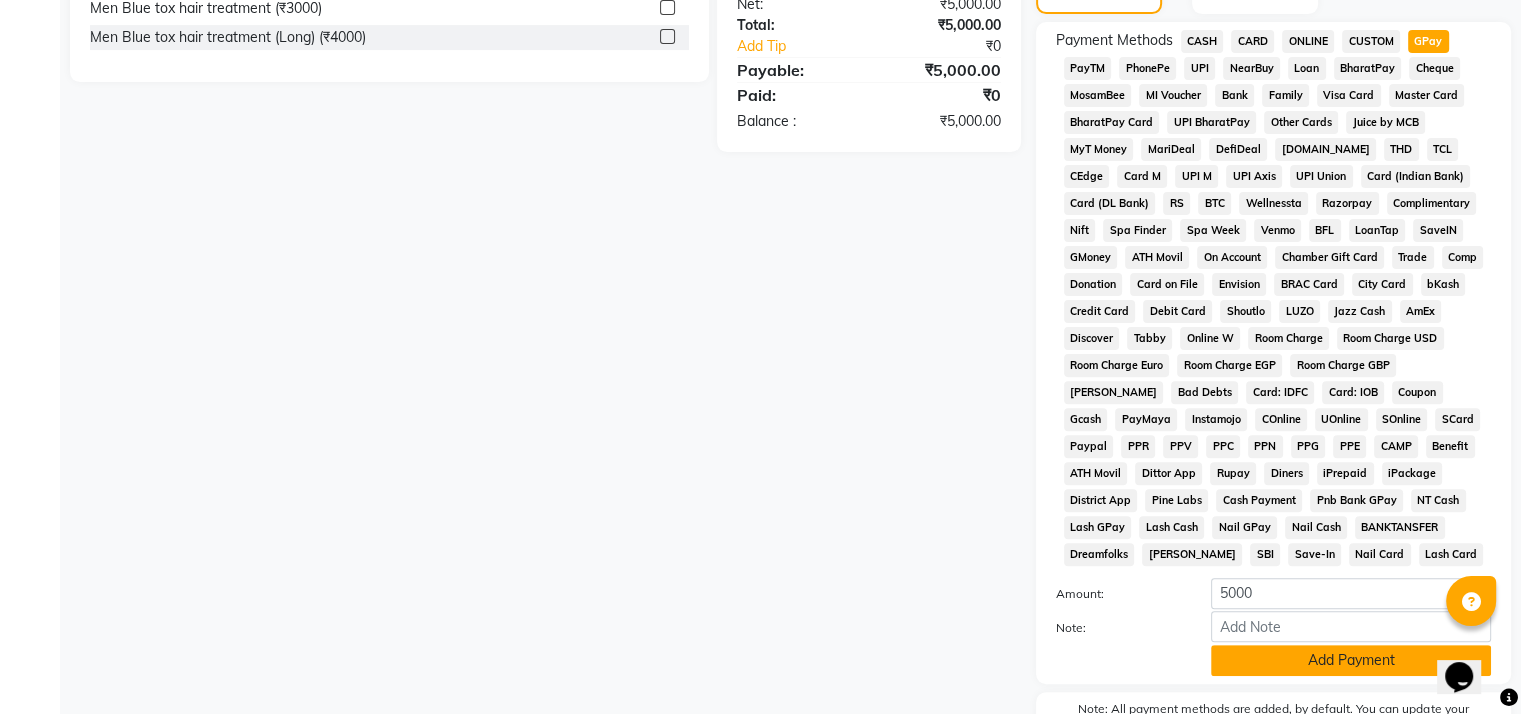 click on "Add Payment" 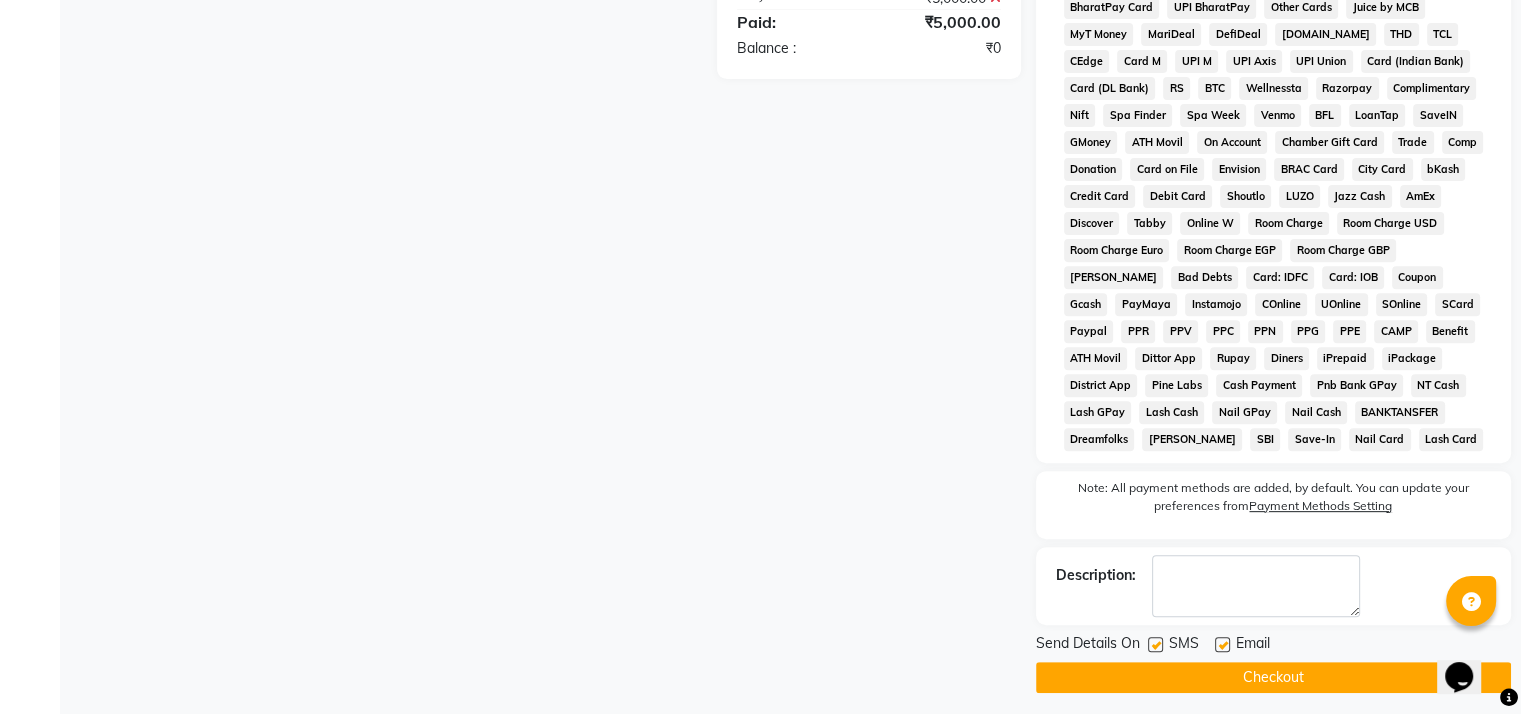 scroll, scrollTop: 715, scrollLeft: 0, axis: vertical 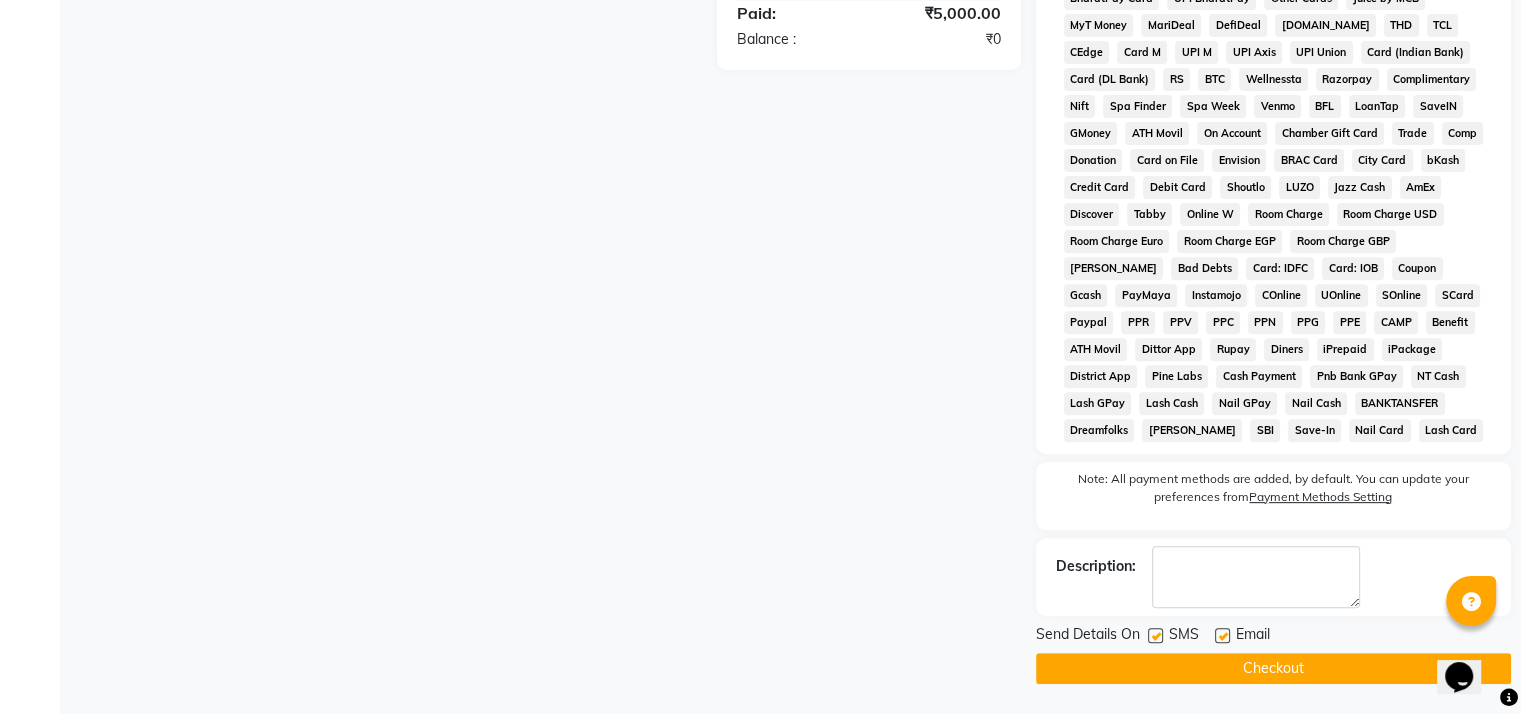 click on "Checkout" 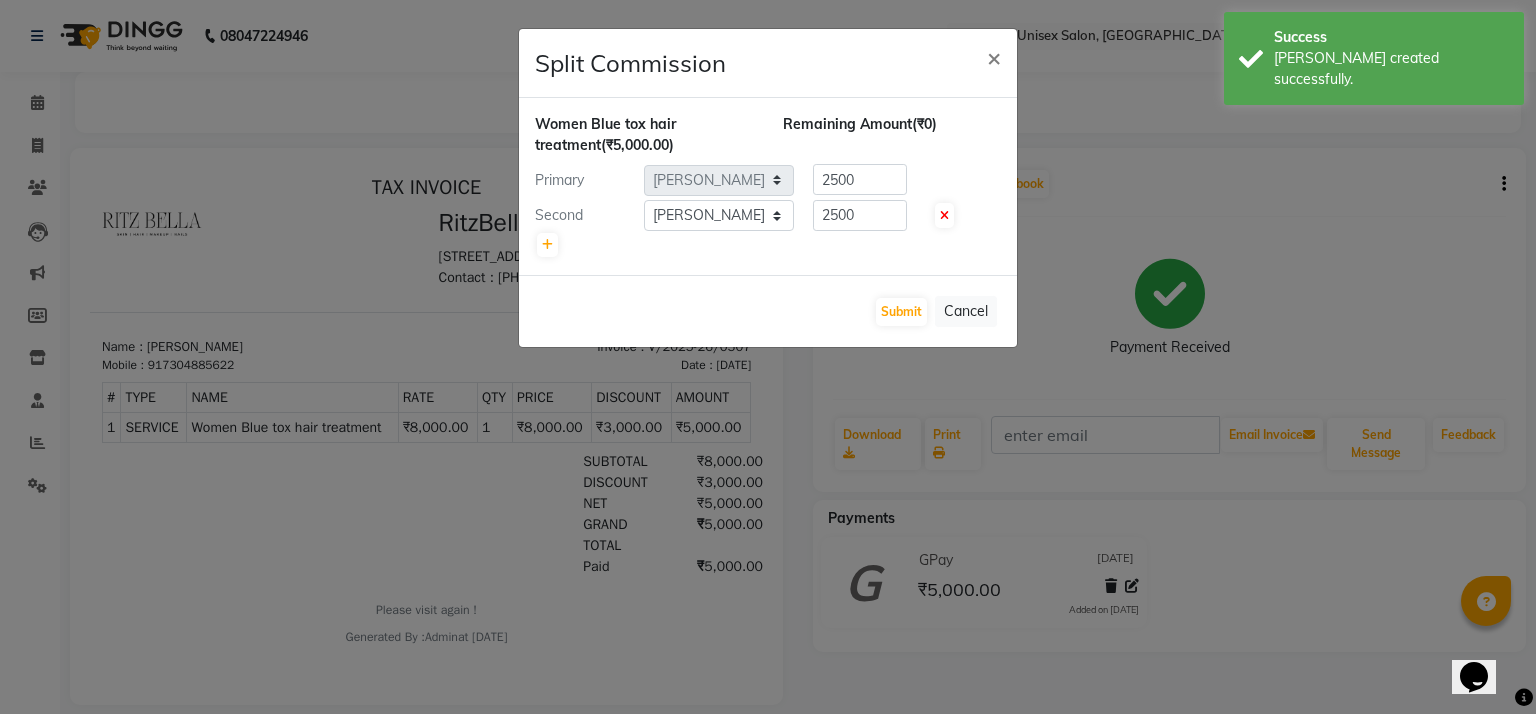 scroll, scrollTop: 0, scrollLeft: 0, axis: both 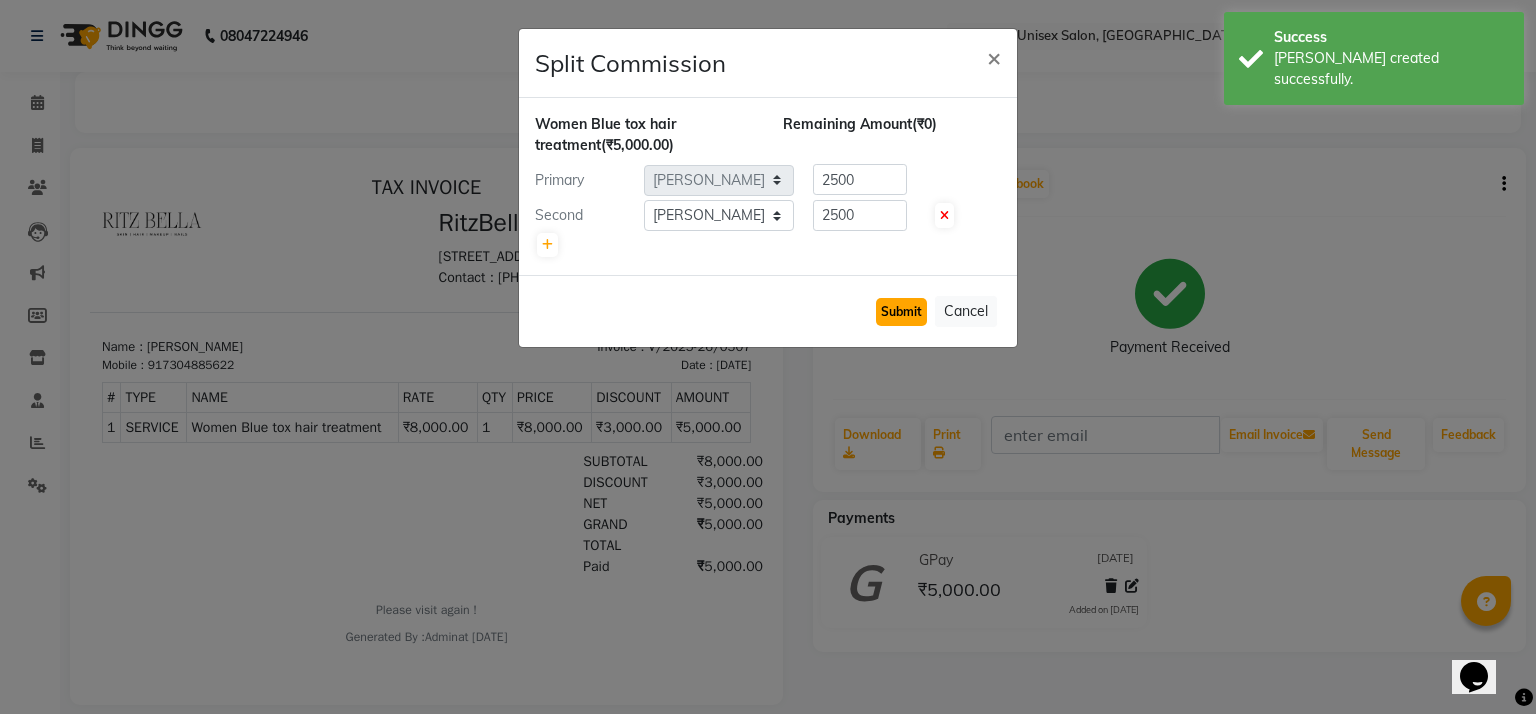 click on "Submit" 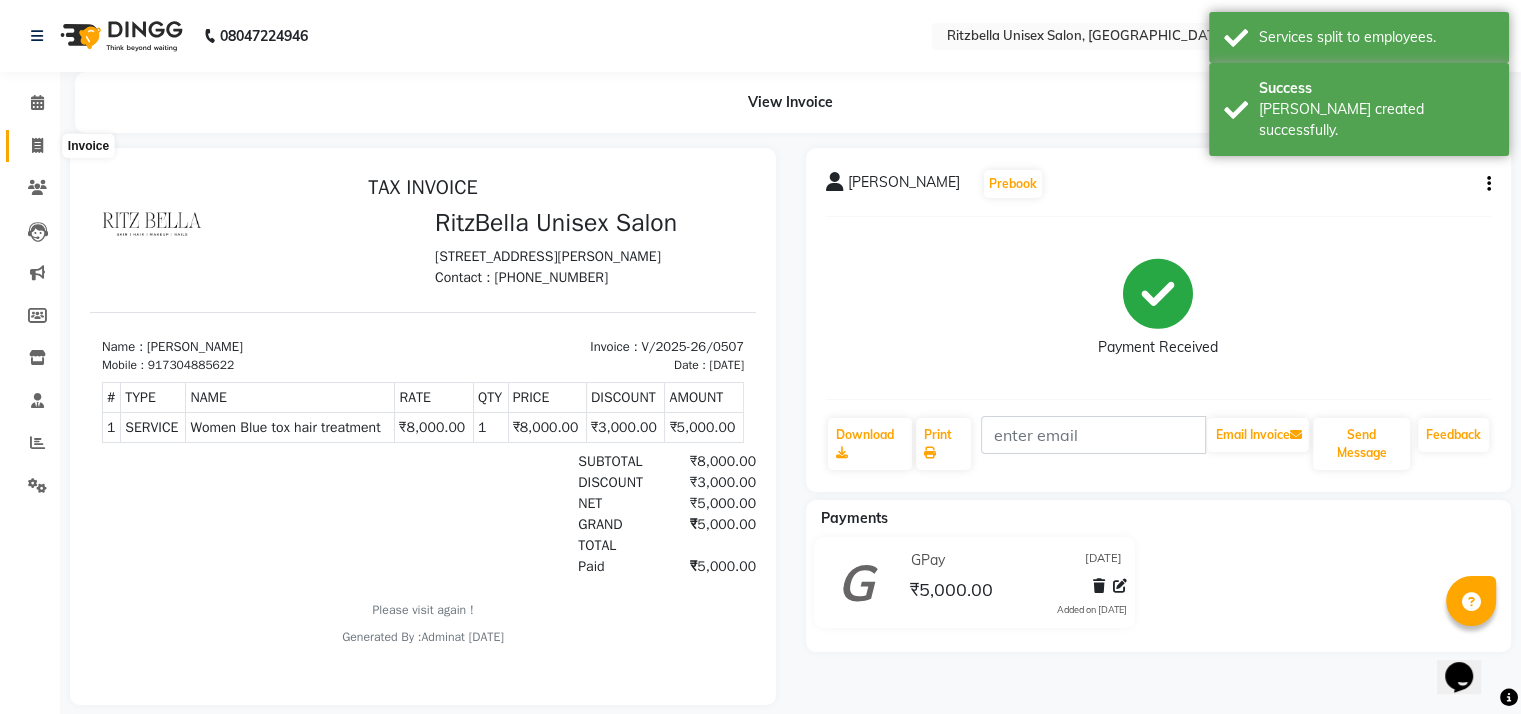 click 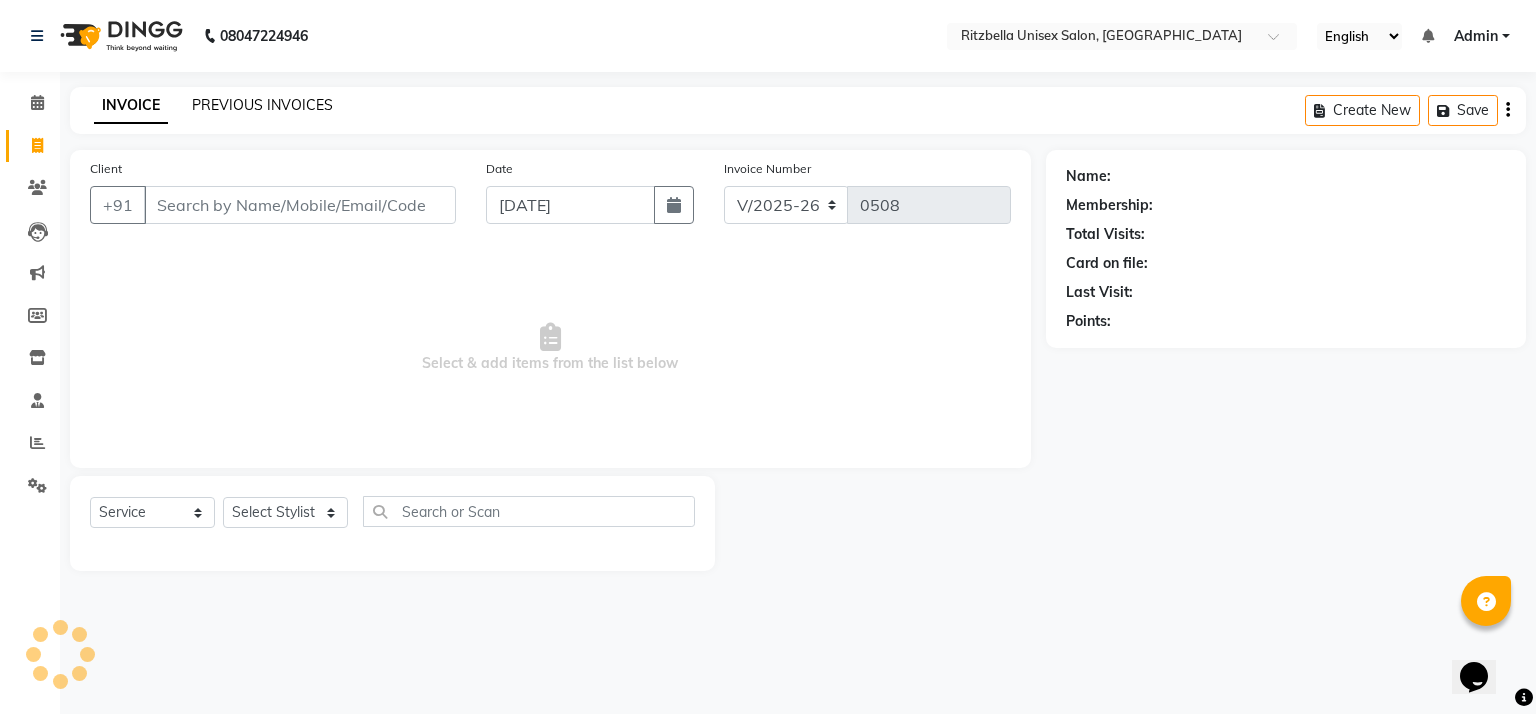 click on "PREVIOUS INVOICES" 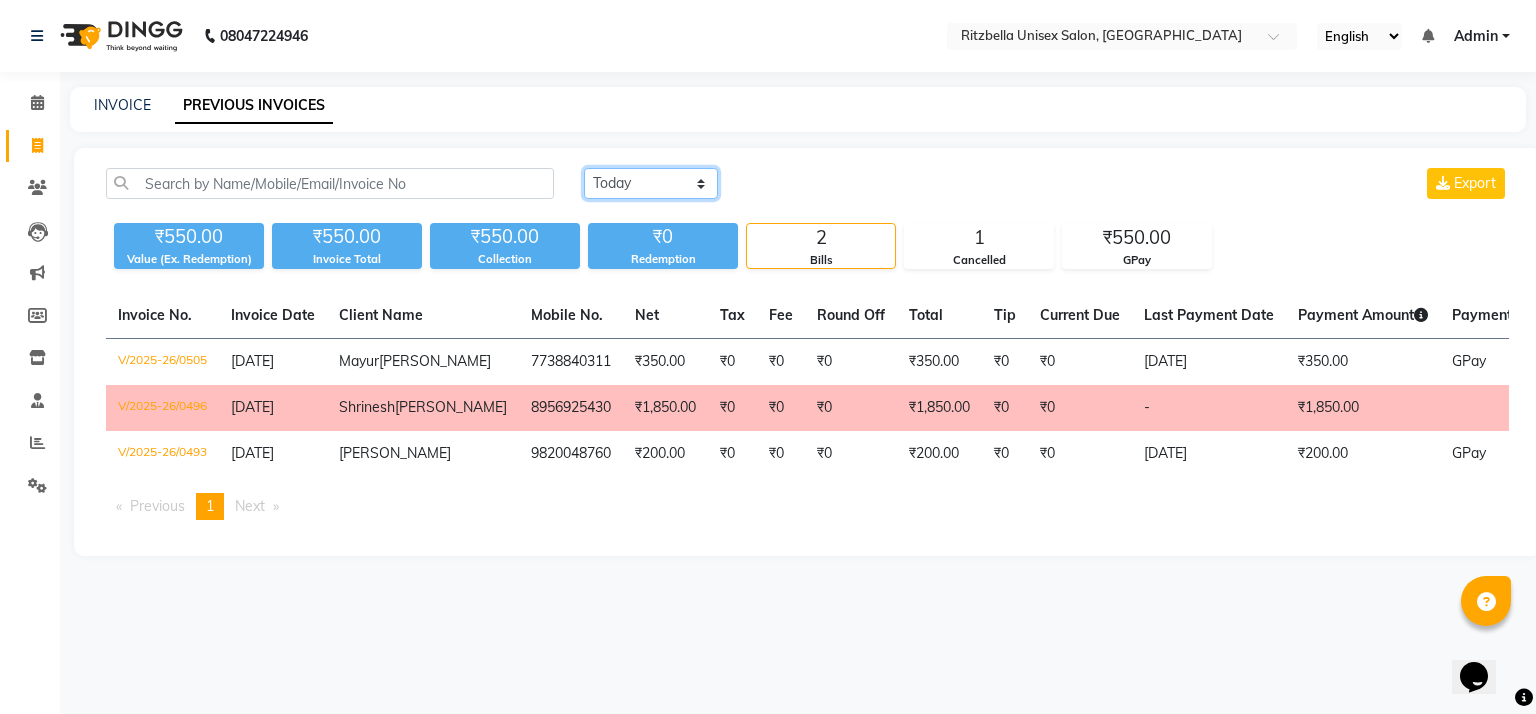 click on "[DATE] [DATE] Custom Range" 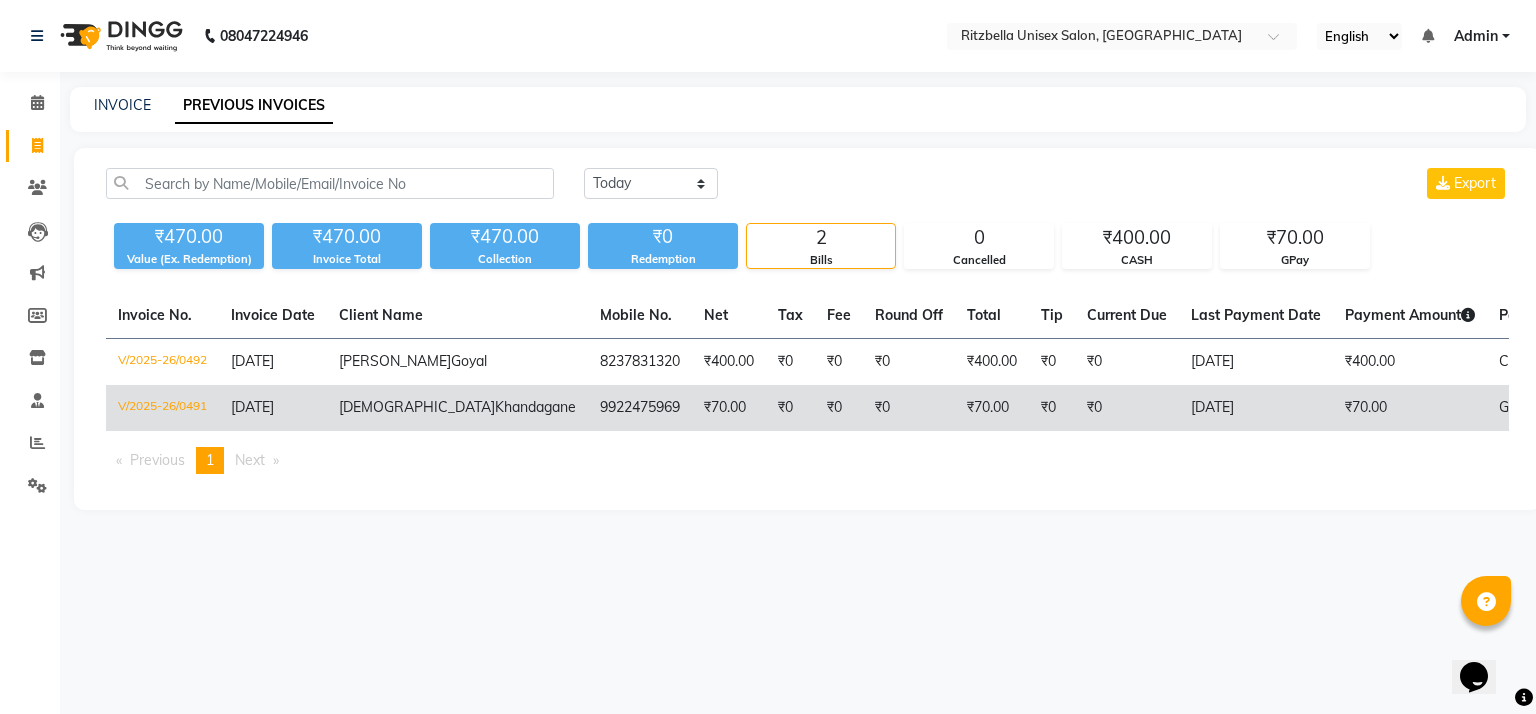 click on "₹0" 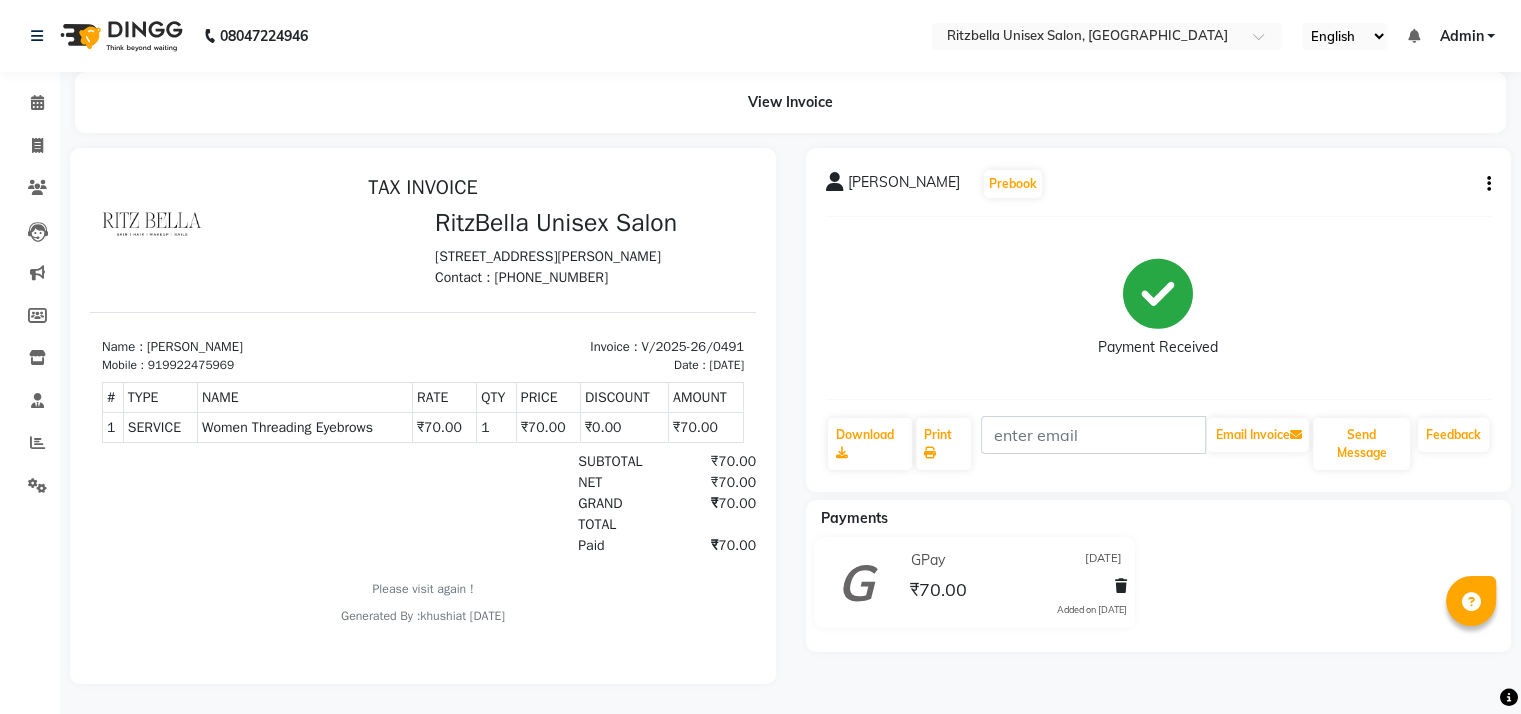 scroll, scrollTop: 0, scrollLeft: 0, axis: both 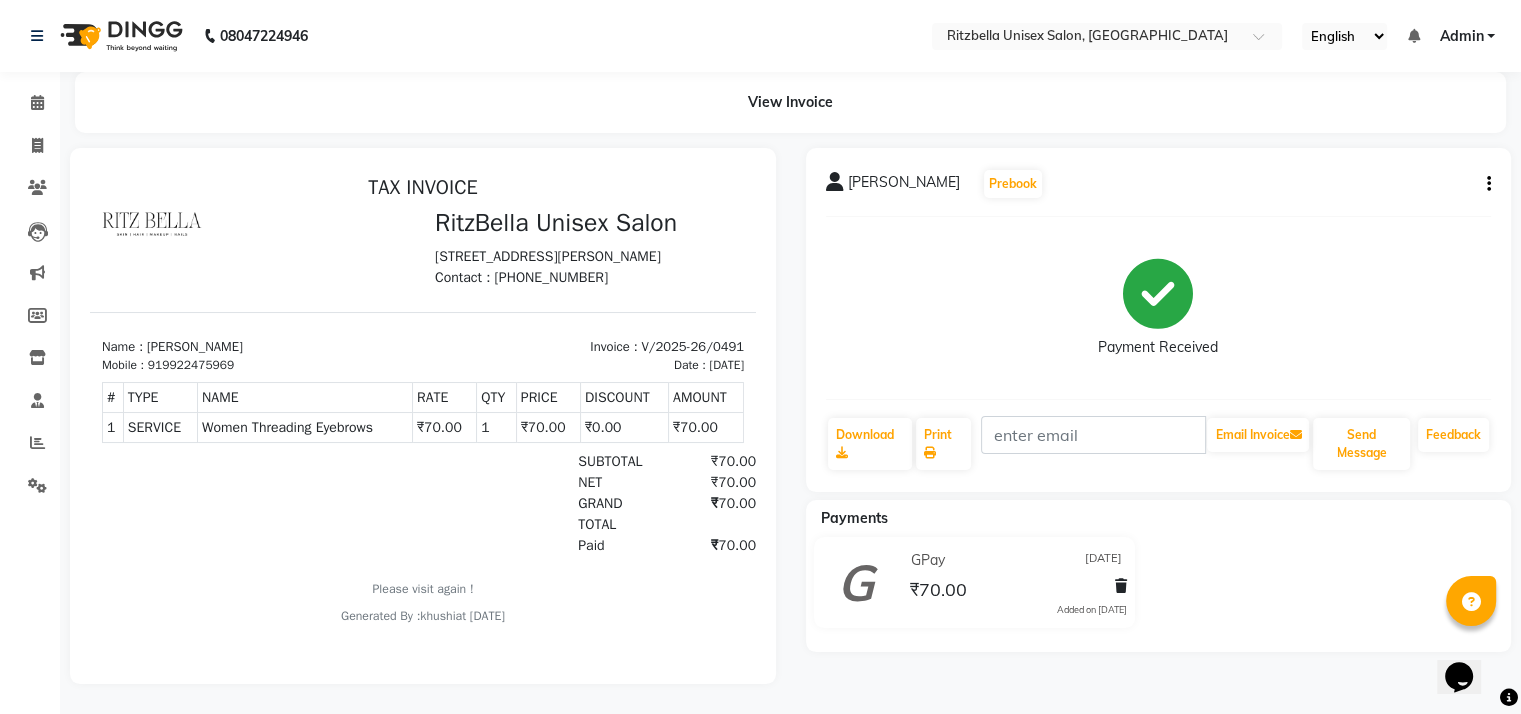 click 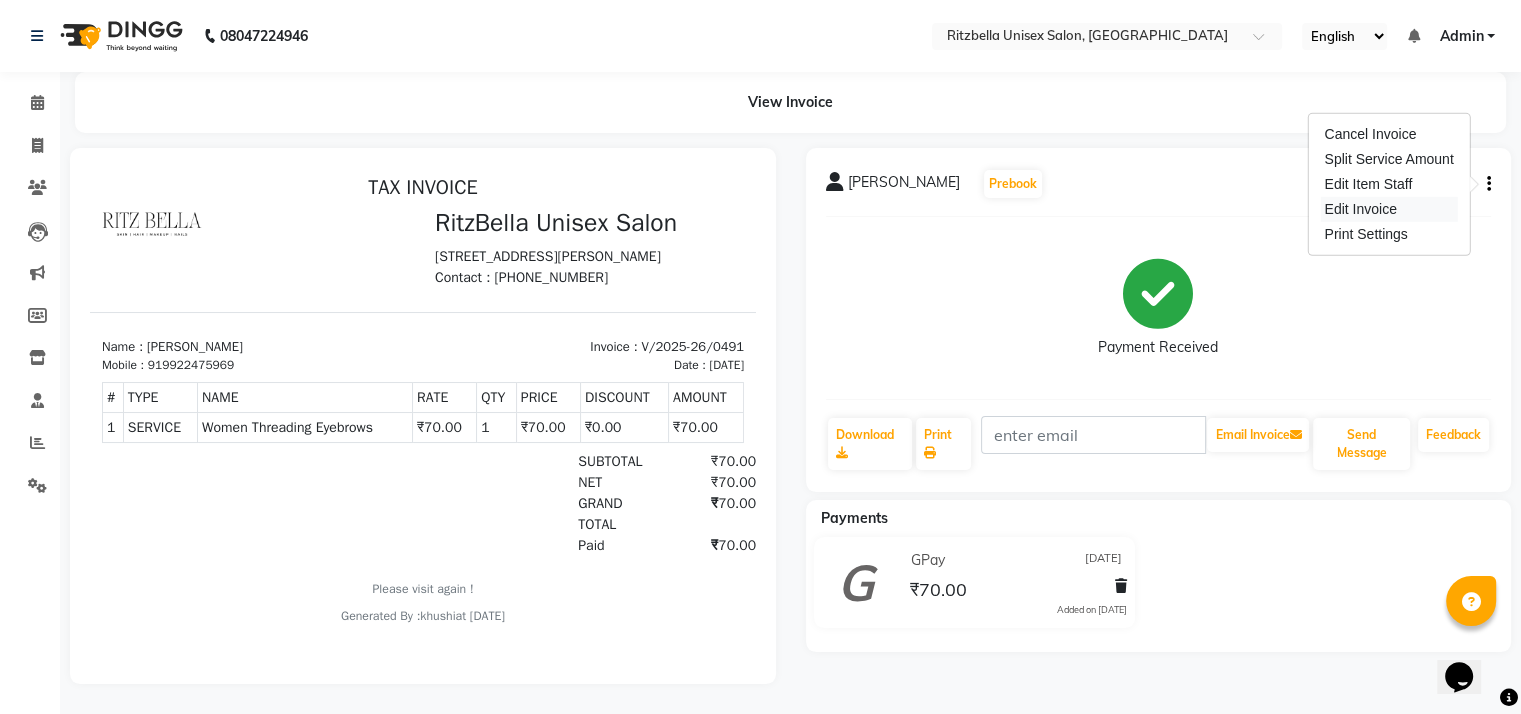 click on "Edit Invoice" at bounding box center (1388, 209) 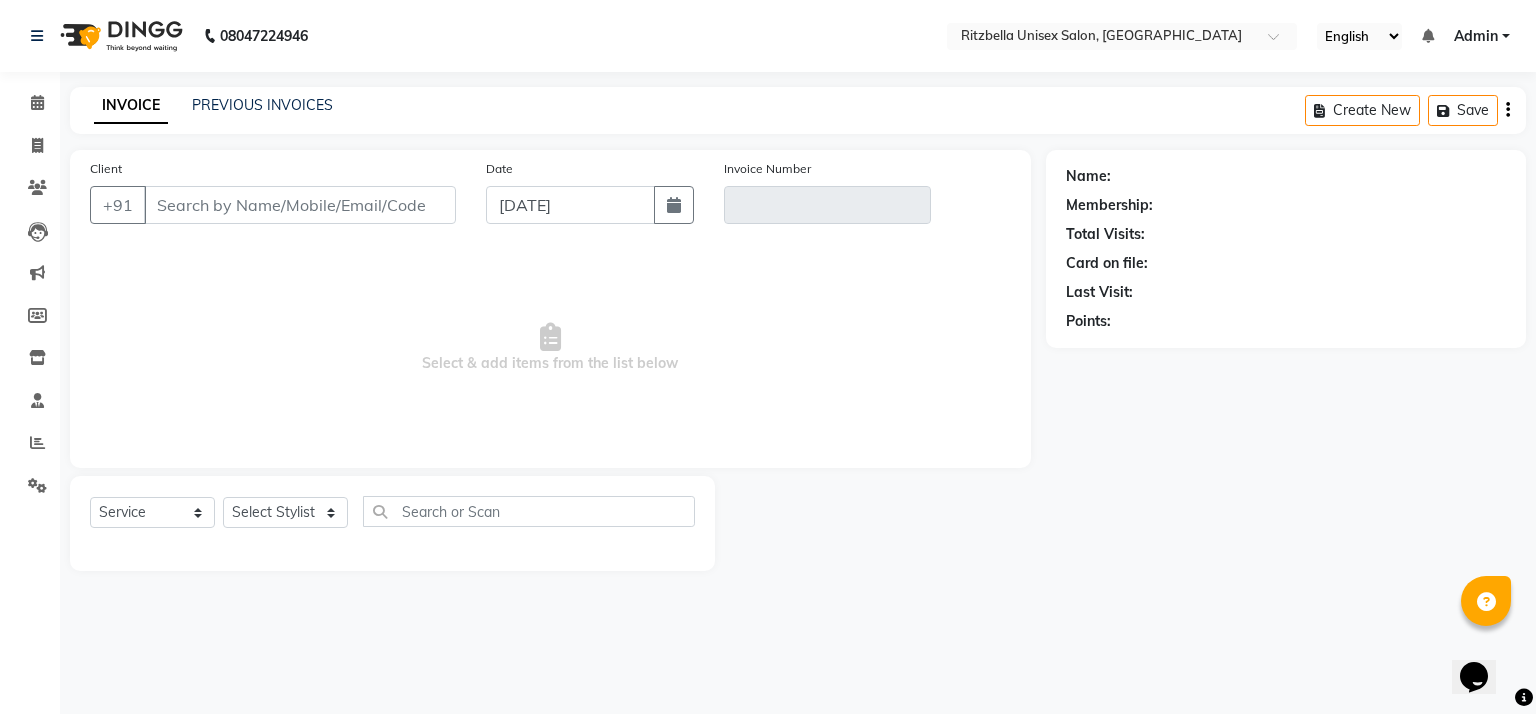 type on "9922475969" 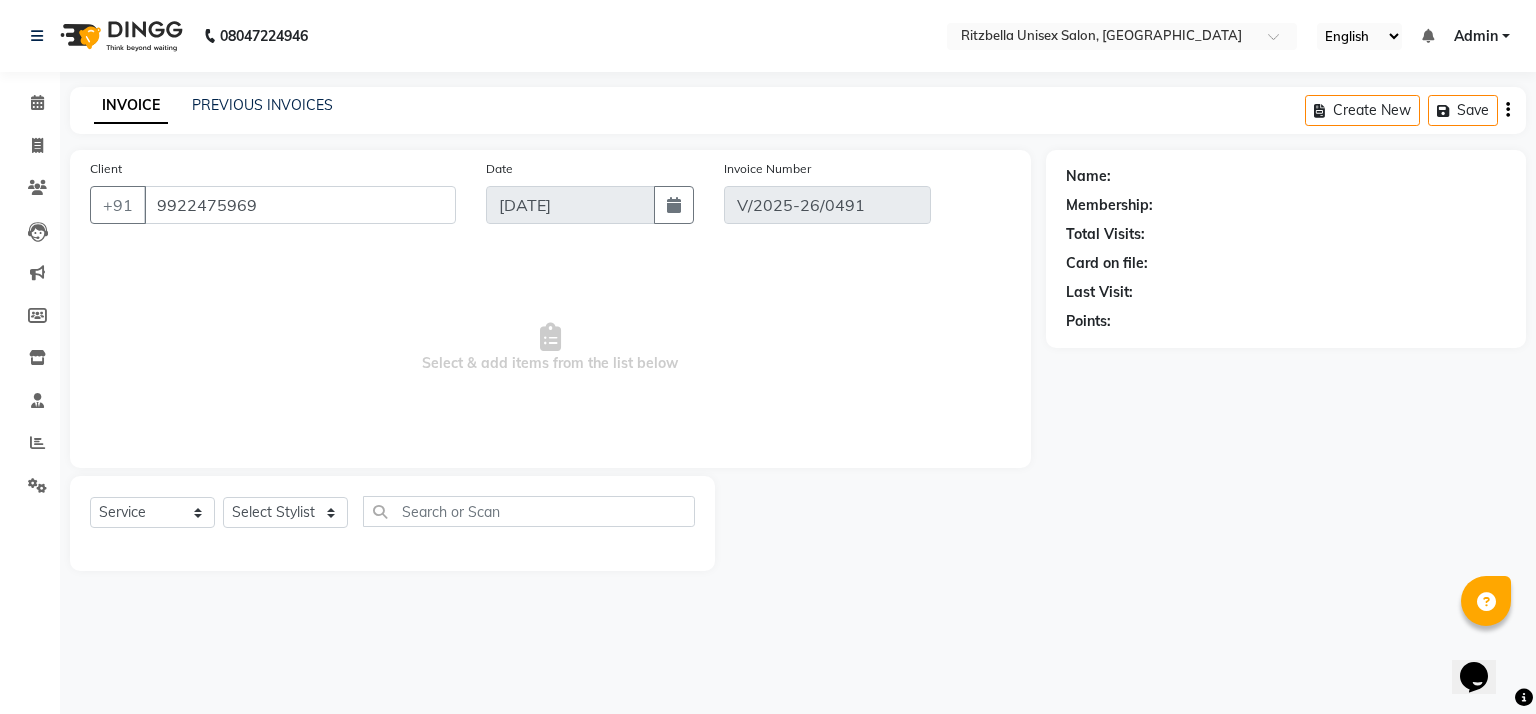 select on "1: Object" 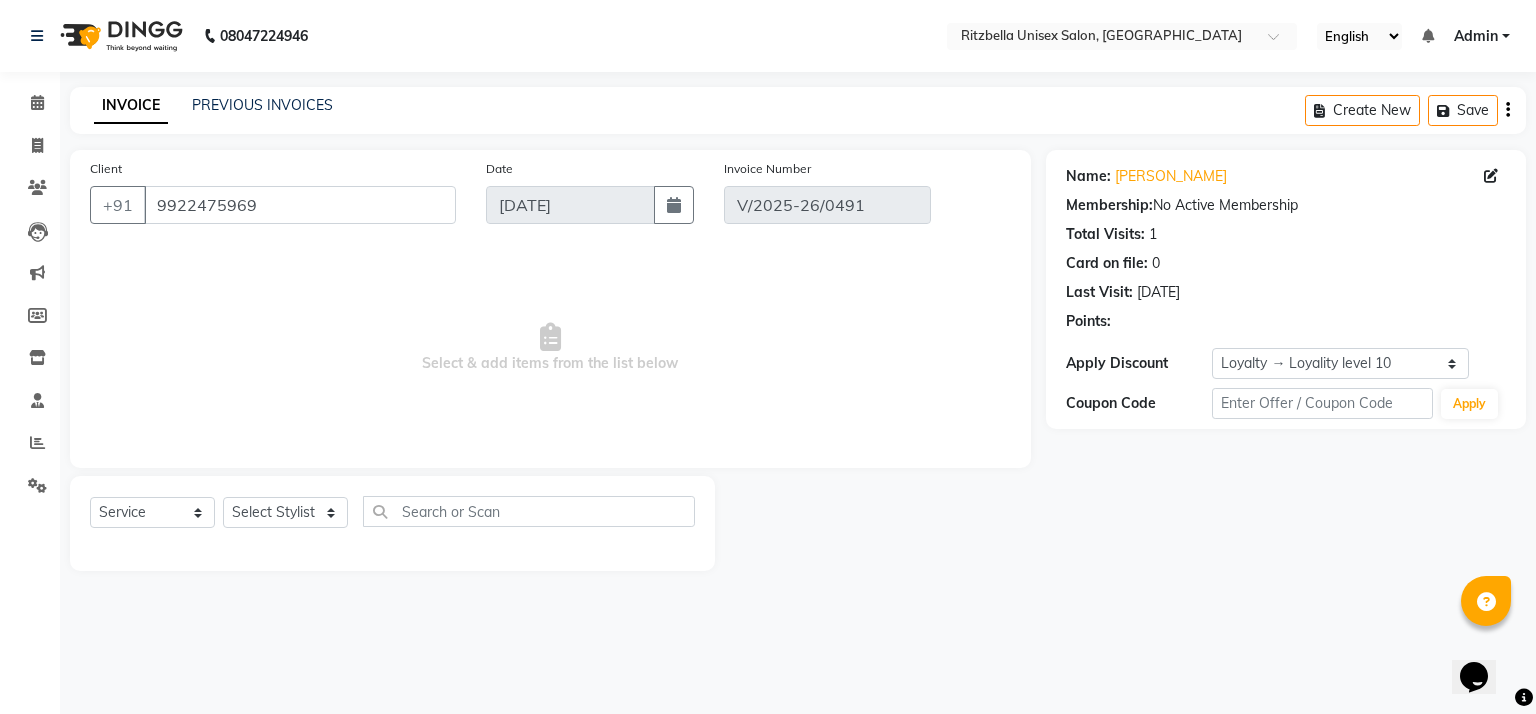 type on "[DATE]" 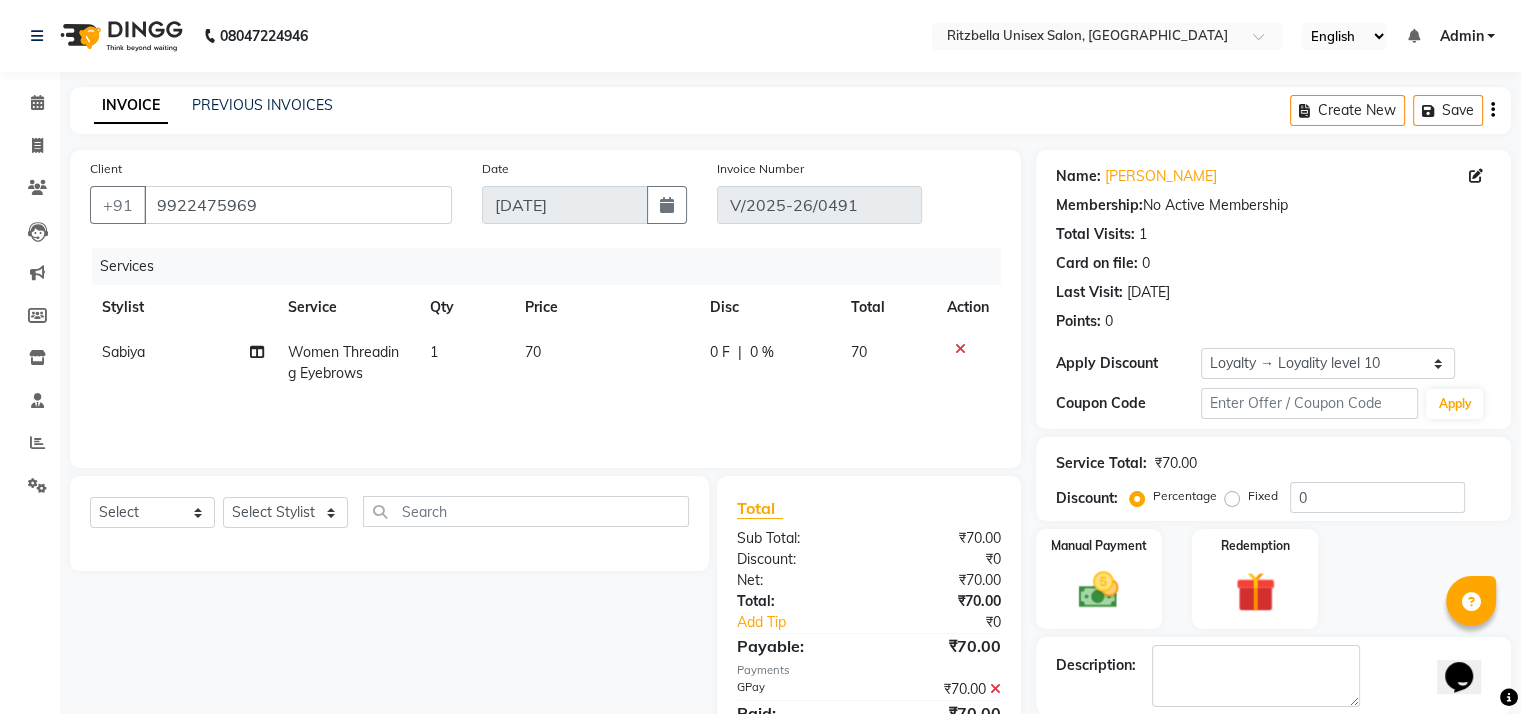 click on "Women Threading Eyebrows" 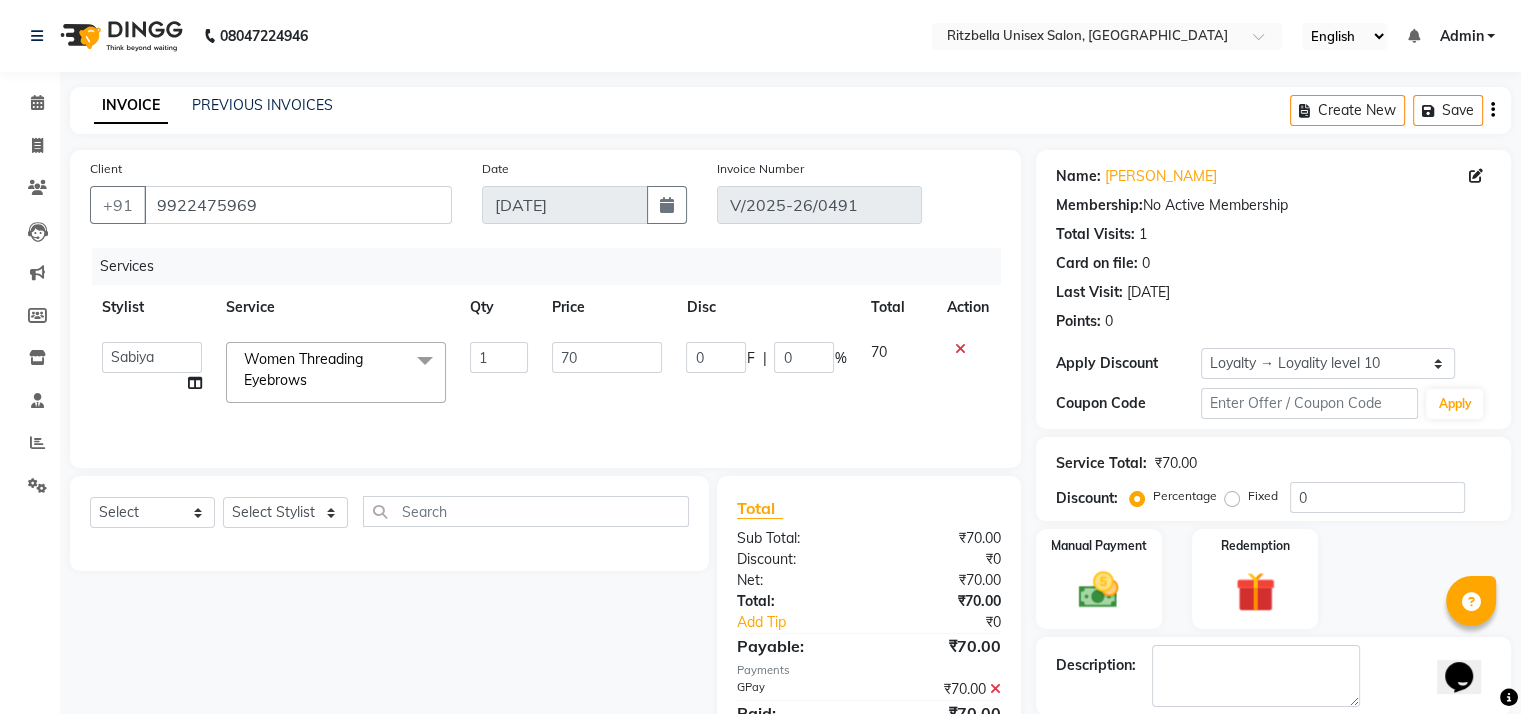click on "Women Threading Eyebrows" 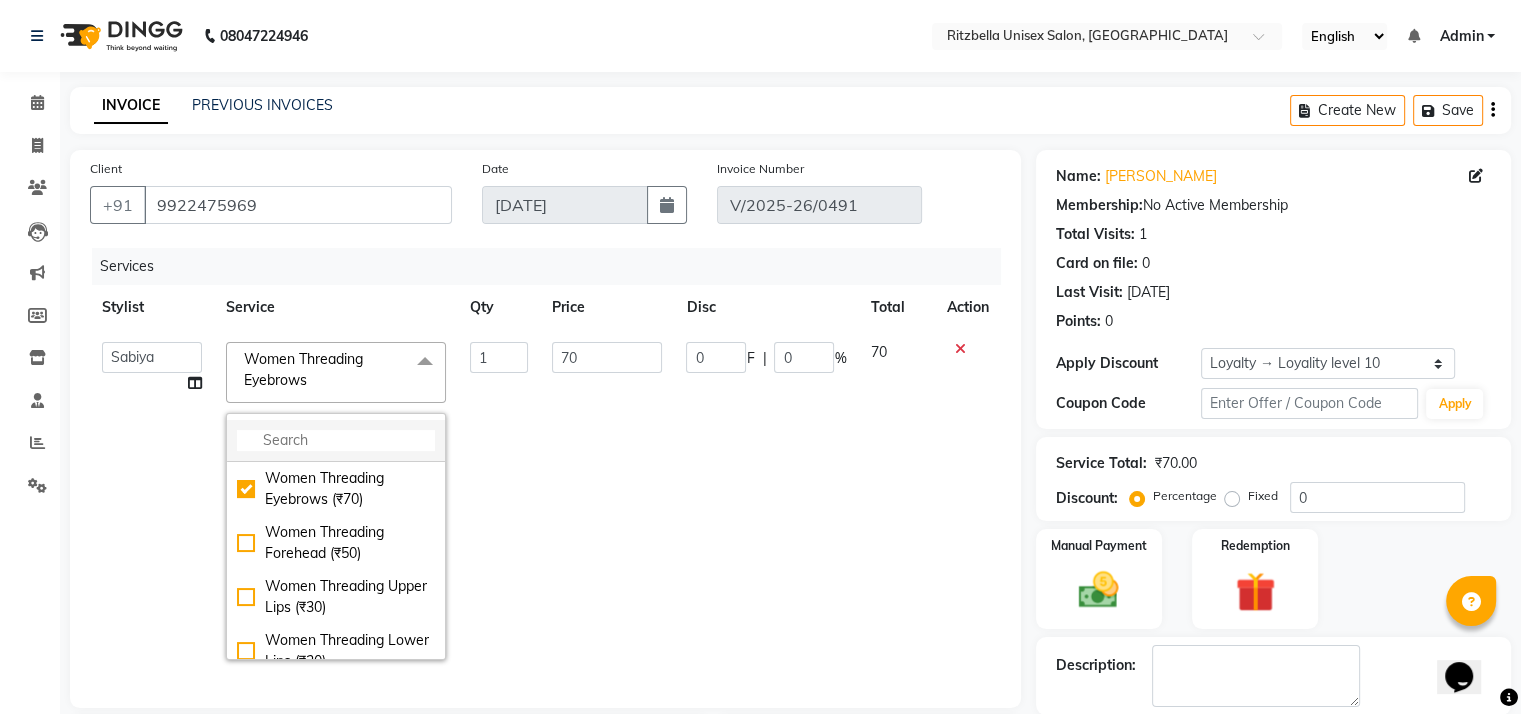 click 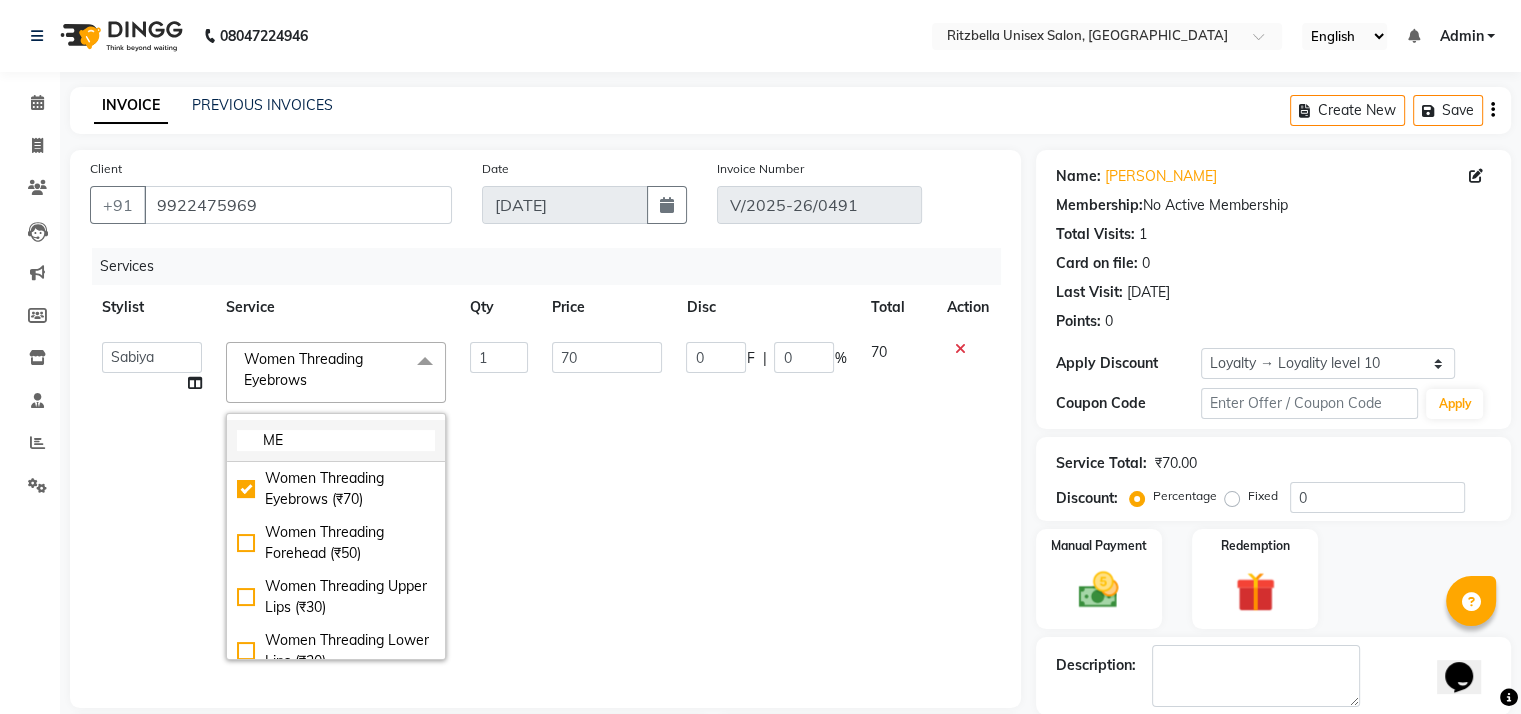 type on "M" 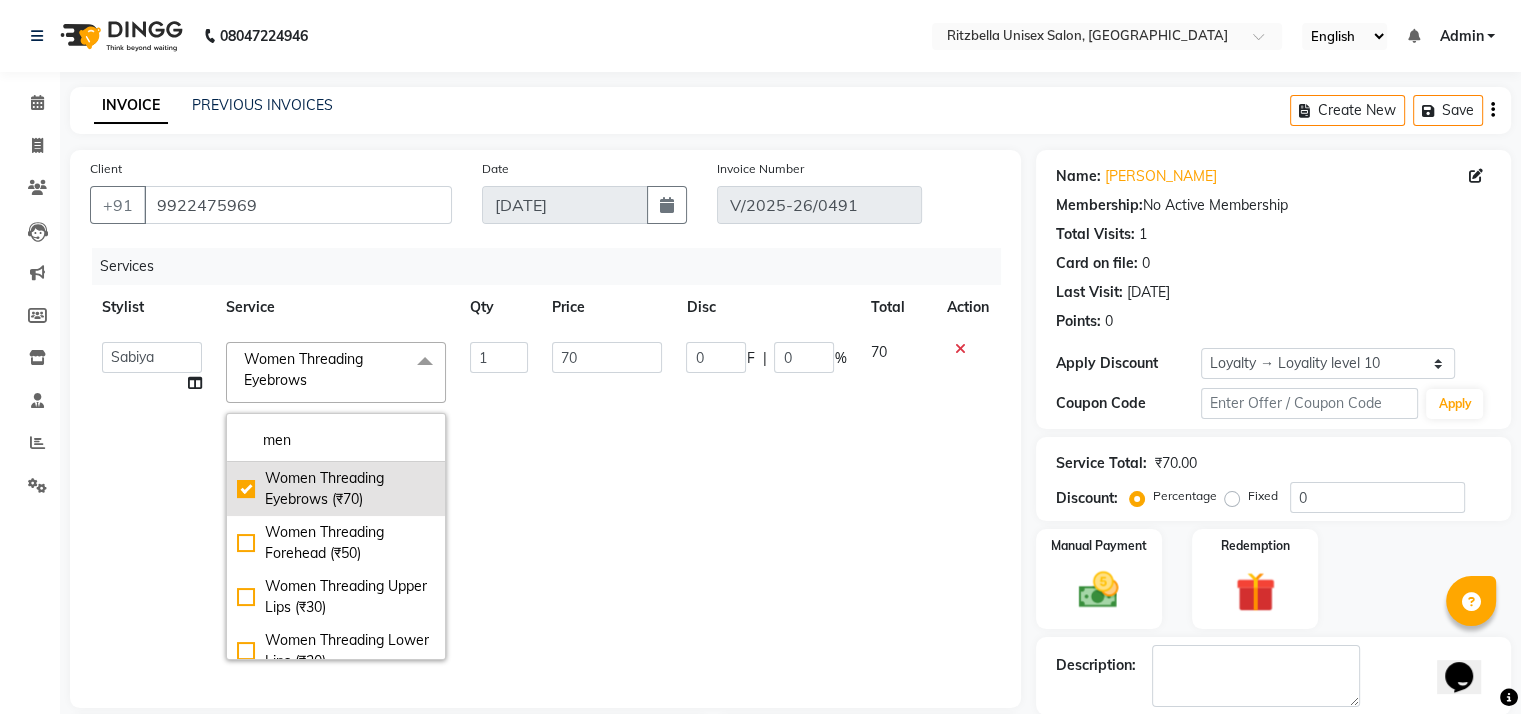 type on "men" 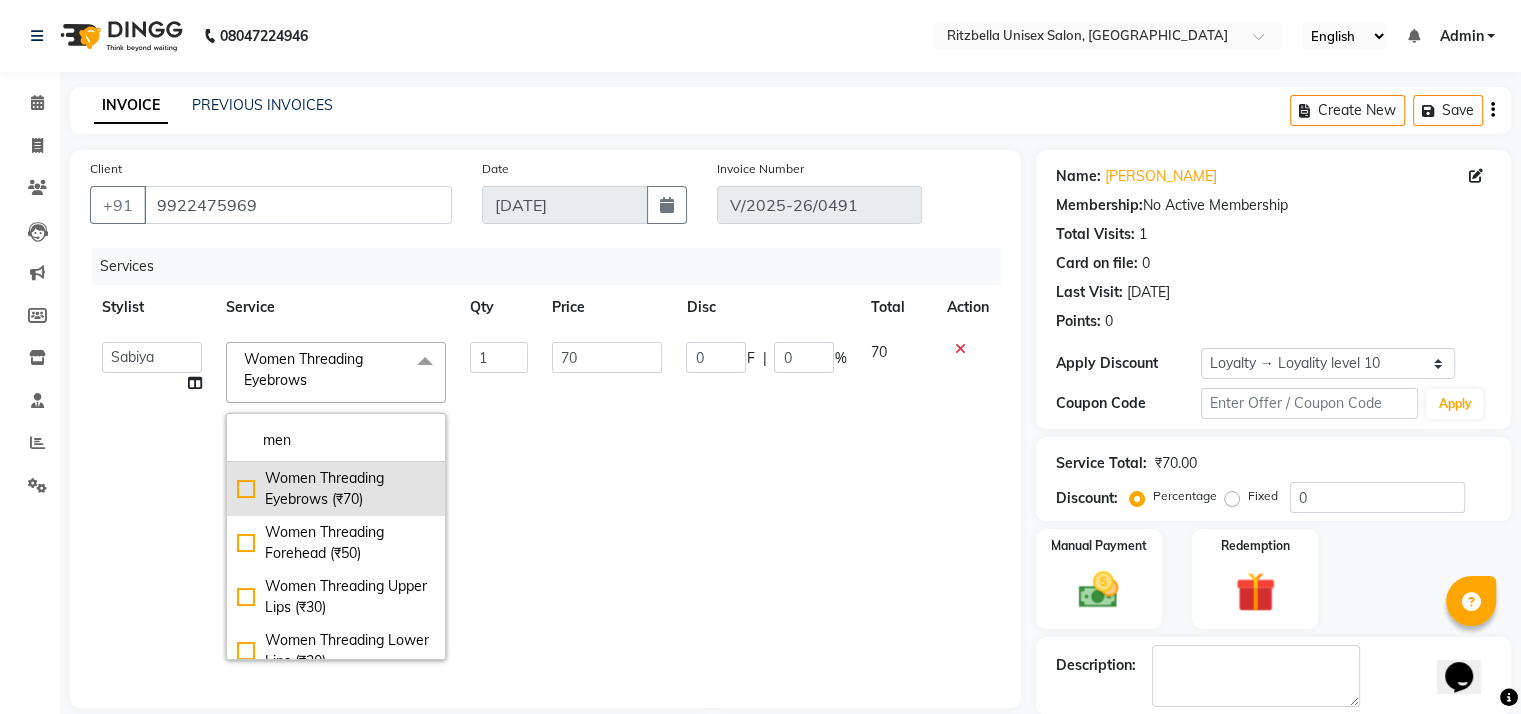 type on "0" 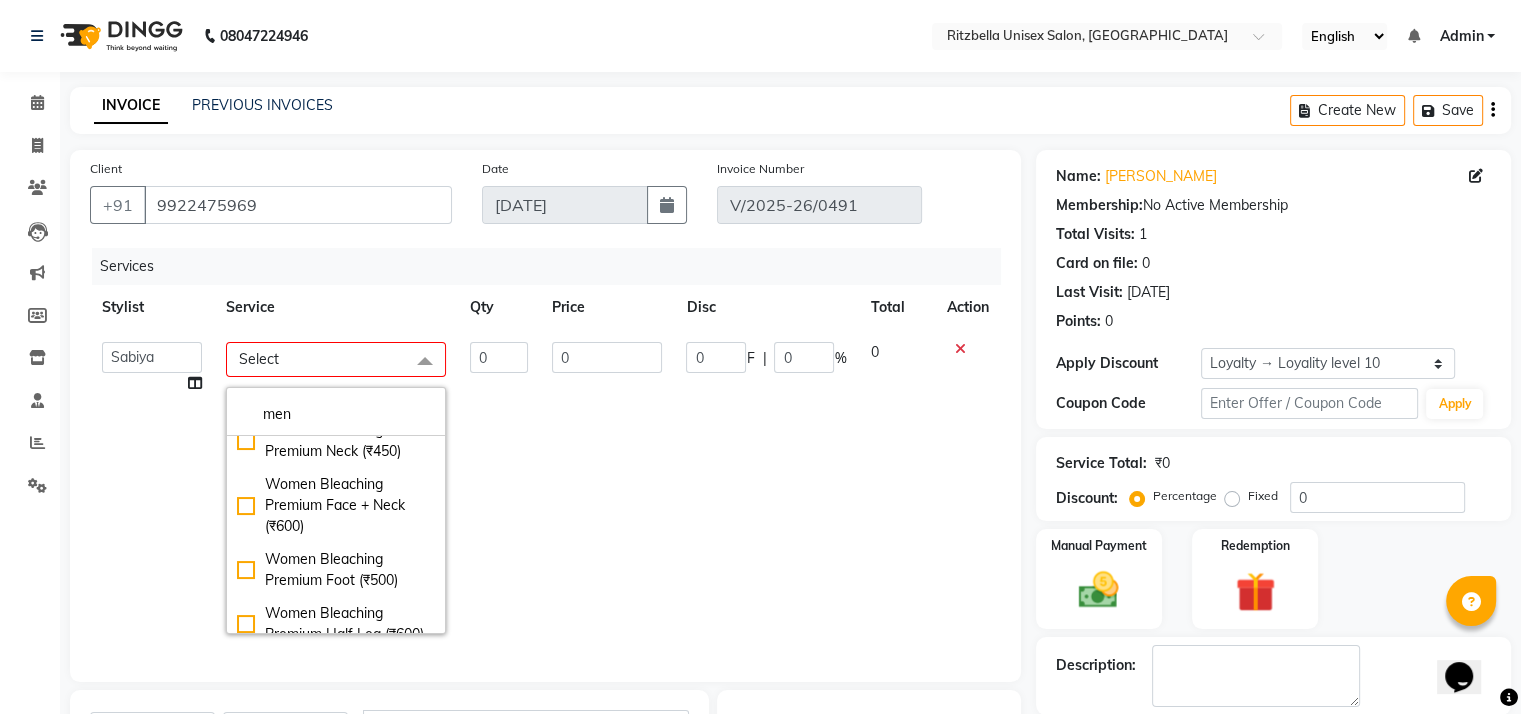 scroll, scrollTop: 4976, scrollLeft: 0, axis: vertical 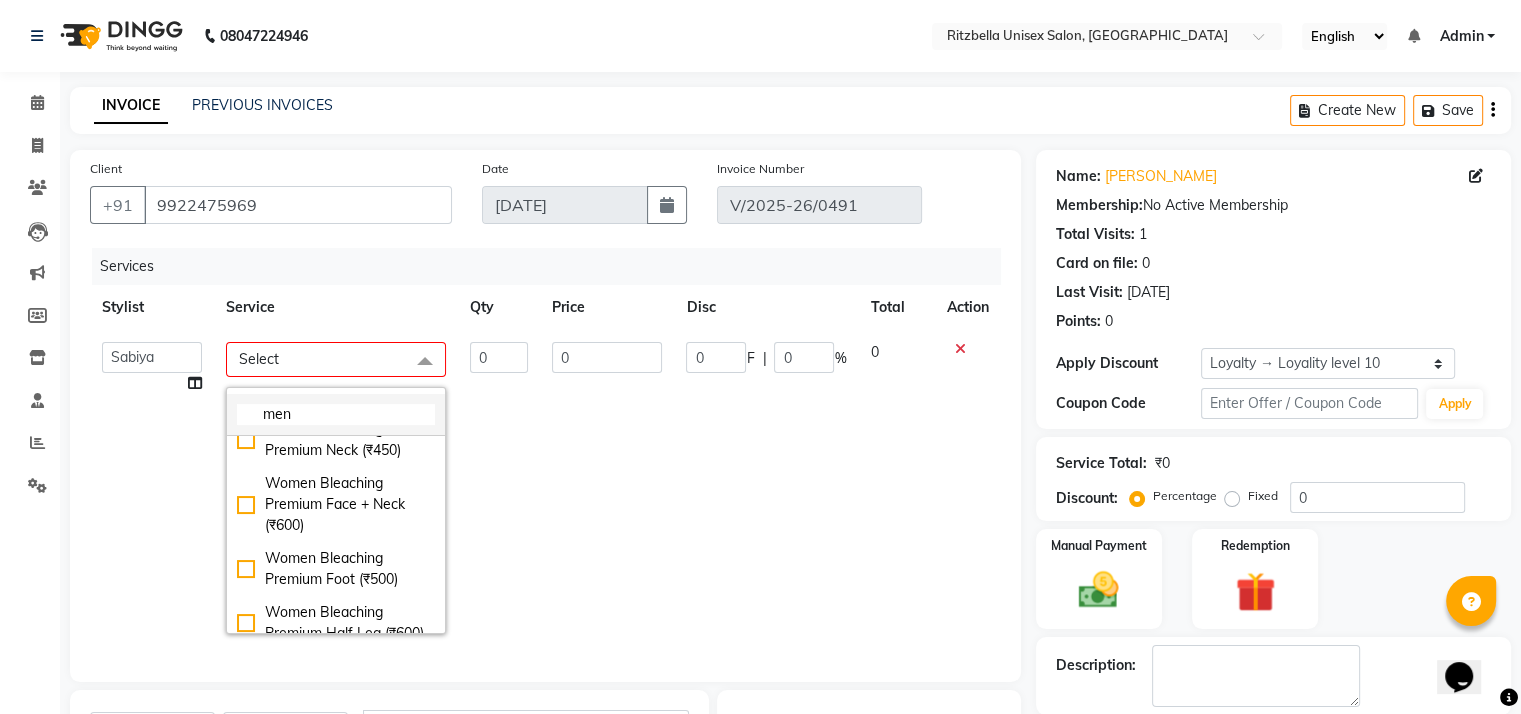 click on "men" 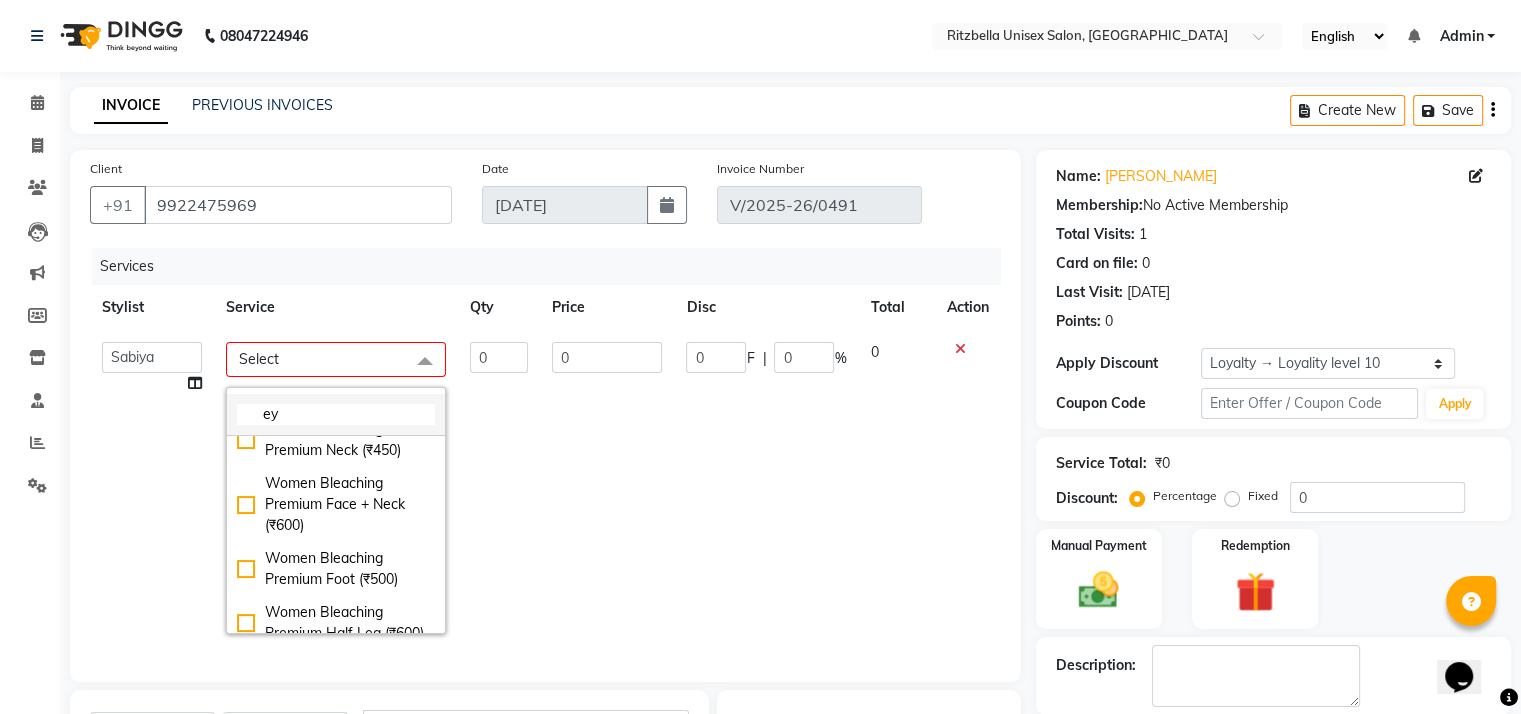 scroll, scrollTop: 0, scrollLeft: 0, axis: both 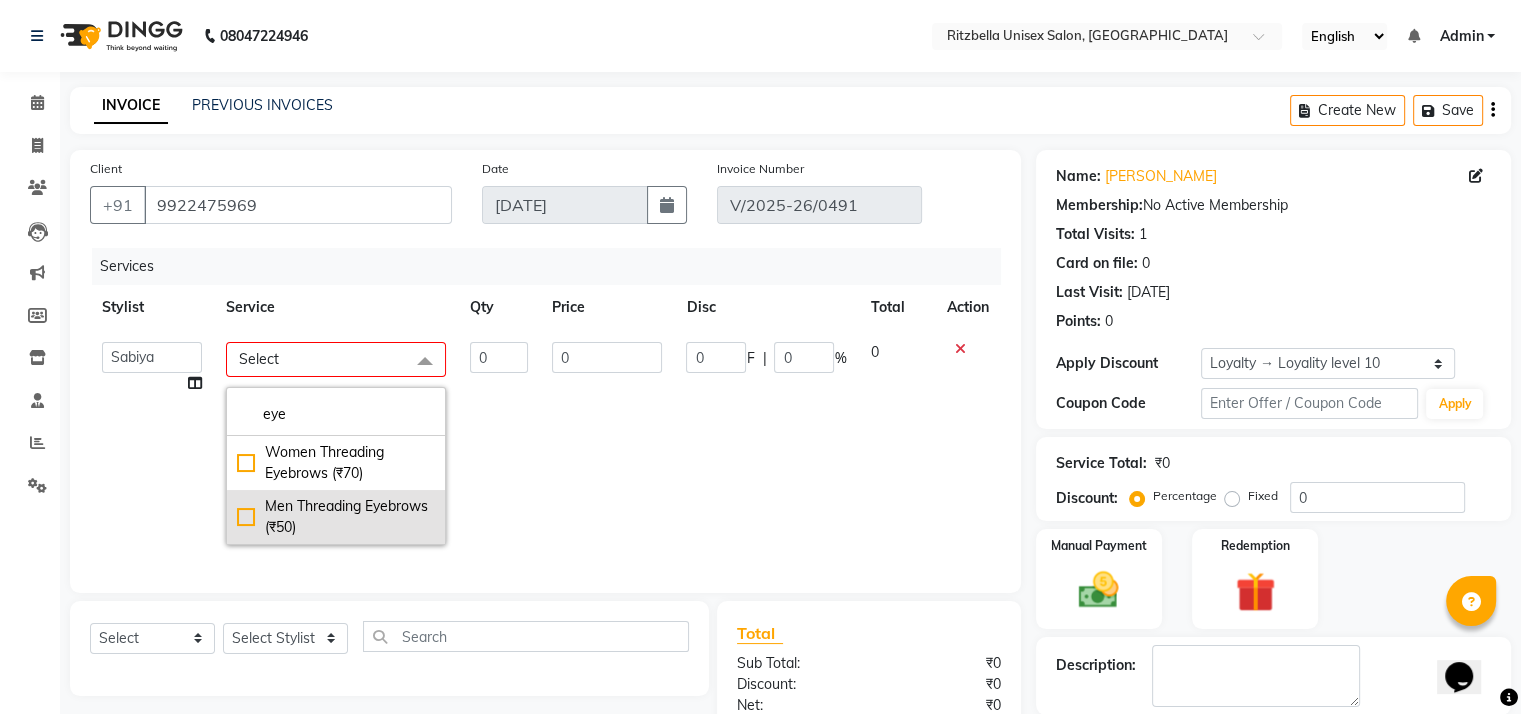 type on "eye" 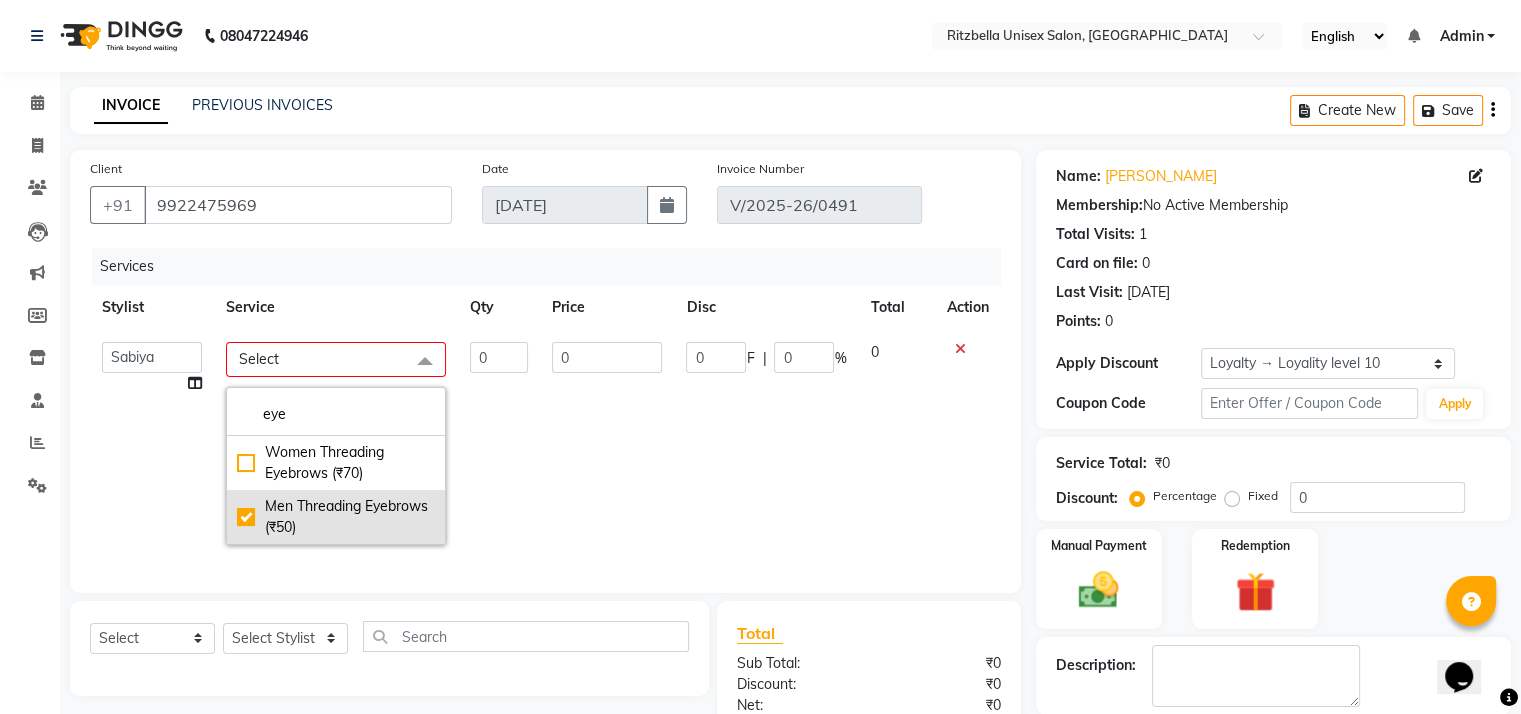 type on "1" 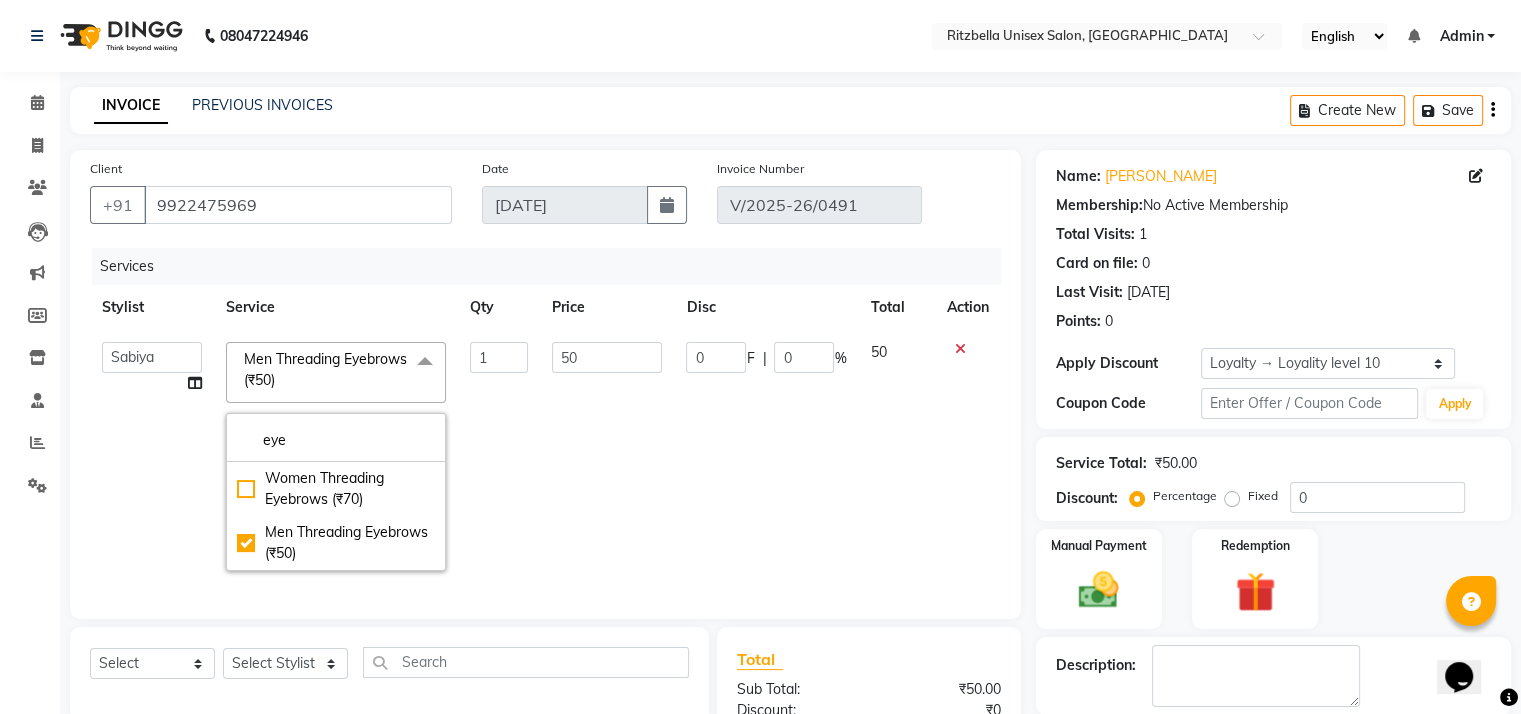 click on "Name: Vaishnav Khandagane Membership:  No Active Membership  Total Visits:  1 Card on file:  0 Last Visit:   09-07-2025 Points:   0  Apply Discount Select  Loyalty → Loyality level 10  Coupon Code Apply Service Total:  ₹50.00  Discount:  Percentage   Fixed  0 Manual Payment Redemption Description:                   Cancel   Update Invoice" 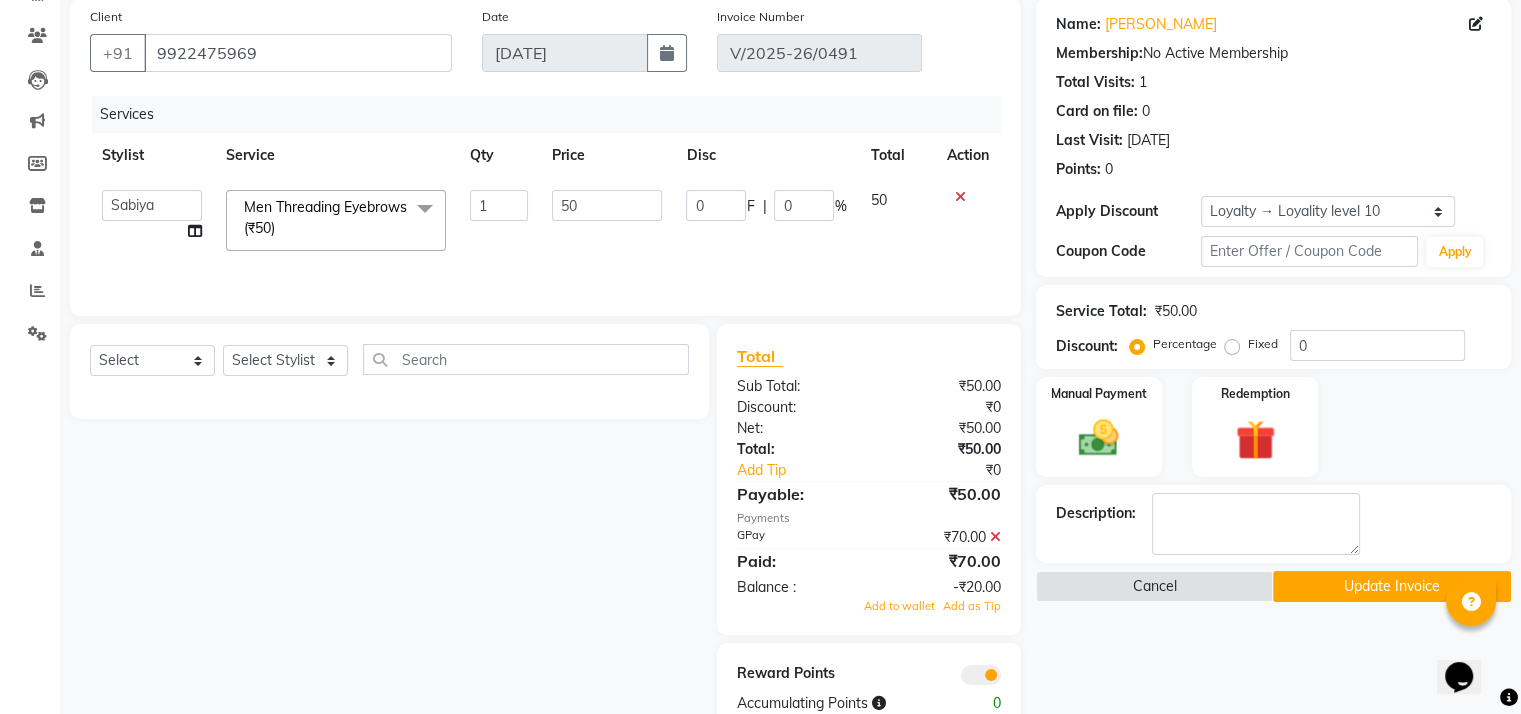 scroll, scrollTop: 204, scrollLeft: 0, axis: vertical 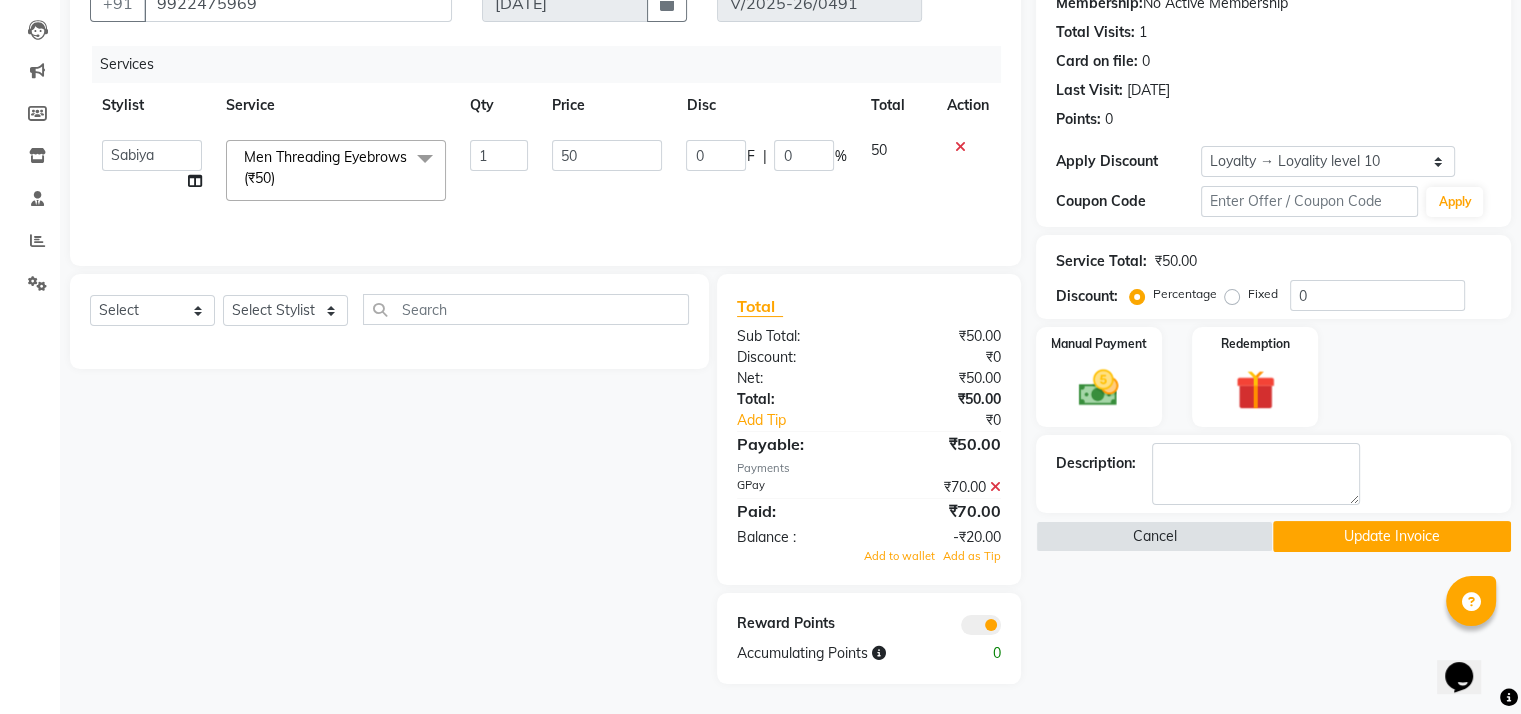 click 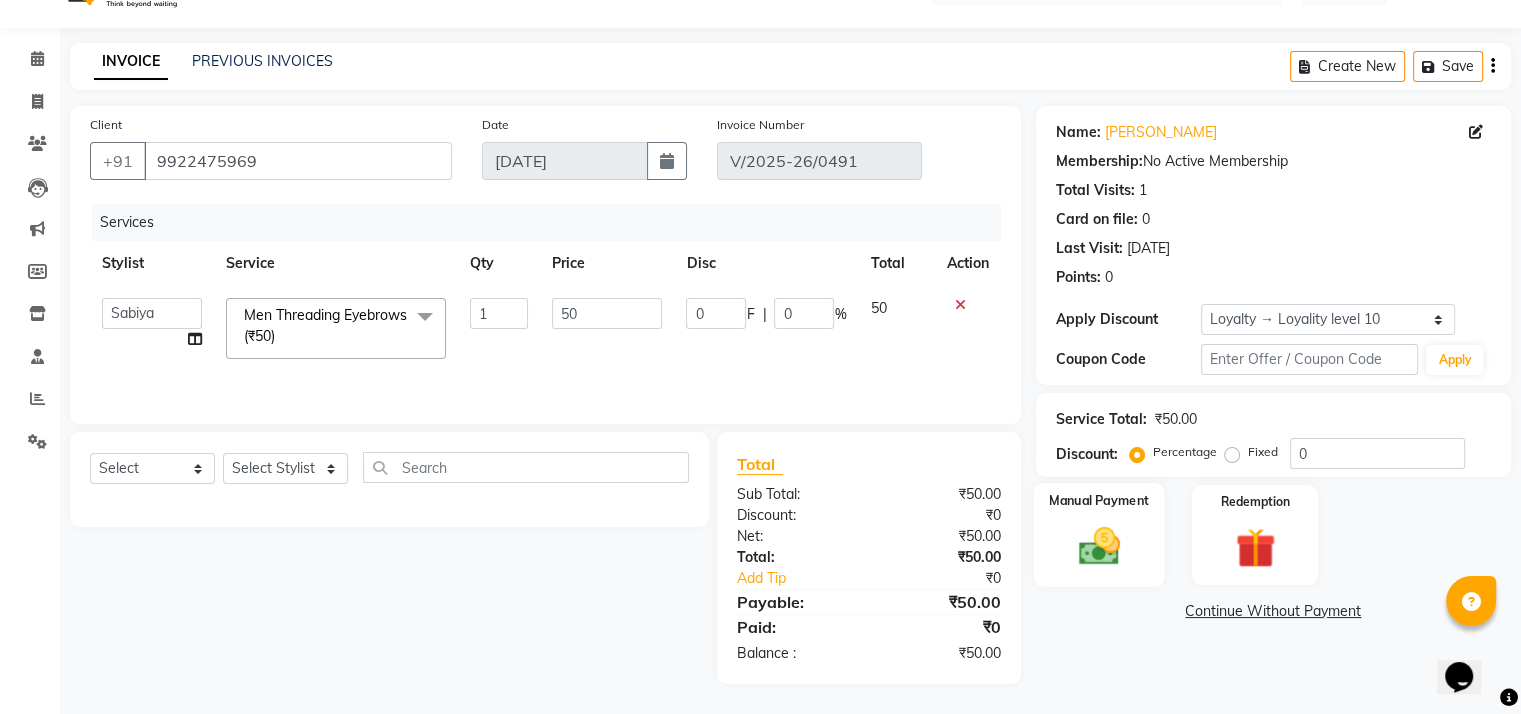 click 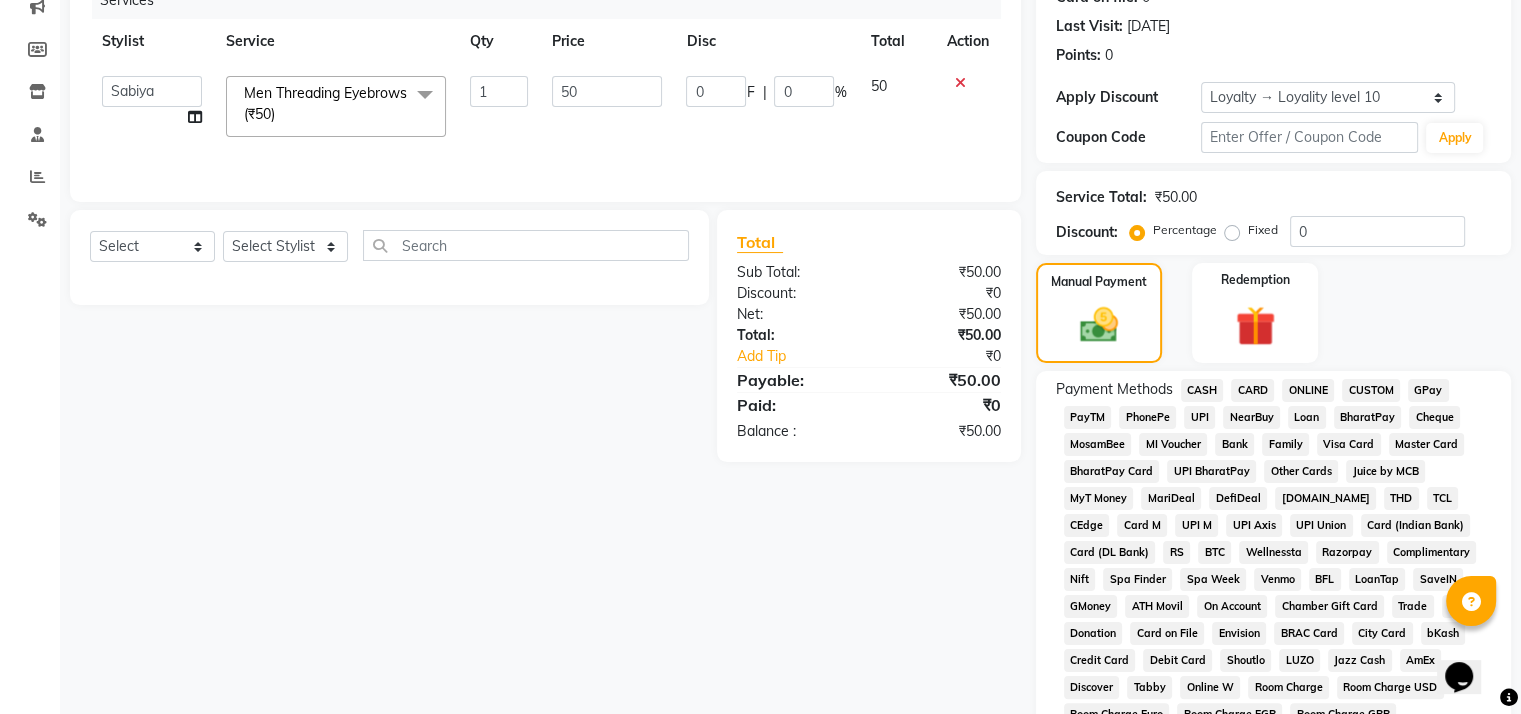 scroll, scrollTop: 268, scrollLeft: 0, axis: vertical 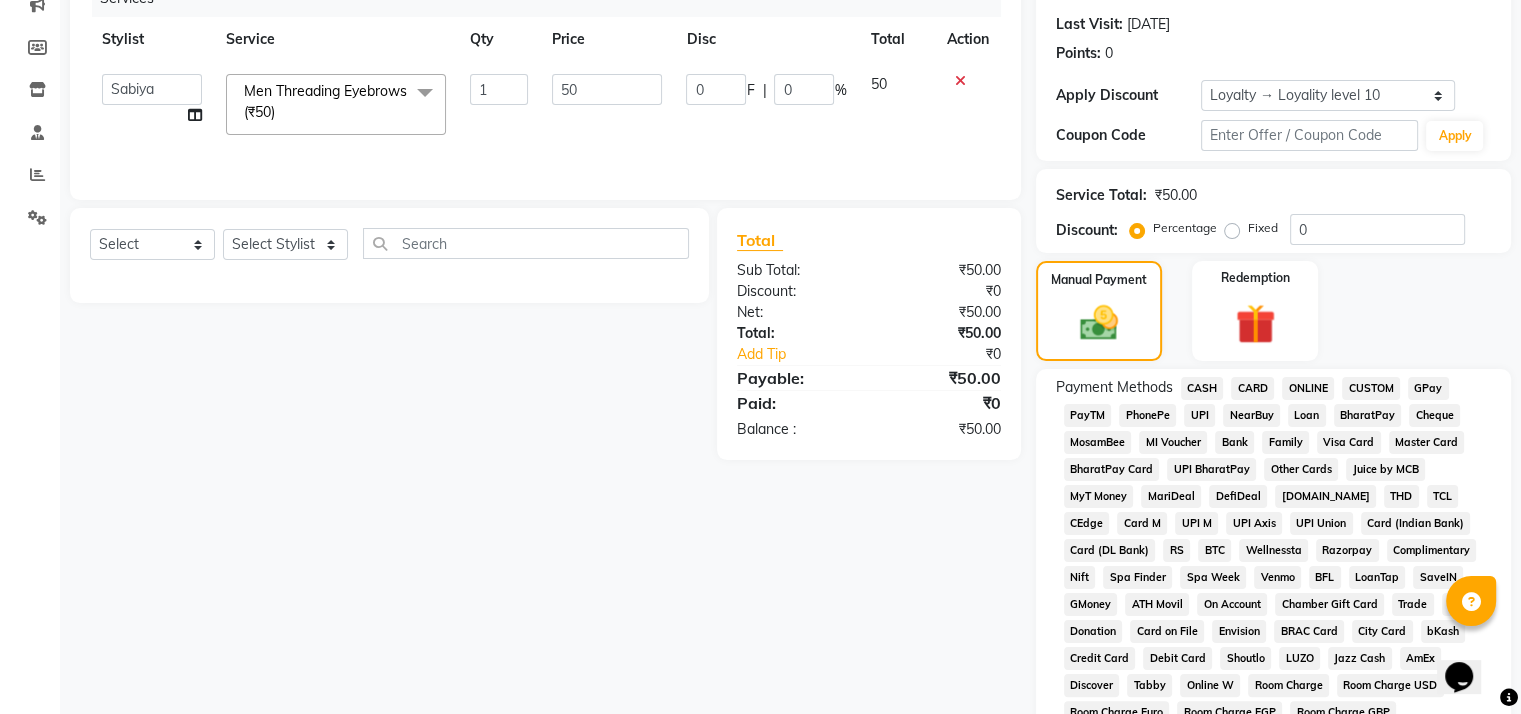 click on "GPay" 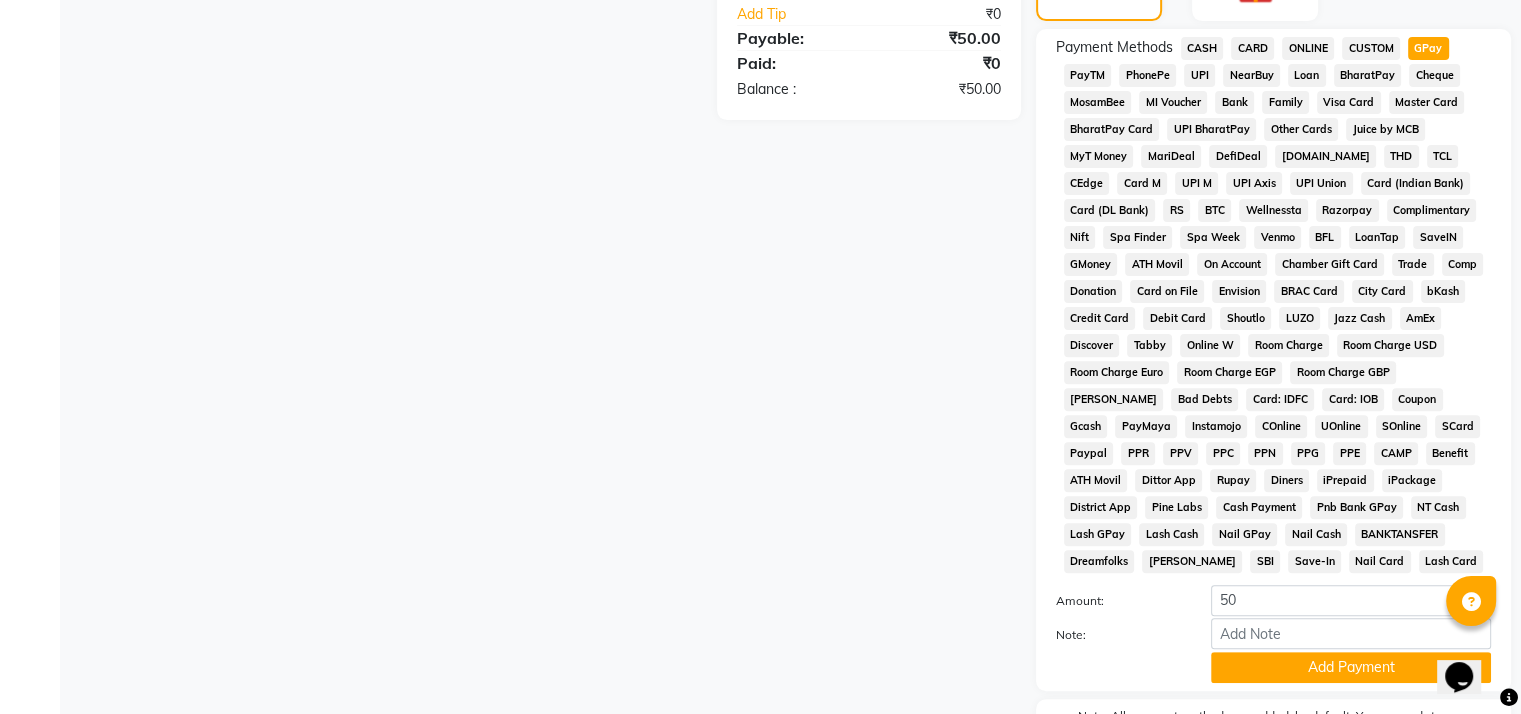 scroll, scrollTop: 620, scrollLeft: 0, axis: vertical 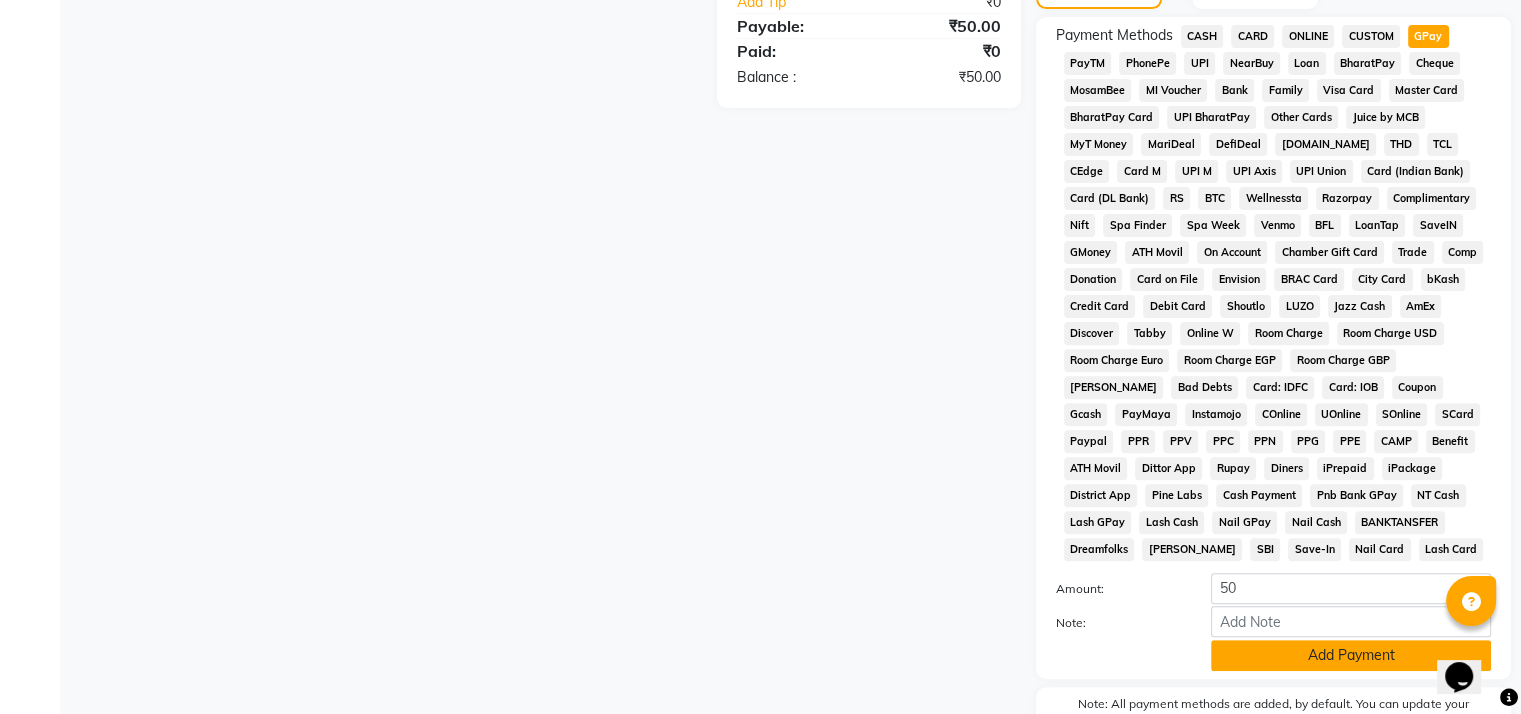 click on "Add Payment" 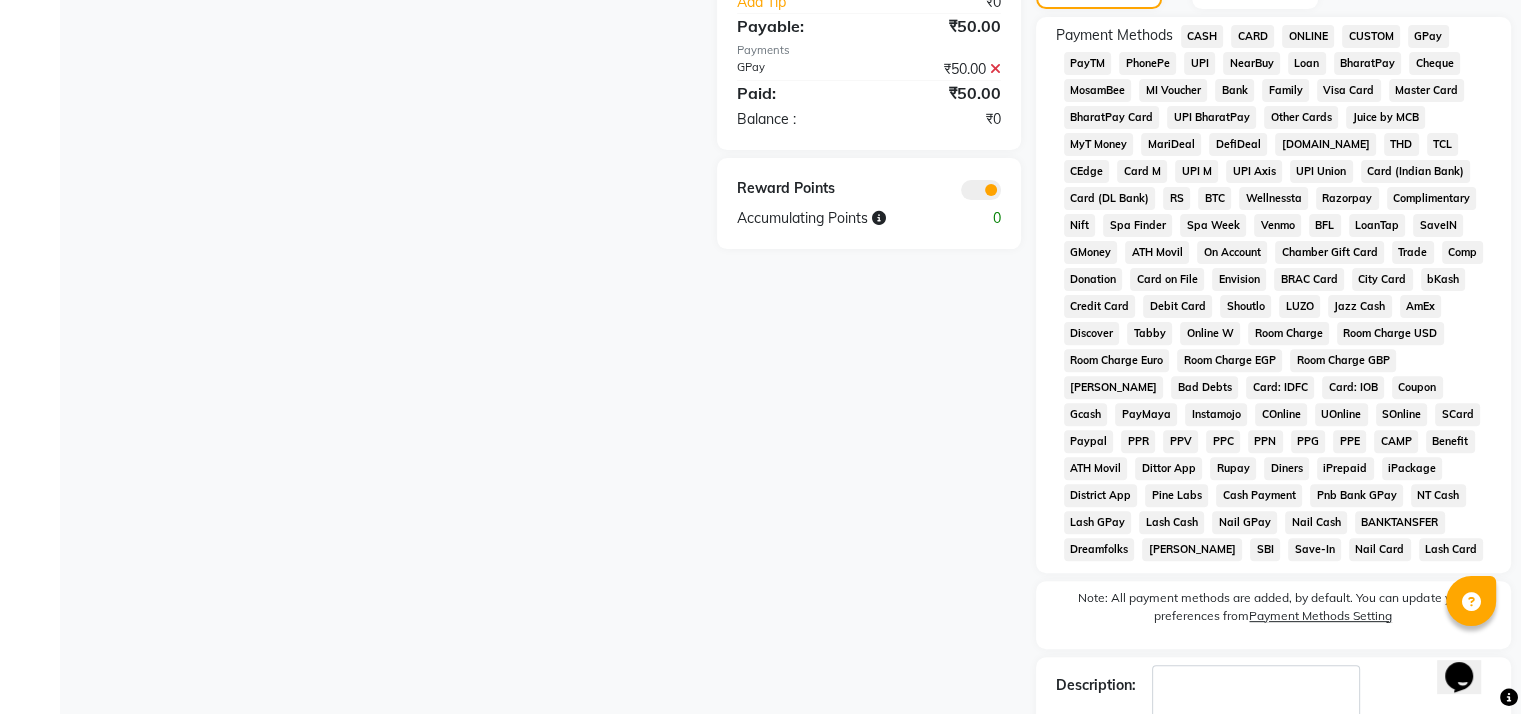 scroll, scrollTop: 724, scrollLeft: 0, axis: vertical 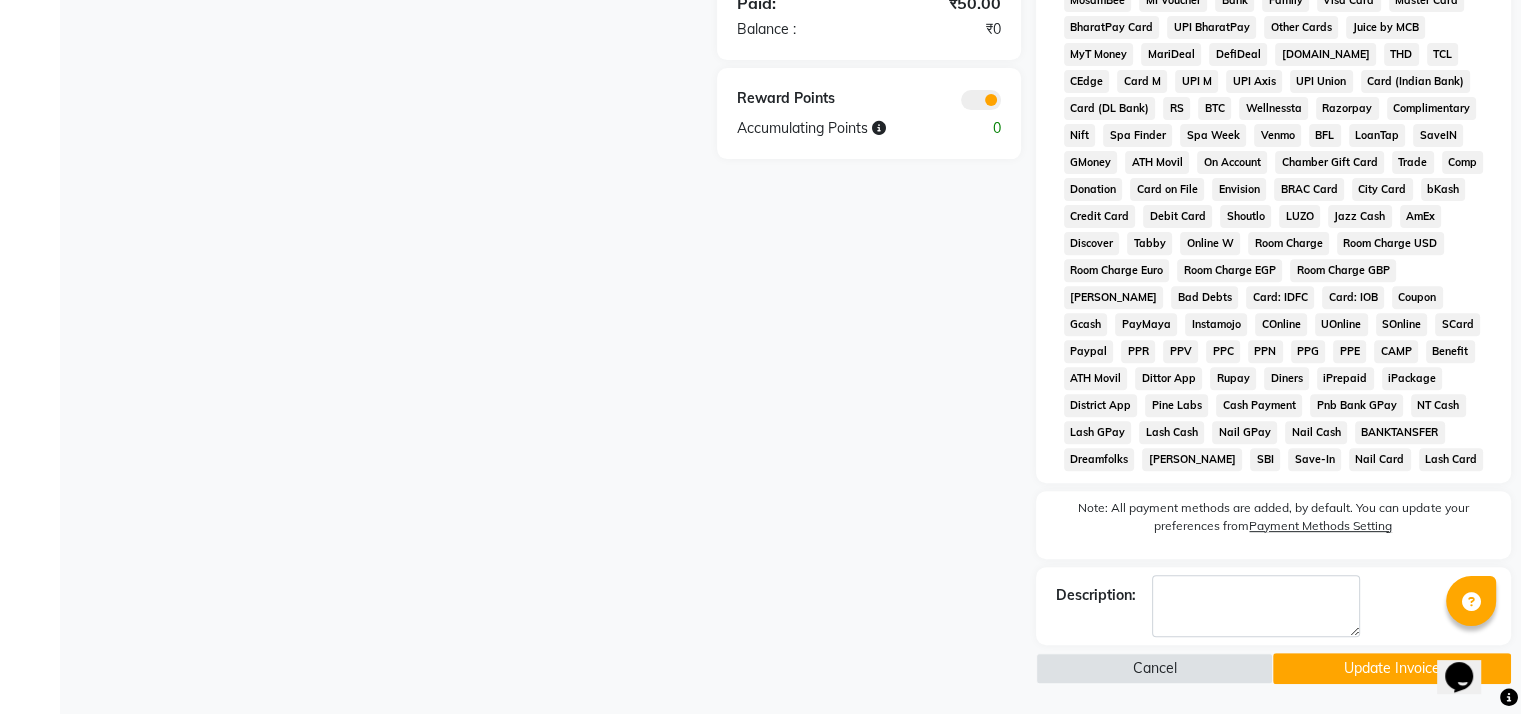 click on "Update Invoice" 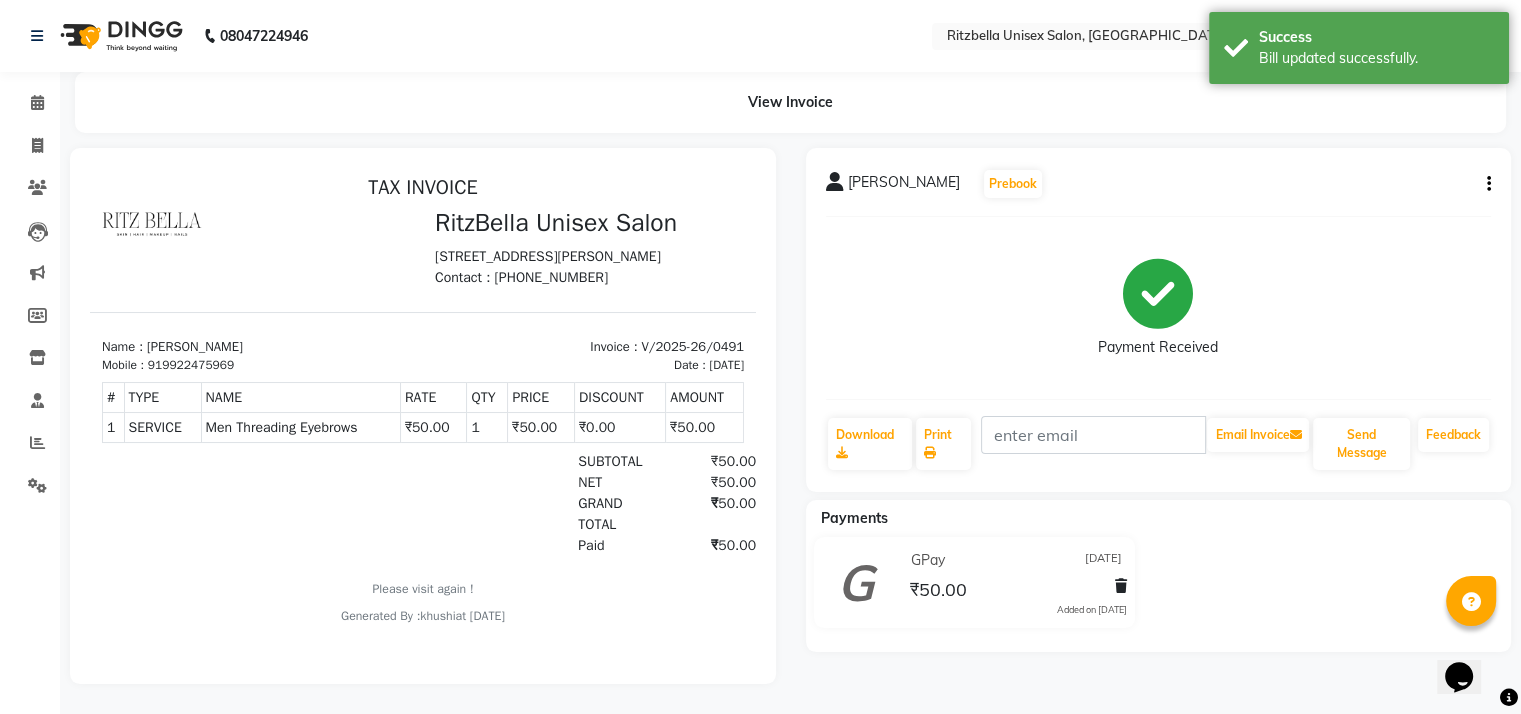 scroll, scrollTop: 0, scrollLeft: 0, axis: both 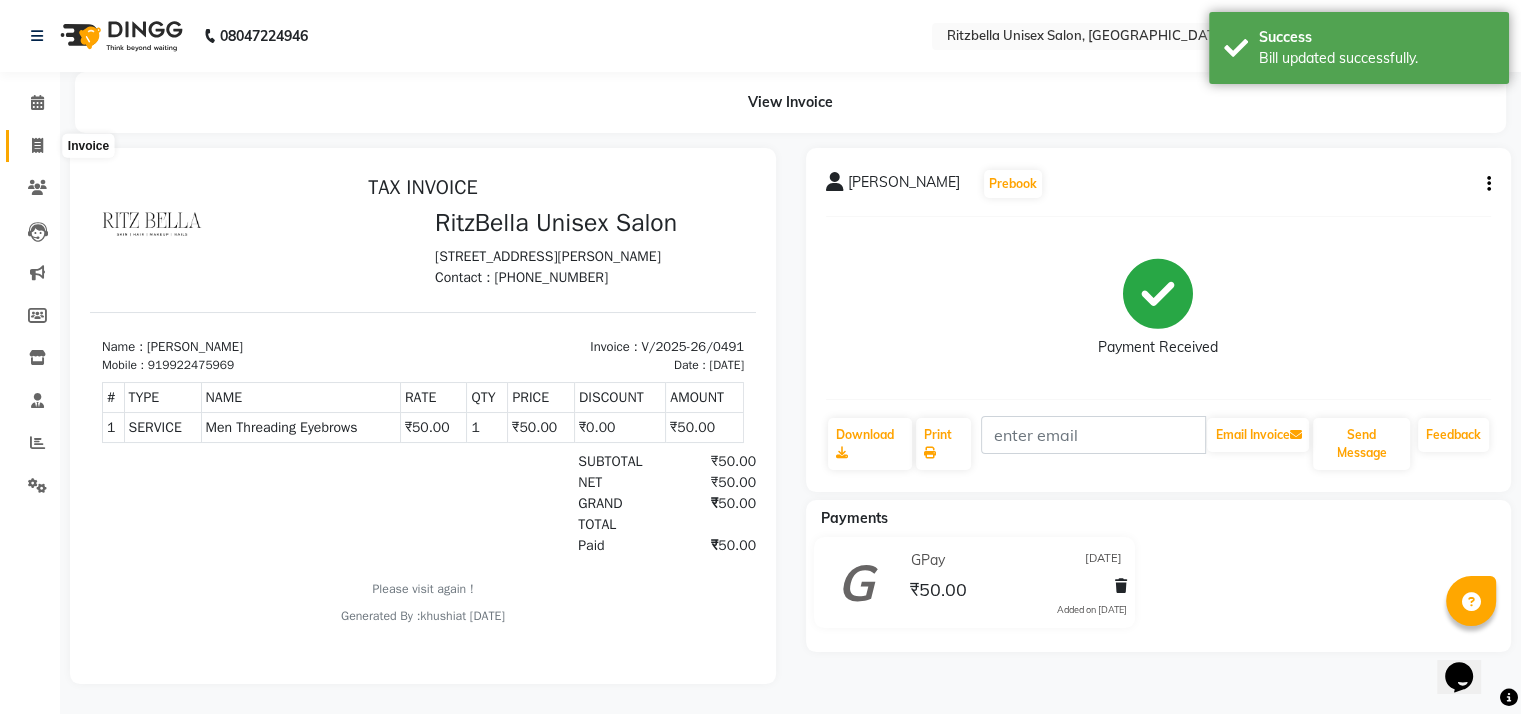click 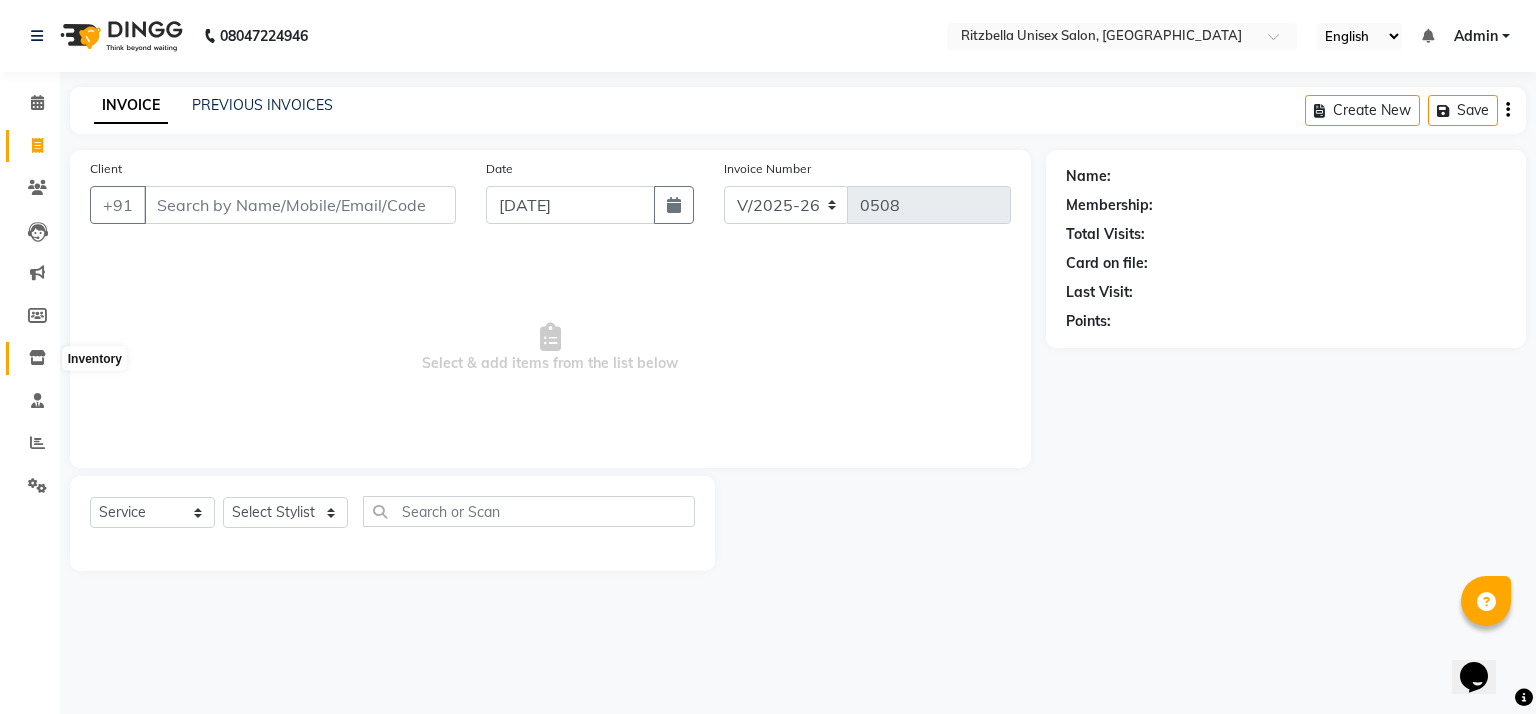 click 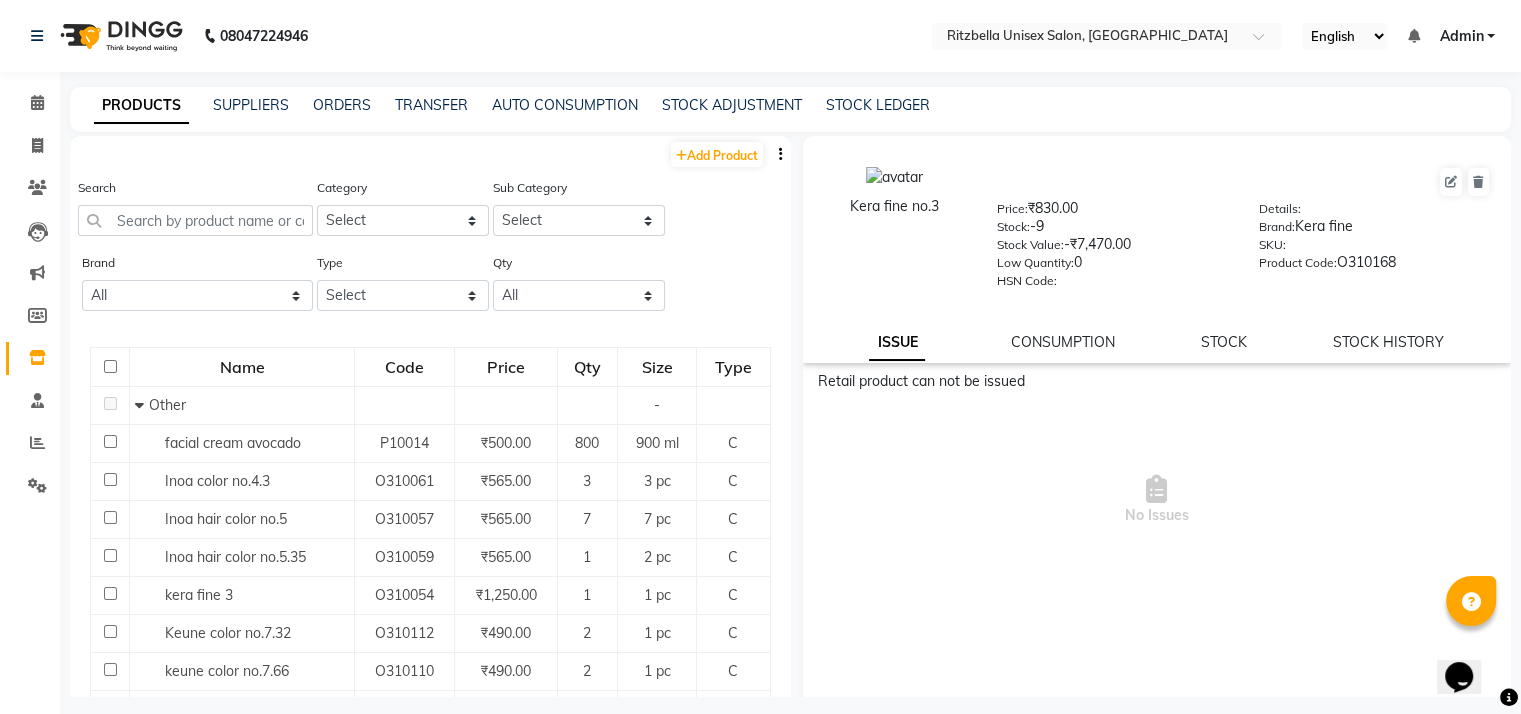 click on "Add Product" 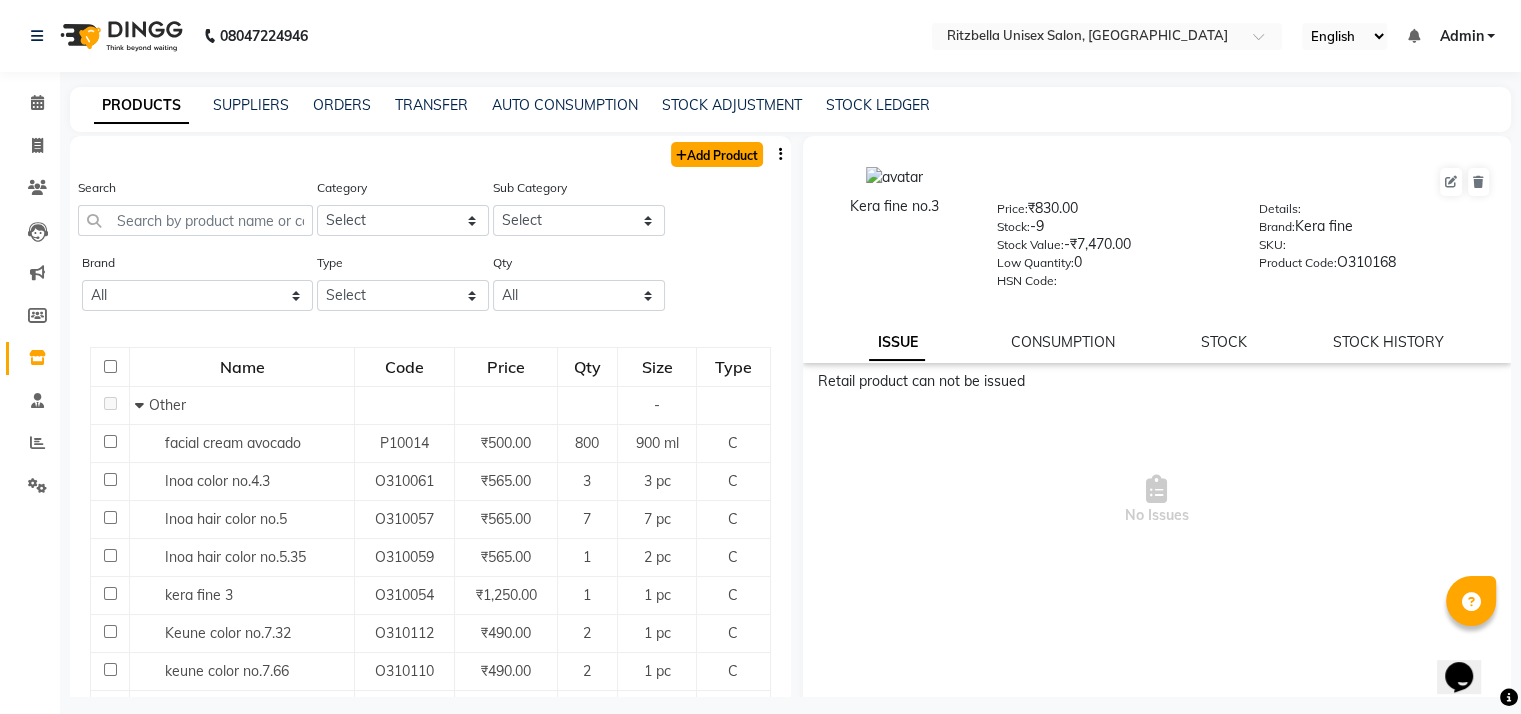 click on "Add Product" 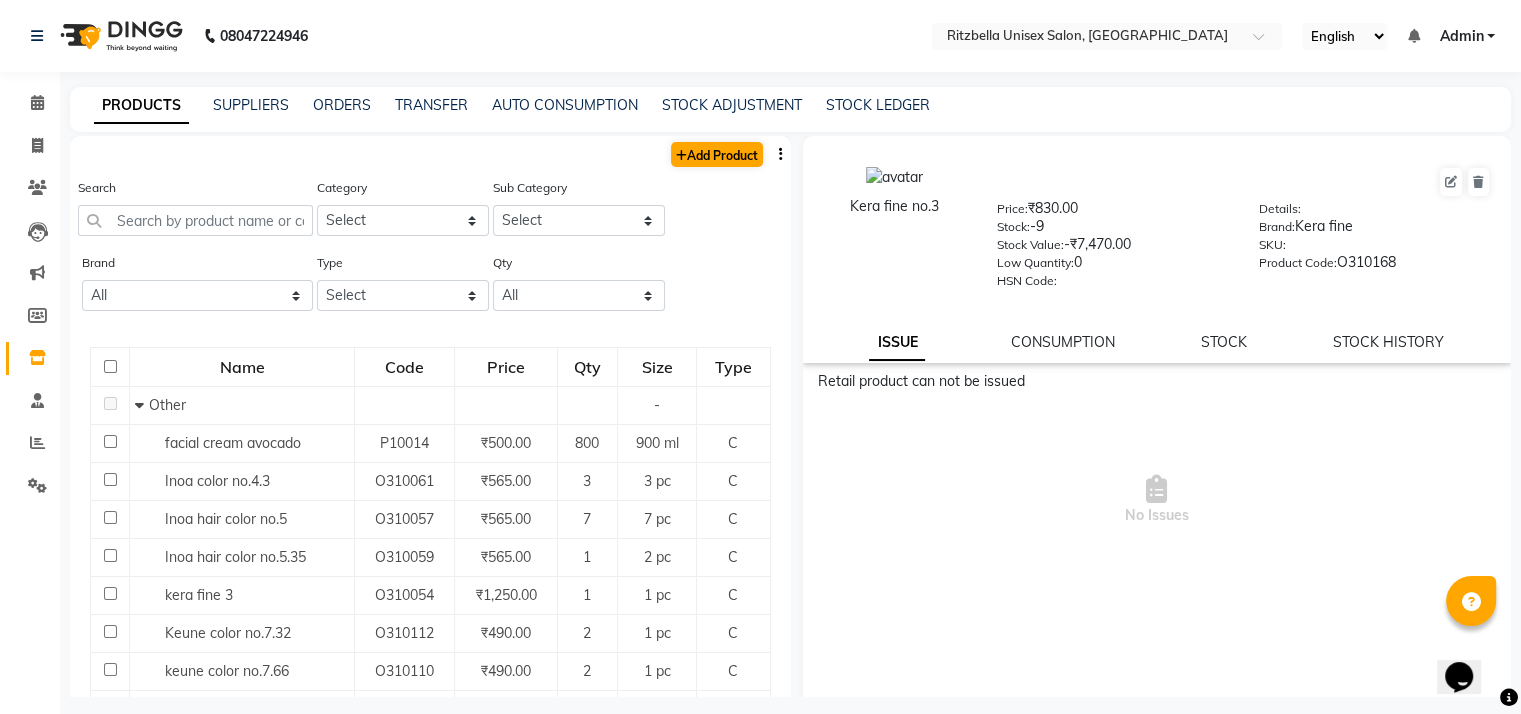 select on "true" 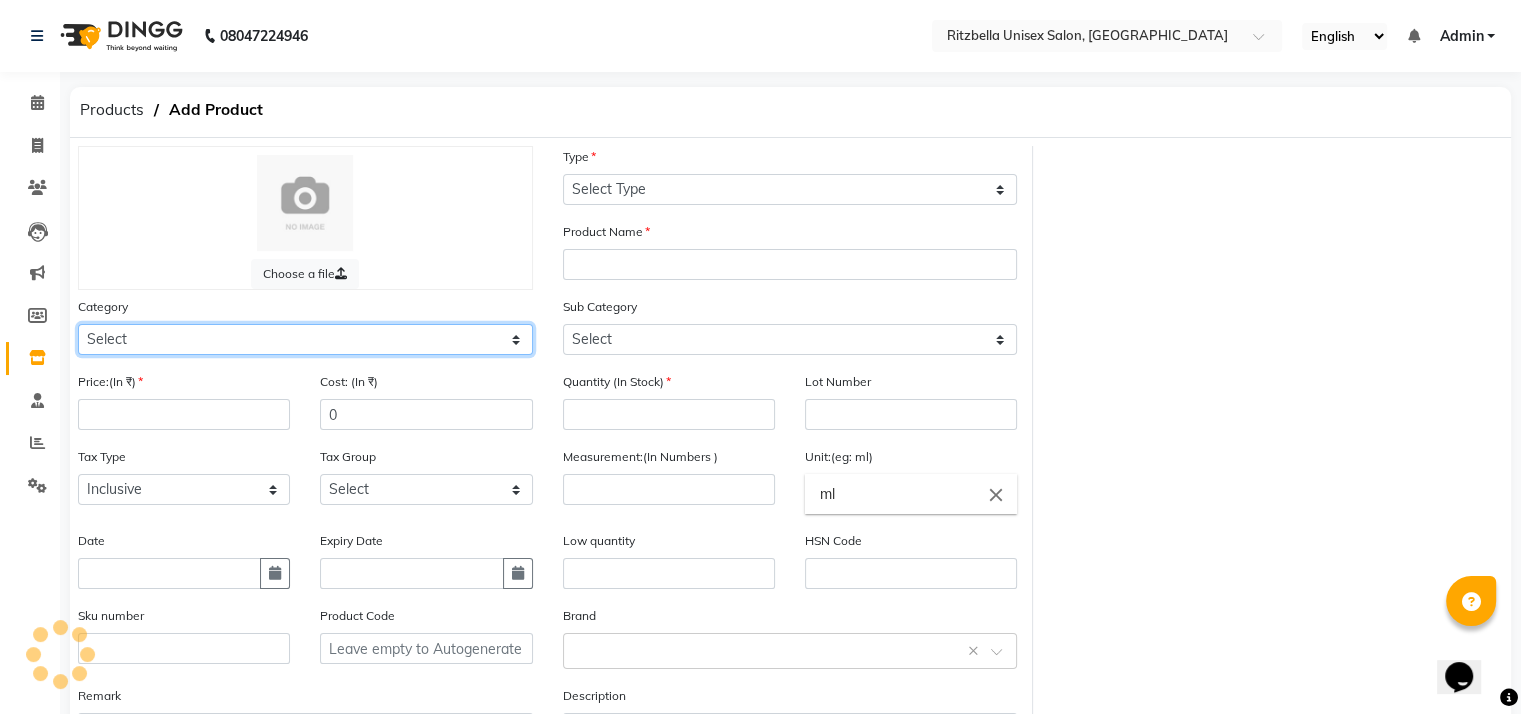 click on "Select Hair Skin Makeup Personal Care Appliances Beard Waxing Disposable Threading Hands and Feet Beauty Planet Botox Cadiveu Casmara Cheryls Loreal Olaplex Other" 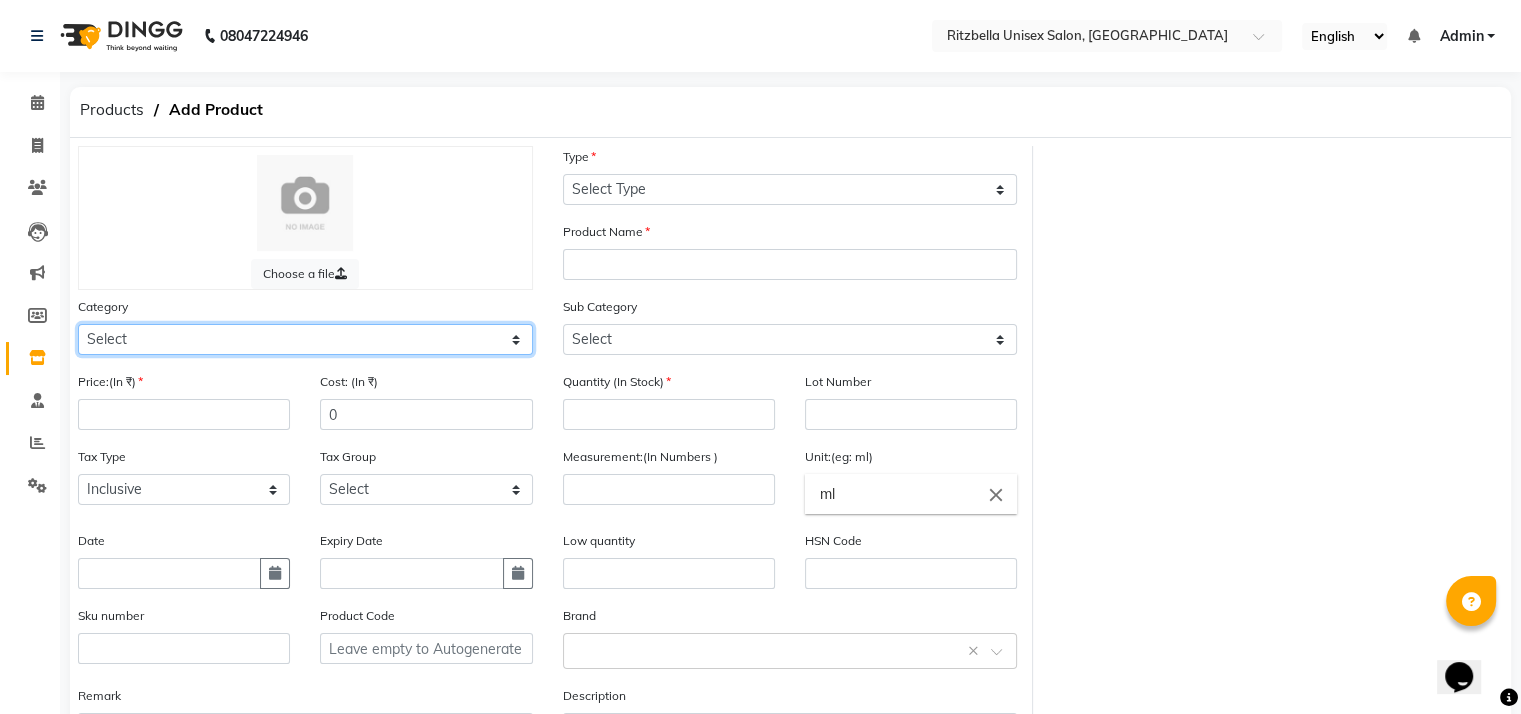 select on "1100" 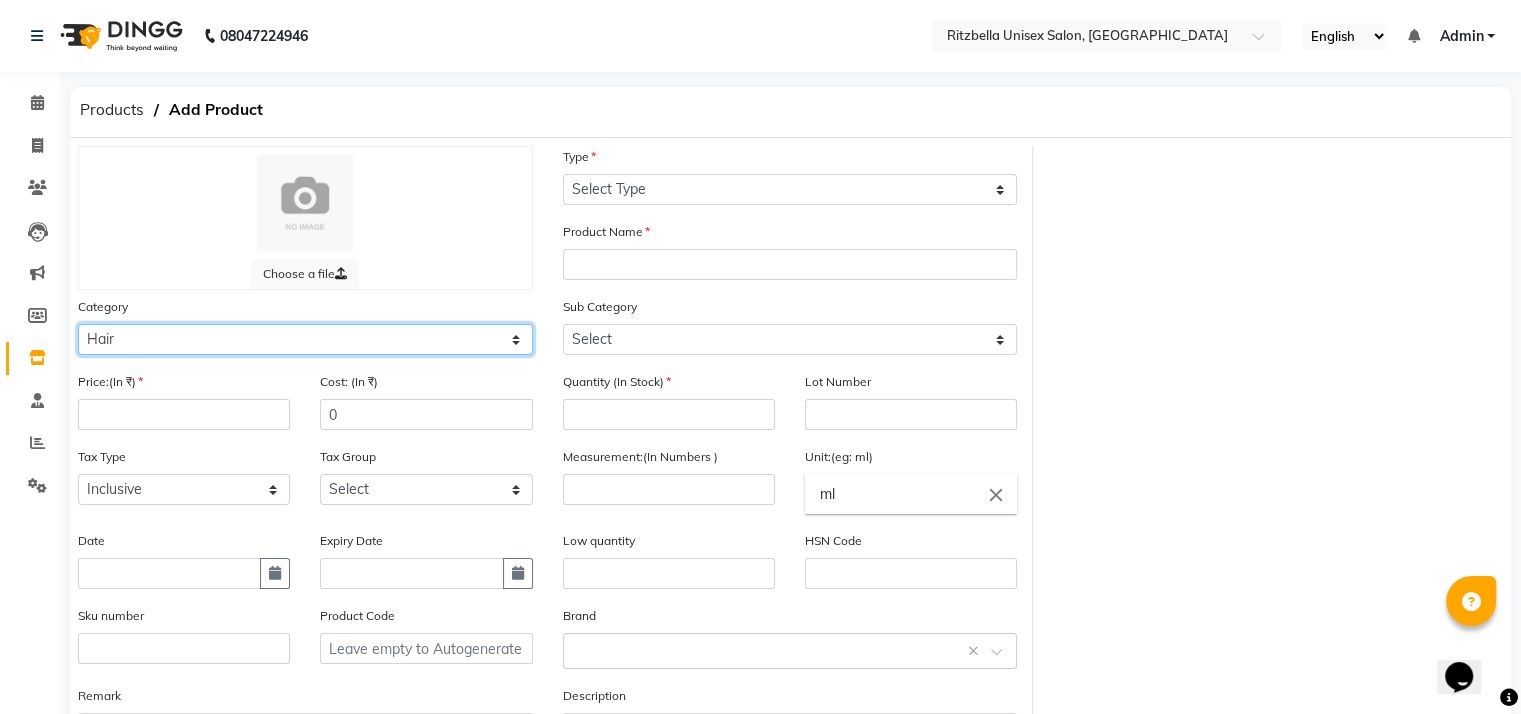 click on "Select Hair Skin Makeup Personal Care Appliances Beard Waxing Disposable Threading Hands and Feet Beauty Planet Botox Cadiveu Casmara Cheryls Loreal Olaplex Other" 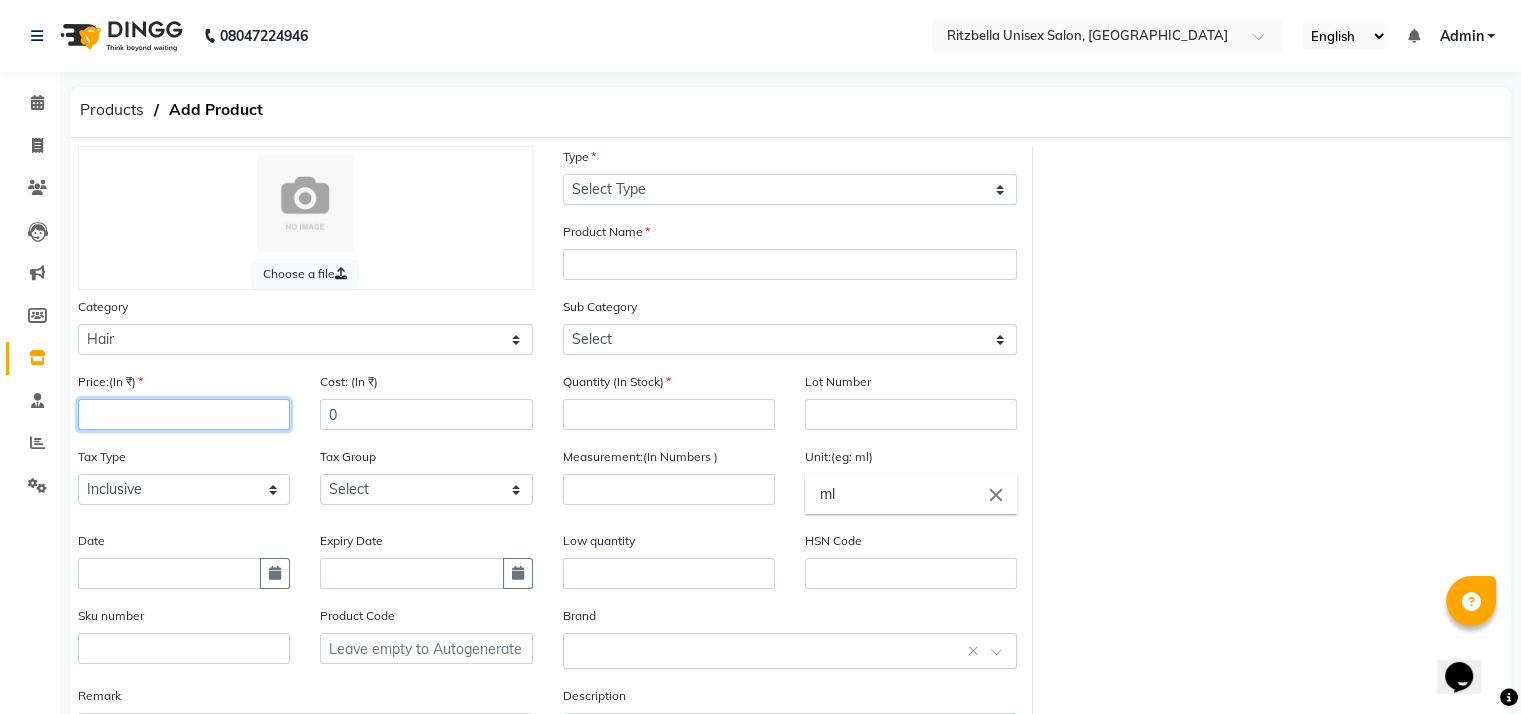 click 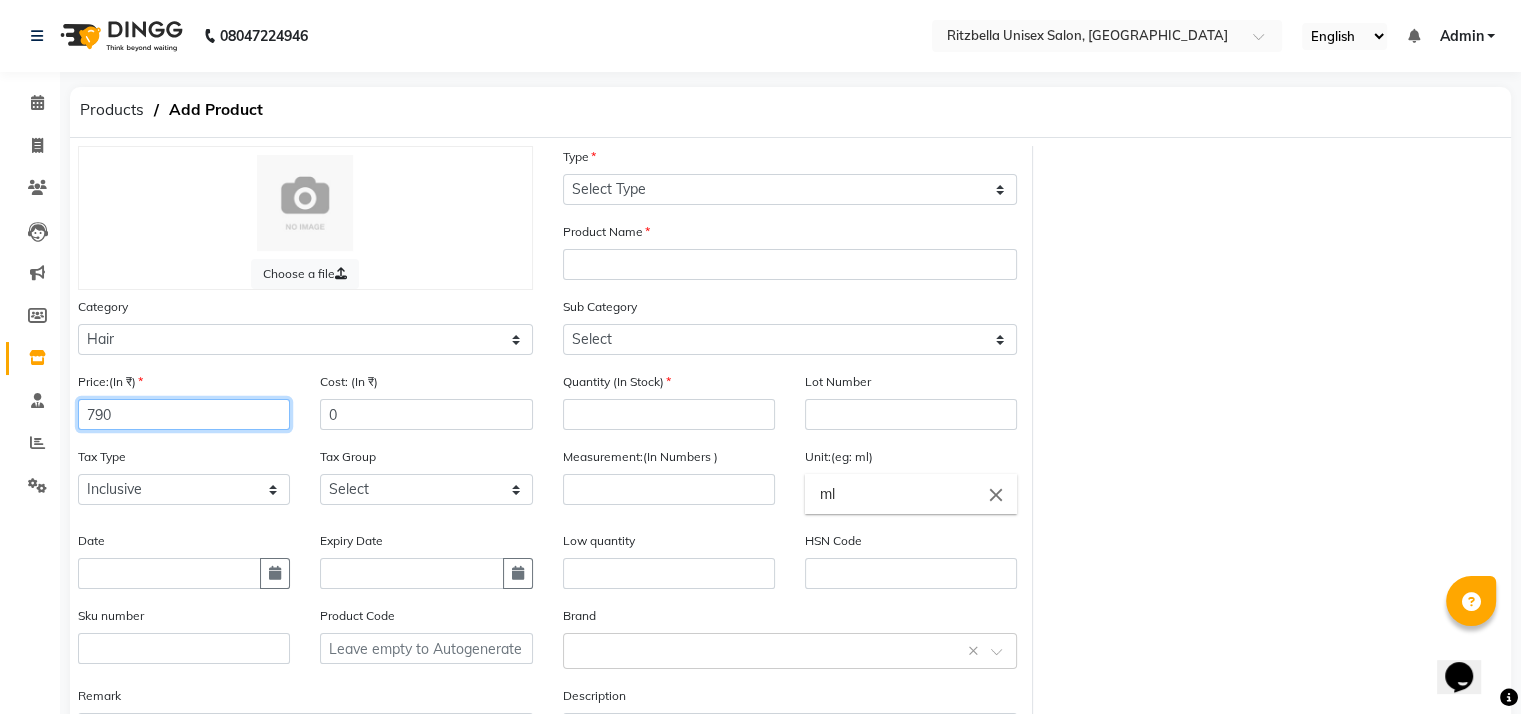 type on "790" 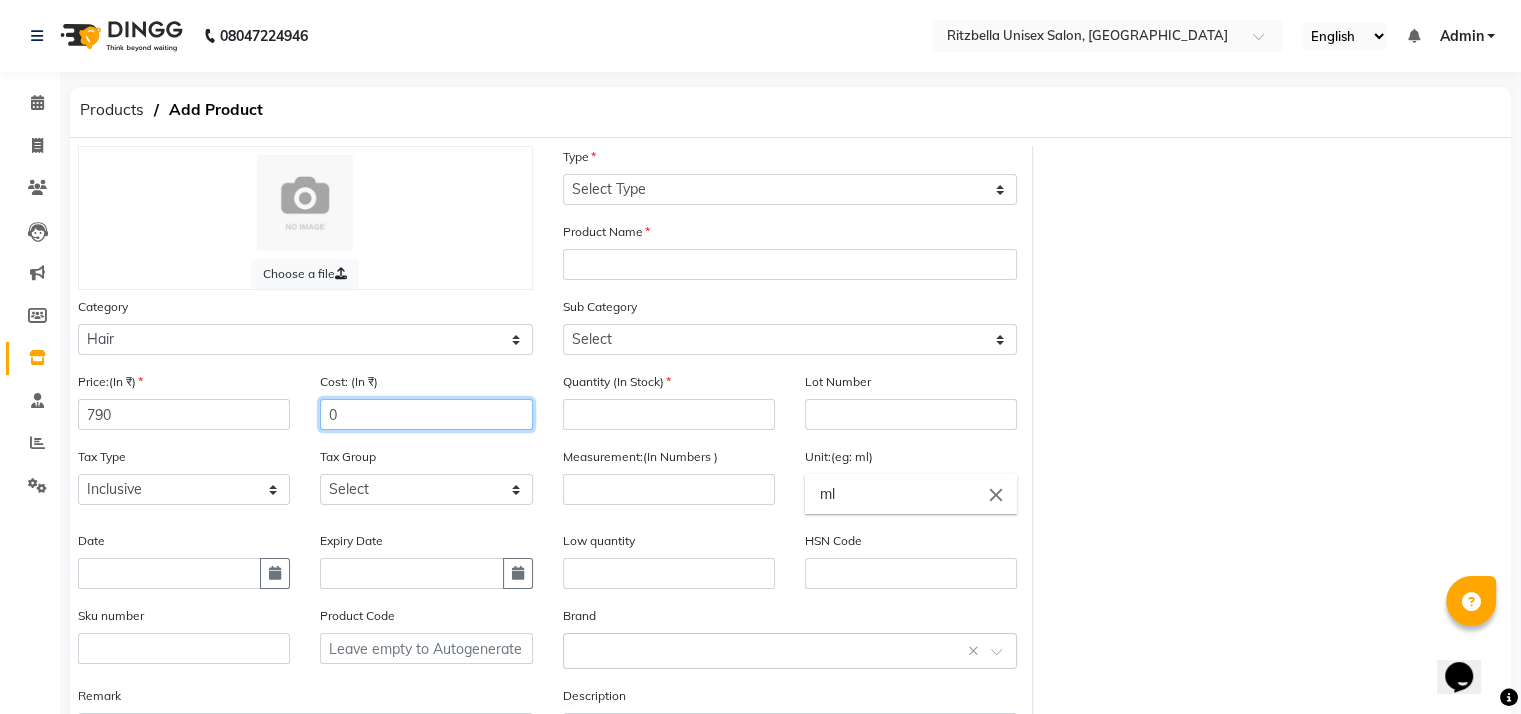click on "0" 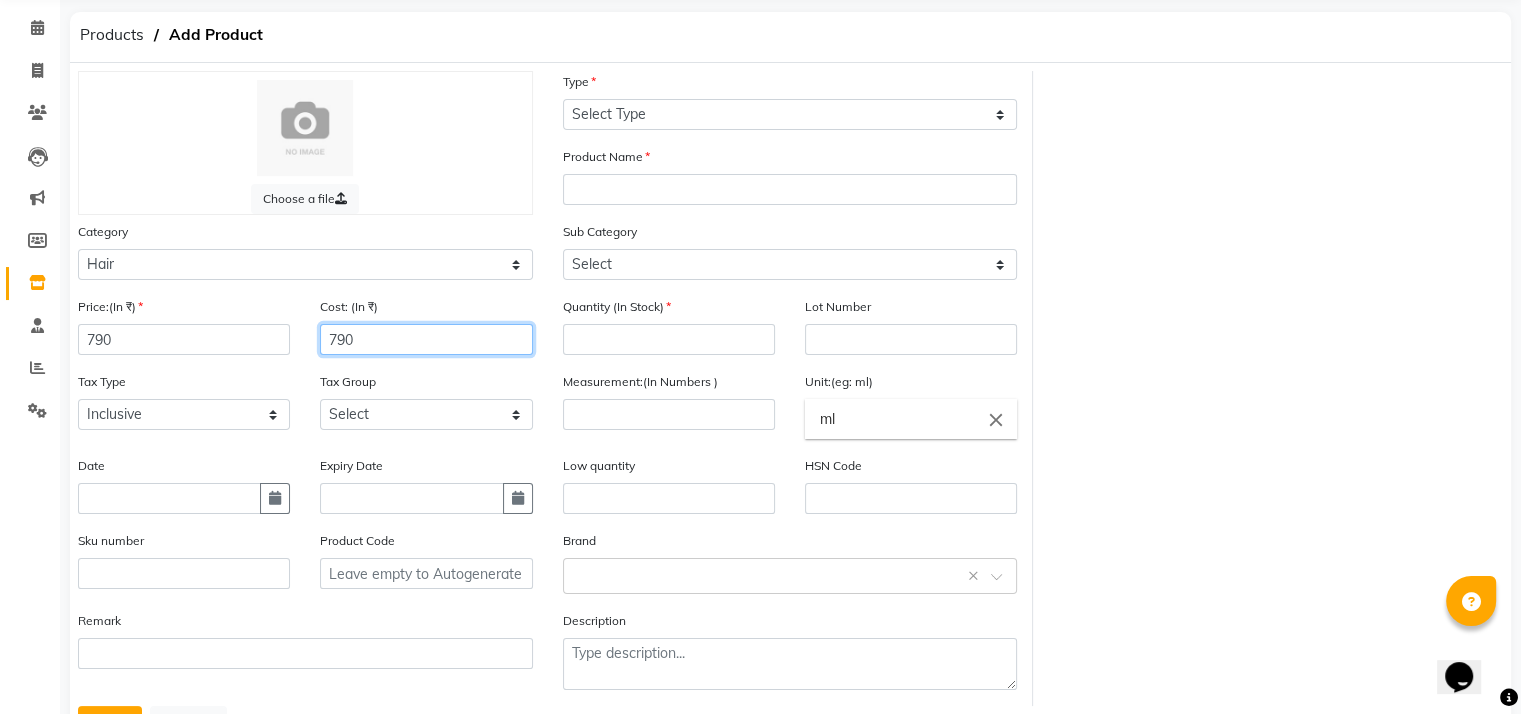 scroll, scrollTop: 76, scrollLeft: 0, axis: vertical 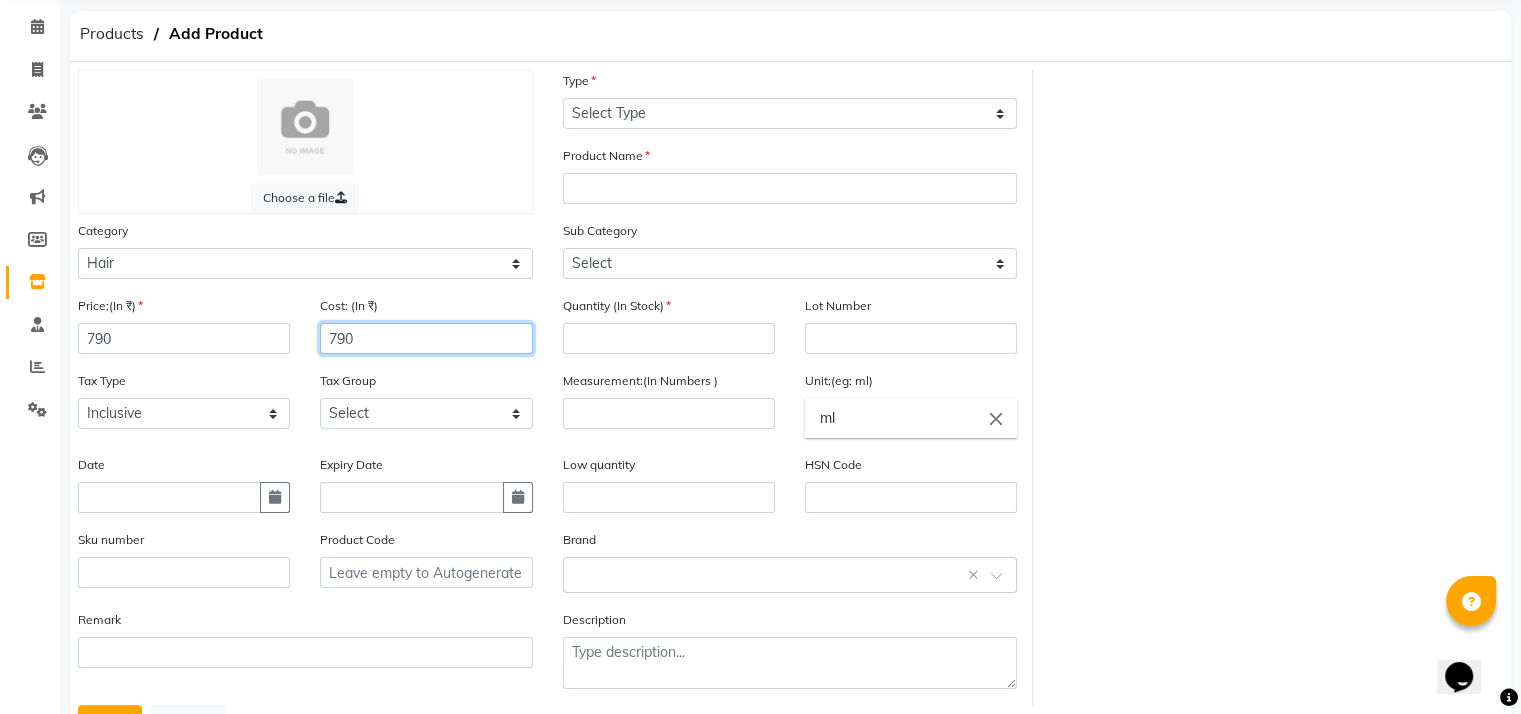type on "790" 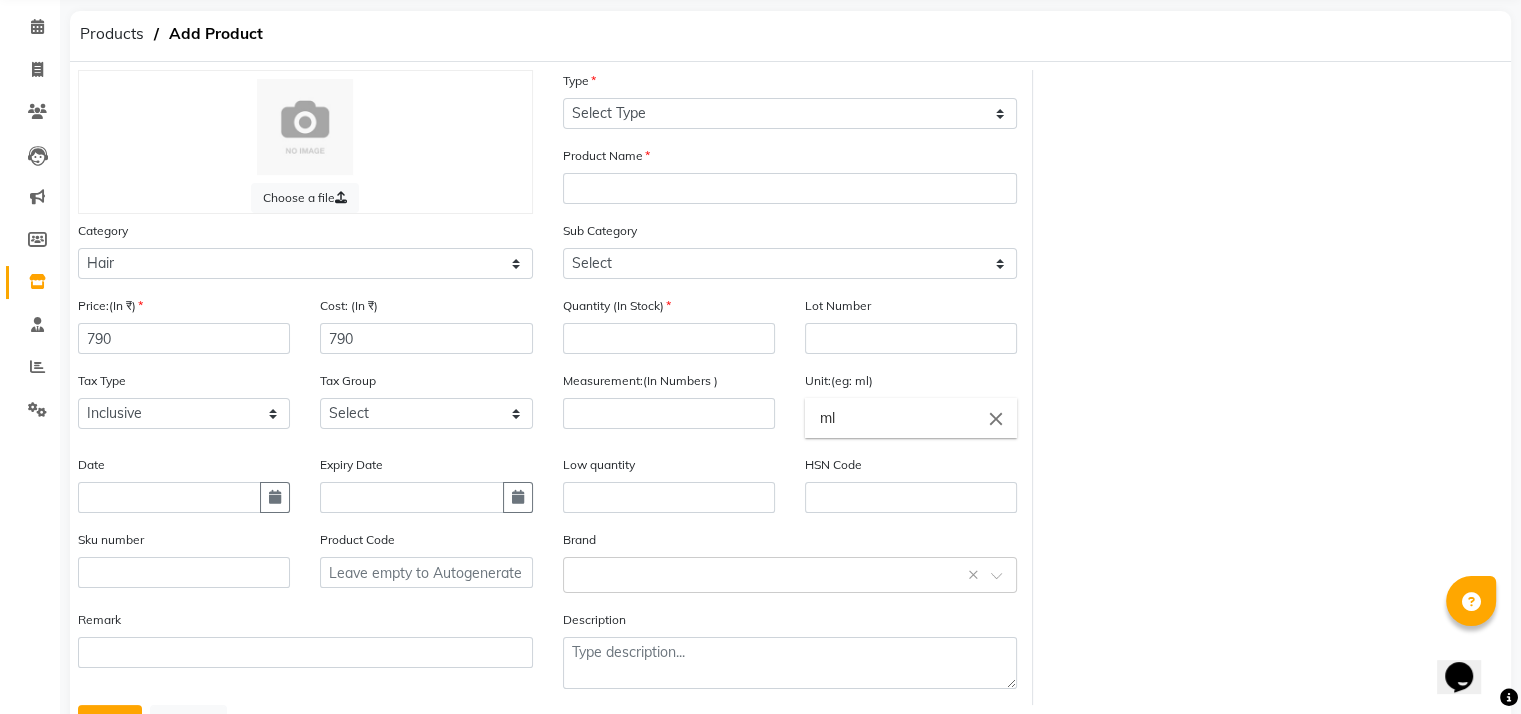 click on "Type Select Type Both Retail Consumable" 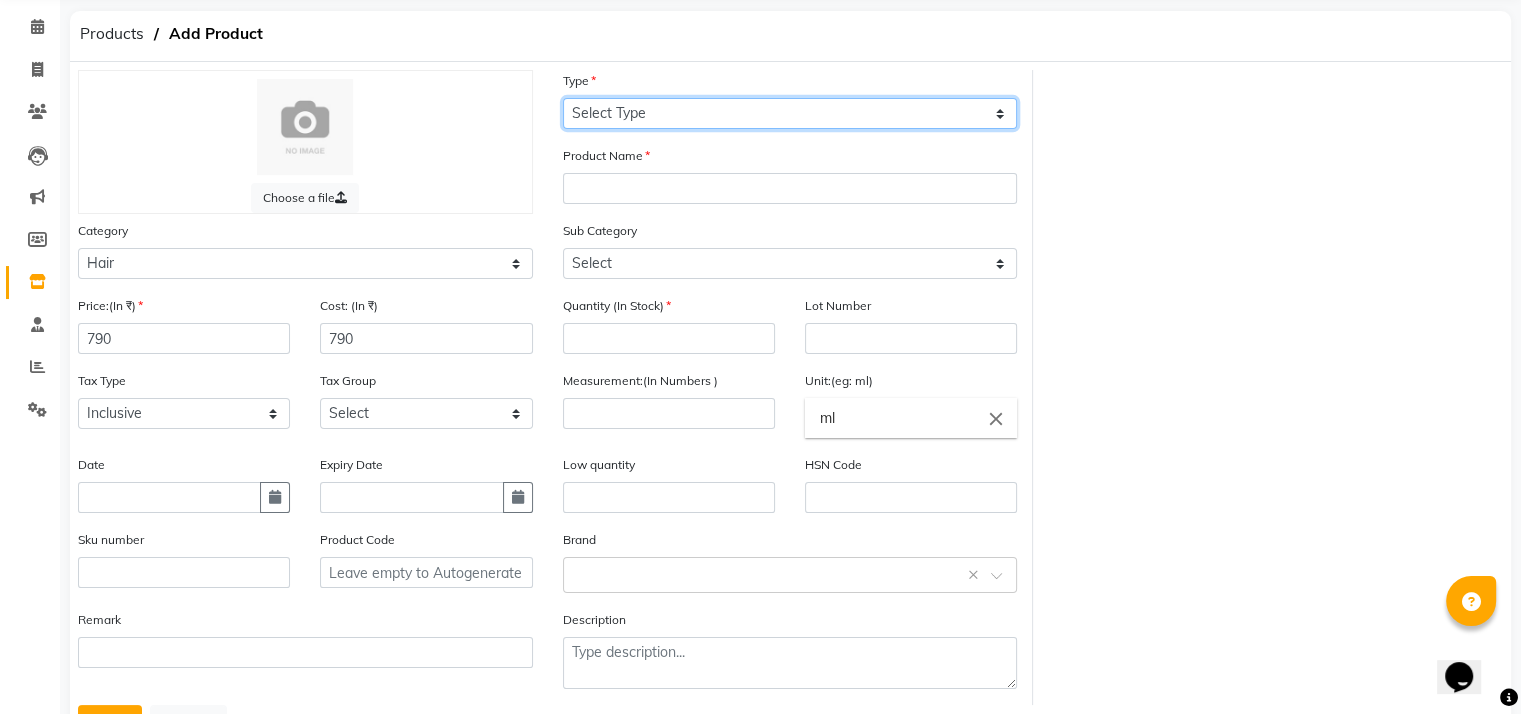 click on "Select Type Both Retail Consumable" 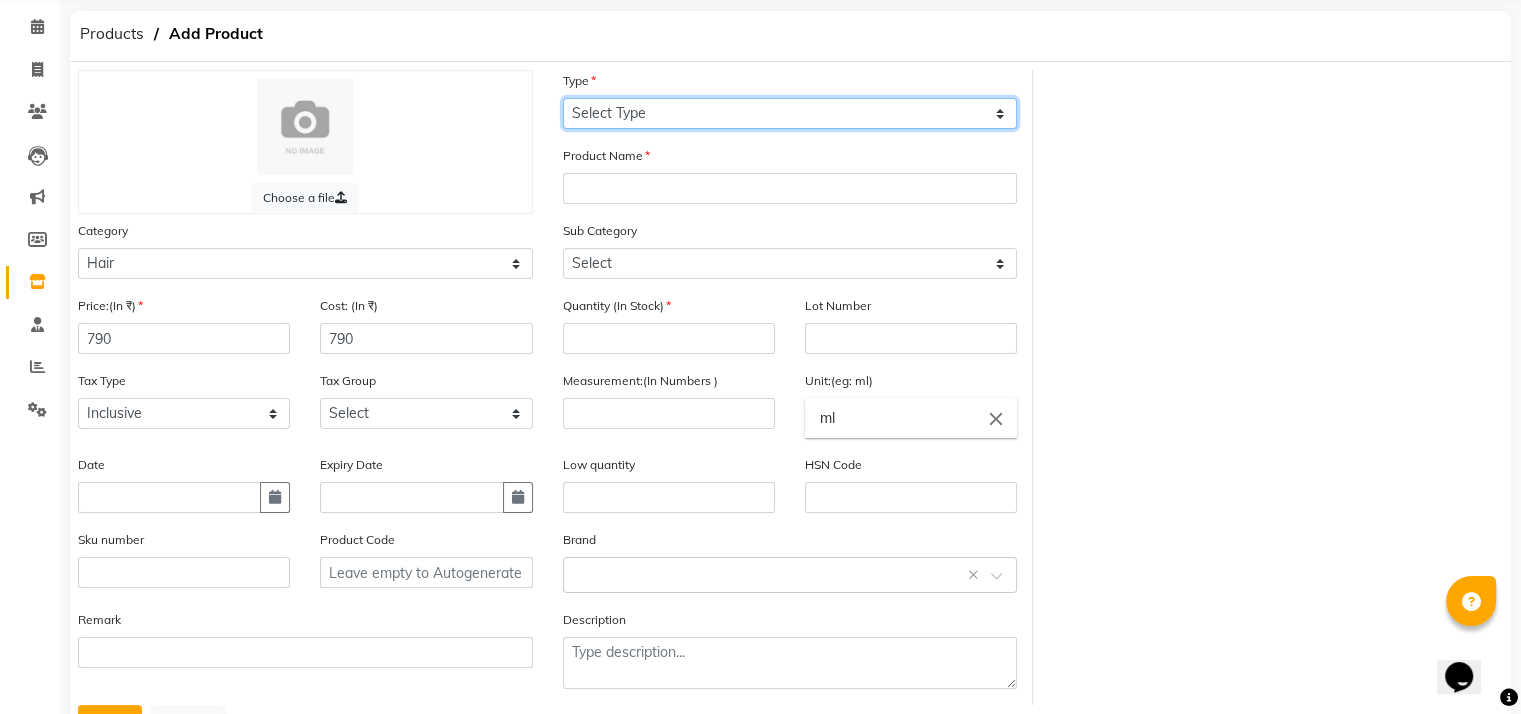 select on "R" 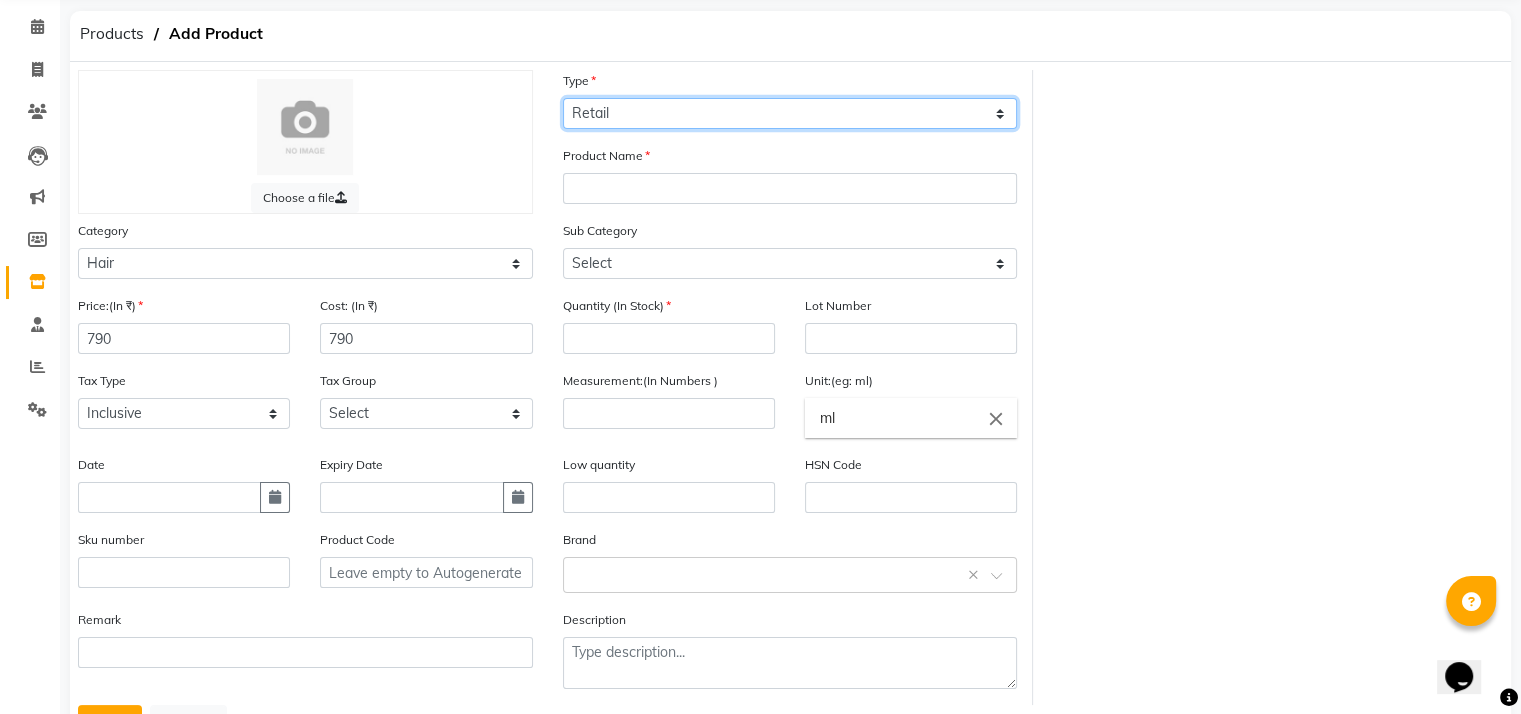 click on "Select Type Both Retail Consumable" 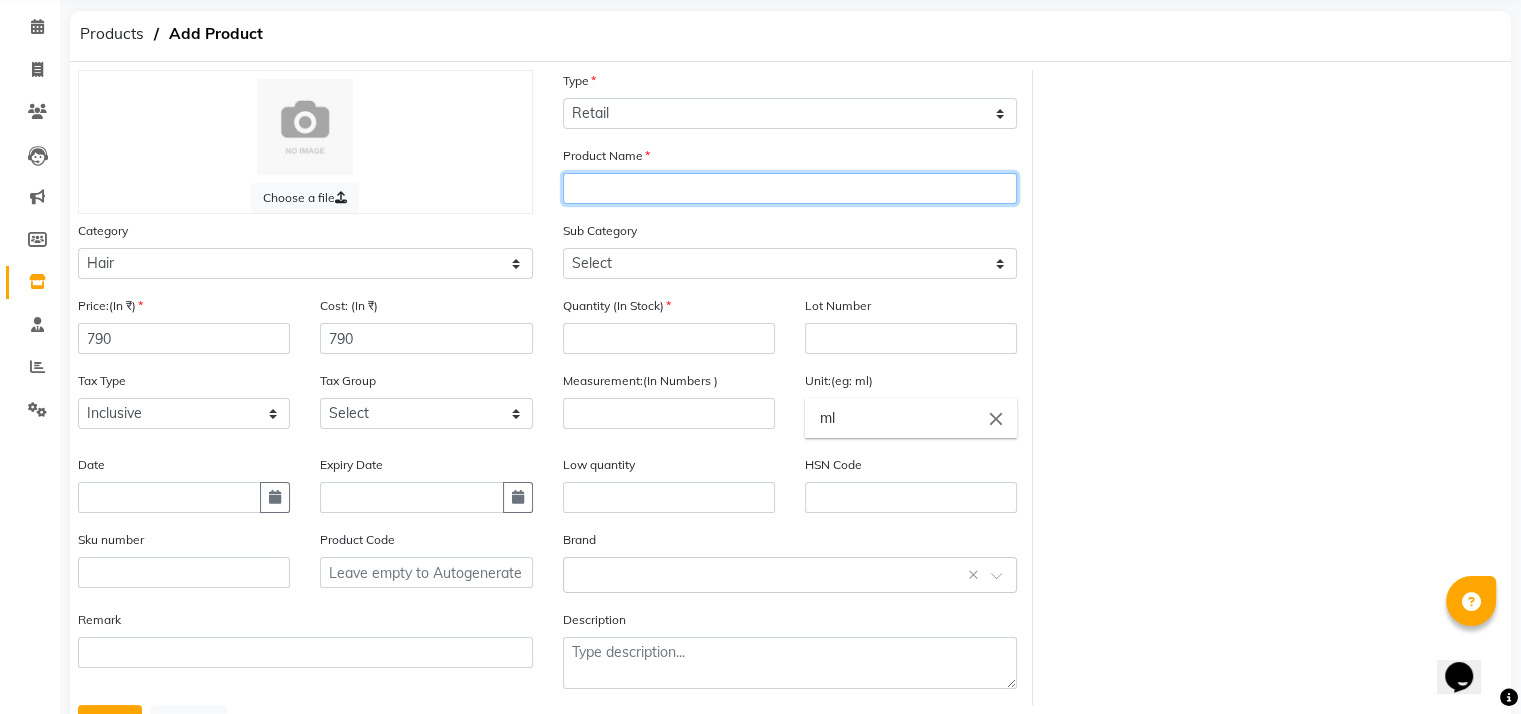 click 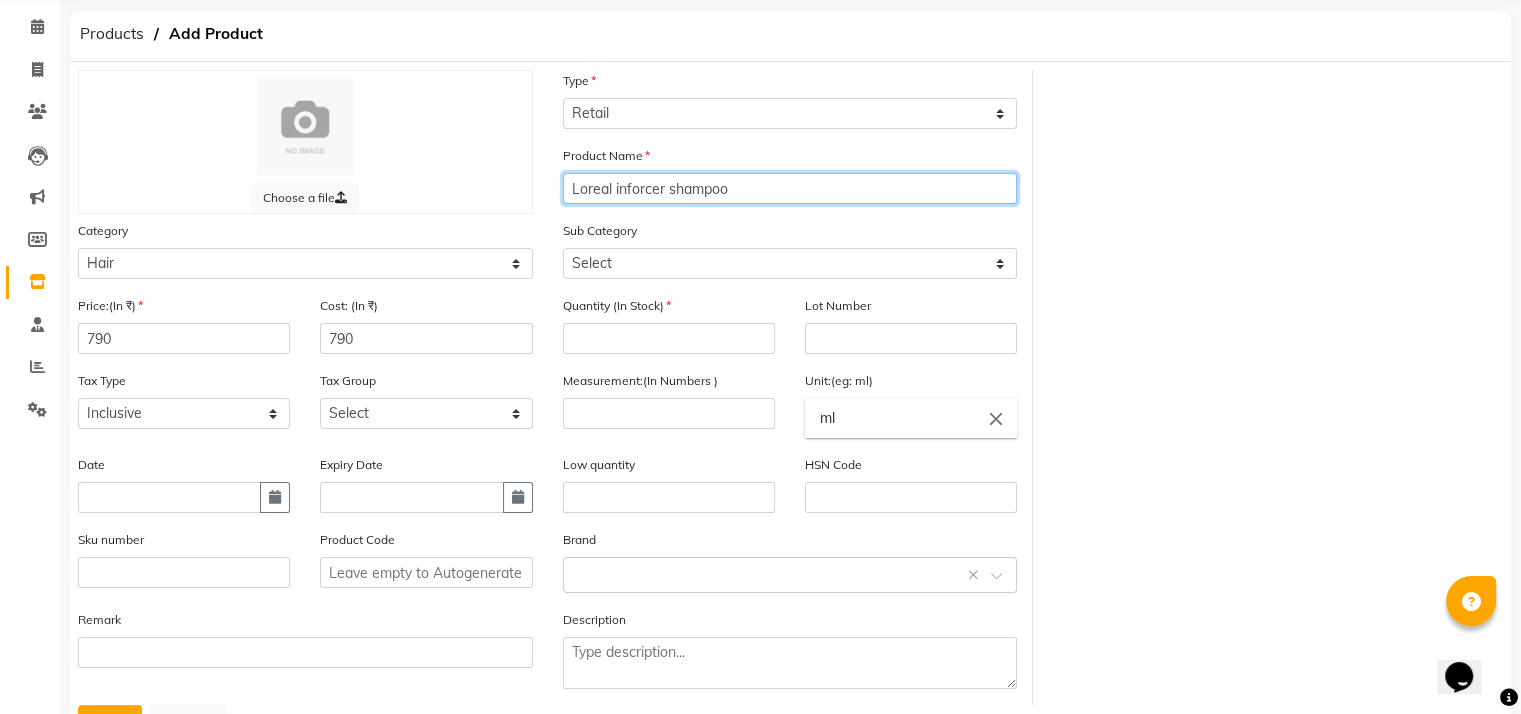 type on "Loreal inforcer shampoo" 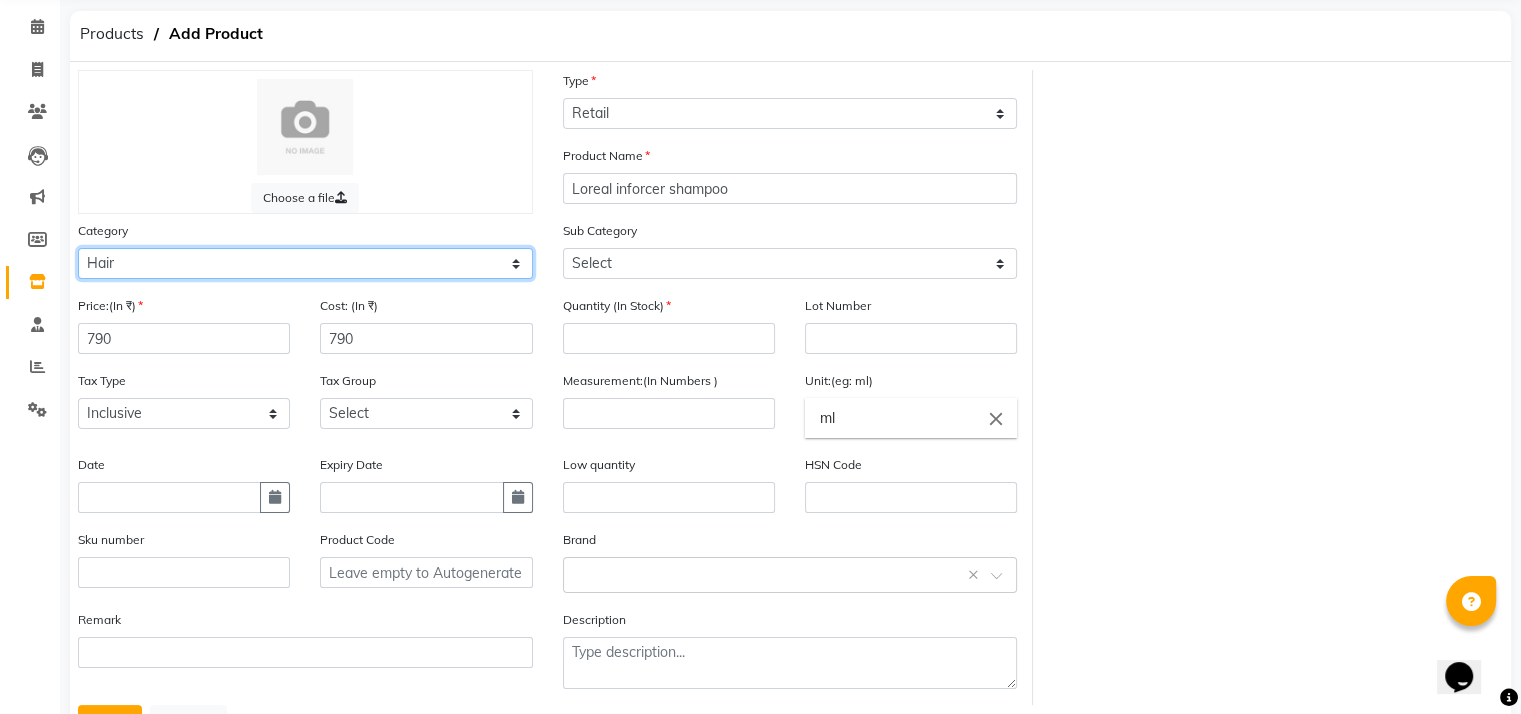 click on "Select Hair Skin Makeup Personal Care Appliances Beard Waxing Disposable Threading Hands and Feet Beauty Planet Botox Cadiveu Casmara Cheryls Loreal Olaplex Other" 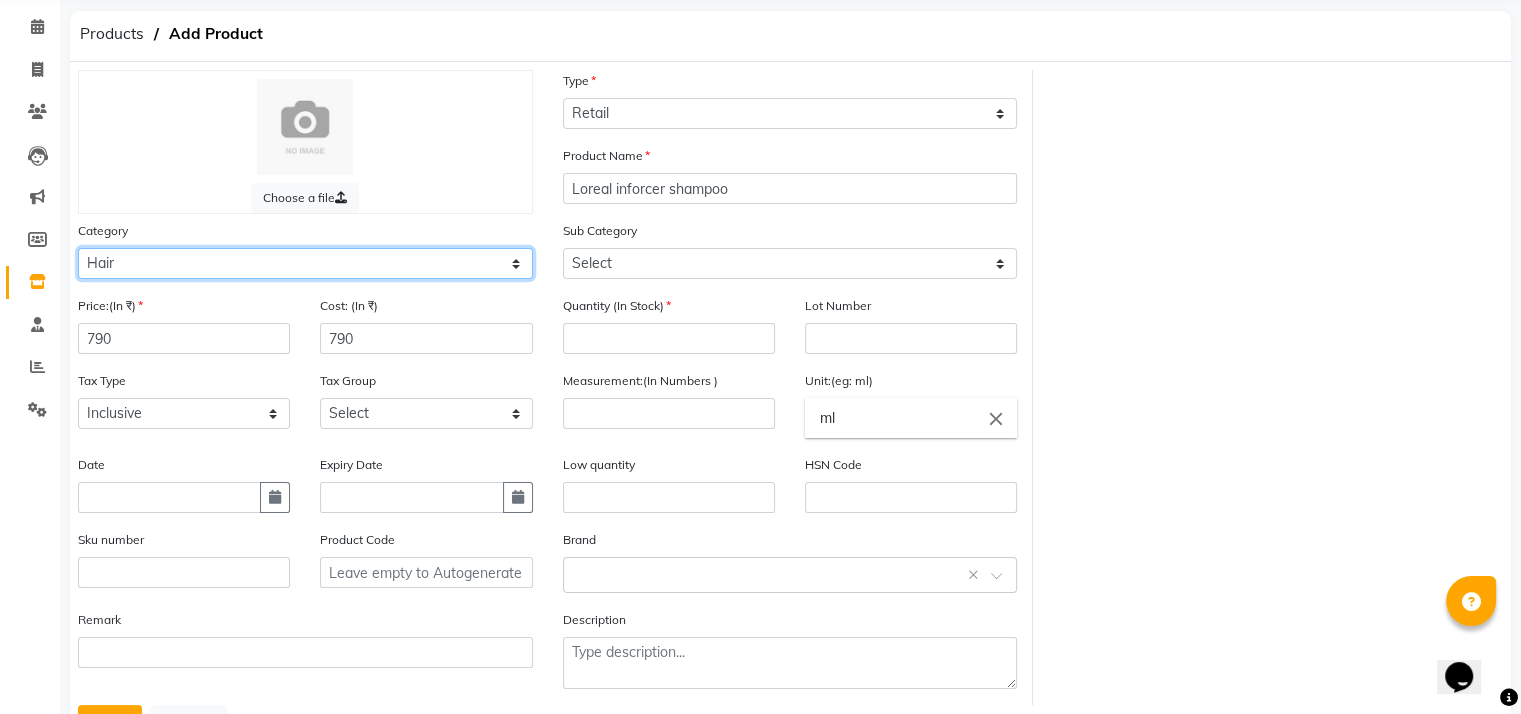 click on "Select Hair Skin Makeup Personal Care Appliances Beard Waxing Disposable Threading Hands and Feet Beauty Planet Botox Cadiveu Casmara Cheryls Loreal Olaplex Other" 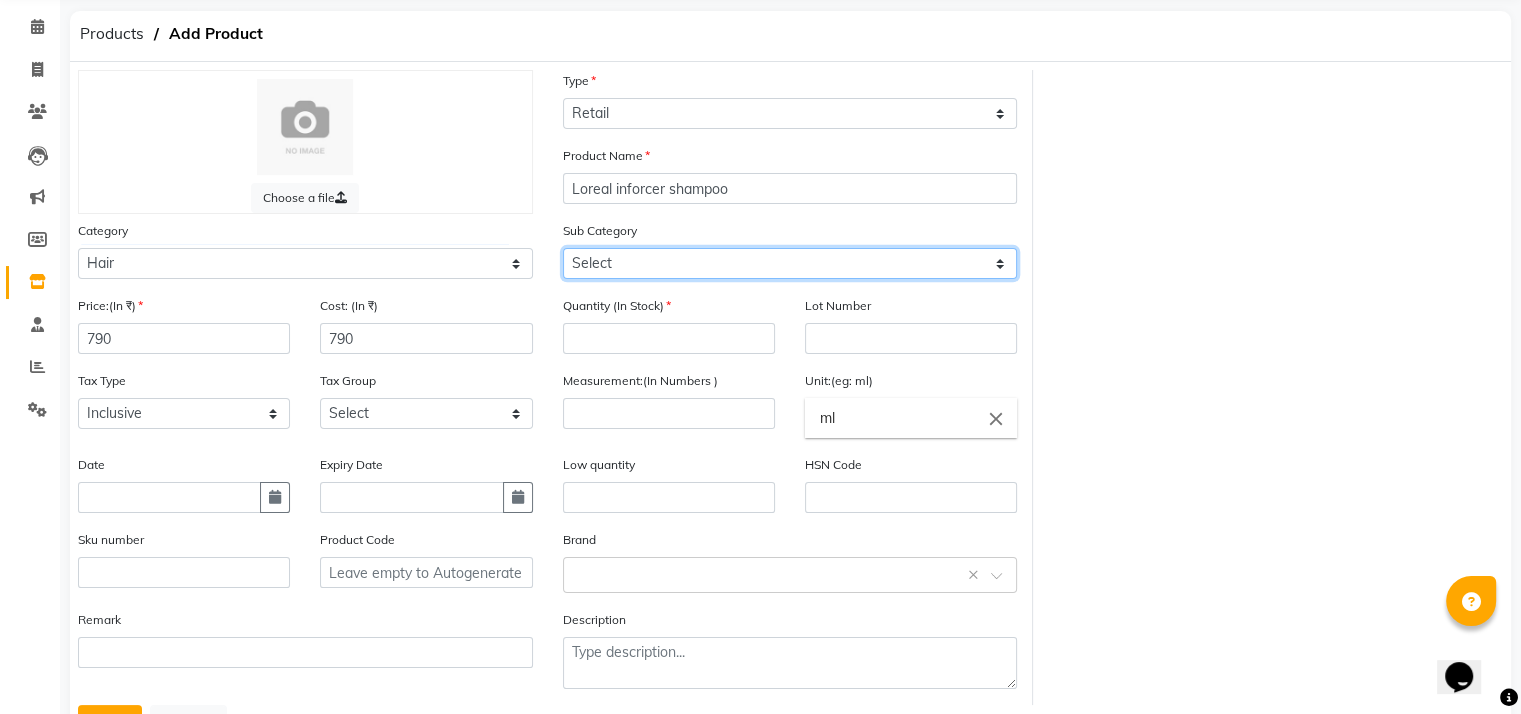 click on "Select Shampoo Conditioner Cream Mask Oil Serum Color Appliances Treatment Styling Kit & Combo Other" 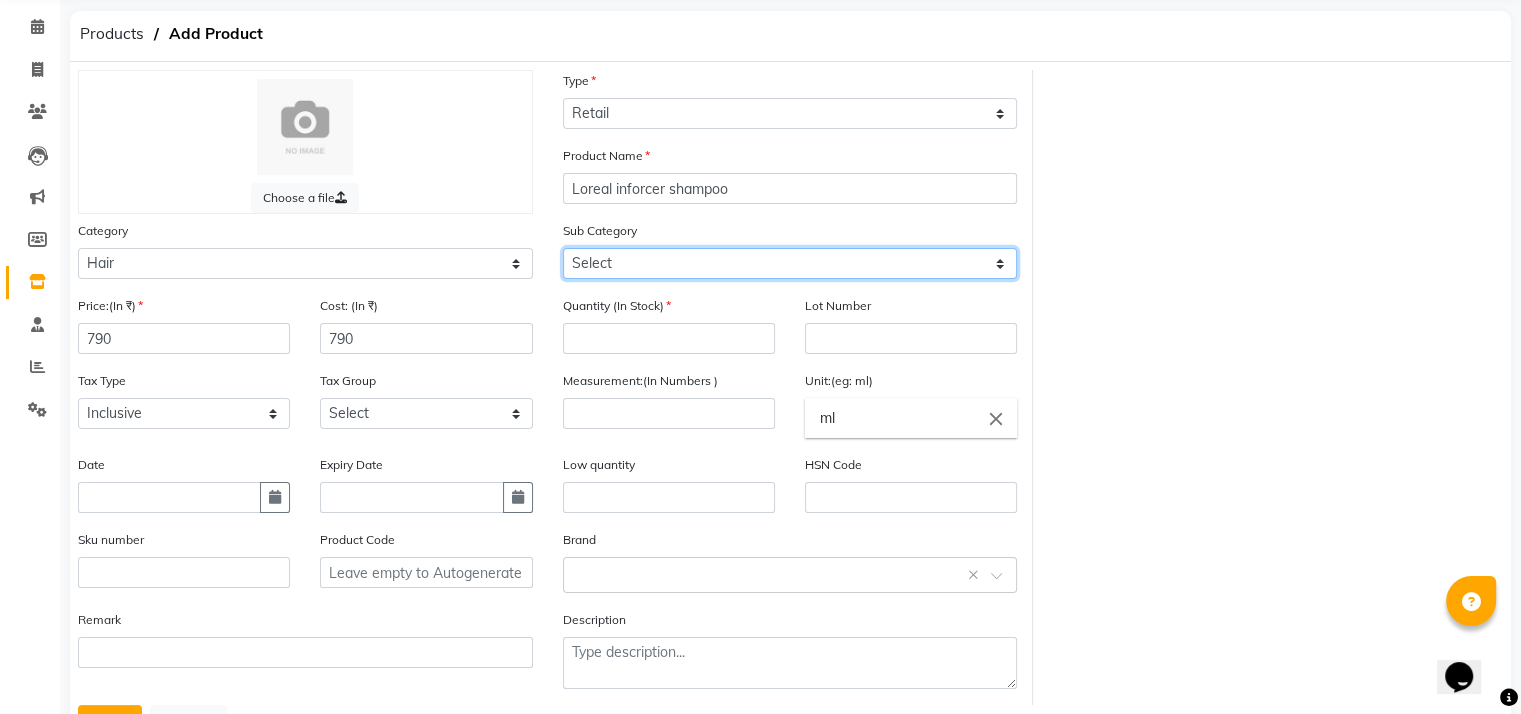 select on "1101" 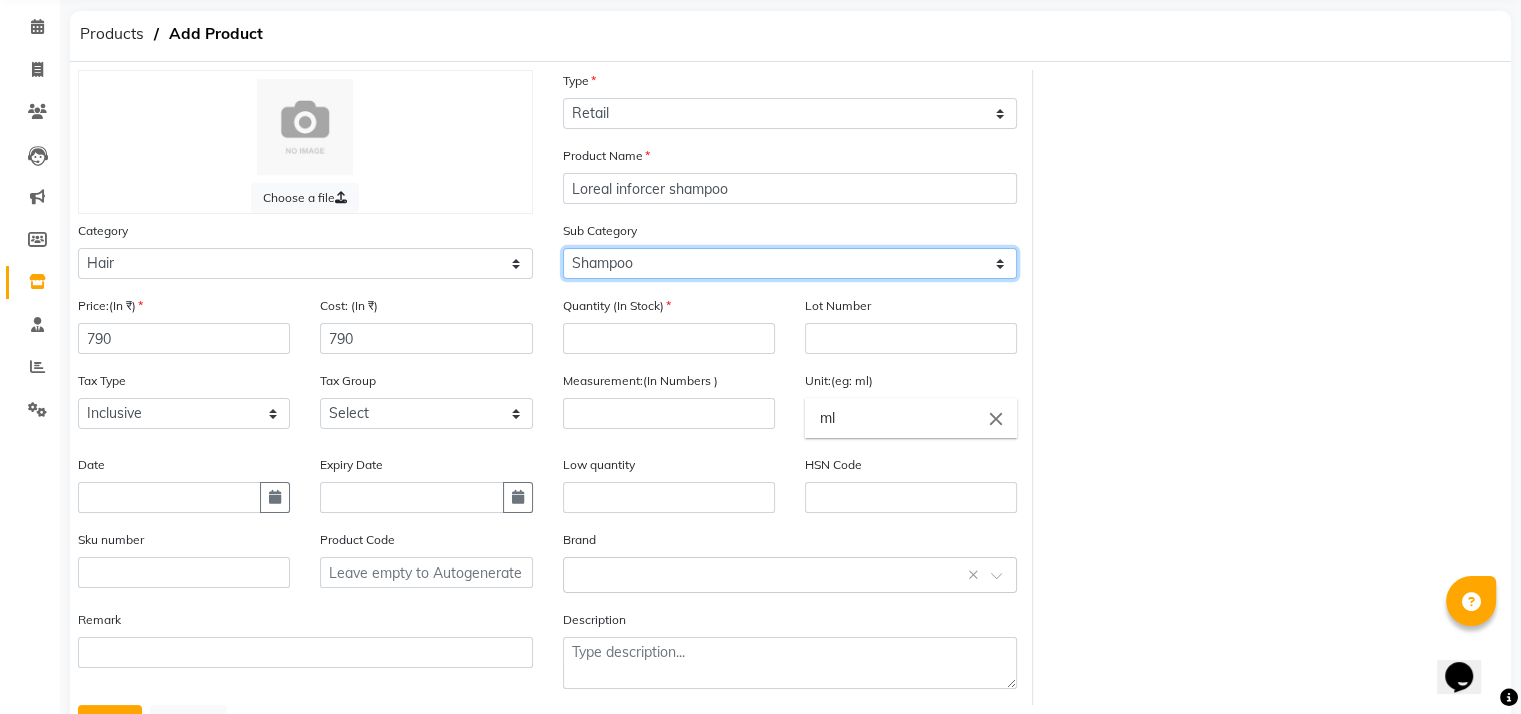 click on "Select Shampoo Conditioner Cream Mask Oil Serum Color Appliances Treatment Styling Kit & Combo Other" 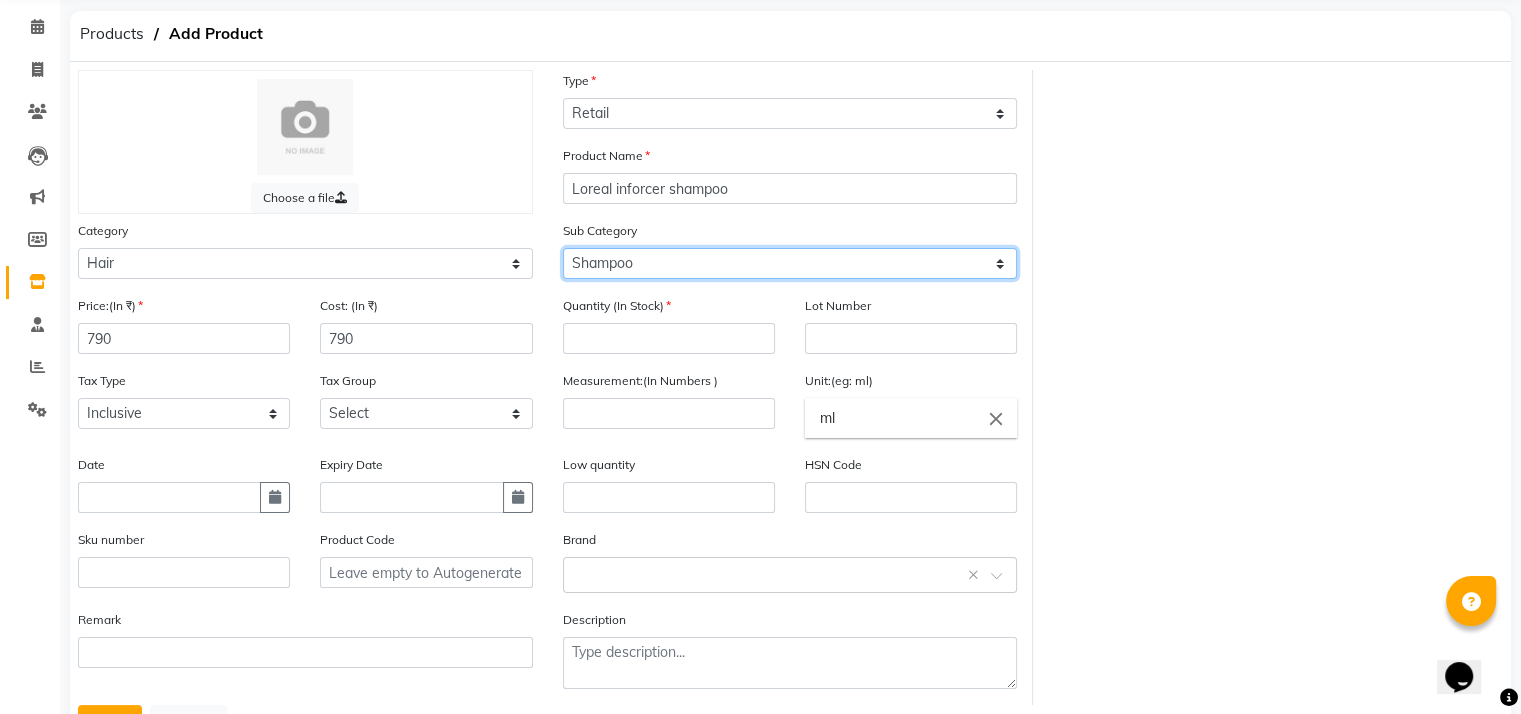 scroll, scrollTop: 172, scrollLeft: 0, axis: vertical 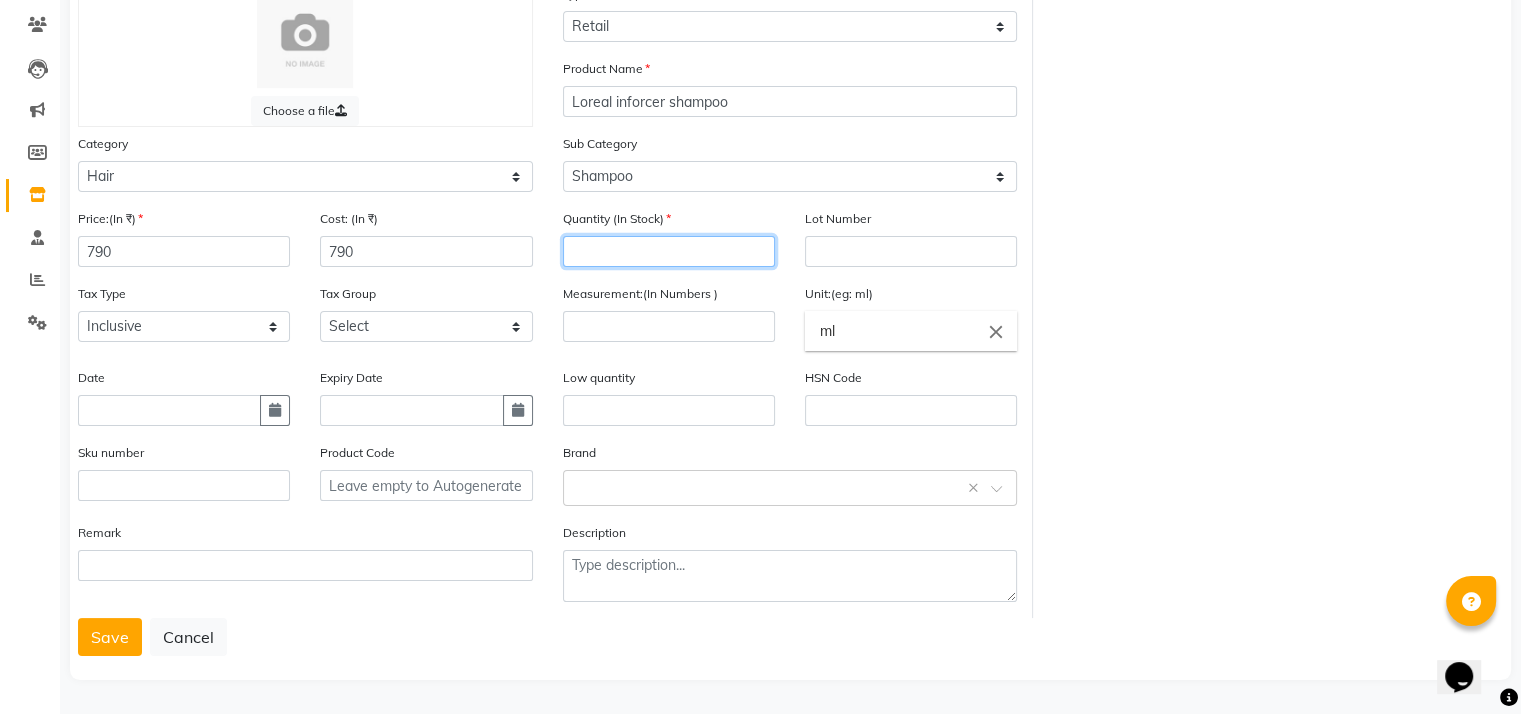 click 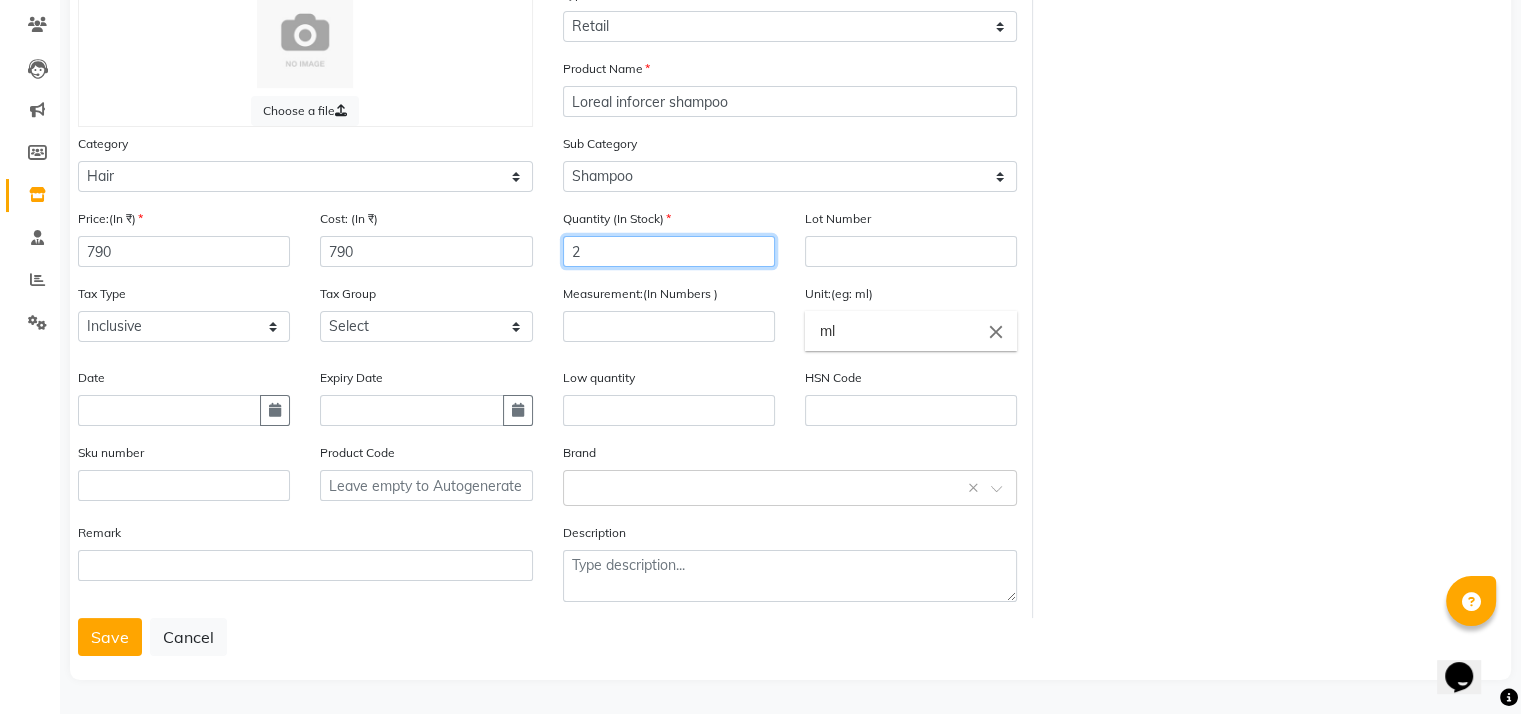 type on "2" 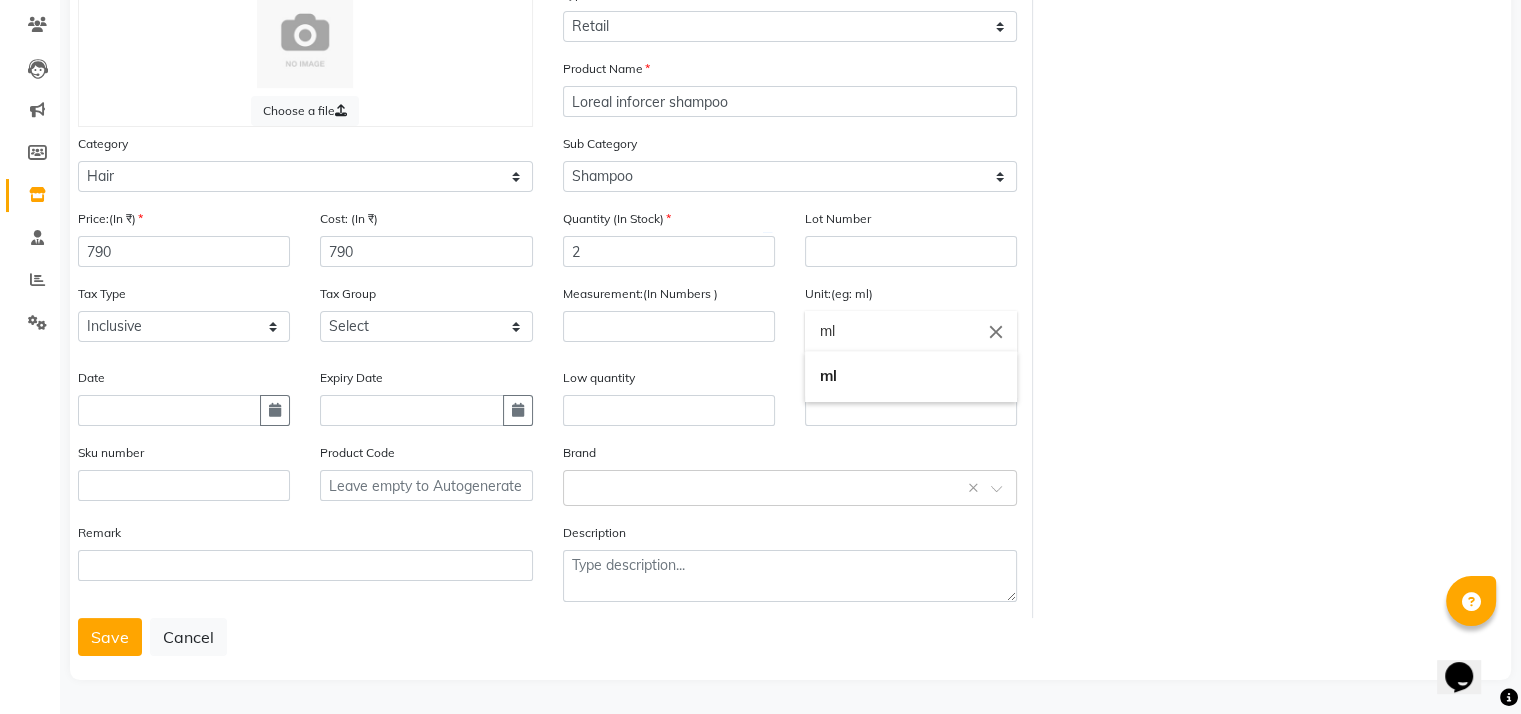 click on "ml" 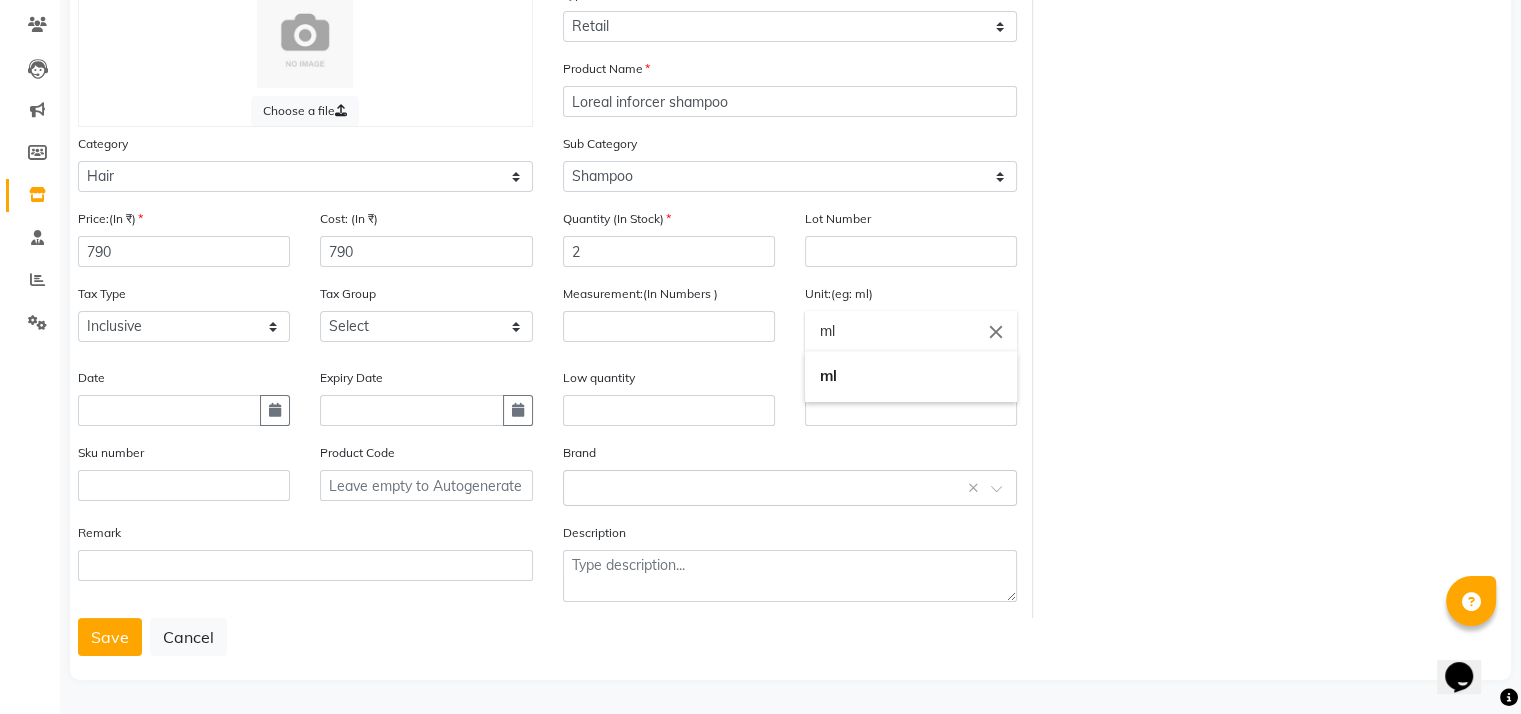 click on "close" 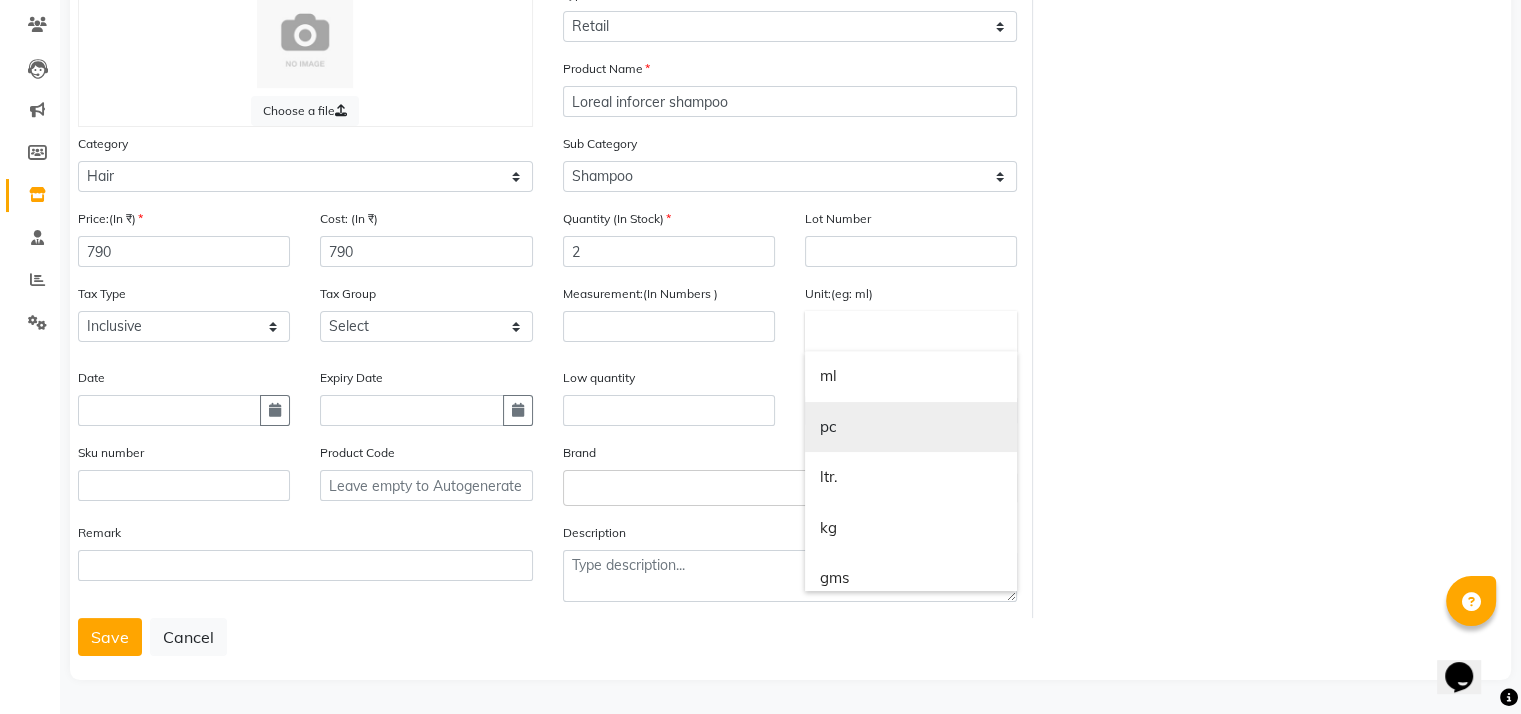 click on "pc" at bounding box center [911, 427] 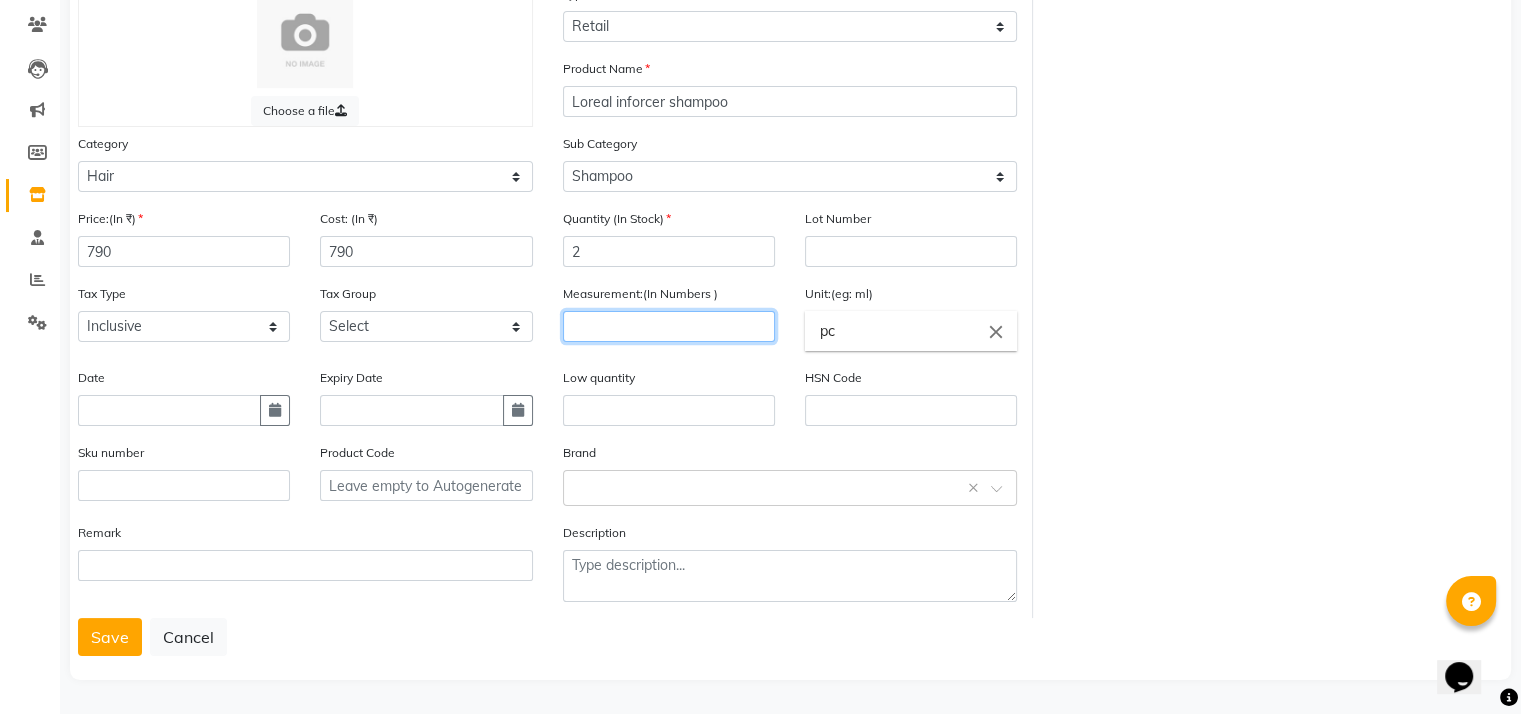 click 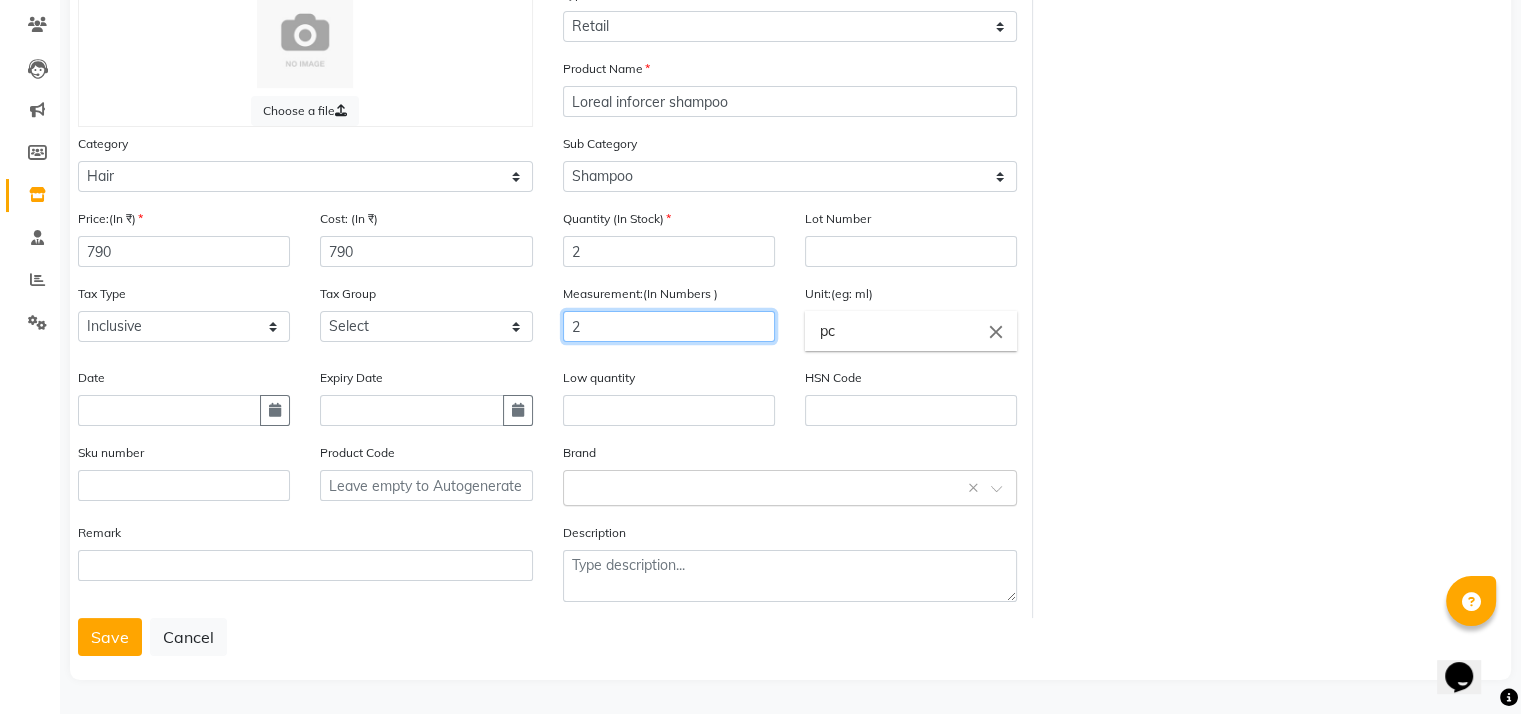 type on "2" 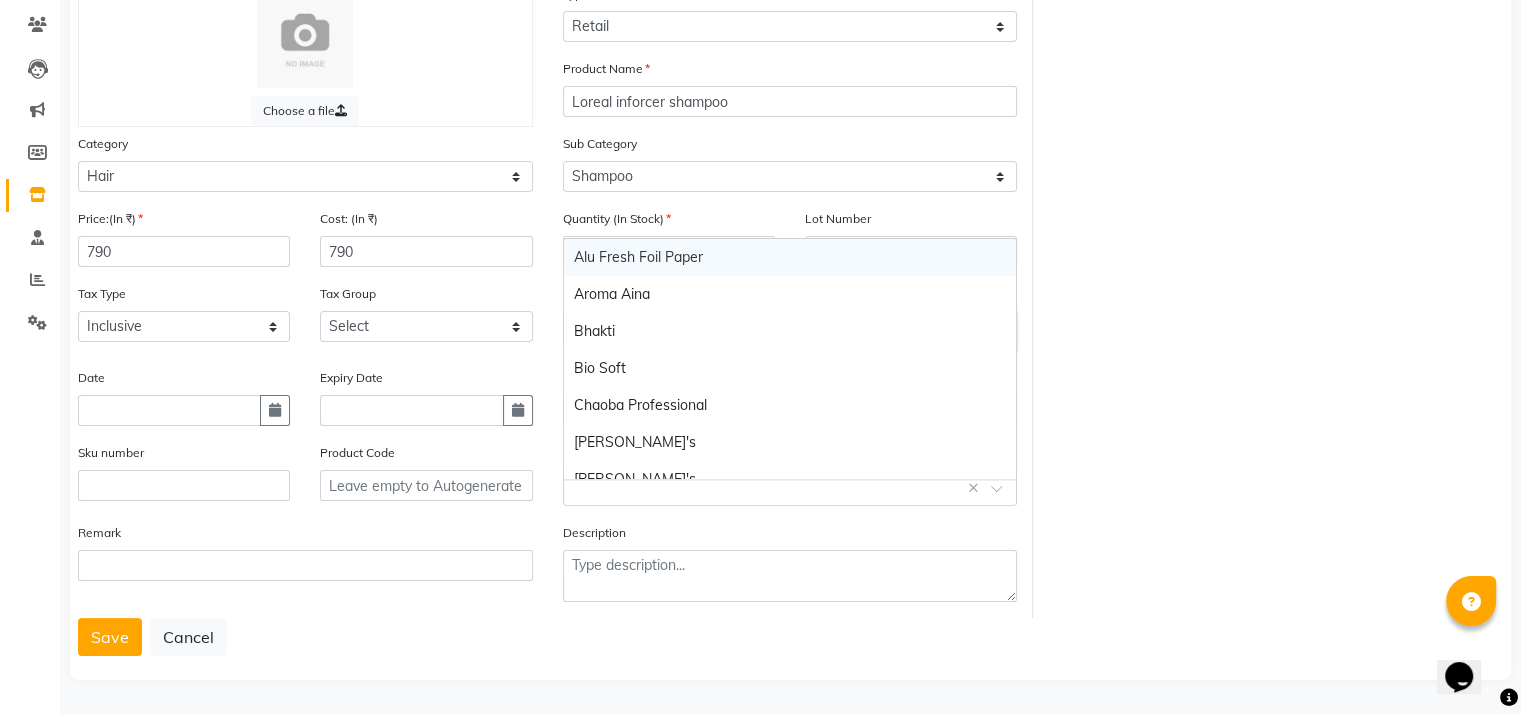 click 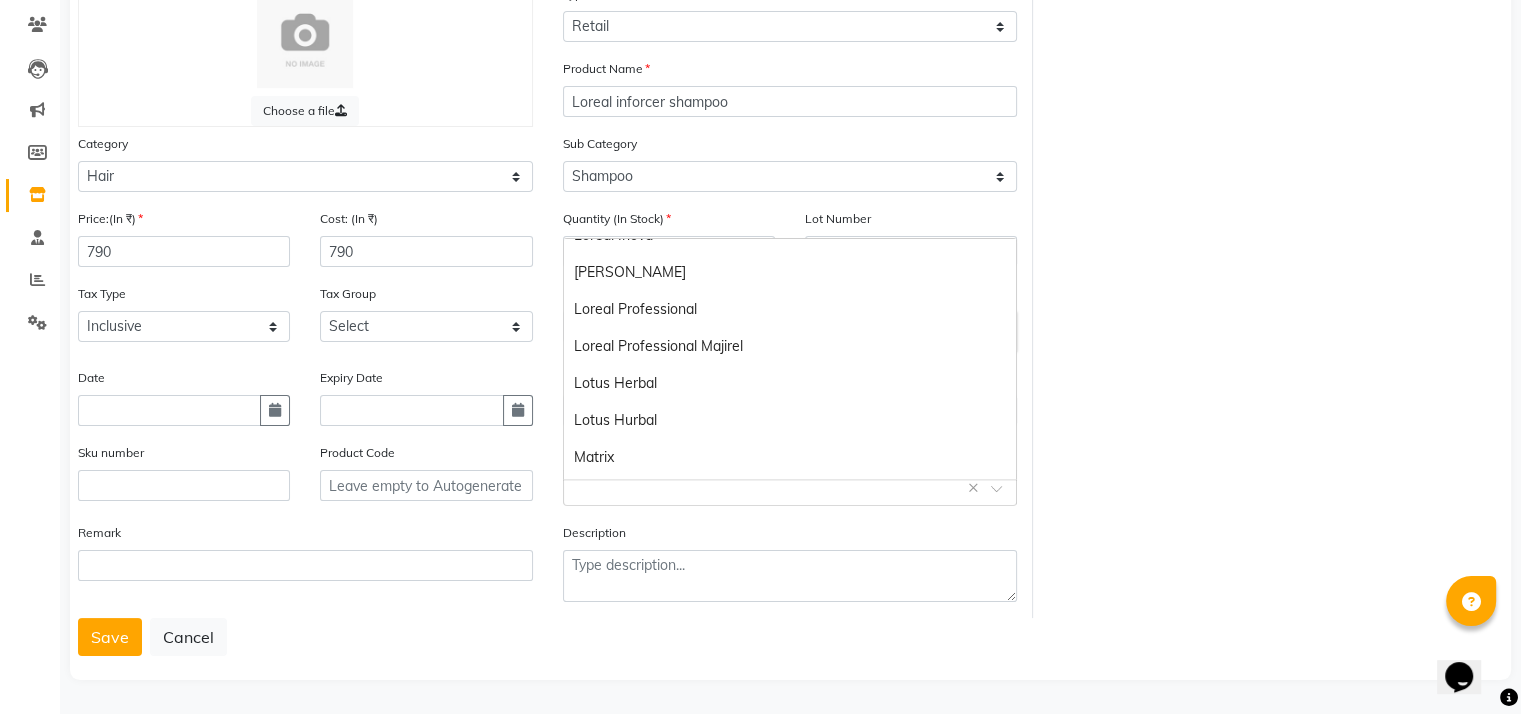 scroll, scrollTop: 1240, scrollLeft: 0, axis: vertical 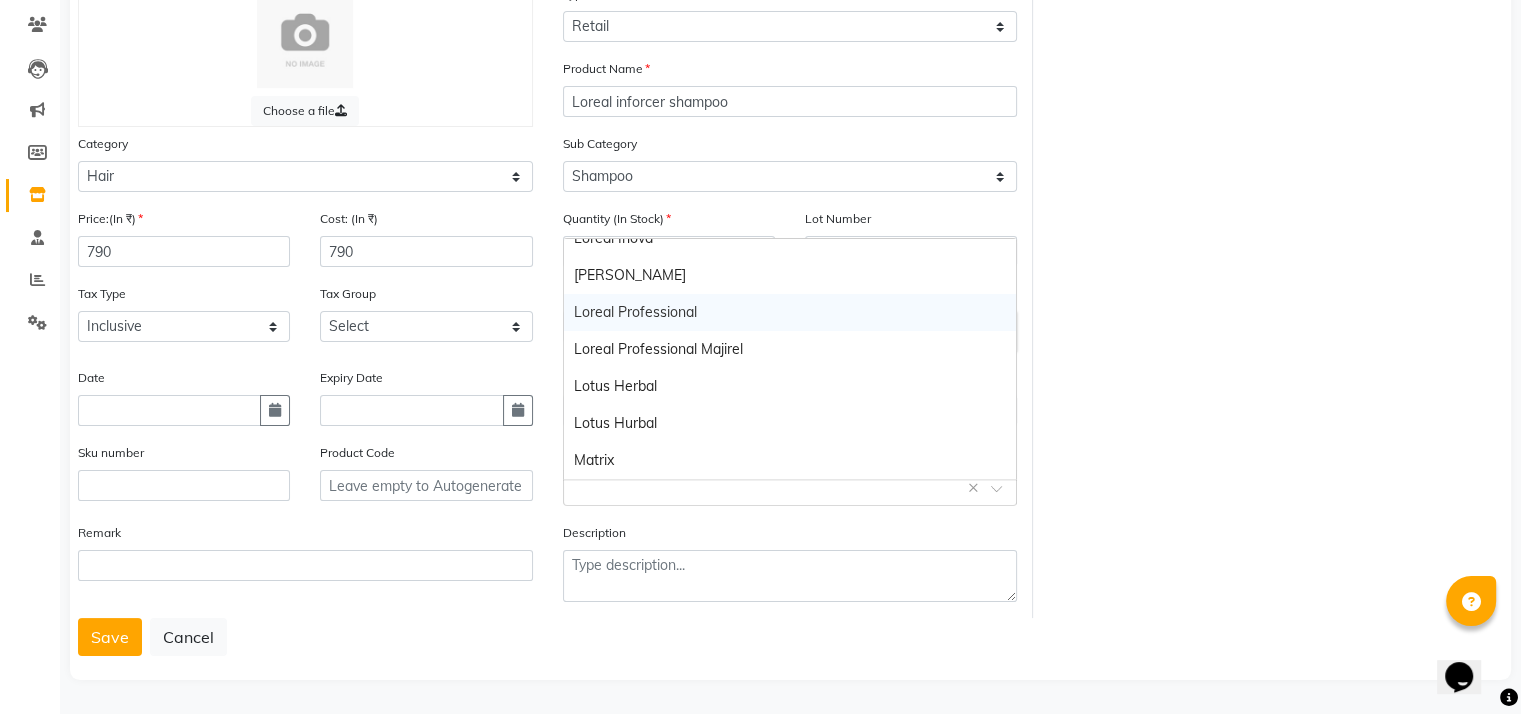click on "Loreal Professional" at bounding box center (790, 312) 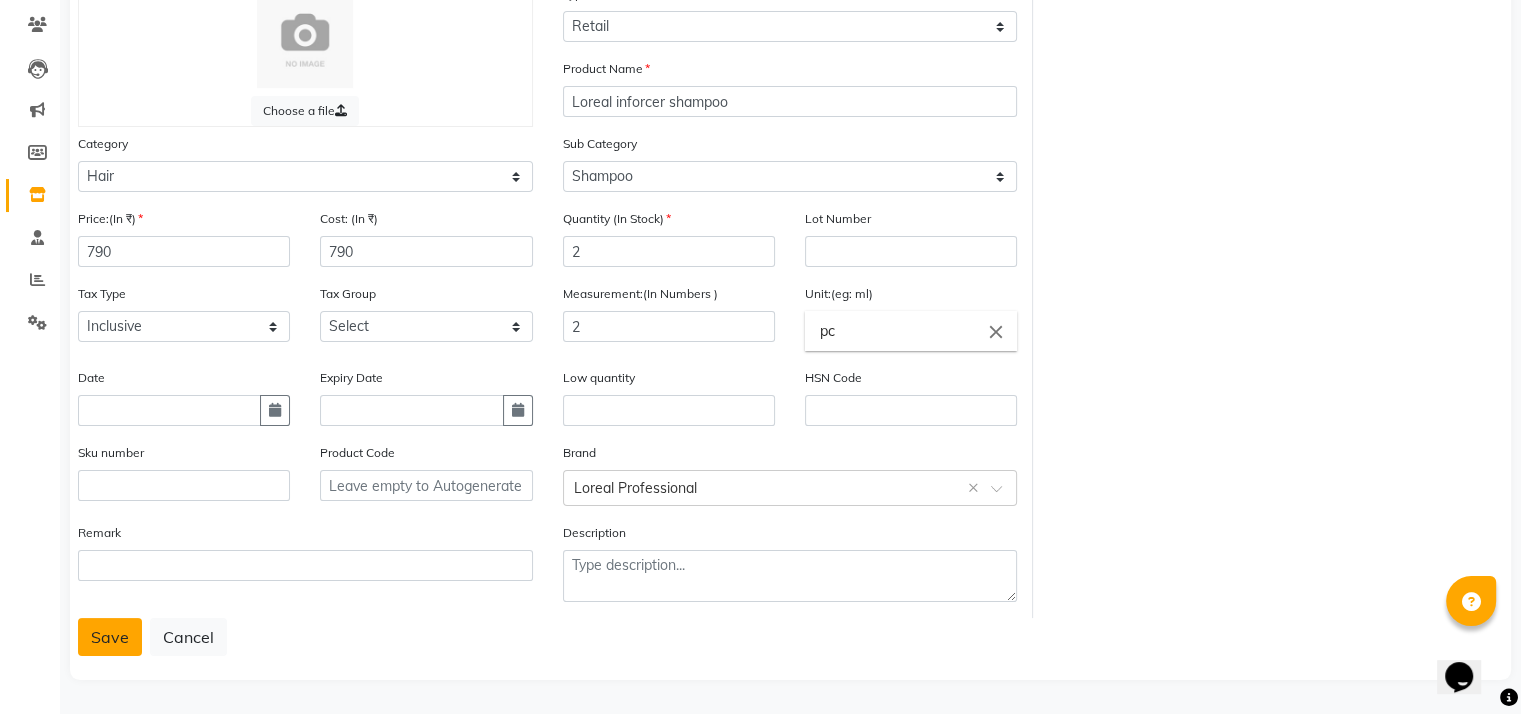 click on "Save" 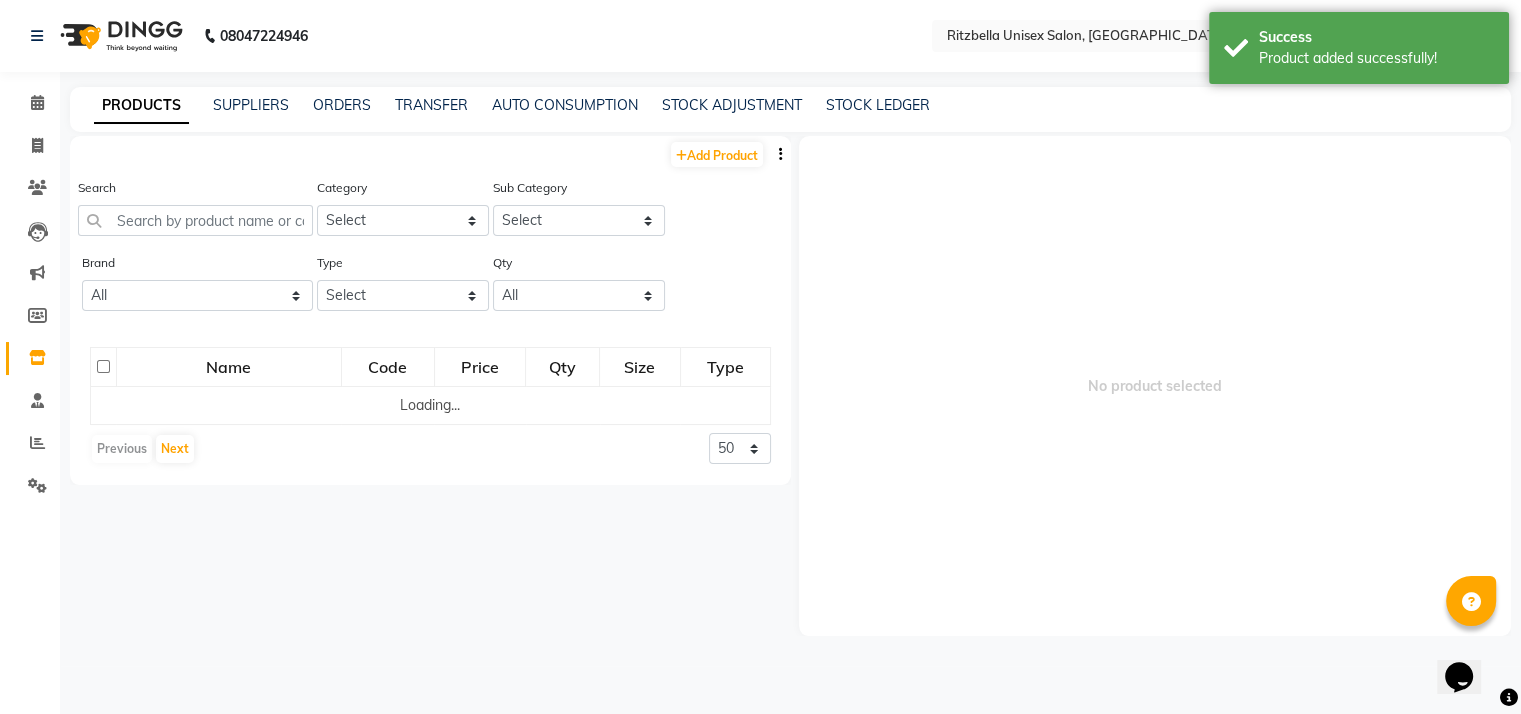 scroll, scrollTop: 0, scrollLeft: 0, axis: both 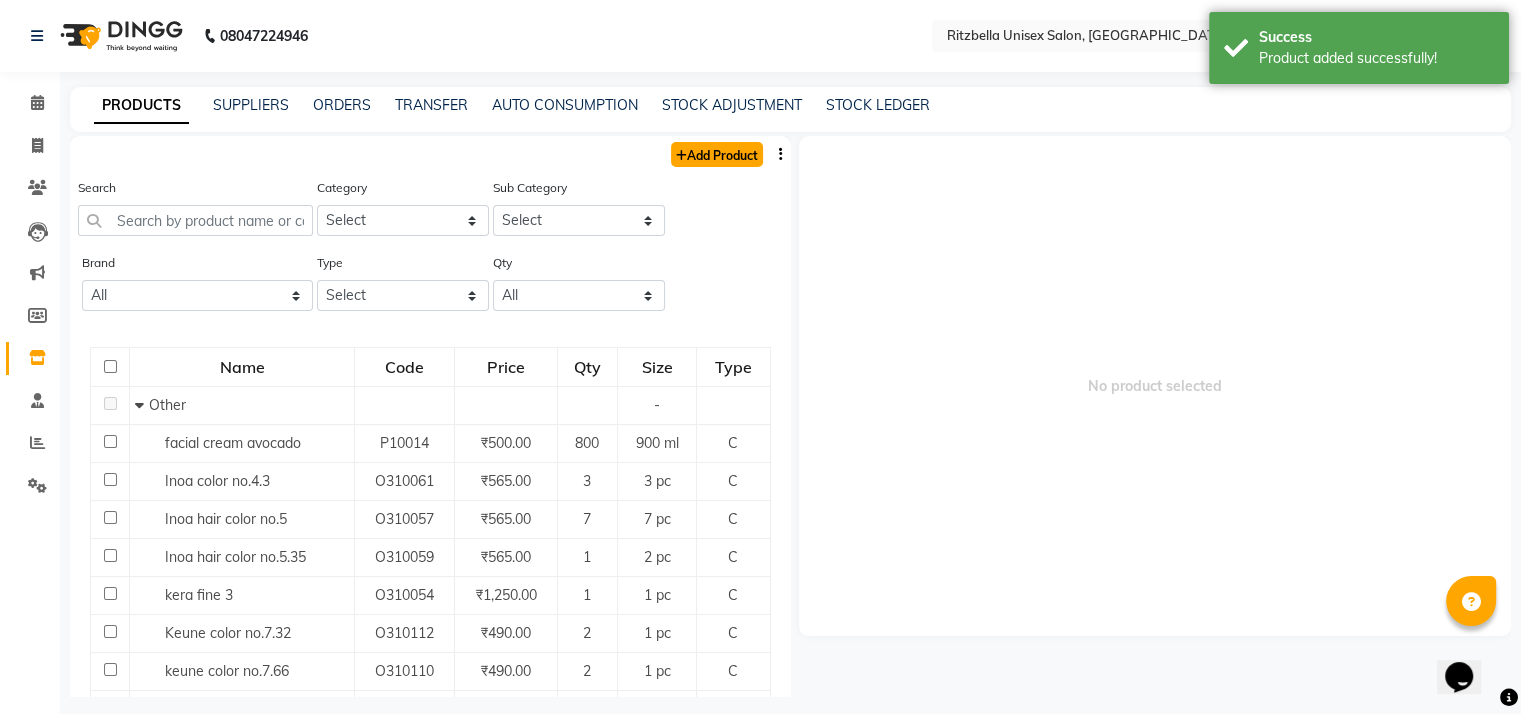 click on "Add Product" 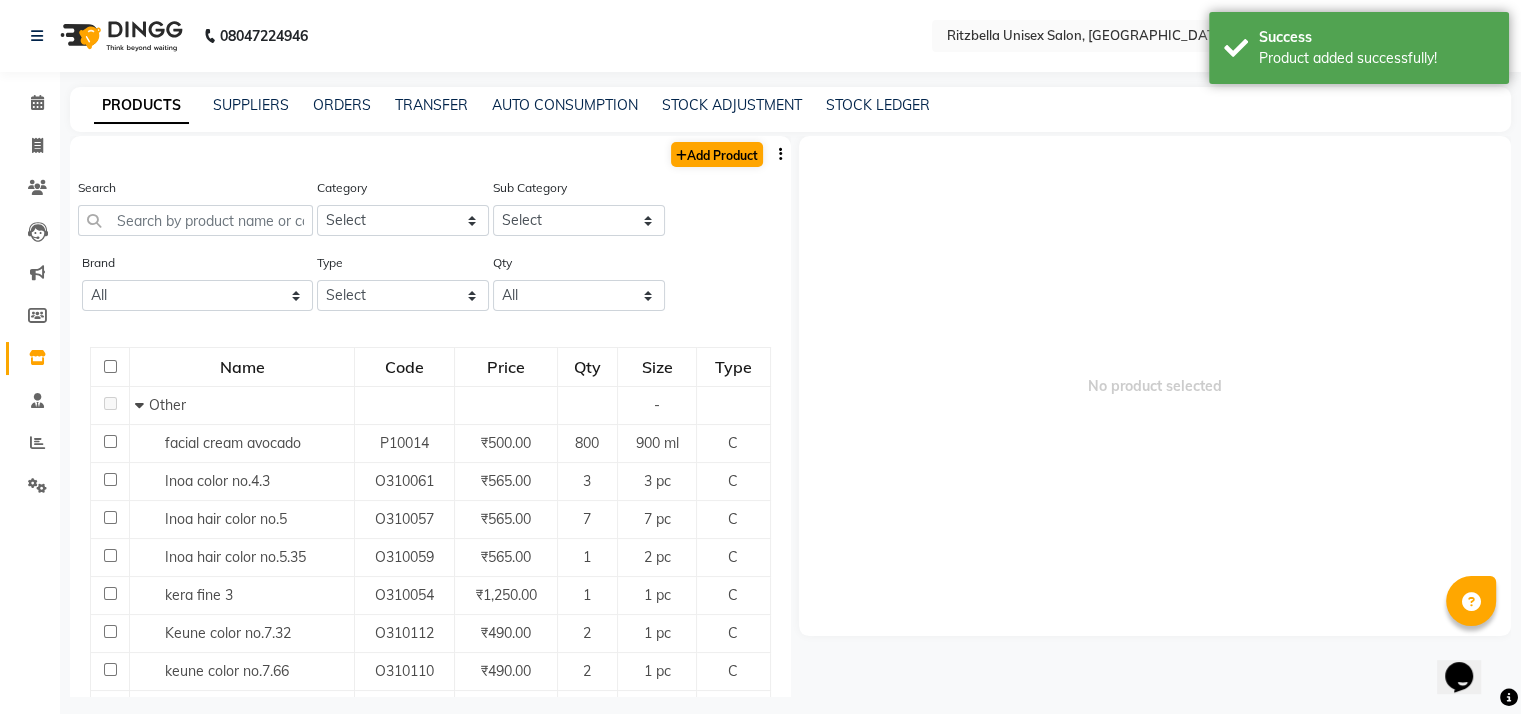 select on "true" 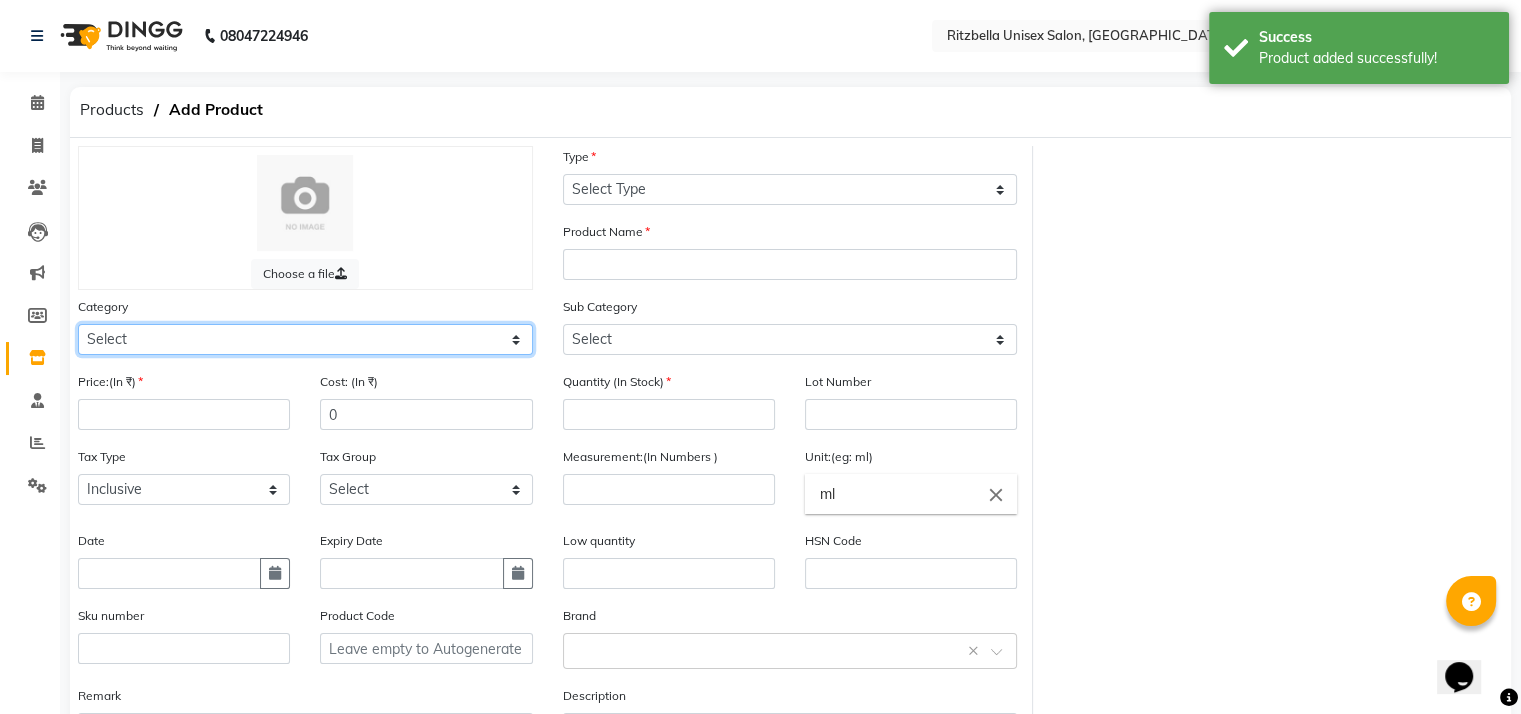 click on "Select Hair Skin Makeup Personal Care Appliances Beard Waxing Disposable Threading Hands and Feet Beauty Planet Botox Cadiveu Casmara Cheryls Loreal Olaplex Other" 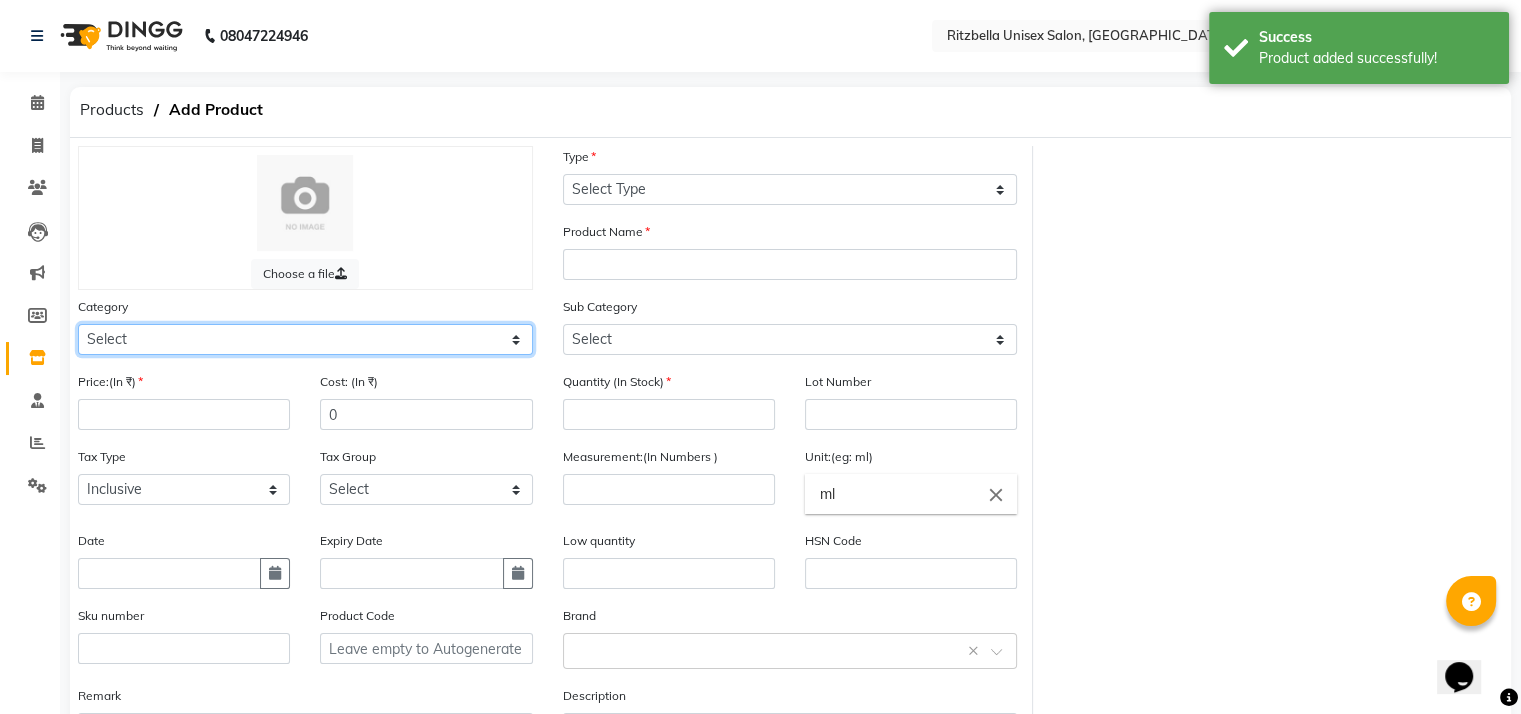 select on "1100" 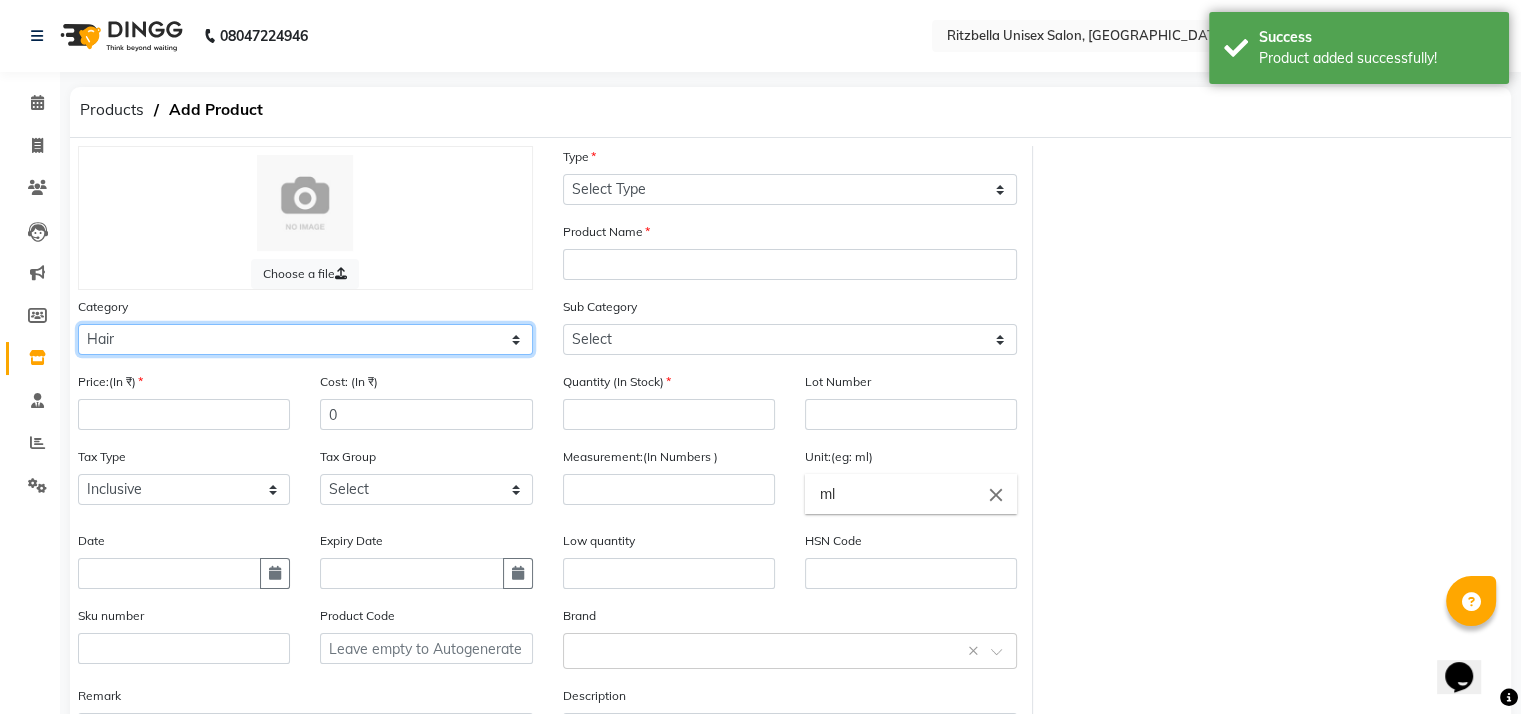 click on "Select Hair Skin Makeup Personal Care Appliances Beard Waxing Disposable Threading Hands and Feet Beauty Planet Botox Cadiveu Casmara Cheryls Loreal Olaplex Other" 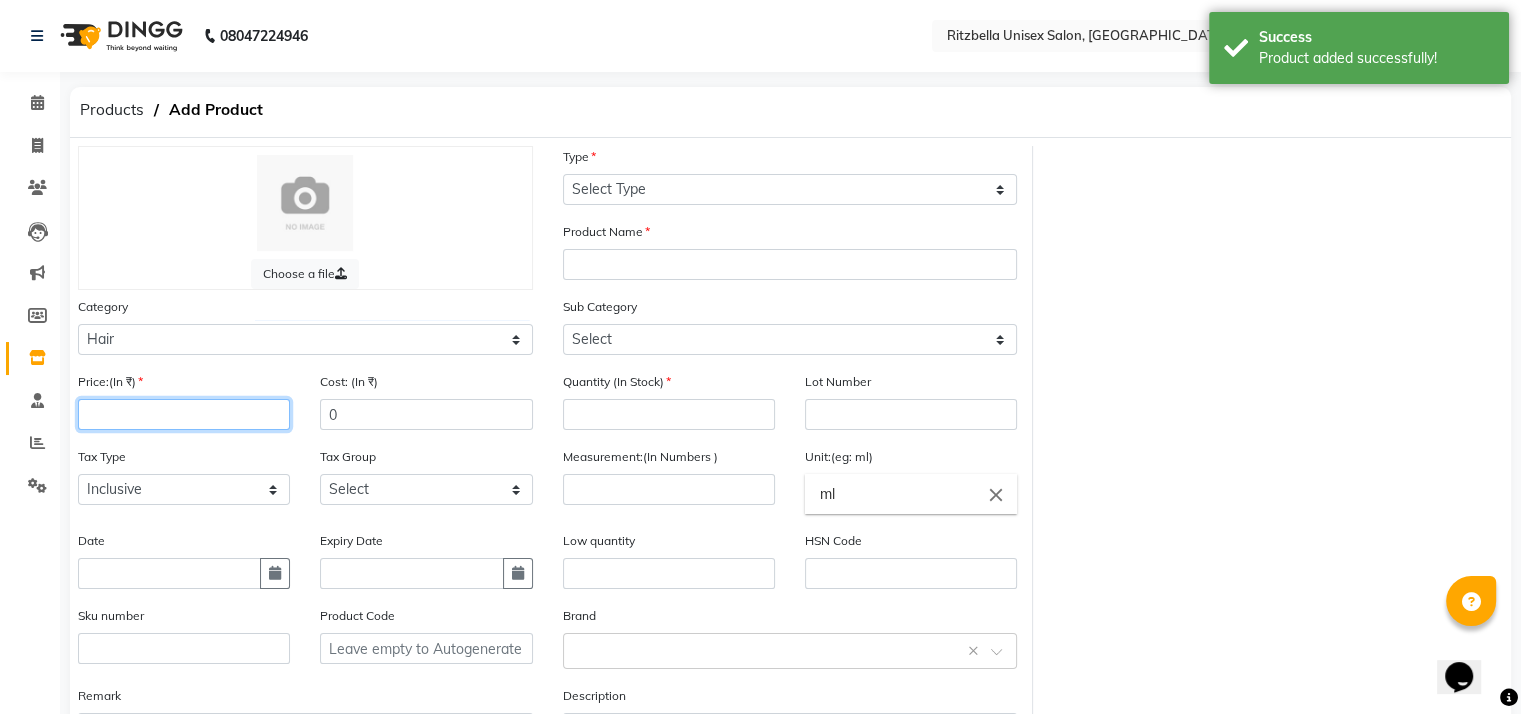 click 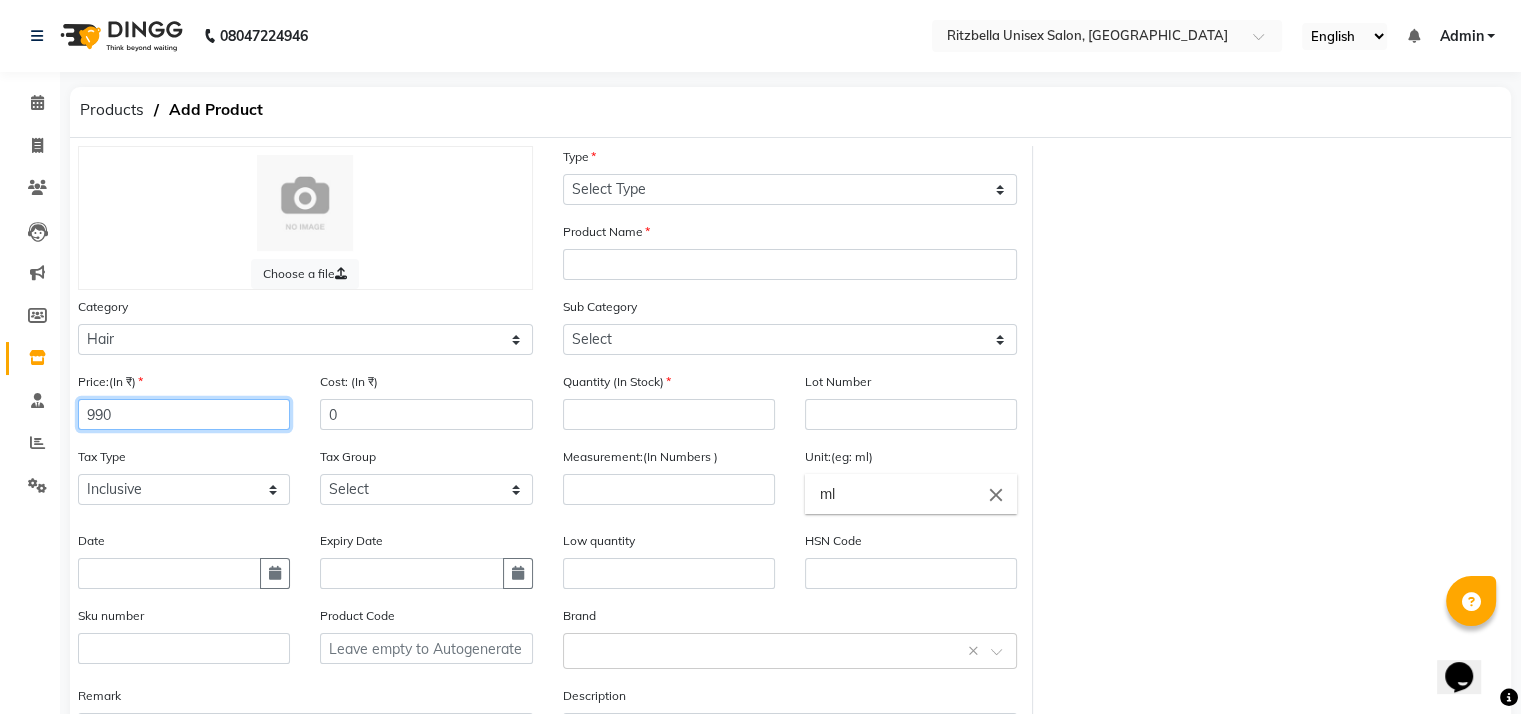 type on "990" 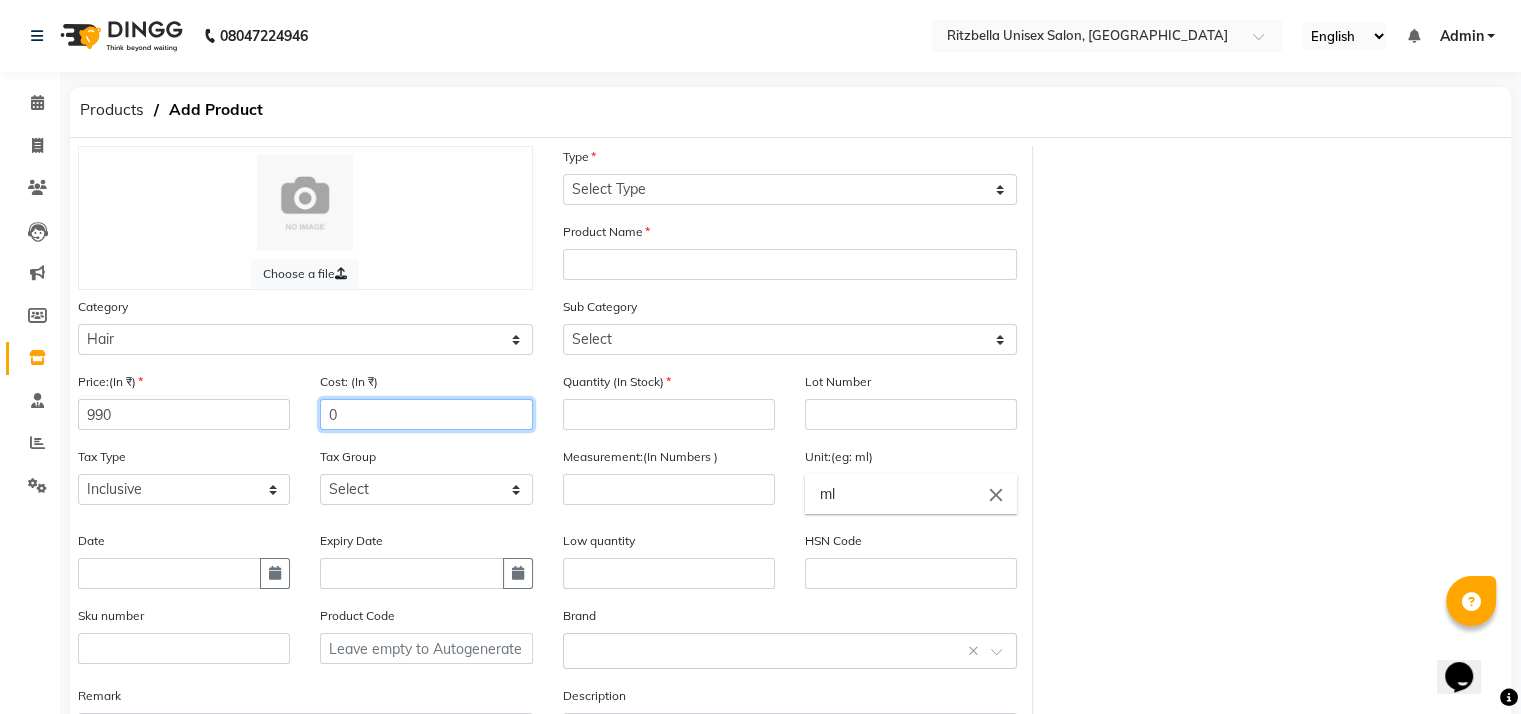 click on "0" 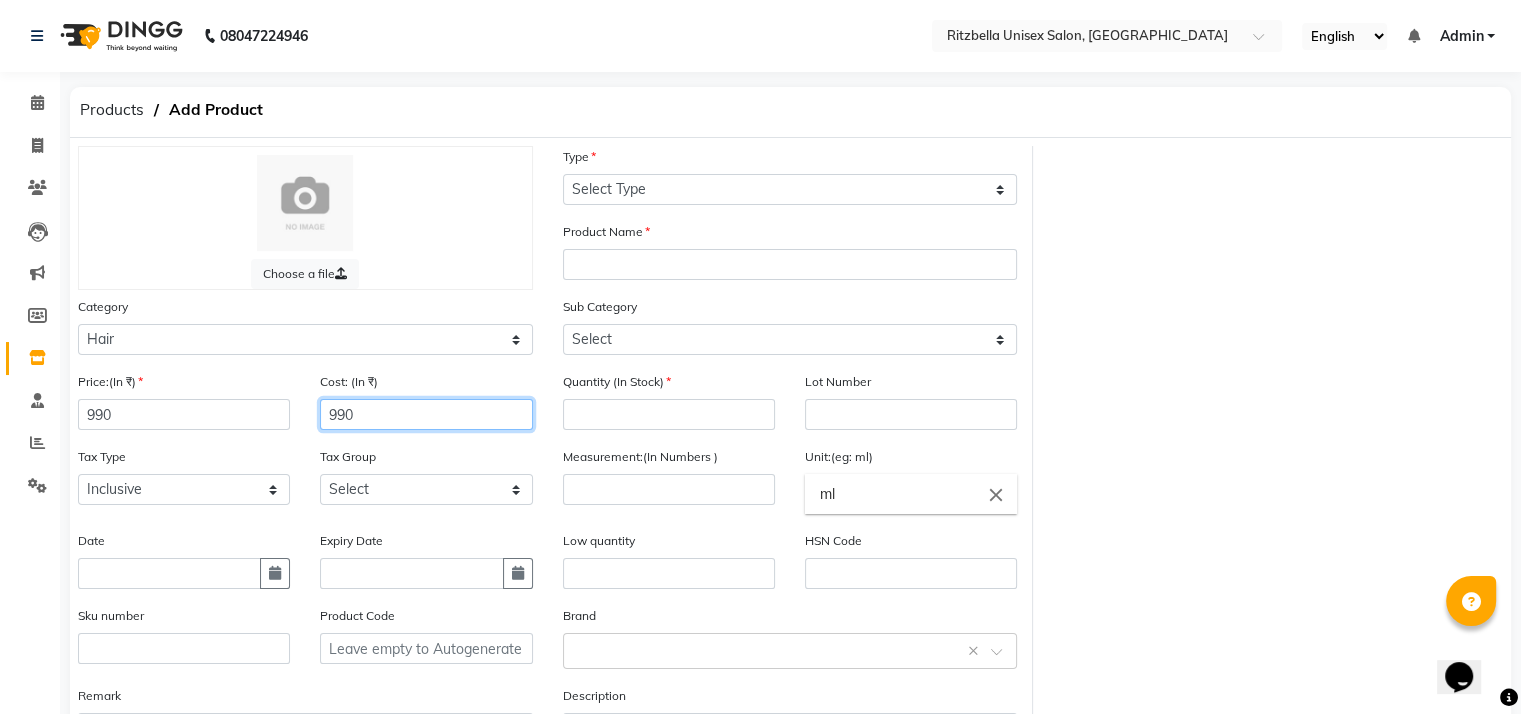 type on "990" 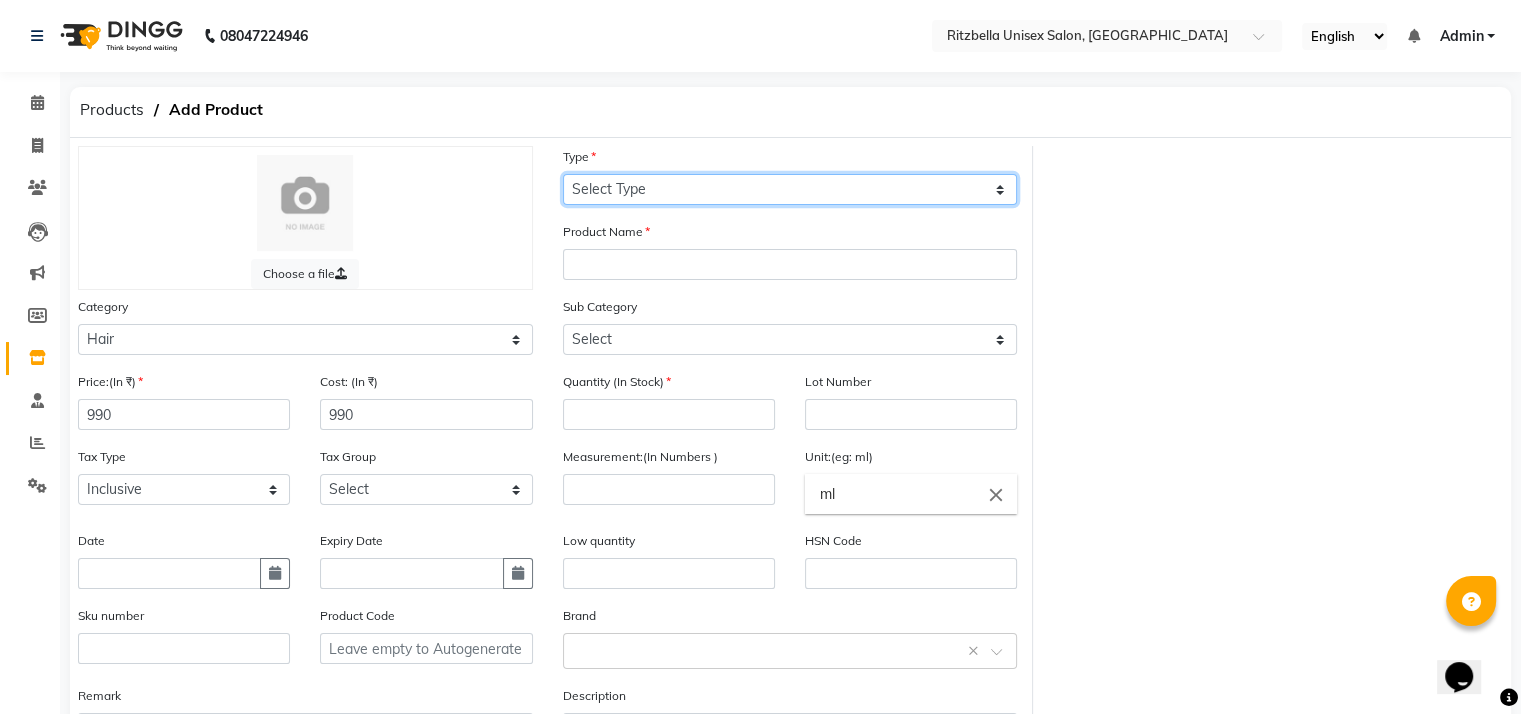 click on "Select Type Both Retail Consumable" 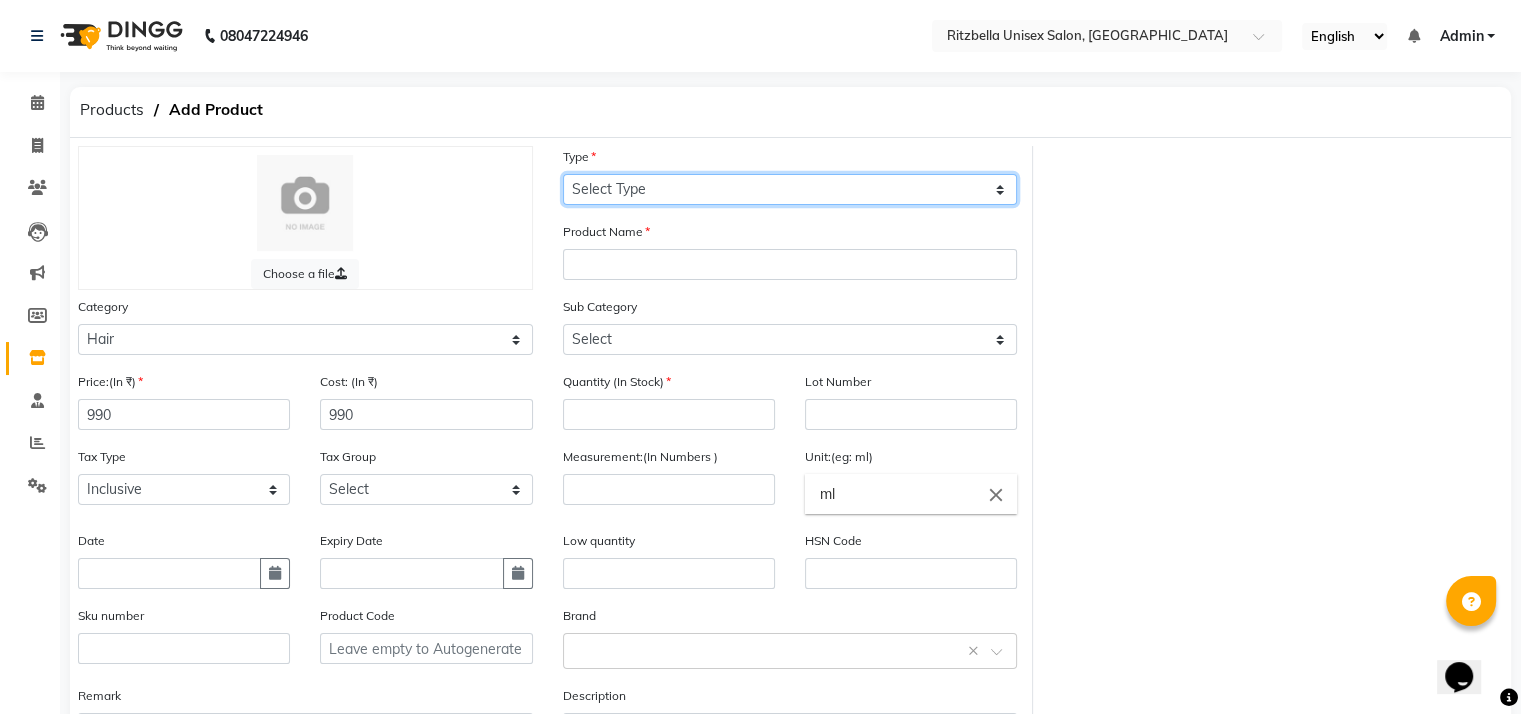 select on "R" 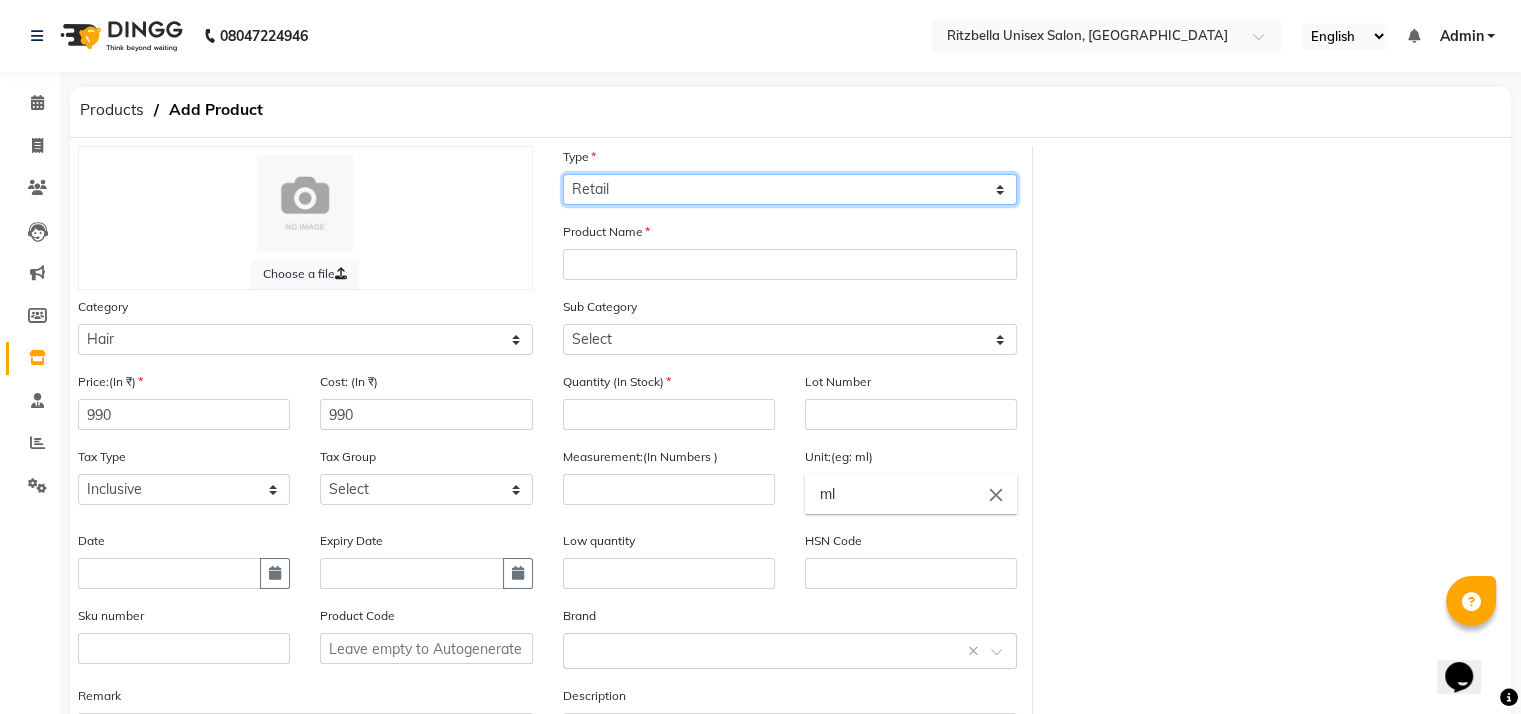 click on "Select Type Both Retail Consumable" 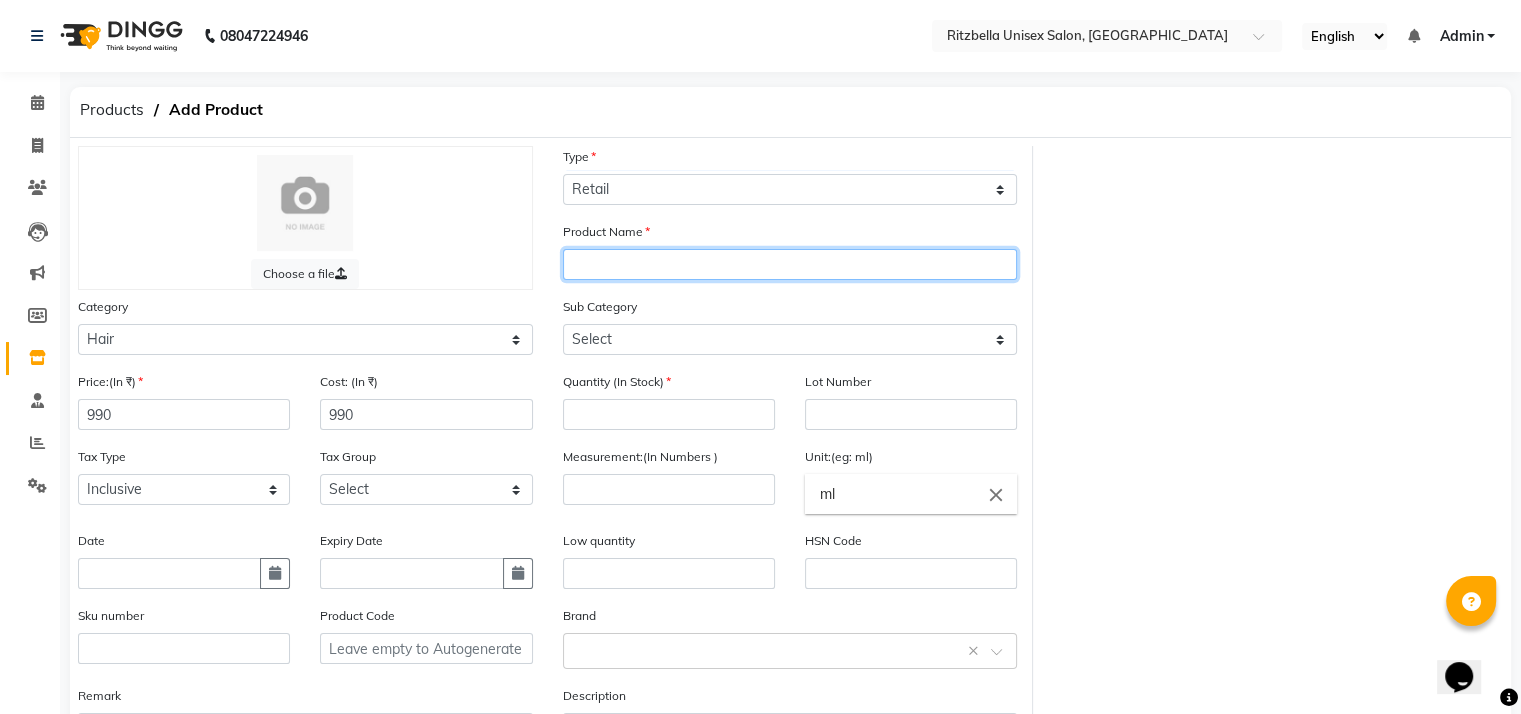 click 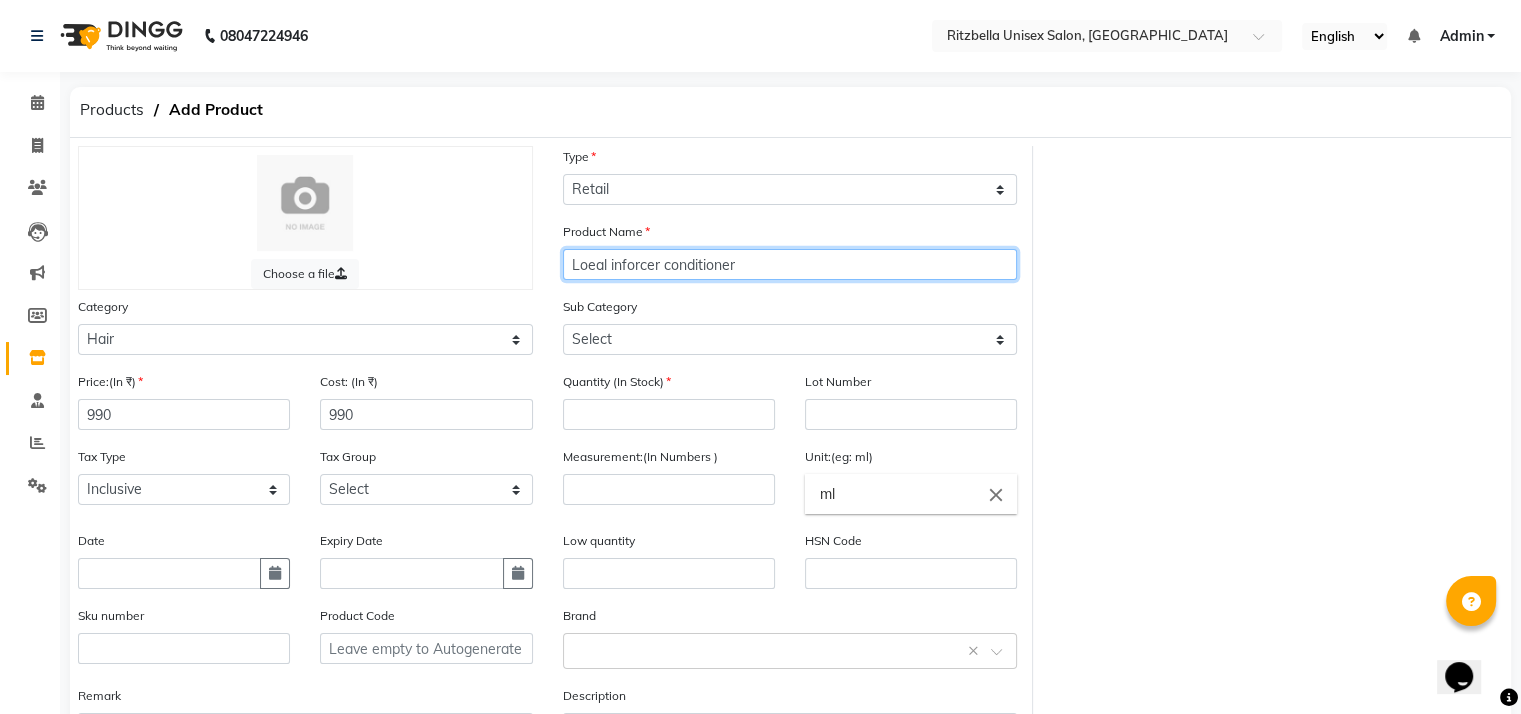 type on "Loeal inforcer conditioner" 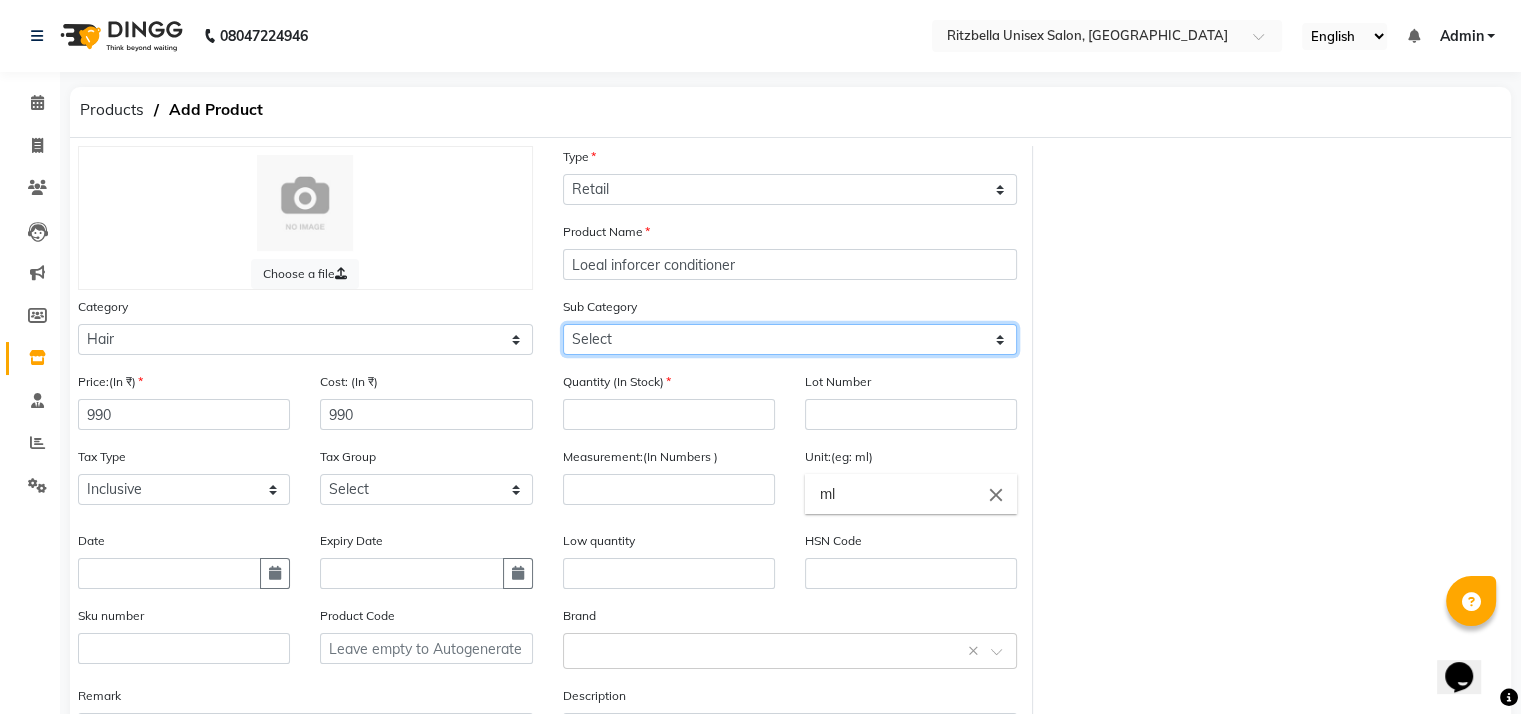 click on "Select Shampoo Conditioner Cream Mask Oil Serum Color Appliances Treatment Styling Kit & Combo Other" 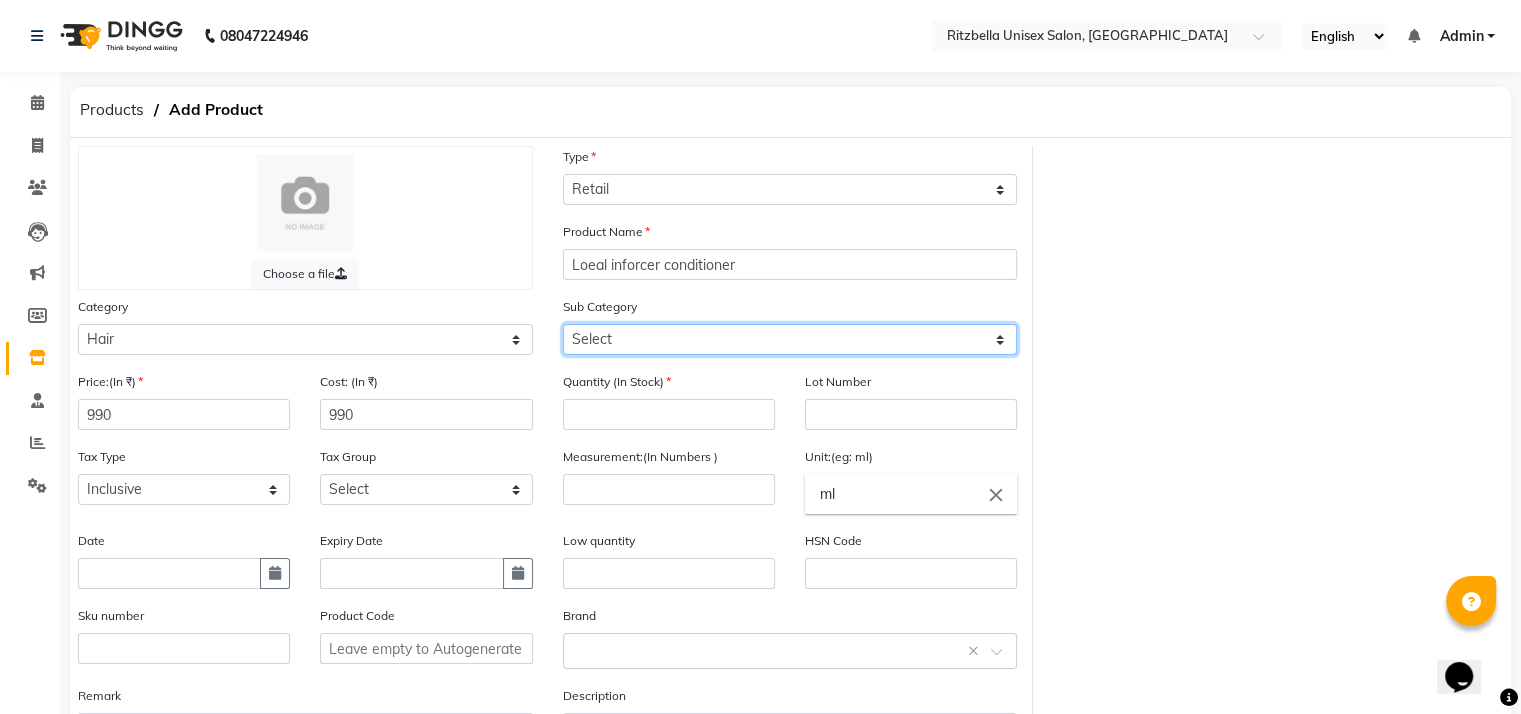 select on "1102" 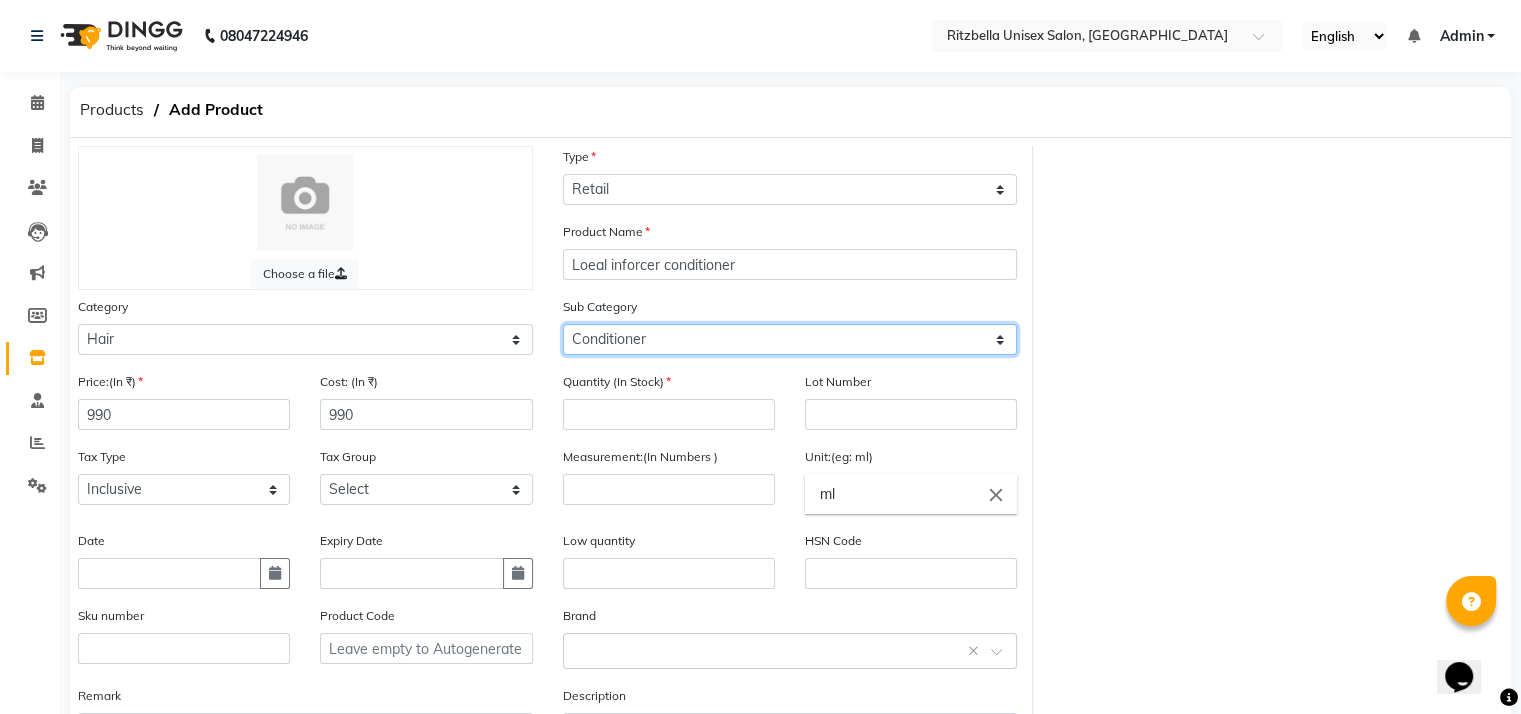 click on "Select Shampoo Conditioner Cream Mask Oil Serum Color Appliances Treatment Styling Kit & Combo Other" 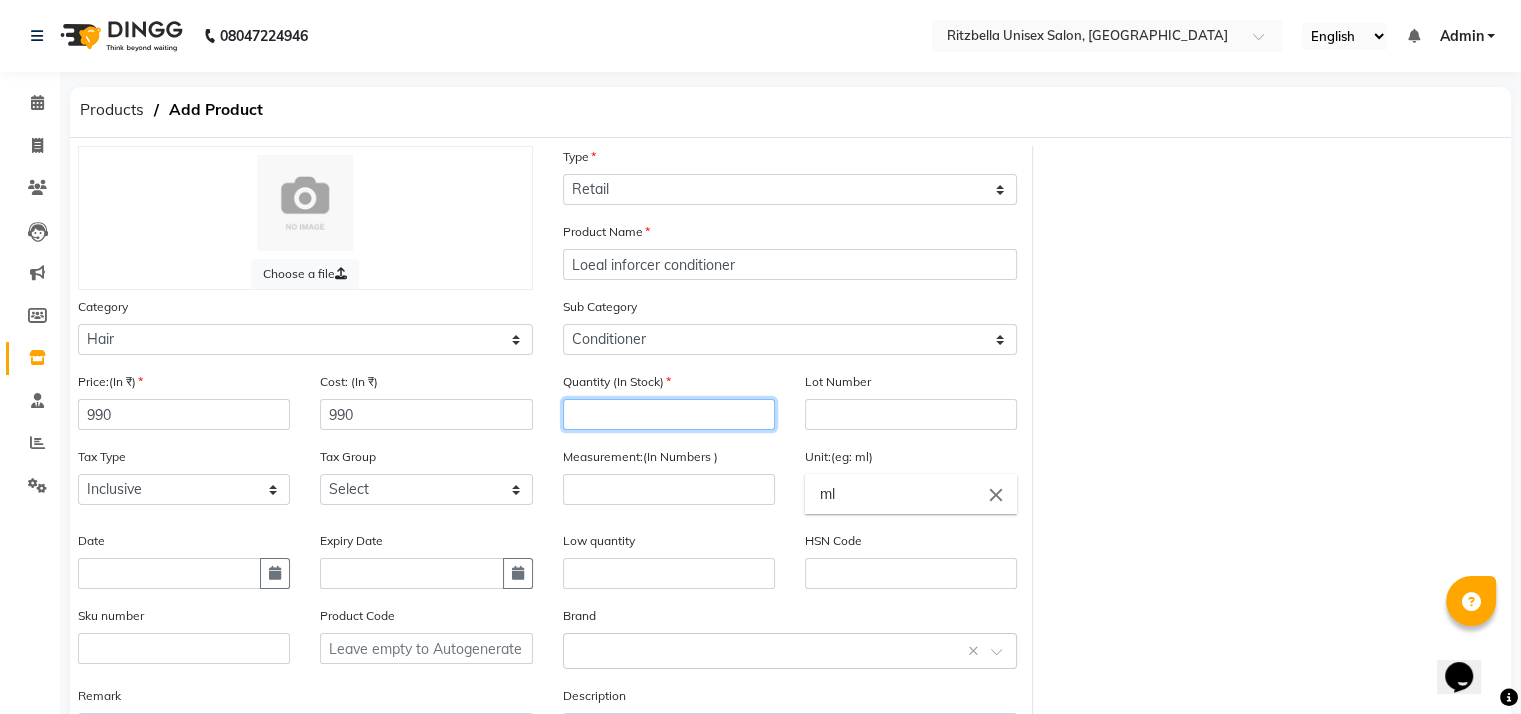 click 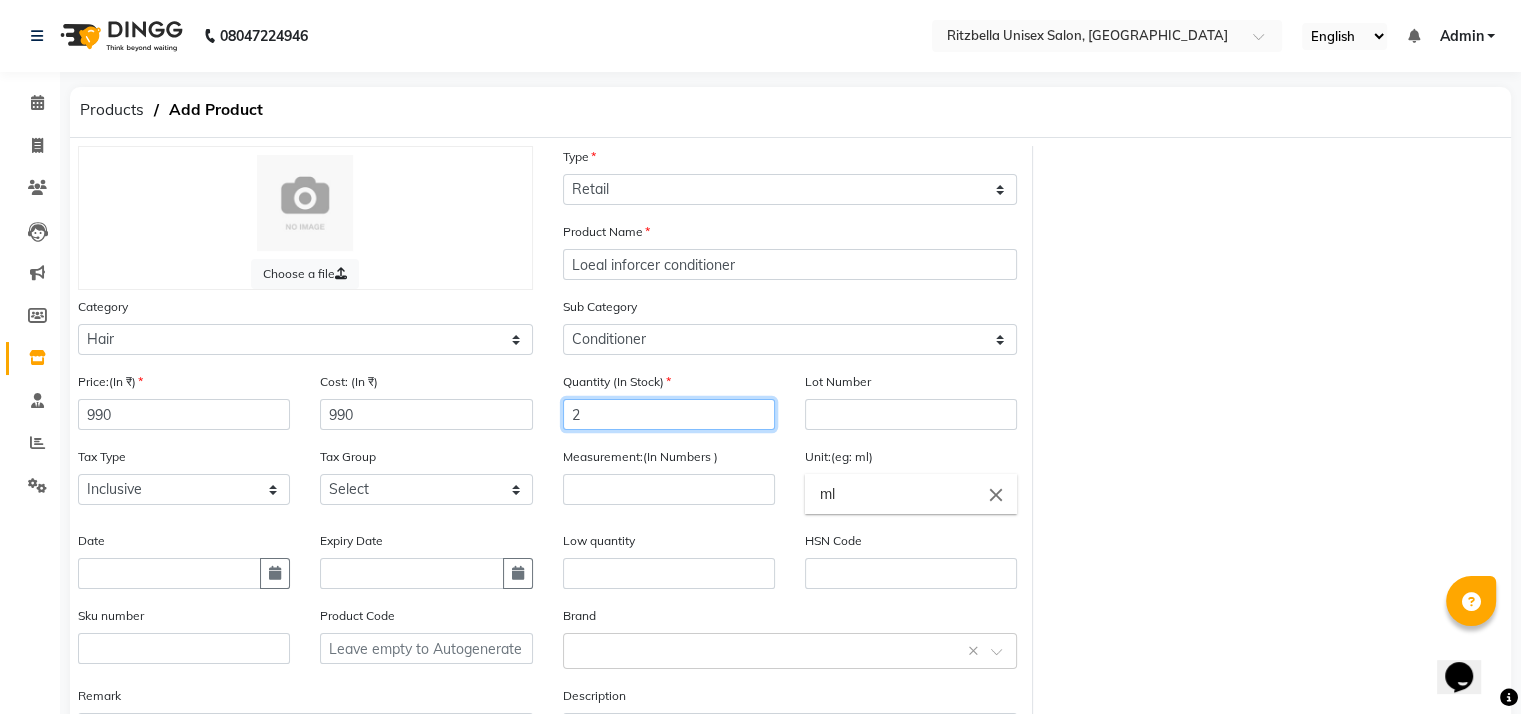 type on "2" 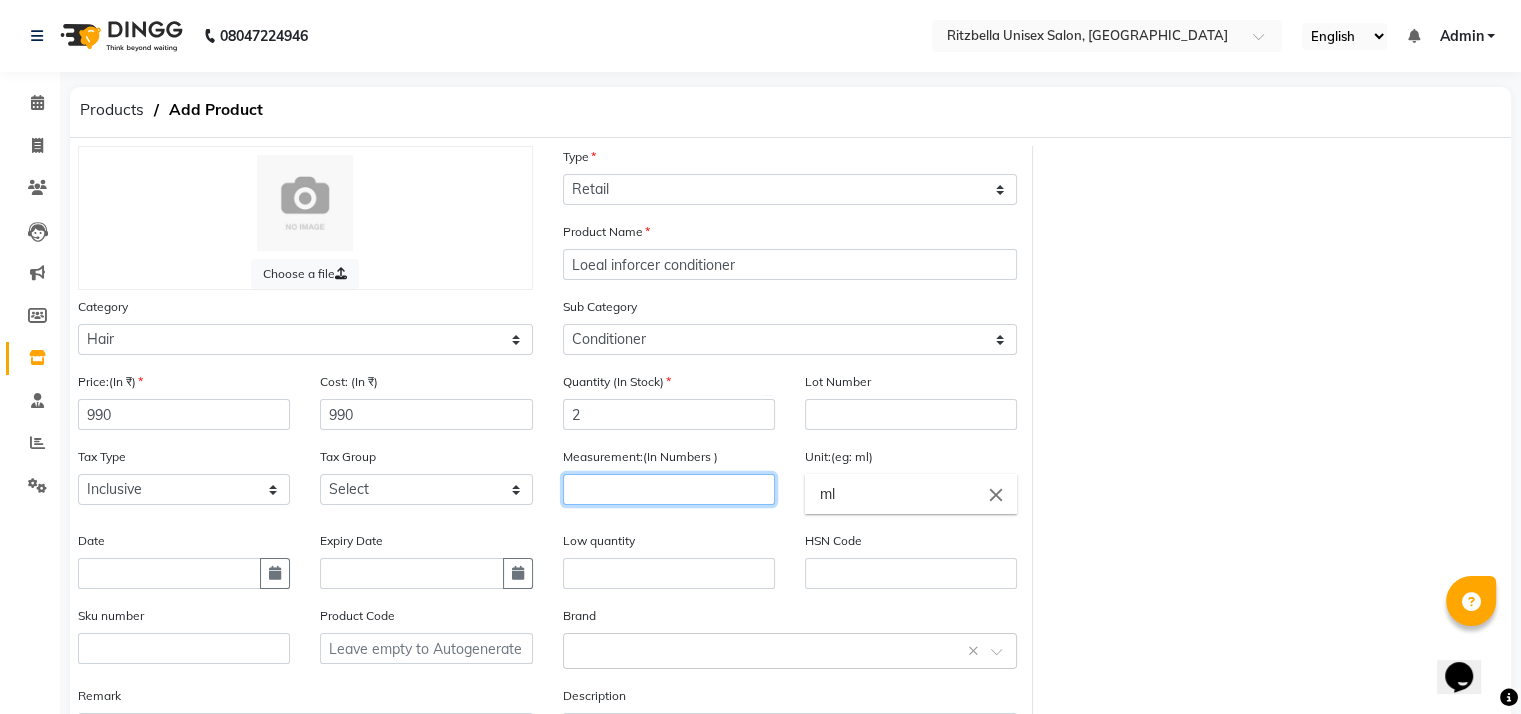 click 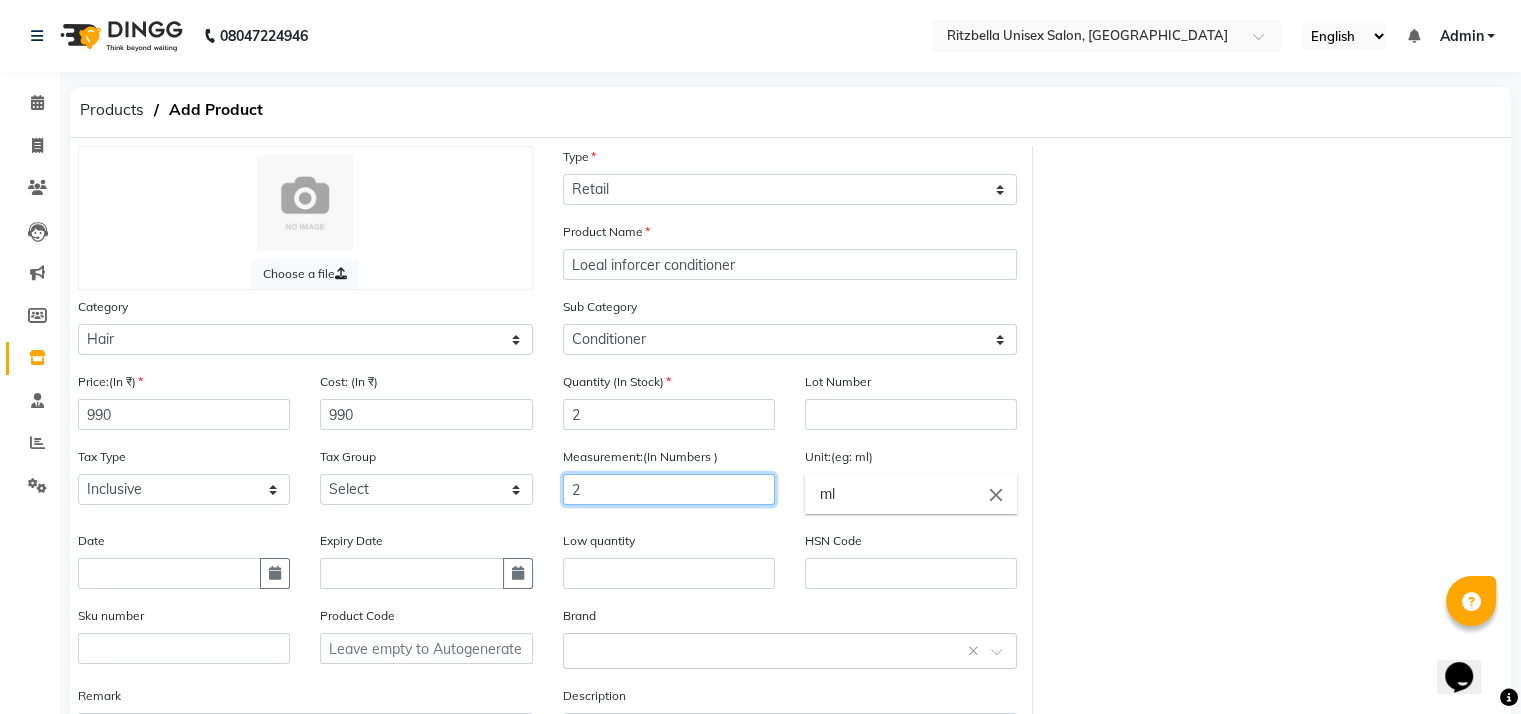 type on "2" 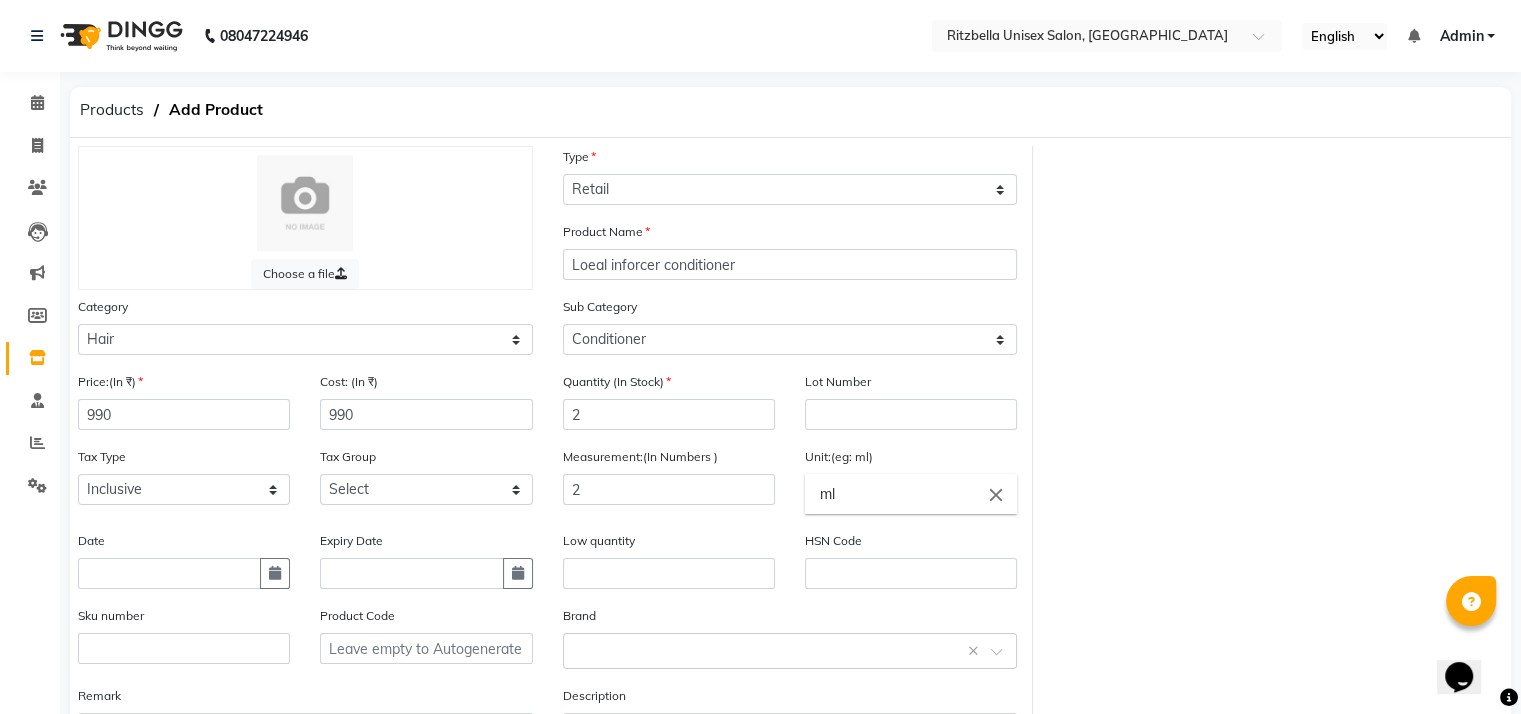 click on "close" 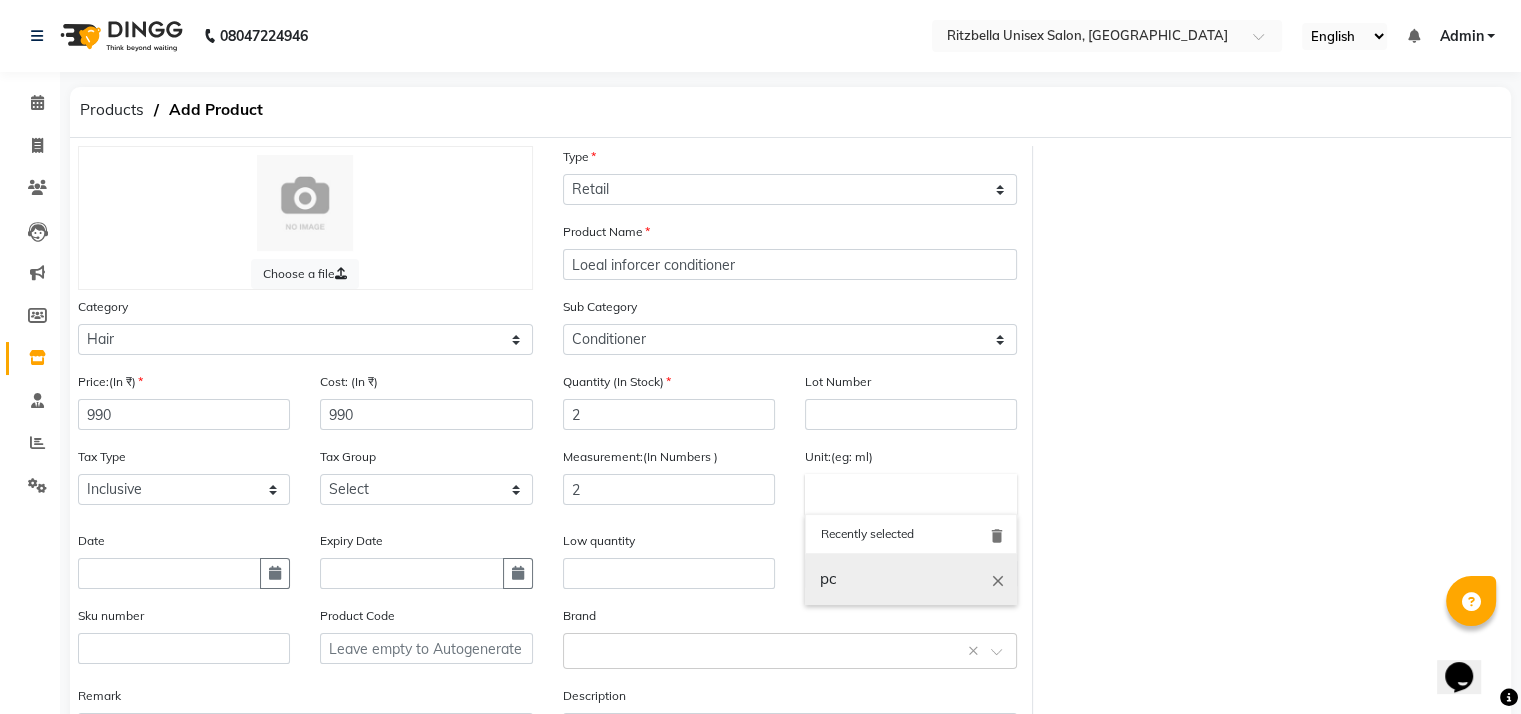 click on "pc" at bounding box center [911, 579] 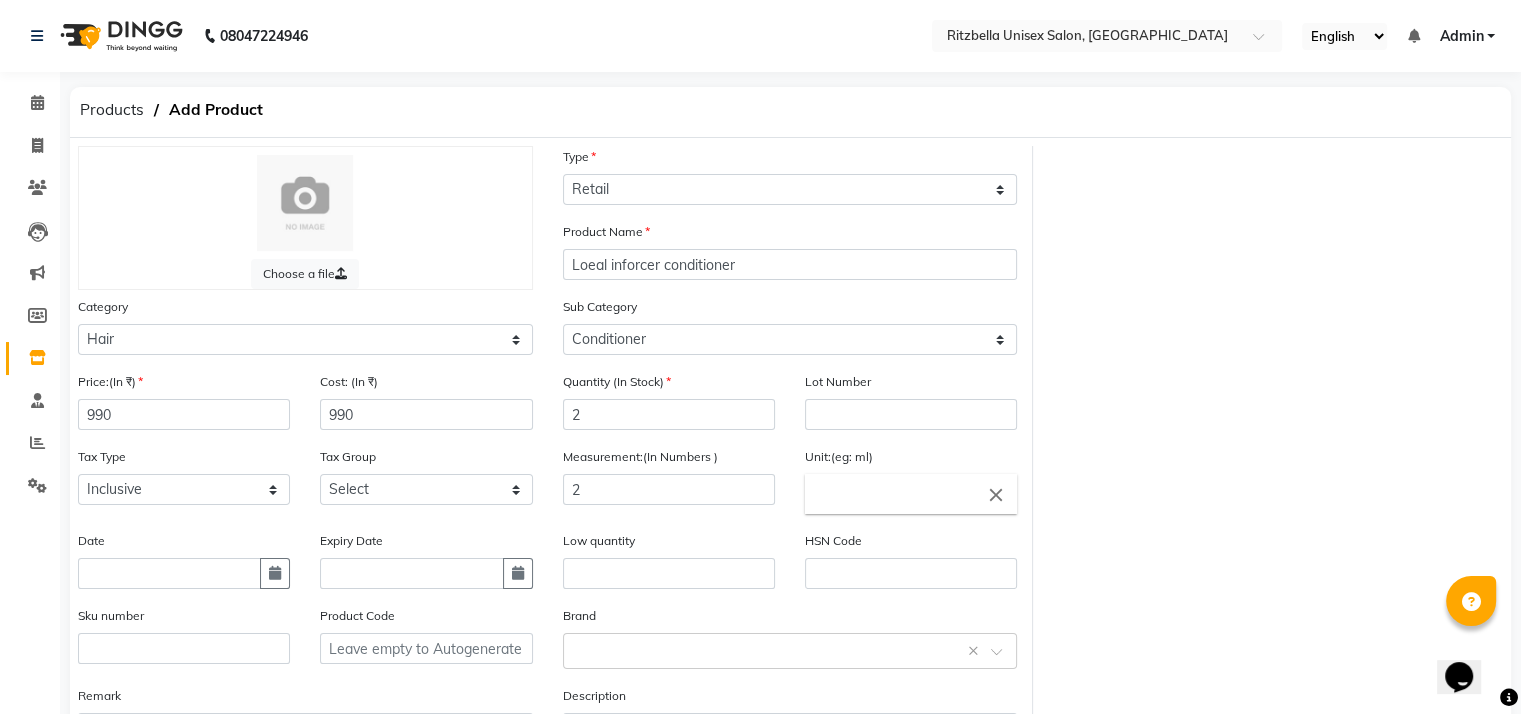 type on "pc" 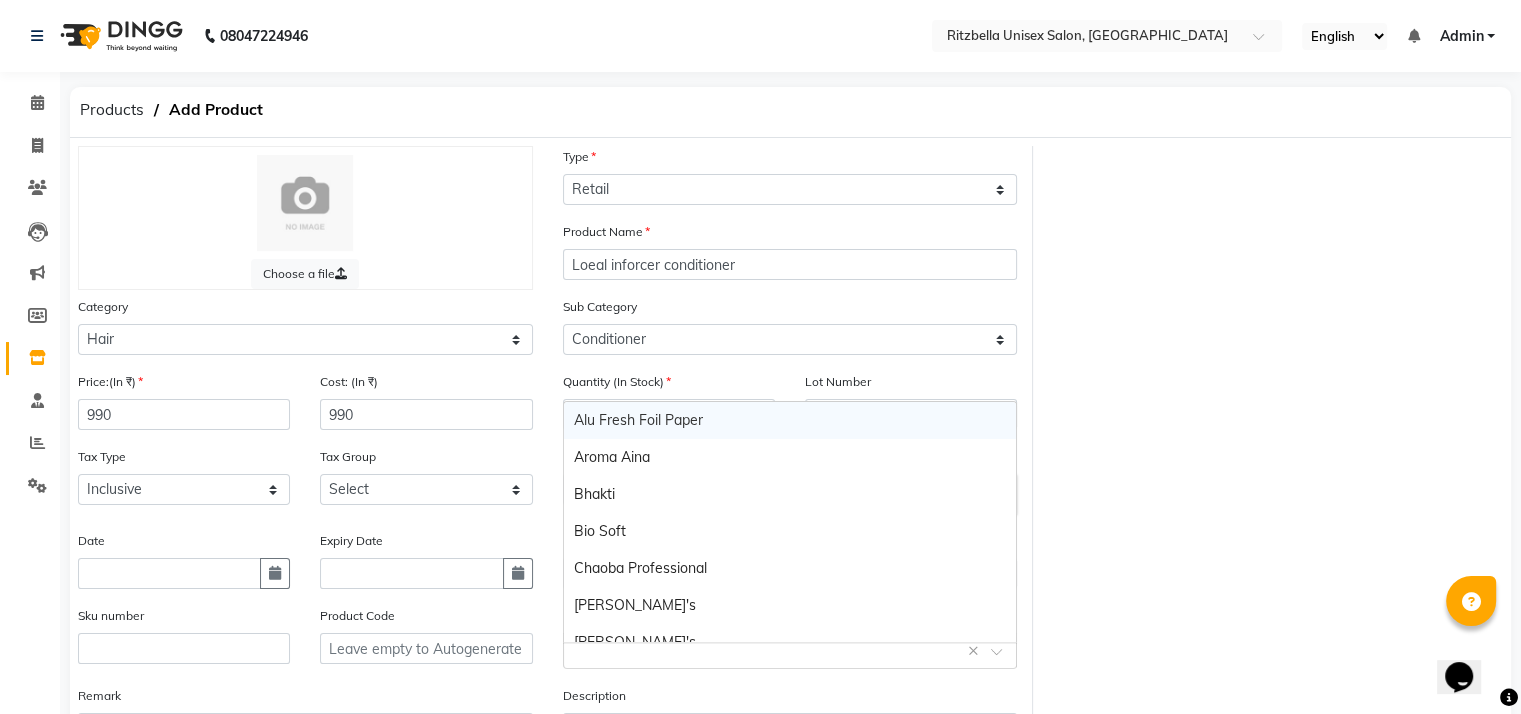 click 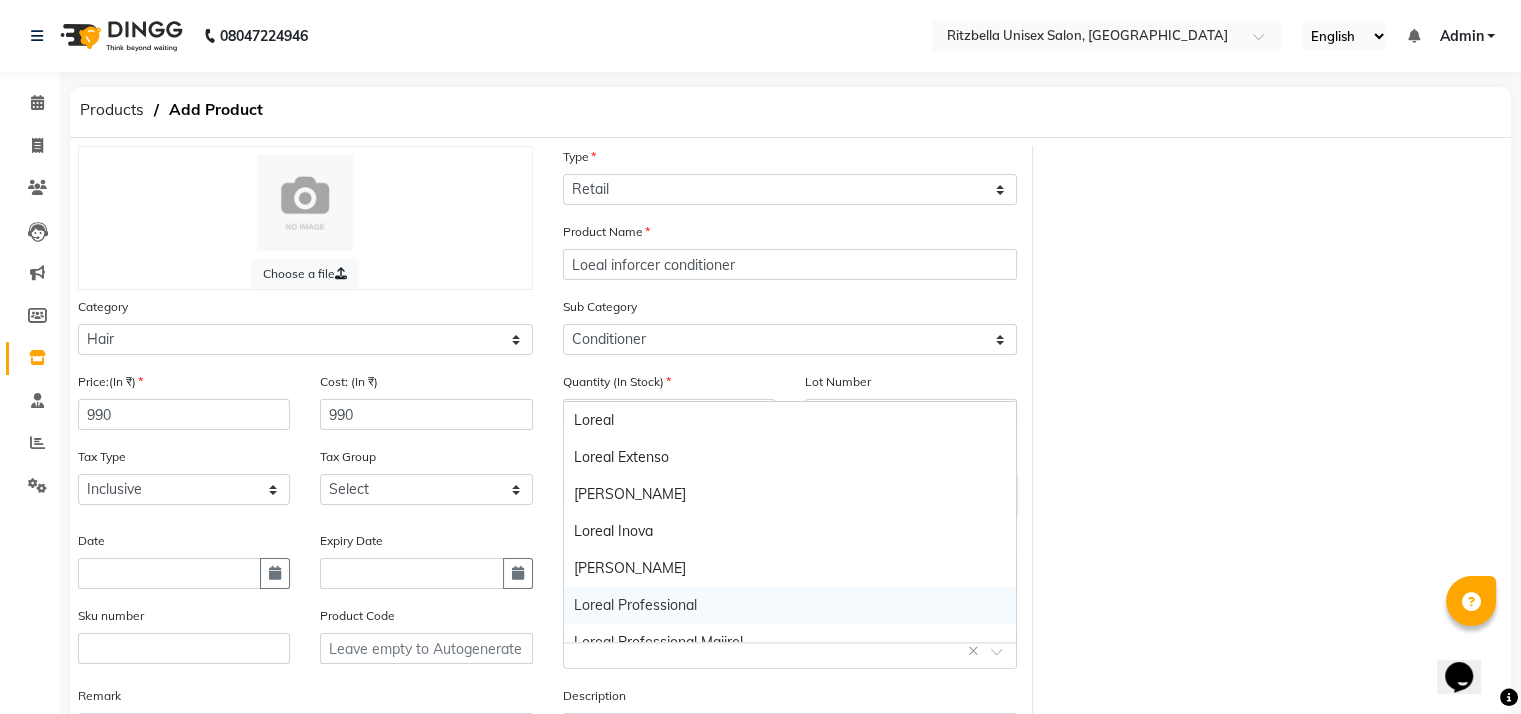 scroll, scrollTop: 1159, scrollLeft: 0, axis: vertical 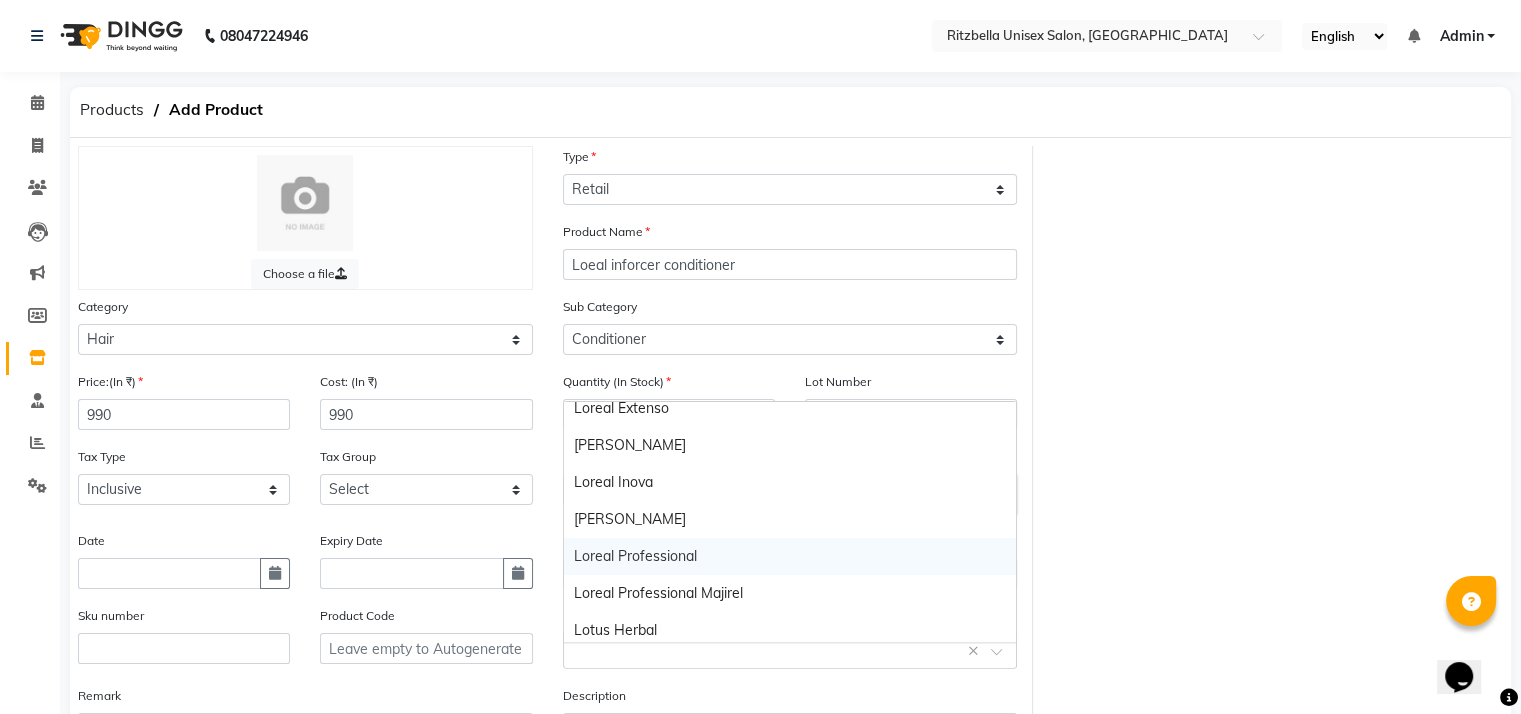 click on "Loreal Professional" at bounding box center (790, 556) 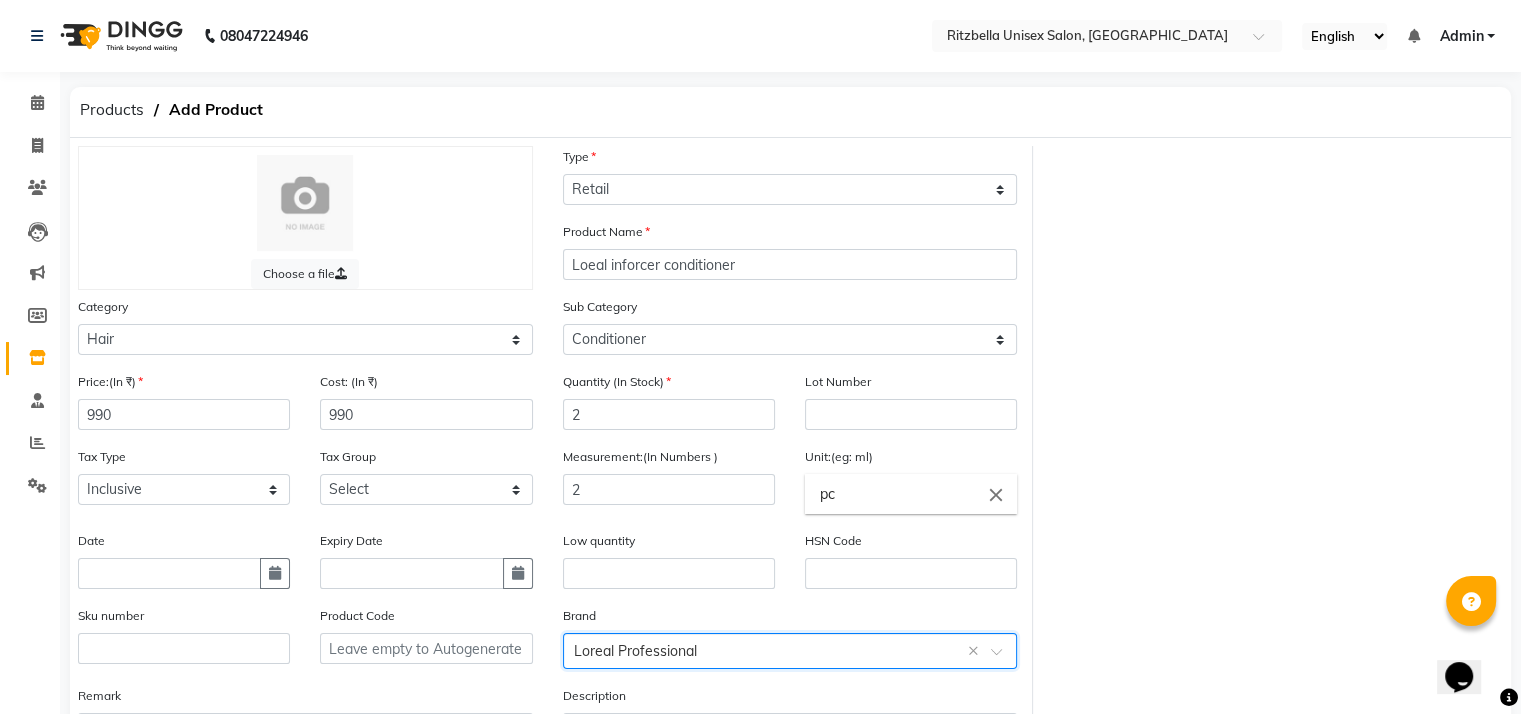 scroll, scrollTop: 172, scrollLeft: 0, axis: vertical 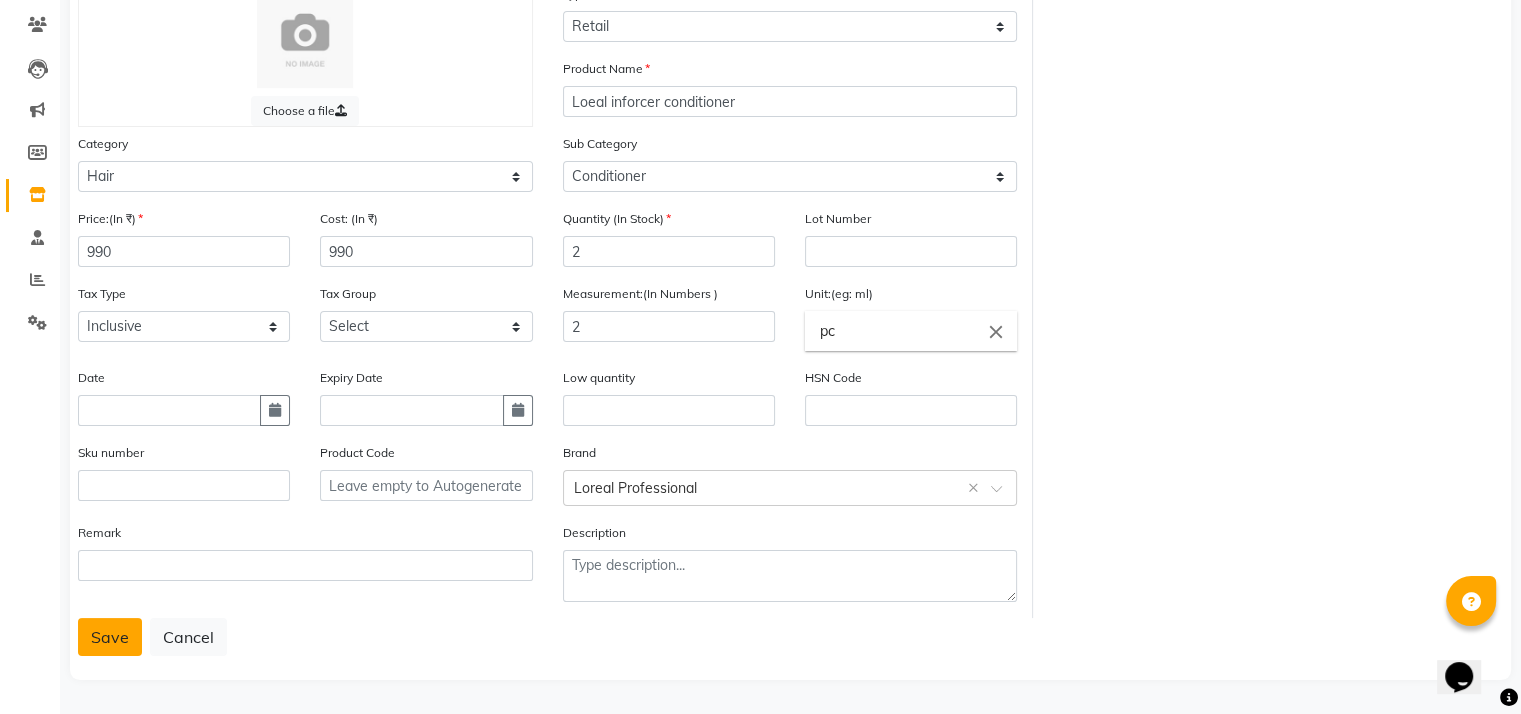 click on "Save" 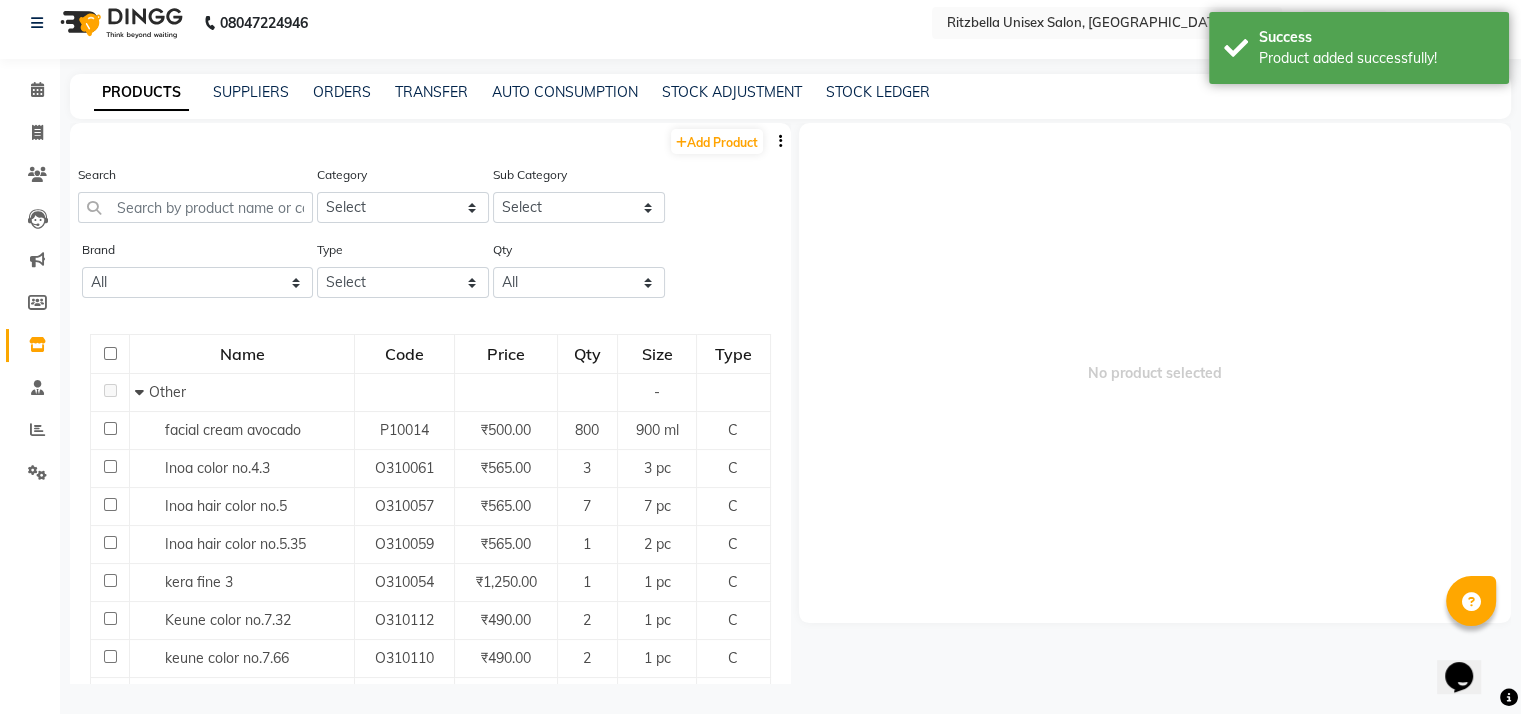 scroll, scrollTop: 13, scrollLeft: 0, axis: vertical 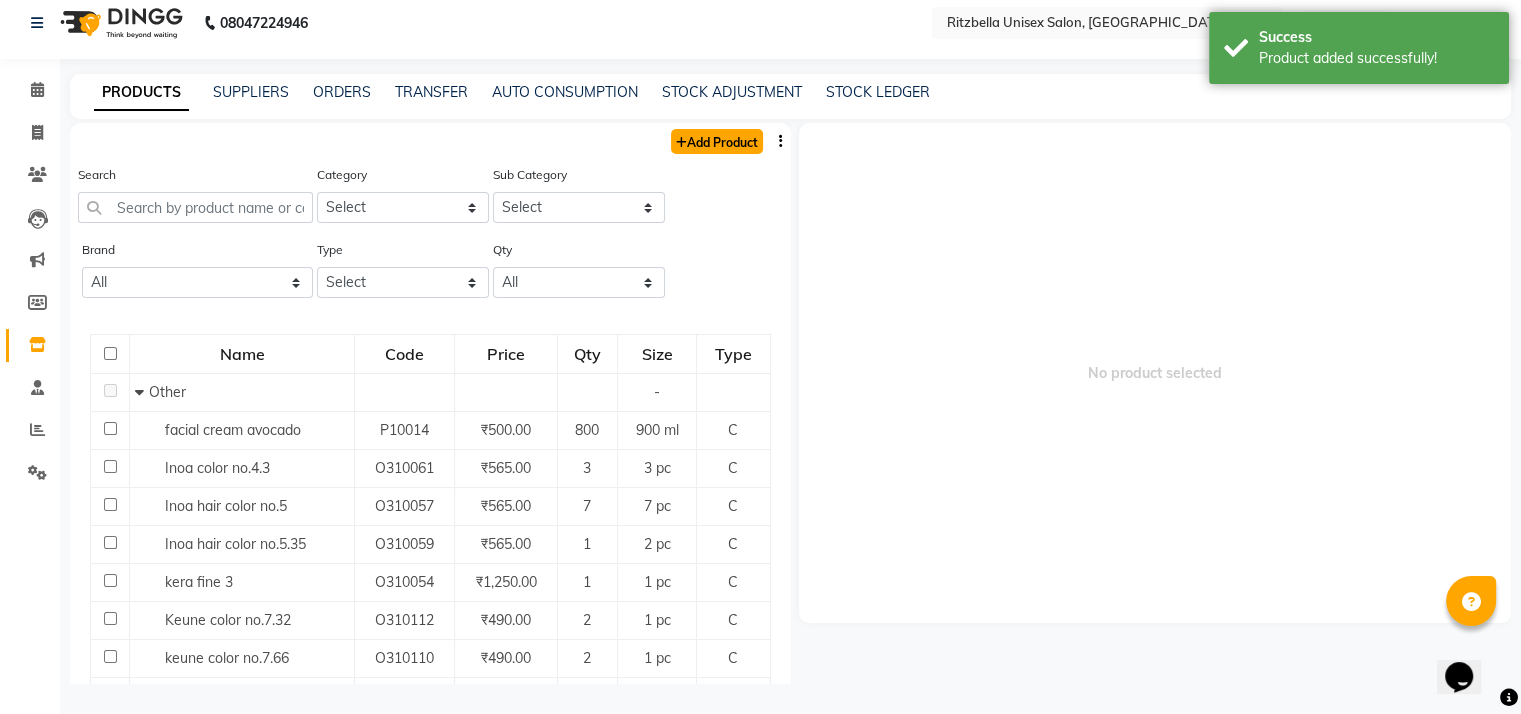 click on "Add Product" 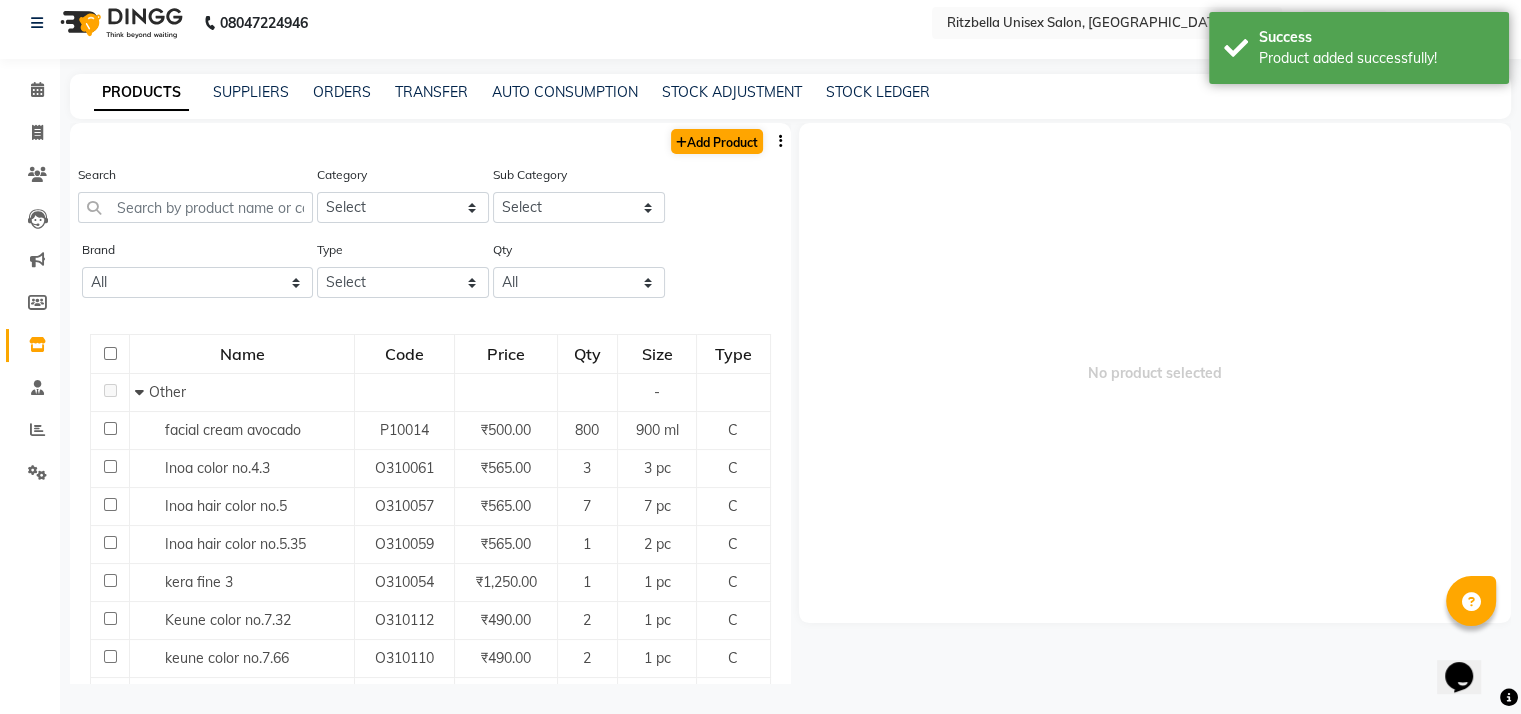 select on "true" 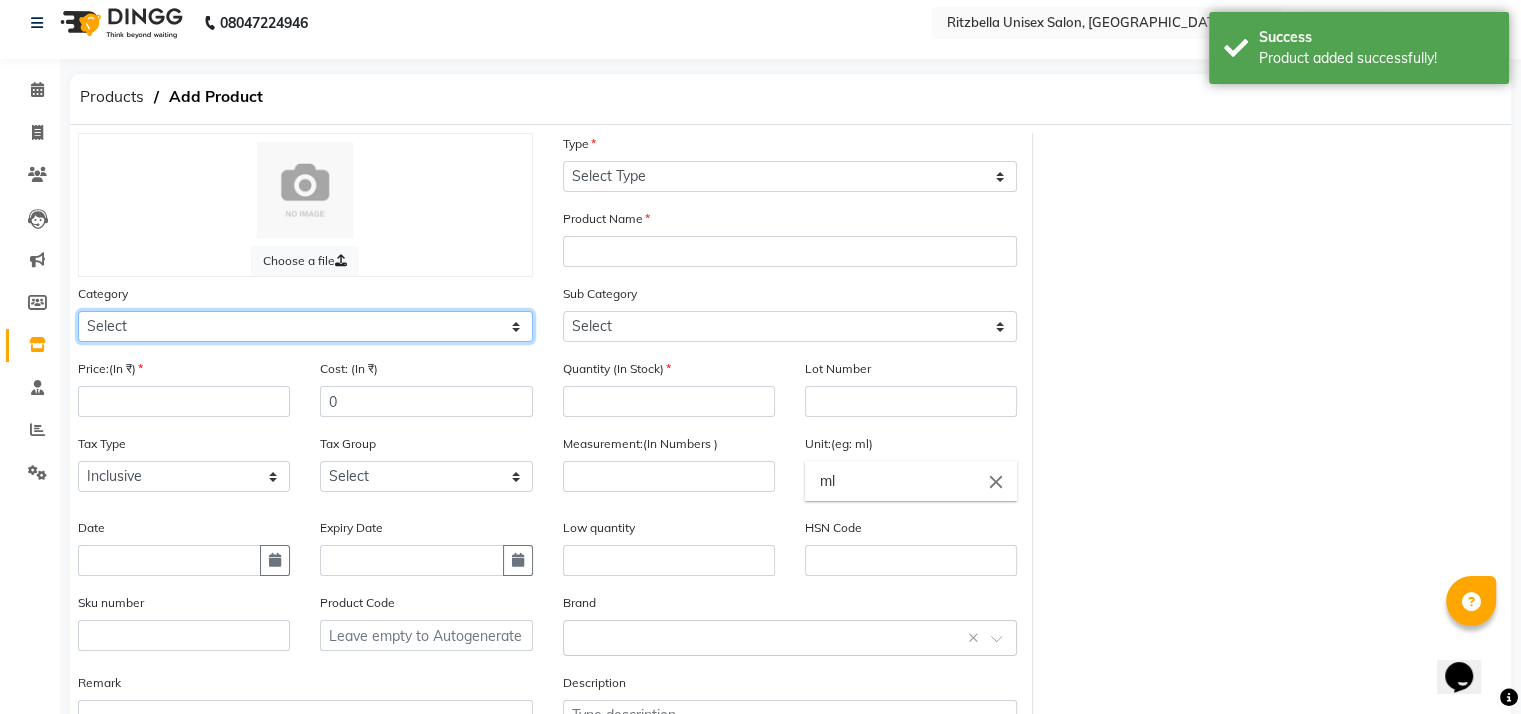 click on "Select Hair Skin Makeup Personal Care Appliances Beard Waxing Disposable Threading Hands and Feet Beauty Planet Botox Cadiveu Casmara Cheryls Loreal Olaplex Other" 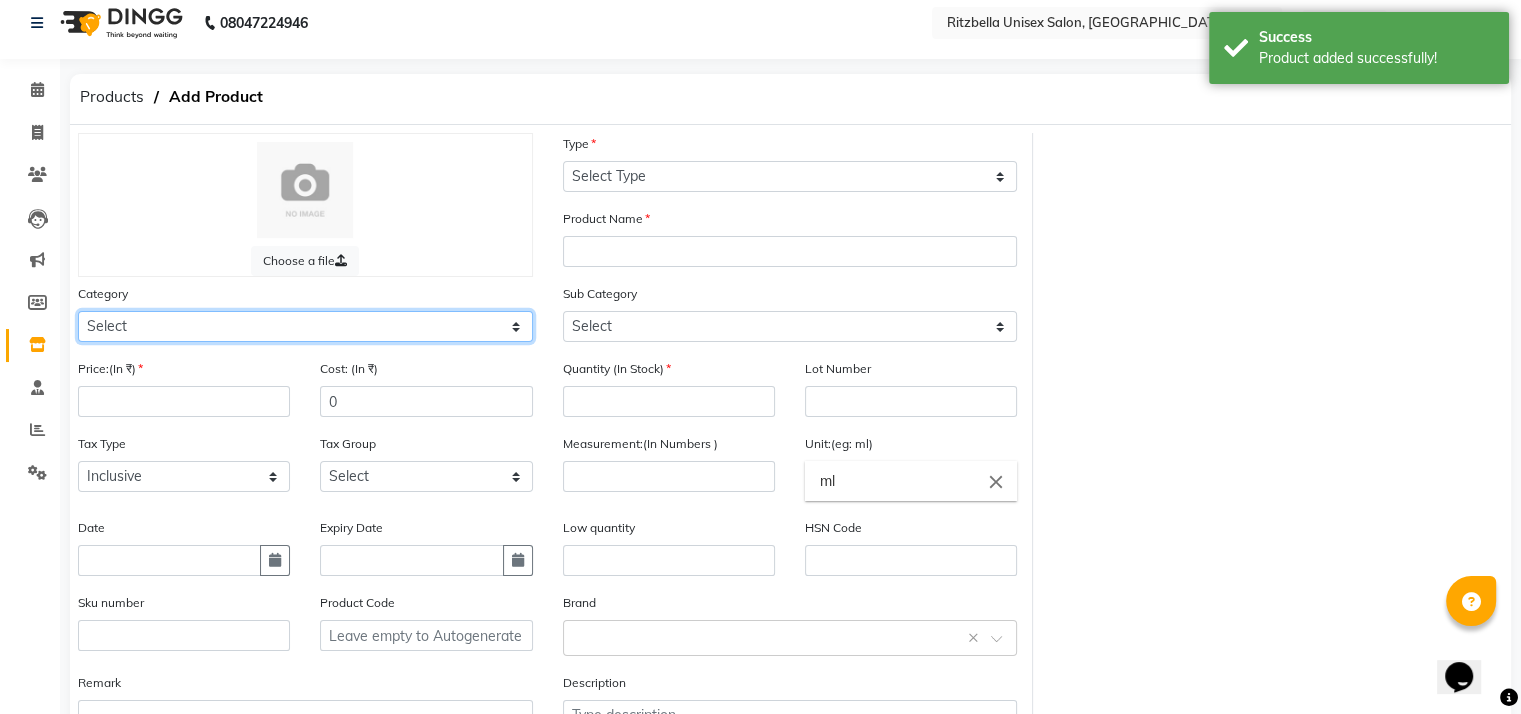 select on "1100" 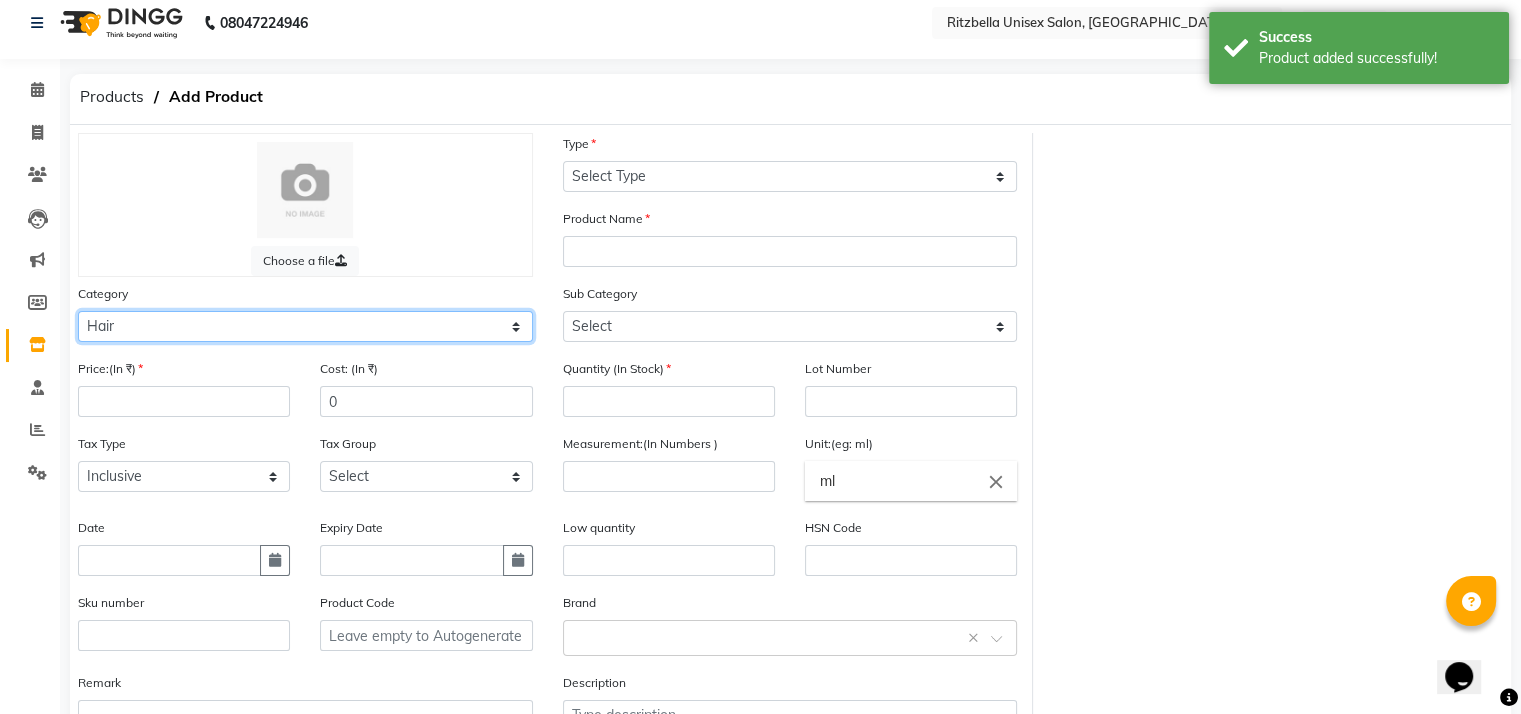 click on "Select Hair Skin Makeup Personal Care Appliances Beard Waxing Disposable Threading Hands and Feet Beauty Planet Botox Cadiveu Casmara Cheryls Loreal Olaplex Other" 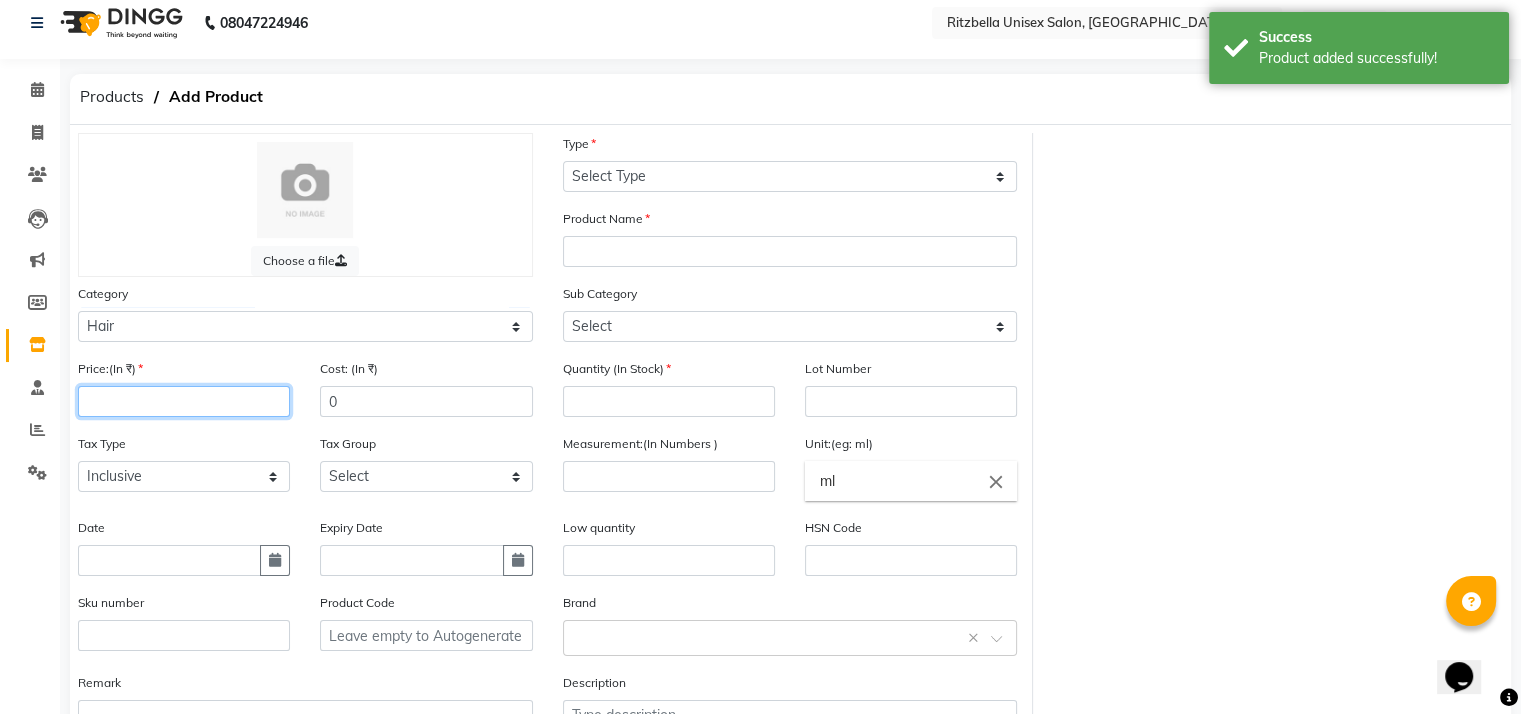 click 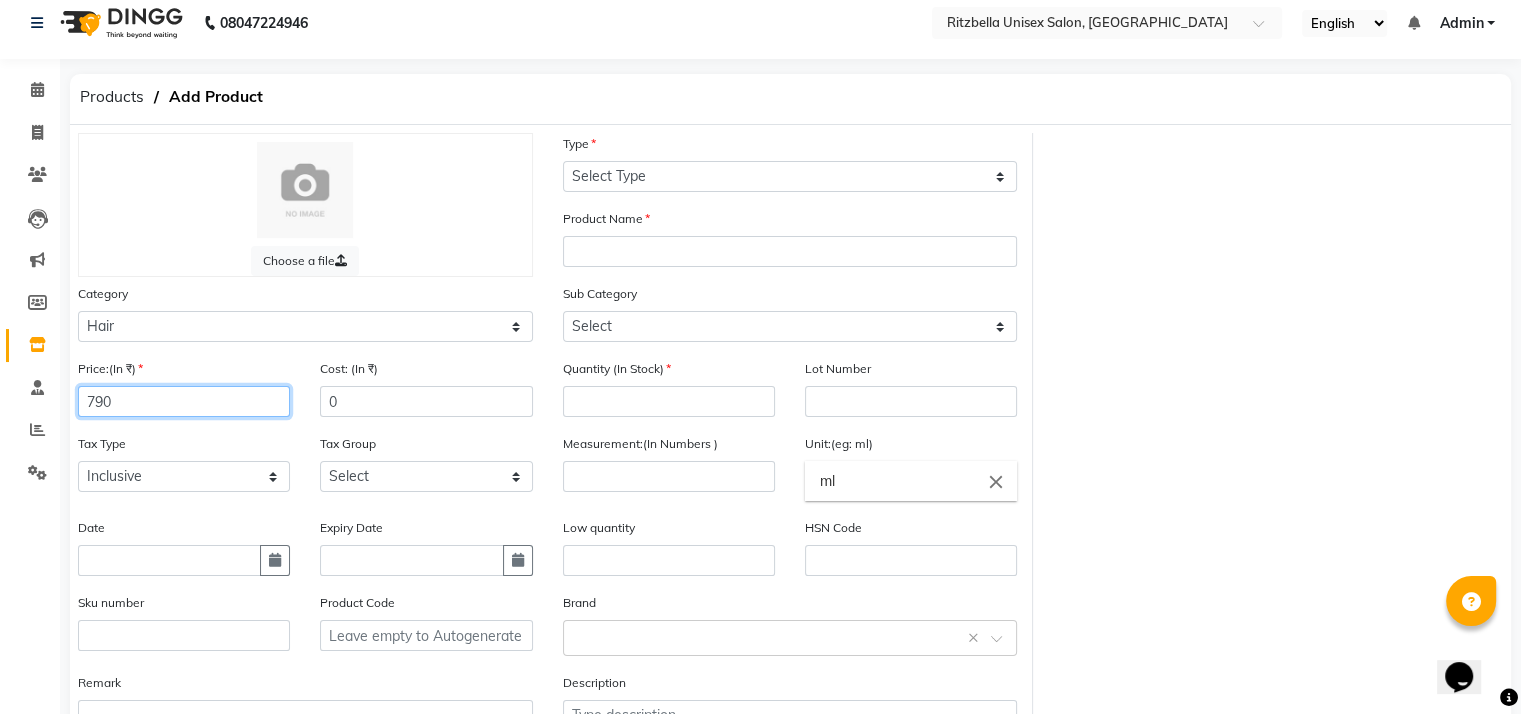 type on "790" 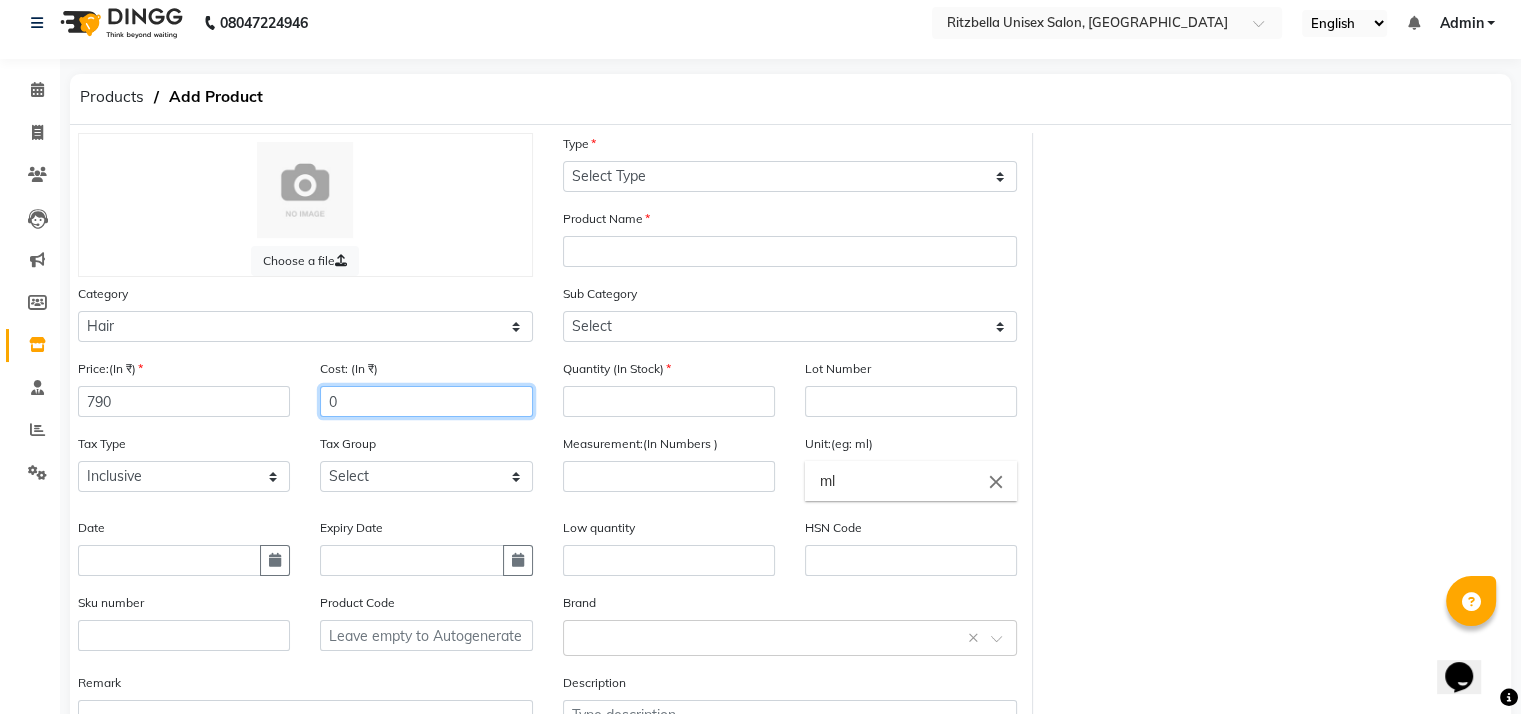 click on "0" 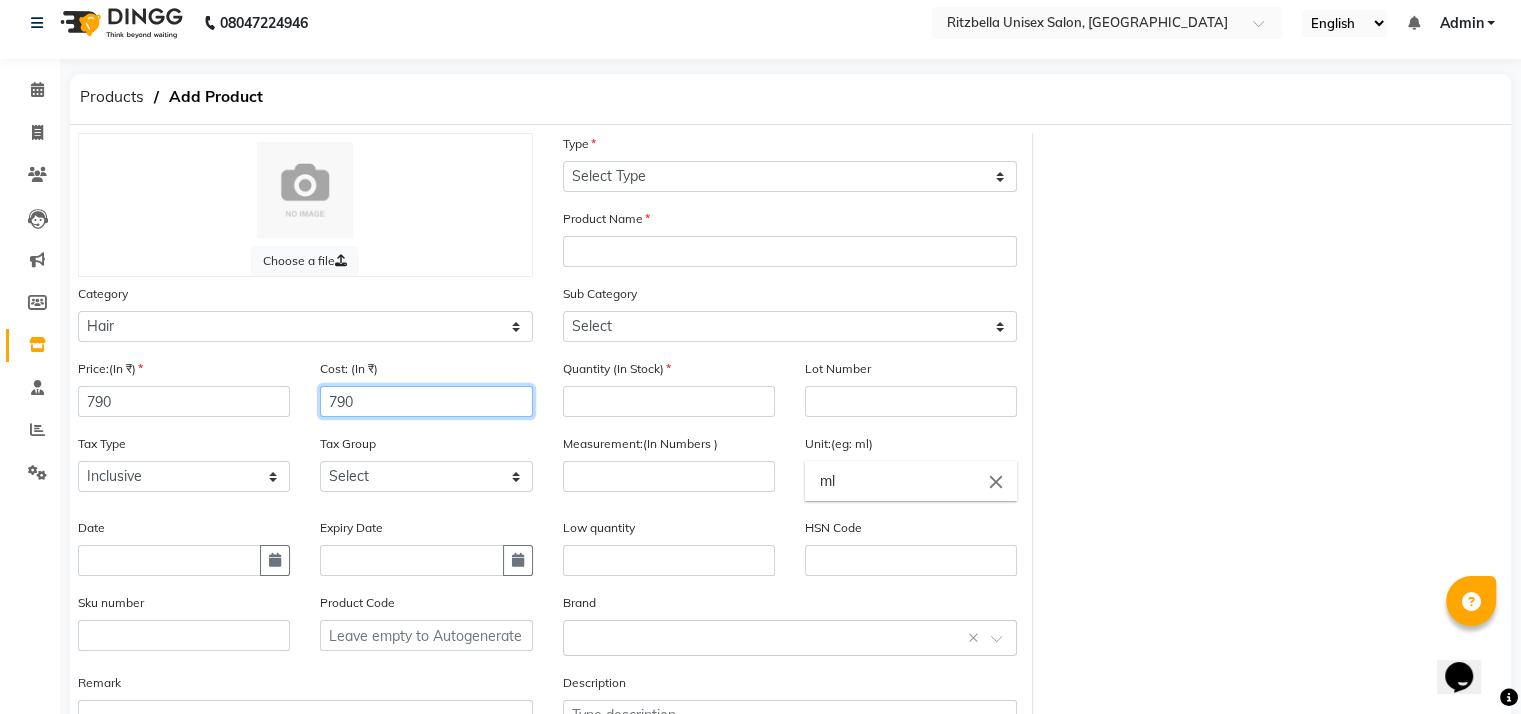 type on "790" 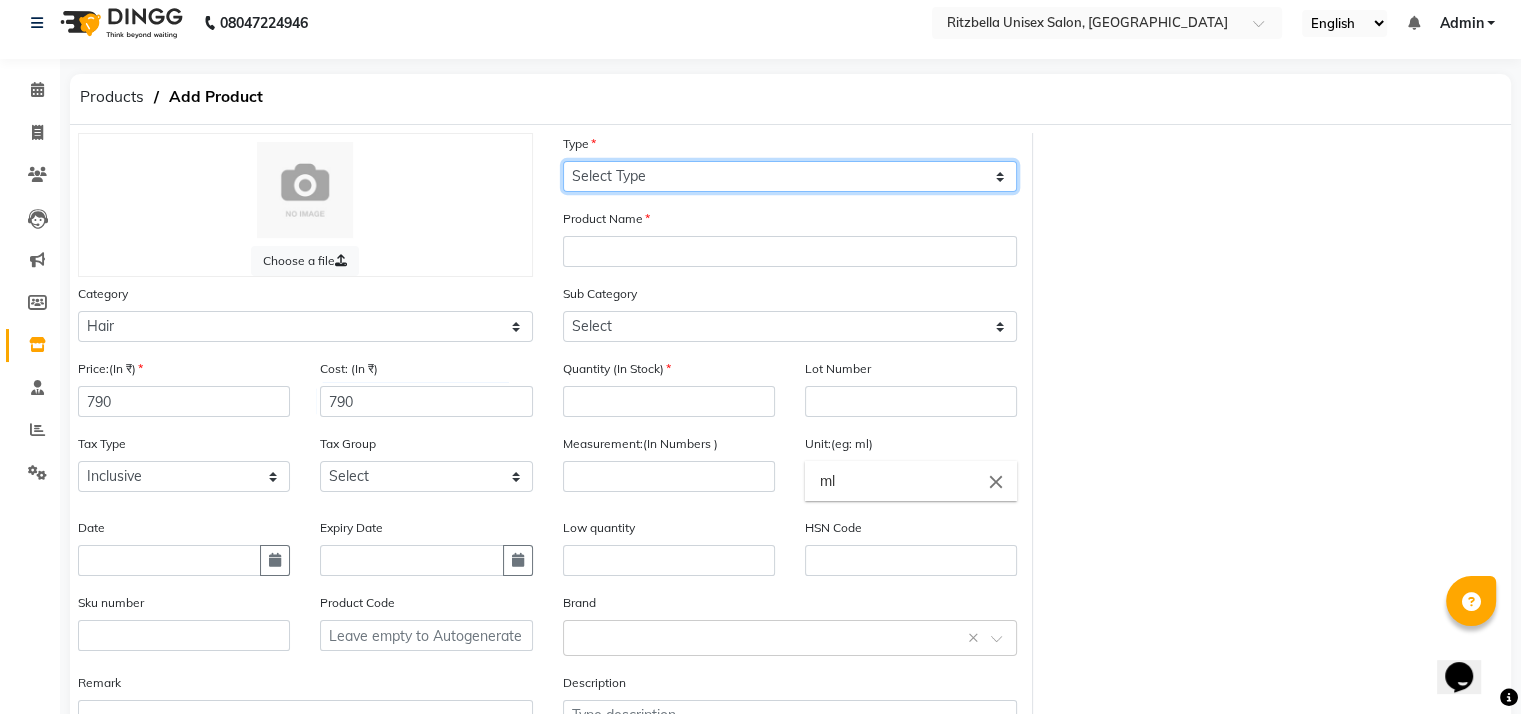 click on "Select Type Both Retail Consumable" 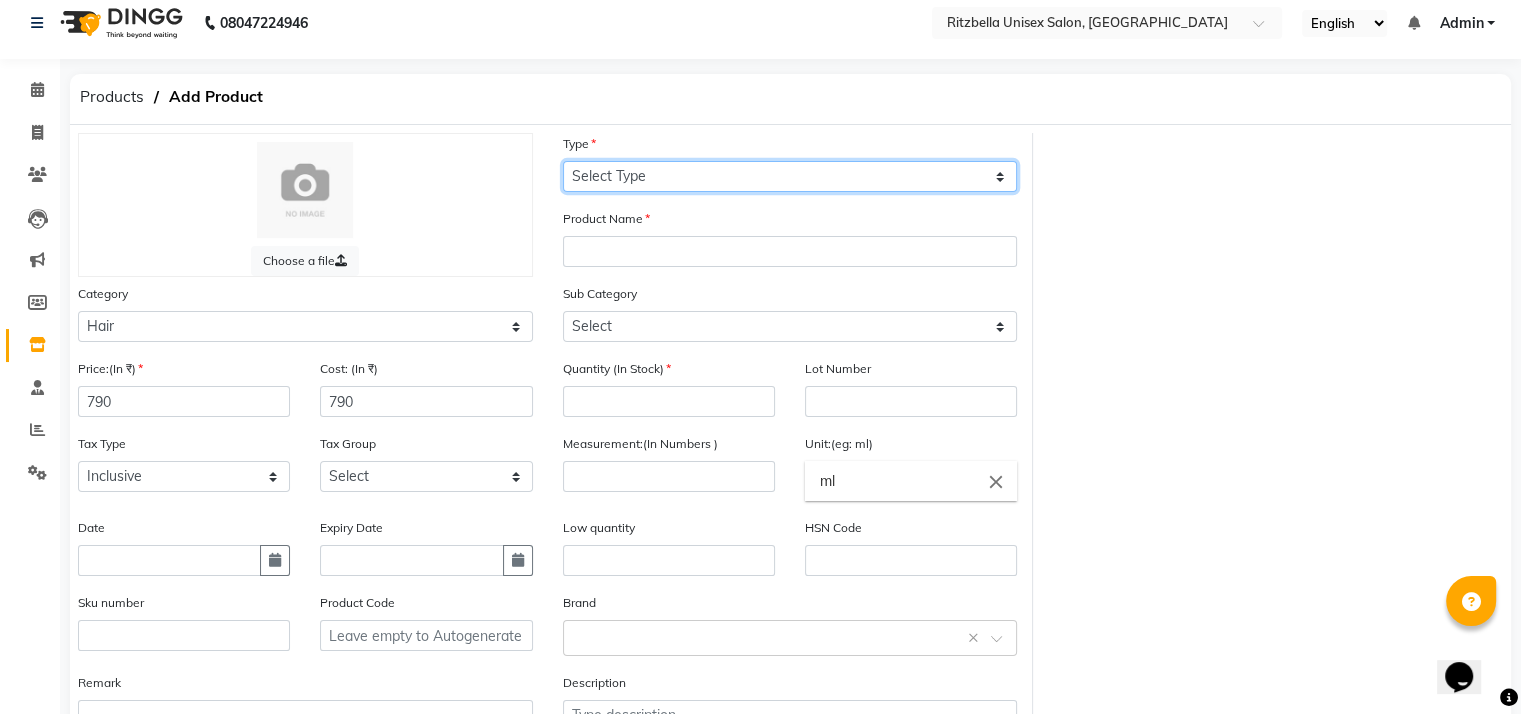 select on "R" 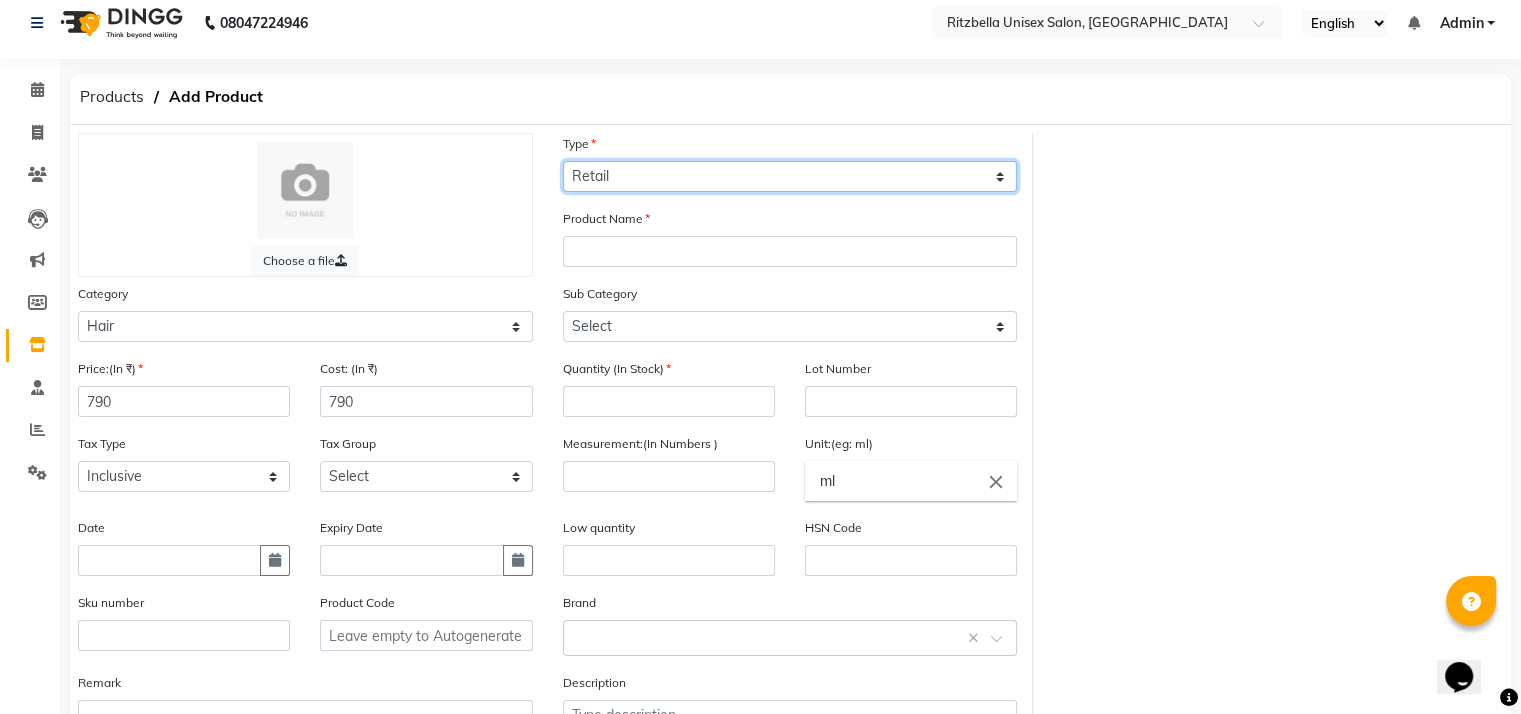 click on "Select Type Both Retail Consumable" 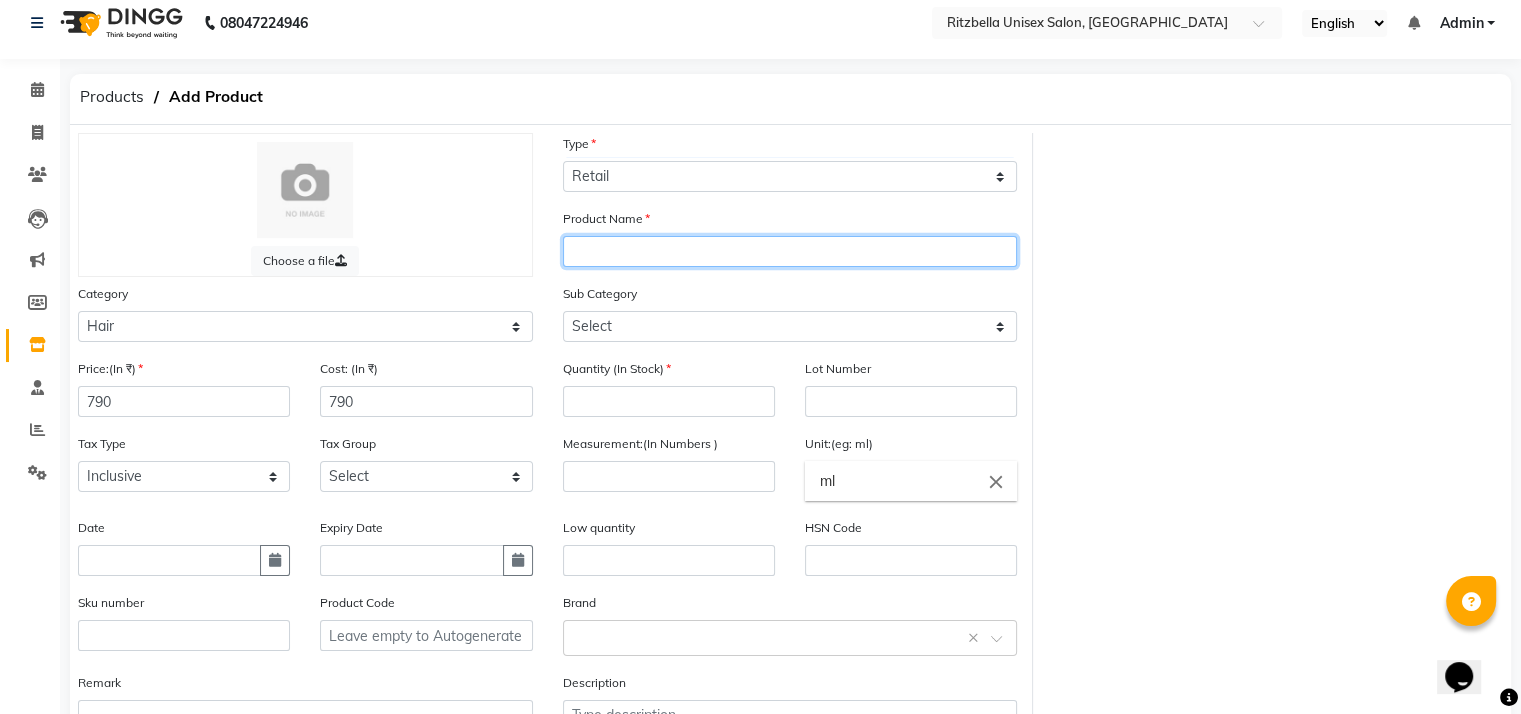 click 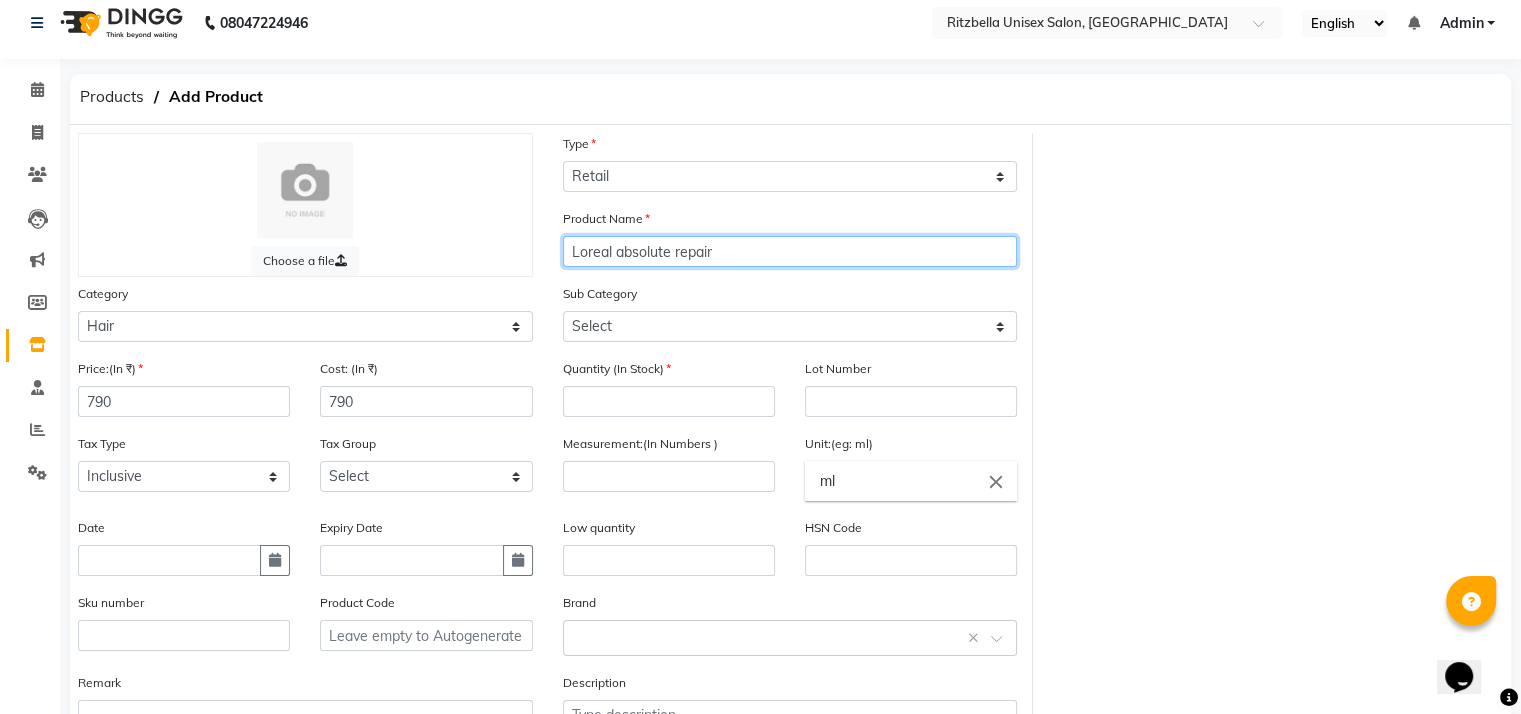 type on "Loreal absolute repair" 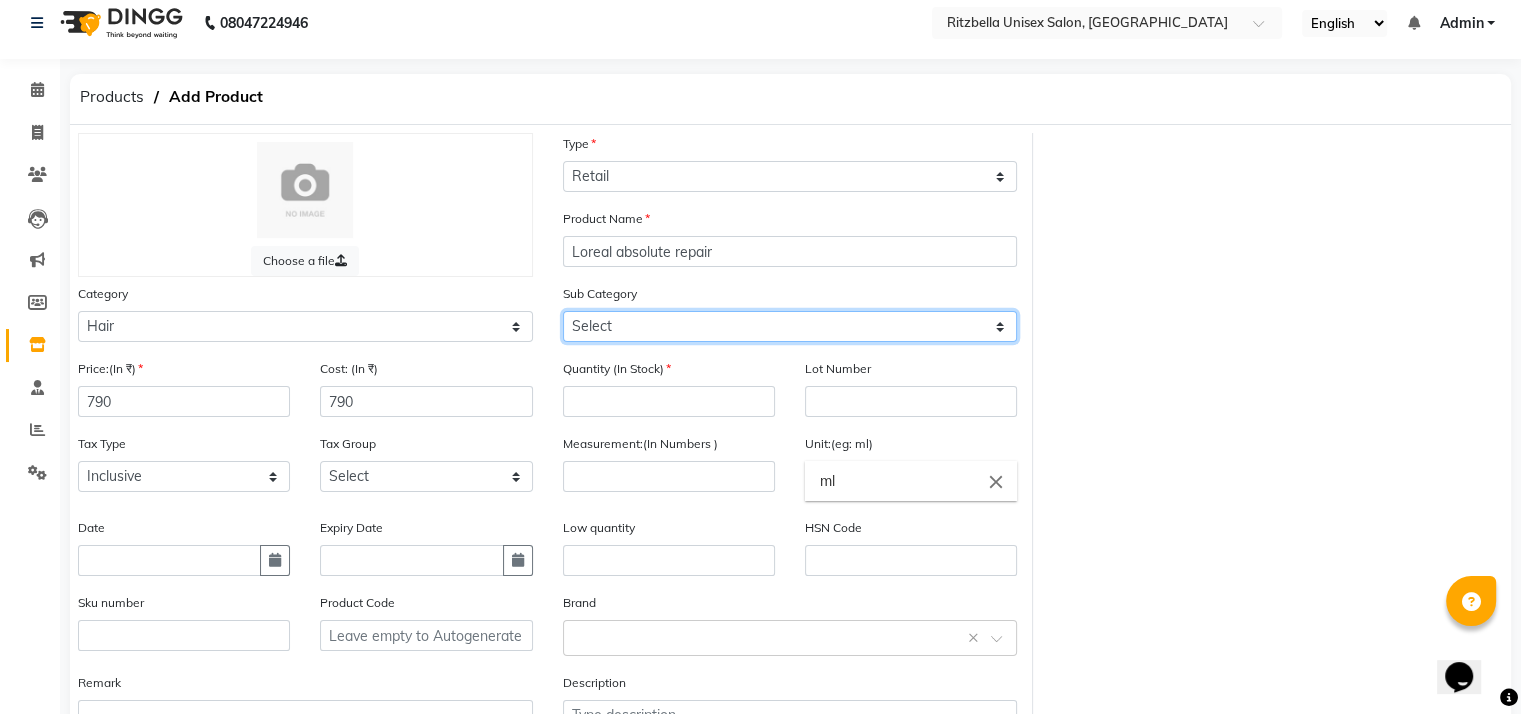 click on "Select Shampoo Conditioner Cream Mask Oil Serum Color Appliances Treatment Styling Kit & Combo Other" 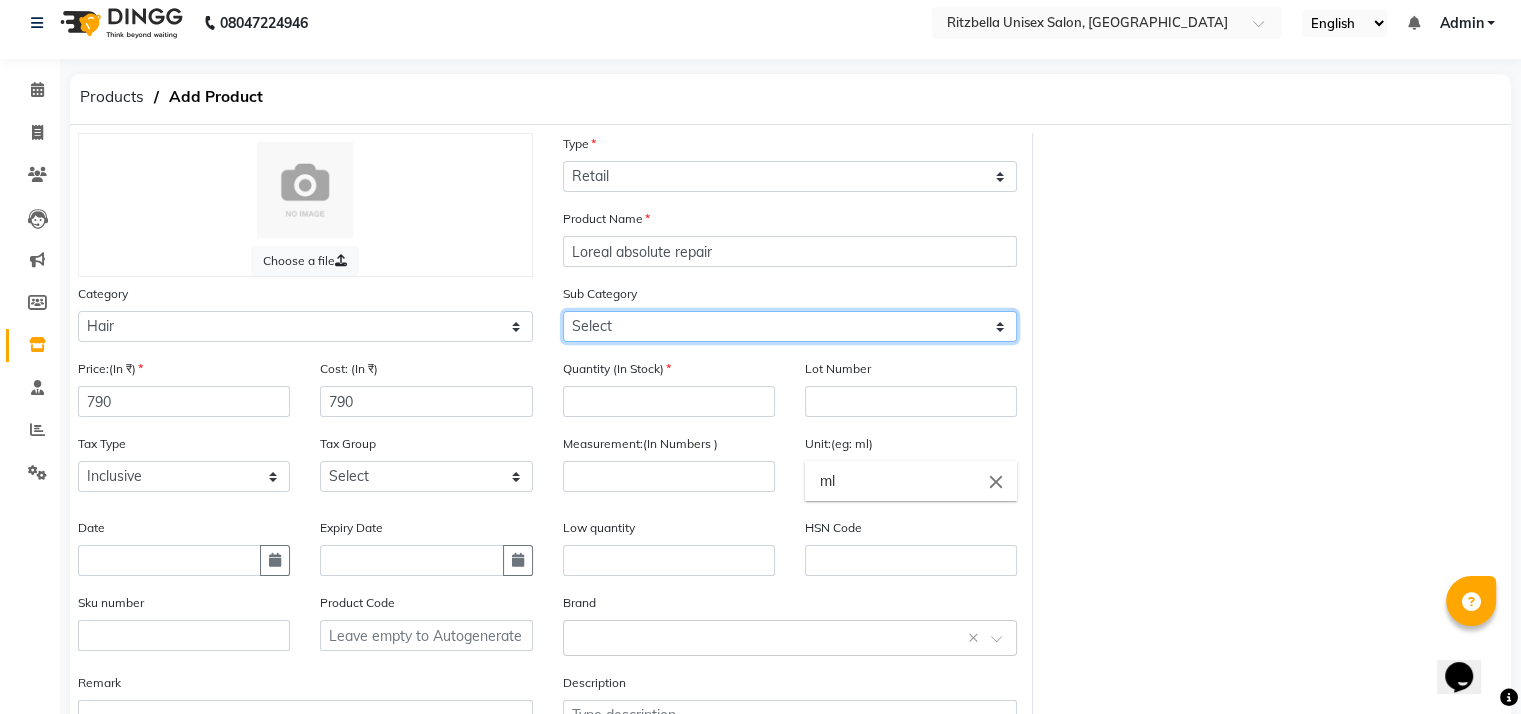 select on "1101" 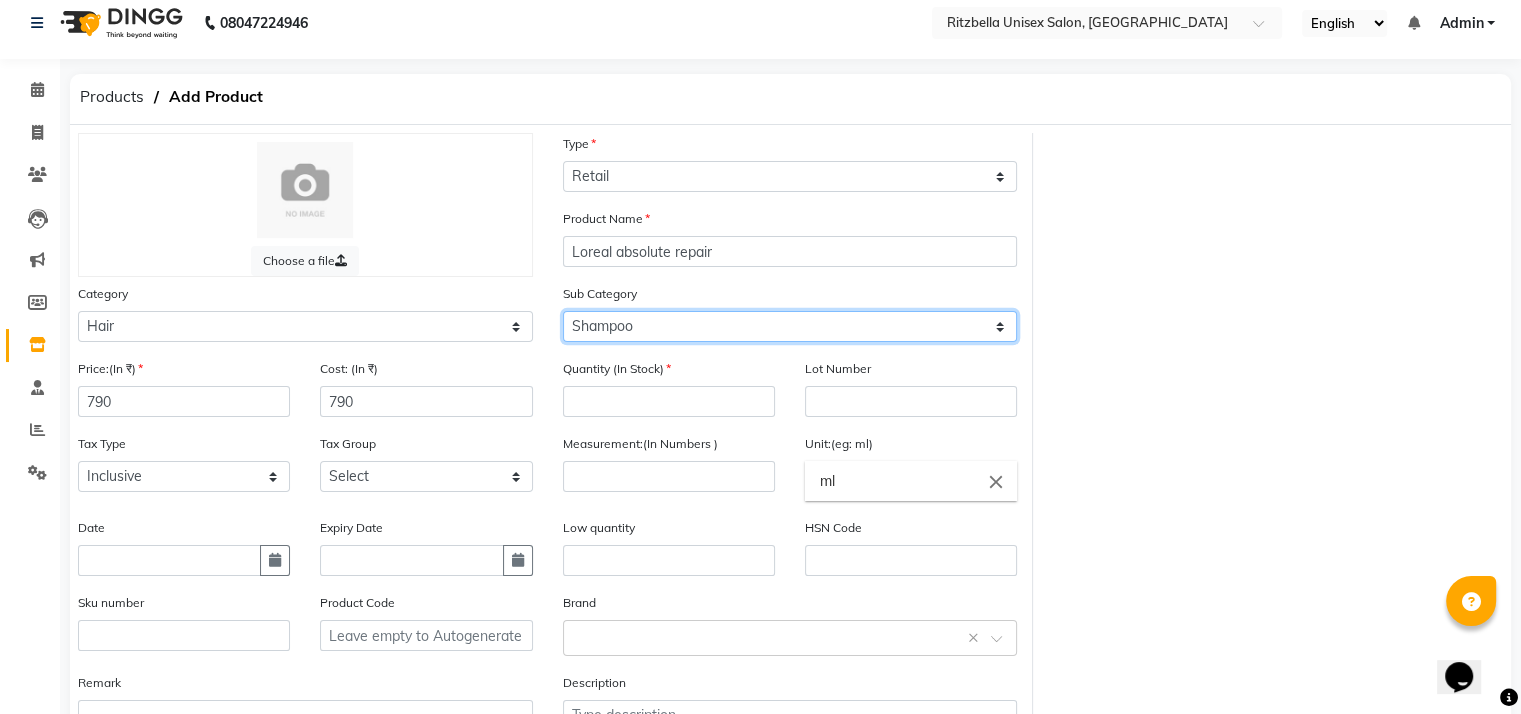 click on "Select Shampoo Conditioner Cream Mask Oil Serum Color Appliances Treatment Styling Kit & Combo Other" 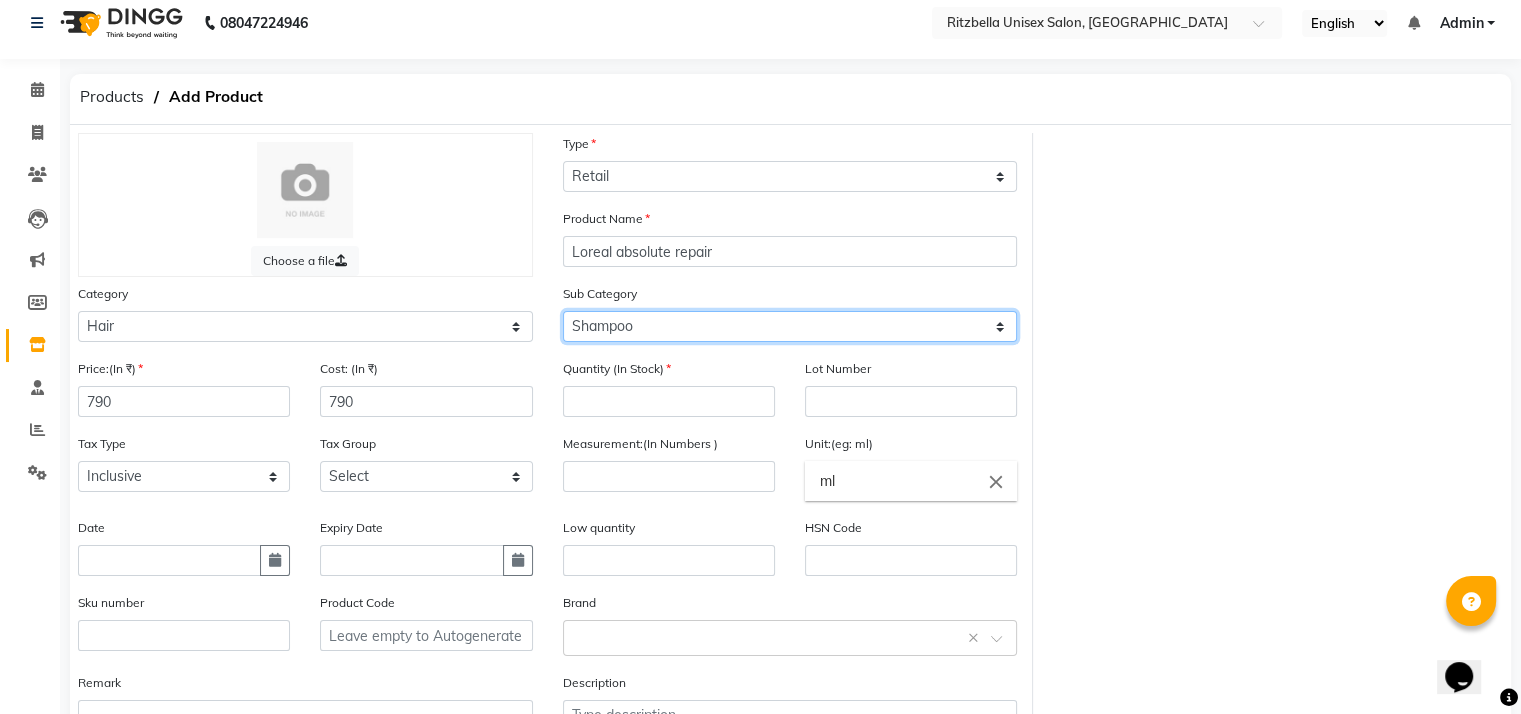 scroll, scrollTop: 108, scrollLeft: 0, axis: vertical 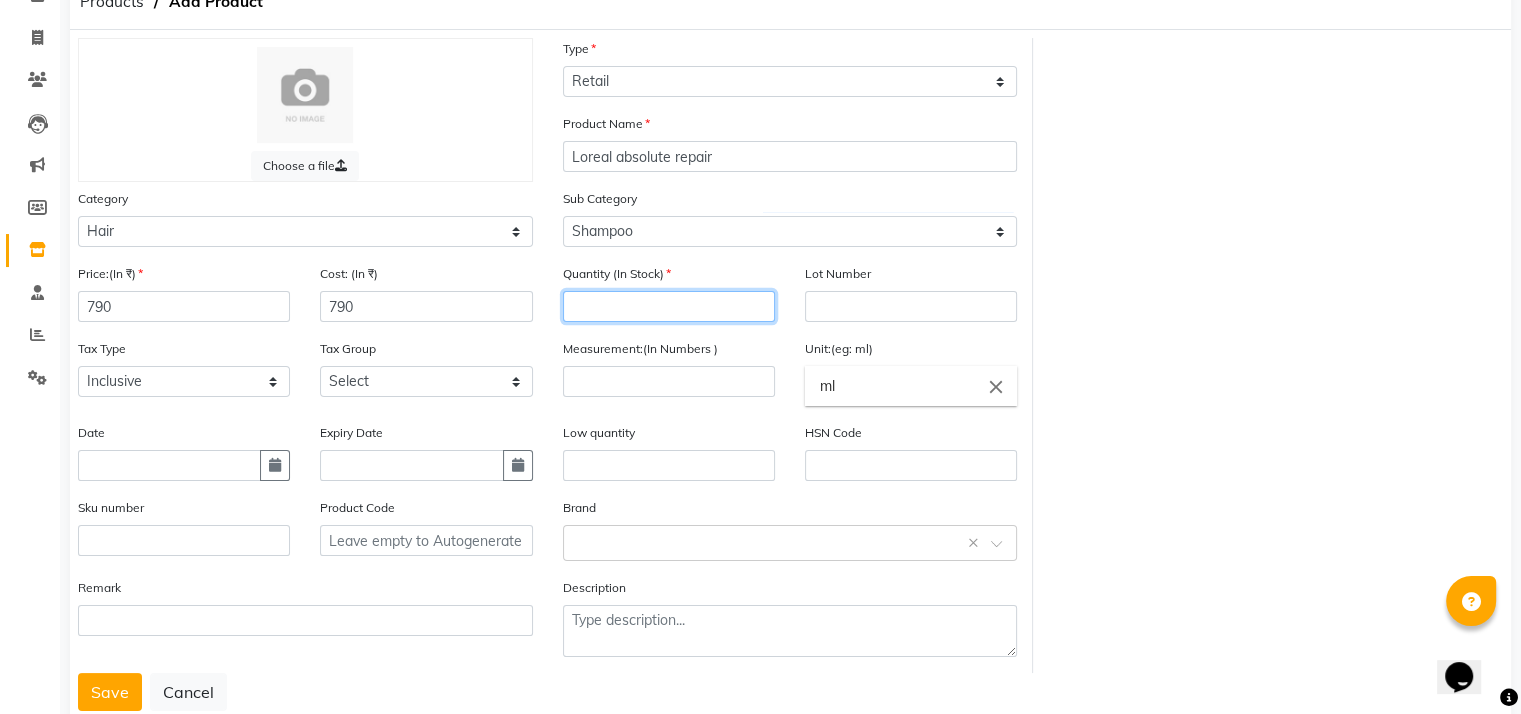 click 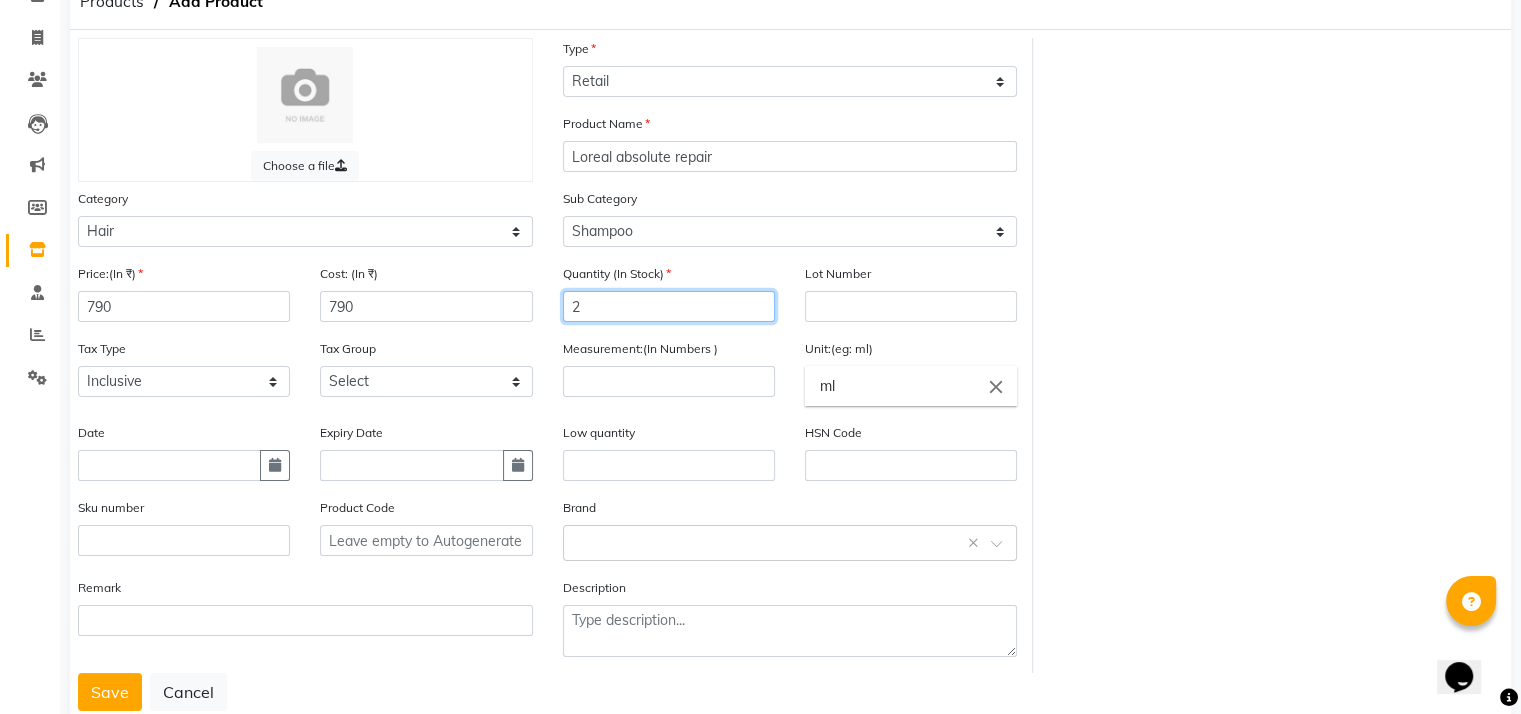 type on "2" 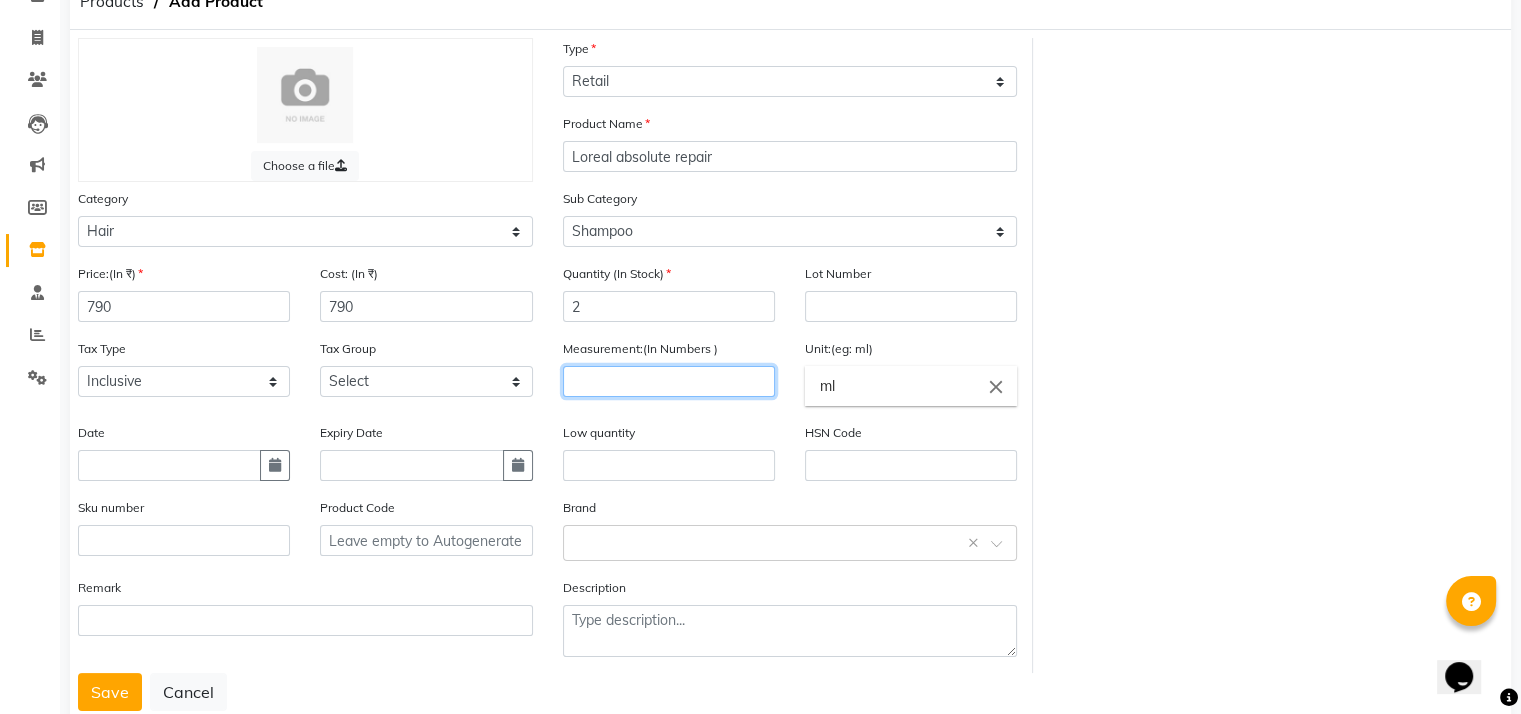 click 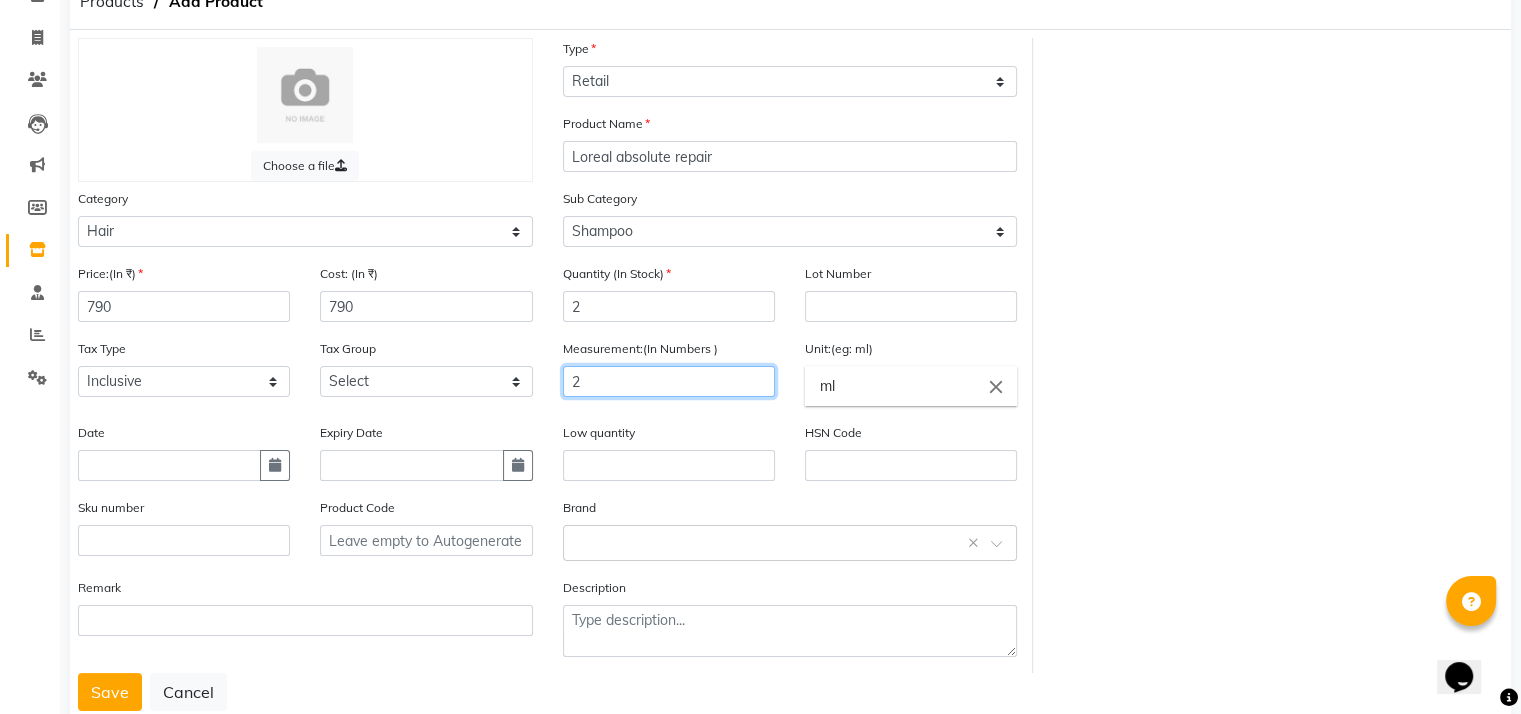 type on "2" 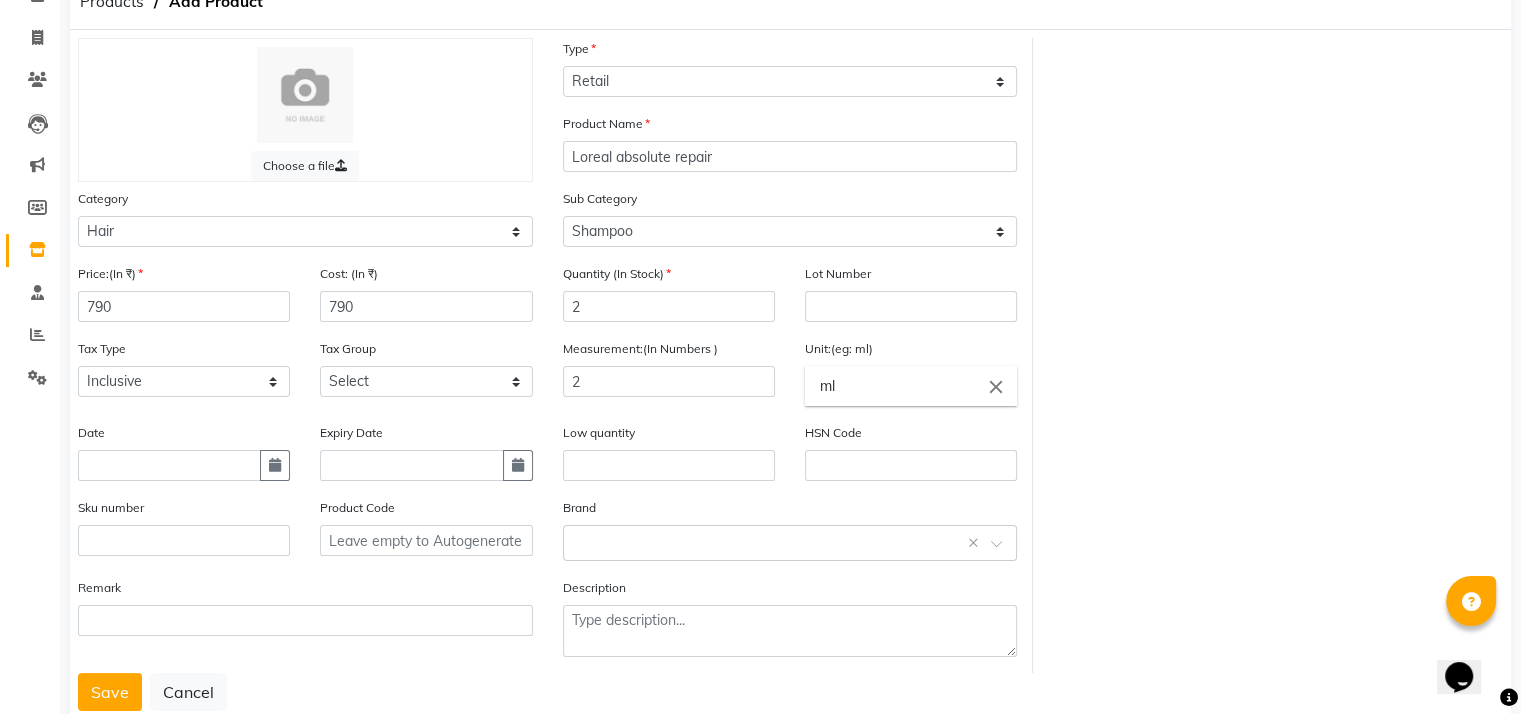 click on "close" 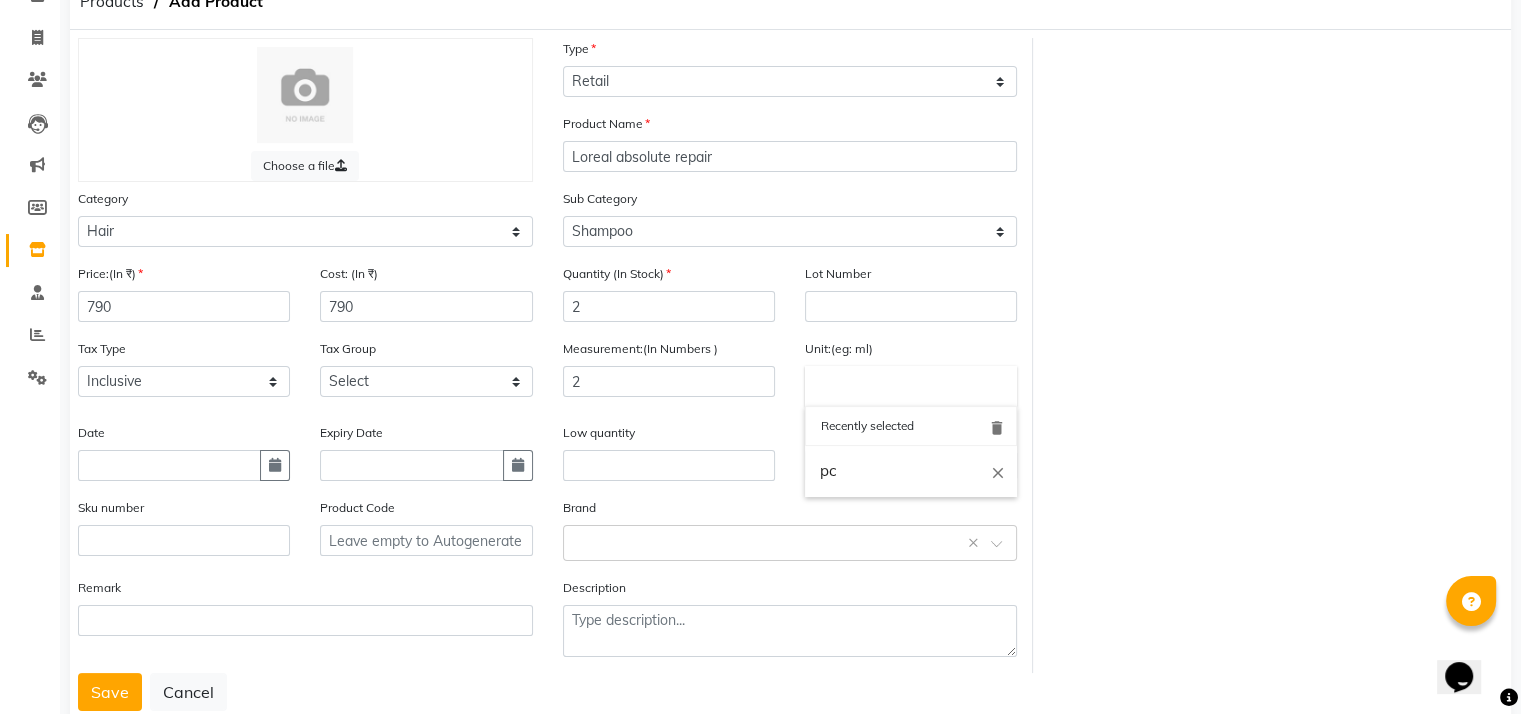 click 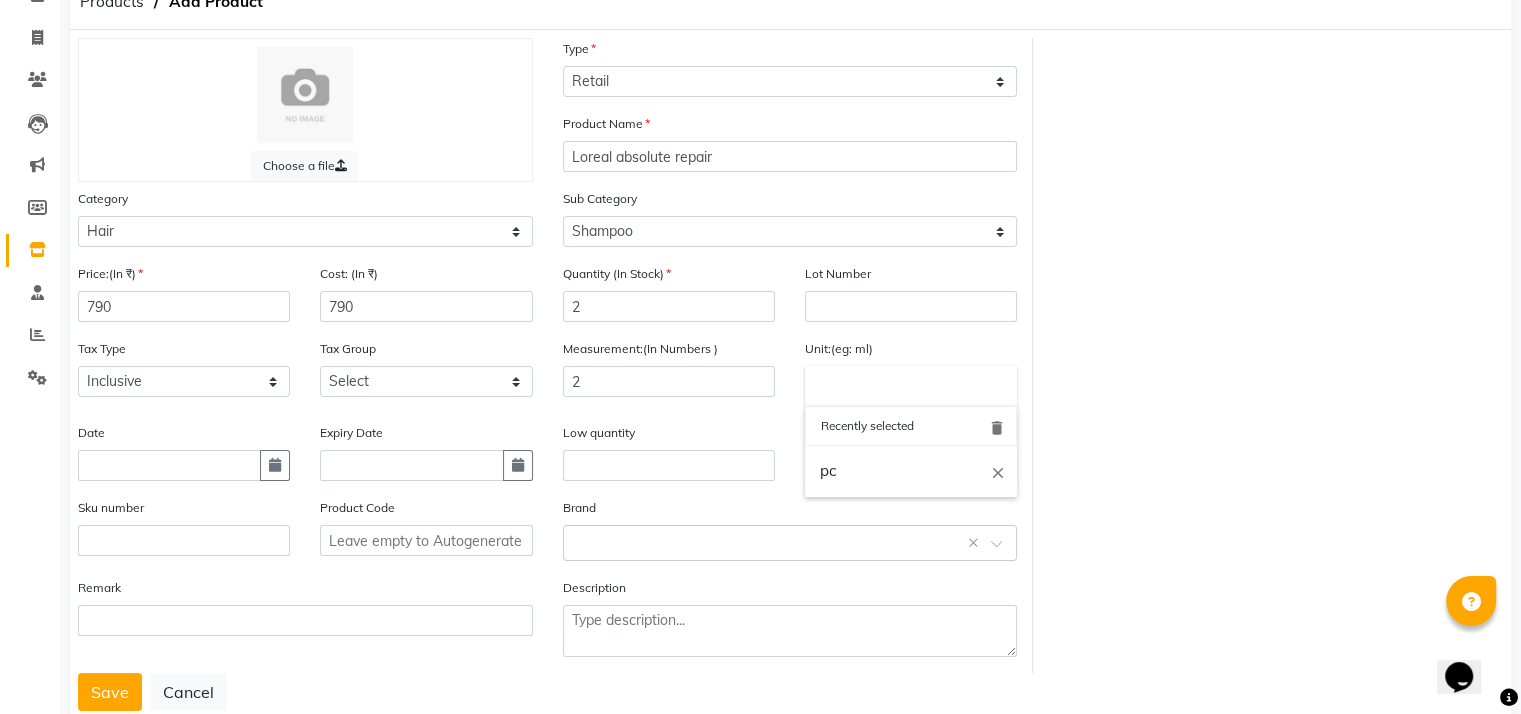 click 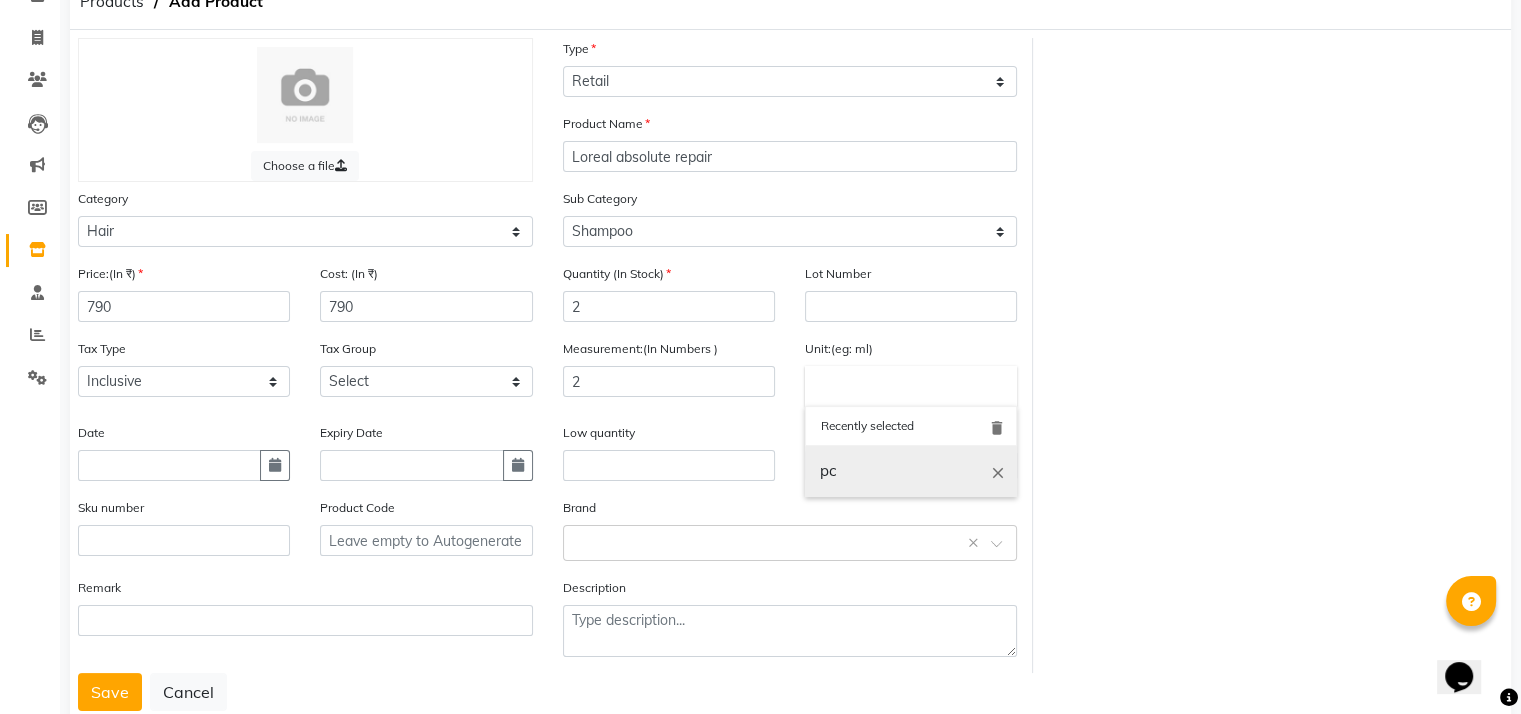 click on "pc" at bounding box center [911, 471] 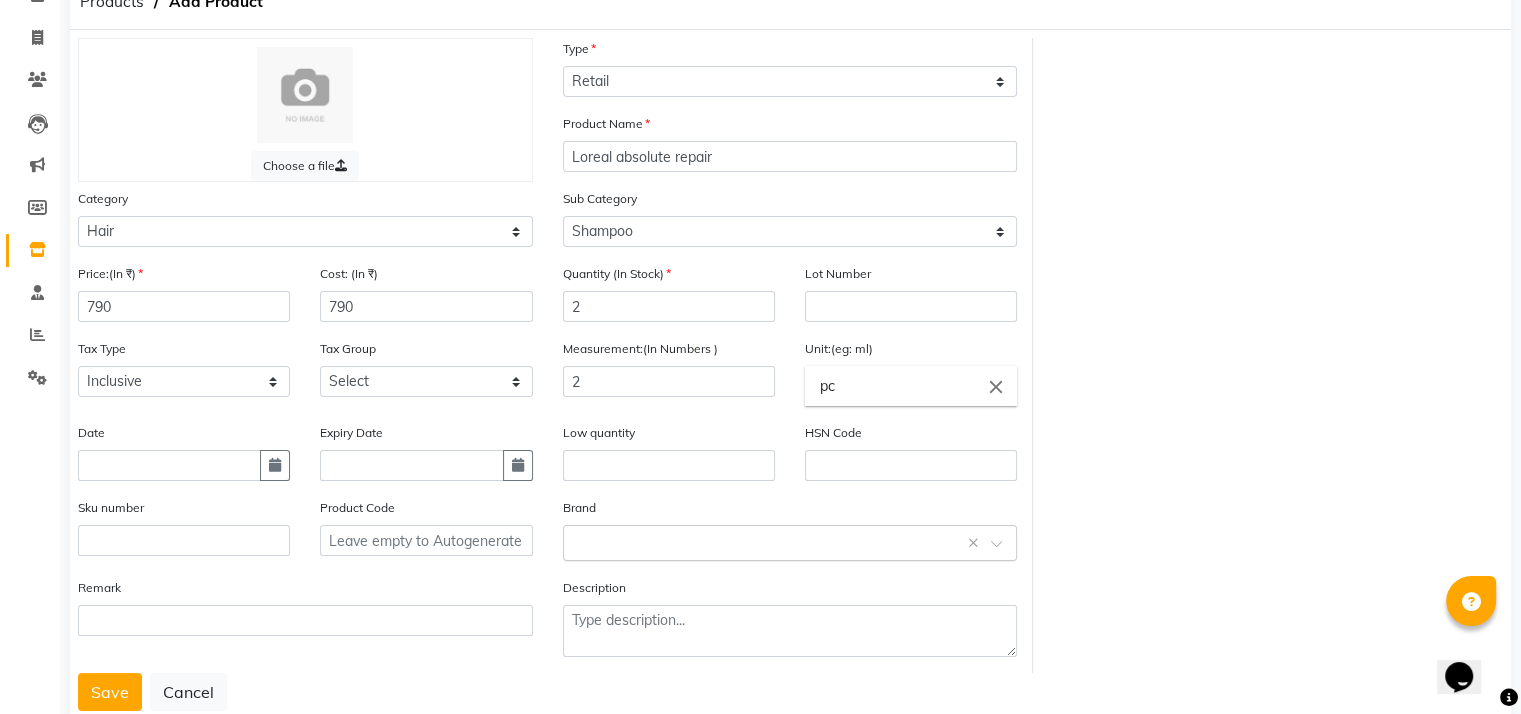 click 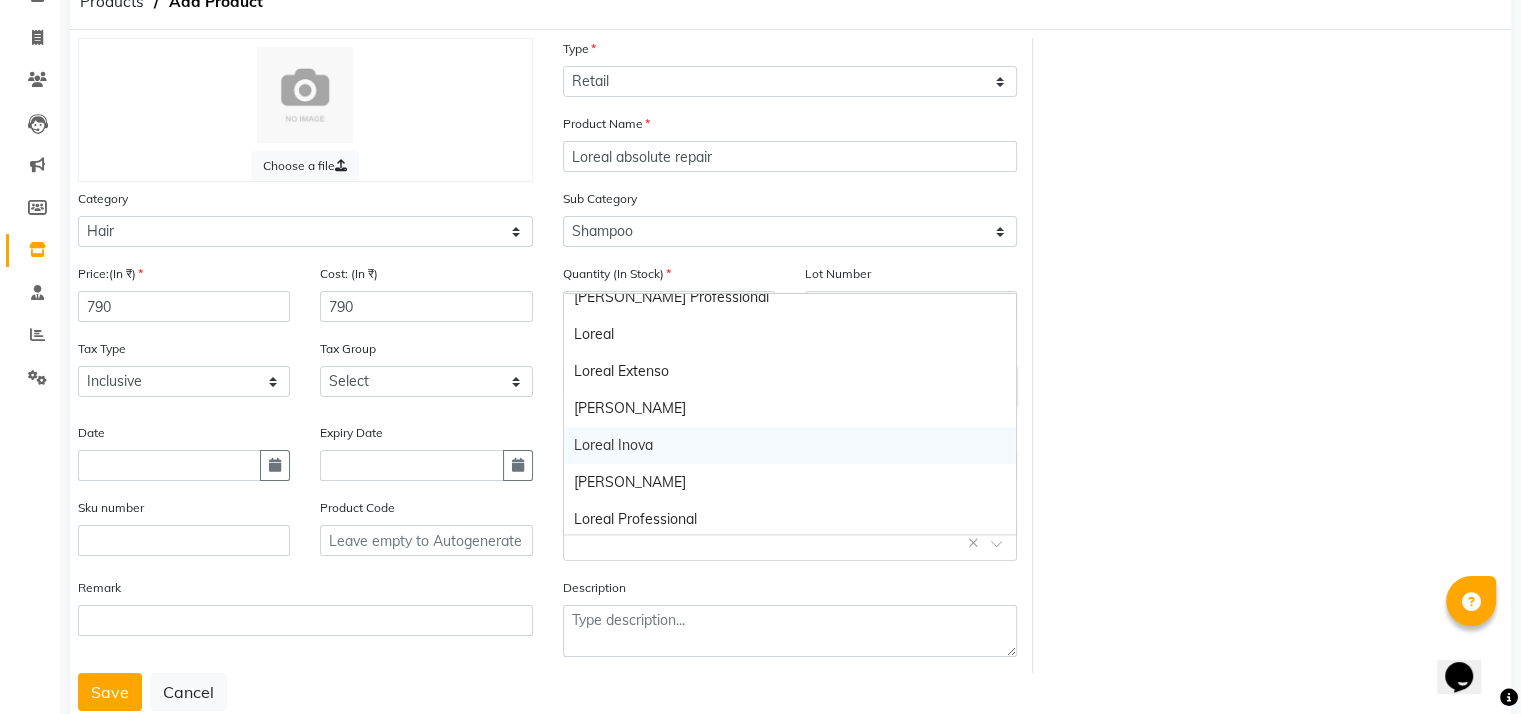 scroll, scrollTop: 1184, scrollLeft: 0, axis: vertical 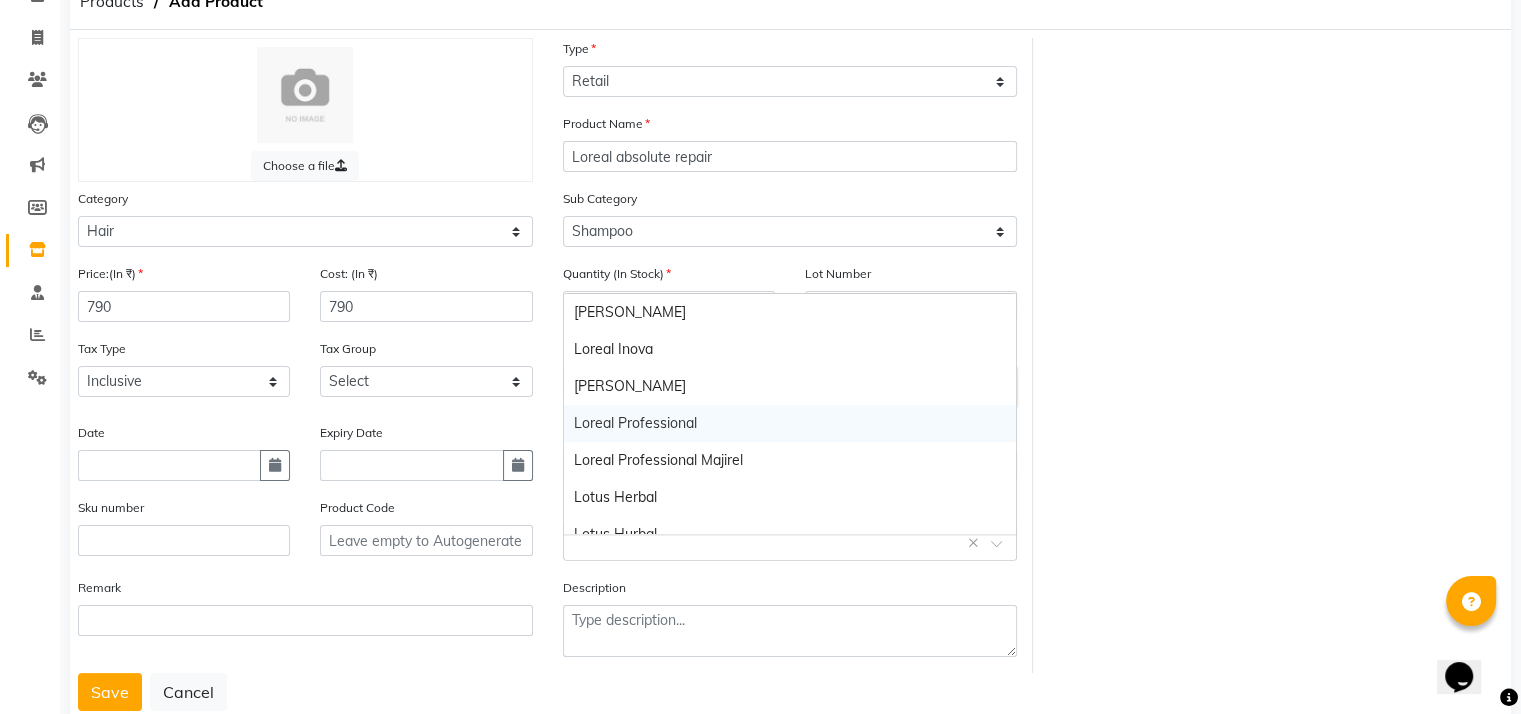 click on "Loreal Professional" at bounding box center (790, 423) 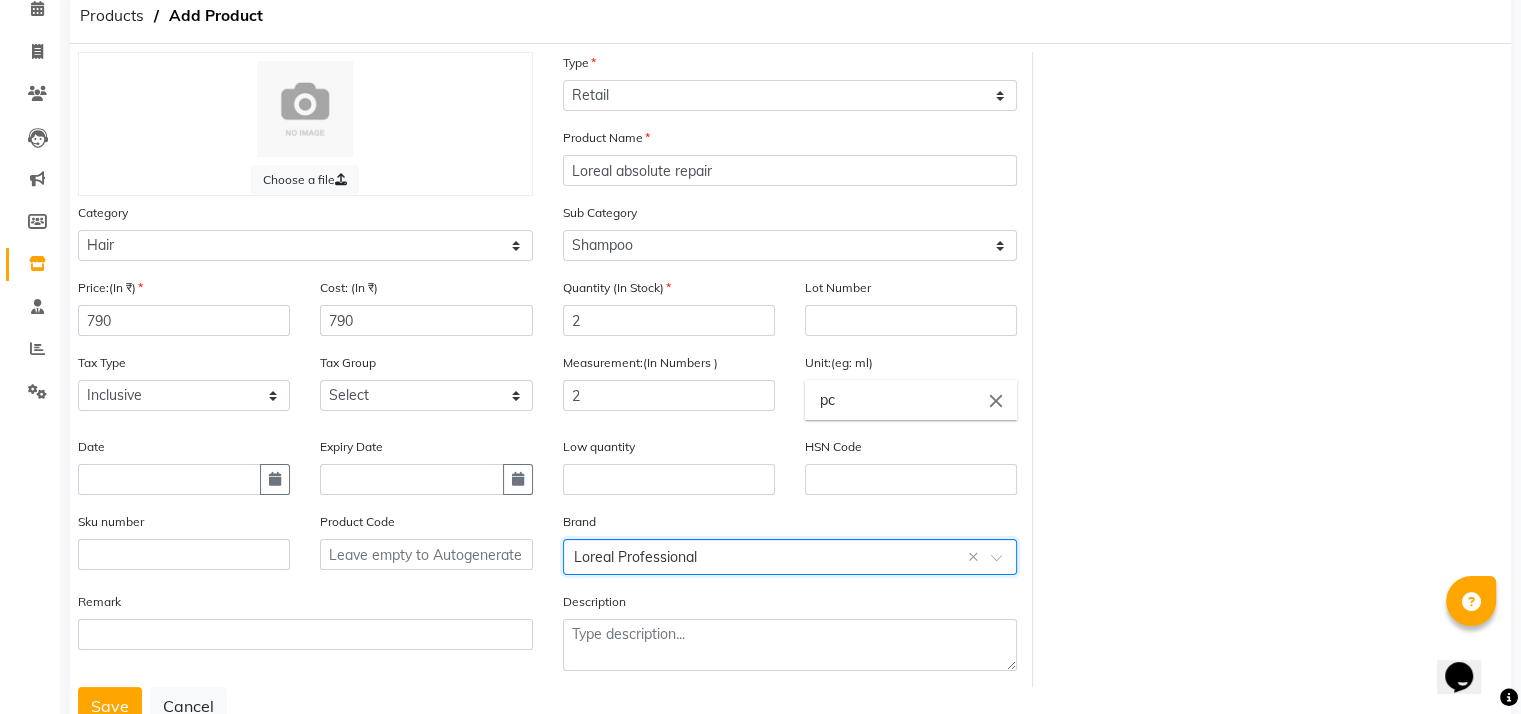 scroll, scrollTop: 172, scrollLeft: 0, axis: vertical 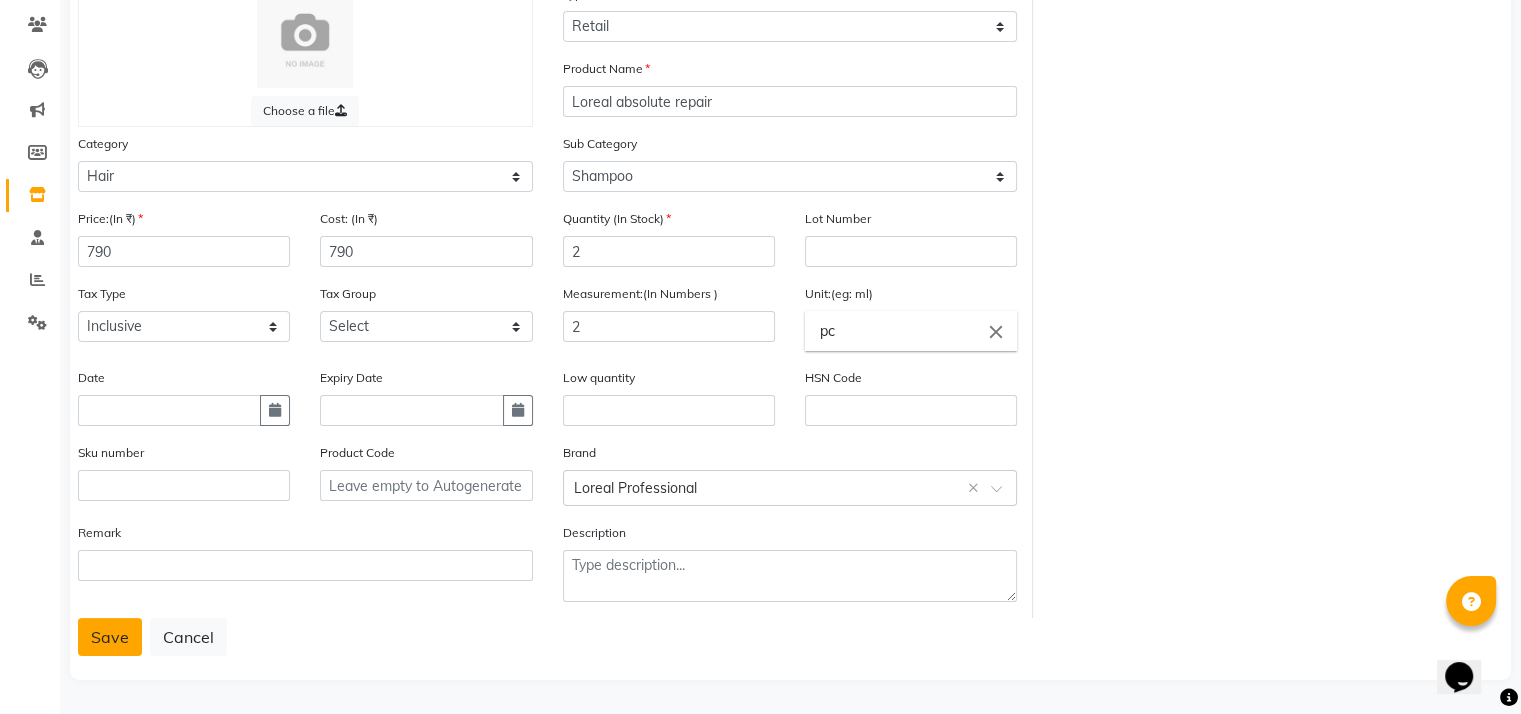 click on "Save" 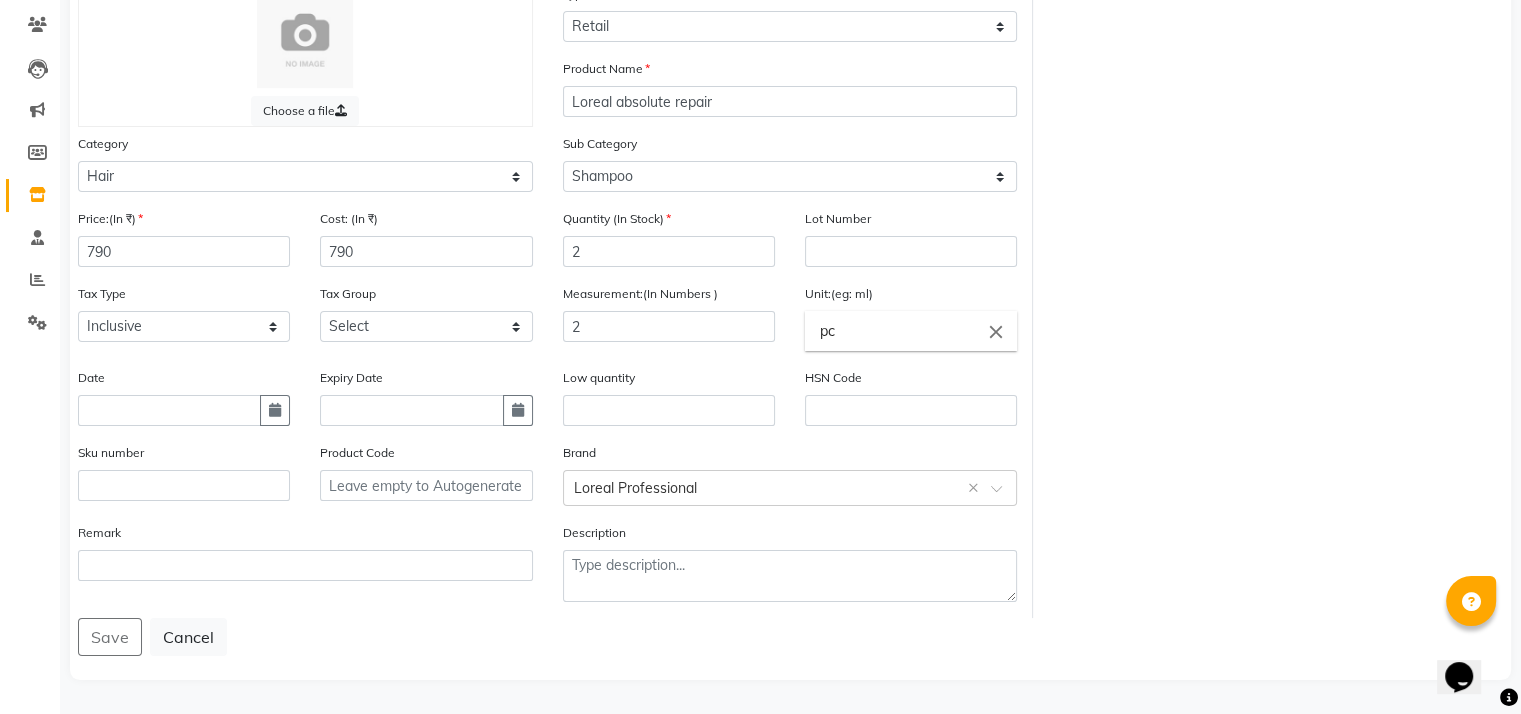 scroll, scrollTop: 0, scrollLeft: 0, axis: both 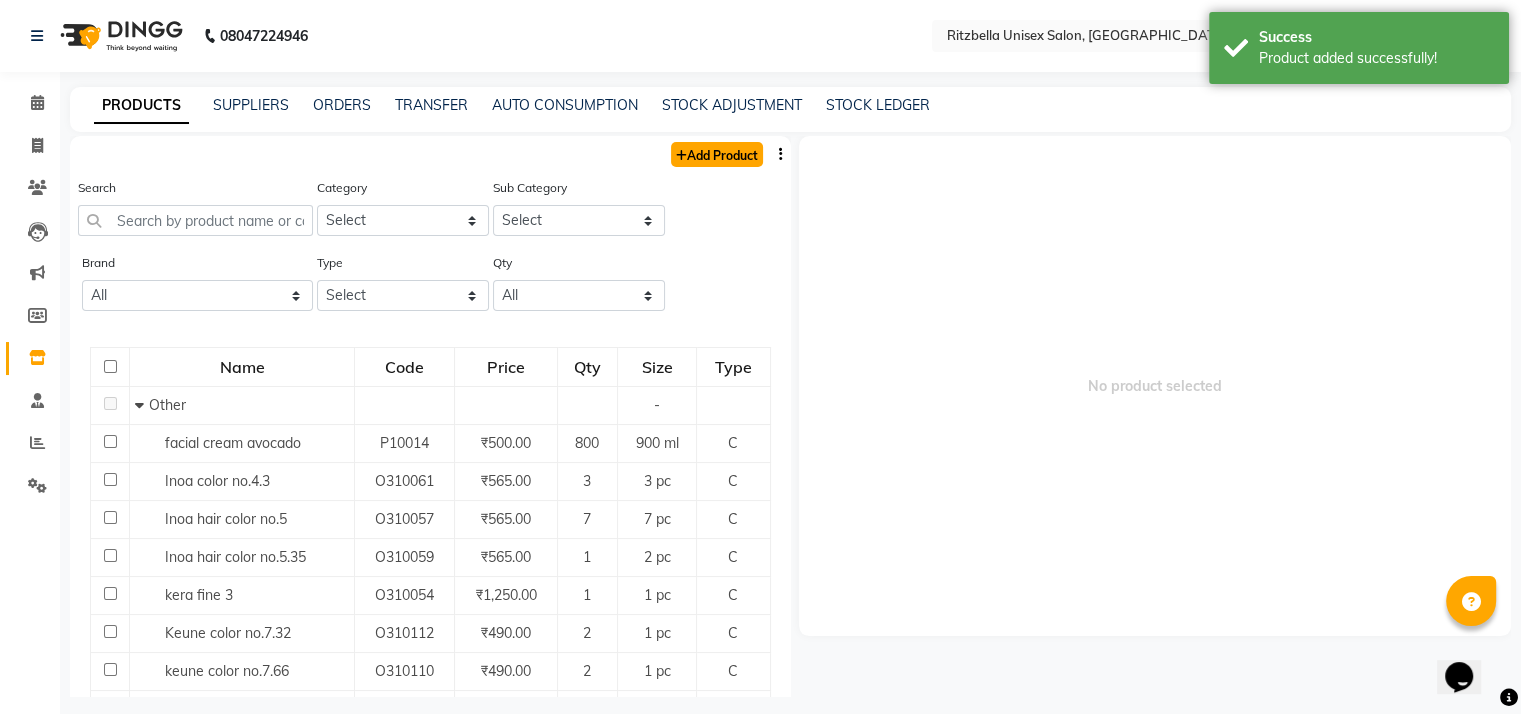 click on "Add Product" 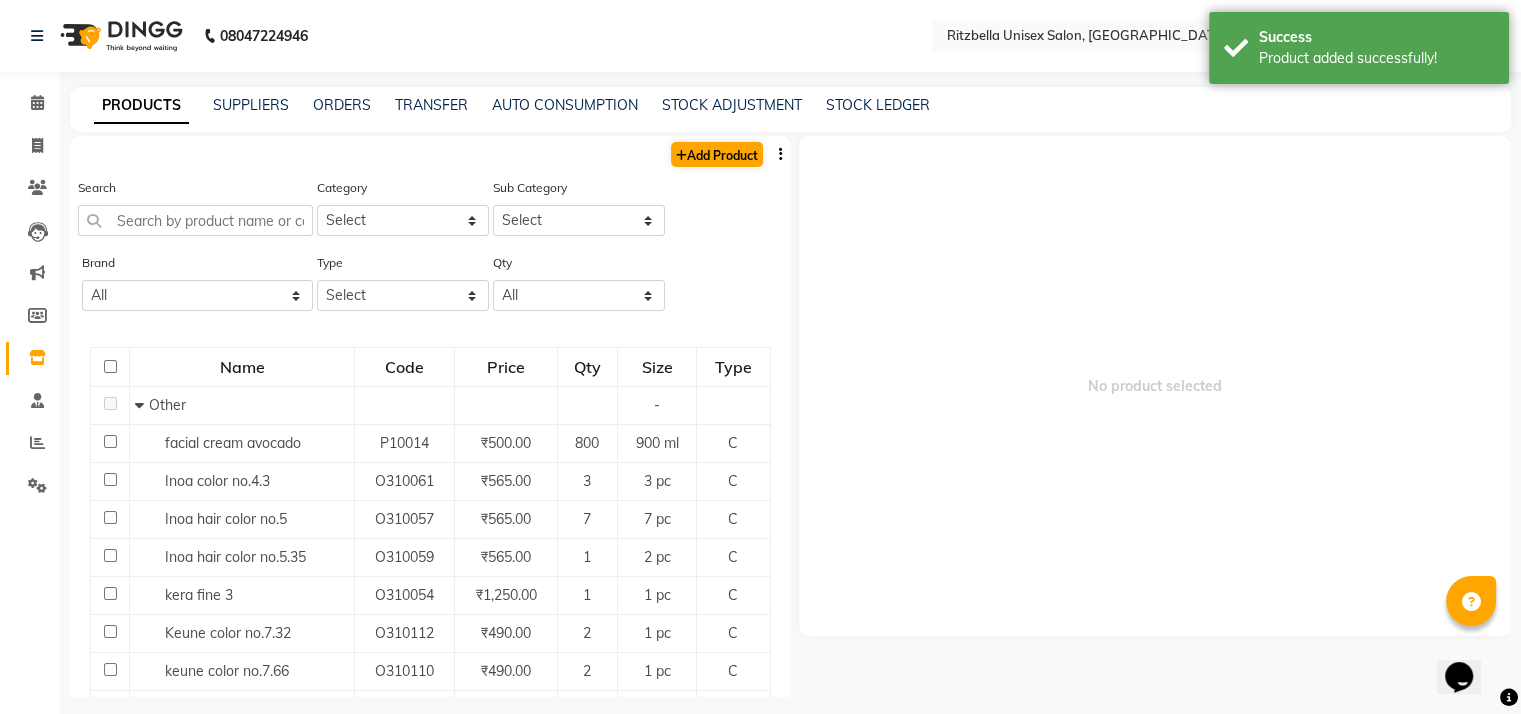 select on "true" 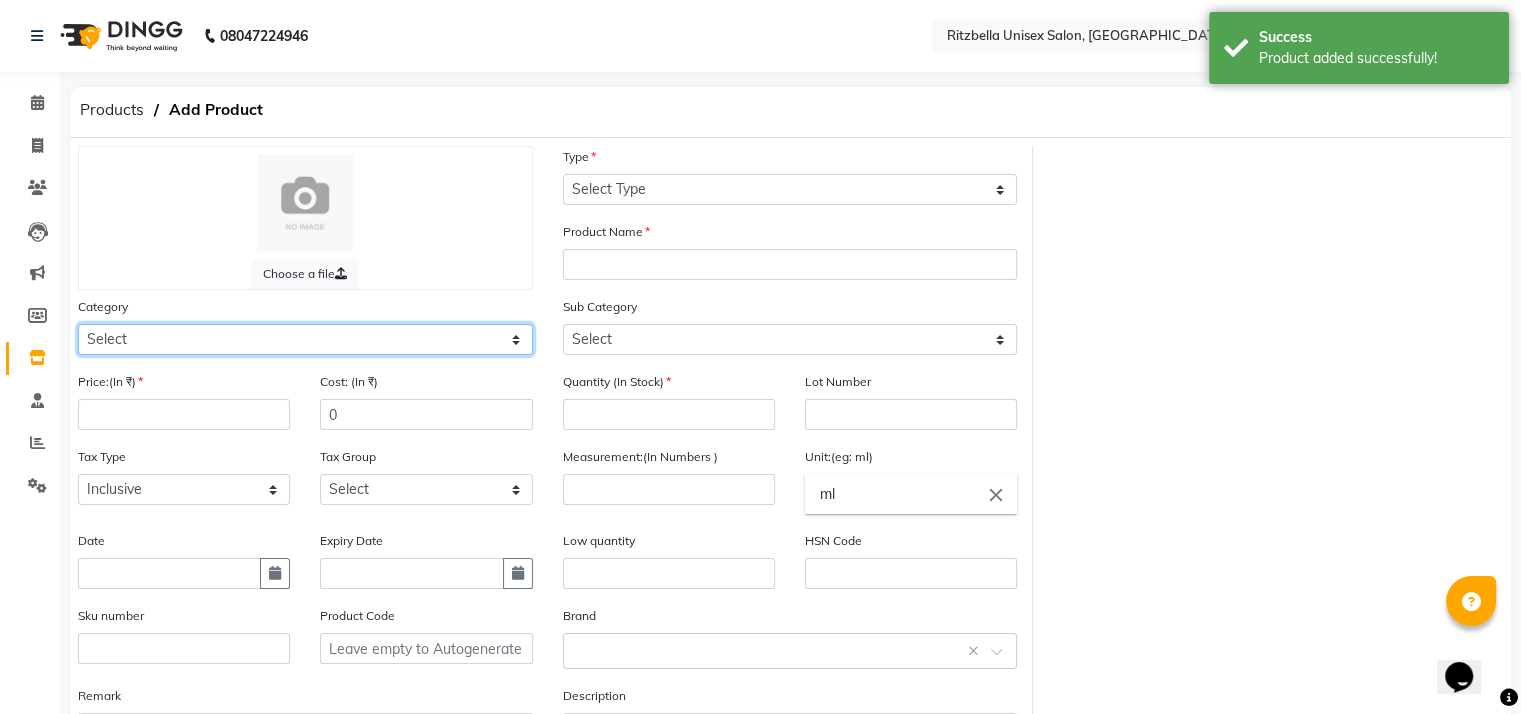 click on "Select Hair Skin Makeup Personal Care Appliances Beard Waxing Disposable Threading Hands and Feet Beauty Planet Botox Cadiveu Casmara Cheryls Loreal Olaplex Other" 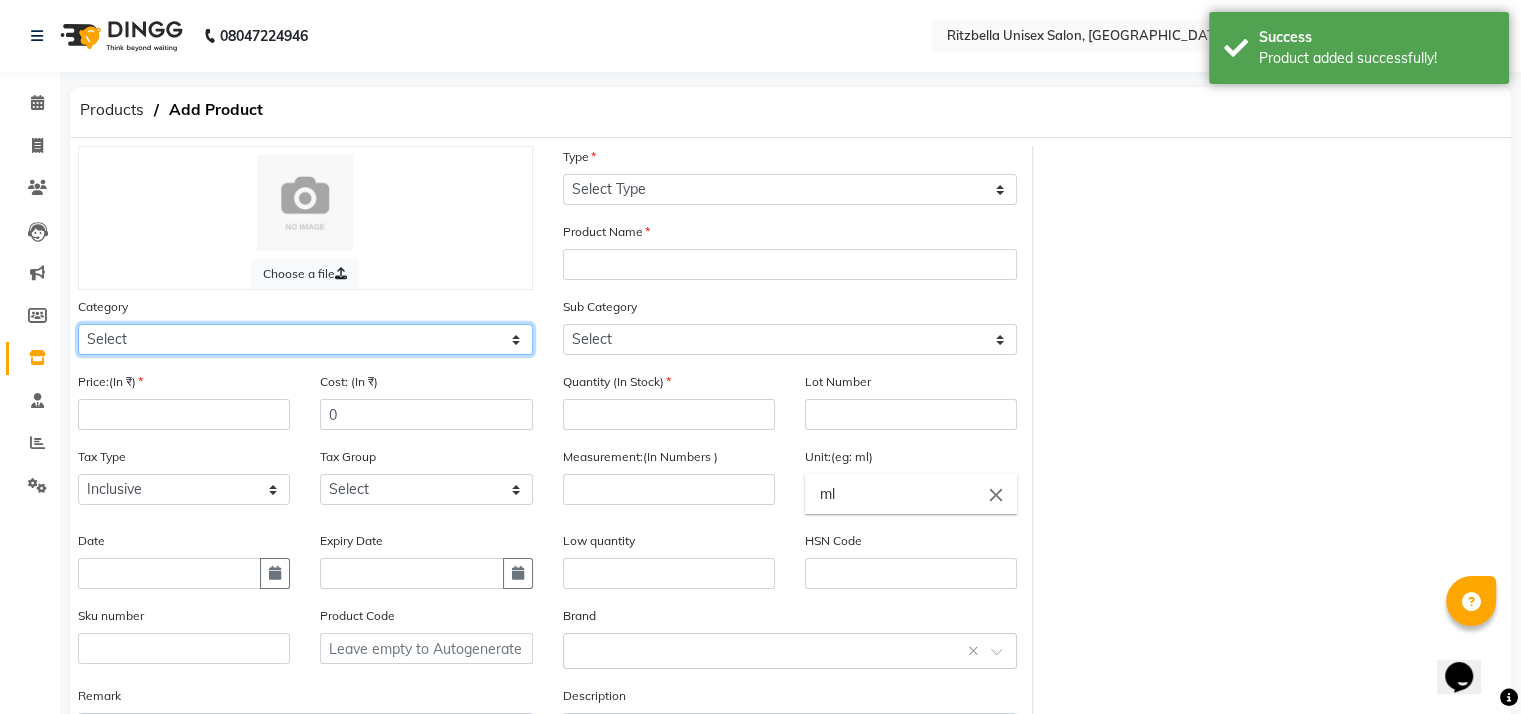 select on "1100" 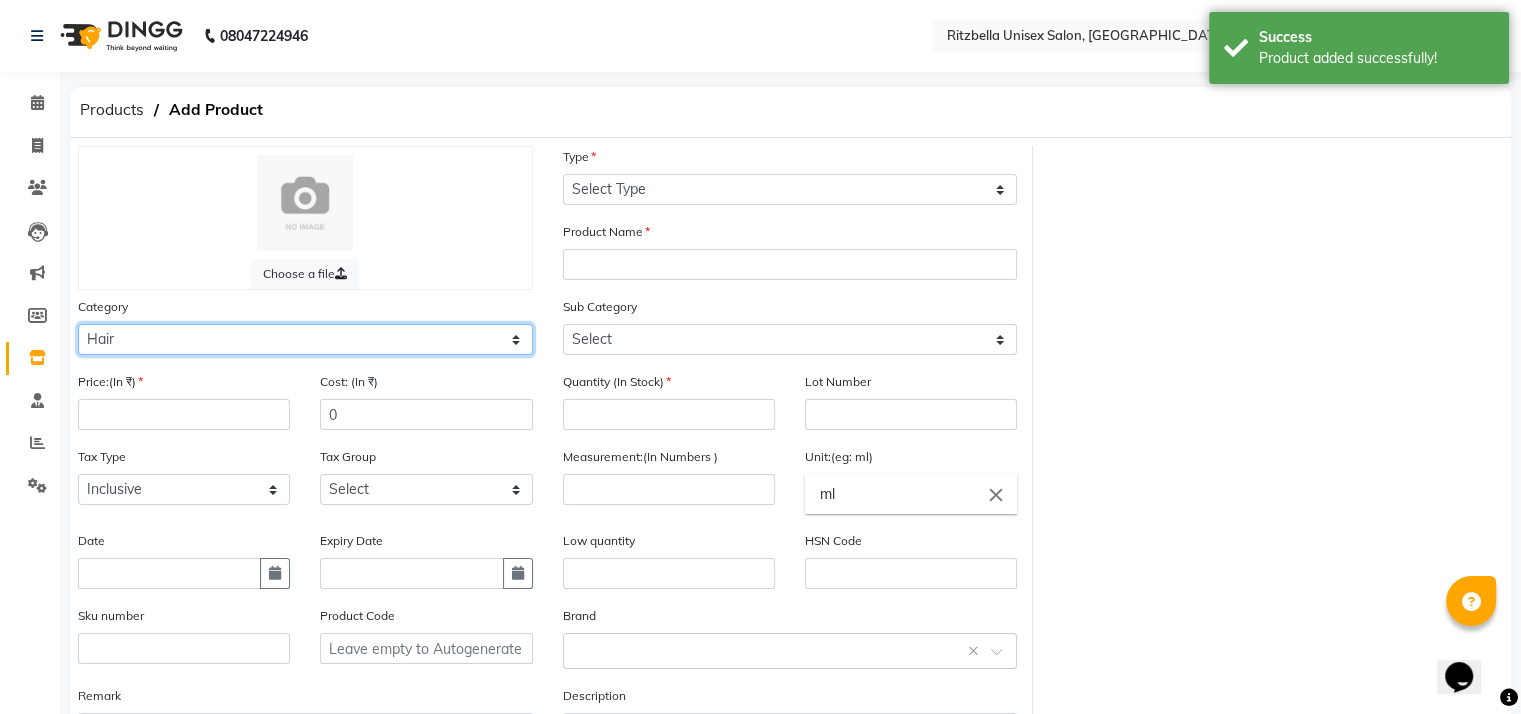 click on "Select Hair Skin Makeup Personal Care Appliances Beard Waxing Disposable Threading Hands and Feet Beauty Planet Botox Cadiveu Casmara Cheryls Loreal Olaplex Other" 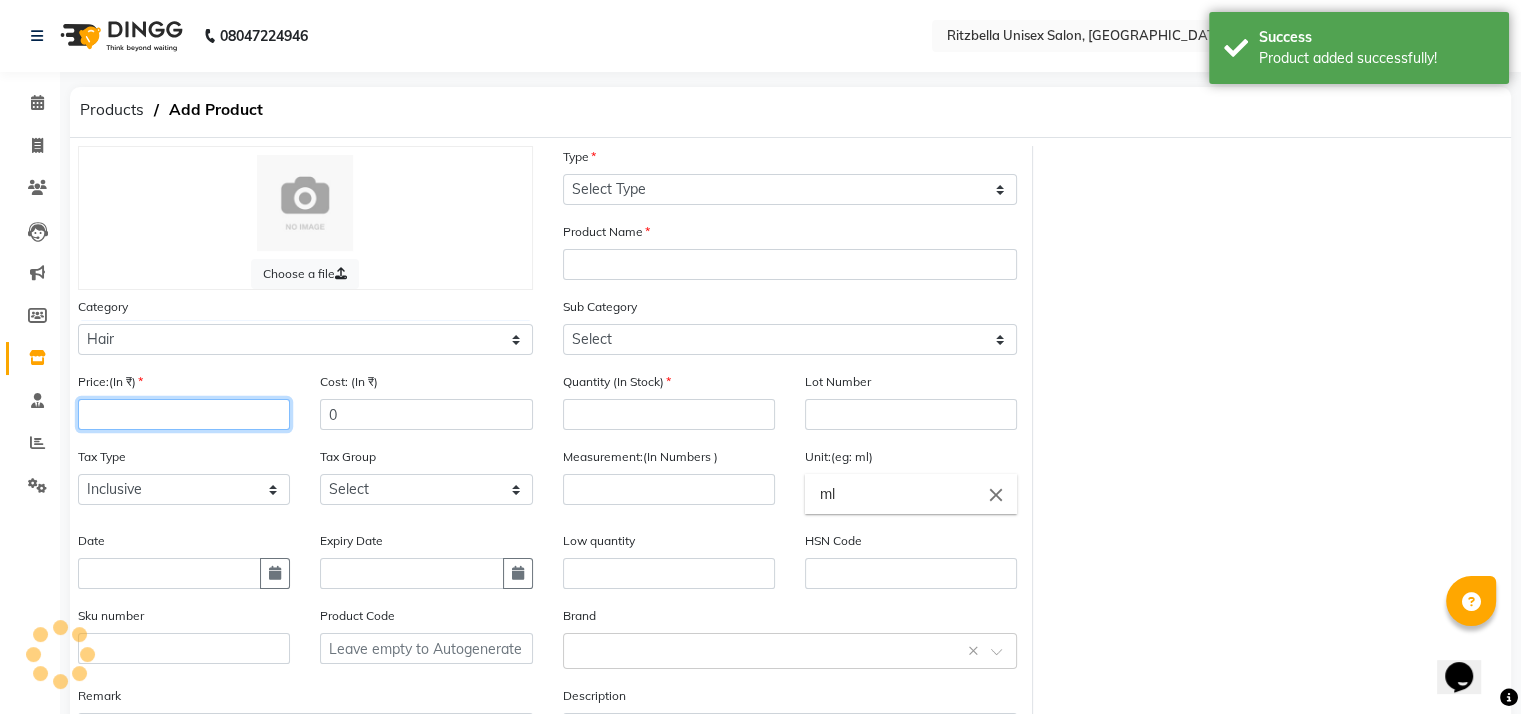 click 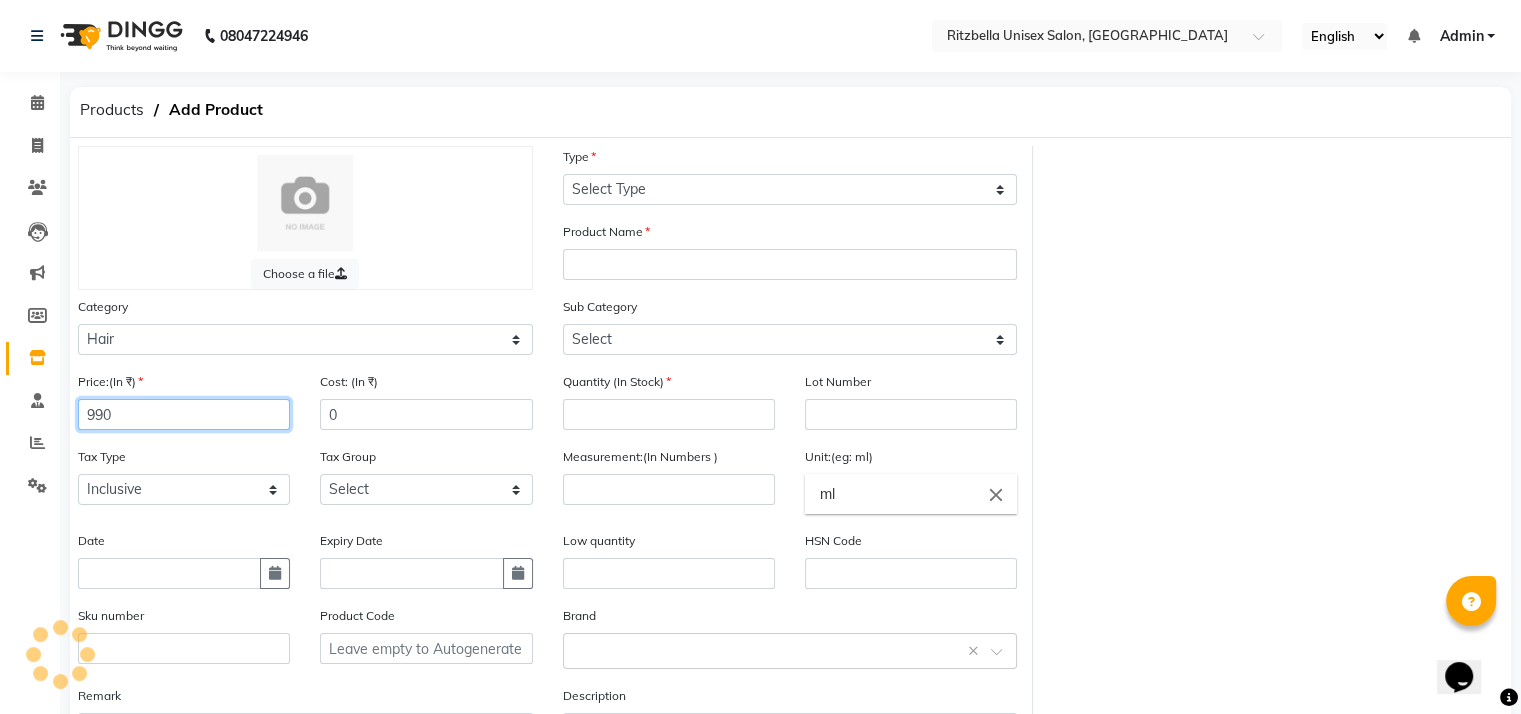 type on "990" 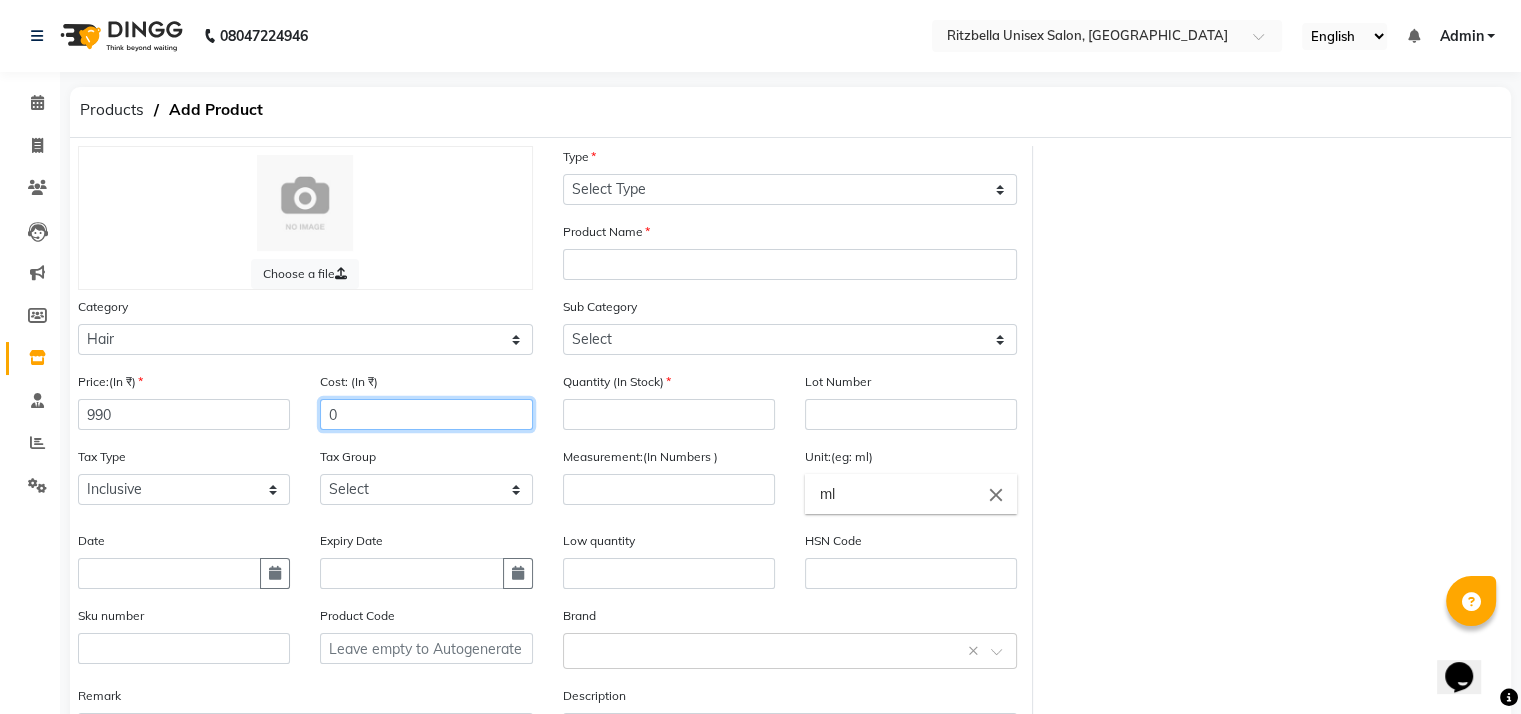 click on "0" 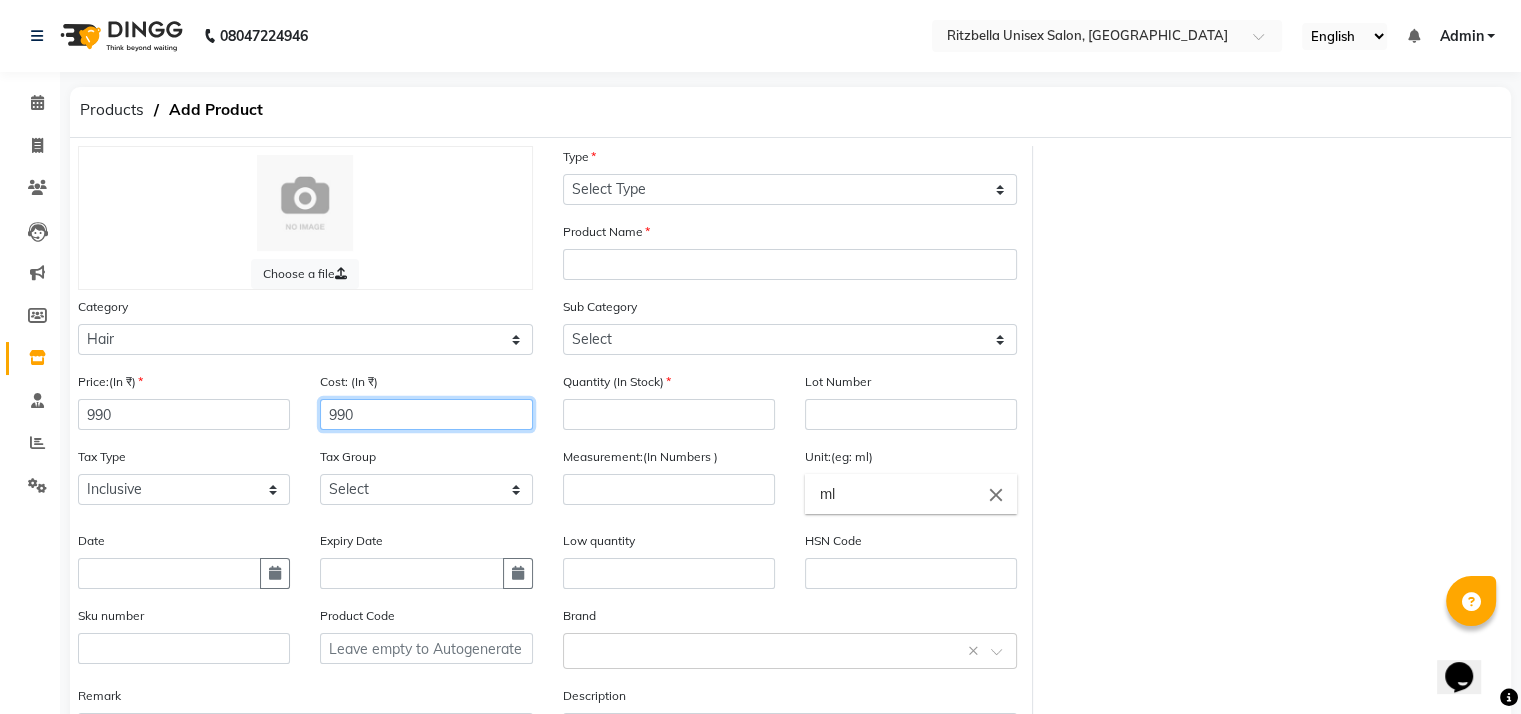 type on "990" 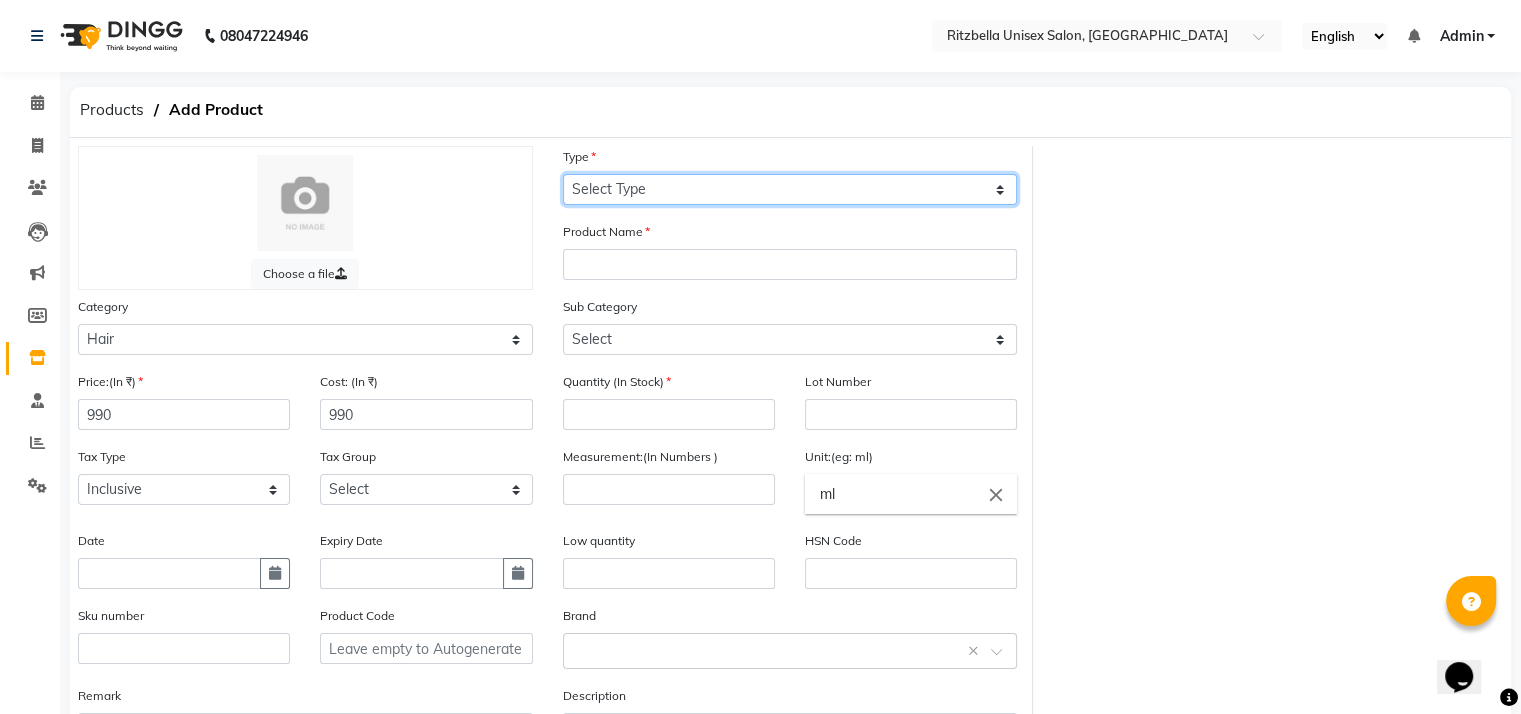click on "Select Type Both Retail Consumable" 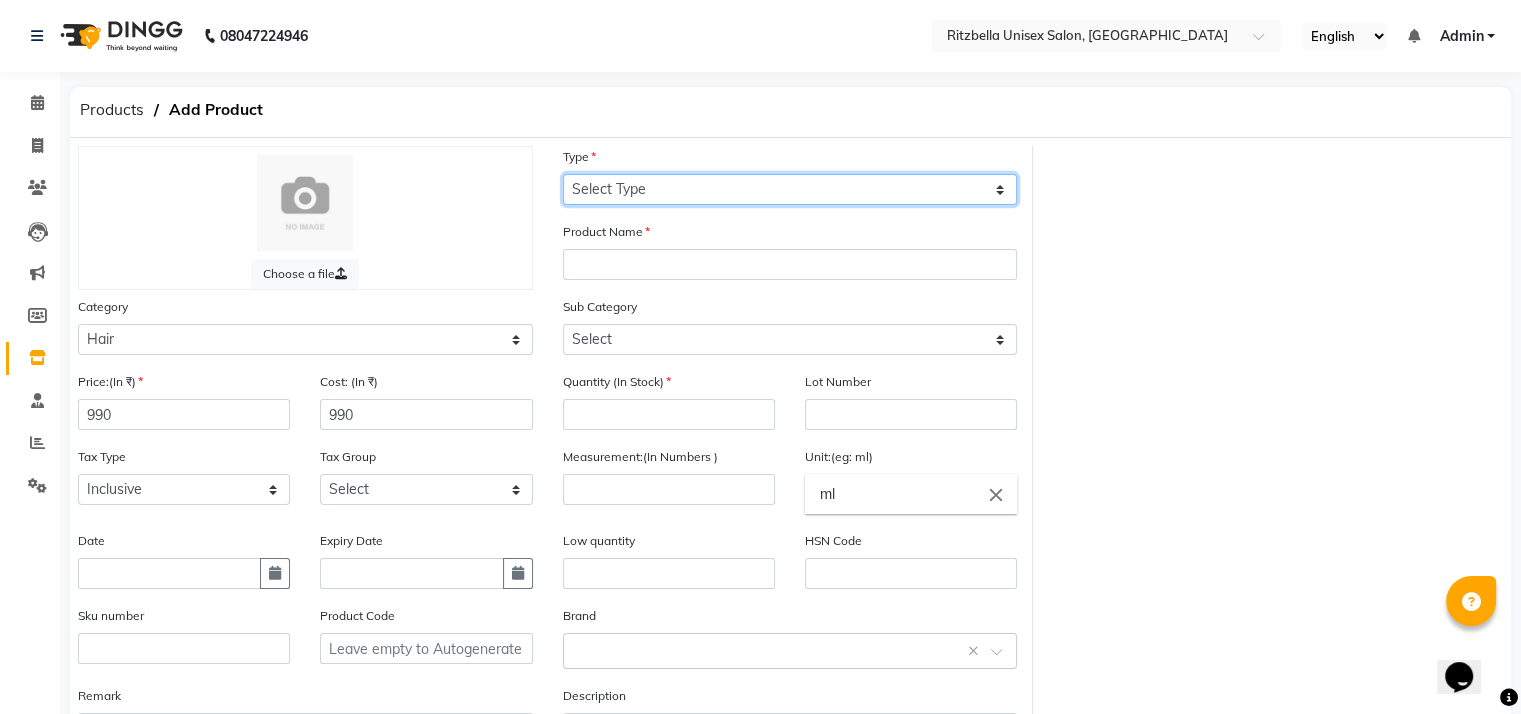 select on "R" 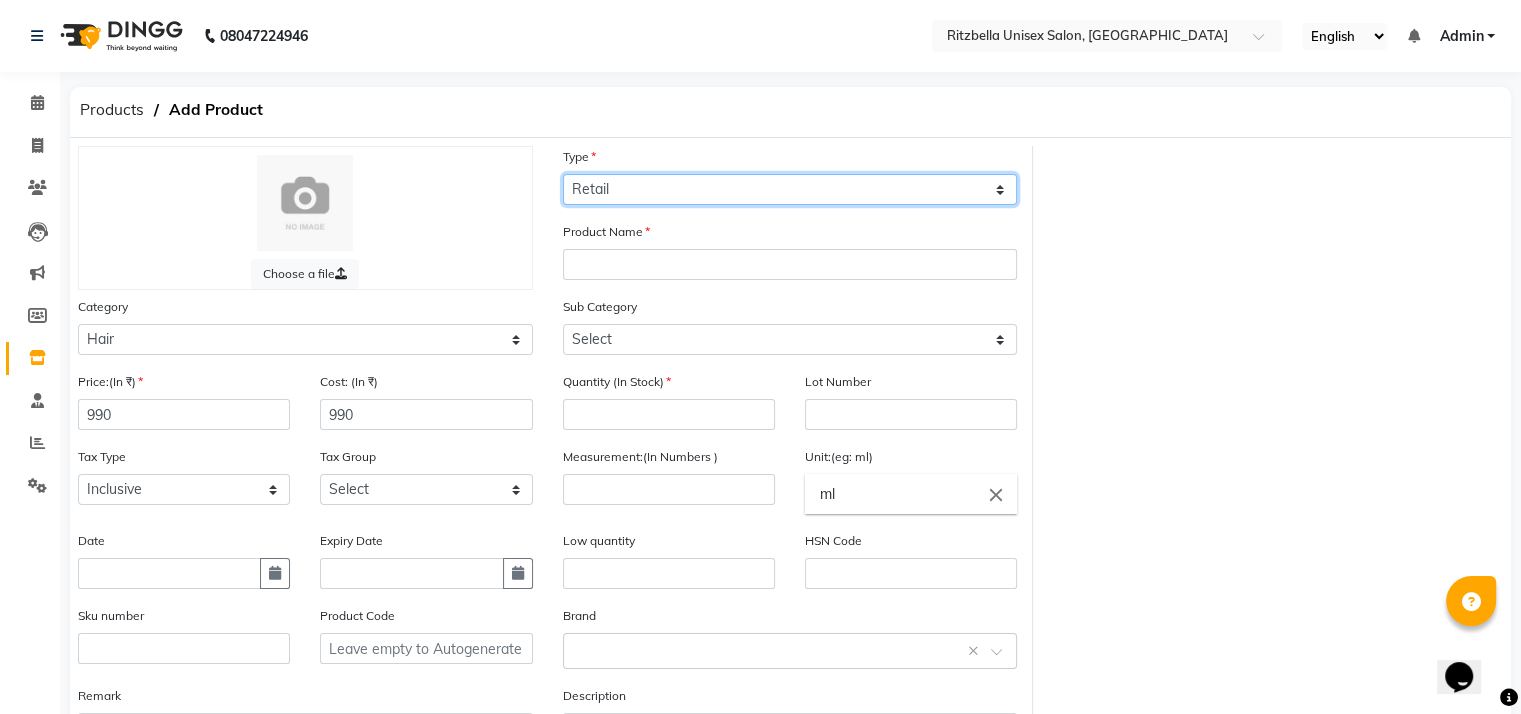 click on "Select Type Both Retail Consumable" 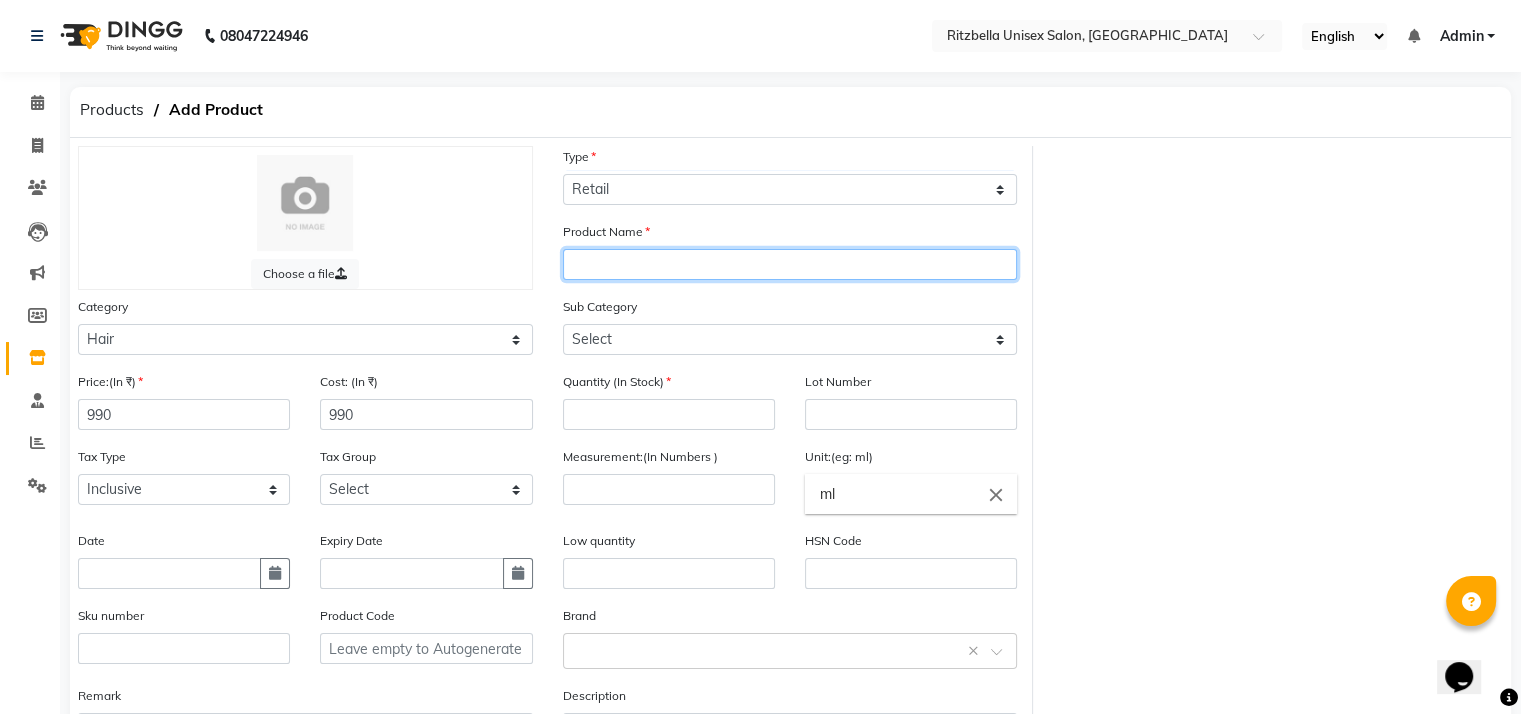 click 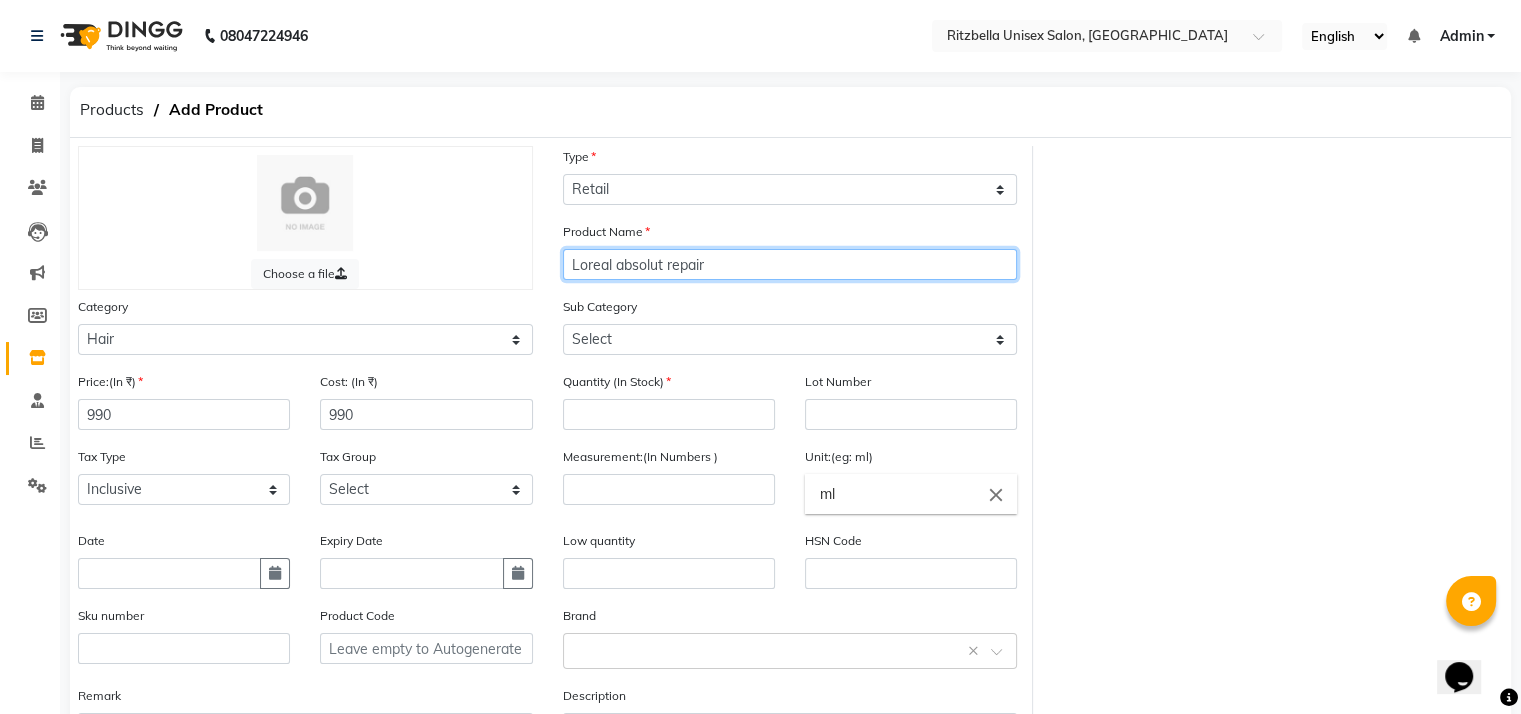 type on "Loreal absolut repair" 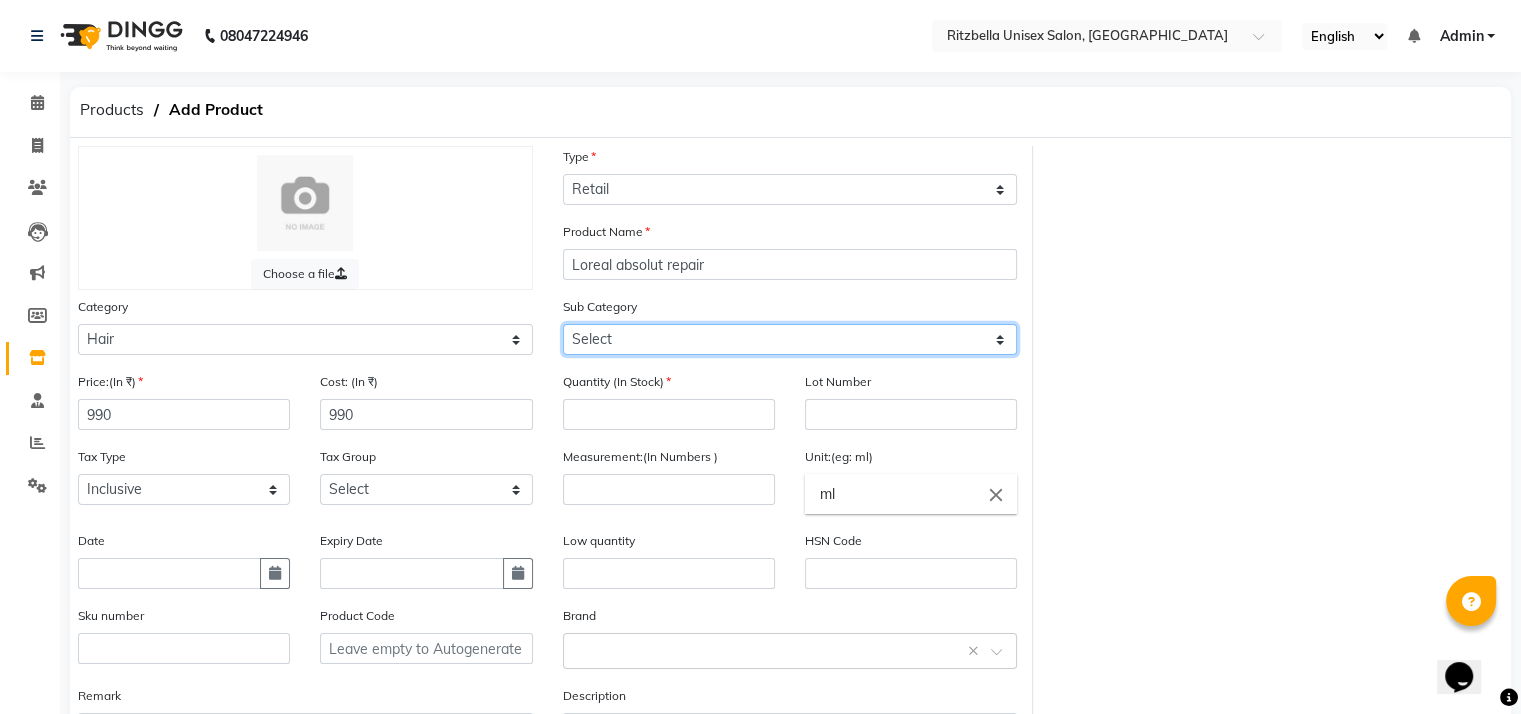click on "Select Shampoo Conditioner Cream Mask Oil Serum Color Appliances Treatment Styling Kit & Combo Other" 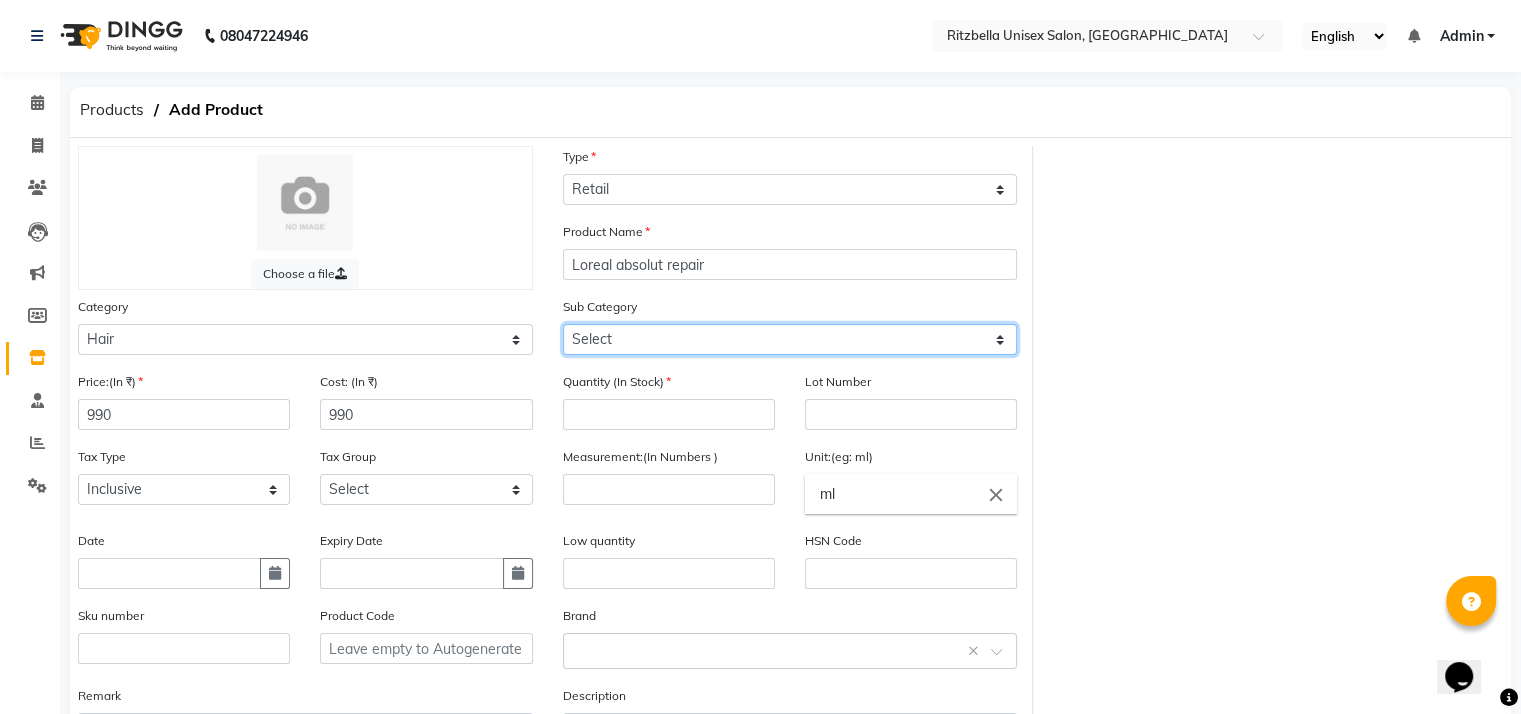 select on "1102" 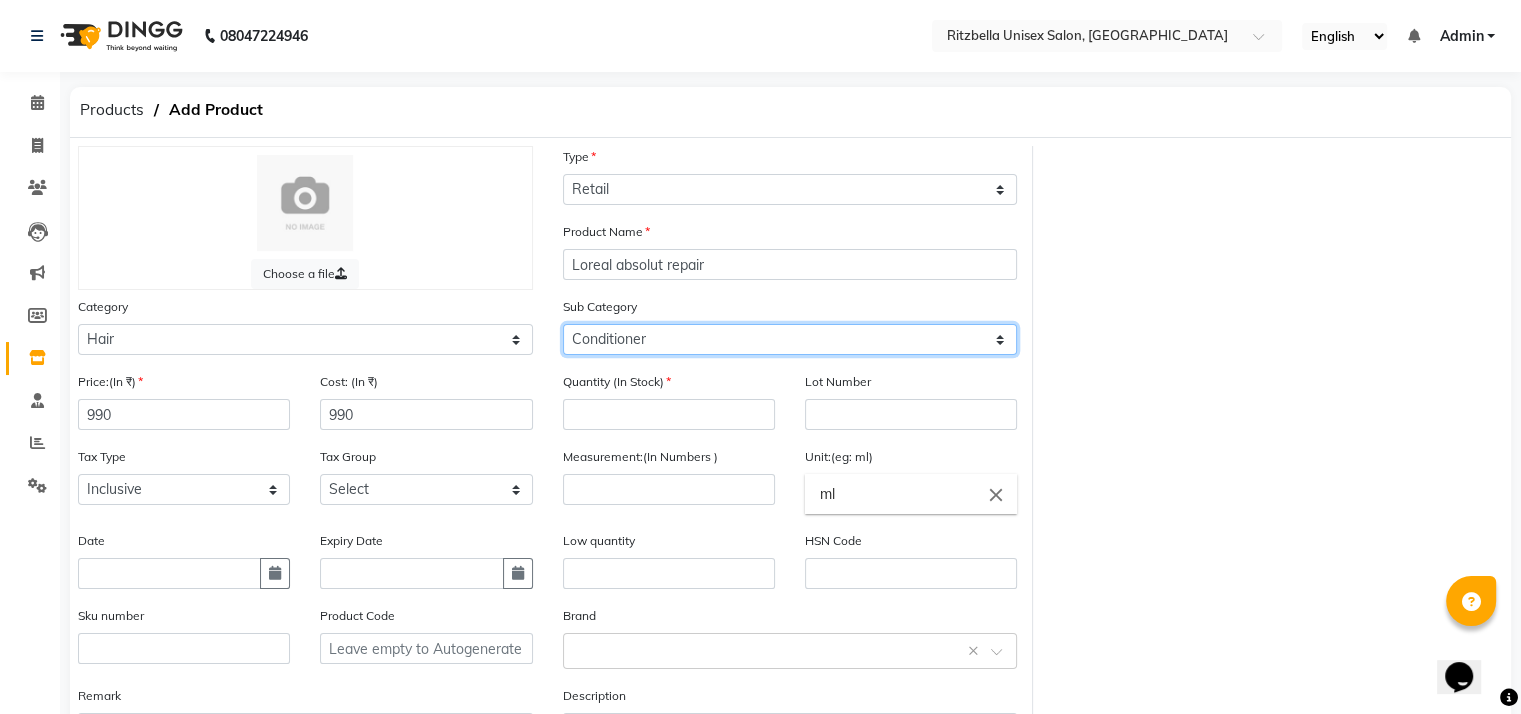 click on "Select Shampoo Conditioner Cream Mask Oil Serum Color Appliances Treatment Styling Kit & Combo Other" 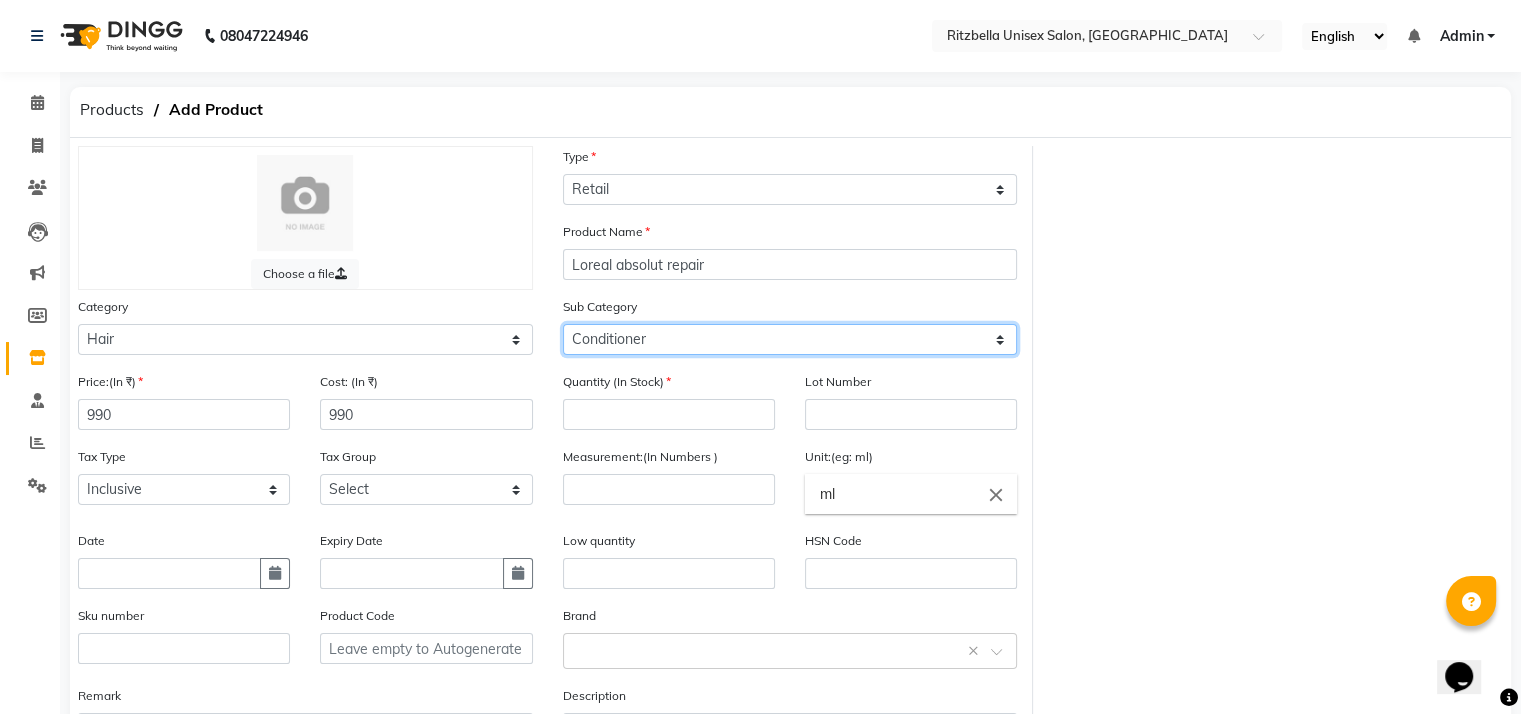 scroll, scrollTop: 172, scrollLeft: 0, axis: vertical 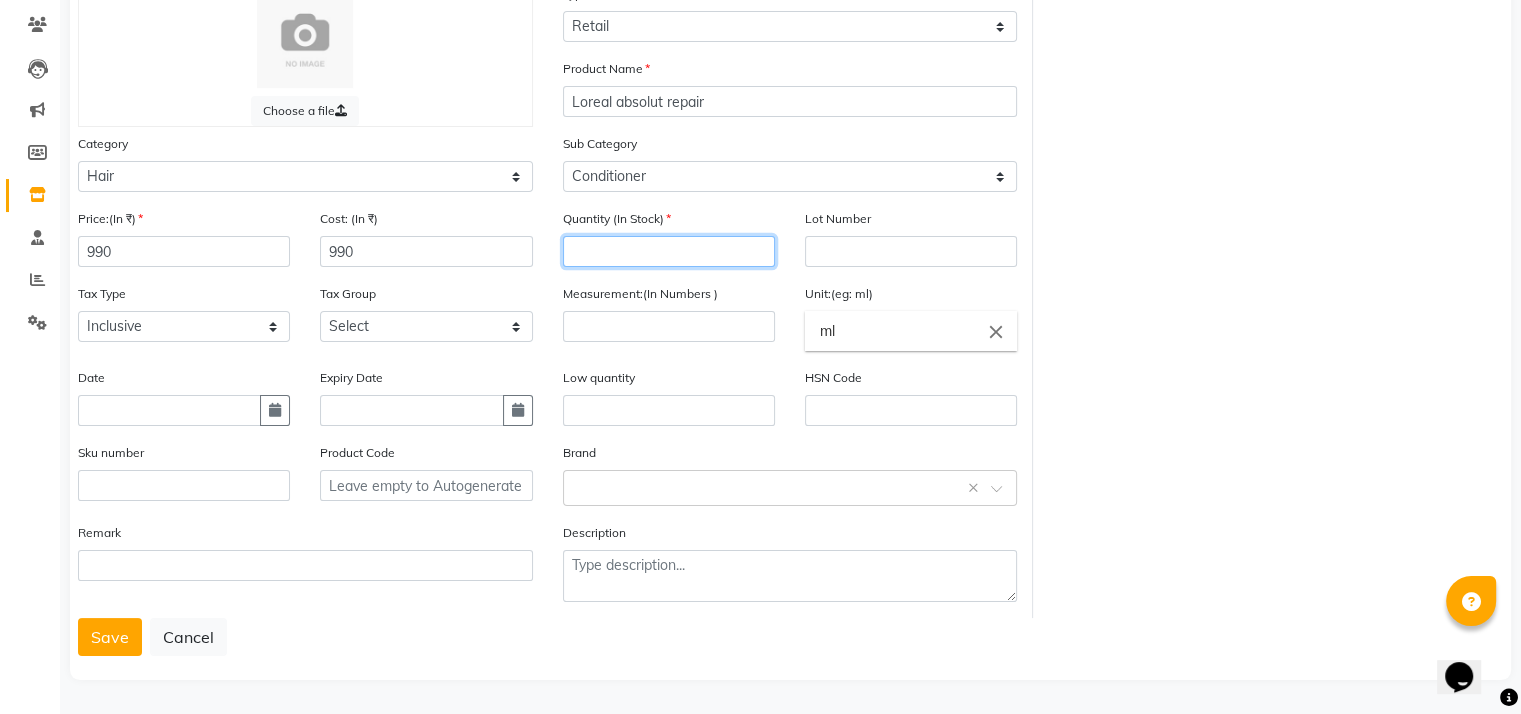 click 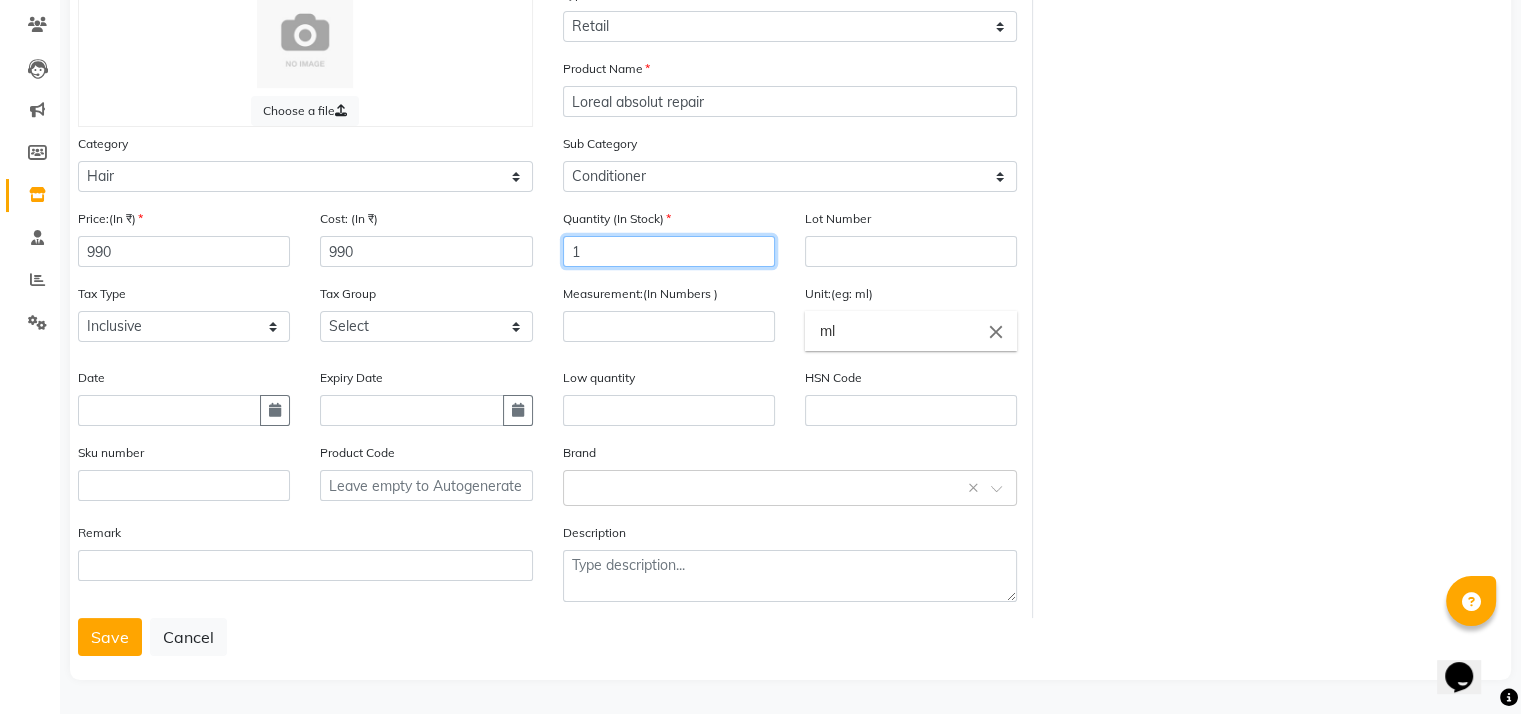 type on "1" 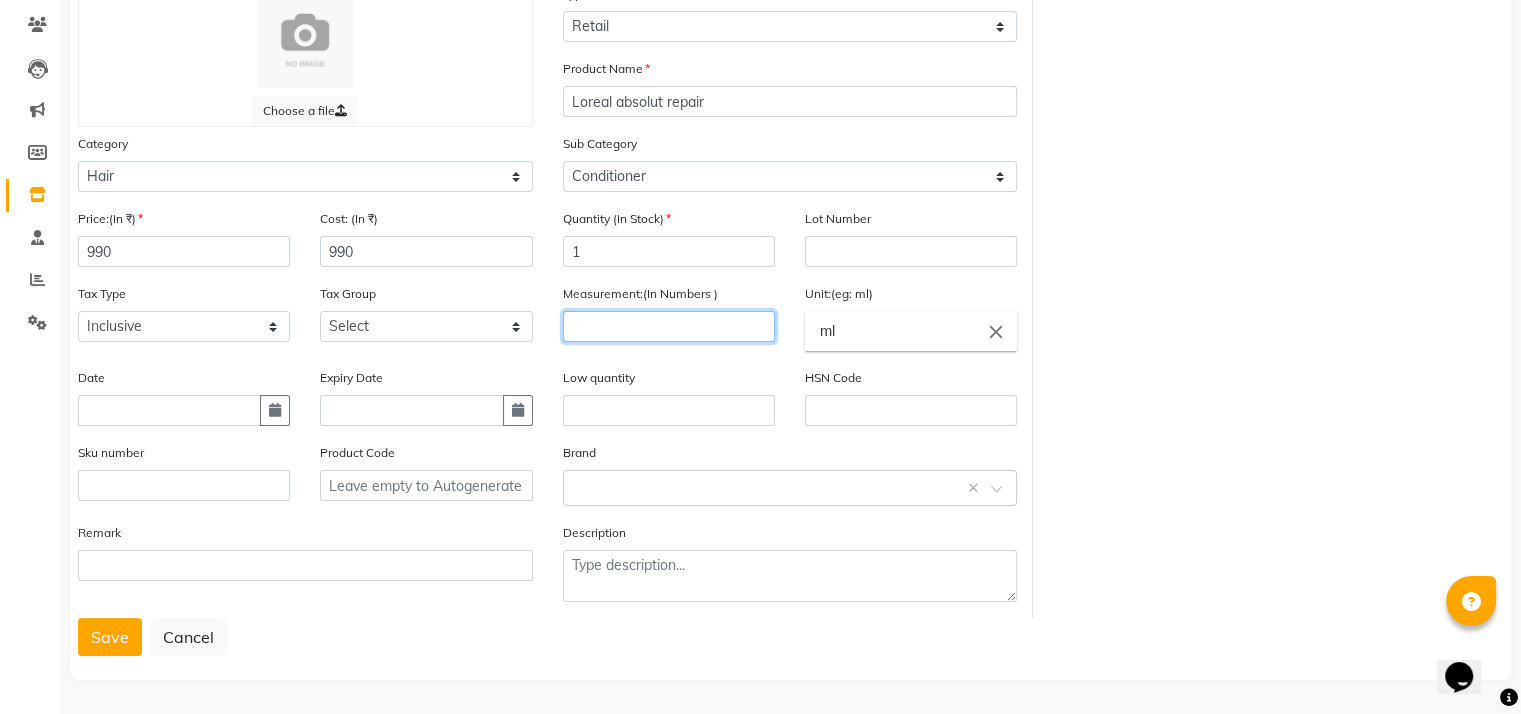 click 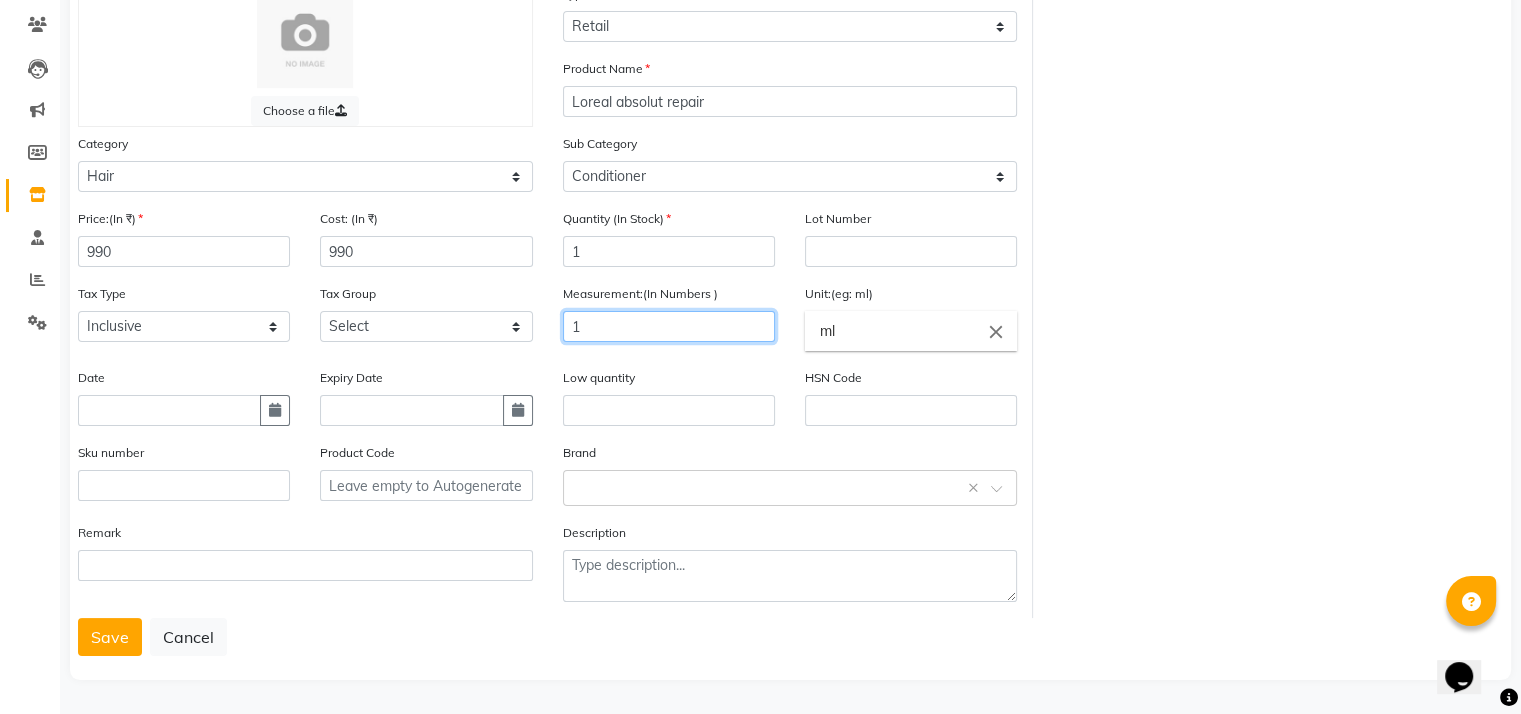 type on "1" 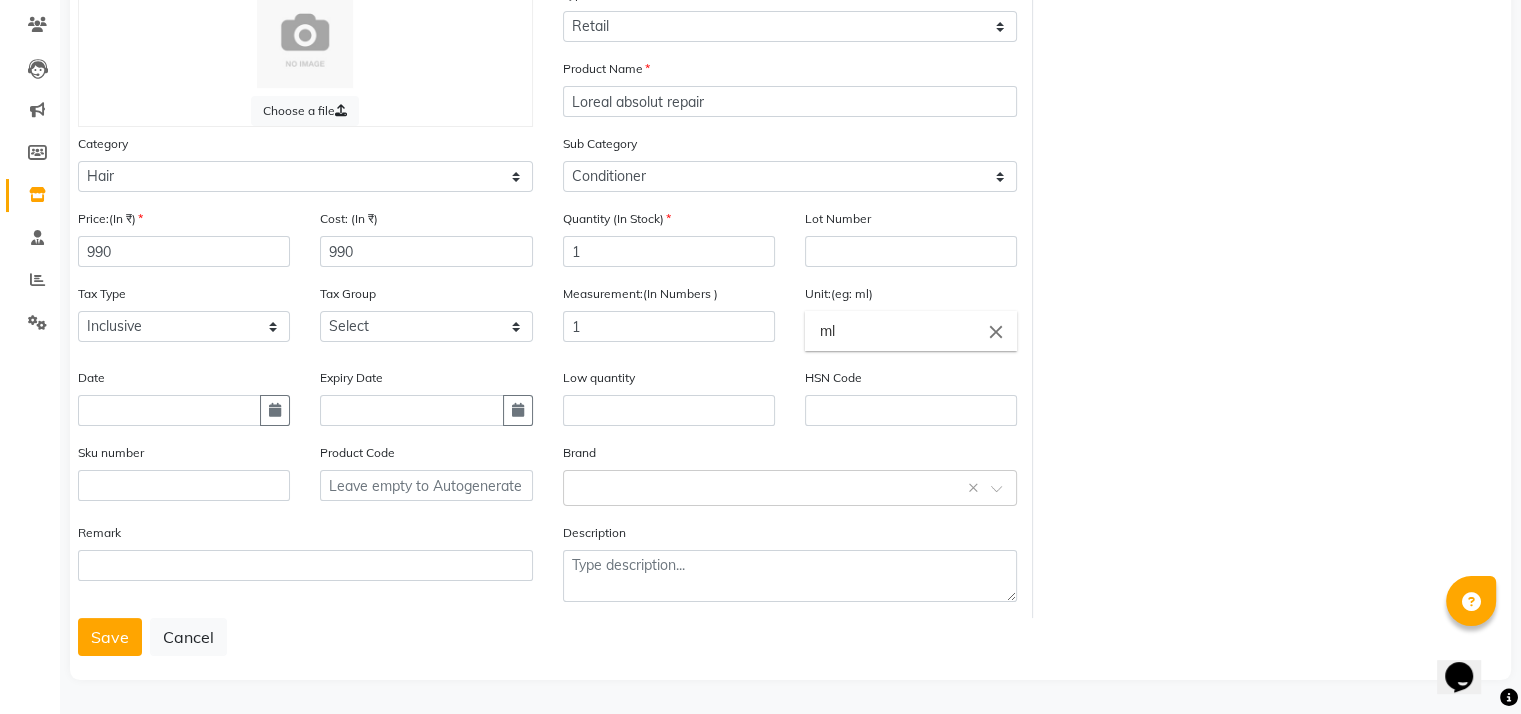click on "close" 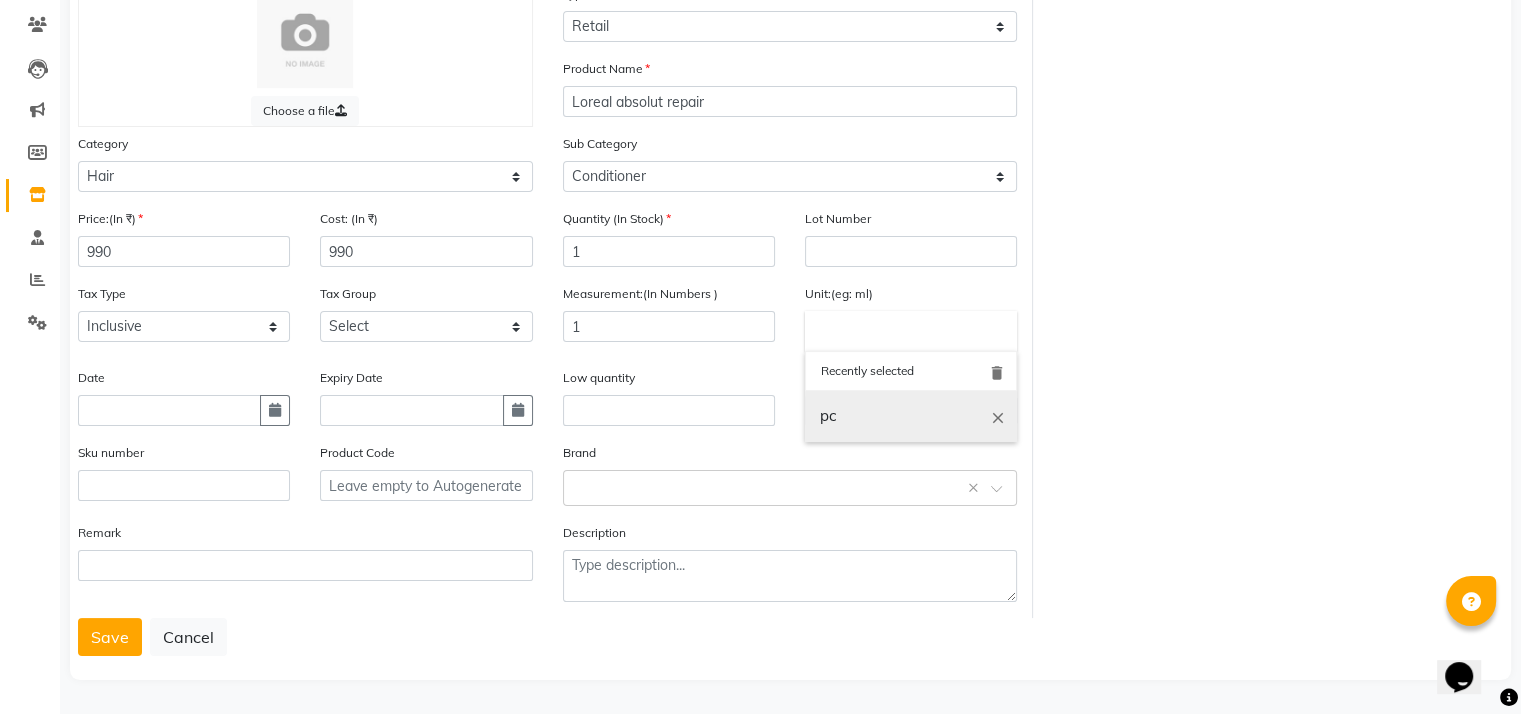 click on "pc" at bounding box center [911, 416] 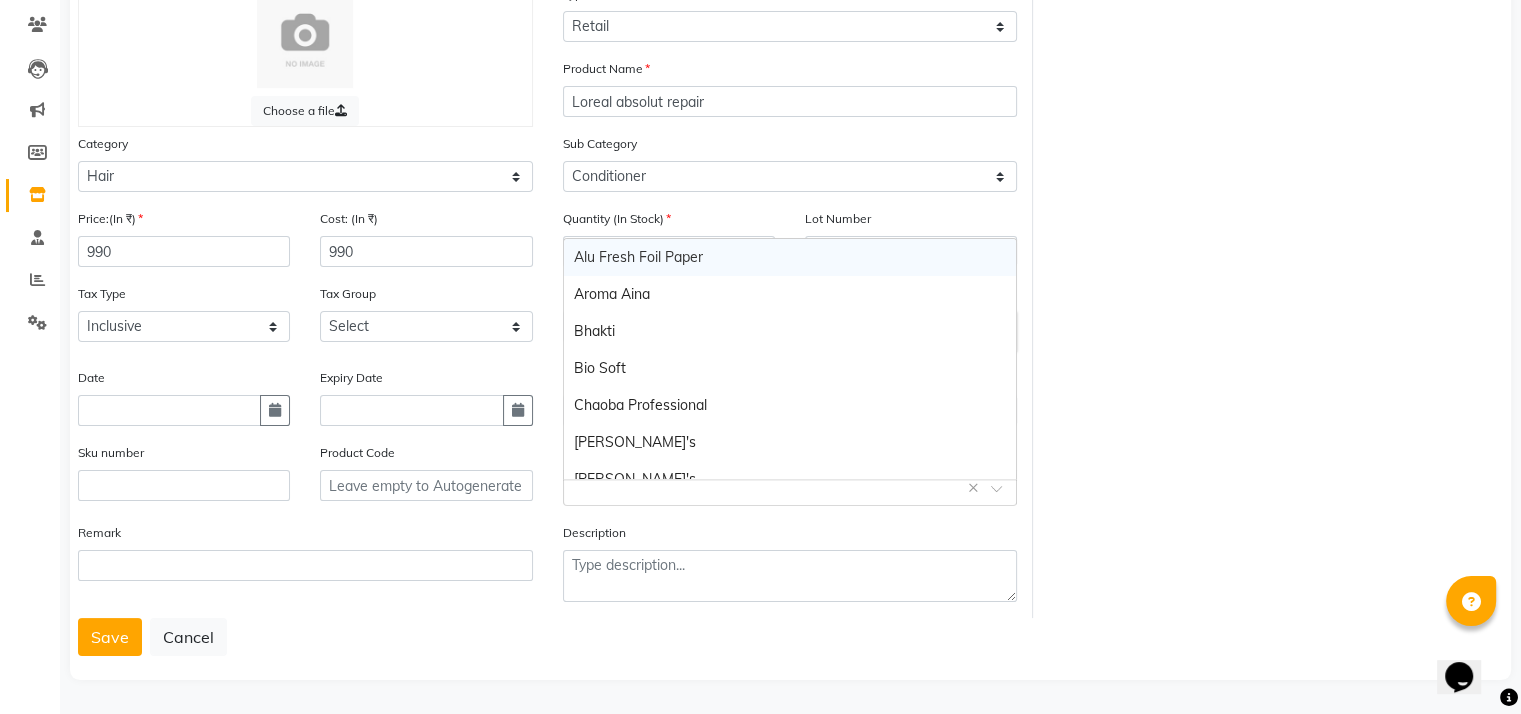 click 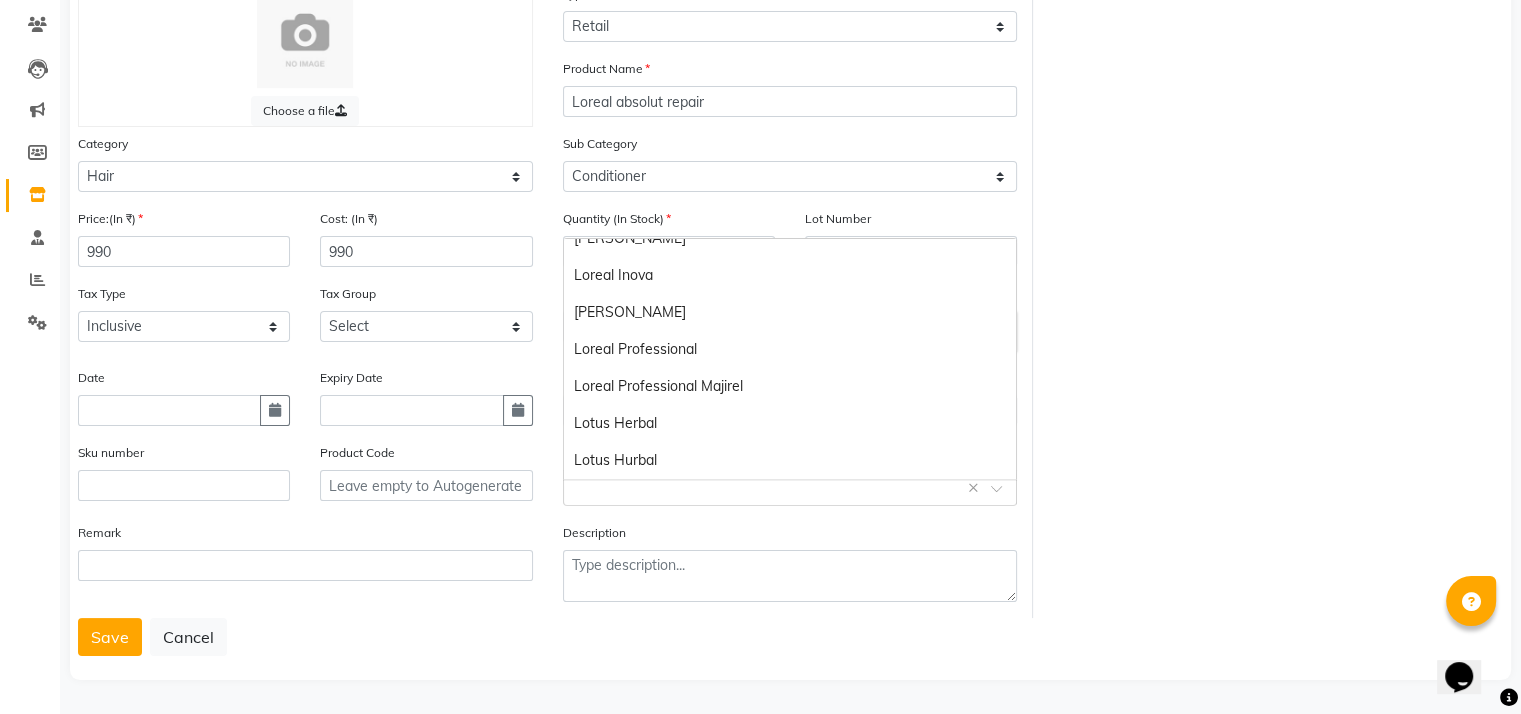 scroll, scrollTop: 1203, scrollLeft: 0, axis: vertical 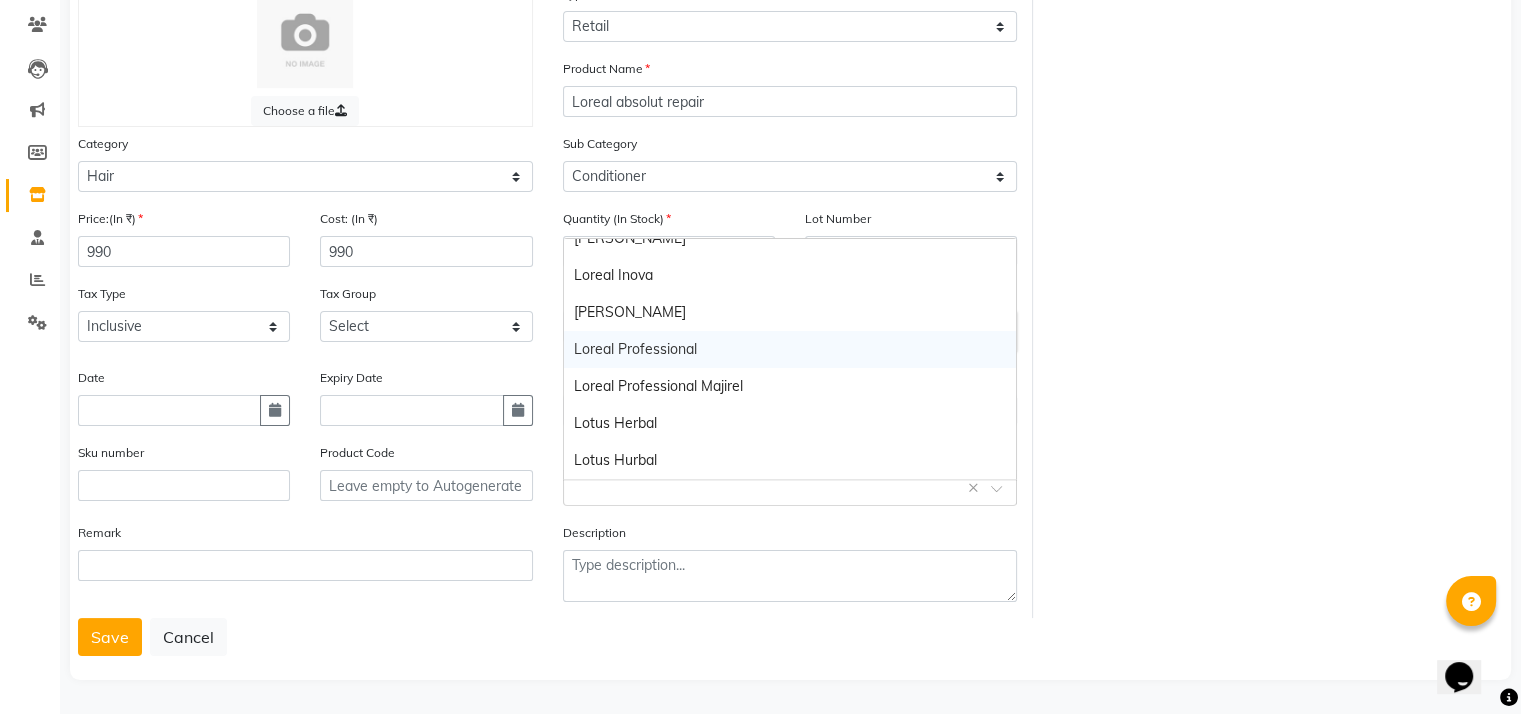 click on "Loreal Professional" at bounding box center [790, 349] 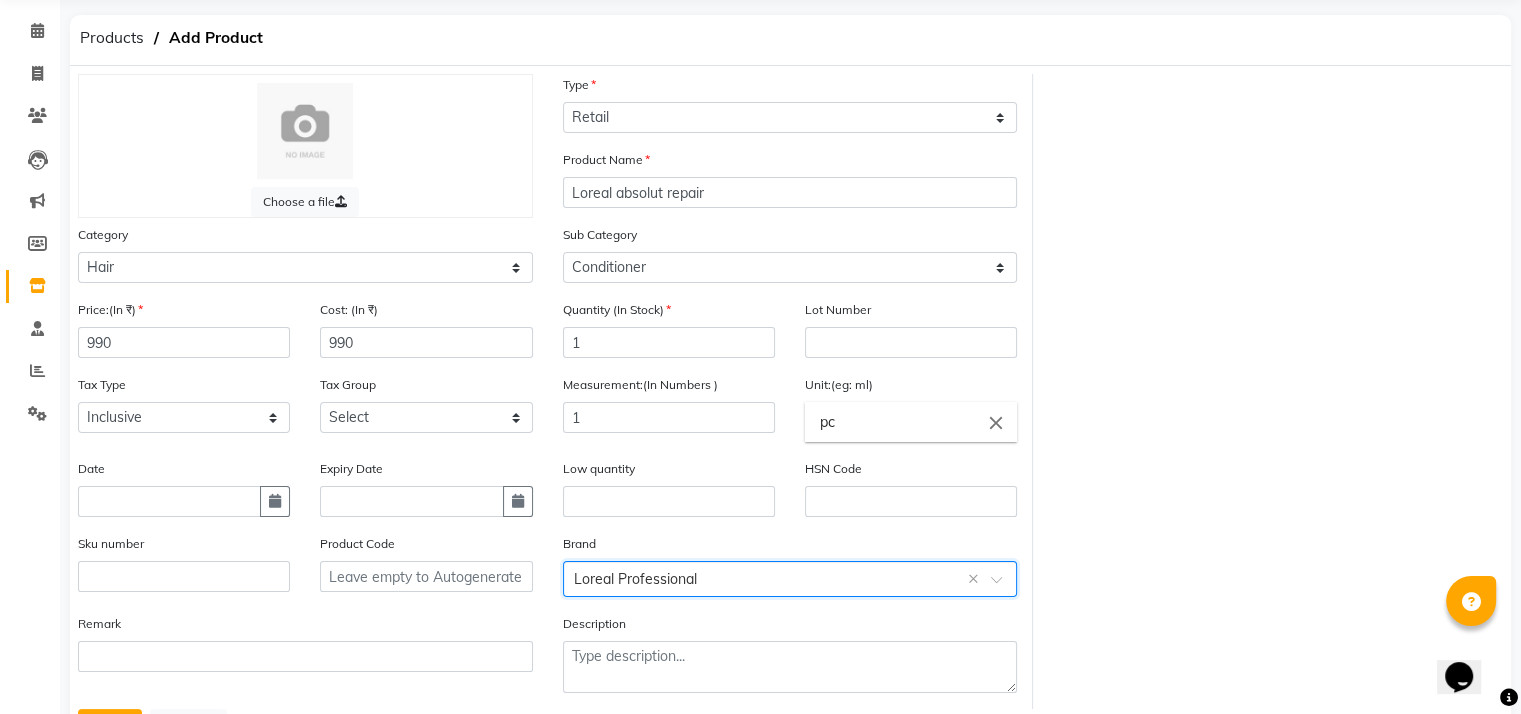 scroll, scrollTop: 172, scrollLeft: 0, axis: vertical 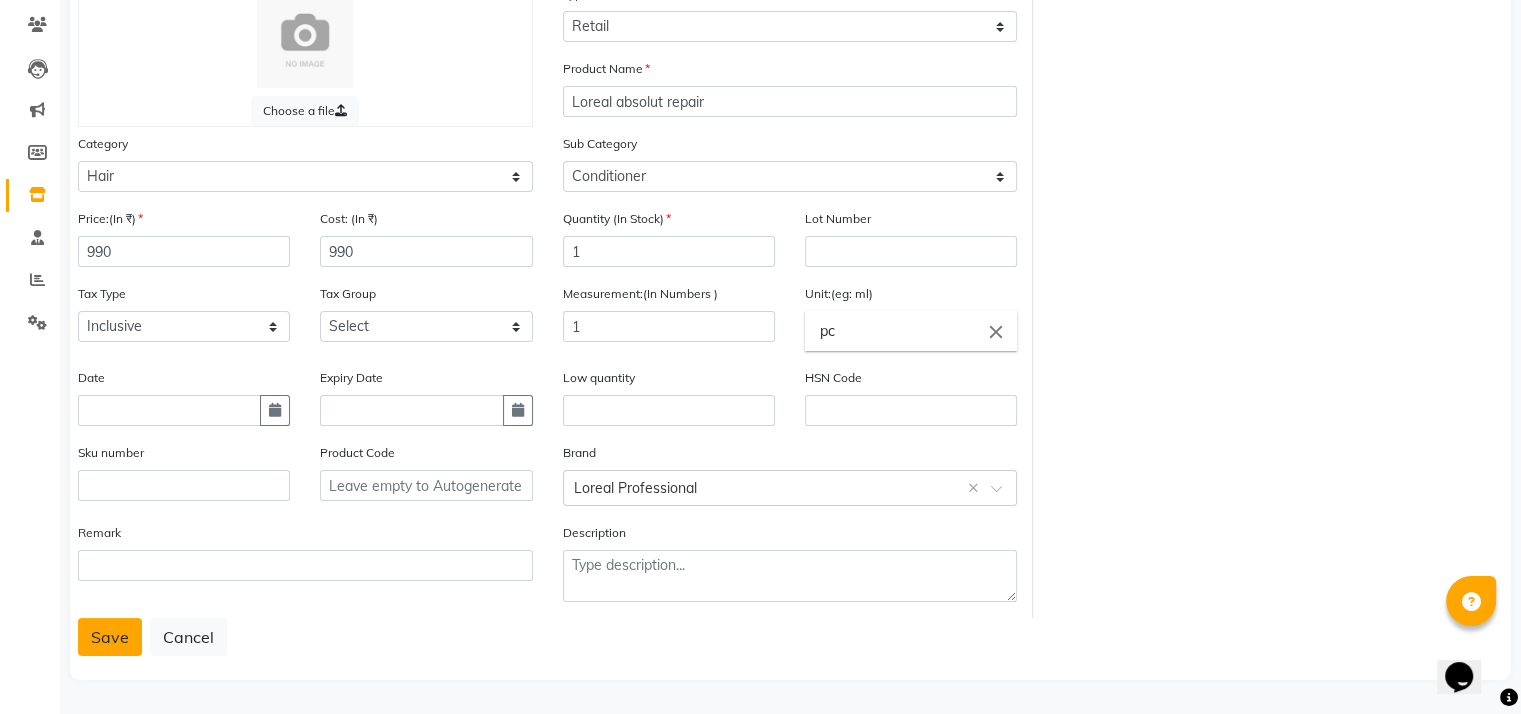 click on "Save" 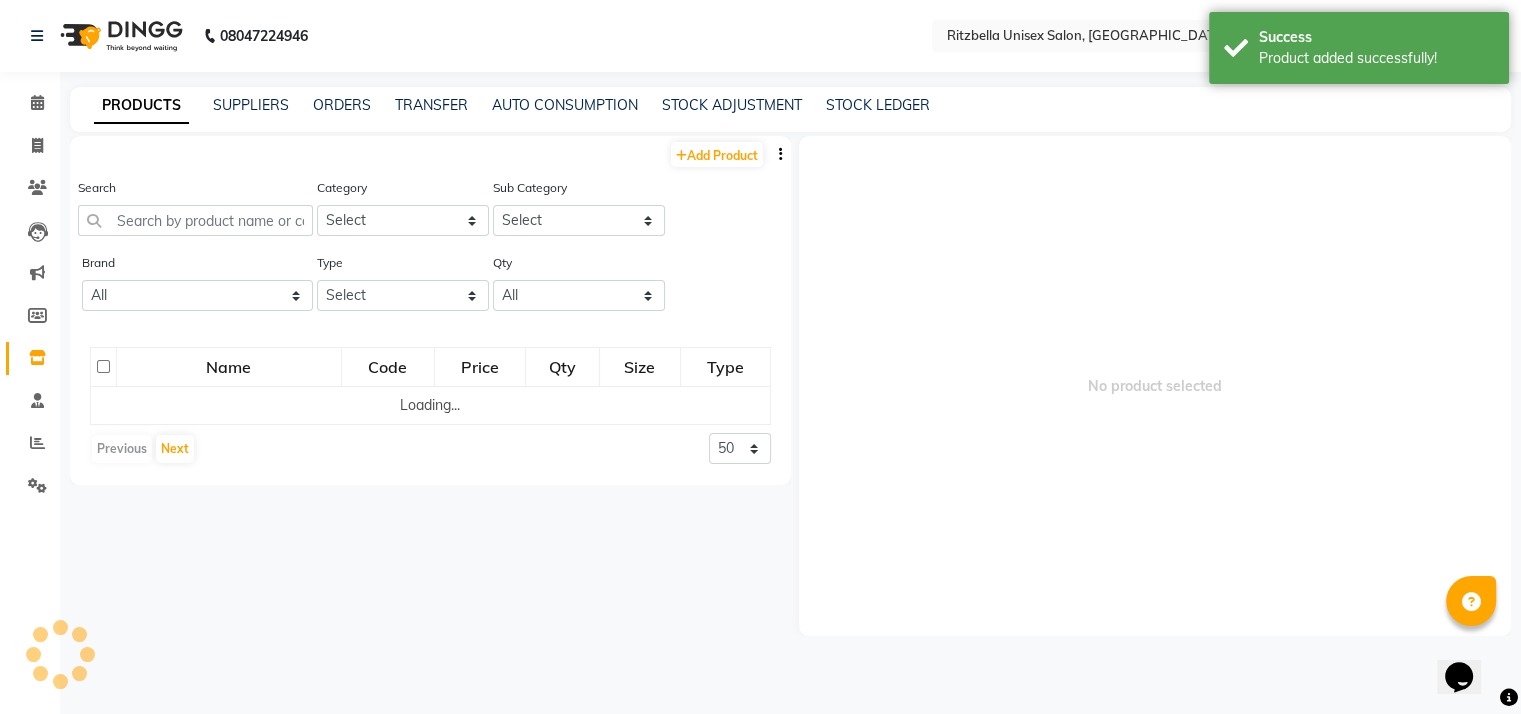 scroll, scrollTop: 0, scrollLeft: 0, axis: both 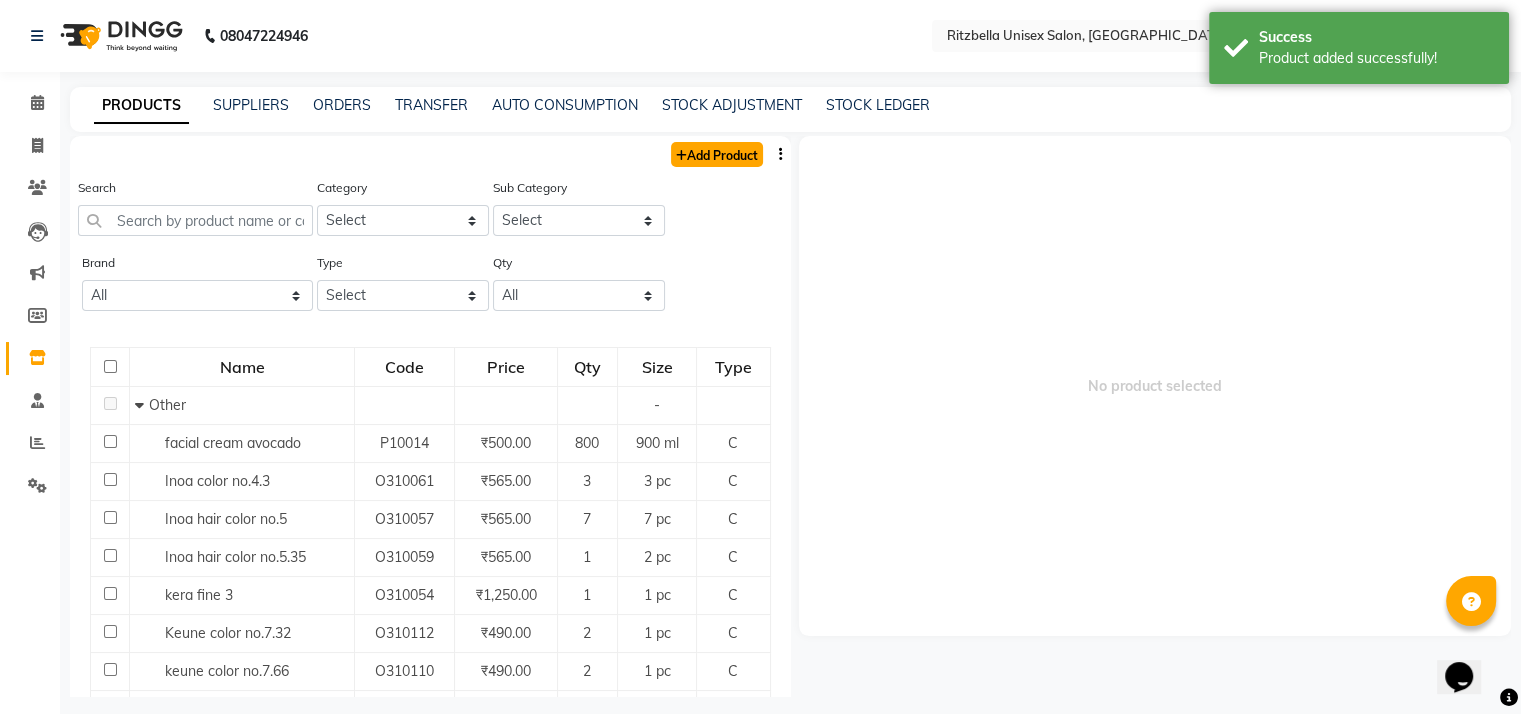click on "Add Product" 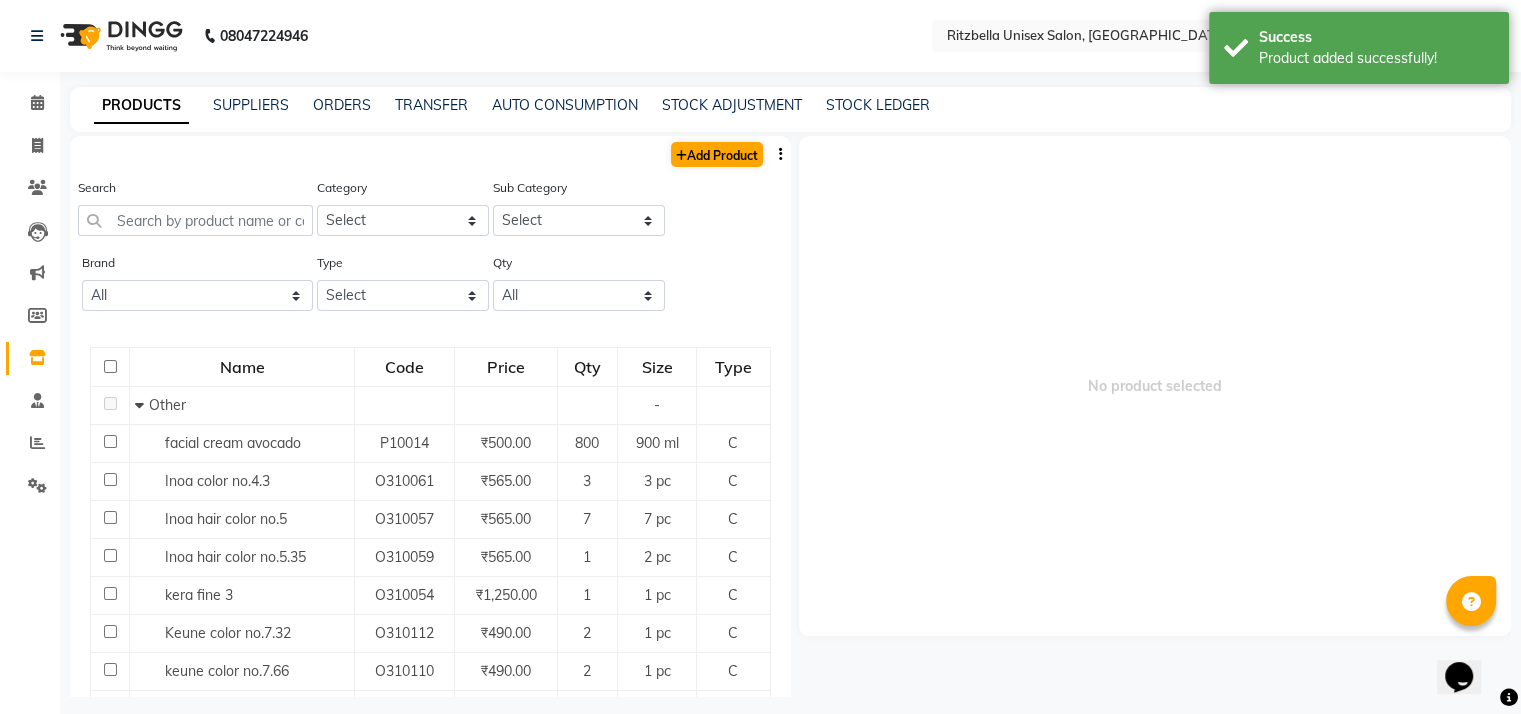 select on "true" 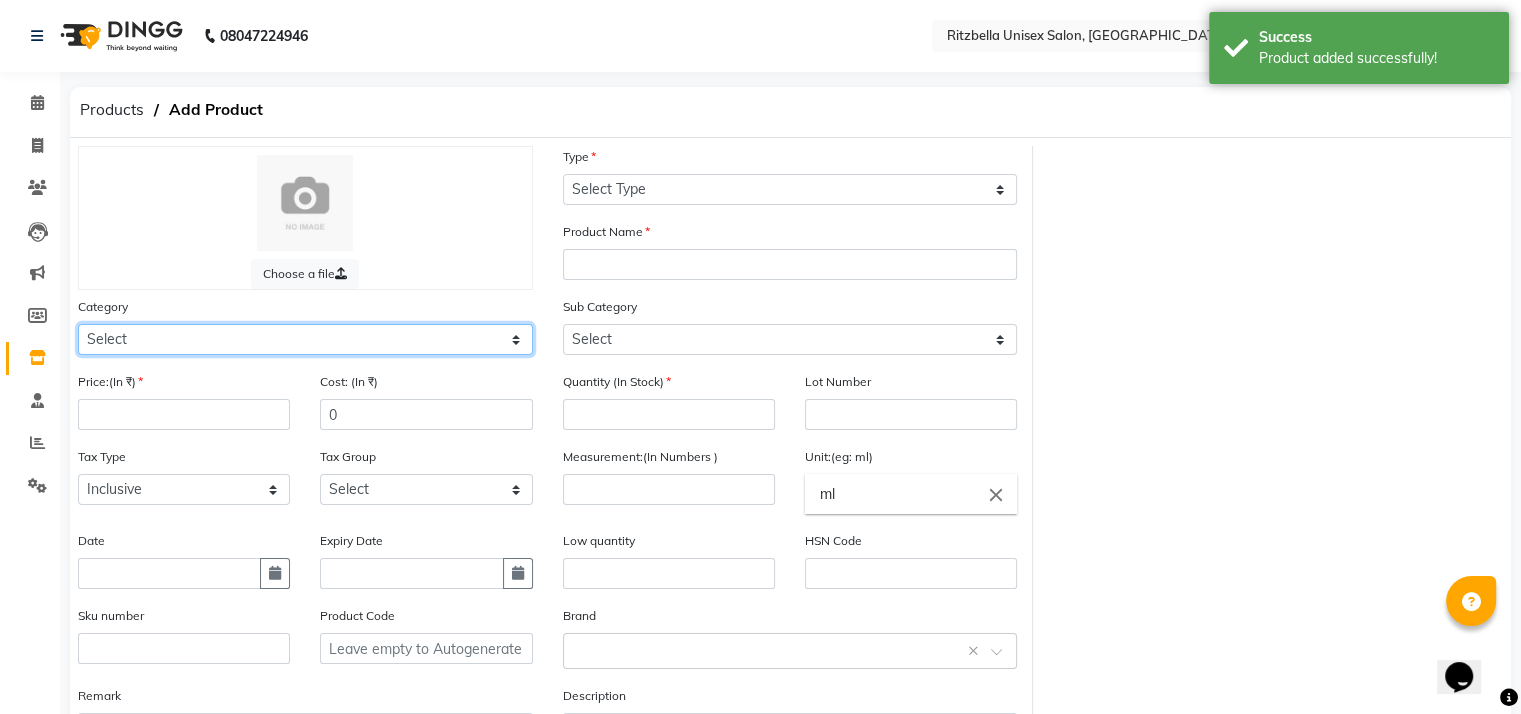click on "Select Hair Skin Makeup Personal Care Appliances Beard Waxing Disposable Threading Hands and Feet Beauty Planet Botox Cadiveu Casmara Cheryls Loreal Olaplex Other" 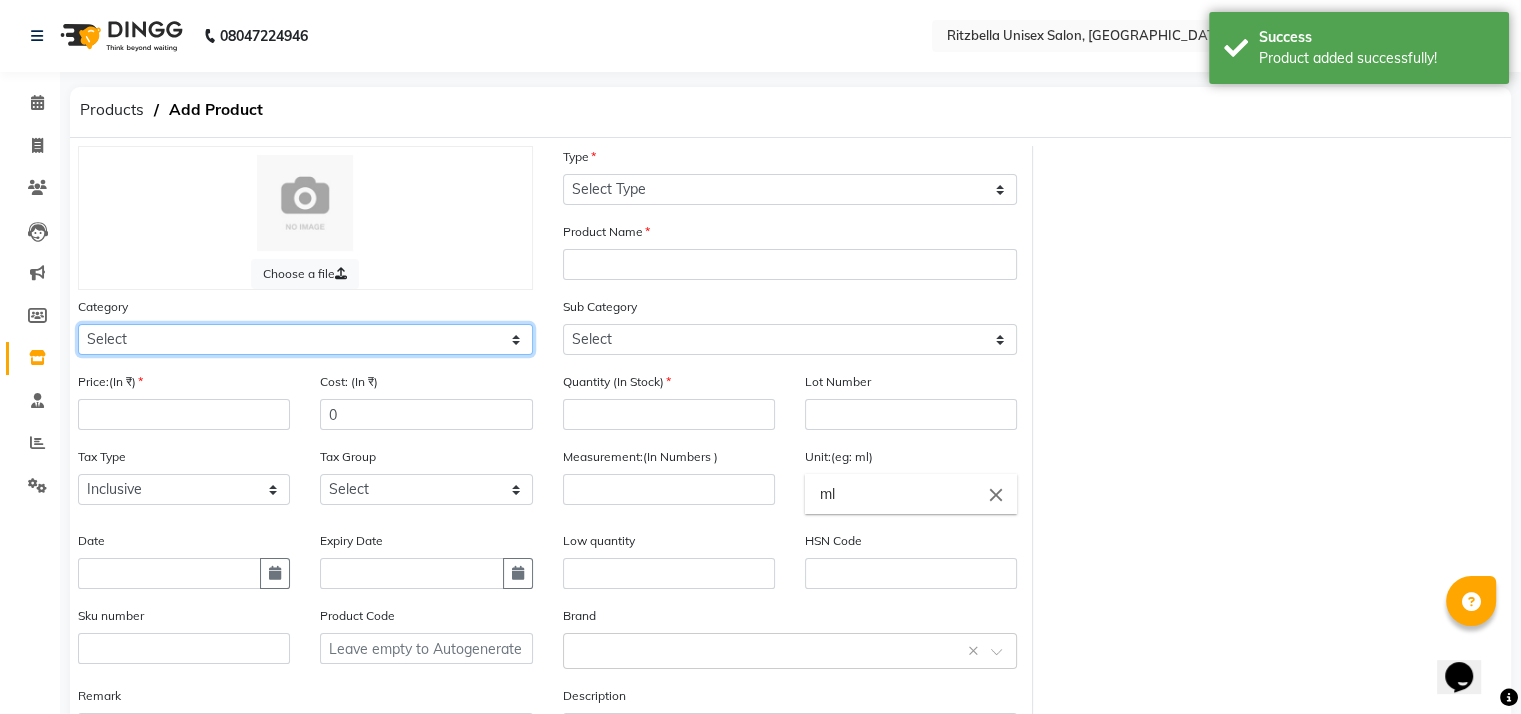 select on "1100" 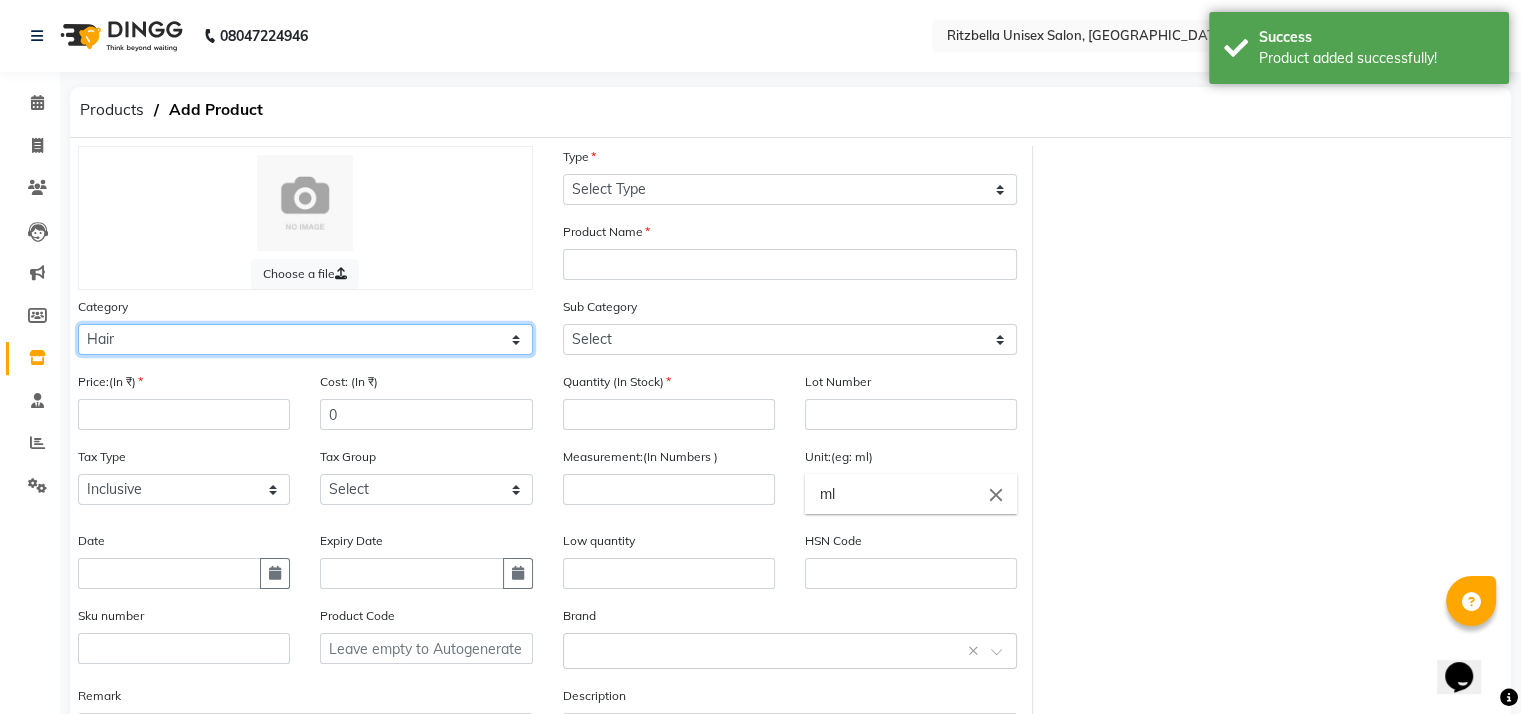 click on "Select Hair Skin Makeup Personal Care Appliances Beard Waxing Disposable Threading Hands and Feet Beauty Planet Botox Cadiveu Casmara Cheryls Loreal Olaplex Other" 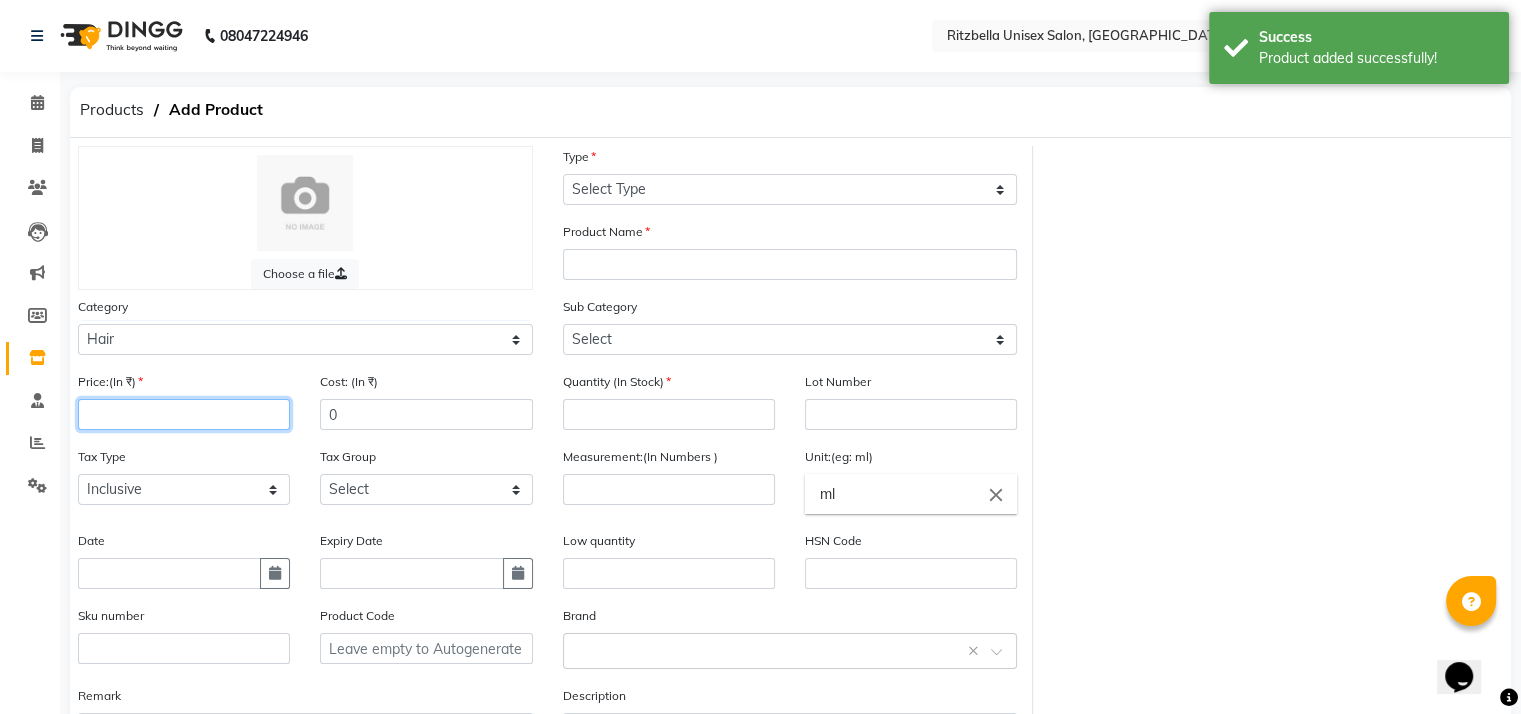 click 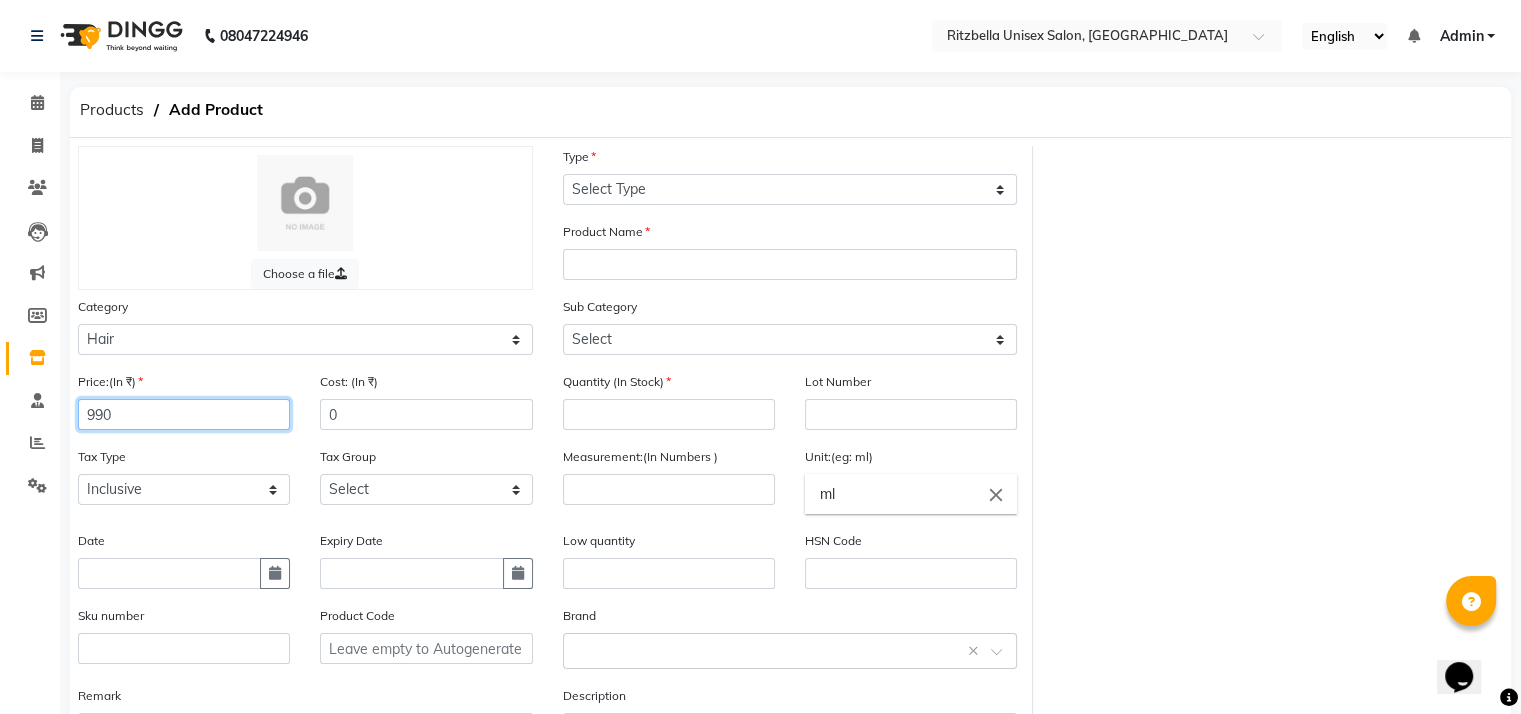 type on "990" 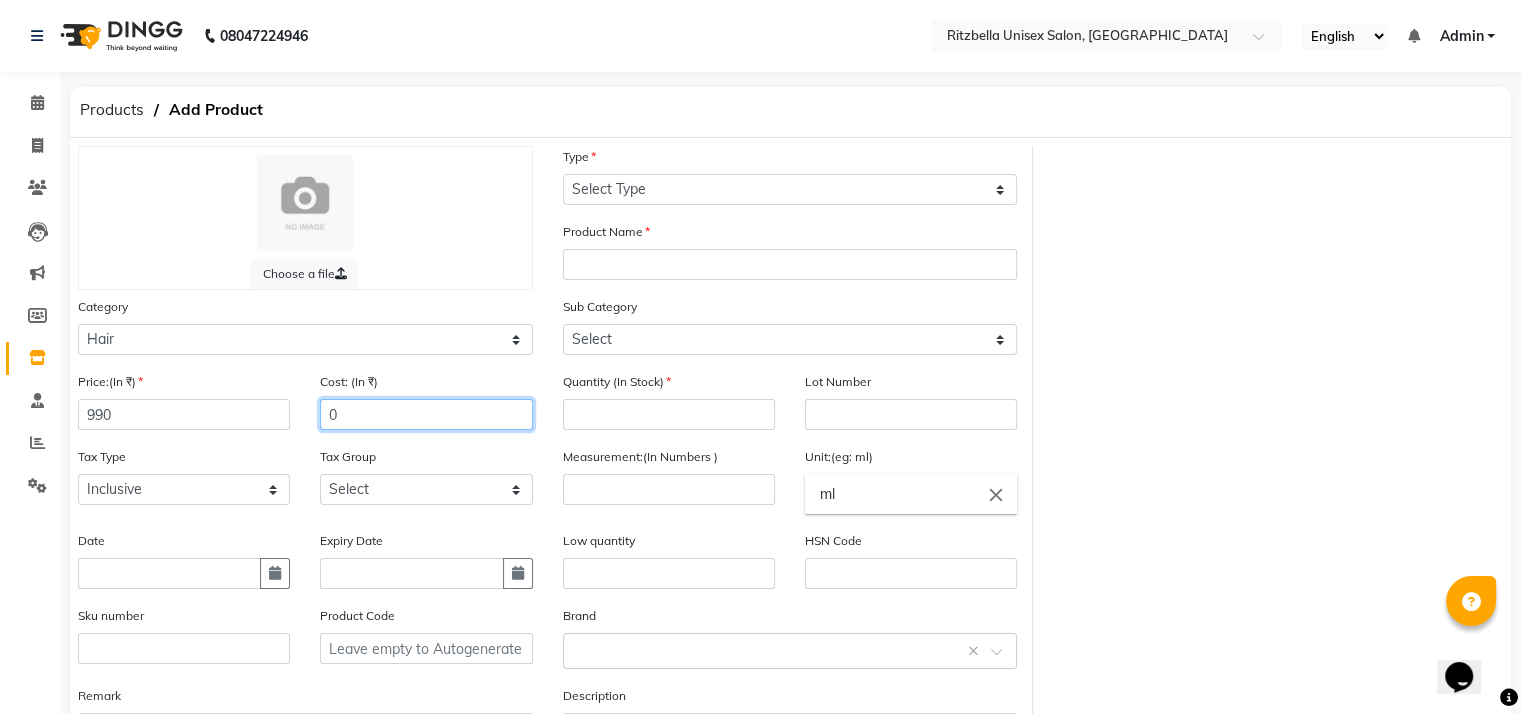 click on "0" 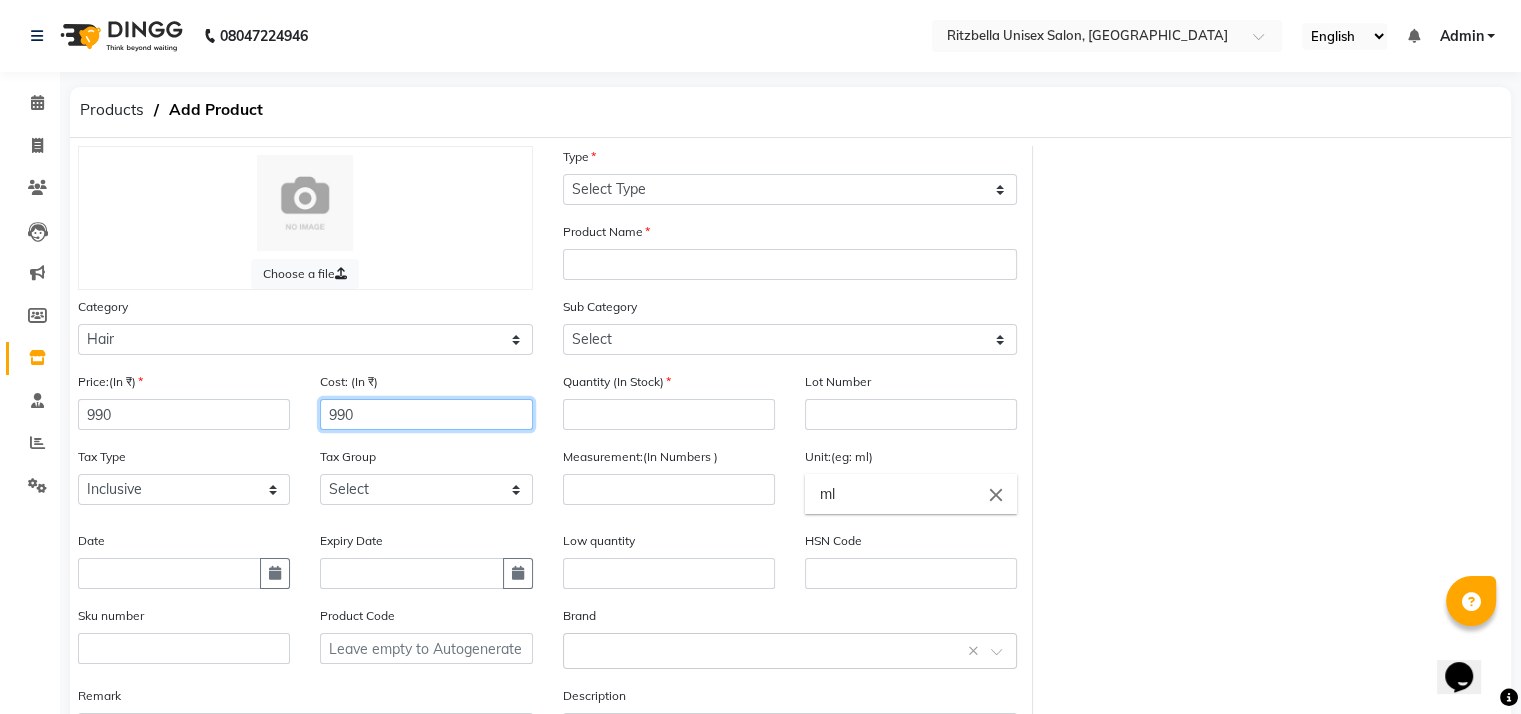 type on "990" 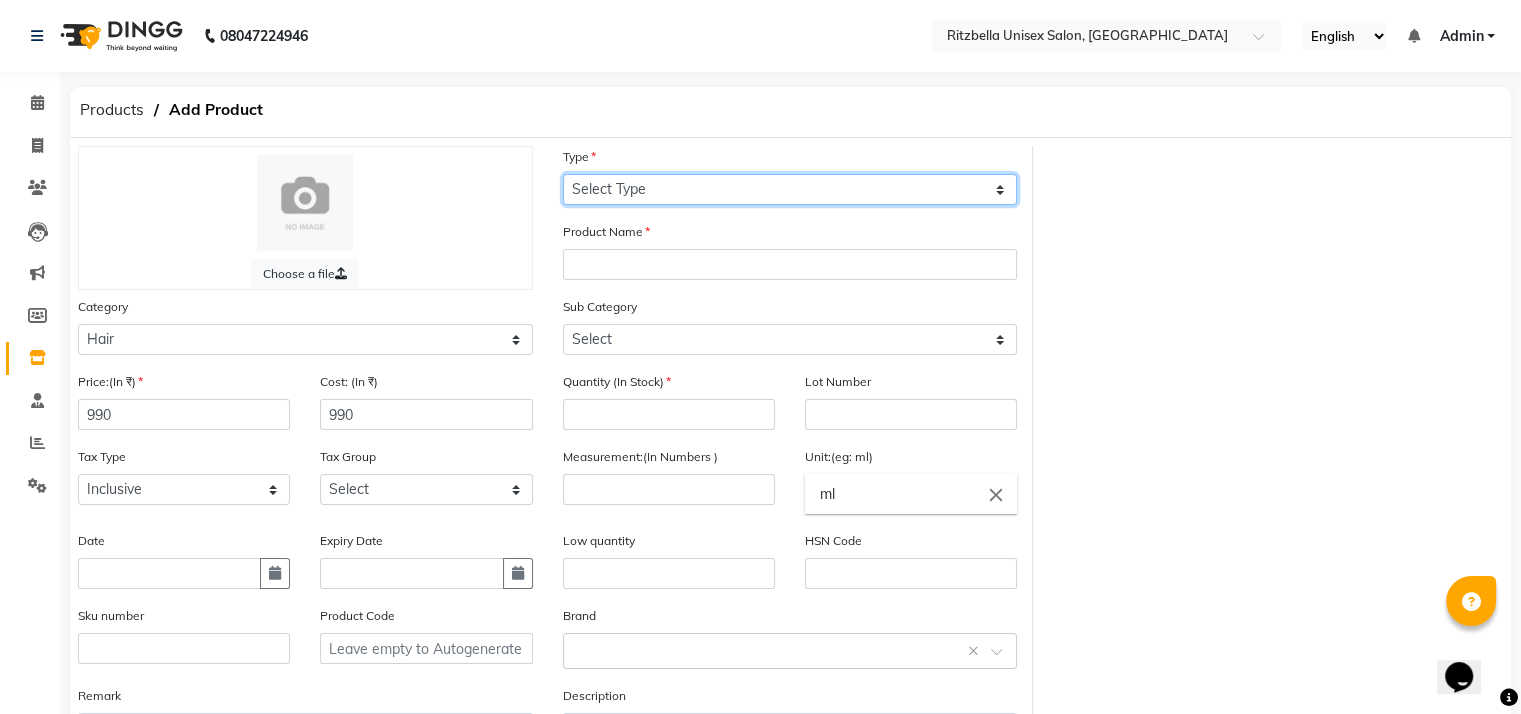 click on "Select Type Both Retail Consumable" 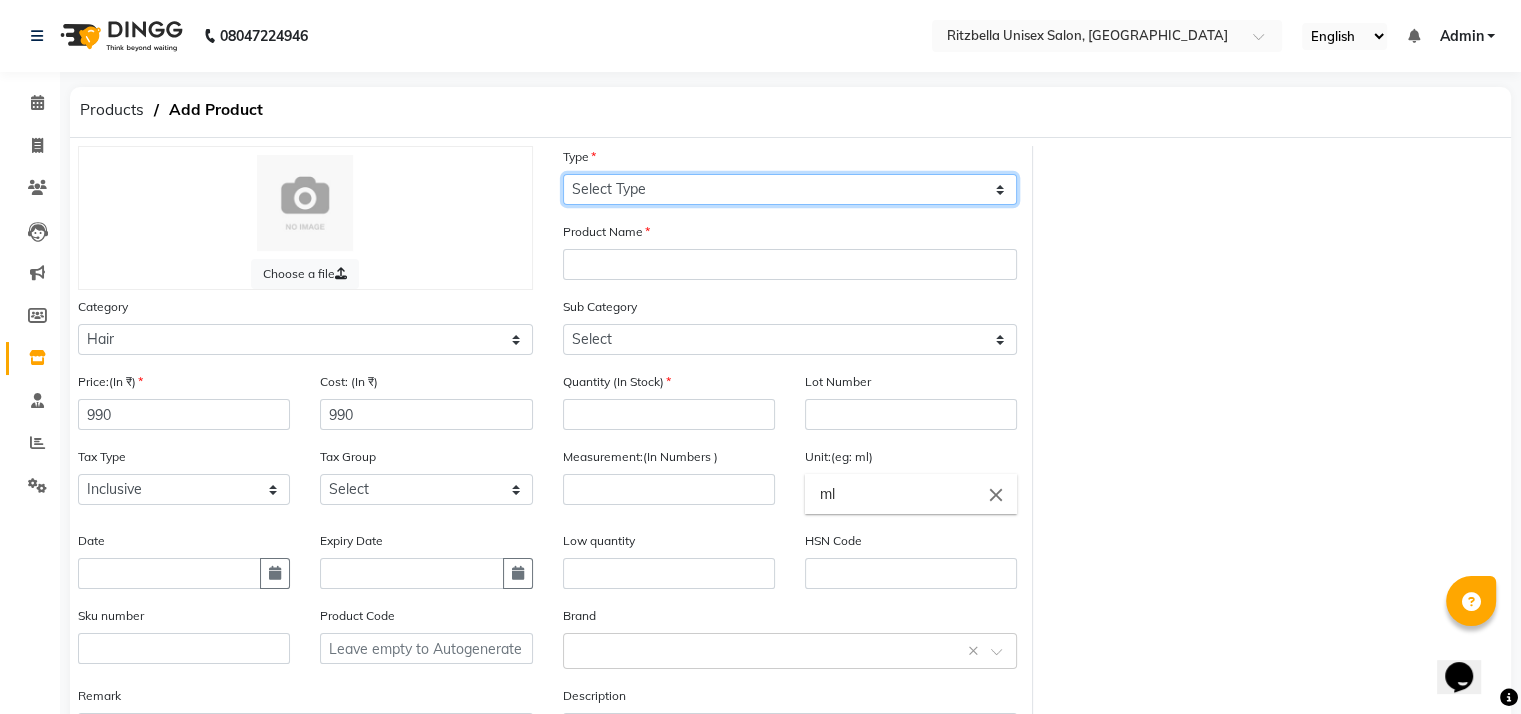 select on "R" 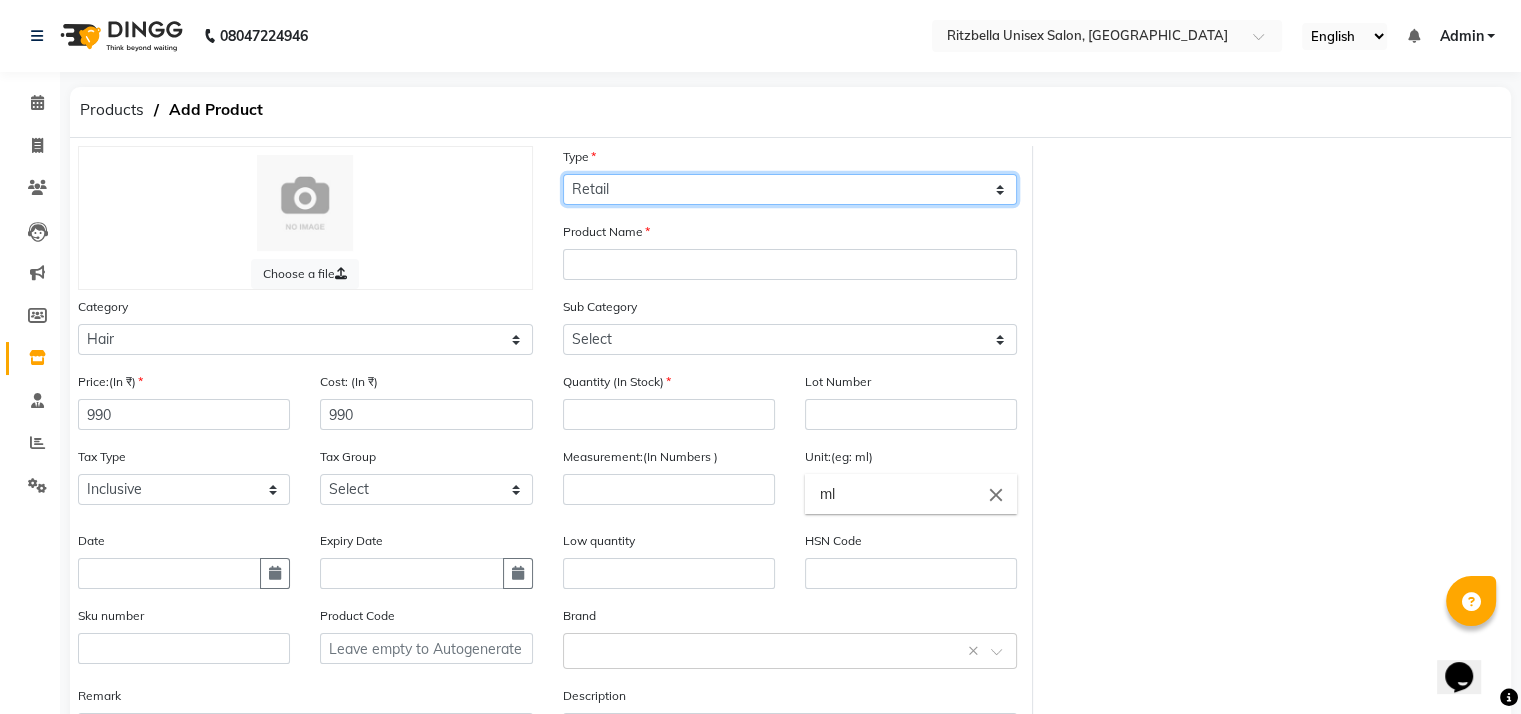 click on "Select Type Both Retail Consumable" 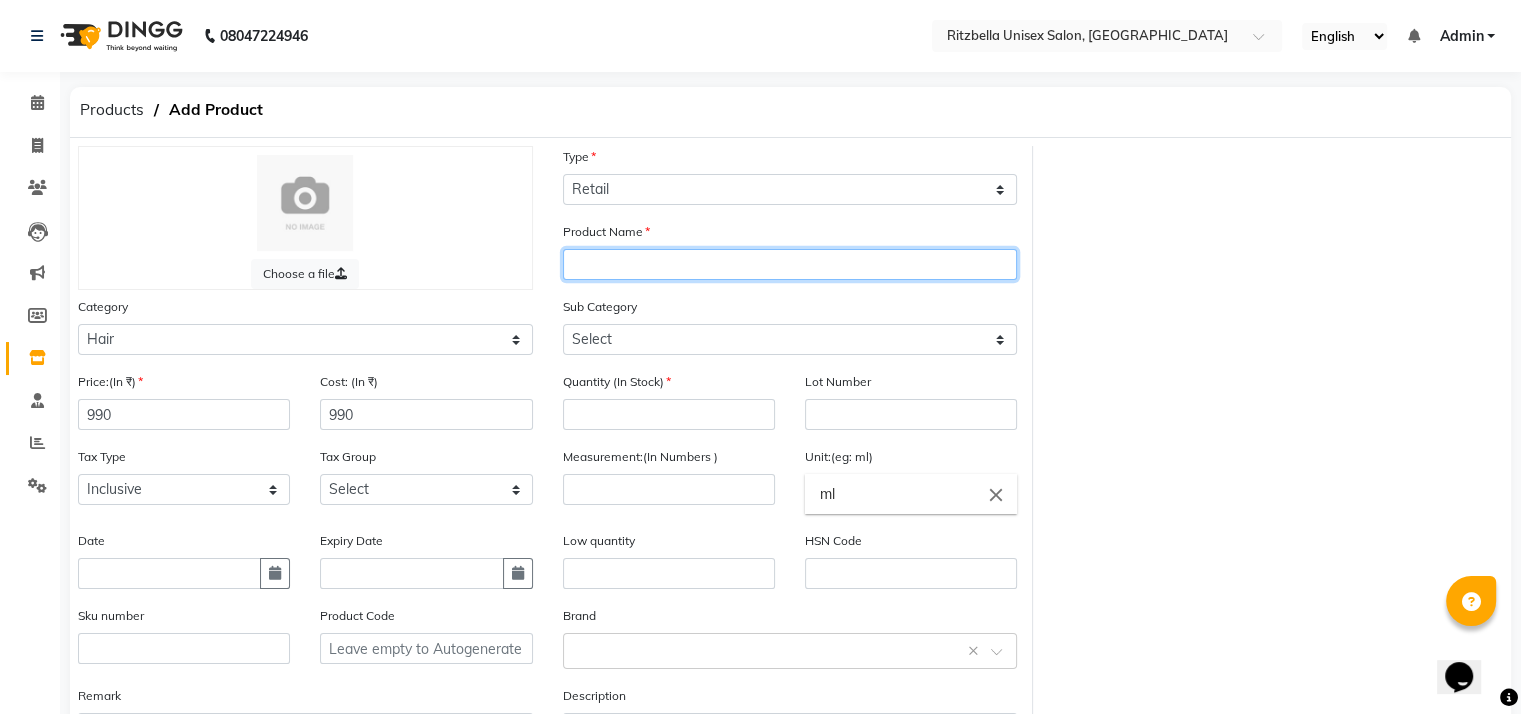 click 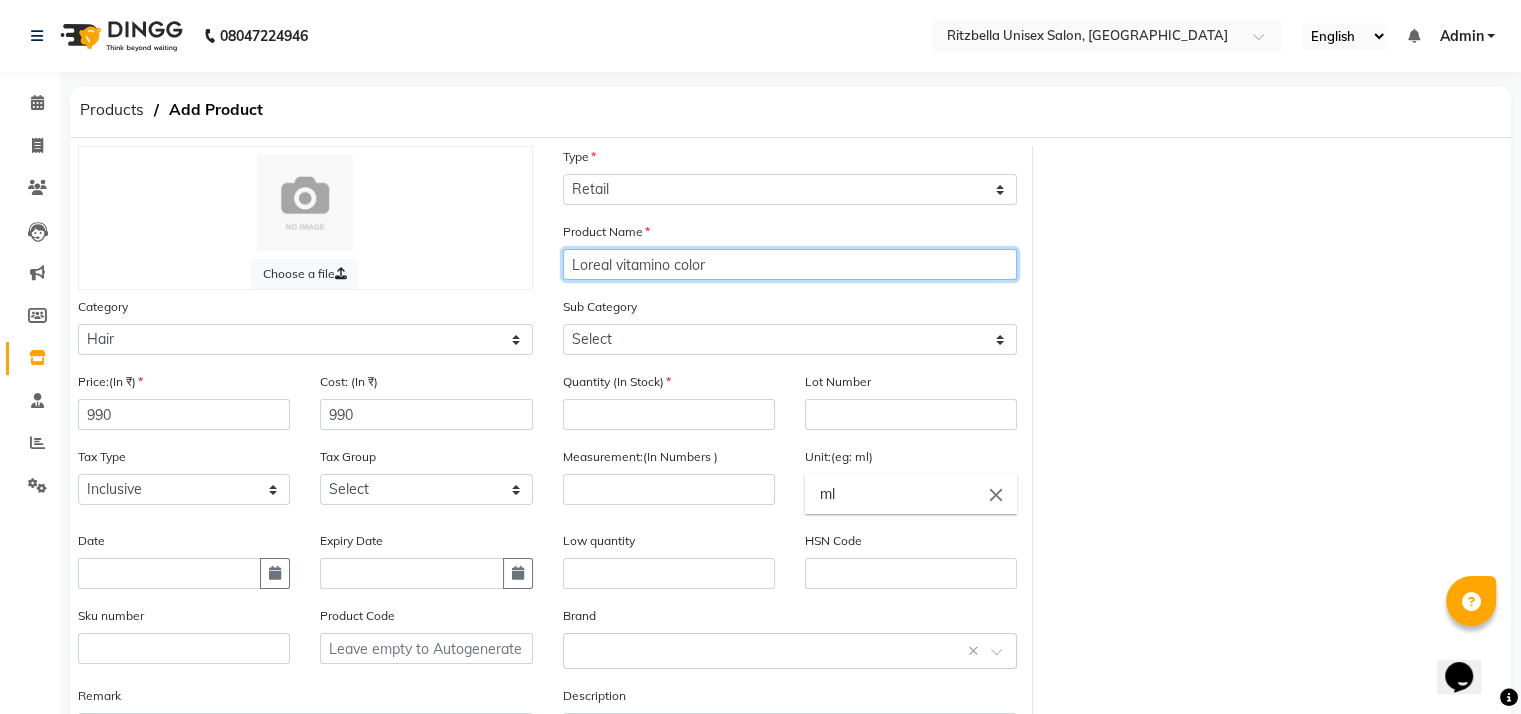 type on "Loreal vitamino color" 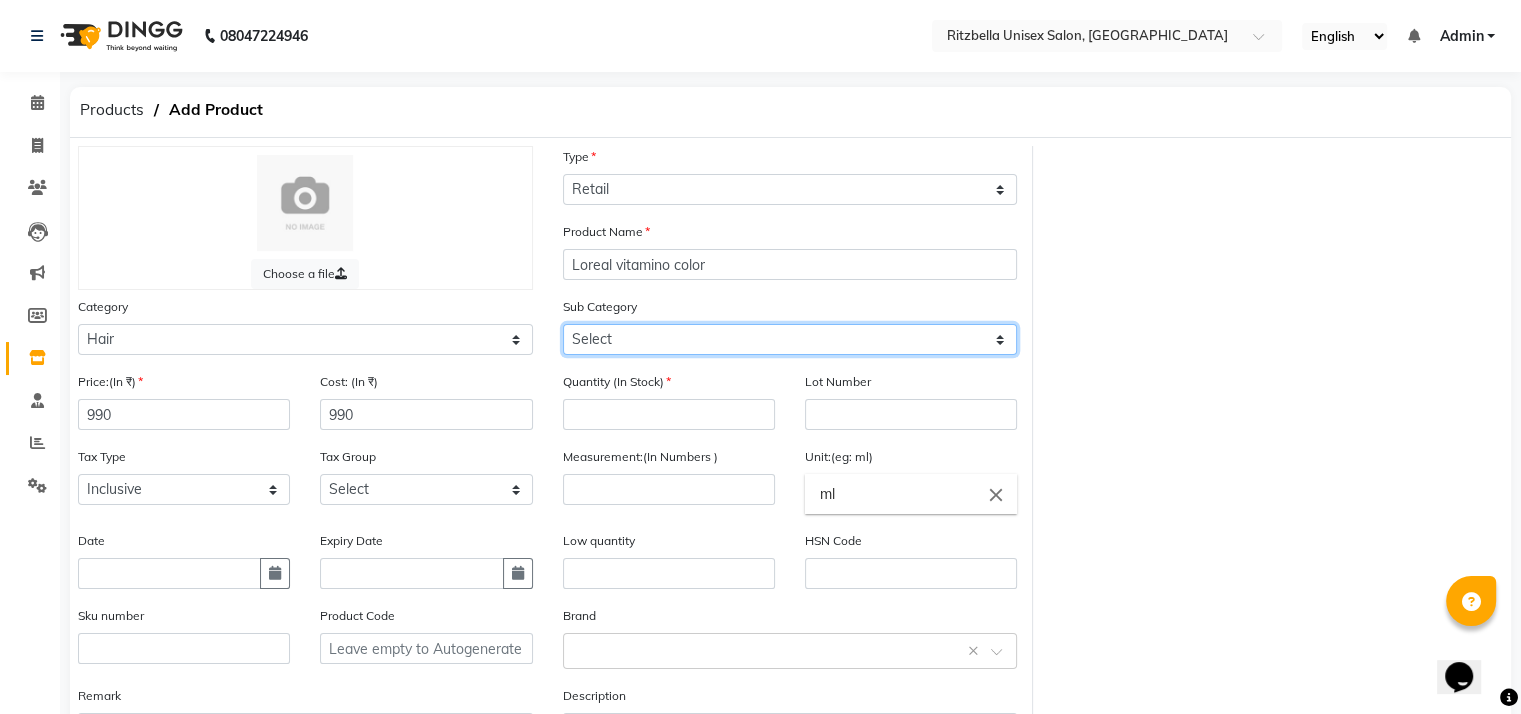 click on "Select Shampoo Conditioner Cream Mask Oil Serum Color Appliances Treatment Styling Kit & Combo Other" 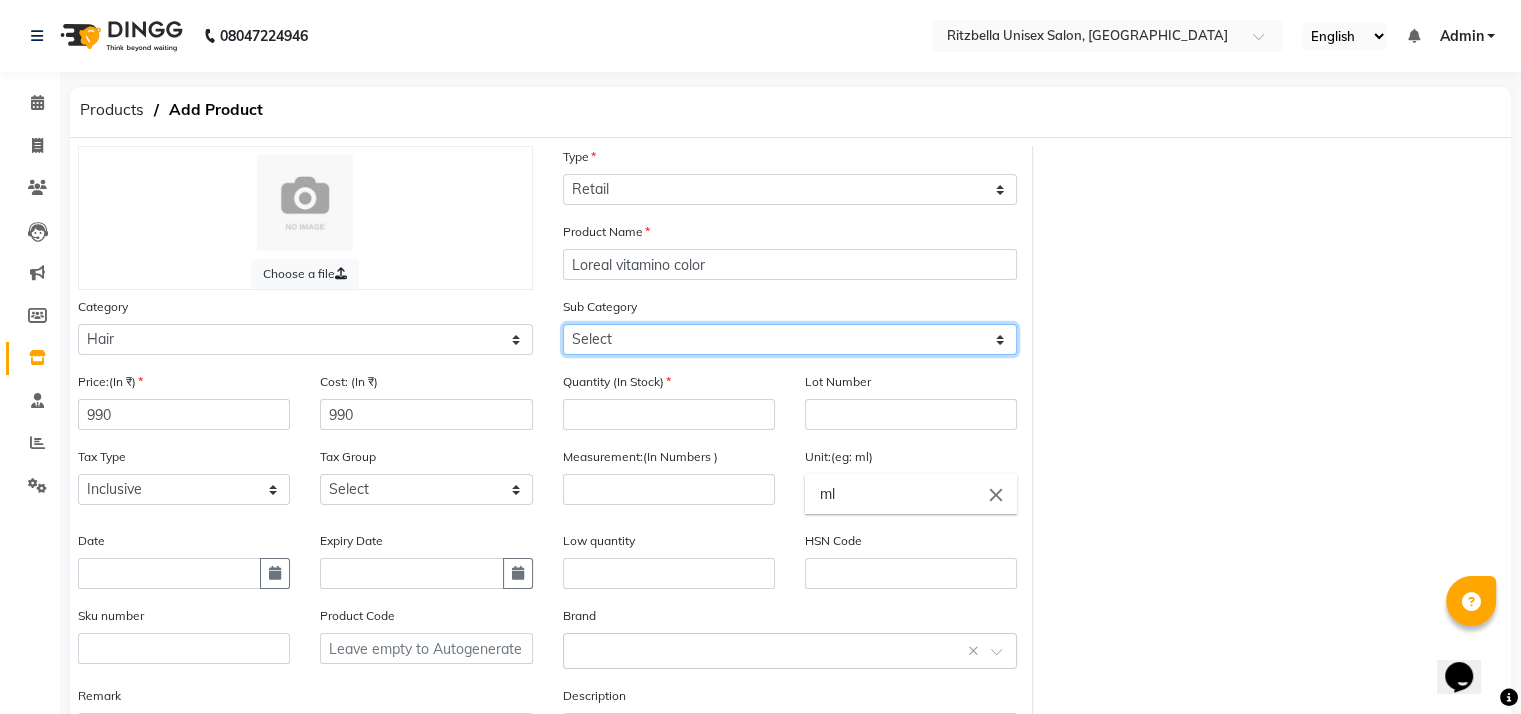 select on "1102" 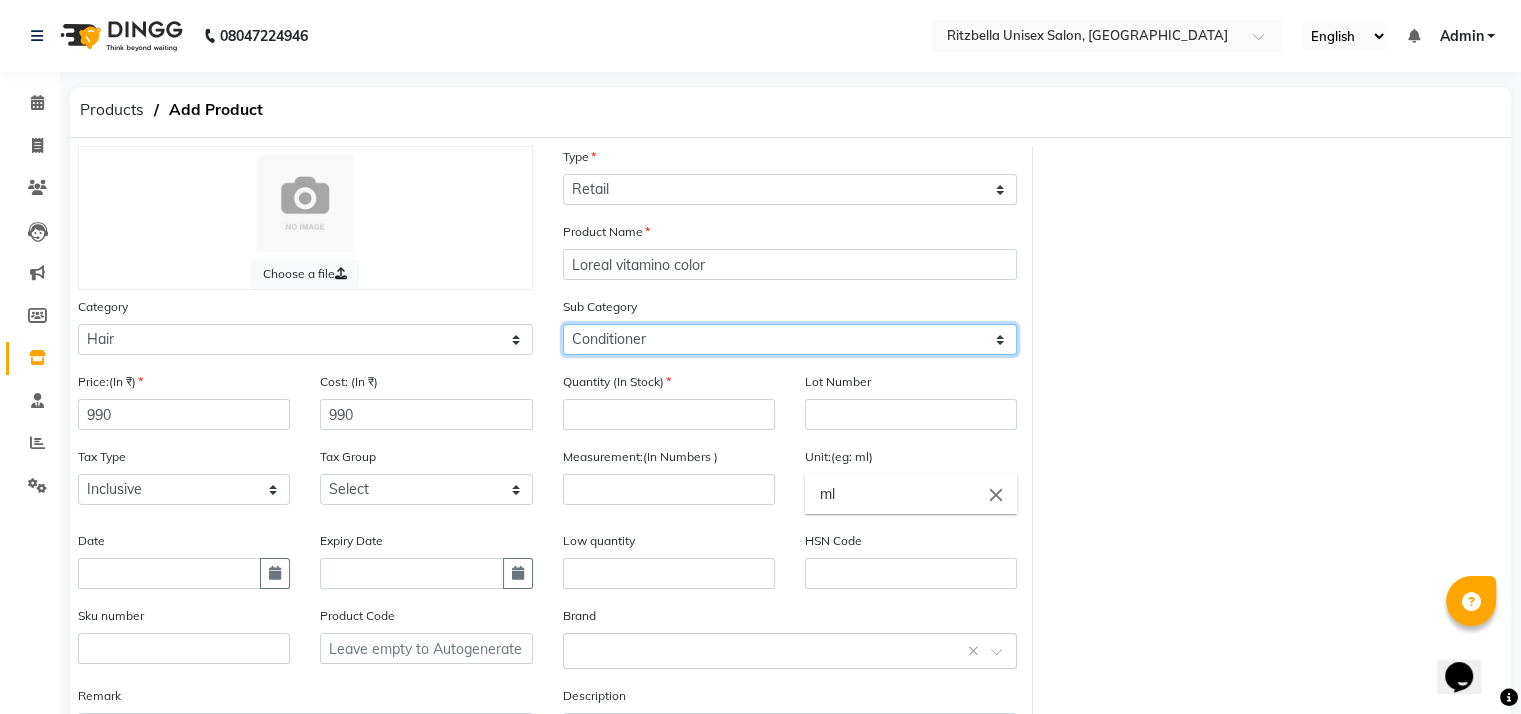 click on "Select Shampoo Conditioner Cream Mask Oil Serum Color Appliances Treatment Styling Kit & Combo Other" 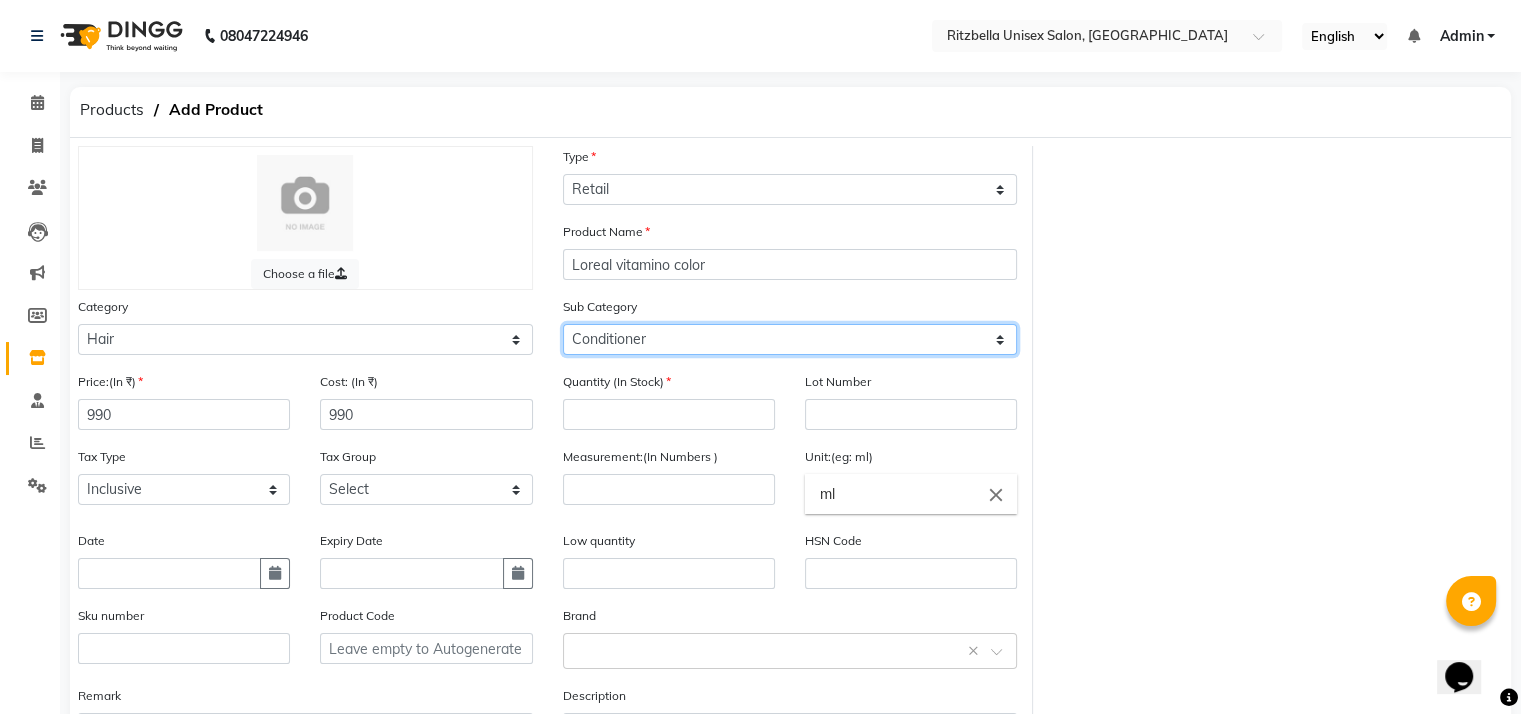 scroll, scrollTop: 172, scrollLeft: 0, axis: vertical 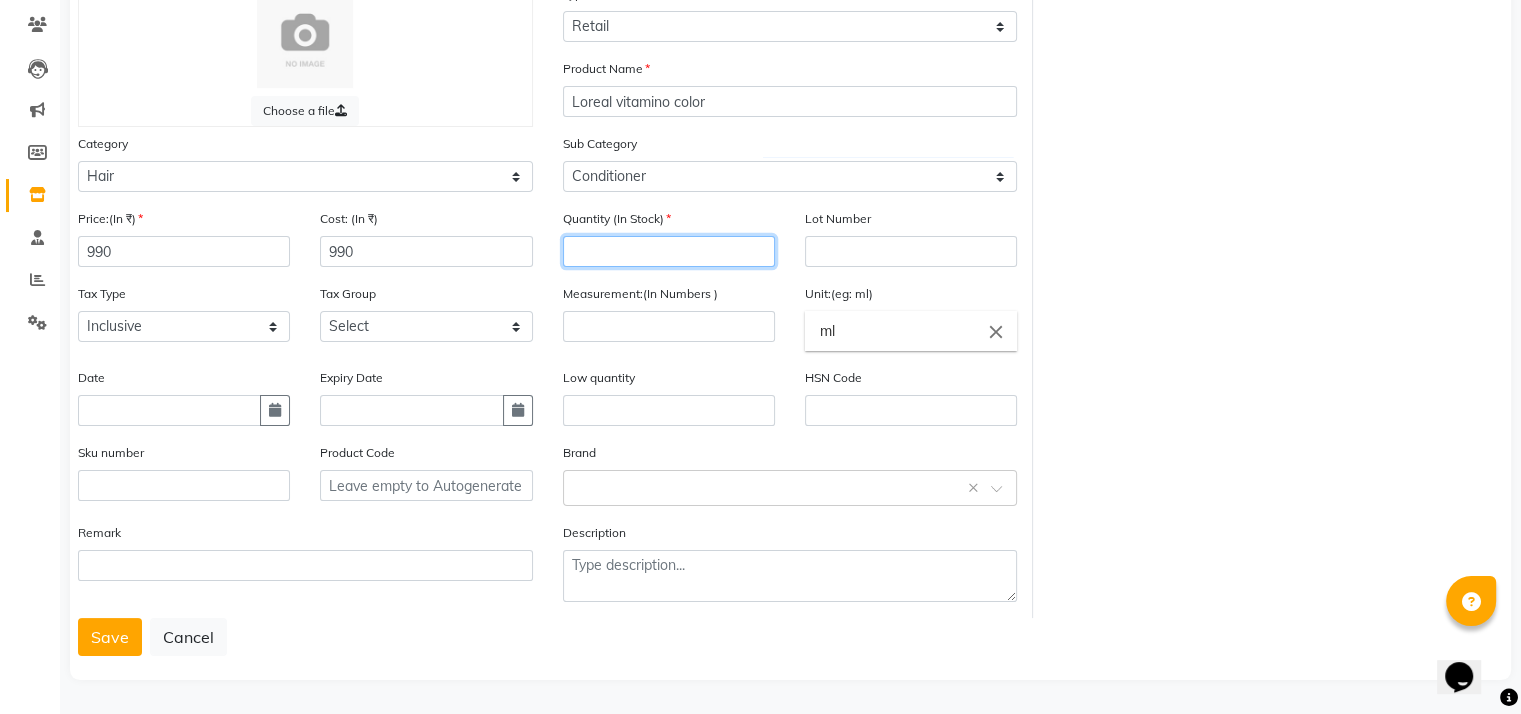 click 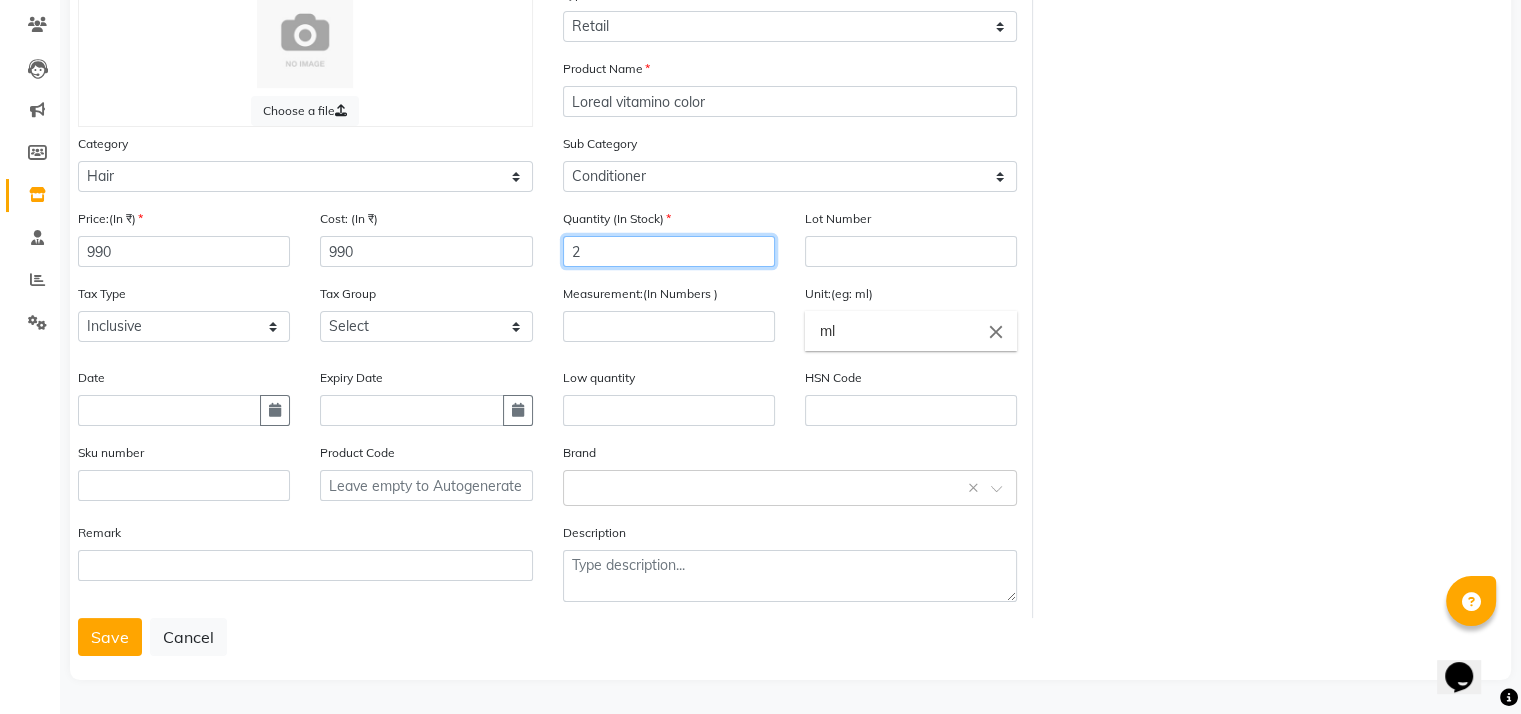 type on "2" 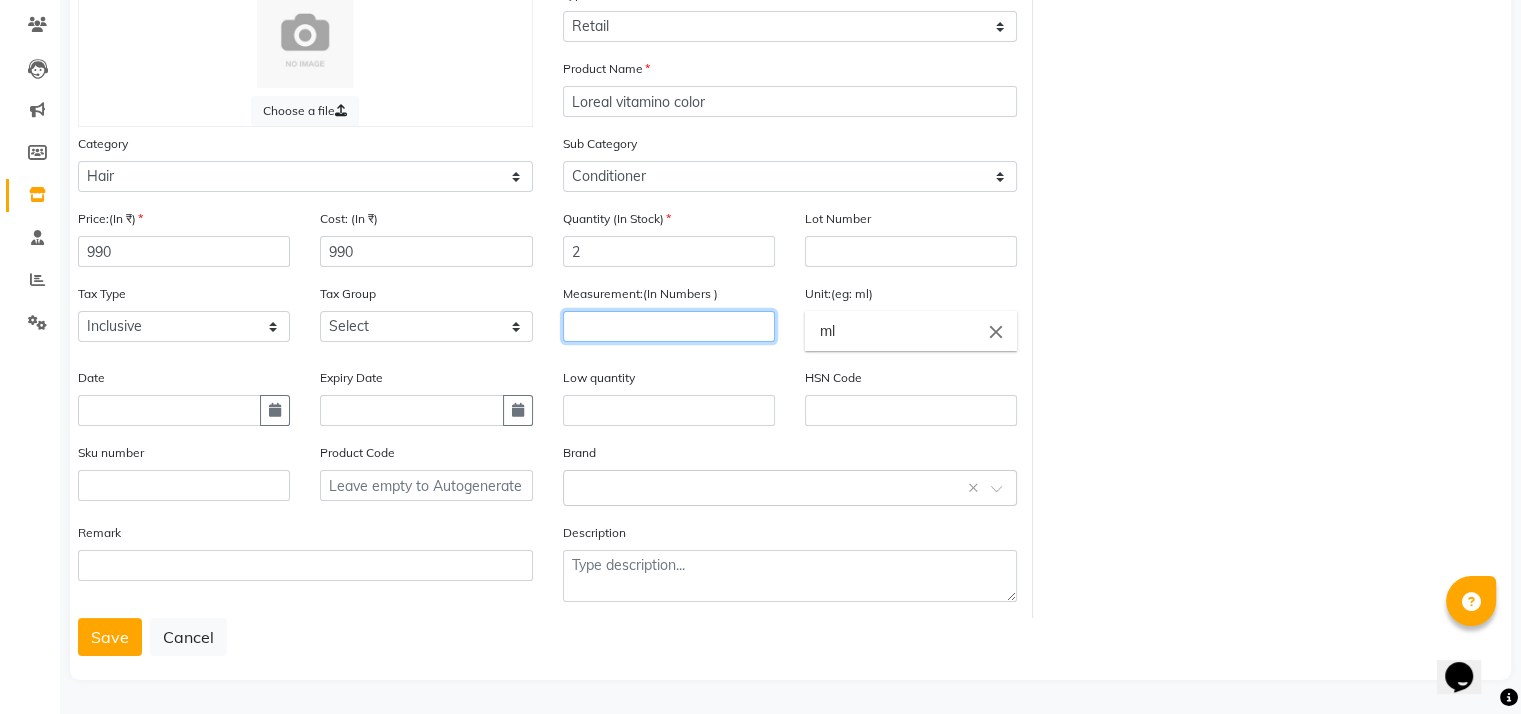 click 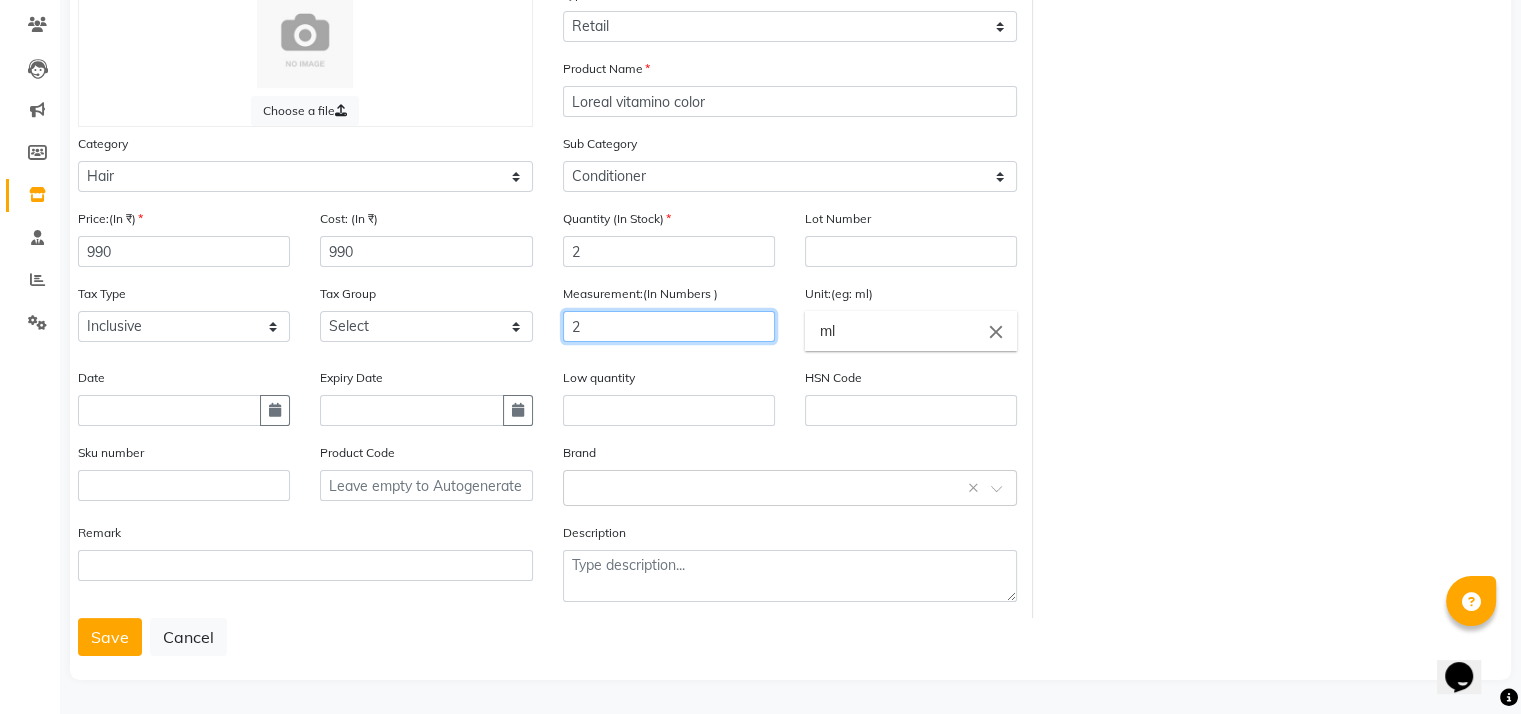 type on "2" 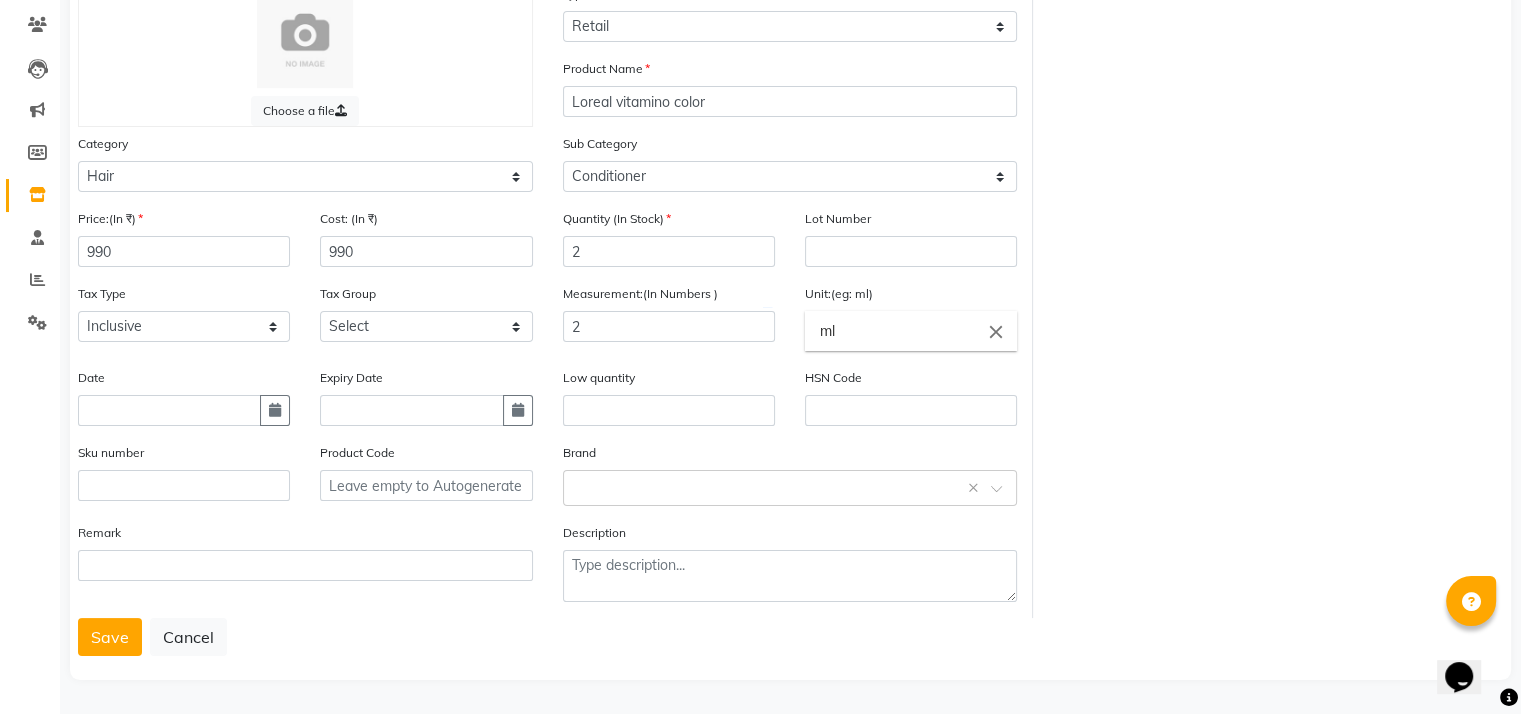 click on "close" 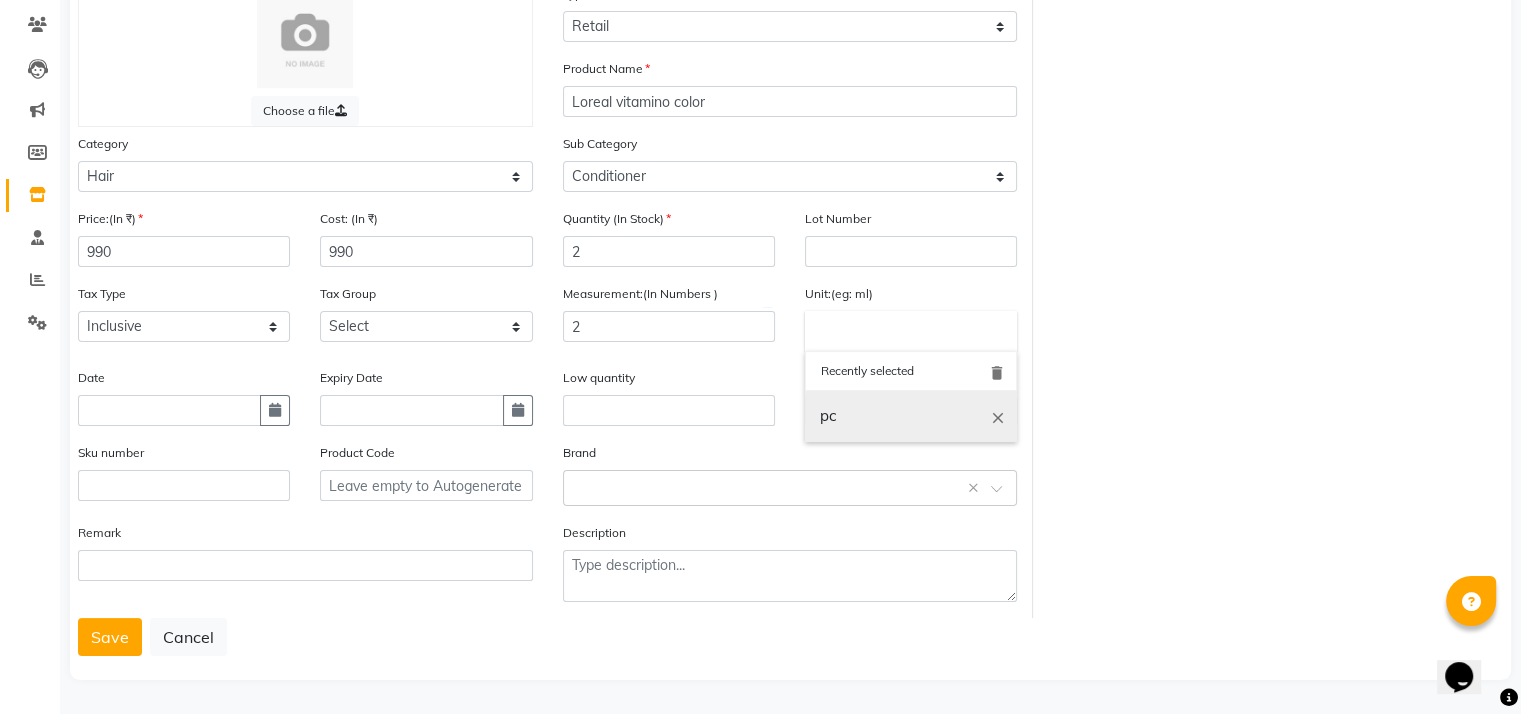 click on "pc" at bounding box center [911, 416] 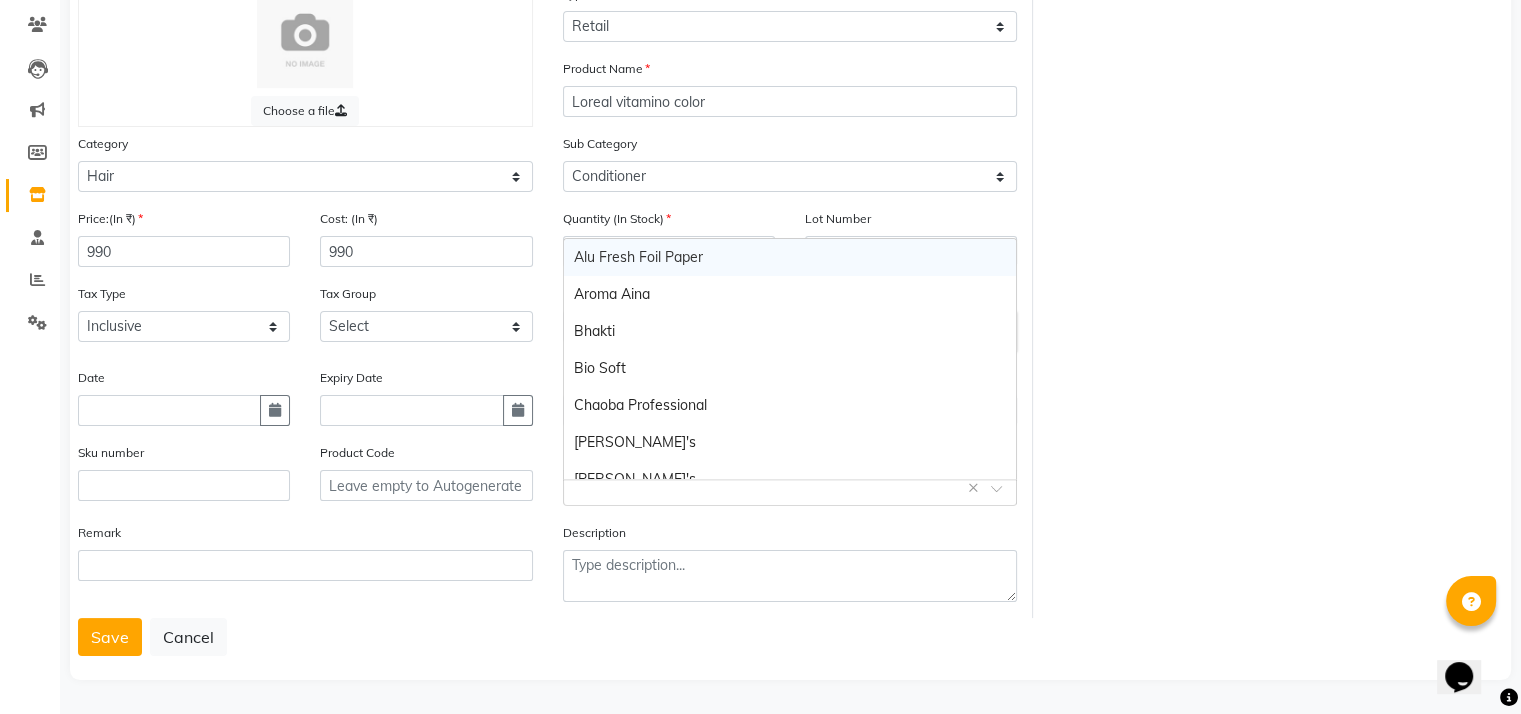 click 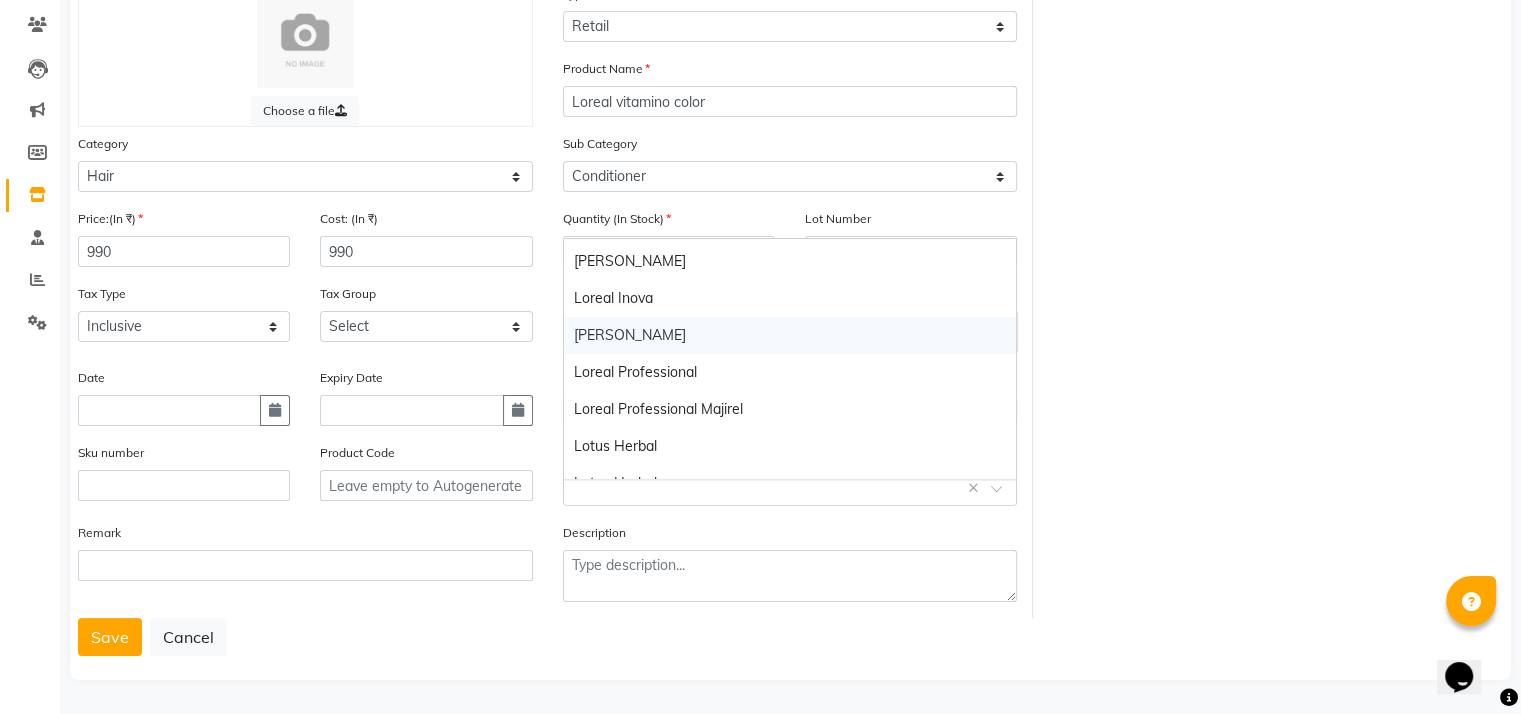scroll, scrollTop: 1180, scrollLeft: 0, axis: vertical 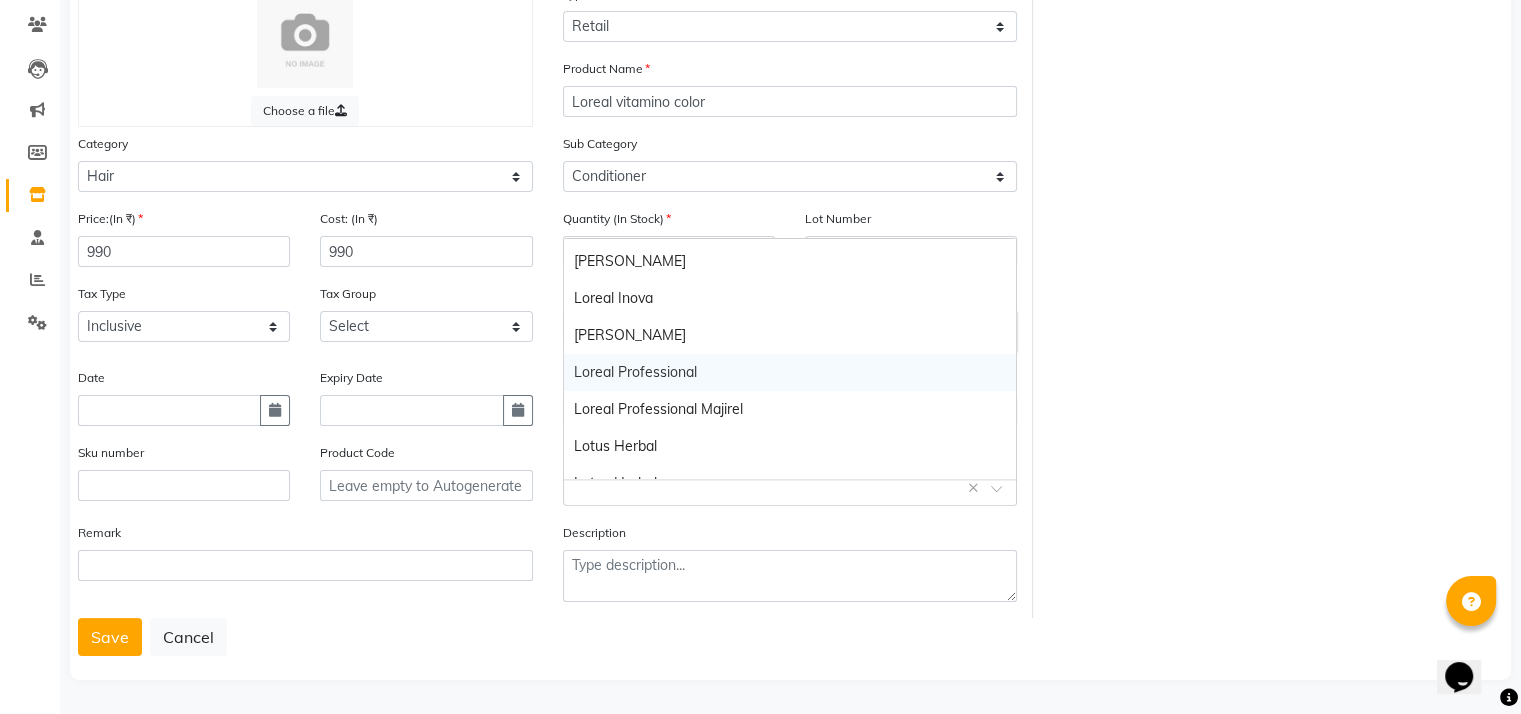 click on "Loreal Professional" at bounding box center [790, 372] 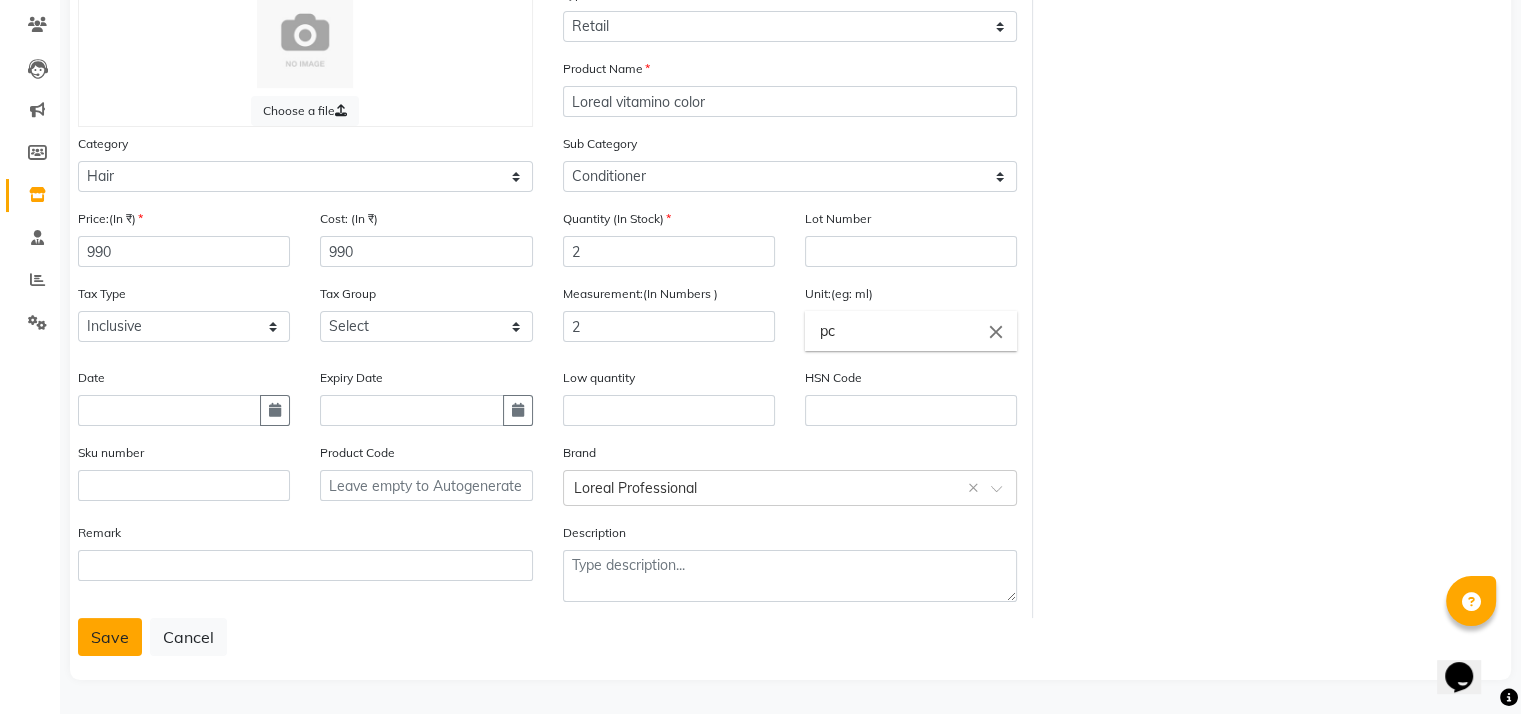 click on "Save" 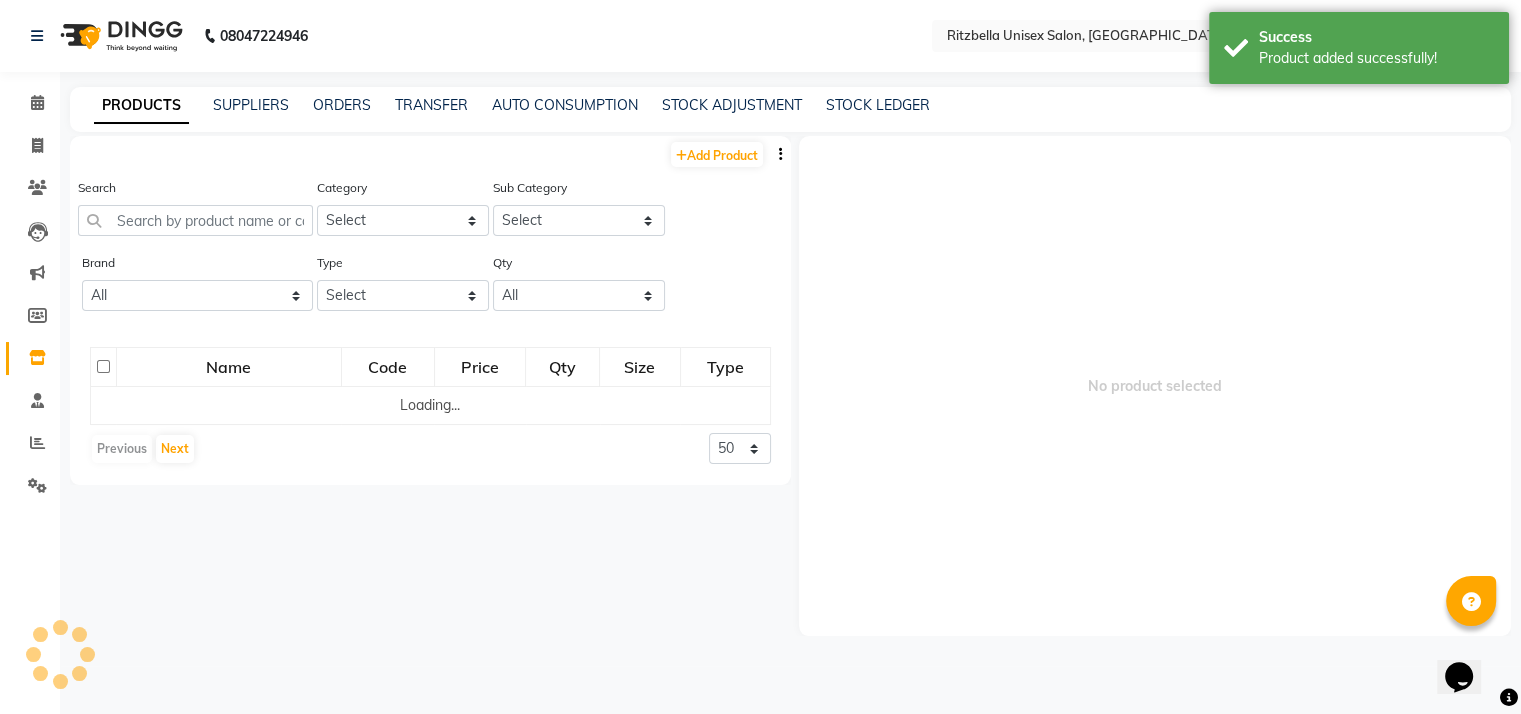 scroll, scrollTop: 0, scrollLeft: 0, axis: both 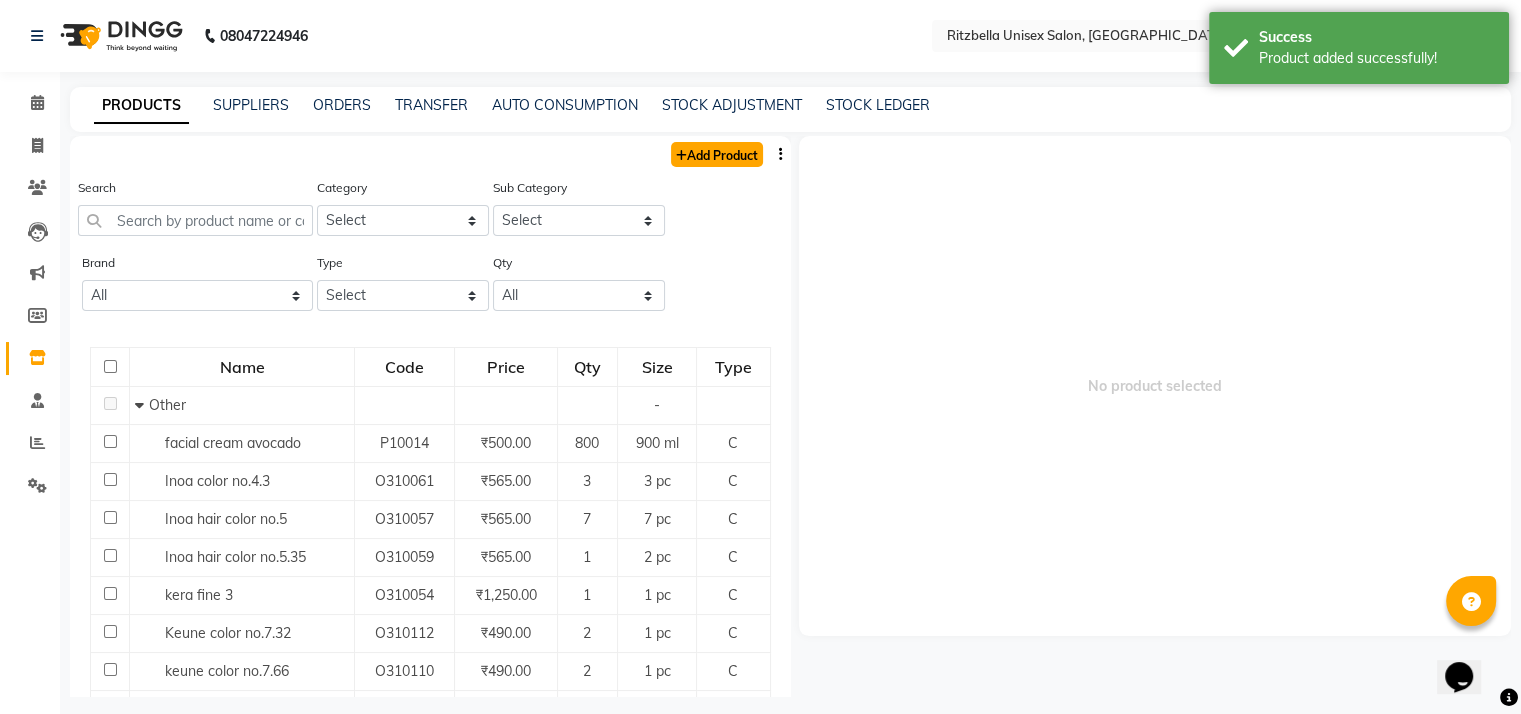 click on "Add Product" 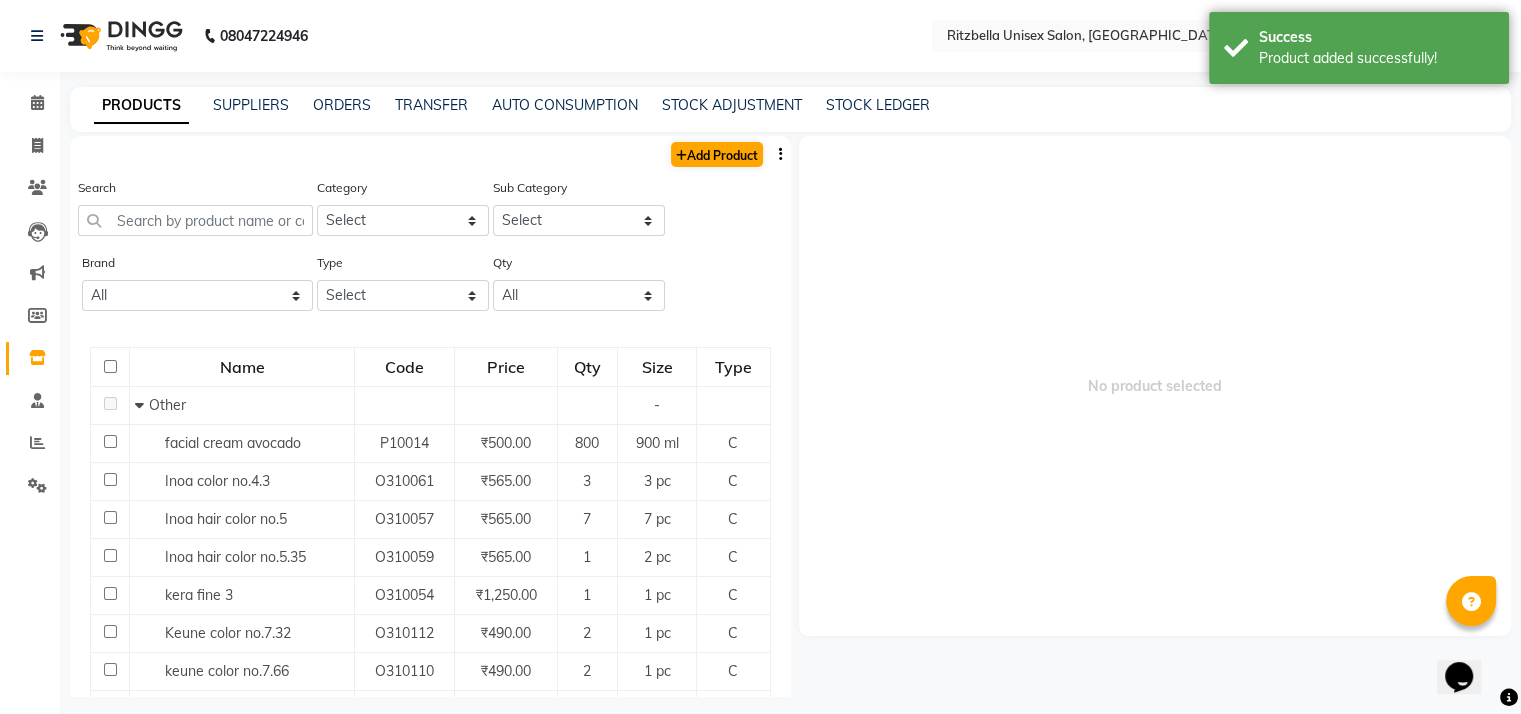select on "true" 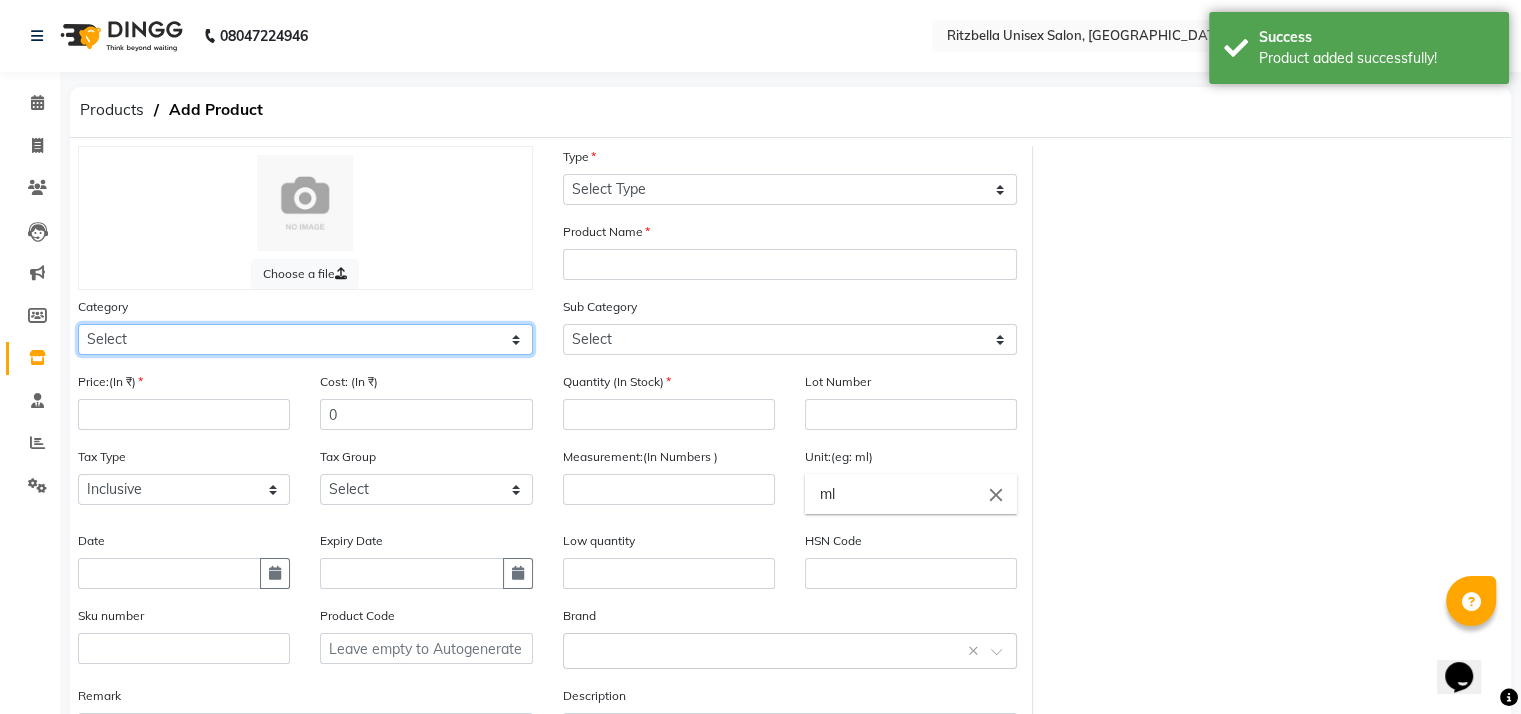 click on "Select Hair Skin Makeup Personal Care Appliances Beard Waxing Disposable Threading Hands and Feet Beauty Planet Botox Cadiveu Casmara Cheryls Loreal Olaplex Other" 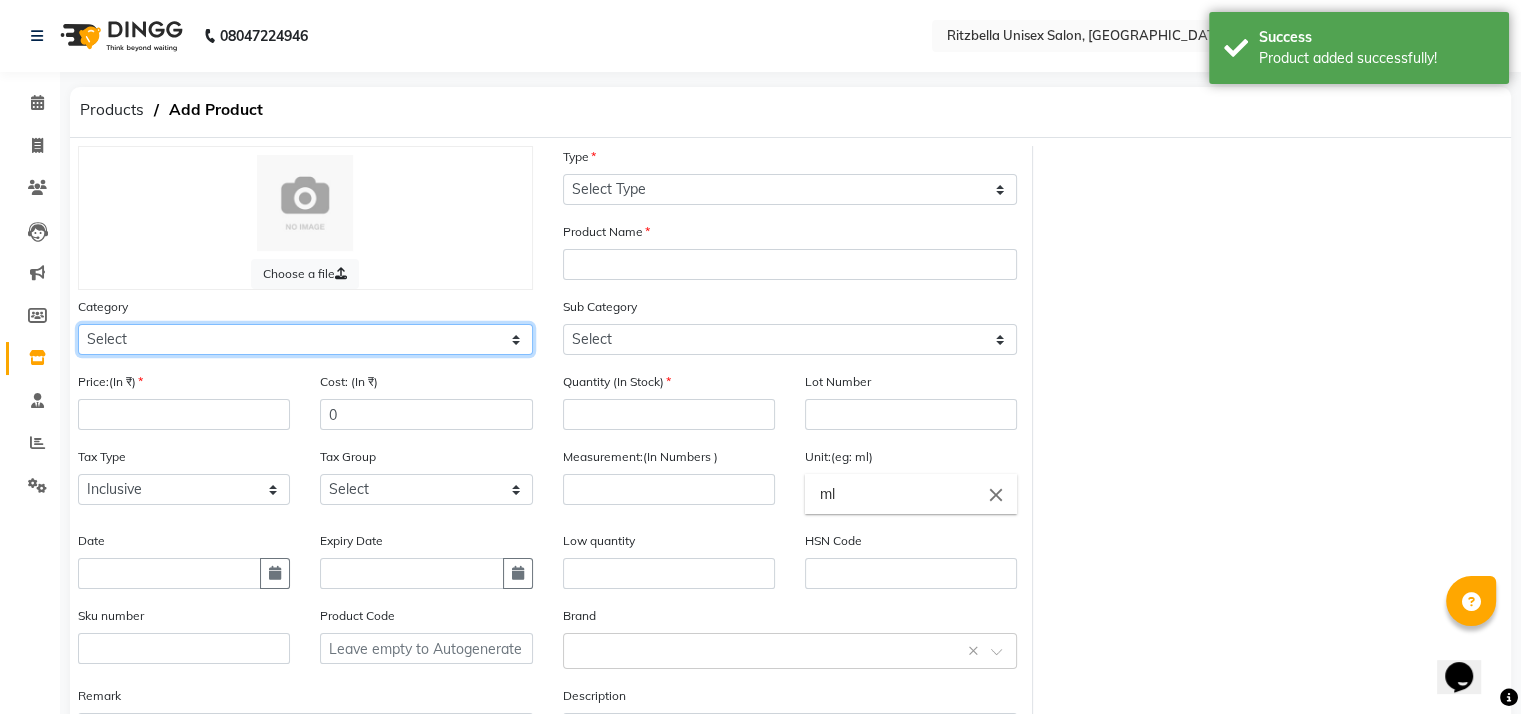 select on "1100" 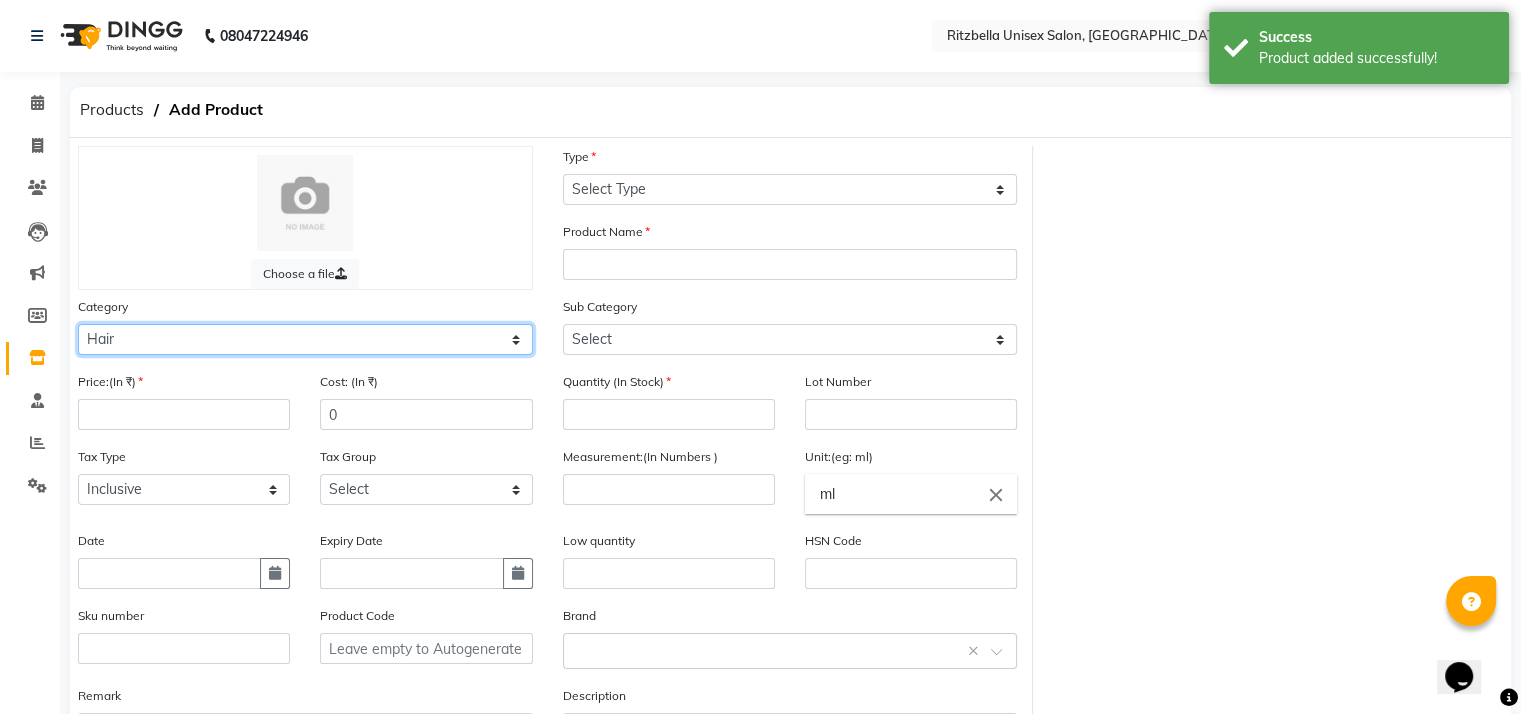 click on "Select Hair Skin Makeup Personal Care Appliances Beard Waxing Disposable Threading Hands and Feet Beauty Planet Botox Cadiveu Casmara Cheryls Loreal Olaplex Other" 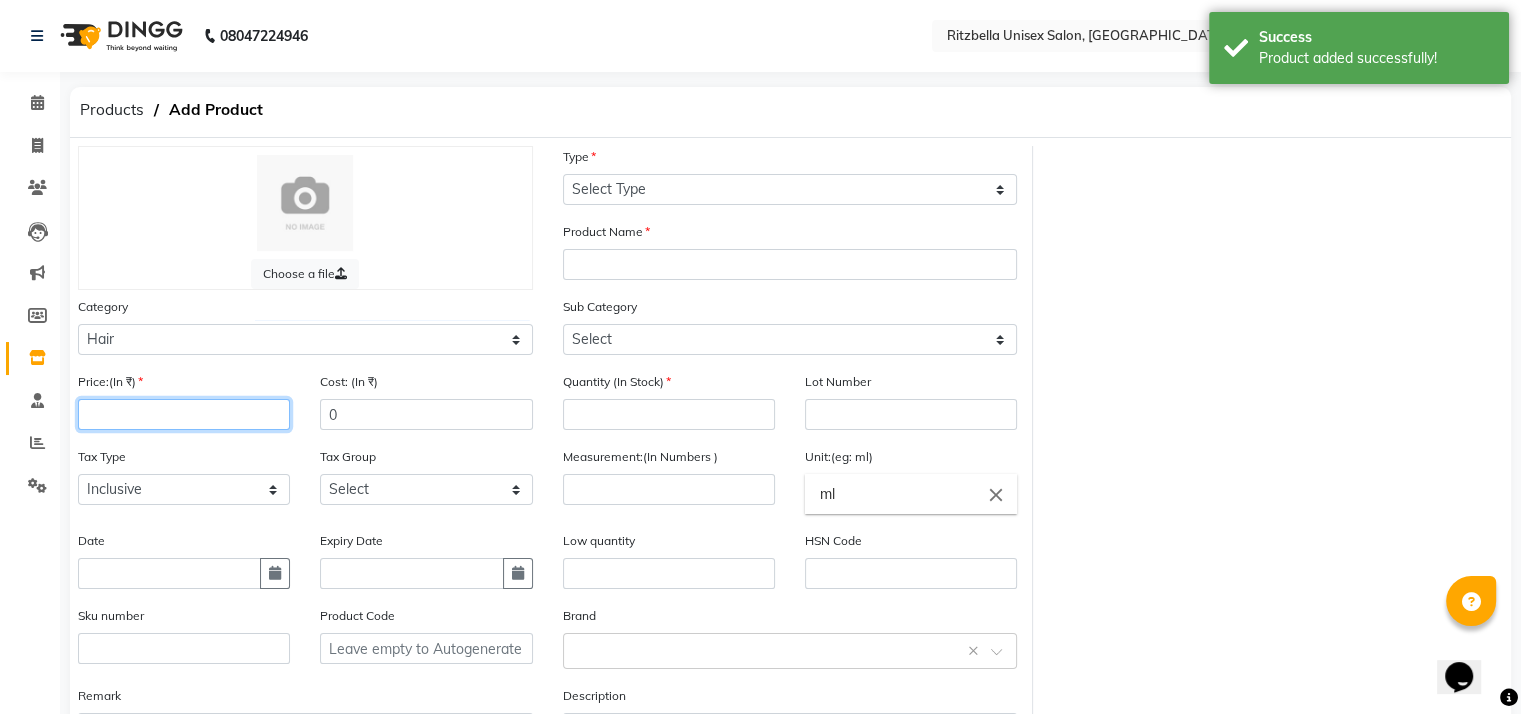 click 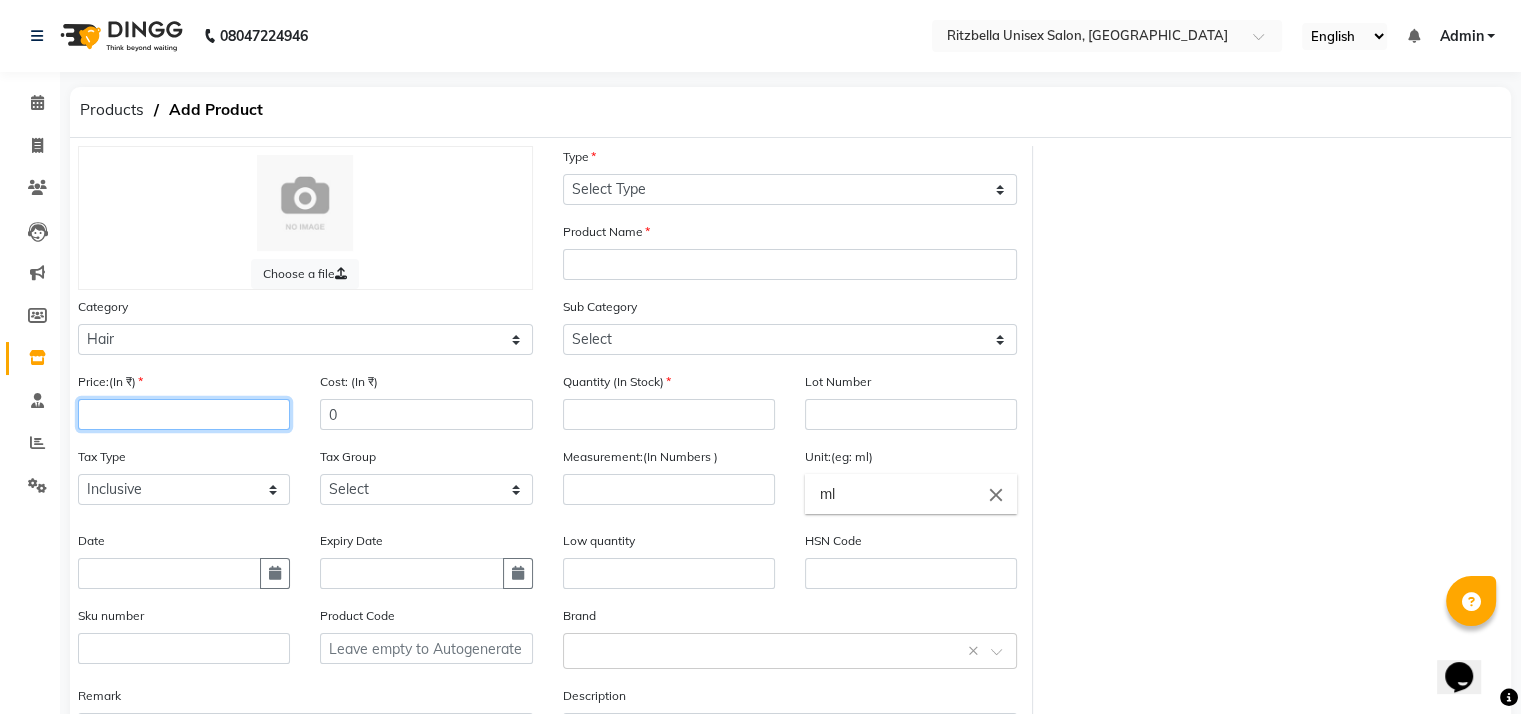 type on "7" 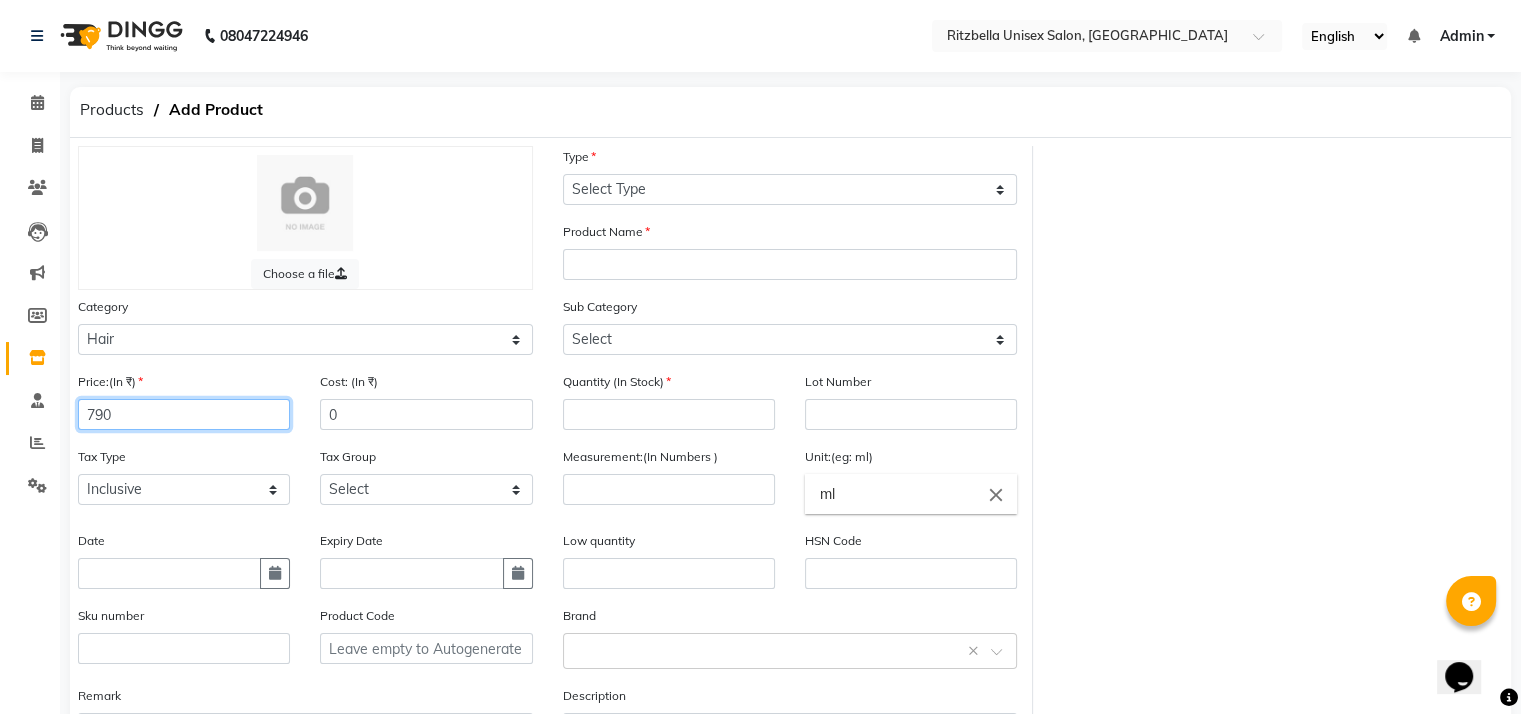type on "790" 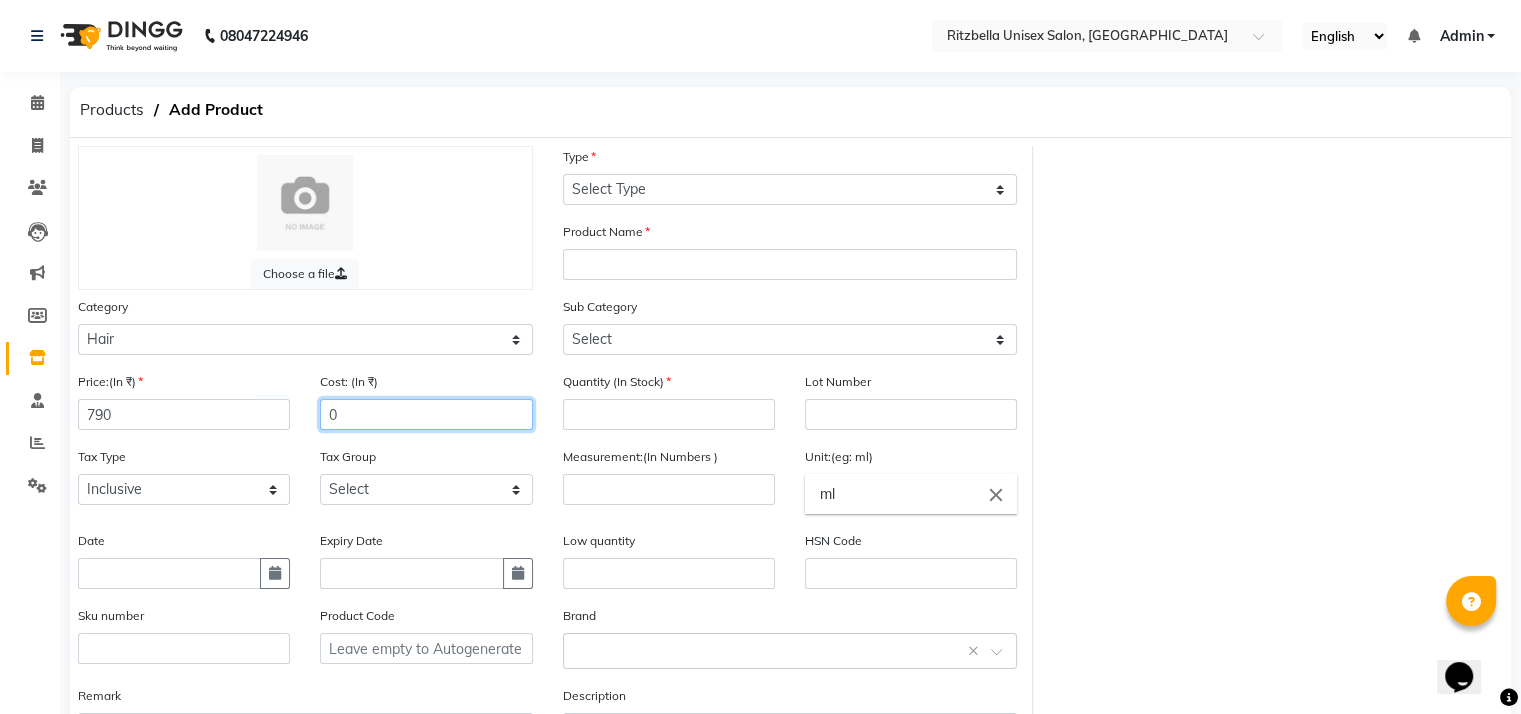 click on "0" 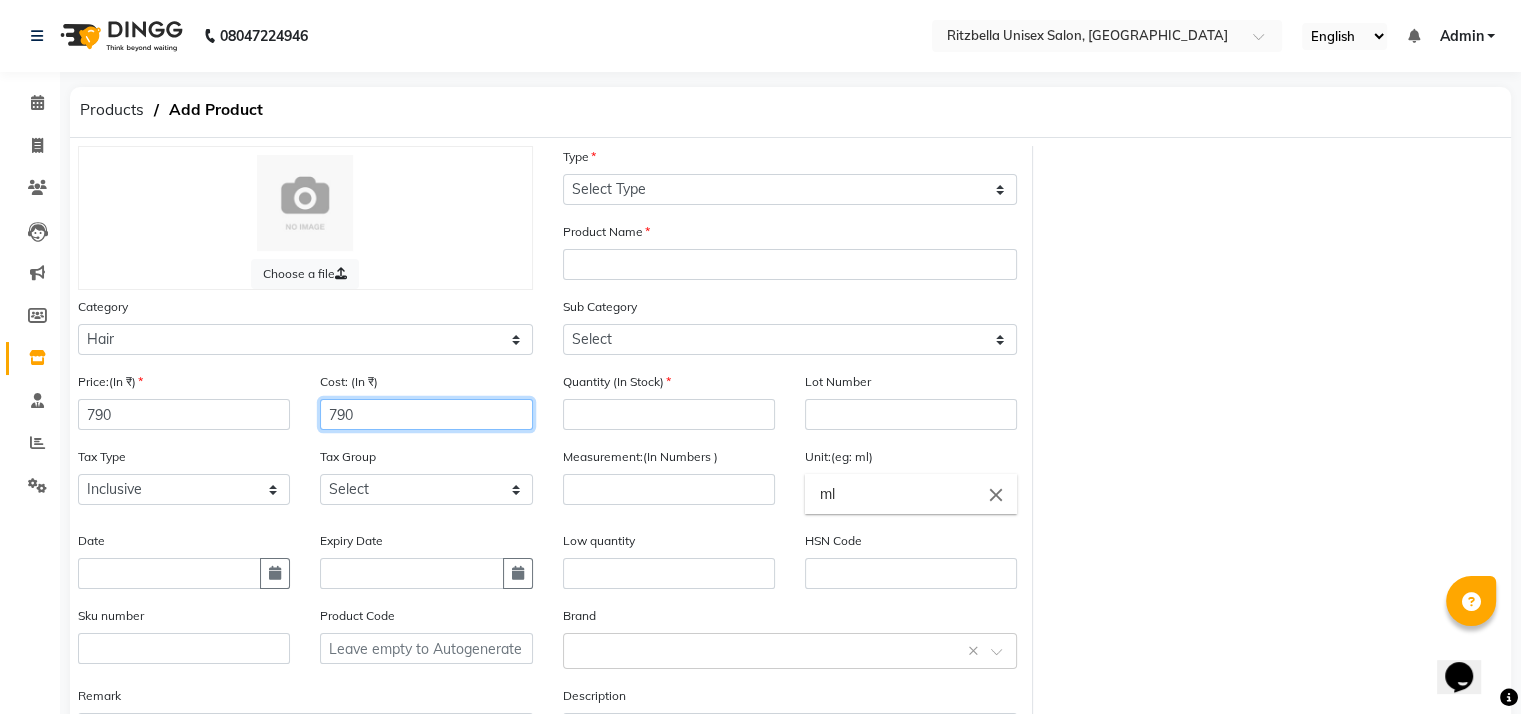 type on "790" 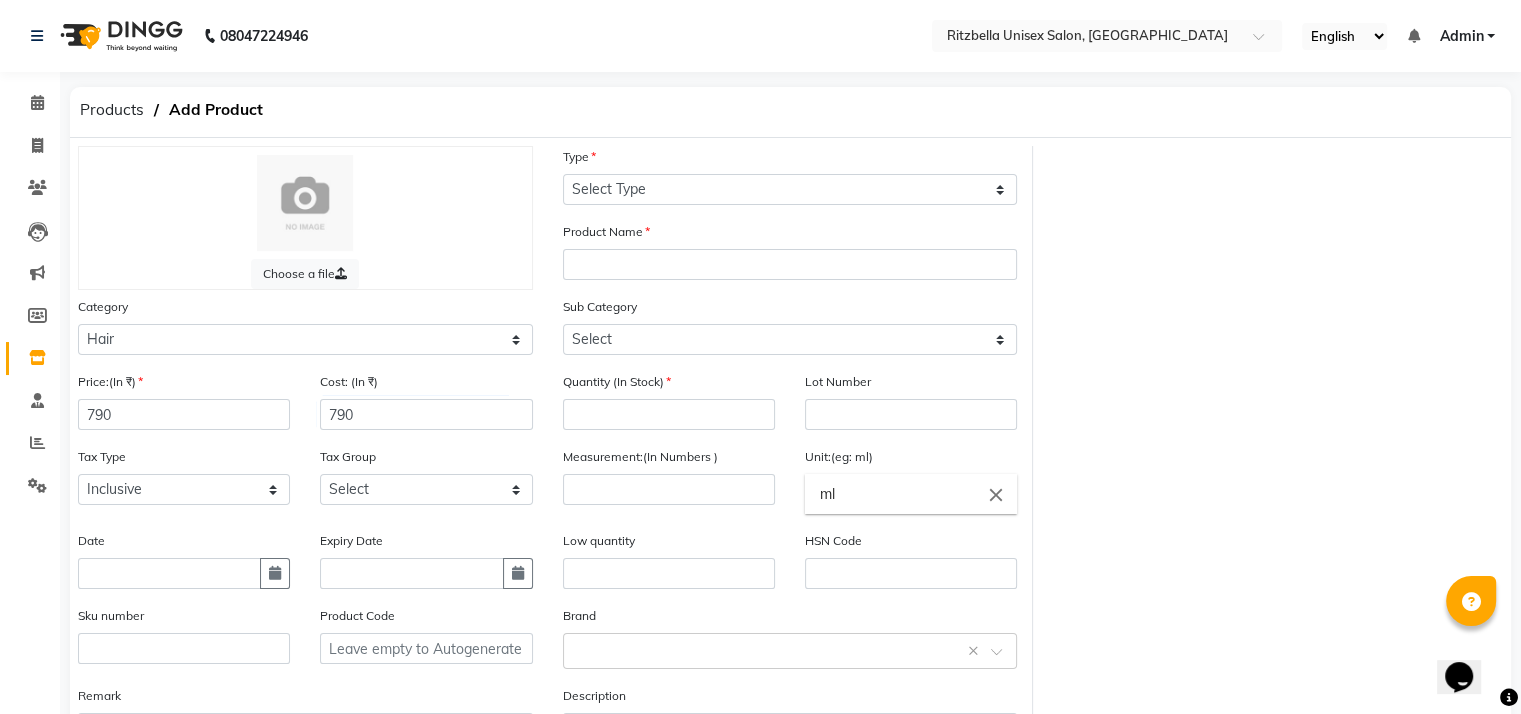 click on "Type Select Type Both Retail Consumable" 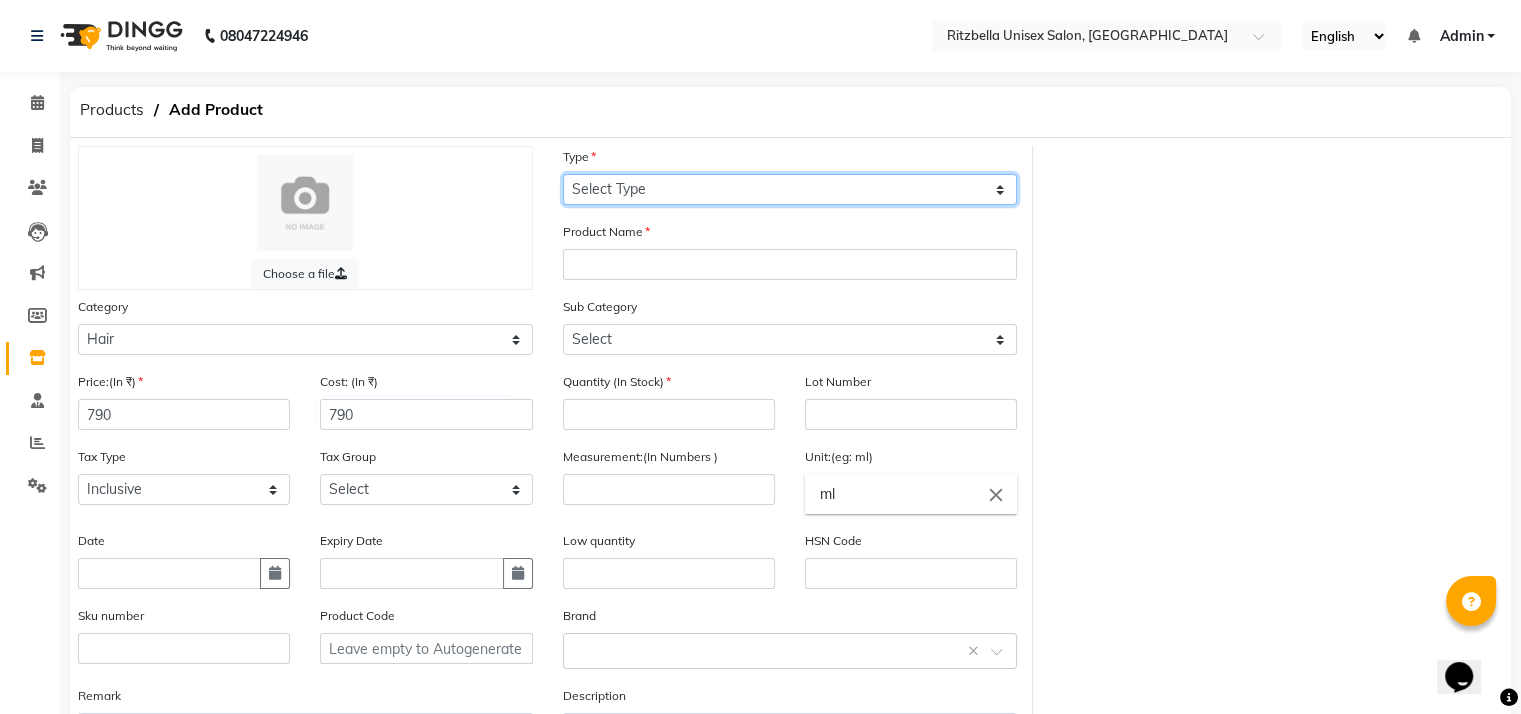 click on "Select Type Both Retail Consumable" 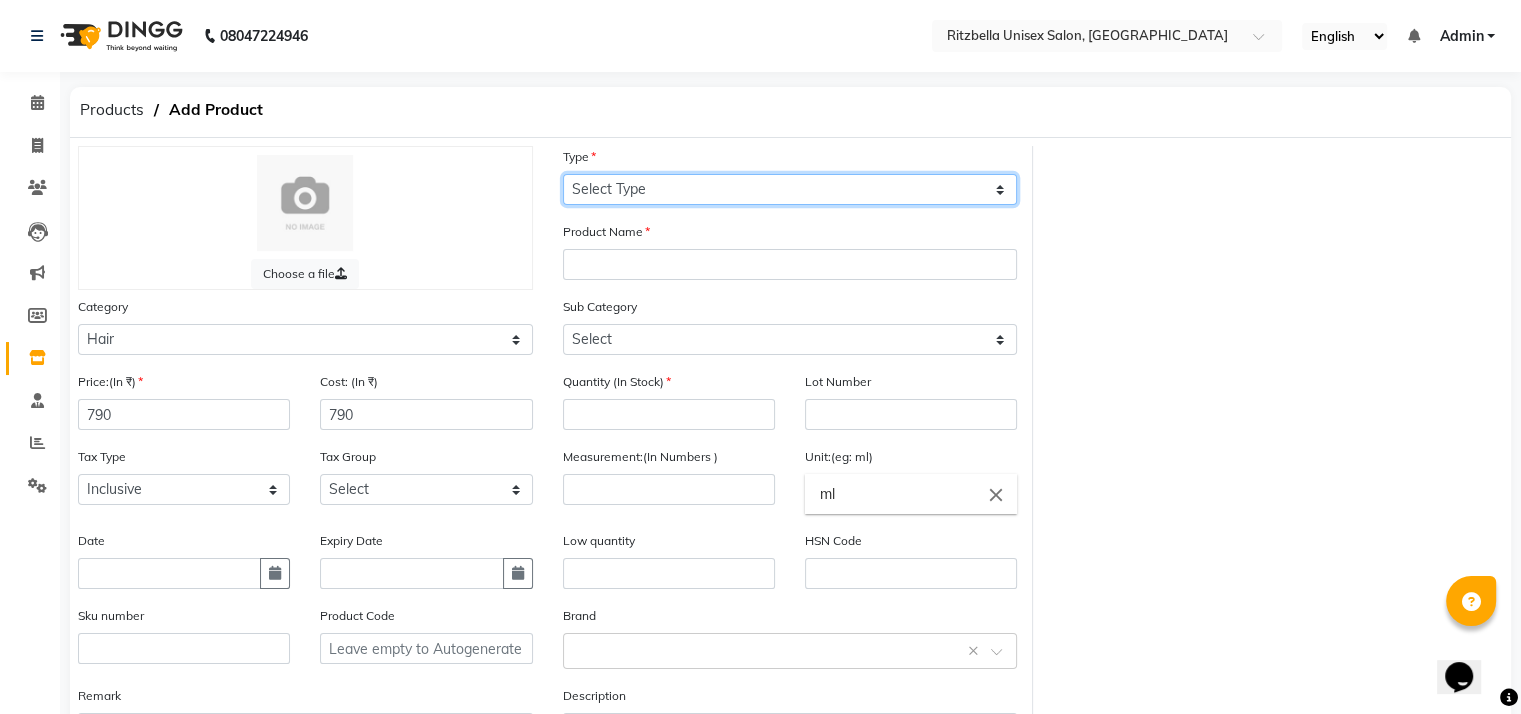 select on "R" 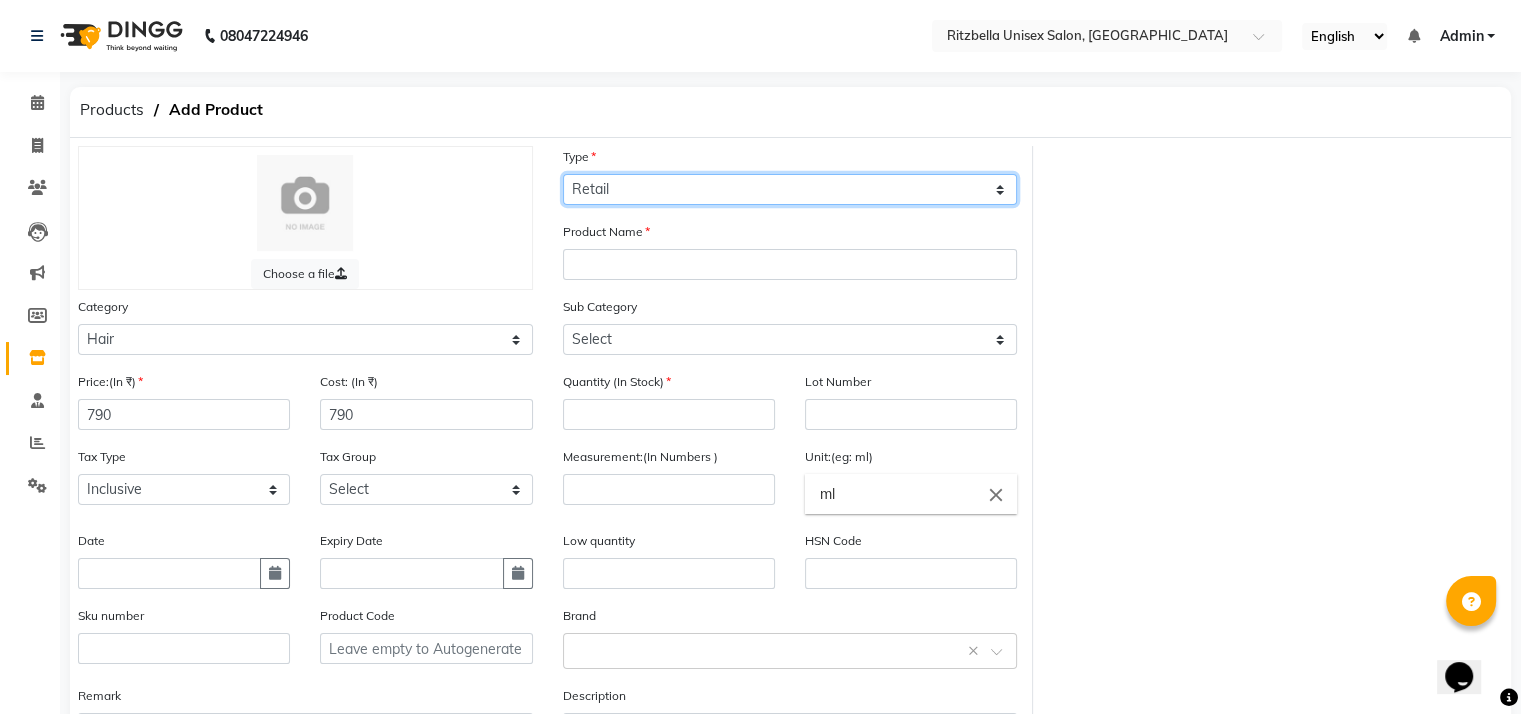click on "Select Type Both Retail Consumable" 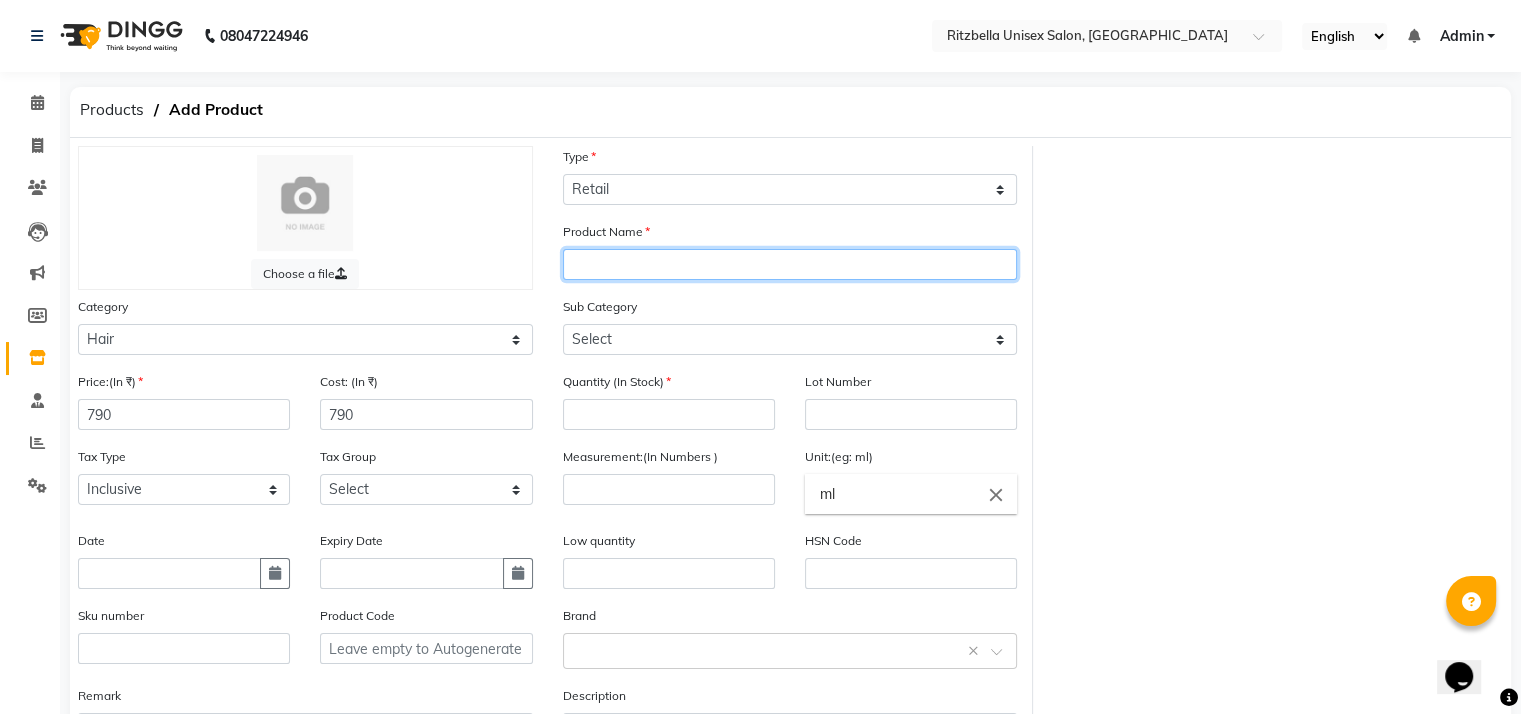 click 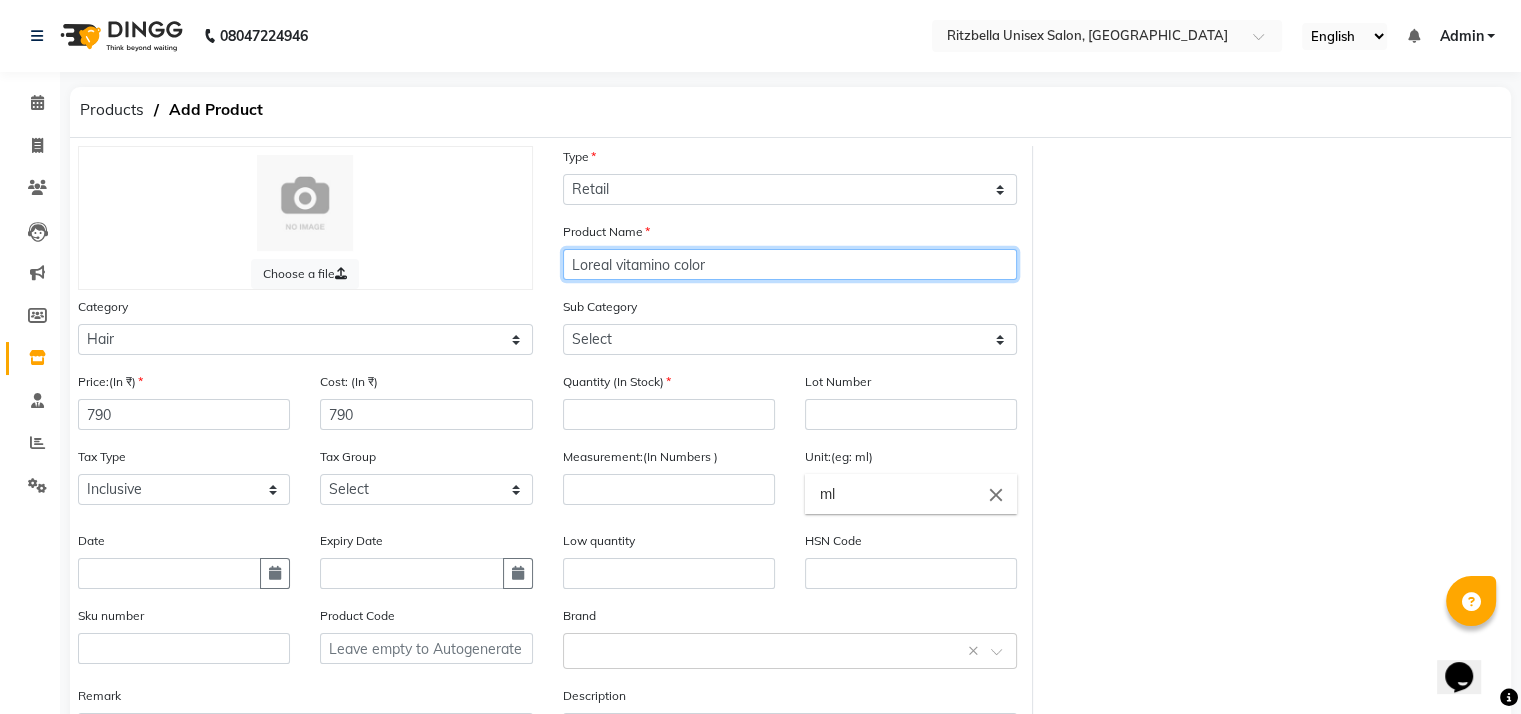 type on "Loreal vitamino color" 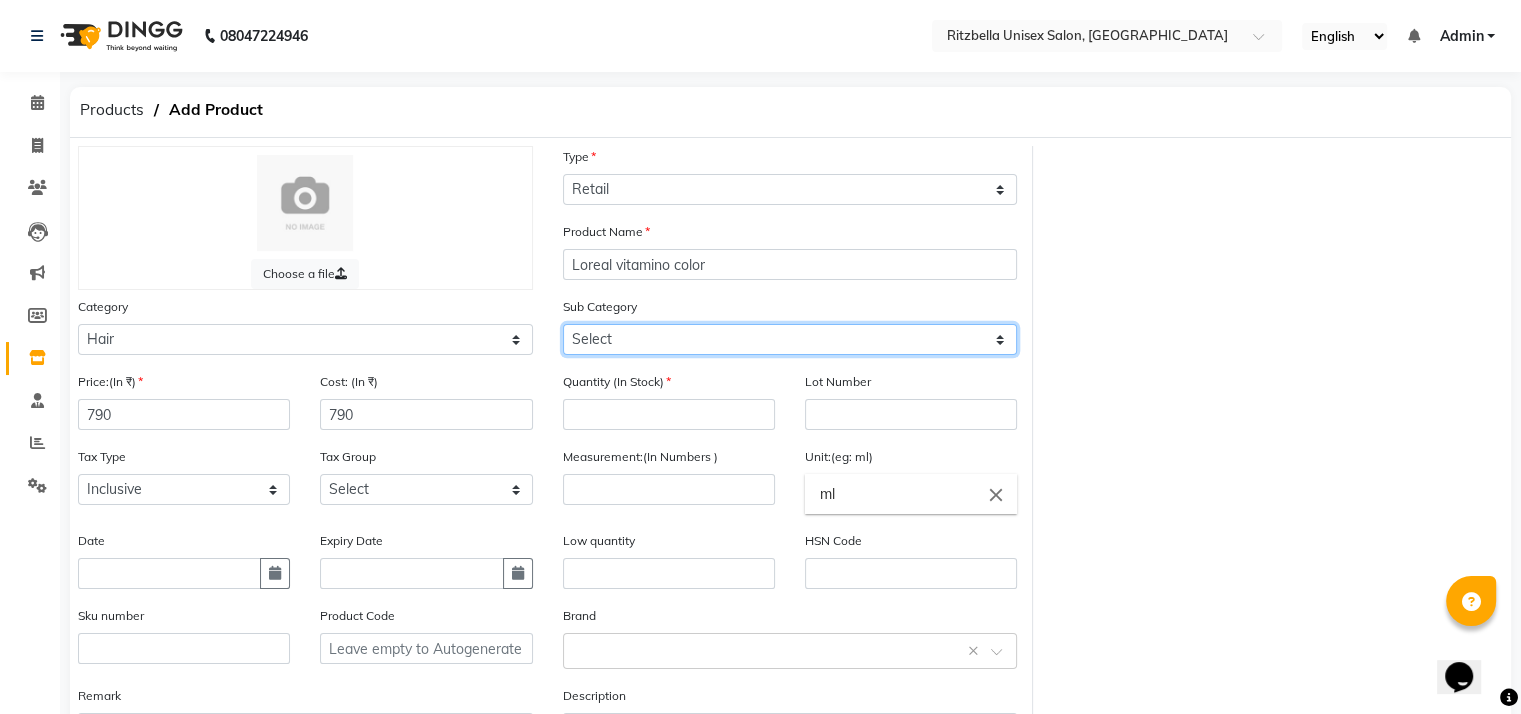 click on "Select Shampoo Conditioner Cream Mask Oil Serum Color Appliances Treatment Styling Kit & Combo Other" 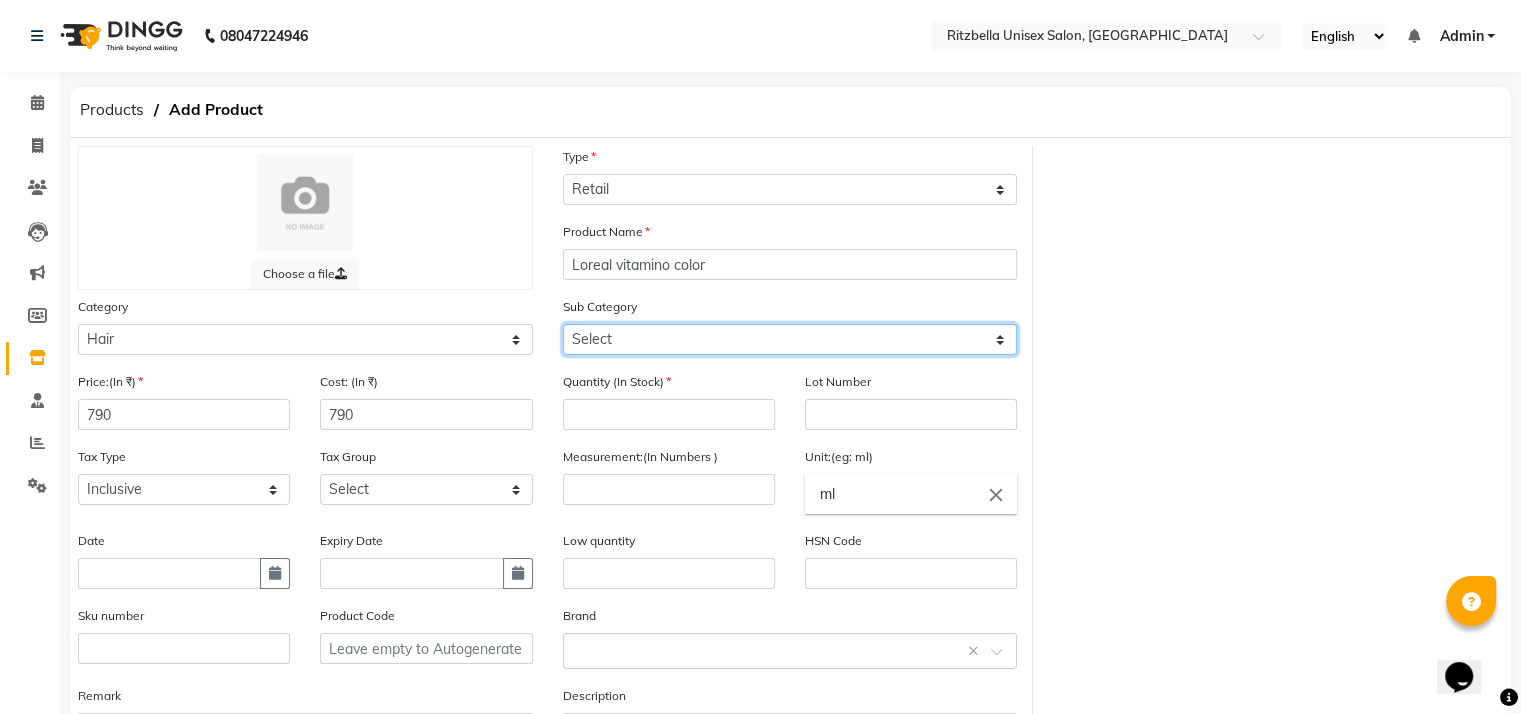 select on "1102" 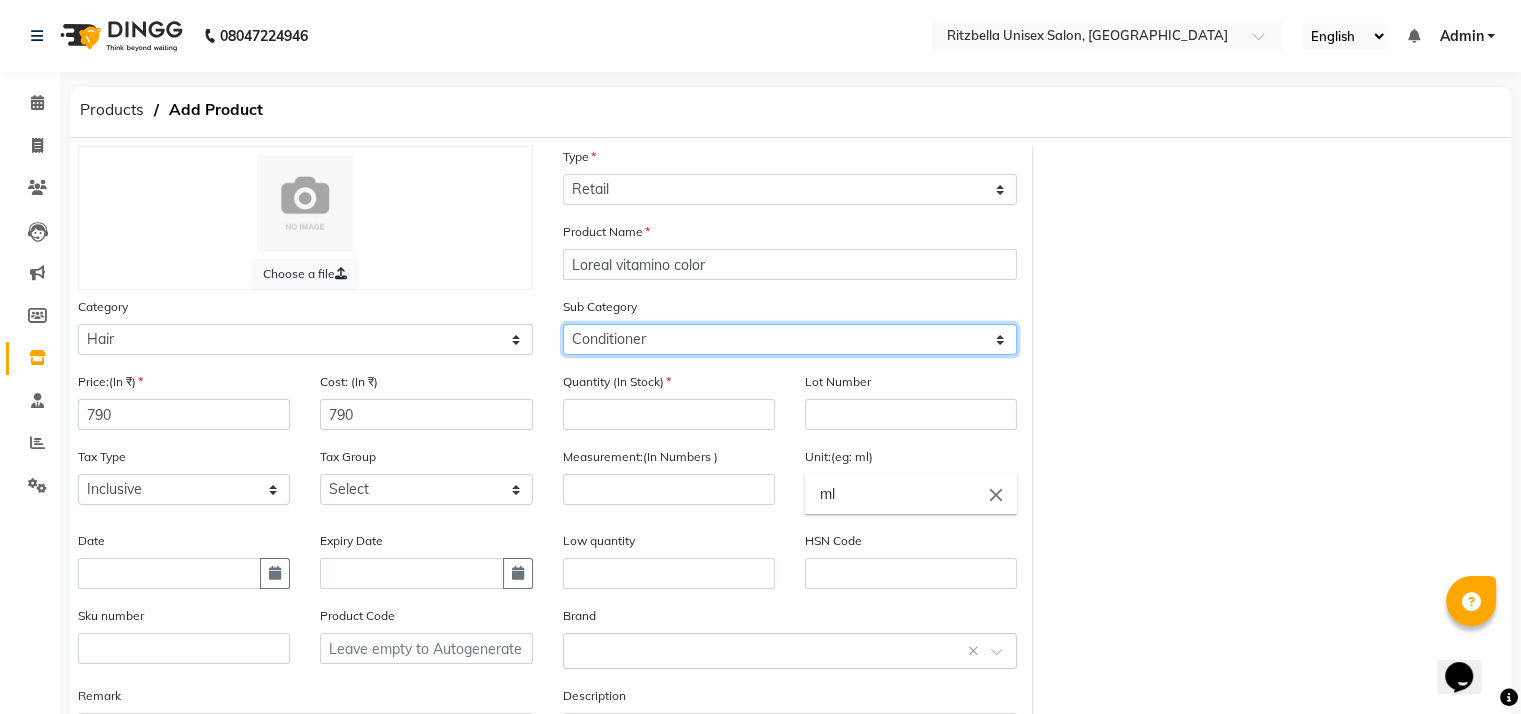 click on "Select Shampoo Conditioner Cream Mask Oil Serum Color Appliances Treatment Styling Kit & Combo Other" 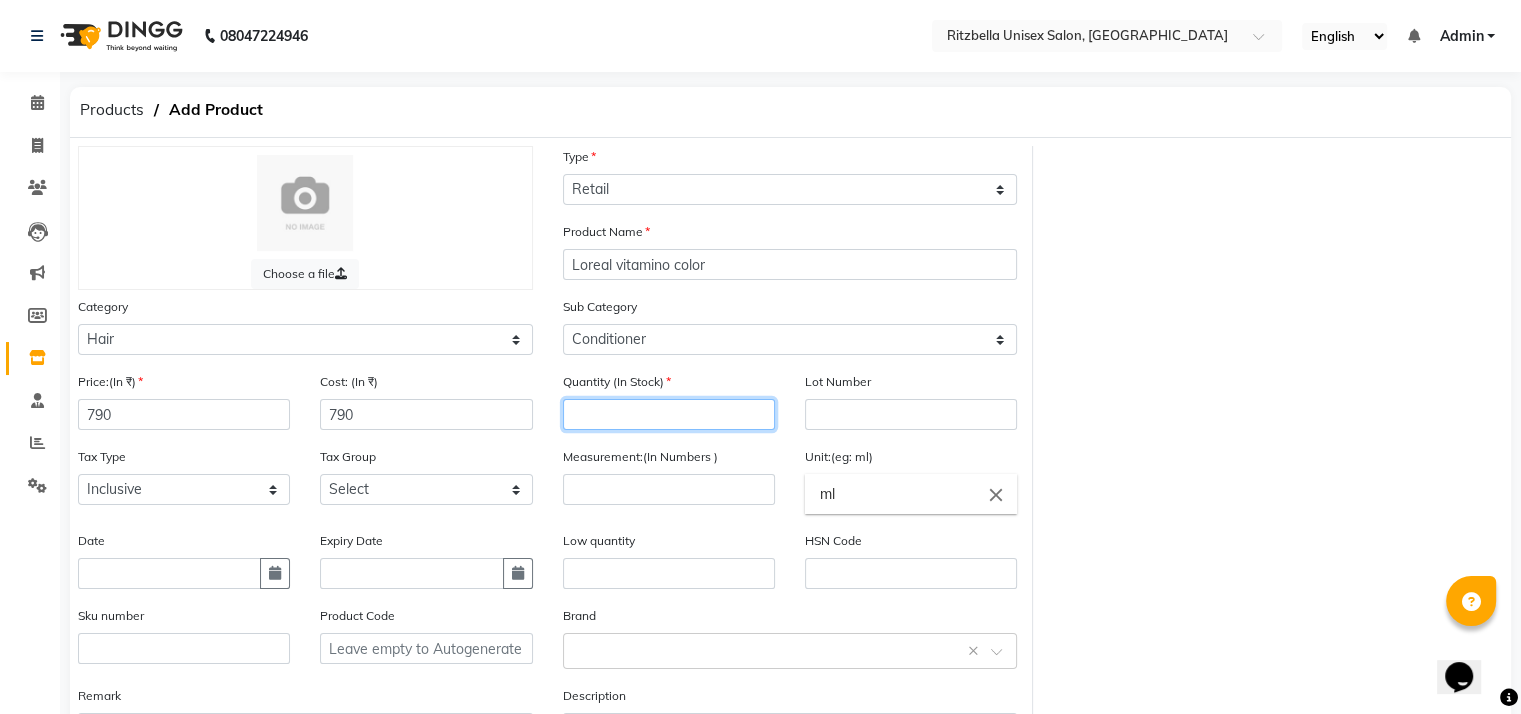 click 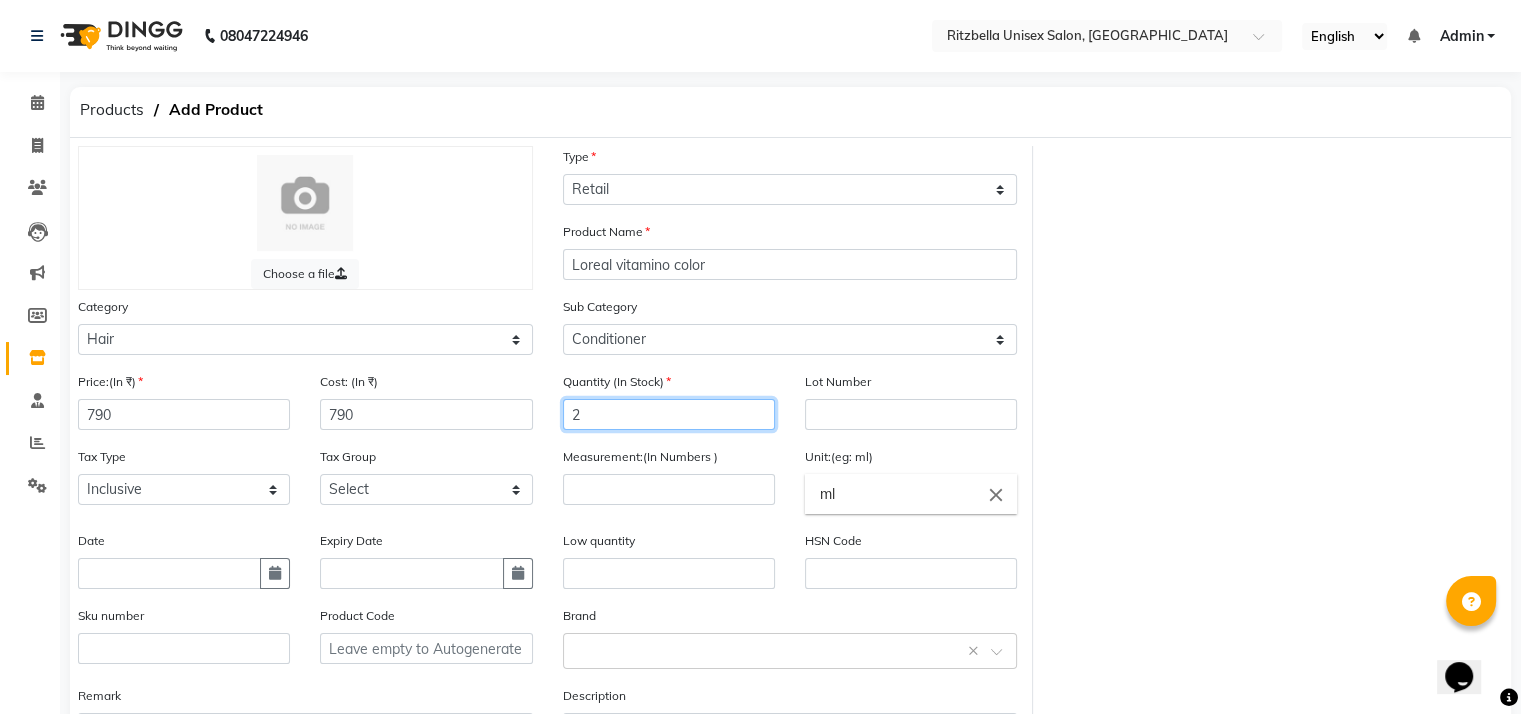 type on "2" 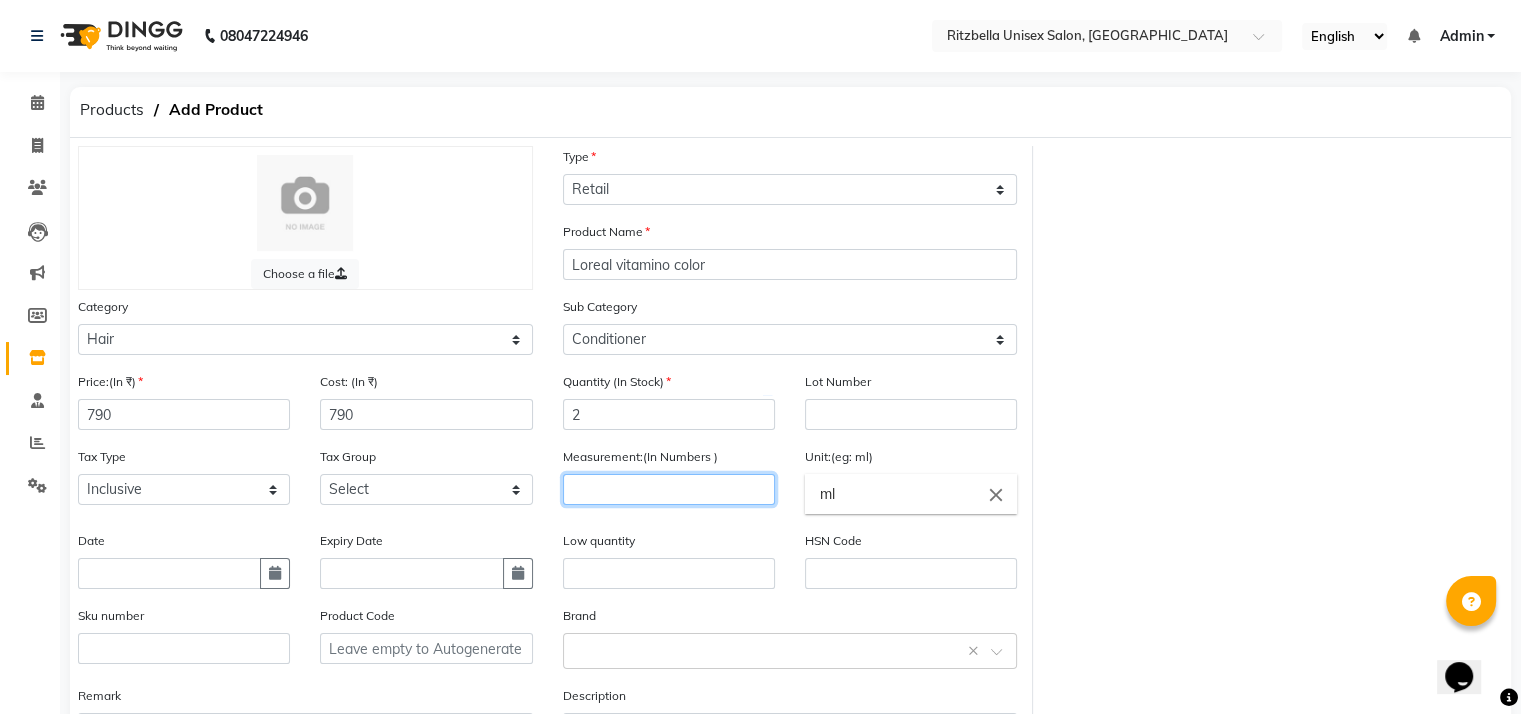 click 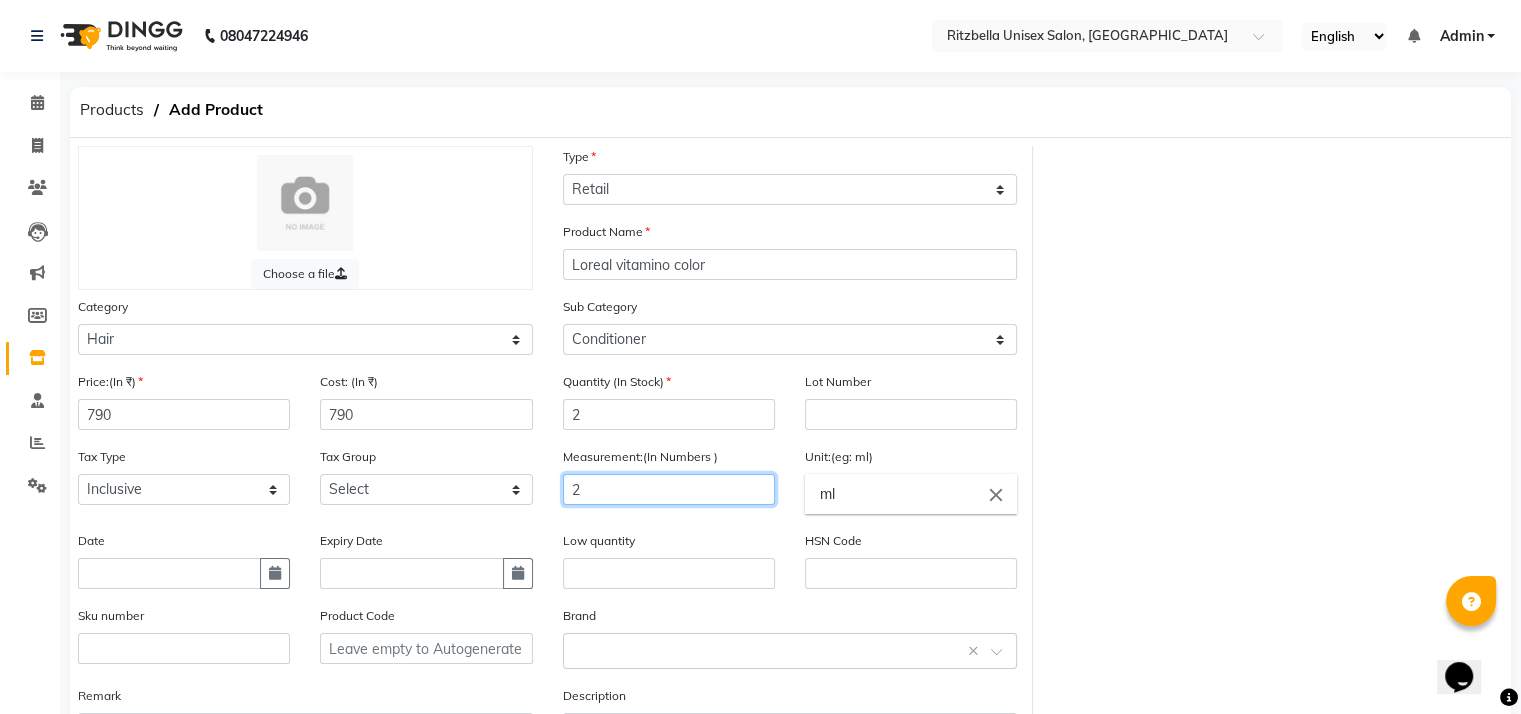 type on "2" 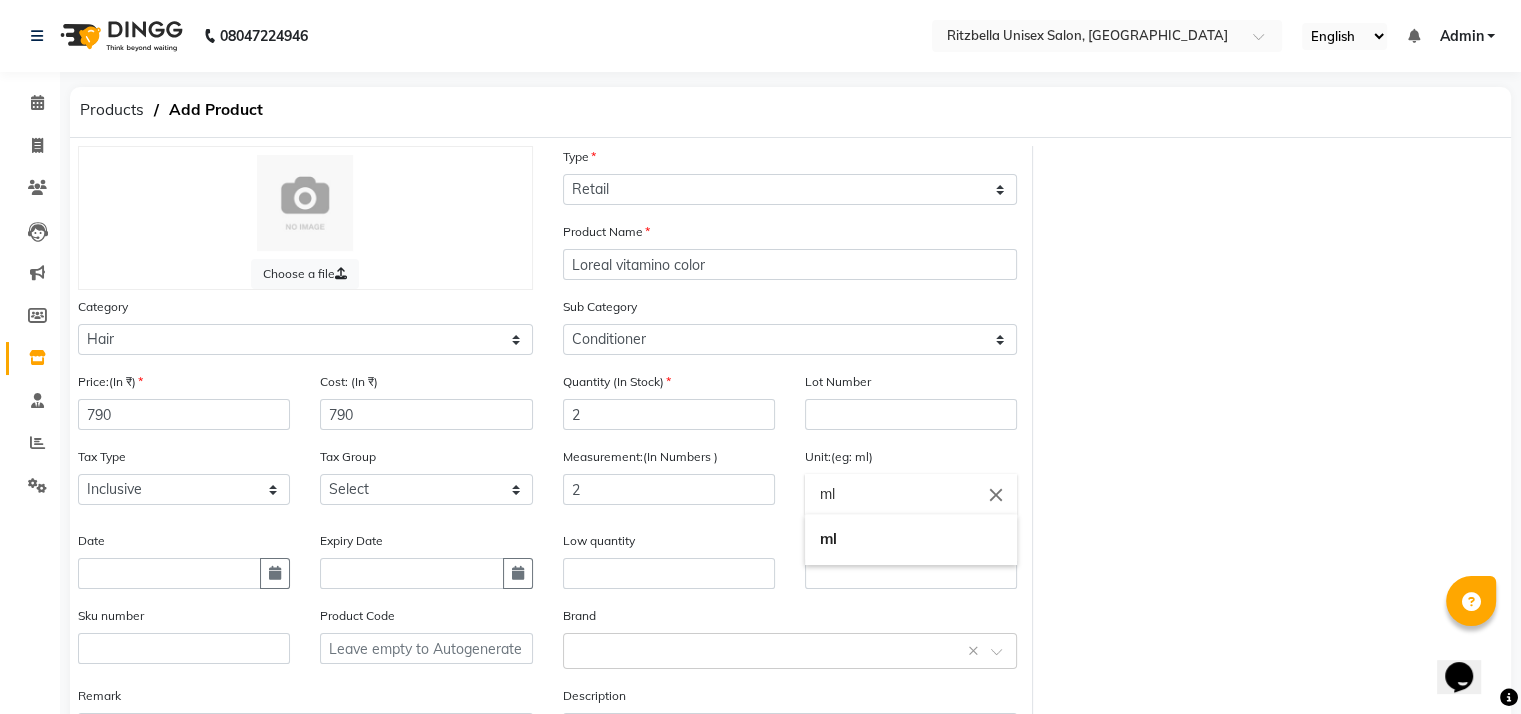 drag, startPoint x: 1015, startPoint y: 497, endPoint x: 986, endPoint y: 503, distance: 29.614185 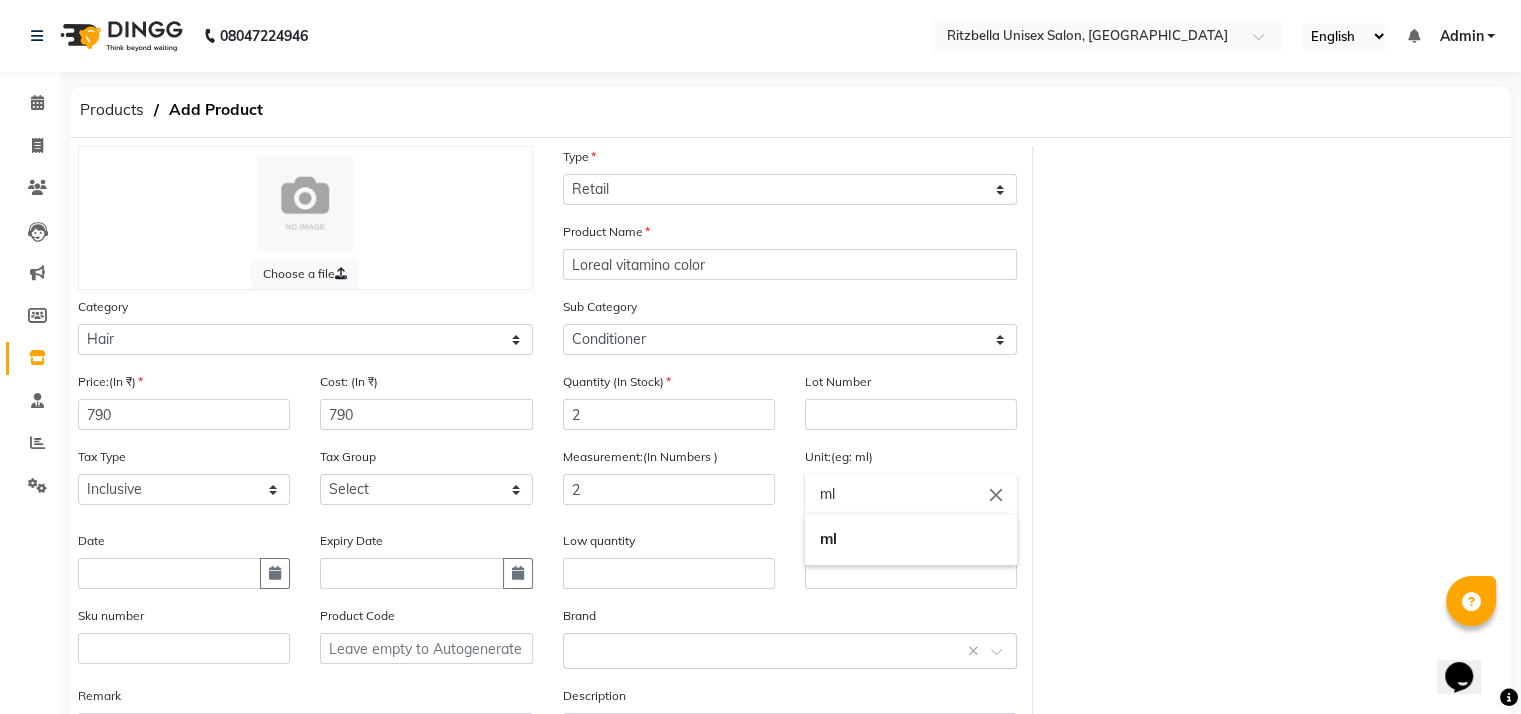 click on "ml close" 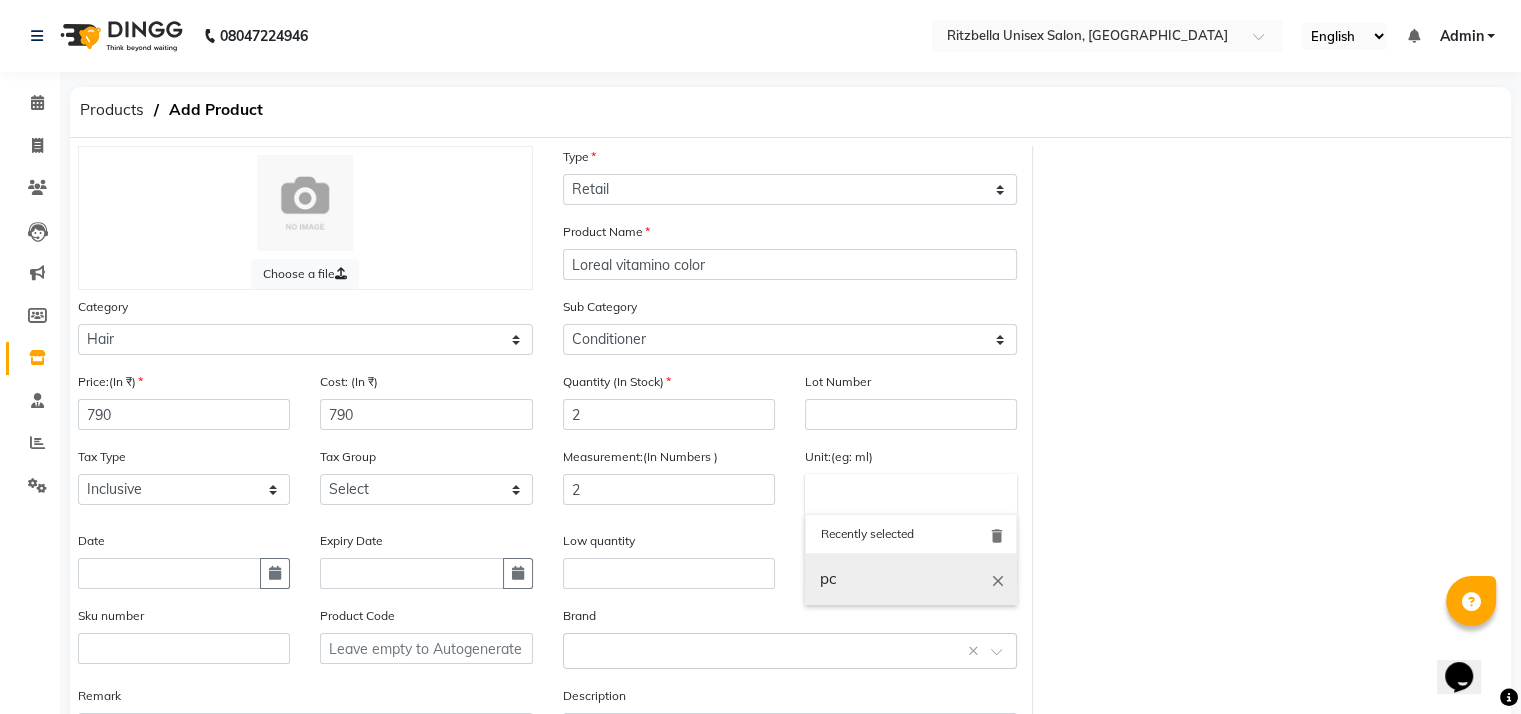 click on "pc" at bounding box center (911, 579) 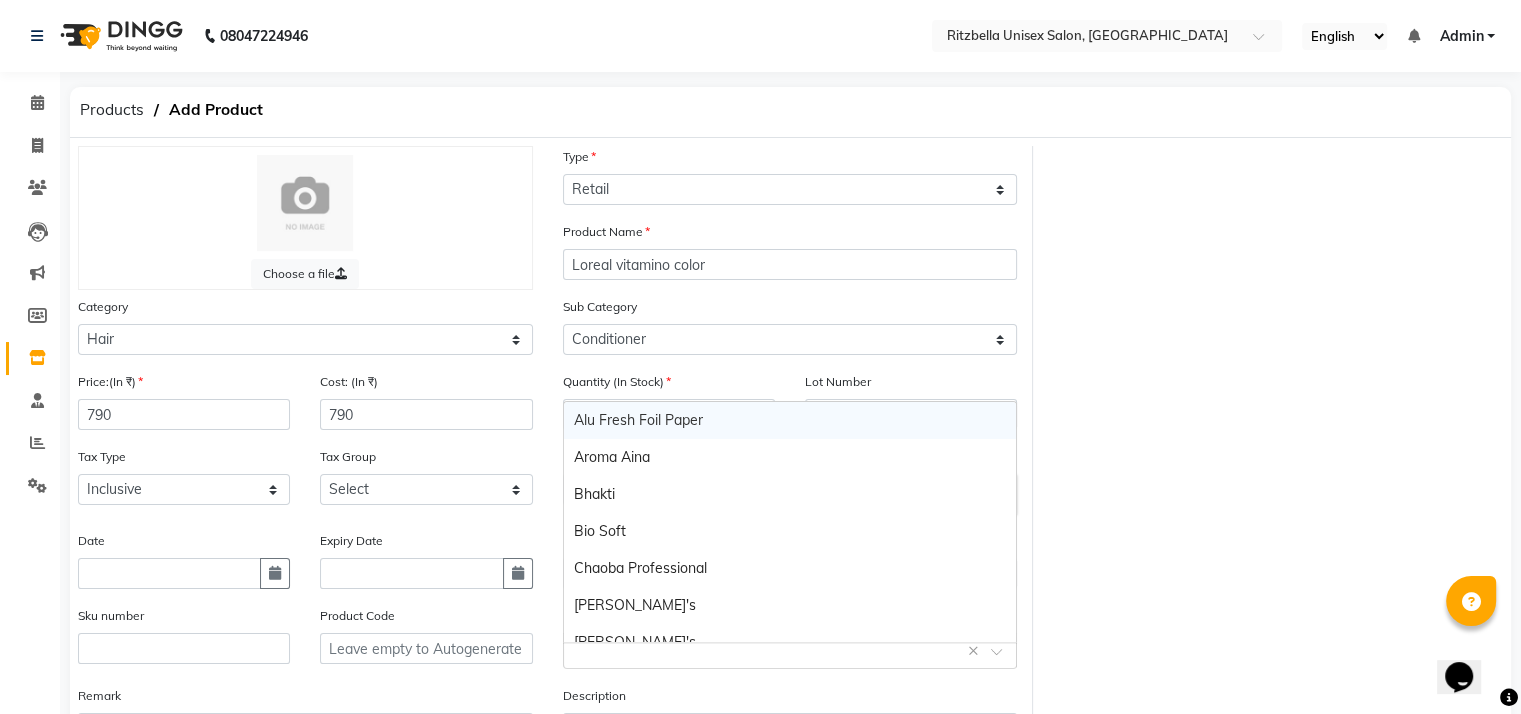 click 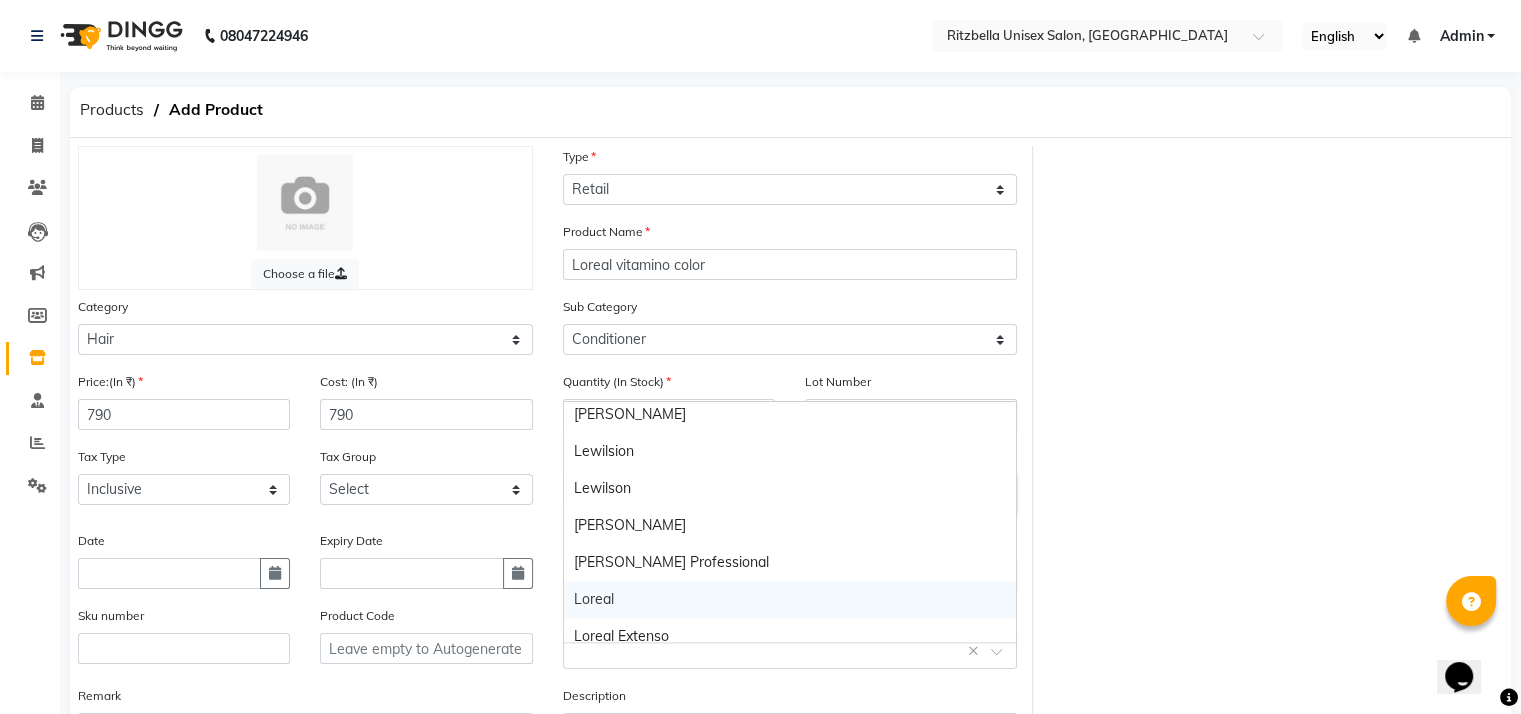 scroll, scrollTop: 1264, scrollLeft: 0, axis: vertical 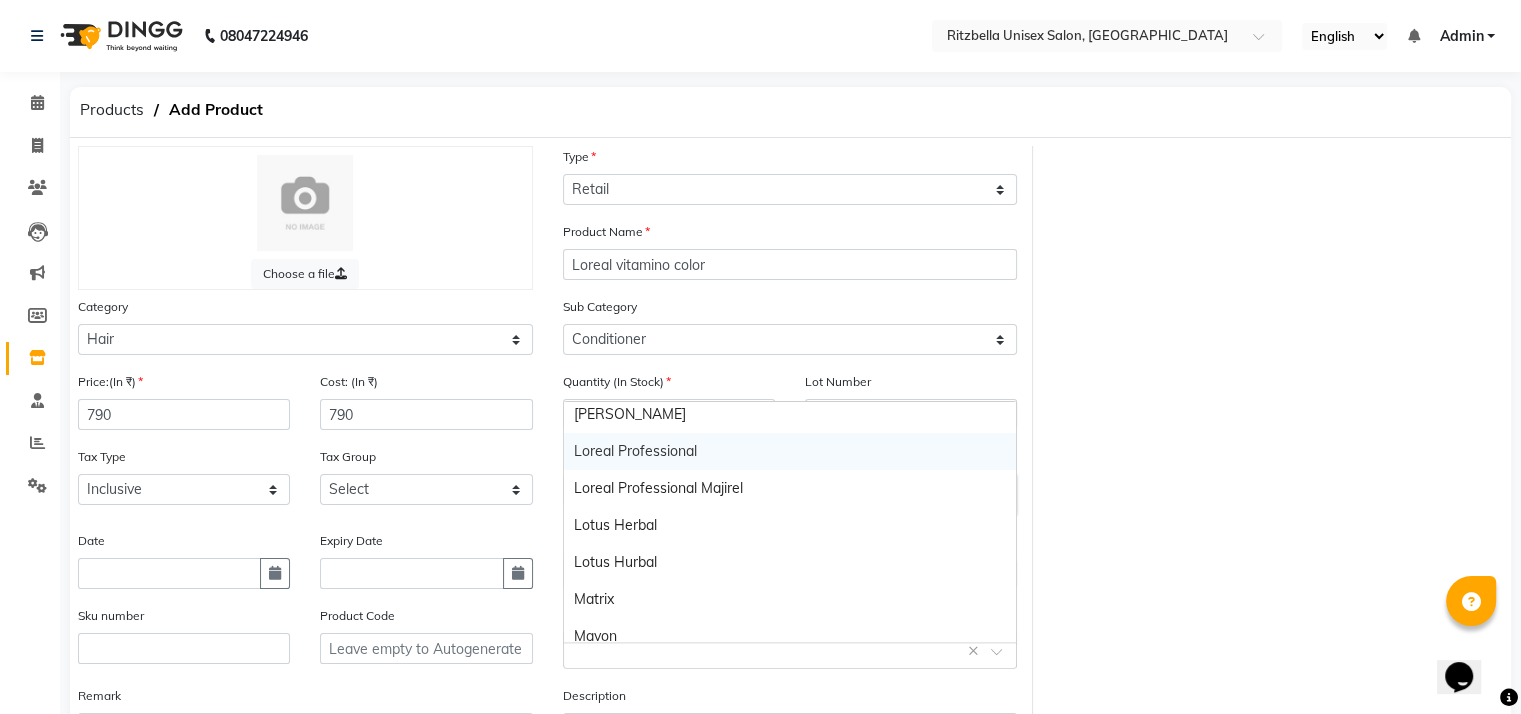 click on "Loreal Professional" at bounding box center [790, 451] 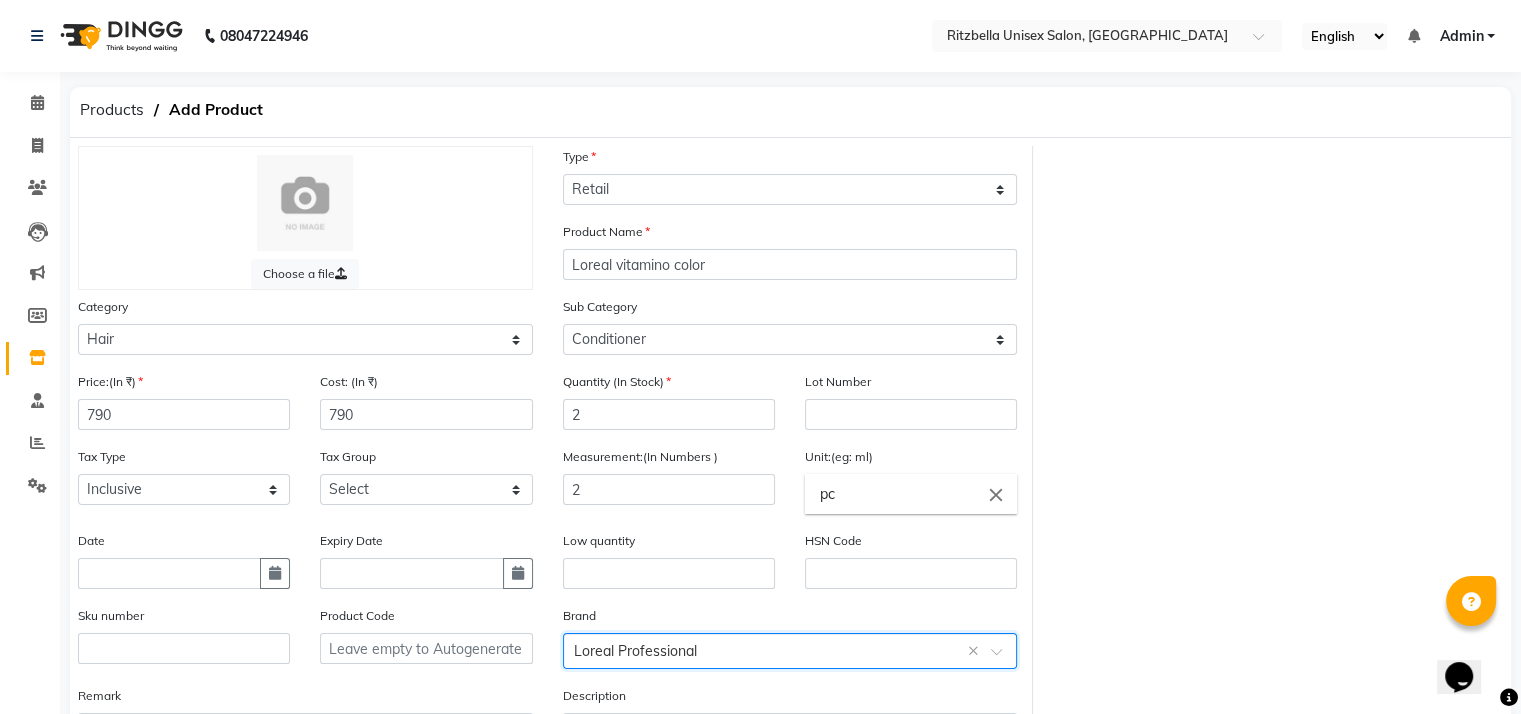 scroll, scrollTop: 172, scrollLeft: 0, axis: vertical 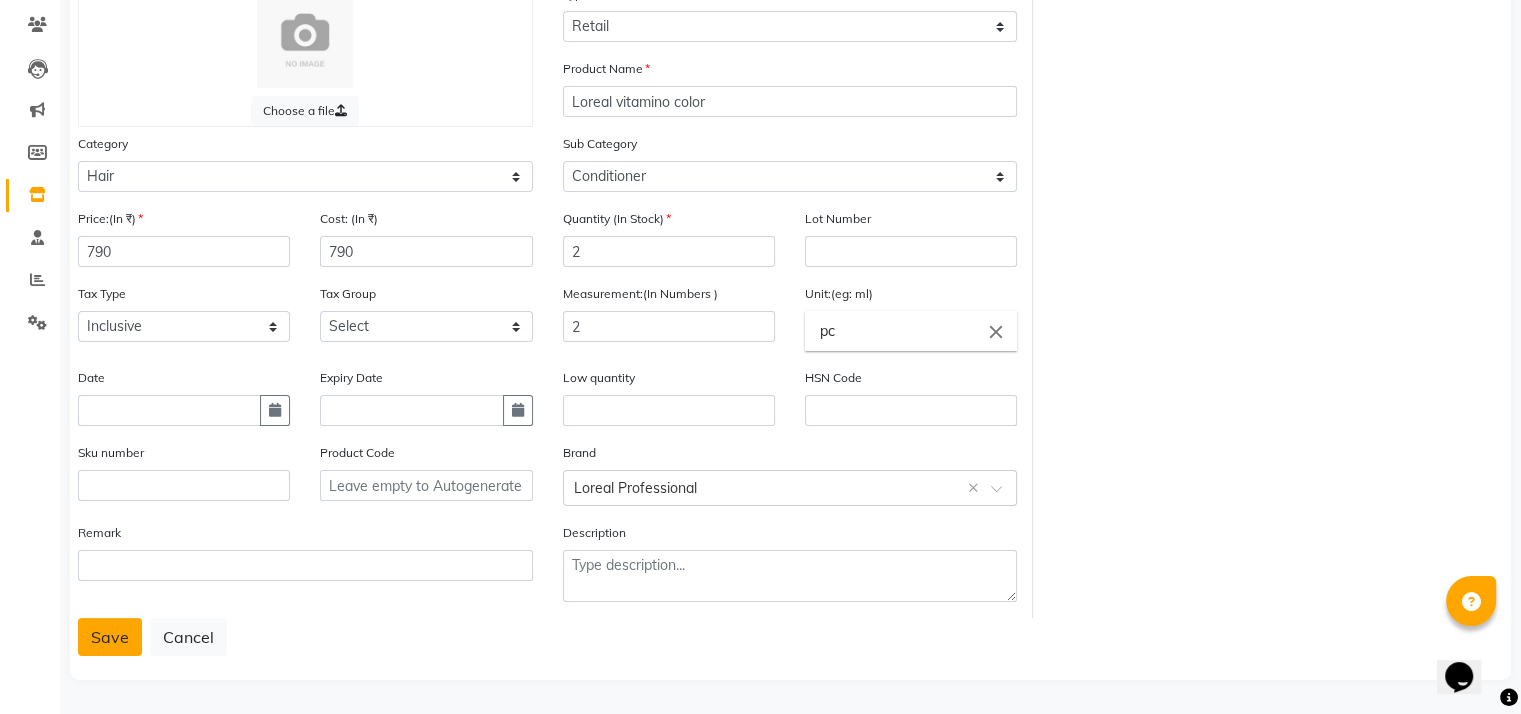 click on "Save" 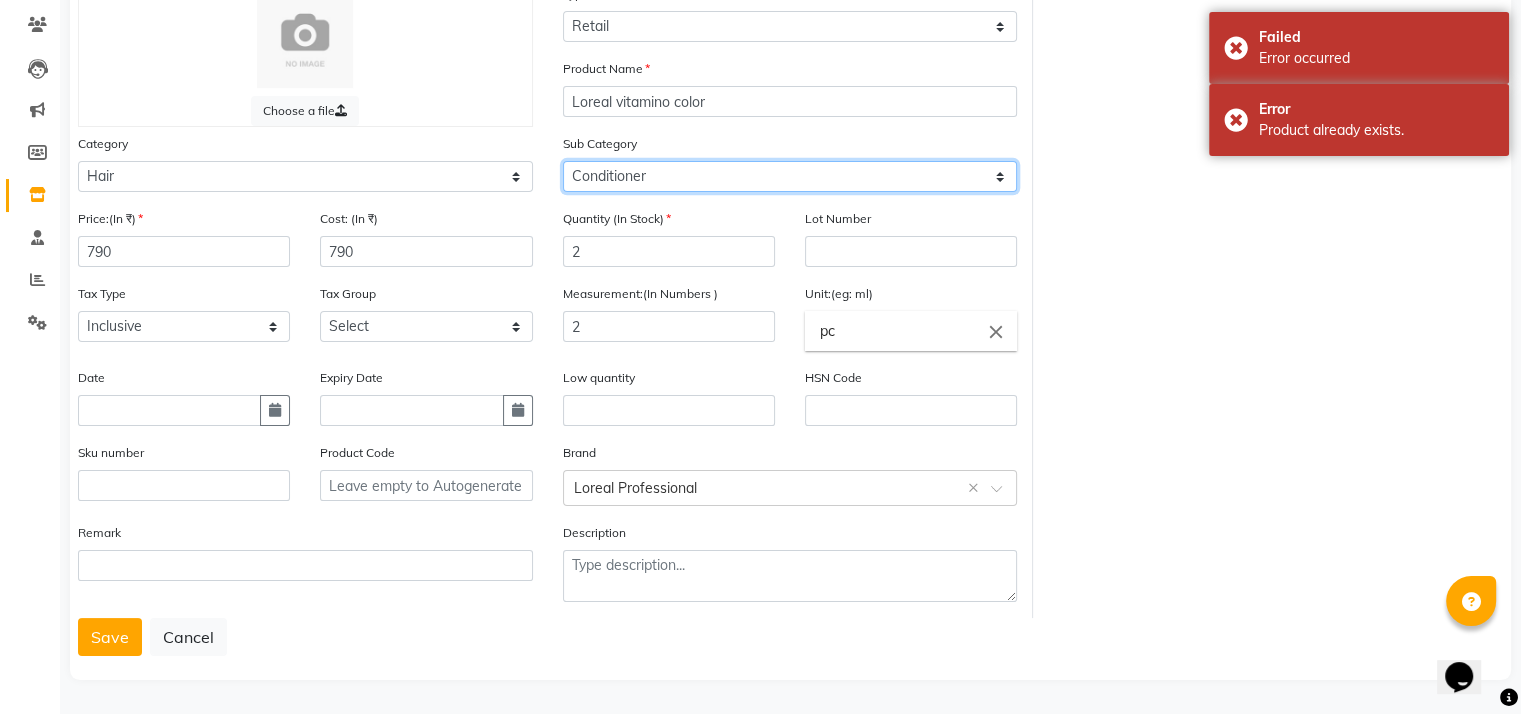 click on "Select Shampoo Conditioner Cream Mask Oil Serum Color Appliances Treatment Styling Kit & Combo Other" 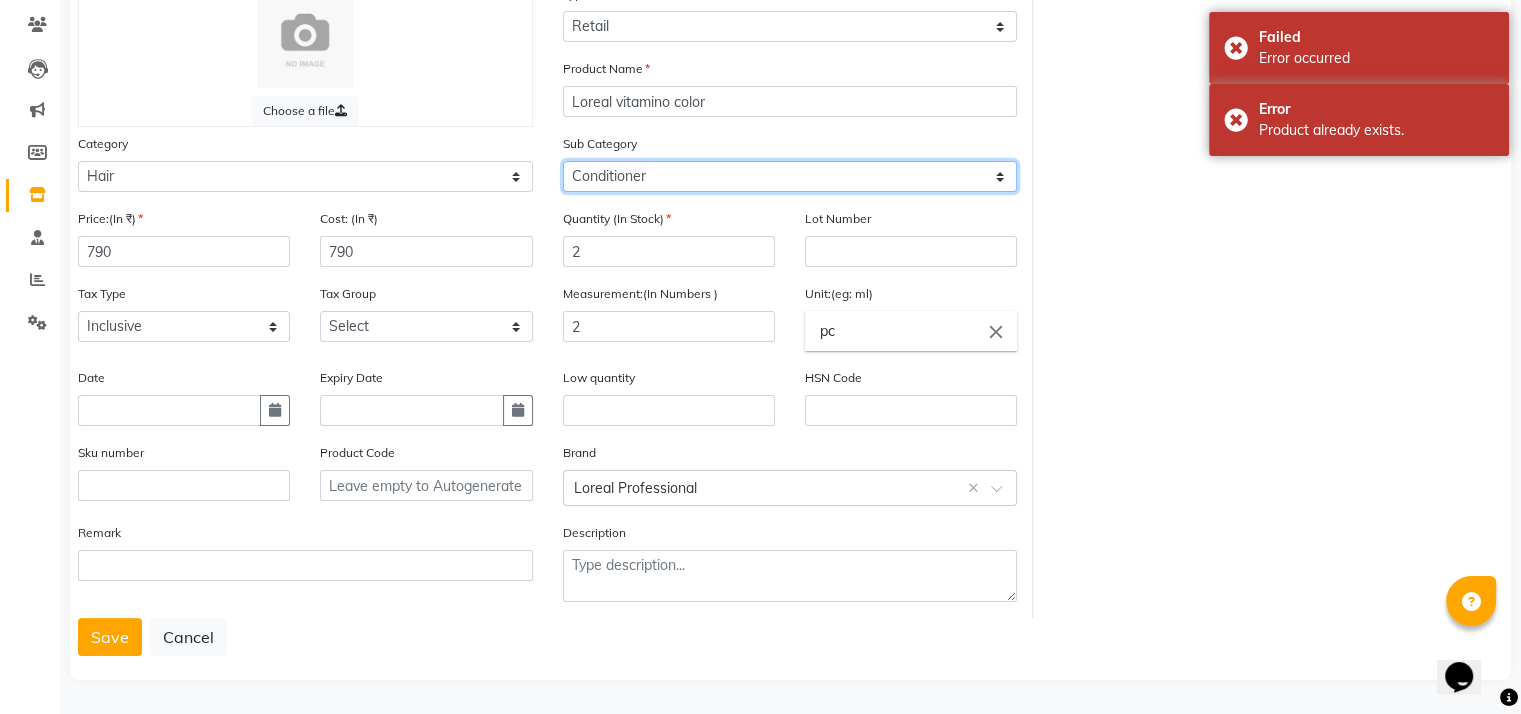 select on "1101" 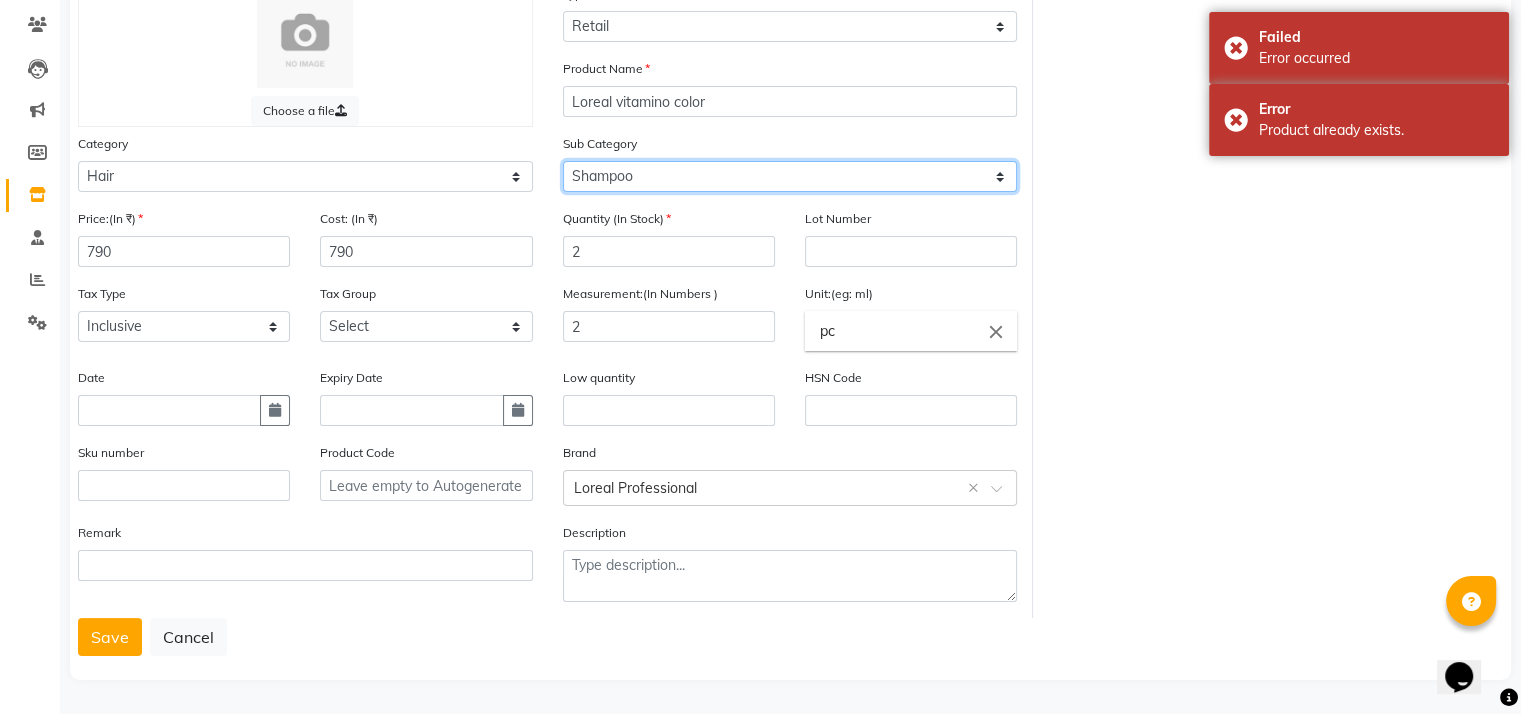 click on "Select Shampoo Conditioner Cream Mask Oil Serum Color Appliances Treatment Styling Kit & Combo Other" 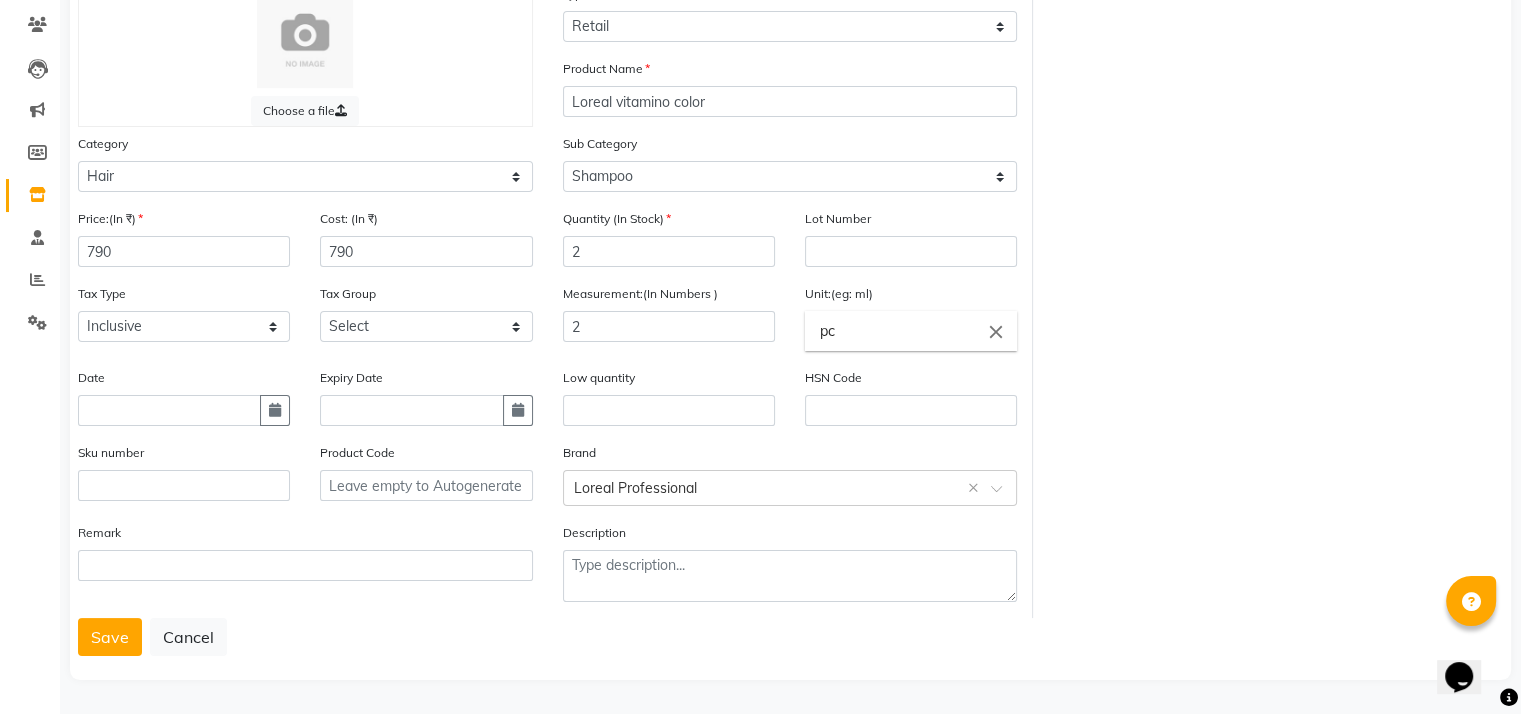 click on "Choose a file Type Select Type Both Retail Consumable Product Name Loreal vitamino color Category Select Hair Skin Makeup Personal Care Appliances Beard Waxing Disposable Threading Hands and Feet Beauty Planet Botox Cadiveu Casmara Cheryls Loreal Olaplex Other Sub Category Select Shampoo Conditioner Cream Mask Oil Serum Color Appliances Treatment Styling Kit & Combo Other Price:(In ₹) 790 Cost: (In ₹) 790 Quantity (In Stock) 2 Lot Number Tax Type Select Inclusive Exclusive Tax Group Select GST Measurement:(In Numbers ) 2 Unit:(eg: ml) pc close Recently selected delete pc close Date Expiry Date Low quantity HSN Code Sku number Product Code Brand Select brand or add custom brand  Loreal Professional  × Remark Description  Save   Cancel" 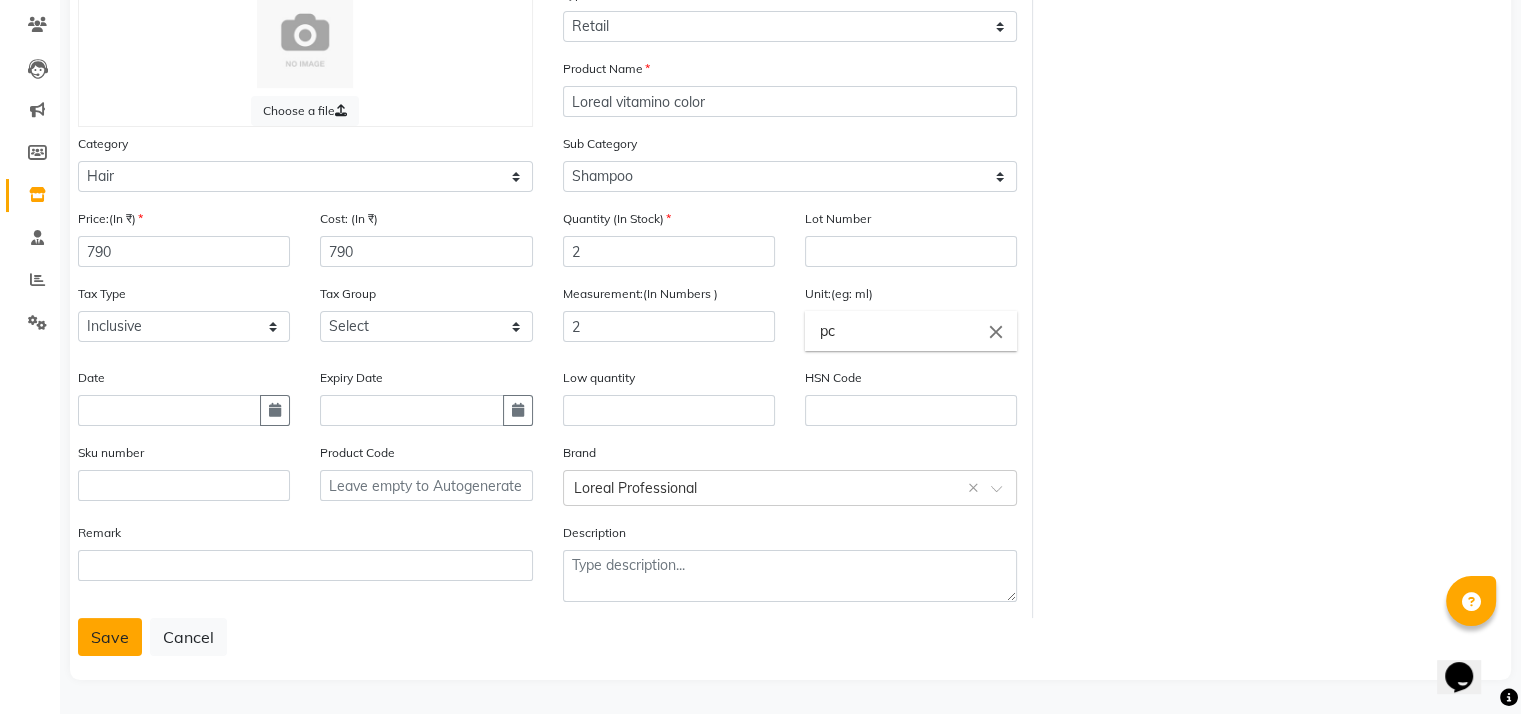 click on "Save" 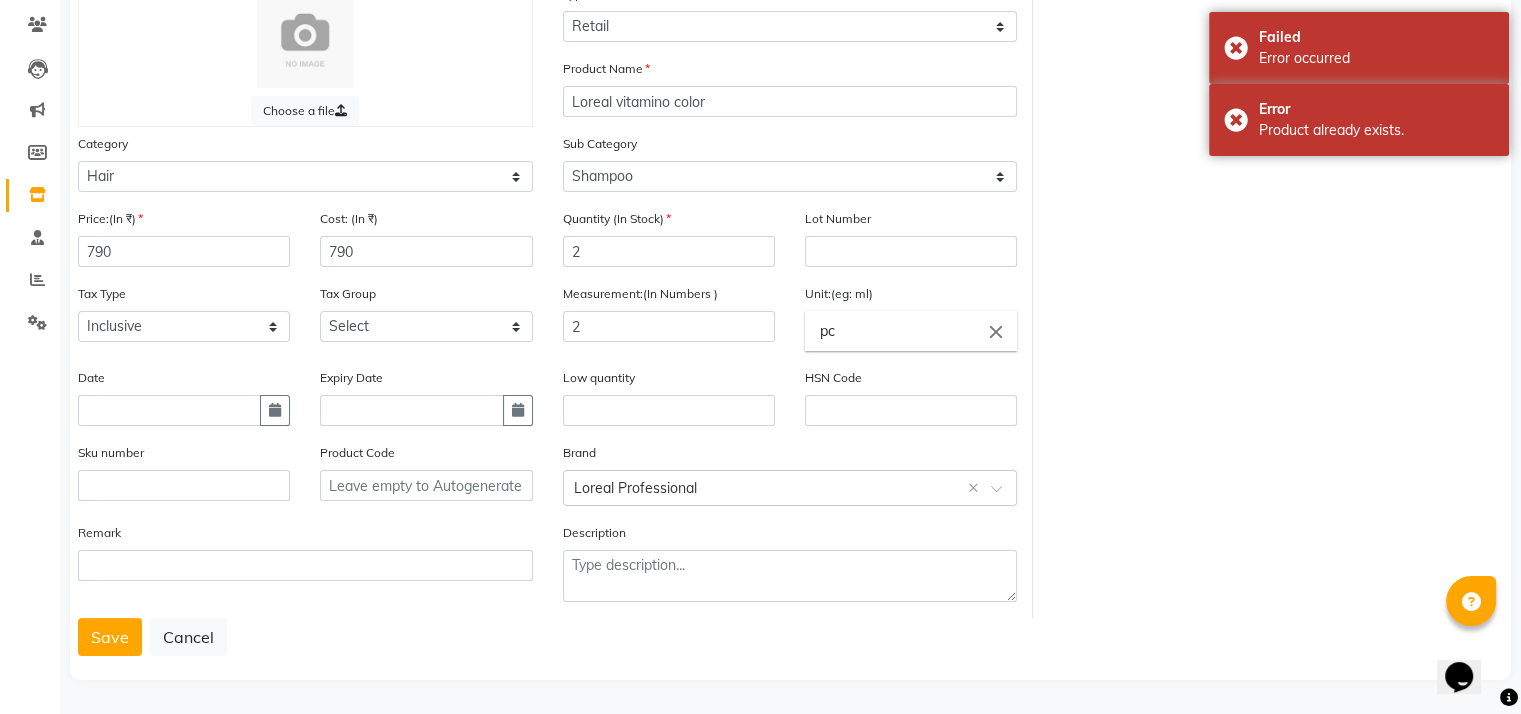 scroll, scrollTop: 0, scrollLeft: 0, axis: both 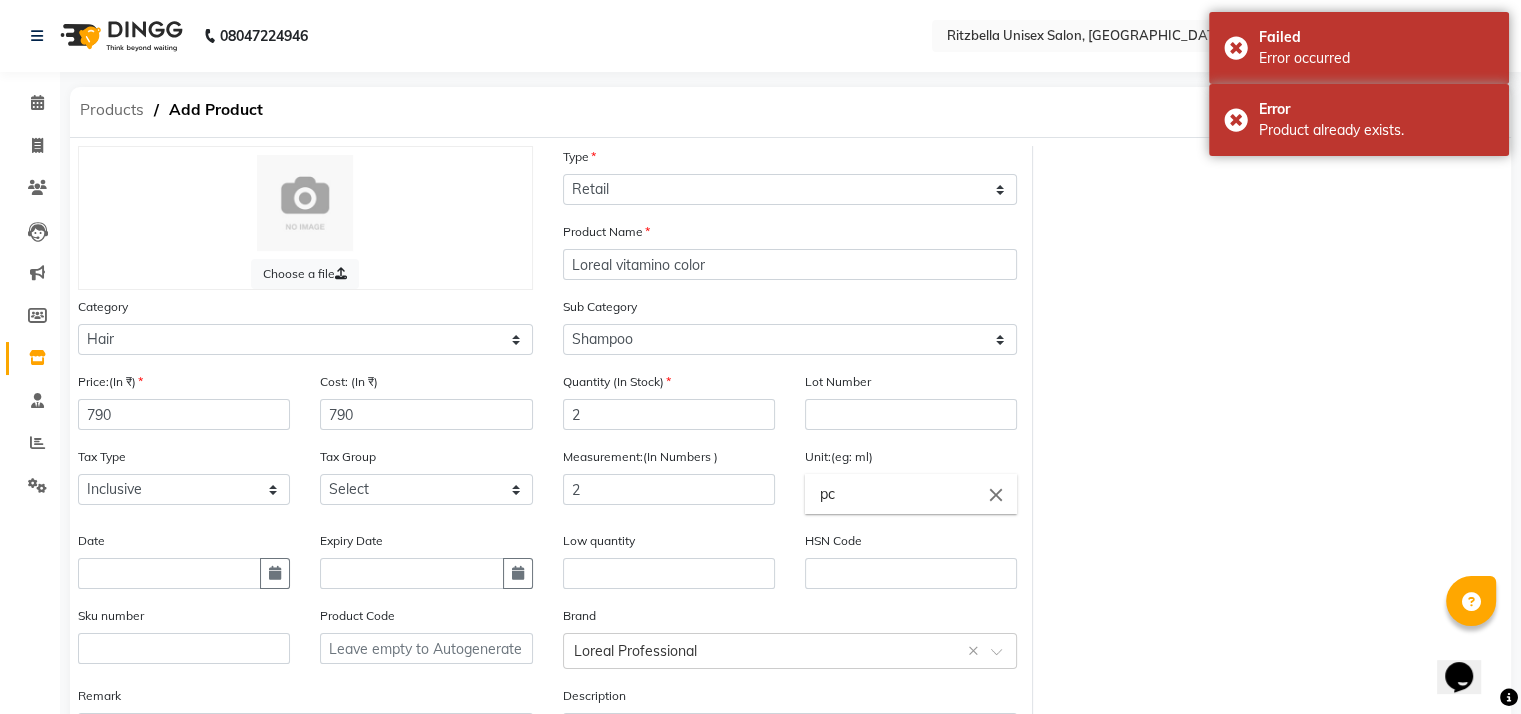 click on "Products" 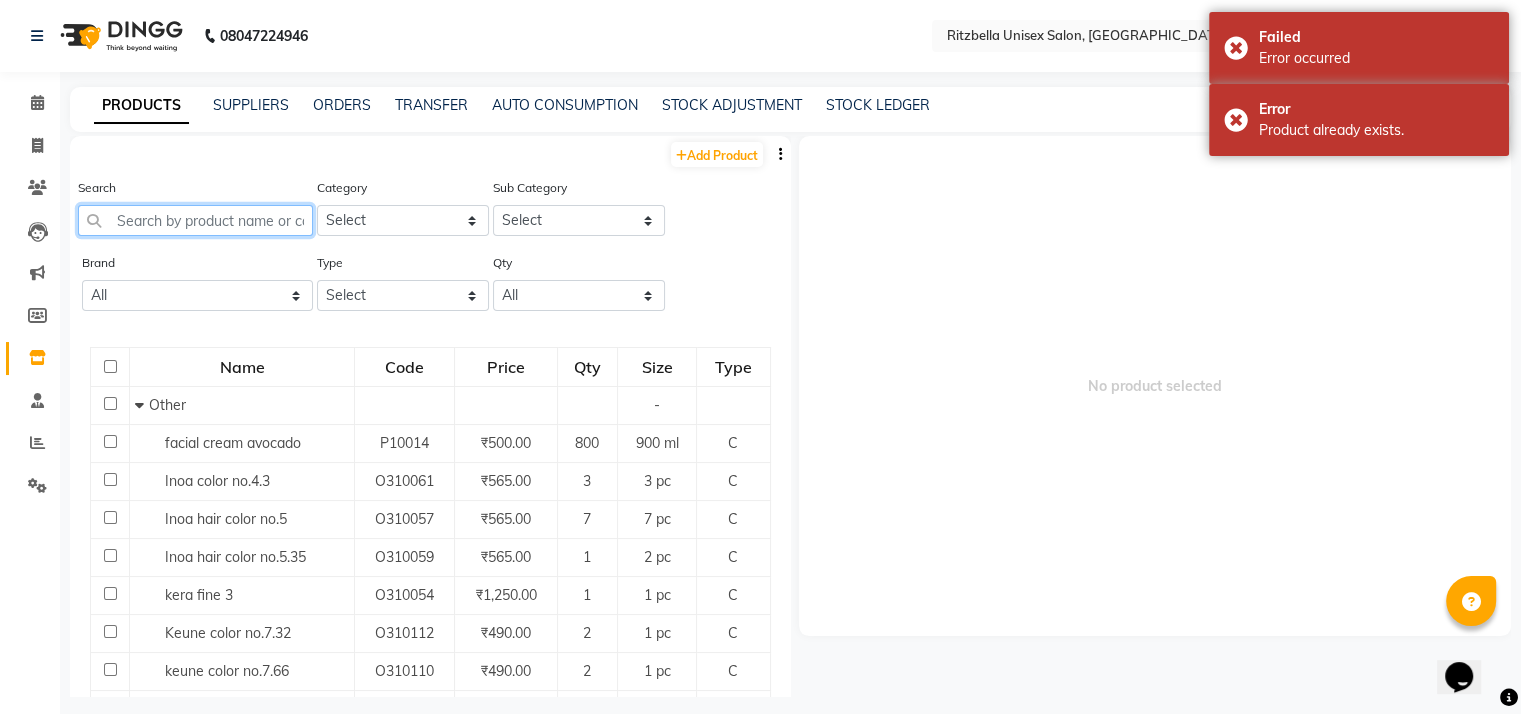 click 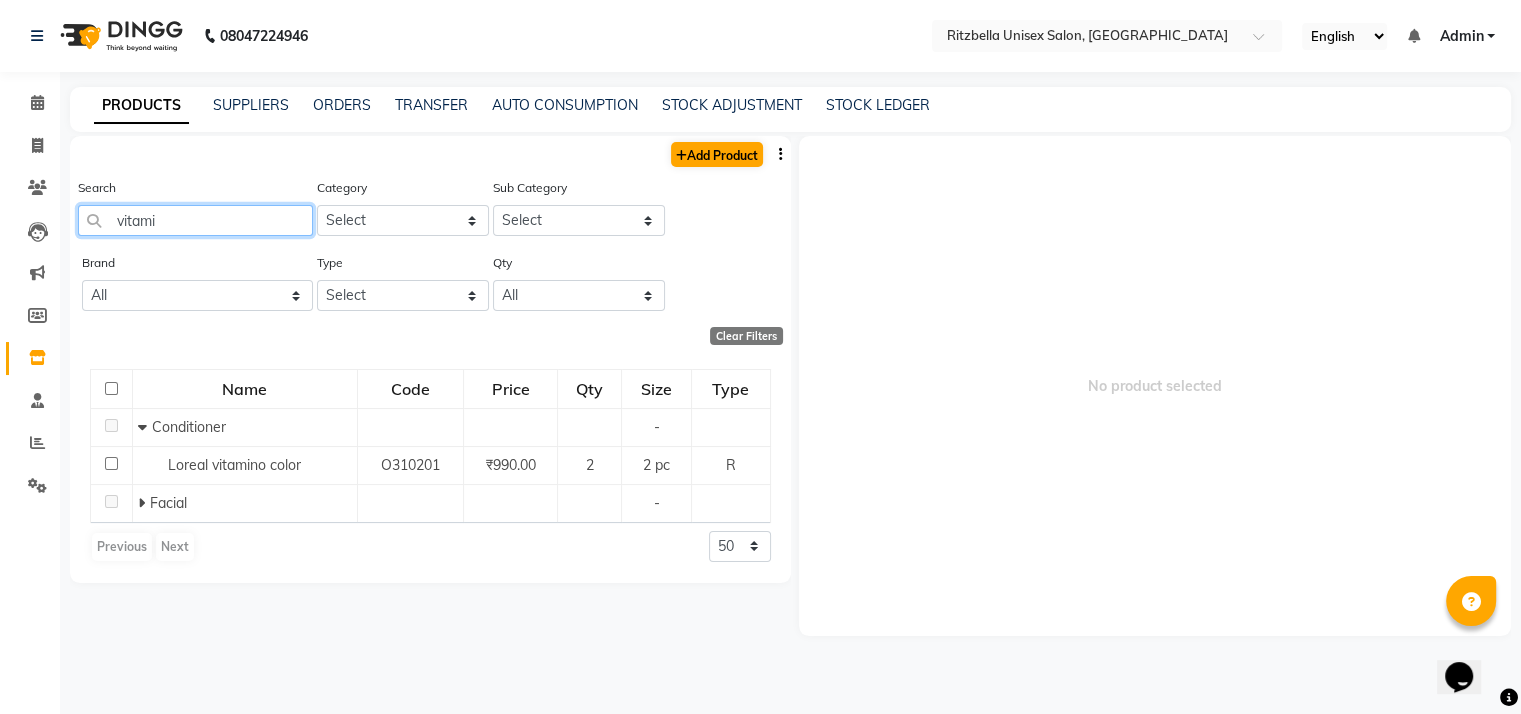 type on "vitami" 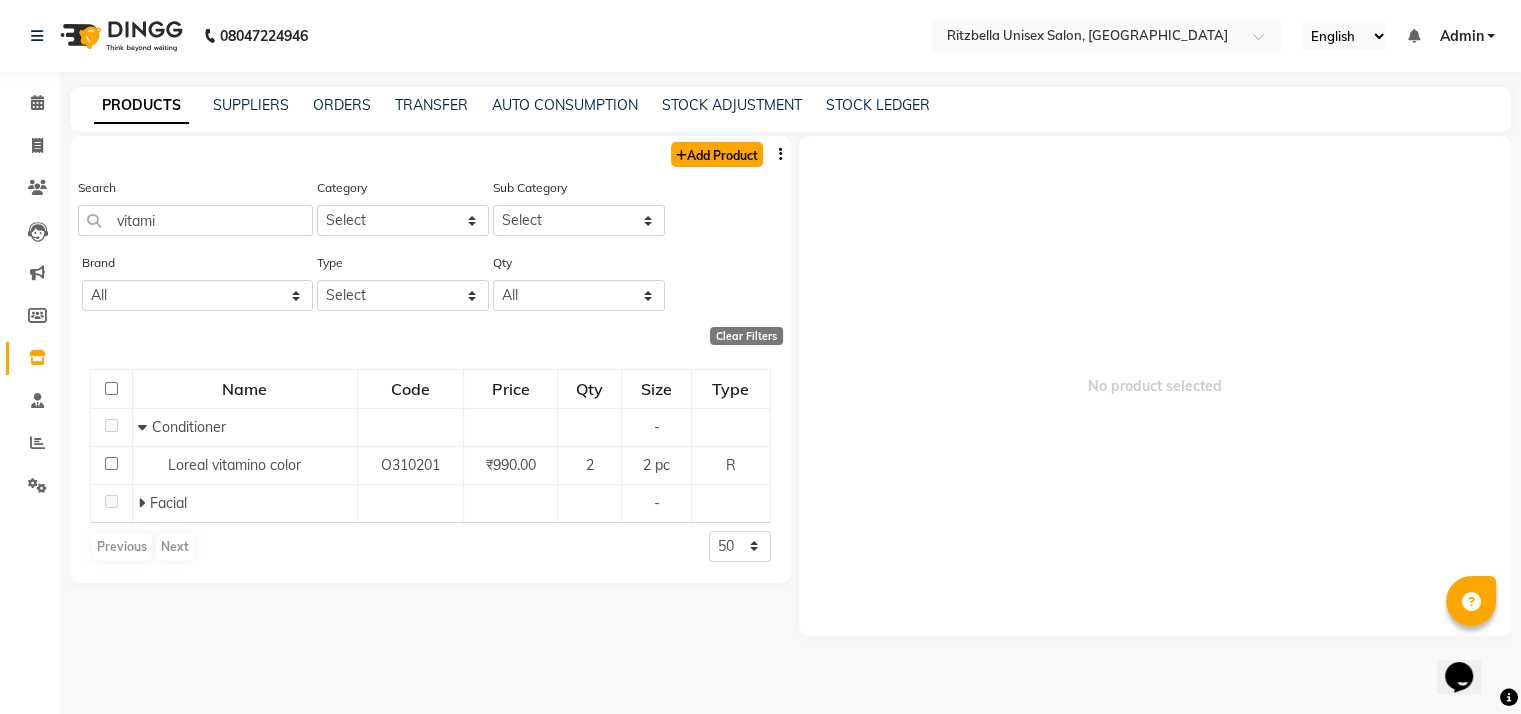 click on "Add Product" 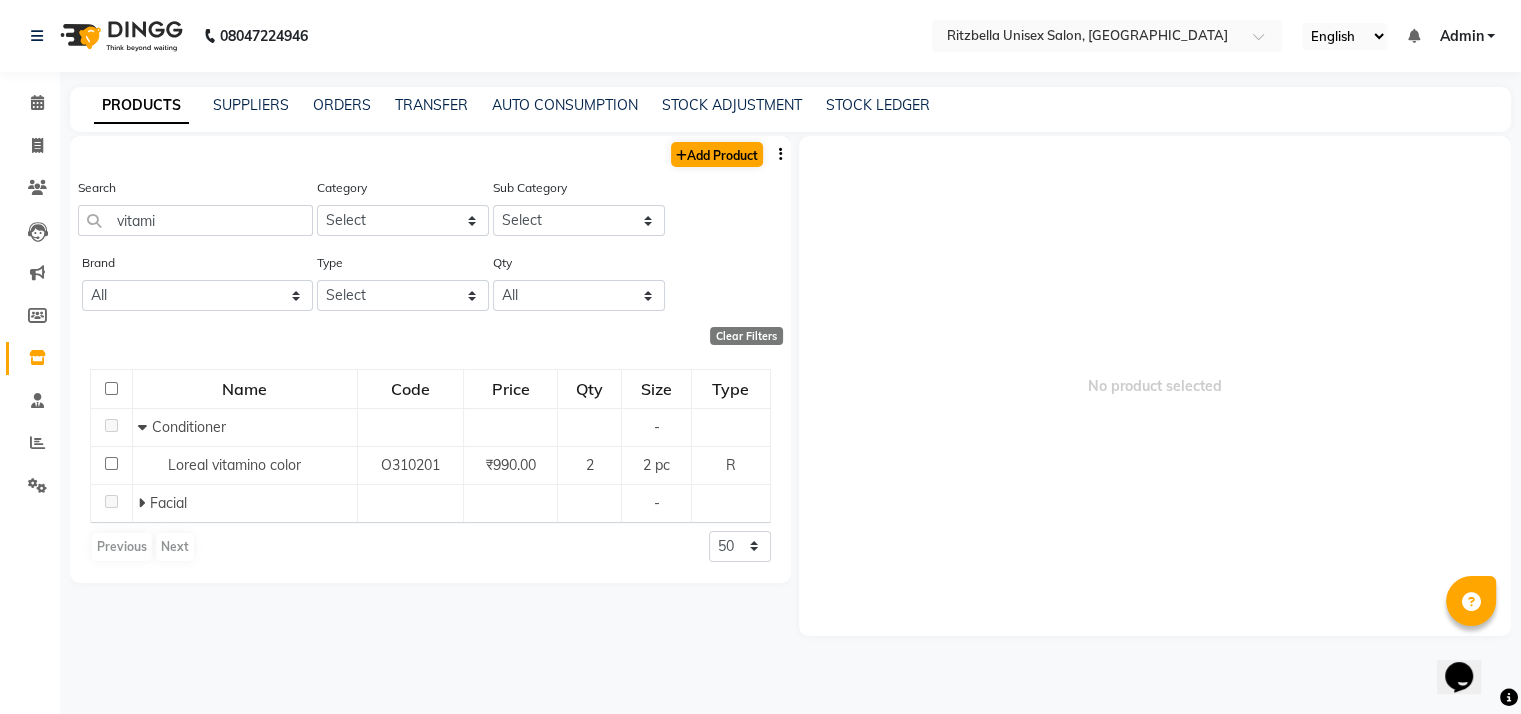 select on "true" 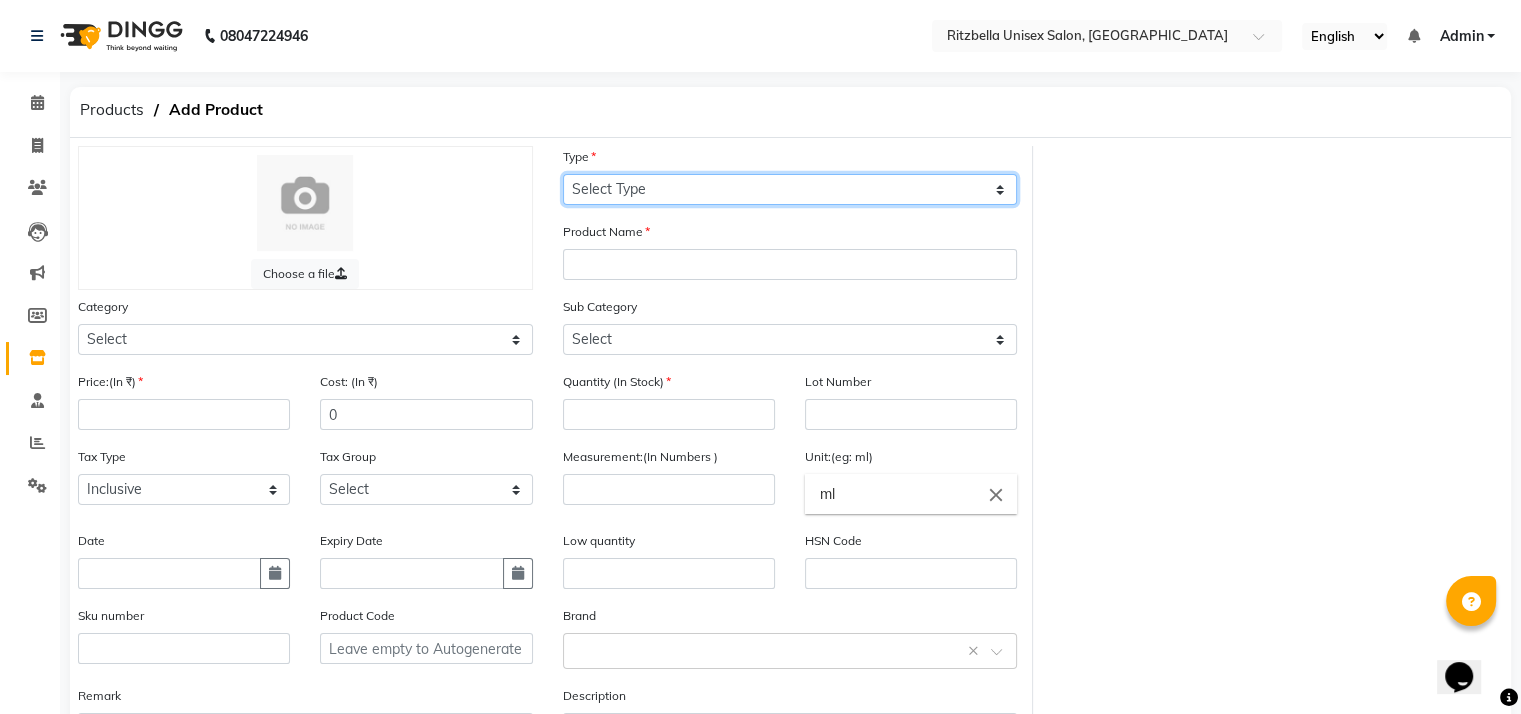 click on "Select Type Both Retail Consumable" 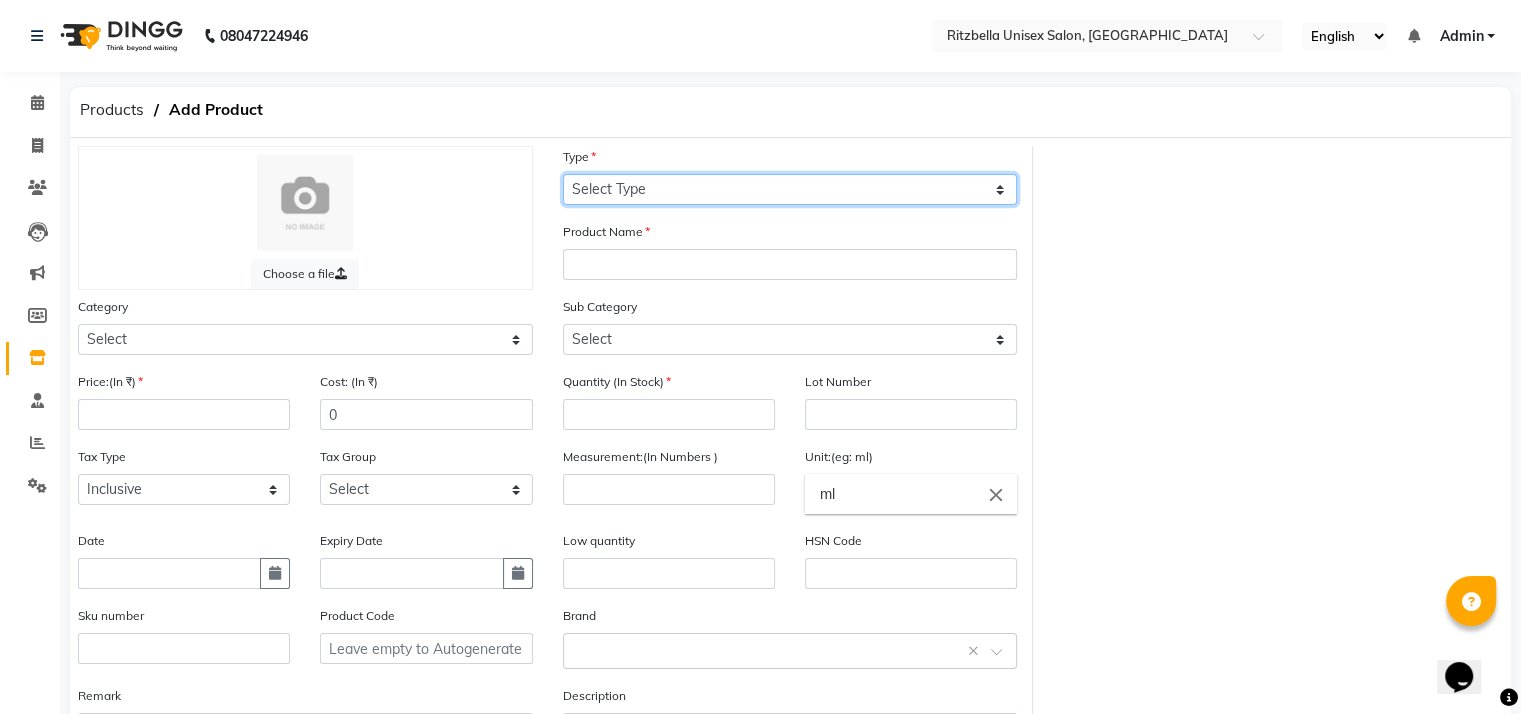 select on "R" 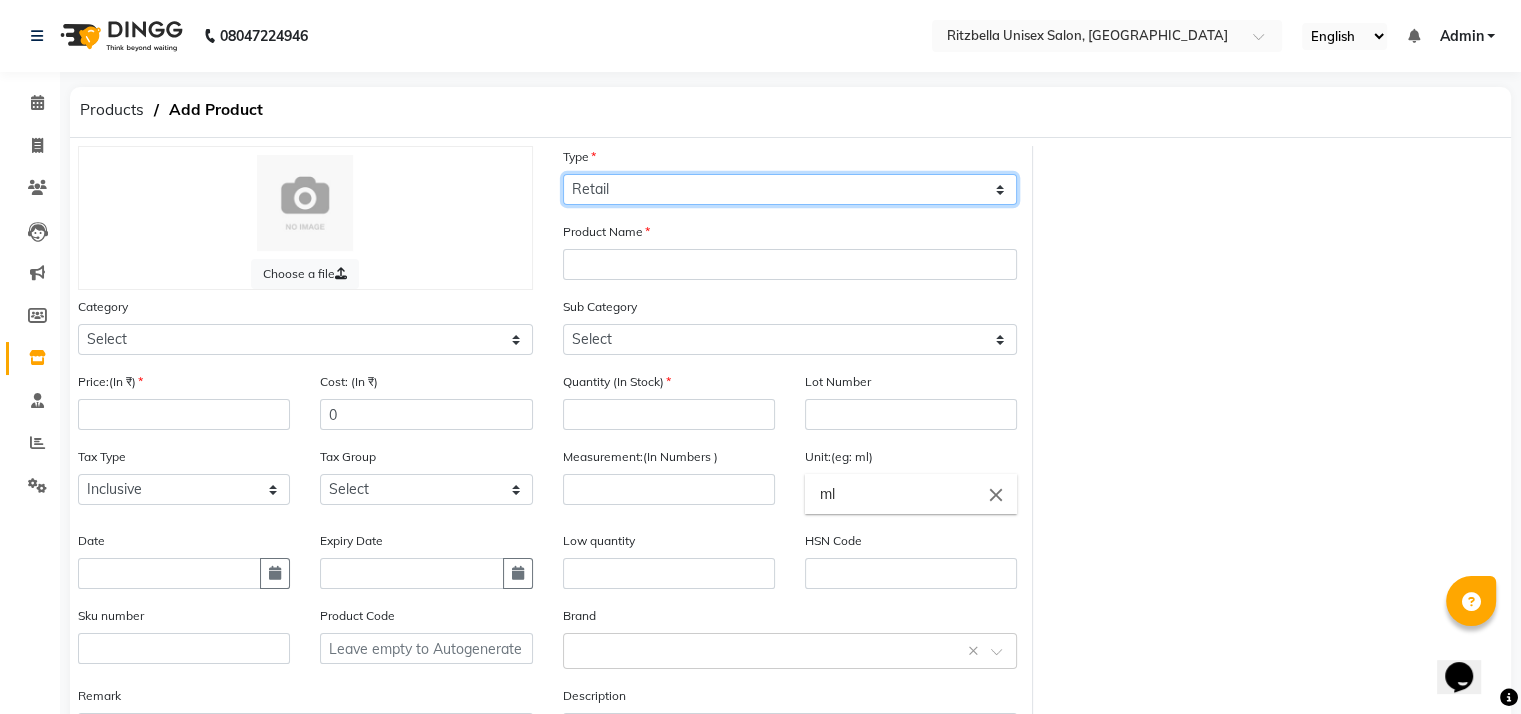 click on "Select Type Both Retail Consumable" 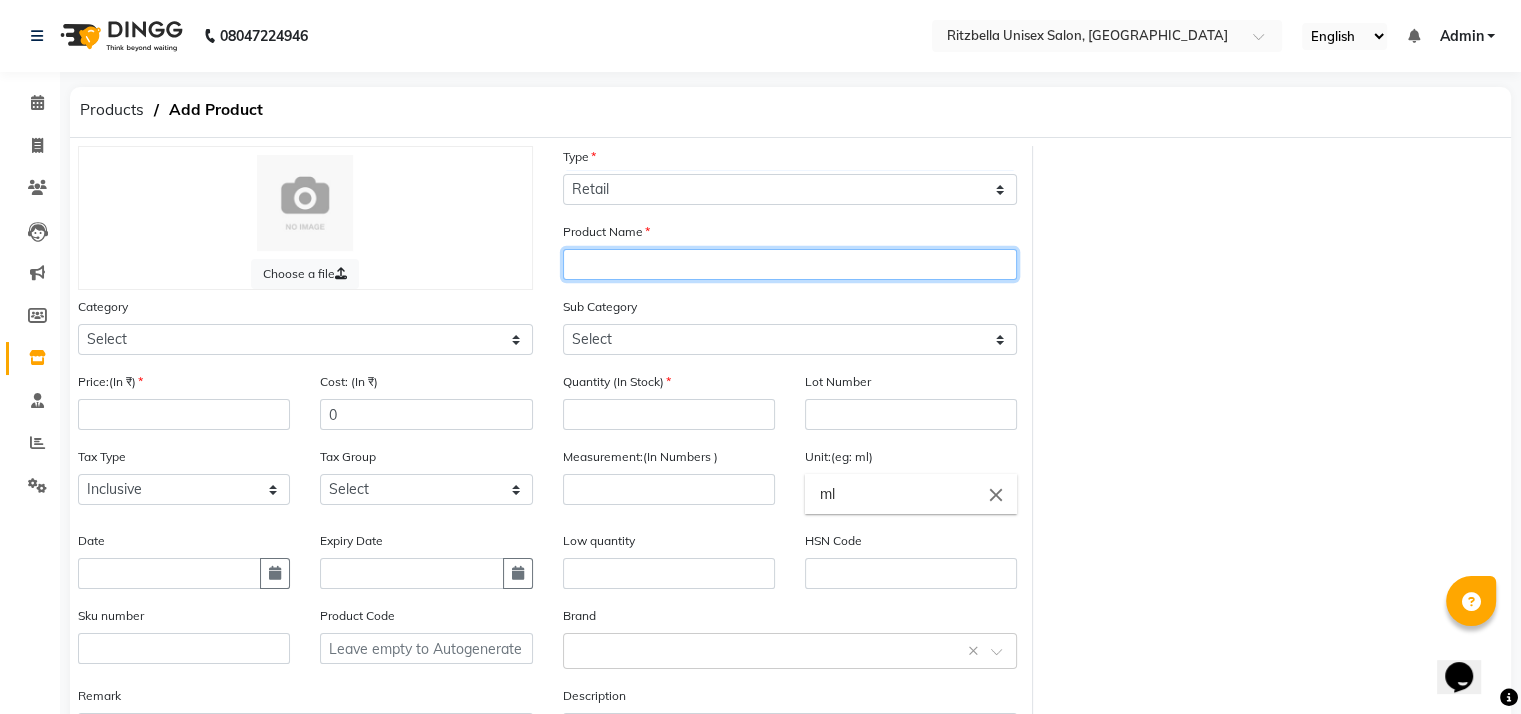 click 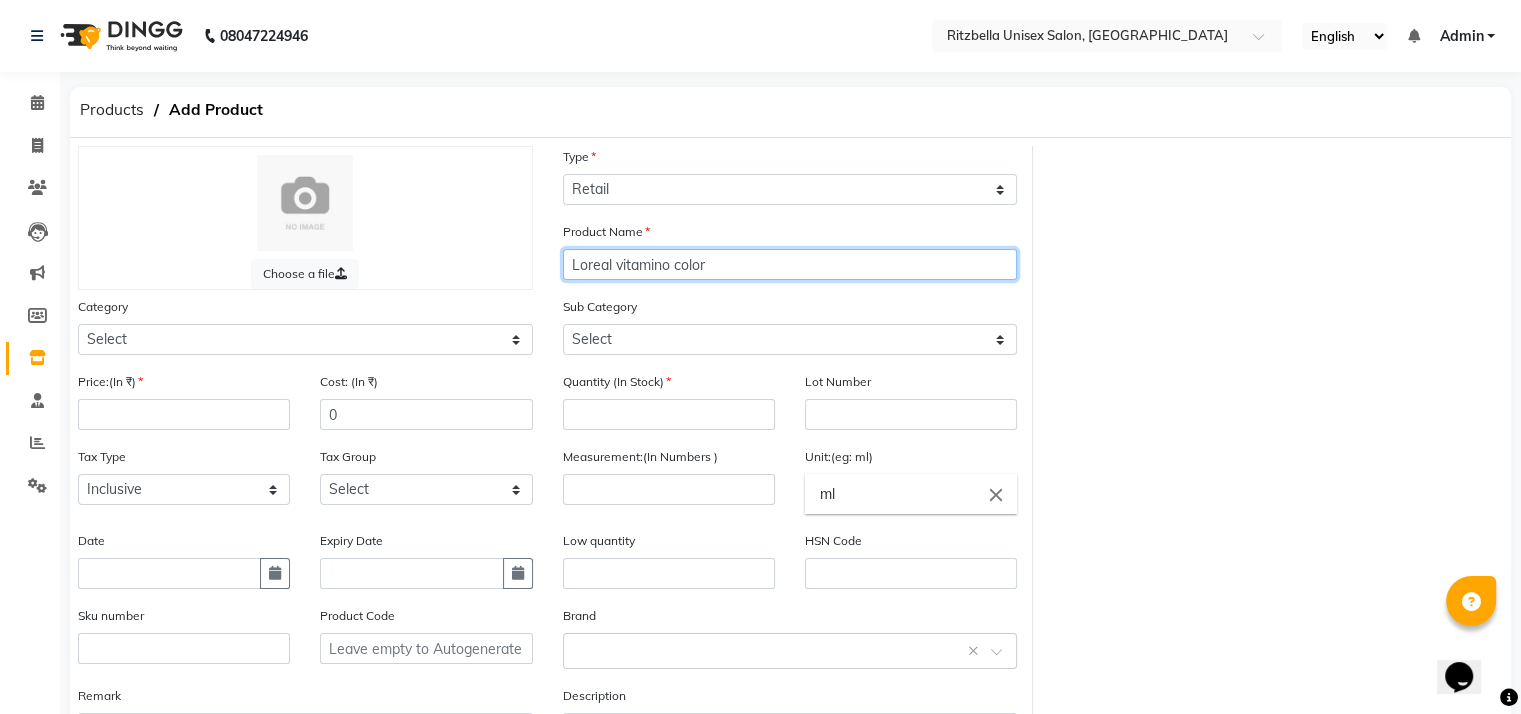type on "Loreal vitamino color" 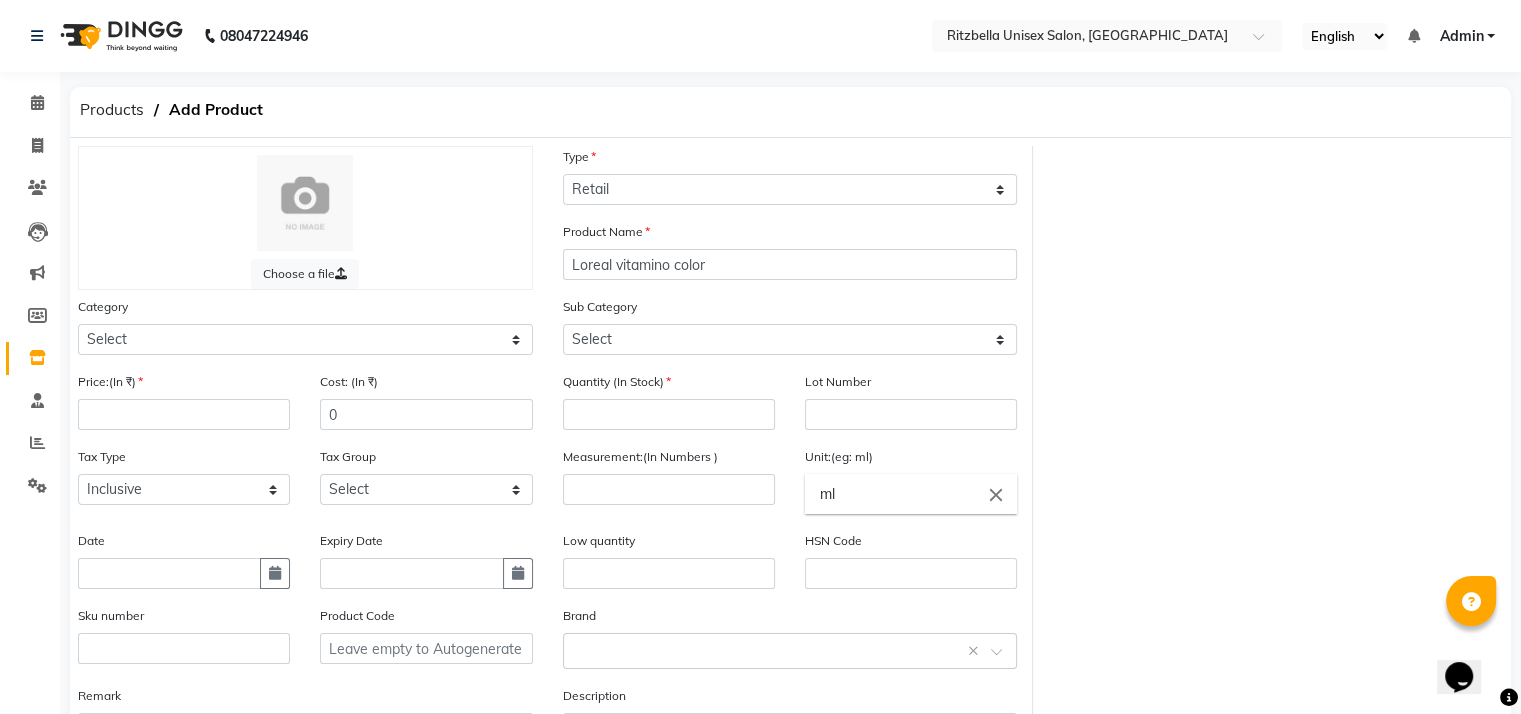 click on "Sub Category Select" 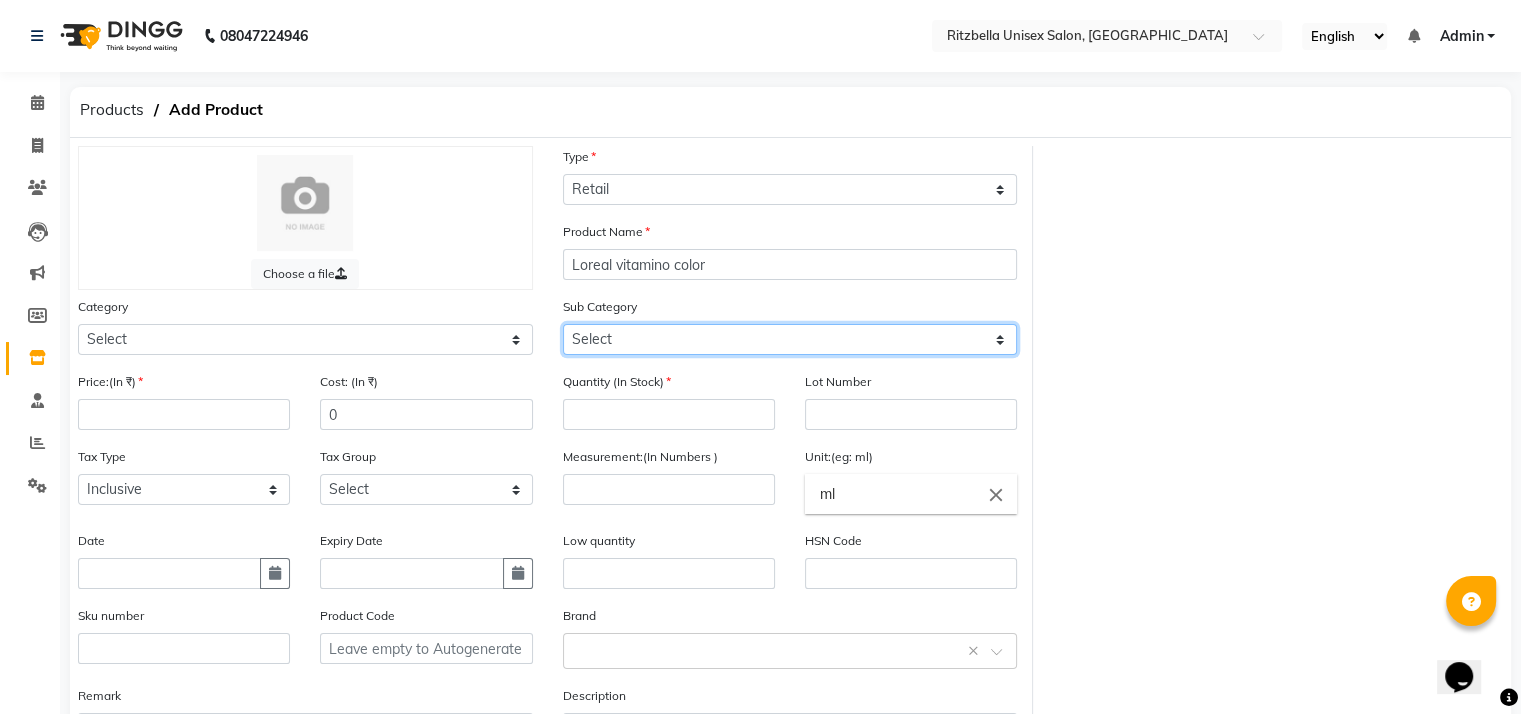 click on "Select" 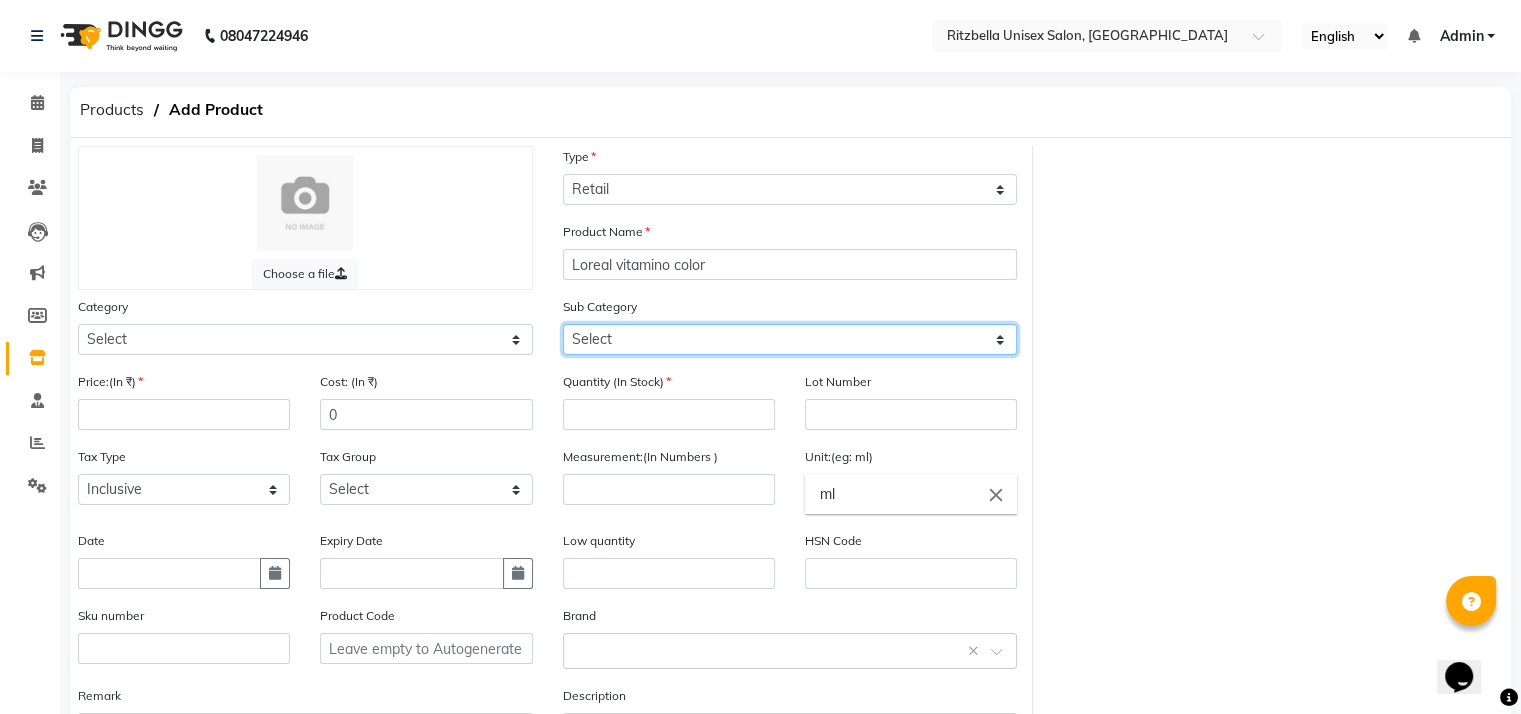 click on "Select" 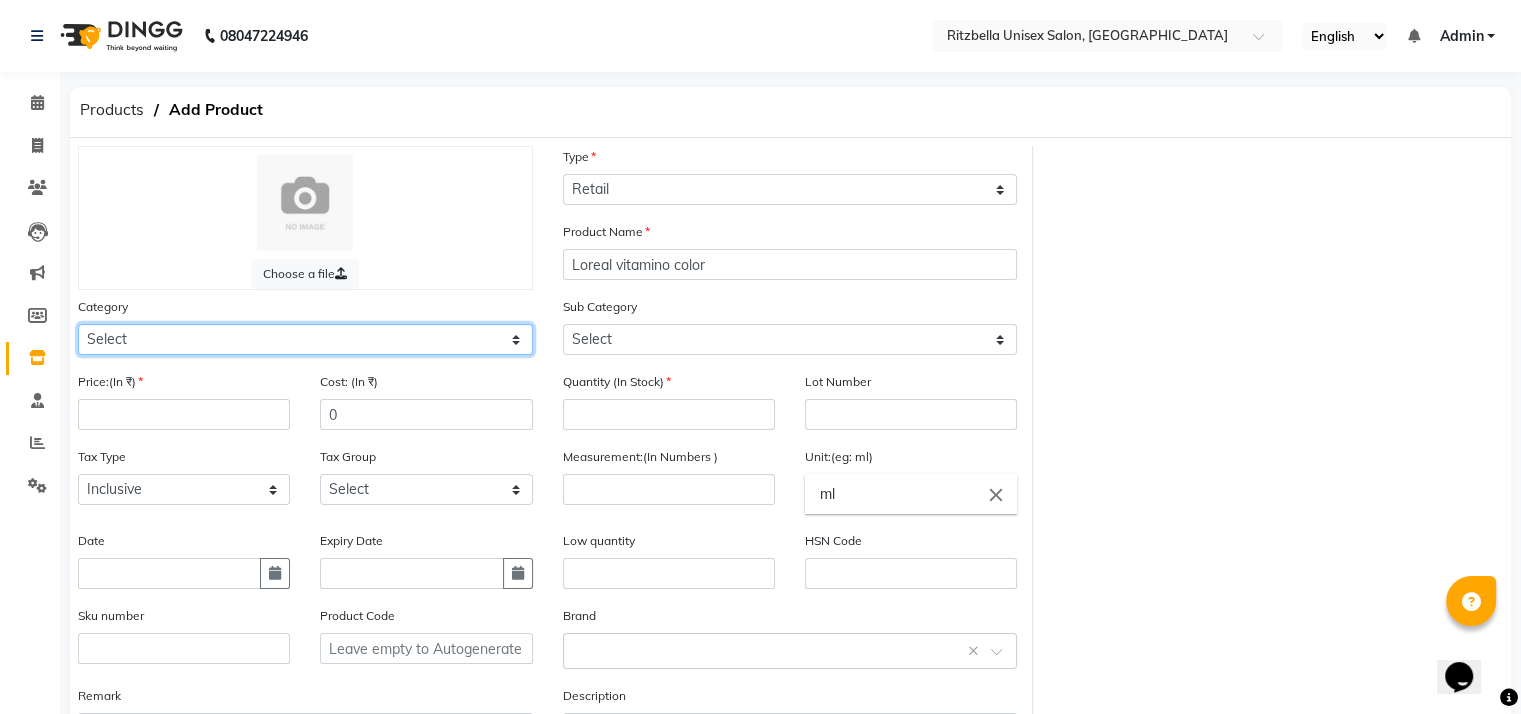 click on "Select Hair Skin Makeup Personal Care Appliances Beard Waxing Disposable Threading Hands and Feet Beauty Planet Botox Cadiveu Casmara Cheryls Loreal Olaplex Other" 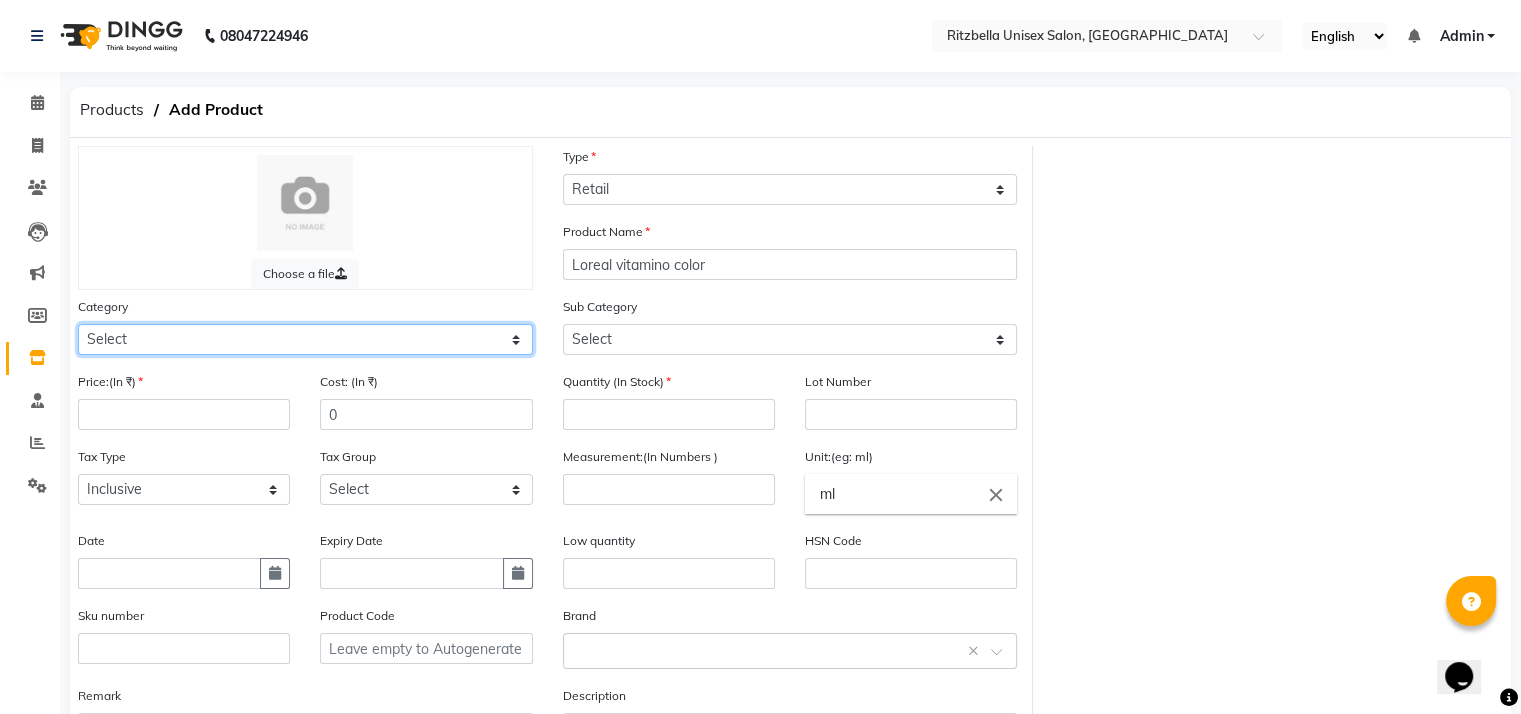 select on "1100" 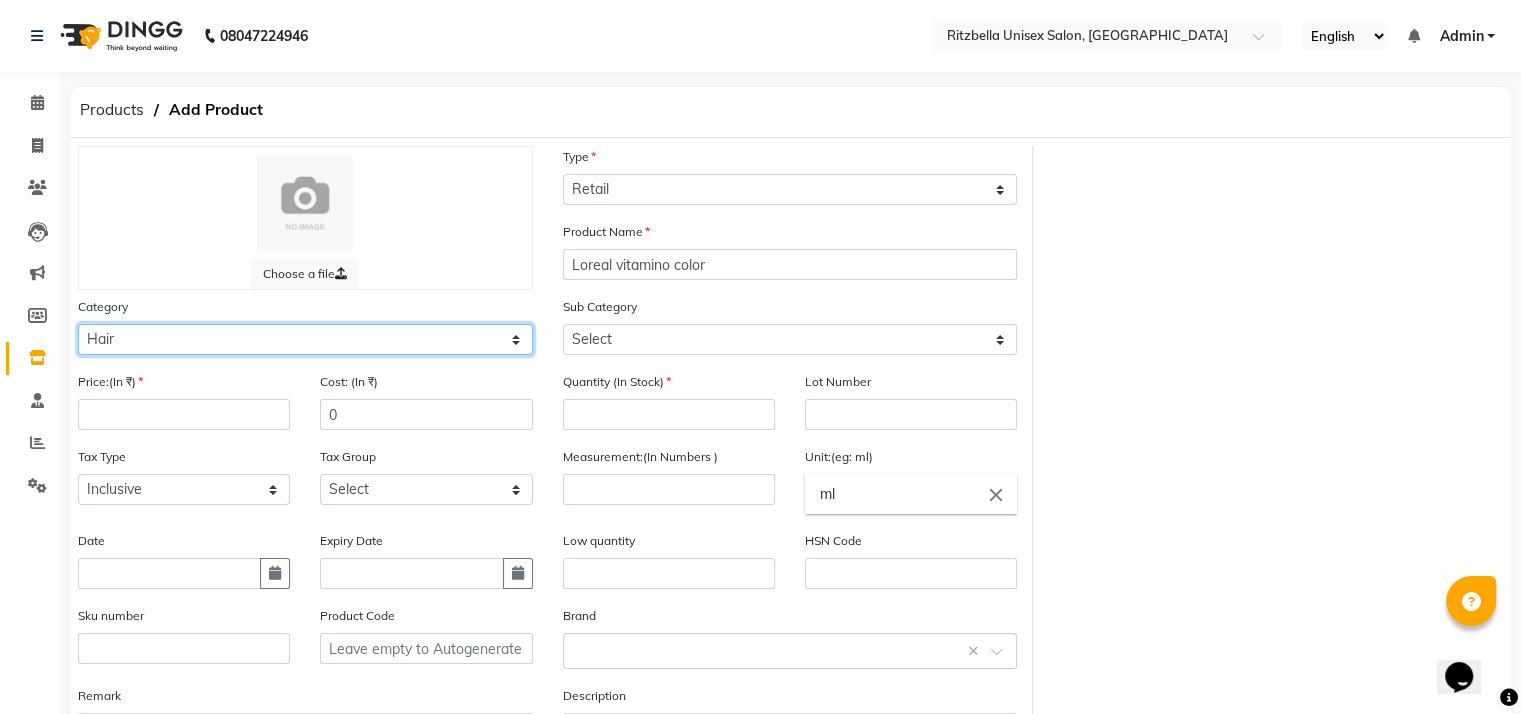 click on "Select Hair Skin Makeup Personal Care Appliances Beard Waxing Disposable Threading Hands and Feet Beauty Planet Botox Cadiveu Casmara Cheryls Loreal Olaplex Other" 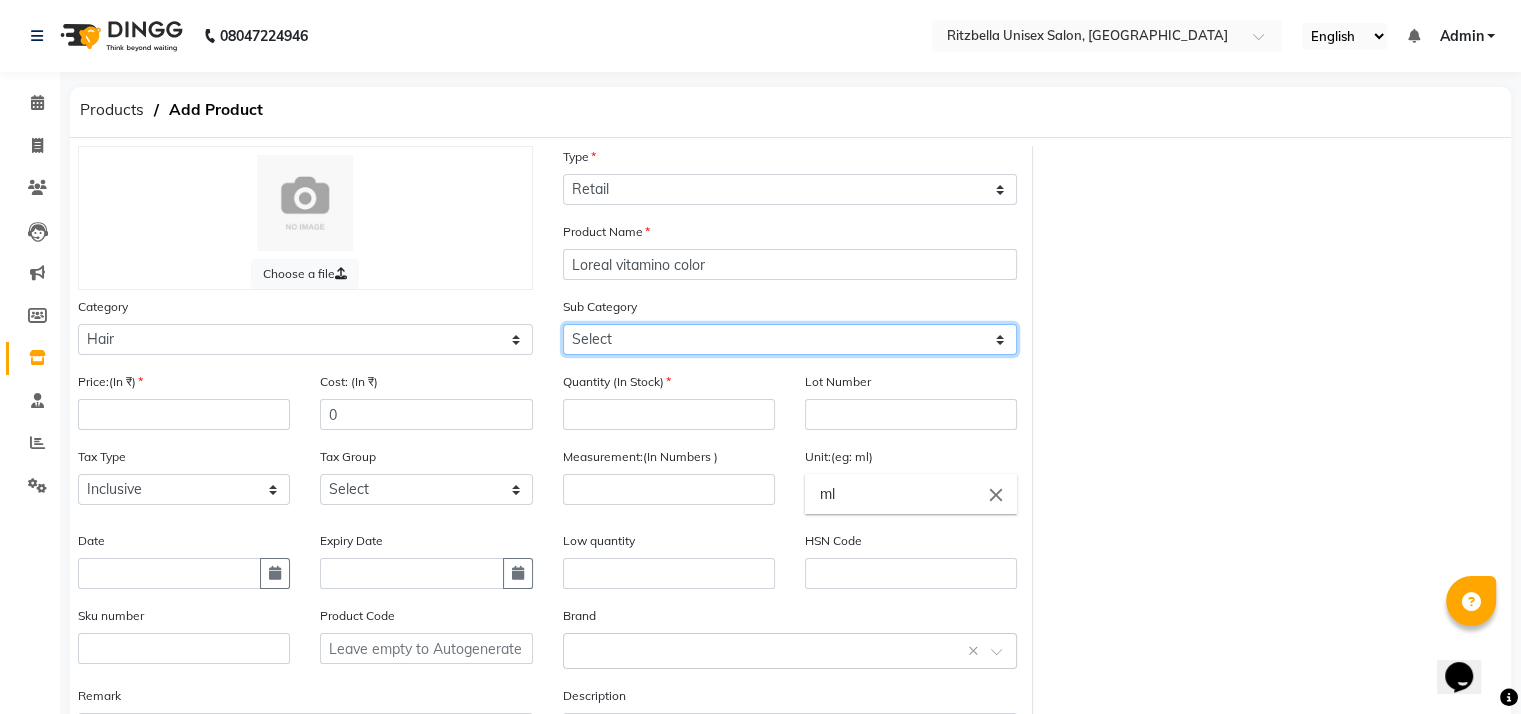 click on "Select Shampoo Conditioner Cream Mask Oil Serum Color Appliances Treatment Styling Kit & Combo Other" 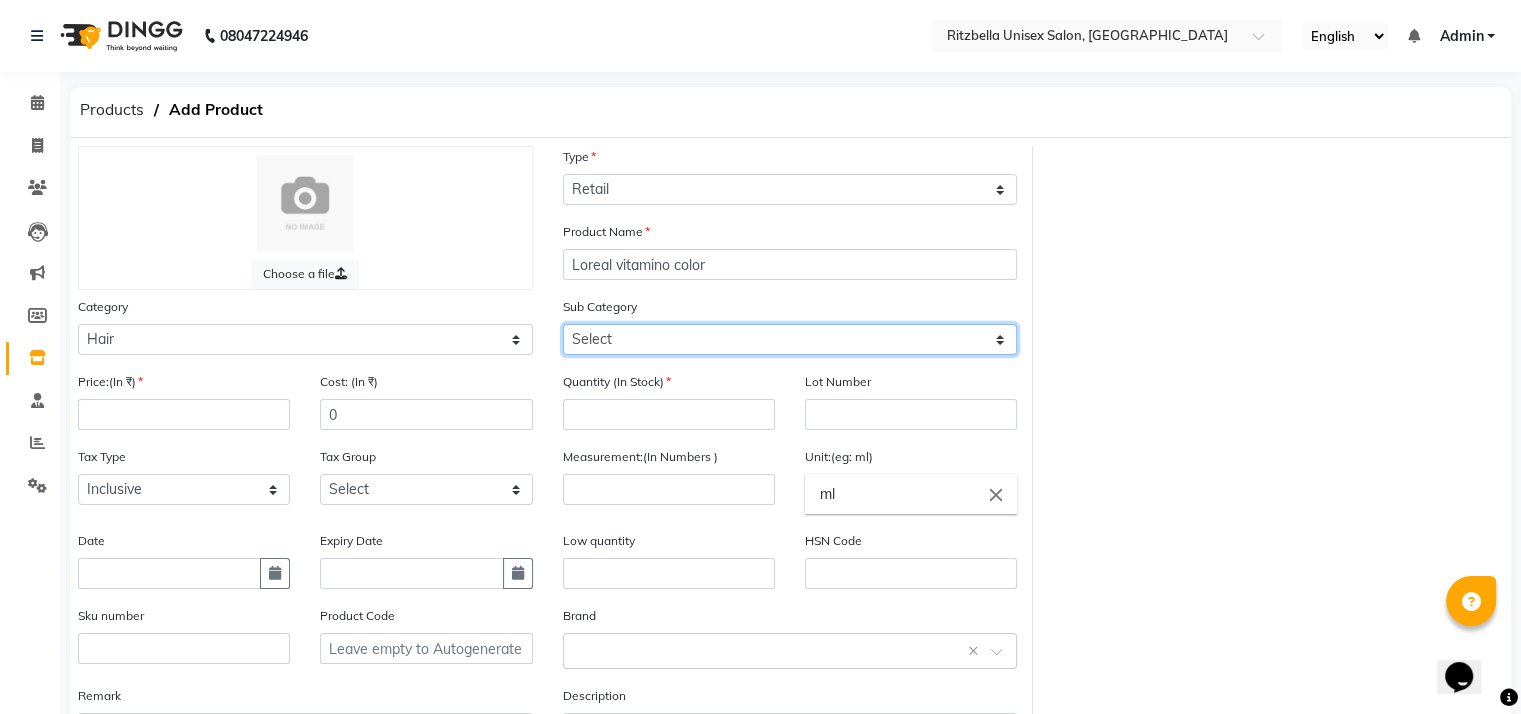 select on "1102" 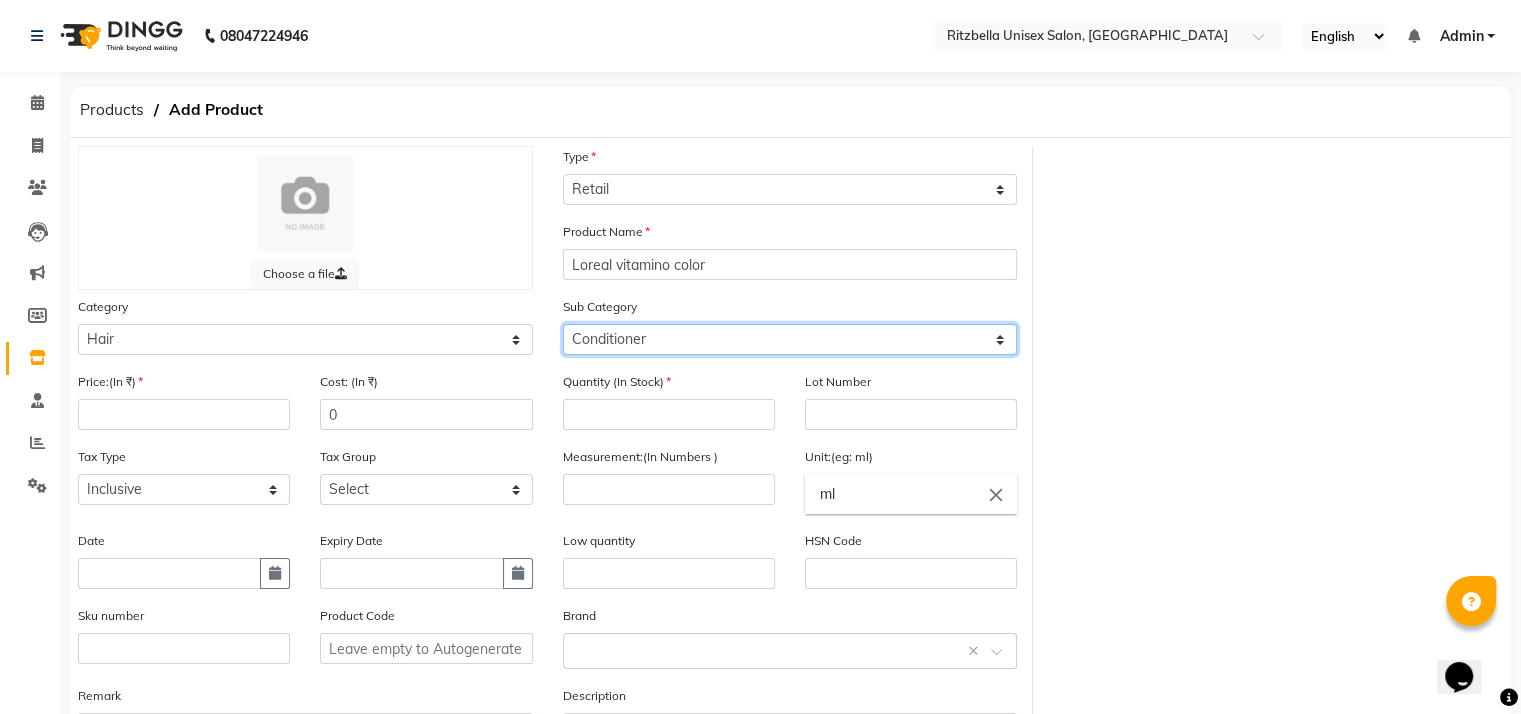 click on "Select Shampoo Conditioner Cream Mask Oil Serum Color Appliances Treatment Styling Kit & Combo Other" 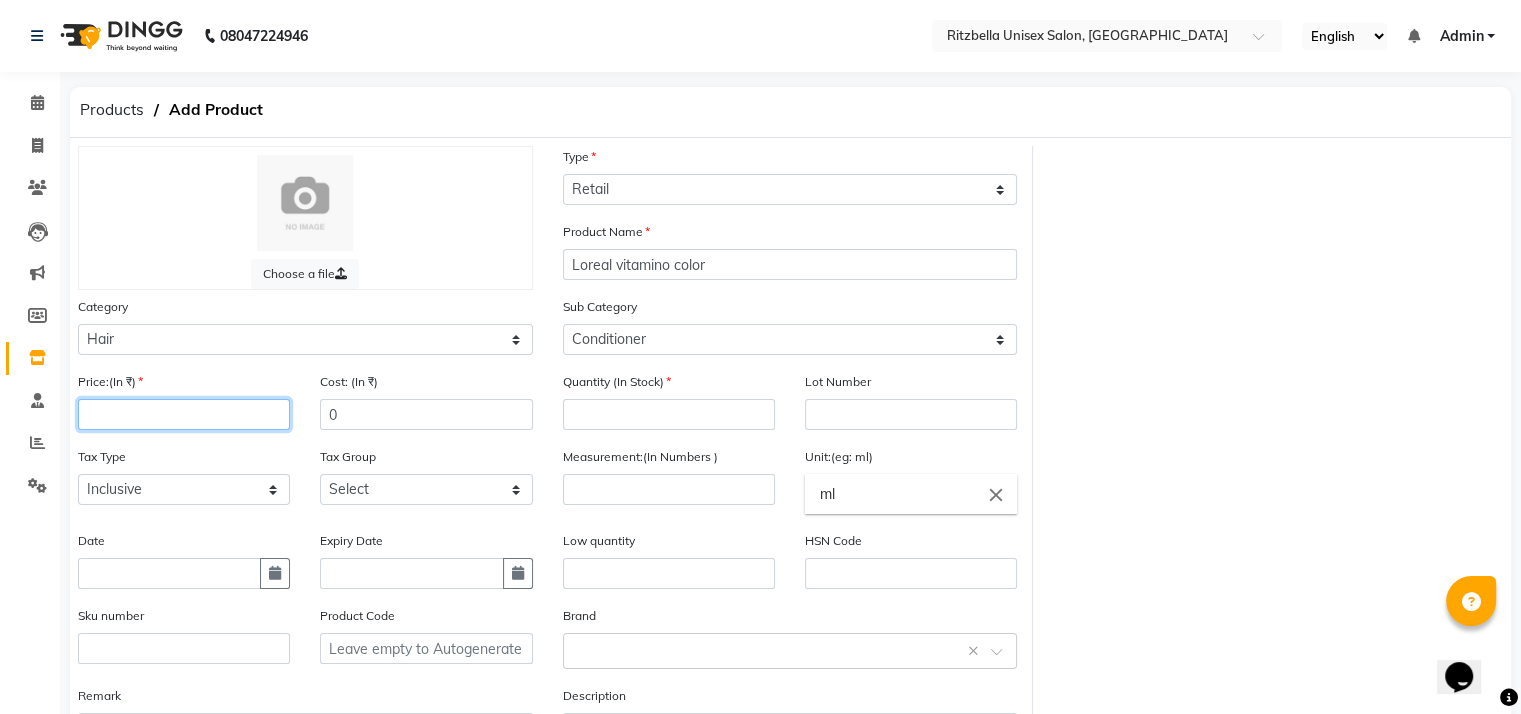 click 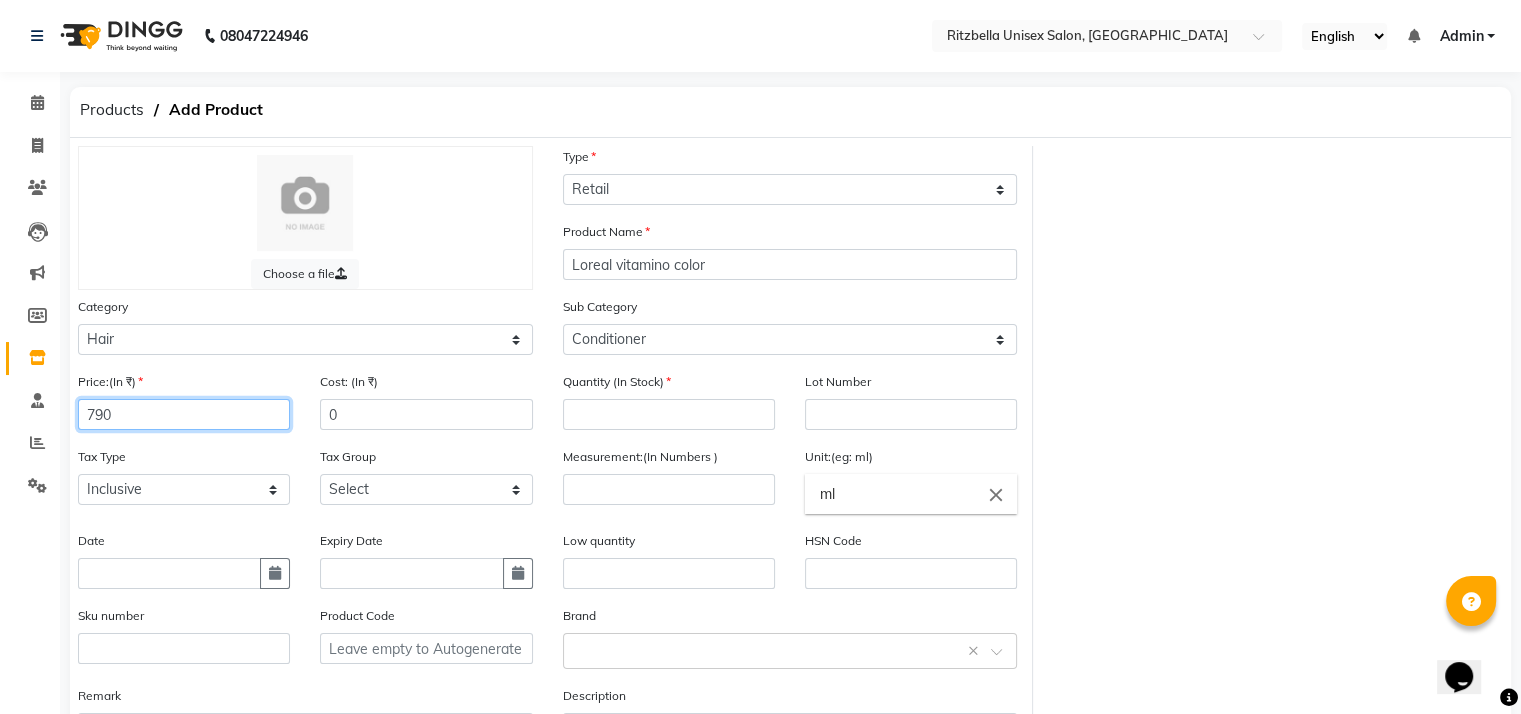 type on "790" 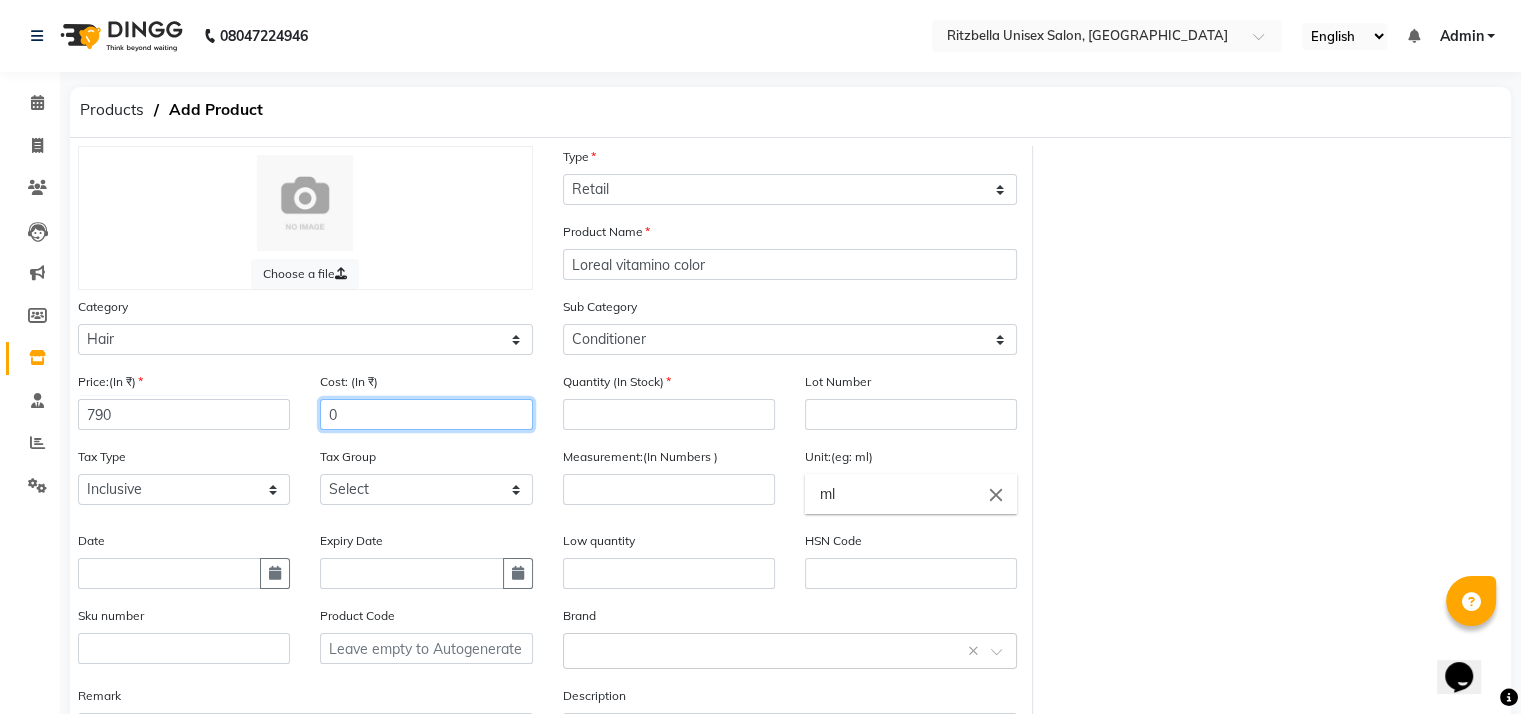 click on "0" 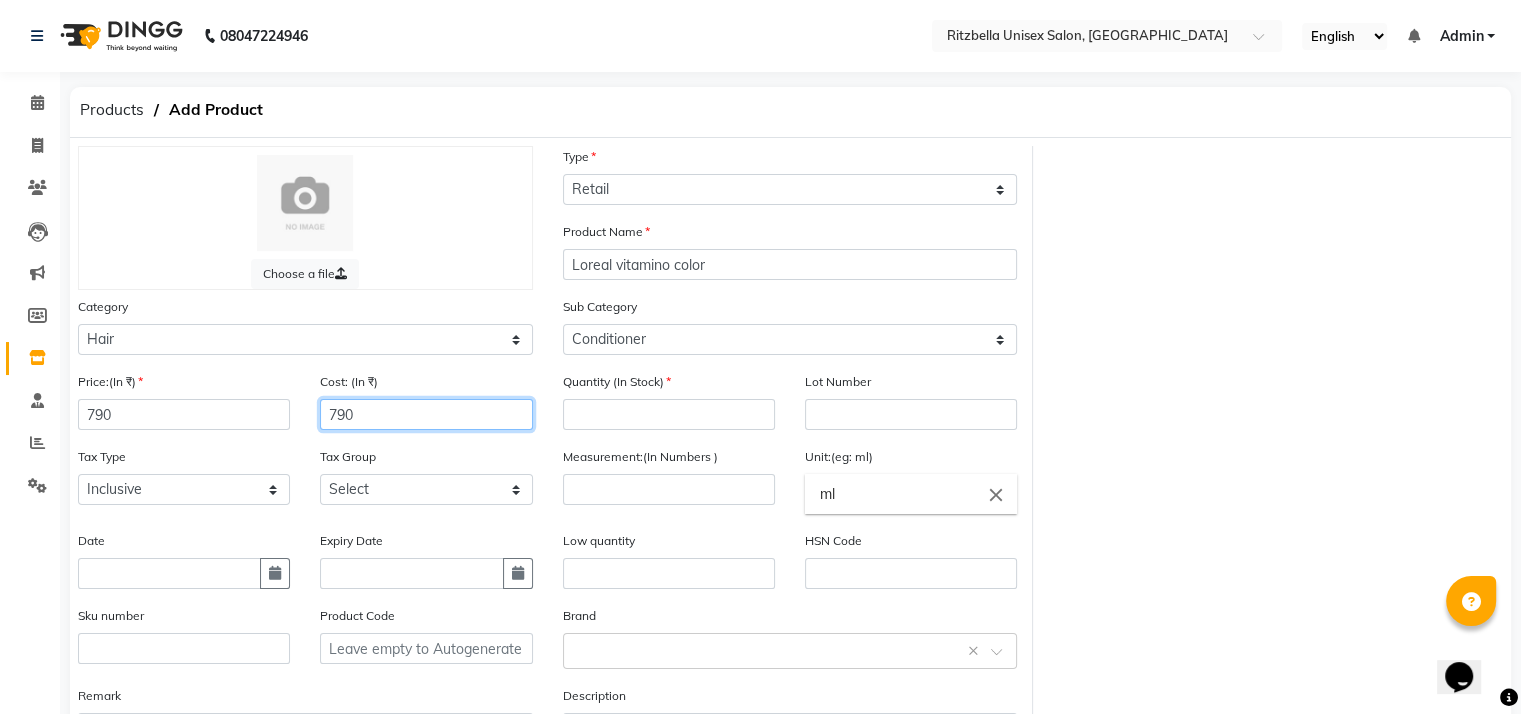 type on "790" 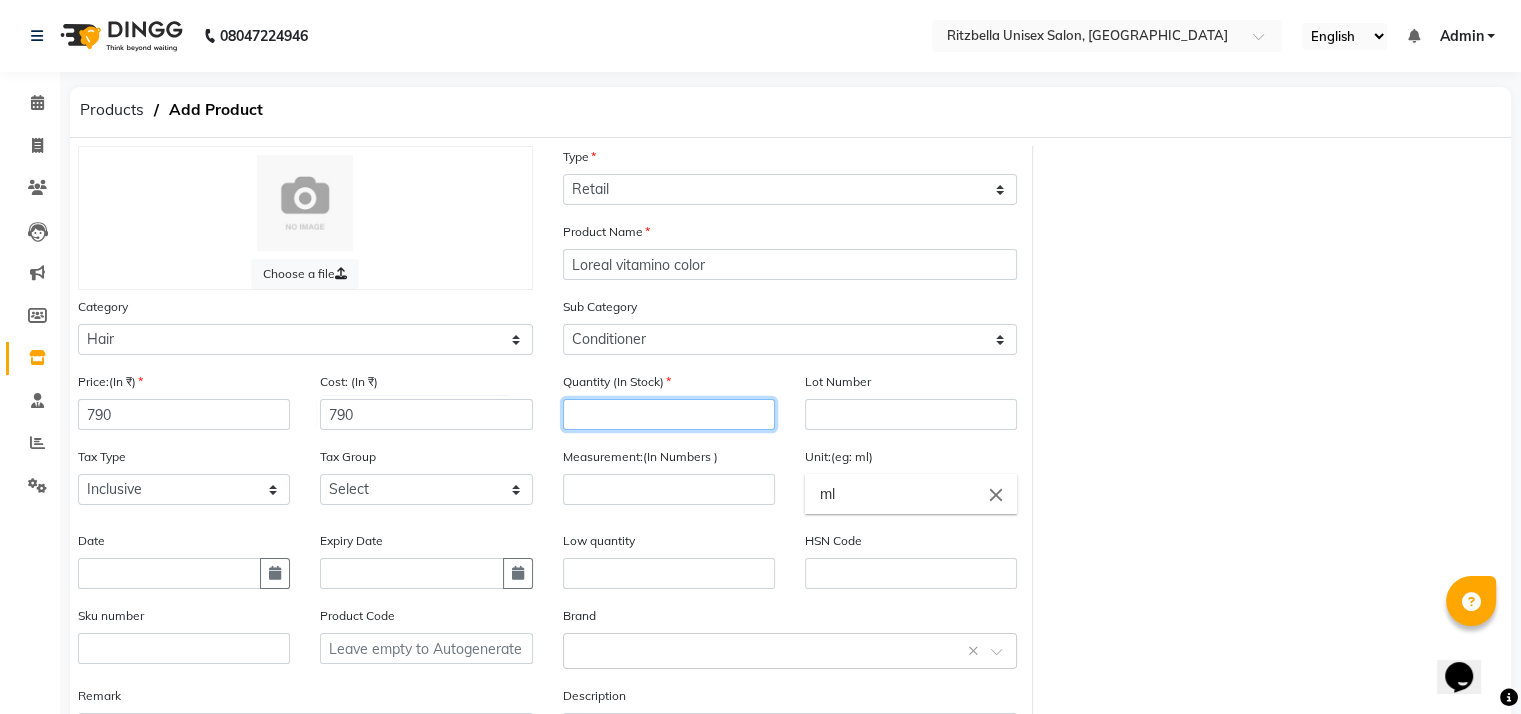 click 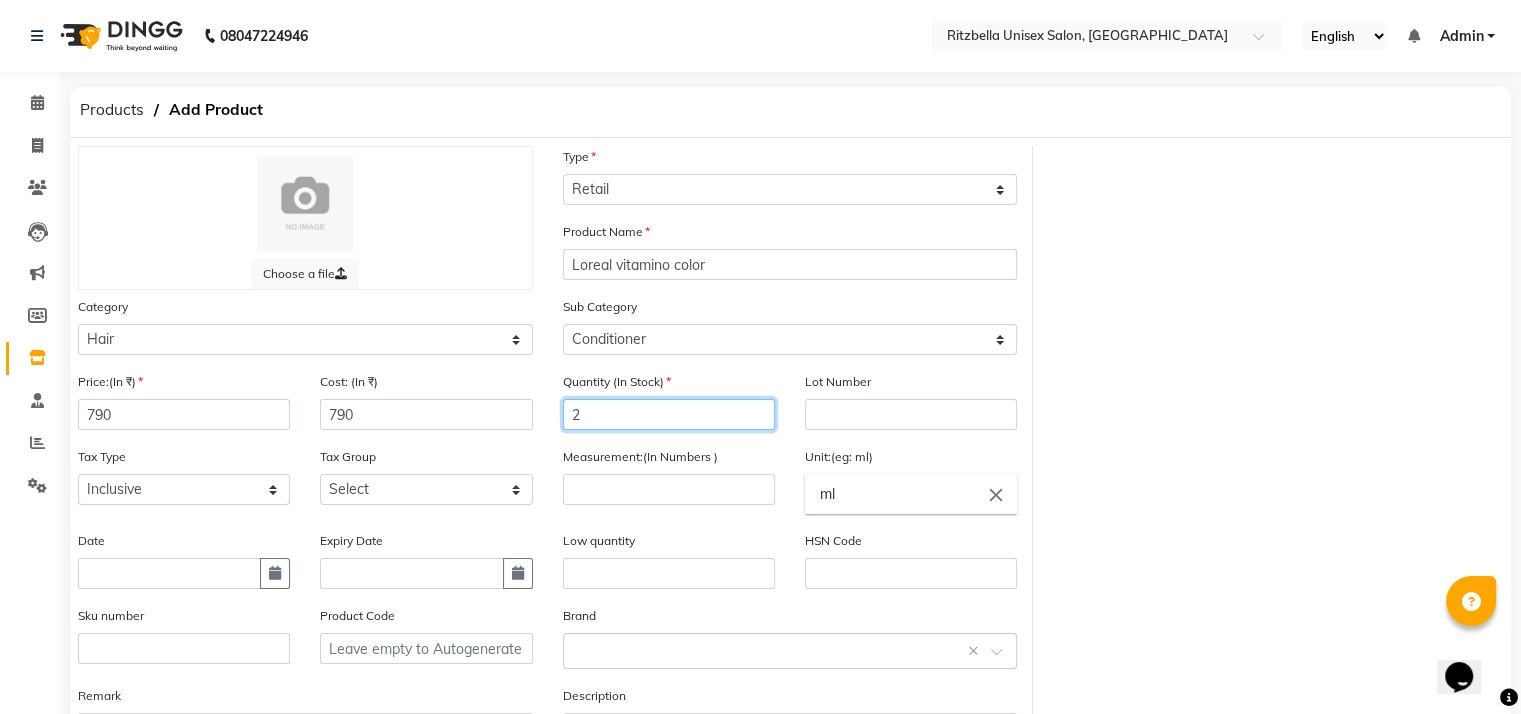 type on "2" 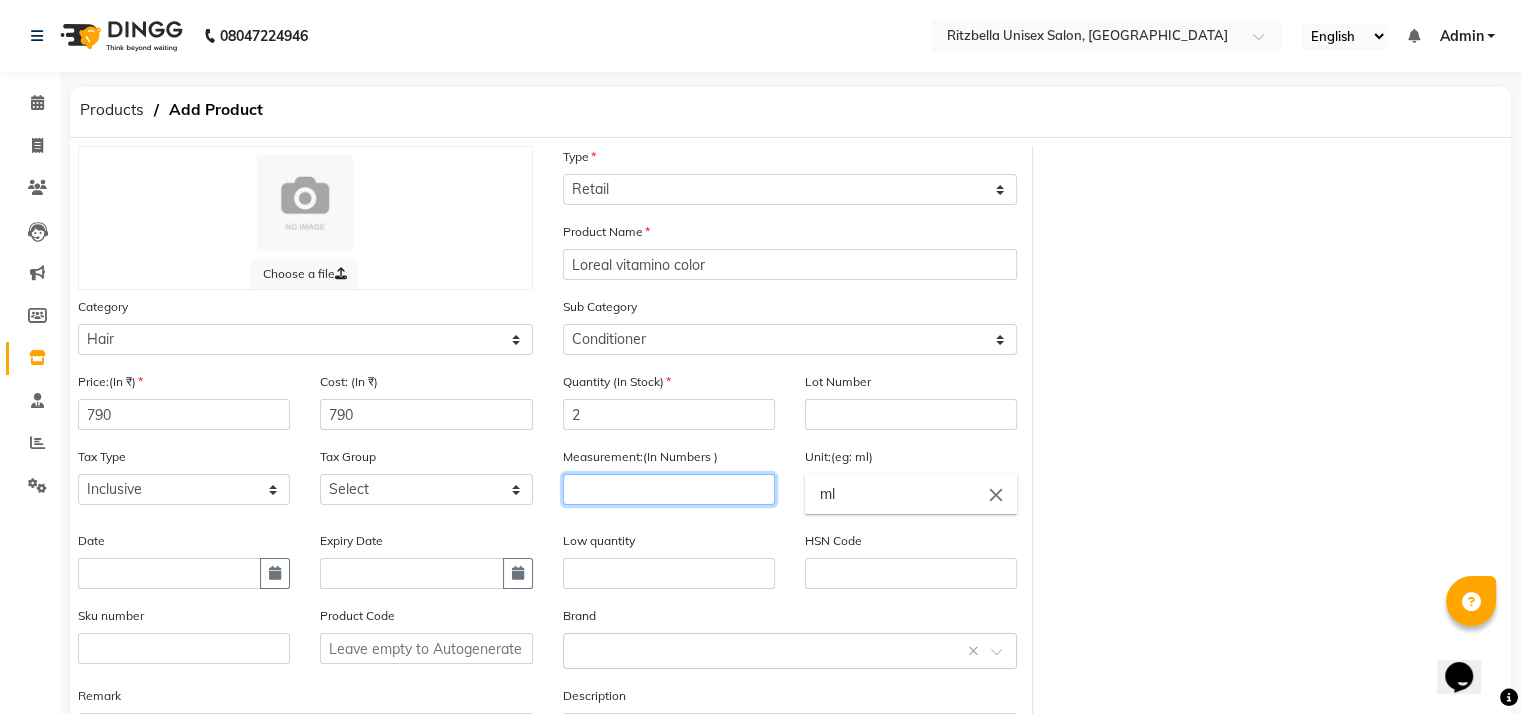 click 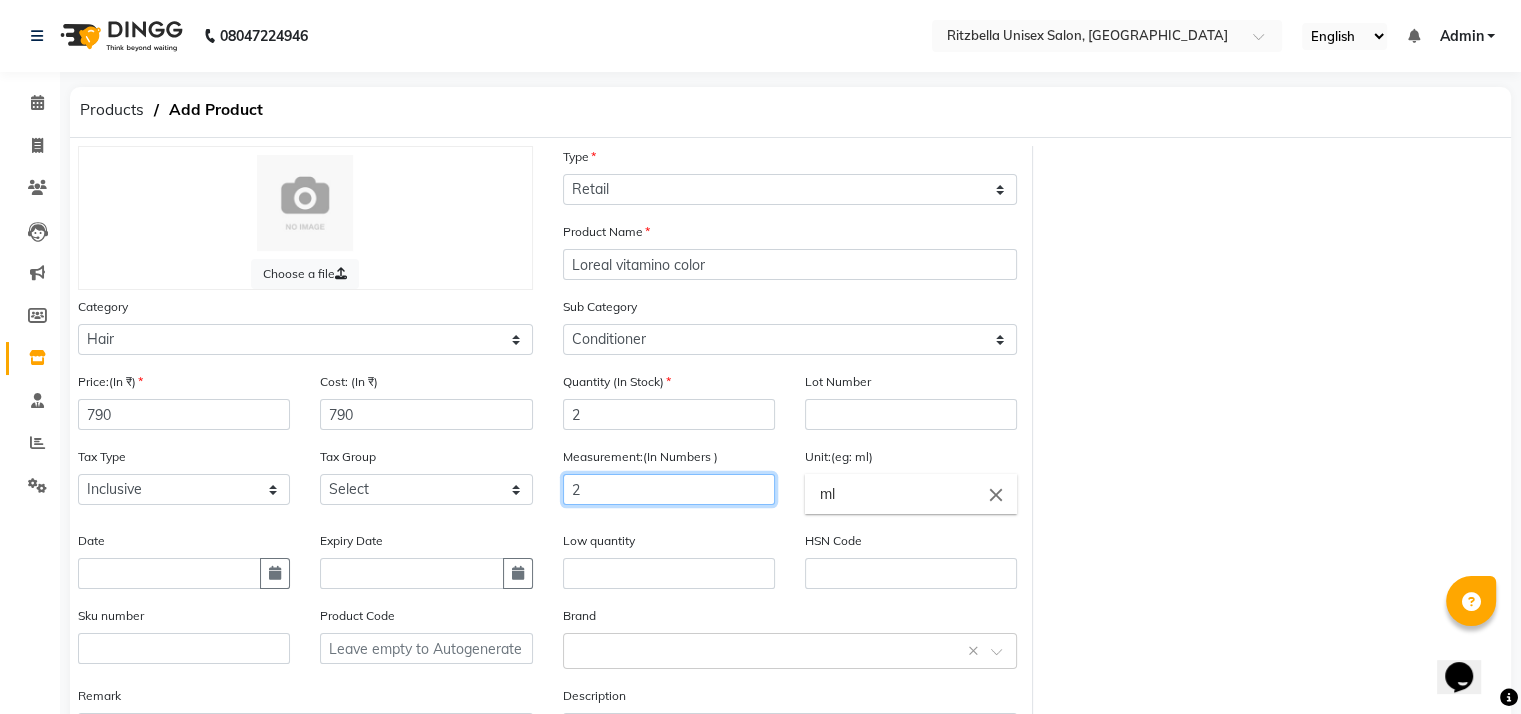 type on "2" 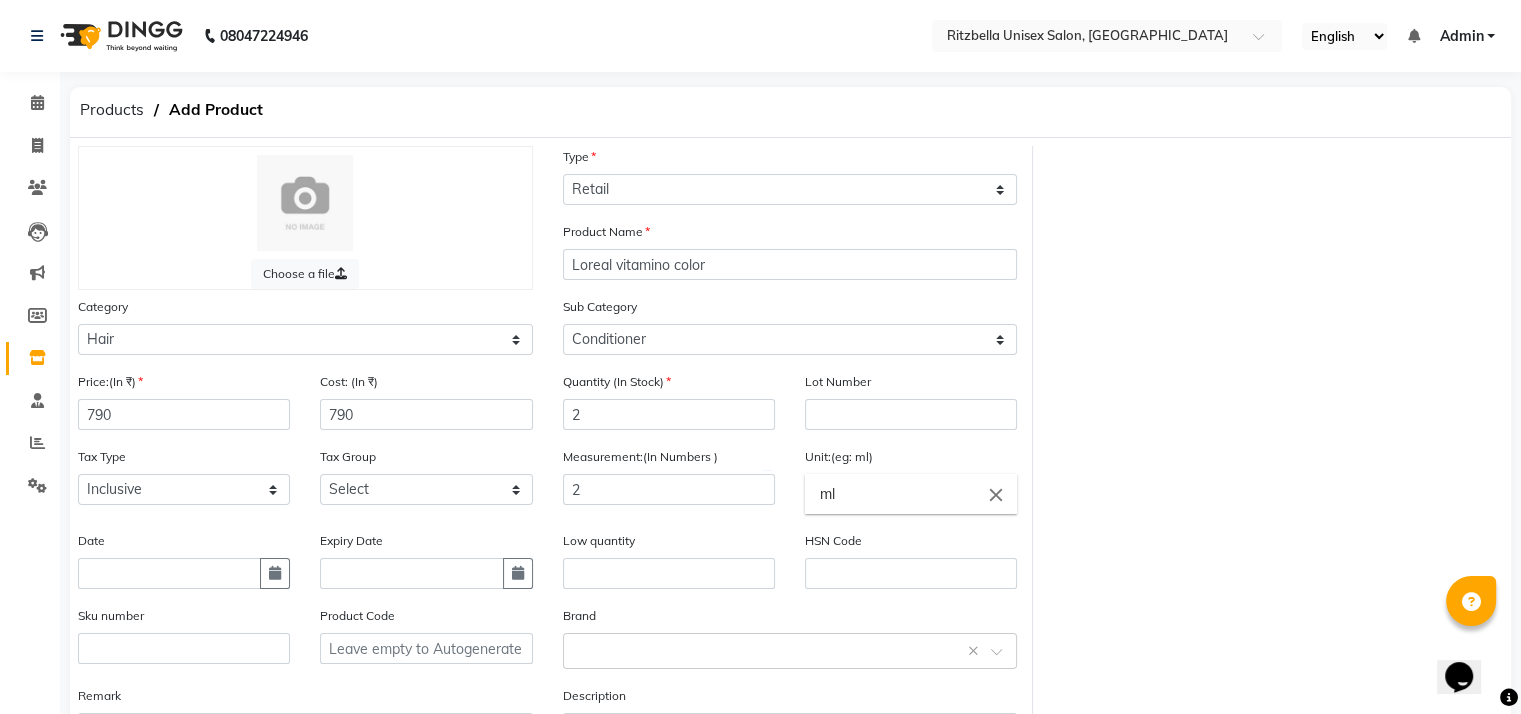 click on "close" 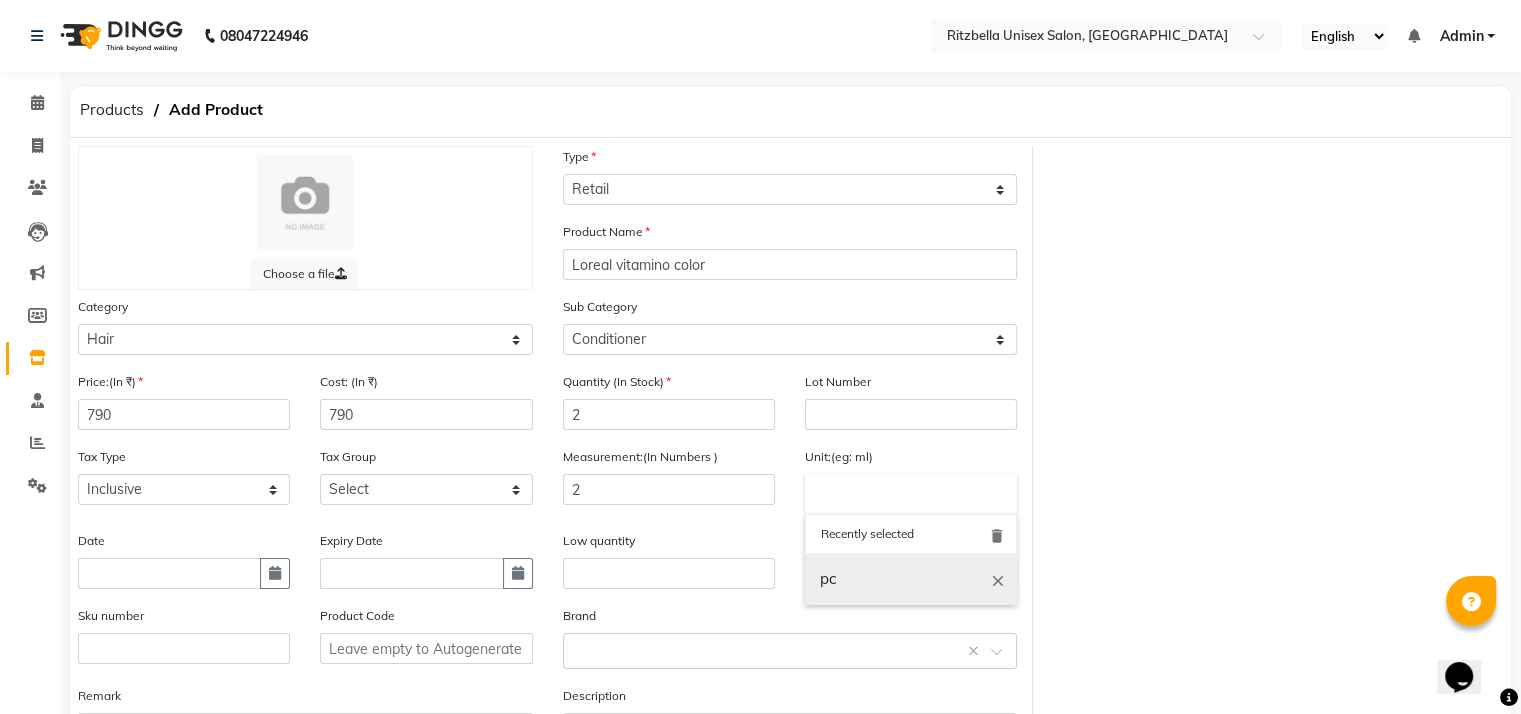 click on "pc" at bounding box center [911, 579] 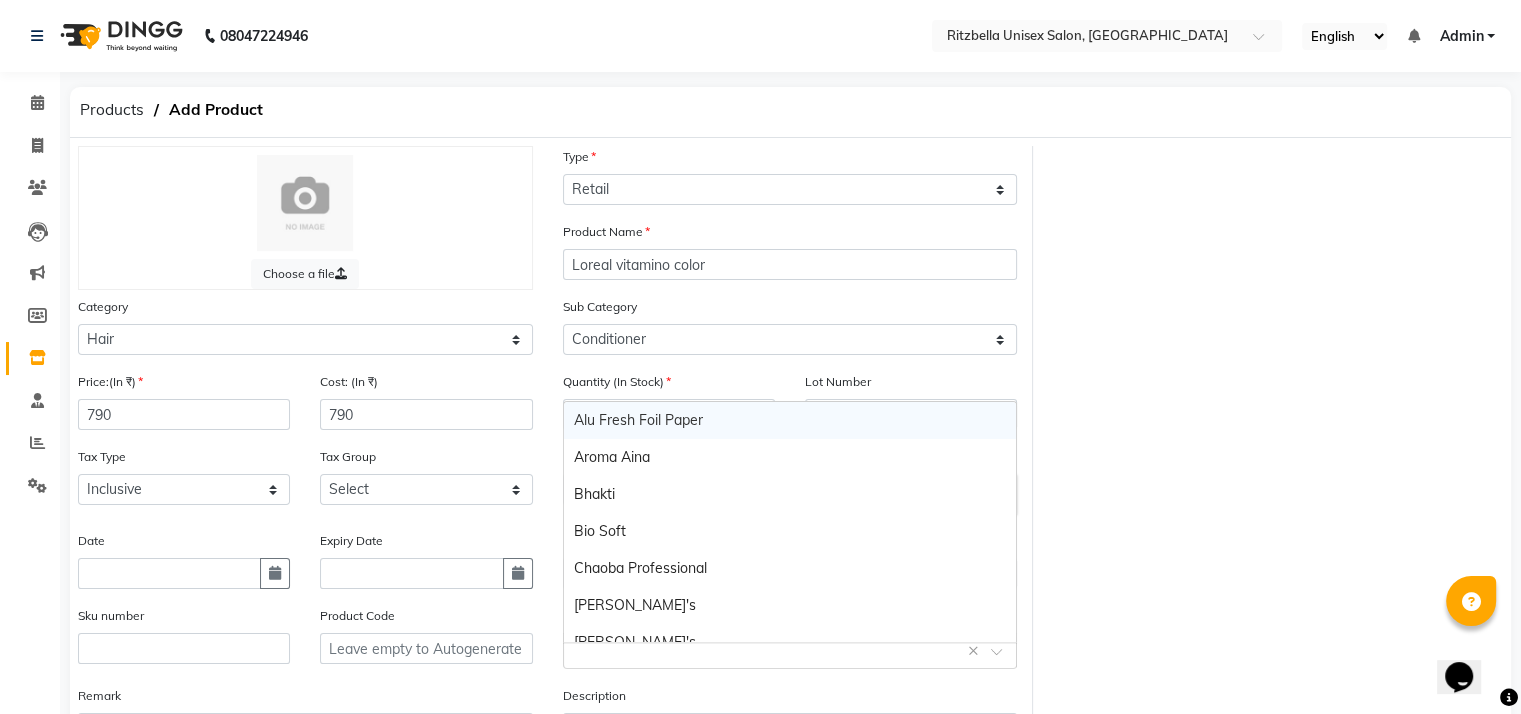 click 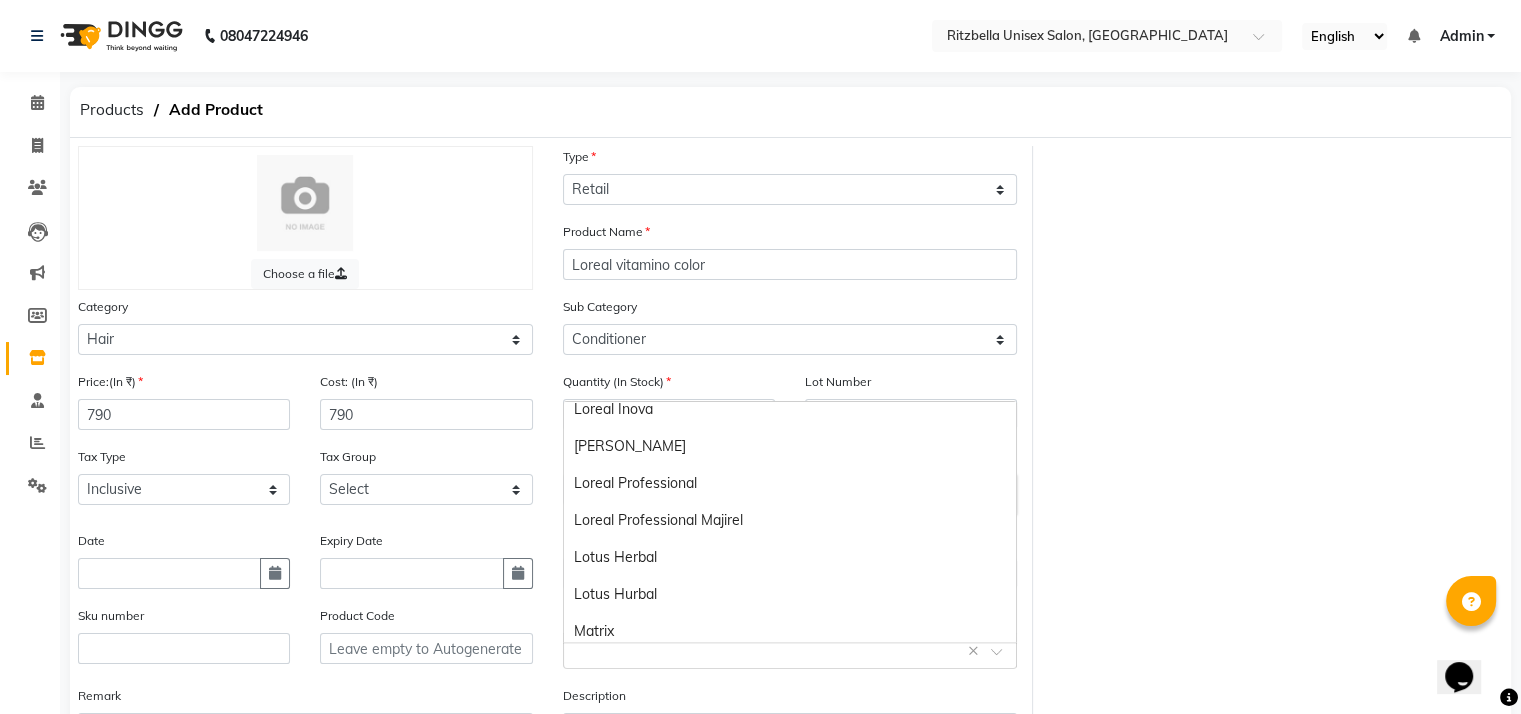 scroll, scrollTop: 1234, scrollLeft: 0, axis: vertical 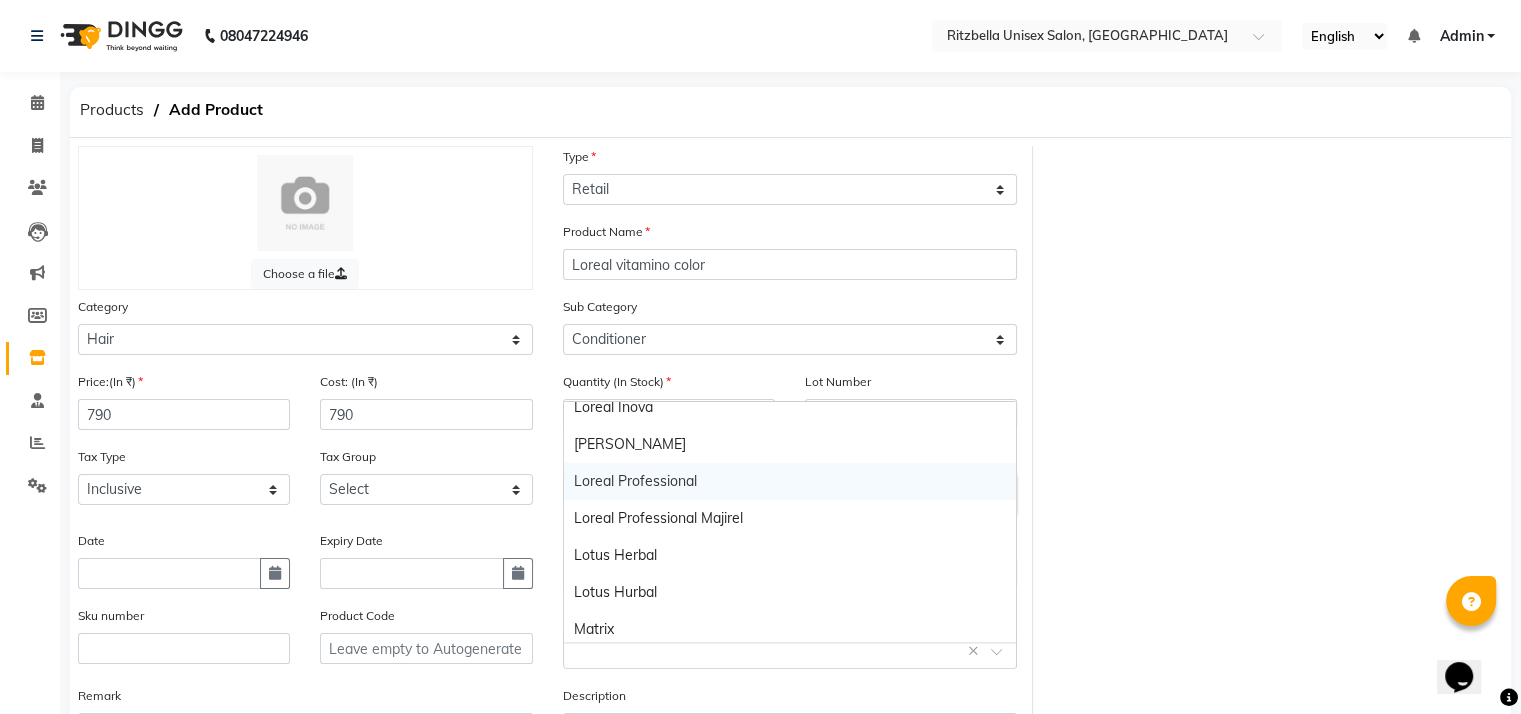click on "Loreal Professional" at bounding box center [790, 481] 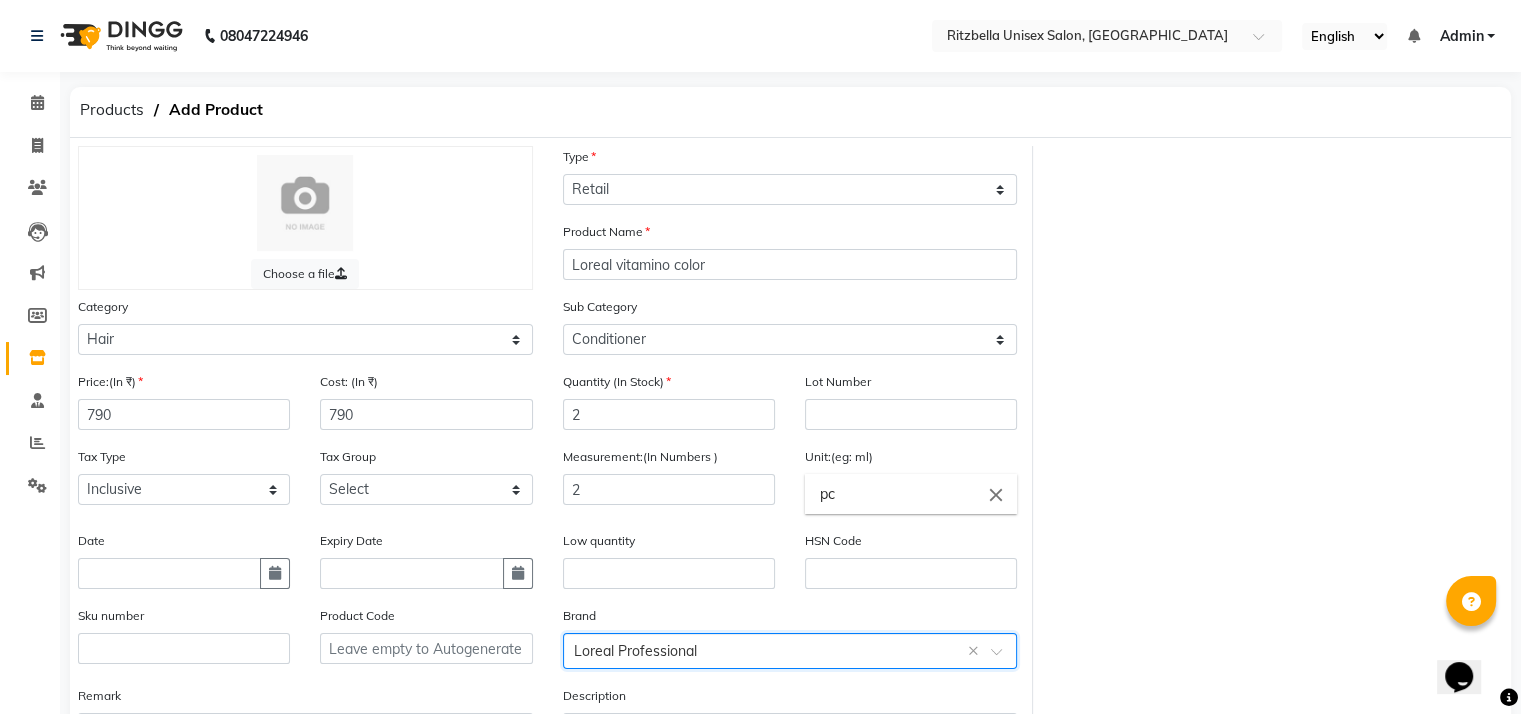 scroll, scrollTop: 172, scrollLeft: 0, axis: vertical 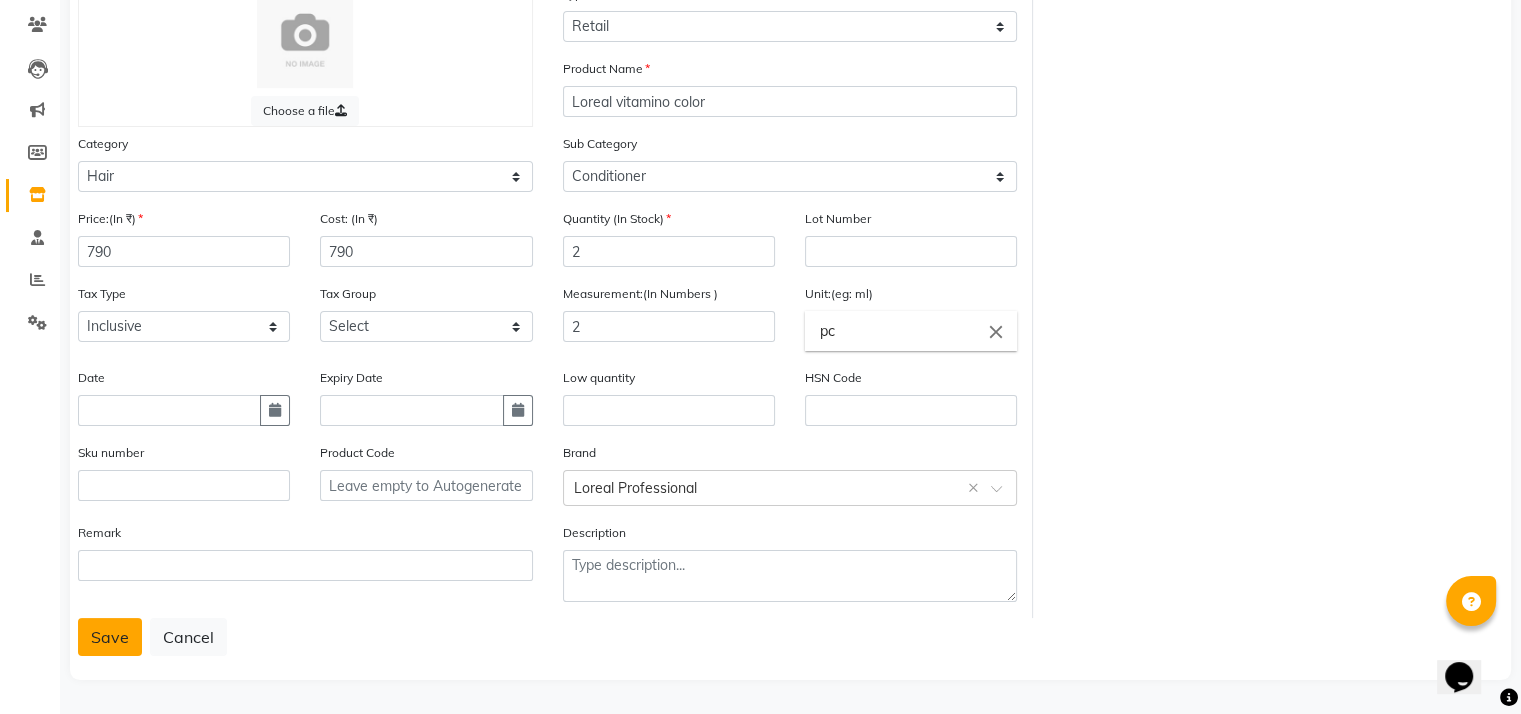 click on "Save" 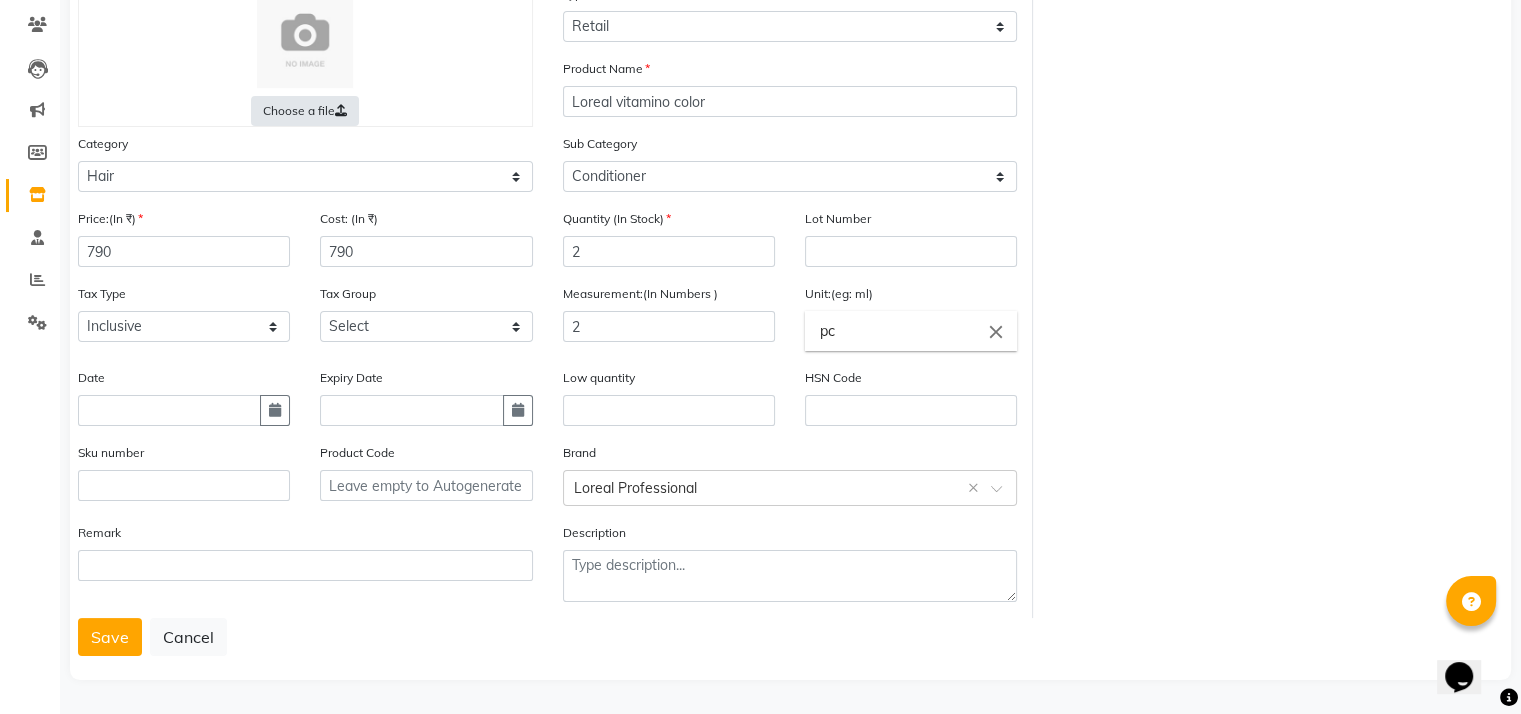 scroll, scrollTop: 0, scrollLeft: 0, axis: both 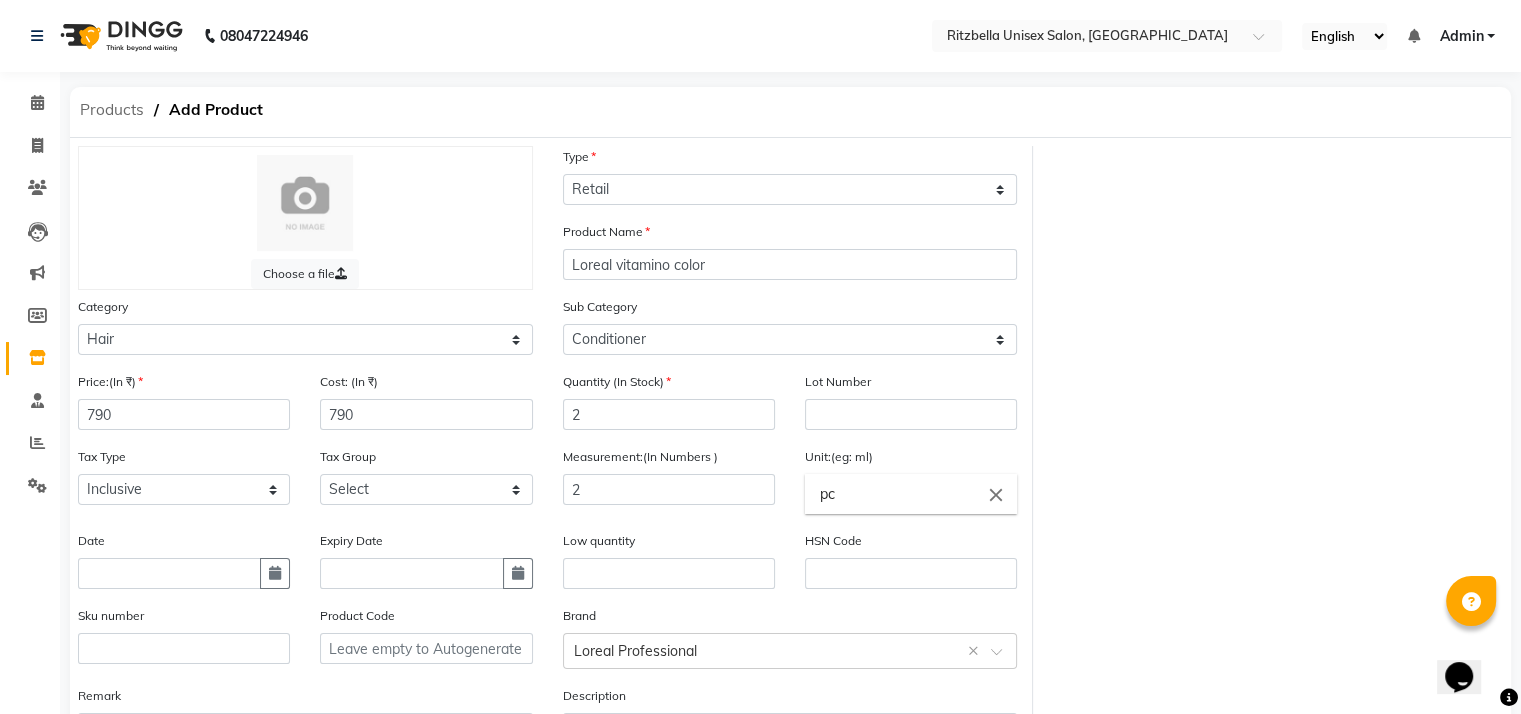 click on "Products" 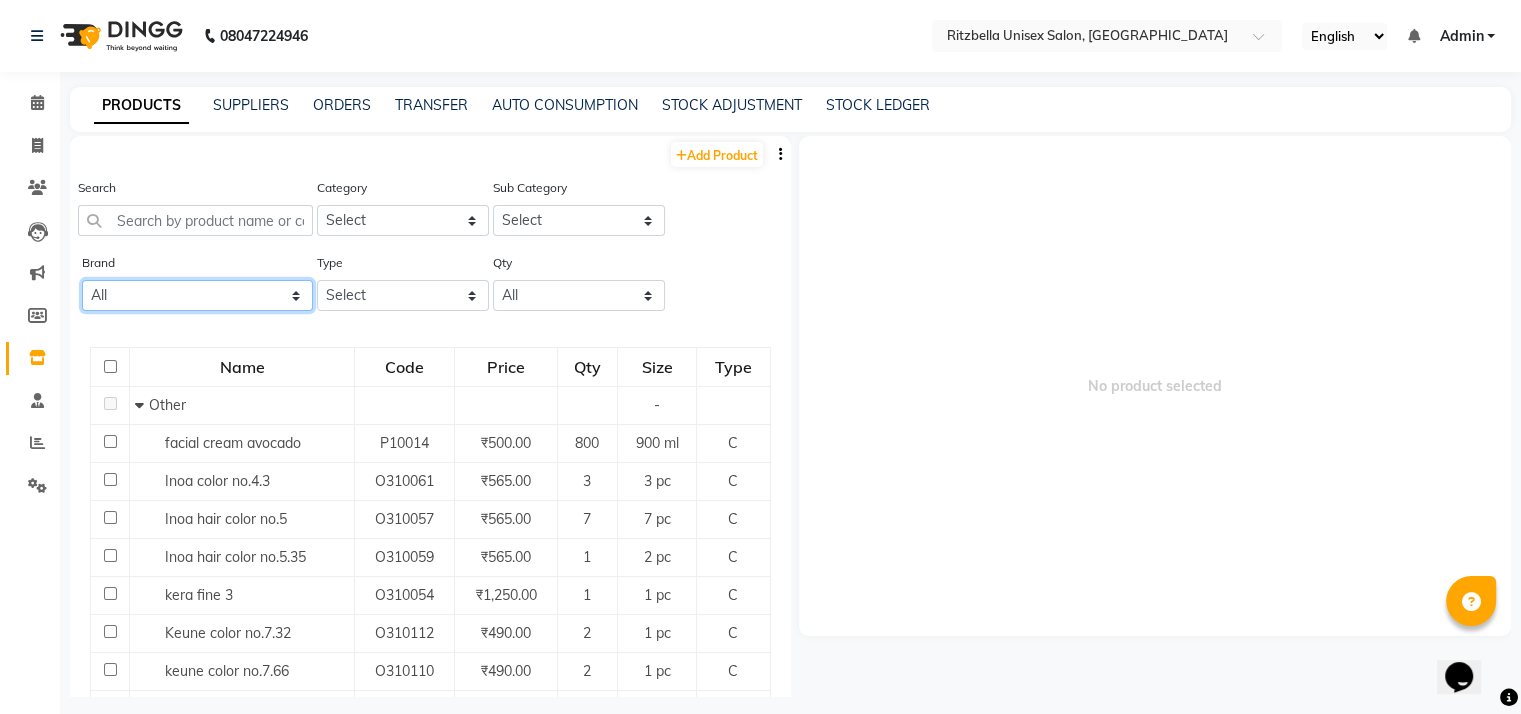 click on "All Alu Fresh Foil Paper Aroma Aina Bhakti Bio Soft Chaoba Professional Cheryle's Cheryl's Cheryl's Cosmeceuticals Duxx Darling Floractive Gillette Global Star Gown Teddy Hd Hd Anguoer Honey Bee Hydra Care Jewa White Jovees Jovees Herbal Kenue Kera Fine Keune Levilson Levison's Le-vitson Lewilsion Lewilson Le'wilson Le'wilson Professional Loreal Loreal Extenso Loreal Inoa Loreal Inova Loreal Majirel Loreal Professional Loreal Professional Majirel Lotus Herbal Lotus Hurbal Matrix Mavon Mavon Professional Mjm Naked Nish N+professional N+ Professional O3+ O3+professional O3+ Professional Organic Harvest Pro Ozon Pooja Raaga Profession Rica Made In Italy Richfeel Naturals Schwarzkopf Sea Blue Men Essentials Shills Professional Shreya Vedic Wella Professionals" 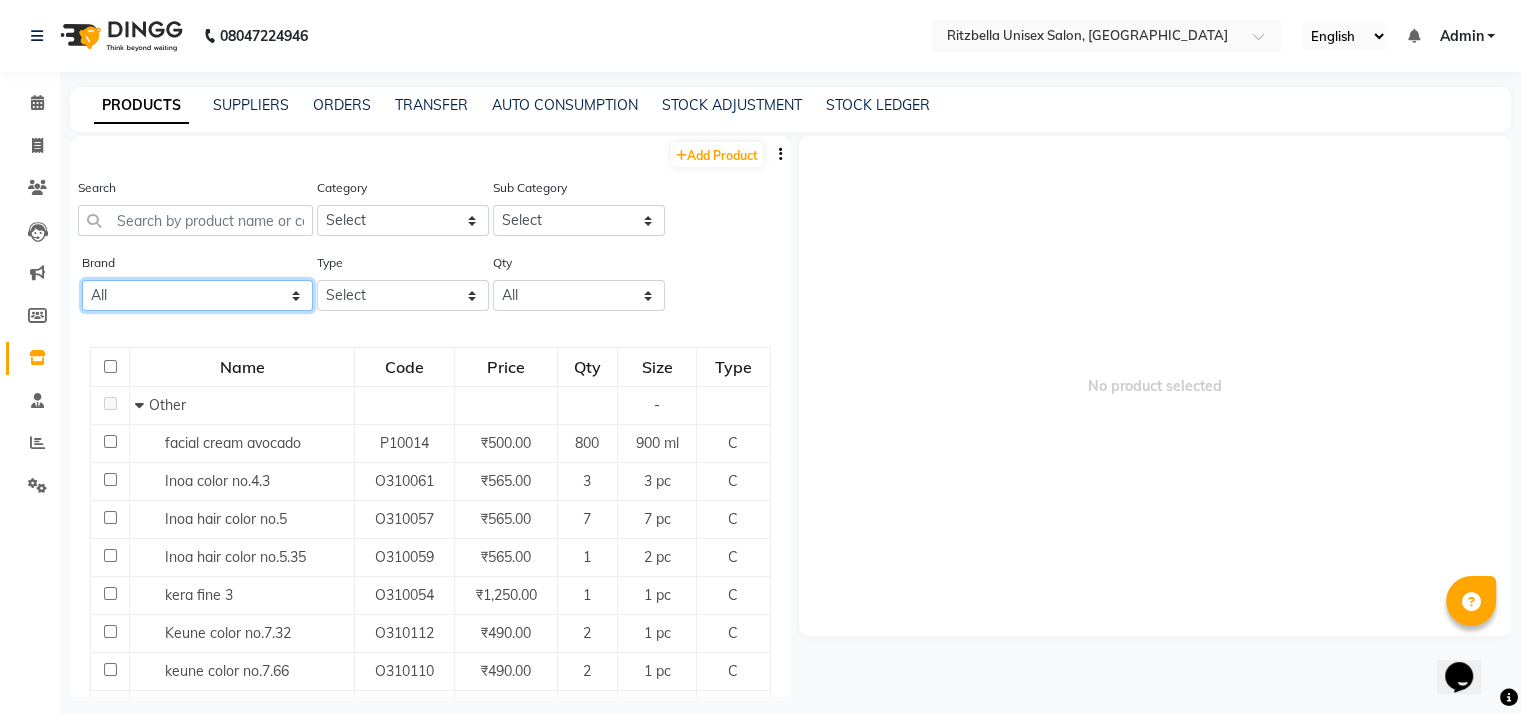 select on "loreal professional" 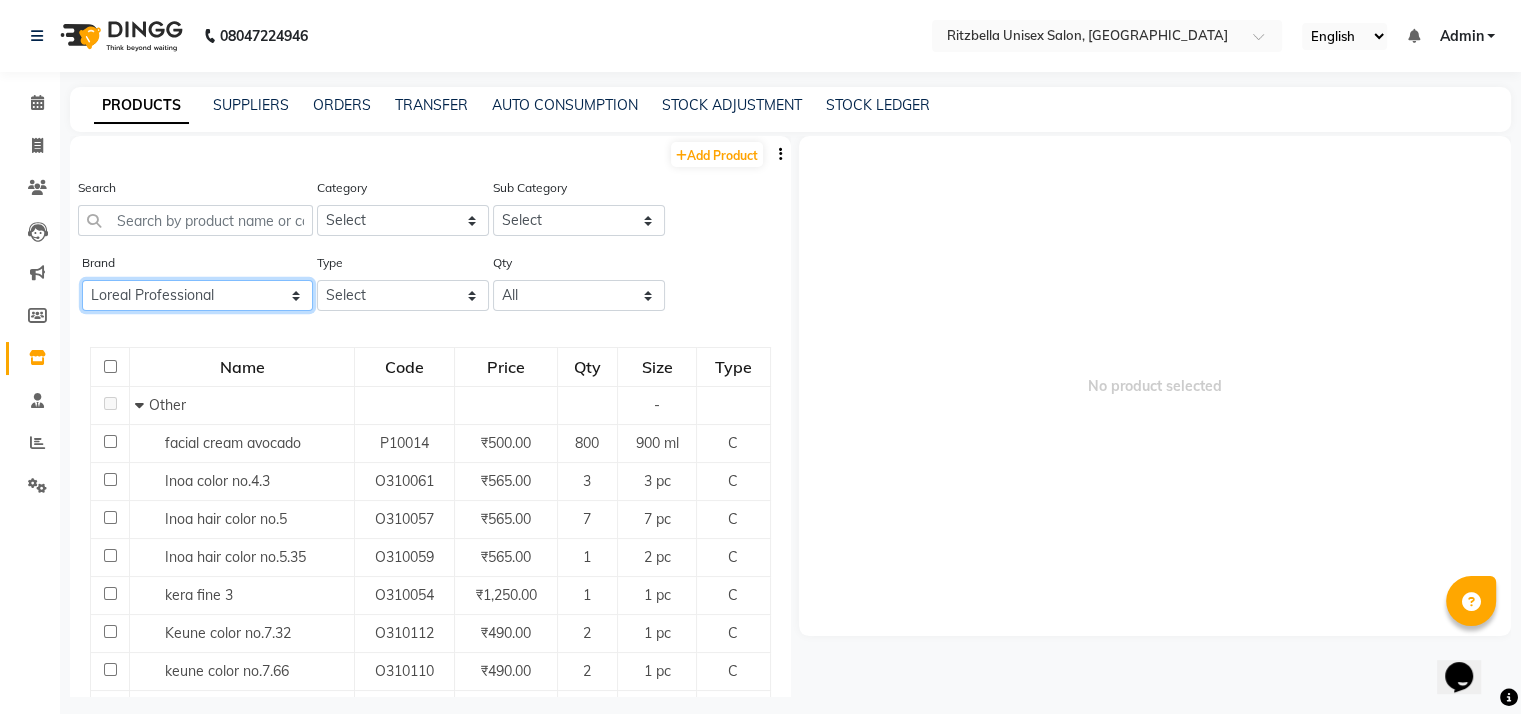 click on "All Alu Fresh Foil Paper Aroma Aina Bhakti Bio Soft Chaoba Professional Cheryle's Cheryl's Cheryl's Cosmeceuticals Duxx Darling Floractive Gillette Global Star Gown Teddy Hd Hd Anguoer Honey Bee Hydra Care Jewa White Jovees Jovees Herbal Kenue Kera Fine Keune Levilson Levison's Le-vitson Lewilsion Lewilson Le'wilson Le'wilson Professional Loreal Loreal Extenso Loreal Inoa Loreal Inova Loreal Majirel Loreal Professional Loreal Professional Majirel Lotus Herbal Lotus Hurbal Matrix Mavon Mavon Professional Mjm Naked Nish N+professional N+ Professional O3+ O3+professional O3+ Professional Organic Harvest Pro Ozon Pooja Raaga Profession Rica Made In Italy Richfeel Naturals Schwarzkopf Sea Blue Men Essentials Shills Professional Shreya Vedic Wella Professionals" 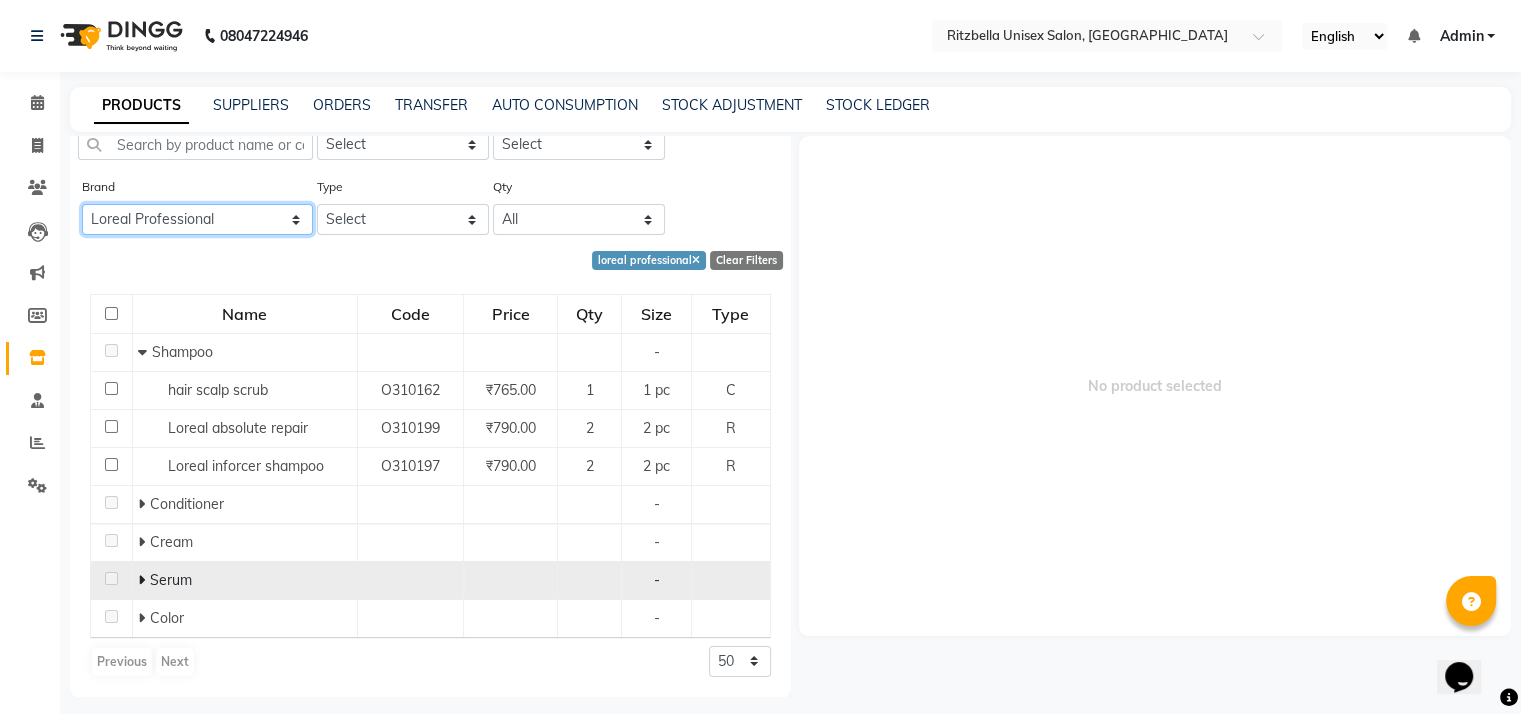 scroll, scrollTop: 76, scrollLeft: 0, axis: vertical 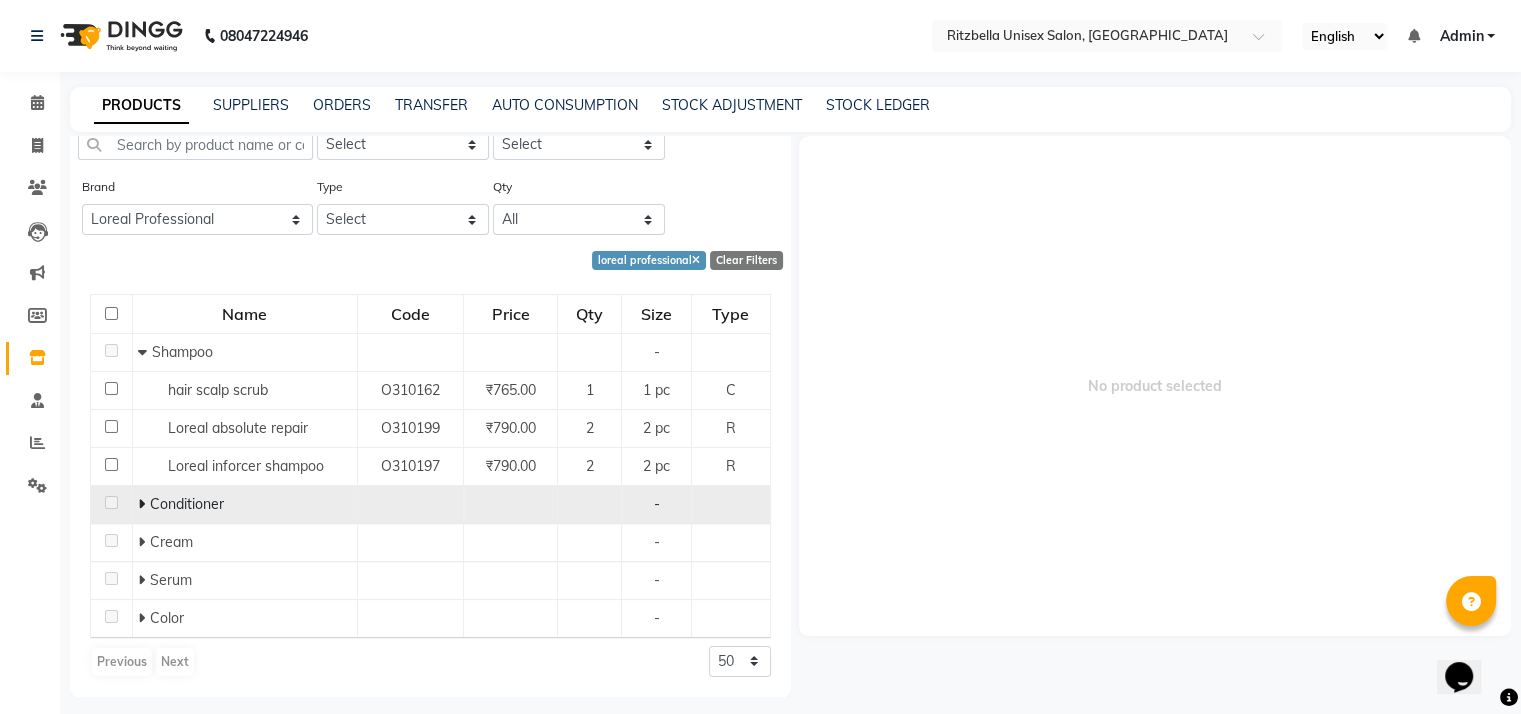 click 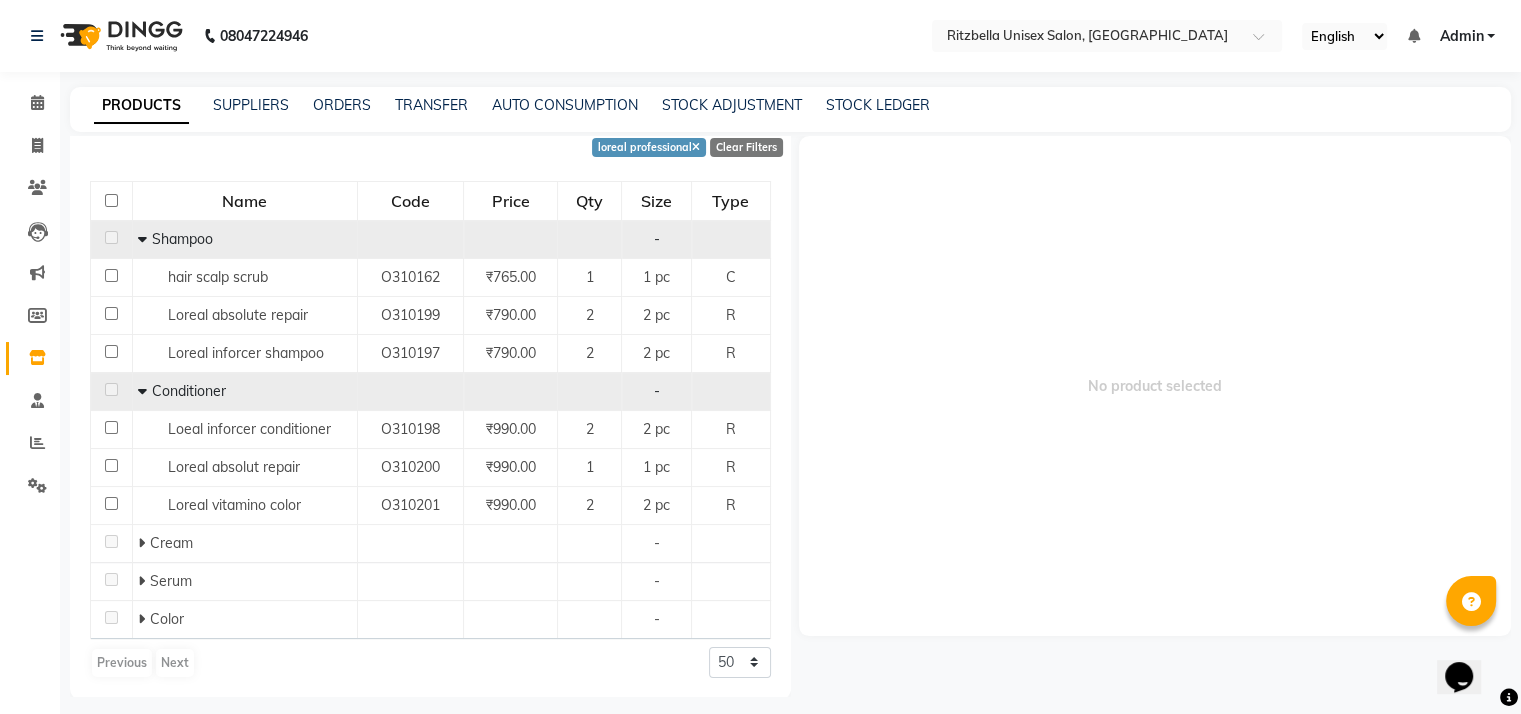 scroll, scrollTop: 0, scrollLeft: 0, axis: both 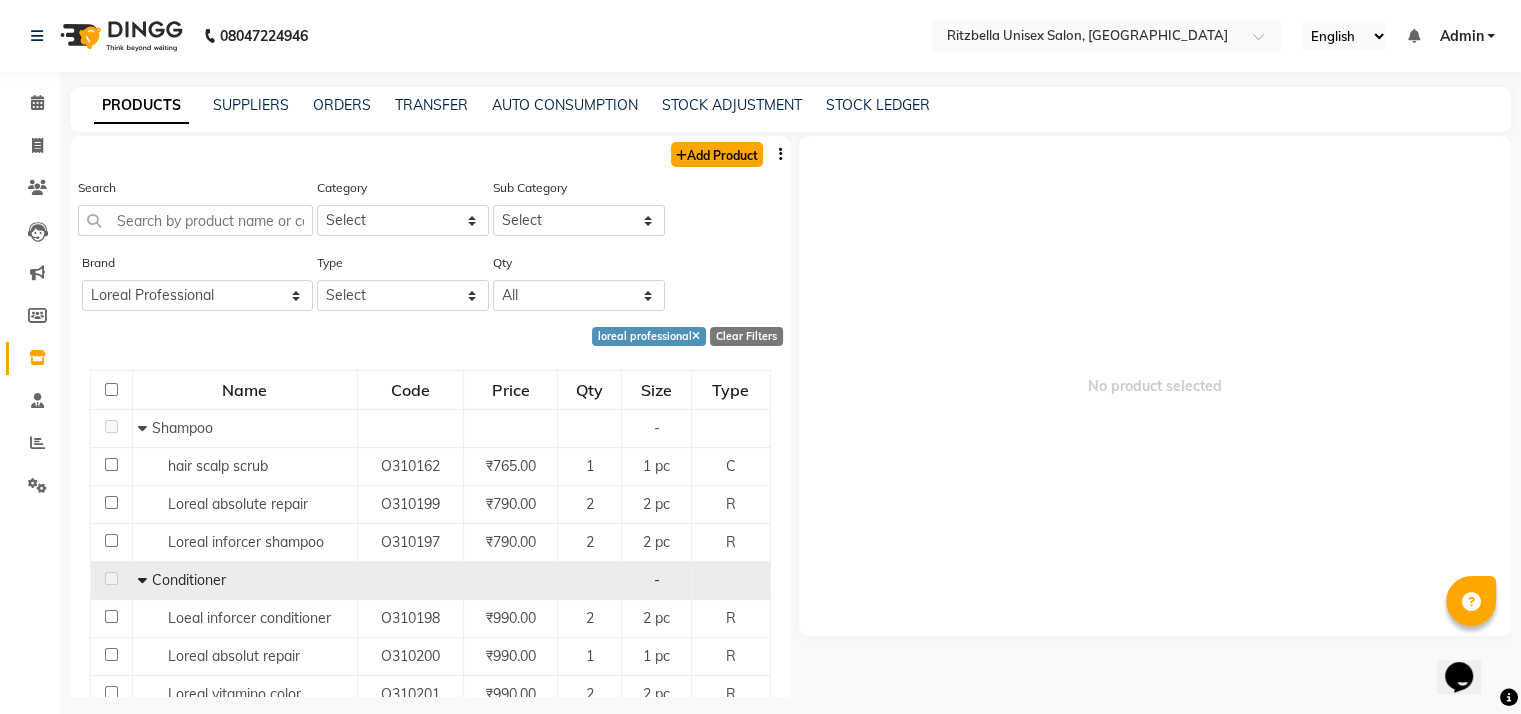 click on "Add Product" 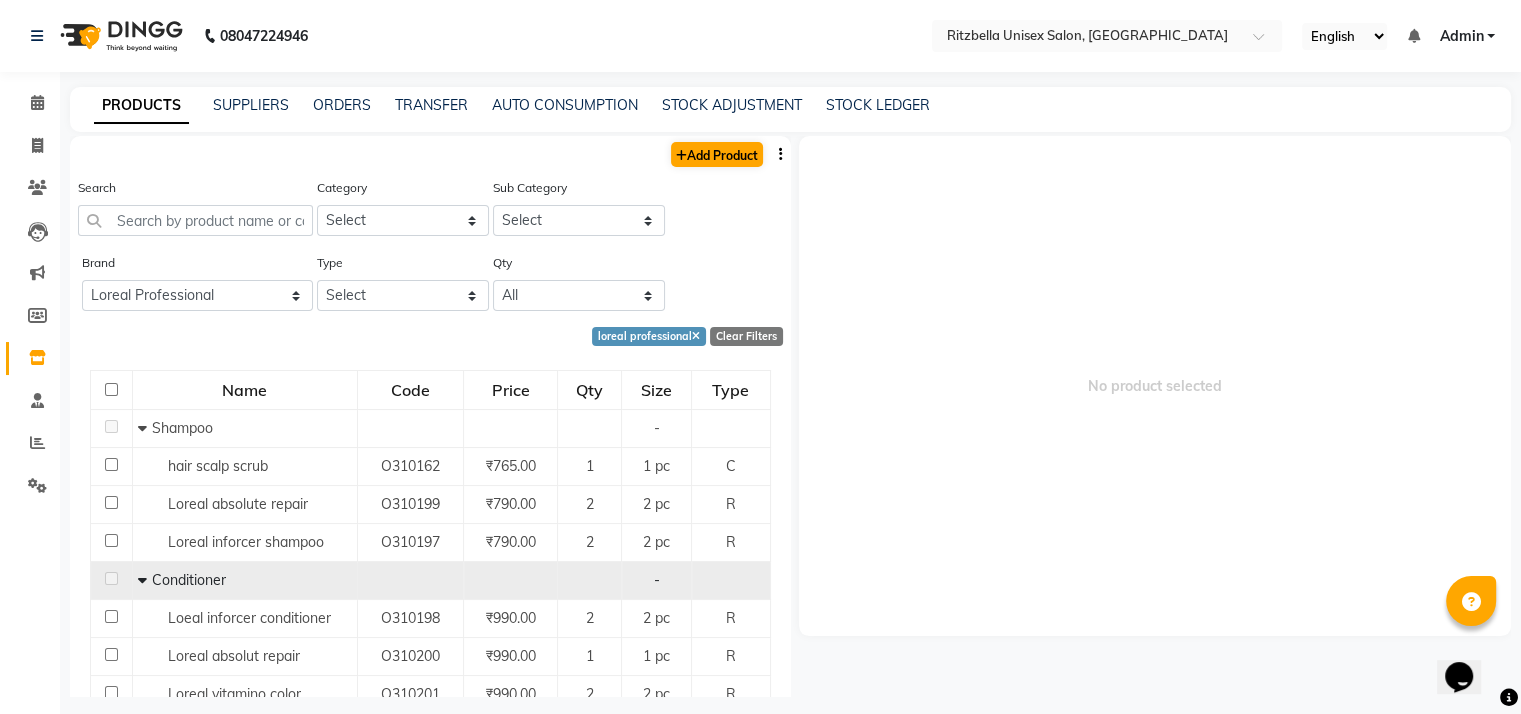 select on "true" 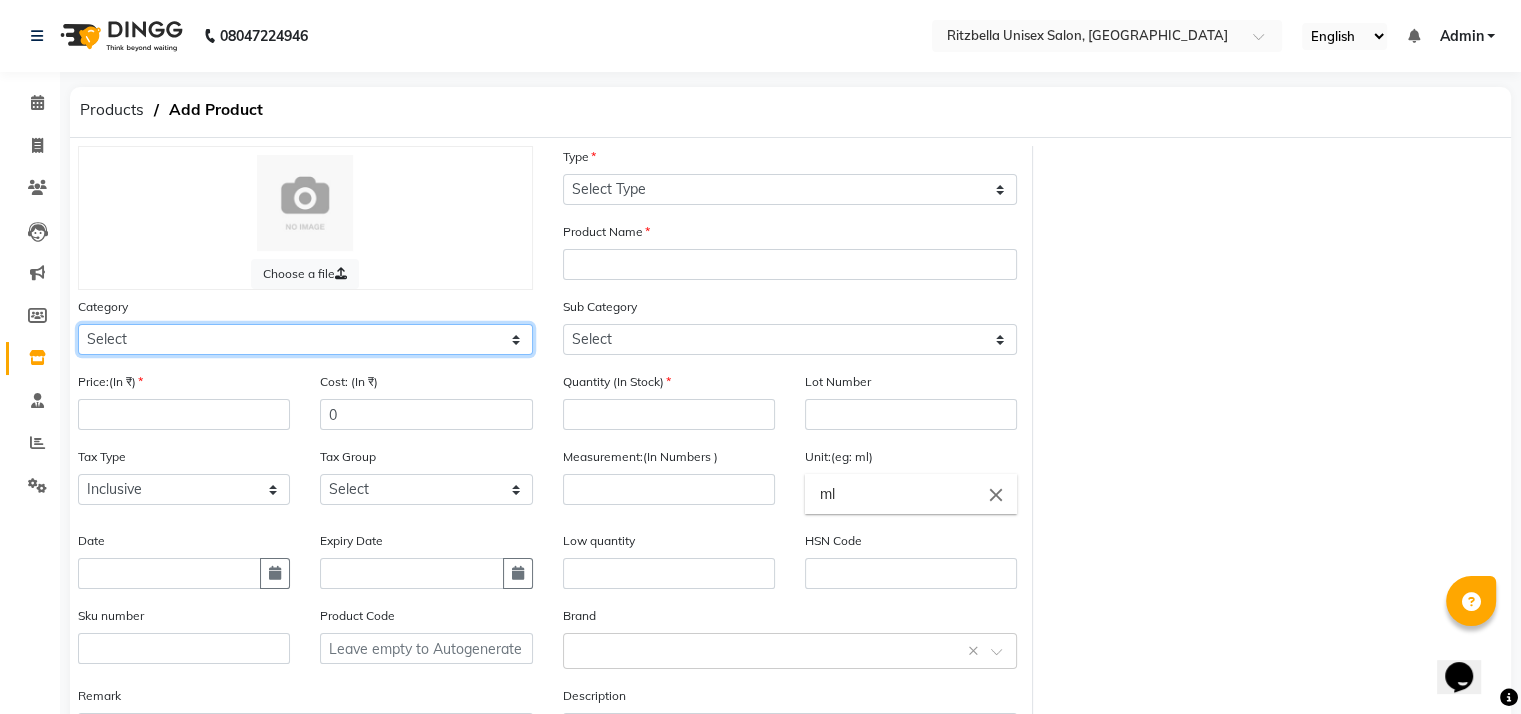 click on "Select Hair Skin Makeup Personal Care Appliances Beard Waxing Disposable Threading Hands and Feet Beauty Planet Botox Cadiveu Casmara Cheryls Loreal Olaplex Other" 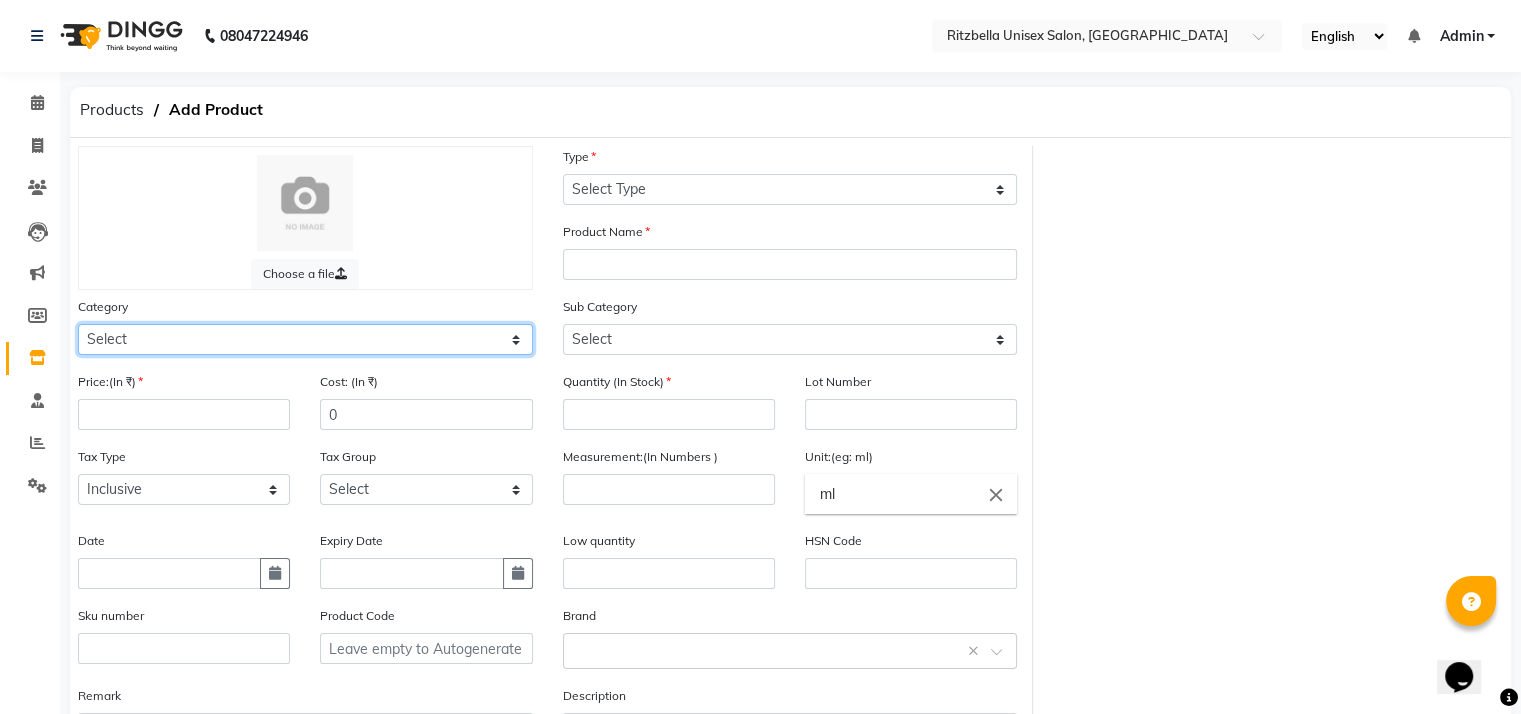 select on "1100" 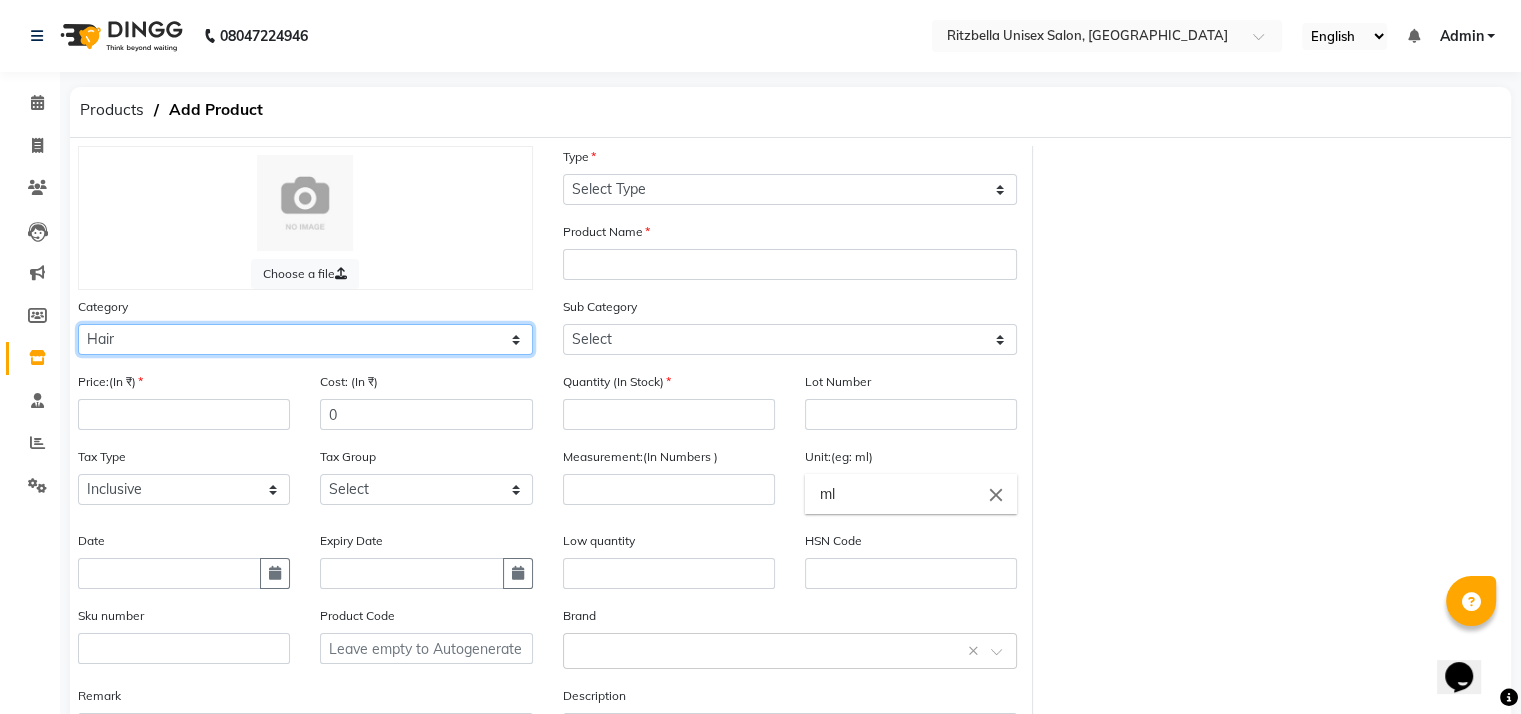 click on "Select Hair Skin Makeup Personal Care Appliances Beard Waxing Disposable Threading Hands and Feet Beauty Planet Botox Cadiveu Casmara Cheryls Loreal Olaplex Other" 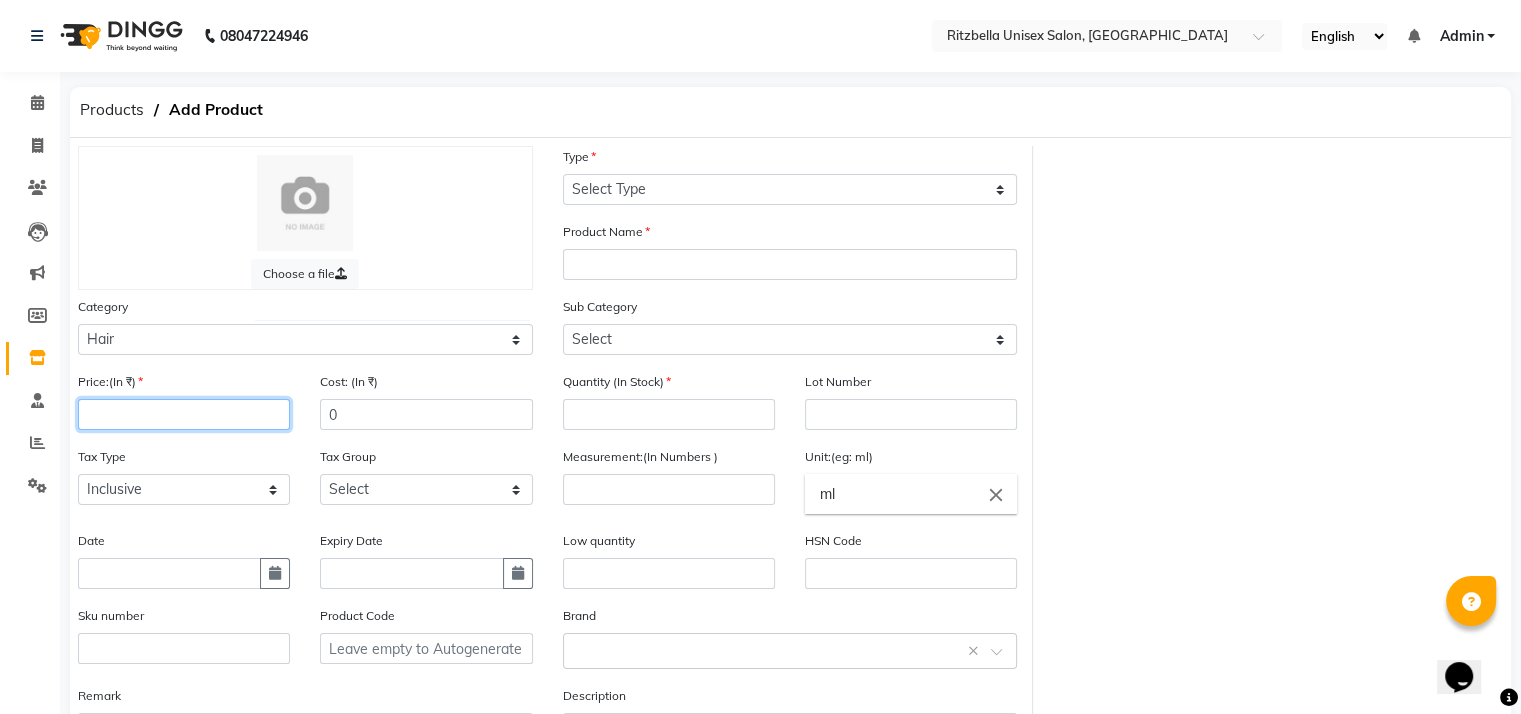 click 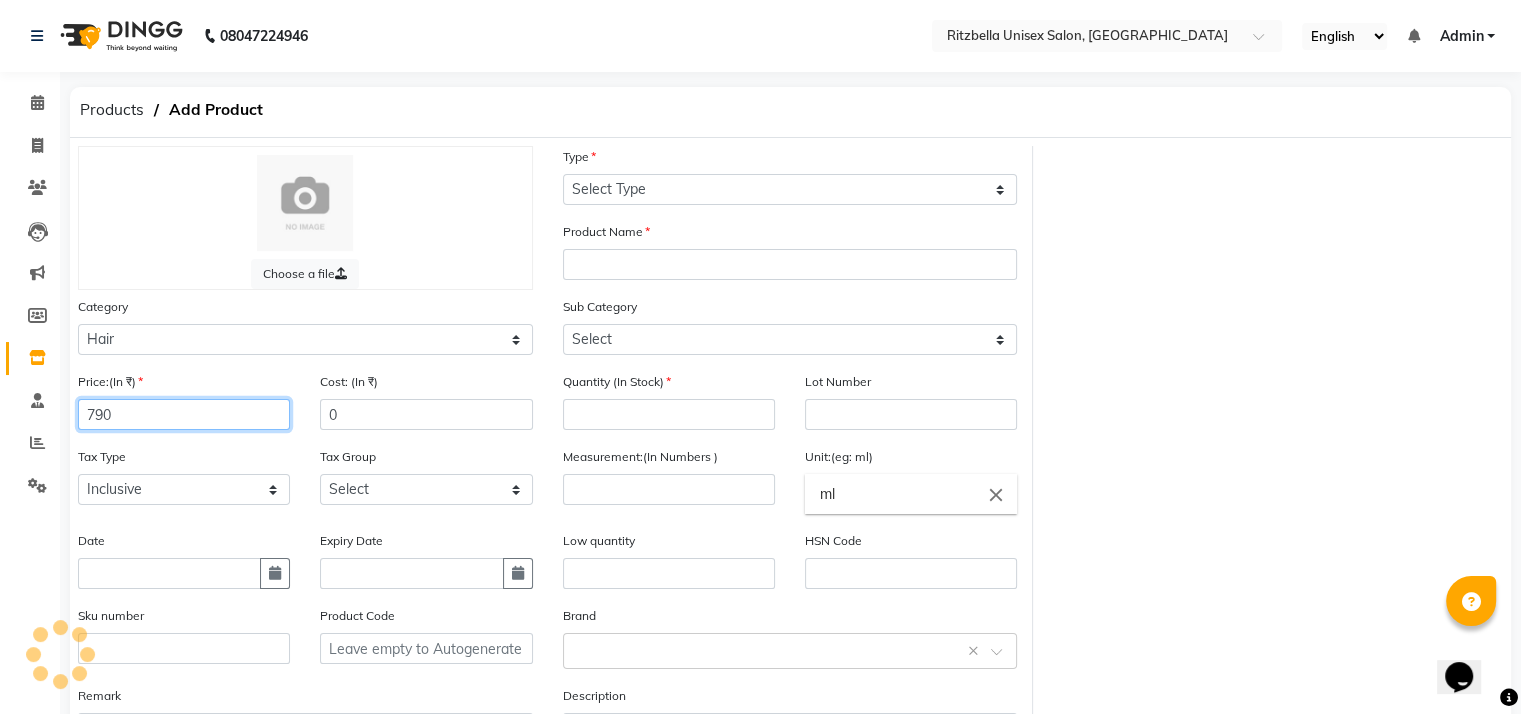 type on "790" 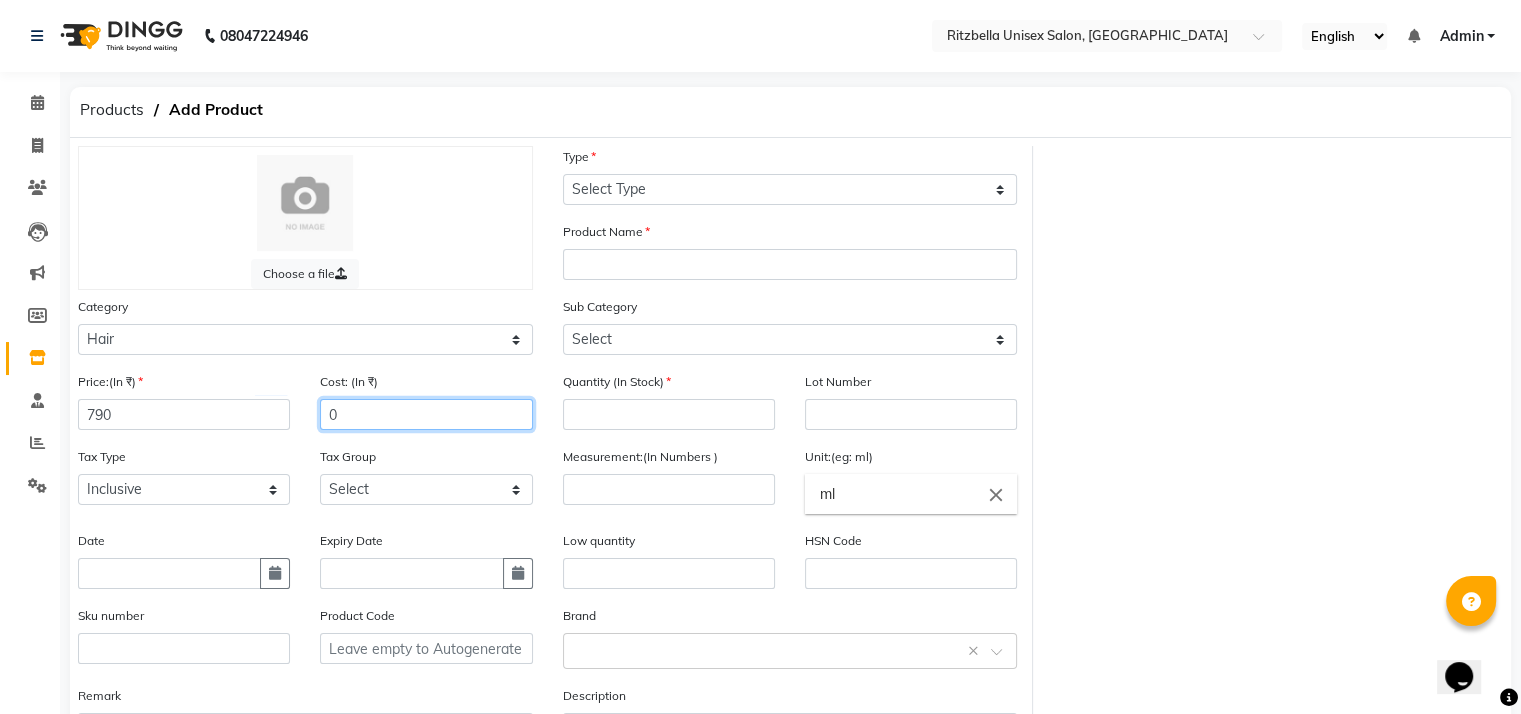 click on "0" 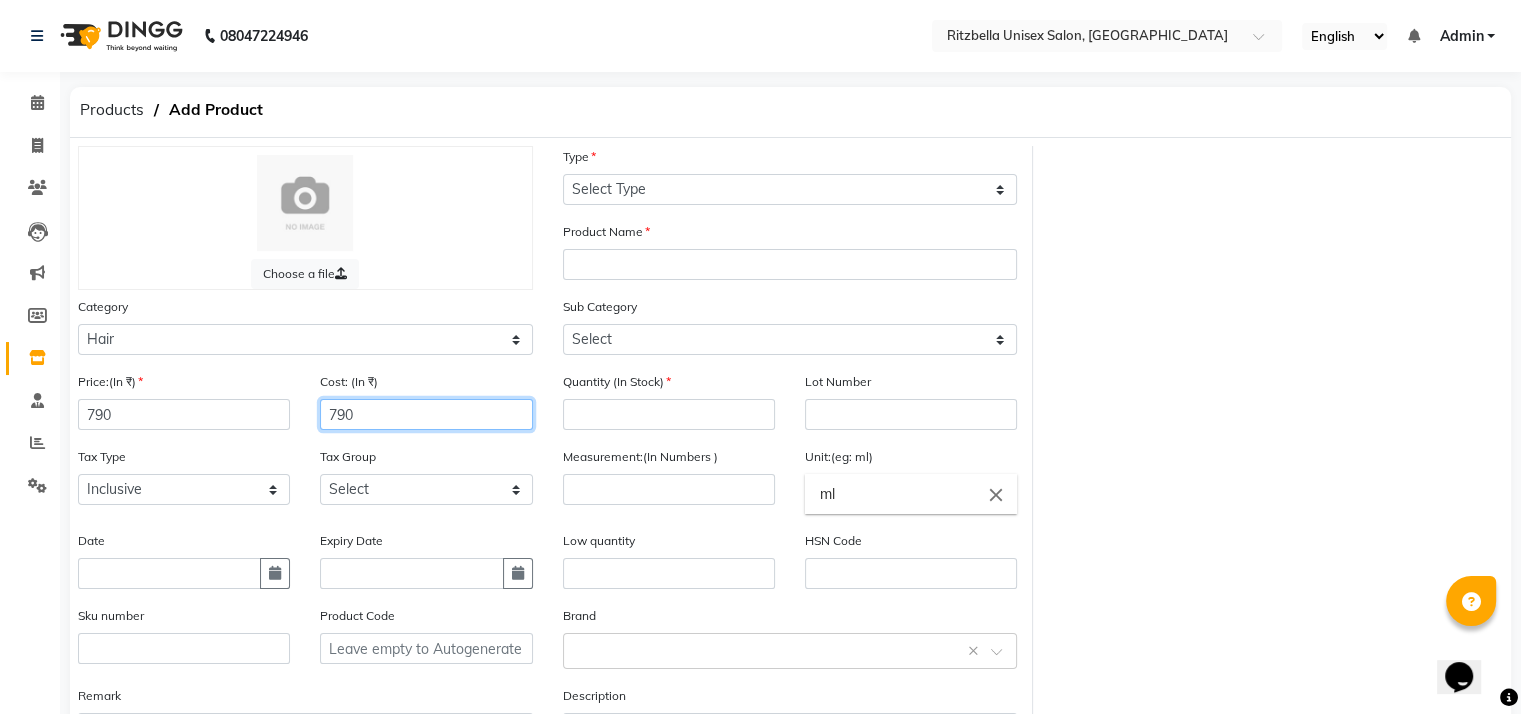 type on "790" 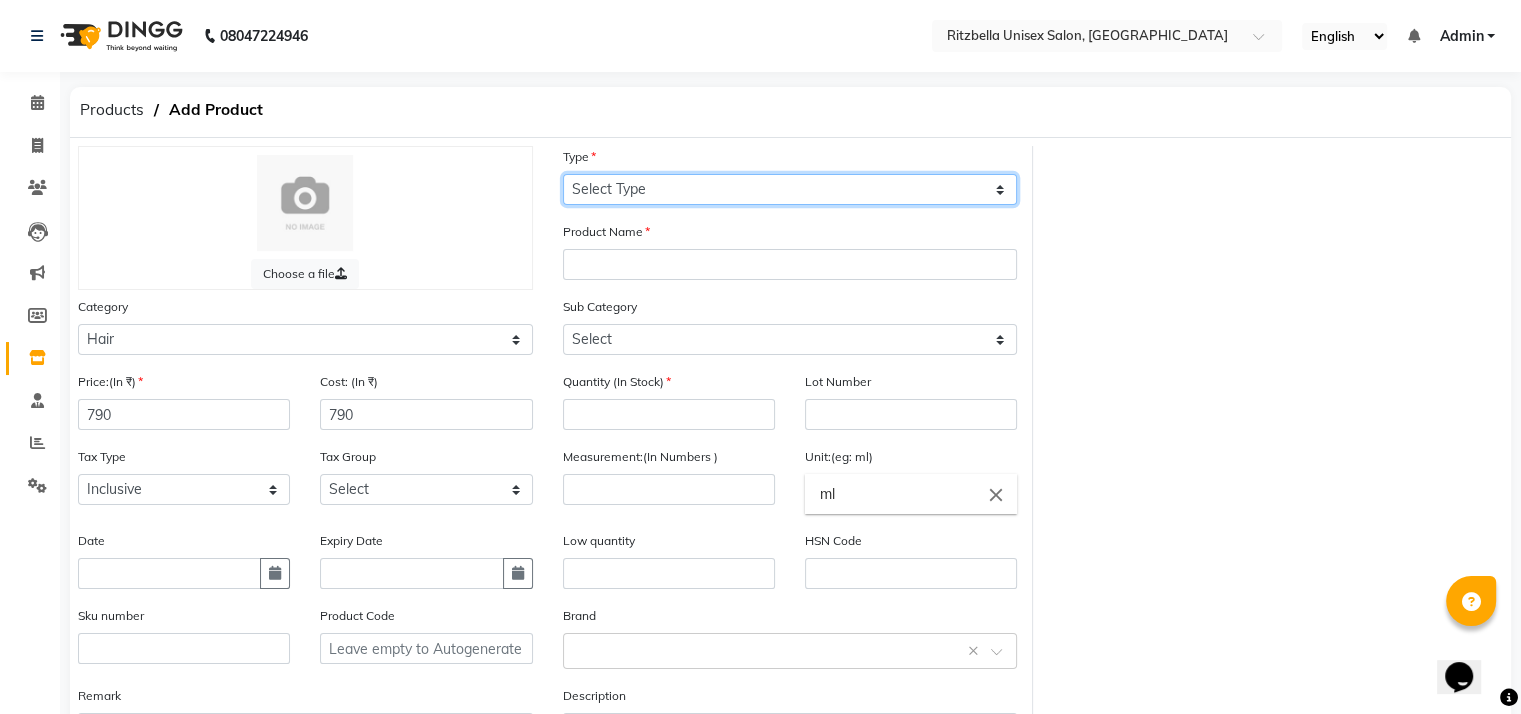 click on "Select Type Both Retail Consumable" 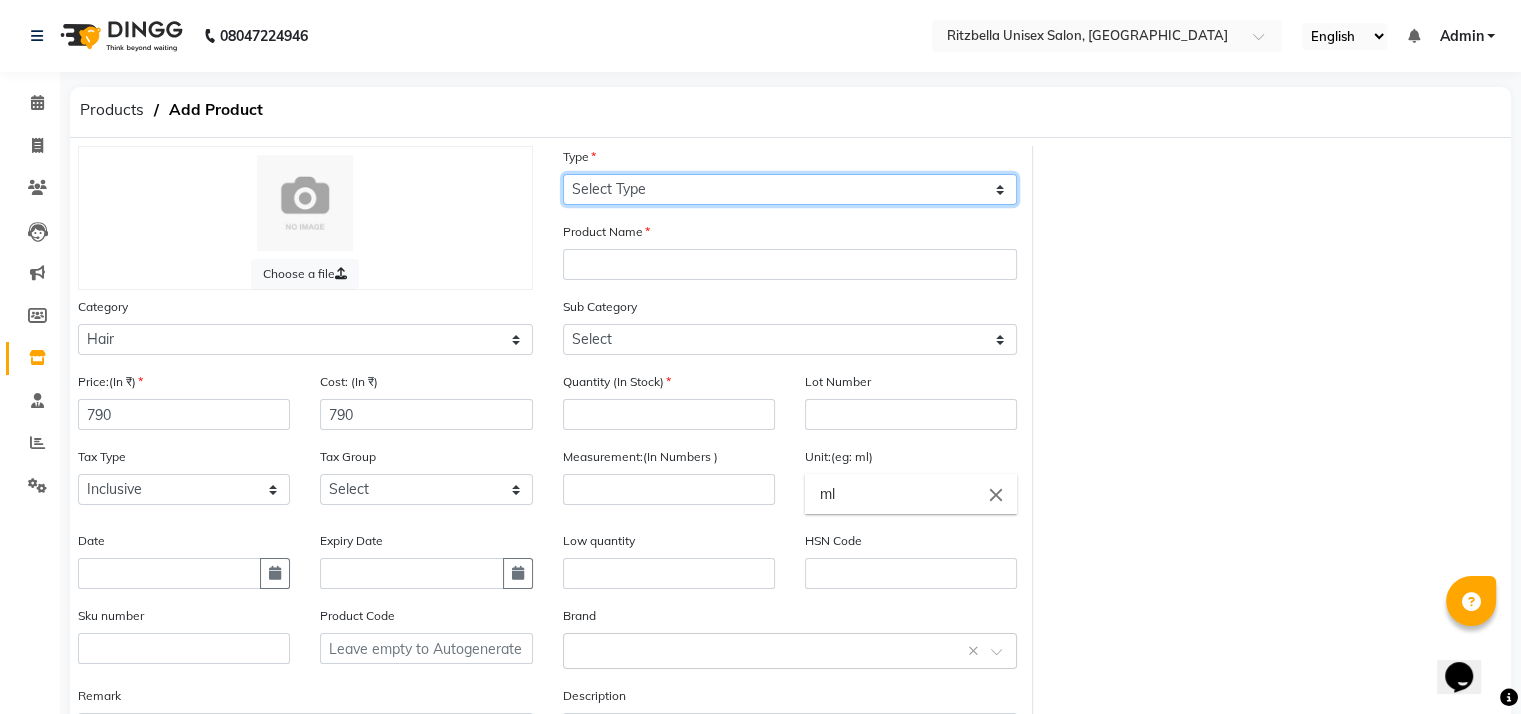 select on "R" 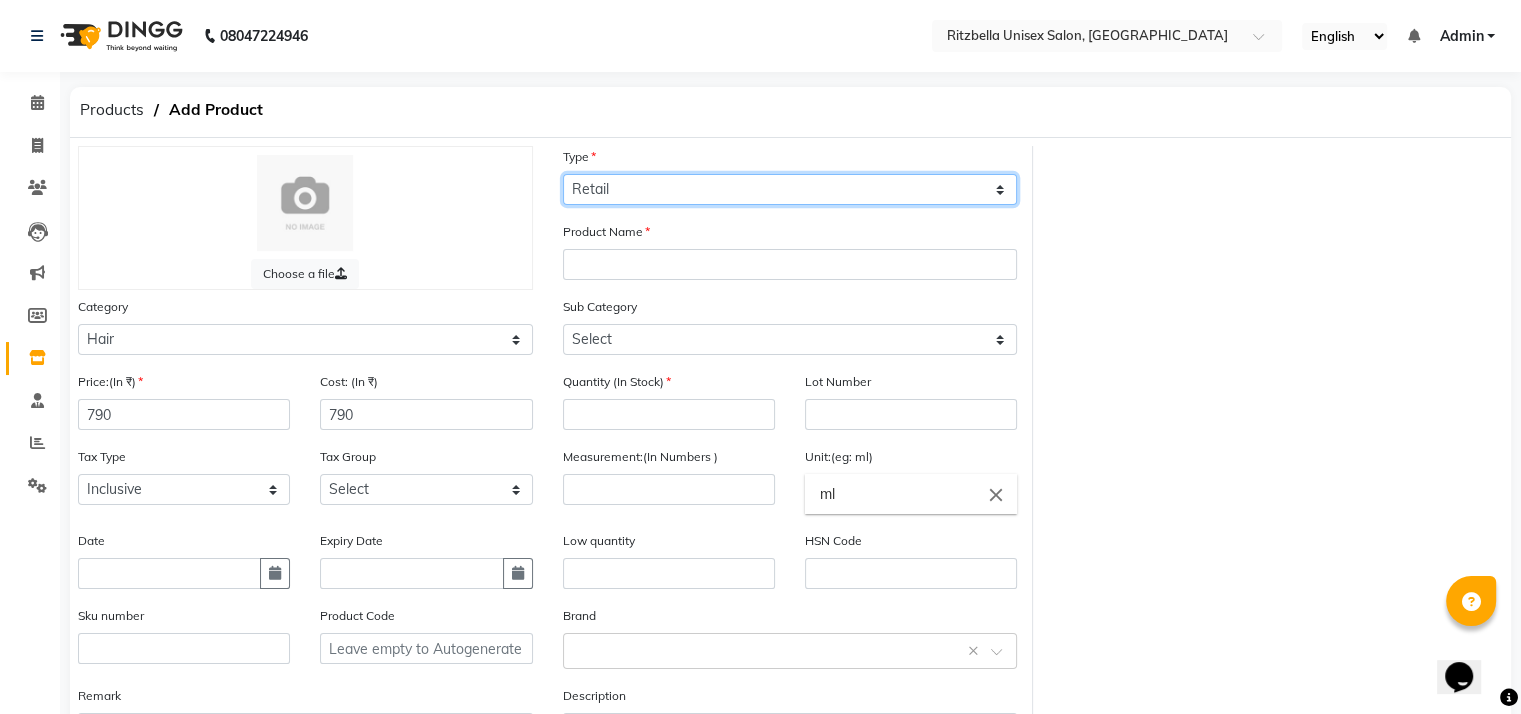 click on "Select Type Both Retail Consumable" 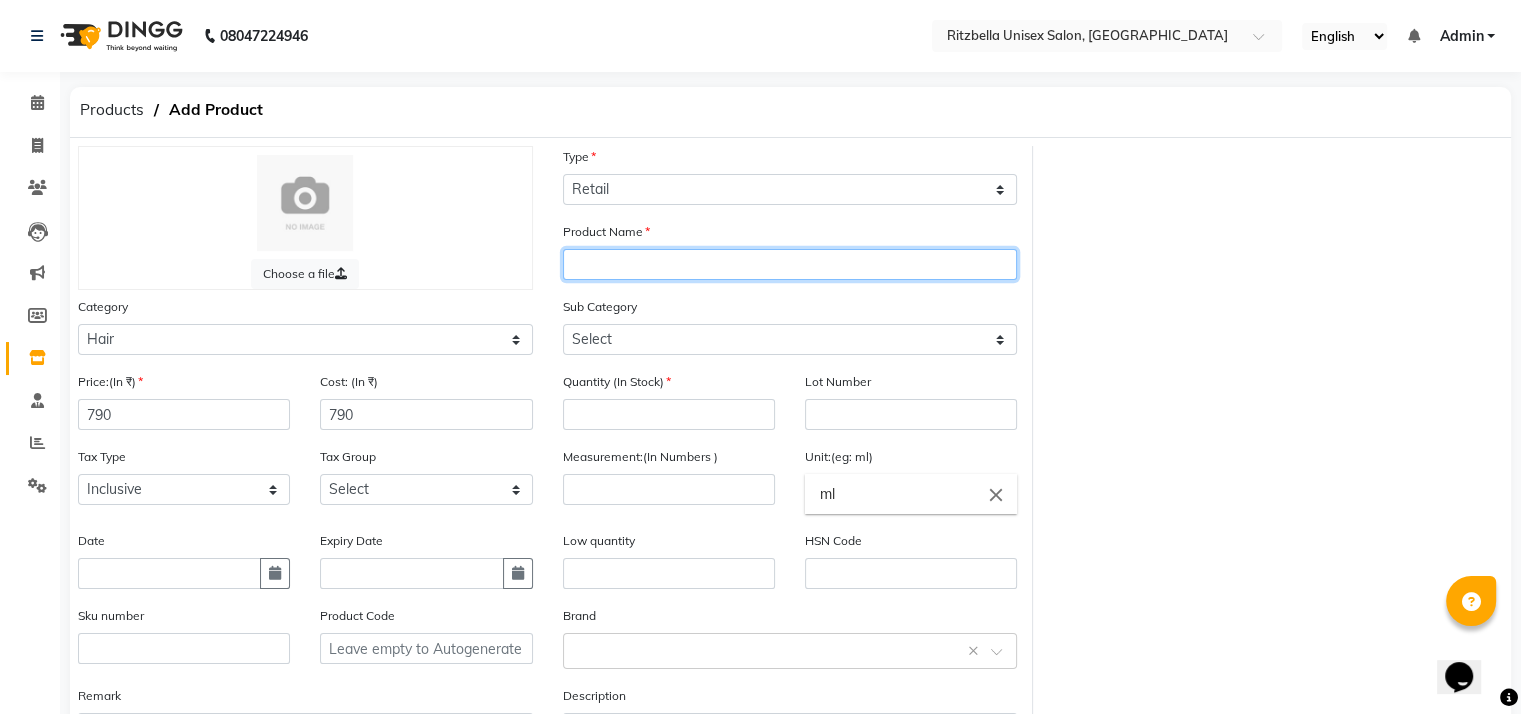 click 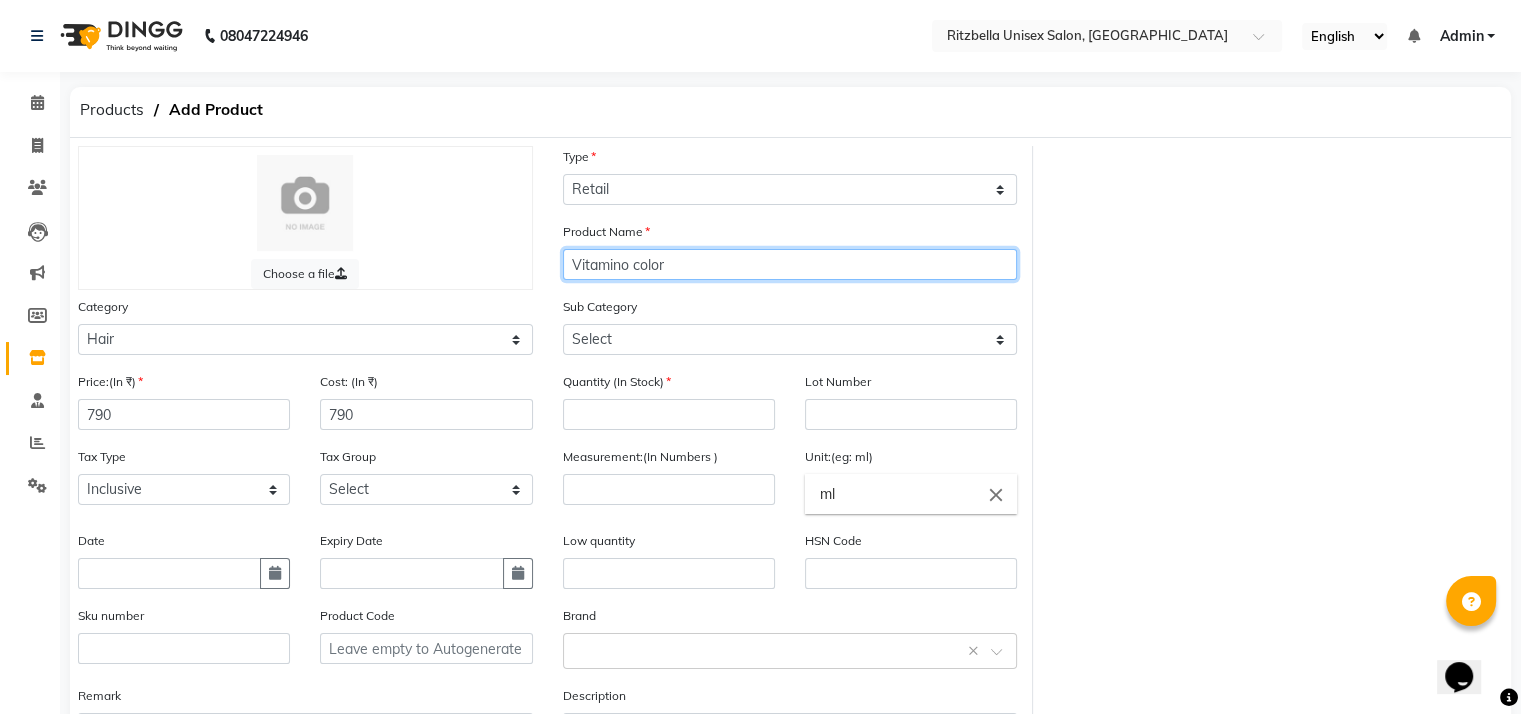 type on "Vitamino color" 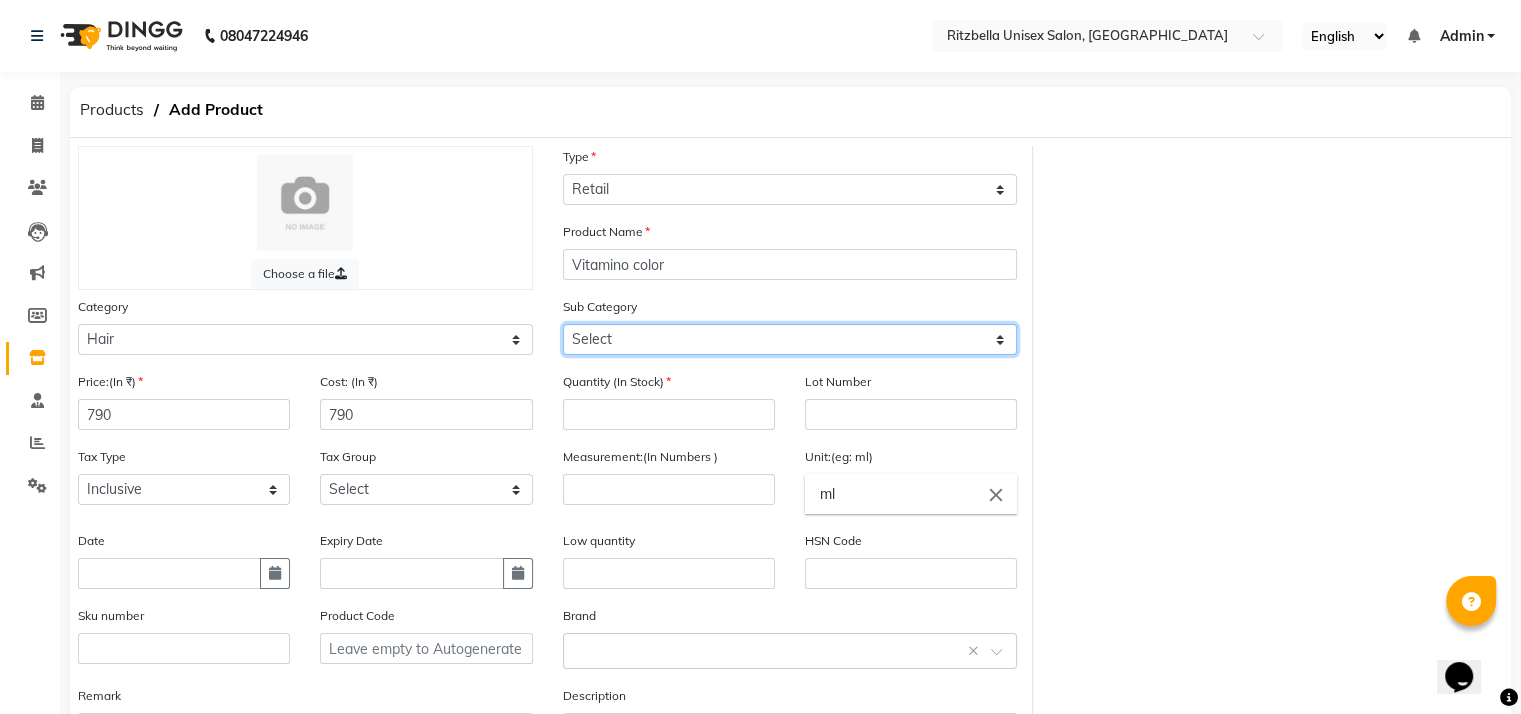 click on "Select Shampoo Conditioner Cream Mask Oil Serum Color Appliances Treatment Styling Kit & Combo Other" 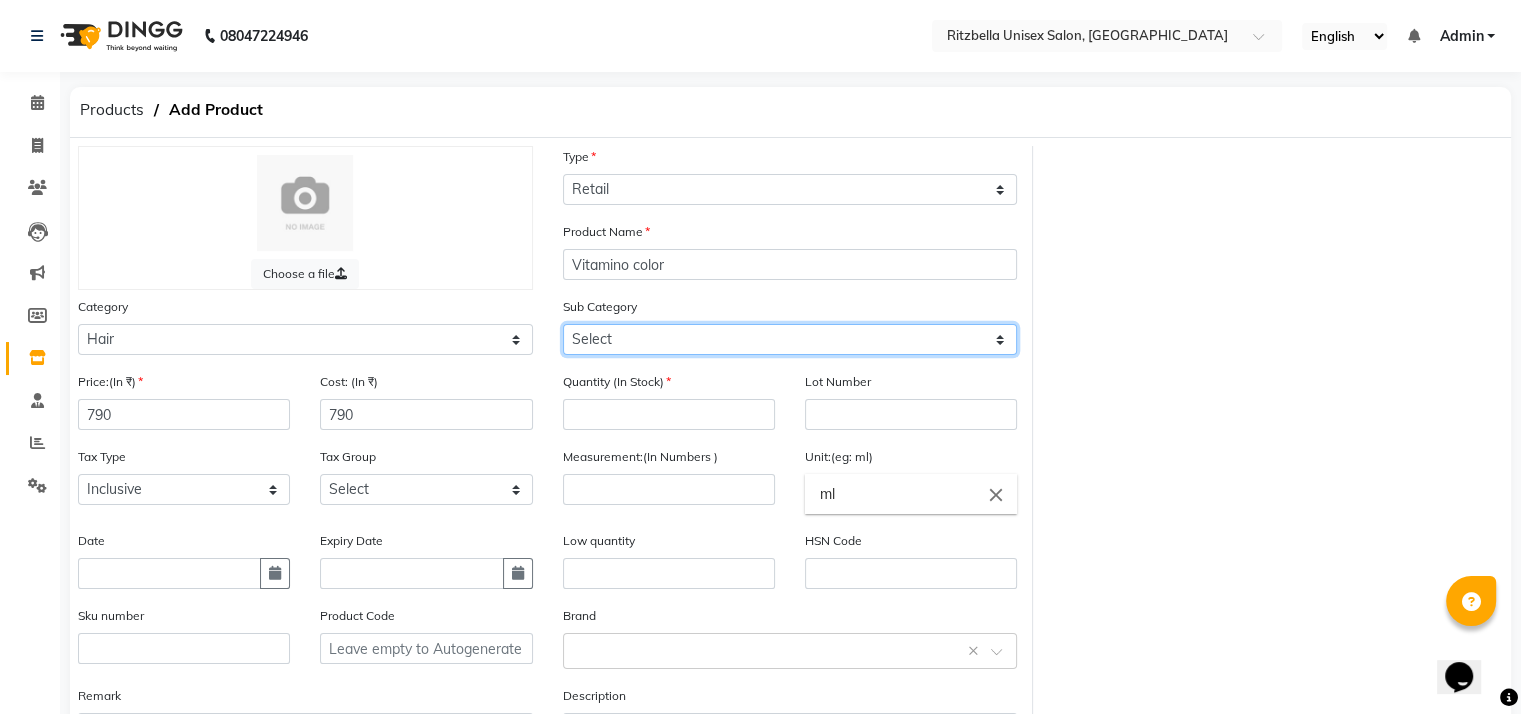 select on "1101" 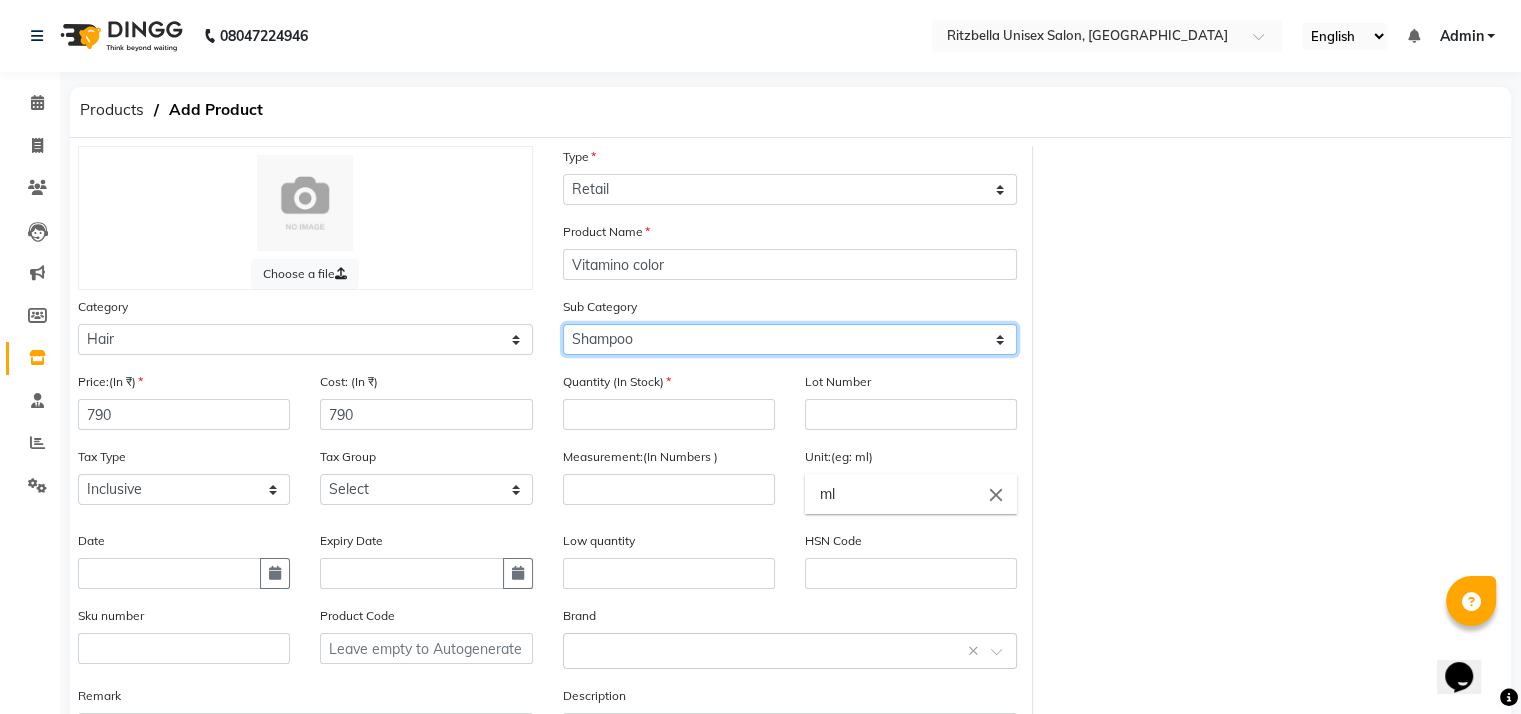 click on "Select Shampoo Conditioner Cream Mask Oil Serum Color Appliances Treatment Styling Kit & Combo Other" 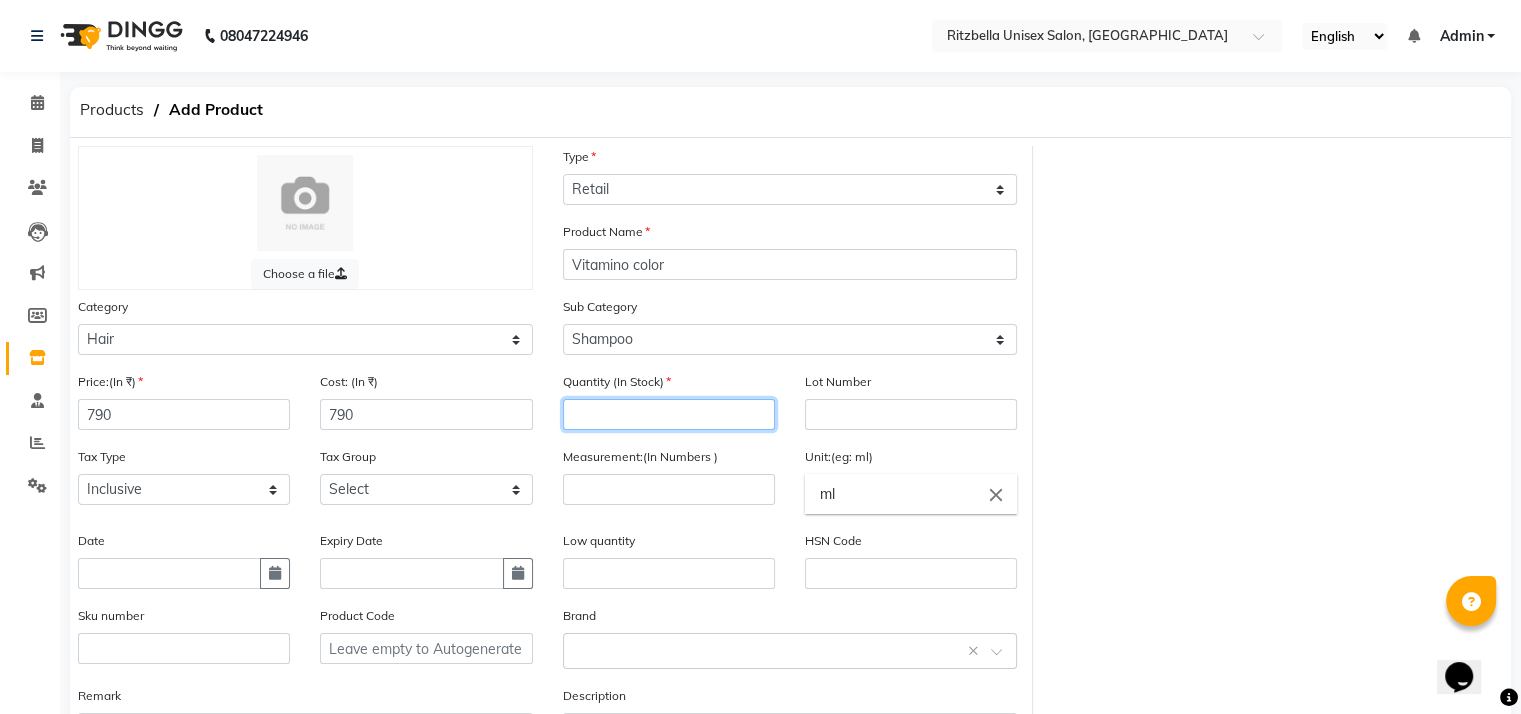 click 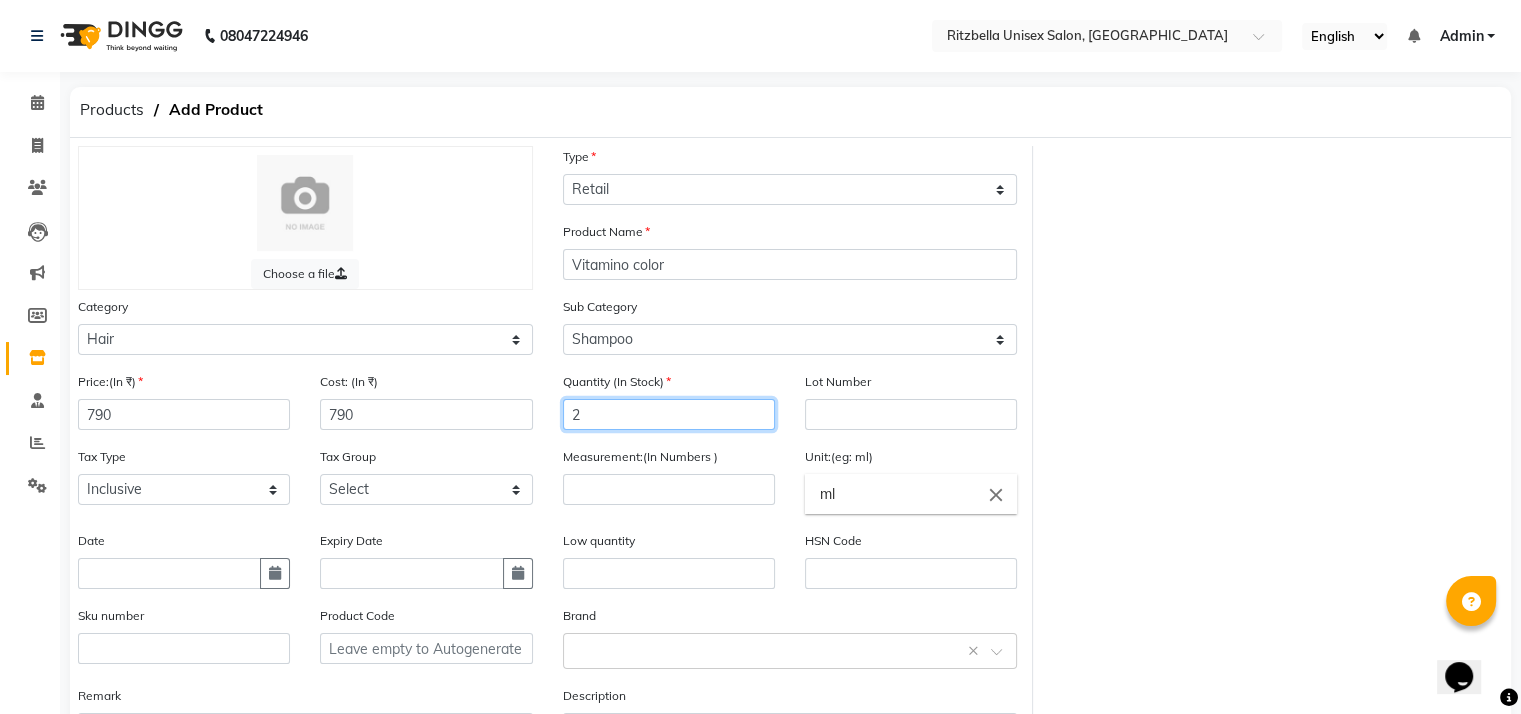 type on "2" 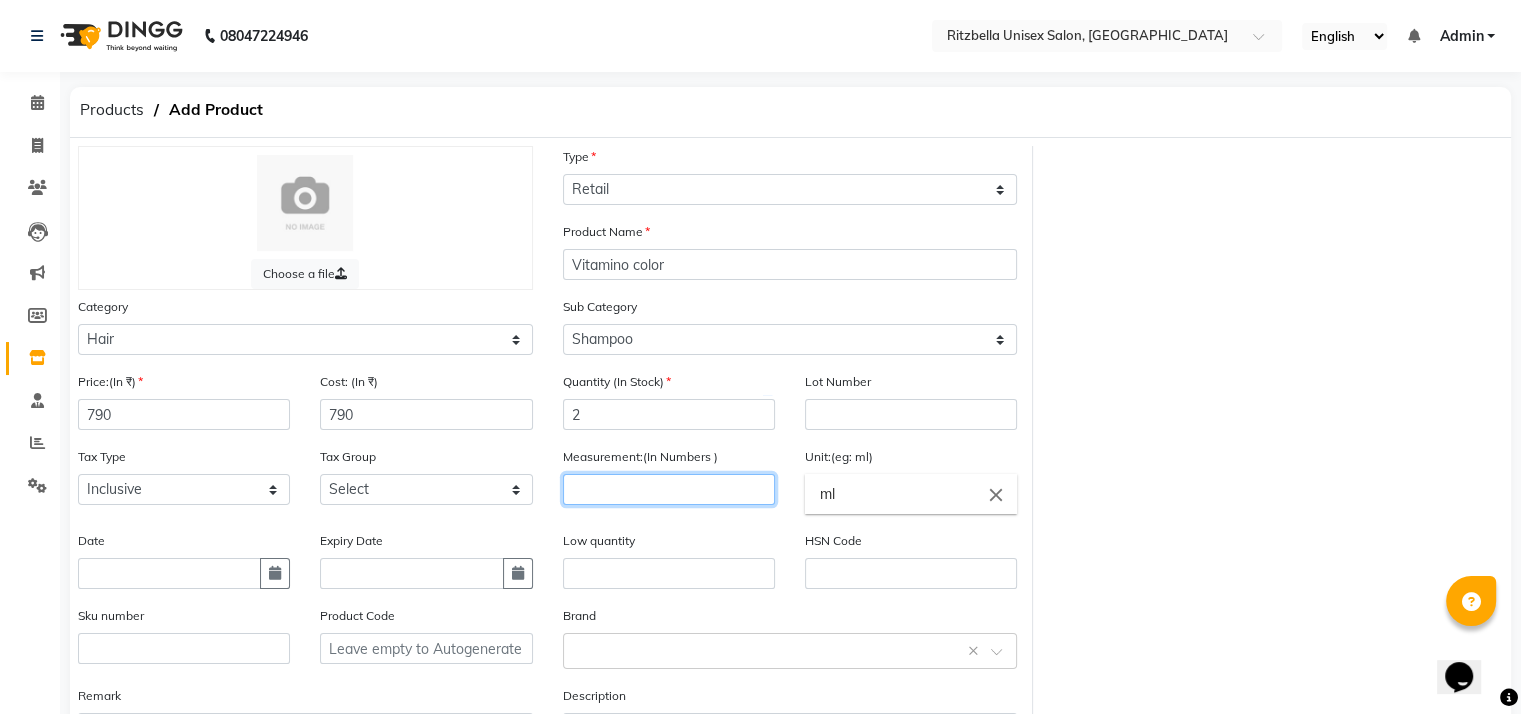 click 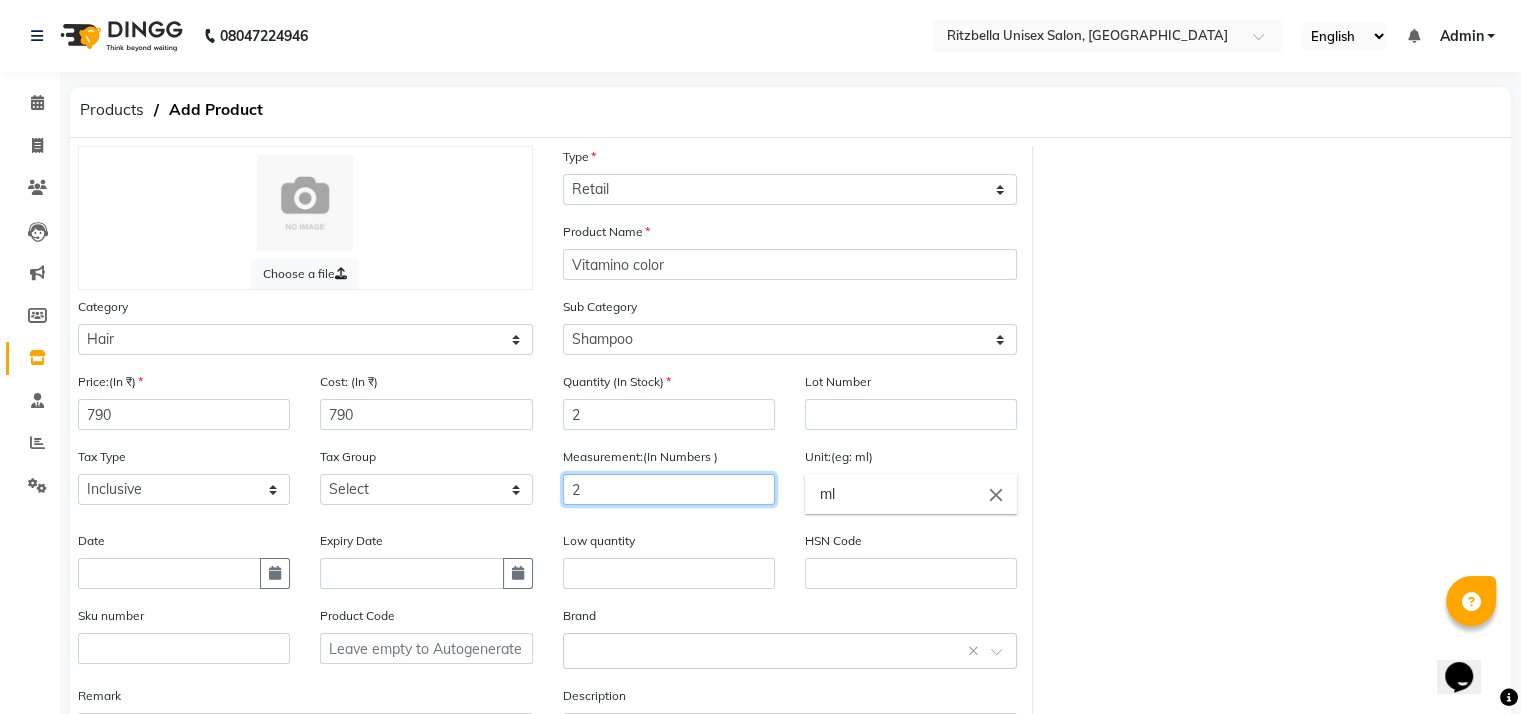 type on "2" 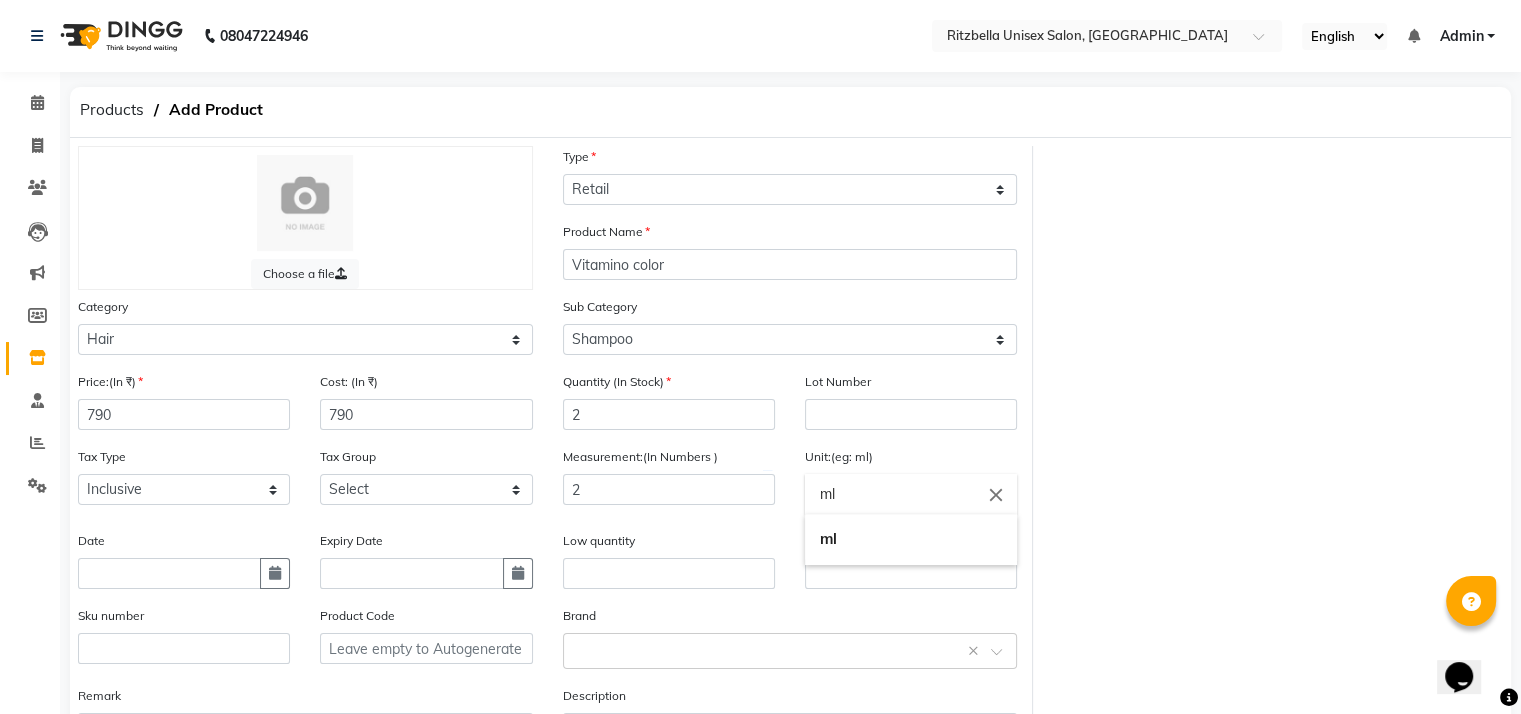 click on "ml" 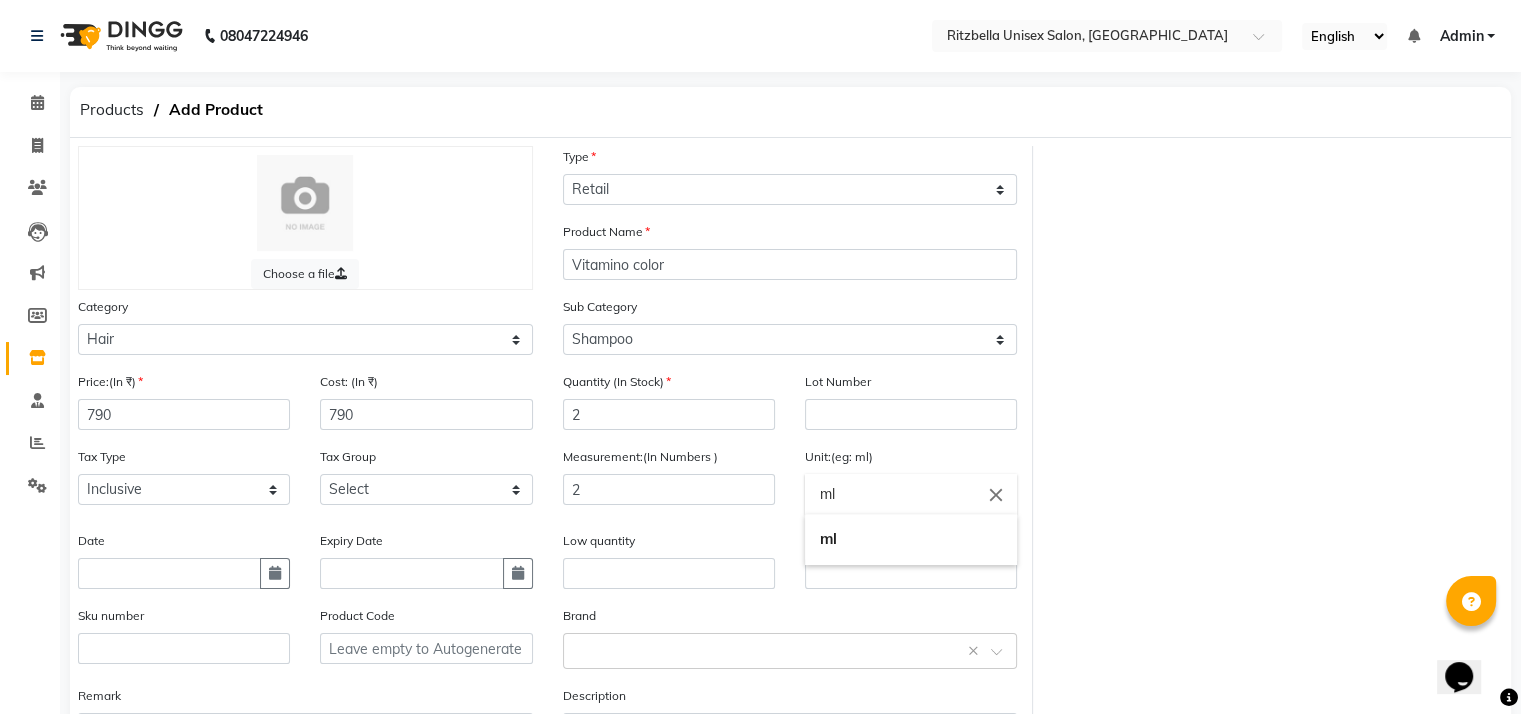 click on "close" 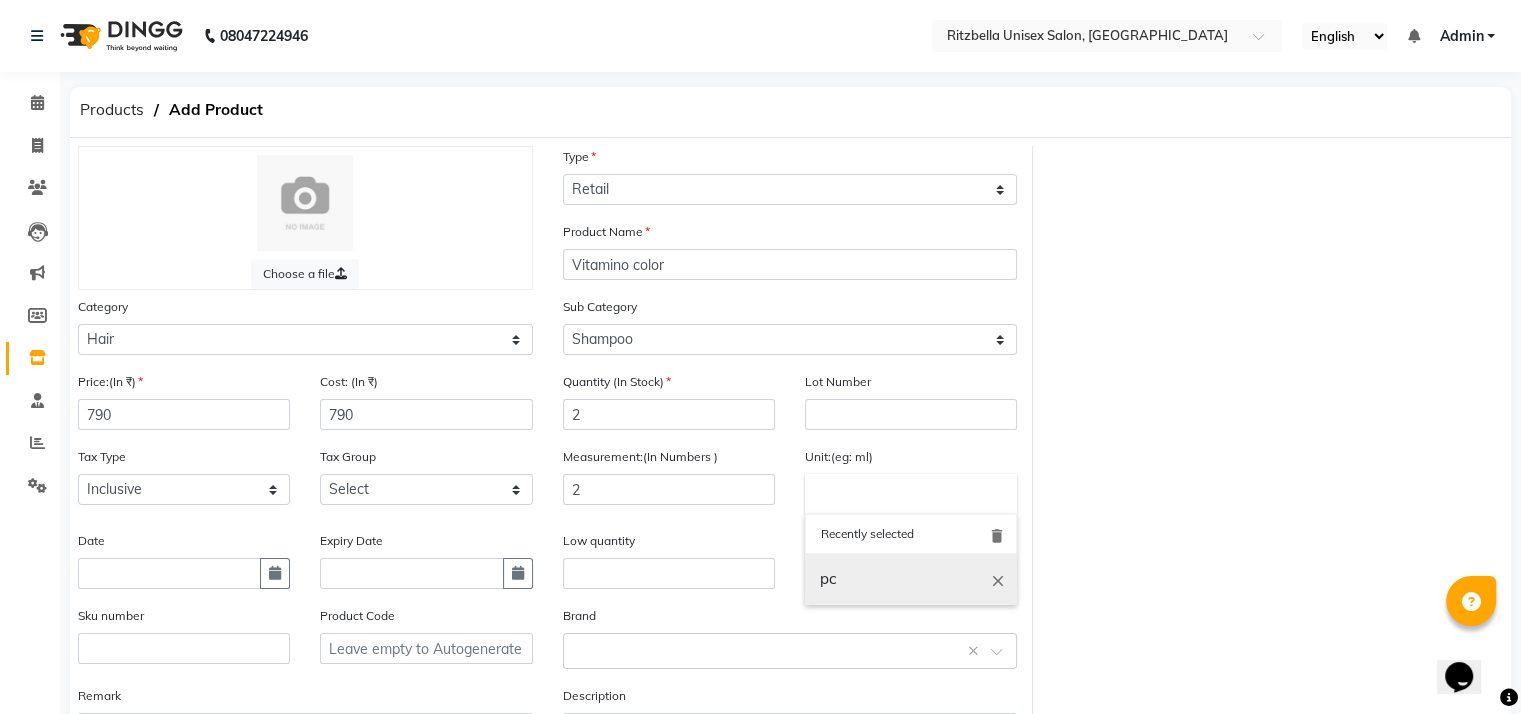 click on "pc" at bounding box center (911, 579) 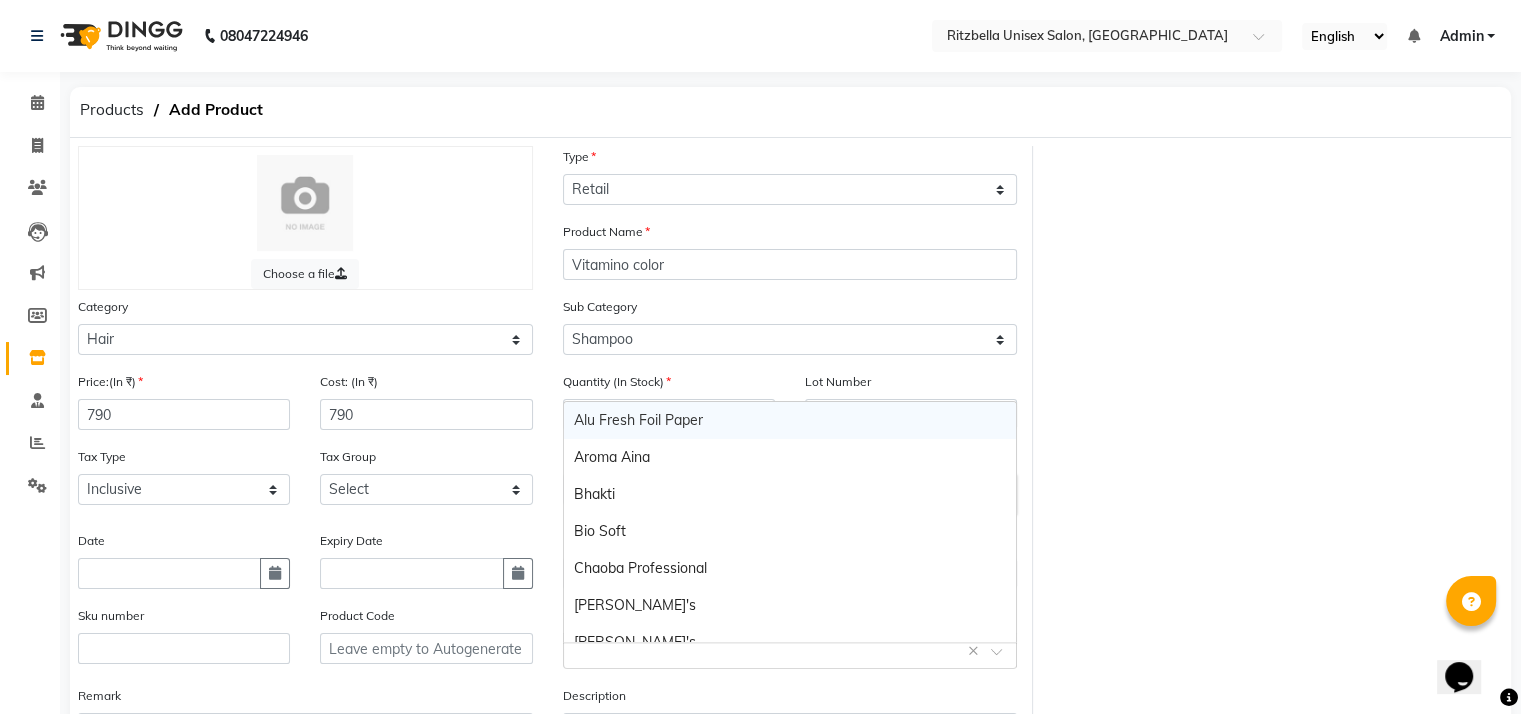click 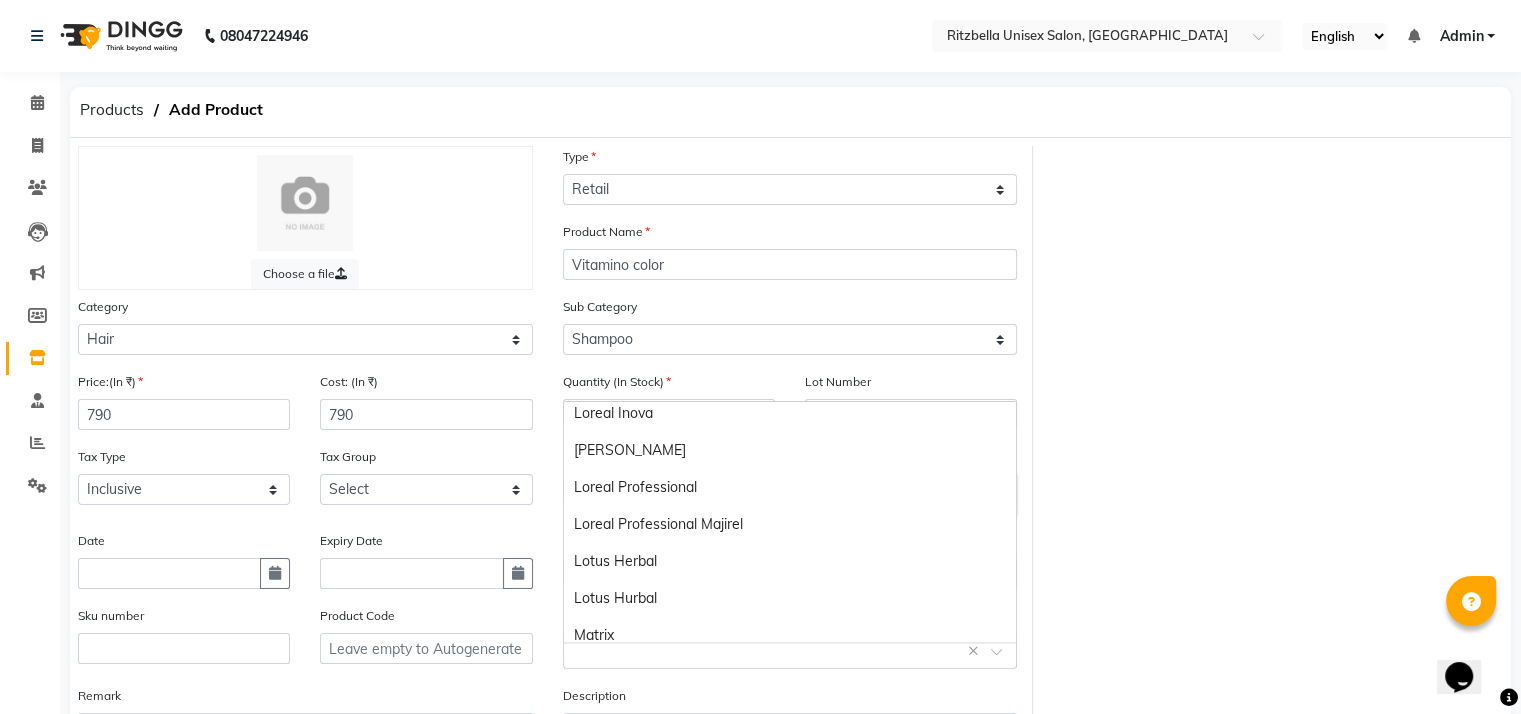 scroll, scrollTop: 1260, scrollLeft: 0, axis: vertical 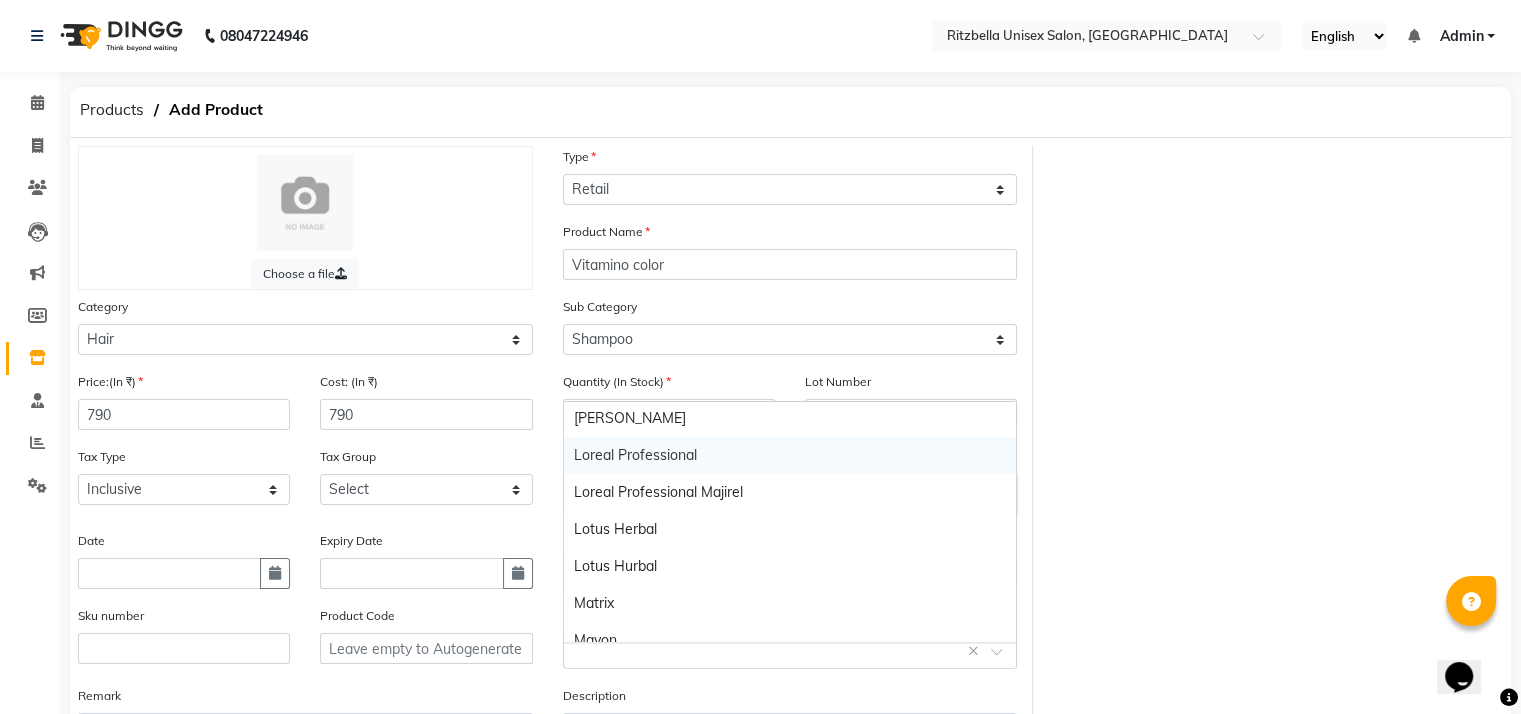 click on "Loreal Professional" at bounding box center (790, 455) 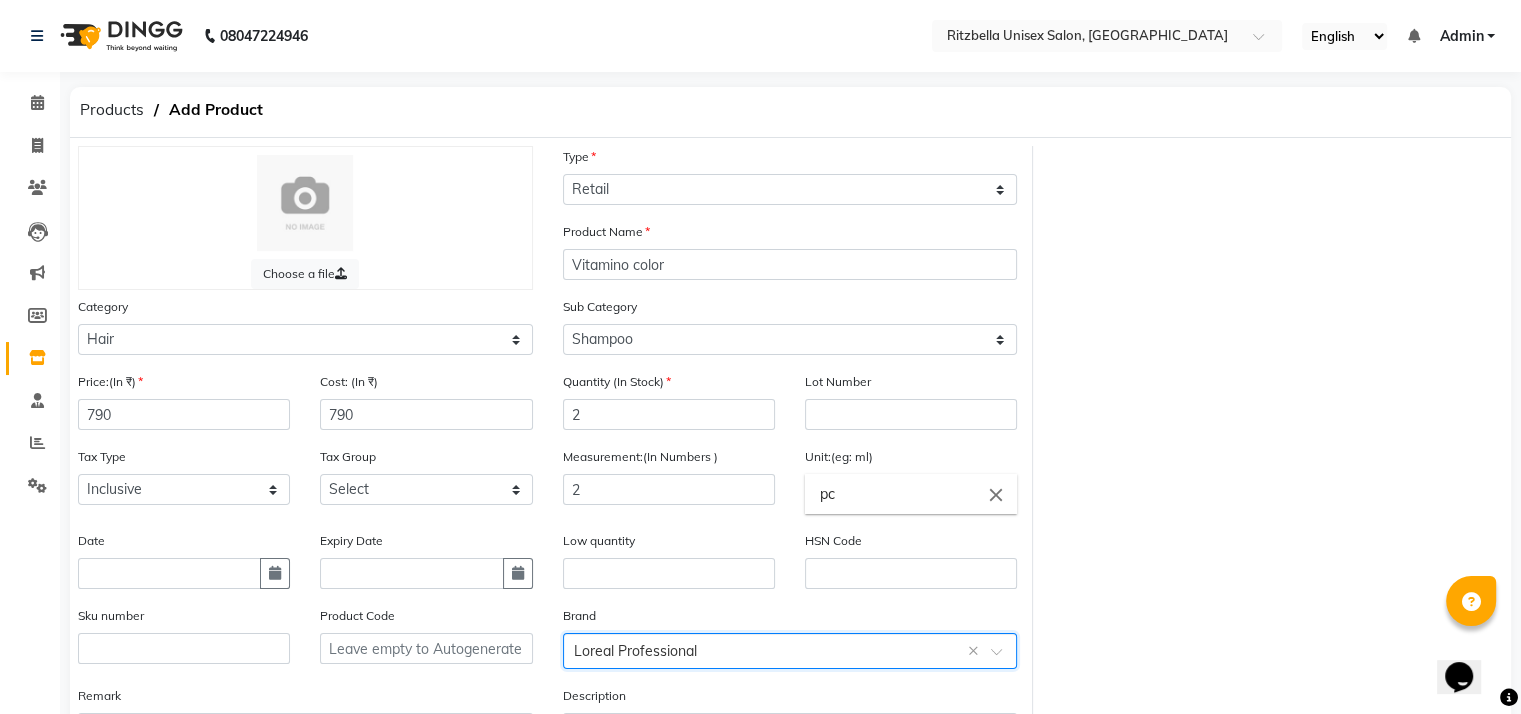 scroll, scrollTop: 172, scrollLeft: 0, axis: vertical 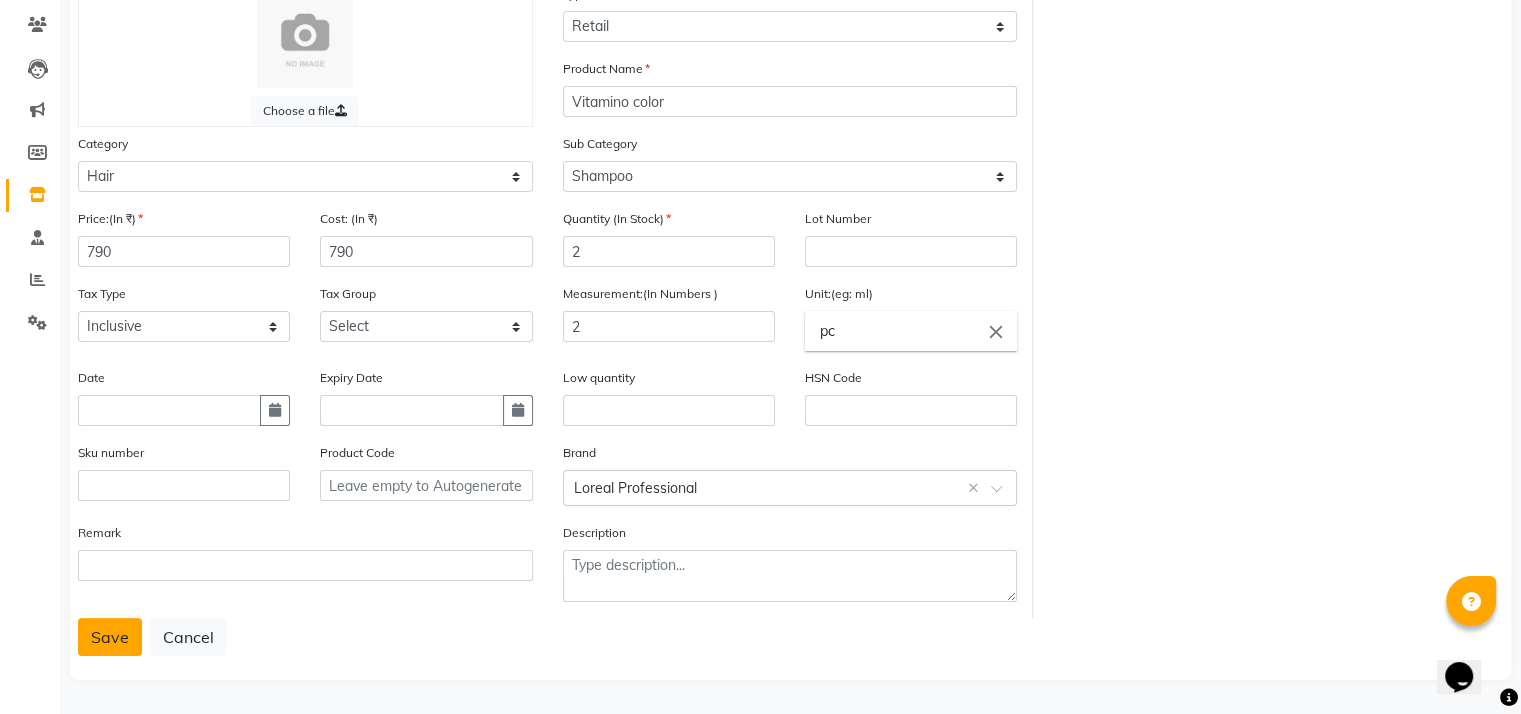 click on "Save" 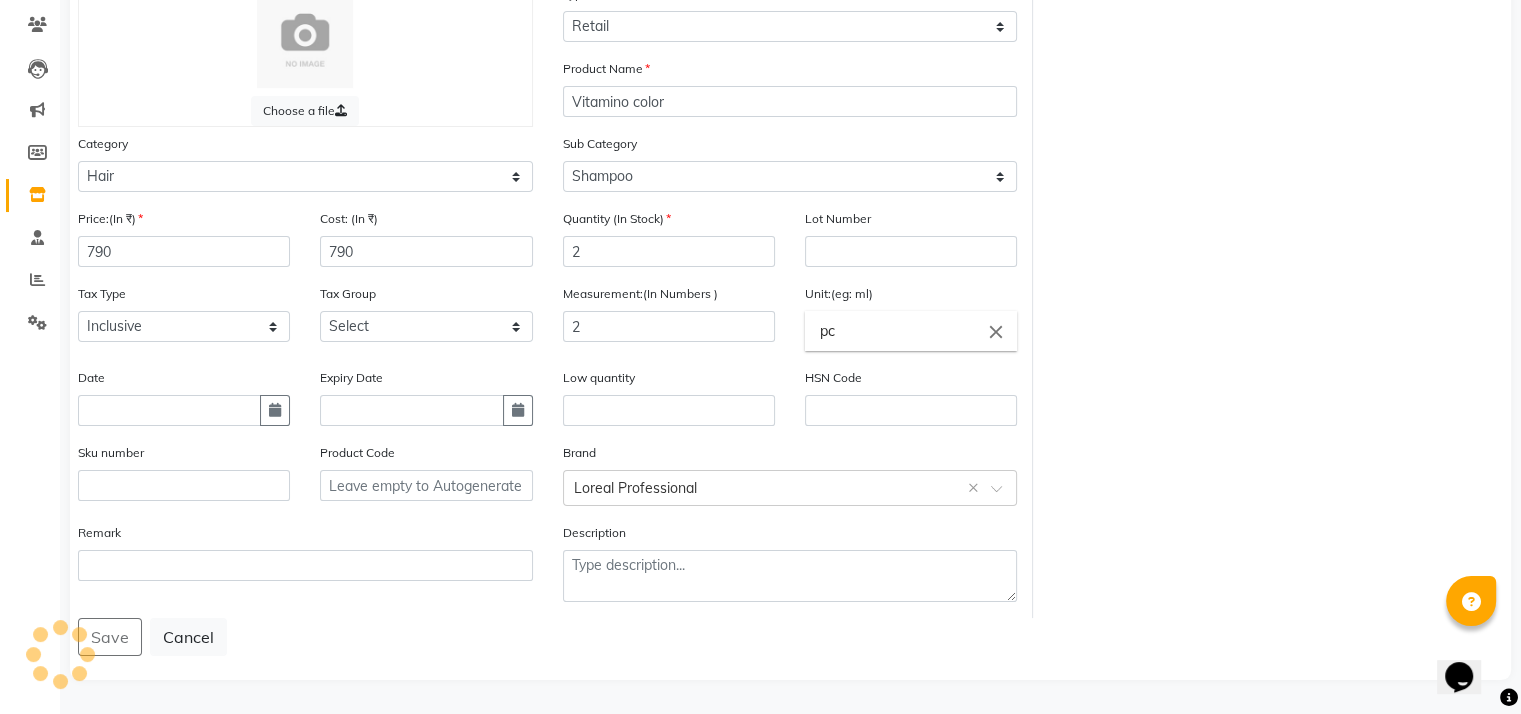 scroll, scrollTop: 0, scrollLeft: 0, axis: both 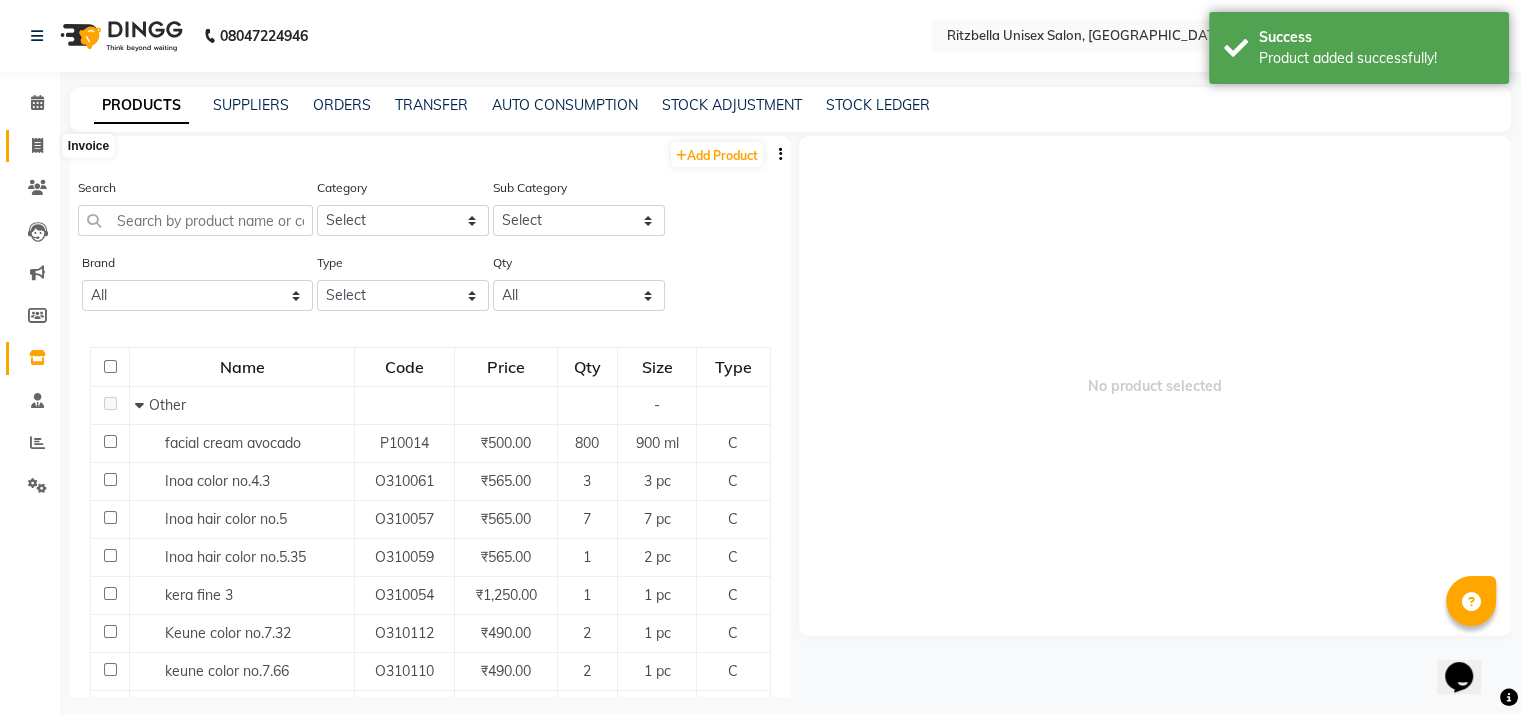 click 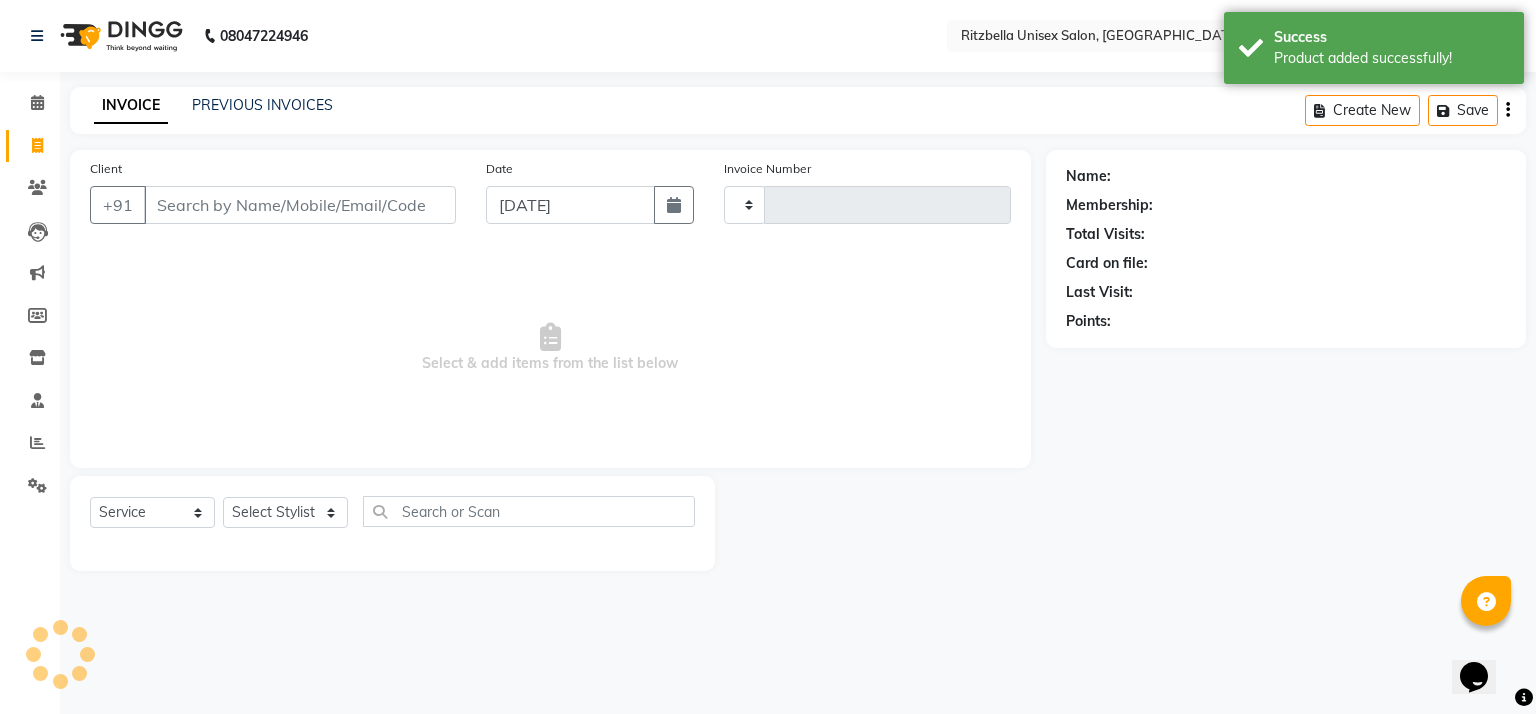 type on "0508" 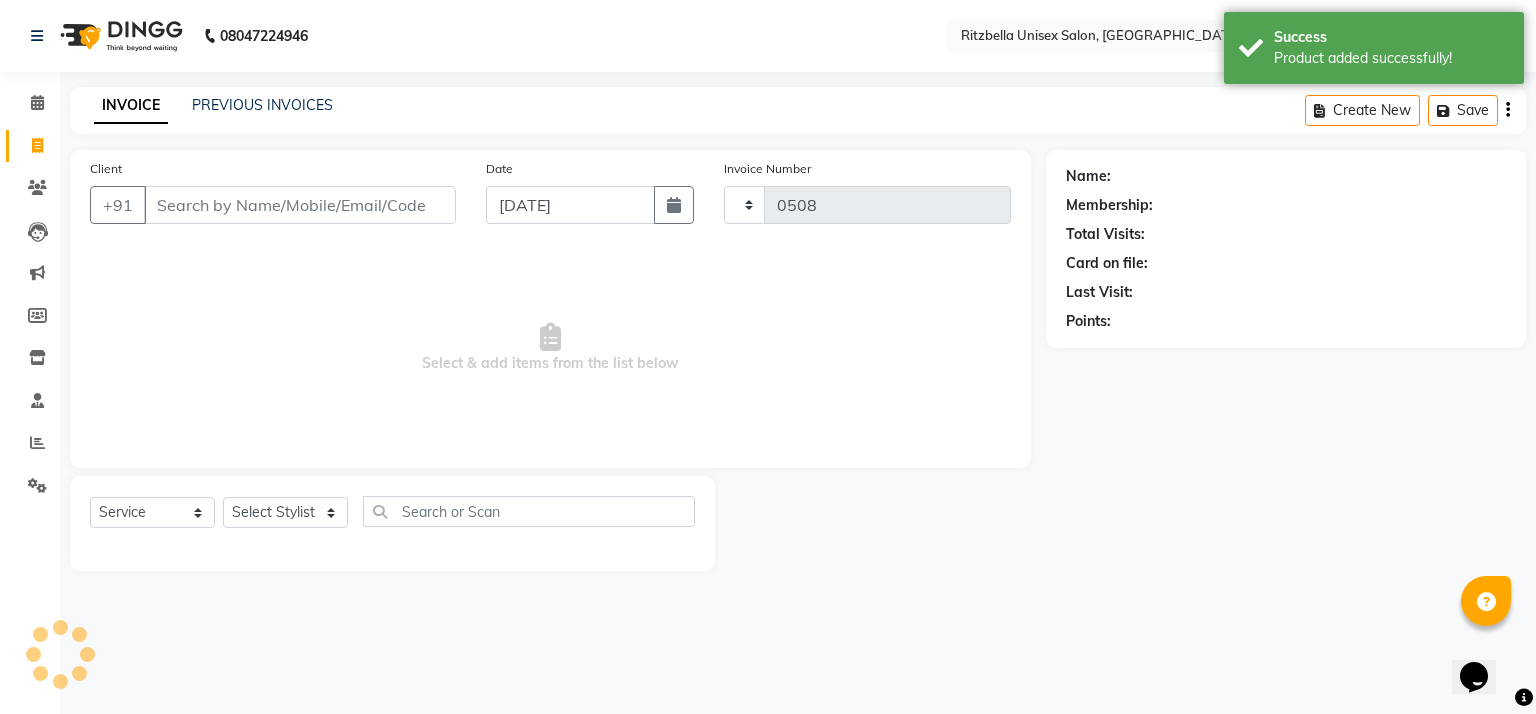 select on "6870" 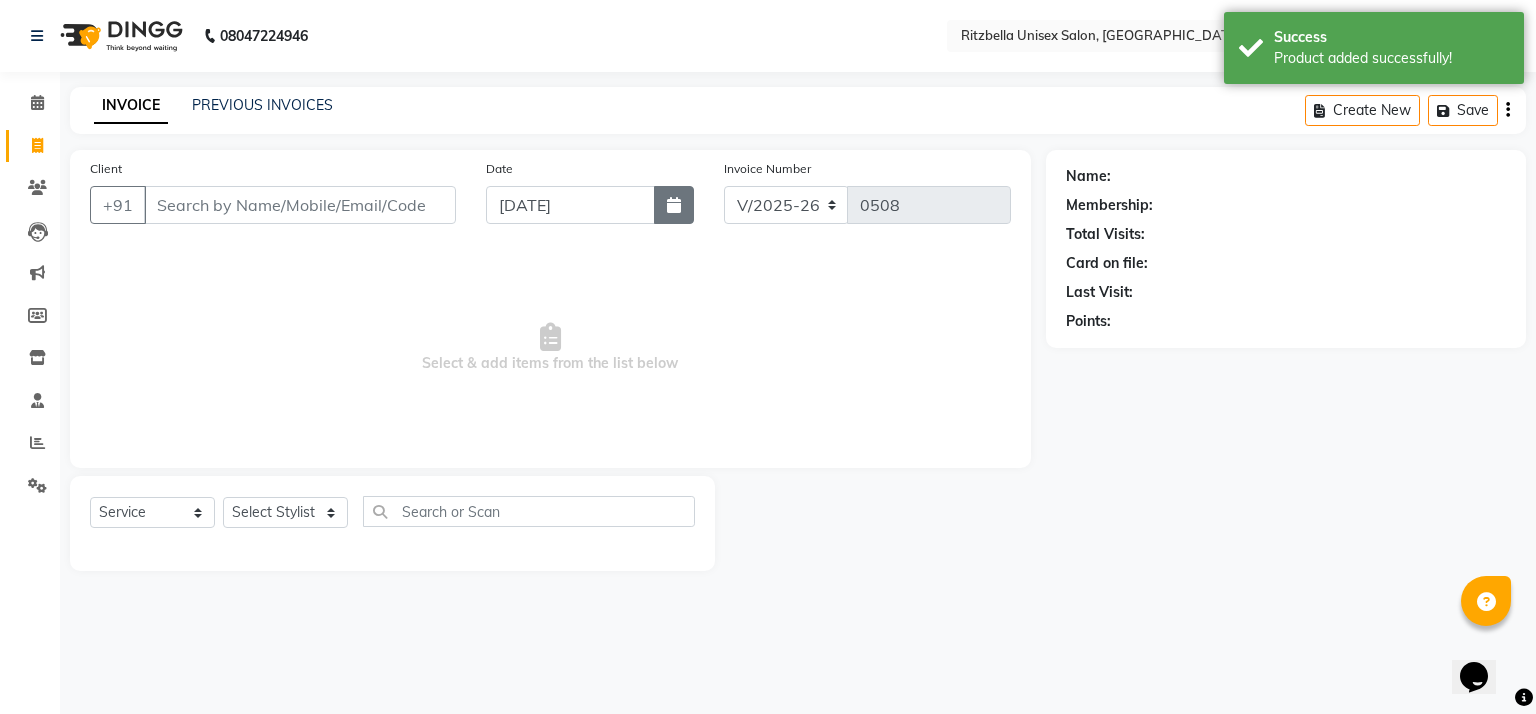 click 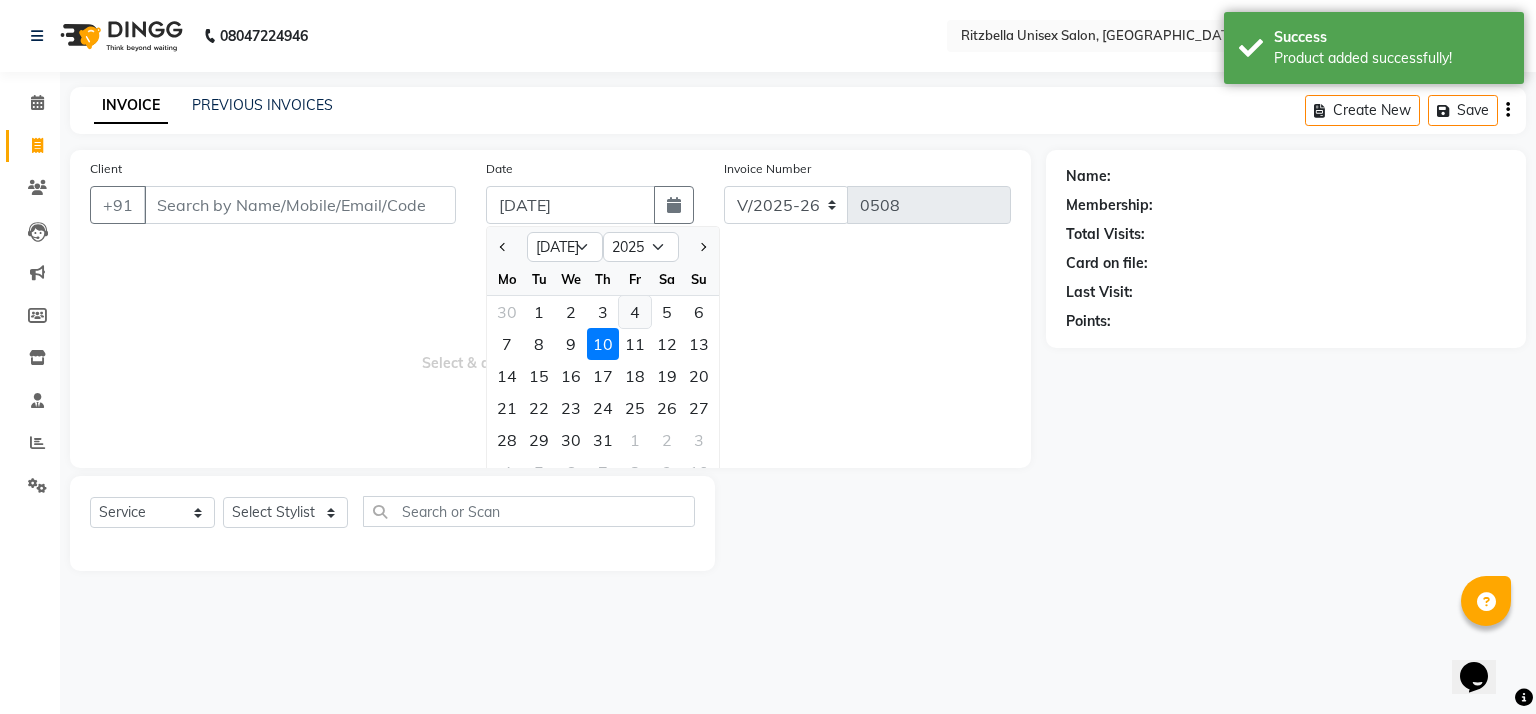 click on "4" 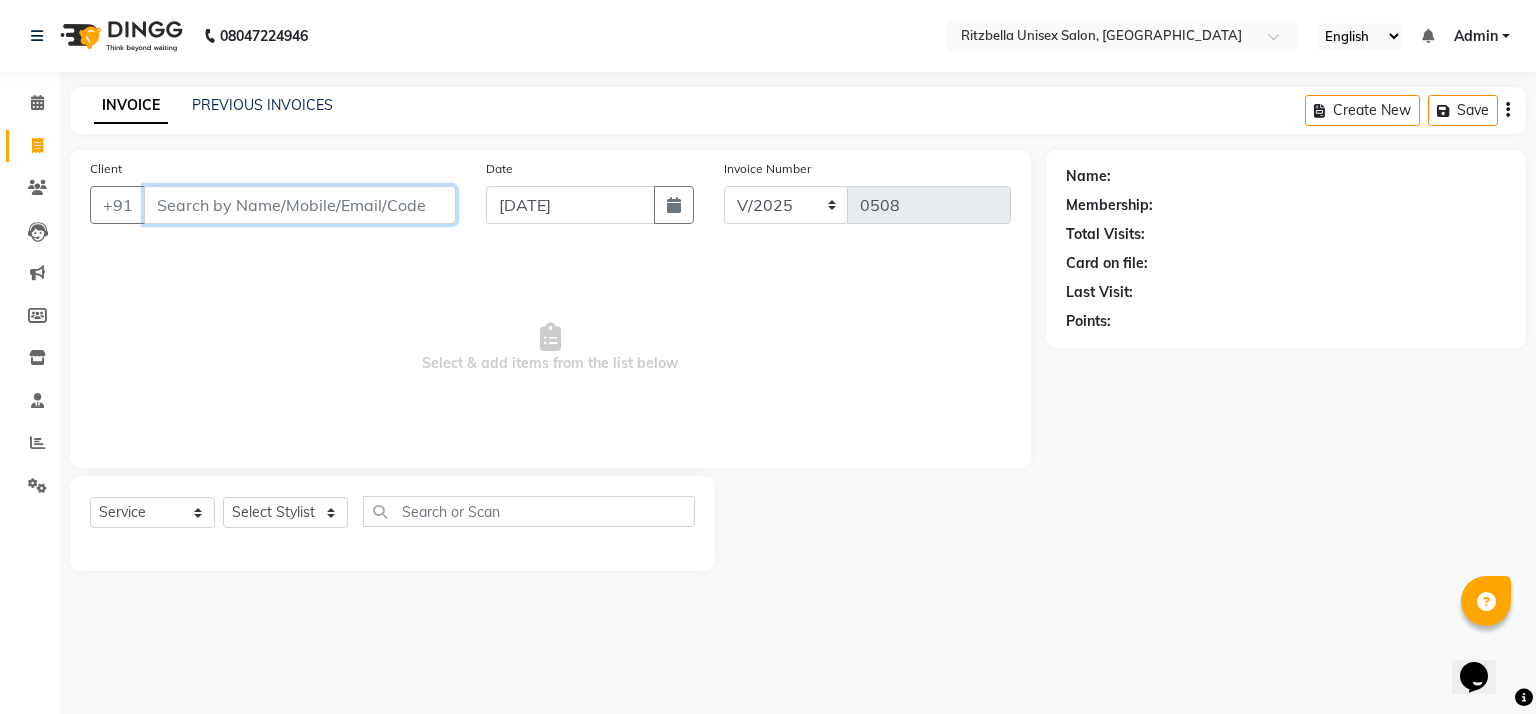 click on "Client" at bounding box center (300, 205) 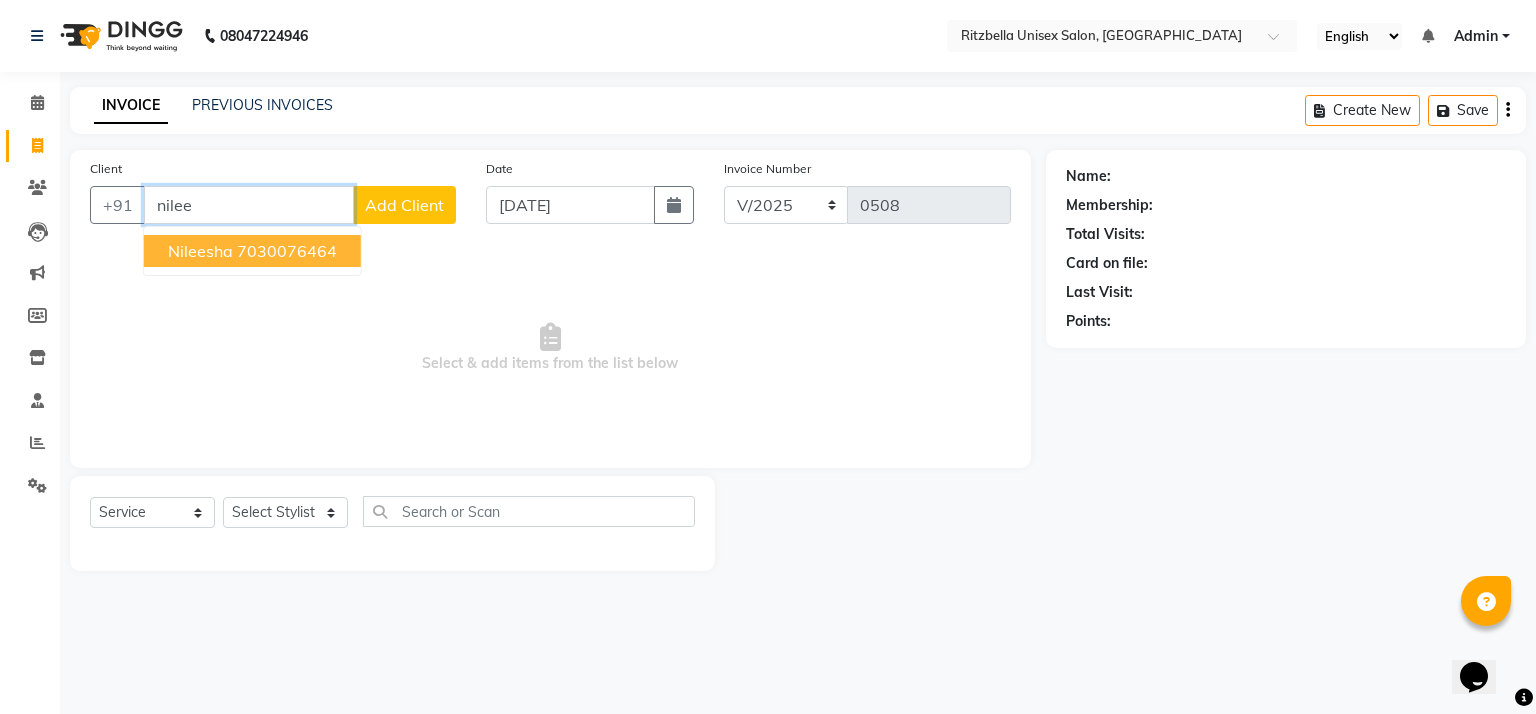 click on "Nileesha  7030076464" at bounding box center [252, 251] 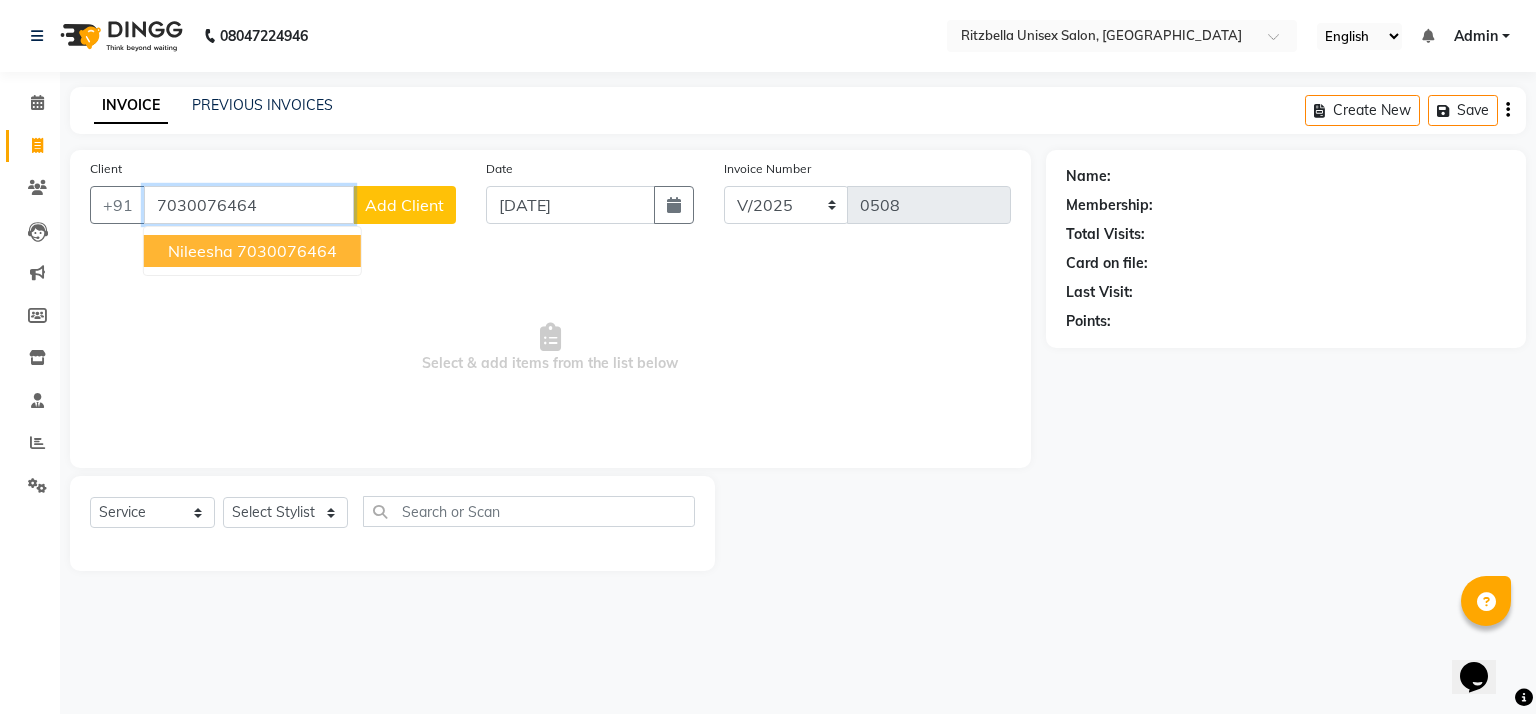 type on "7030076464" 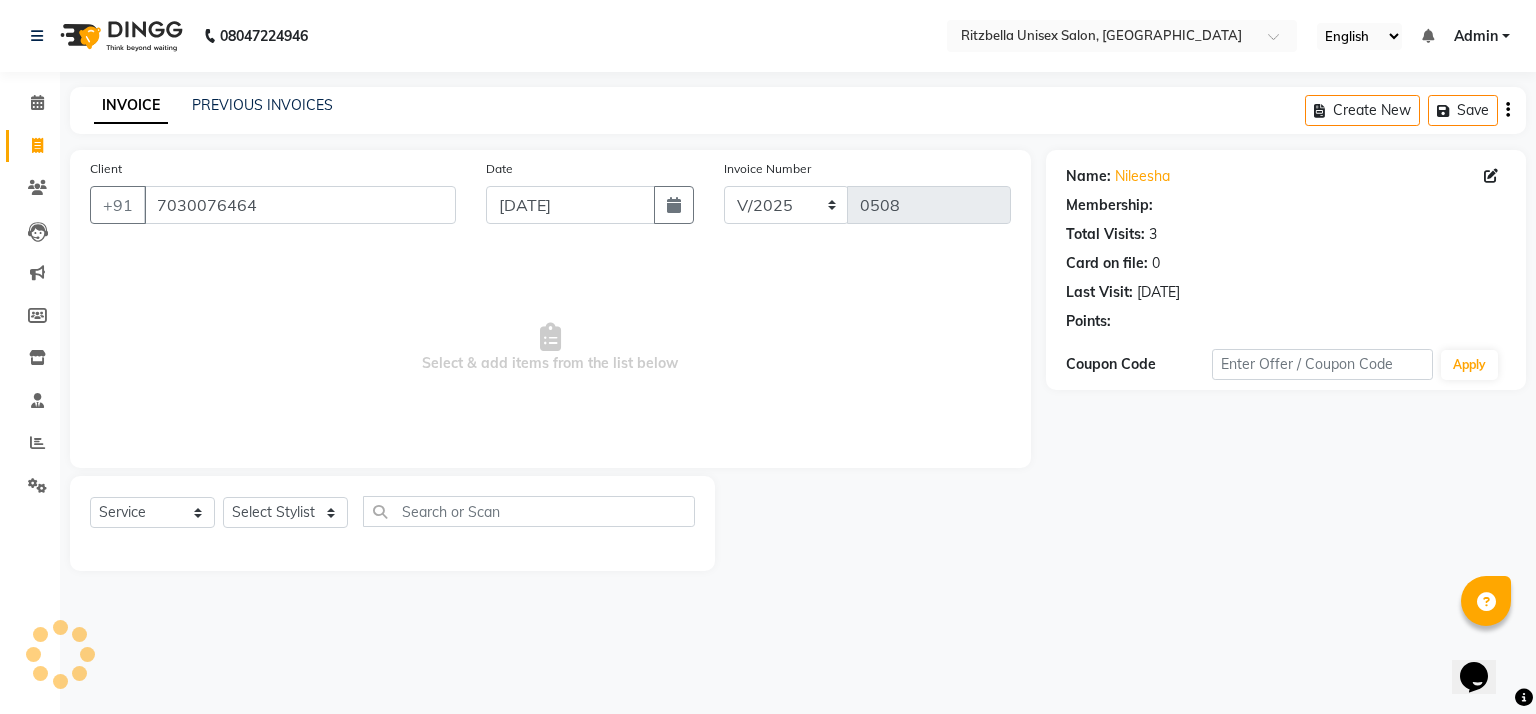 select on "1: Object" 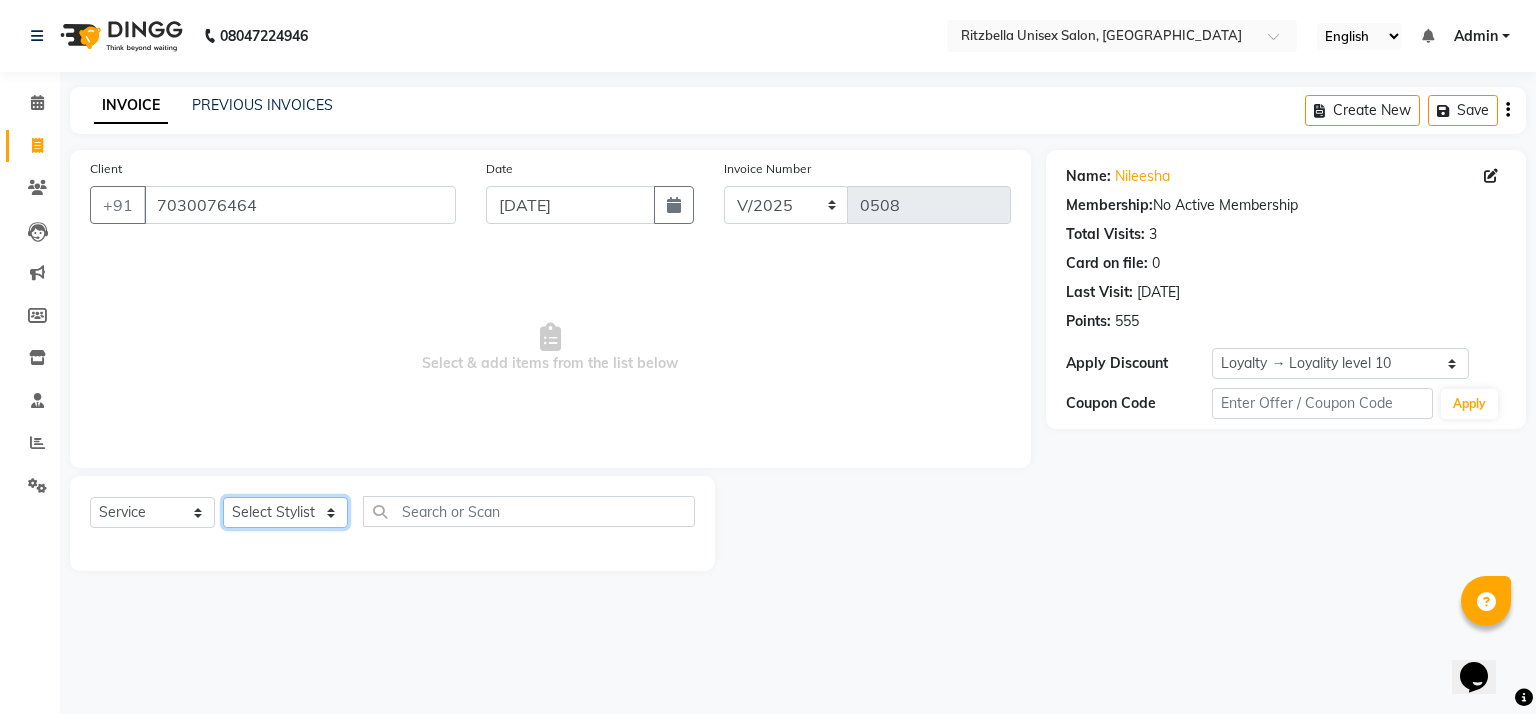 click on "Select Stylist khushi [PERSON_NAME] Ritu Sabiya [PERSON_NAME]" 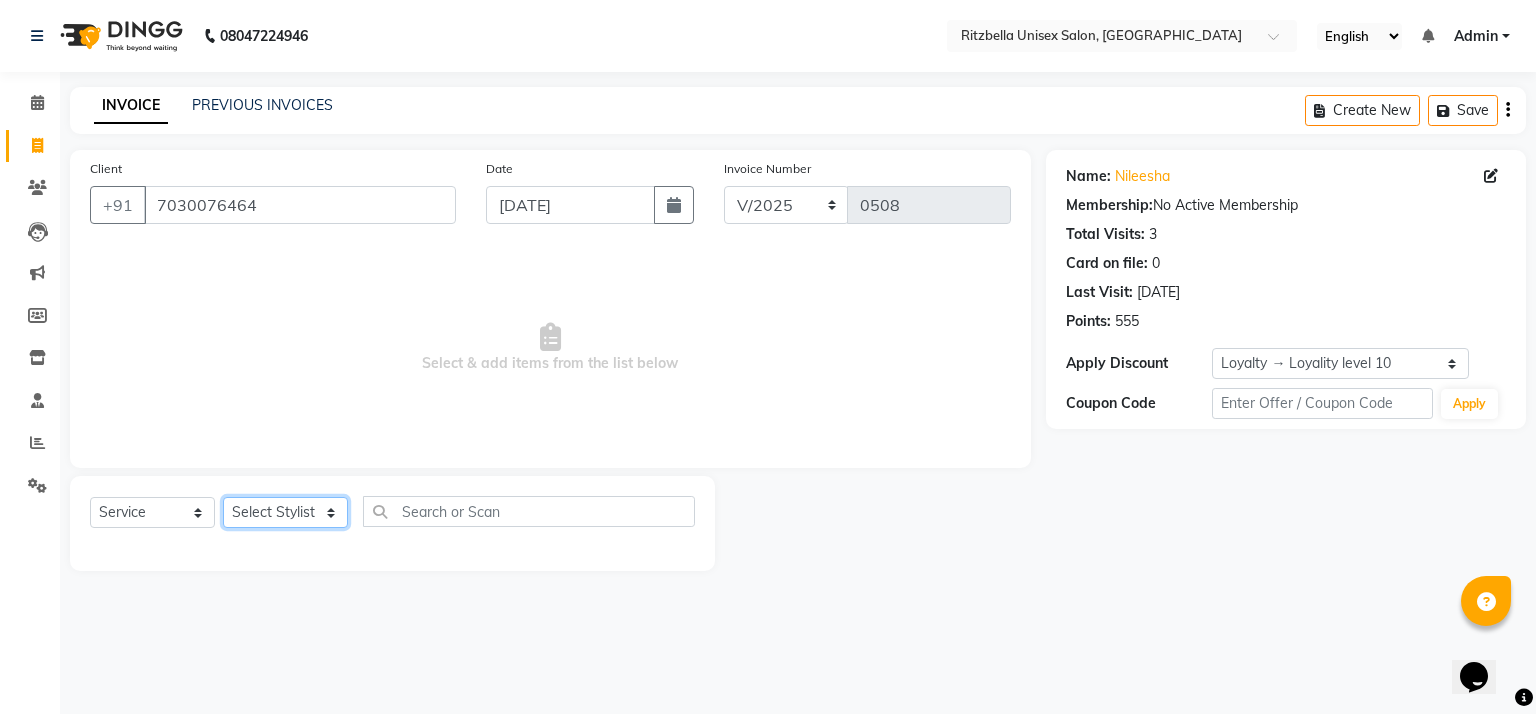 select on "59016" 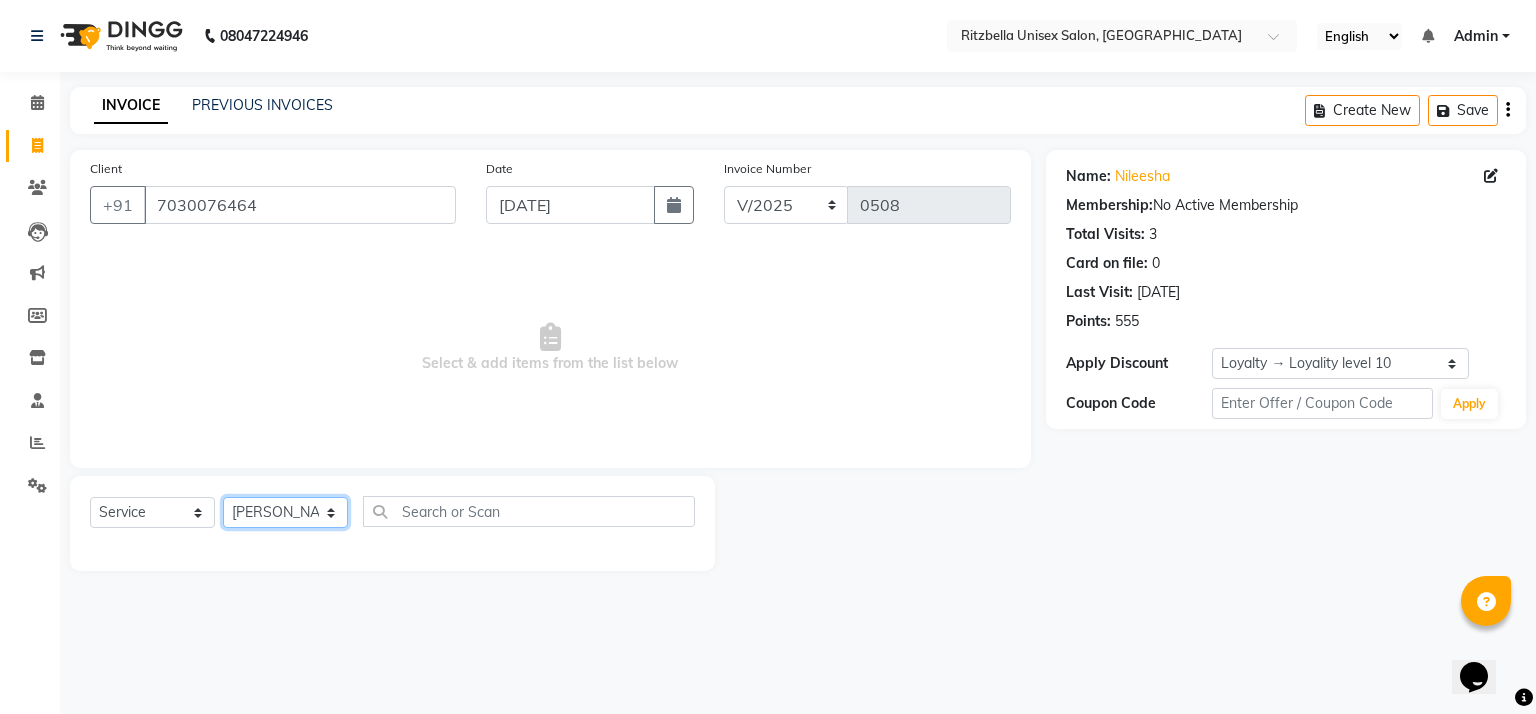 click on "Select Stylist khushi [PERSON_NAME] Ritu Sabiya [PERSON_NAME]" 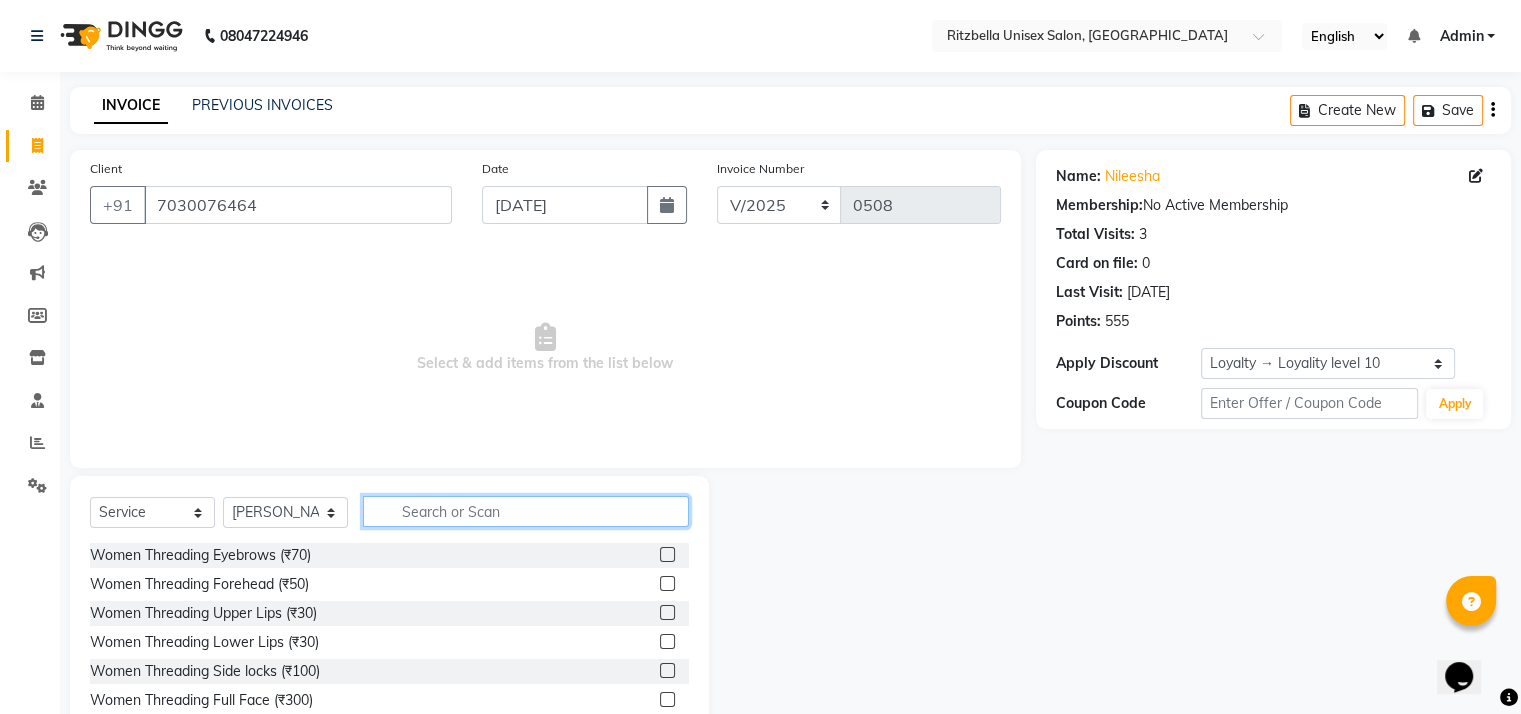 click 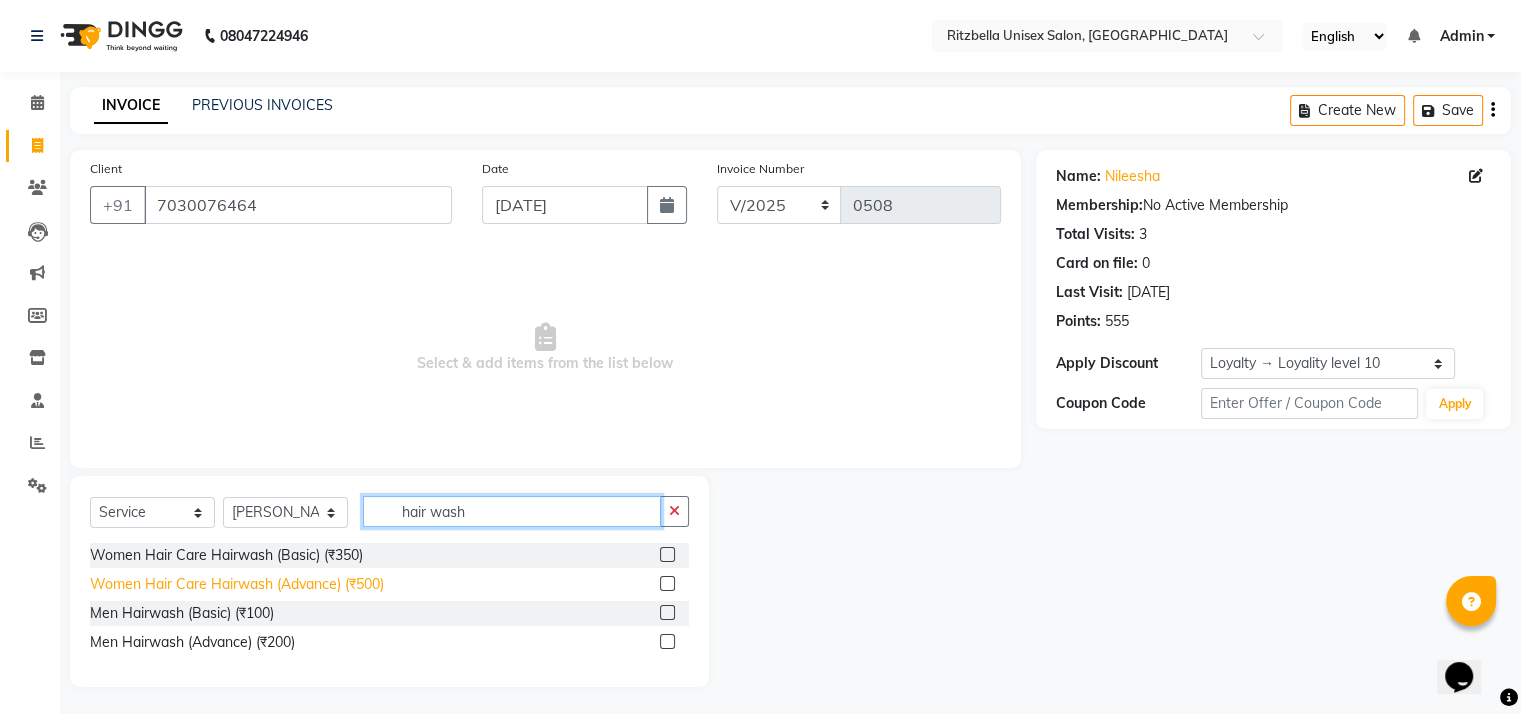 type on "hair wash" 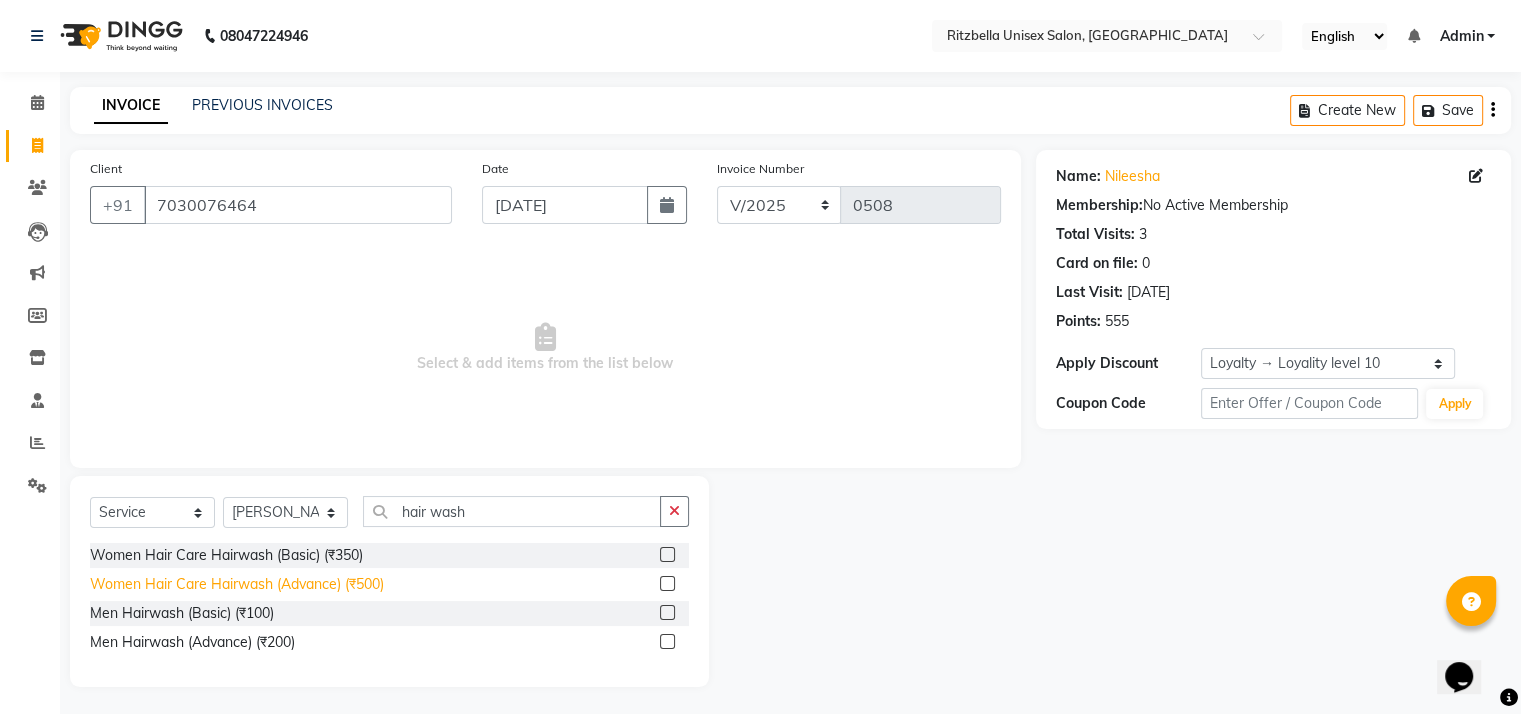 click on "Women Hair Care Hairwash (Advance) (₹500)" 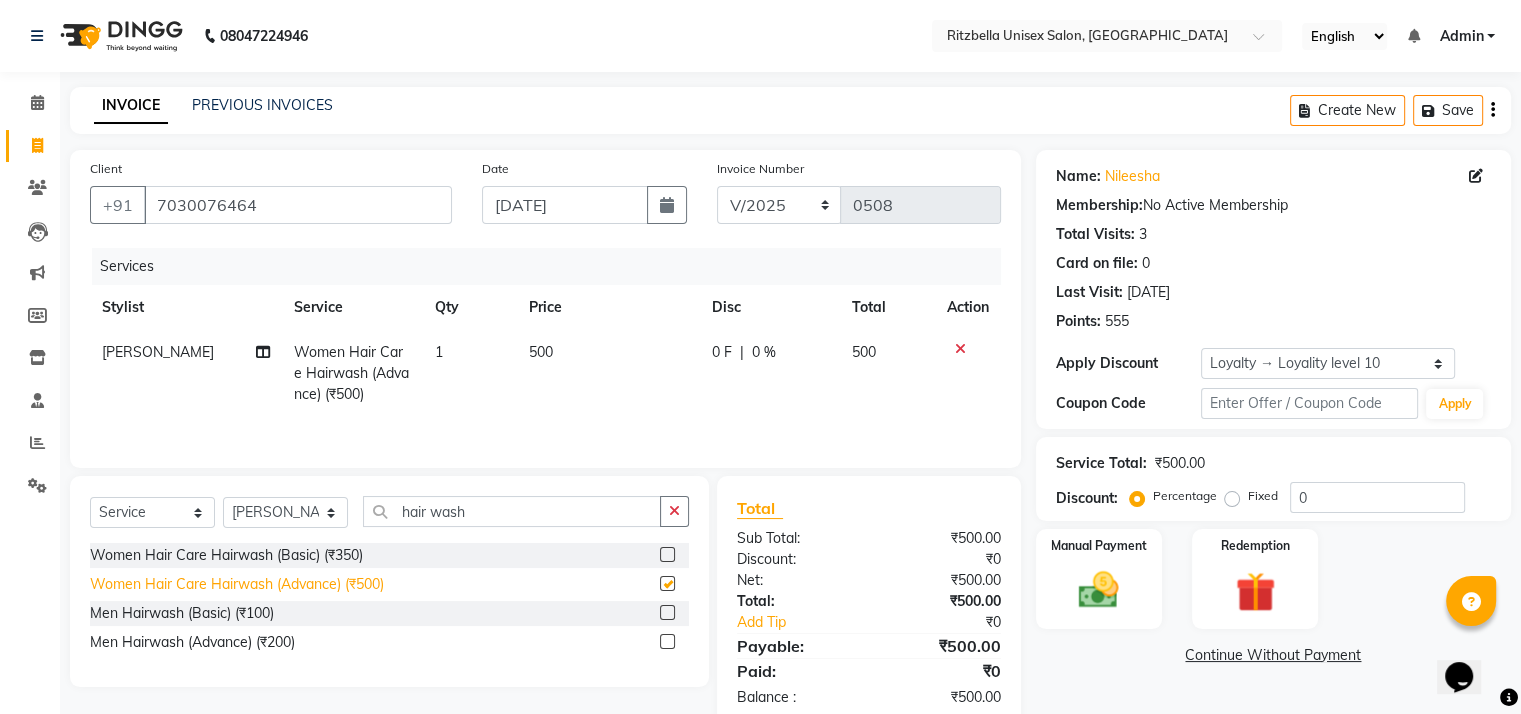 checkbox on "false" 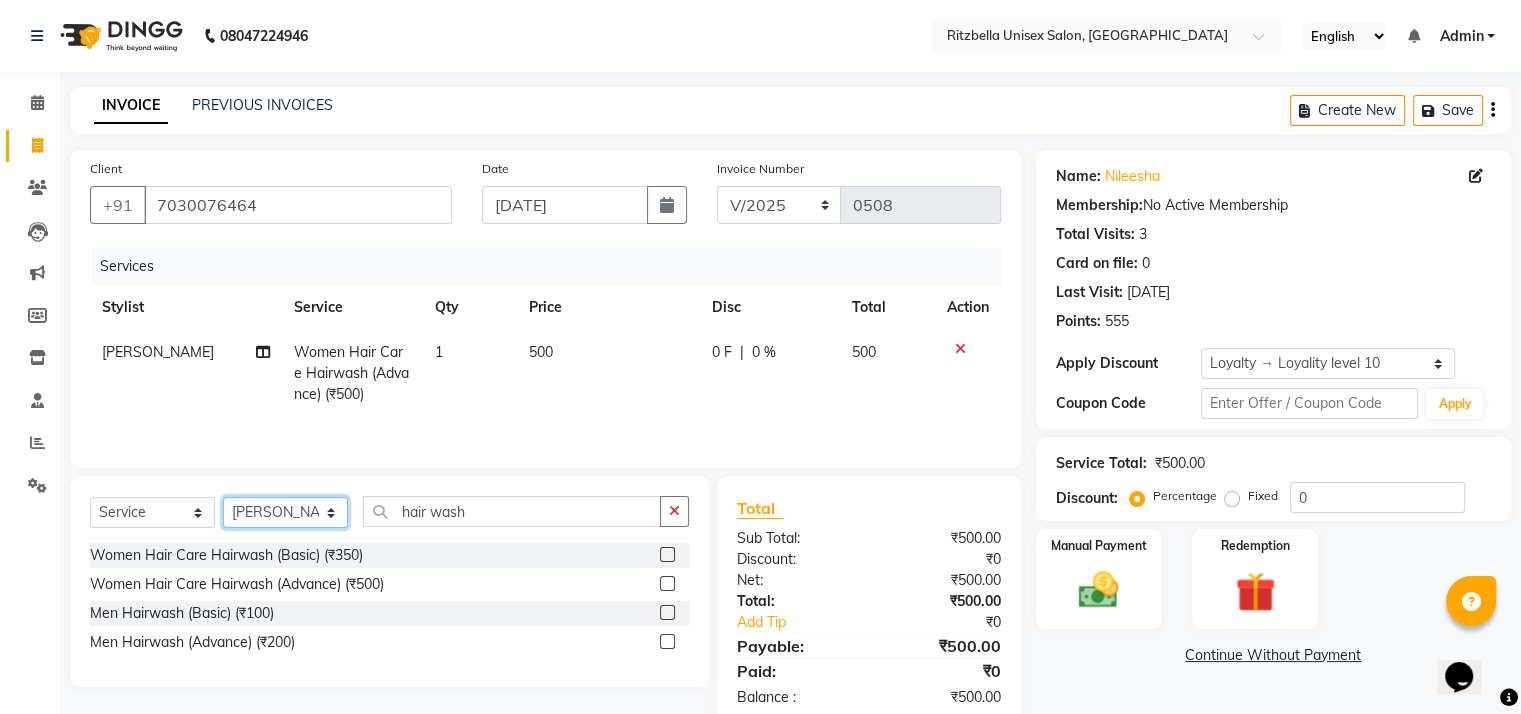 click on "Select Stylist khushi [PERSON_NAME] Ritu Sabiya [PERSON_NAME]" 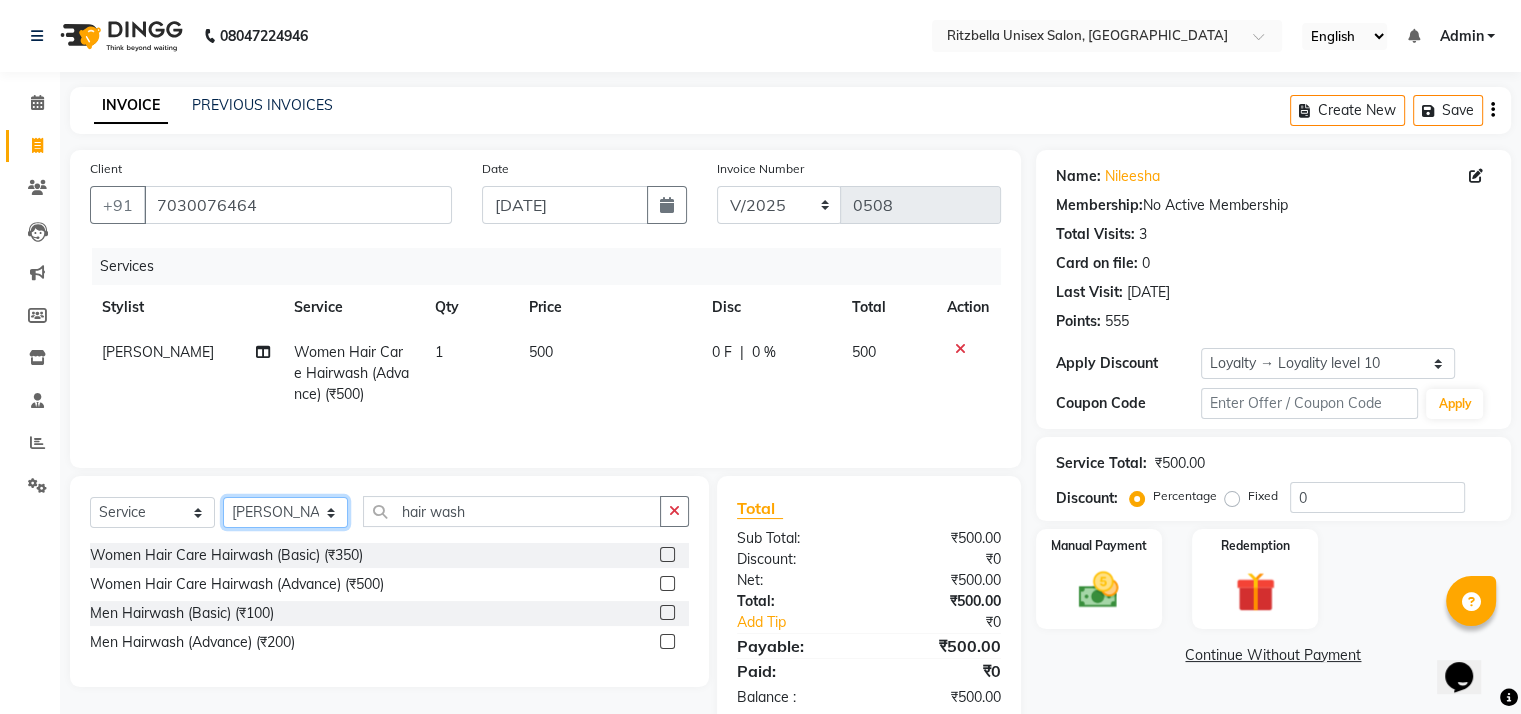 select on "85147" 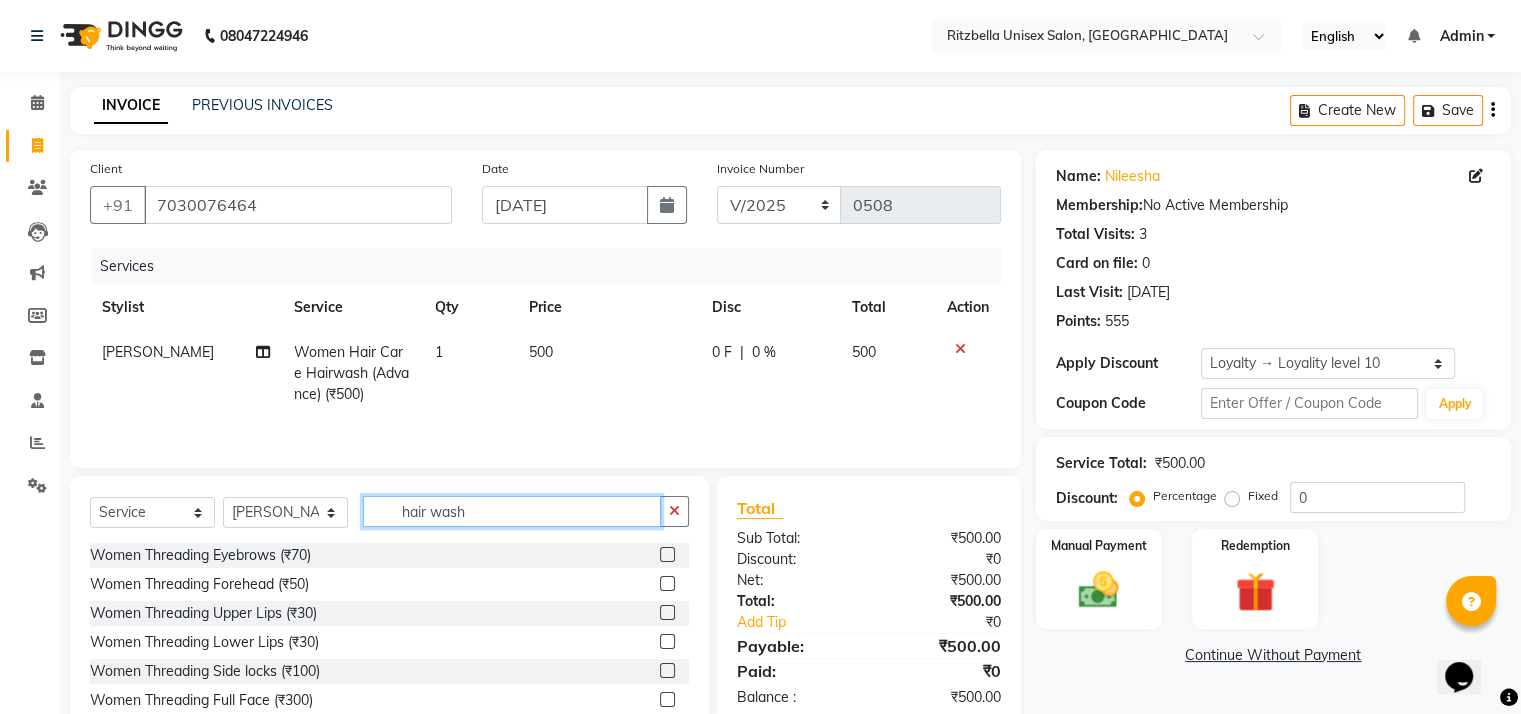 click on "hair wash" 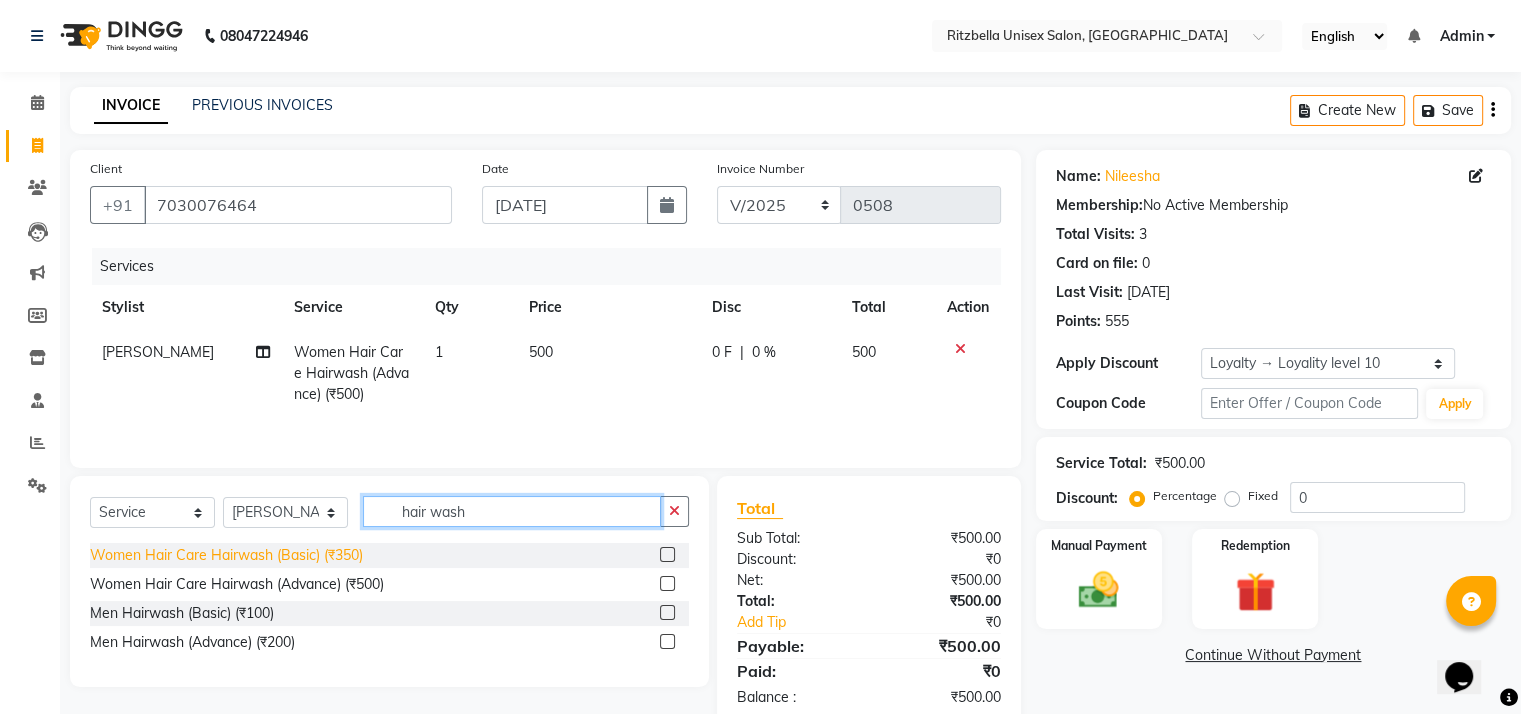 type on "hair wash" 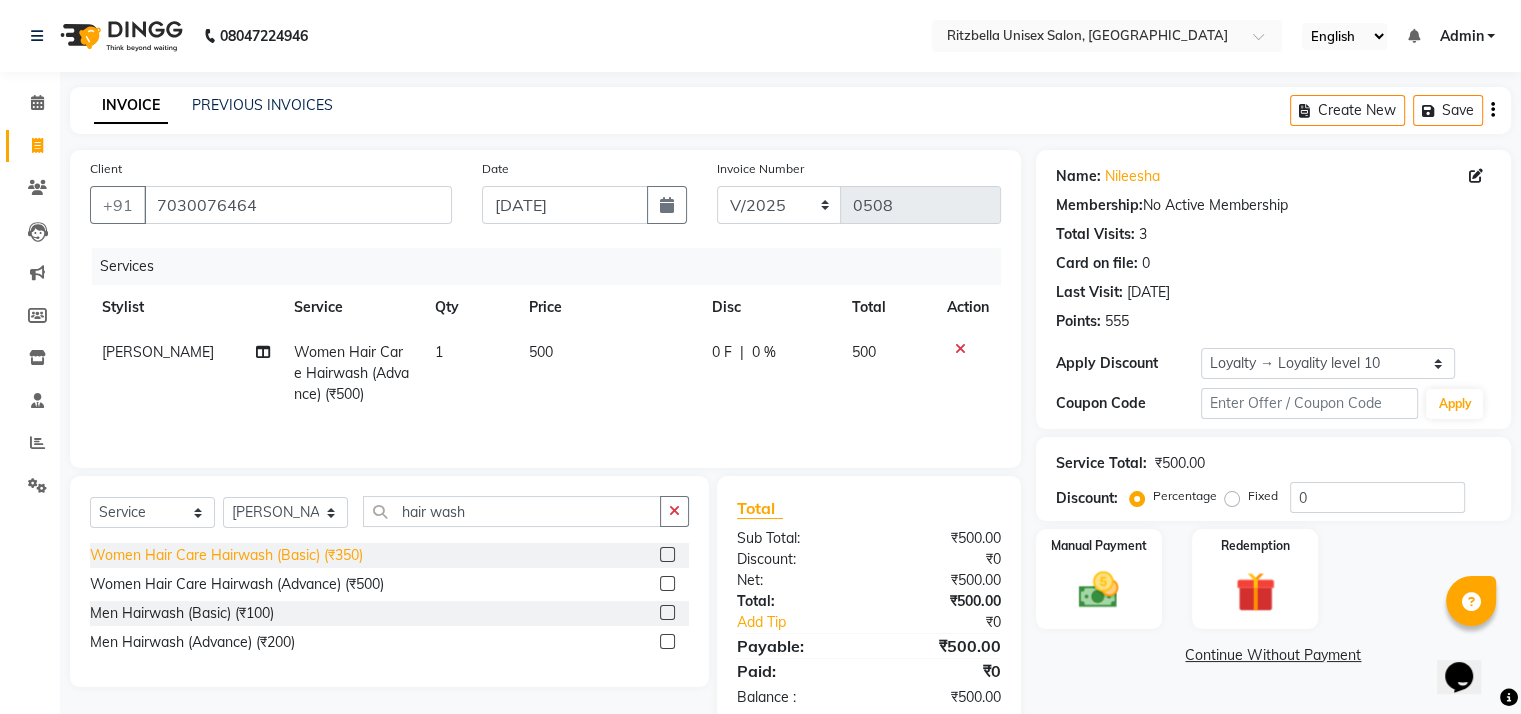 click on "Women Hair Care Hairwash (Basic) (₹350)" 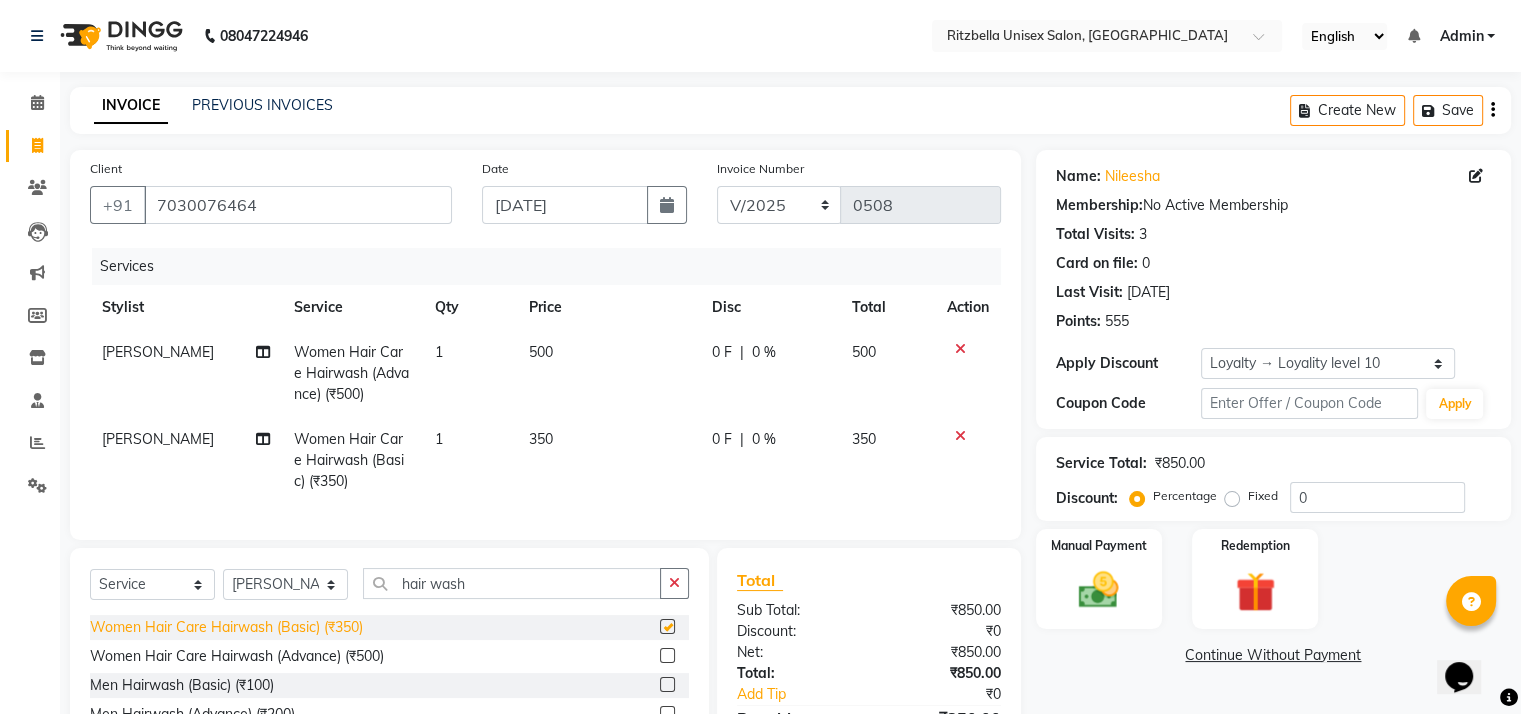checkbox on "false" 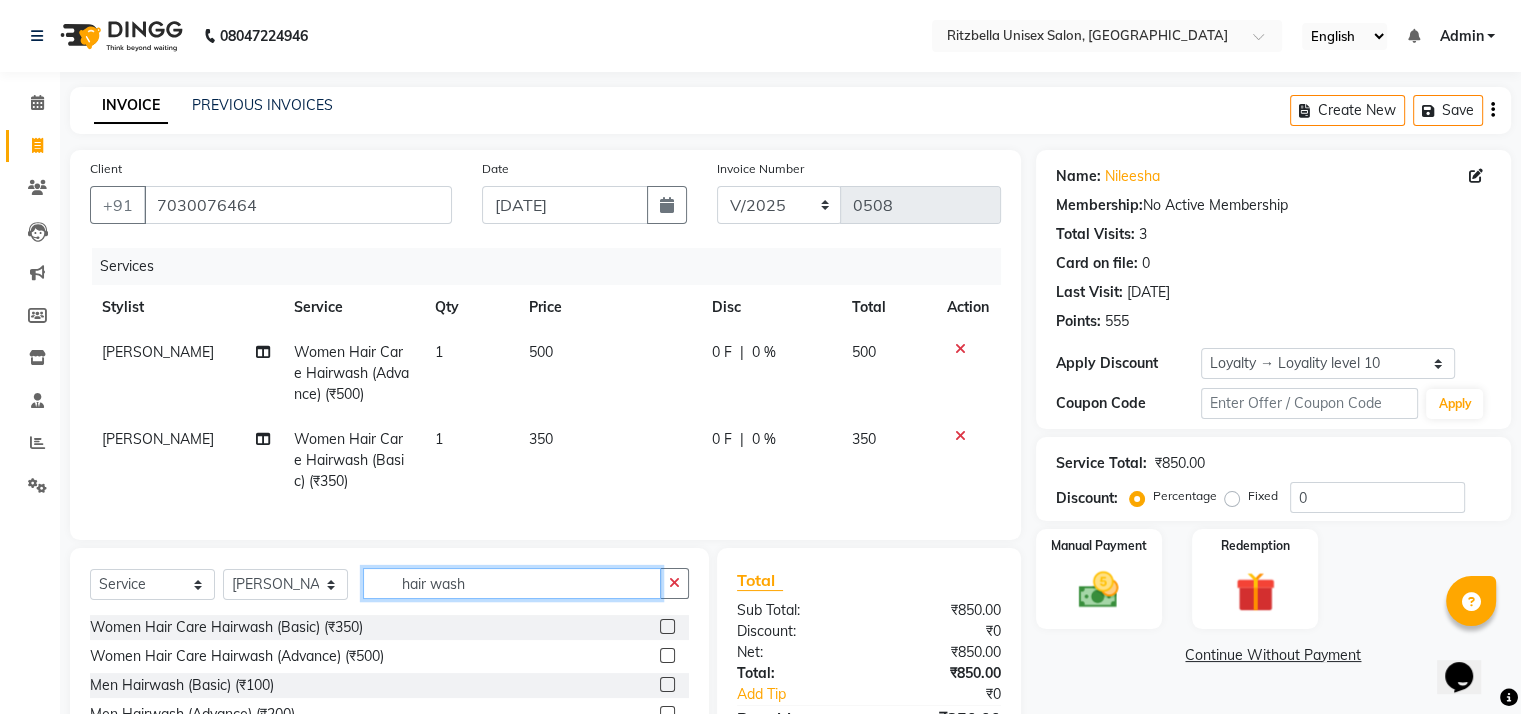 click on "hair wash" 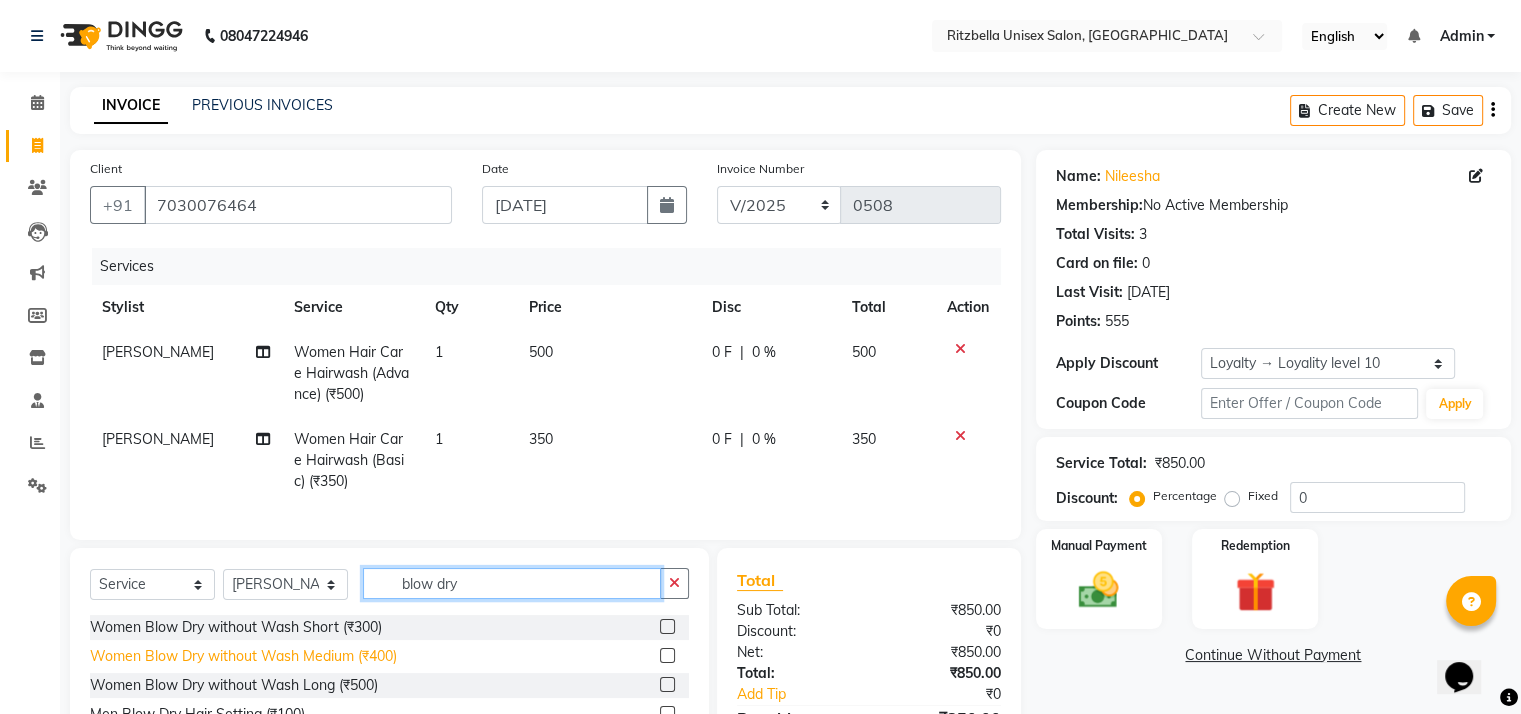 type on "blow dry" 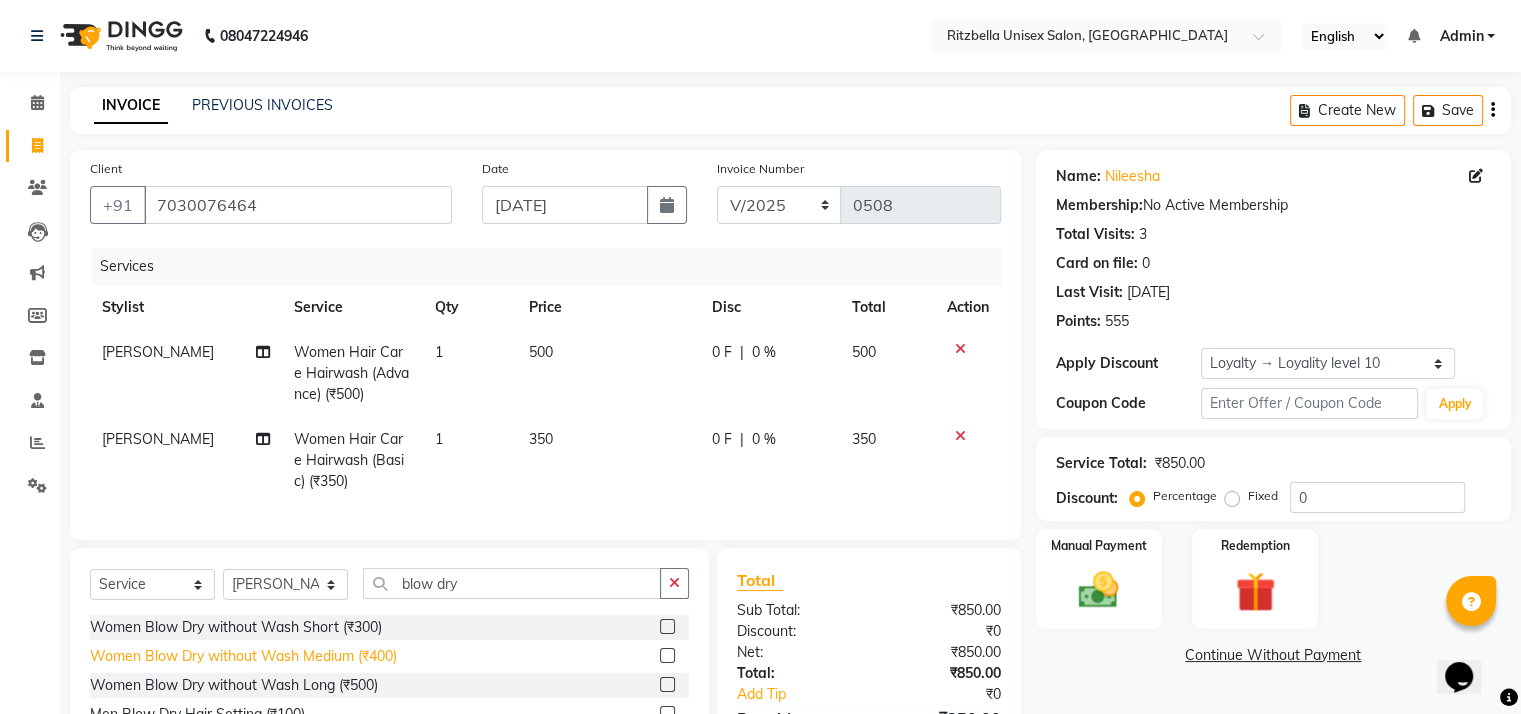 click on "Women Blow Dry without Wash Medium (₹400)" 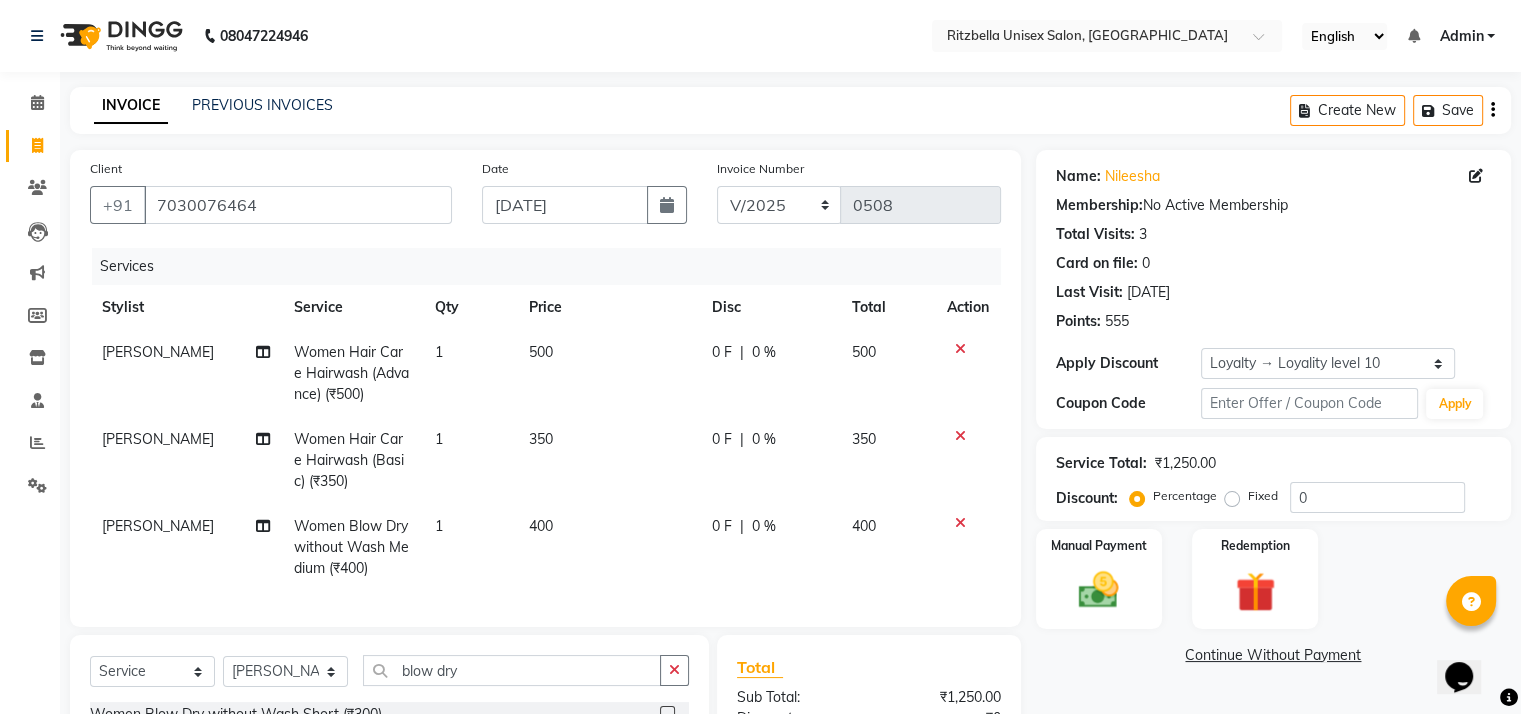 checkbox on "false" 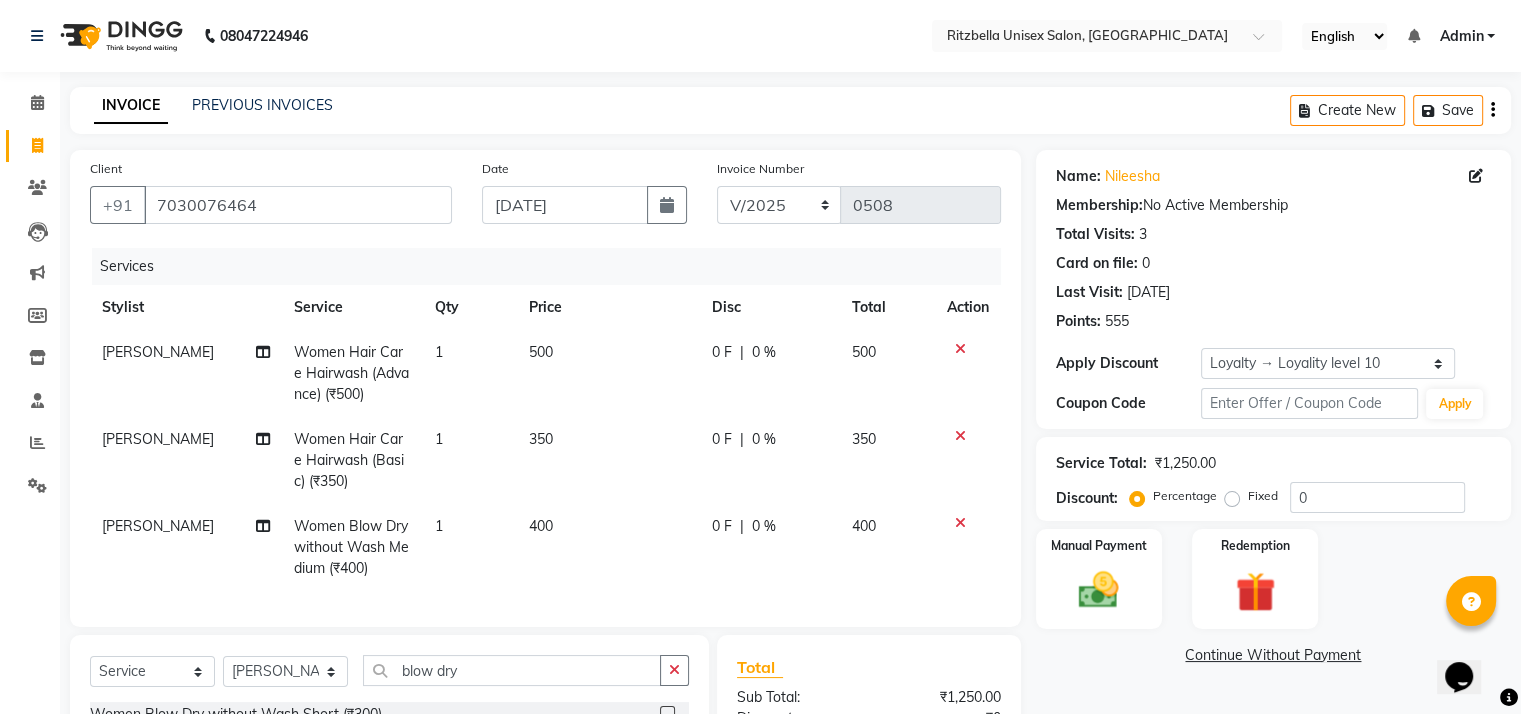 scroll, scrollTop: 219, scrollLeft: 0, axis: vertical 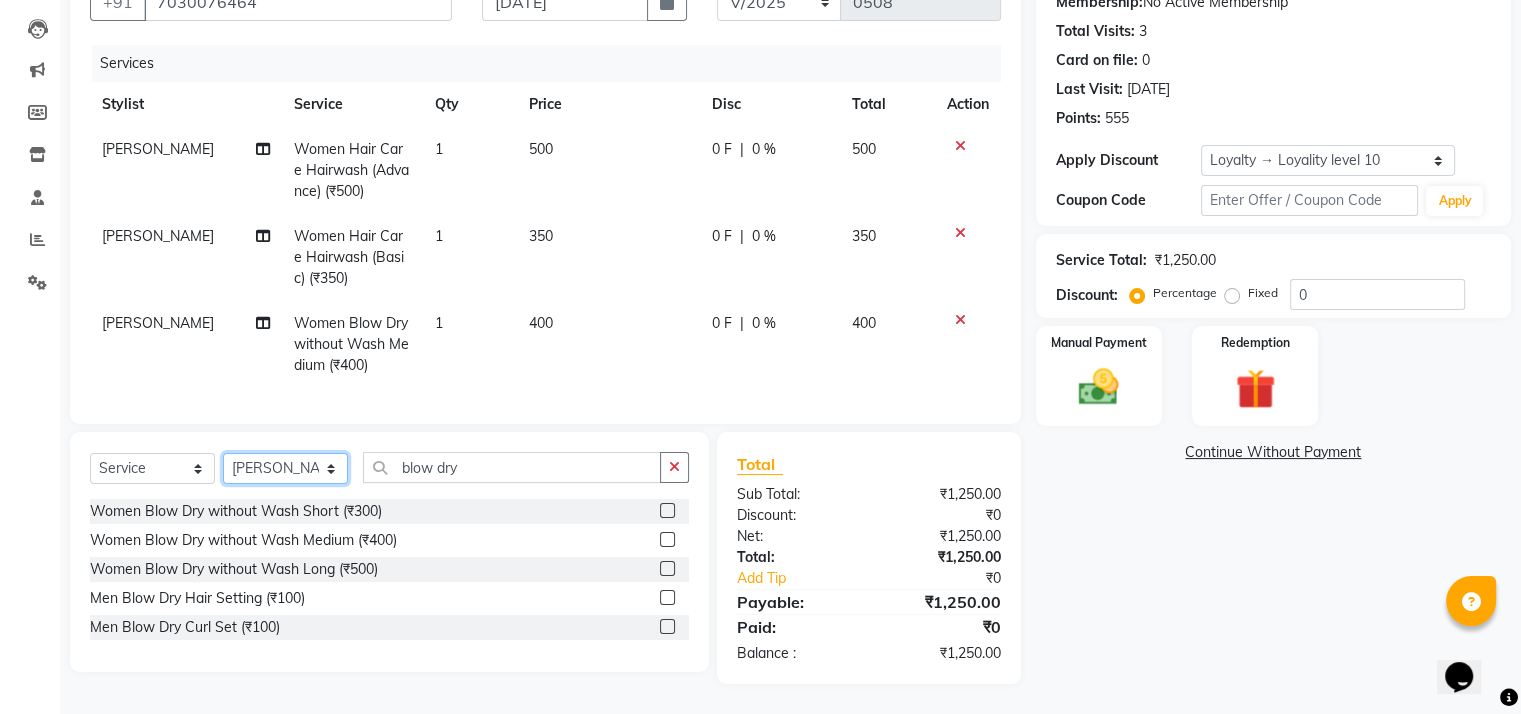 click on "Select Stylist khushi [PERSON_NAME] Ritu Sabiya [PERSON_NAME]" 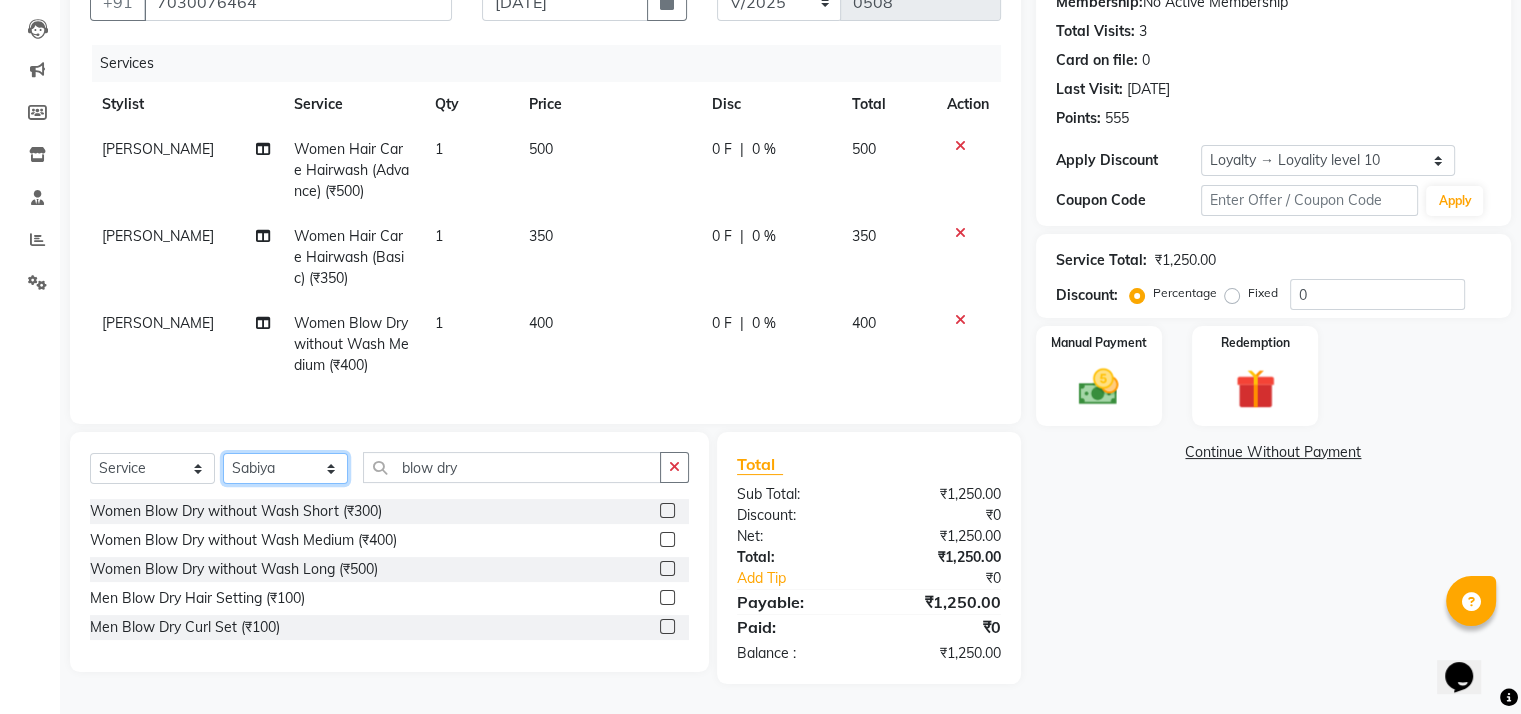 click on "Select Stylist khushi [PERSON_NAME] Ritu Sabiya [PERSON_NAME]" 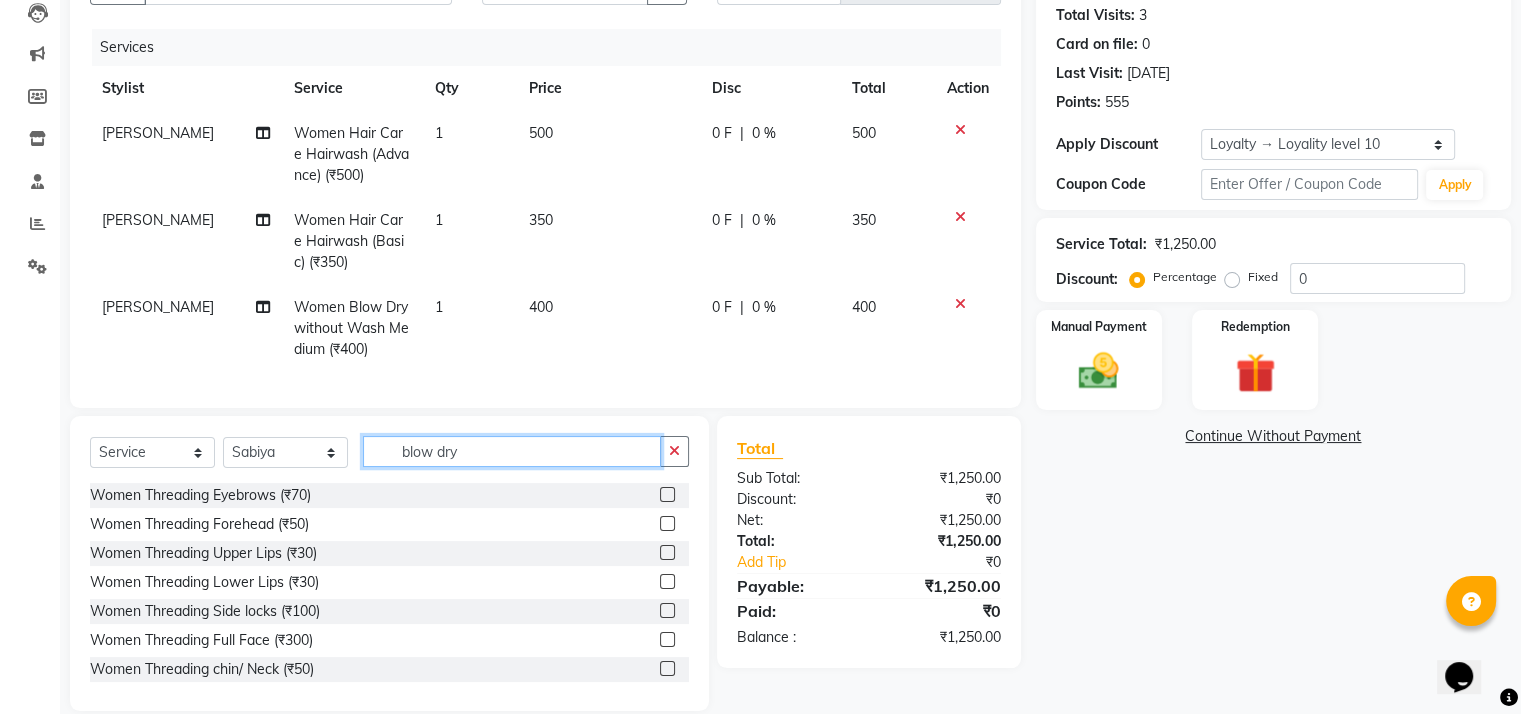 click on "blow dry" 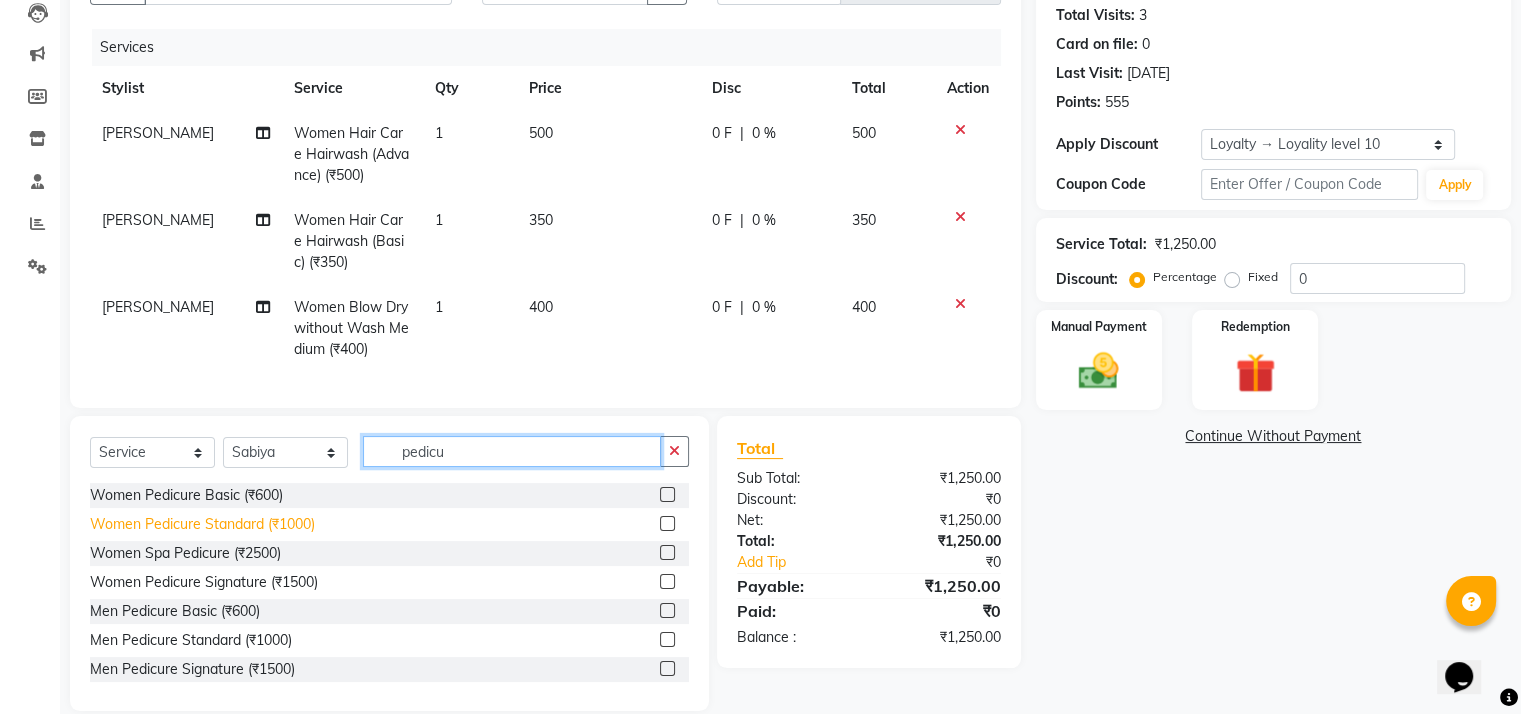 type on "pedicu" 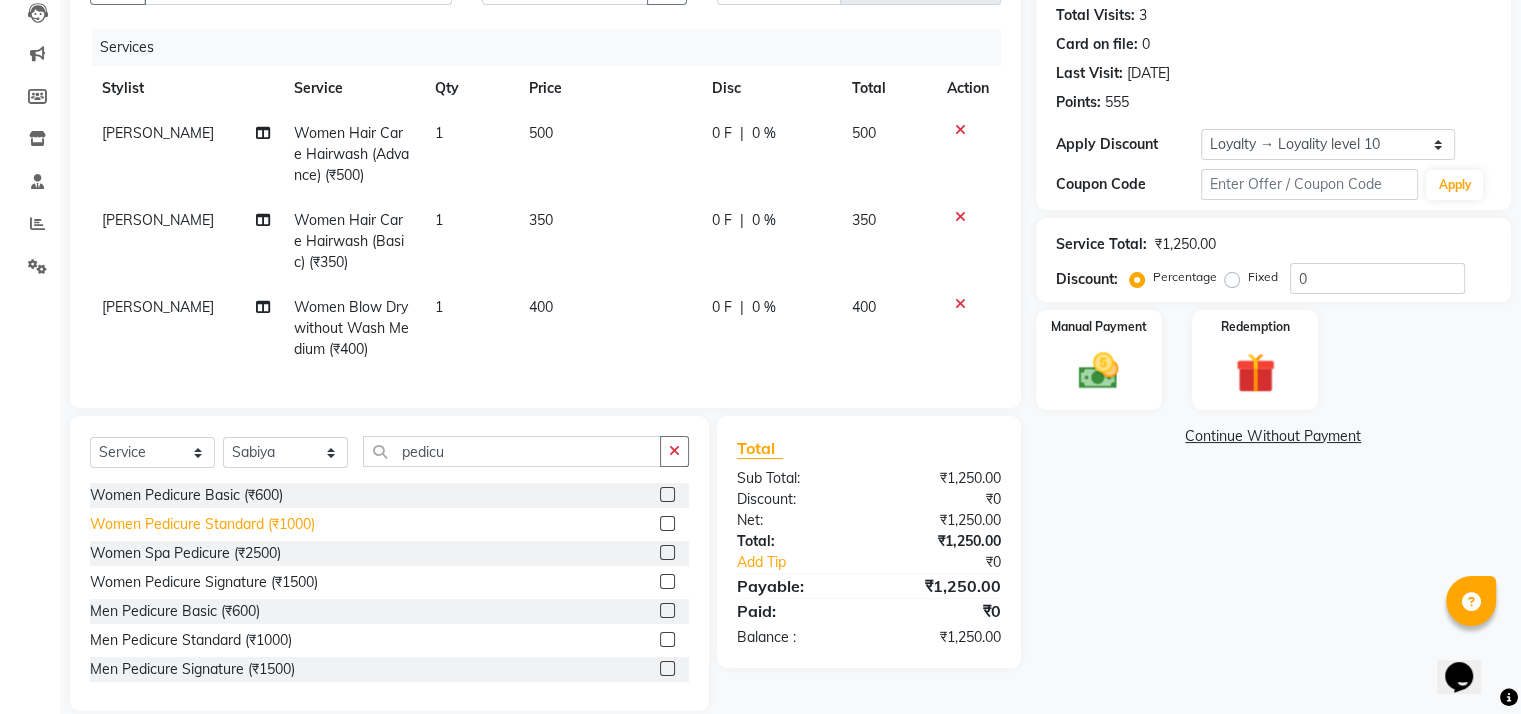 click on "Women Pedicure Standard  (₹1000)" 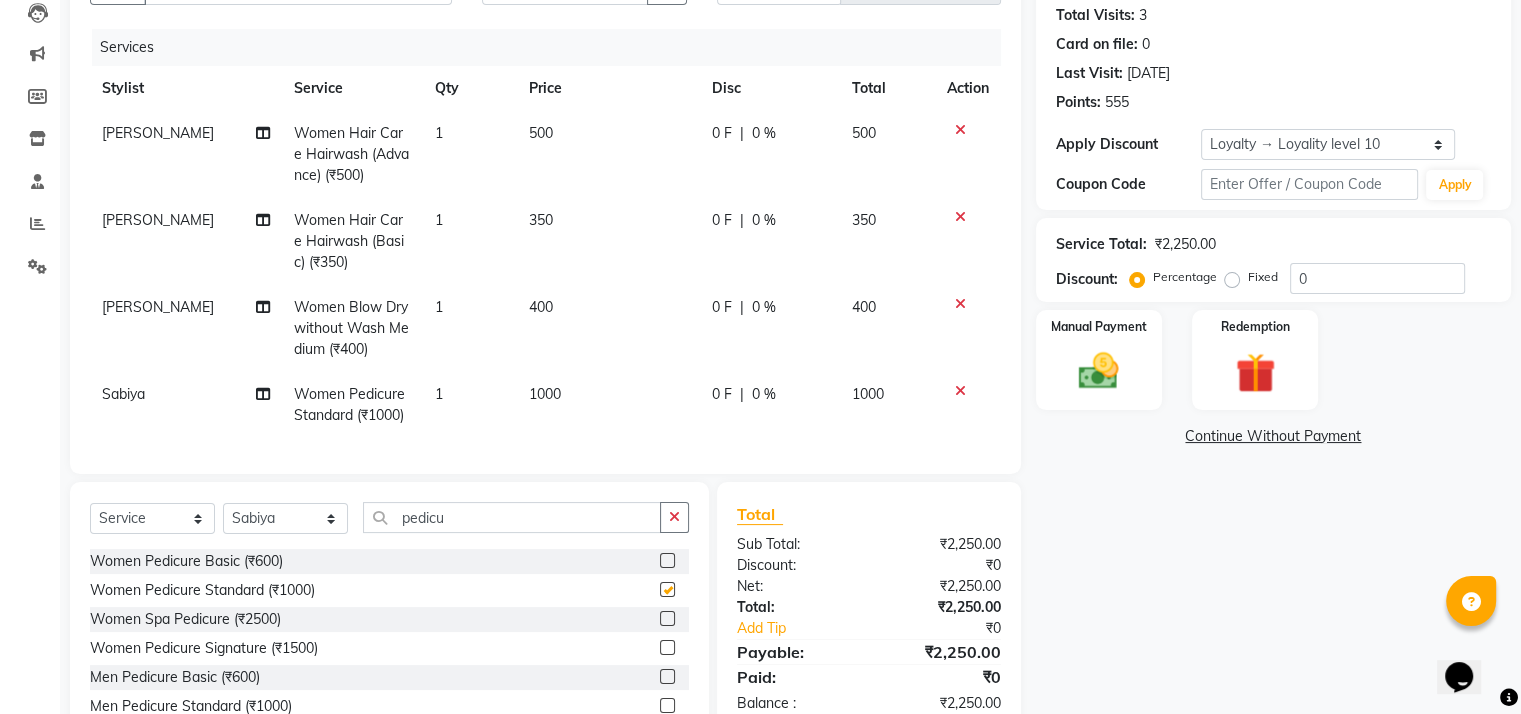 checkbox on "false" 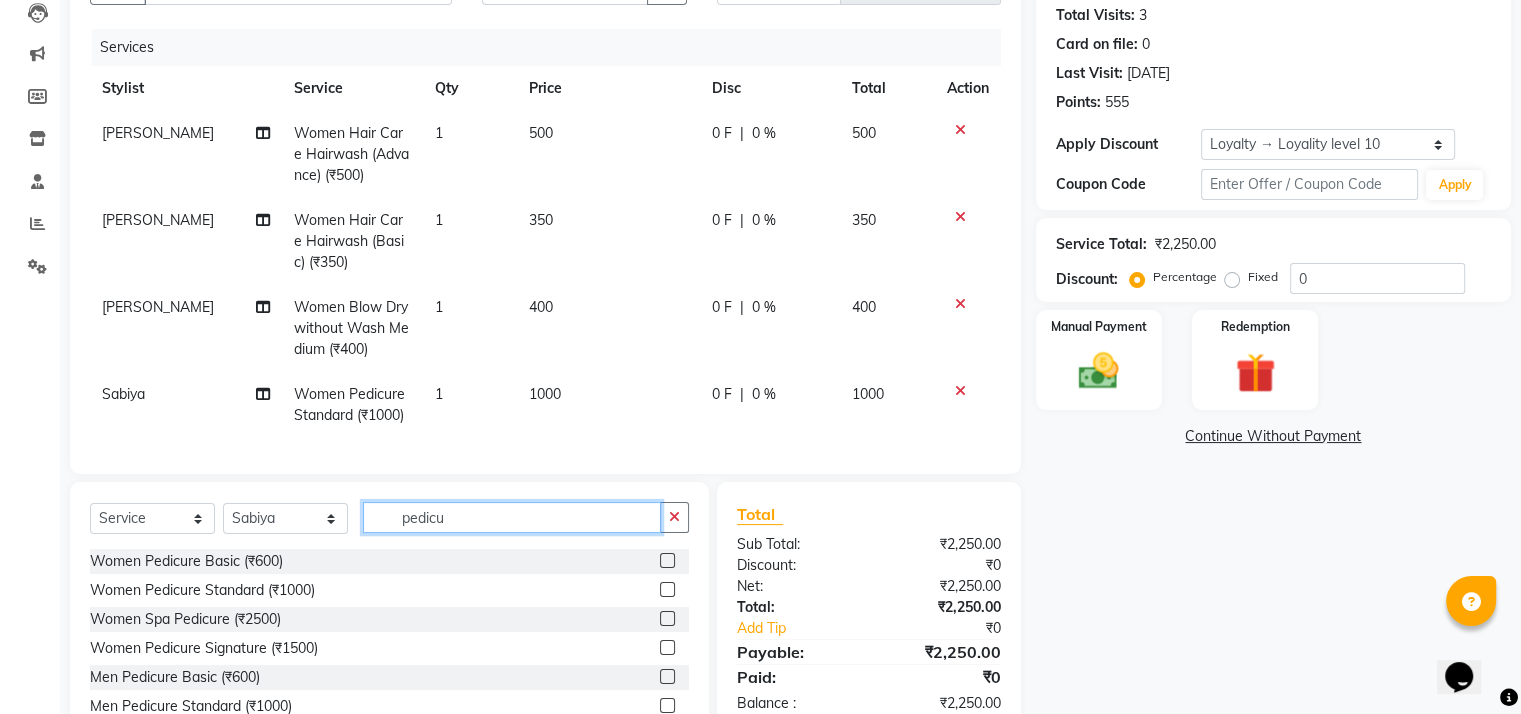 click on "pedicu" 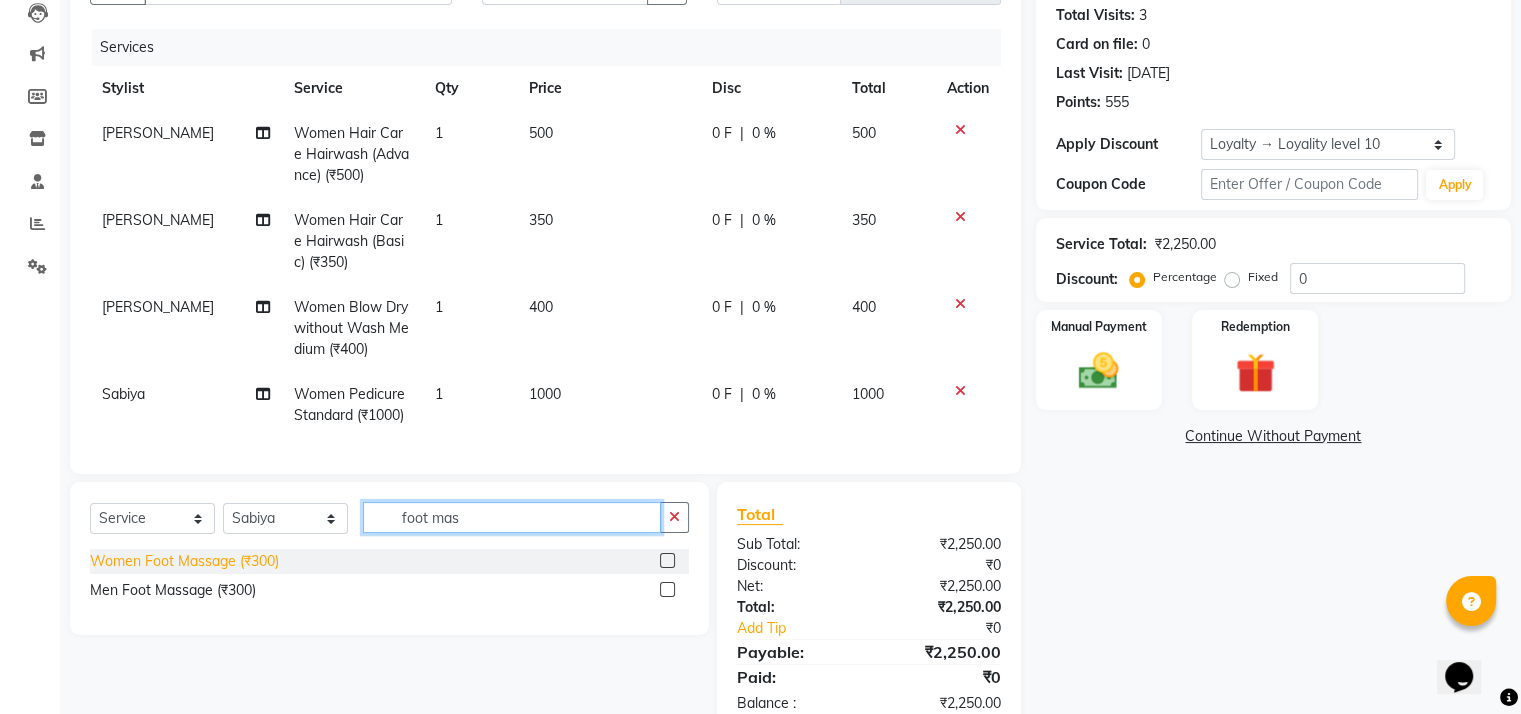 type on "foot mas" 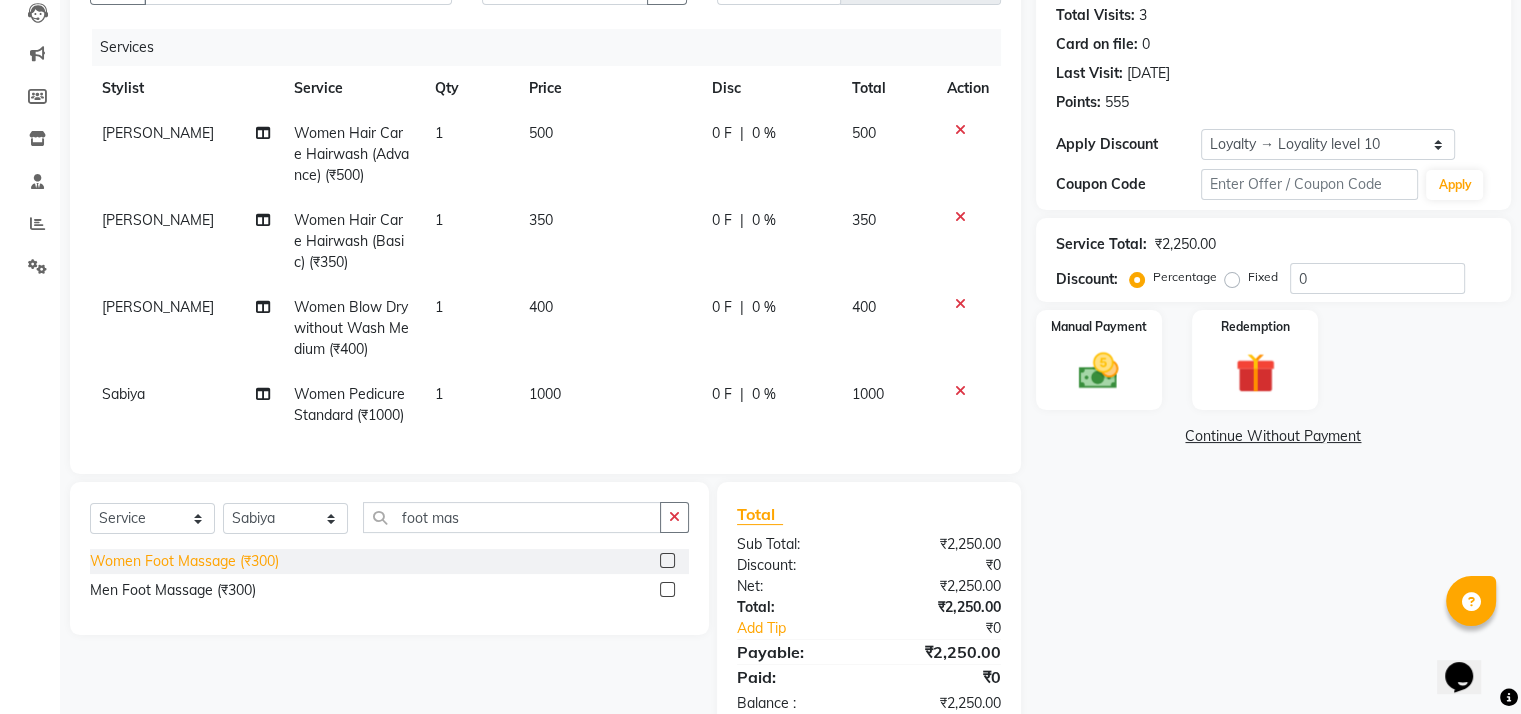 click on "Women Foot Massage (₹300)" 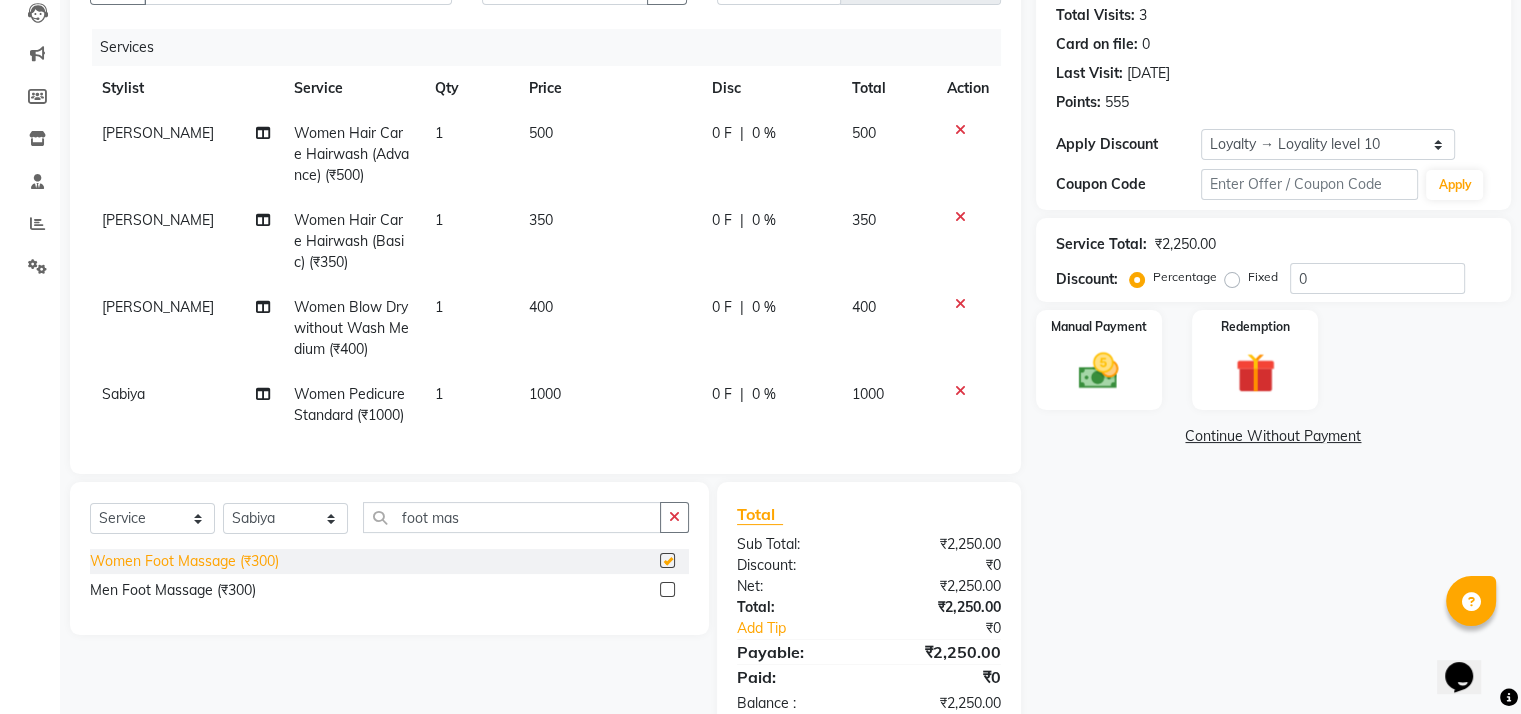 checkbox on "false" 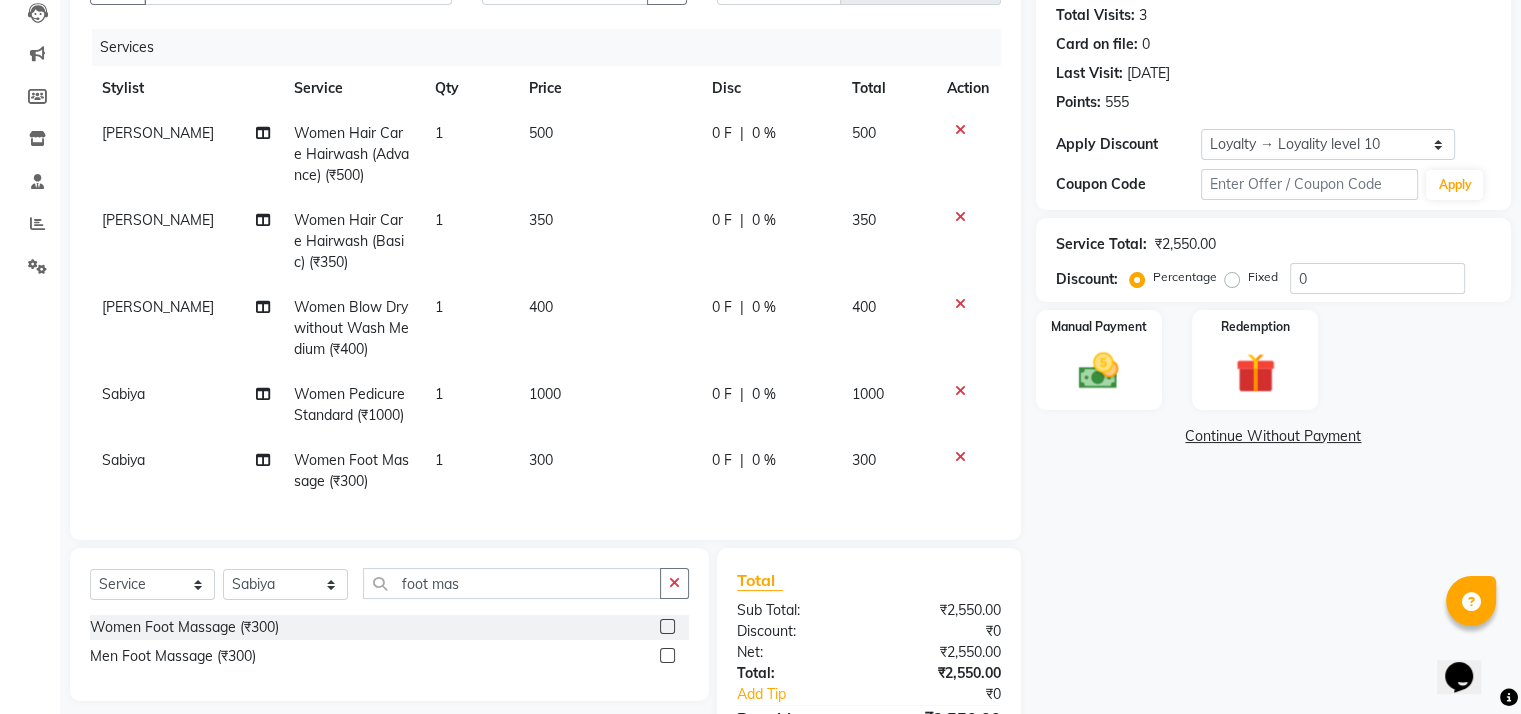 click on "300" 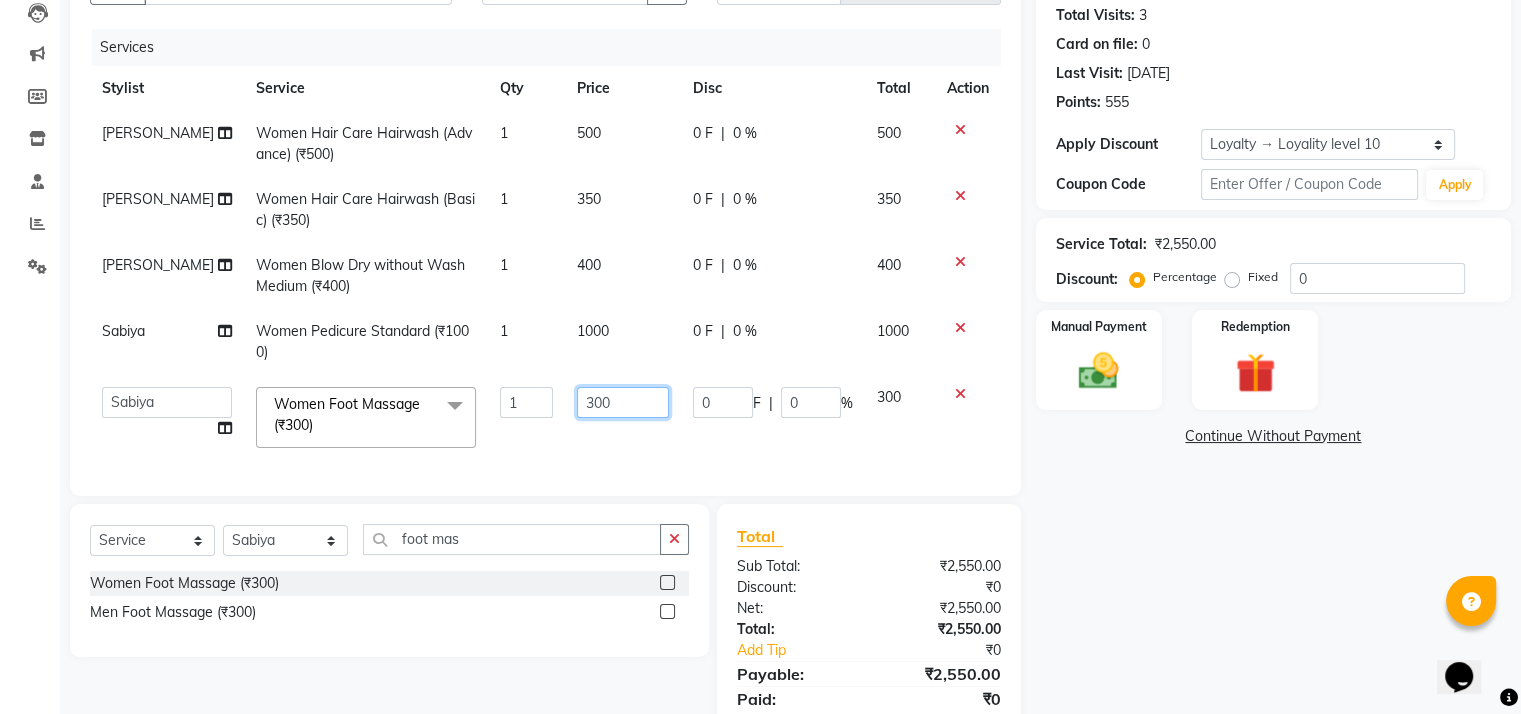 click on "300" 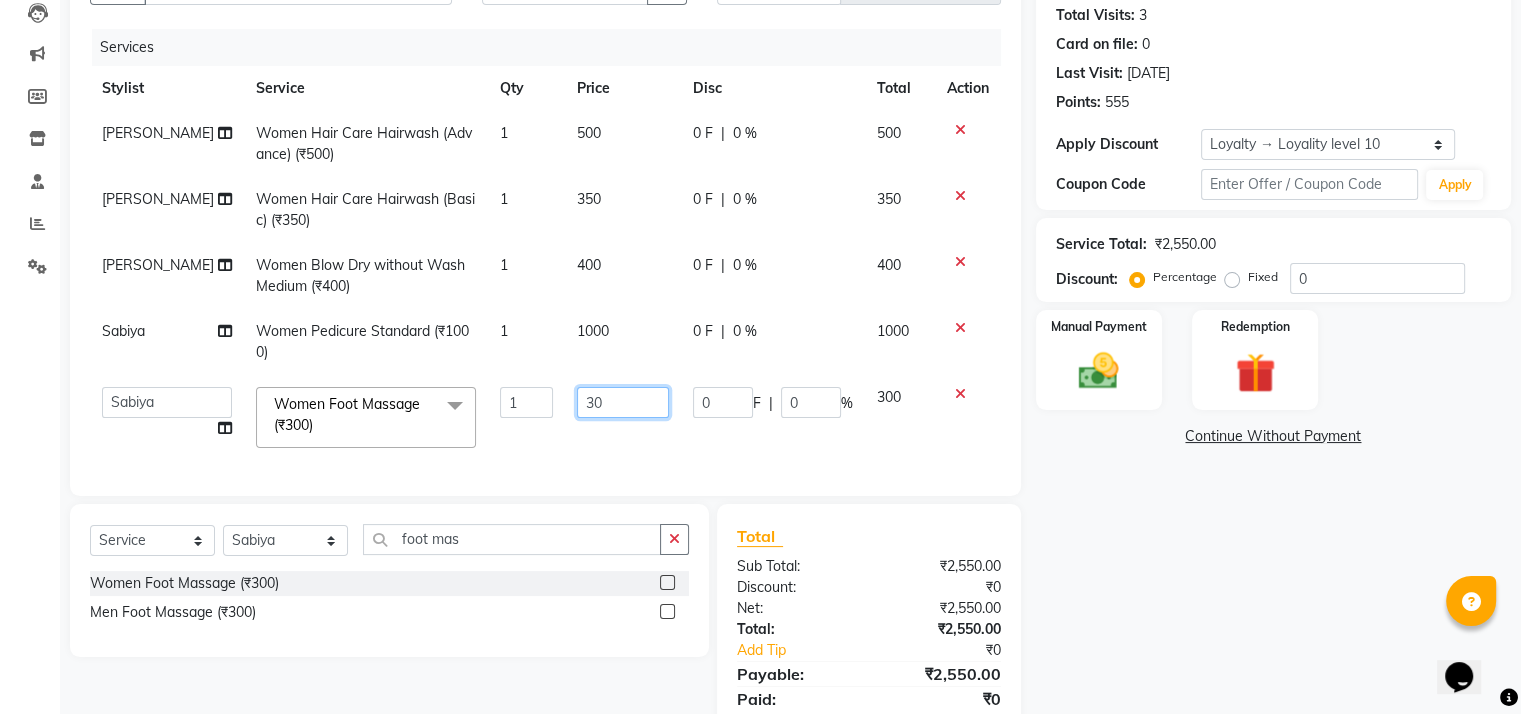 type on "3" 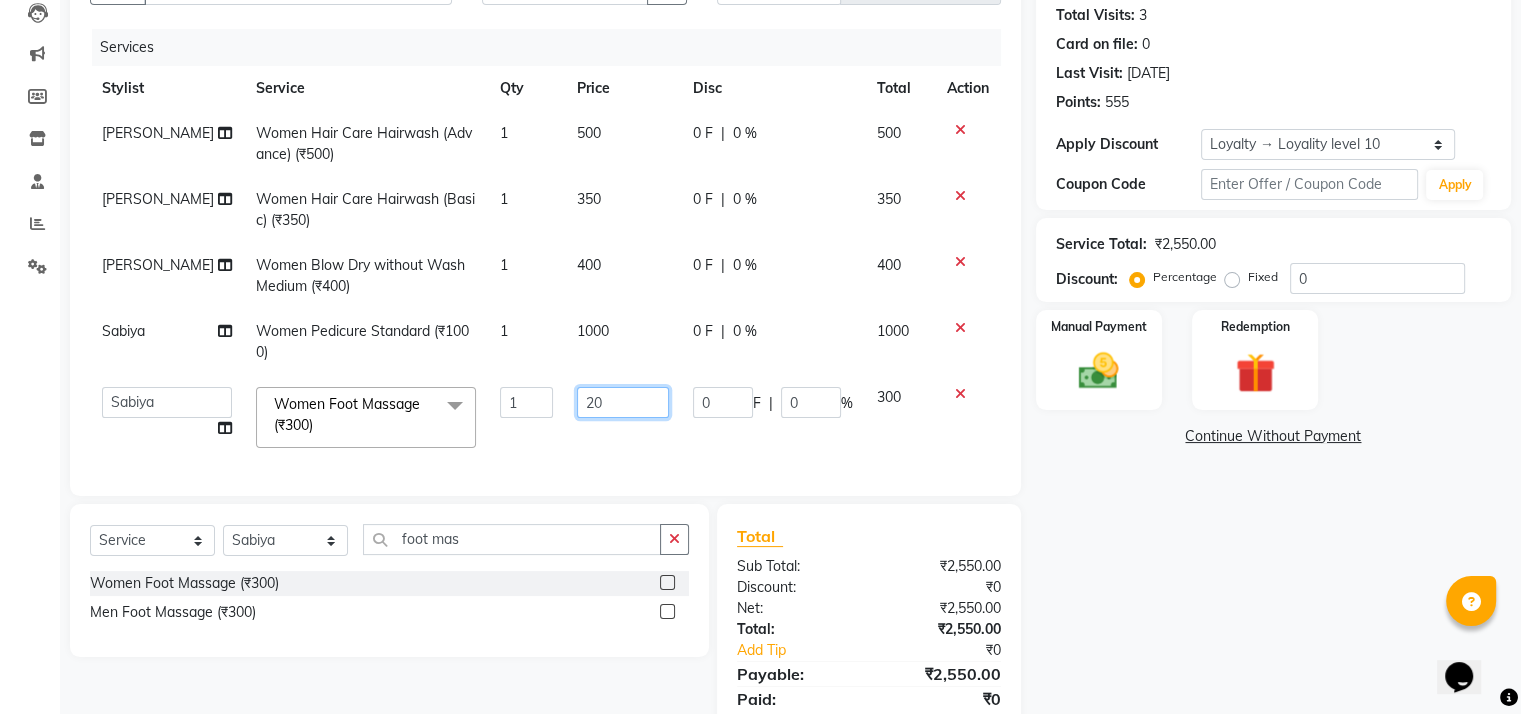 type on "200" 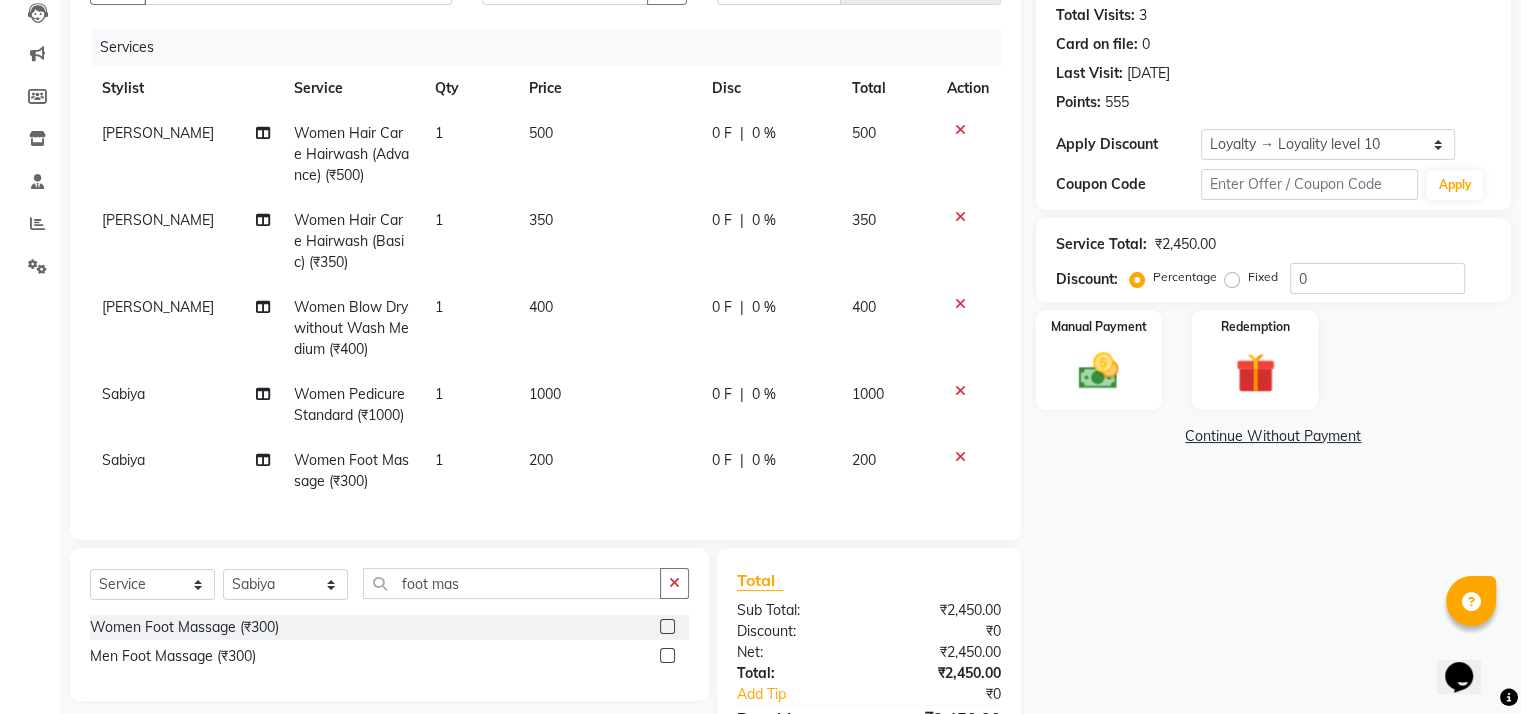 click on "Name: Nileesha  Membership:  No Active Membership  Total Visits:  3 Card on file:  0 Last Visit:   02-07-2025 Points:   555  Apply Discount Select  Loyalty → Loyality level 10  Coupon Code Apply Service Total:  ₹2,450.00  Discount:  Percentage   Fixed  0 Manual Payment Redemption  Continue Without Payment" 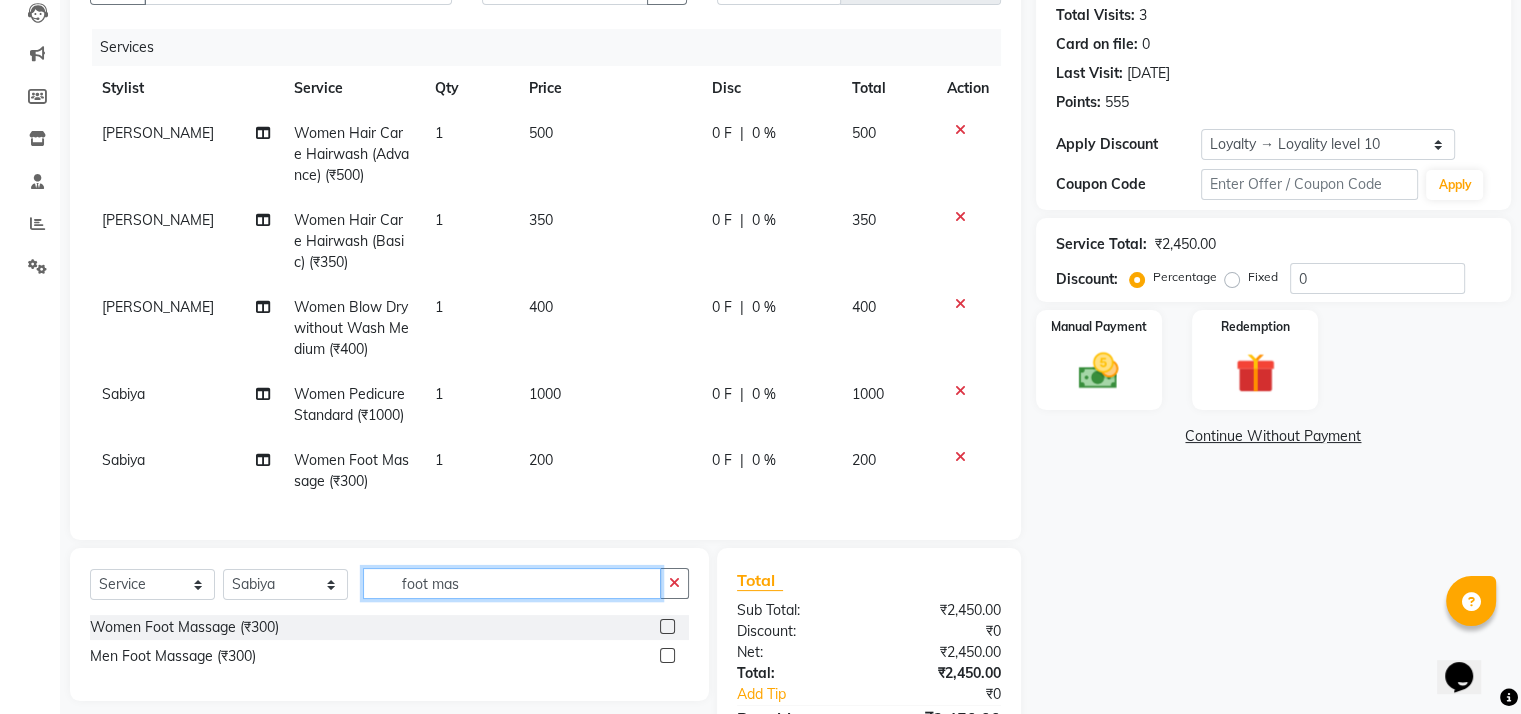 click on "foot mas" 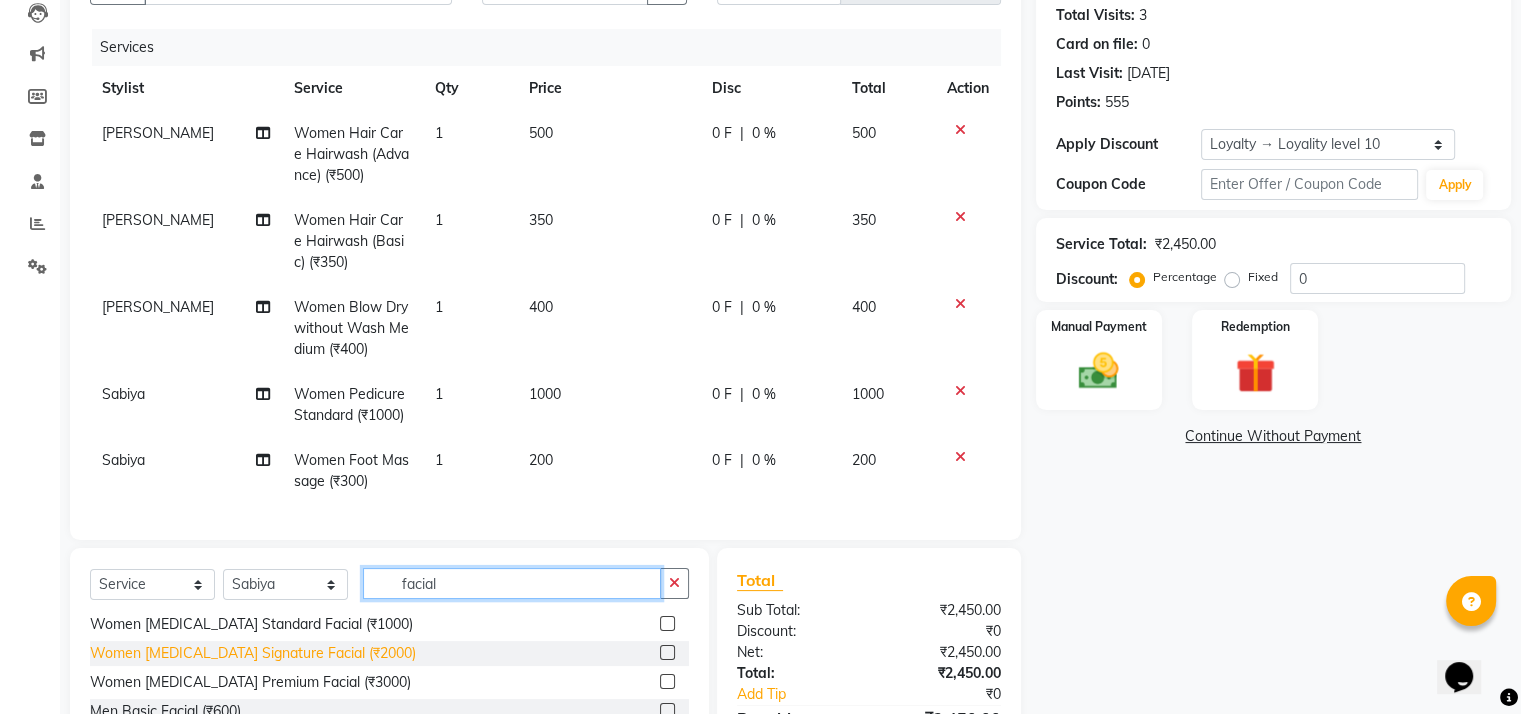 scroll, scrollTop: 40, scrollLeft: 0, axis: vertical 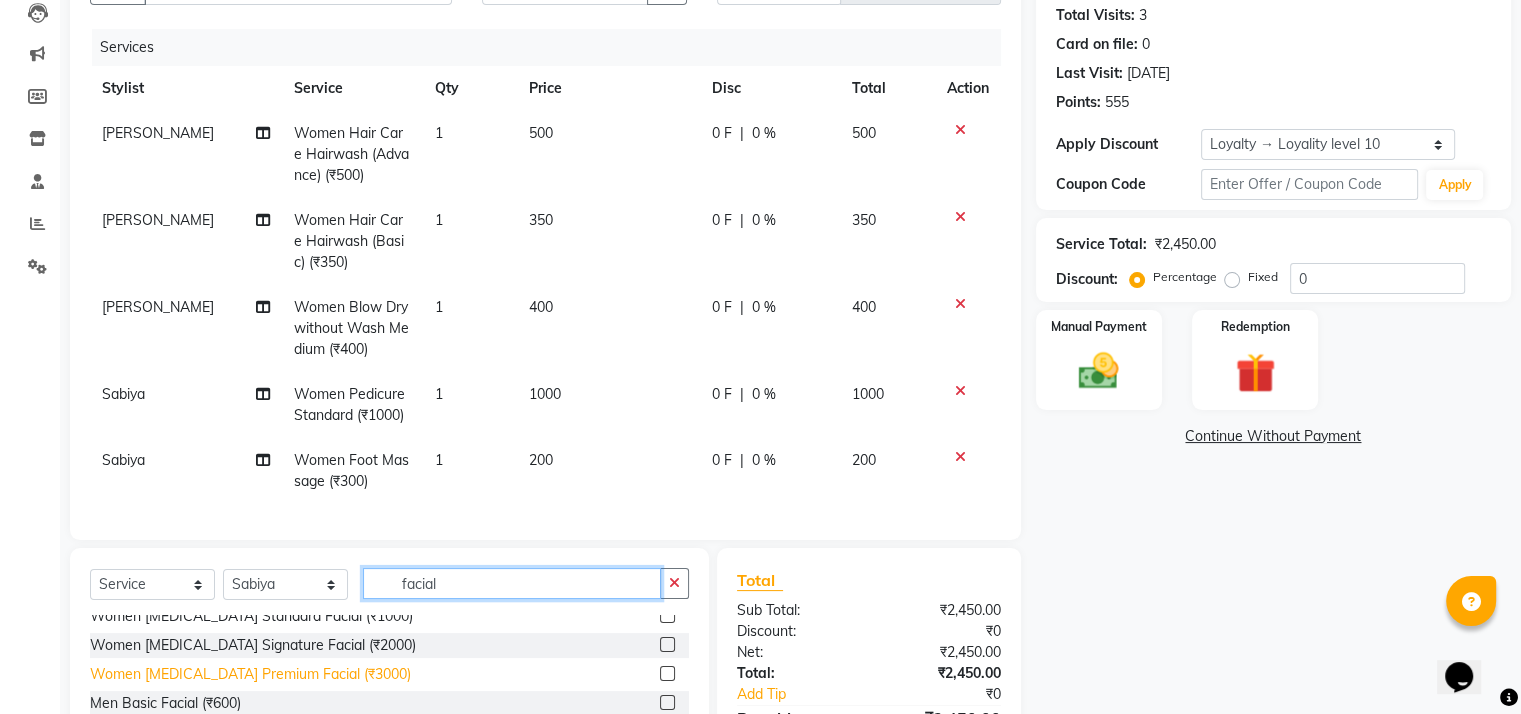 type on "facial" 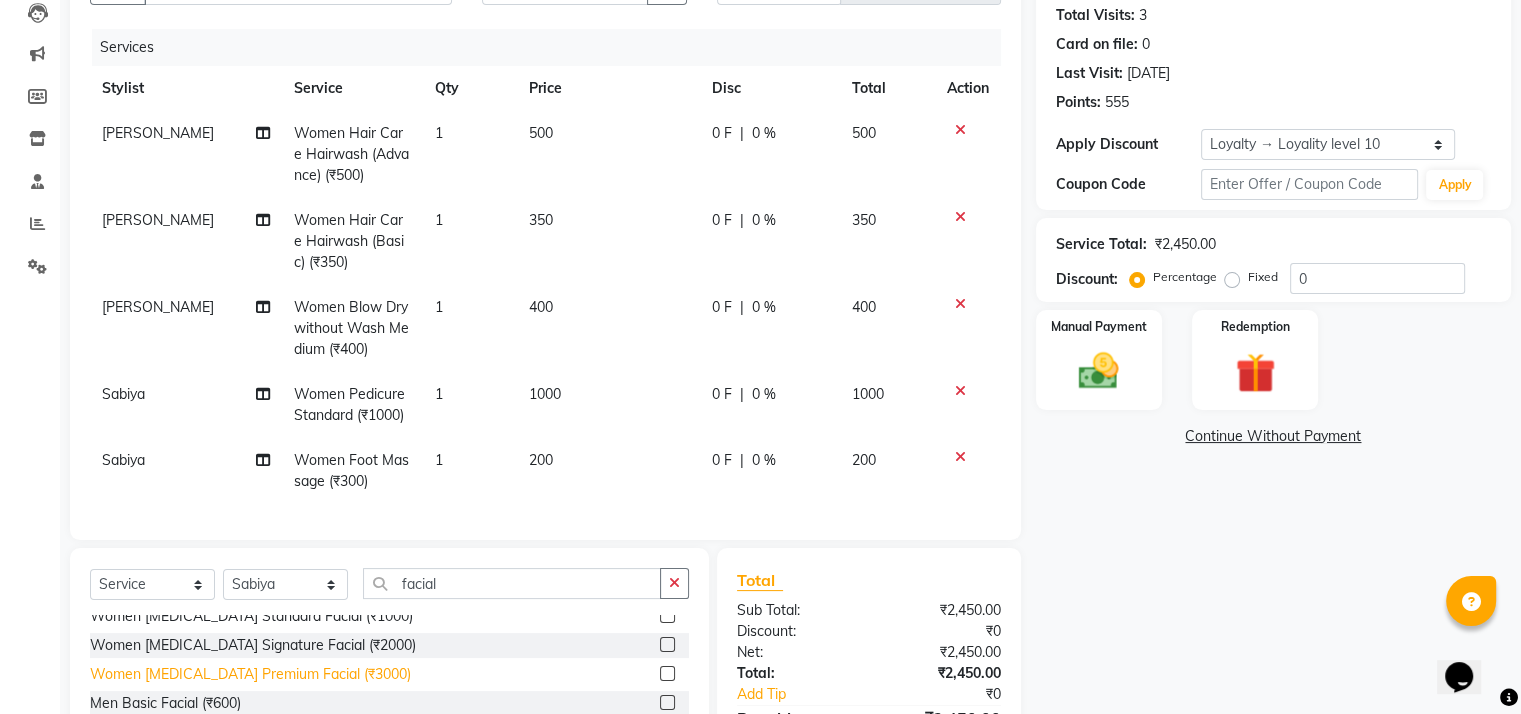 click on "Women [MEDICAL_DATA] Premium Facial (₹3000)" 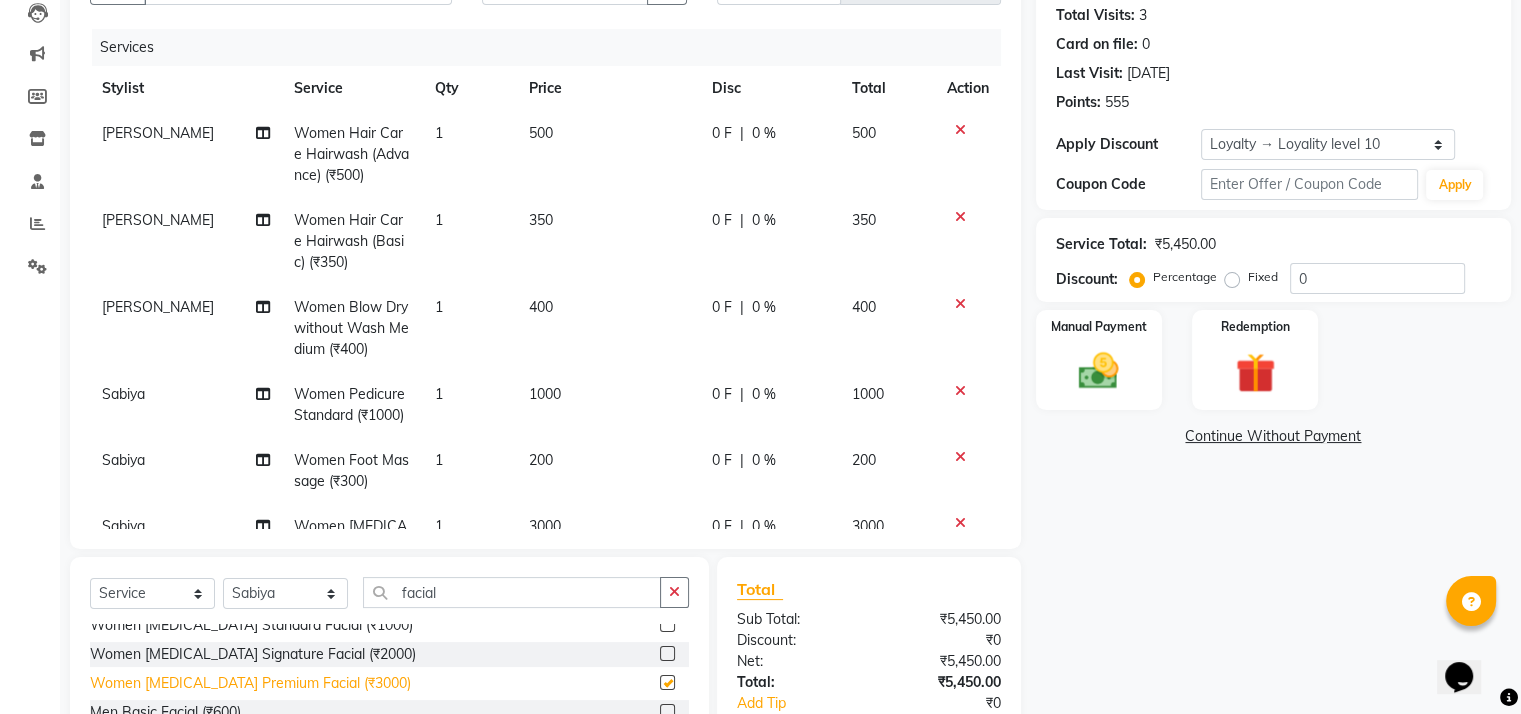 checkbox on "false" 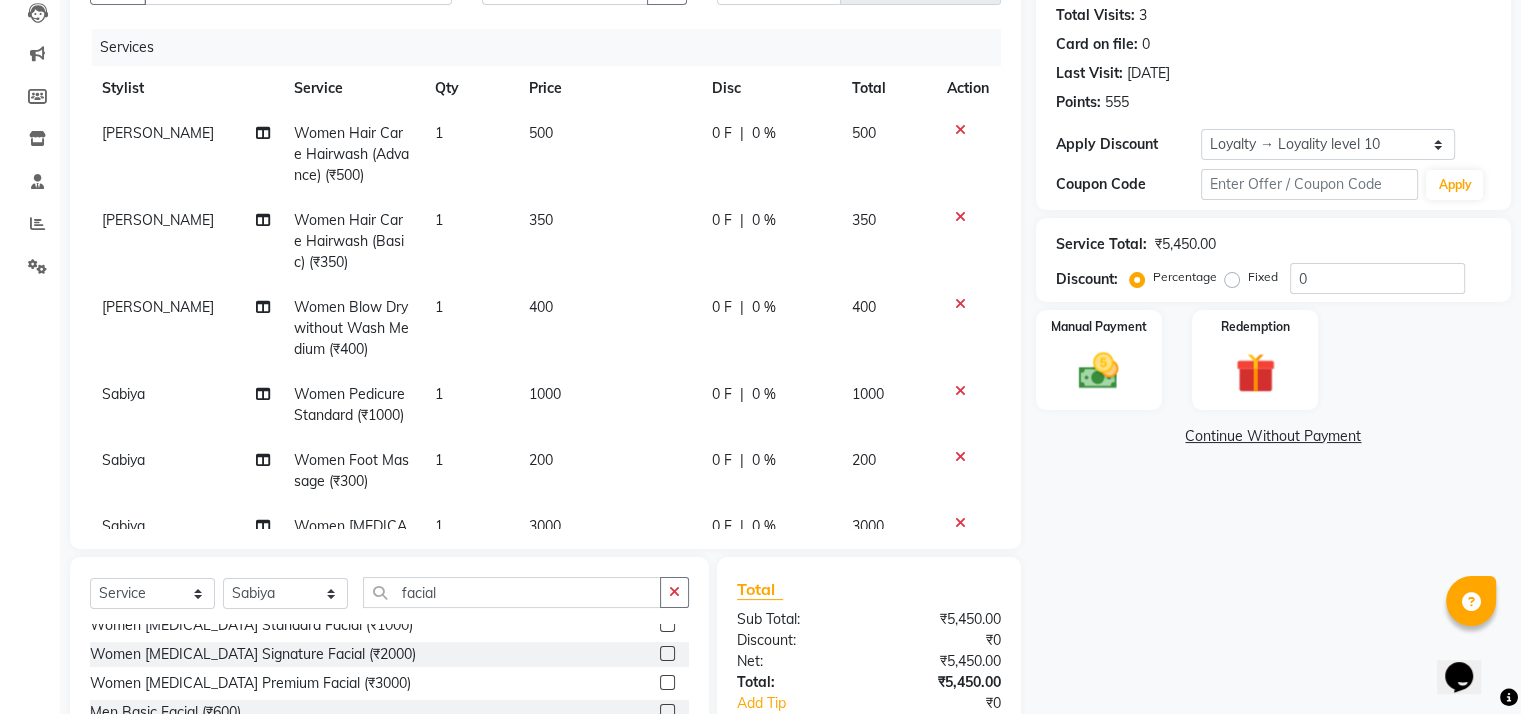 scroll, scrollTop: 93, scrollLeft: 0, axis: vertical 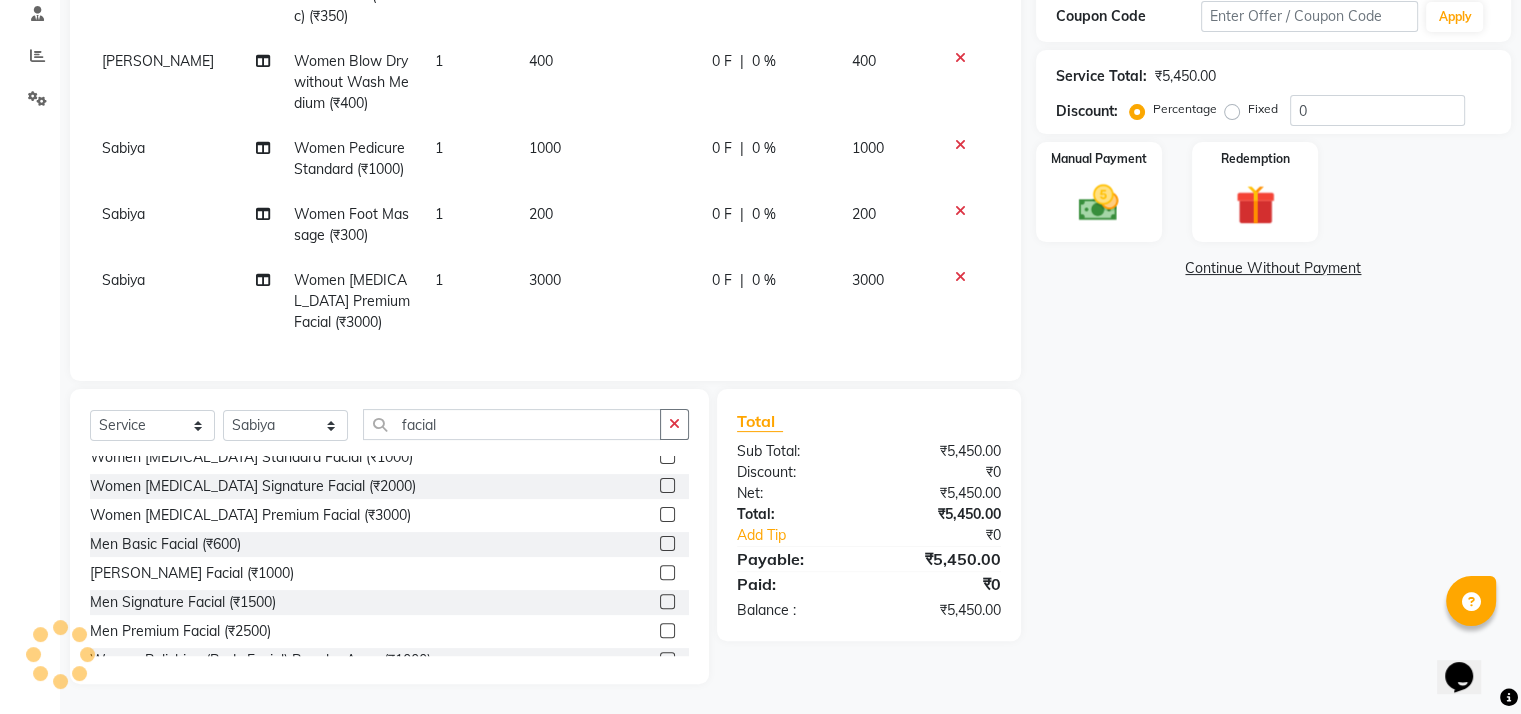 click on "Select  Service  Product  Membership  Package Voucher Prepaid Gift Card  Select Stylist khushi Nitesh shil Ritu Sabiya vaishnav khandagale facial" 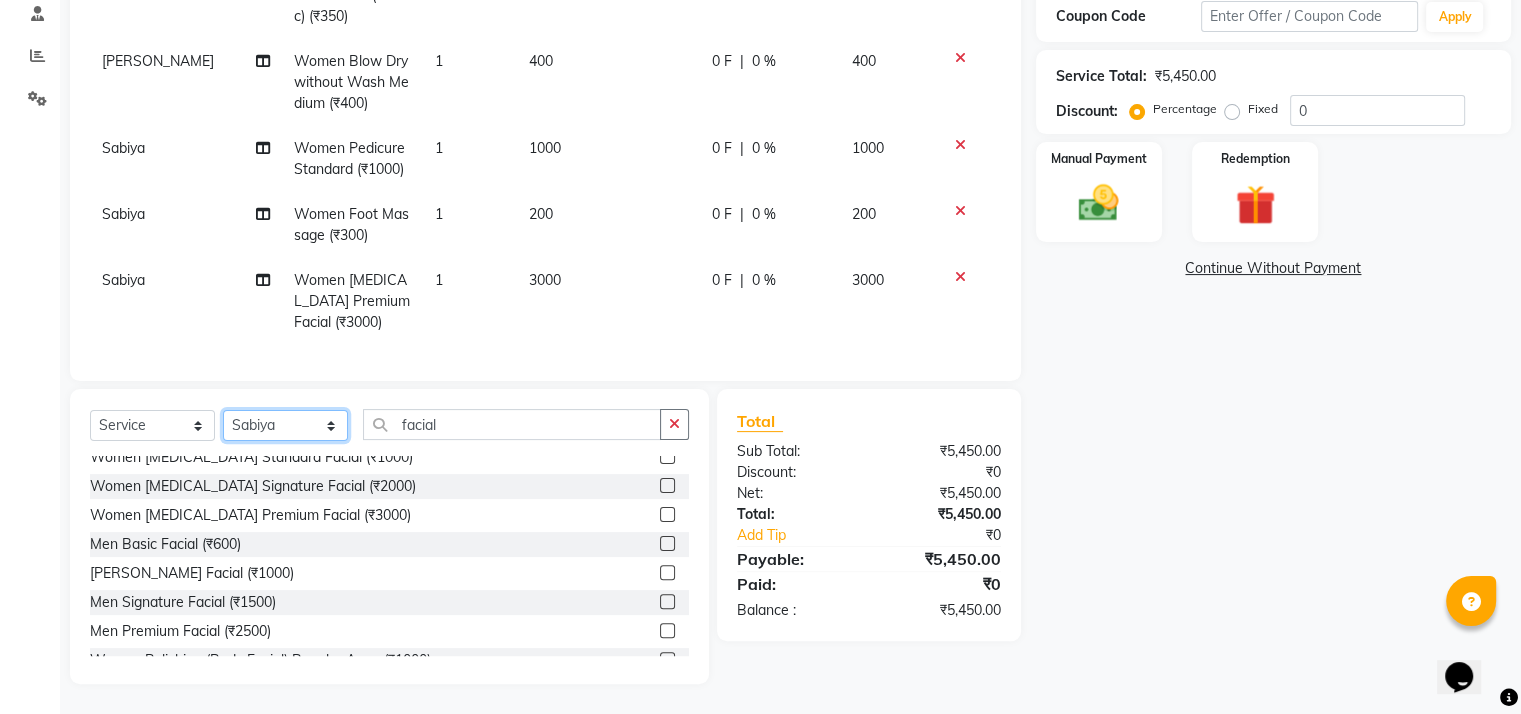 click on "Select Stylist khushi [PERSON_NAME] Ritu Sabiya [PERSON_NAME]" 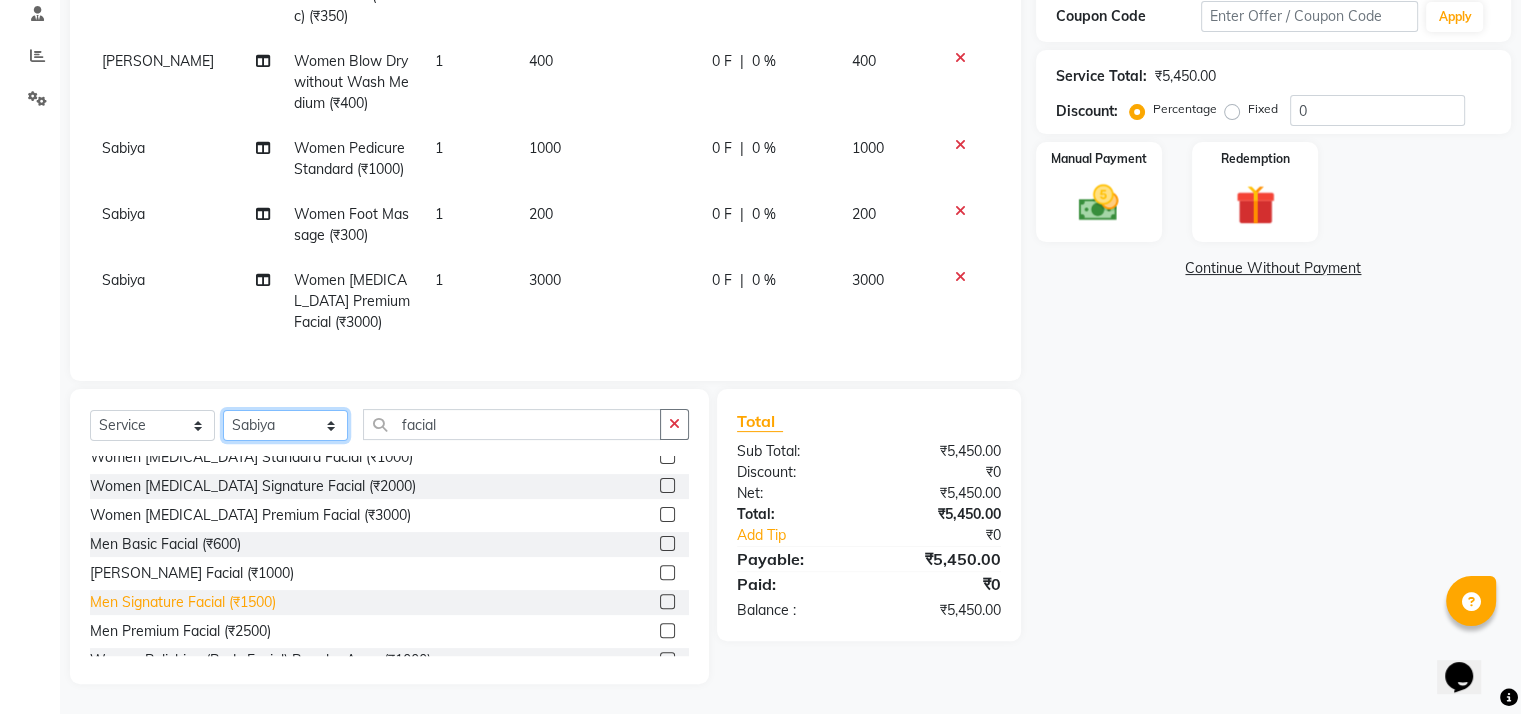 select on "54388" 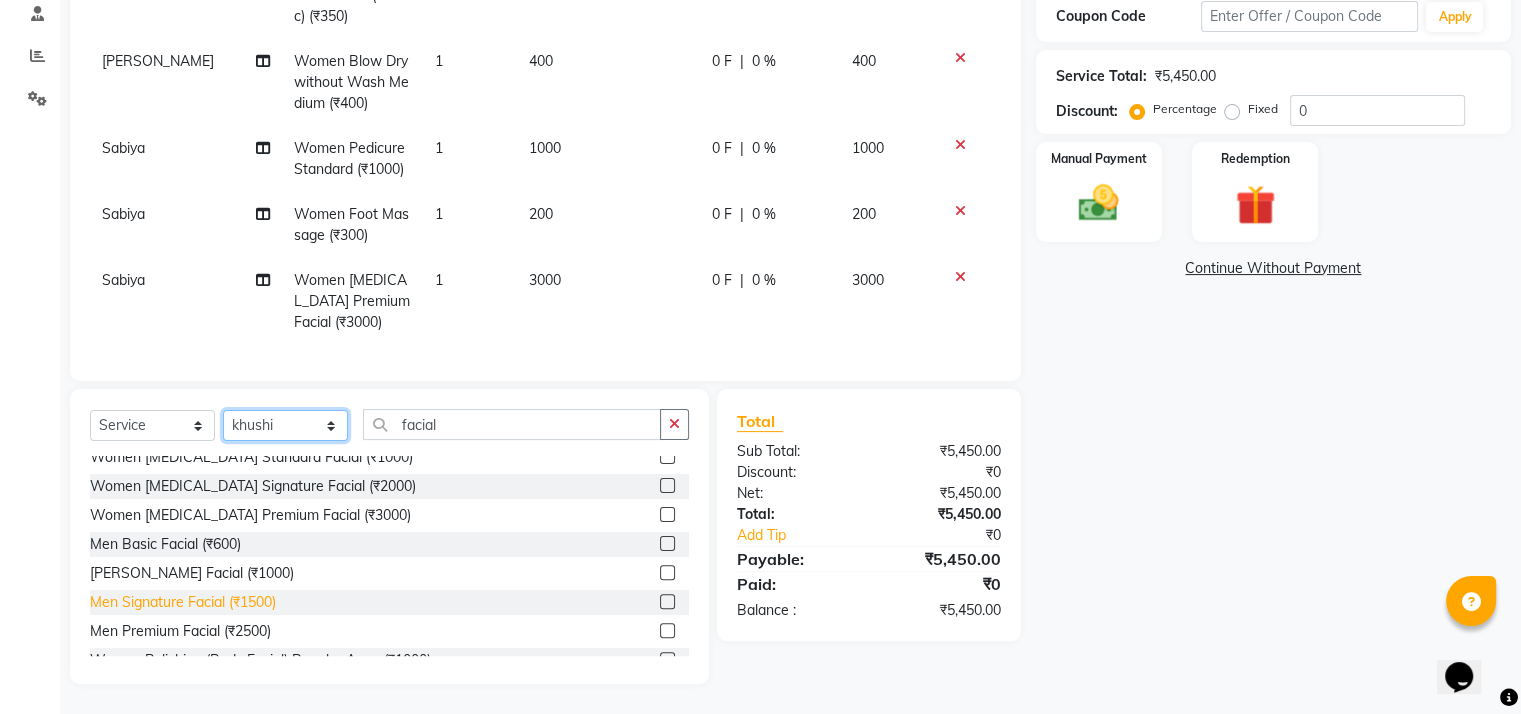 click on "Select Stylist khushi [PERSON_NAME] Ritu Sabiya [PERSON_NAME]" 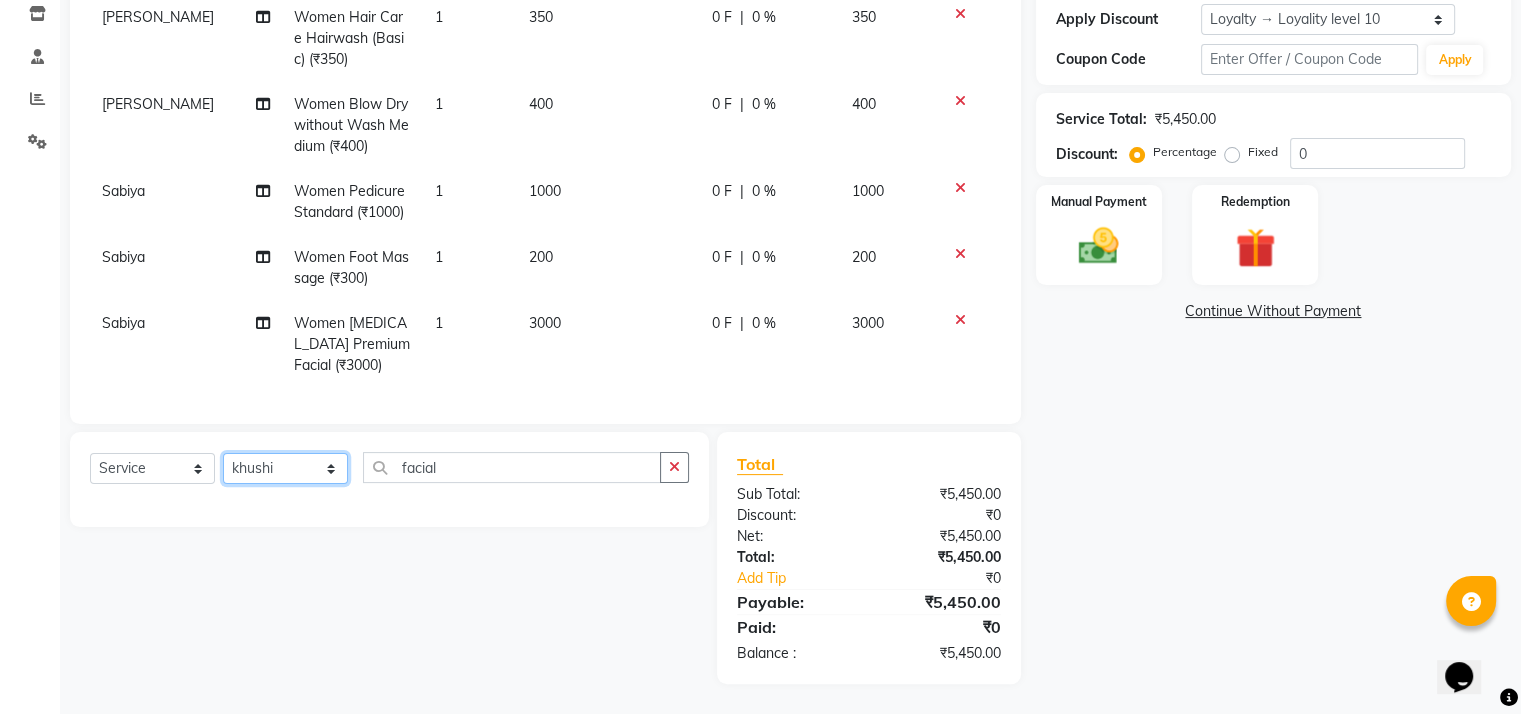 scroll, scrollTop: 0, scrollLeft: 0, axis: both 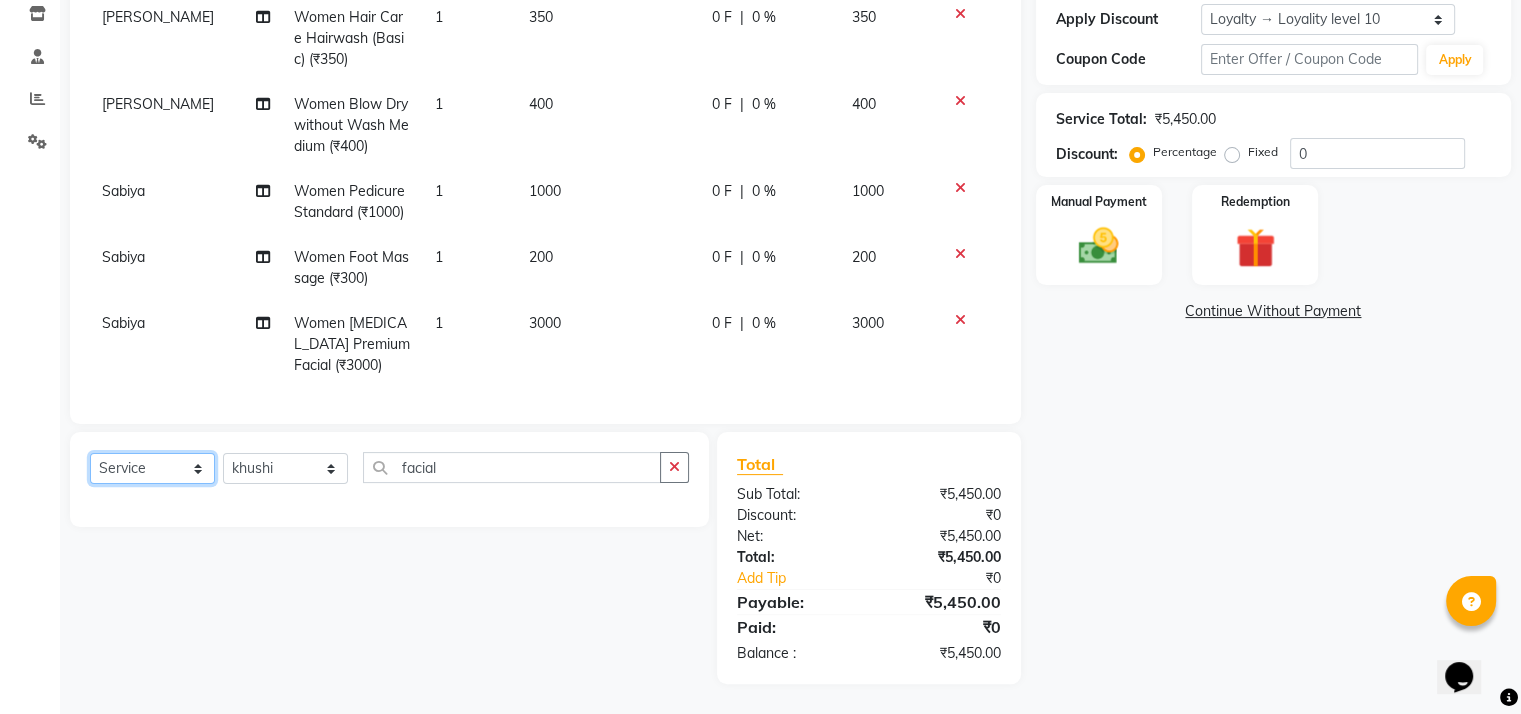 click on "Select  Service  Product  Membership  Package Voucher Prepaid Gift Card" 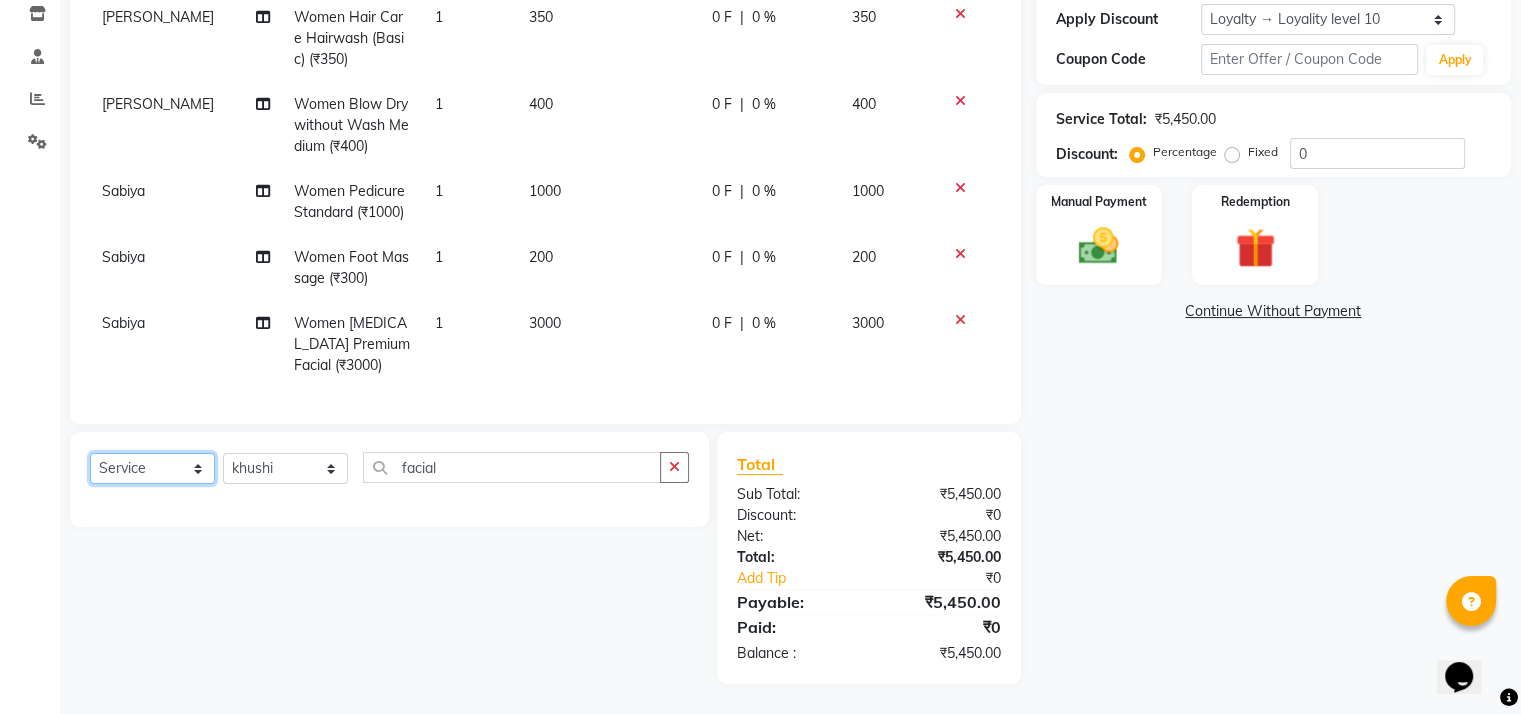 select on "product" 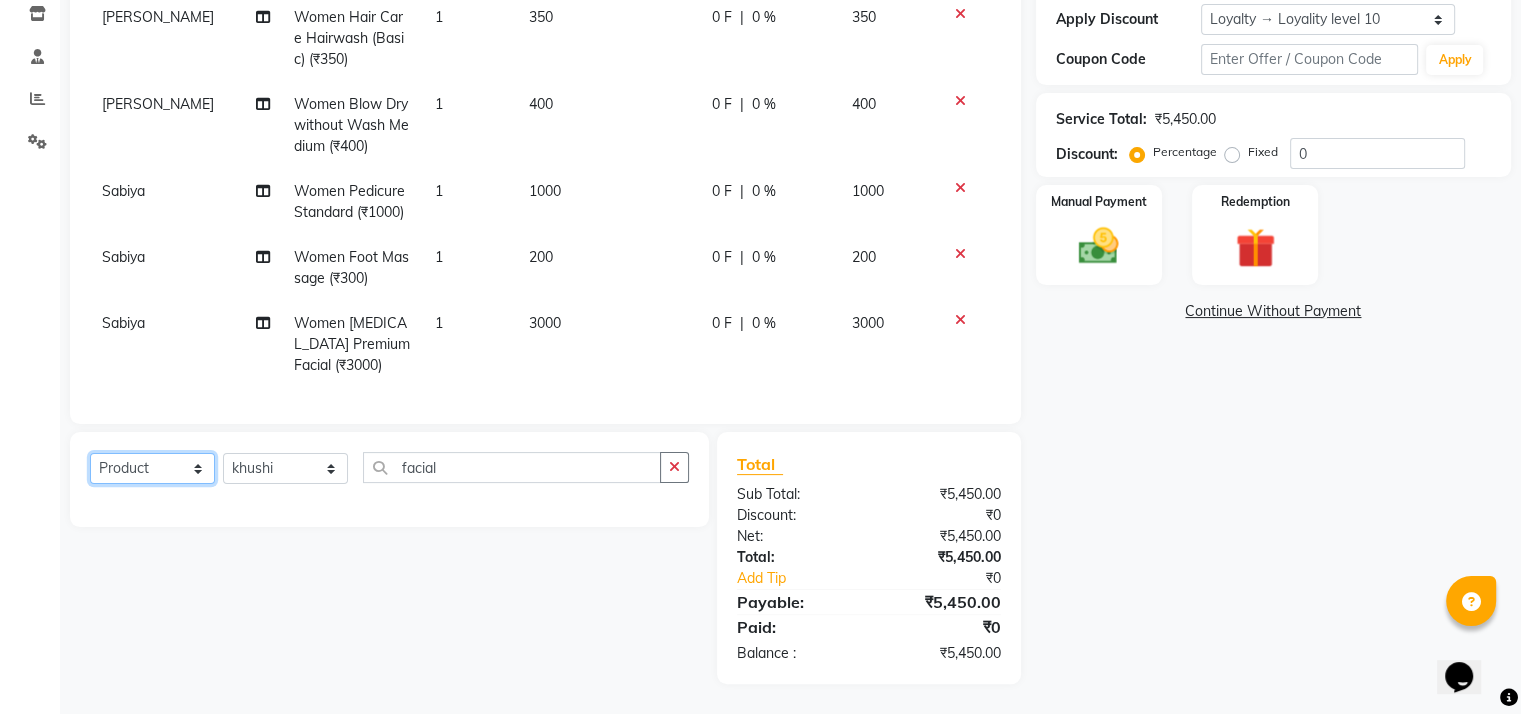 click on "Select  Service  Product  Membership  Package Voucher Prepaid Gift Card" 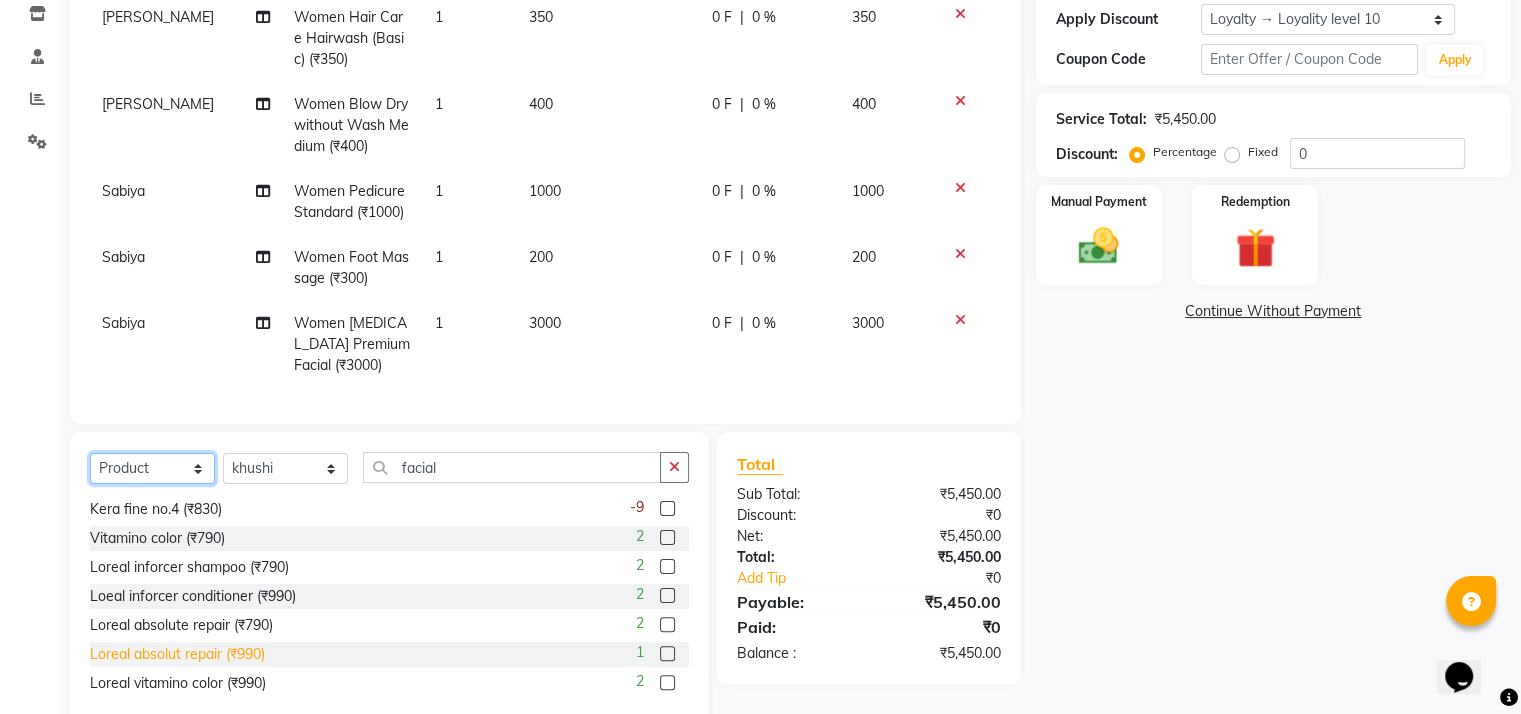 scroll, scrollTop: 32, scrollLeft: 0, axis: vertical 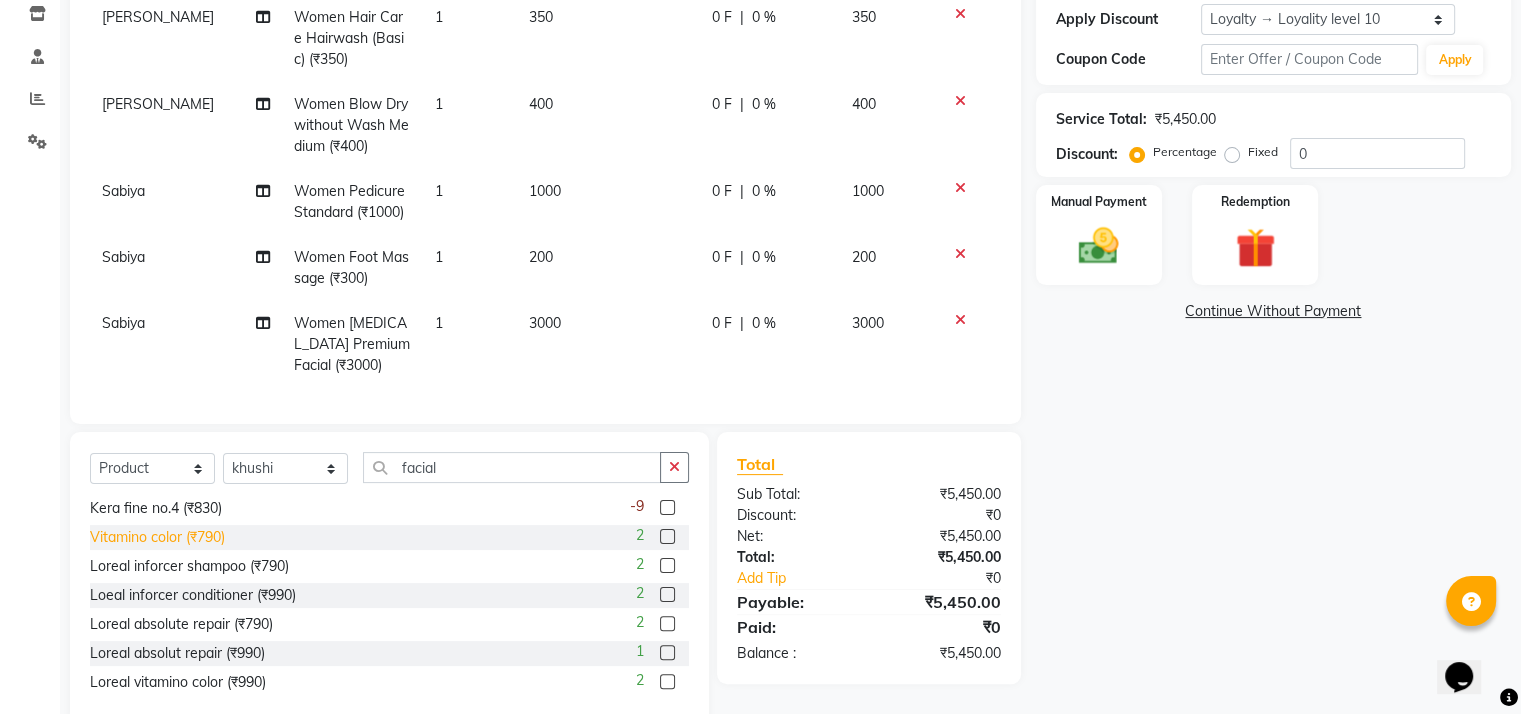 click on "Vitamino color (₹790)" 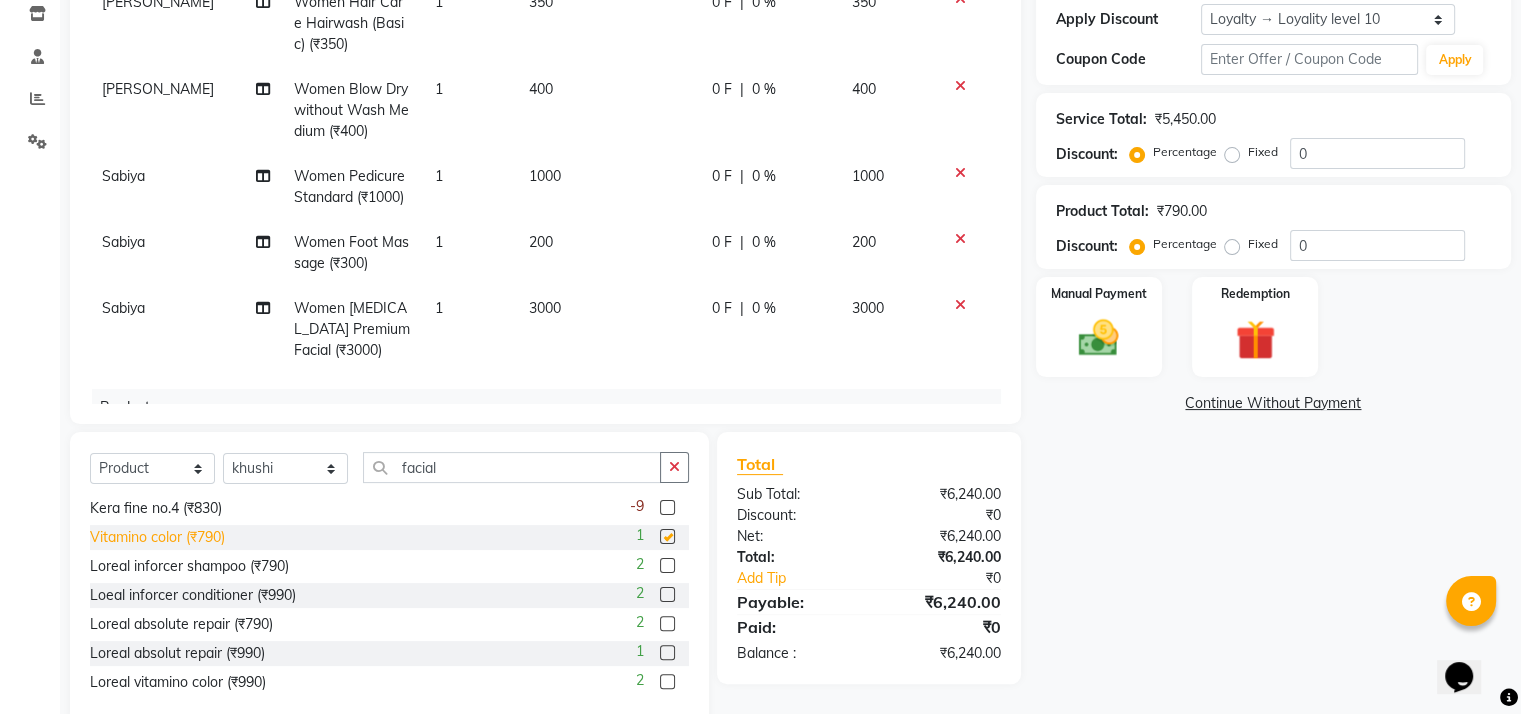 checkbox on "false" 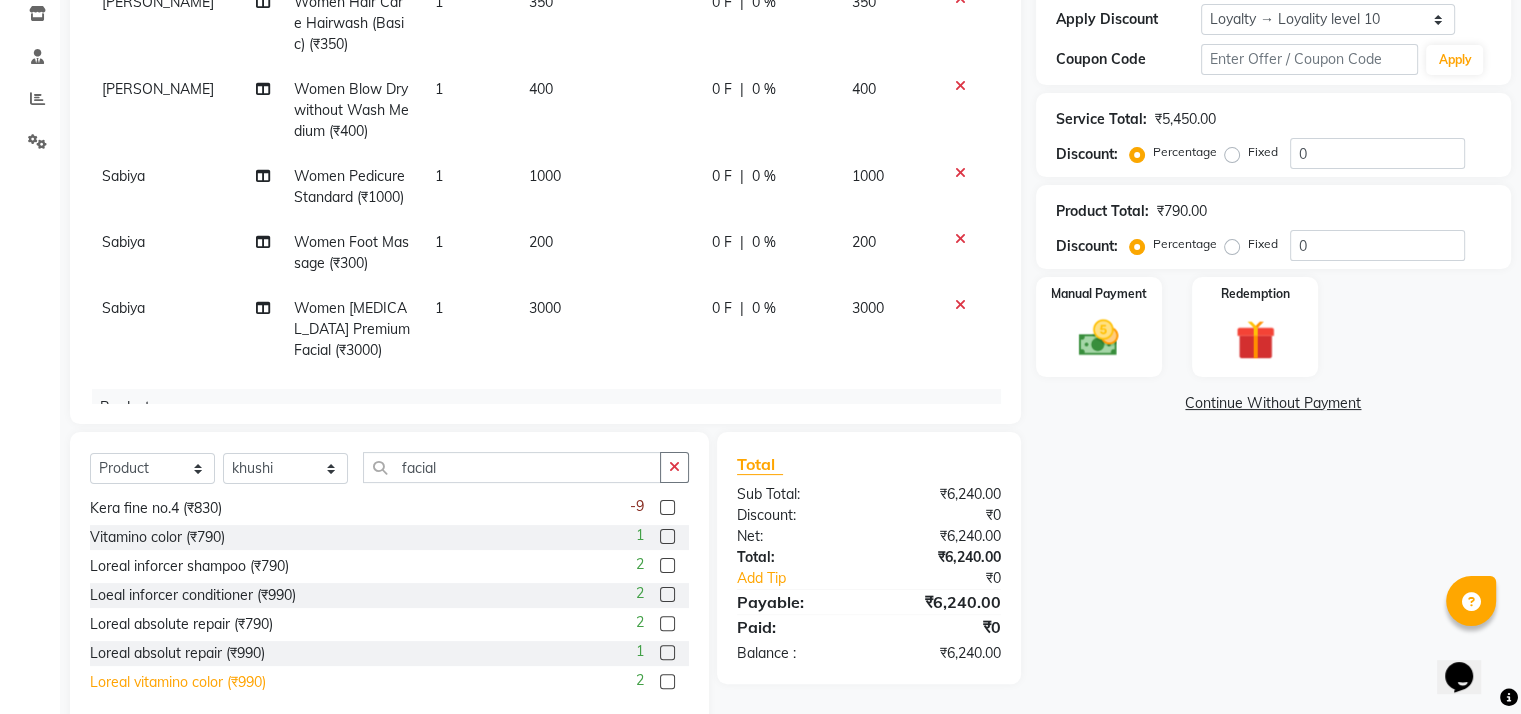 click on "Loreal vitamino color (₹990)" 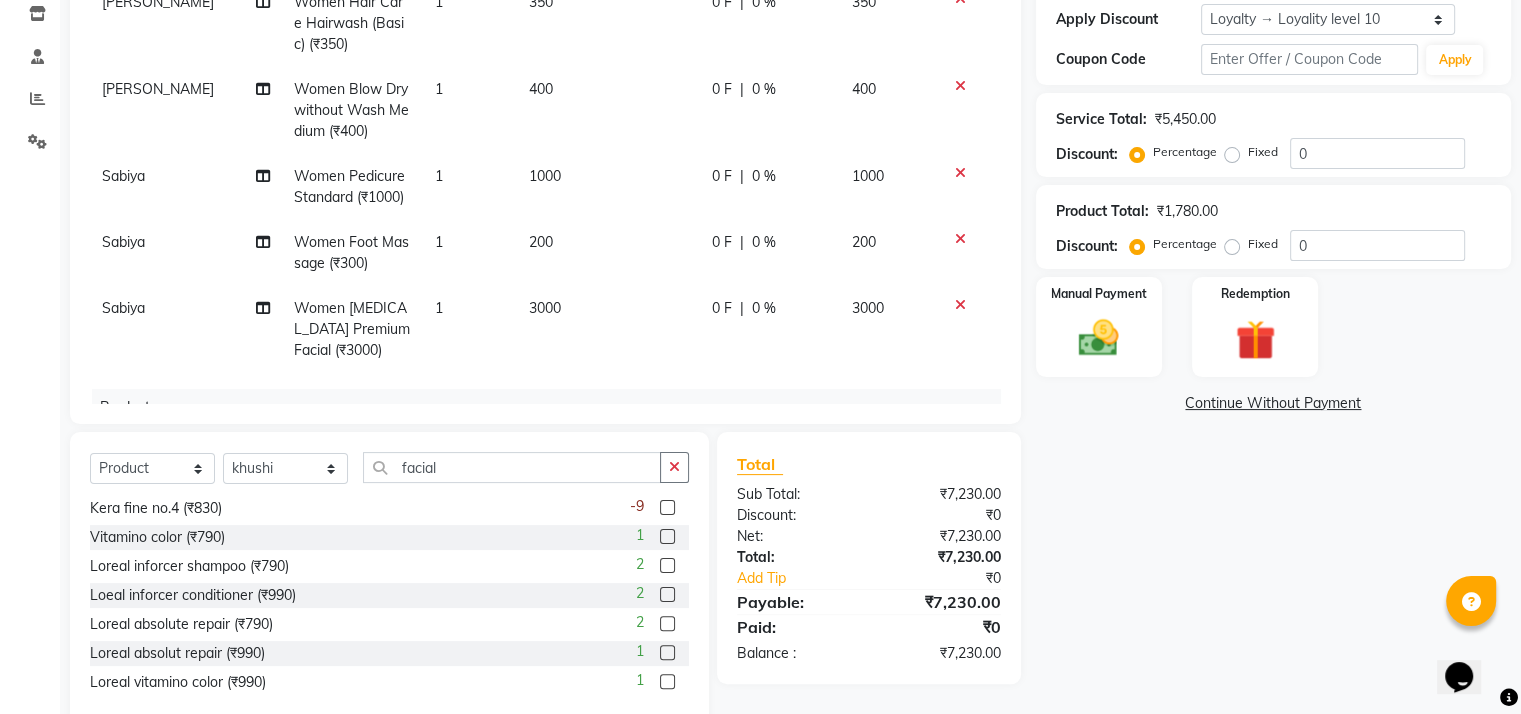 scroll, scrollTop: 302, scrollLeft: 0, axis: vertical 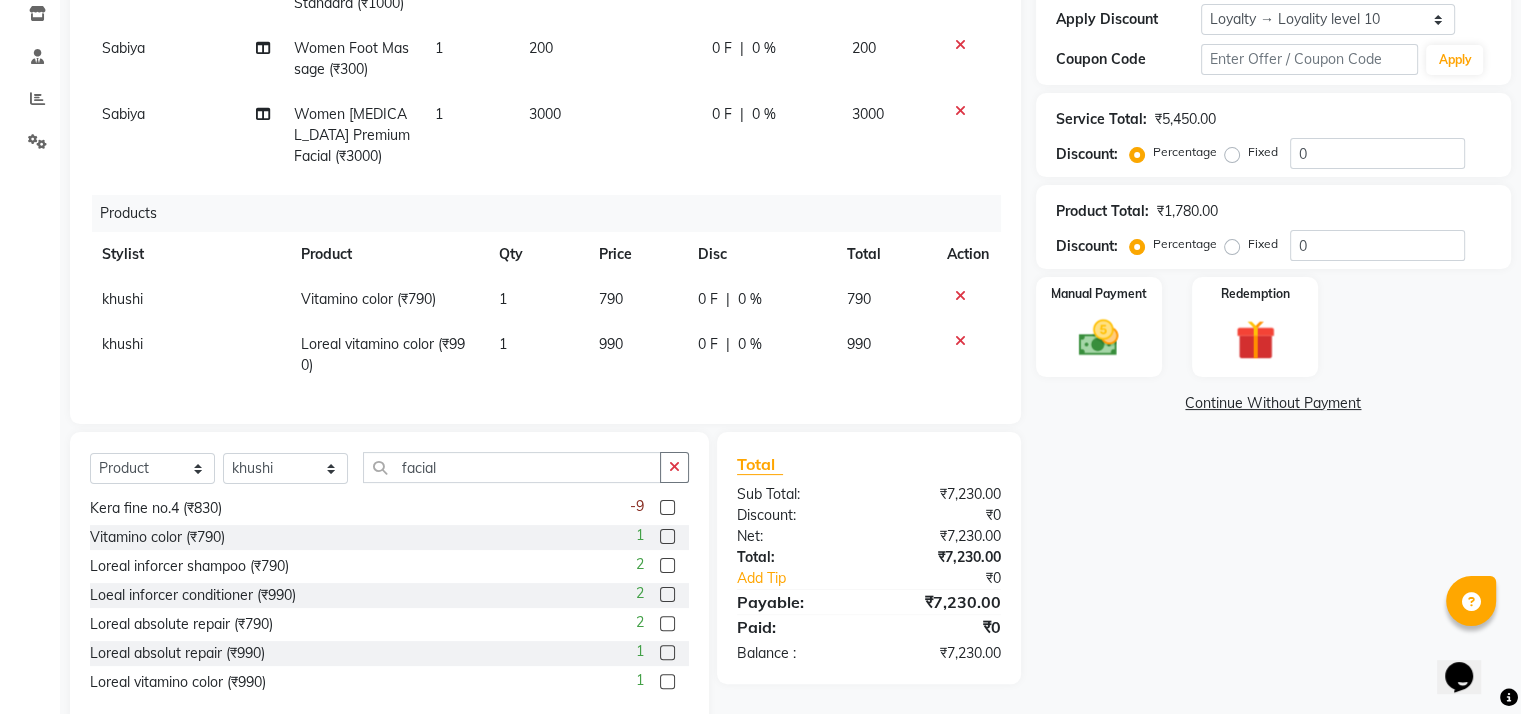 click 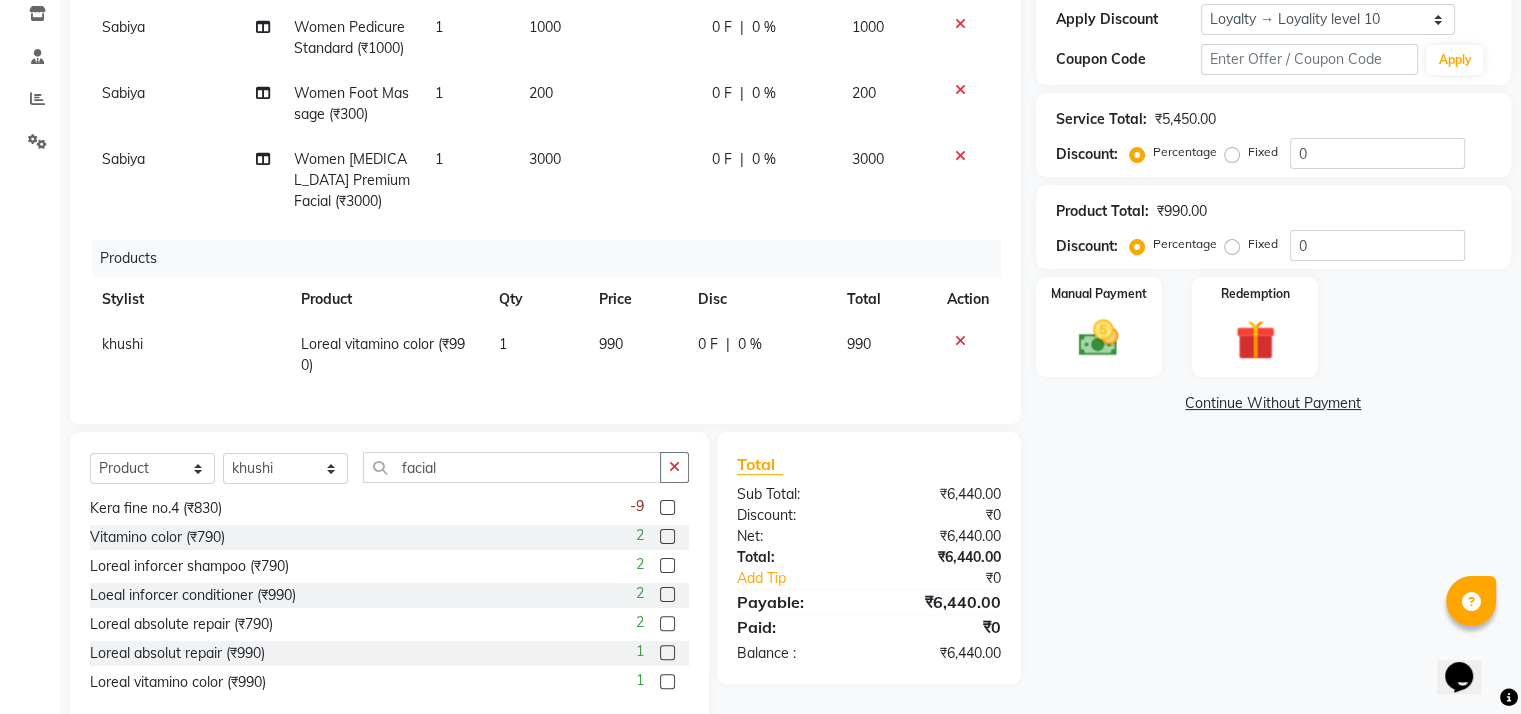 click on "Action" 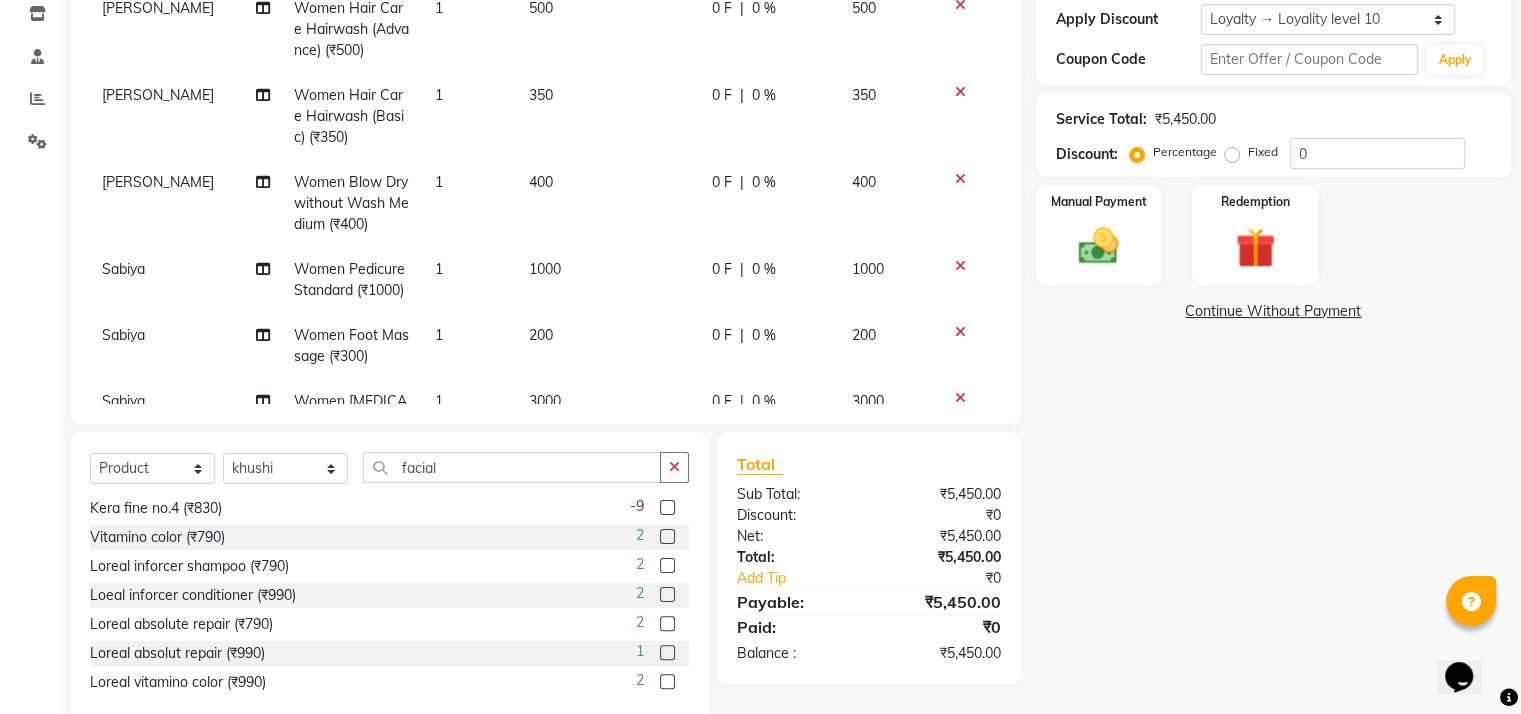 scroll, scrollTop: 0, scrollLeft: 0, axis: both 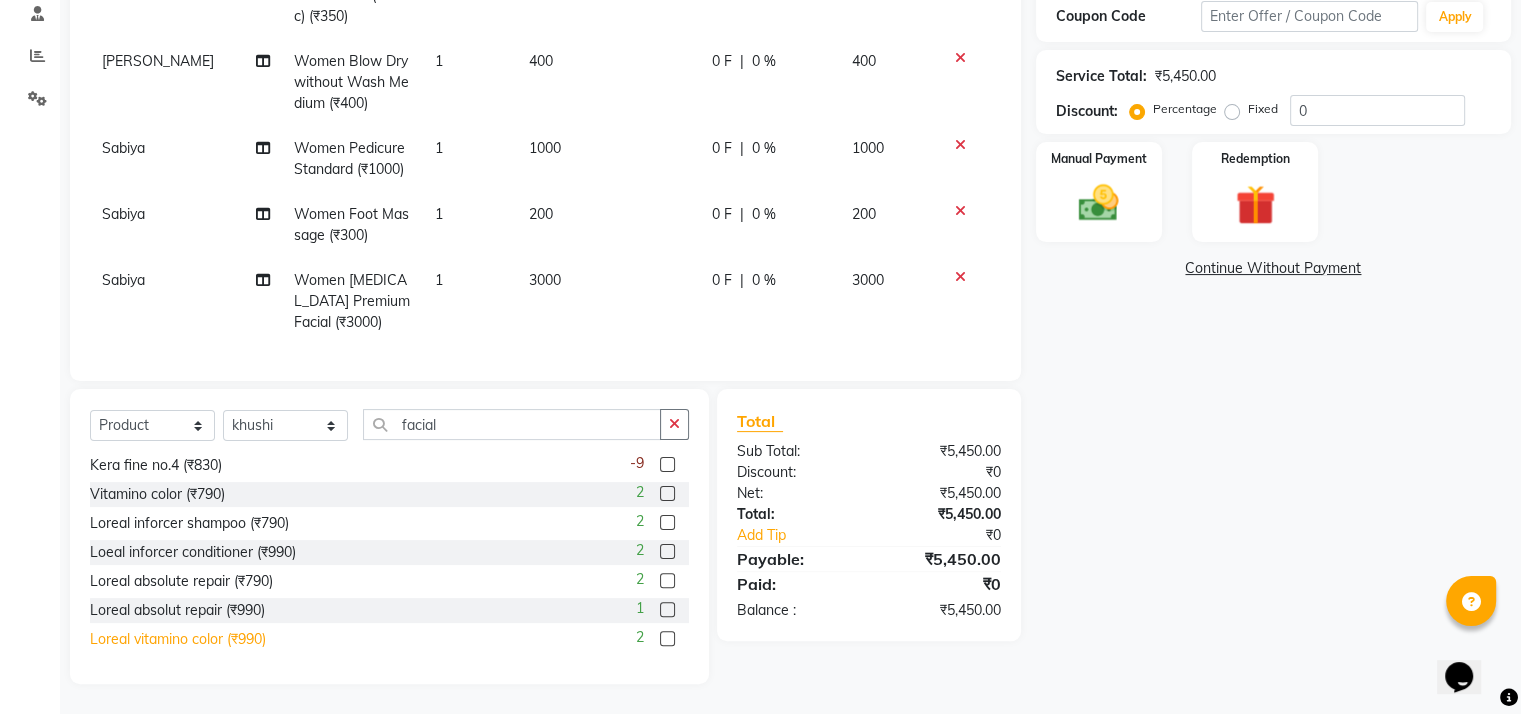 click on "Loreal vitamino color (₹990)" 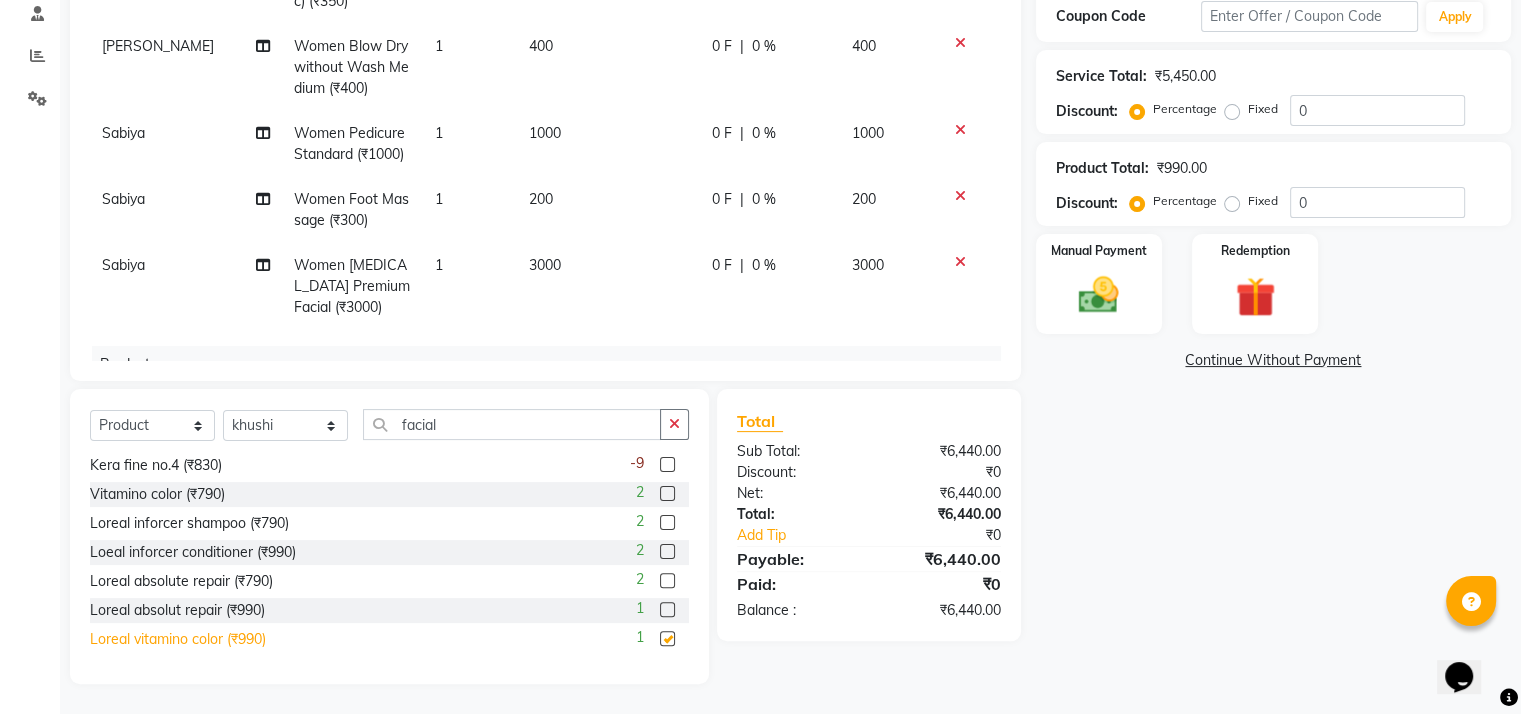 checkbox on "false" 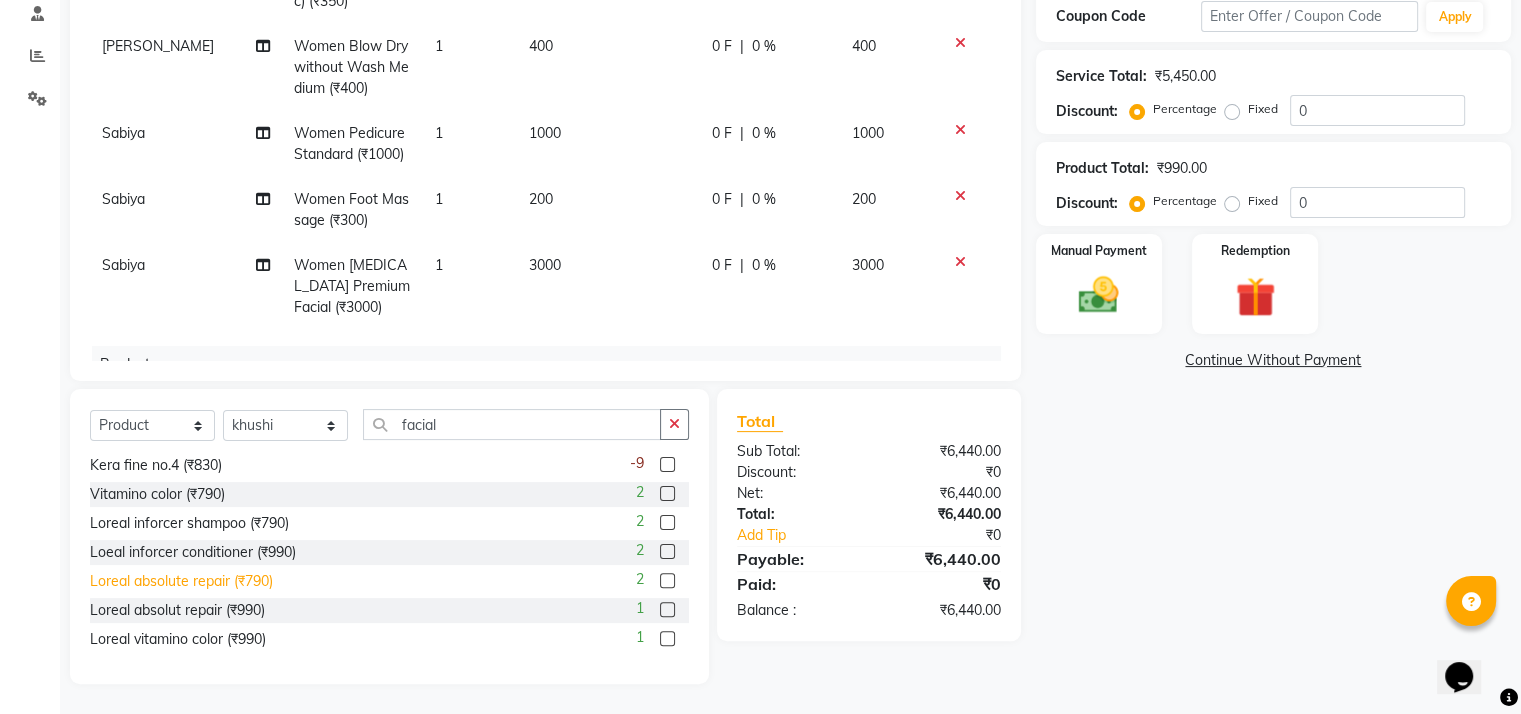click on "Loreal absolute repair (₹790)" 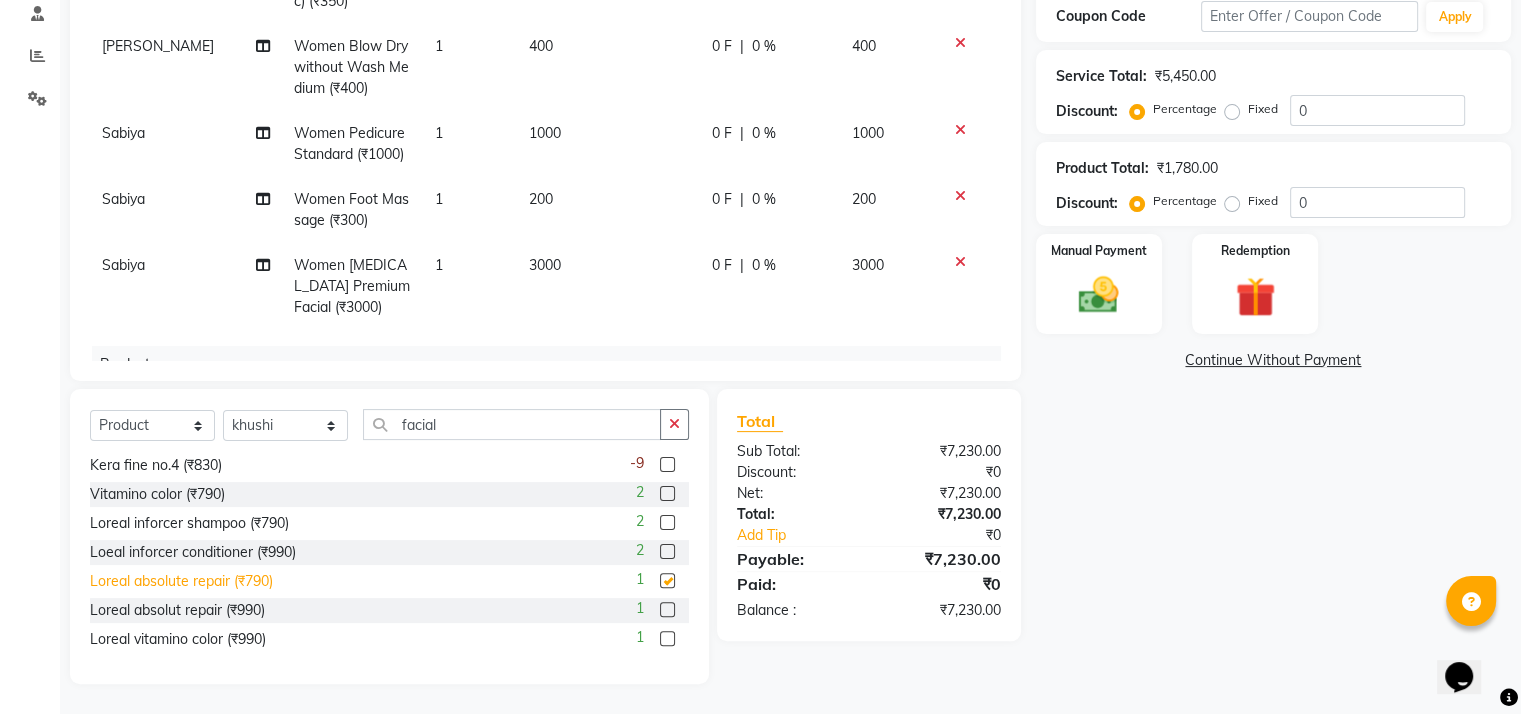 checkbox on "false" 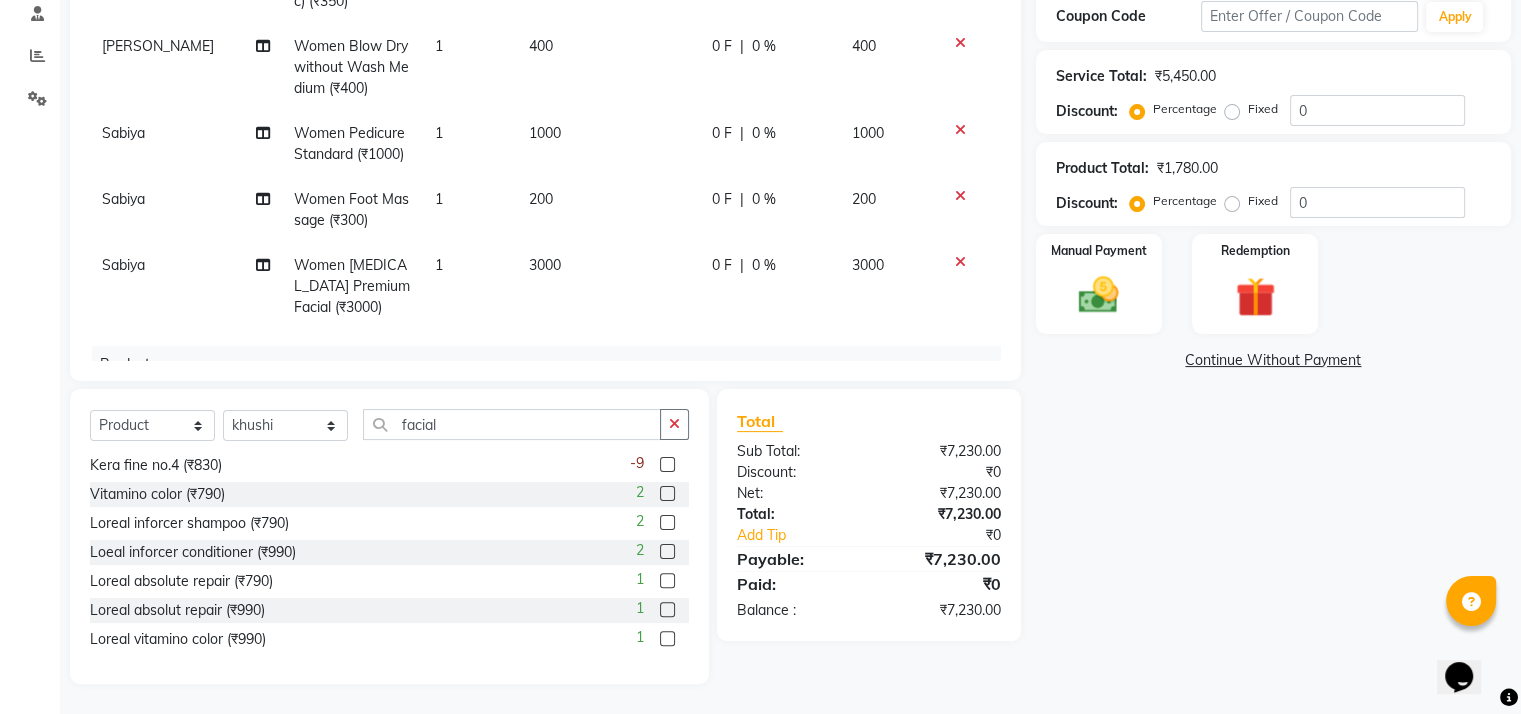 scroll, scrollTop: 323, scrollLeft: 0, axis: vertical 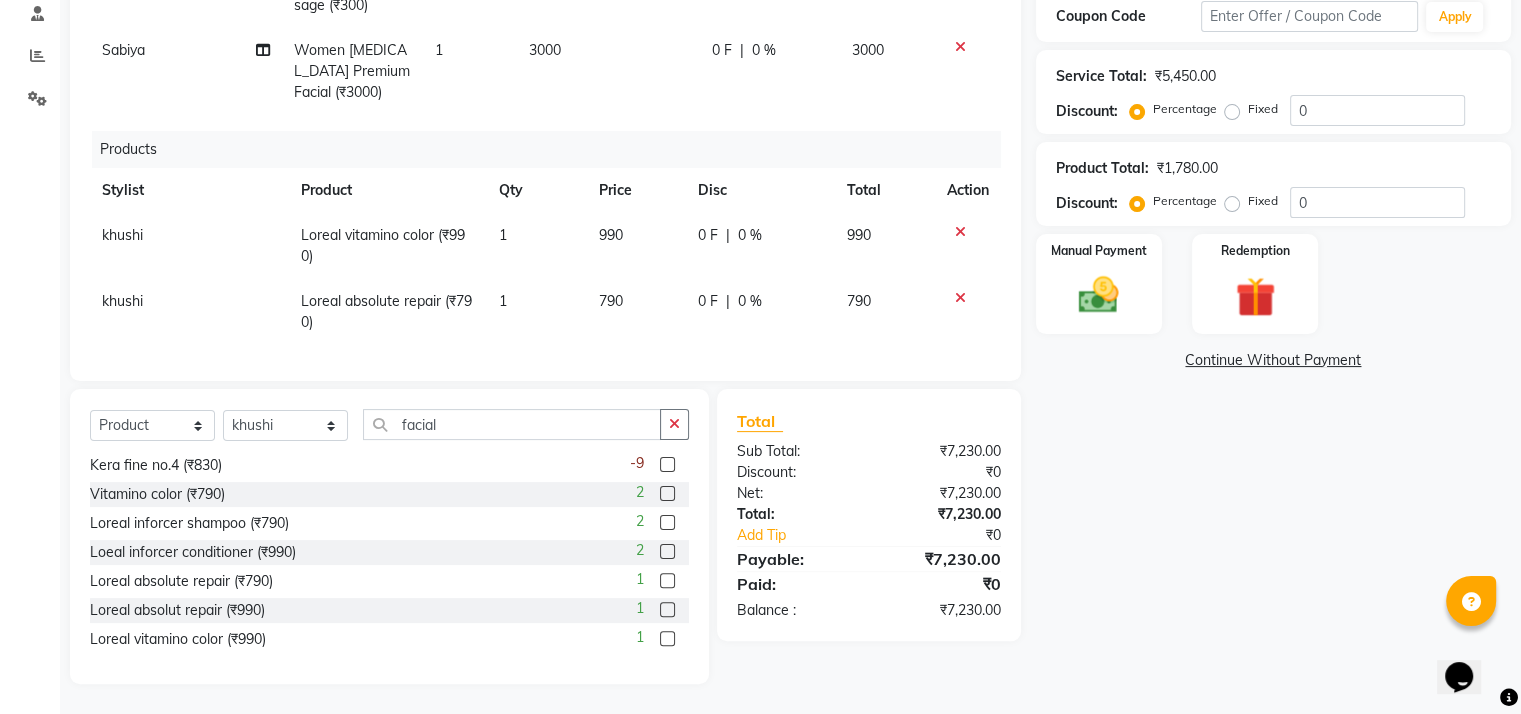 click 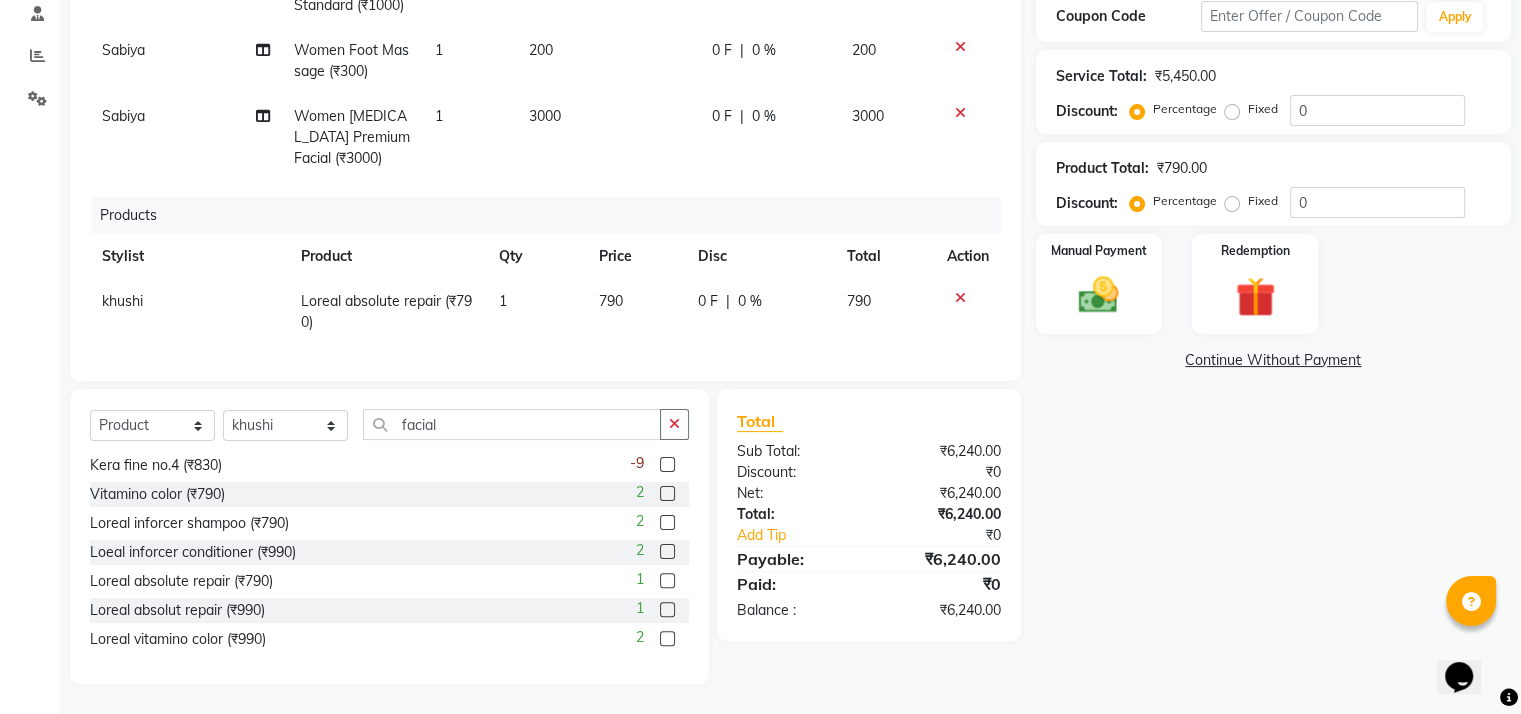 scroll, scrollTop: 257, scrollLeft: 0, axis: vertical 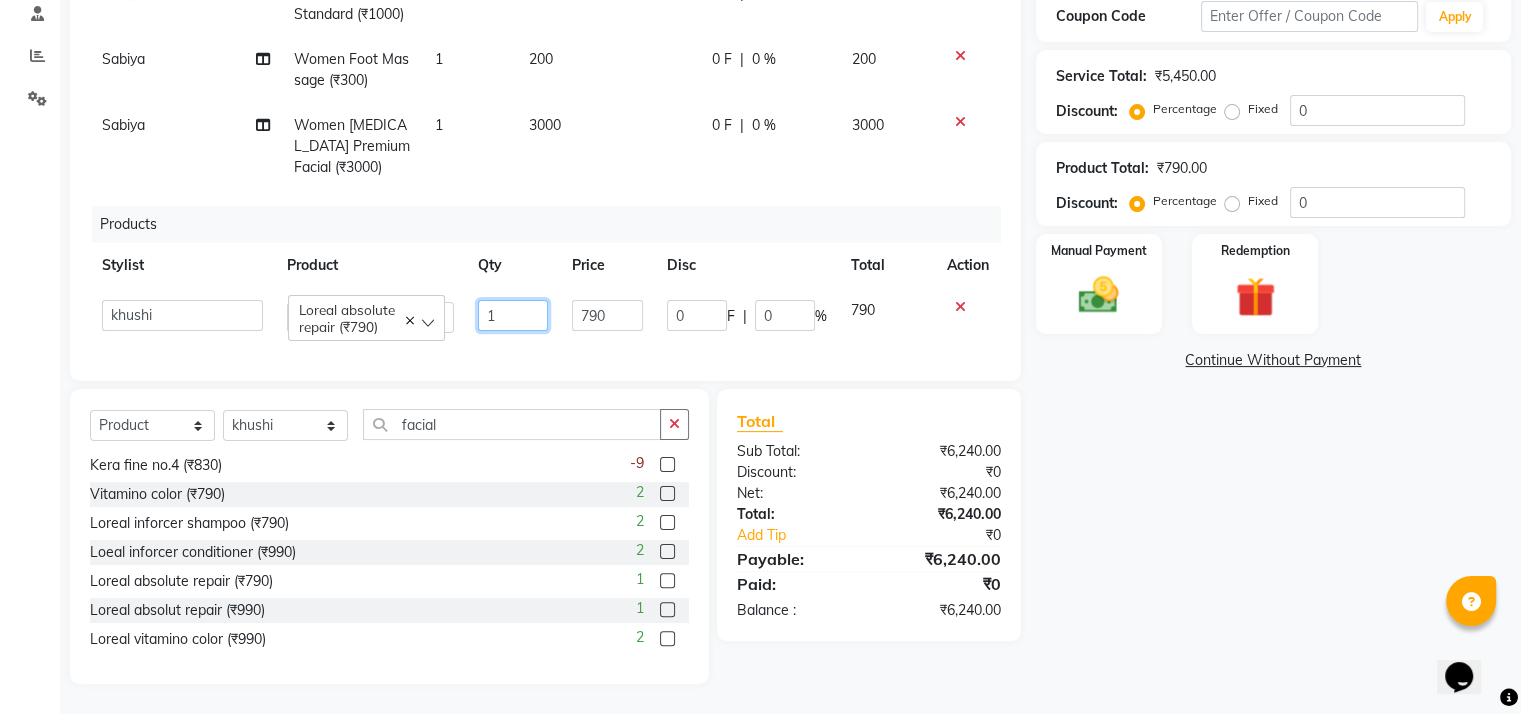 click on "1" 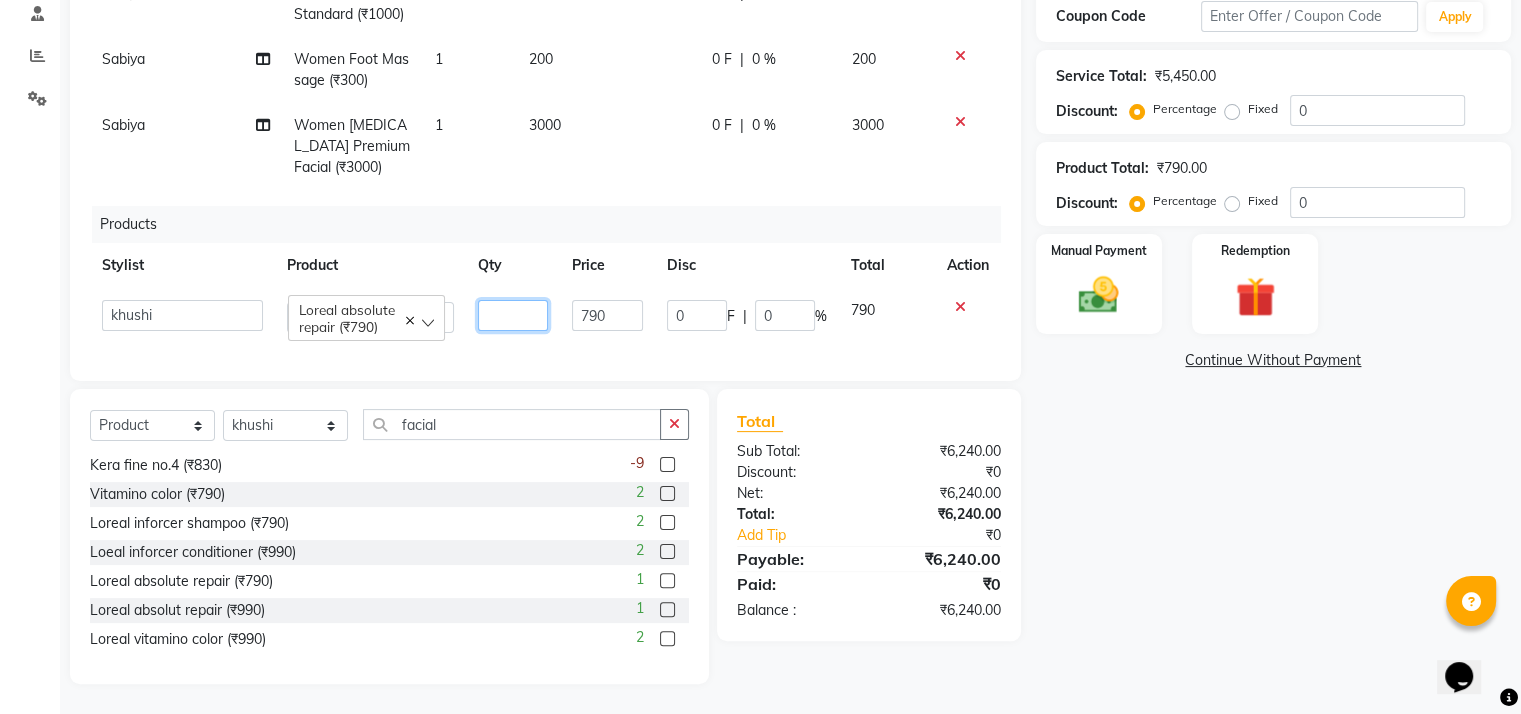 type on "2" 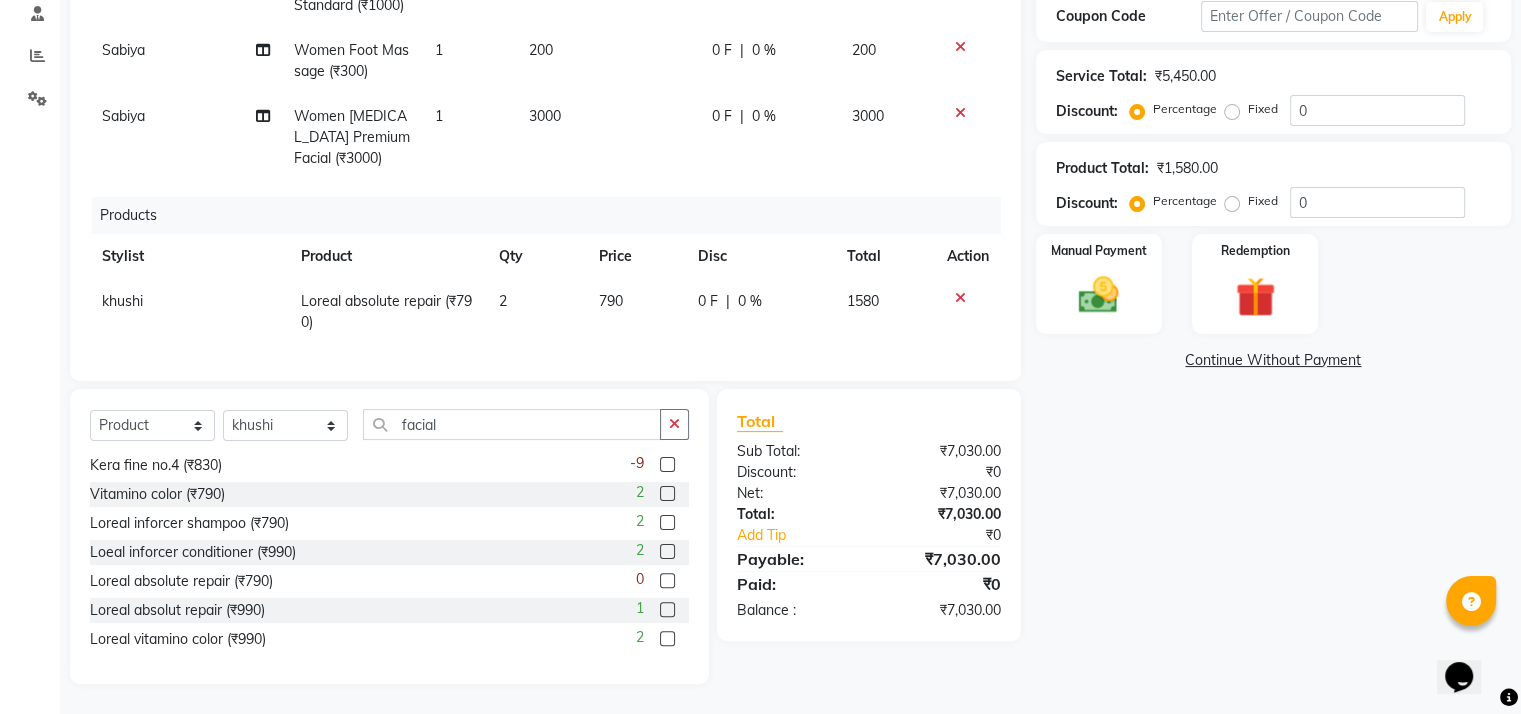 click on "Name: Nileesha  Membership:  No Active Membership  Total Visits:  3 Card on file:  0 Last Visit:   02-07-2025 Points:   555  Apply Discount Select  Loyalty → Loyality level 10  Coupon Code Apply Service Total:  ₹5,450.00  Discount:  Percentage   Fixed  0 Product Total:  ₹1,580.00  Discount:  Percentage   Fixed  0 Manual Payment Redemption  Continue Without Payment" 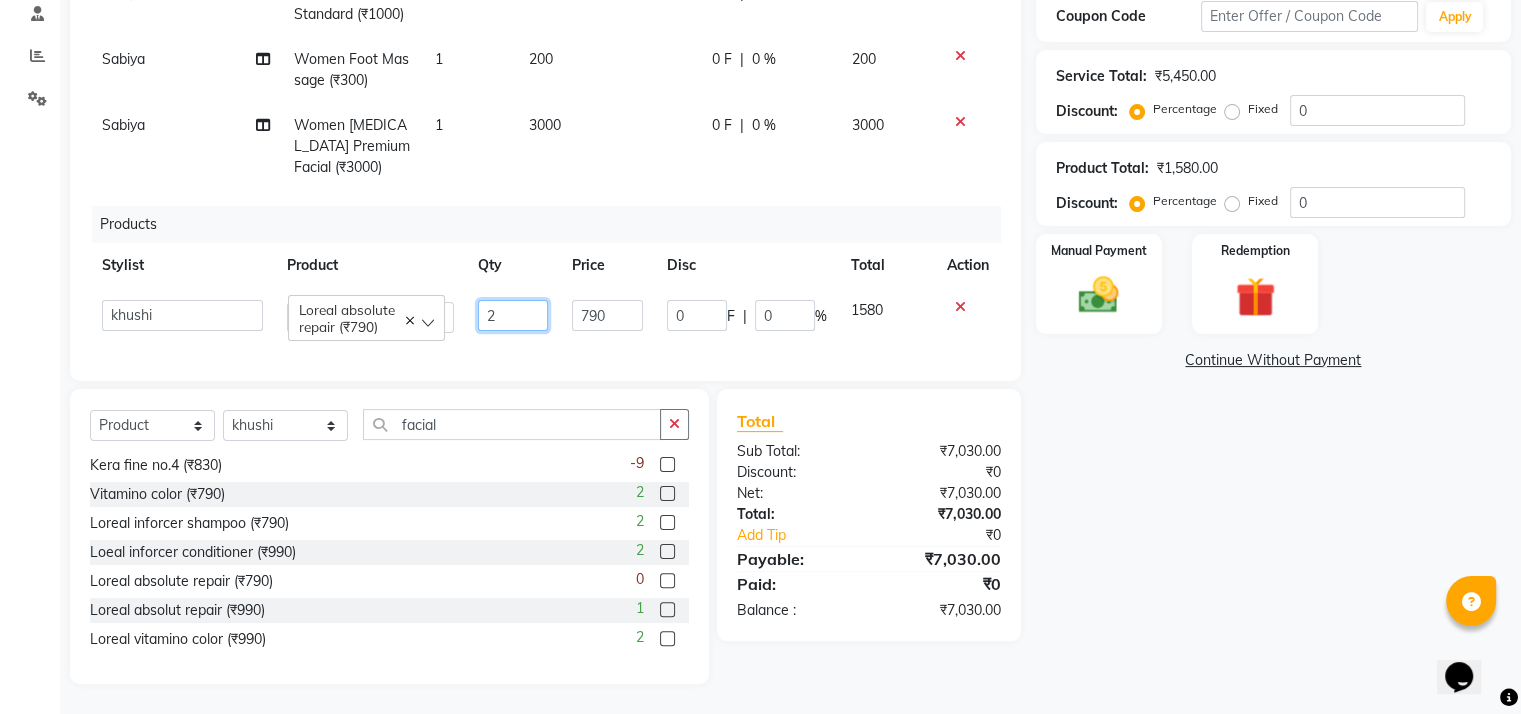 click on "2" 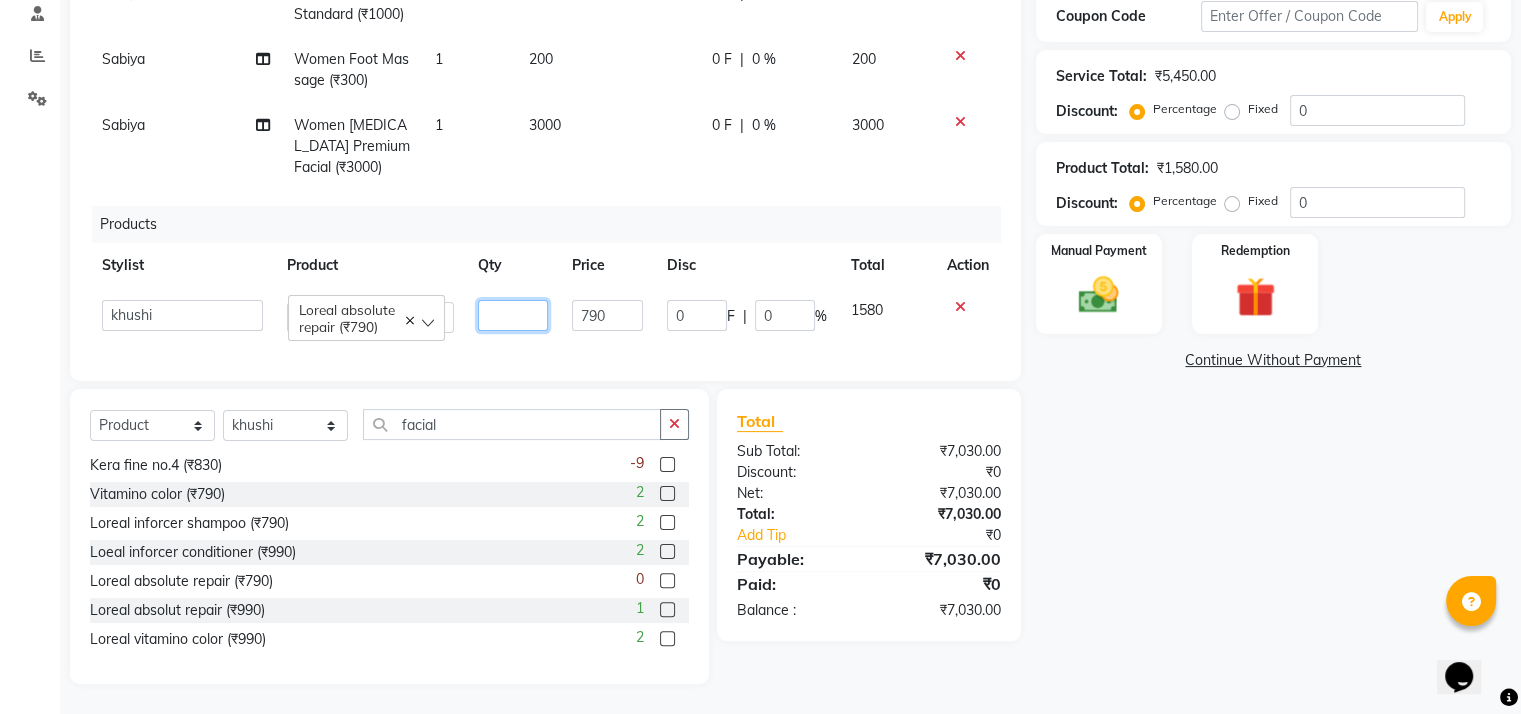 type on "1" 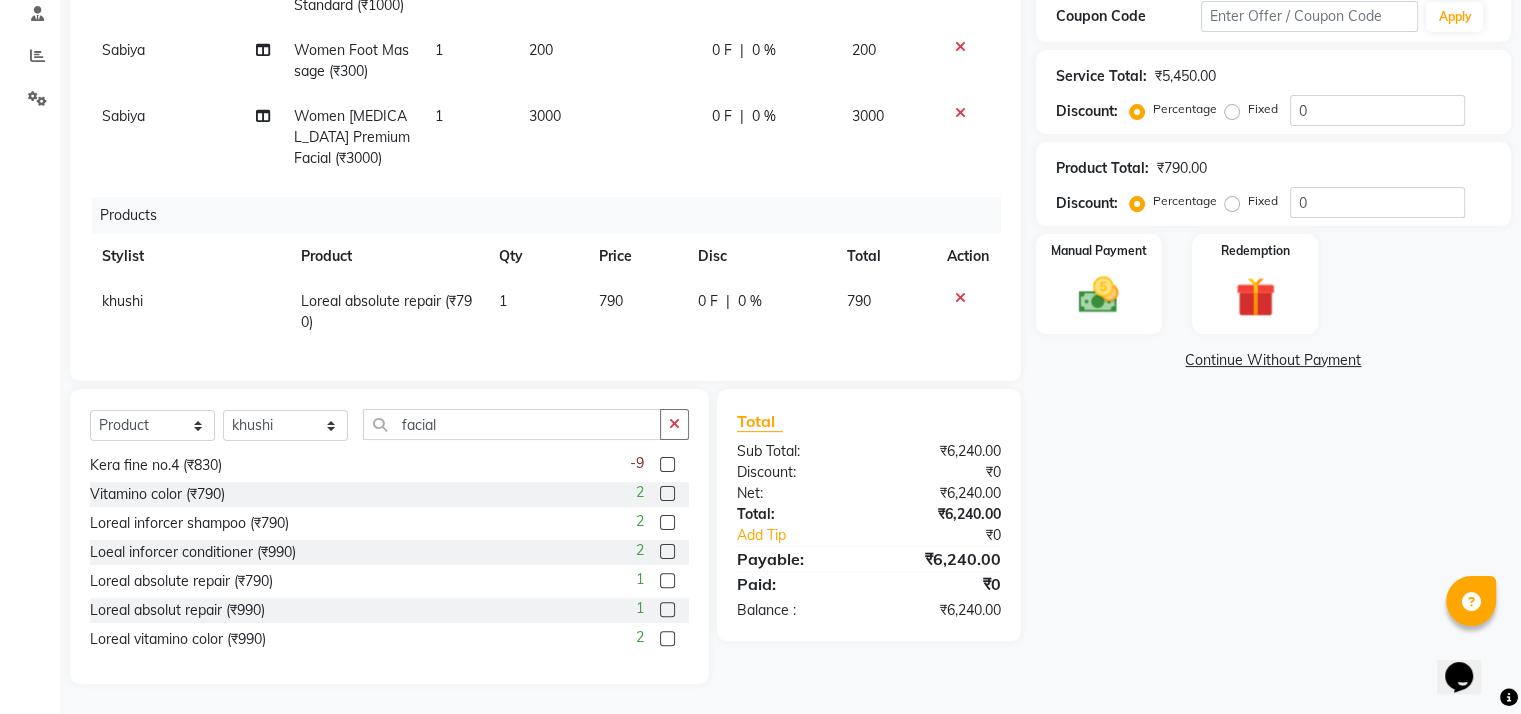 click on "Name: Nileesha  Membership:  No Active Membership  Total Visits:  3 Card on file:  0 Last Visit:   02-07-2025 Points:   555  Apply Discount Select  Loyalty → Loyality level 10  Coupon Code Apply Service Total:  ₹5,450.00  Discount:  Percentage   Fixed  0 Product Total:  ₹790.00  Discount:  Percentage   Fixed  0 Manual Payment Redemption  Continue Without Payment" 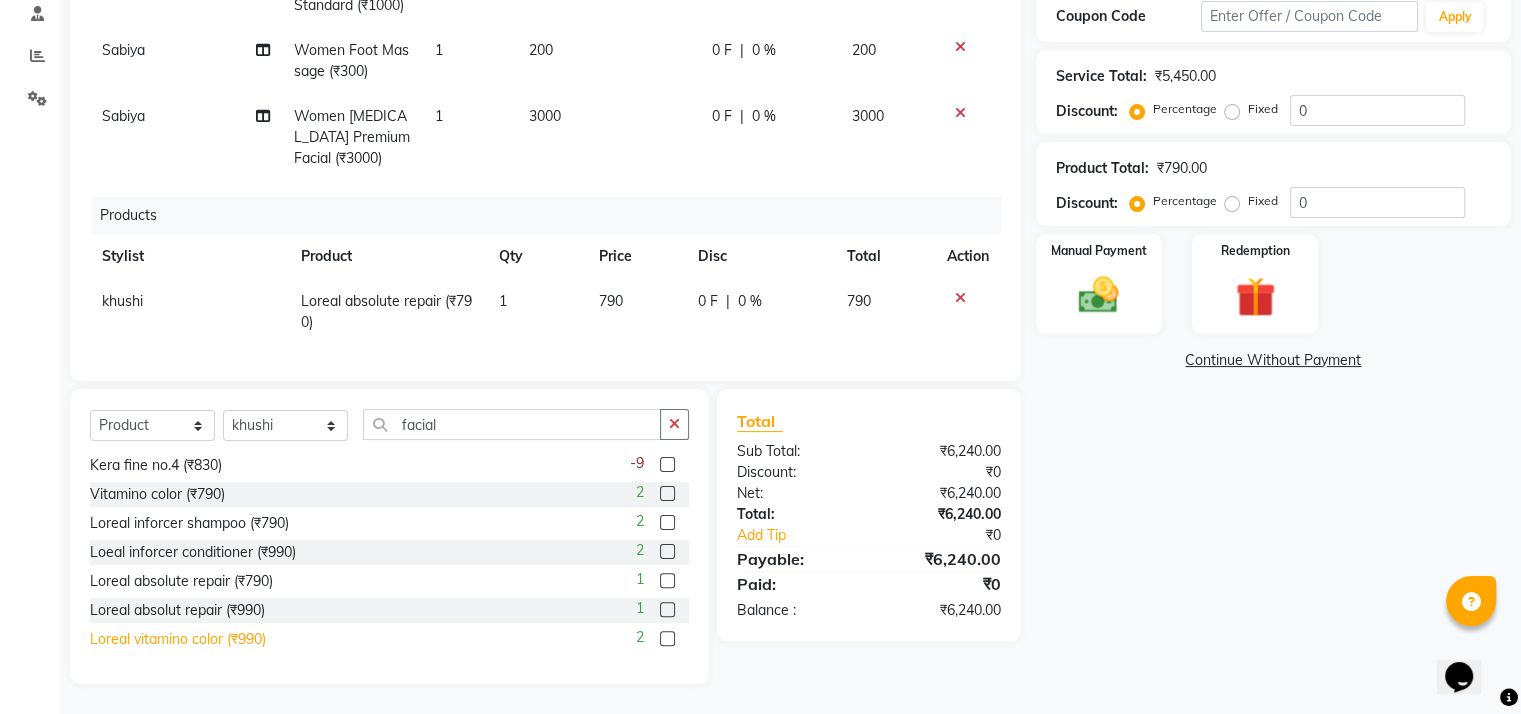 click on "Loreal vitamino color (₹990)" 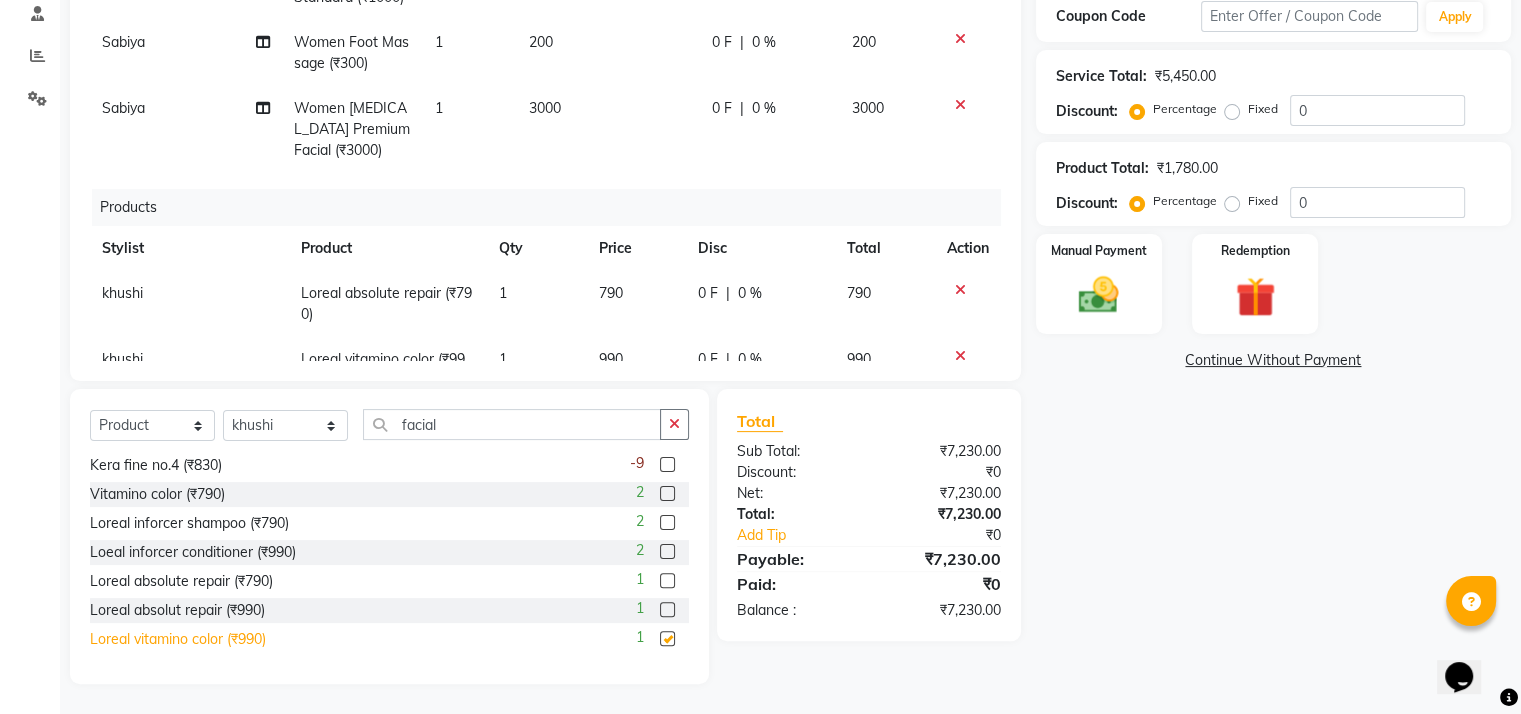 checkbox on "false" 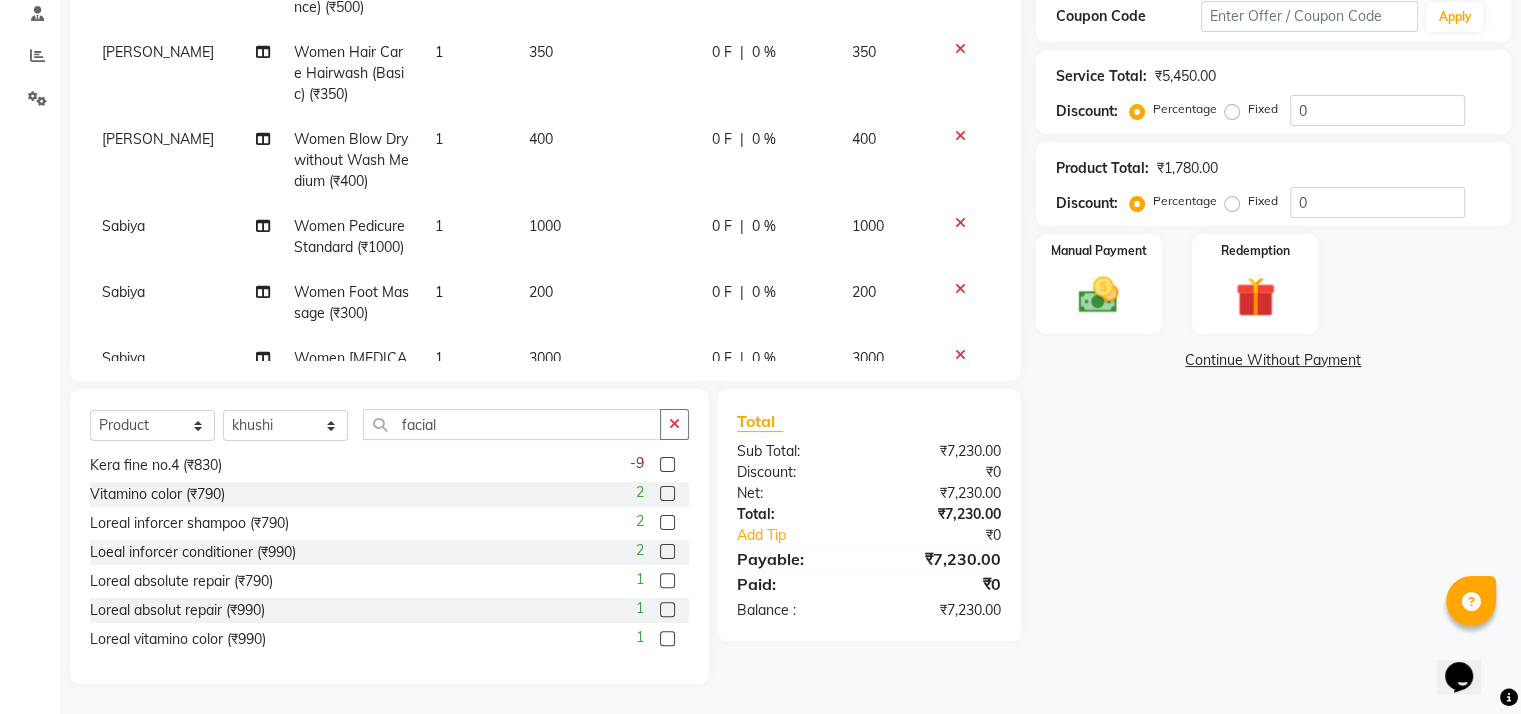 scroll, scrollTop: 0, scrollLeft: 0, axis: both 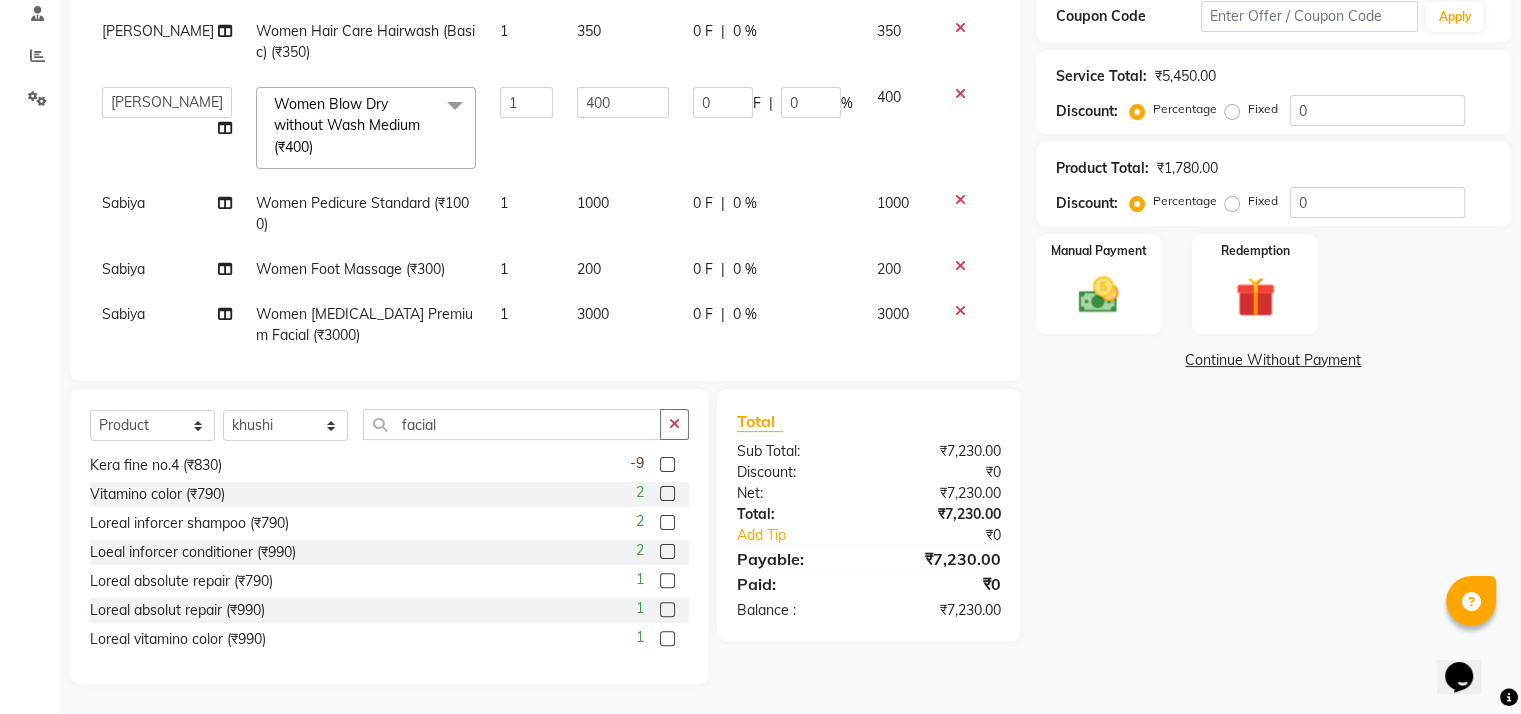click on "Women Blow Dry without Wash Medium (₹400)  x" 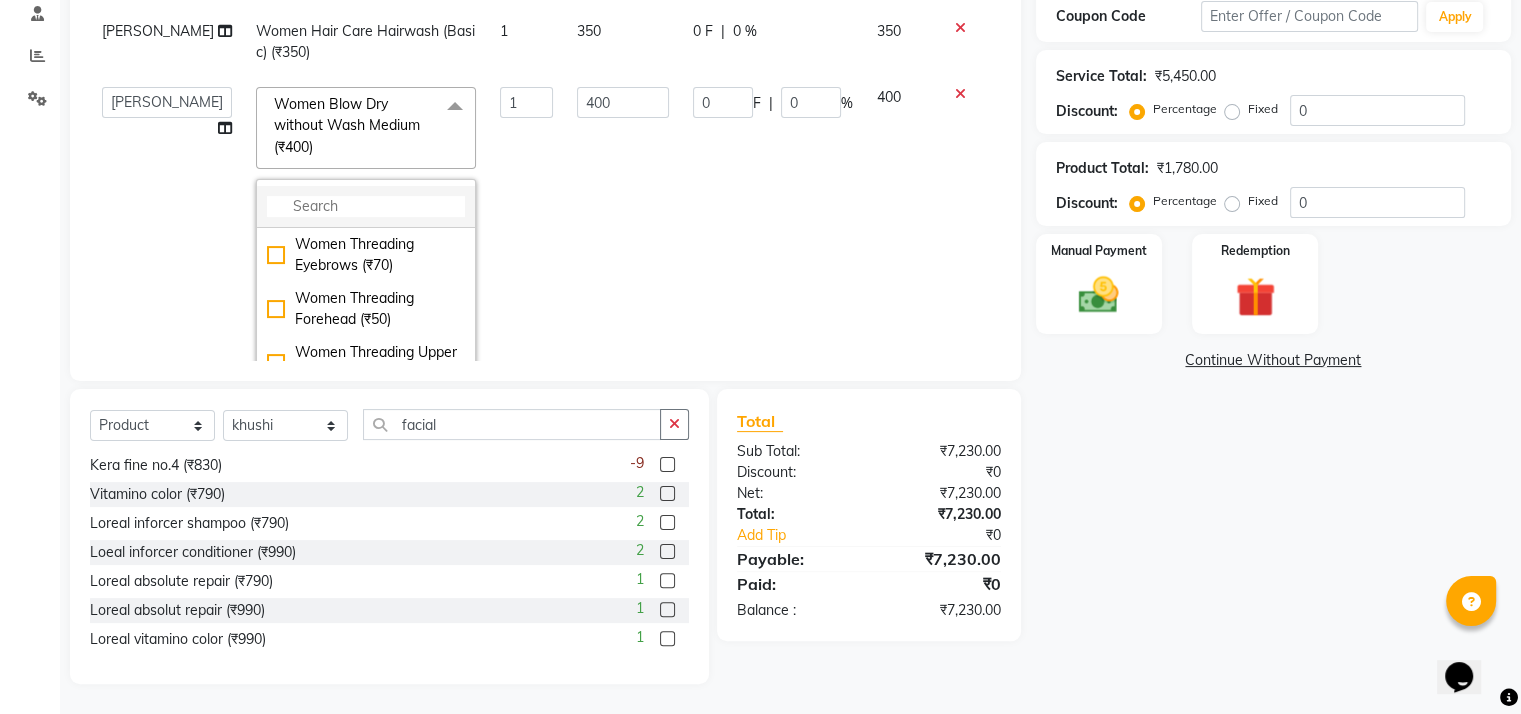 click 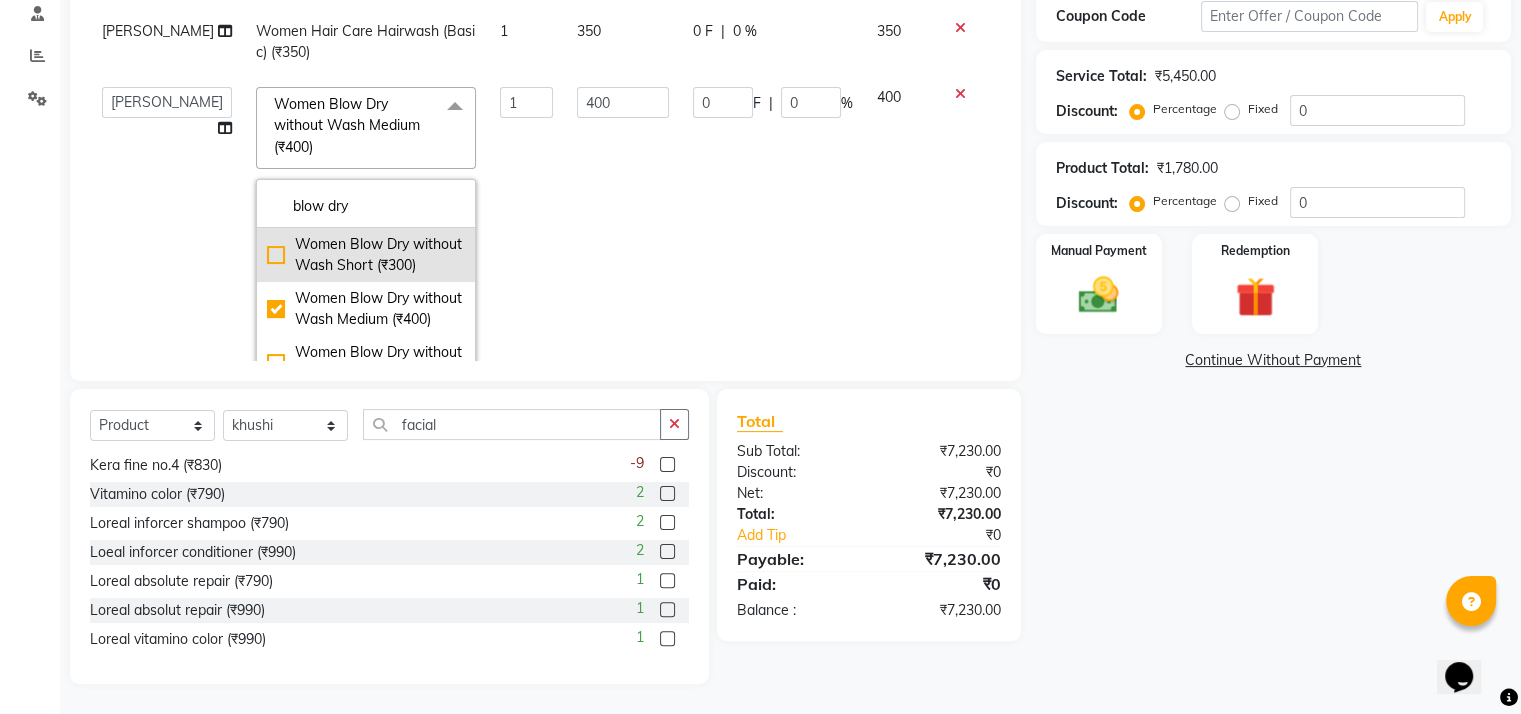 type on "blow dry" 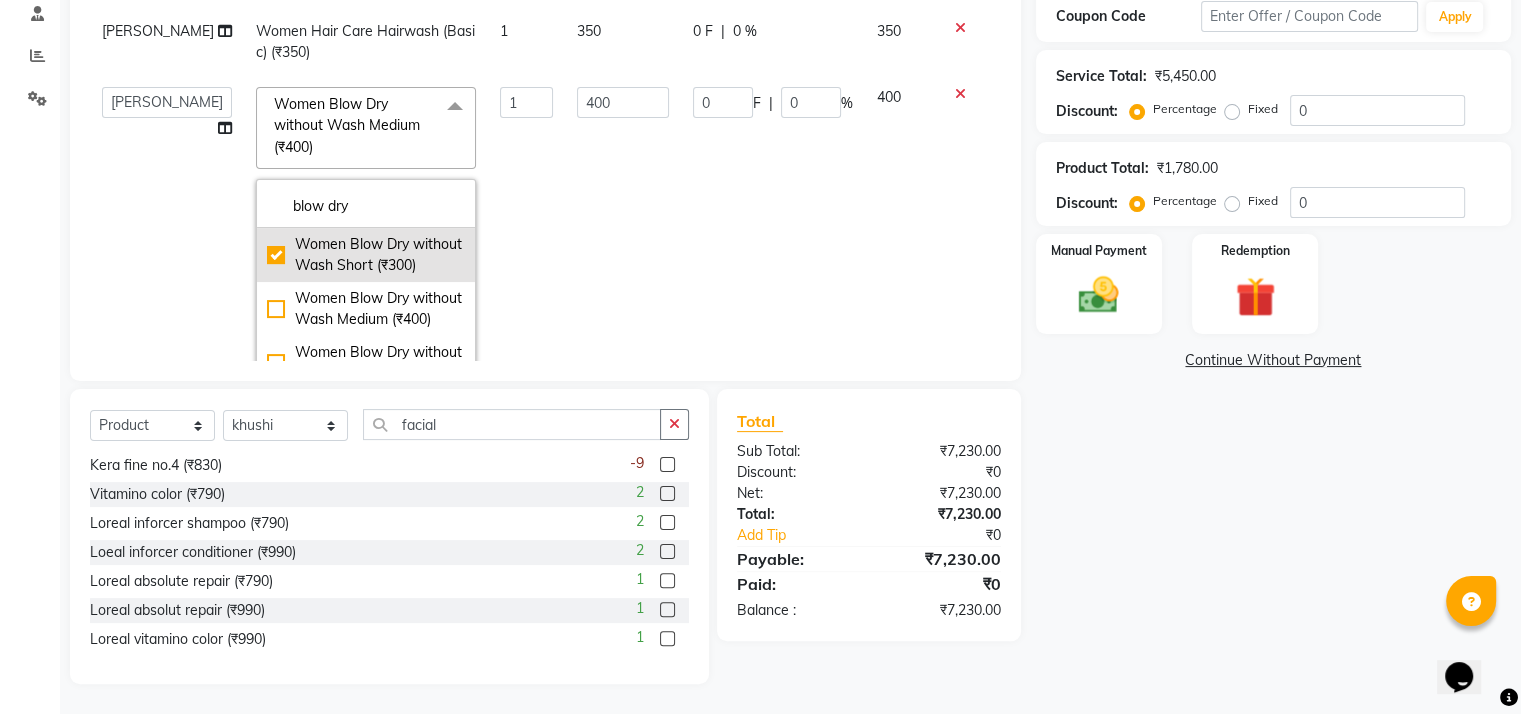 checkbox on "true" 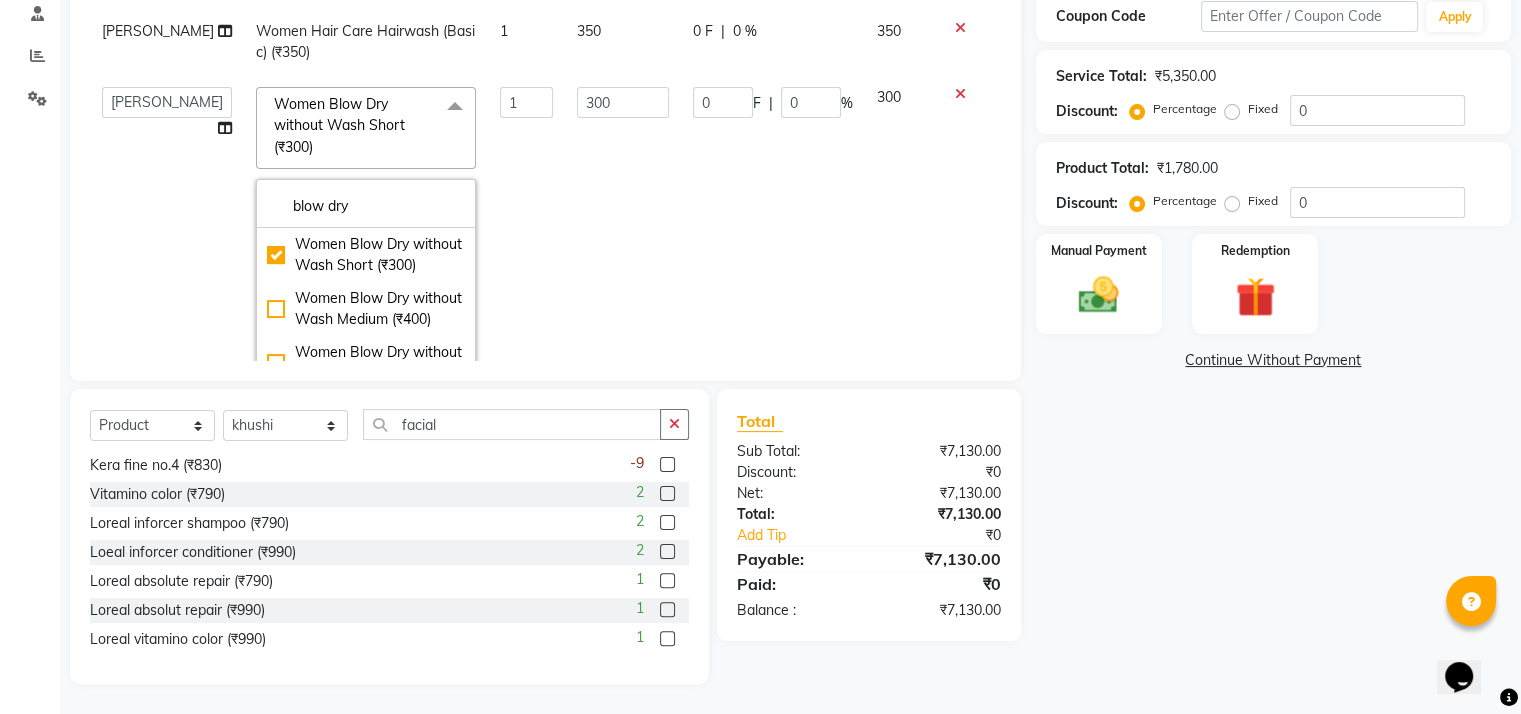 click on "Name: Nileesha  Membership:  No Active Membership  Total Visits:  3 Card on file:  0 Last Visit:   02-07-2025 Points:   555  Apply Discount Select  Loyalty → Loyality level 10  Coupon Code Apply Service Total:  ₹5,350.00  Discount:  Percentage   Fixed  0 Product Total:  ₹1,780.00  Discount:  Percentage   Fixed  0 Manual Payment Redemption  Continue Without Payment" 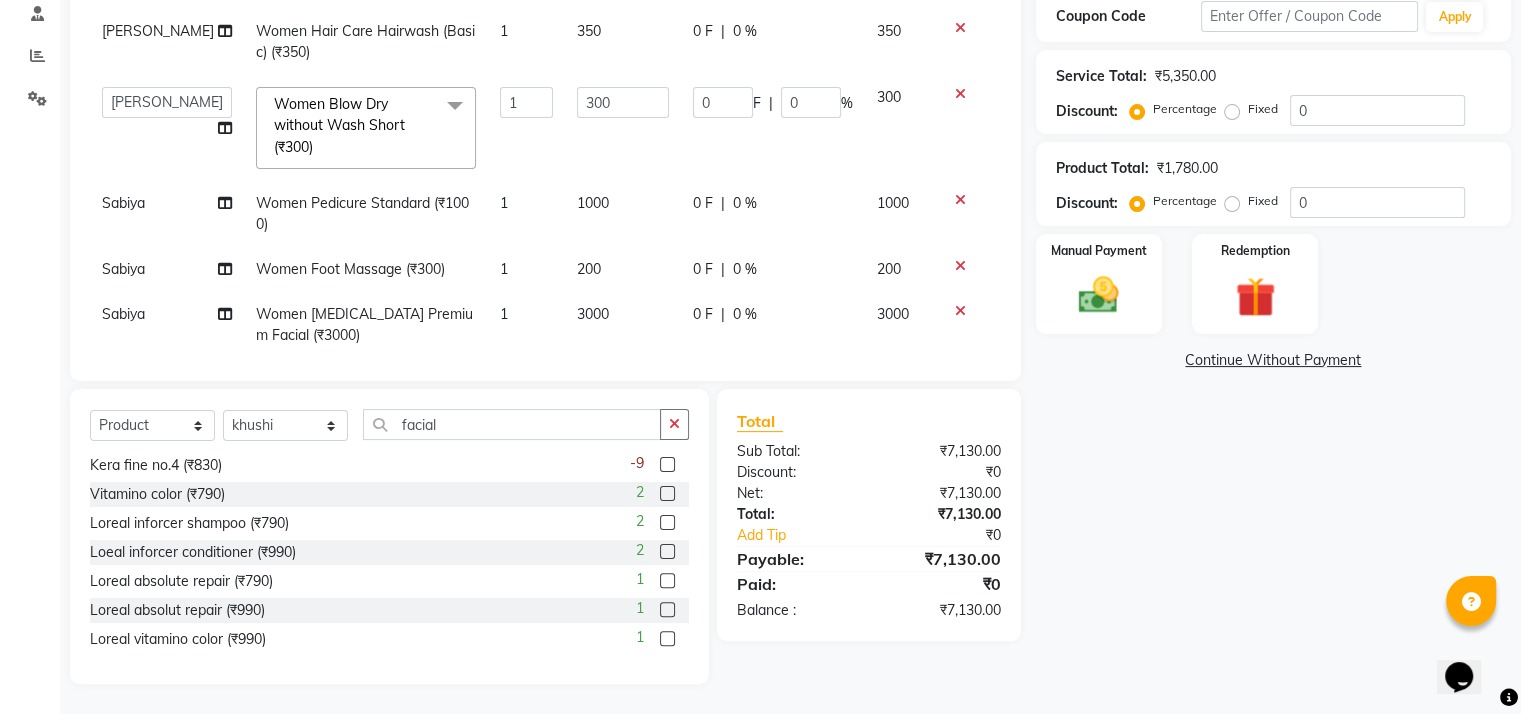 click on "Name: Nileesha  Membership:  No Active Membership  Total Visits:  3 Card on file:  0 Last Visit:   02-07-2025 Points:   555  Apply Discount Select  Loyalty → Loyality level 10  Coupon Code Apply Service Total:  ₹5,350.00  Discount:  Percentage   Fixed  0 Product Total:  ₹1,780.00  Discount:  Percentage   Fixed  0 Manual Payment Redemption  Continue Without Payment" 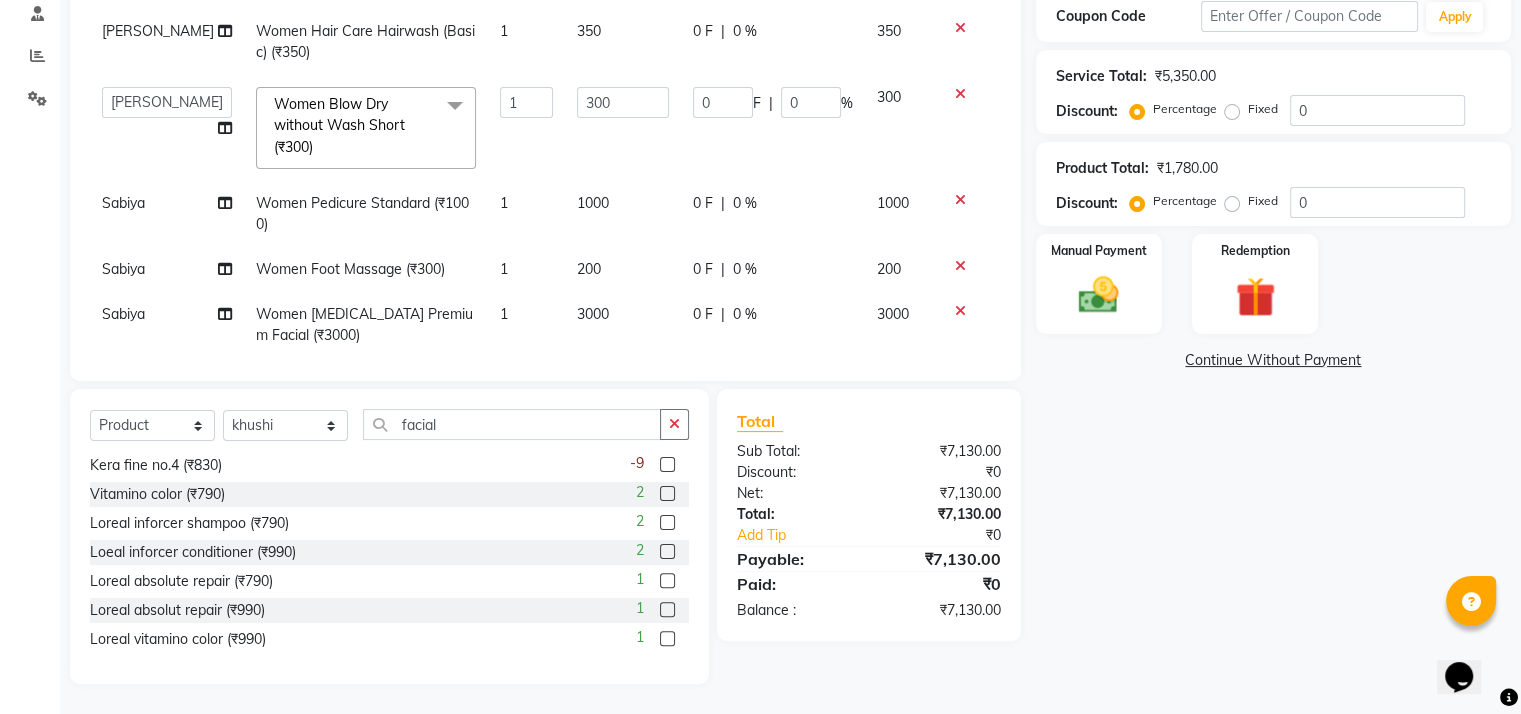 scroll, scrollTop: 0, scrollLeft: 0, axis: both 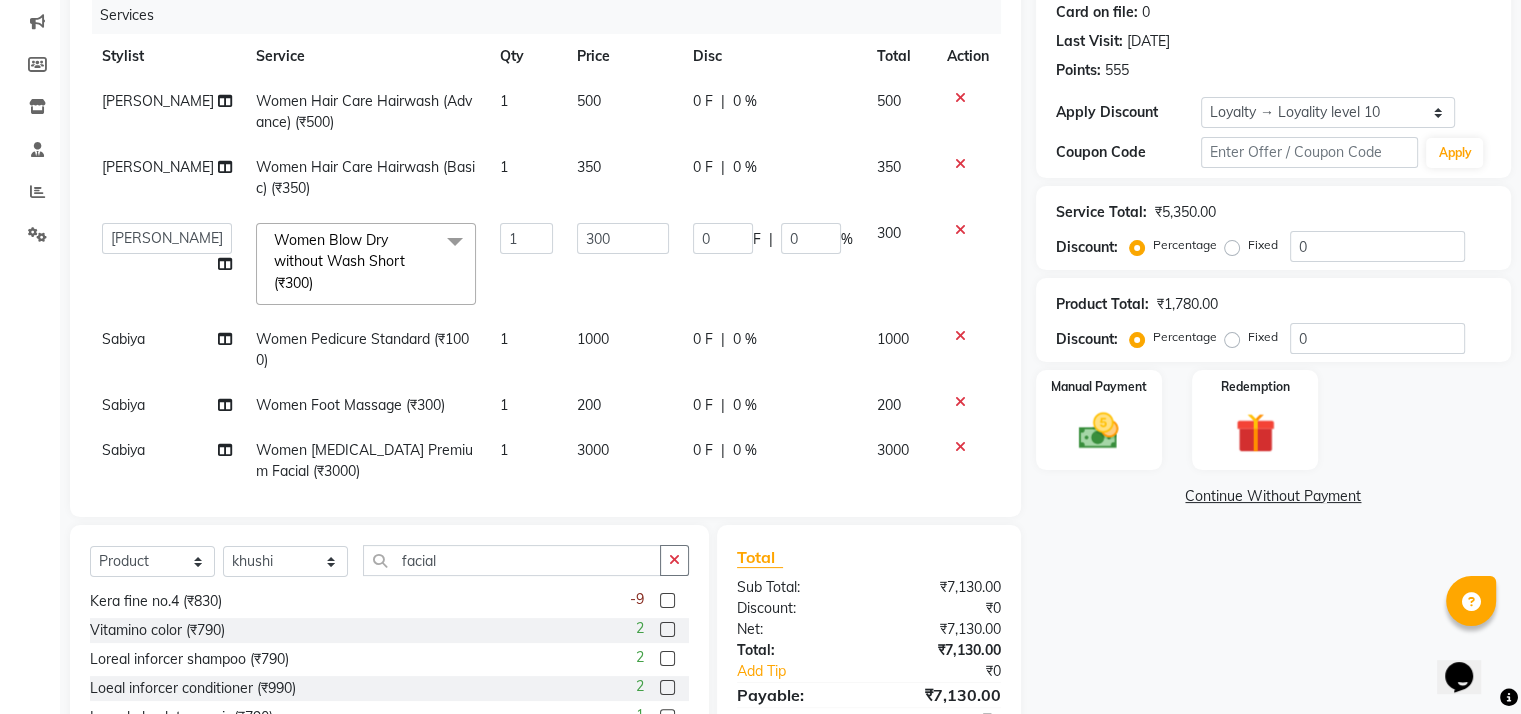 click on "Women Pedicure Standard  (₹1000)" 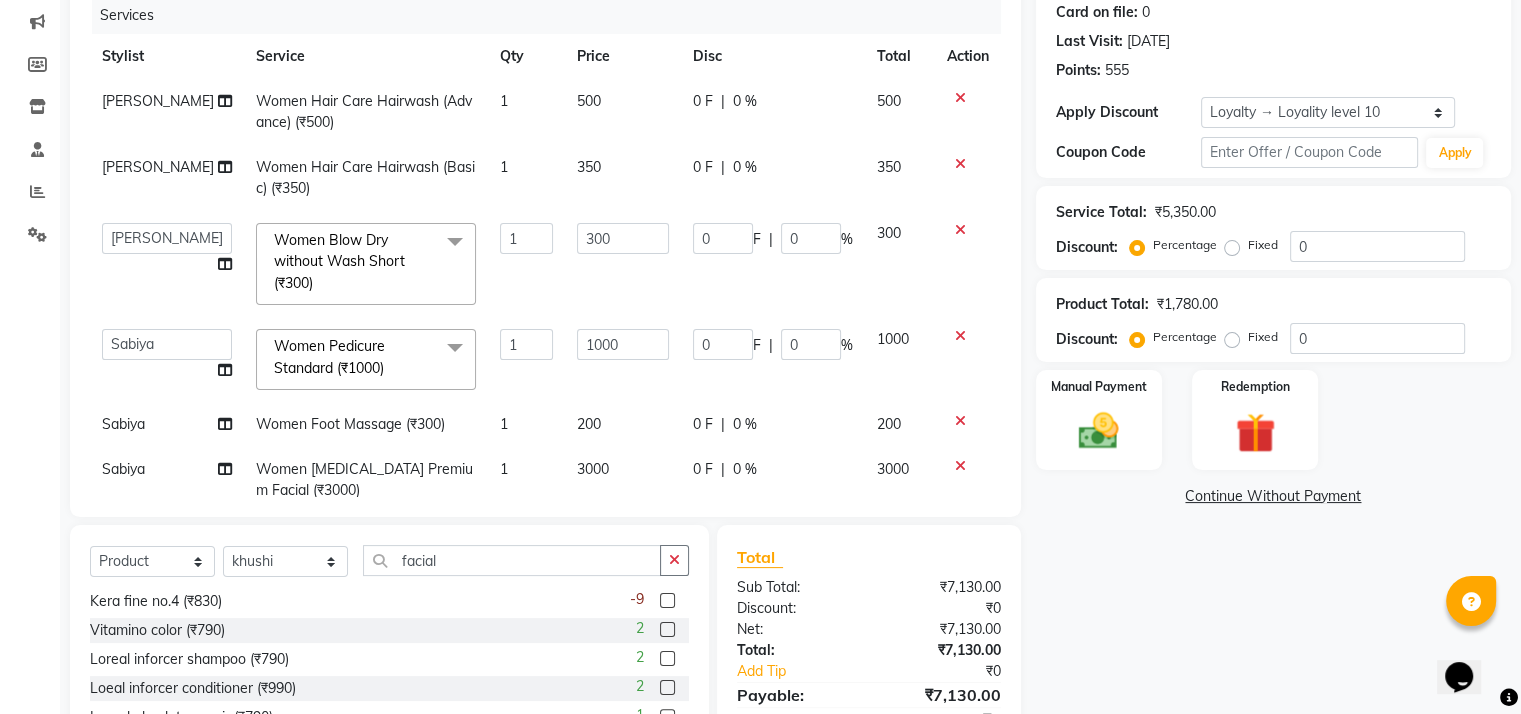 click on "Women Pedicure Standard  (₹1000)  x" 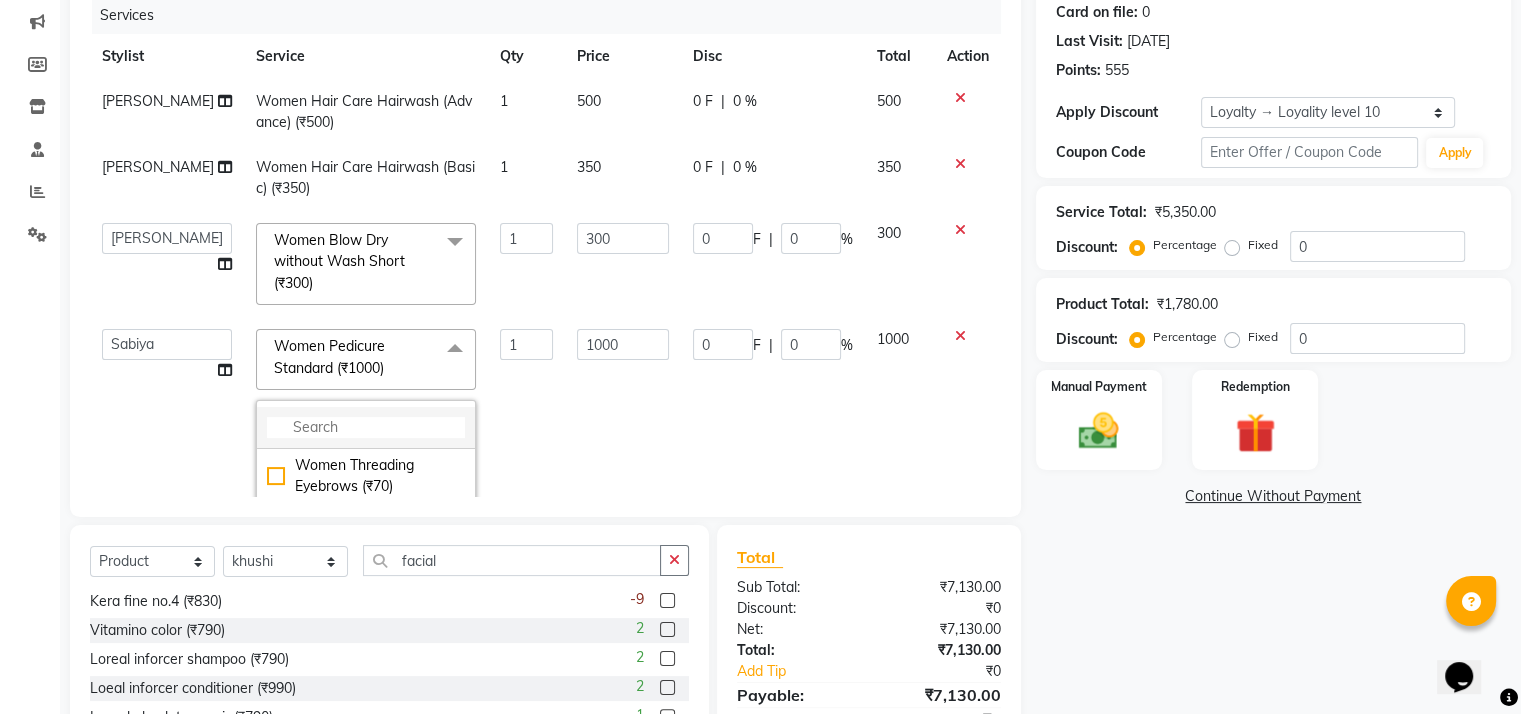 click 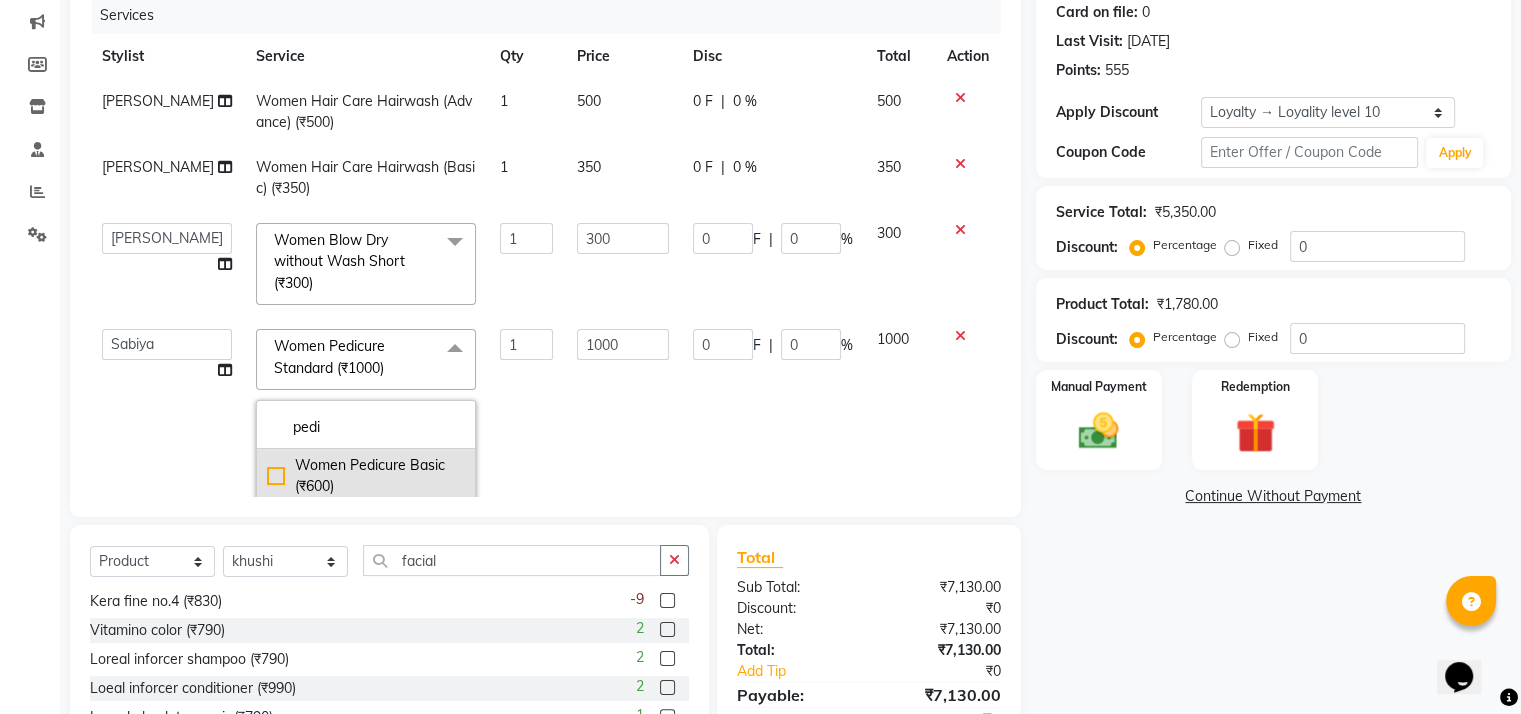 type on "pedi" 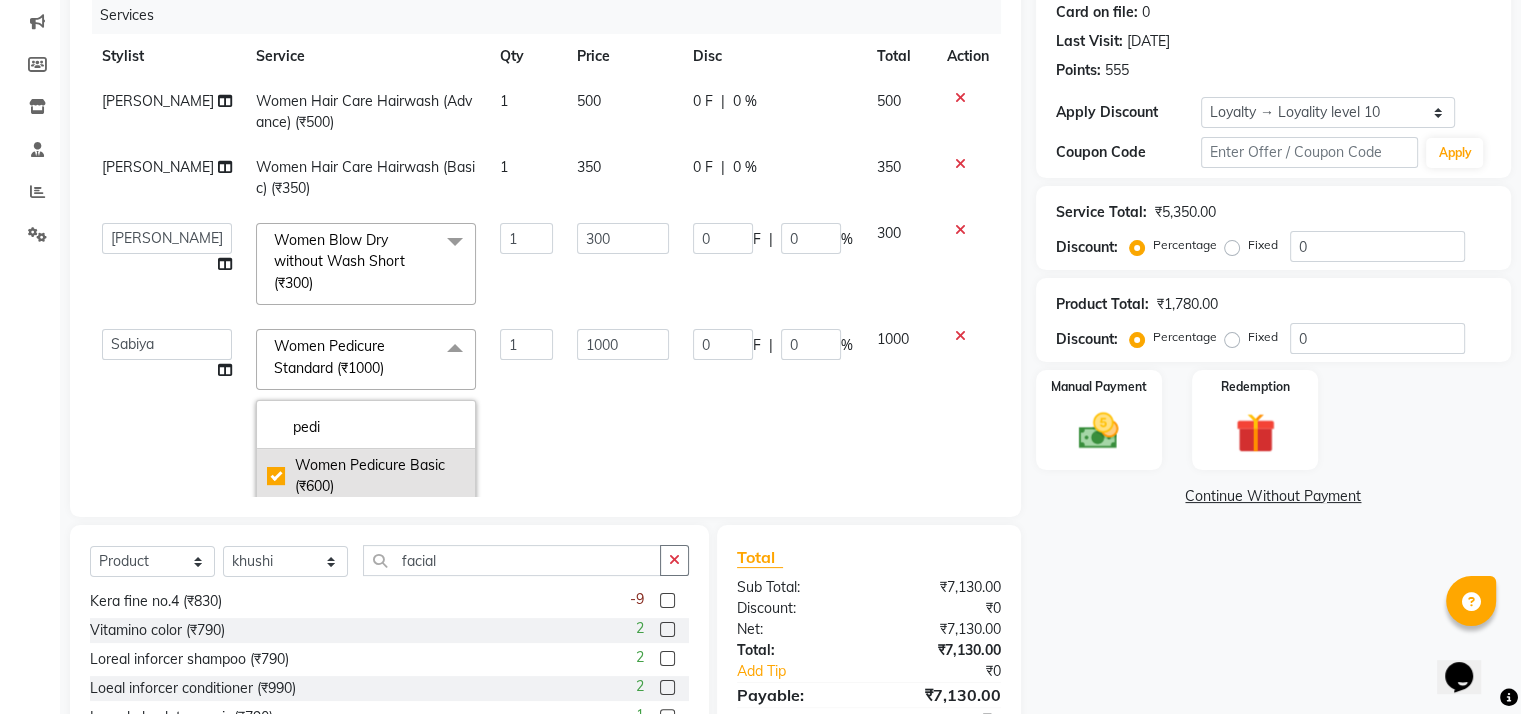 checkbox on "true" 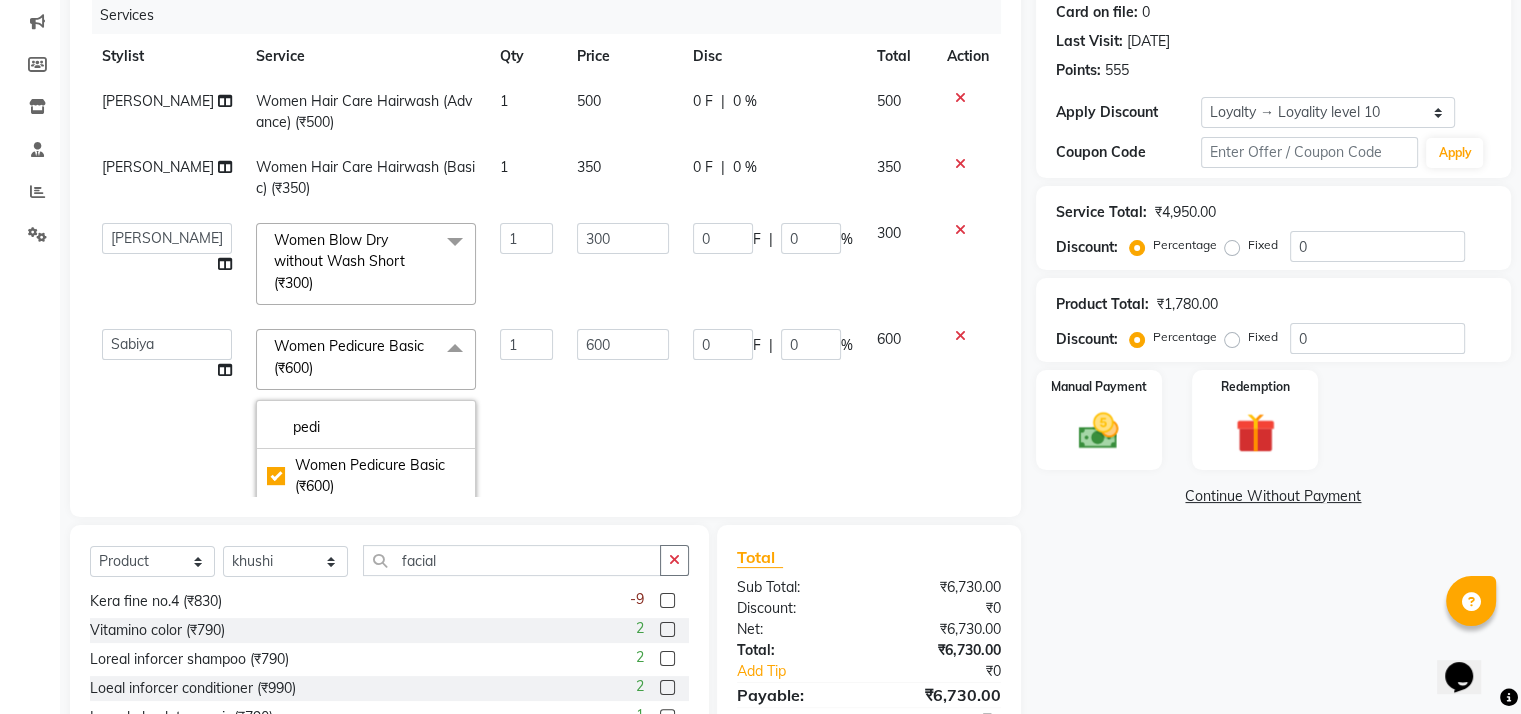 click on "Name: Nileesha  Membership:  No Active Membership  Total Visits:  3 Card on file:  0 Last Visit:   02-07-2025 Points:   555  Apply Discount Select  Loyalty → Loyality level 10  Coupon Code Apply Service Total:  ₹4,950.00  Discount:  Percentage   Fixed  0 Product Total:  ₹1,780.00  Discount:  Percentage   Fixed  0 Manual Payment Redemption  Continue Without Payment" 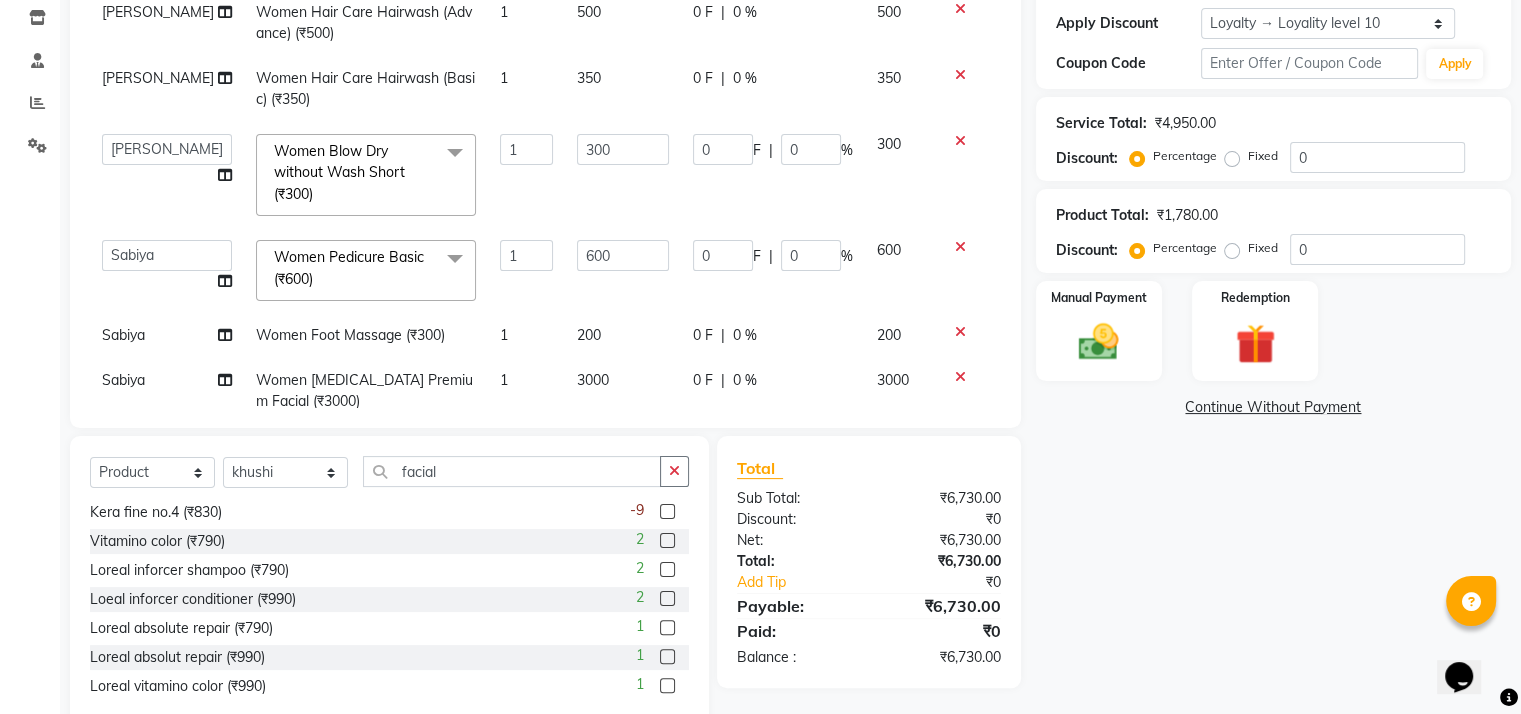 scroll, scrollTop: 388, scrollLeft: 0, axis: vertical 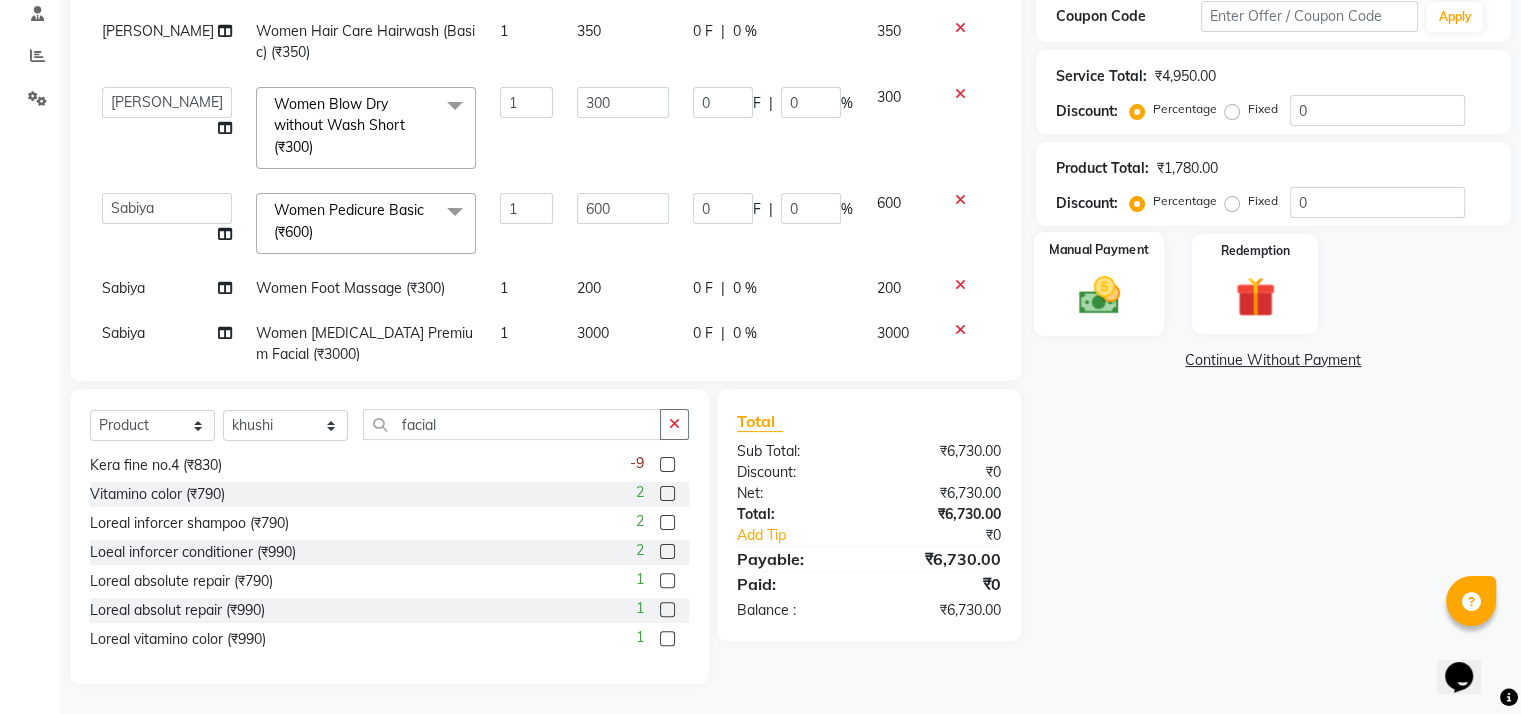 click 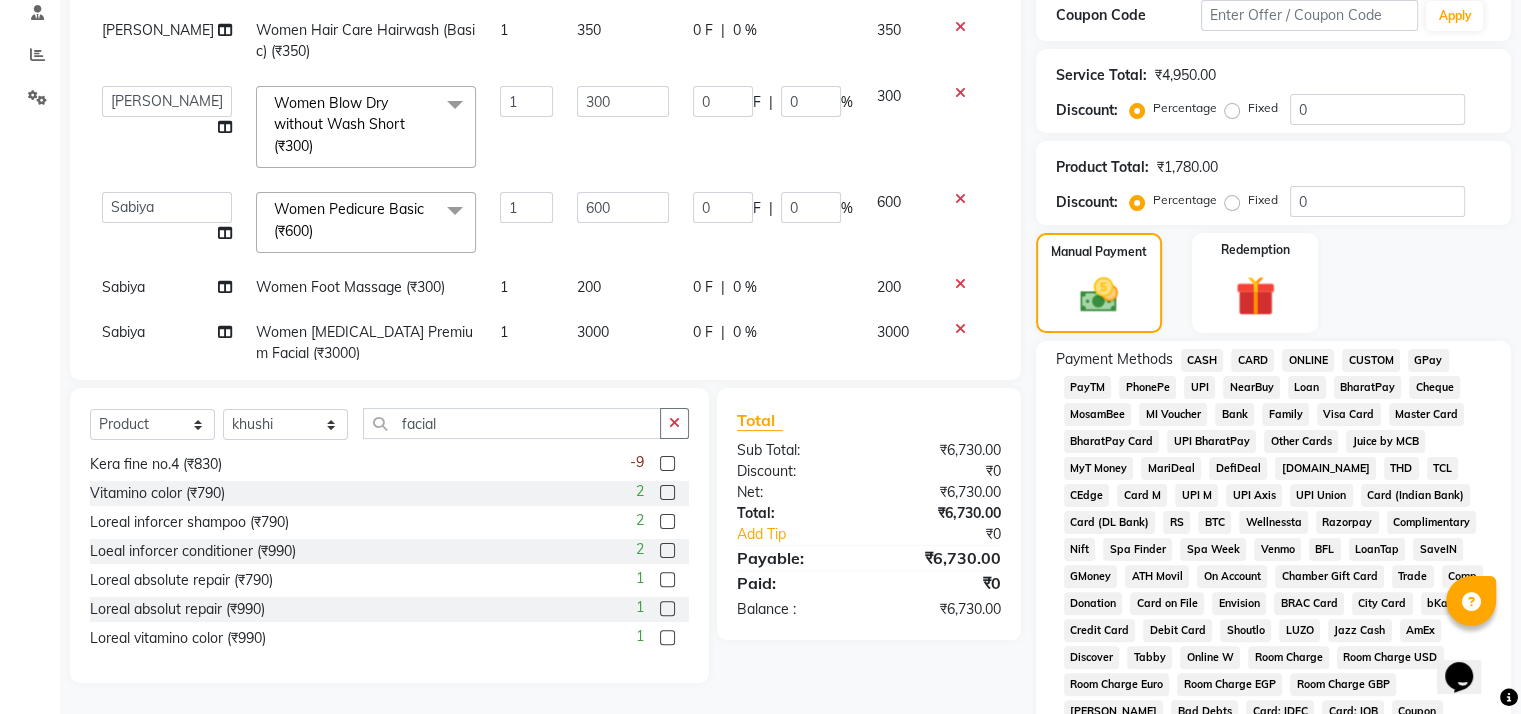 click on "GPay" 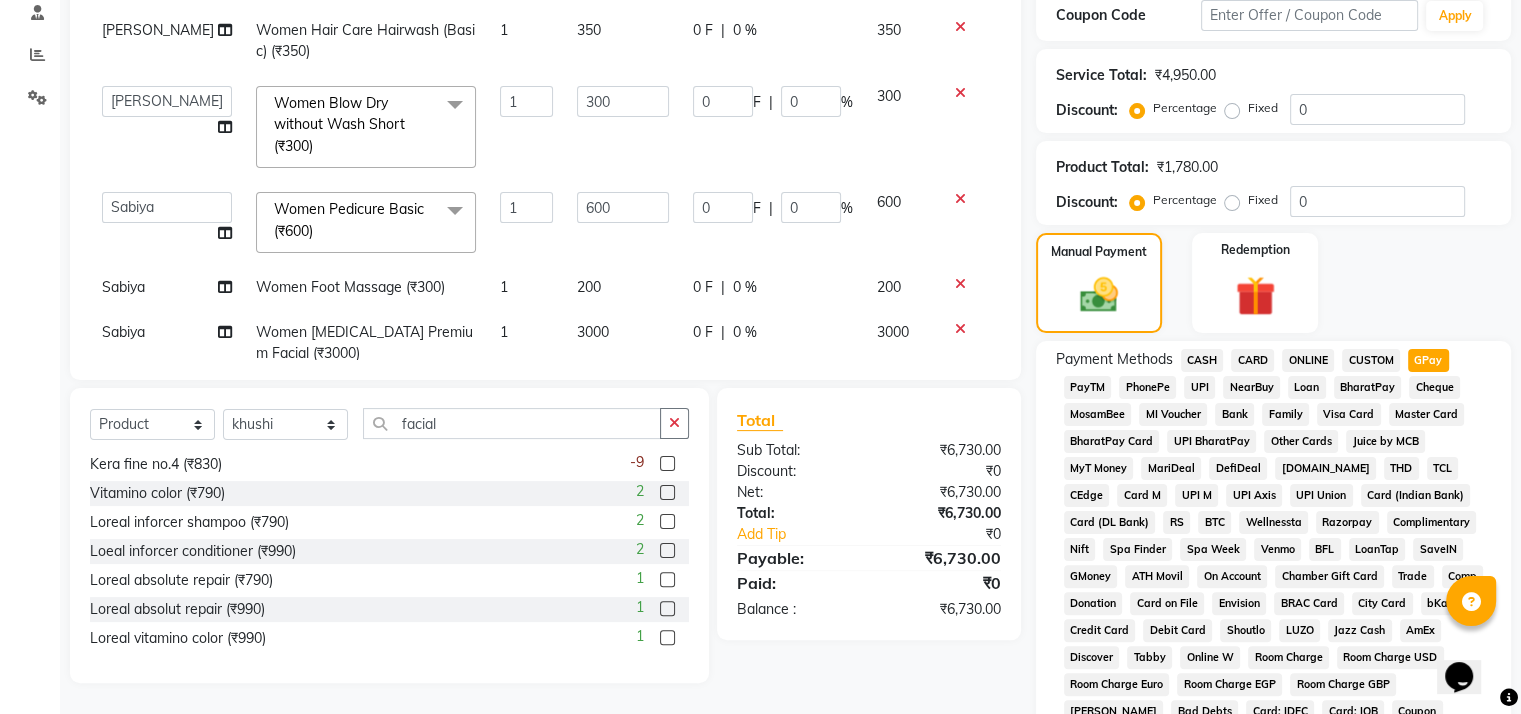 scroll, scrollTop: 840, scrollLeft: 0, axis: vertical 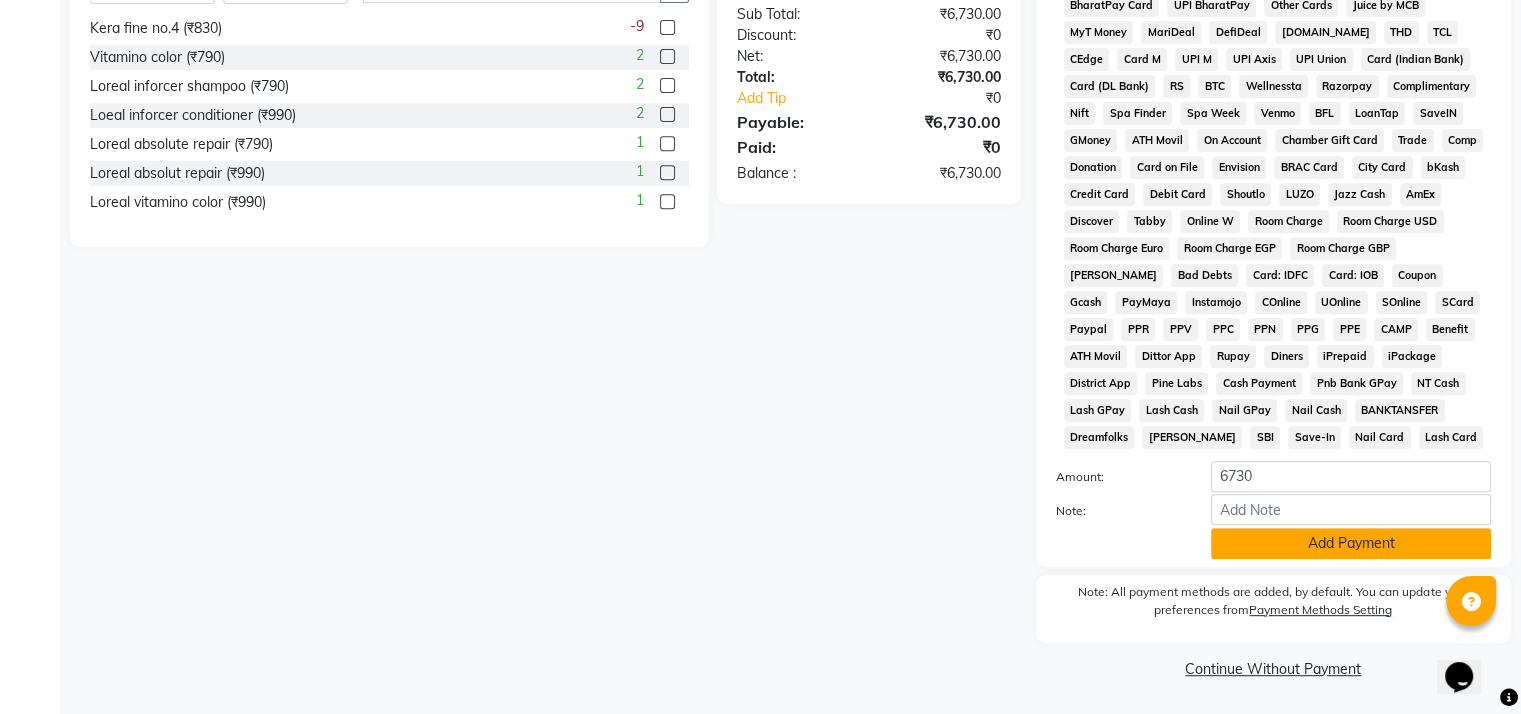 click on "Add Payment" 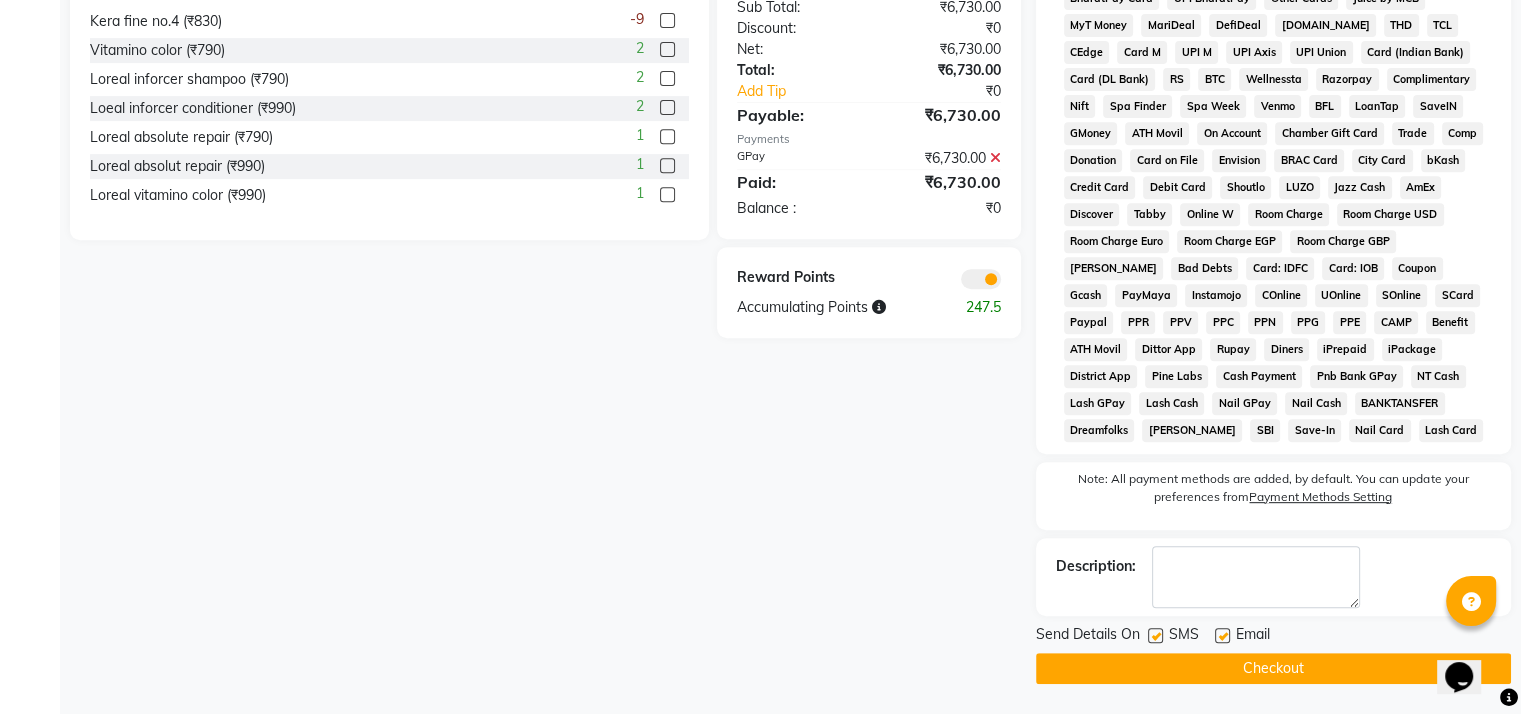 scroll, scrollTop: 845, scrollLeft: 0, axis: vertical 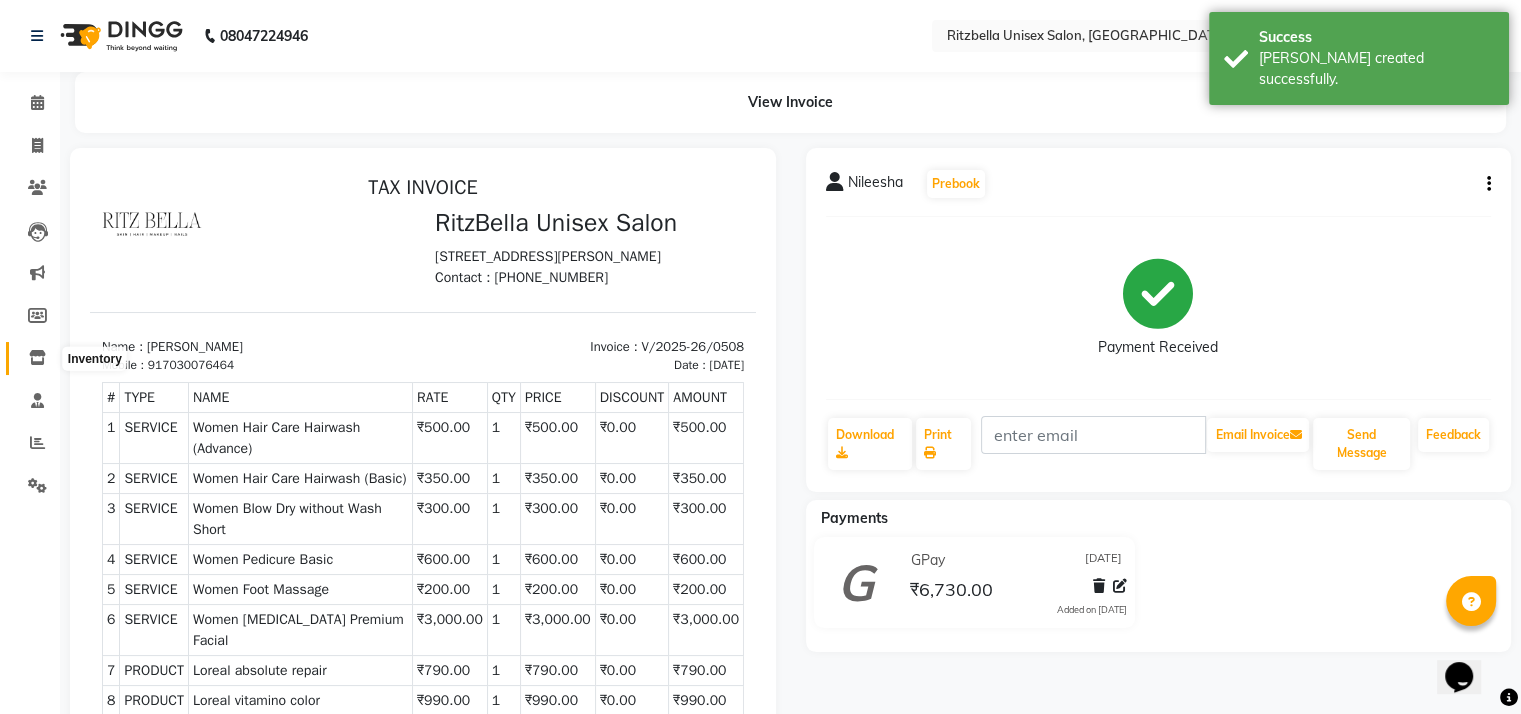 click 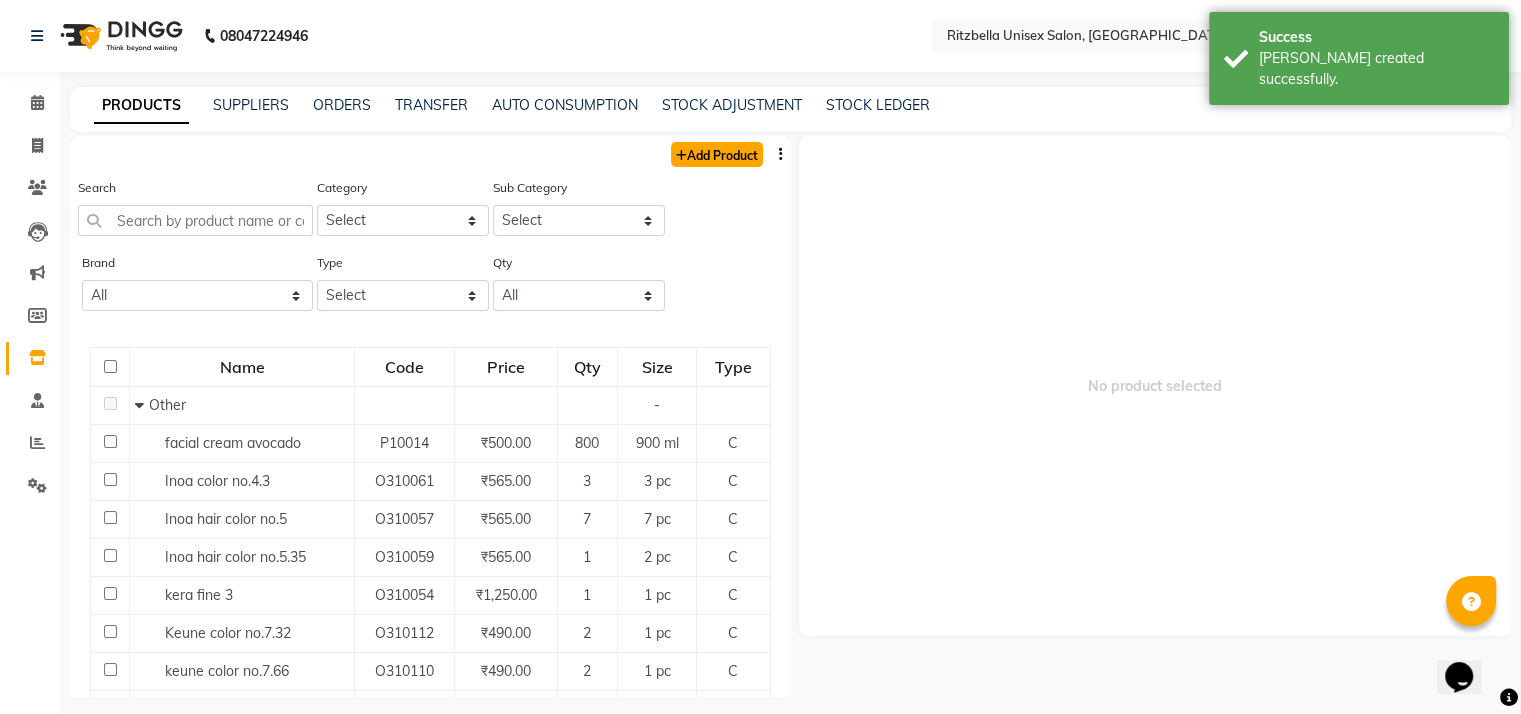 click on "Add Product" 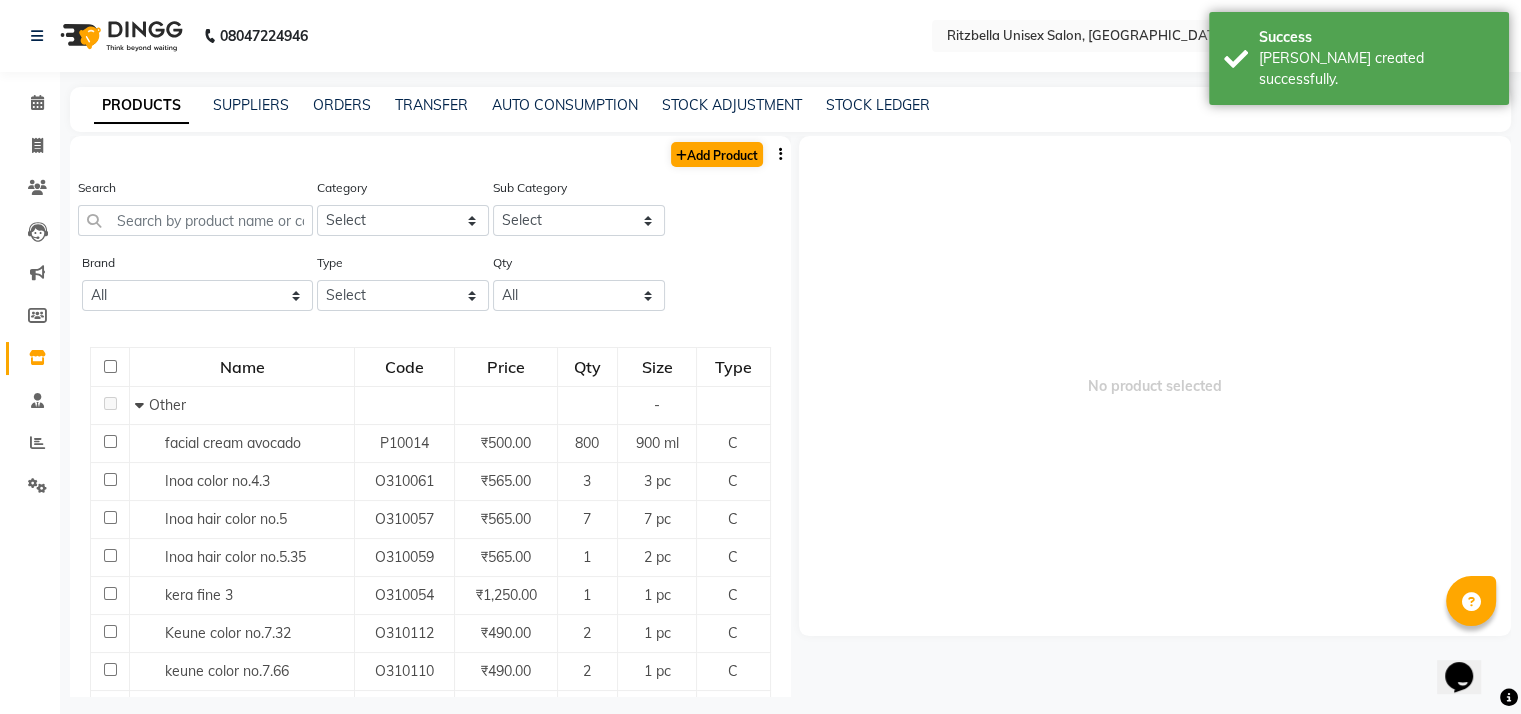 select on "true" 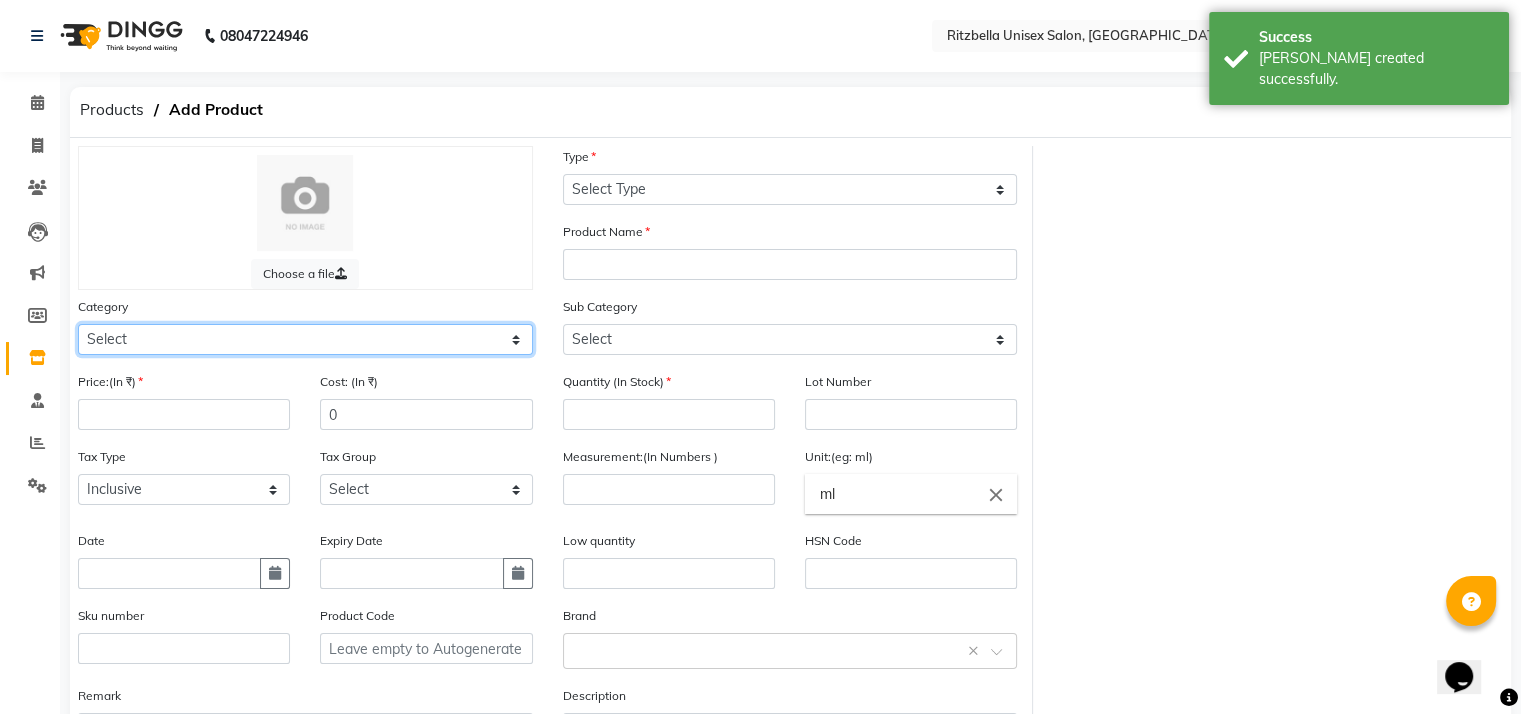 click on "Select Hair Skin Makeup Personal Care Appliances Beard Waxing Disposable Threading Hands and Feet Beauty Planet Botox Cadiveu Casmara Cheryls Loreal Olaplex Other" 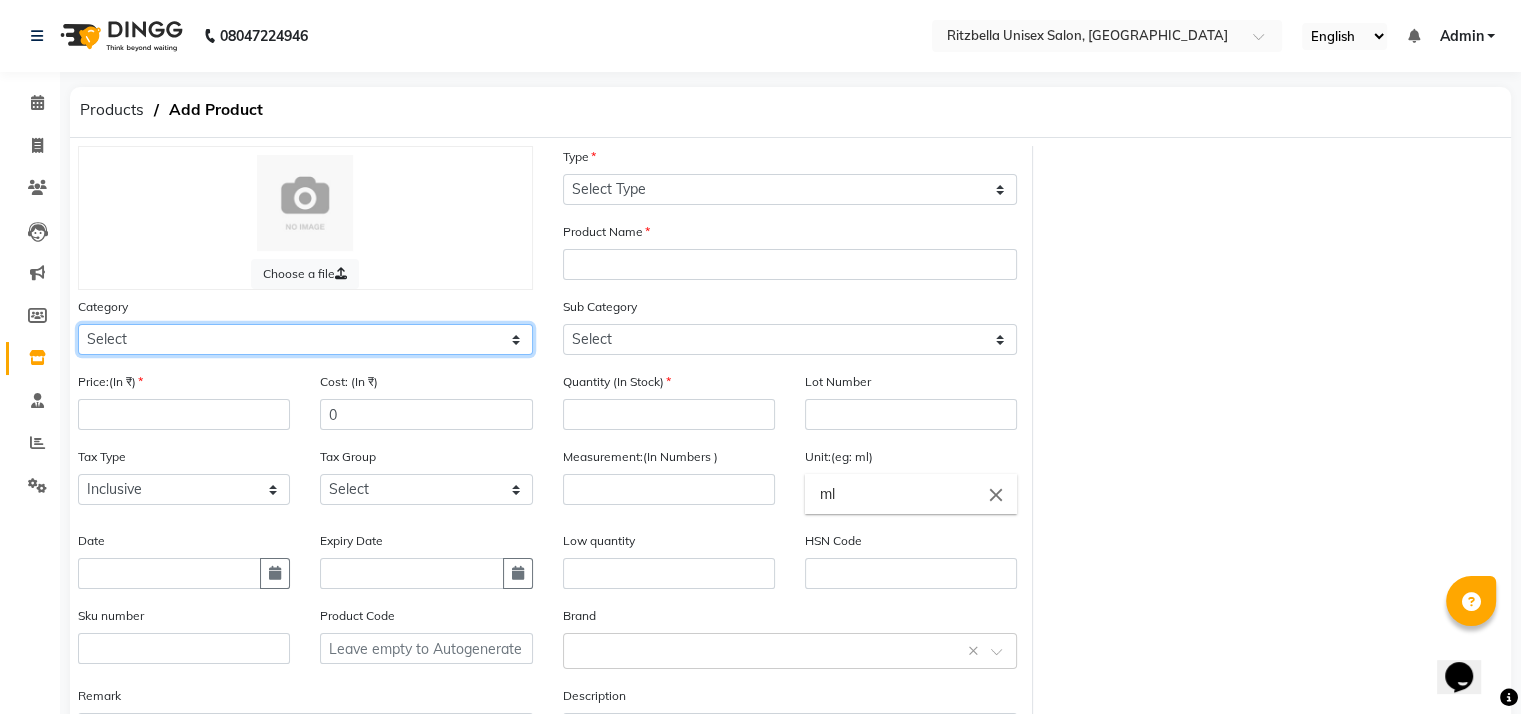 select on "1100" 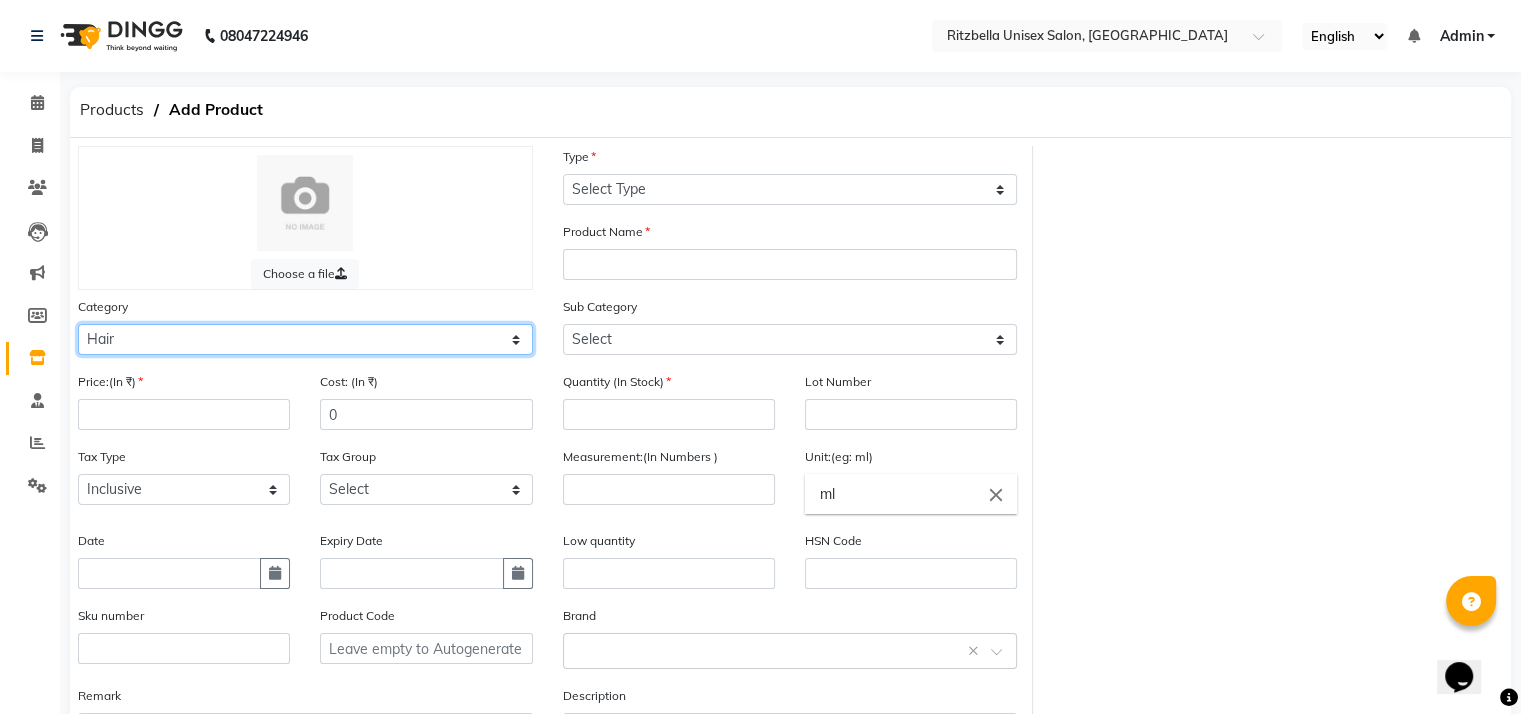 click on "Select Hair Skin Makeup Personal Care Appliances Beard Waxing Disposable Threading Hands and Feet Beauty Planet Botox Cadiveu Casmara Cheryls Loreal Olaplex Other" 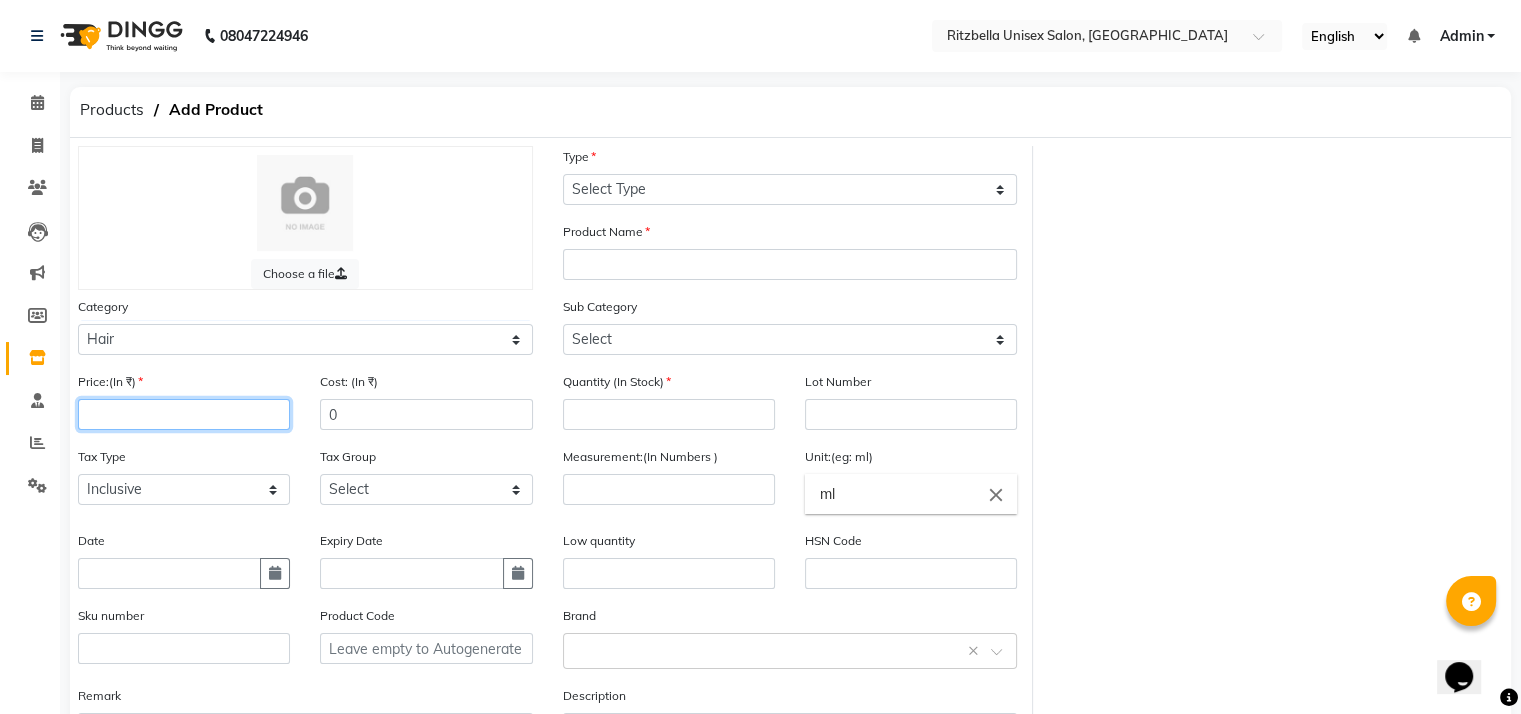 click 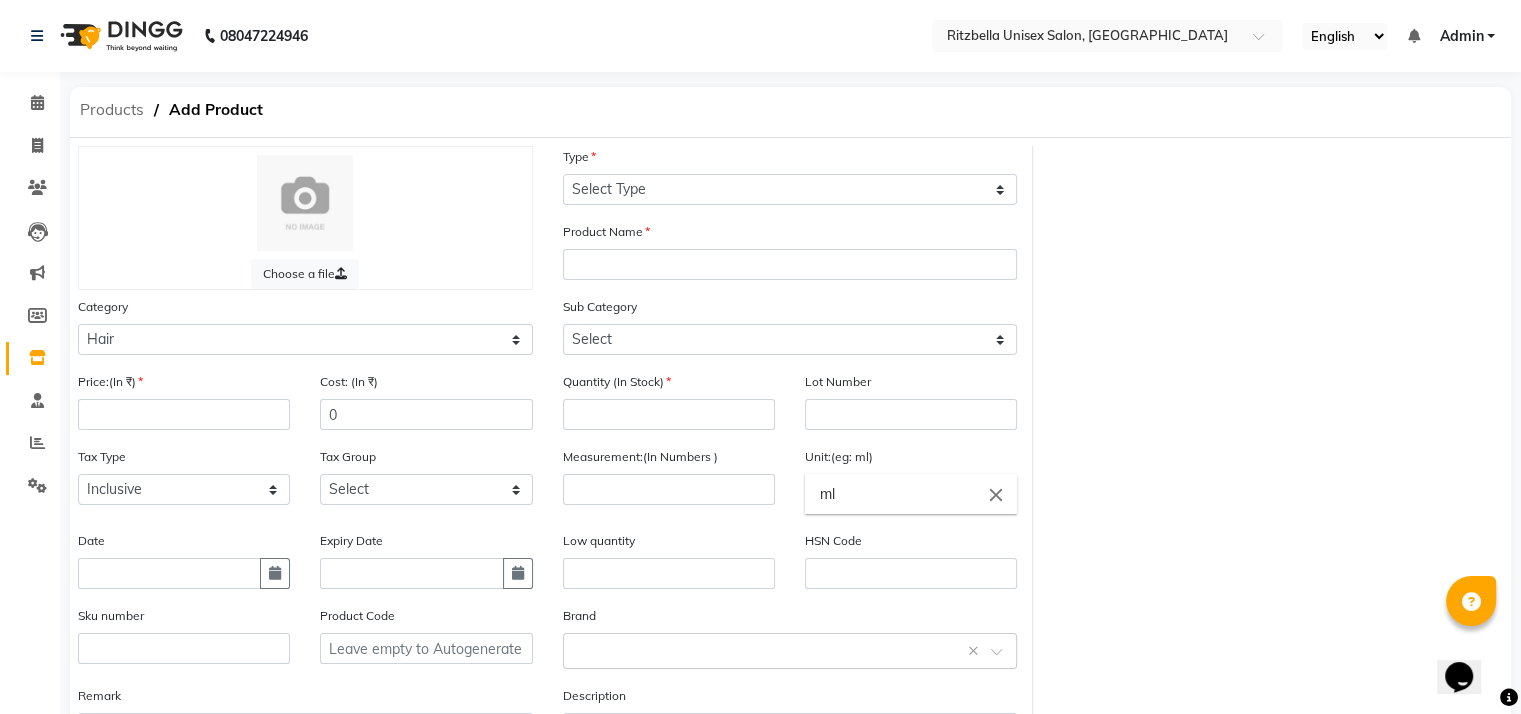 click on "Products" 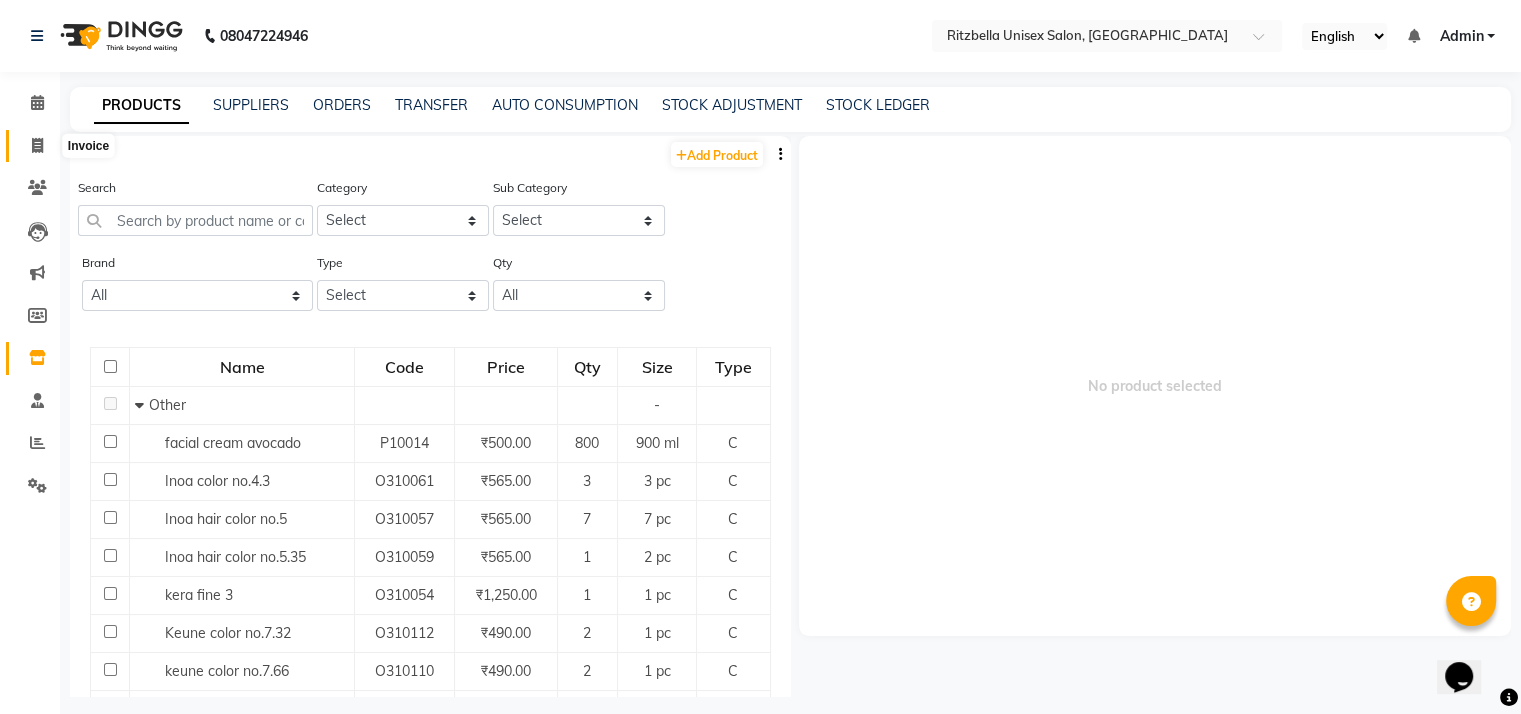 click 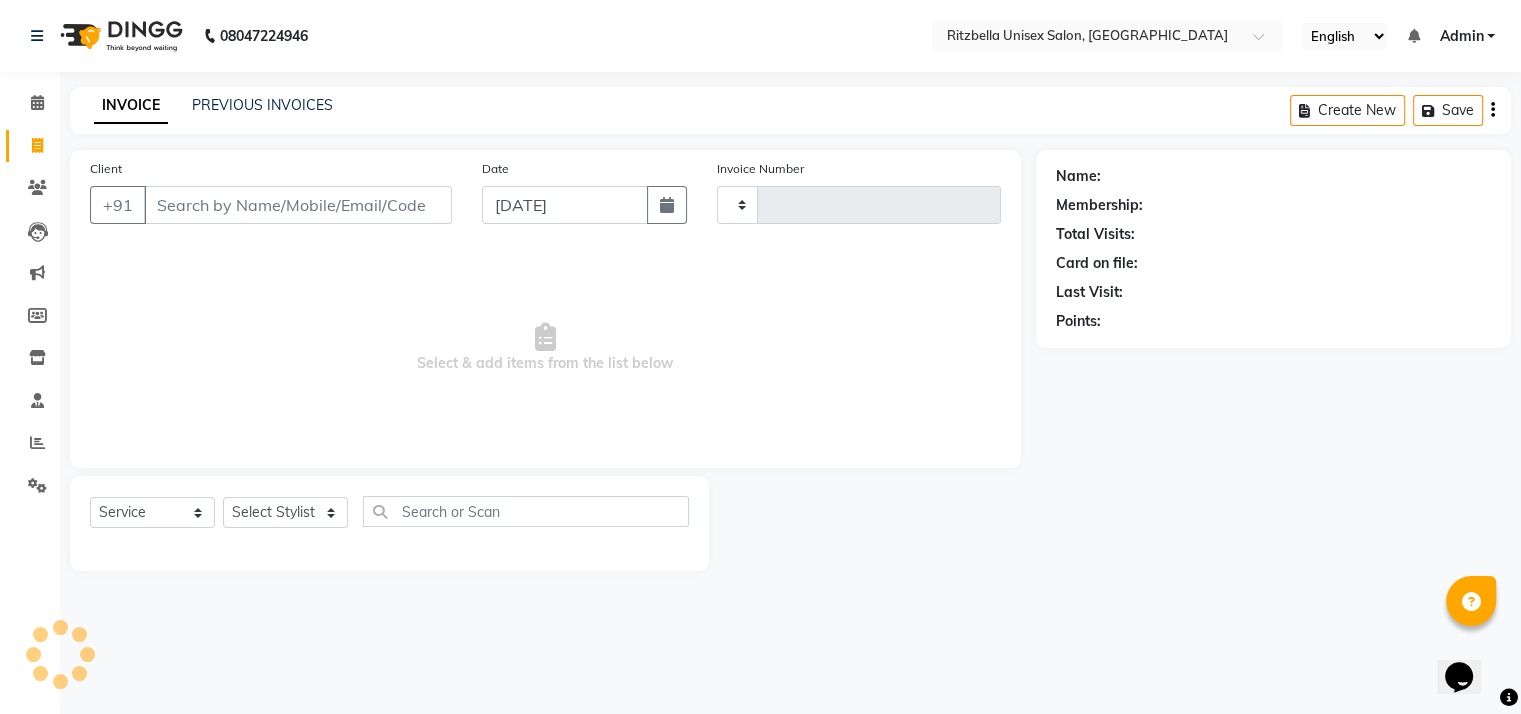 type on "0509" 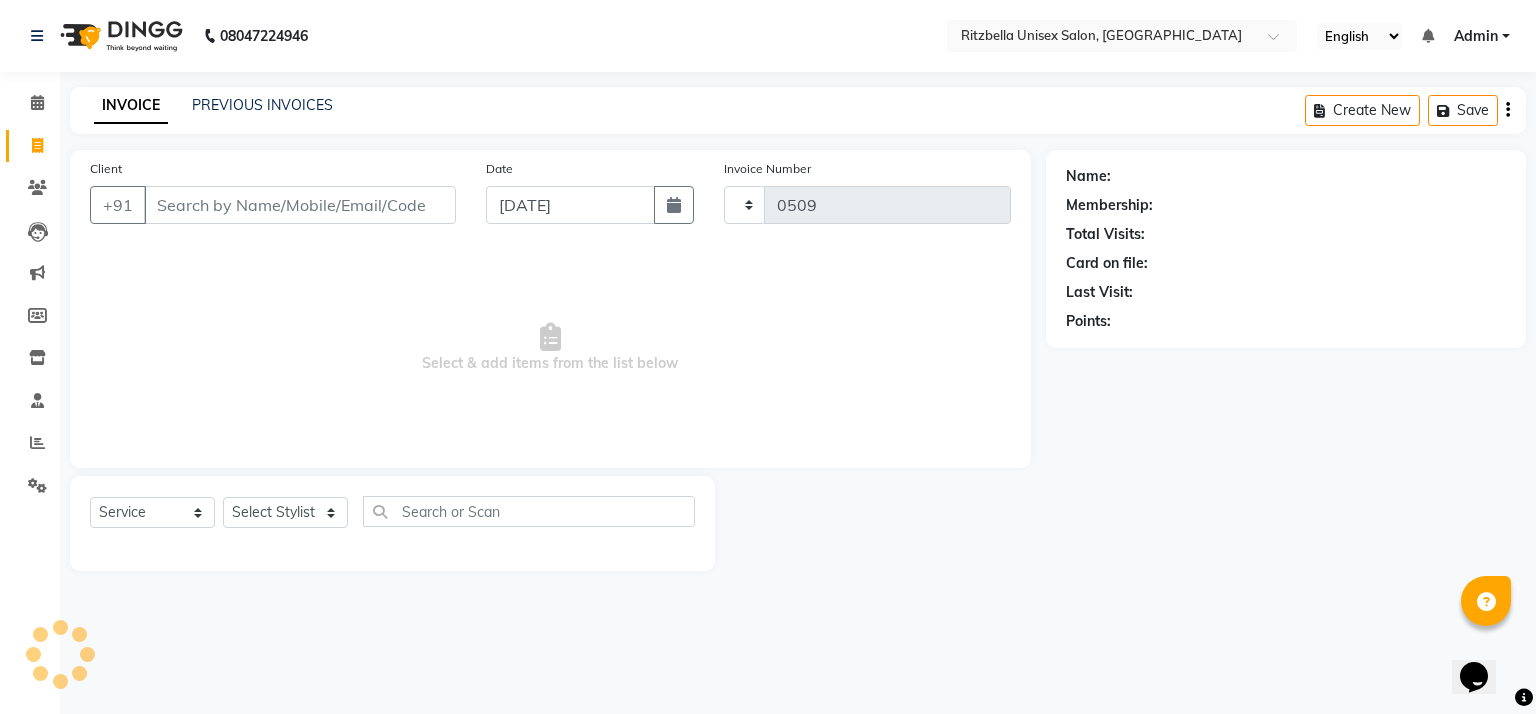 select on "6870" 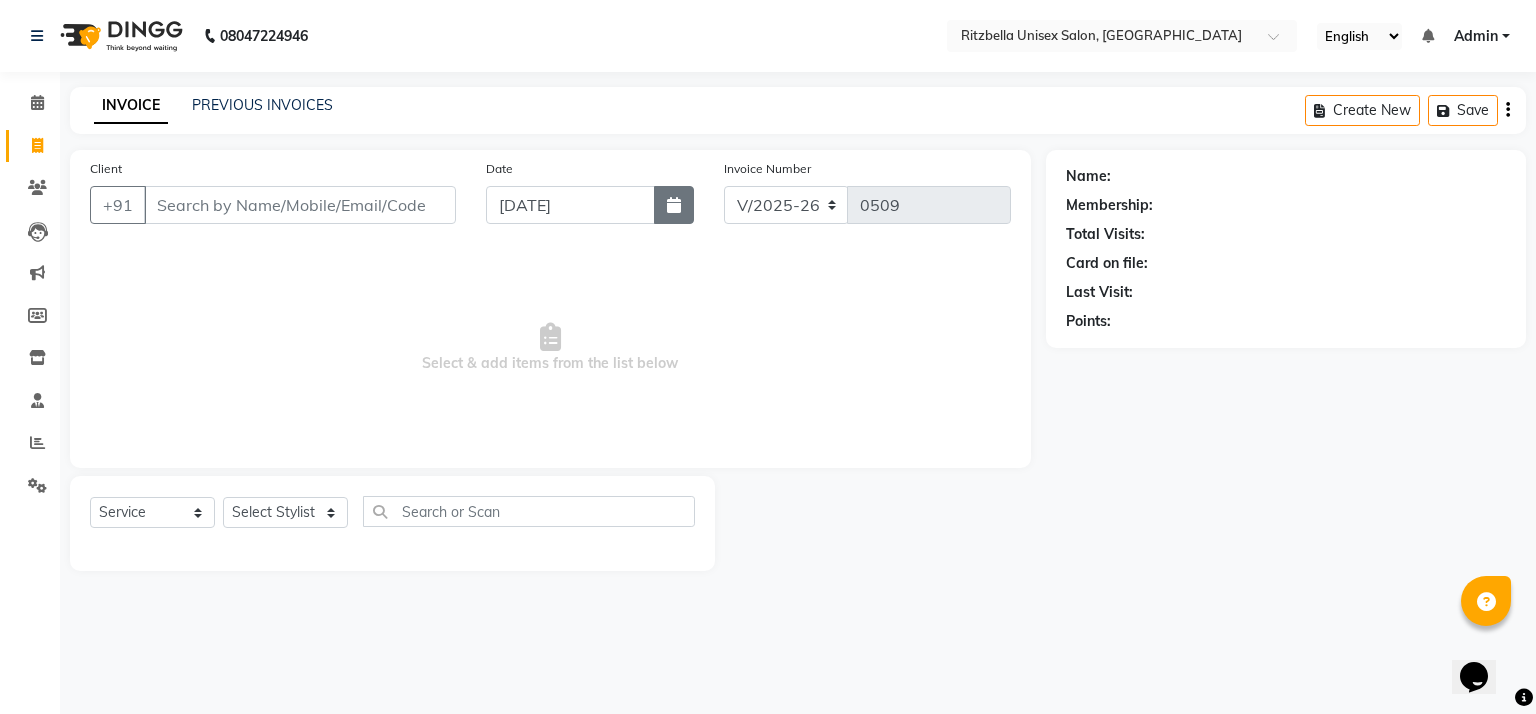 click 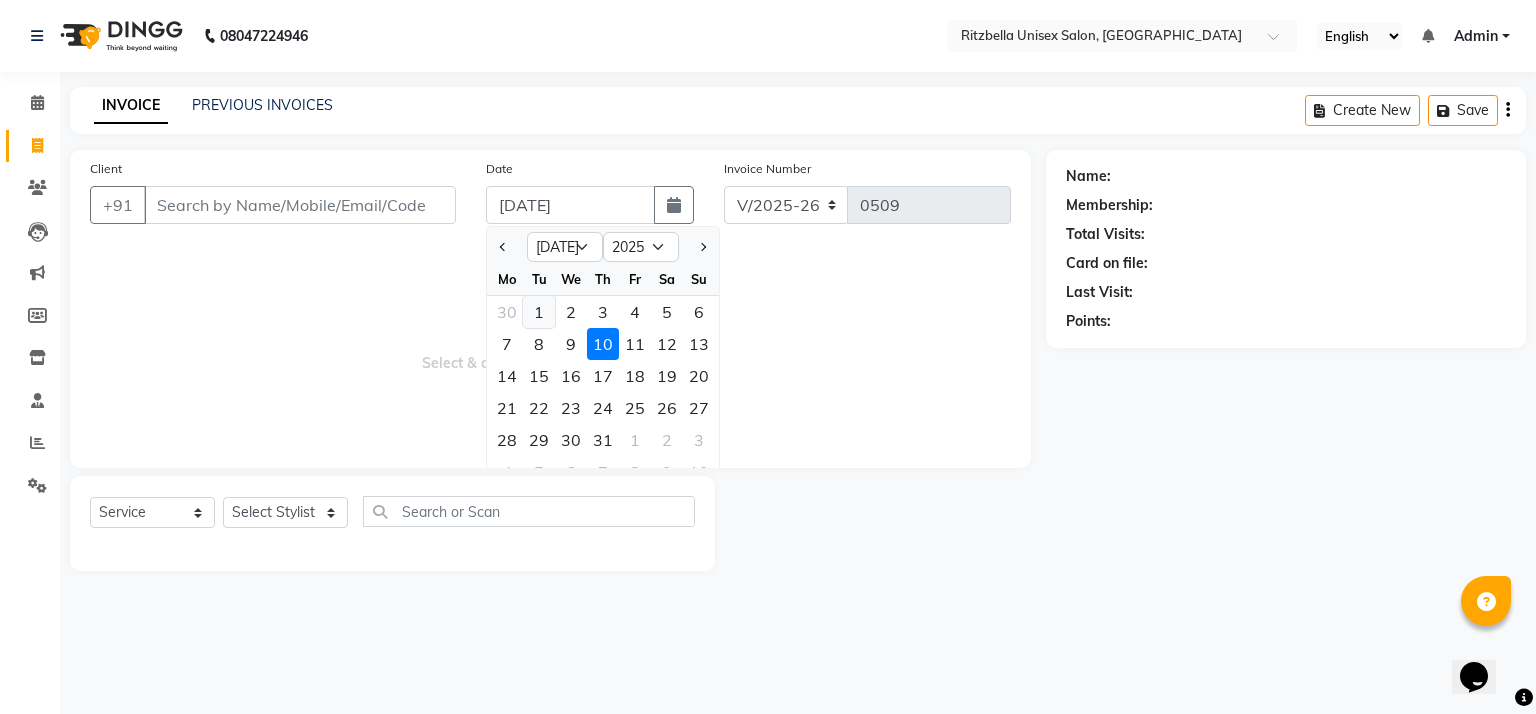 click on "1" 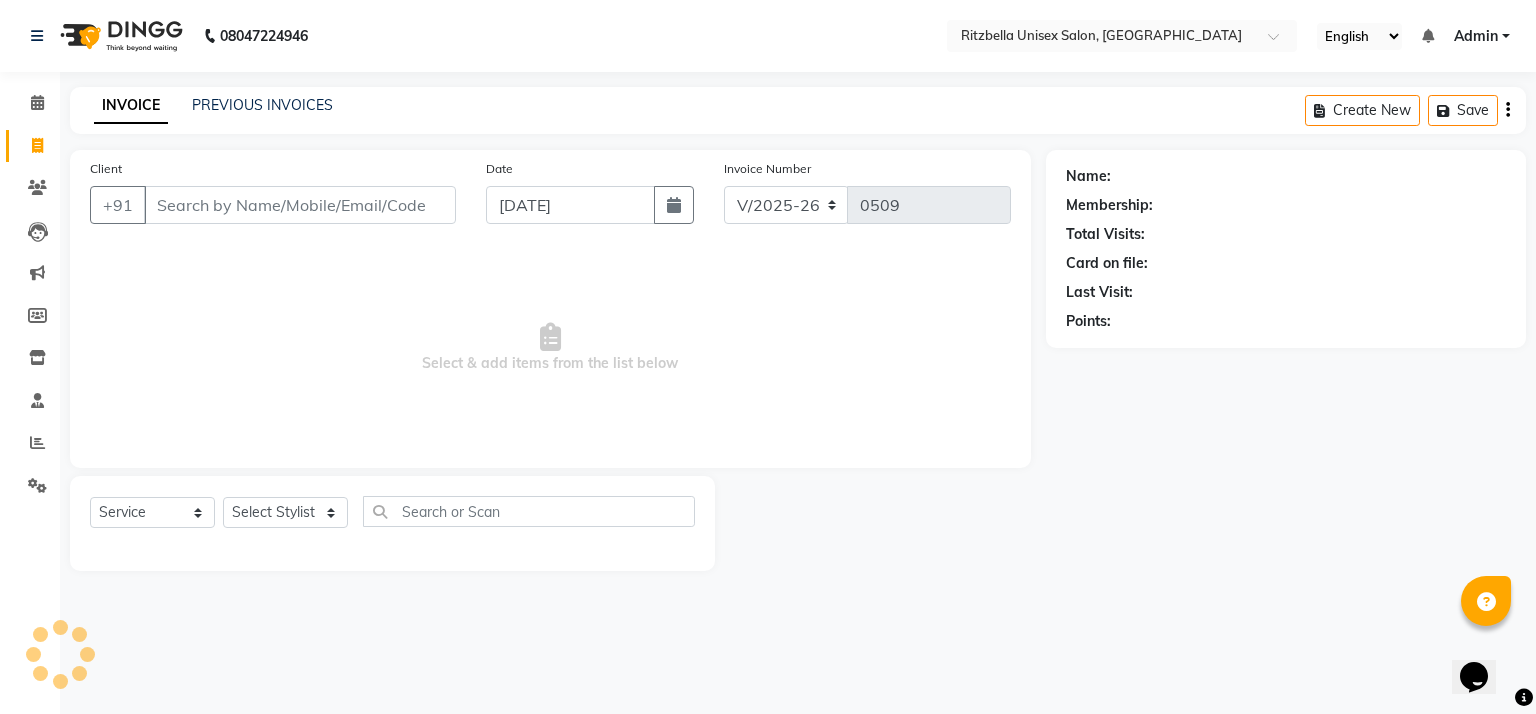type on "01-07-2025" 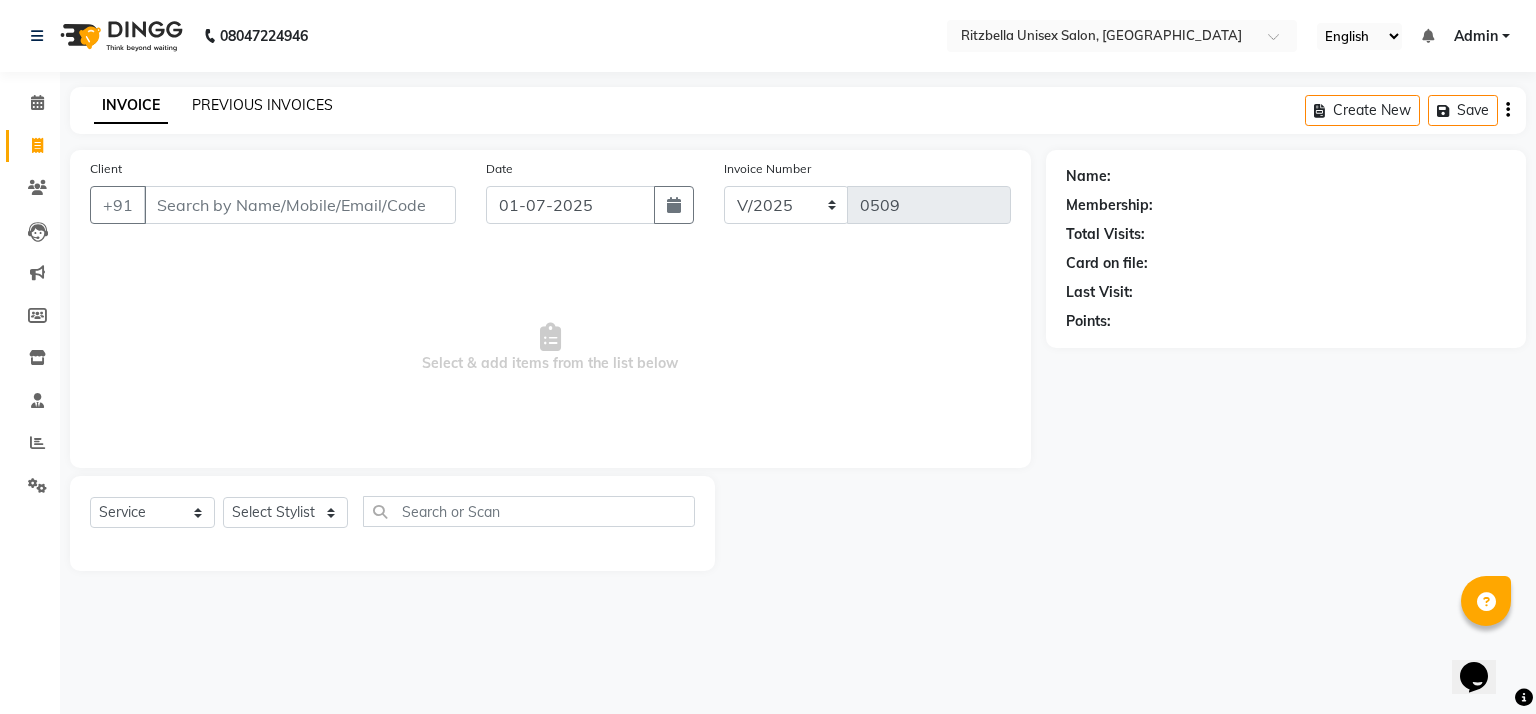 click on "PREVIOUS INVOICES" 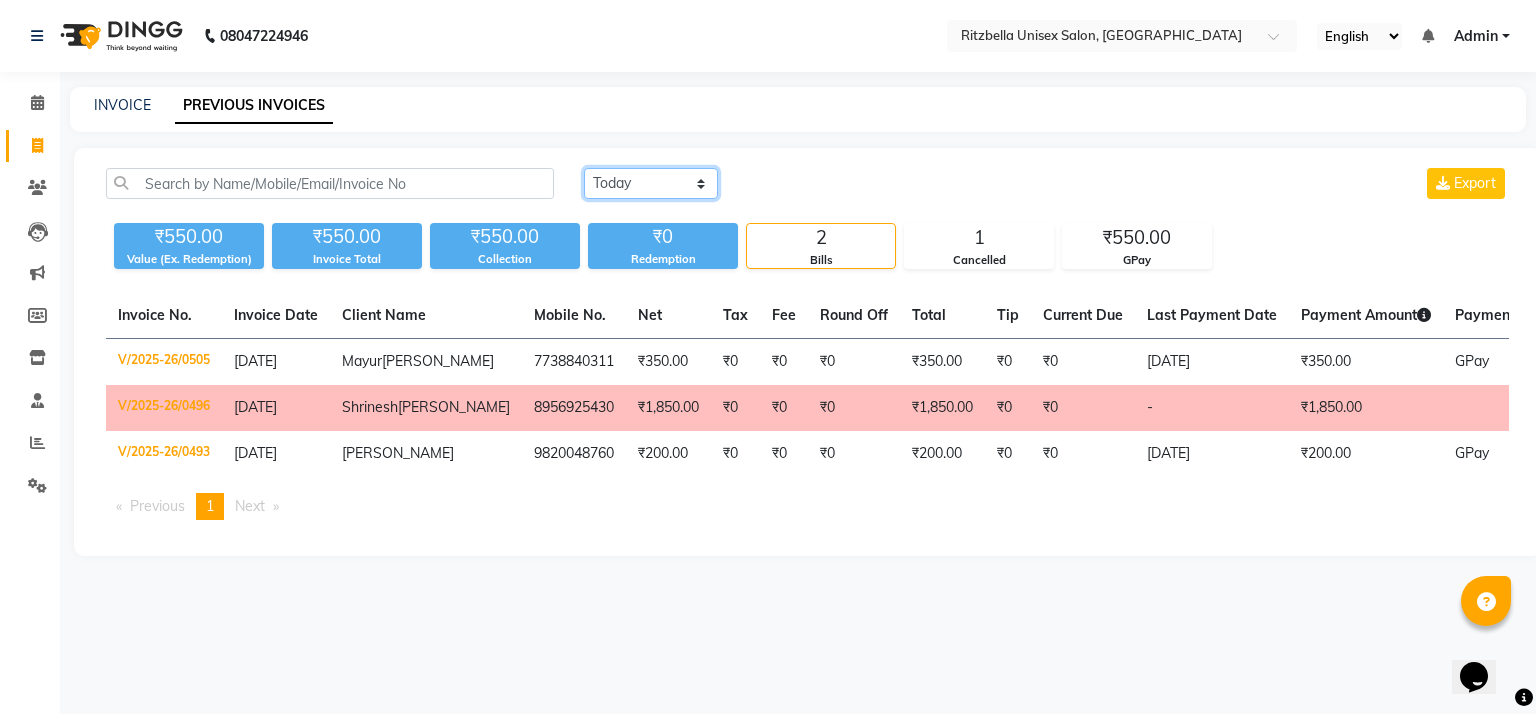 click on "[DATE] [DATE] Custom Range" 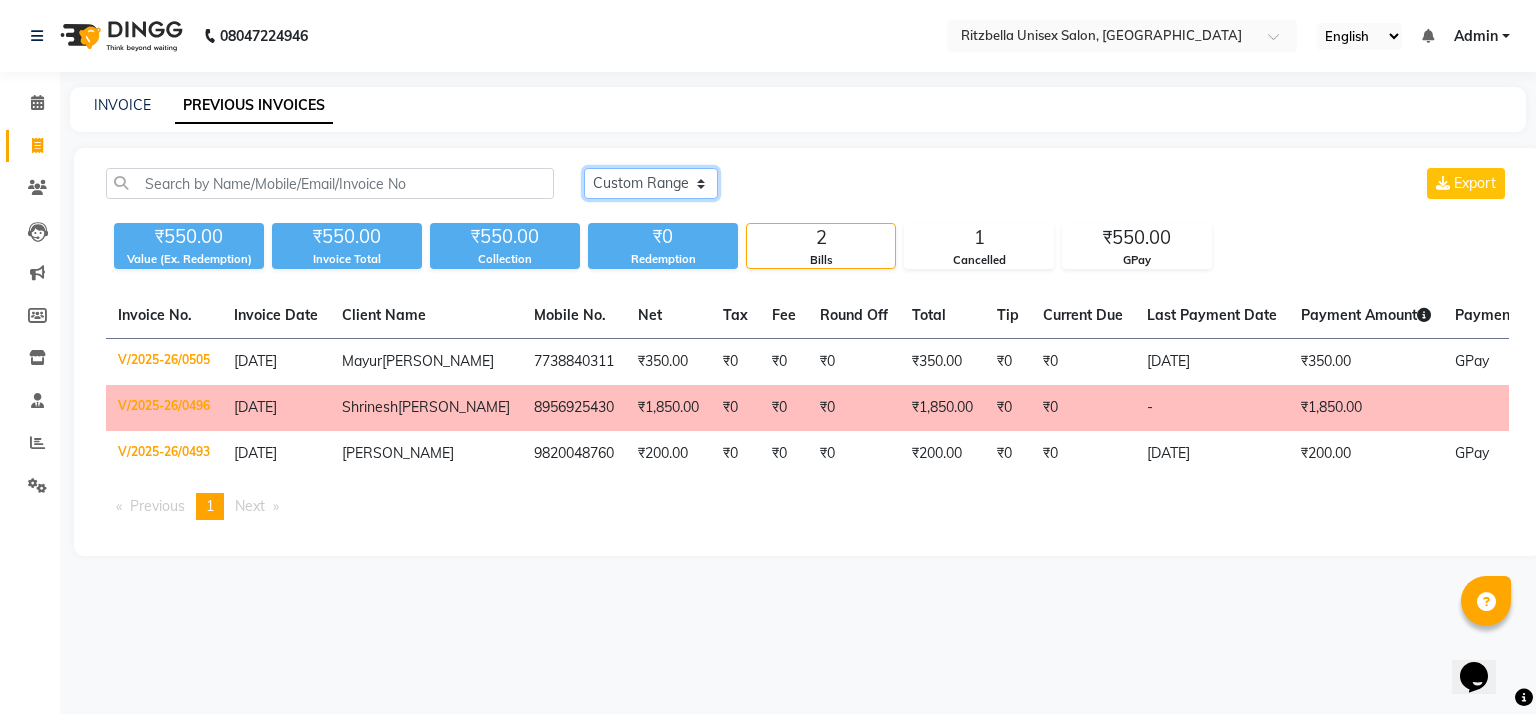 click on "[DATE] [DATE] Custom Range" 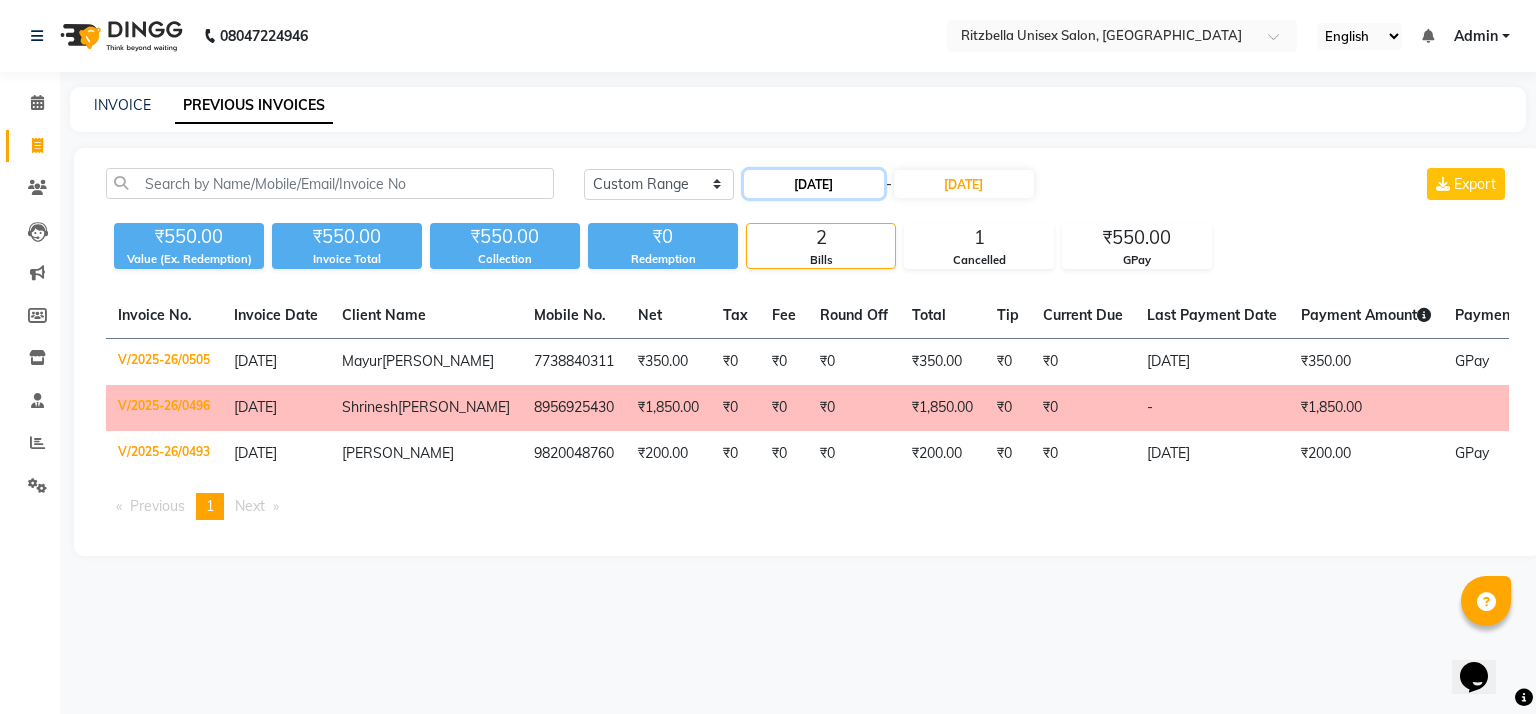 click on "[DATE]" 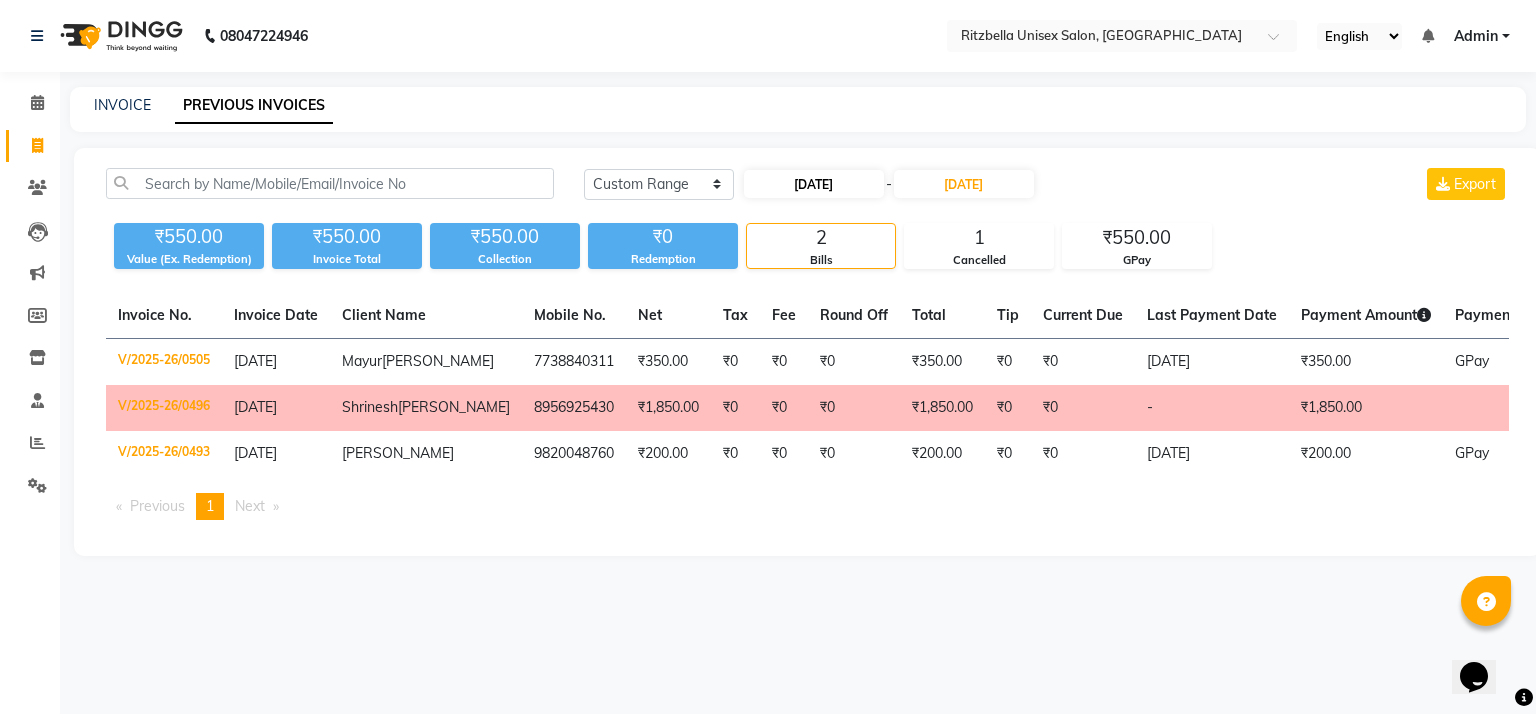 select on "7" 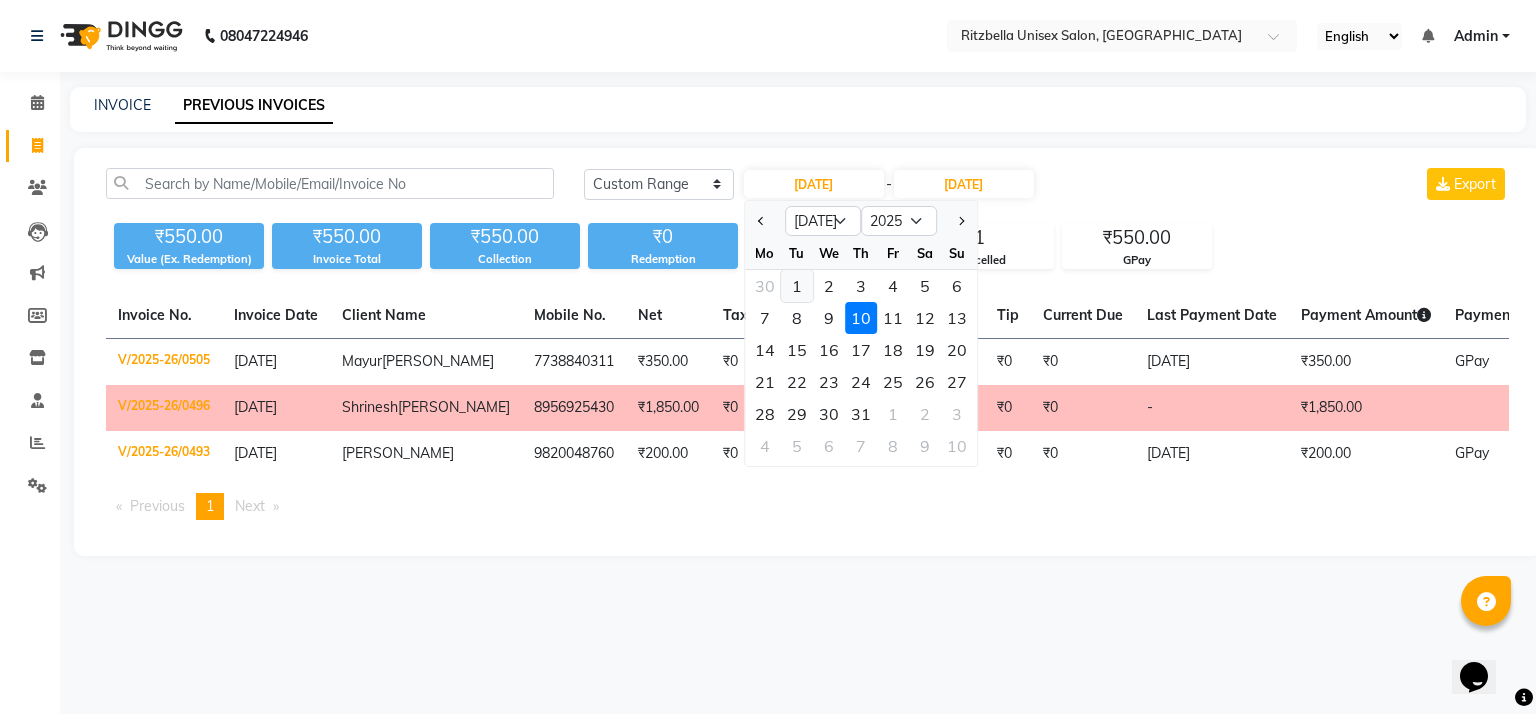 click on "1" 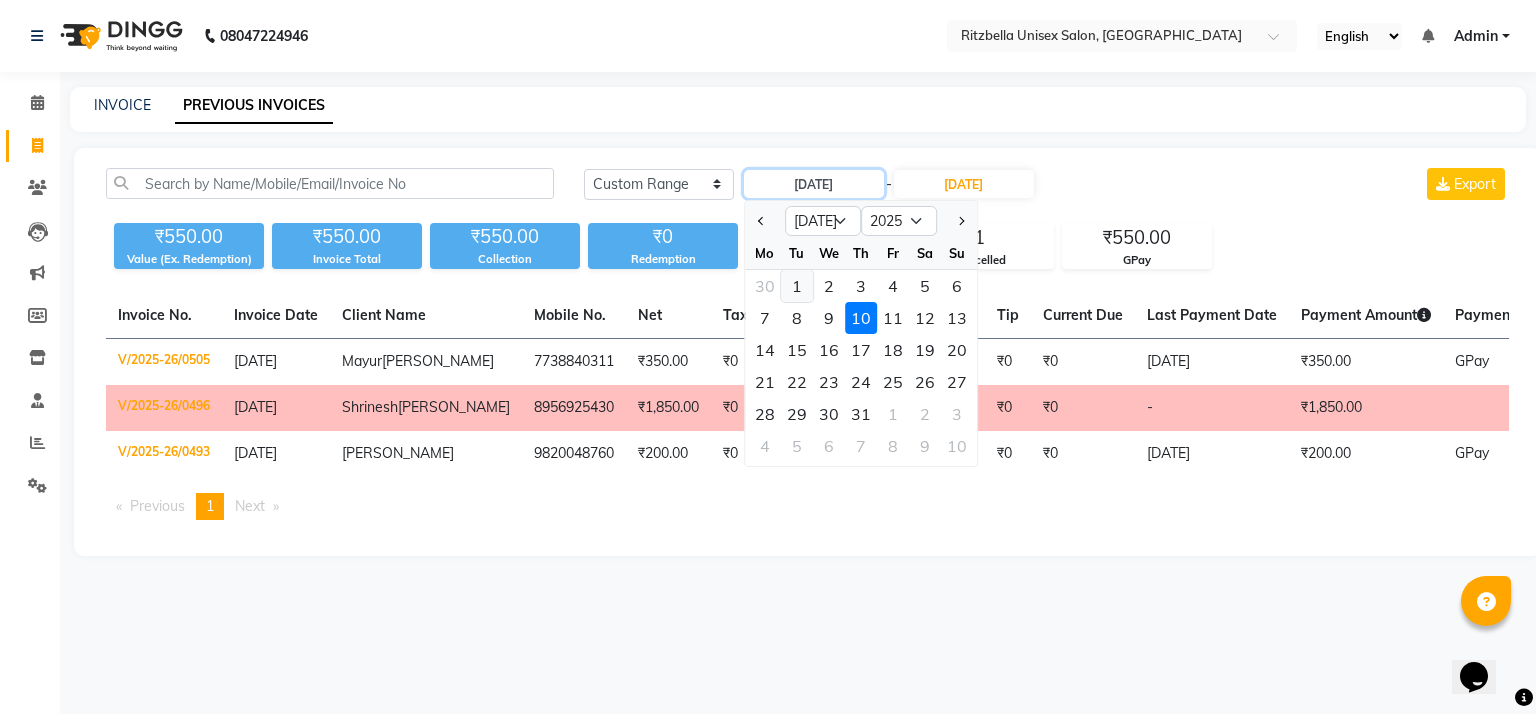 type on "01-07-2025" 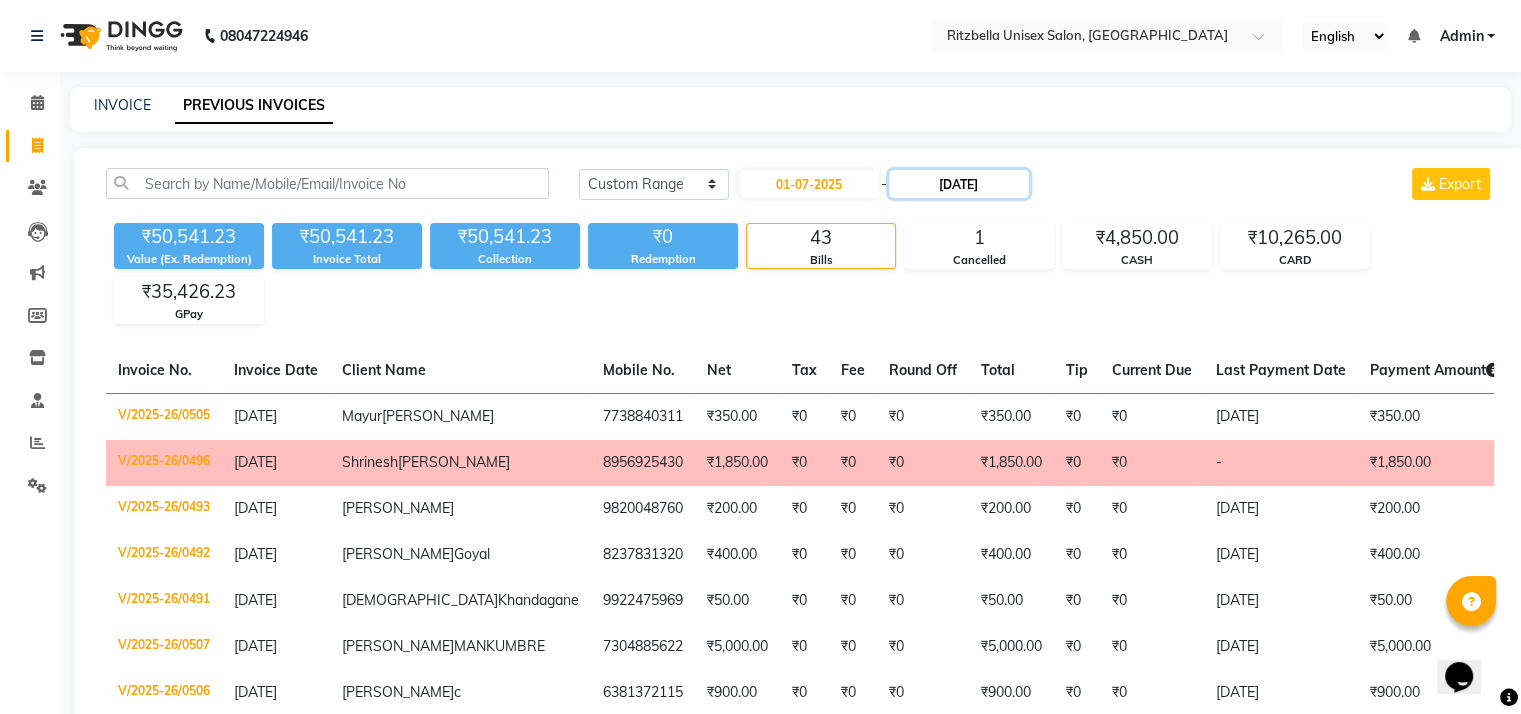 click on "[DATE]" 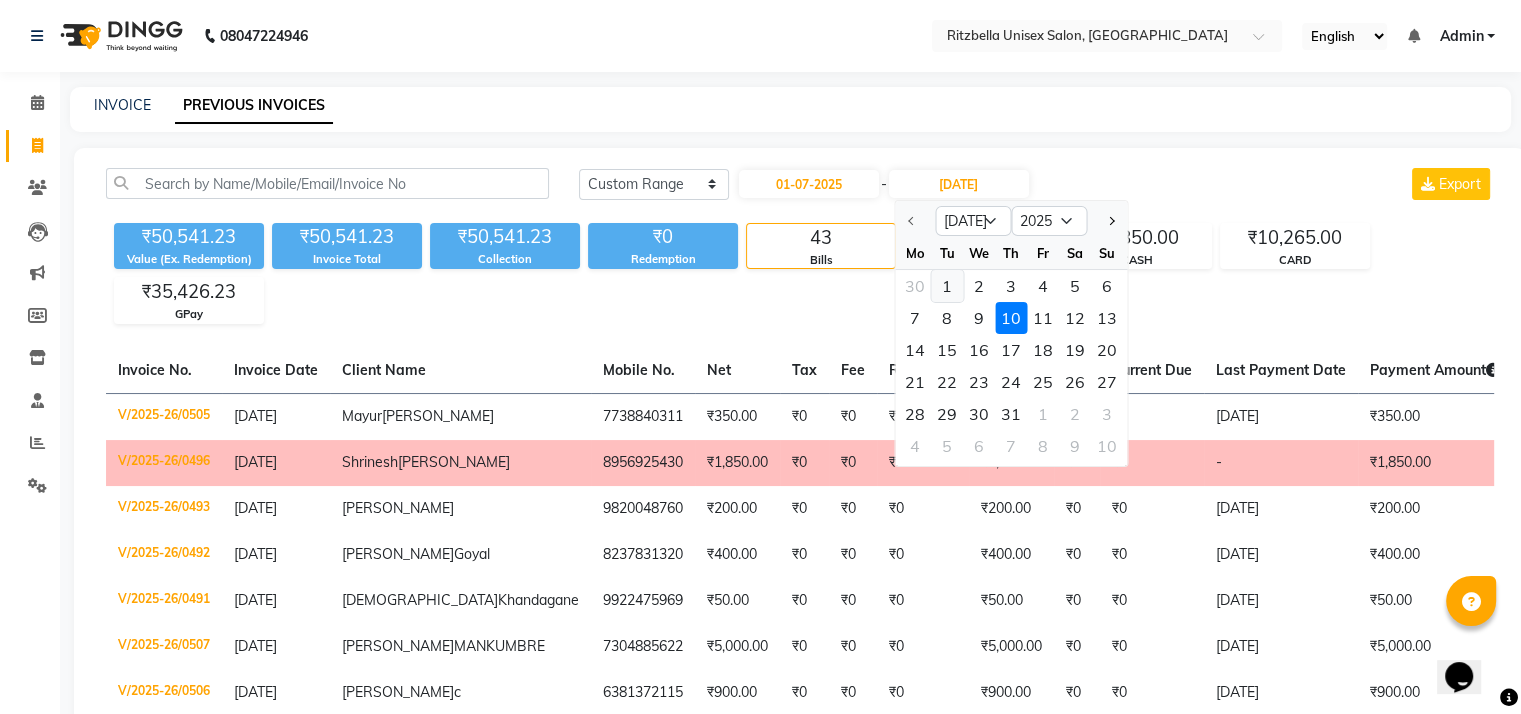 click on "1" 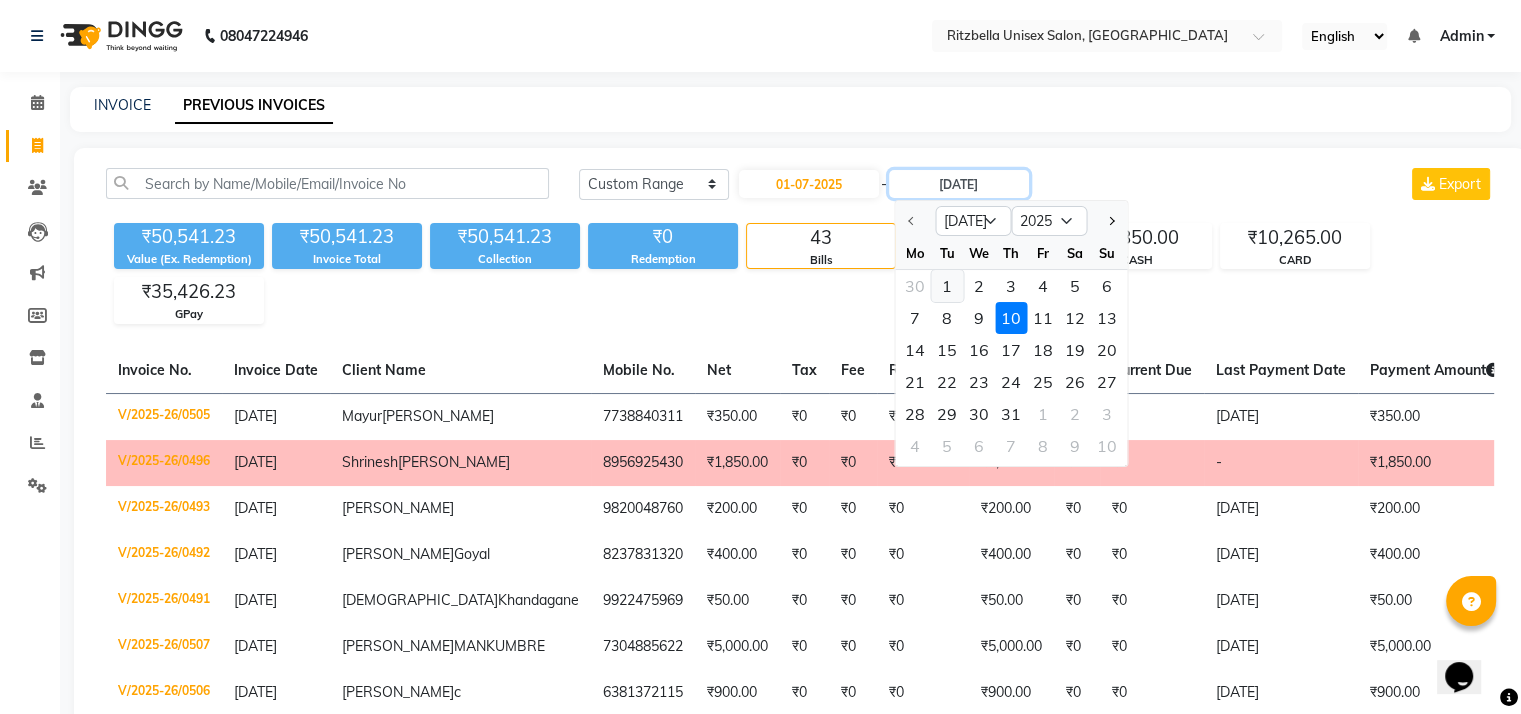 type on "01-07-2025" 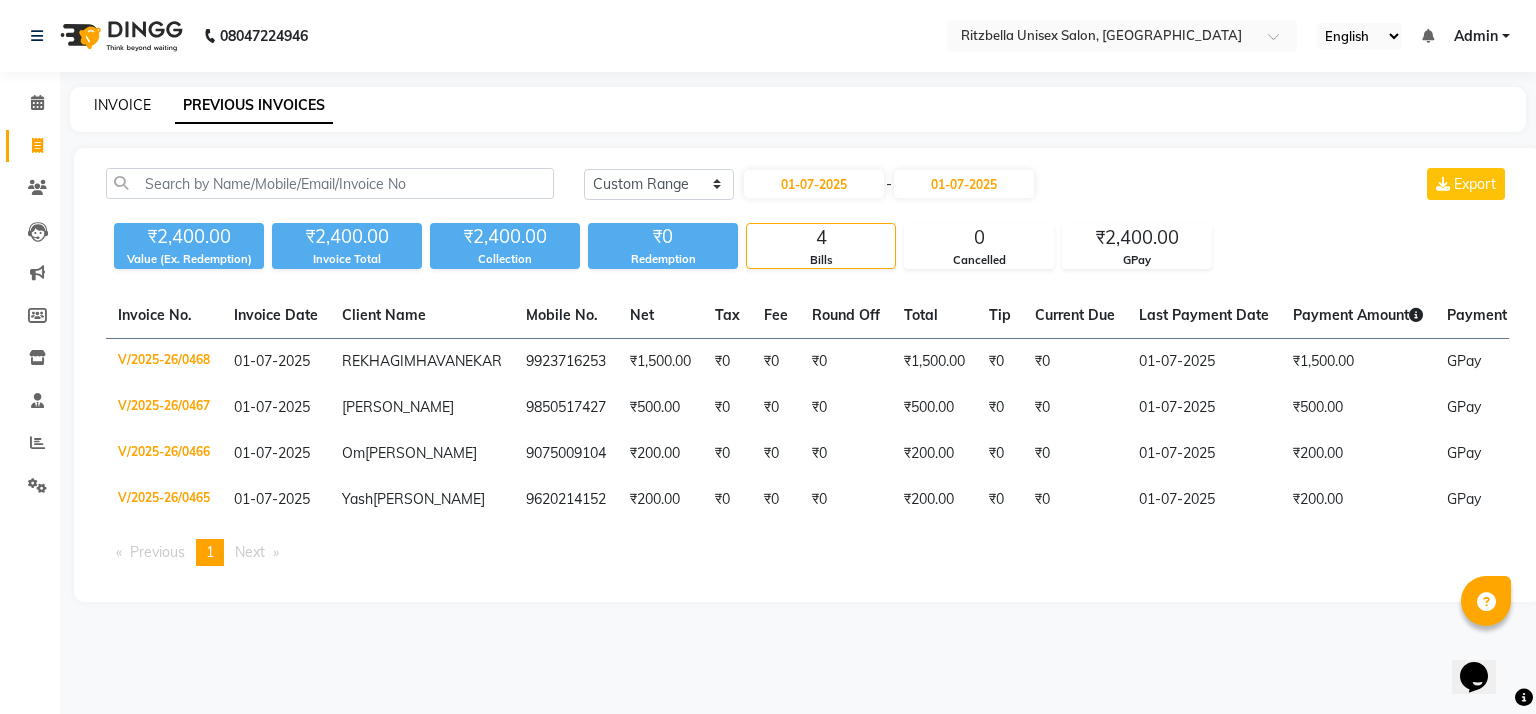 click on "INVOICE" 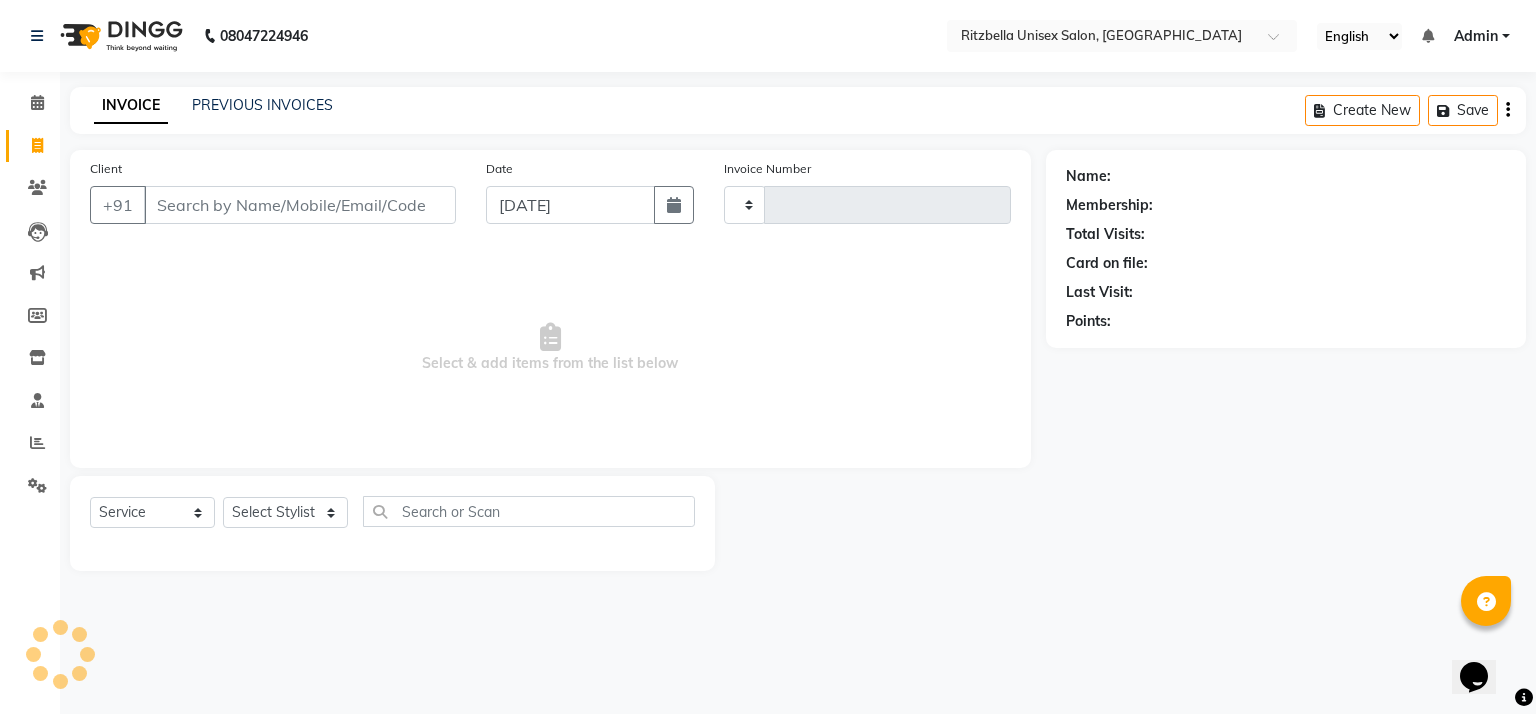 type on "0509" 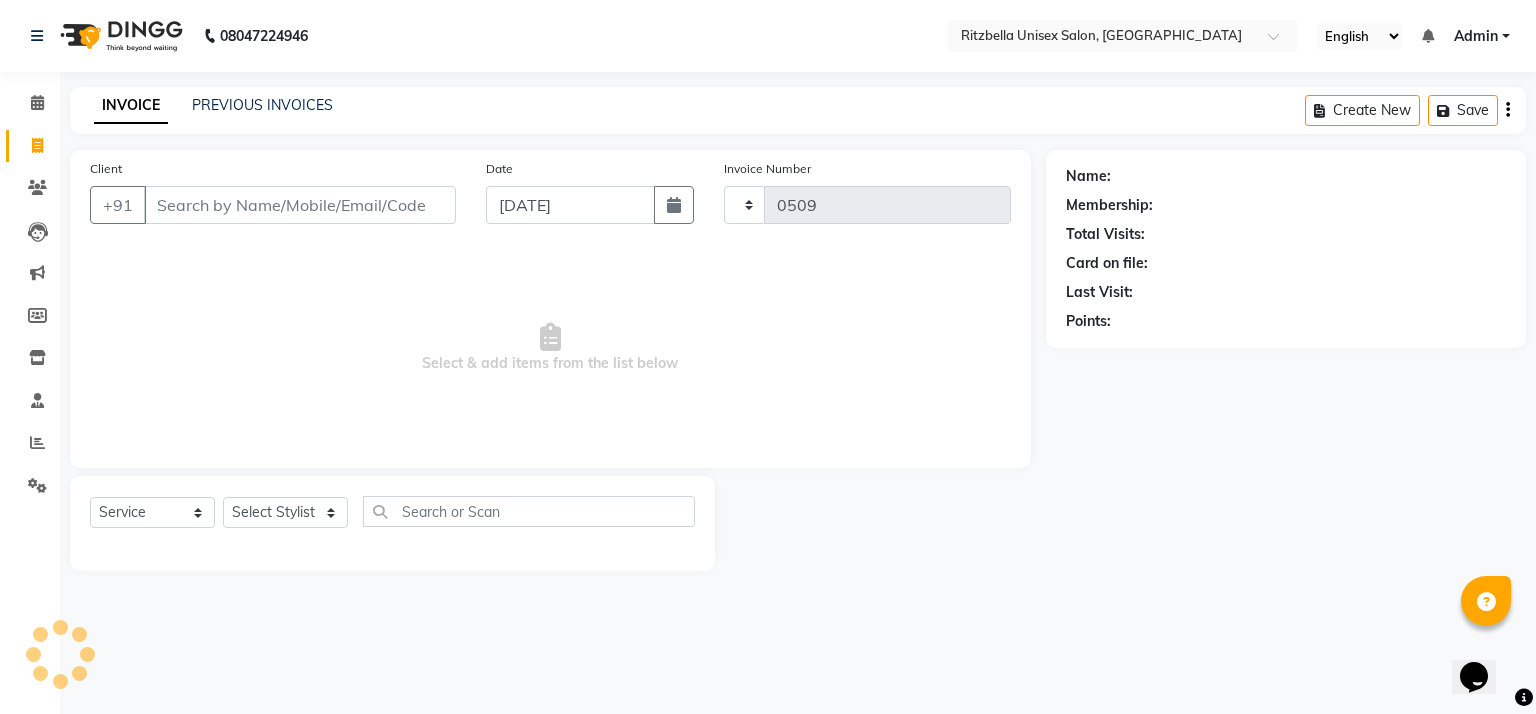 select on "6870" 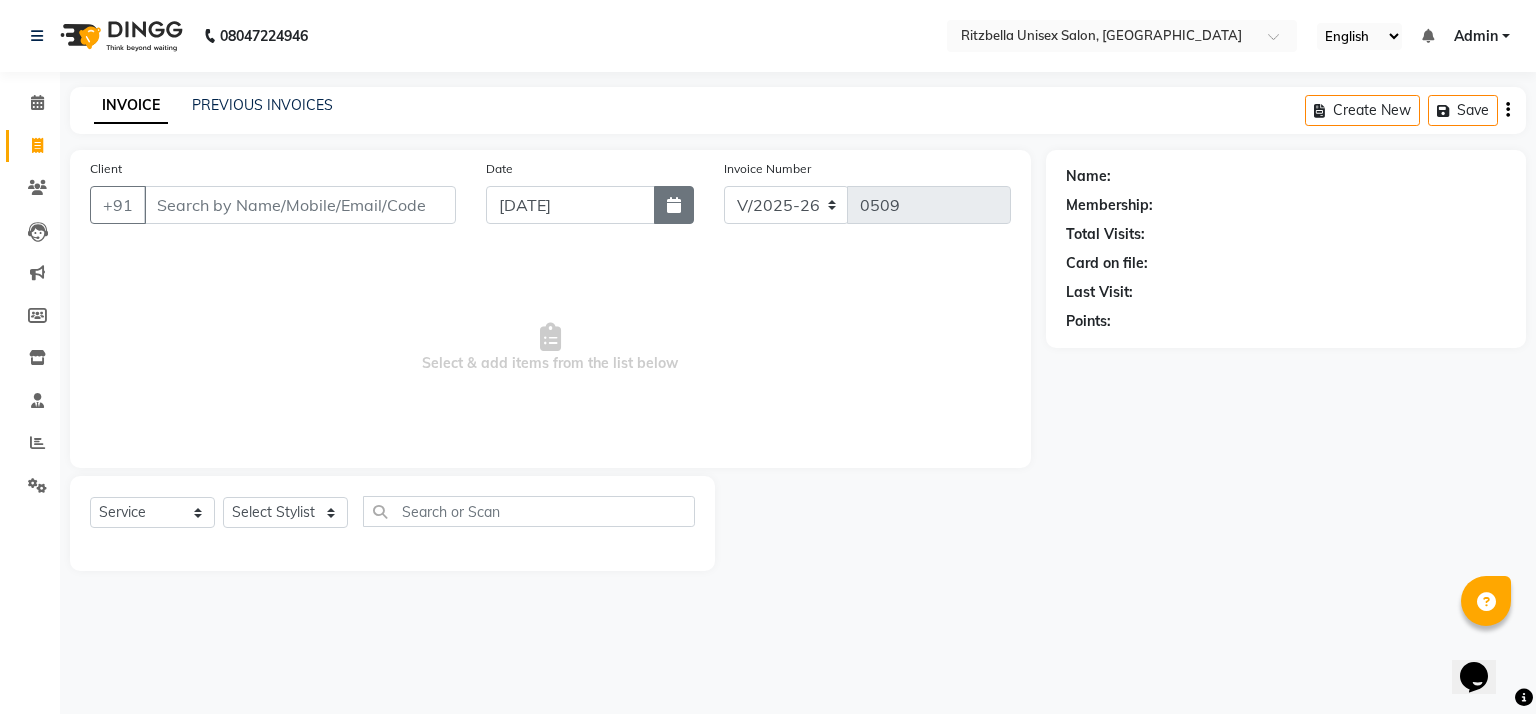 click 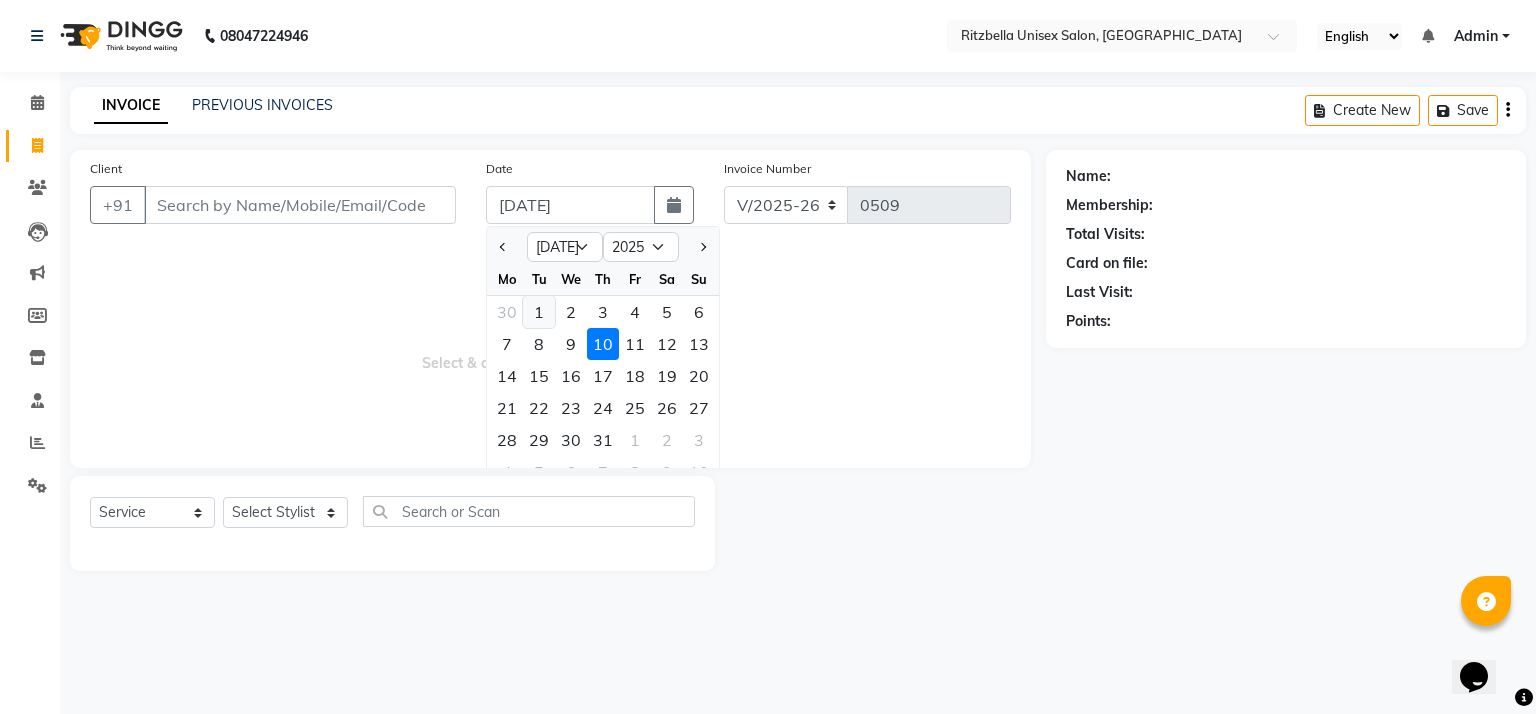 click on "1" 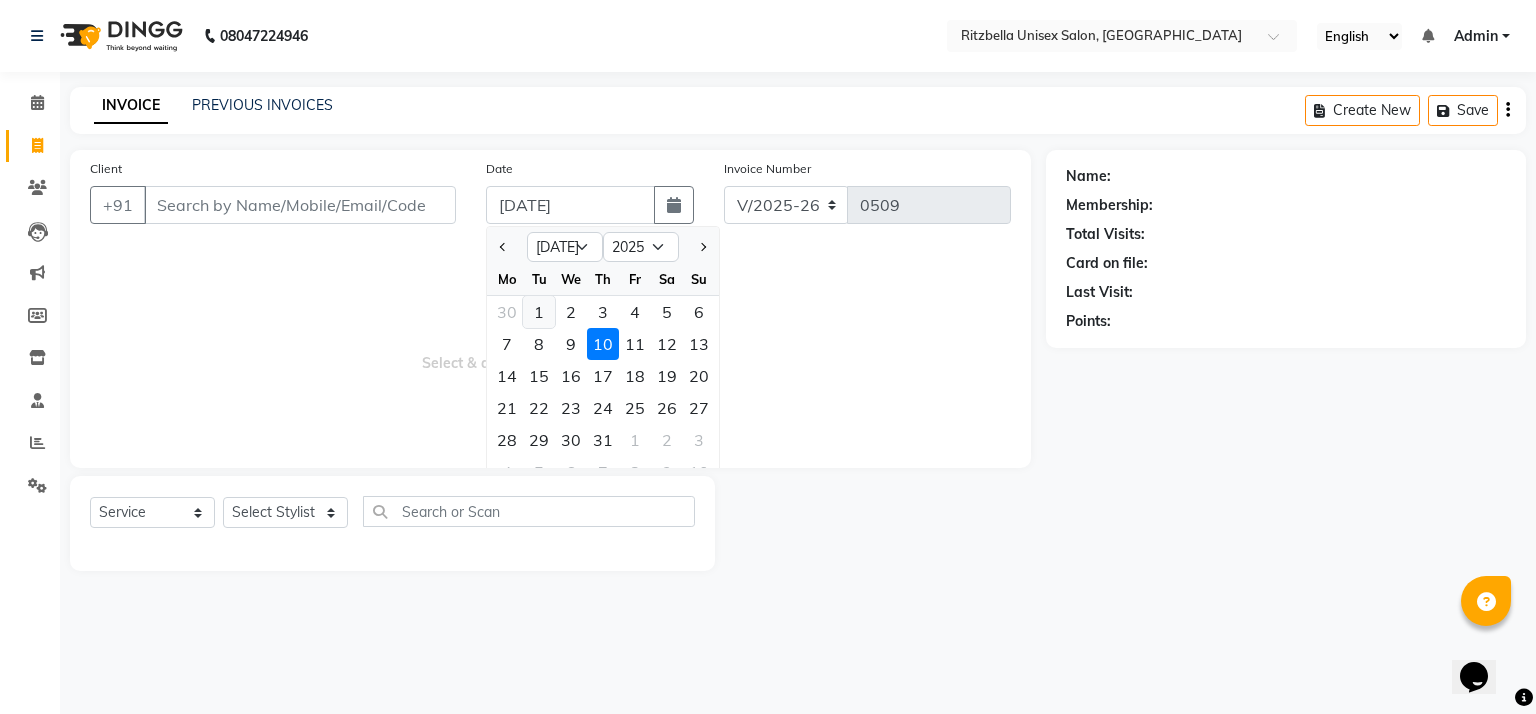 type on "01-07-2025" 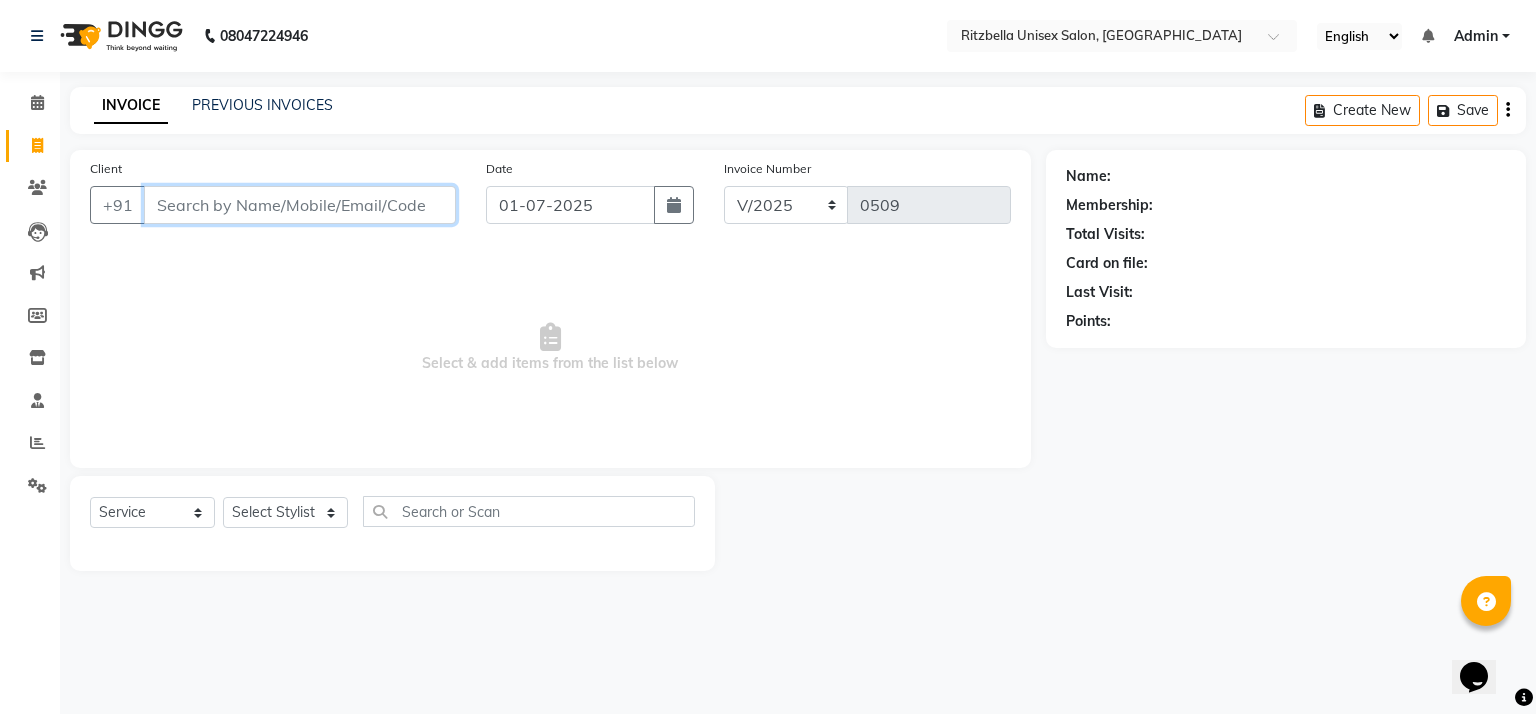 click on "Client" at bounding box center (300, 205) 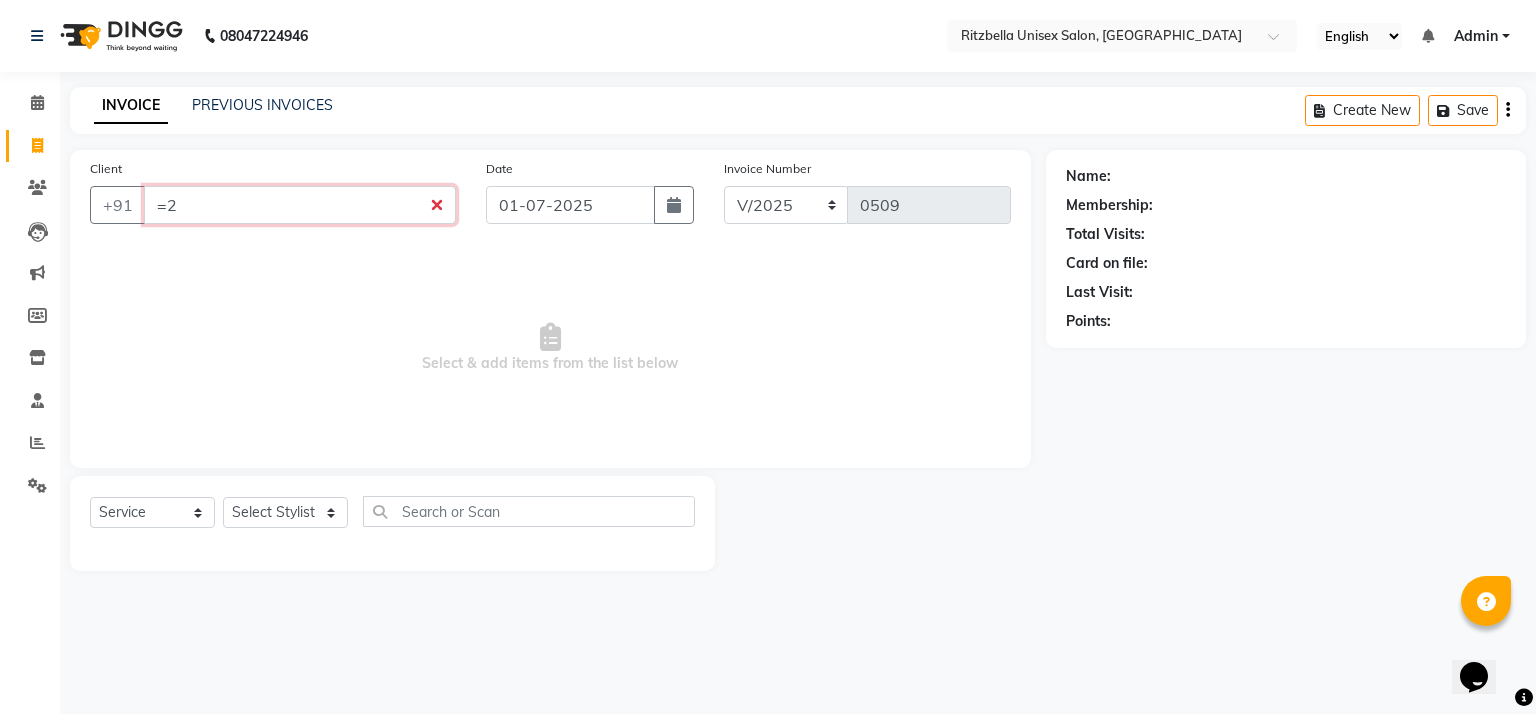 type on "=" 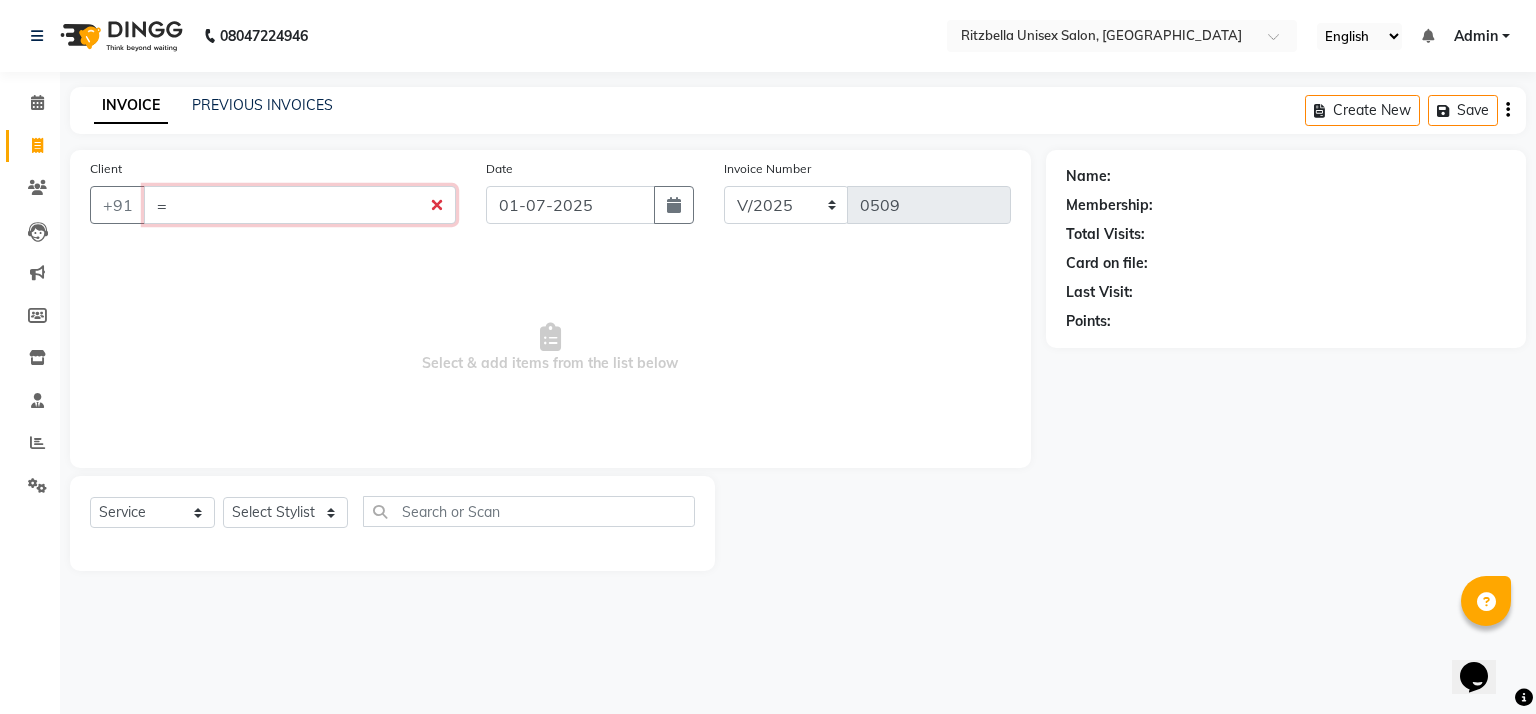 type 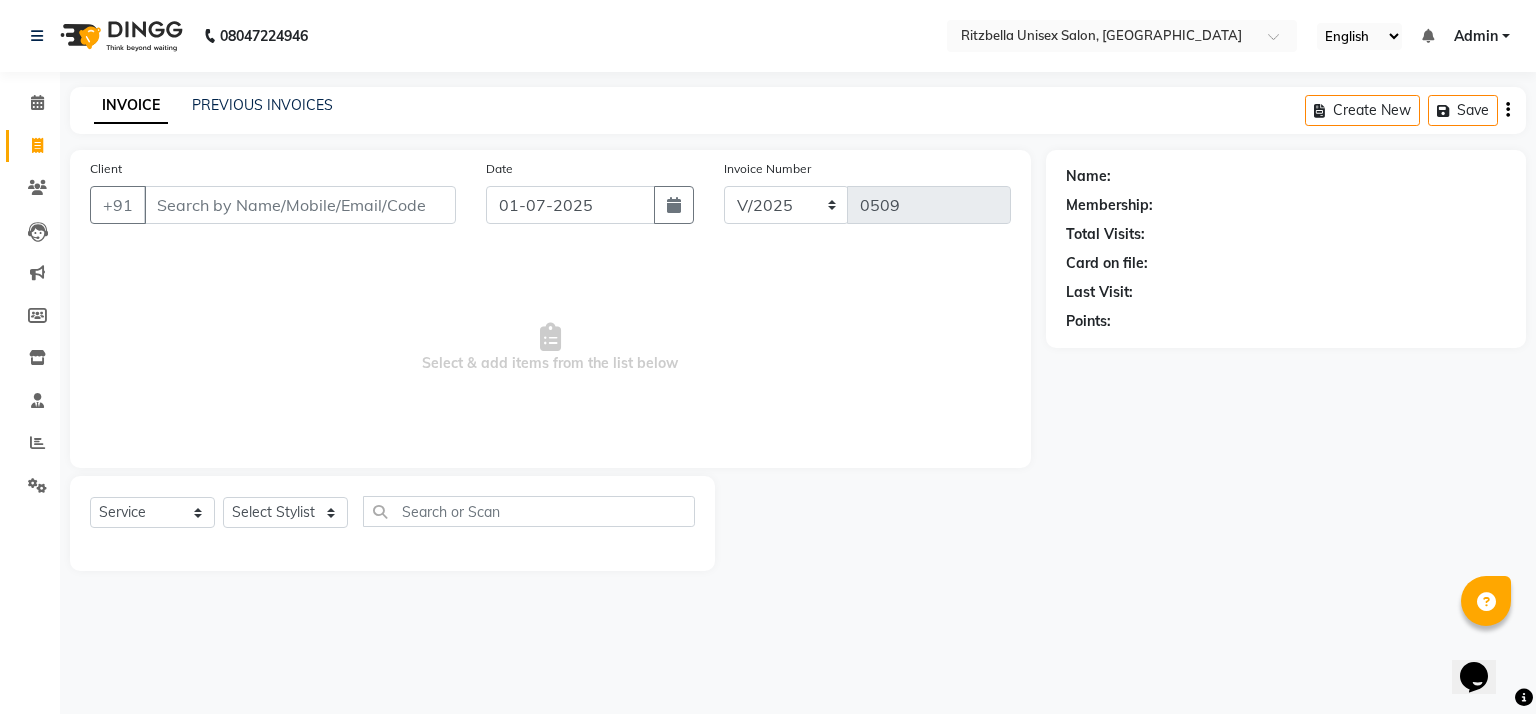 drag, startPoint x: 334, startPoint y: 210, endPoint x: 504, endPoint y: 283, distance: 185.0108 